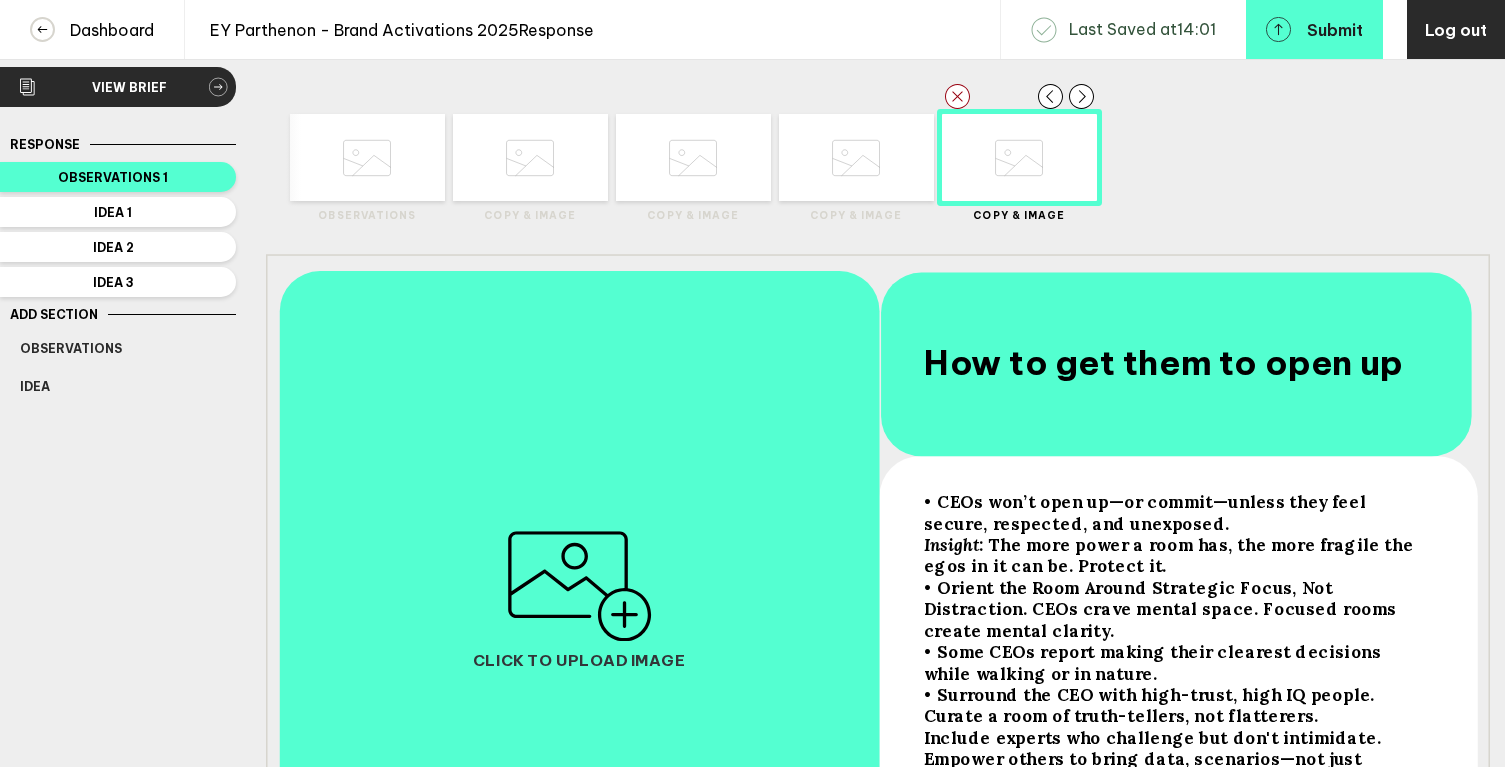 scroll, scrollTop: 0, scrollLeft: 0, axis: both 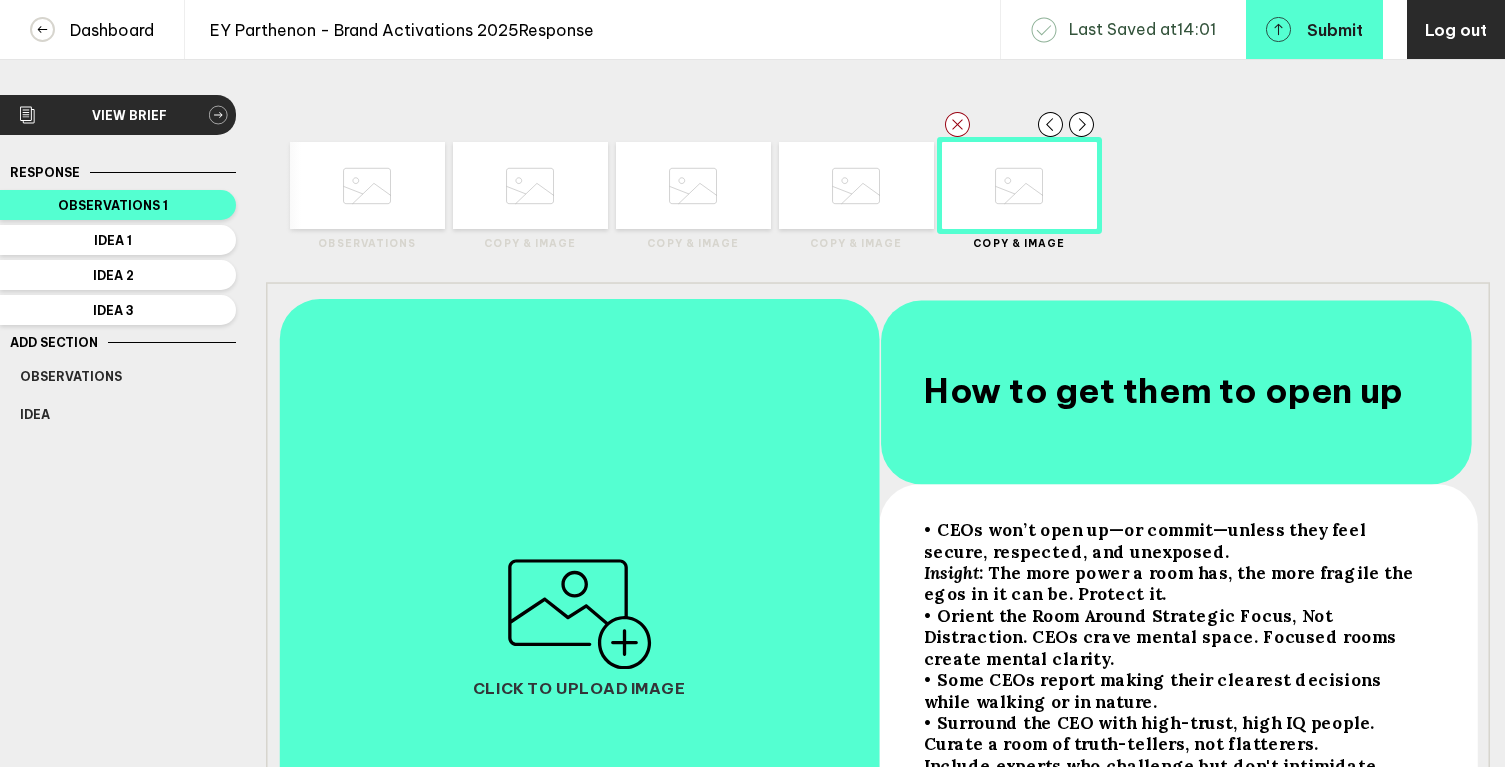 click on "How to get them to open up" at bounding box center [950, 572] 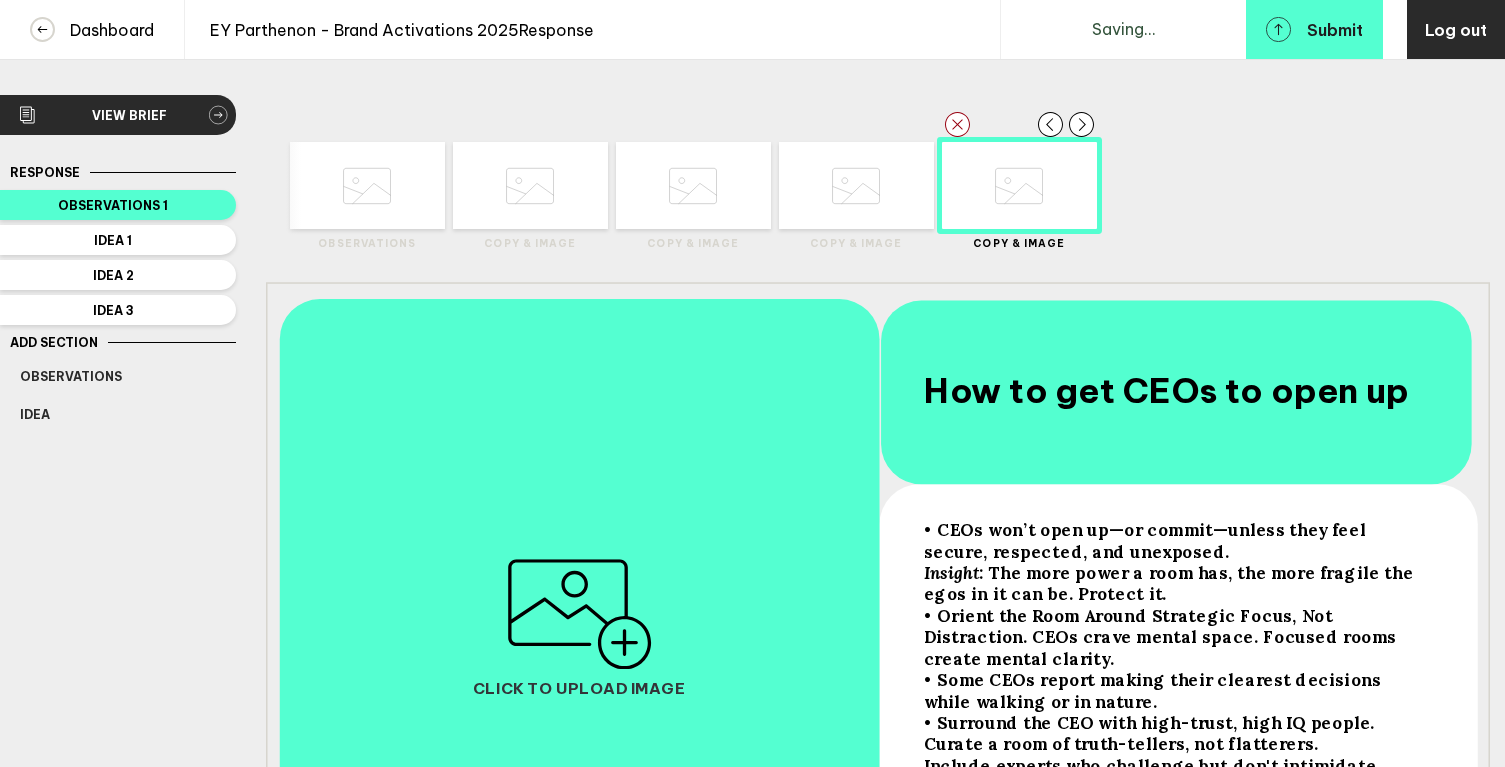 click on "Delete
Created with Sketch.
Move Left
Created with Sketch.
Move Right
Created with Sketch.
Observations
Delete
Created with Sketch.
Move Left
Created with Sketch." at bounding box center [878, 186] 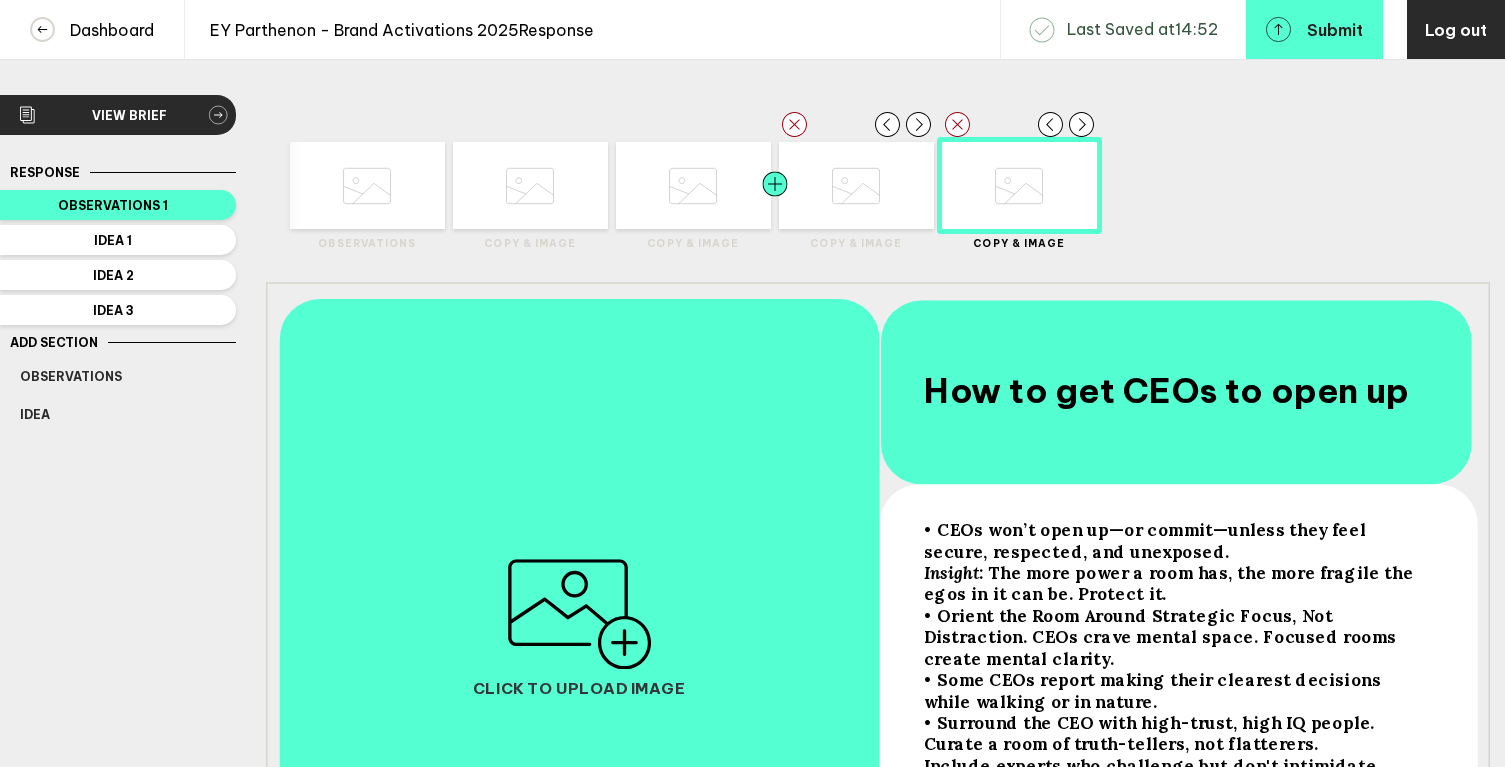 click at bounding box center [325, 185] 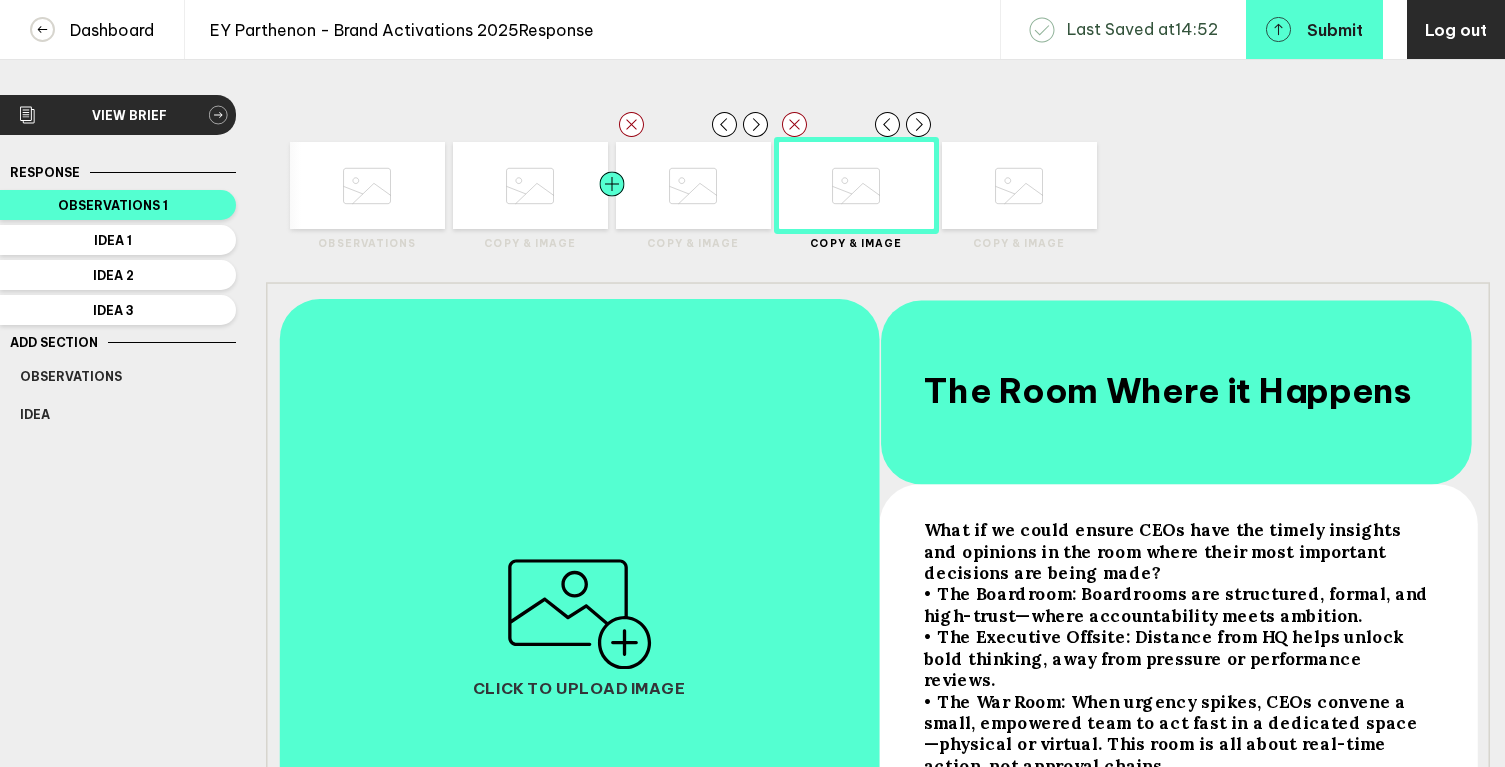click at bounding box center [325, 185] 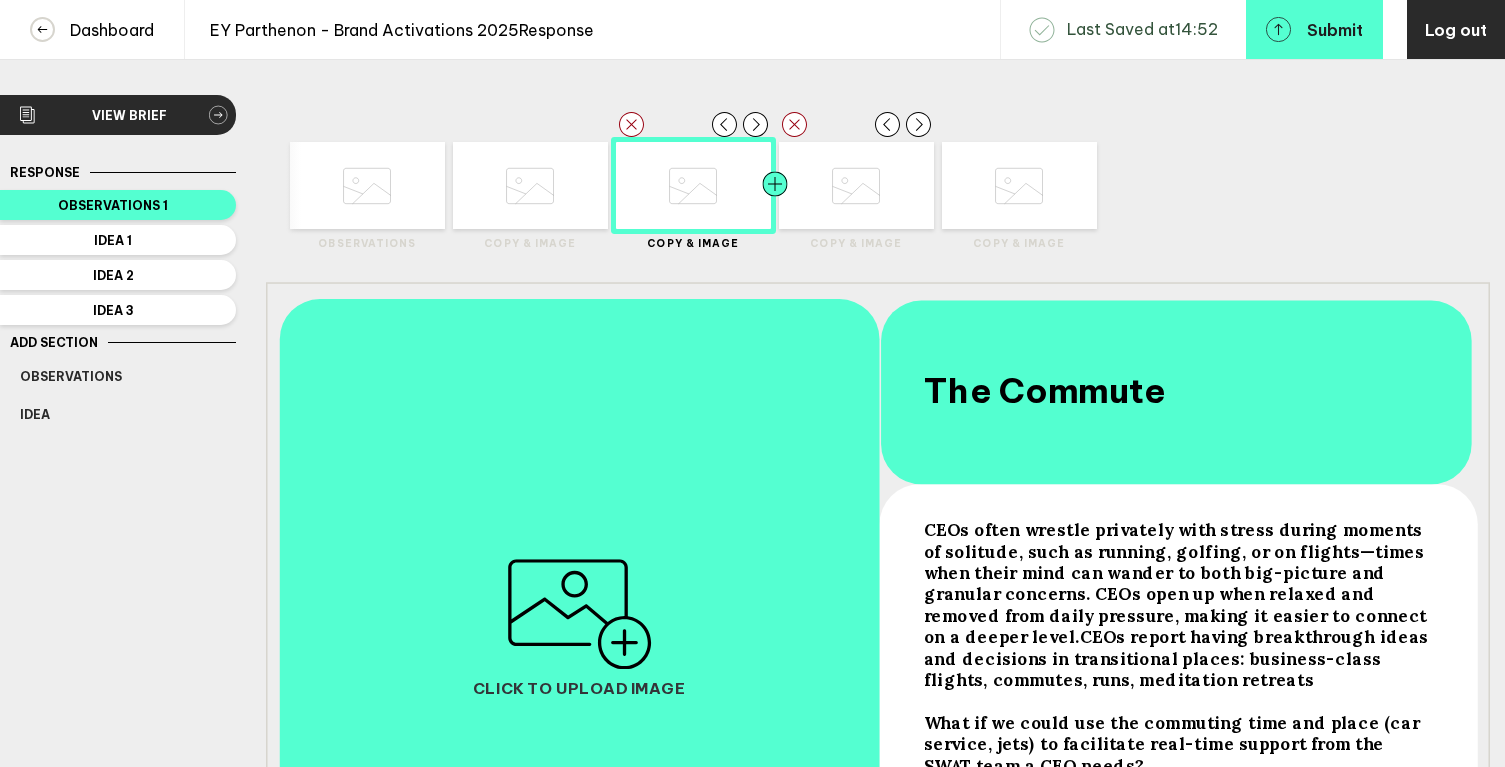 click at bounding box center (325, 185) 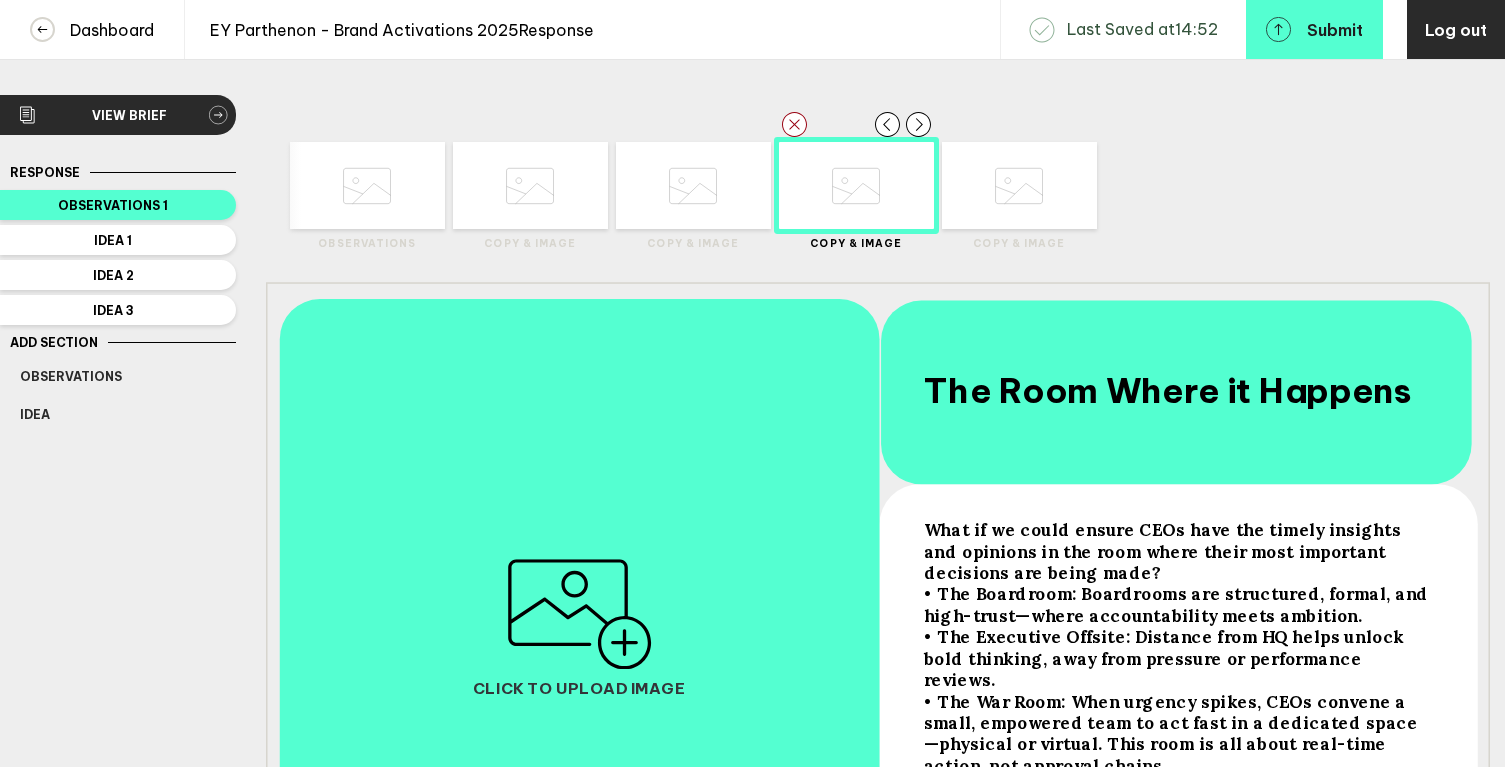 click on "The Room Where it Happens" at bounding box center (1164, 551) 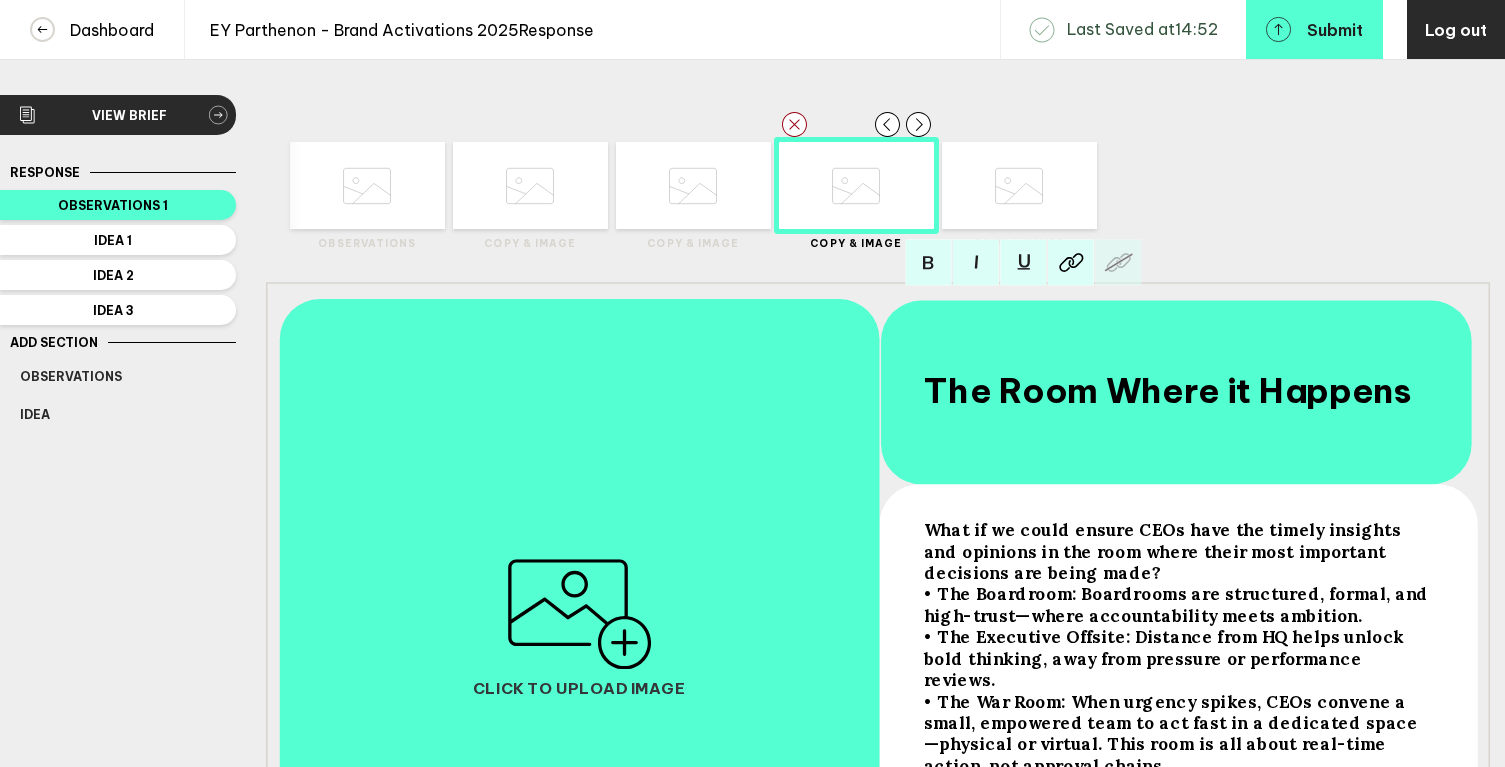 click on "Delete
Created with Sketch.
Move Left
Created with Sketch.
Move Right
Created with Sketch.
Observations
Delete
Created with Sketch.
Move Left
Created with Sketch." at bounding box center (878, 558) 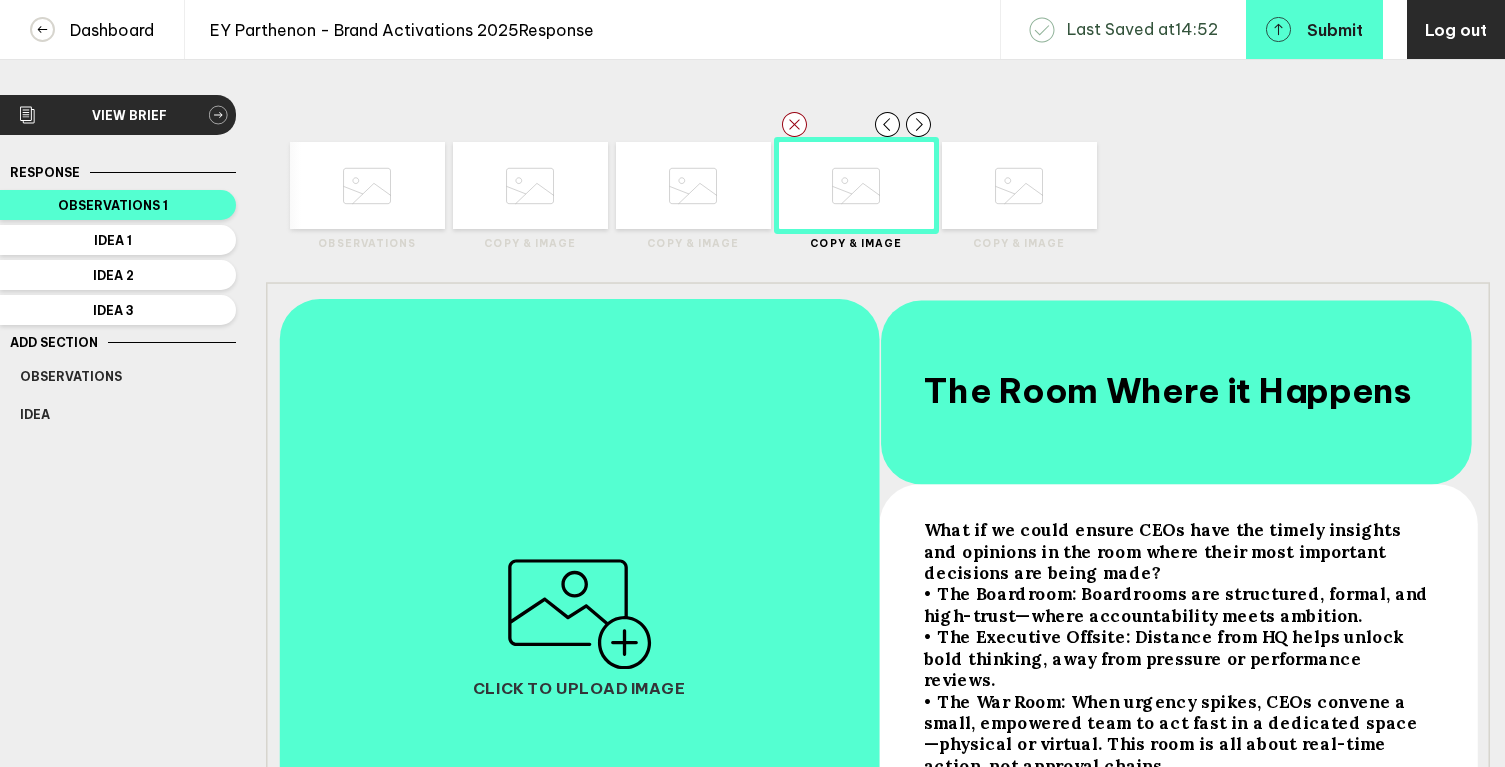 click at bounding box center [367, 186] 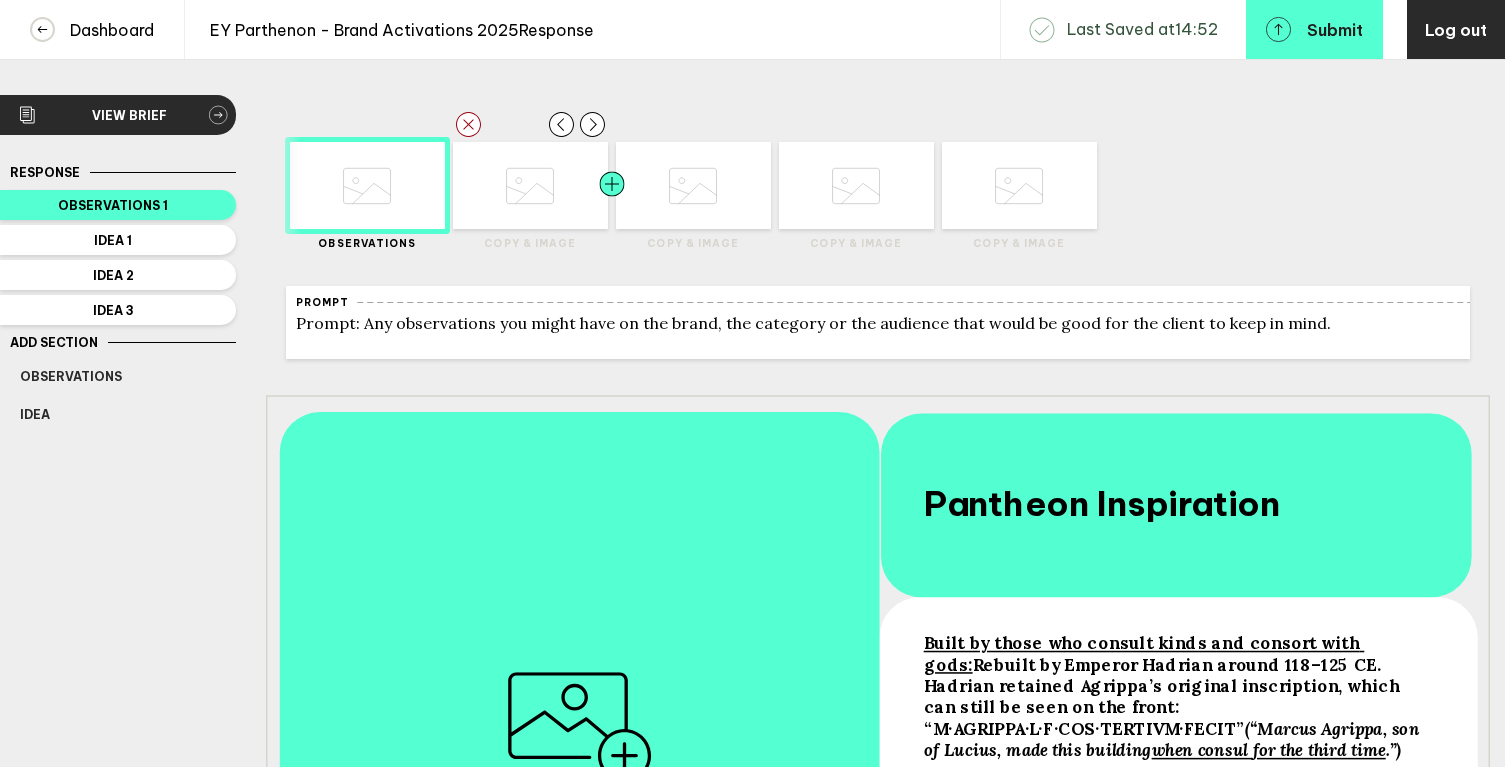 click at bounding box center (410, 185) 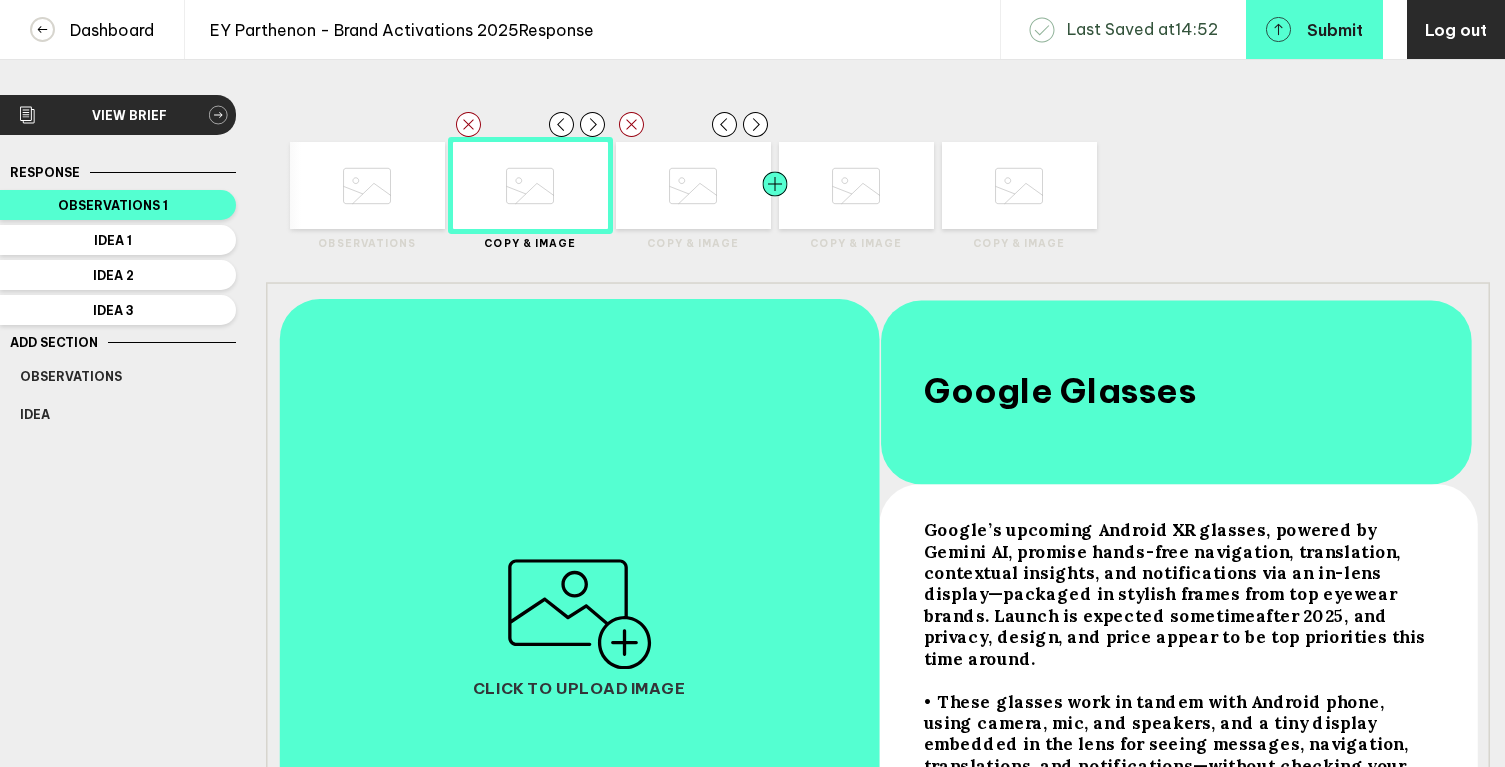 click at bounding box center [410, 185] 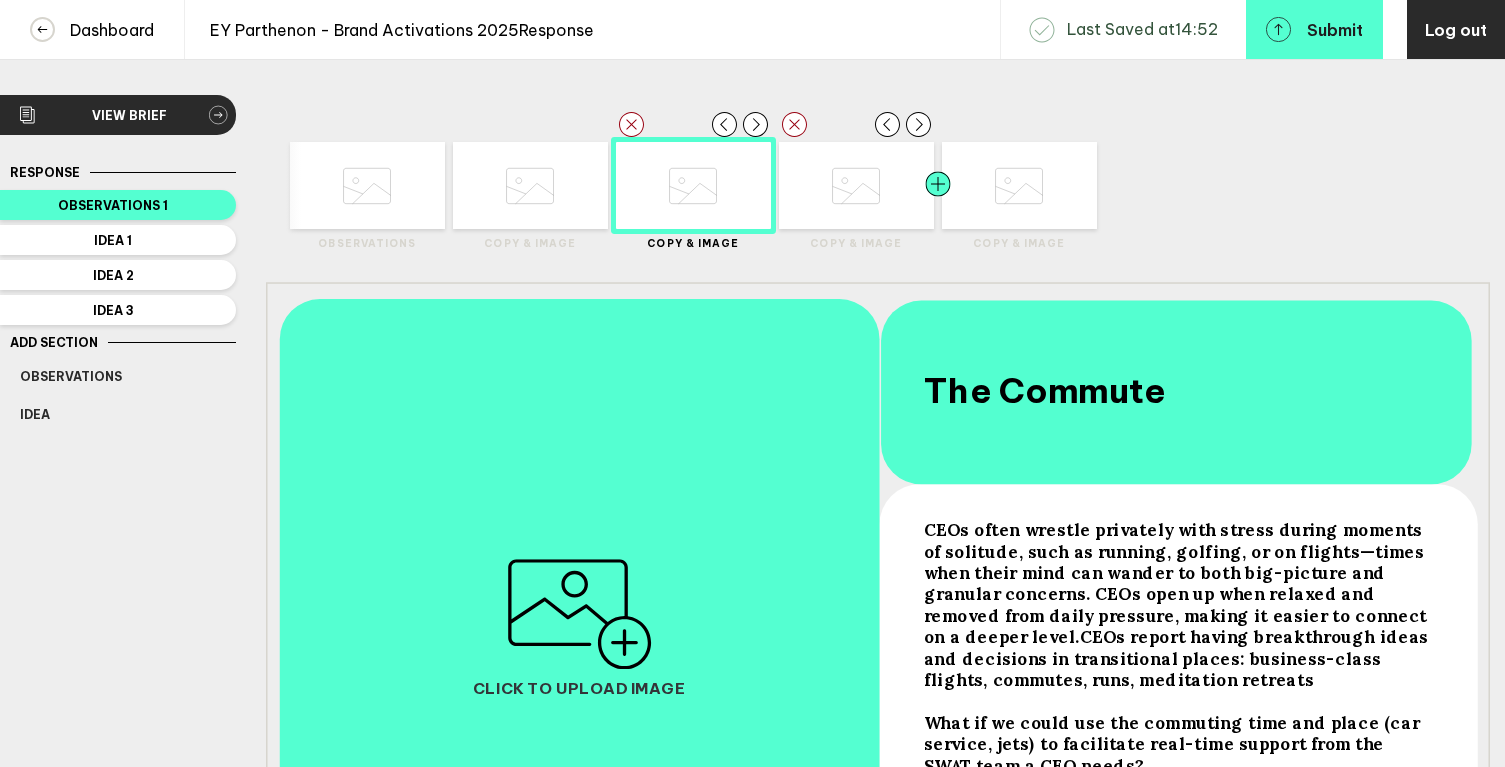 click at bounding box center [410, 185] 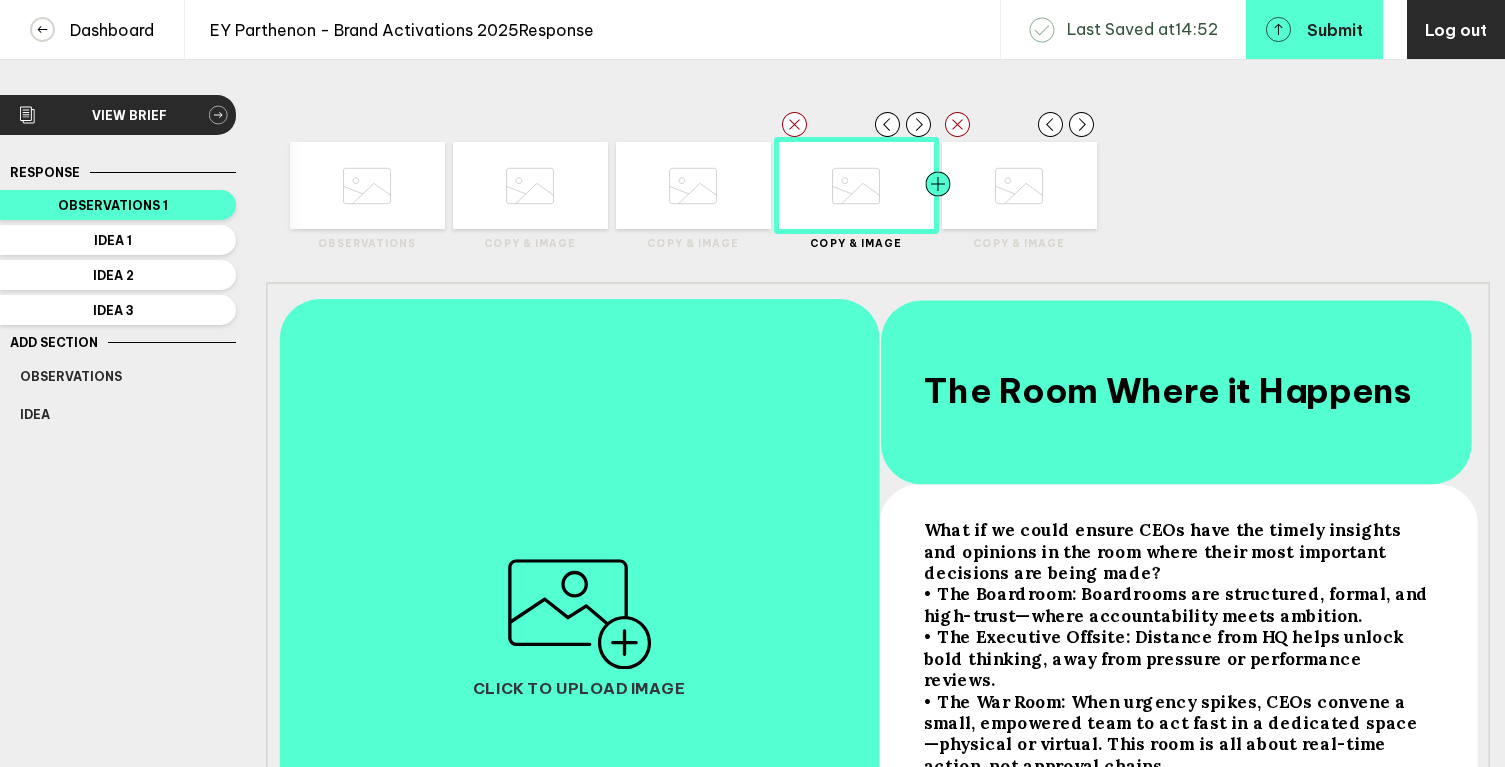 click at bounding box center (325, 185) 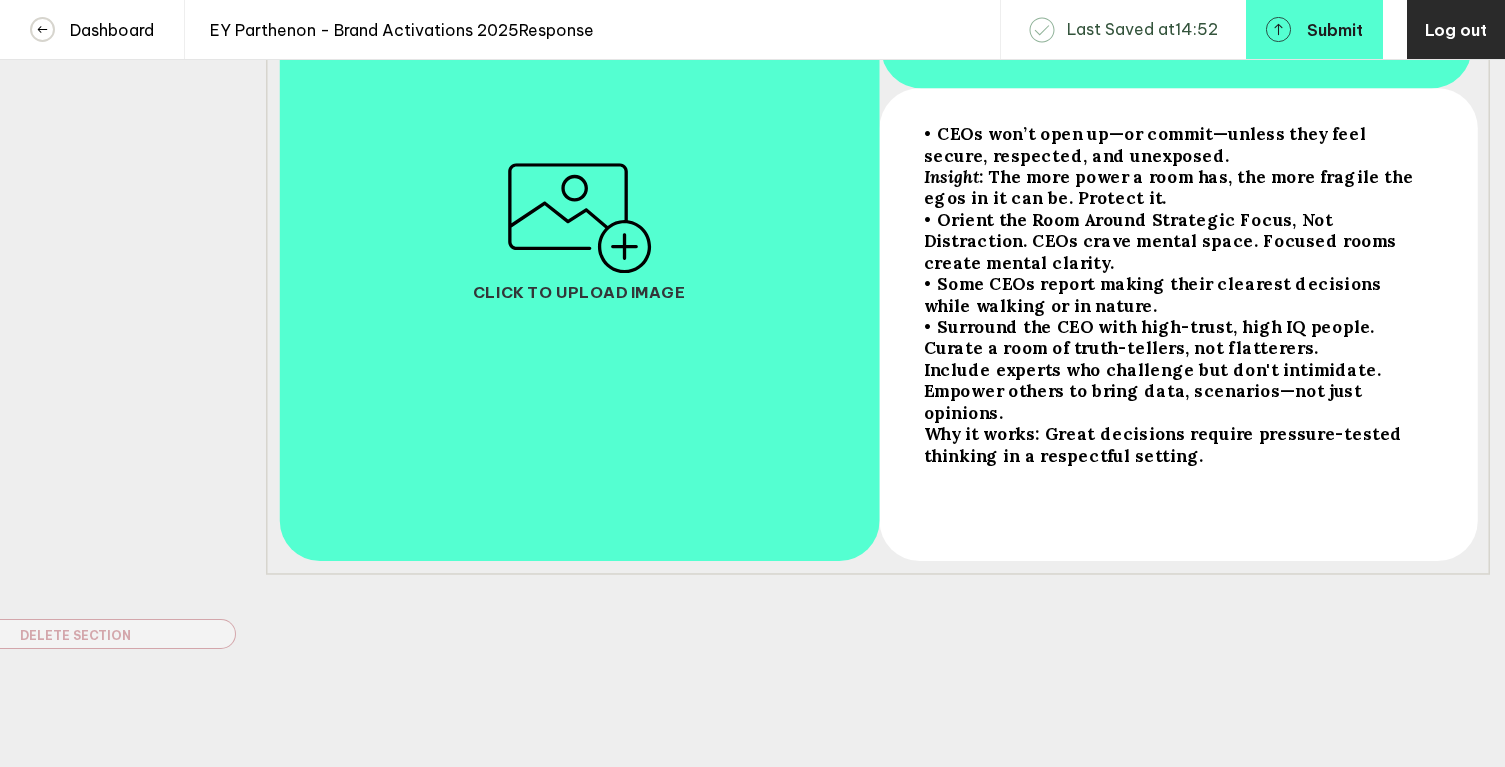 scroll, scrollTop: 389, scrollLeft: 0, axis: vertical 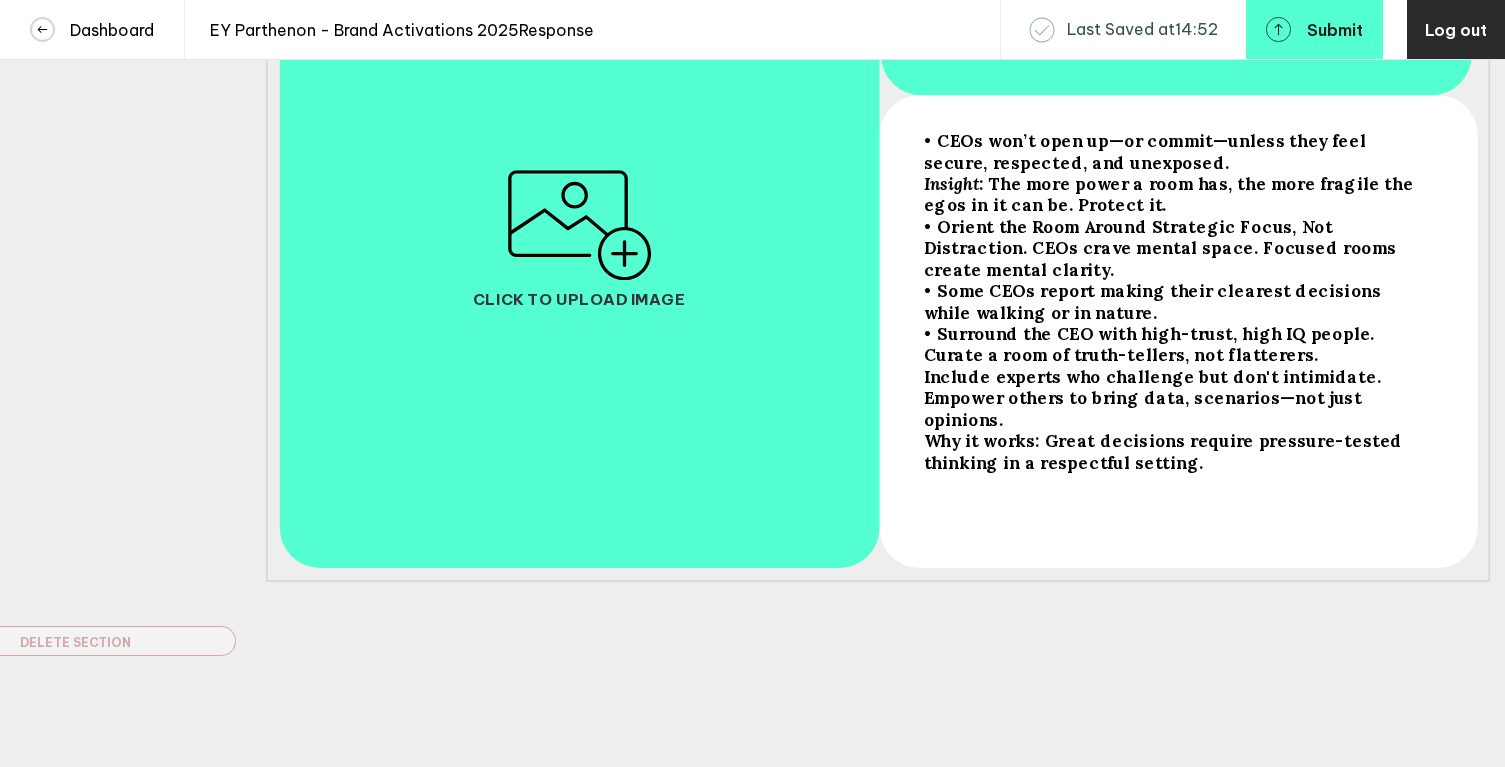 click on "Why it works : Great decisions require pressure-tested thinking in a respectful setting." at bounding box center [1176, 151] 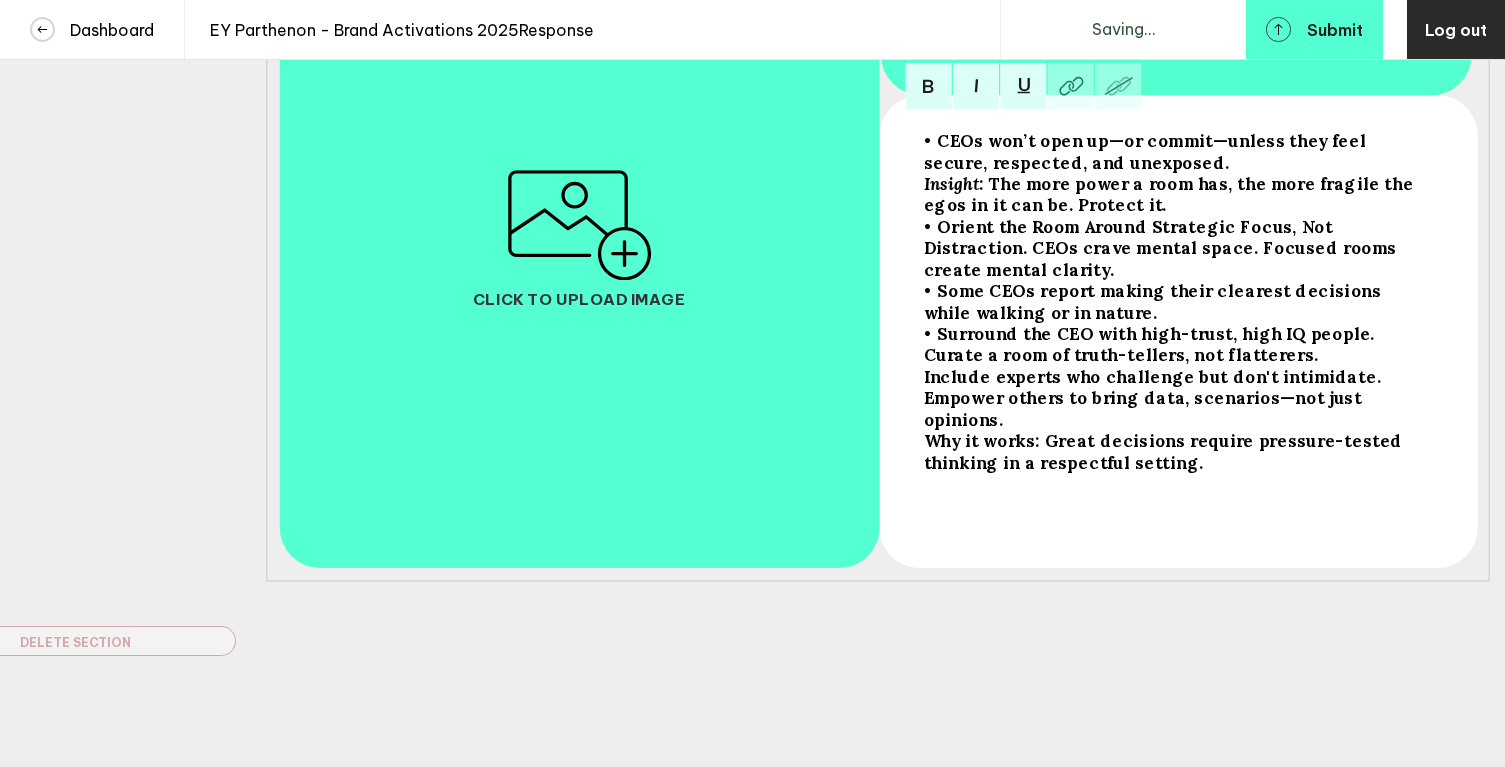 click on "Why it works : Great decisions require pressure-tested thinking in a respectful setting." at bounding box center (1176, 151) 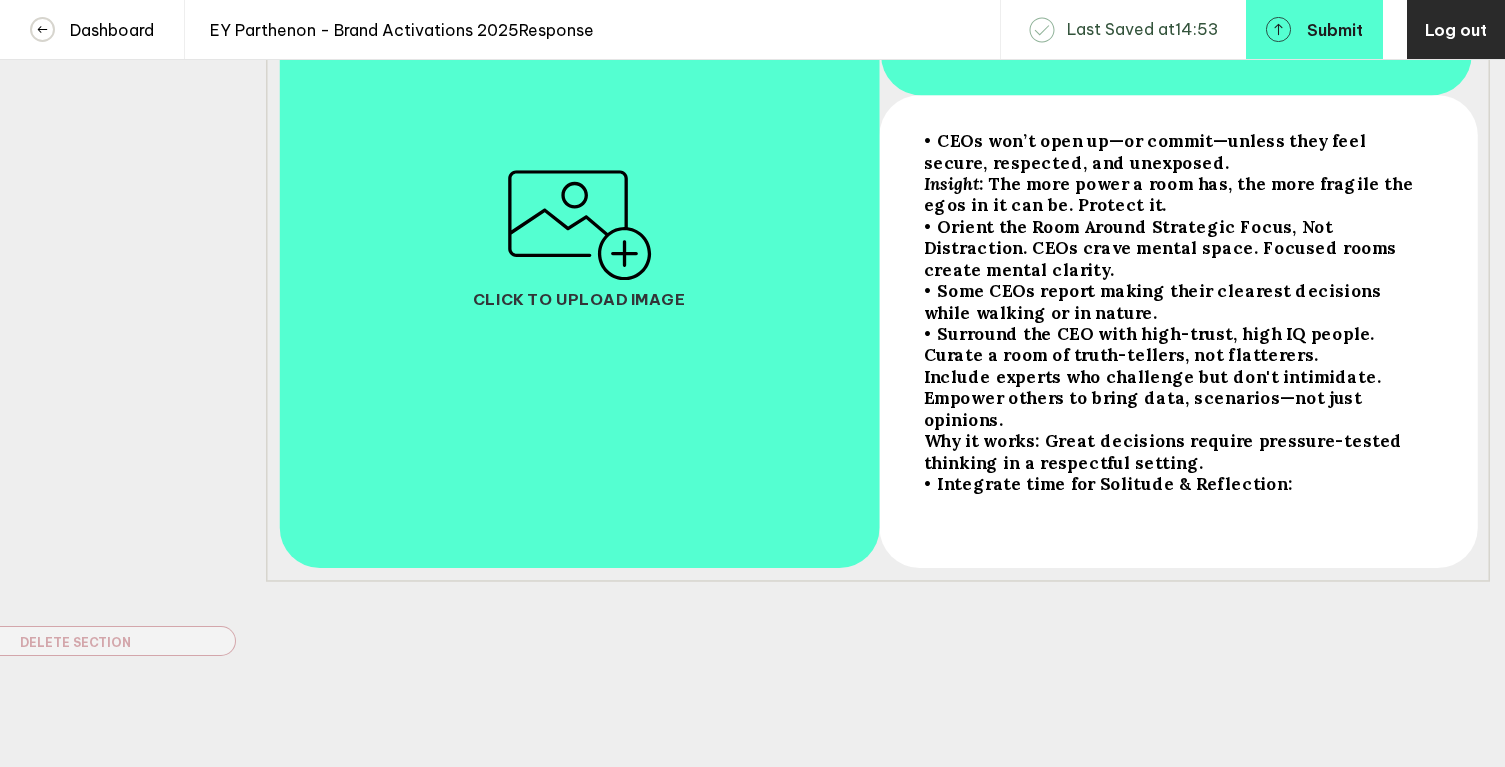 click on "• Integrate time for Solitude & Reflection:" at bounding box center [1176, 151] 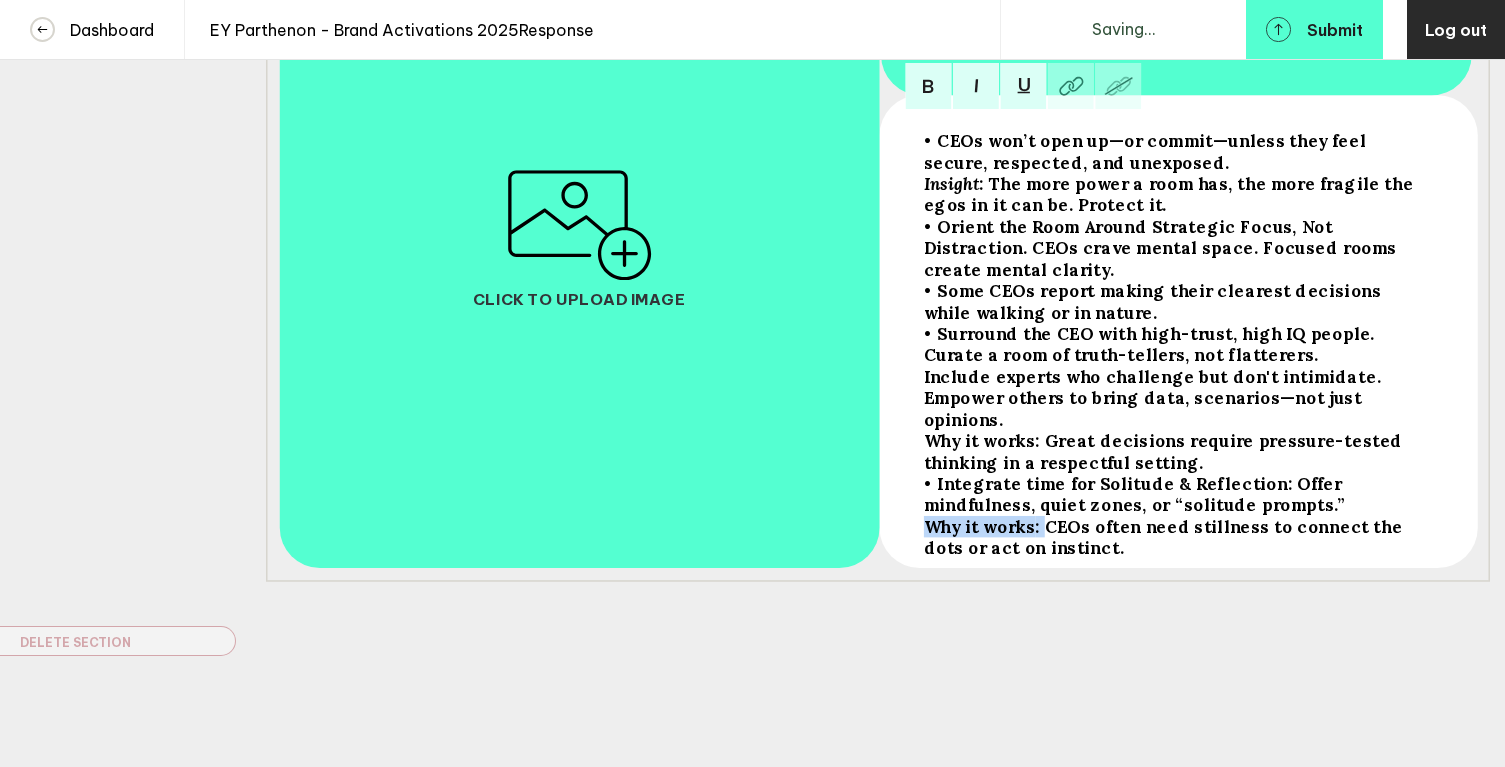 drag, startPoint x: 1045, startPoint y: 522, endPoint x: 920, endPoint y: 523, distance: 125.004 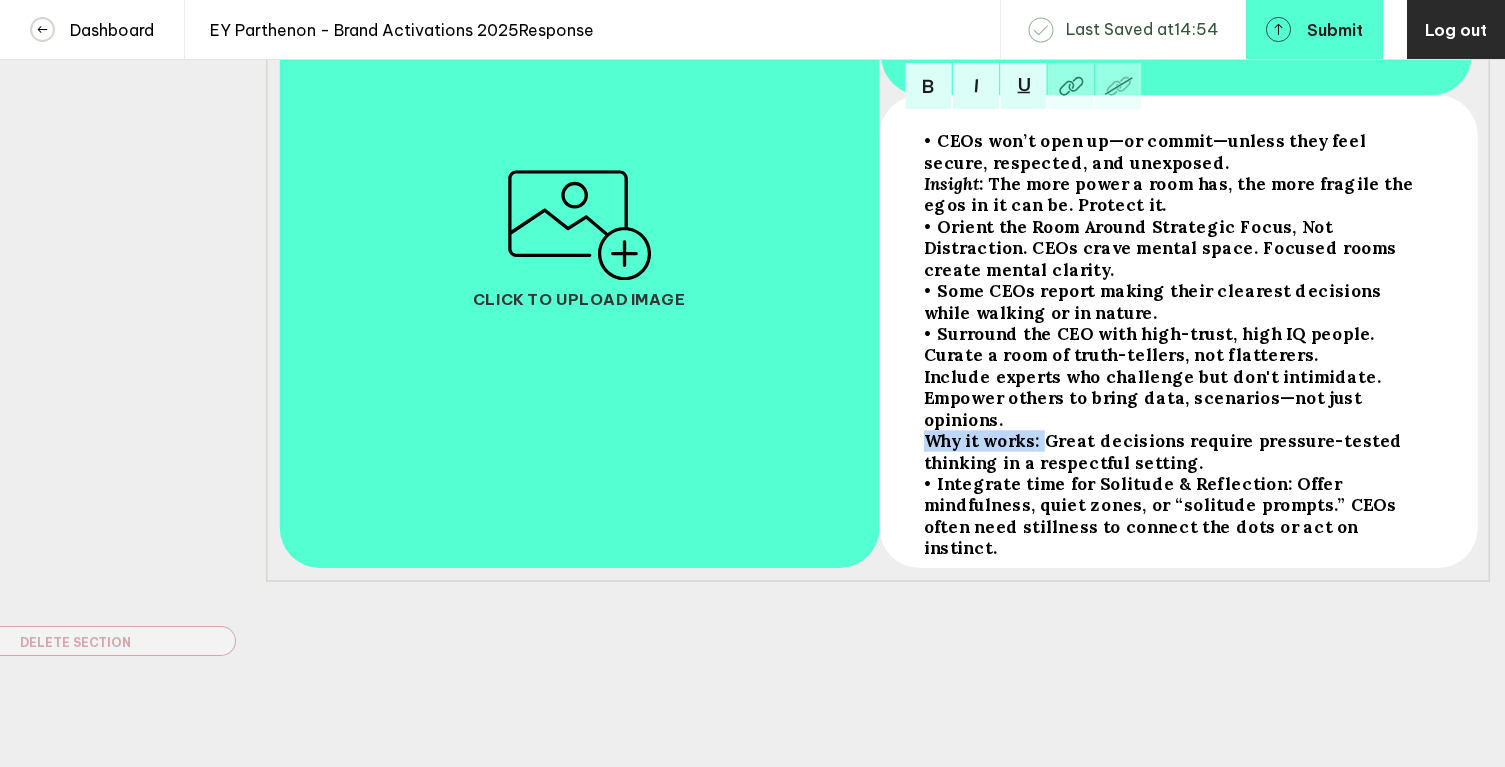drag, startPoint x: 1043, startPoint y: 433, endPoint x: 911, endPoint y: 428, distance: 132.09467 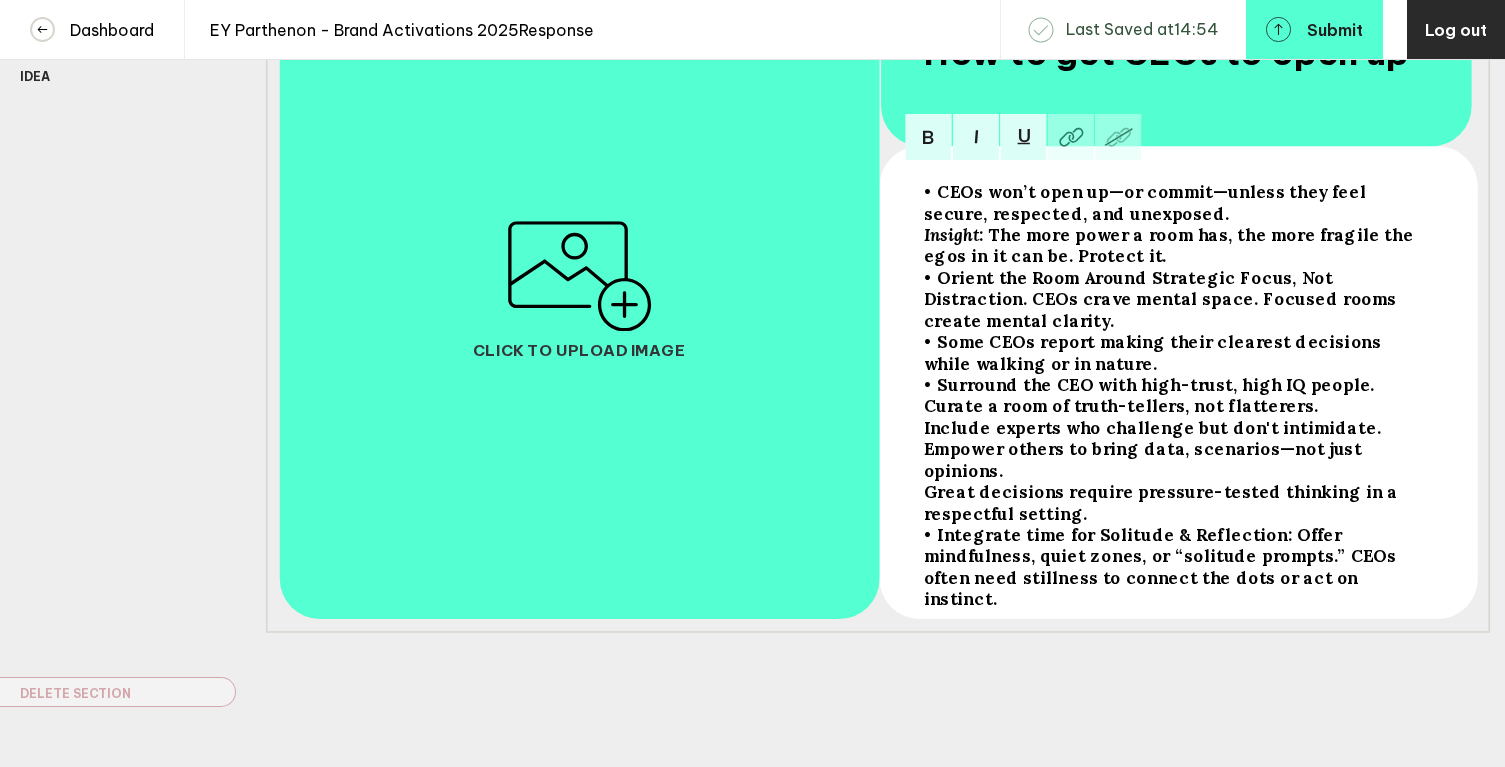 scroll, scrollTop: 343, scrollLeft: 0, axis: vertical 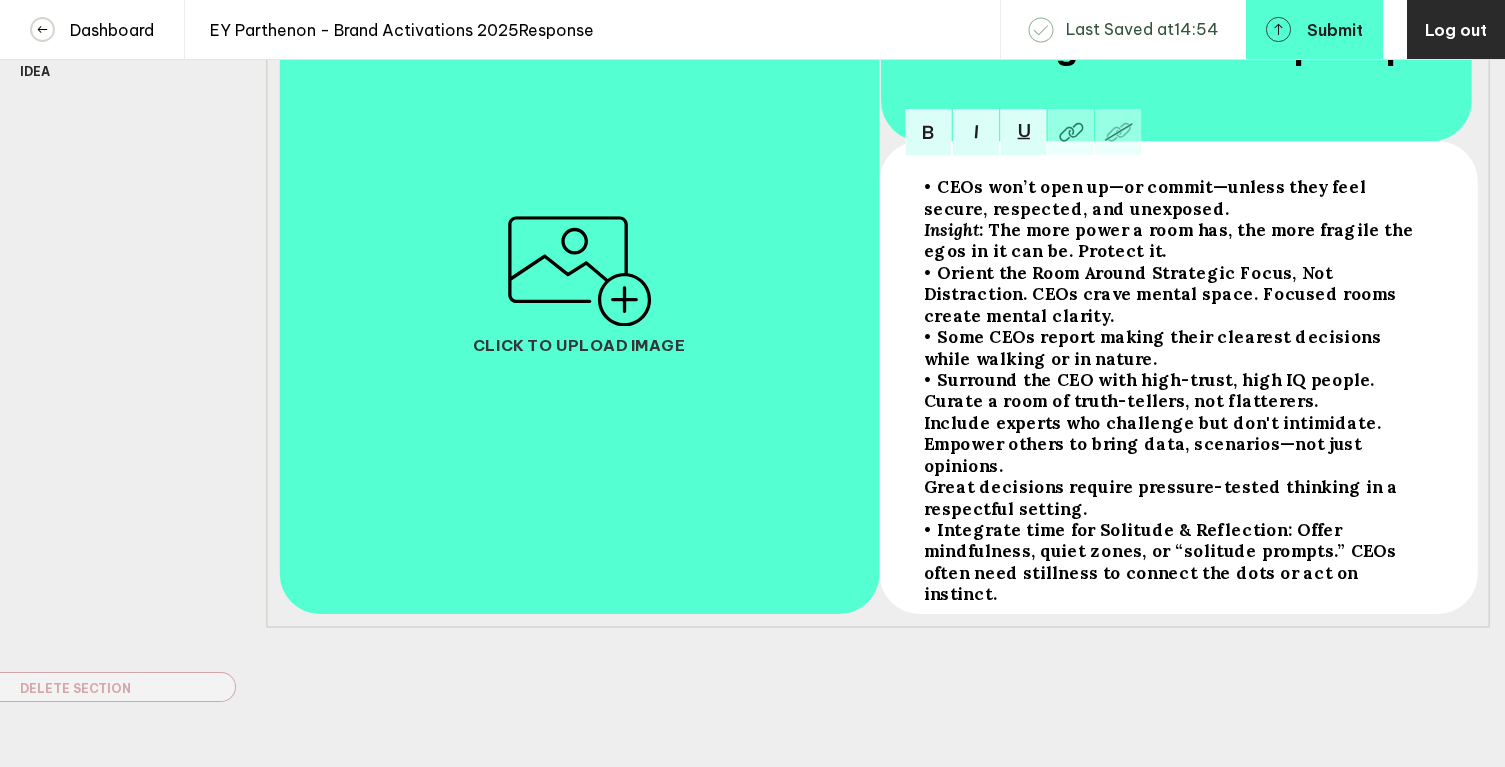 click on "• Integrate time for Solitude & Reflection: Offer mindfulness, quiet zones, or “solitude prompts.” CEOs often need stillness to connect the dots or act on instinct." at bounding box center (1176, 197) 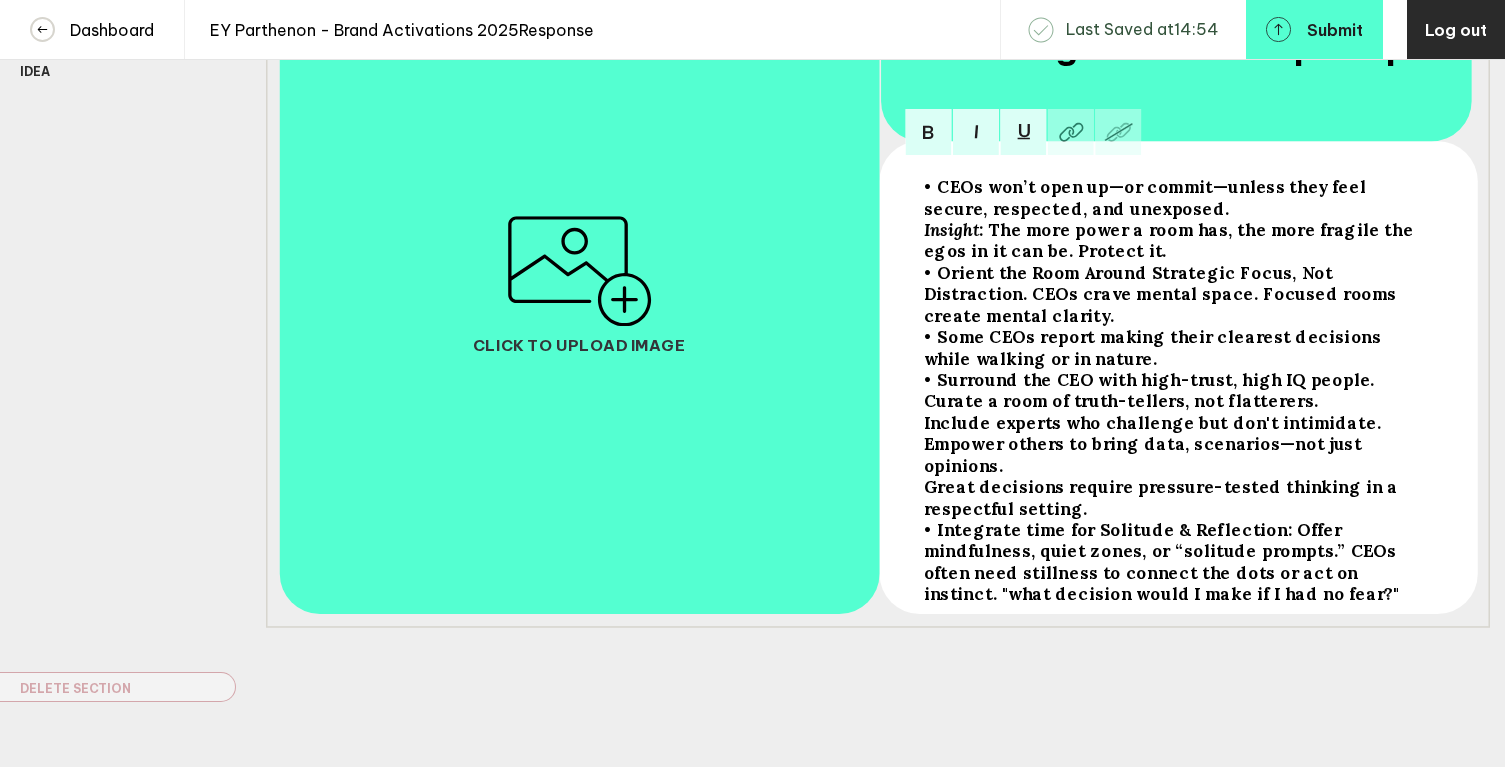 scroll, scrollTop: 0, scrollLeft: 0, axis: both 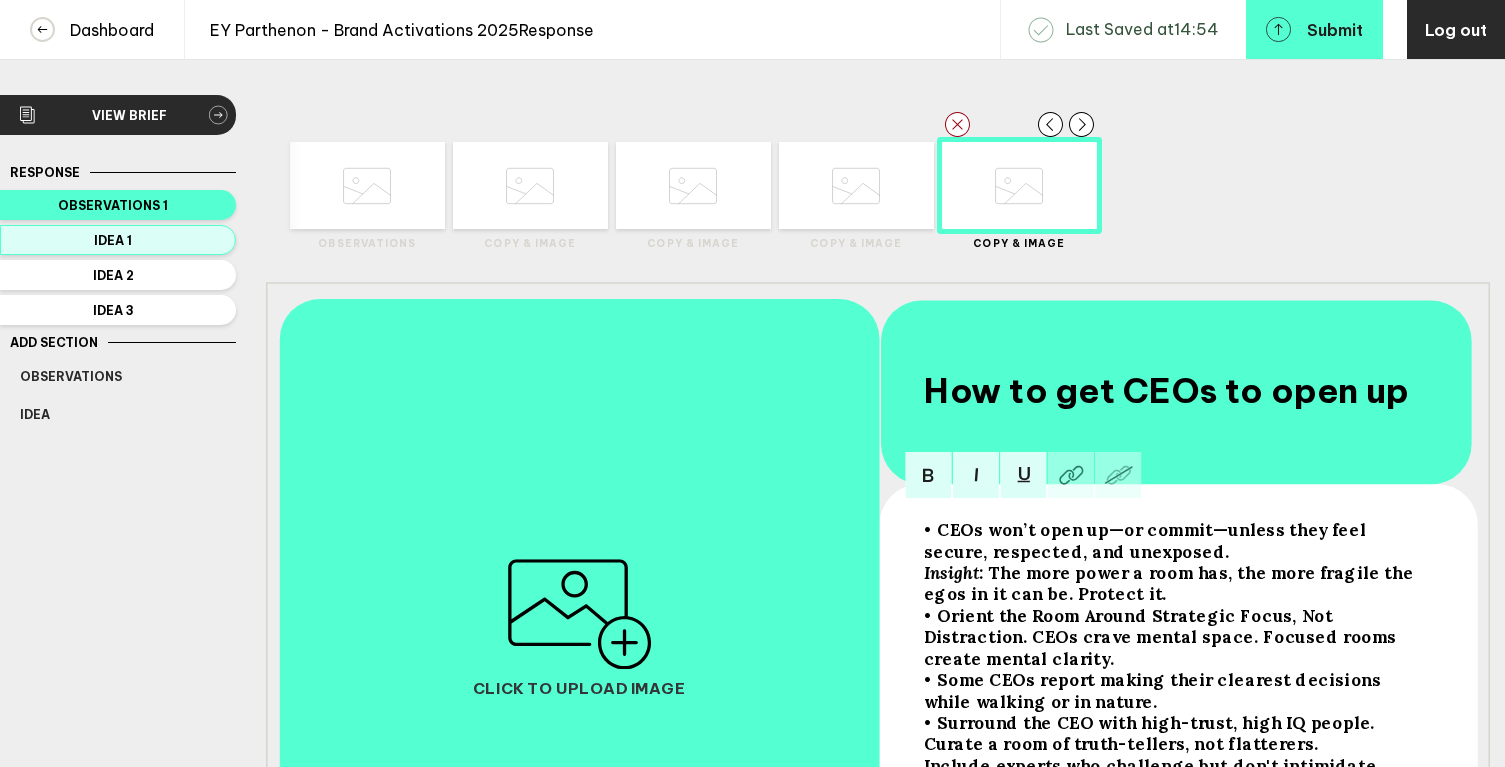 click on "Idea 1" at bounding box center (113, 205) 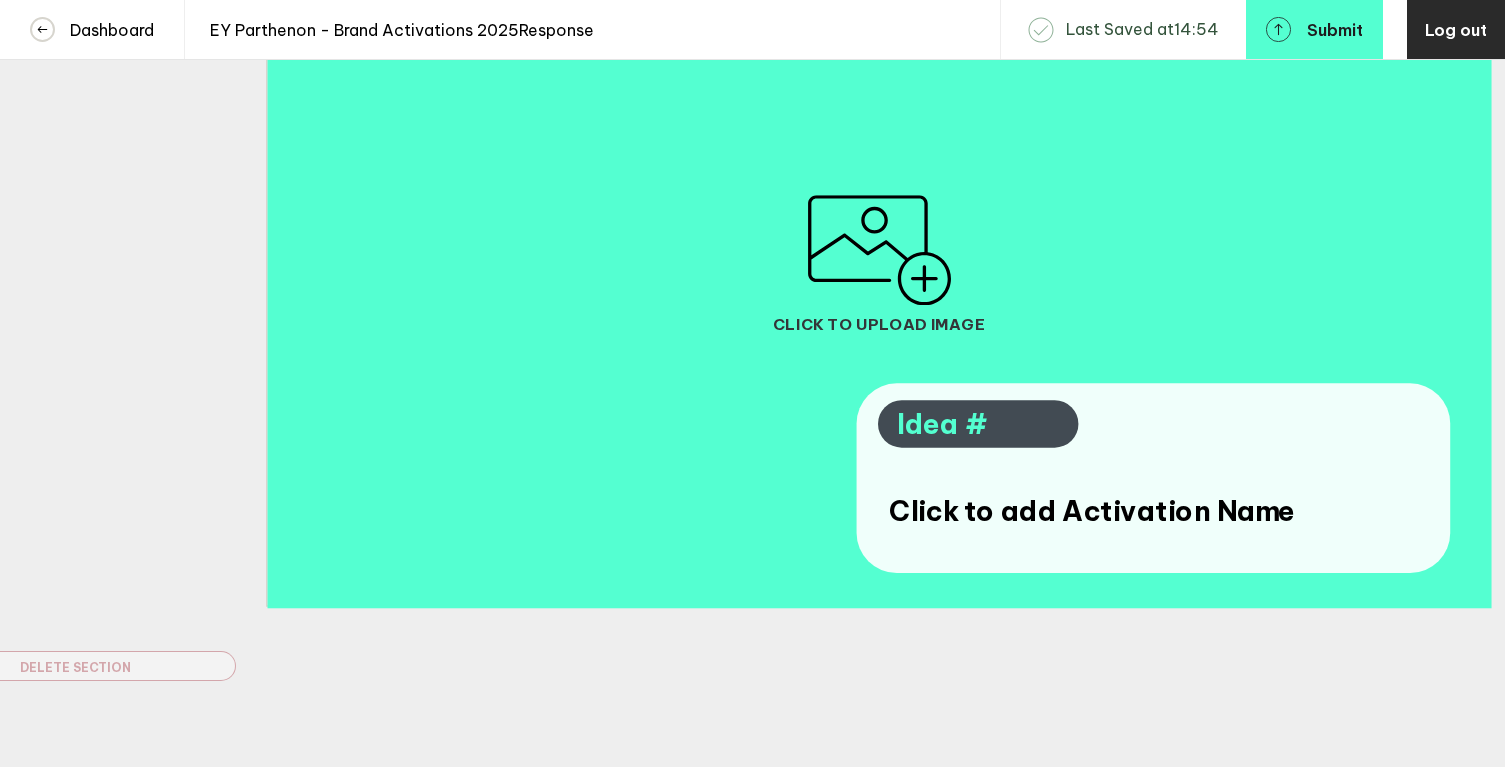 scroll, scrollTop: 474, scrollLeft: 0, axis: vertical 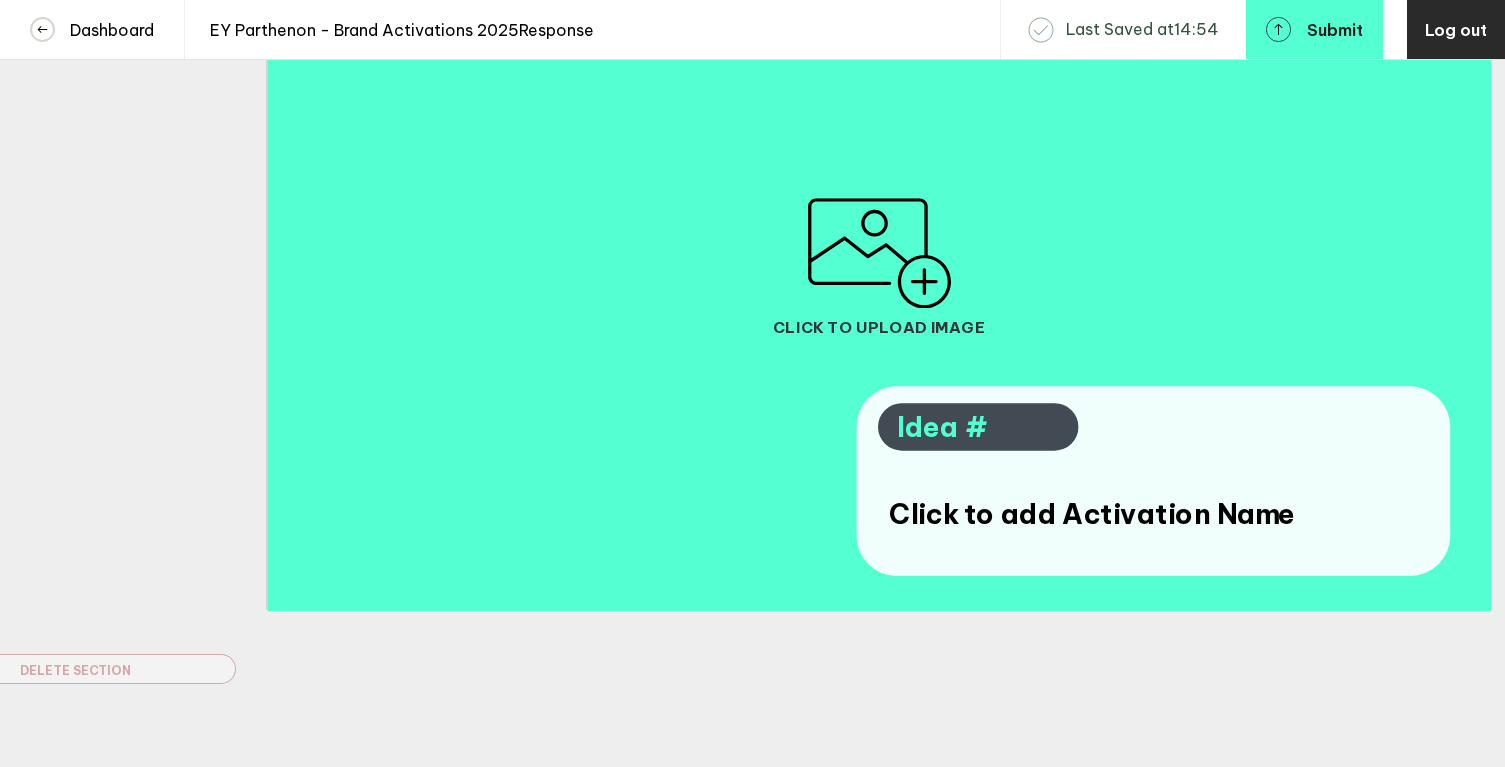 click on "Idea #" at bounding box center [942, 427] 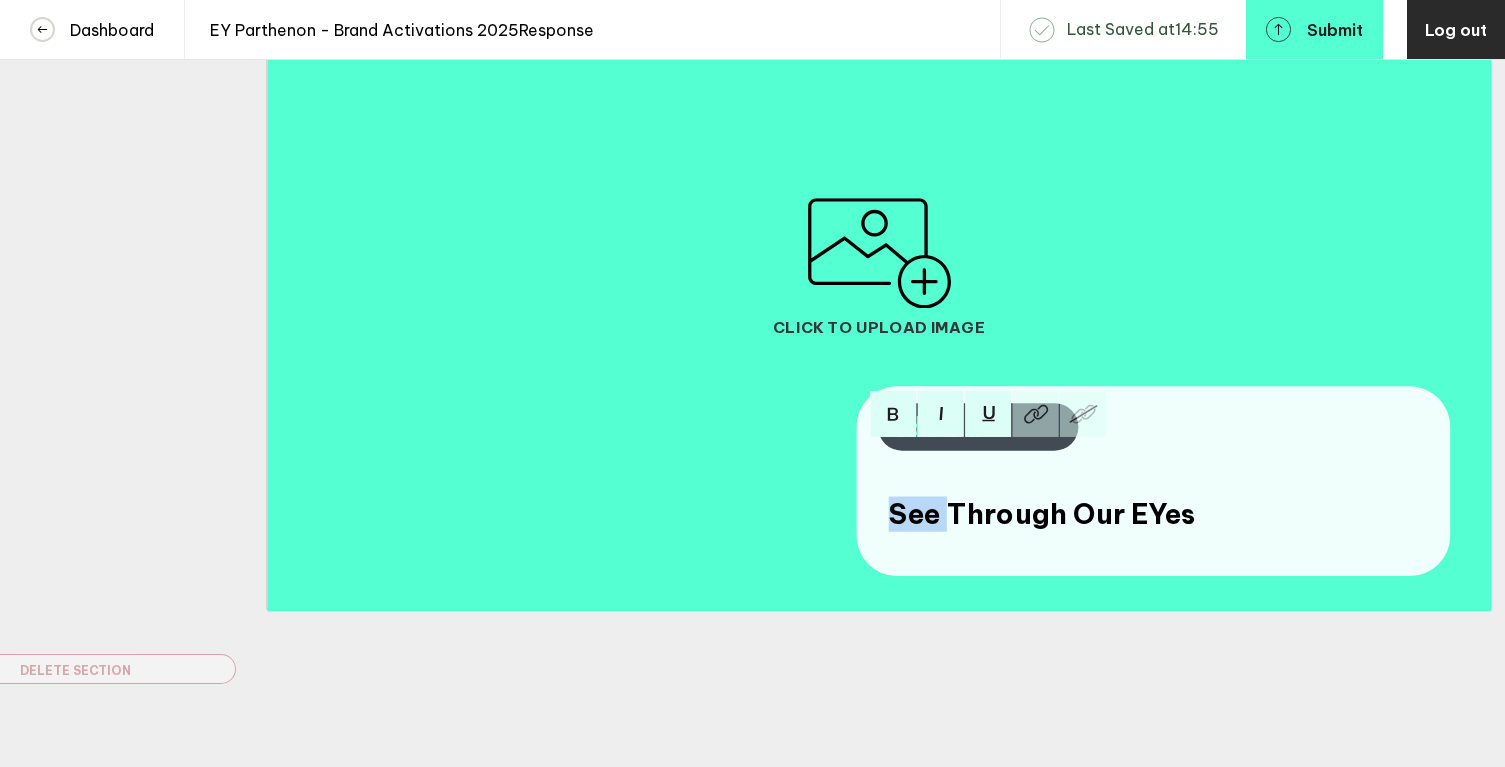 drag, startPoint x: 951, startPoint y: 522, endPoint x: 828, endPoint y: 517, distance: 123.101585 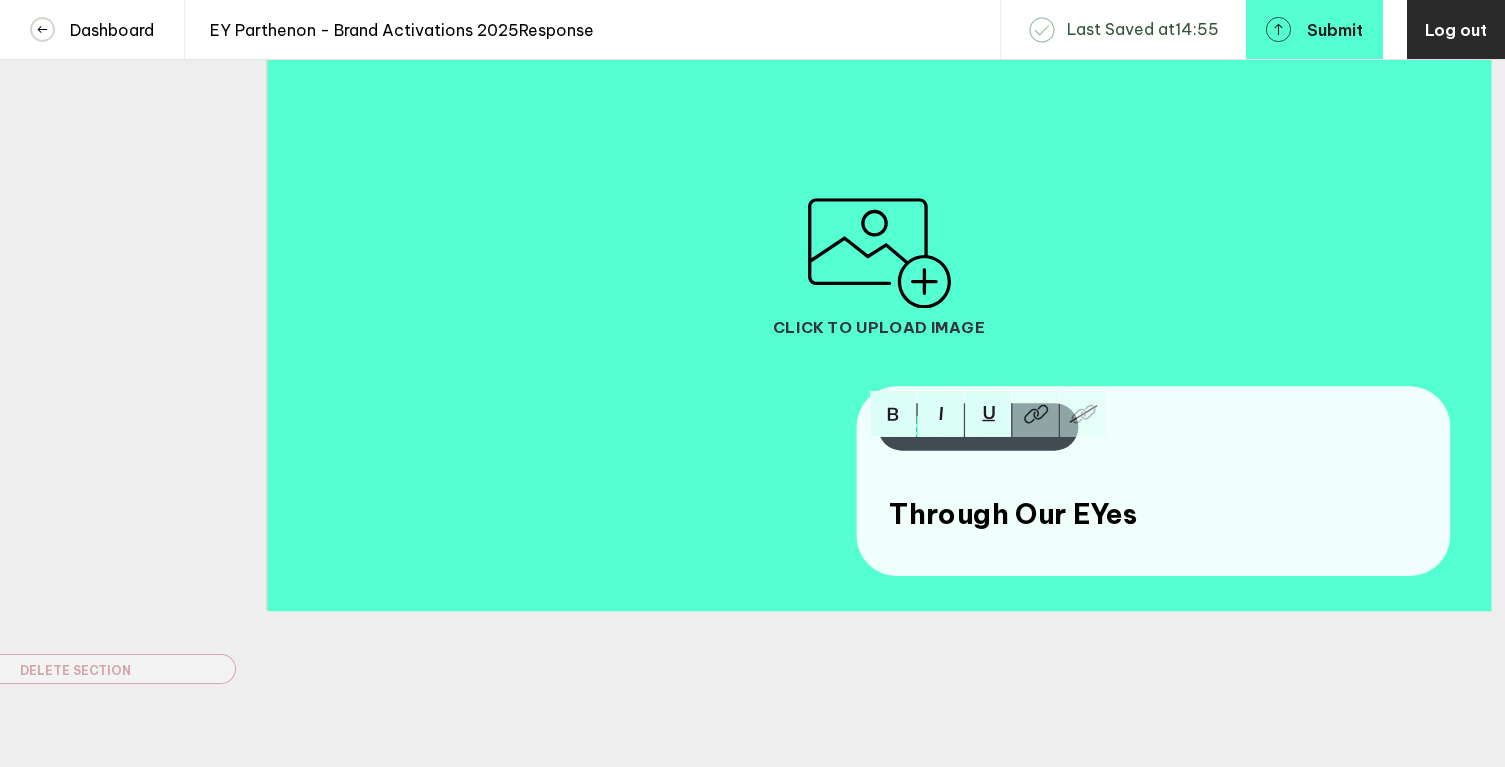 click on "Through Our EYes" at bounding box center [1013, 513] 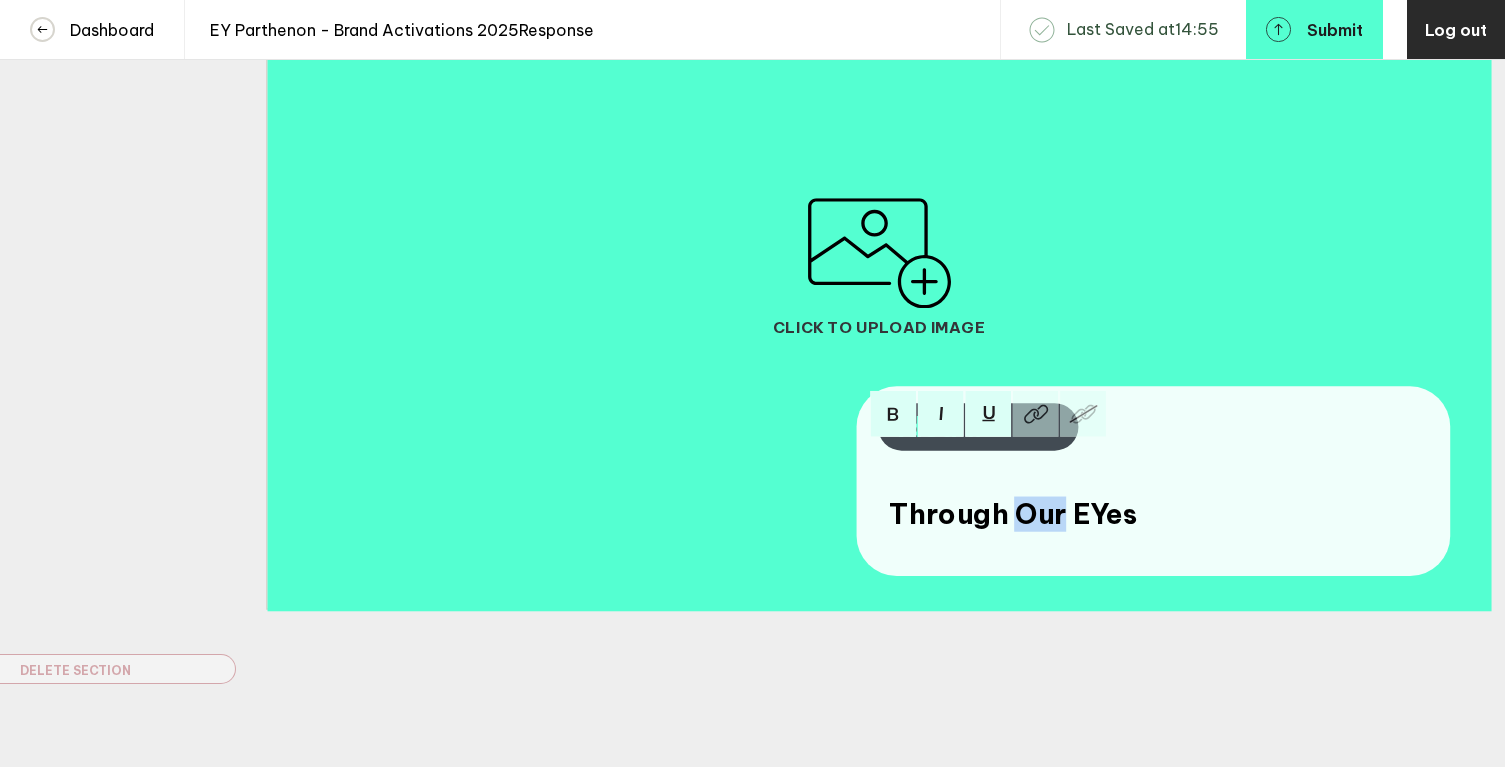 click on "Through Our EYes" at bounding box center [1013, 513] 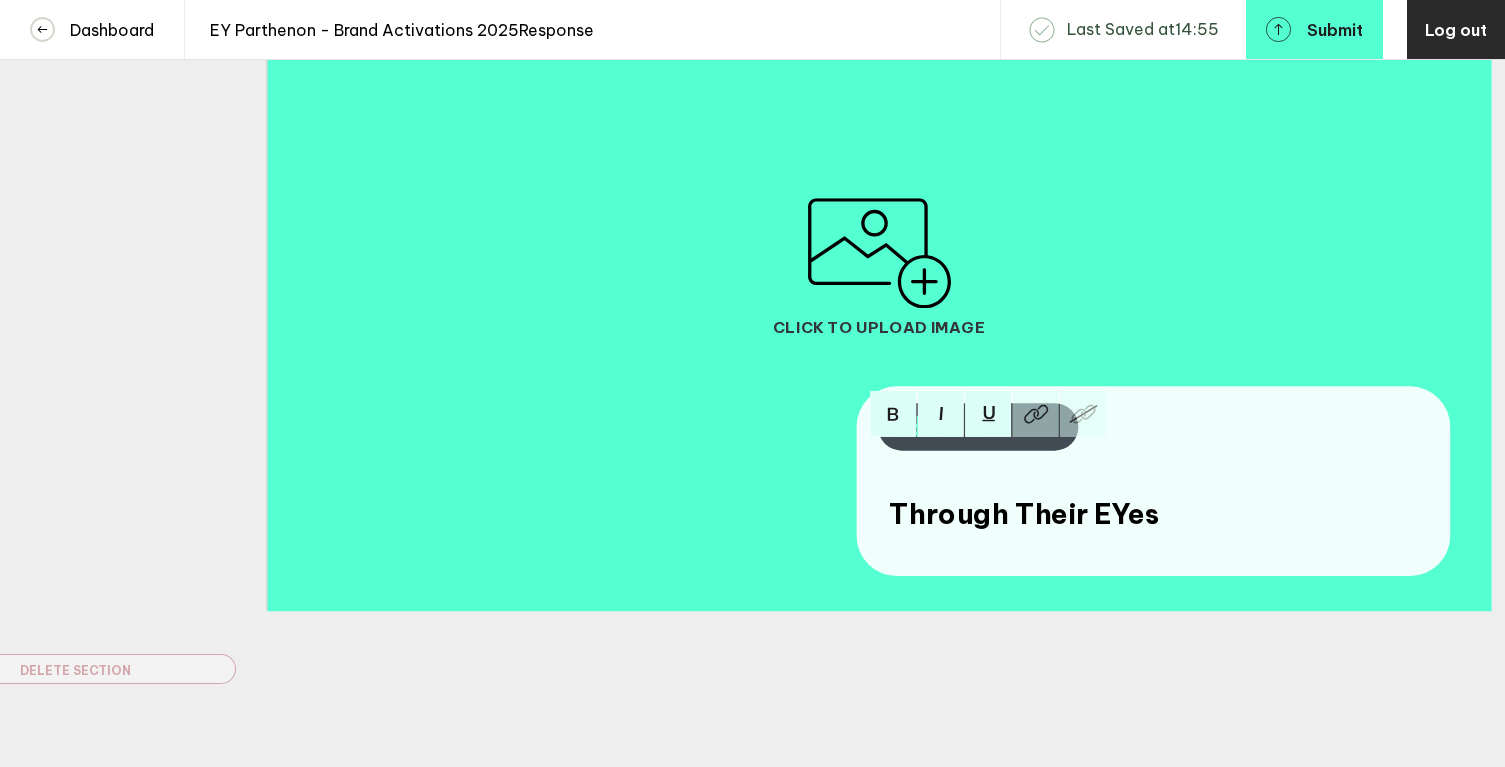click on "Brief Client: EY  |  Brand: EY-Parthenon | Project: Brand Activation Ideas
THE ONE PAGE VIEW
The Ask In a Nutshell
While competitors deliver brilliant strategies but then disappear, EY-Parthenon takes you all the way to real-world results. But  not enough people know thi s - so we need to bring our competitive edge to life in a way that really gets on leaders’ radars:
Create breakthrough brand activation experiences that make CEOs, Boards, PE and Government leaders FEEL the EY-Parthenon difference: insight to strategic action to results –  fast .
The Opportunity
Windows of opportunity are increasingly short and ephemeral in today's volatile world. In this environment, EY-Parthenon's approach to strategy is the only one that can actually deliver results - while the McBs leave you with PowerPoint strategies and other Big Four firms copy tired approaches that don't execute.
THE strategic partner who helps the new generation of disruptive leaders  shape the future with confidence" at bounding box center (752, 170) 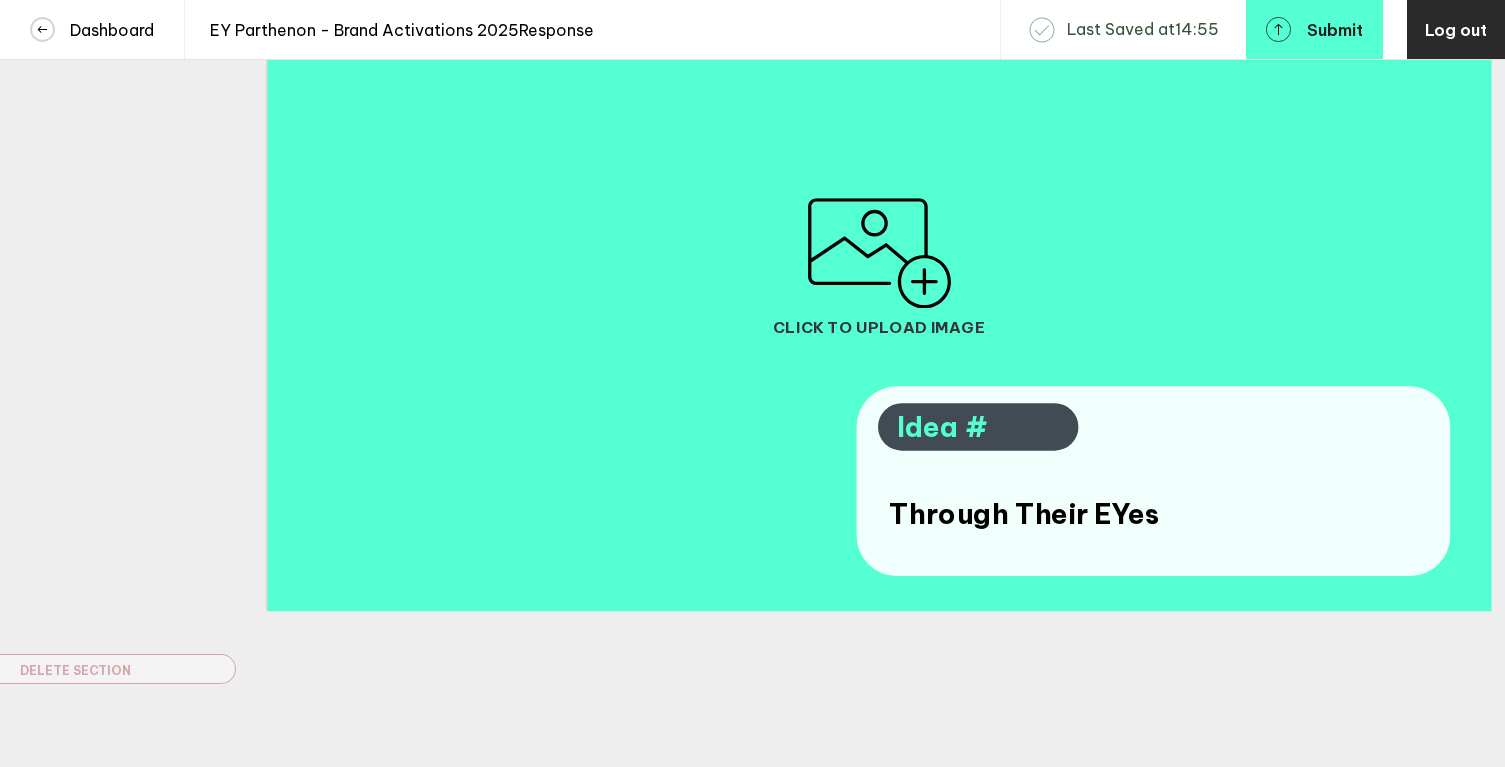click on "Through Their EYes" at bounding box center [1024, 513] 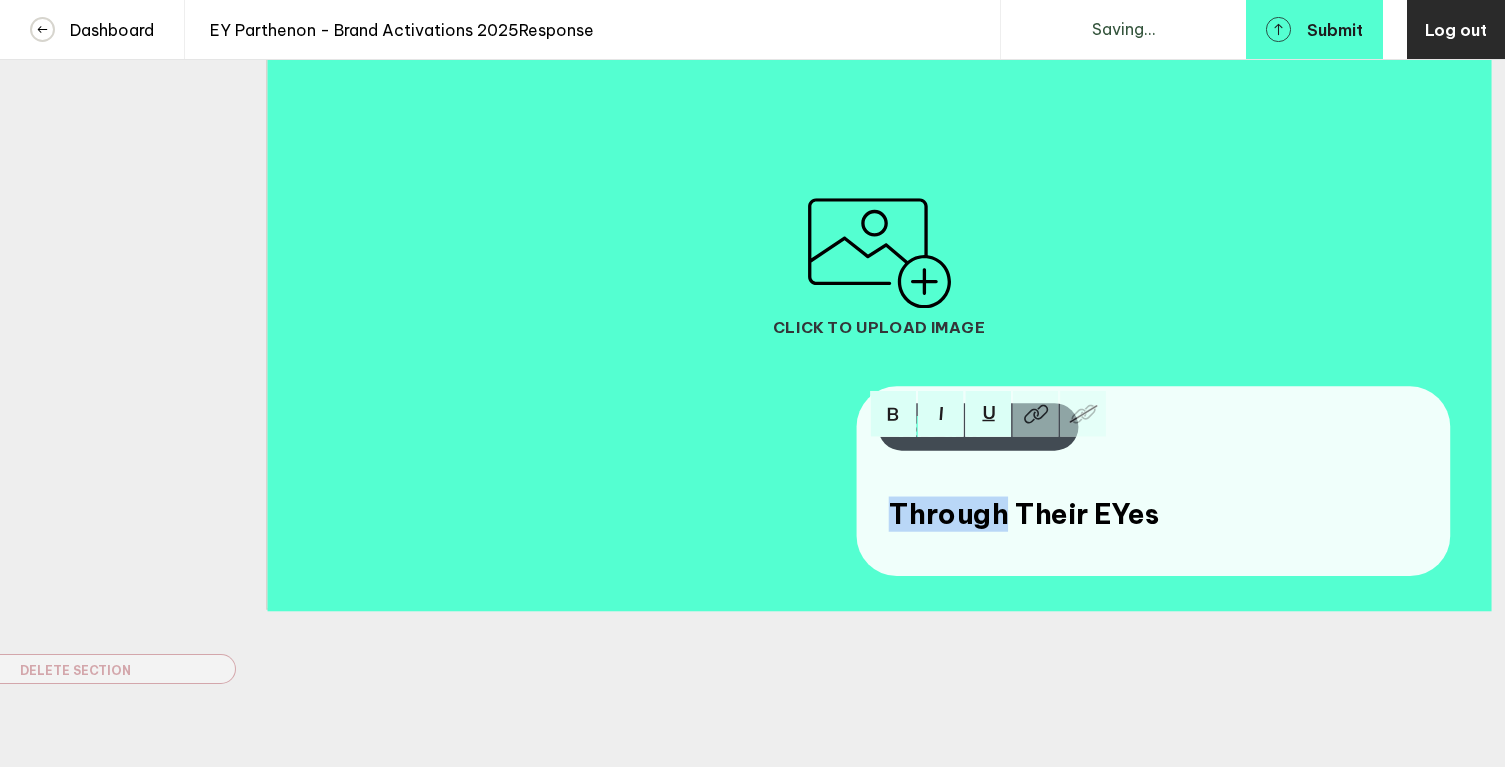 click on "Through Their EYes" at bounding box center (1024, 513) 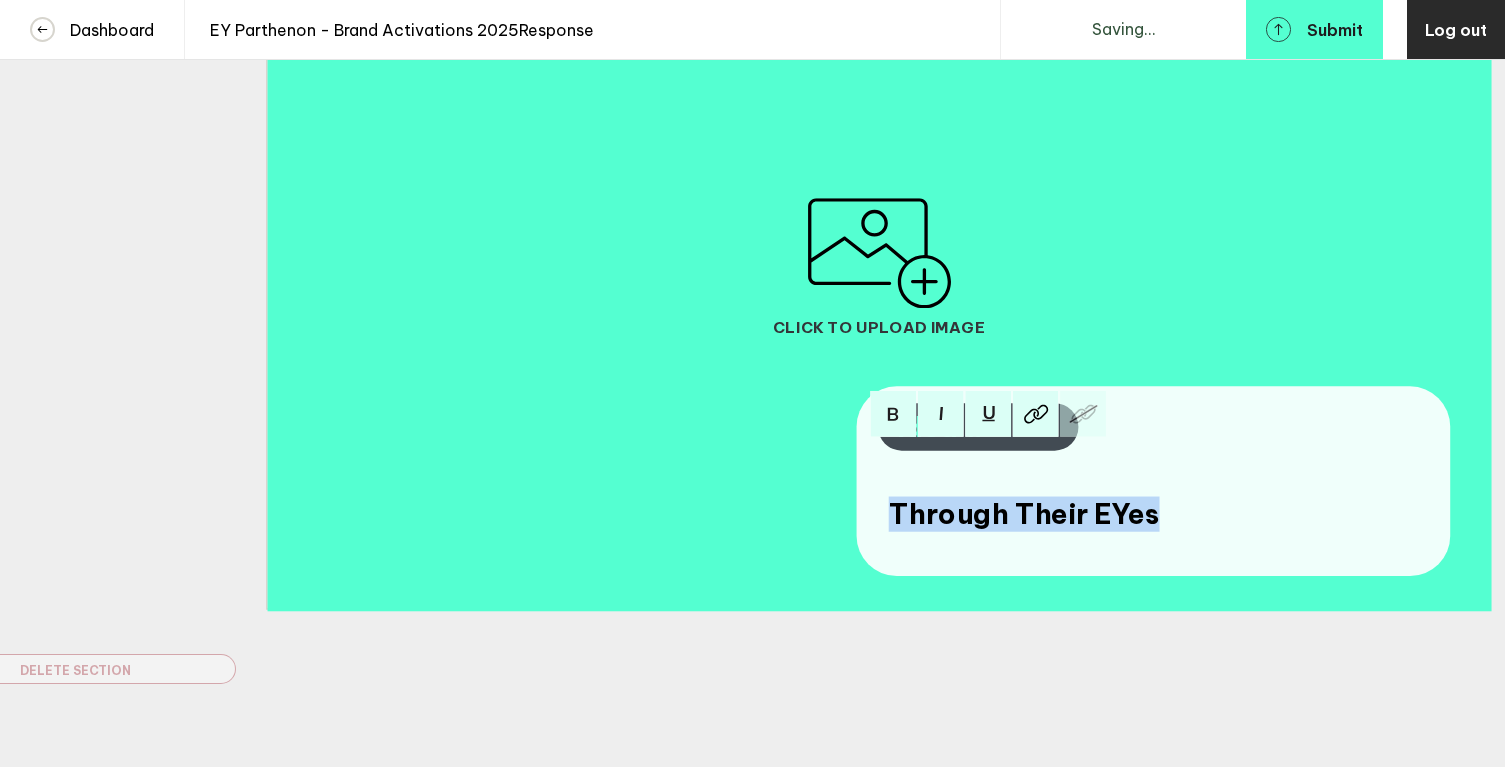 click on "Through Their EYes" at bounding box center [1024, 513] 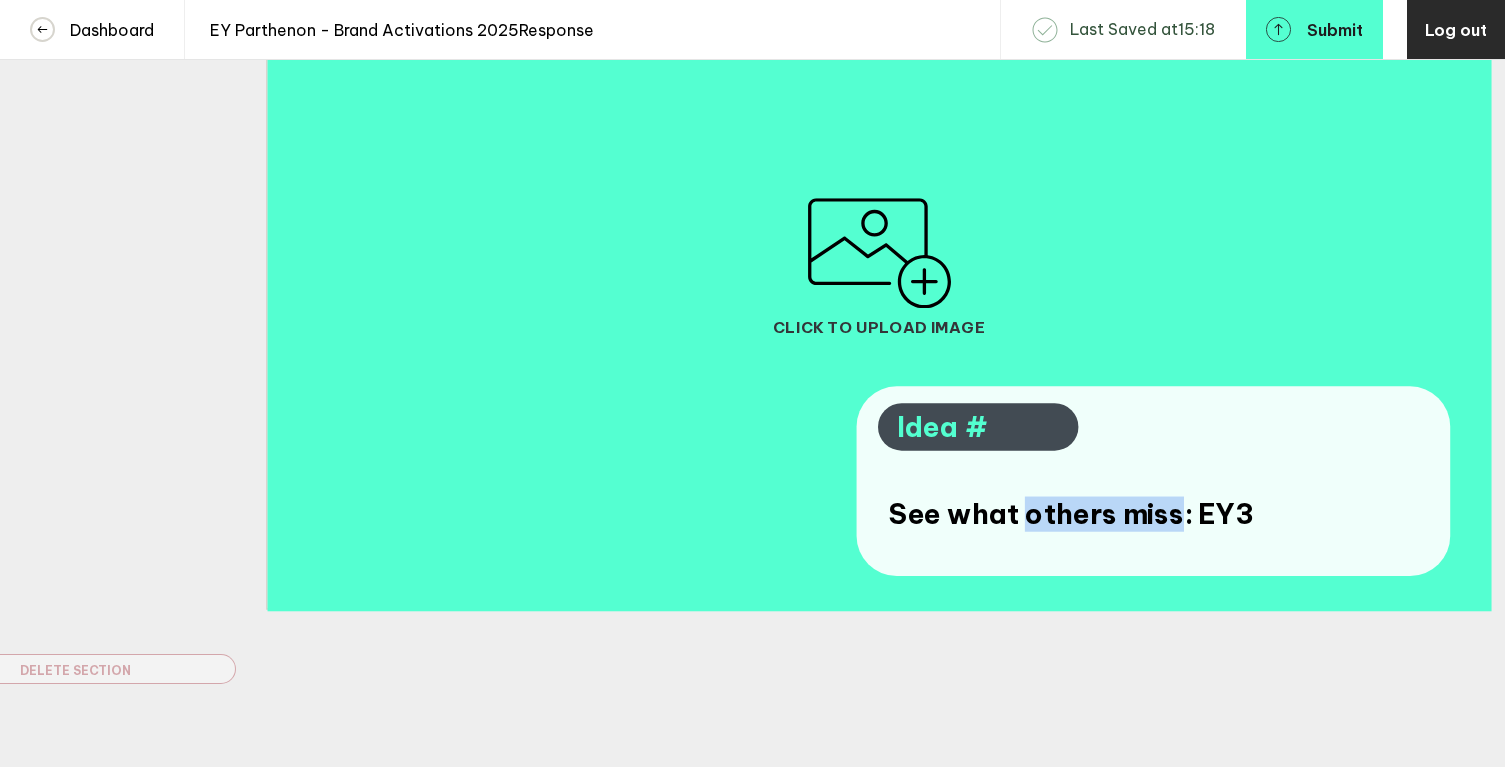 drag, startPoint x: 1175, startPoint y: 527, endPoint x: 1029, endPoint y: 531, distance: 146.05478 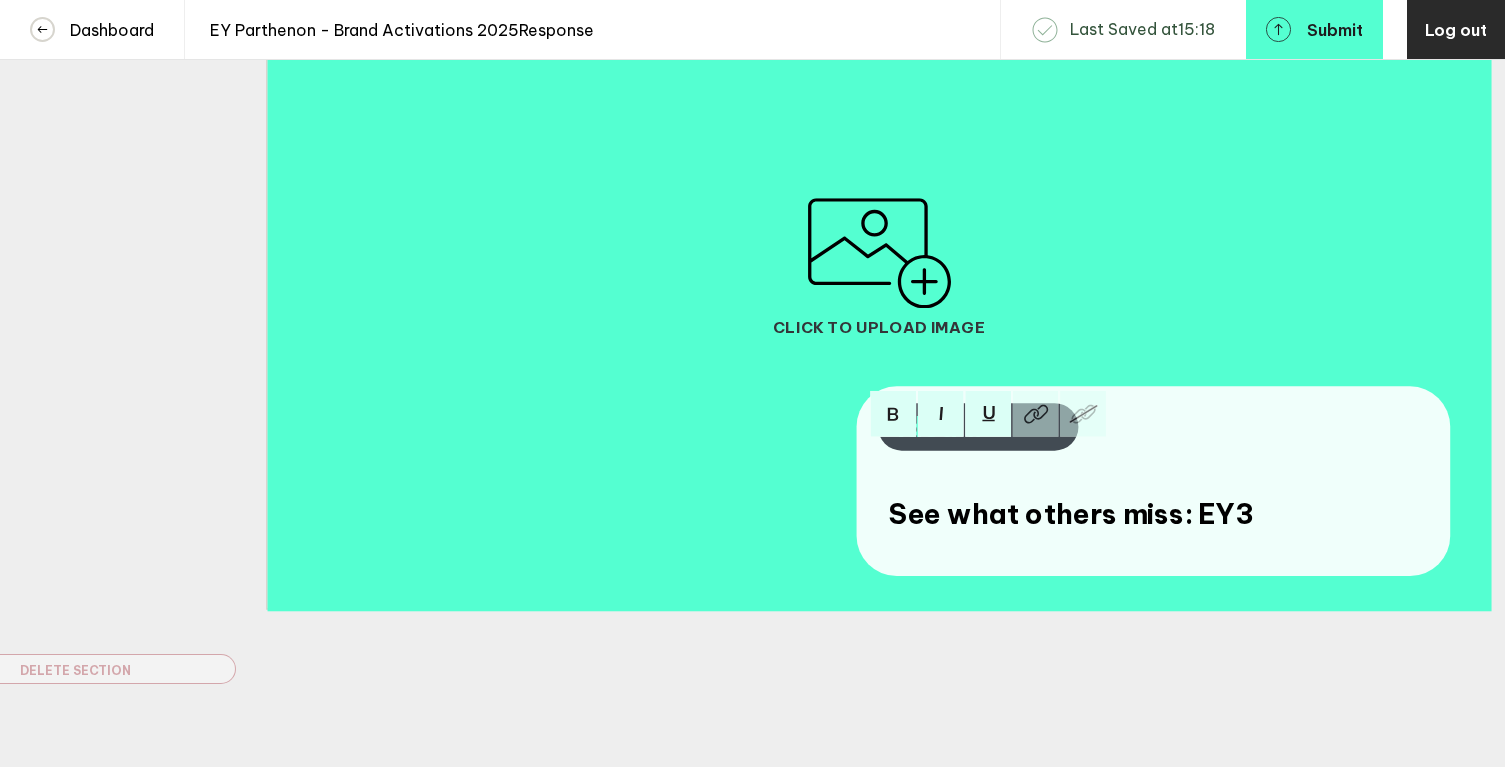 click on "See what others miss: EY3" at bounding box center (1103, 513) 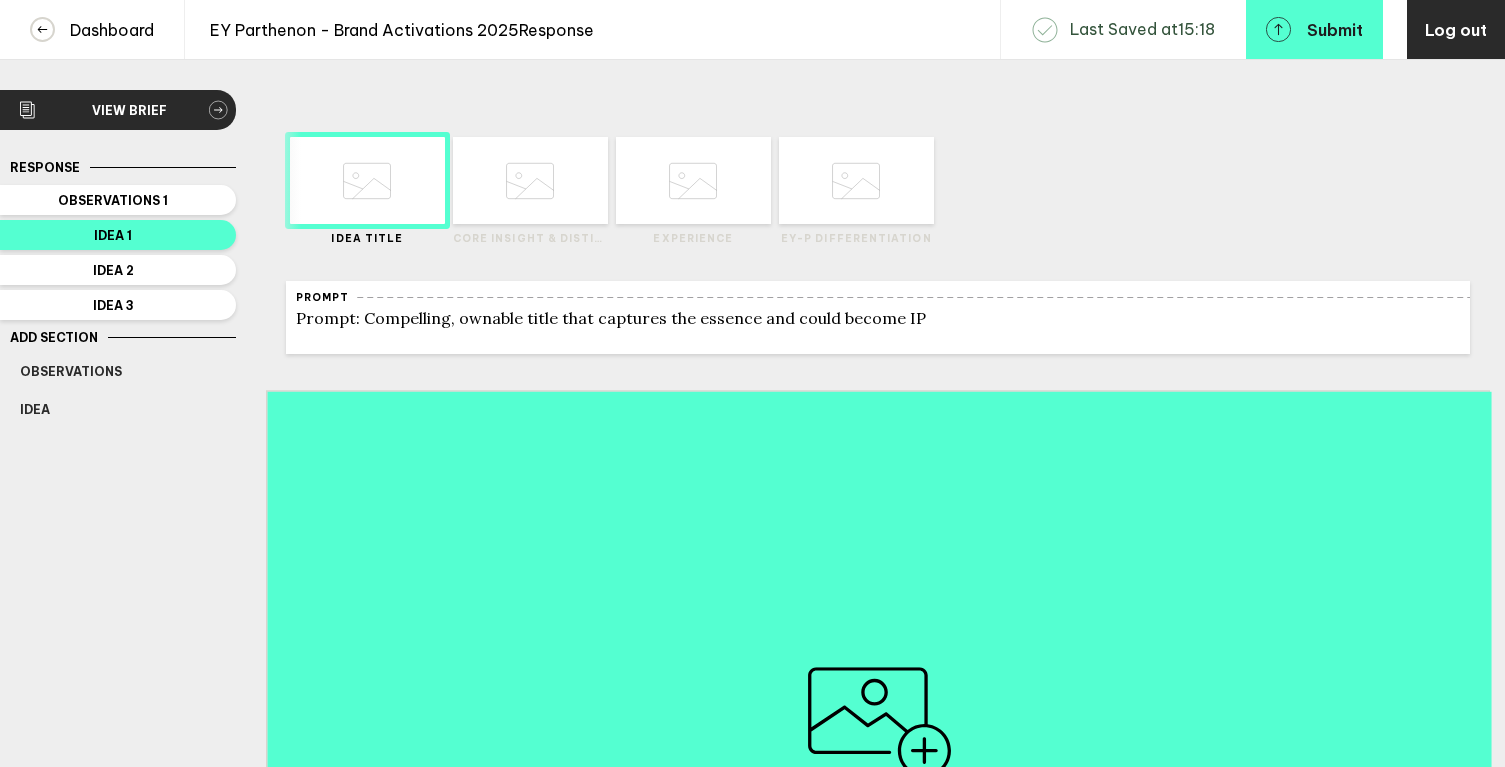 scroll, scrollTop: 0, scrollLeft: 0, axis: both 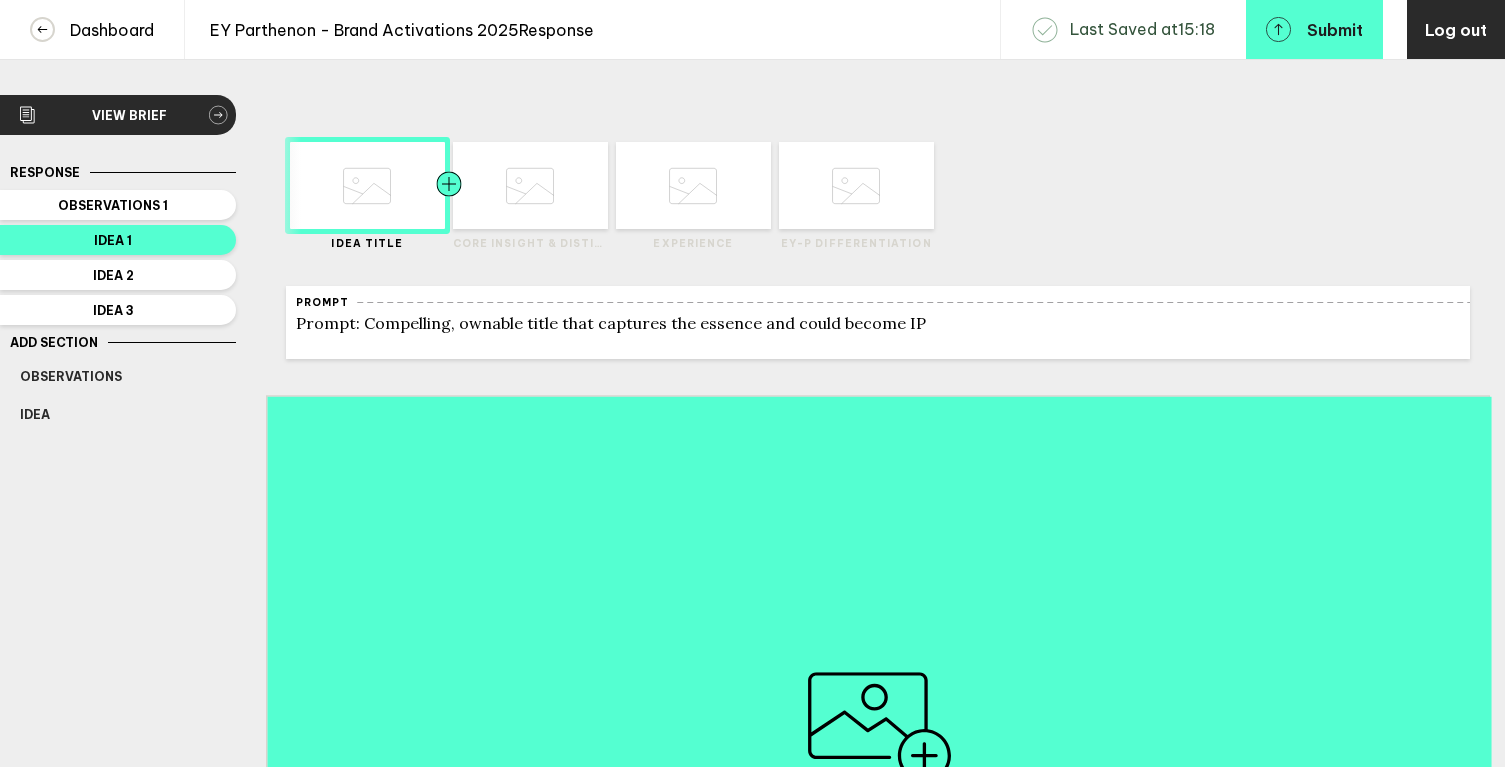 click at bounding box center (325, 185) 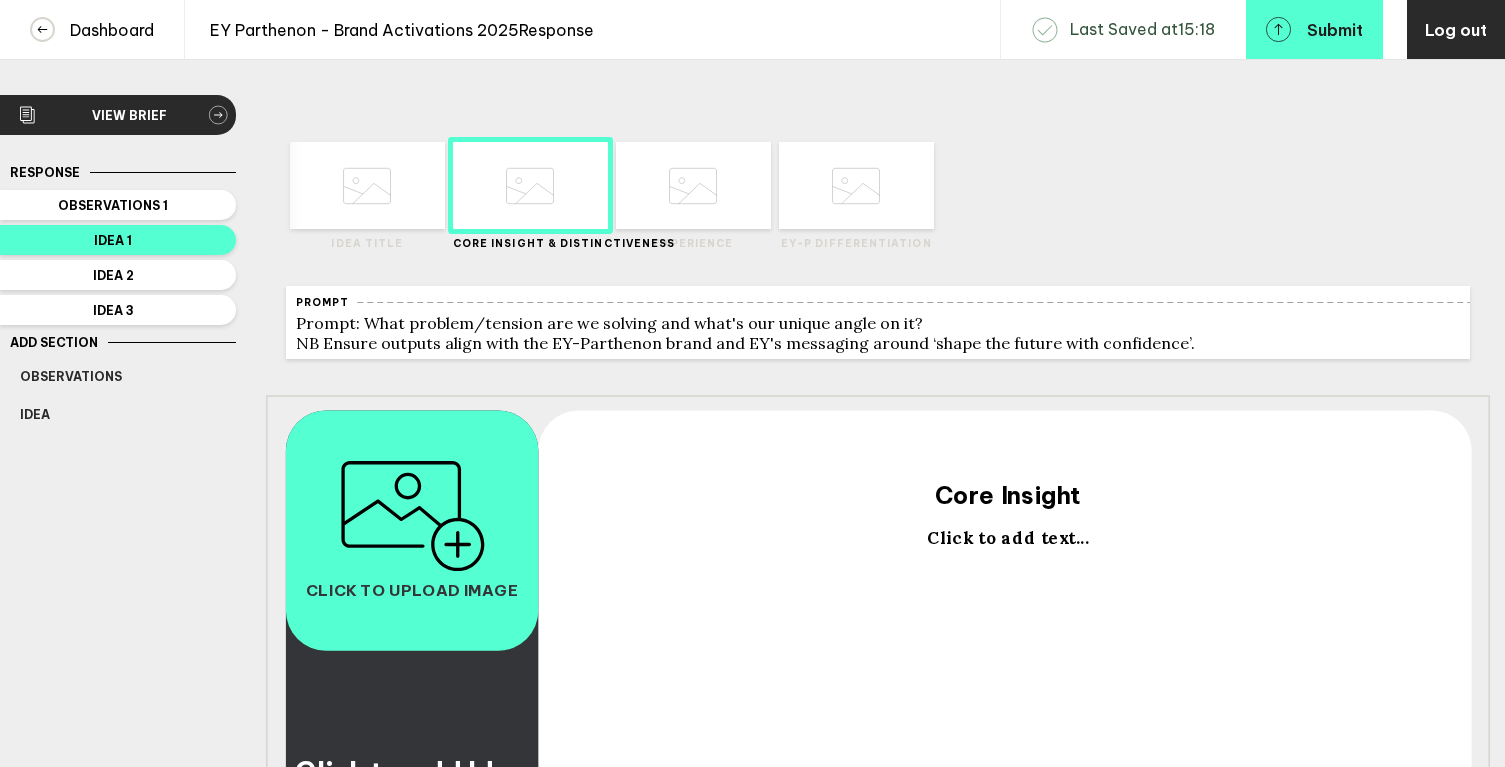 click on "Core Insight" at bounding box center [545, 456] 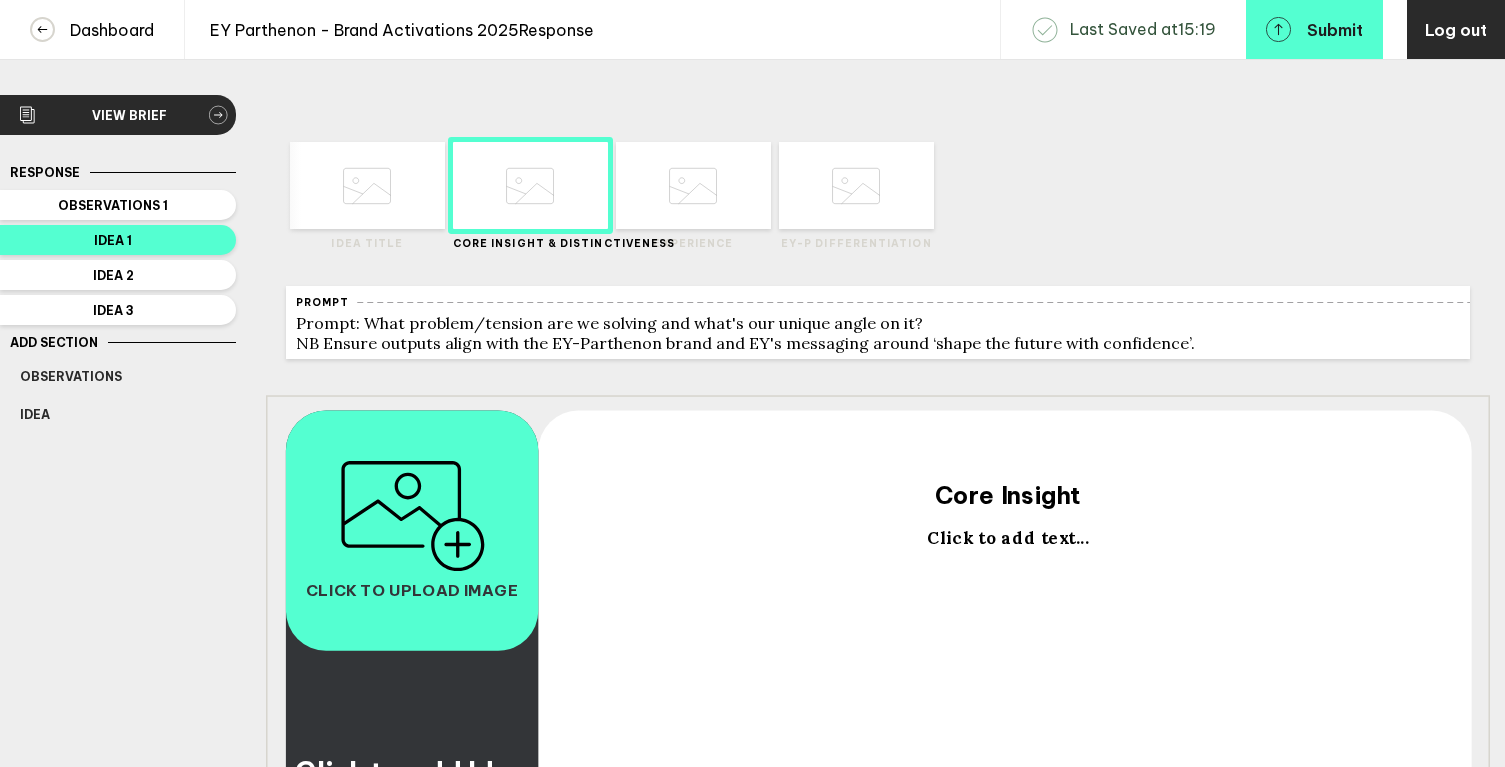 click on "Click to add text..." at bounding box center [412, 790] 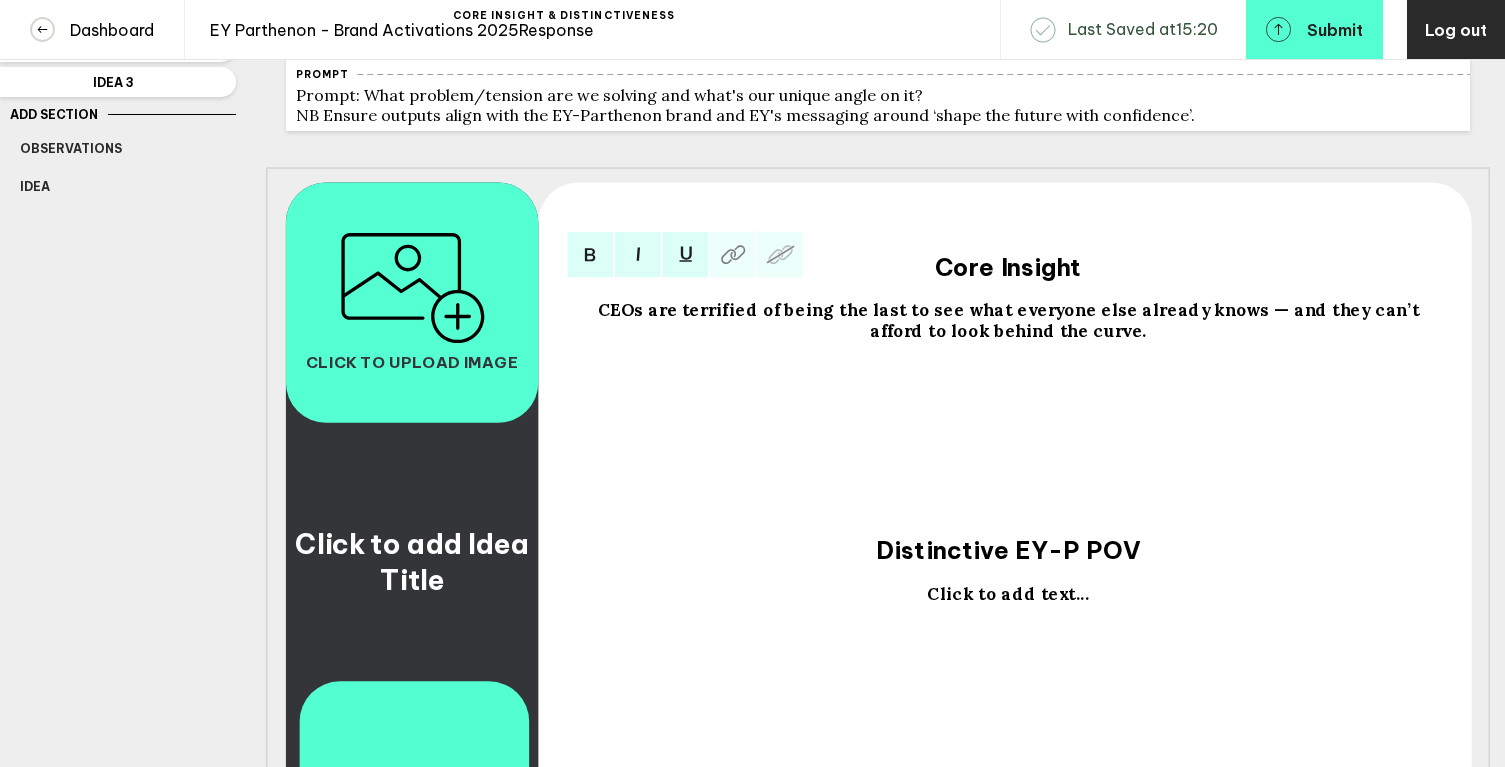 scroll, scrollTop: 240, scrollLeft: 0, axis: vertical 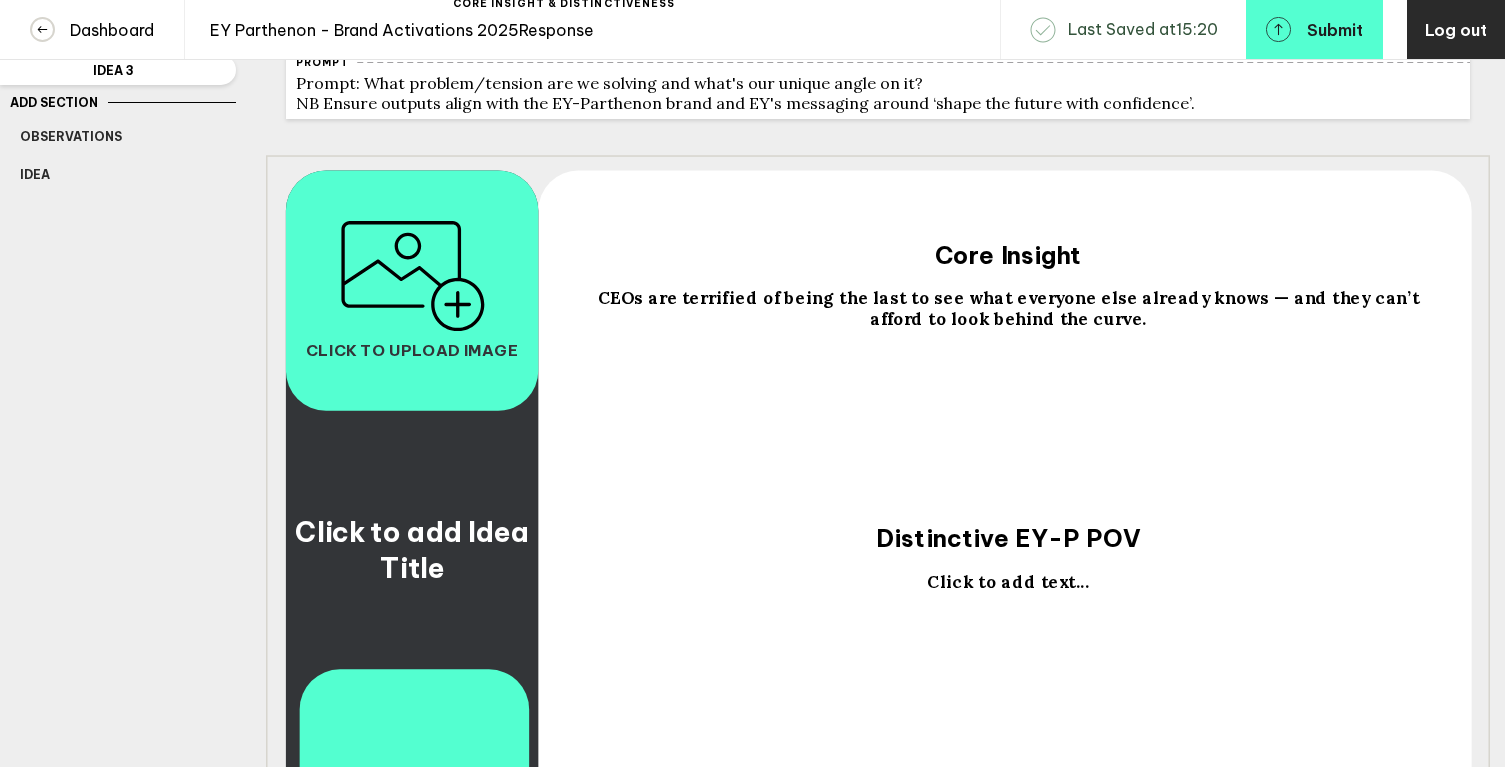 click on "Click to add text..." at bounding box center (412, 550) 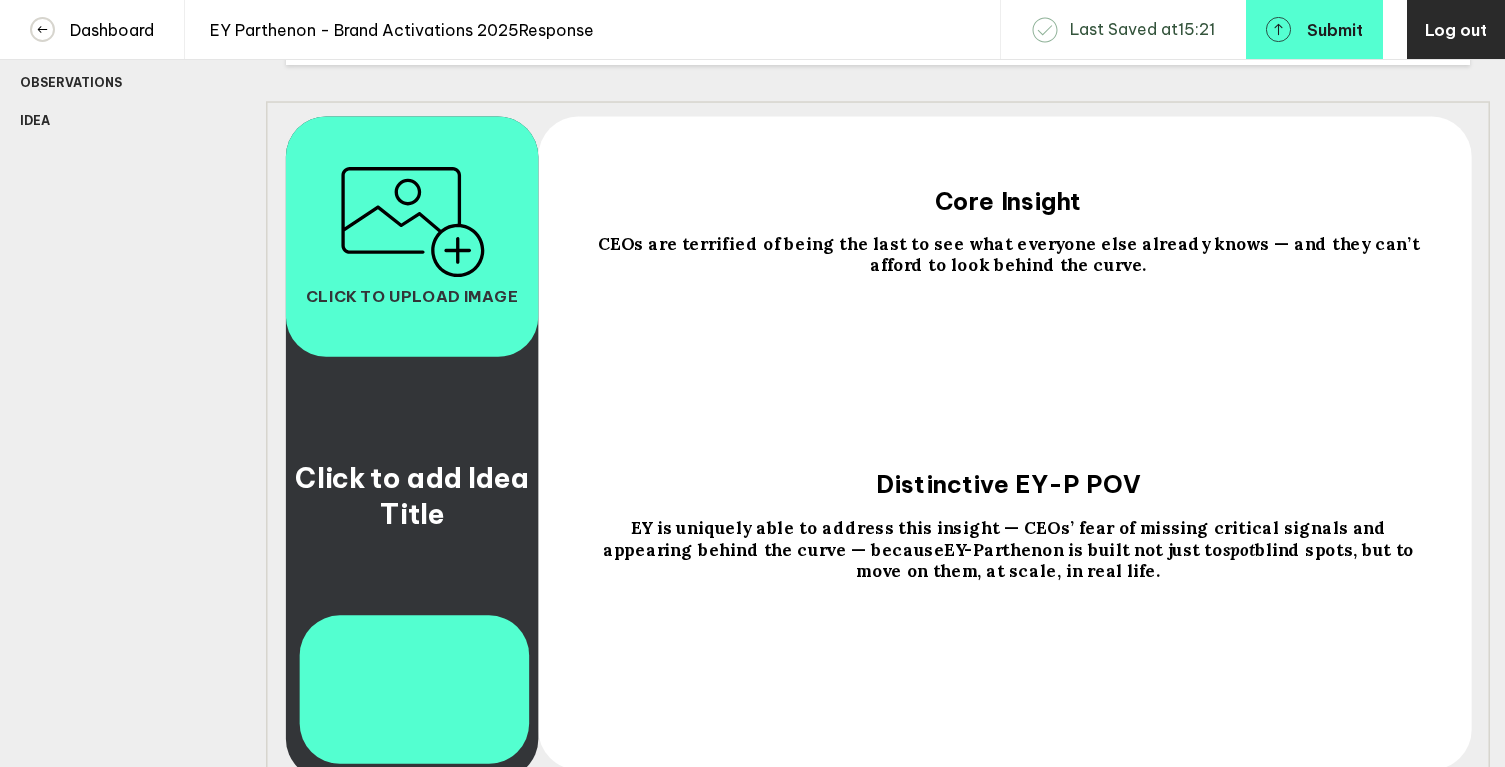 scroll, scrollTop: 314, scrollLeft: 0, axis: vertical 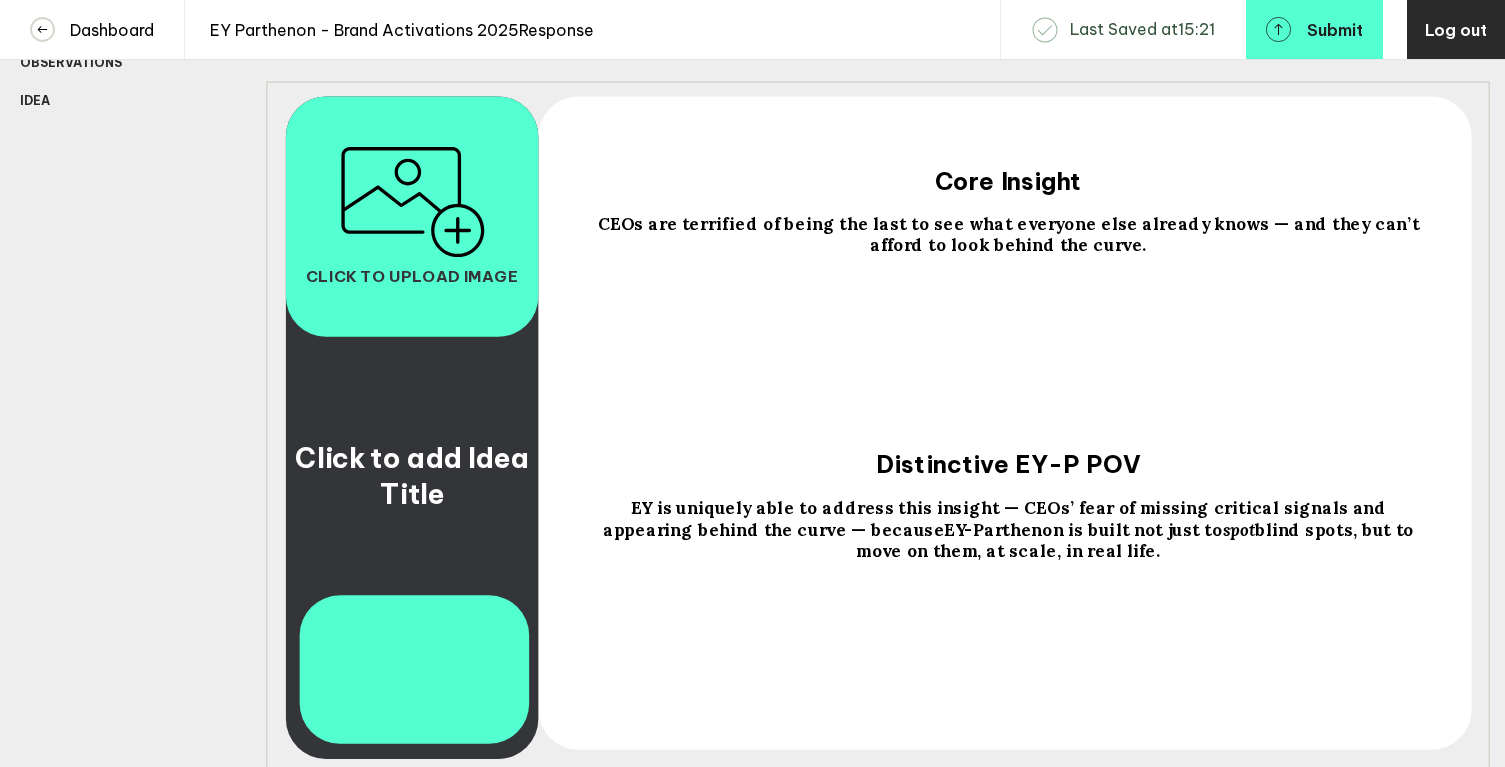 click on "EY is uniquely able to address this insight — CEOs’ fear of missing critical signals and appearing behind the curve — because EY-Parthenon is built not just to spot blind spots, but to move on them, at scale, in real life." at bounding box center [1008, 234] 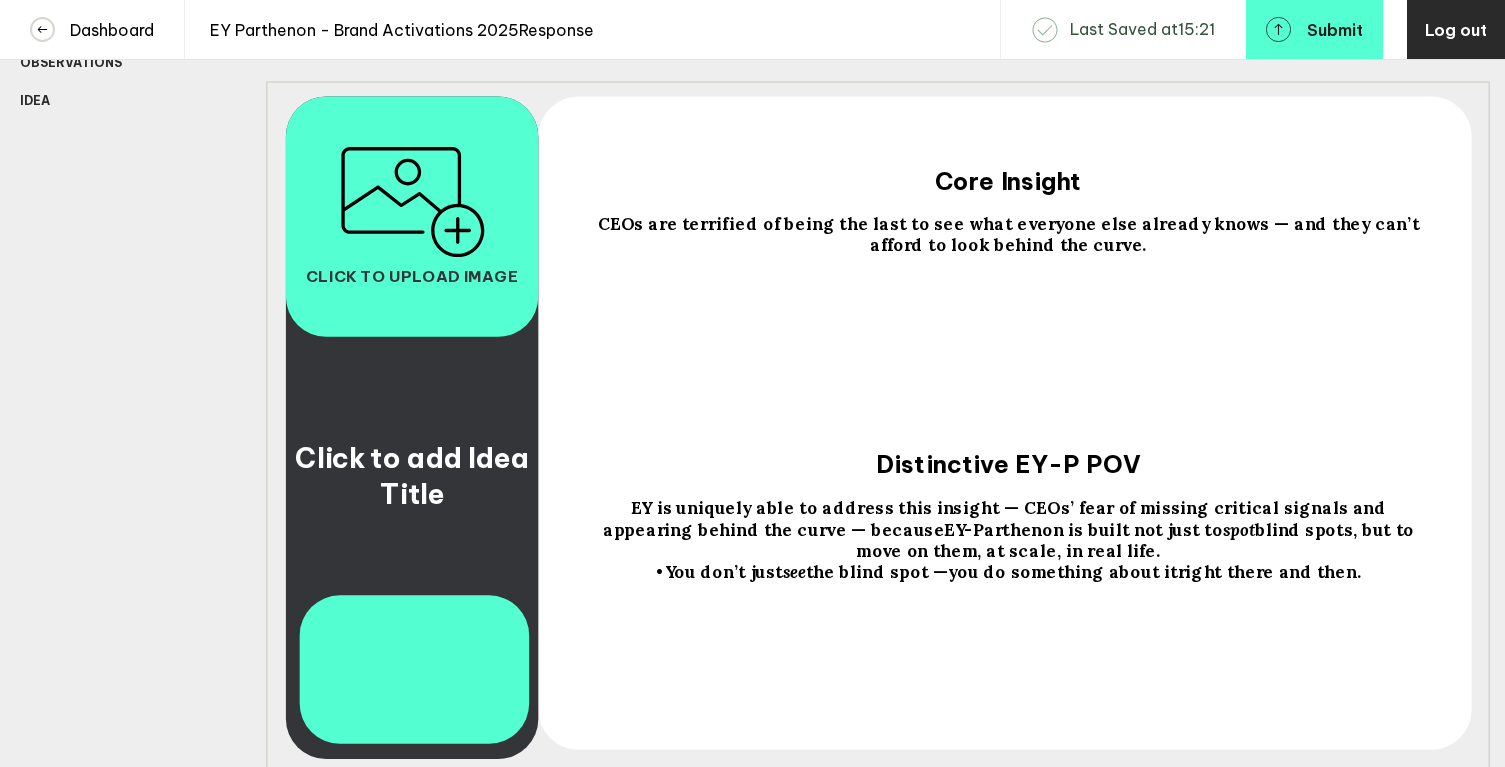 click on "You don’t just" at bounding box center [1011, 234] 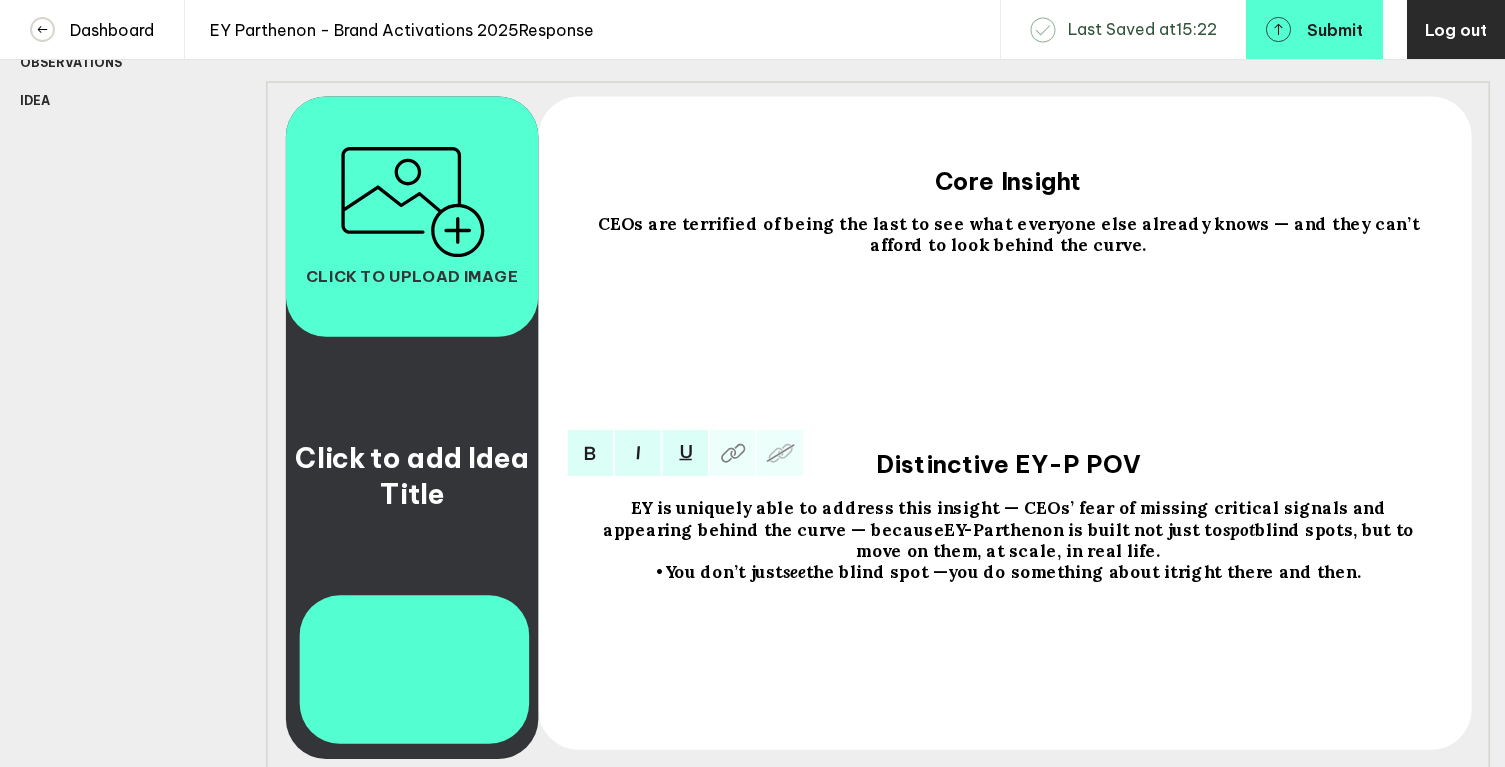 click on "You don’t just" at bounding box center [997, 518] 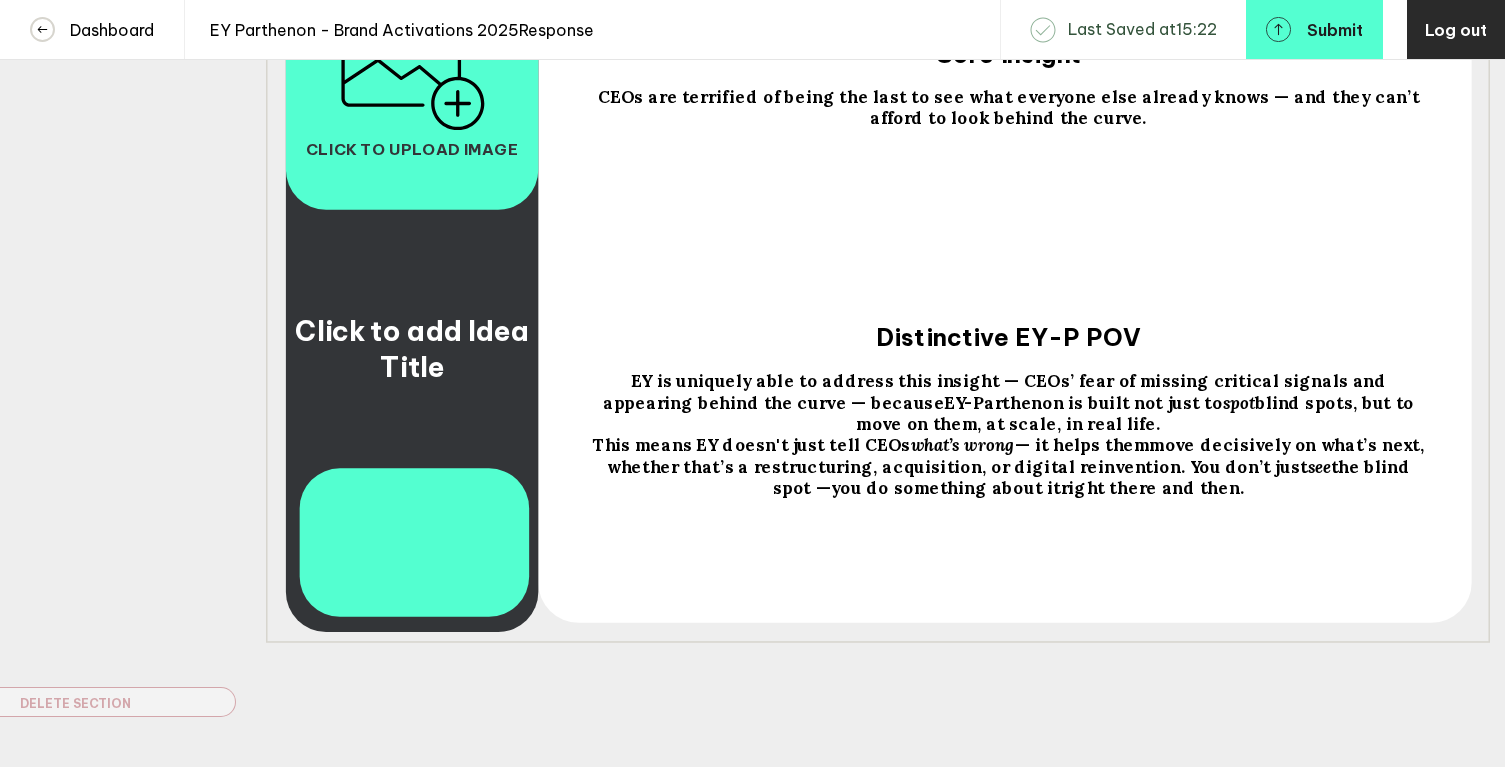 scroll, scrollTop: 449, scrollLeft: 0, axis: vertical 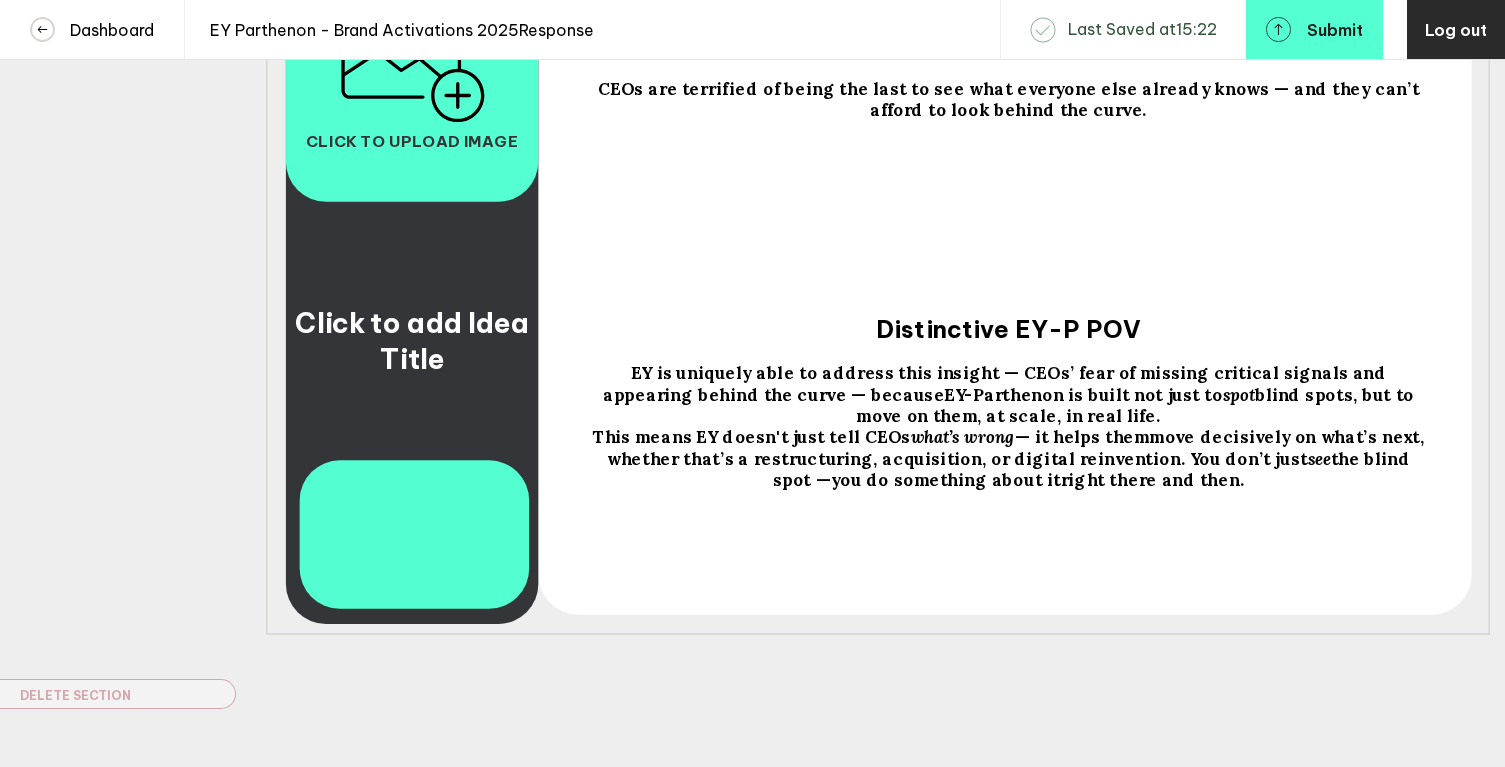 click on "This means EY doesn't just tell CEOs  what’s wrong  — it helps them  move decisively on what’s next , whether that’s a restructuring, acquisition, or digital reinvention. You don’t just  see  the blind spot —  you do something about it  right there and then." at bounding box center [1008, 99] 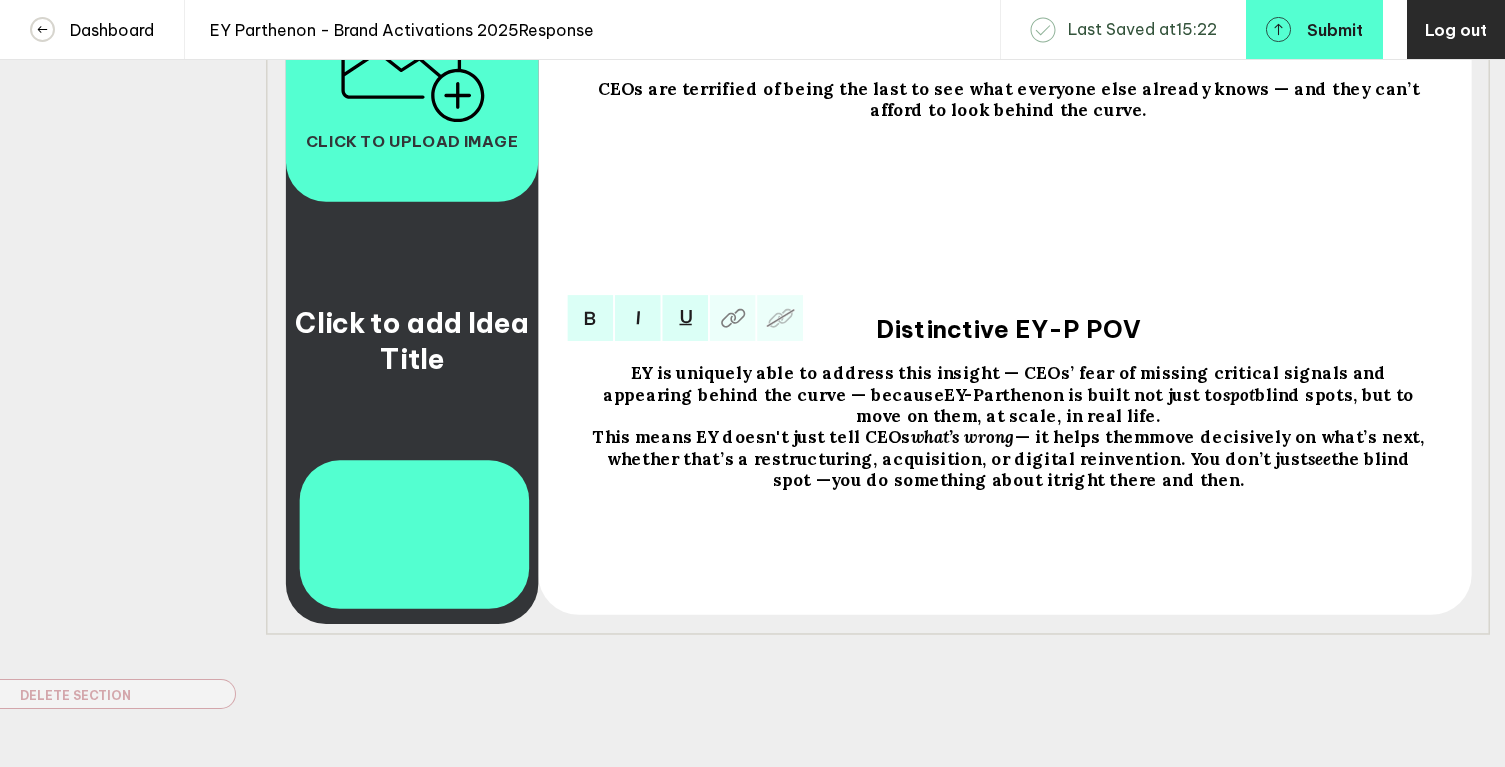click on "This means EY doesn't just tell CEOs  what’s wrong  — it helps them  move decisively on what’s next , whether that’s a restructuring, acquisition, or digital reinvention. You don’t just  see  the blind spot —  you do something about it  right there and then." at bounding box center [1008, 394] 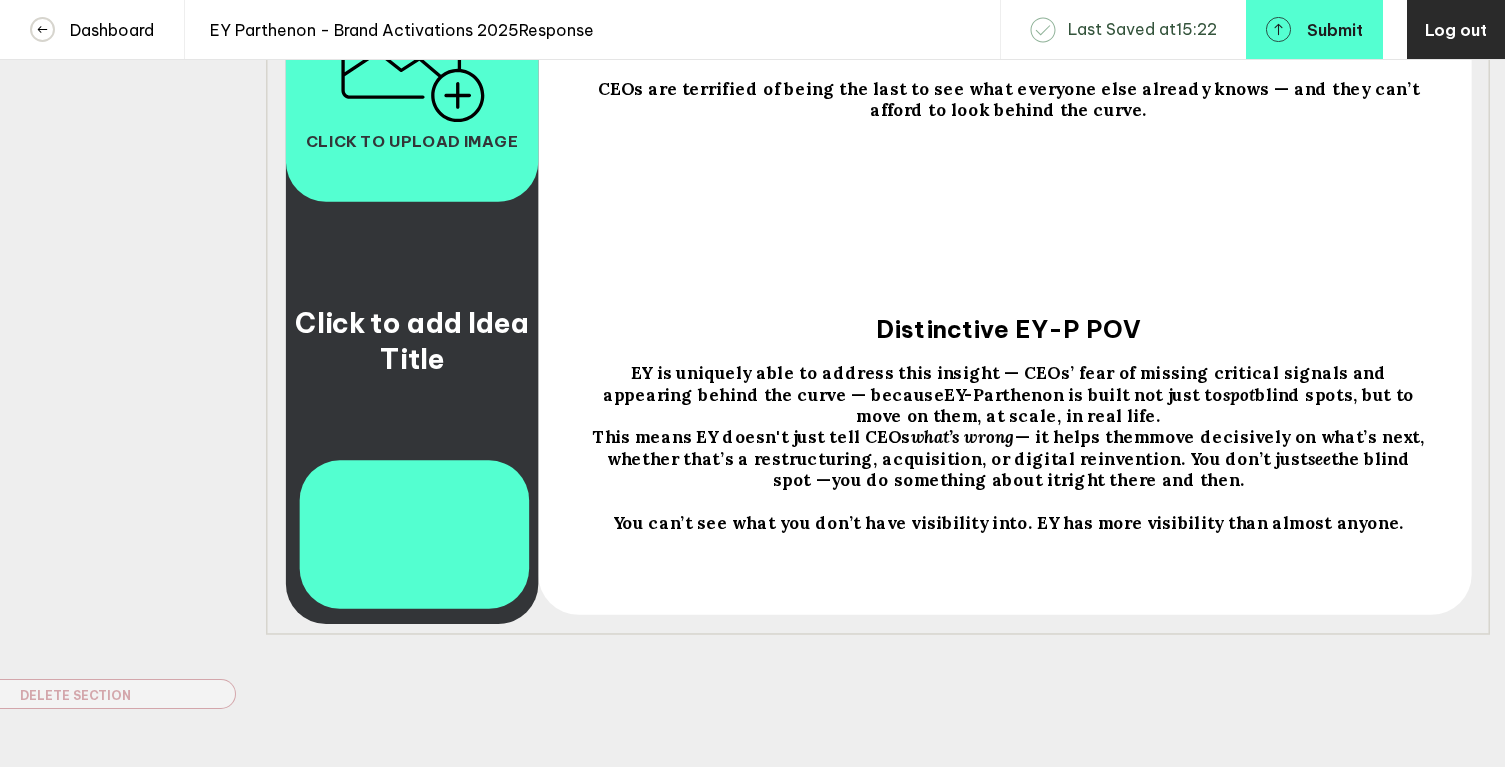 click on "You can’t see what you don’t have visibility into. EY has more visibility than almost anyone." at bounding box center [1008, 99] 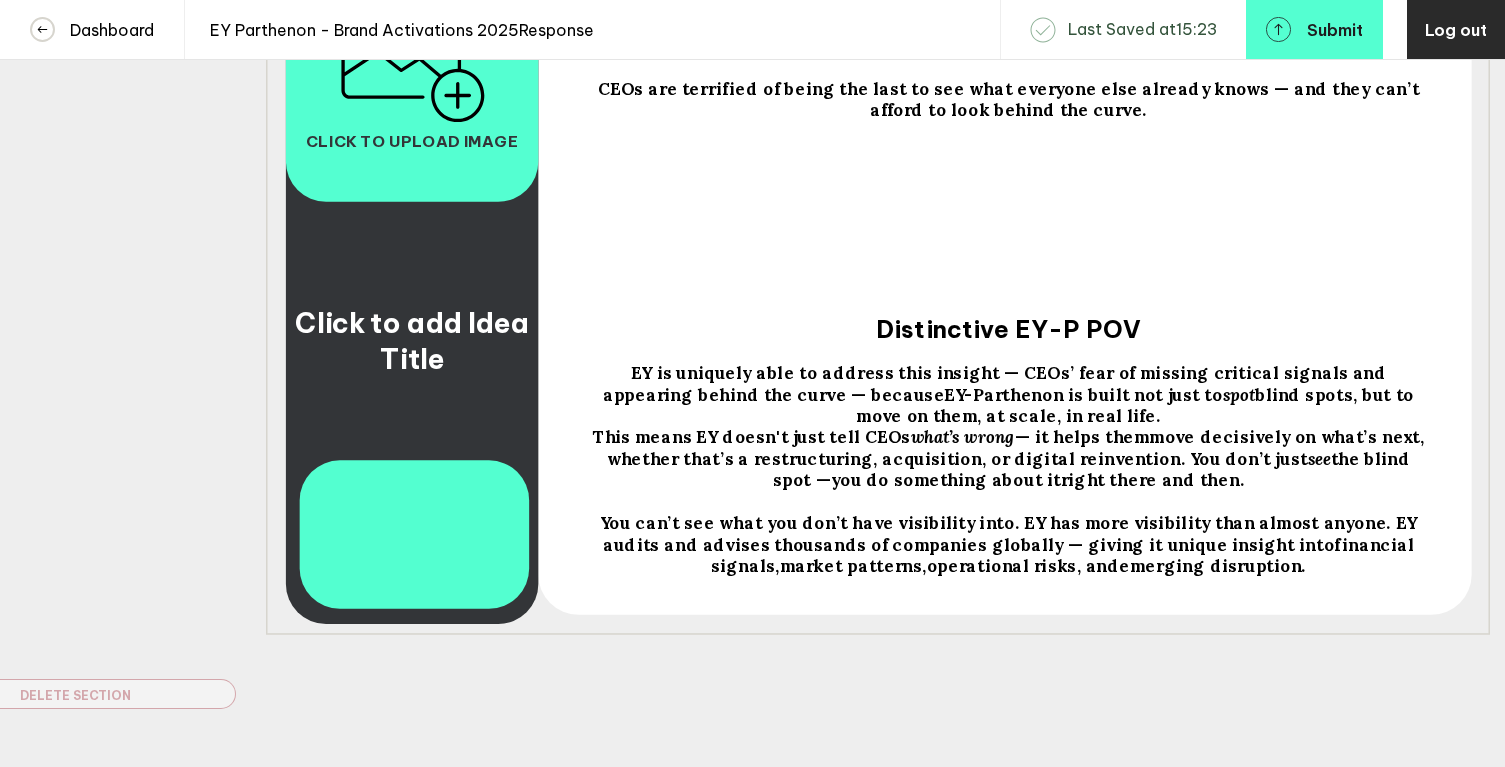 click on "You can’t see what you don’t have visibility into. EY has more visibility than almost anyone. EY audits and advises thousands of companies globally — giving it unique insight into  financial signals ,  market patterns ,  operational risks , and  emerging disruption ." at bounding box center [1008, 99] 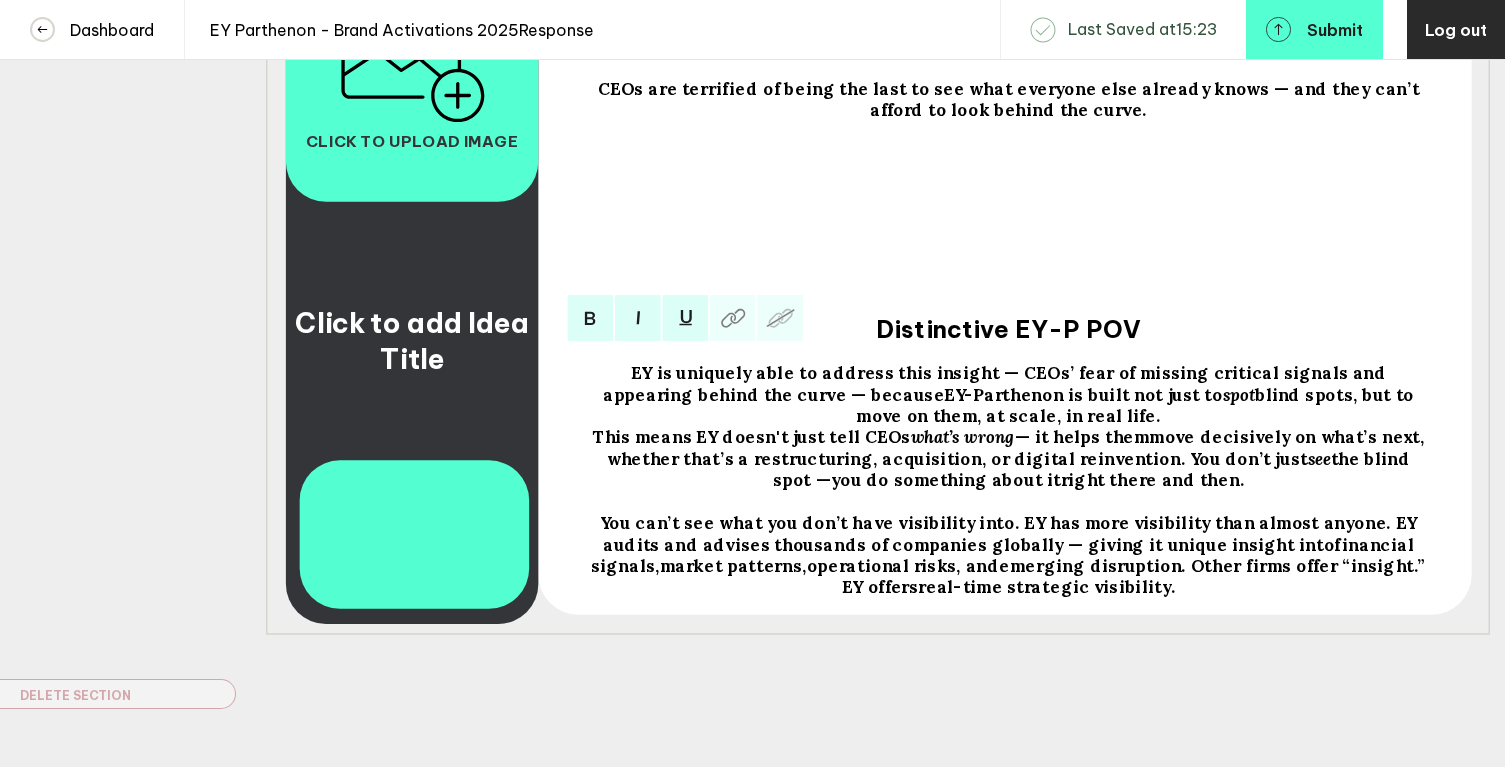 click on "EY is uniquely able to address this insight — CEOs’ fear of missing critical signals and appearing behind the curve — because EY-Parthenon is built not just to spot blind spots, but to move on them, at scale, in real life." at bounding box center (1008, 394) 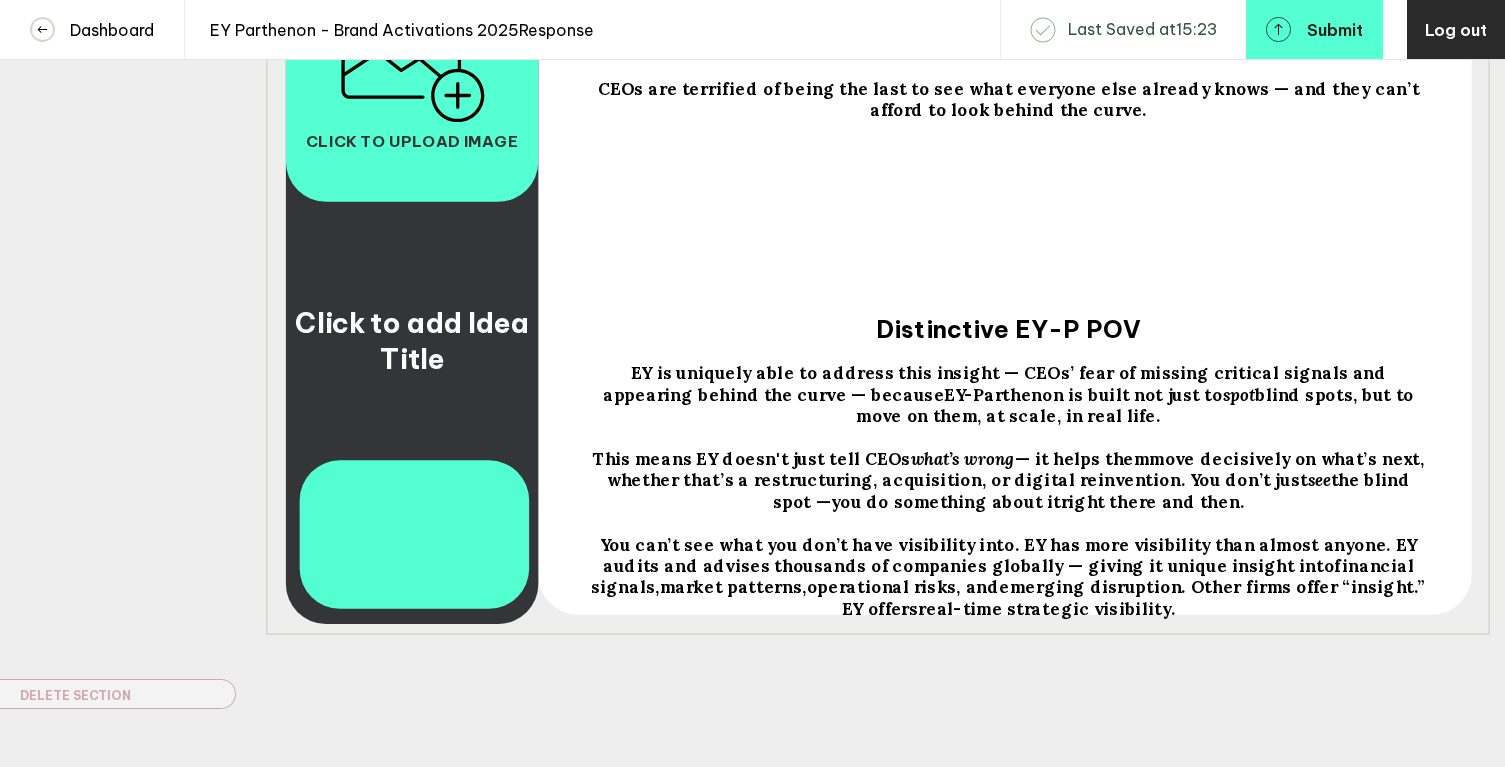 click on "You can’t see what you don’t have visibility into. EY has more visibility than almost anyone. EY audits and advises thousands of companies globally — giving it unique insight into financial signals , market patterns , operational risks , and emerging disruption . Other firms offer “insight.” EY offers real-time strategic visibility ." at bounding box center [1008, 99] 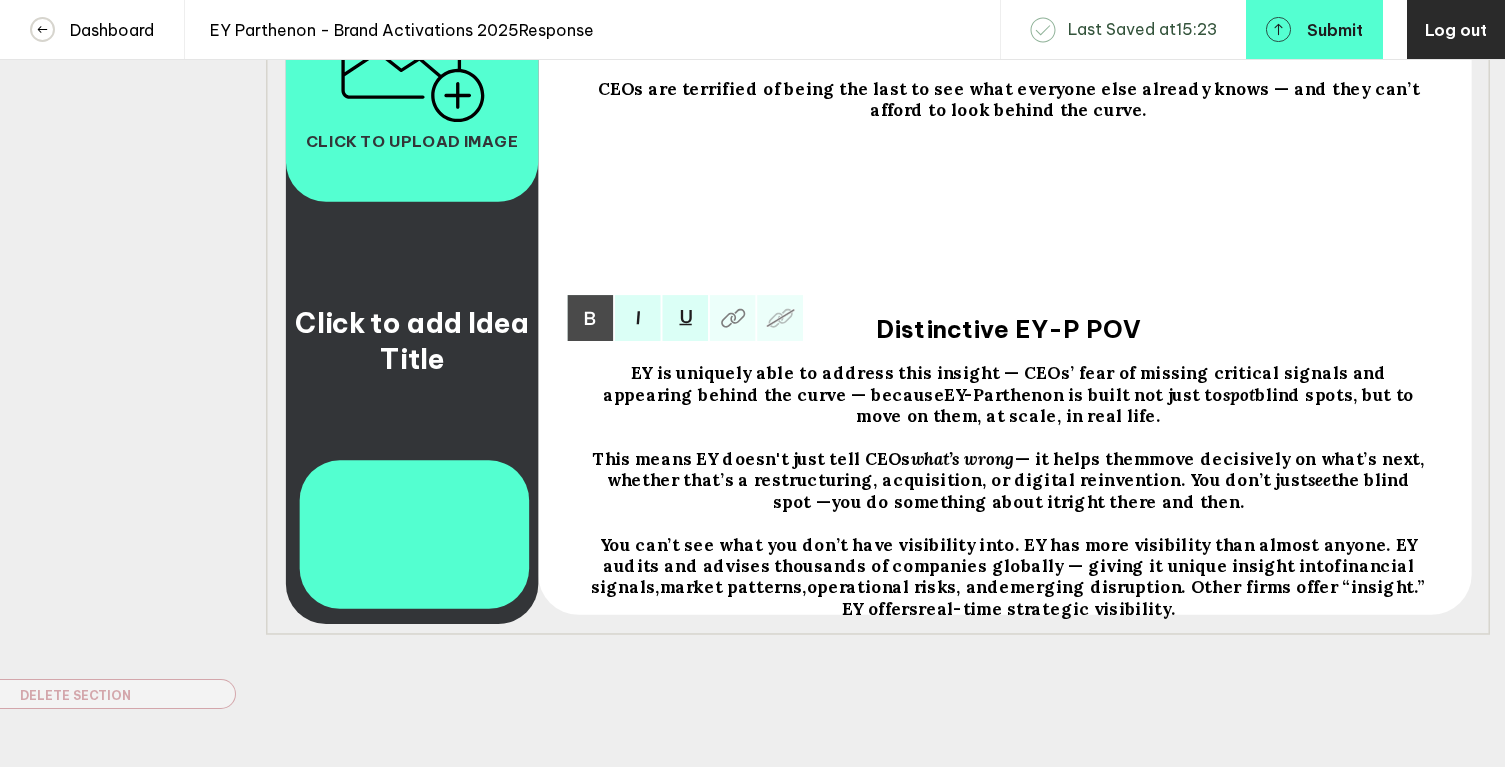 click on "You can’t see what you don’t have visibility into. EY has more visibility than almost anyone. EY audits and advises thousands of companies globally — giving it unique insight into financial signals , market patterns , operational risks , and emerging disruption . Other firms offer “insight.” EY offers real-time strategic visibility ." at bounding box center [1008, 394] 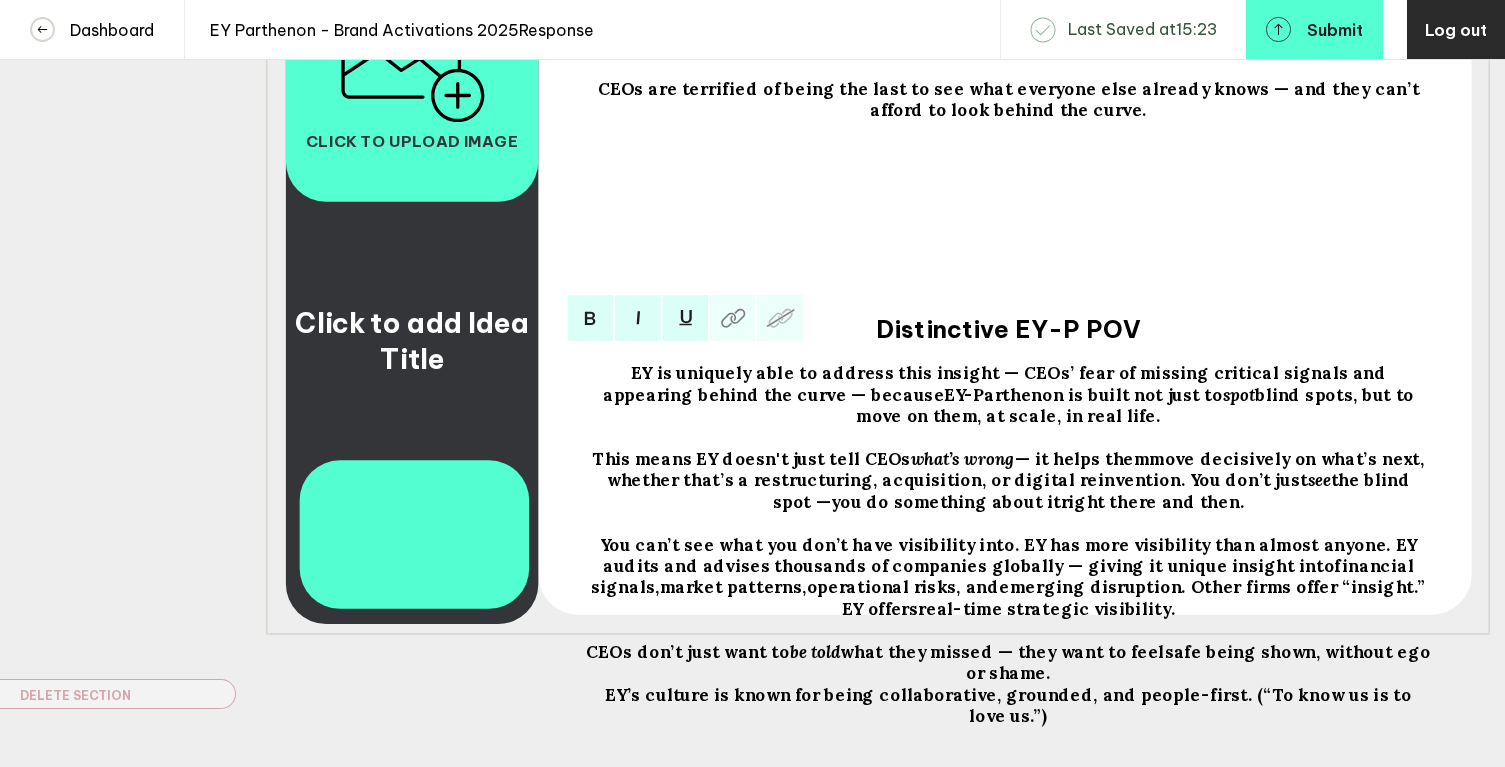 click on "EY’s culture is known for being collaborative, grounded, and people-first. (“To know us is to love us.”)" at bounding box center (687, 650) 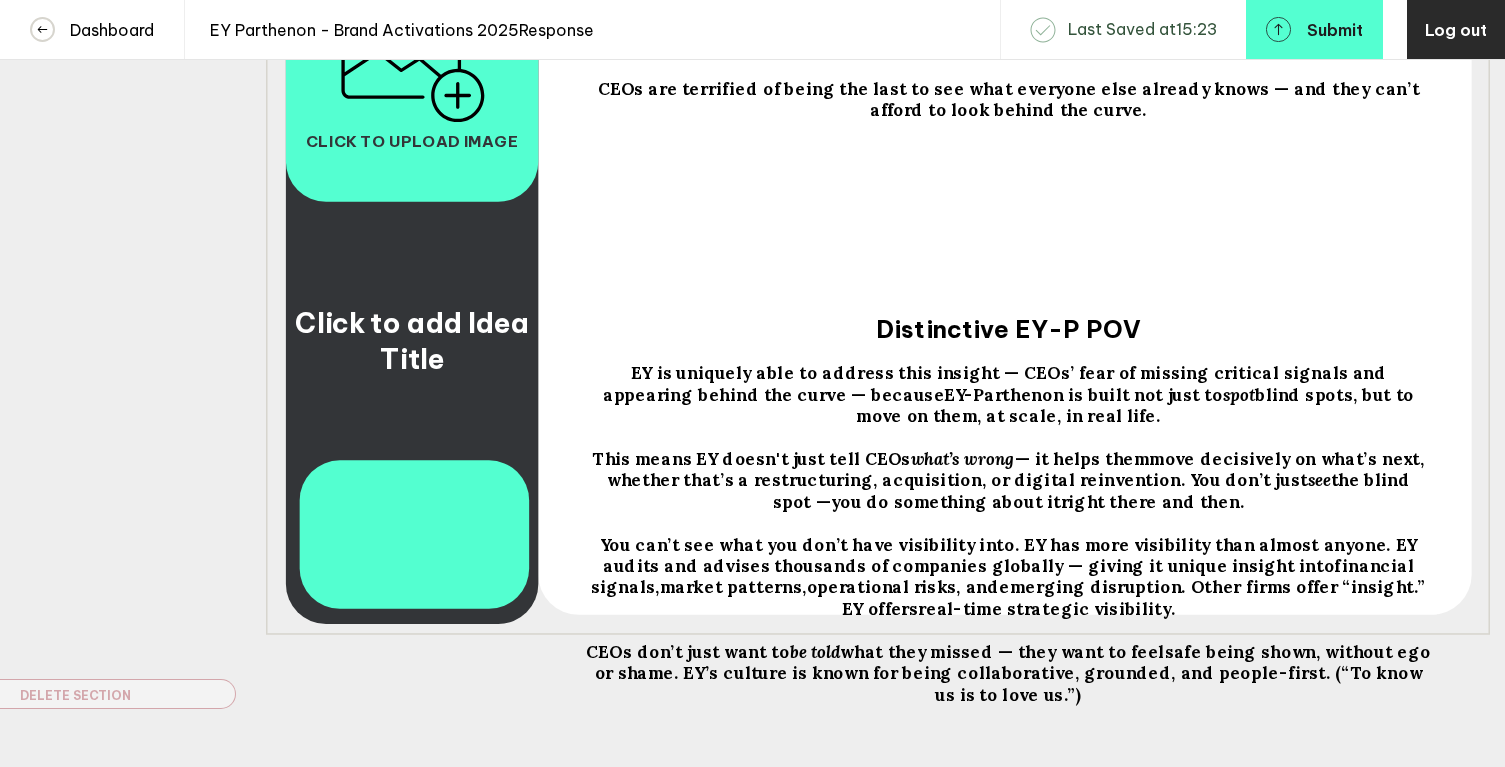 click on "CEOs don’t just want to  be told  what they missed — they want to feel  safe being shown , without ego or shame. EY’s culture is known for being collaborative, grounded, and people-first. (“To know us is to love us.”)" at bounding box center [1008, 672] 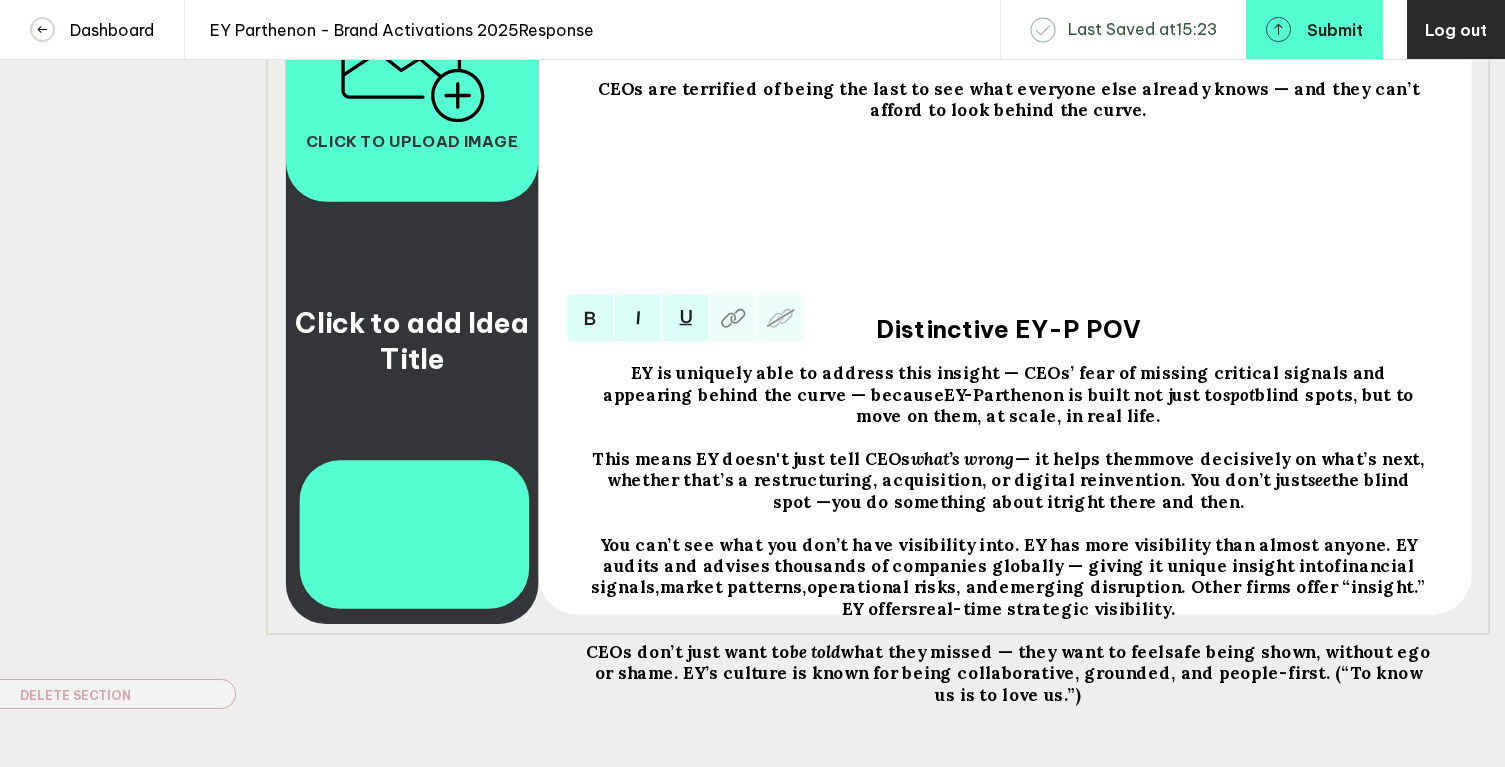 click on "CEOs don’t just want to  be told  what they missed — they want to feel  safe being shown , without ego or shame. EY’s culture is known for being collaborative, grounded, and people-first. (“To know us is to love us.”)" at bounding box center [1008, 672] 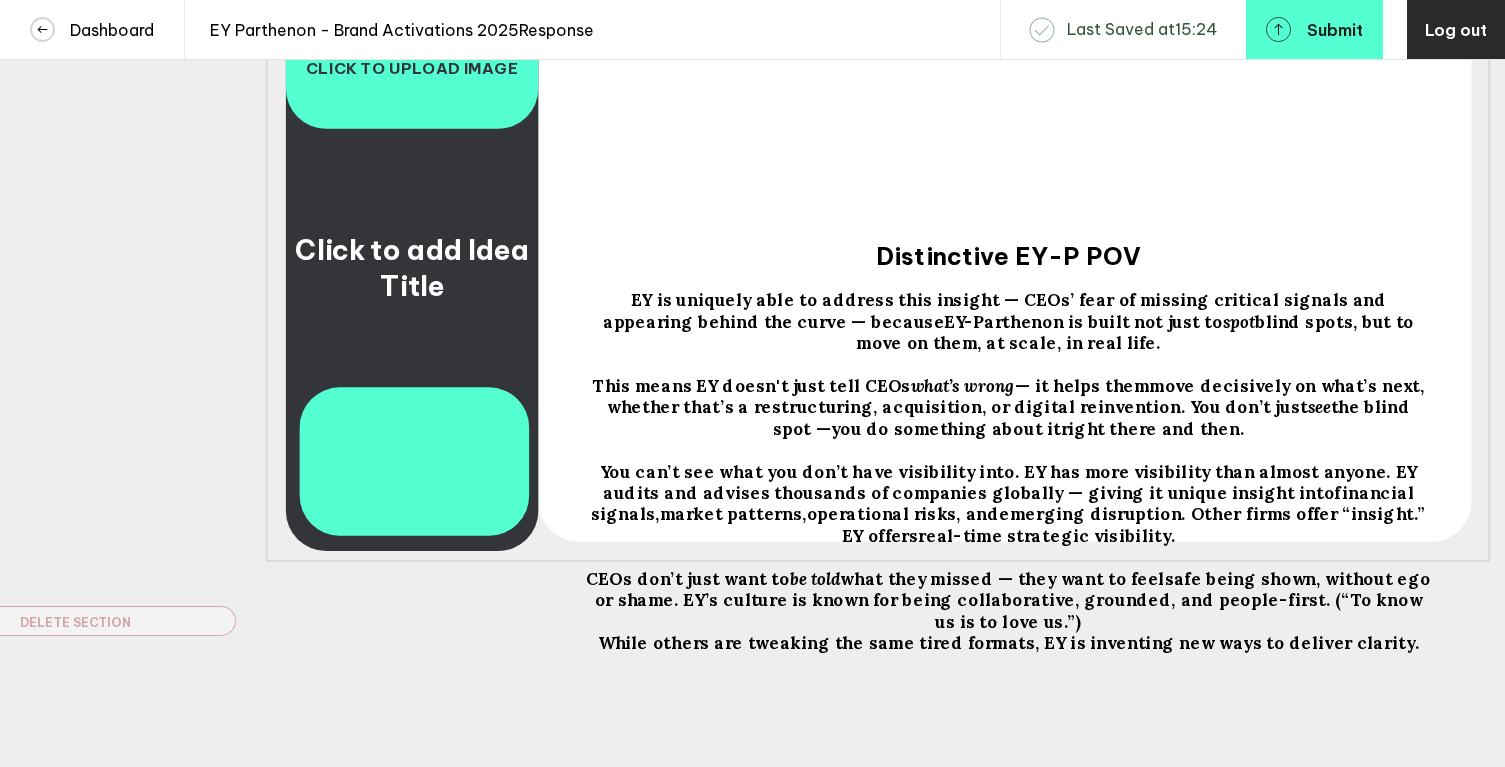 scroll, scrollTop: 532, scrollLeft: 0, axis: vertical 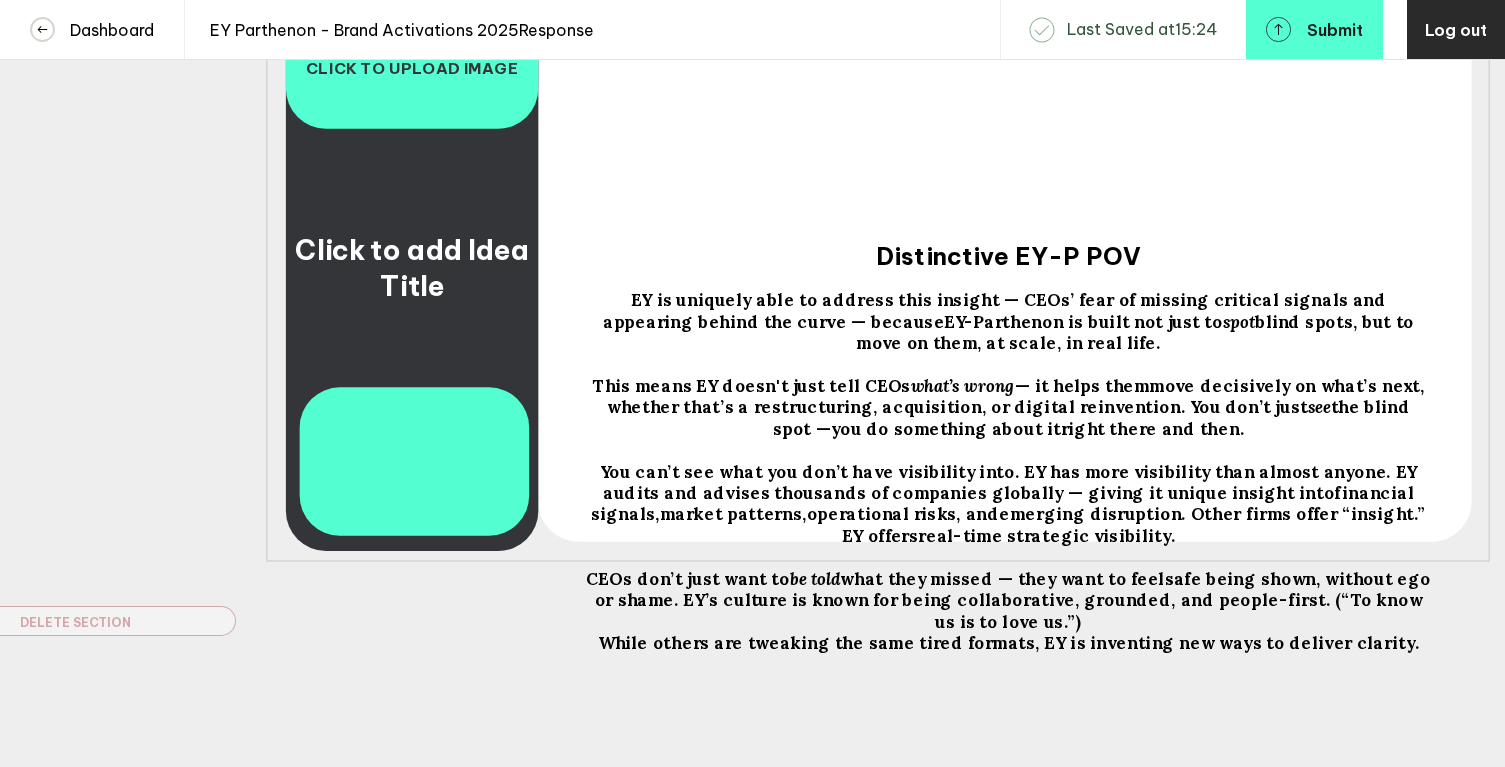 click on "While others are tweaking the same tired formats, EY is inventing new ways to deliver clarity." at bounding box center [1009, 642] 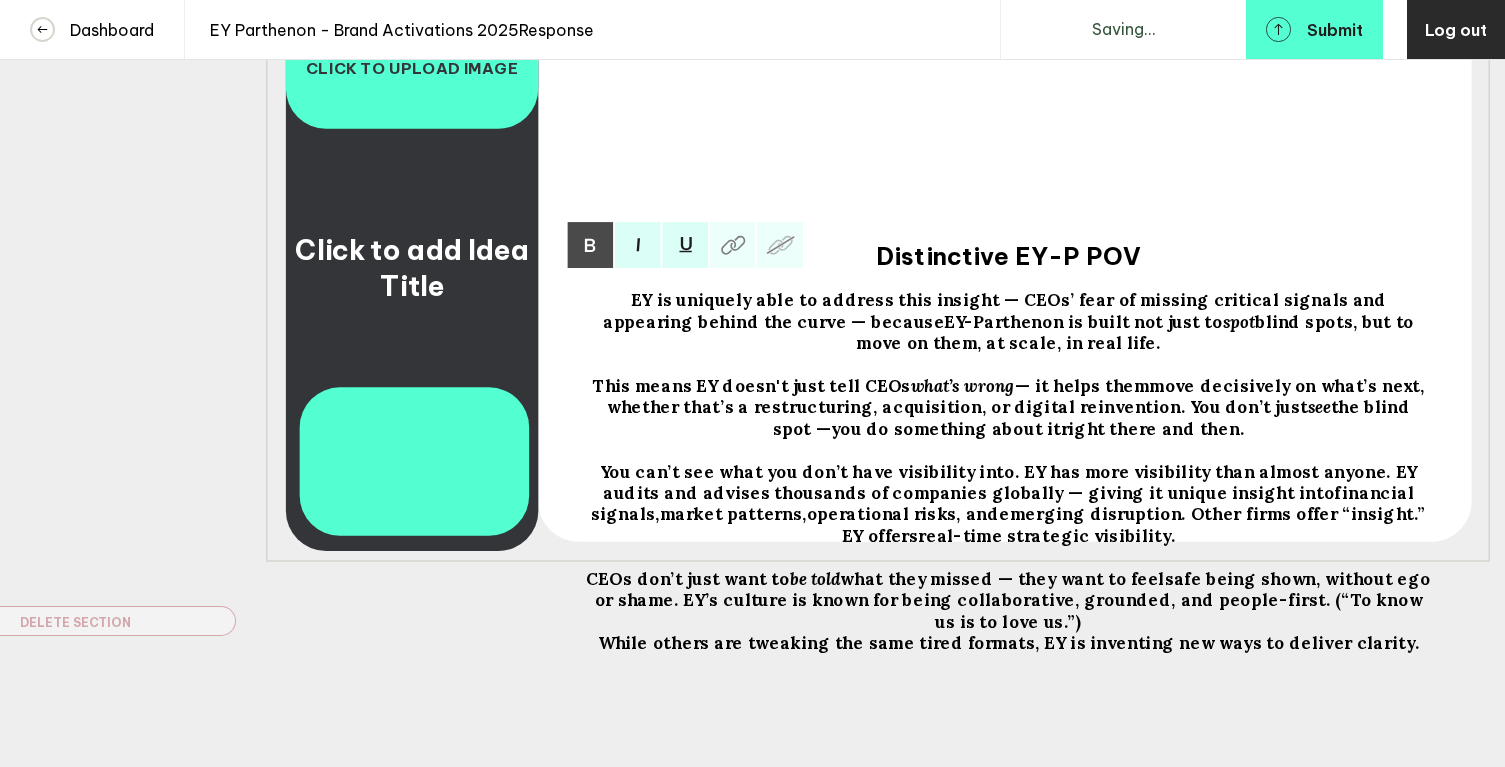 scroll, scrollTop: 532, scrollLeft: 0, axis: vertical 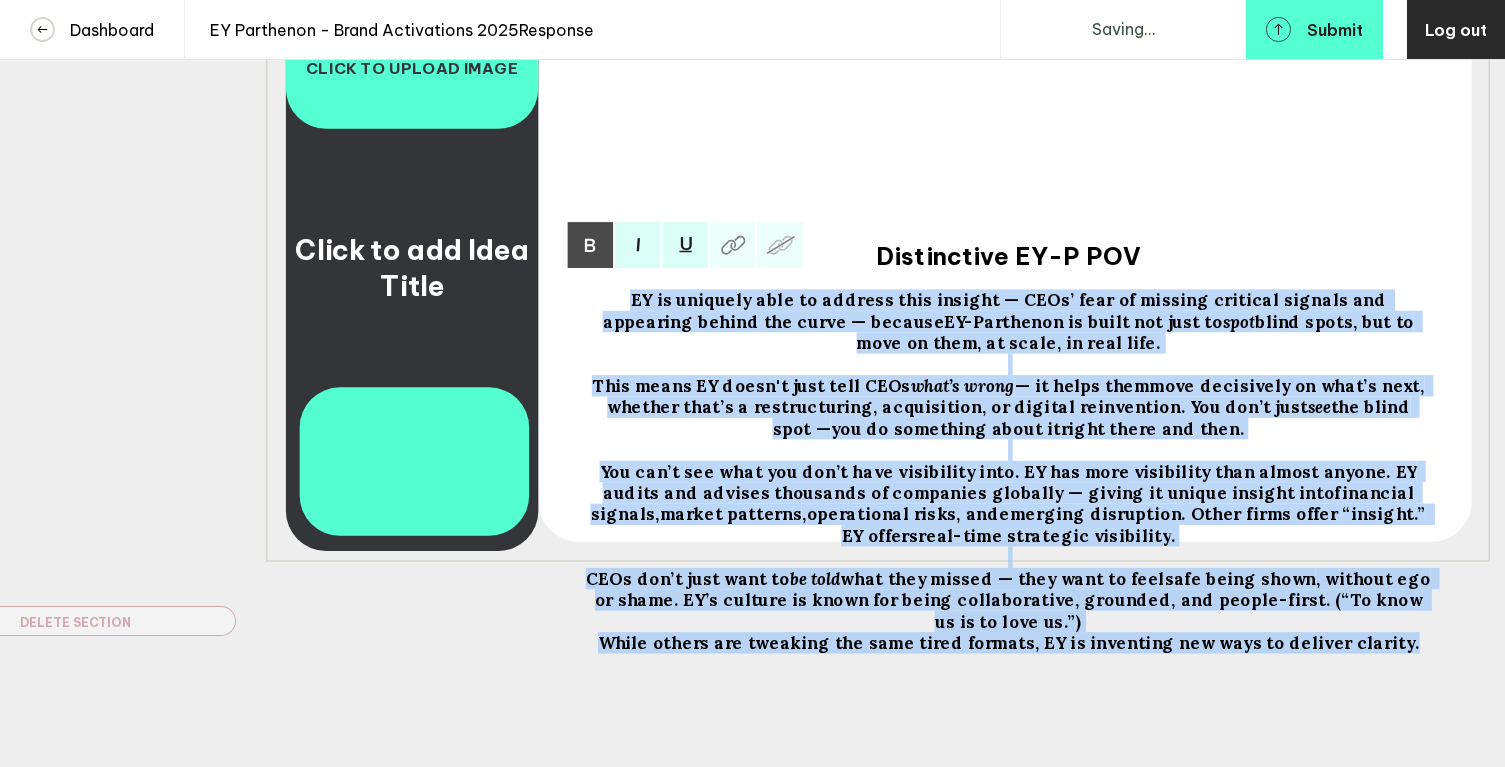 drag, startPoint x: 1398, startPoint y: 643, endPoint x: 565, endPoint y: 288, distance: 905.491 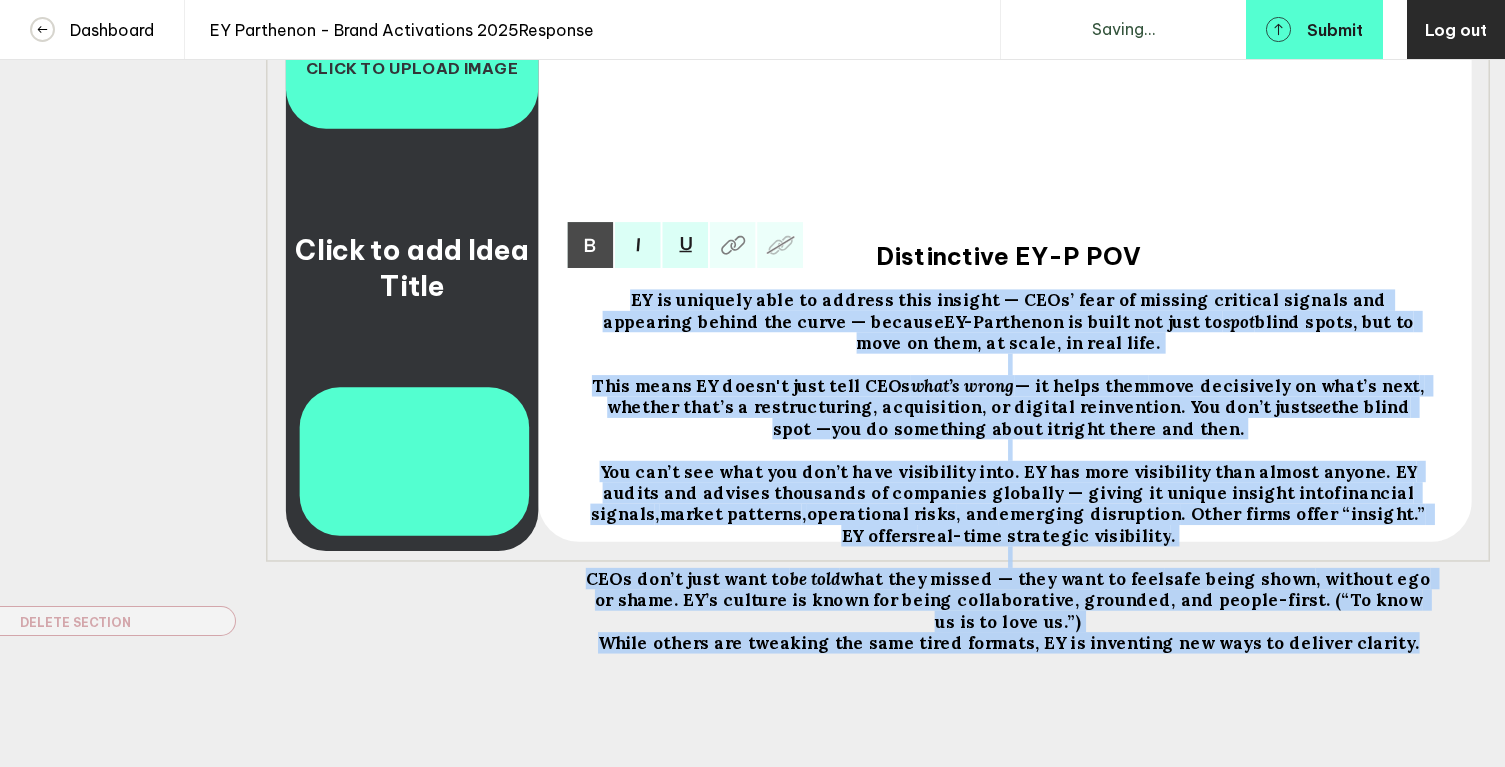 click on "Click to add Idea Title
Click to upload image CEOs are terrified of being the last to see what everyone else already knows — and they can’t afford to look behind the curve. Core Insight
EY is uniquely able to address this insight — CEOs’ fear of missing critical signals and appearing behind the curve — because EY-Parthenon is built not just to spot blind spots, but to move on them, at scale, in real life. This means EY doesn't just tell CEOs what’s wrong — it helps them move decisively on what’s next , whether that’s a restructuring, acquisition, or digital reinvention. You don’t just see the blind spot — you do something about it right there and then. You can’t see what you don’t have visibility into. EY has more visibility than almost anyone. EY audits and advises thousands of companies globally — giving it unique insight into financial signals , market patterns , operational risks , and emerging disruption . Other firms offer “insight.” EY offers ." at bounding box center (878, 217) 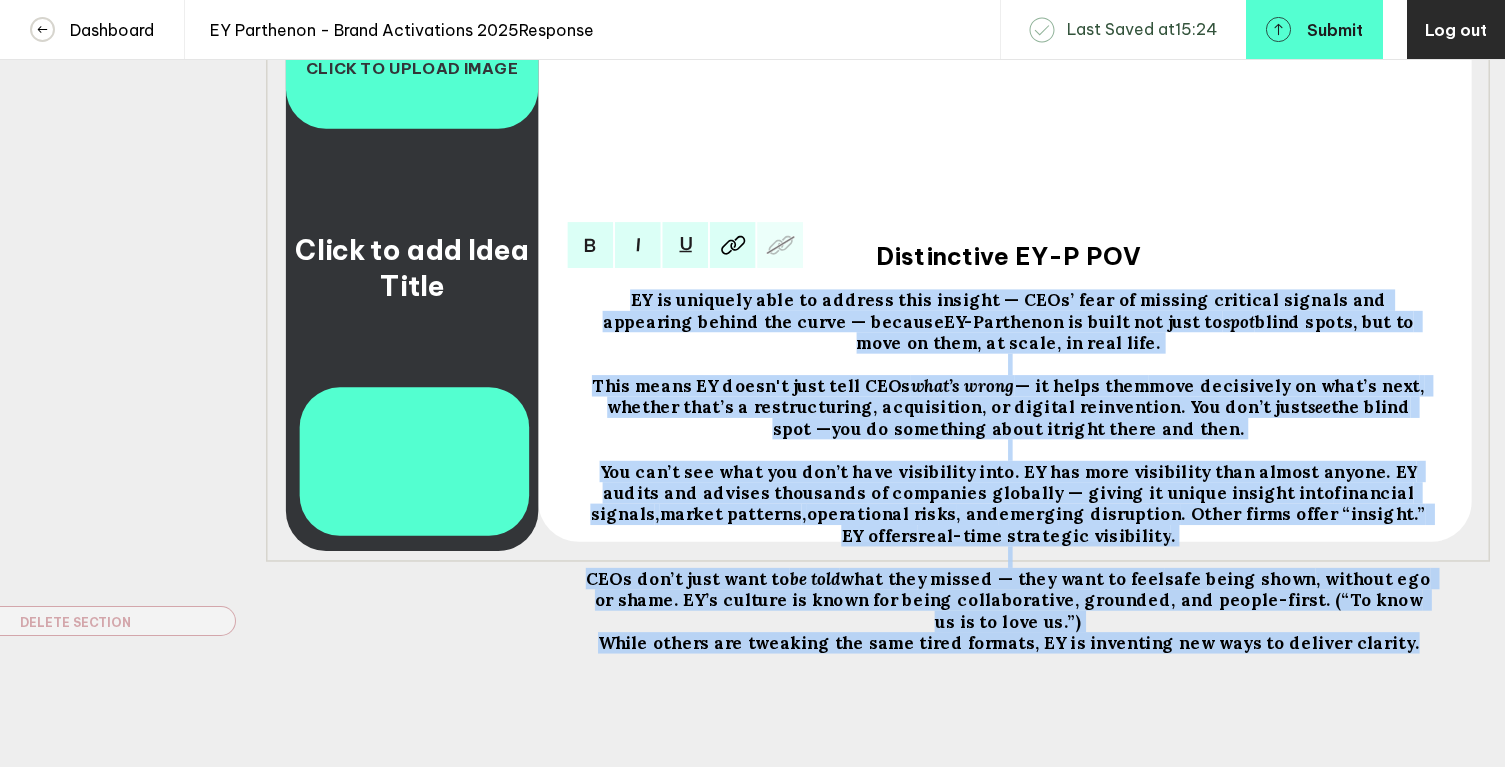 click on ", whether that’s a restructuring, acquisition, or digital reinvention. You don’t just" at bounding box center [997, 310] 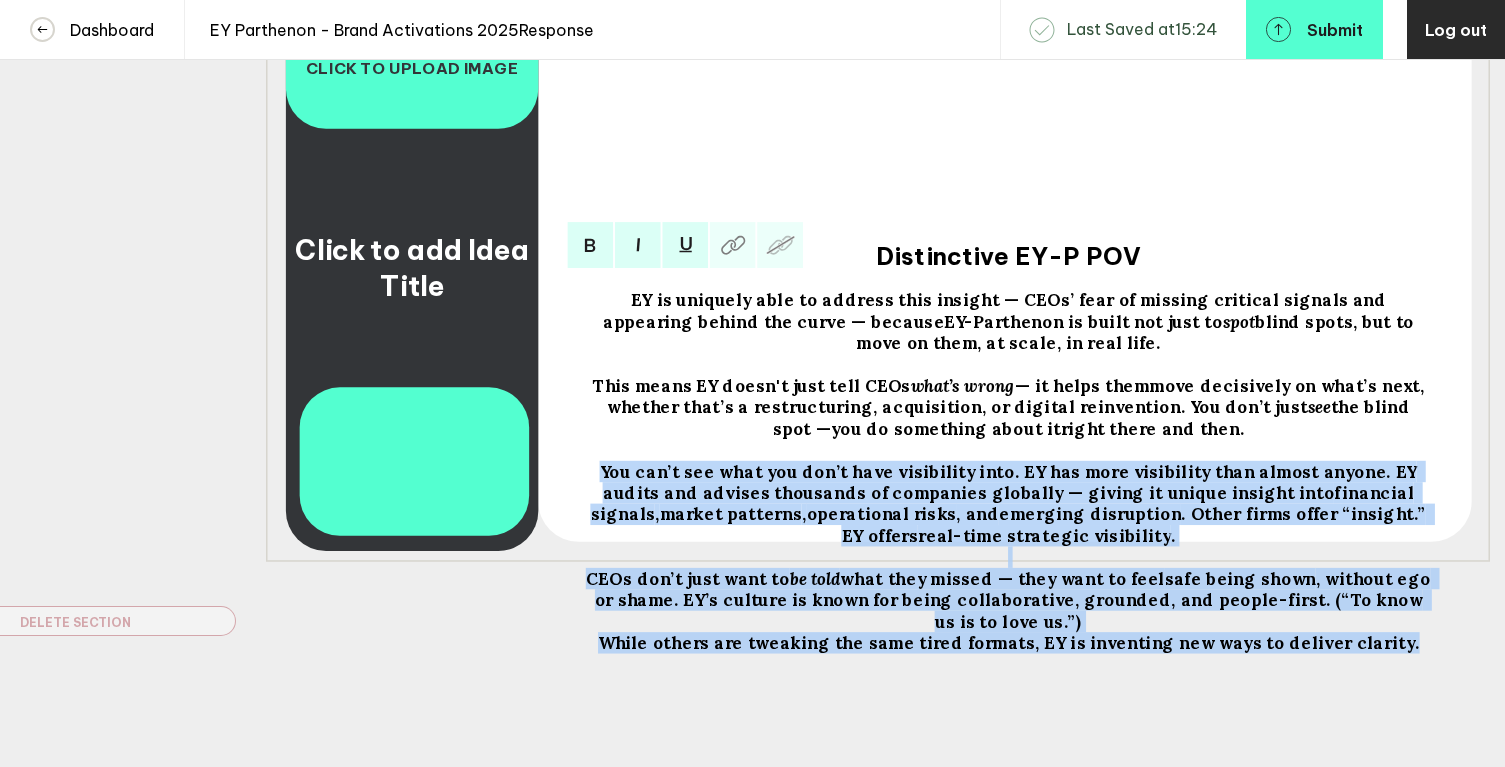 drag, startPoint x: 599, startPoint y: 469, endPoint x: 1318, endPoint y: 704, distance: 756.42975 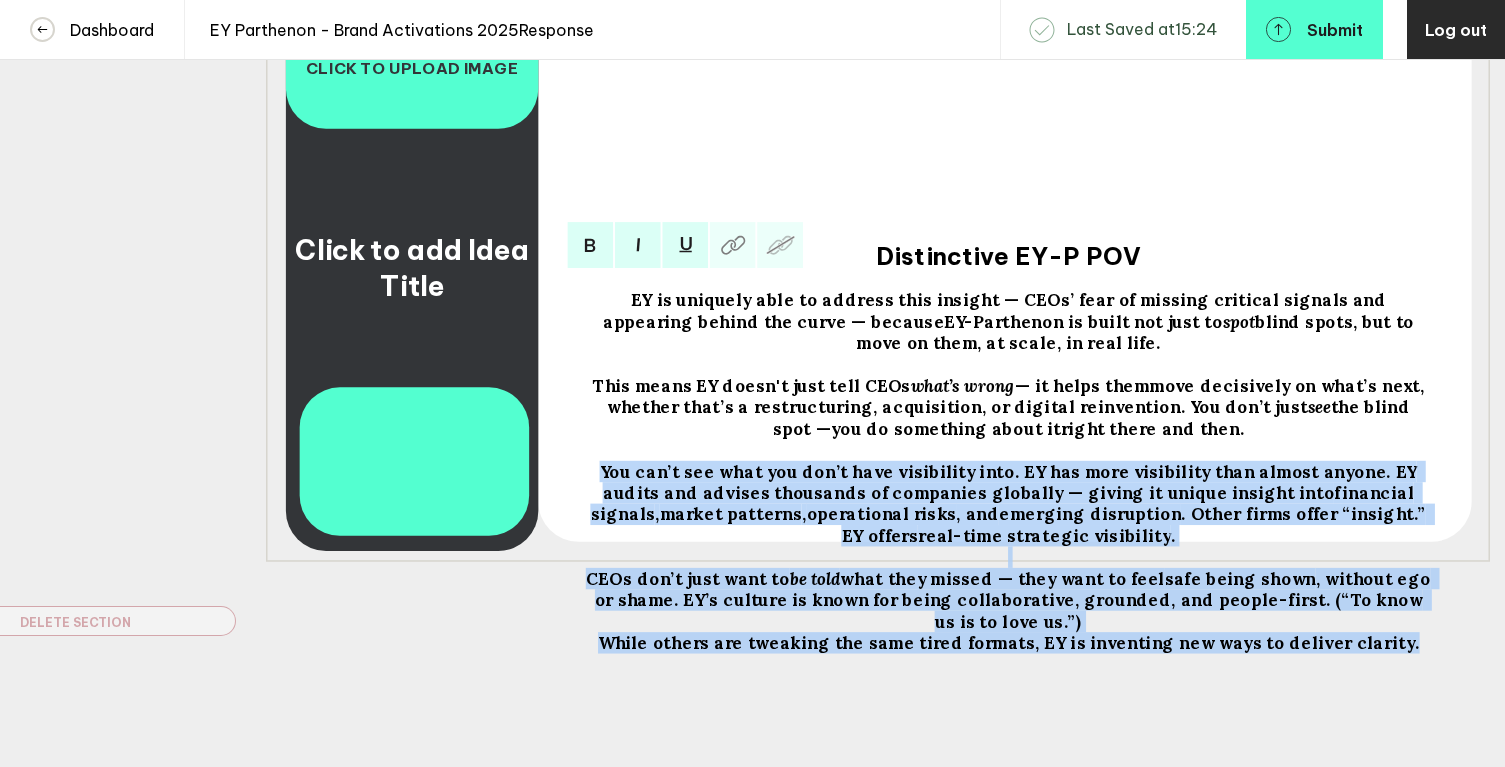 click on "Brief Client: EY  |  Brand: EY-Parthenon | Project: Brand Activation Ideas
THE ONE PAGE VIEW
The Ask In a Nutshell
While competitors deliver brilliant strategies but then disappear, EY-Parthenon takes you all the way to real-world results. But  not enough people know thi s - so we need to bring our competitive edge to life in a way that really gets on leaders’ radars:
Create breakthrough brand activation experiences that make CEOs, Boards, PE and Government leaders FEEL the EY-Parthenon difference: insight to strategic action to results –  fast .
The Opportunity
Windows of opportunity are increasingly short and ephemeral in today's volatile world. In this environment, EY-Parthenon's approach to strategy is the only one that can actually deliver results - while the McBs leave you with PowerPoint strategies and other Big Four firms copy tired approaches that don't execute.
THE strategic partner who helps the new generation of disruptive leaders  shape the future with confidence" at bounding box center [752, 122] 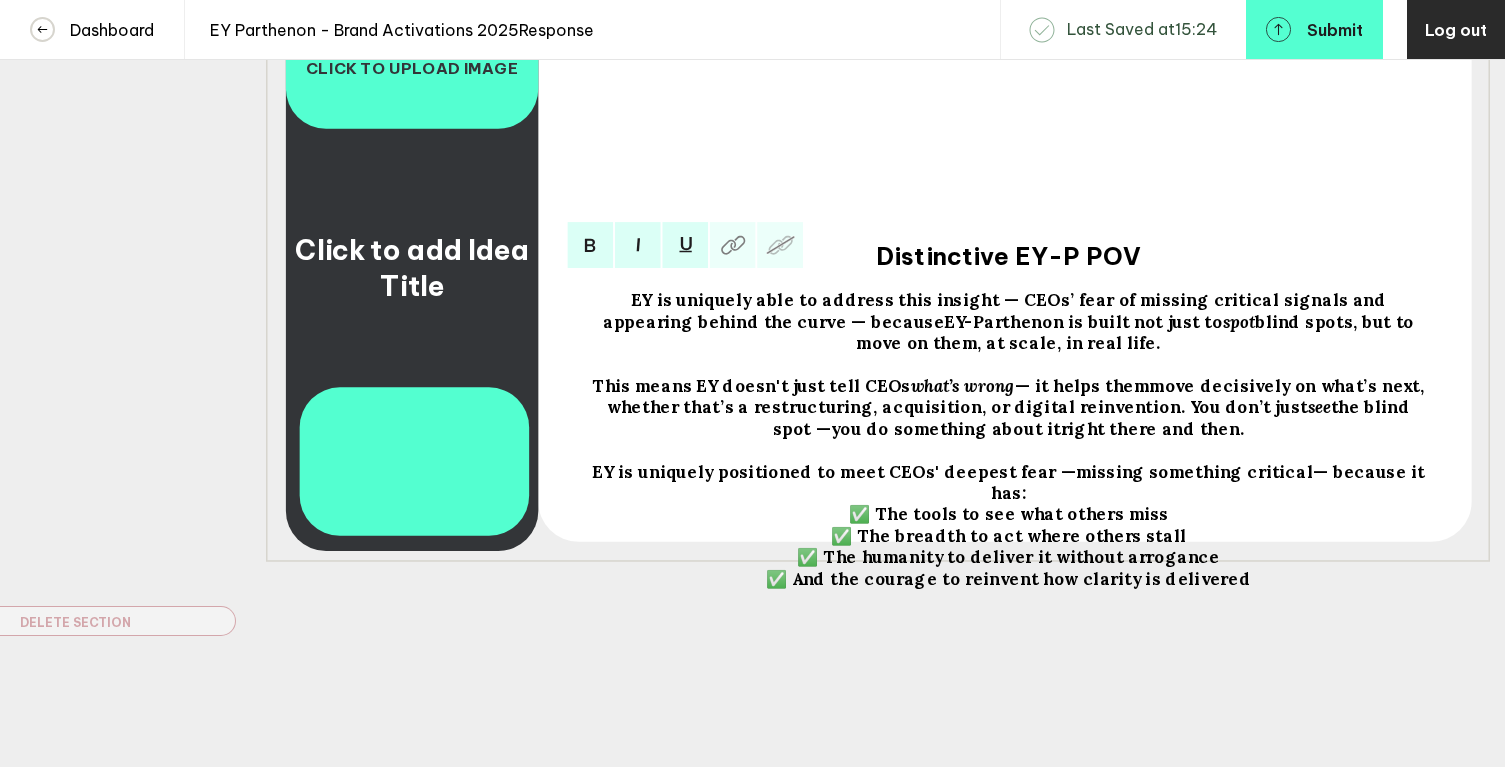 click on "✅ The tools to see what others miss
✅ The breadth to act where others stall
✅ The humanity to deliver it without arrogance
✅ And the courage to reinvent how clarity is delivered" at bounding box center (997, 310) 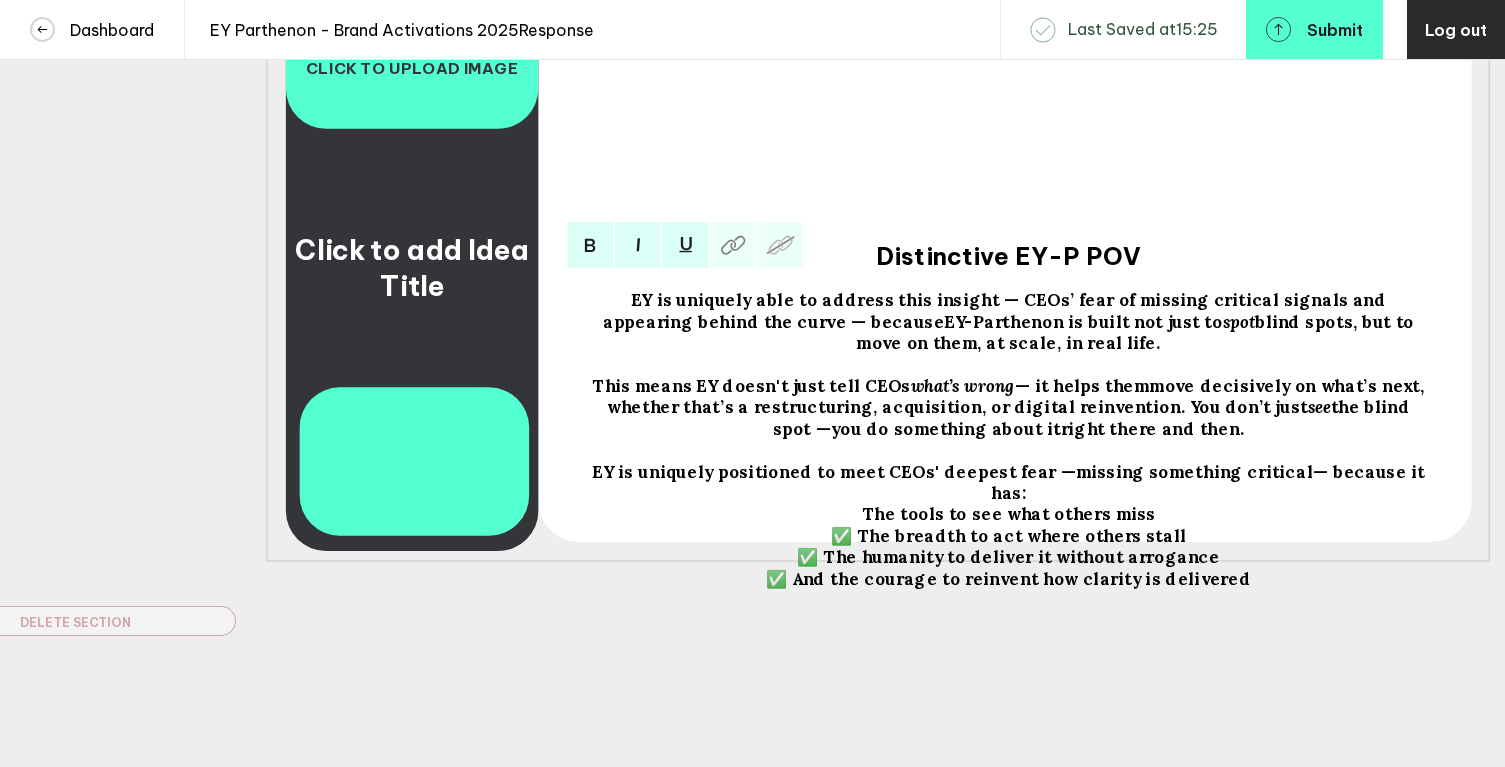 click on "The tools to see what others miss
✅ The breadth to act where others stall
✅ The humanity to deliver it without arrogance
✅ And the courage to reinvent how clarity is delivered" at bounding box center (997, 310) 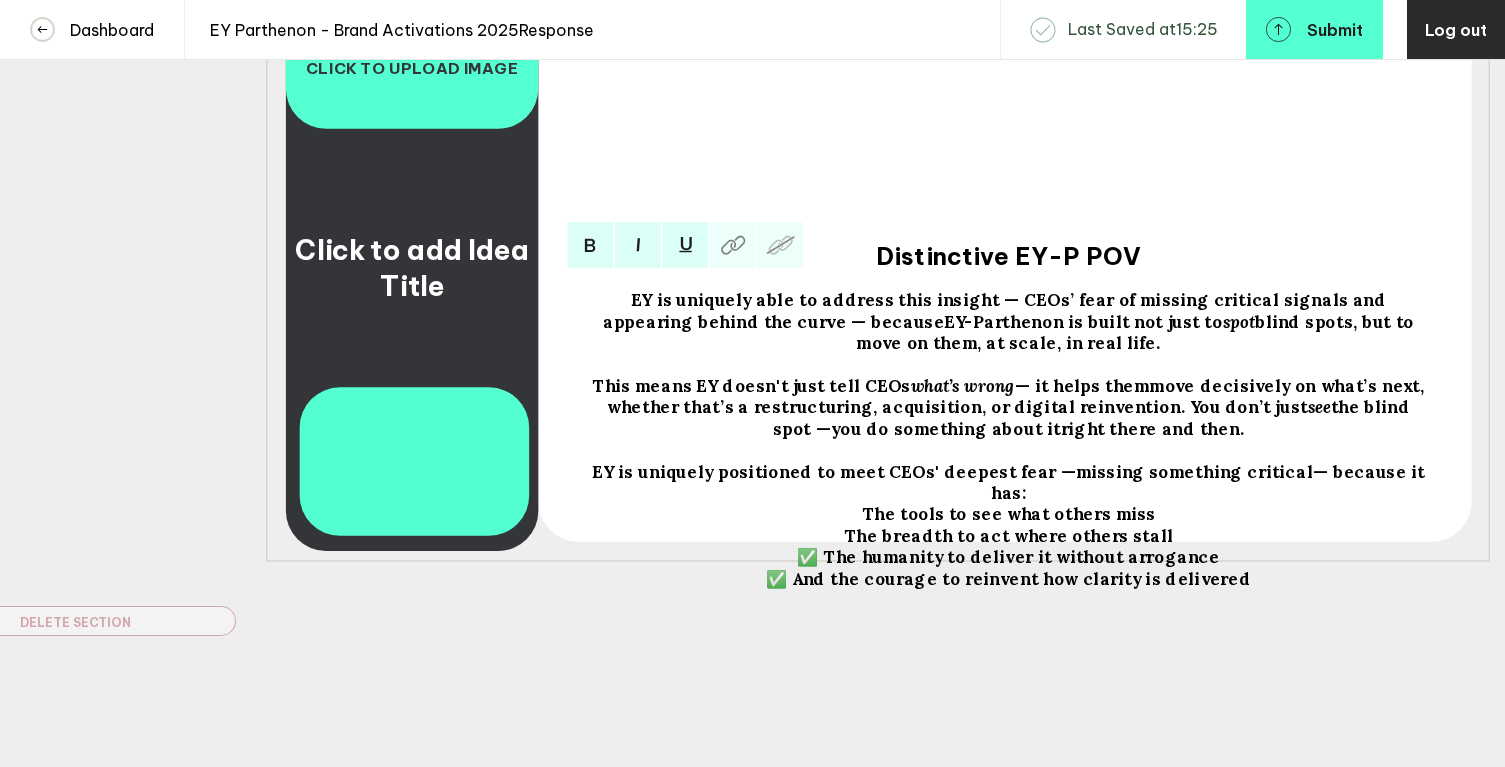 click on "The tools to see what others miss
The breadth to act where others stall
✅ The humanity to deliver it without arrogance
✅ And the courage to reinvent how clarity is delivered" at bounding box center [997, 310] 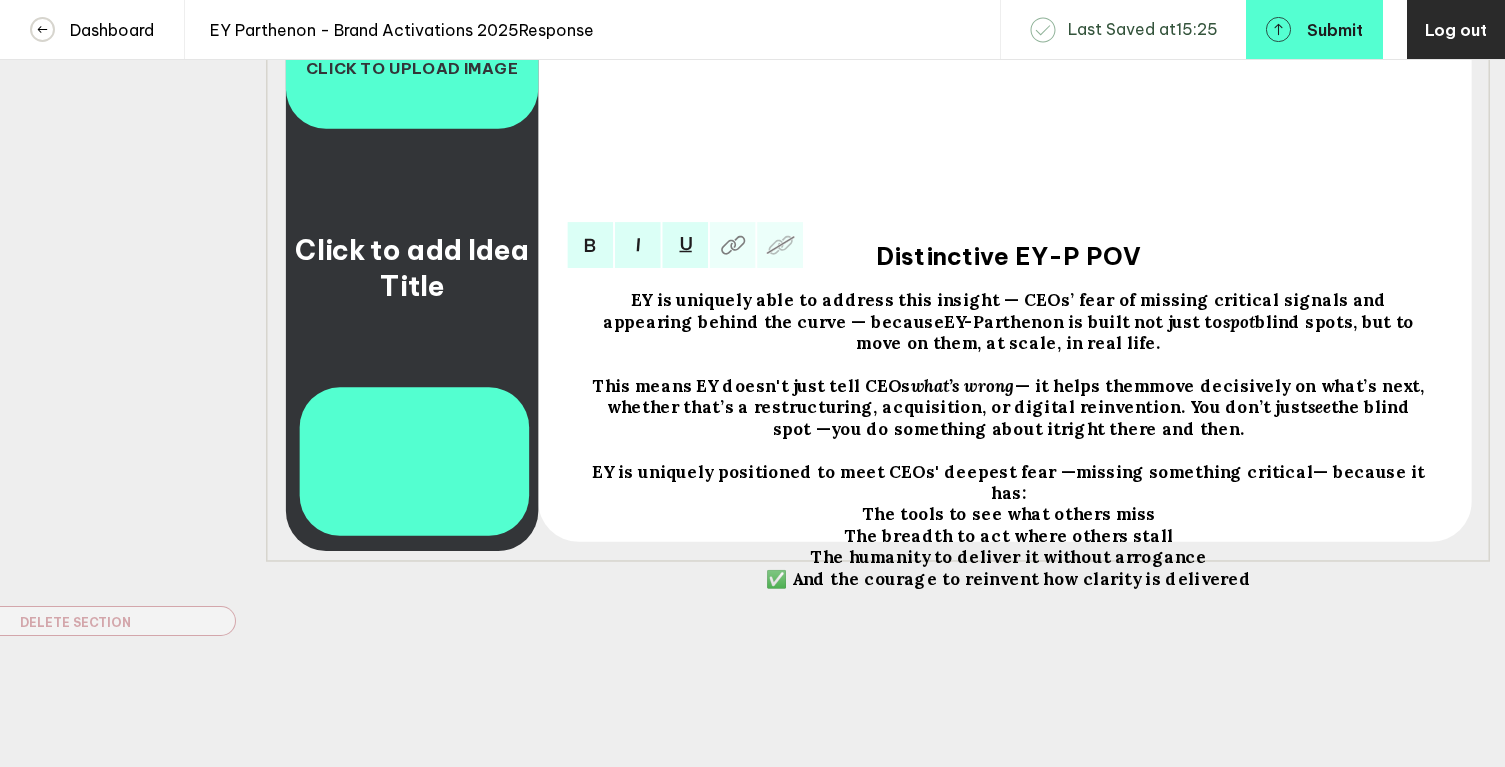 click on "The humanity to deliver it without arrogance
✅ And the courage to reinvent how clarity is delivered" at bounding box center (997, 310) 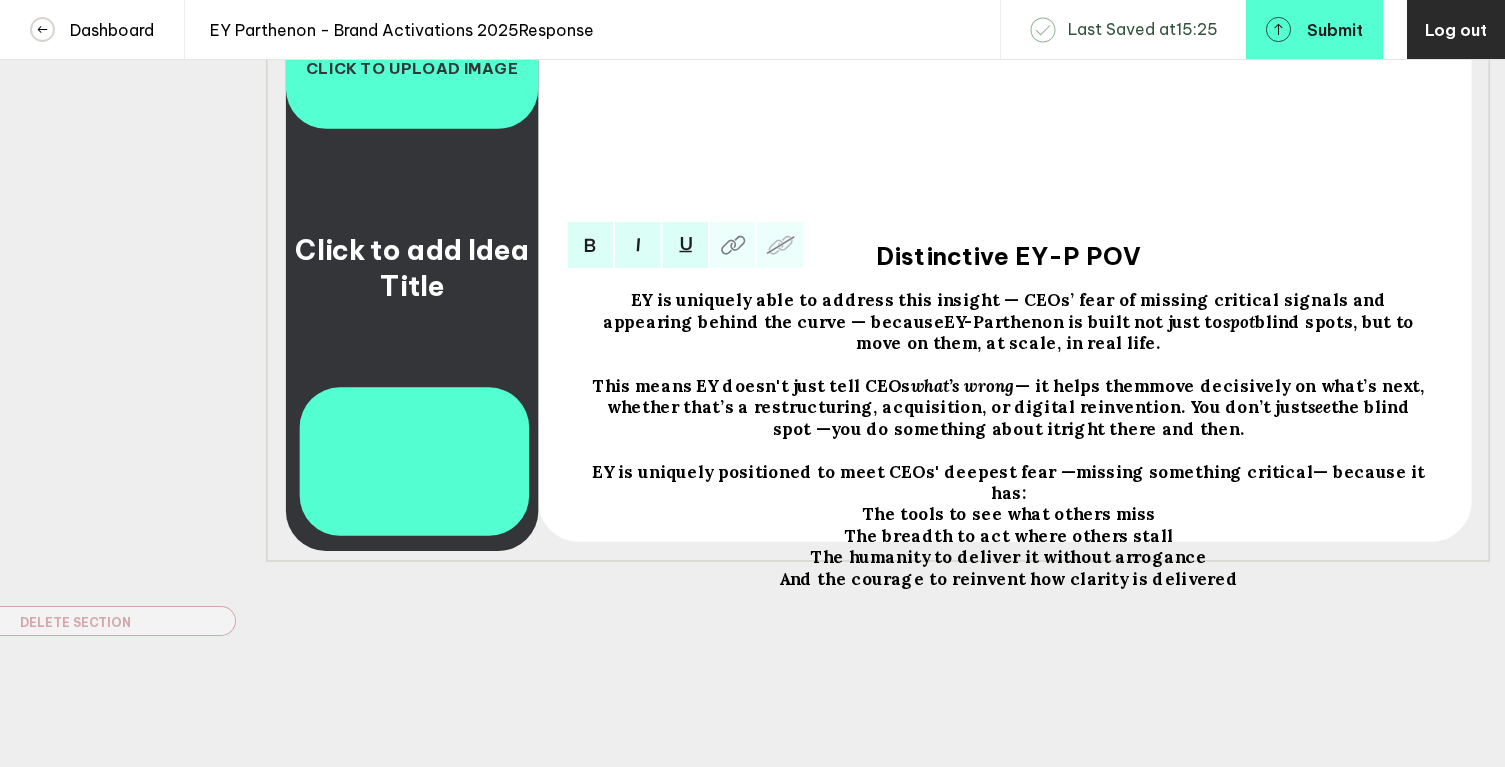 click on "This means EY doesn't just tell CEOs  what’s wrong  — it helps them  move decisively on what’s next , whether that’s a restructuring, acquisition, or digital reinvention. You don’t just  see  the blind spot —  you do something about it  right there and then." at bounding box center [1008, 321] 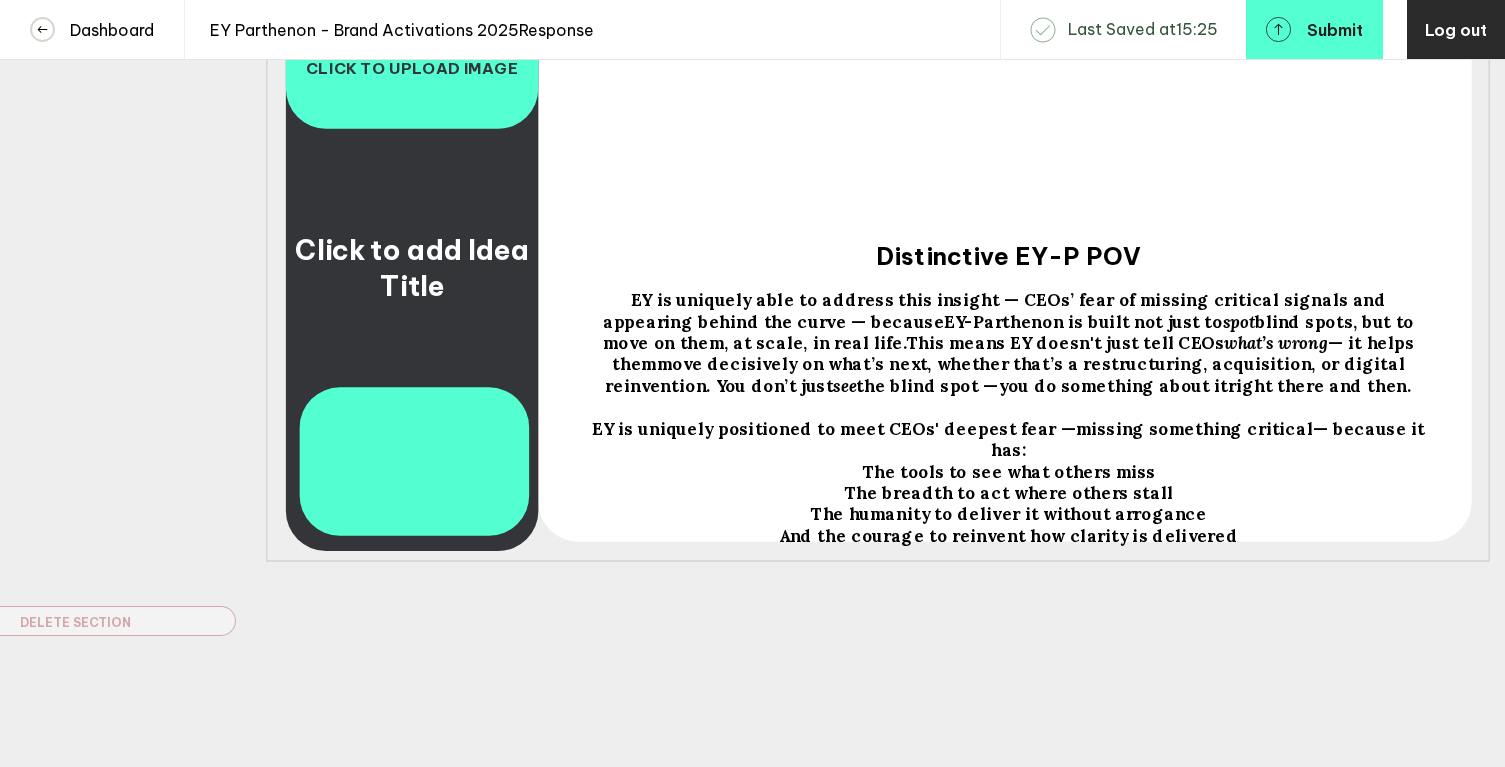 click on "The humanity to deliver it without arrogance
And the courage to reinvent how clarity is delivered" at bounding box center (1008, 26) 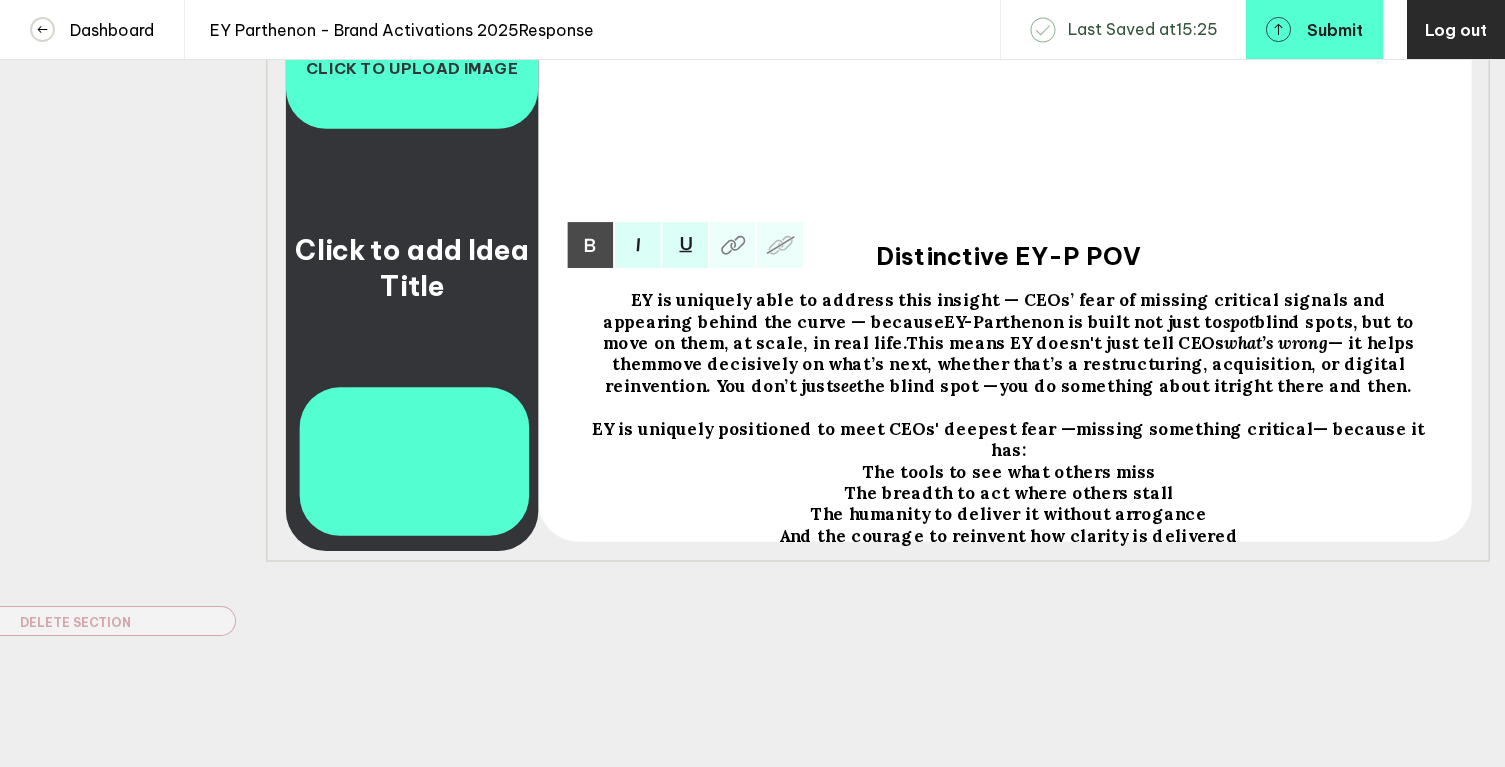 click on "The humanity to deliver it without arrogance
And the courage to reinvent how clarity is delivered" at bounding box center [997, 310] 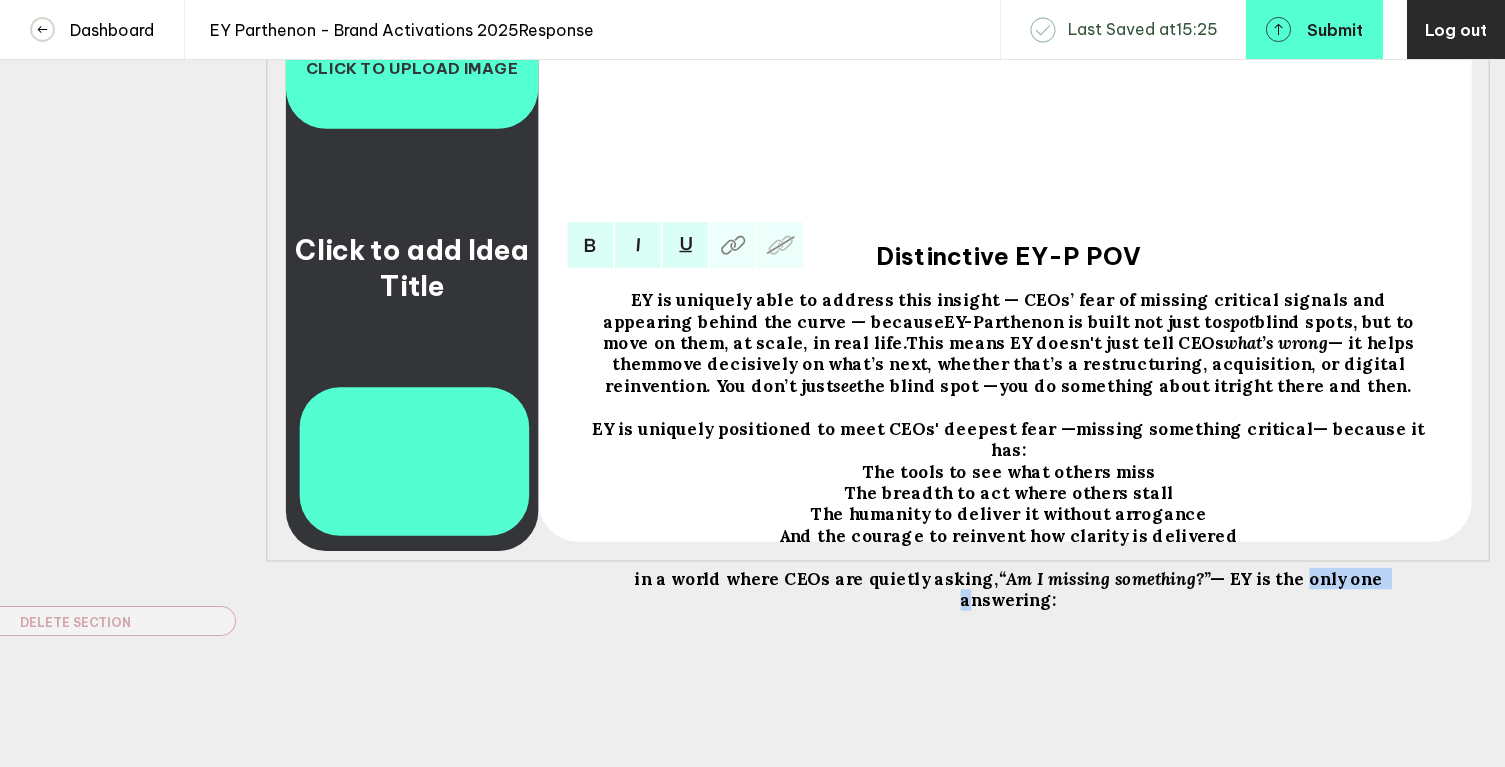 drag, startPoint x: 1249, startPoint y: 560, endPoint x: 1324, endPoint y: 563, distance: 75.059975 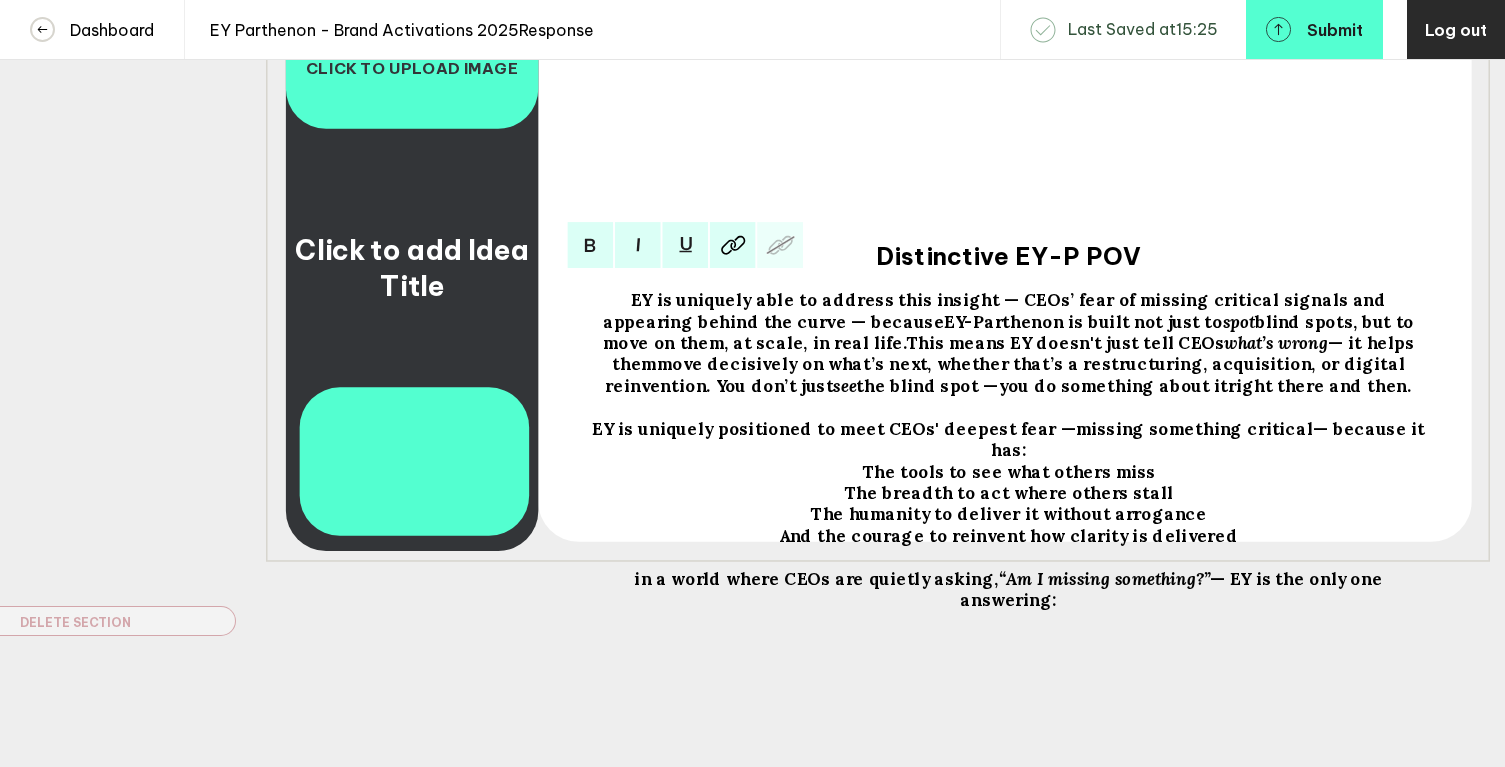click on "in a world where CEOs are quietly asking,  “Am I missing something?”  — EY is the only one answering:" at bounding box center (1008, 342) 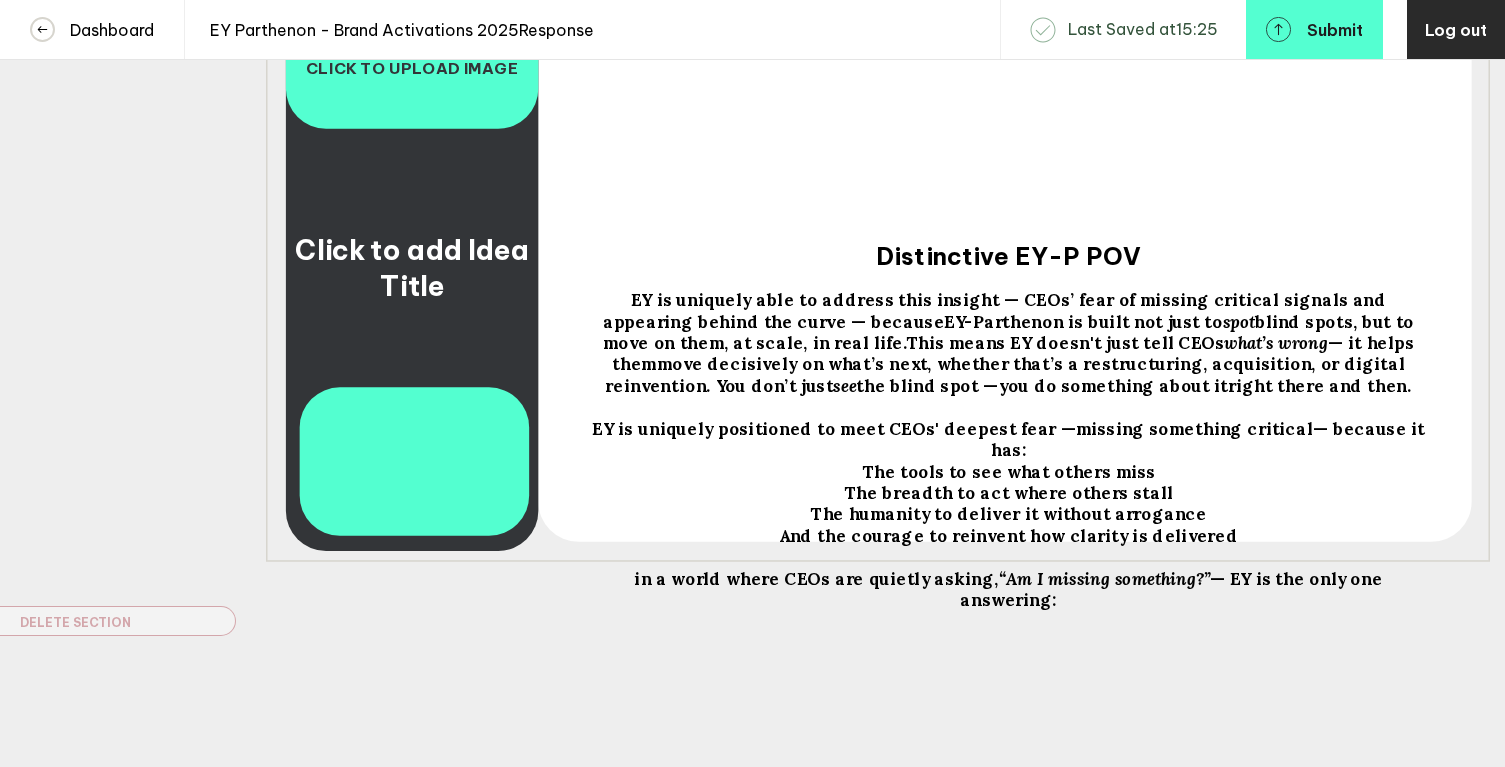 click on "in a world where CEOs are quietly asking,  “Am I missing something?”  — EY is the only one answering:" at bounding box center [1008, 26] 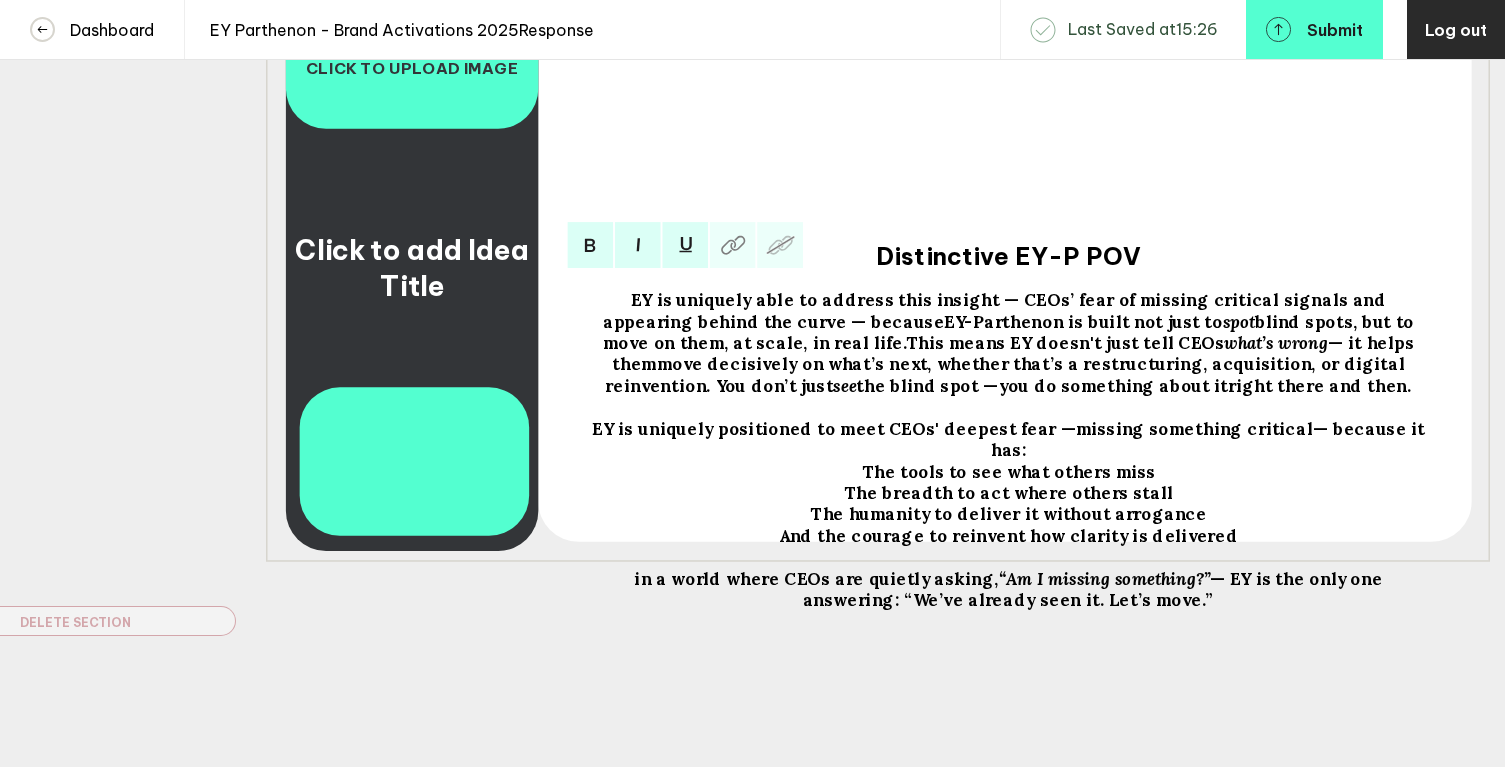 click on "in a world where CEOs are quietly asking," at bounding box center [997, 310] 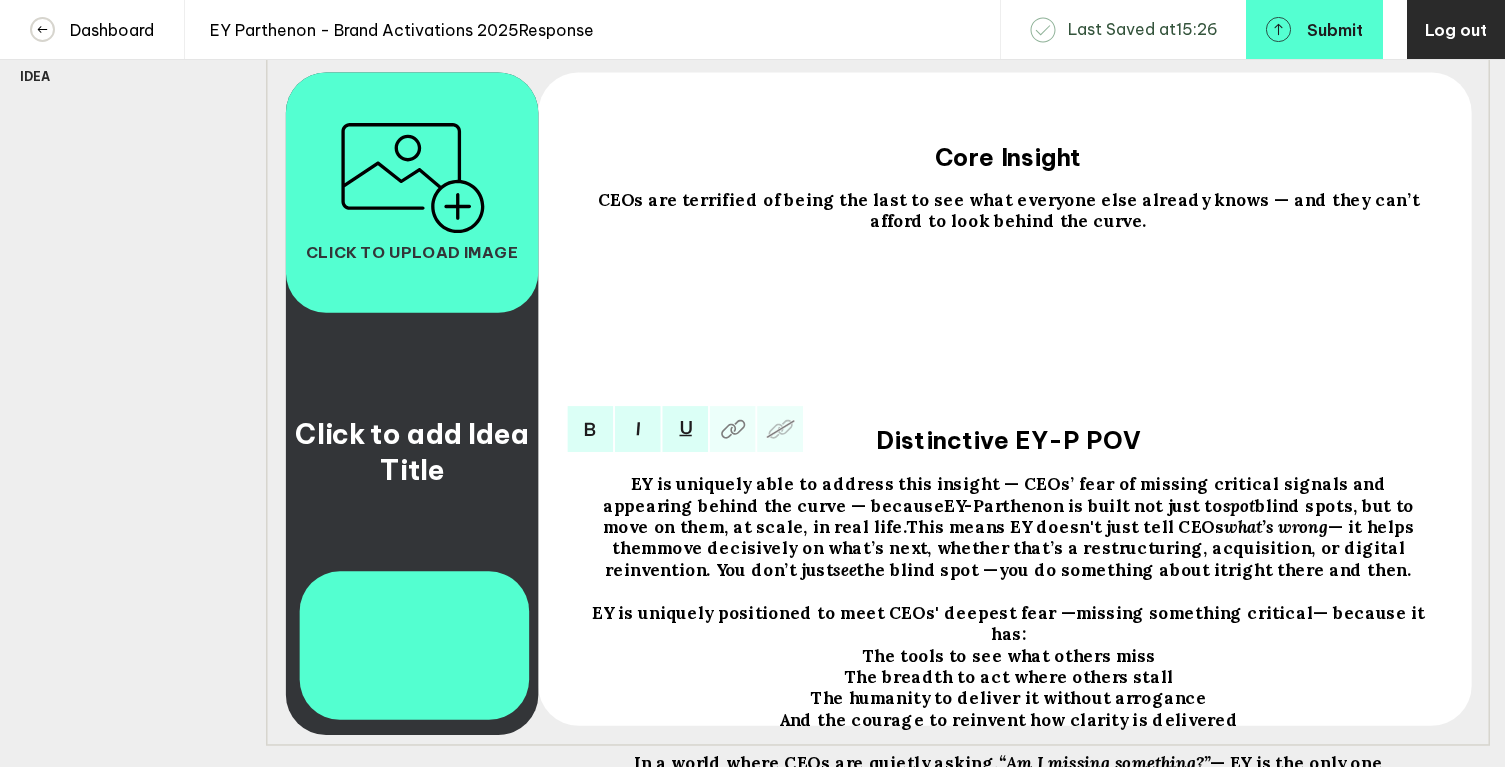 scroll, scrollTop: 326, scrollLeft: 0, axis: vertical 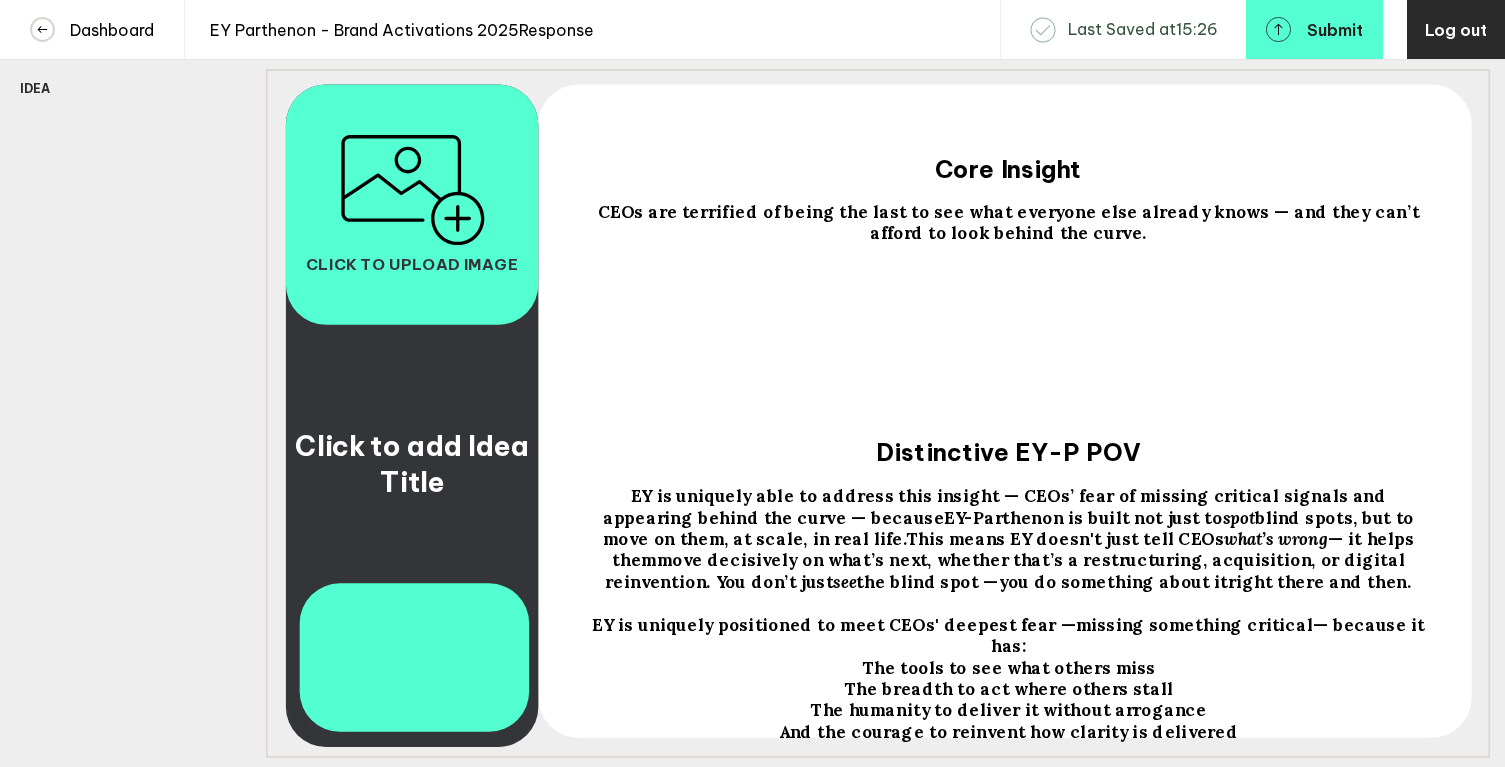 click on "Click to add Idea Title" at bounding box center (412, 464) 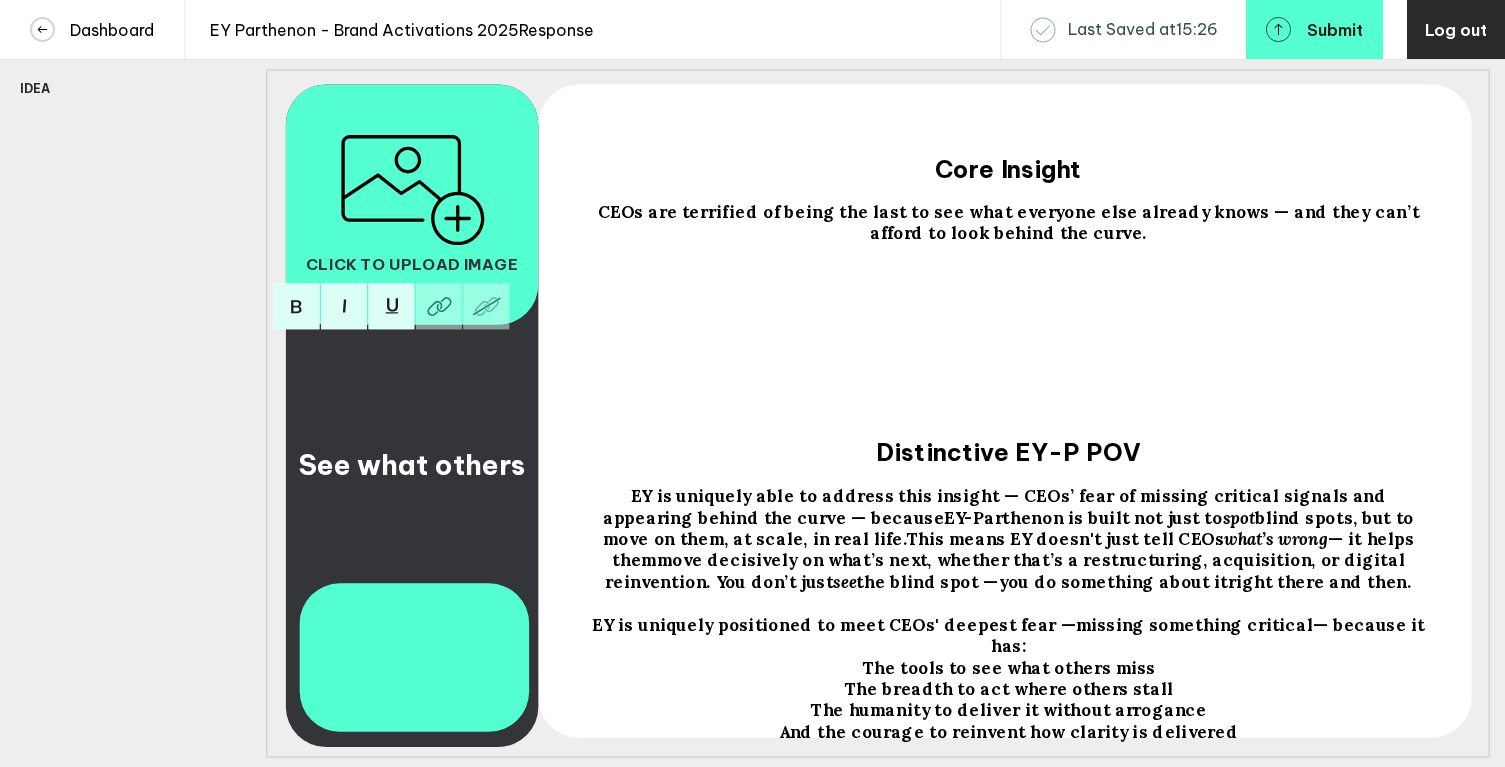 scroll, scrollTop: 308, scrollLeft: 0, axis: vertical 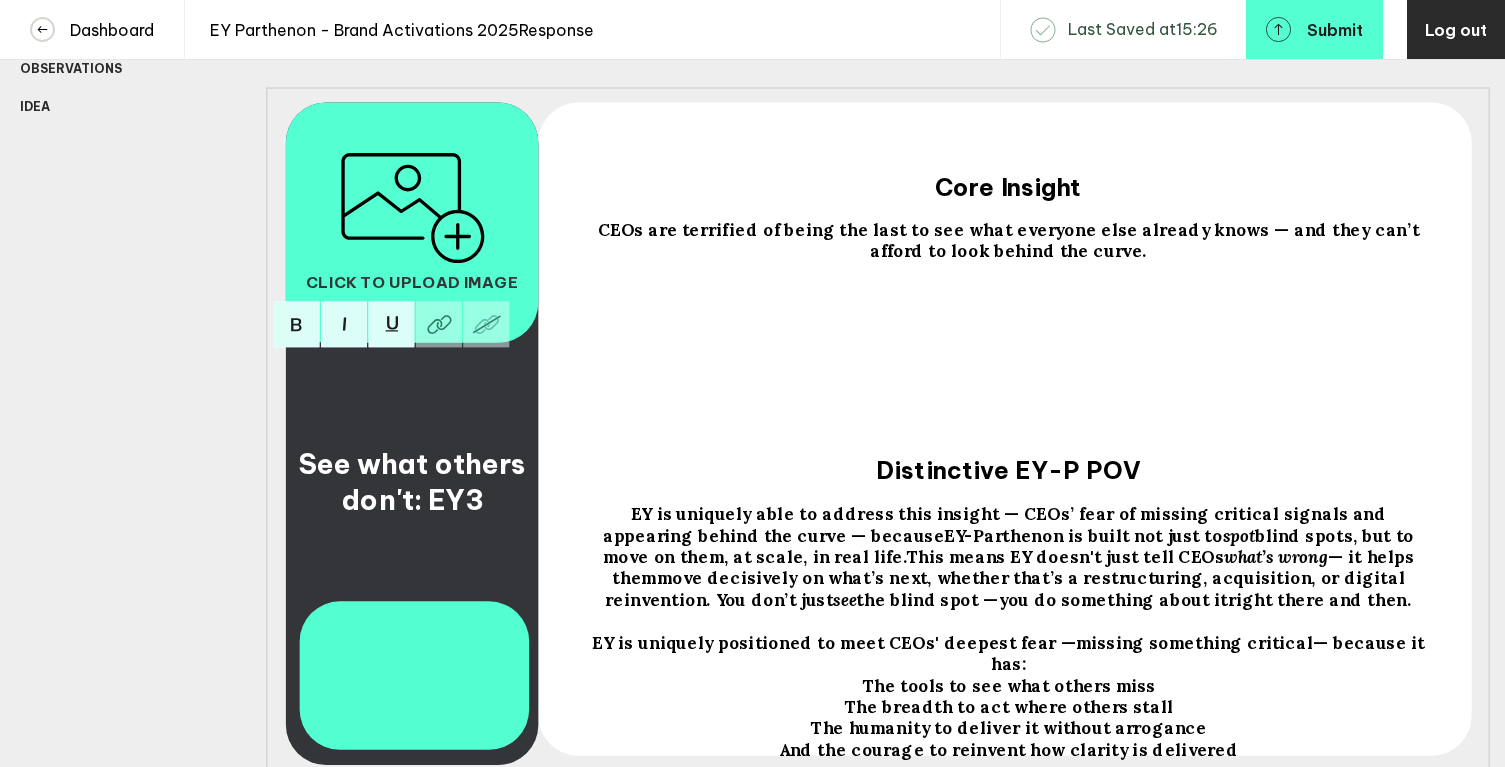 click on "CEOs are terrified of being the last to see what everyone else already knows — and they can’t afford to look behind the curve." at bounding box center [1008, 240] 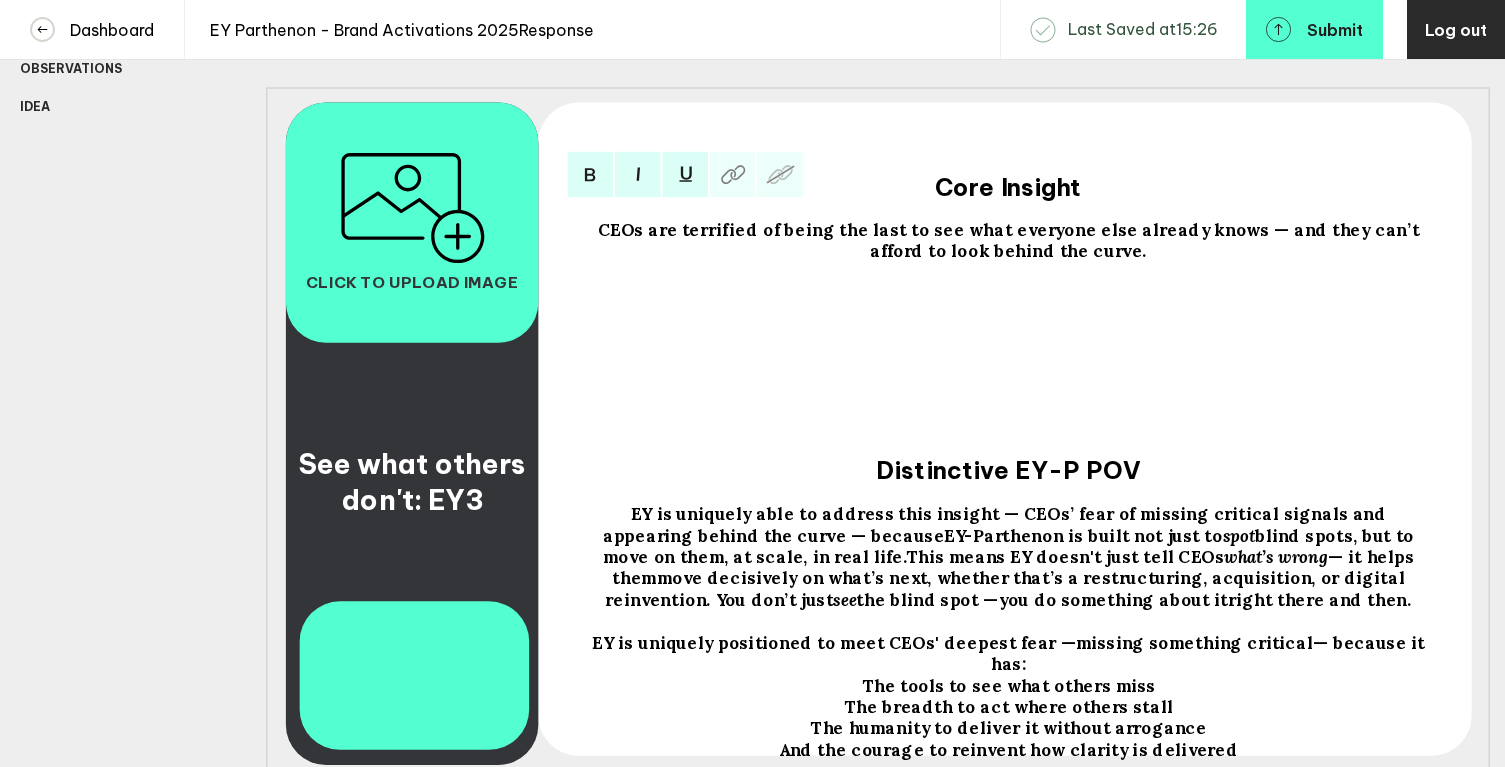click on "CEOs are terrified of being the last to see what everyone else already knows — and they can’t afford to look behind the curve." at bounding box center [1011, 240] 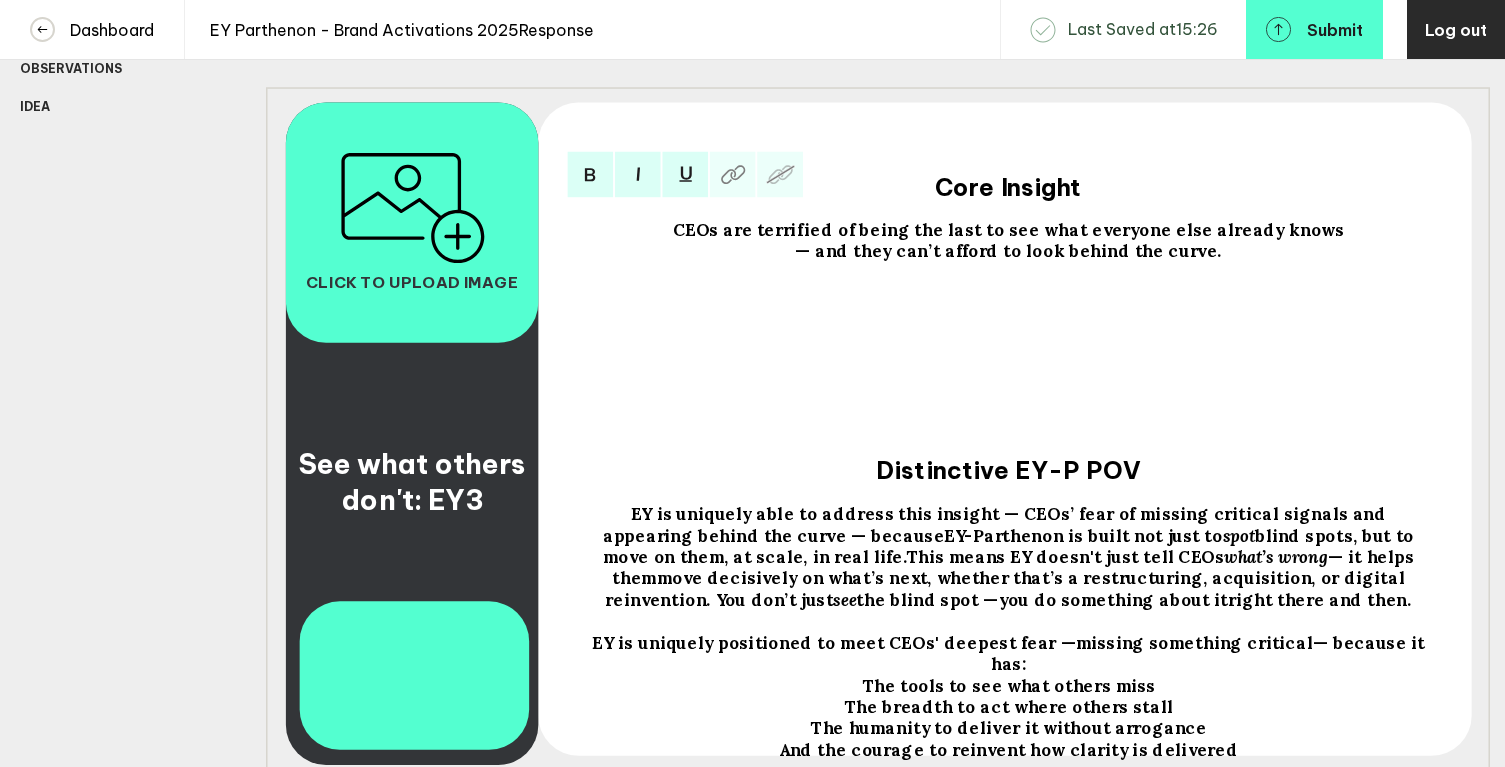 click on "CEOs are terrified of being the last to see what everyone else already knows  — and they can’t afford to look behind the curve." at bounding box center (1008, 318) 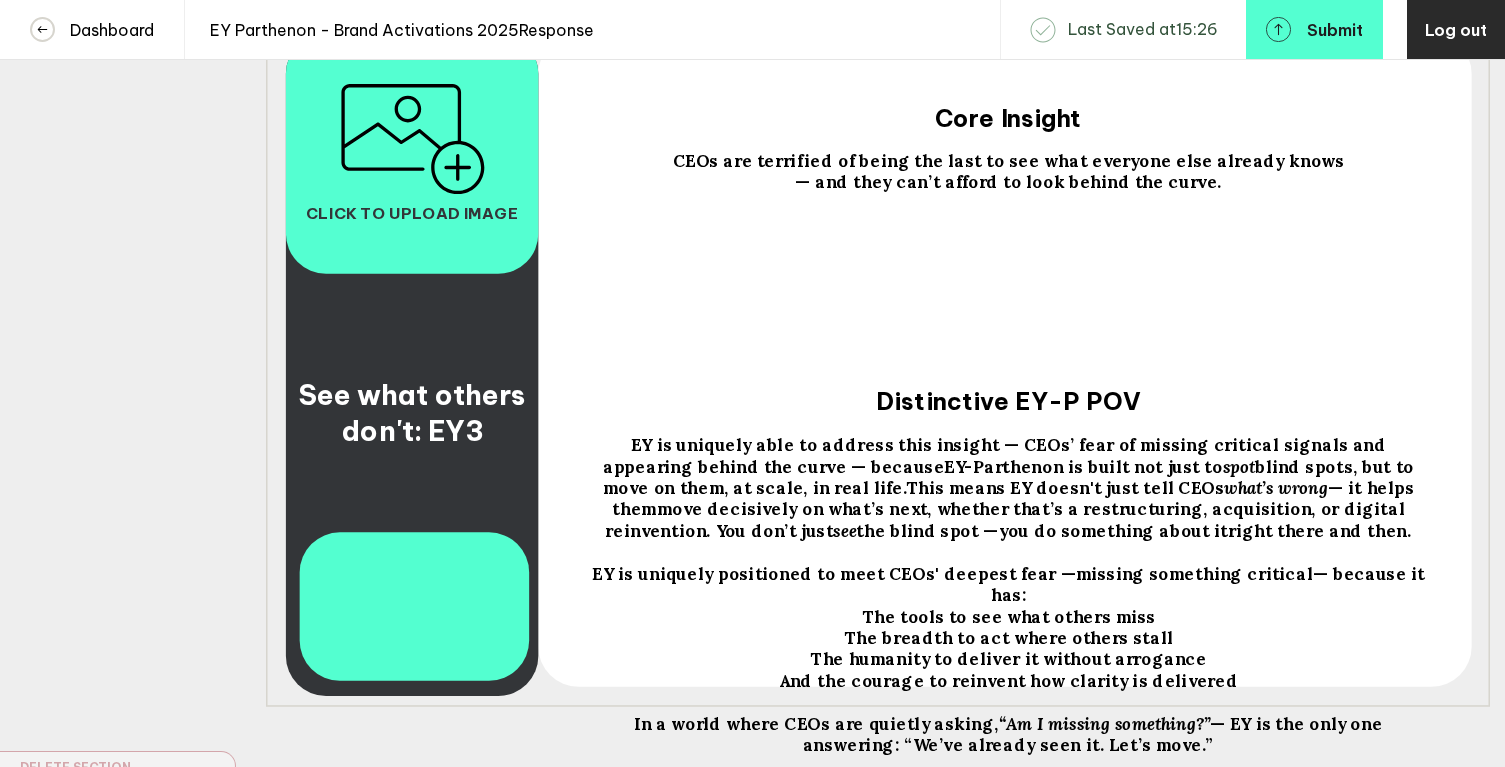 scroll, scrollTop: 308, scrollLeft: 0, axis: vertical 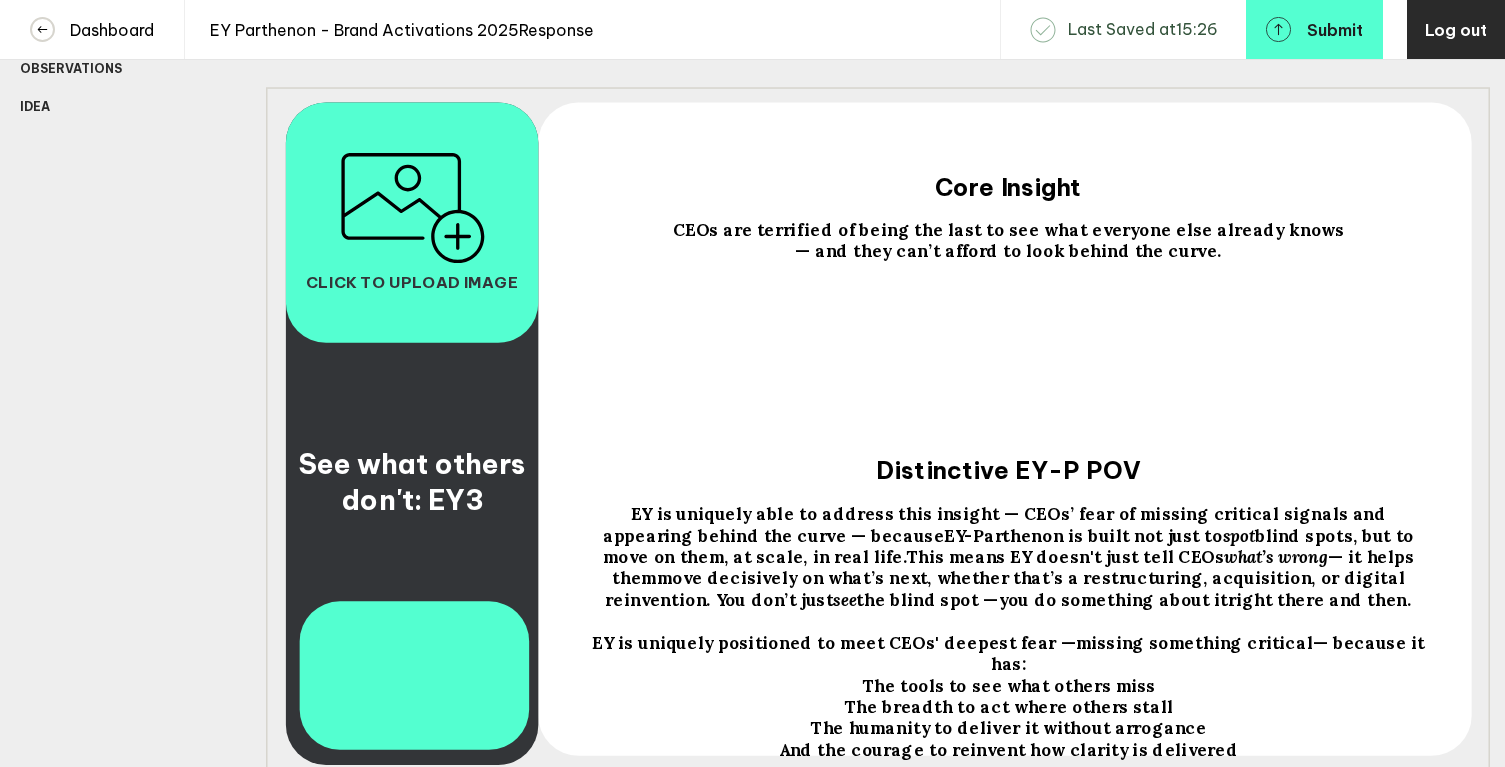 click on "Distinctive EY-P POV" at bounding box center (545, 148) 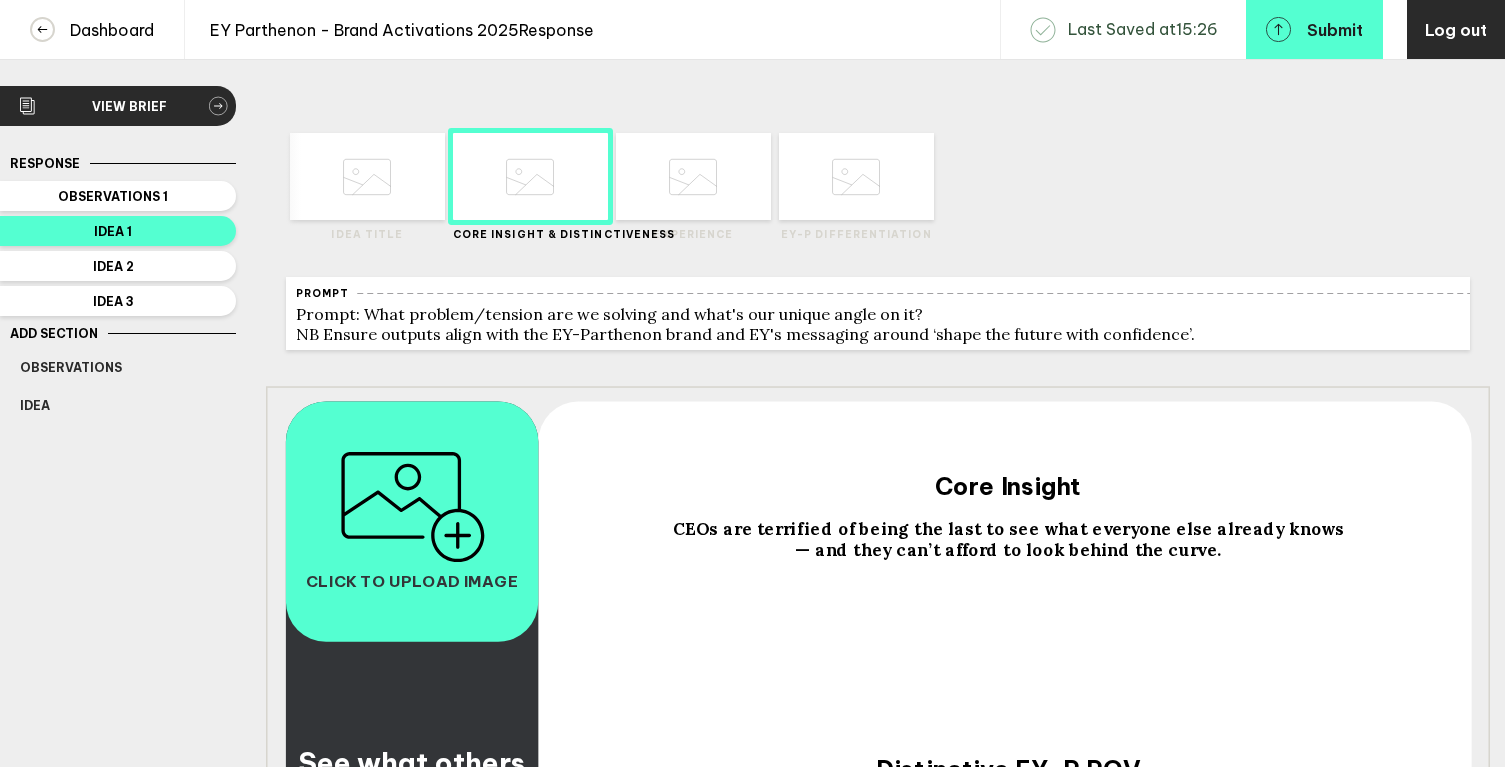 scroll, scrollTop: 2, scrollLeft: 0, axis: vertical 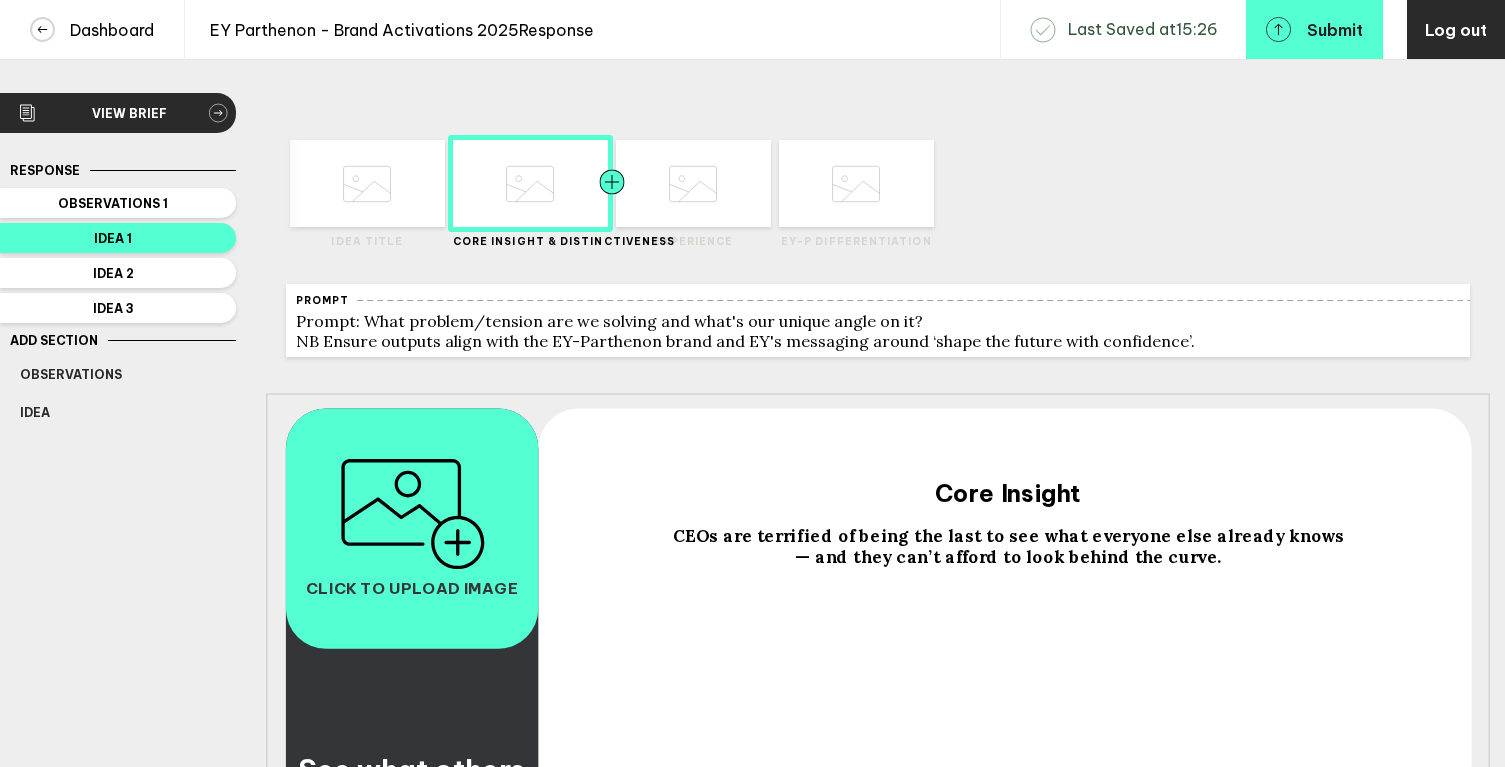 click at bounding box center [325, 183] 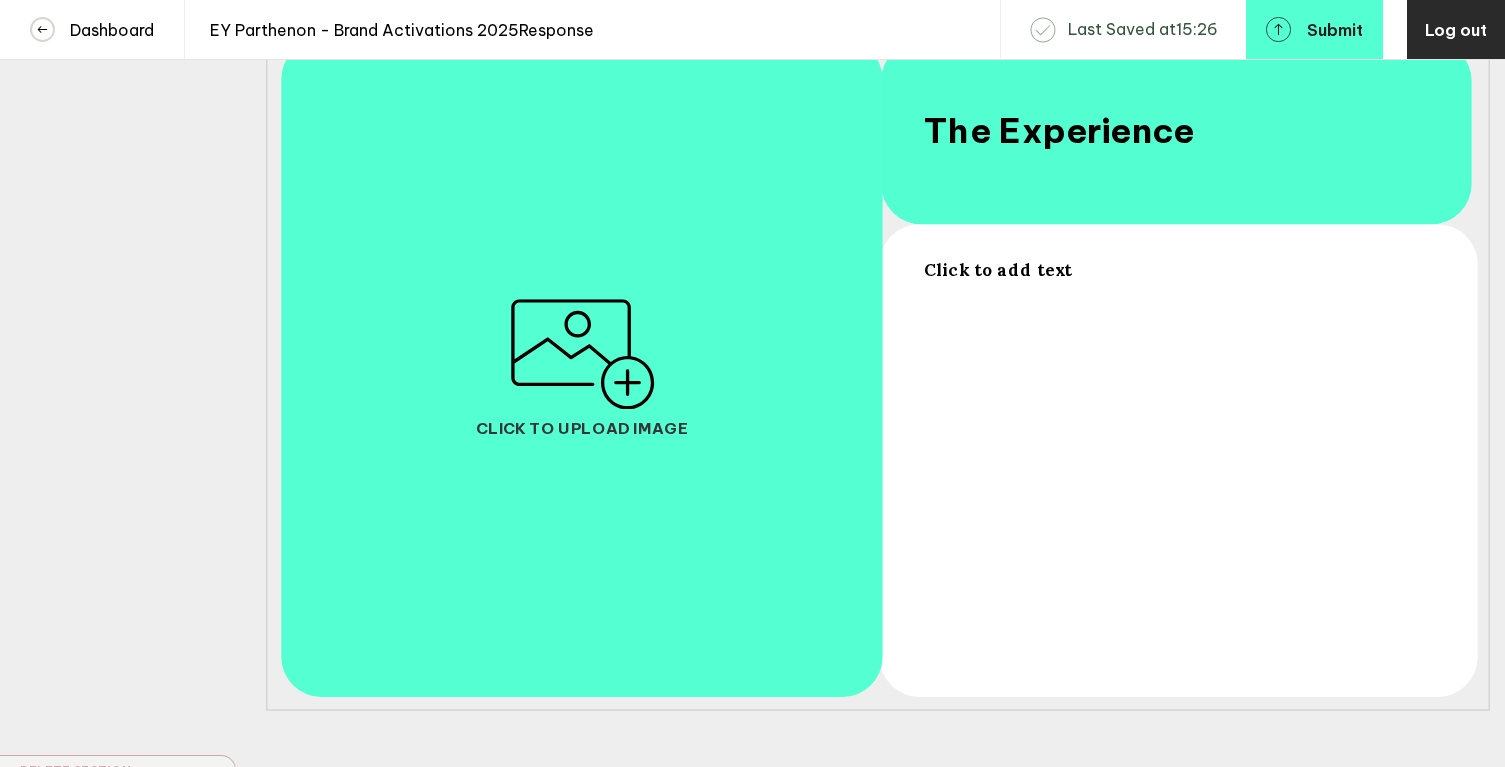 scroll, scrollTop: 324, scrollLeft: 0, axis: vertical 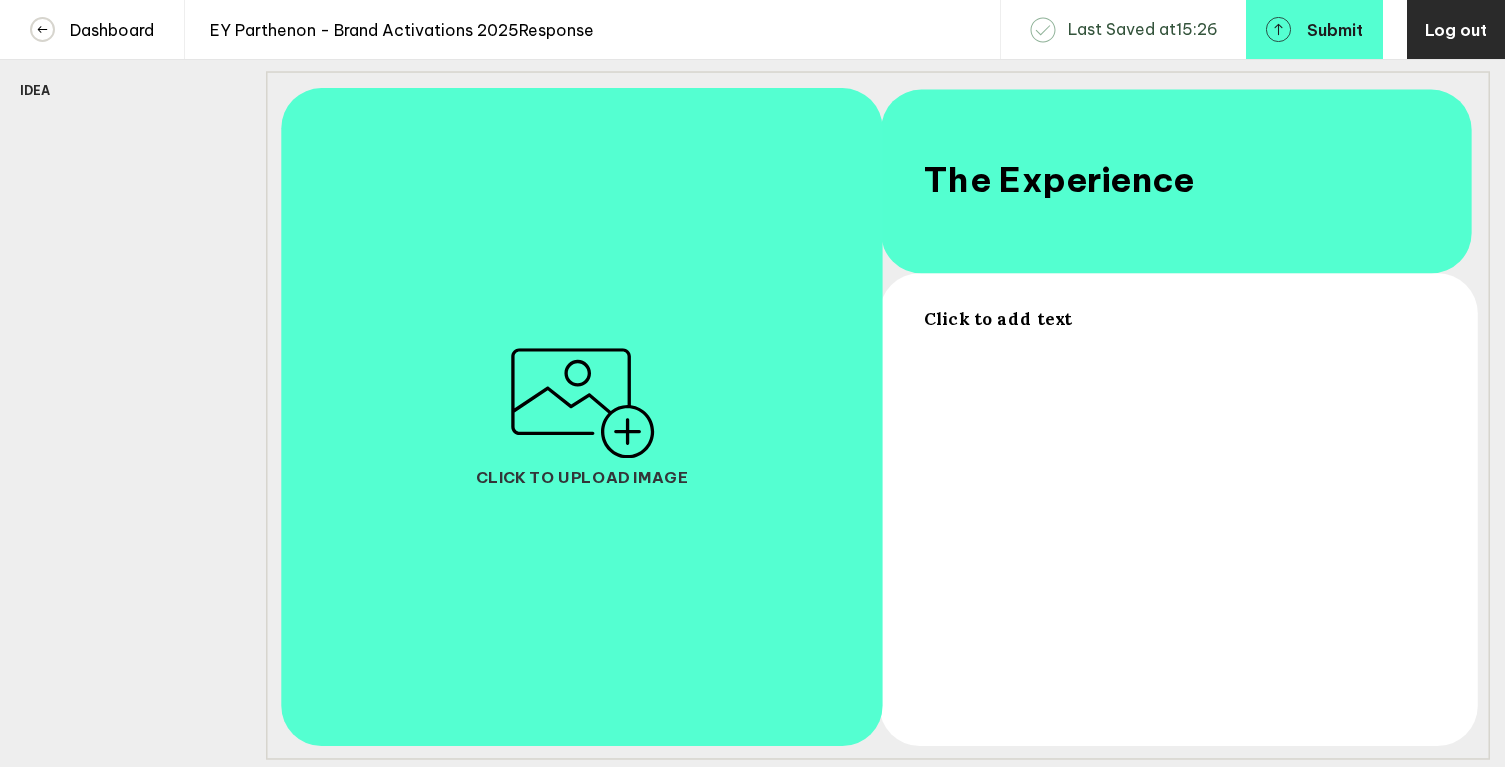 click on "Click to add text" at bounding box center [997, 318] 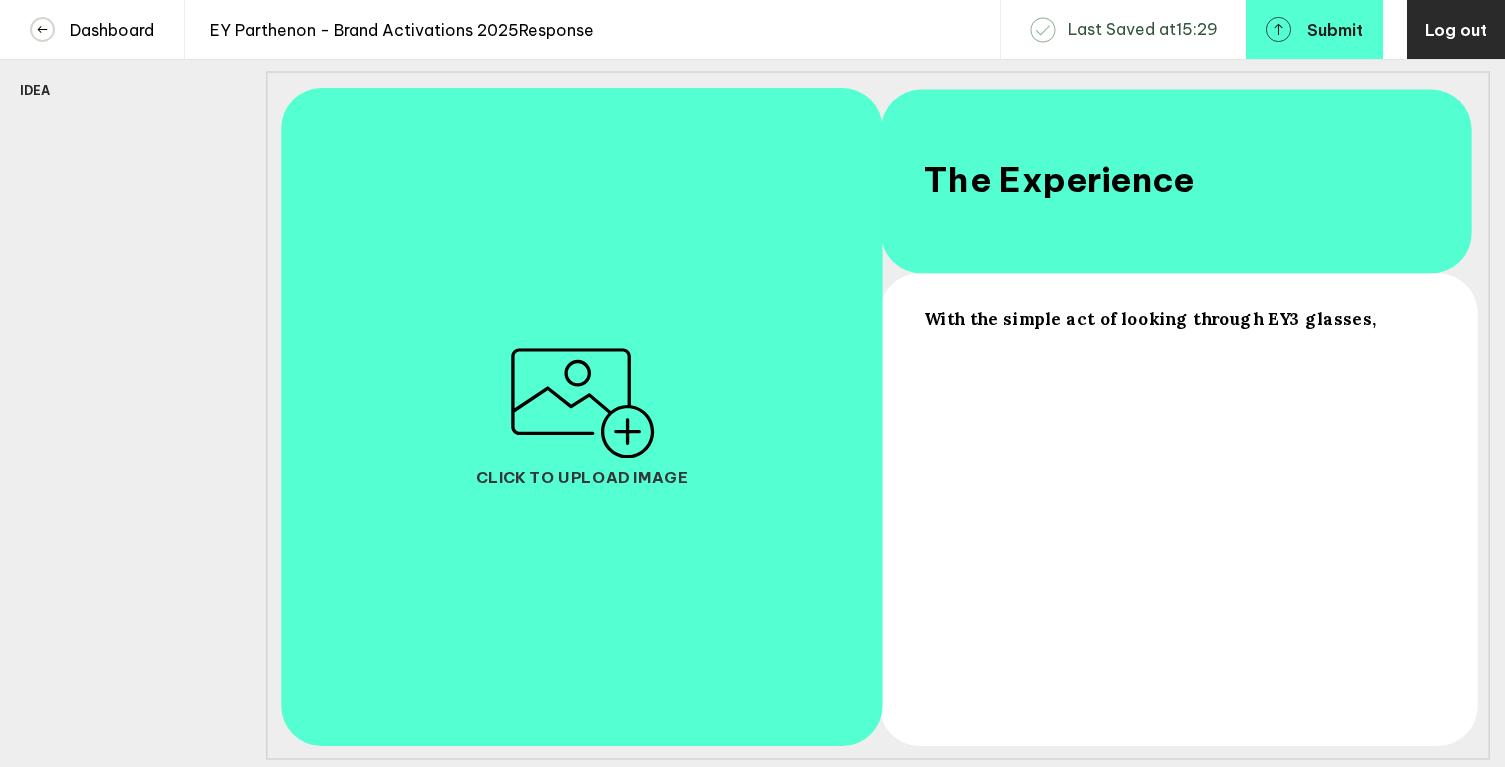 click on "With the simple act of looking through EY3 glasses," at bounding box center (1149, 318) 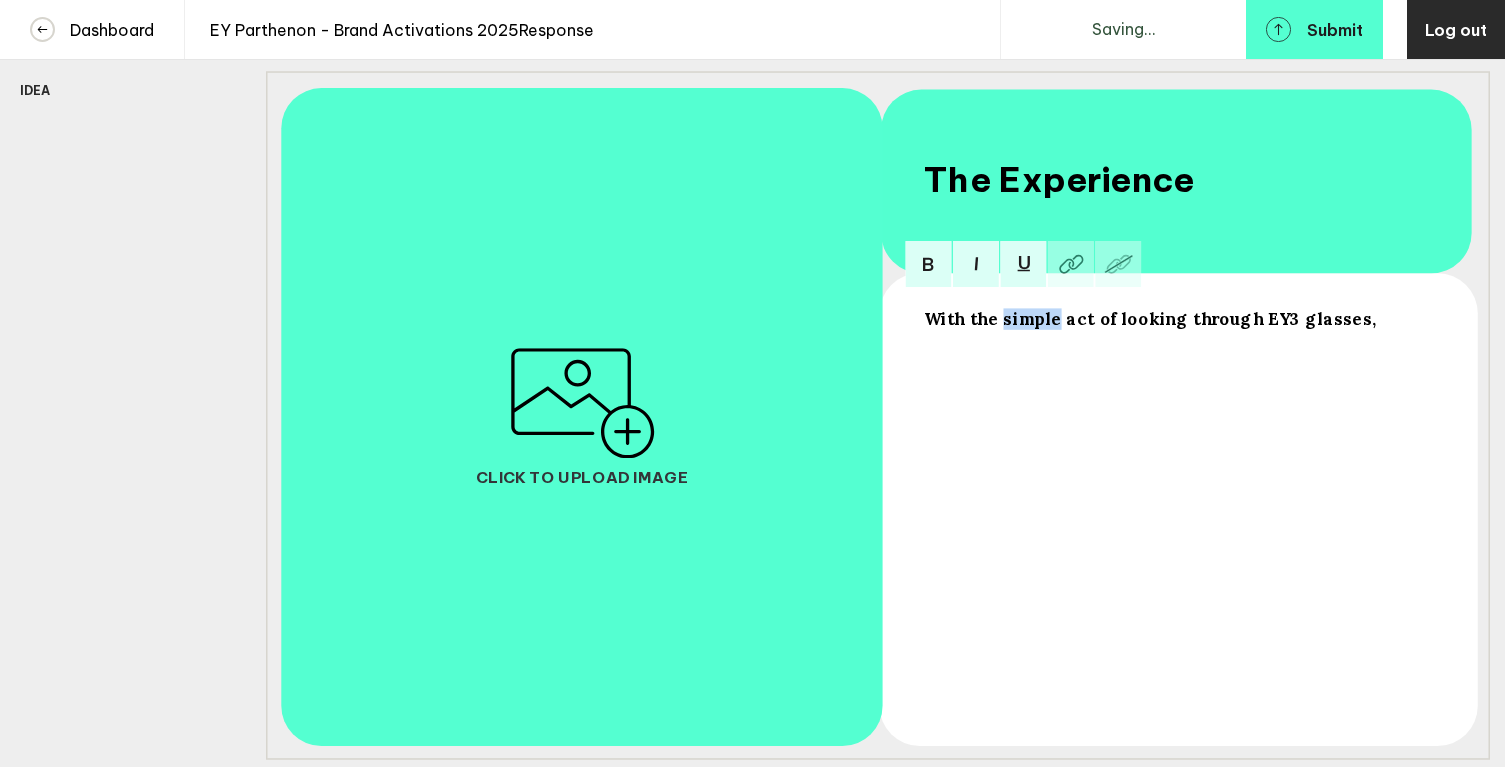 click on "With the simple act of looking through EY3 glasses," at bounding box center (1149, 318) 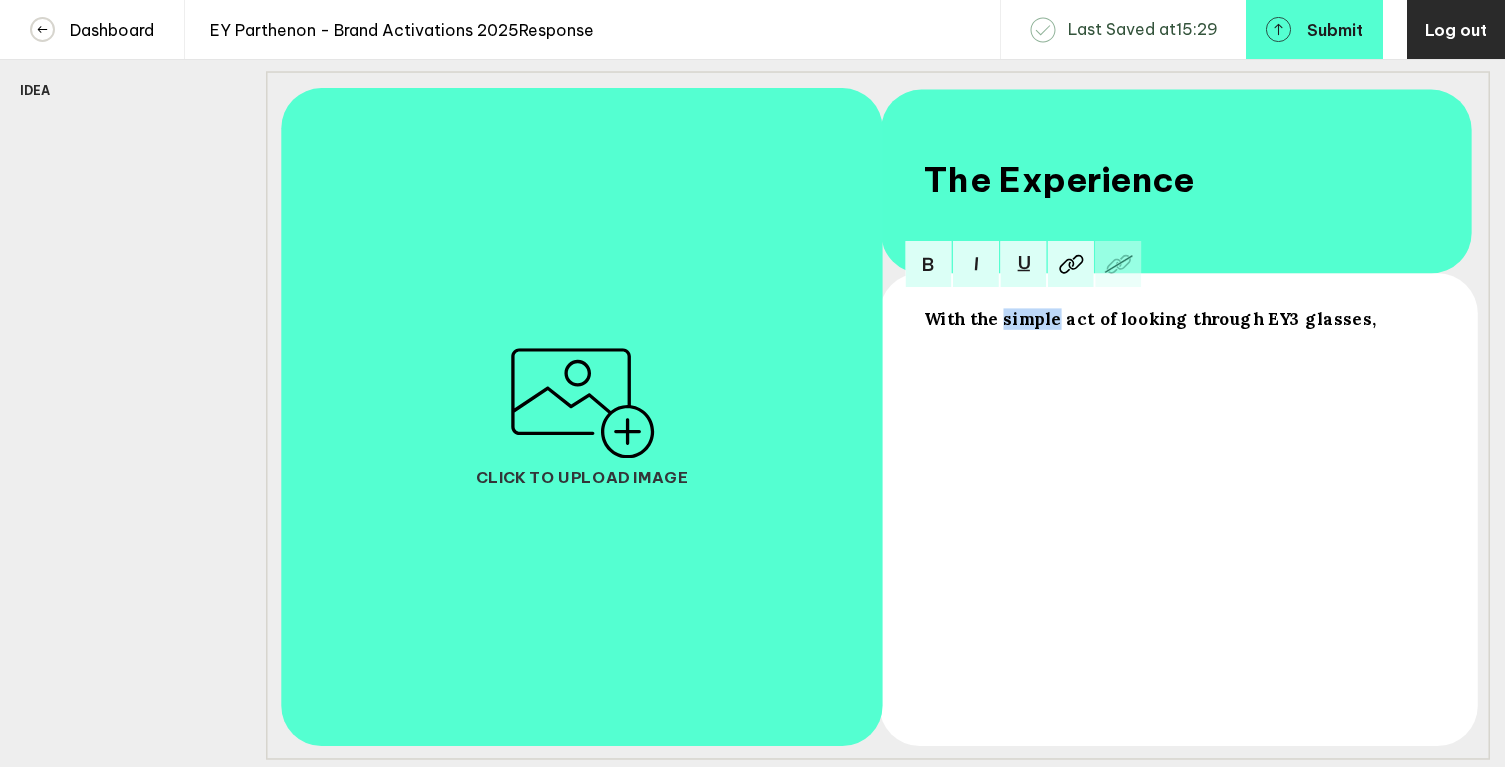 click on "With the simple act of looking through EY3 glasses," at bounding box center [1149, 318] 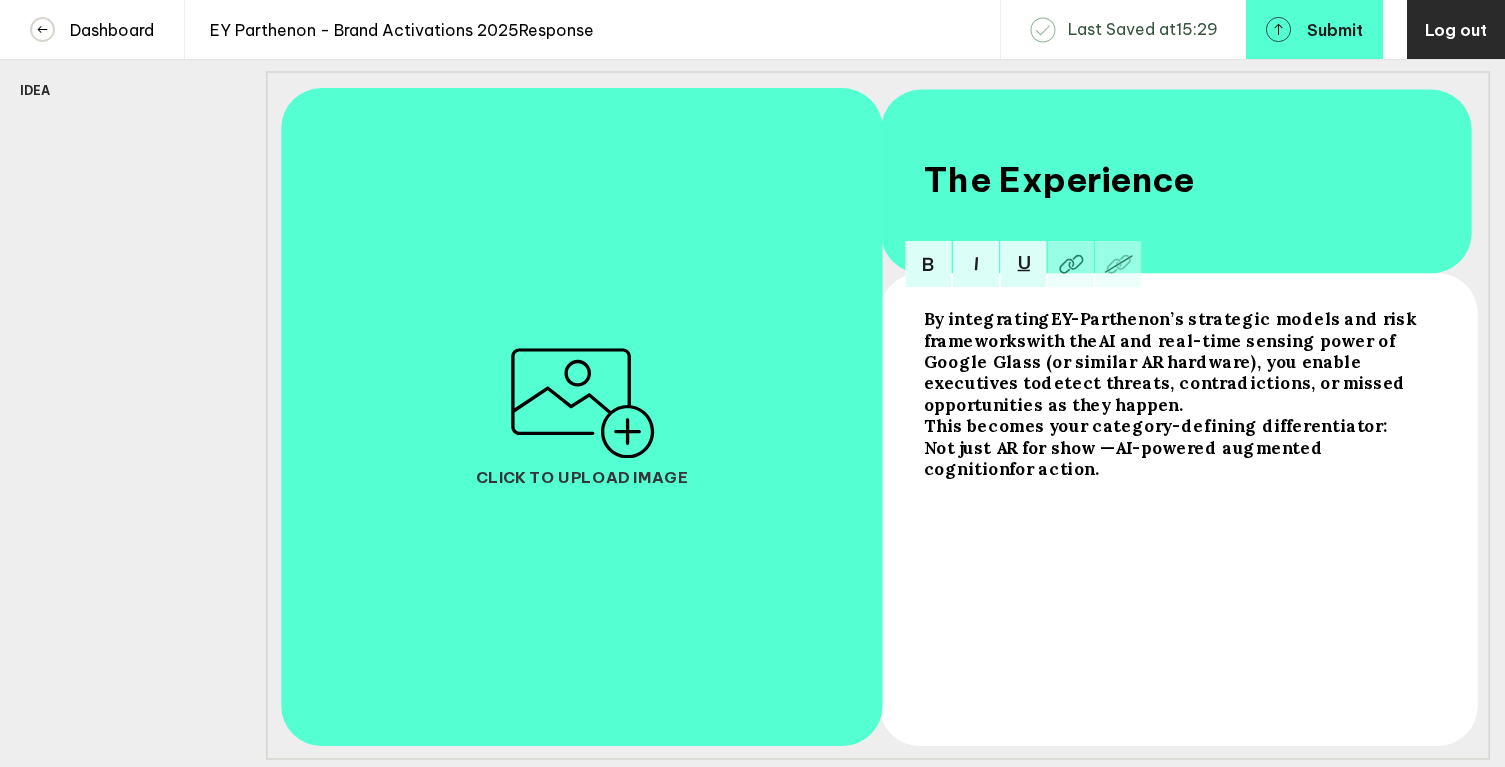 click on "This becomes your category-defining differentiator:" at bounding box center (986, 318) 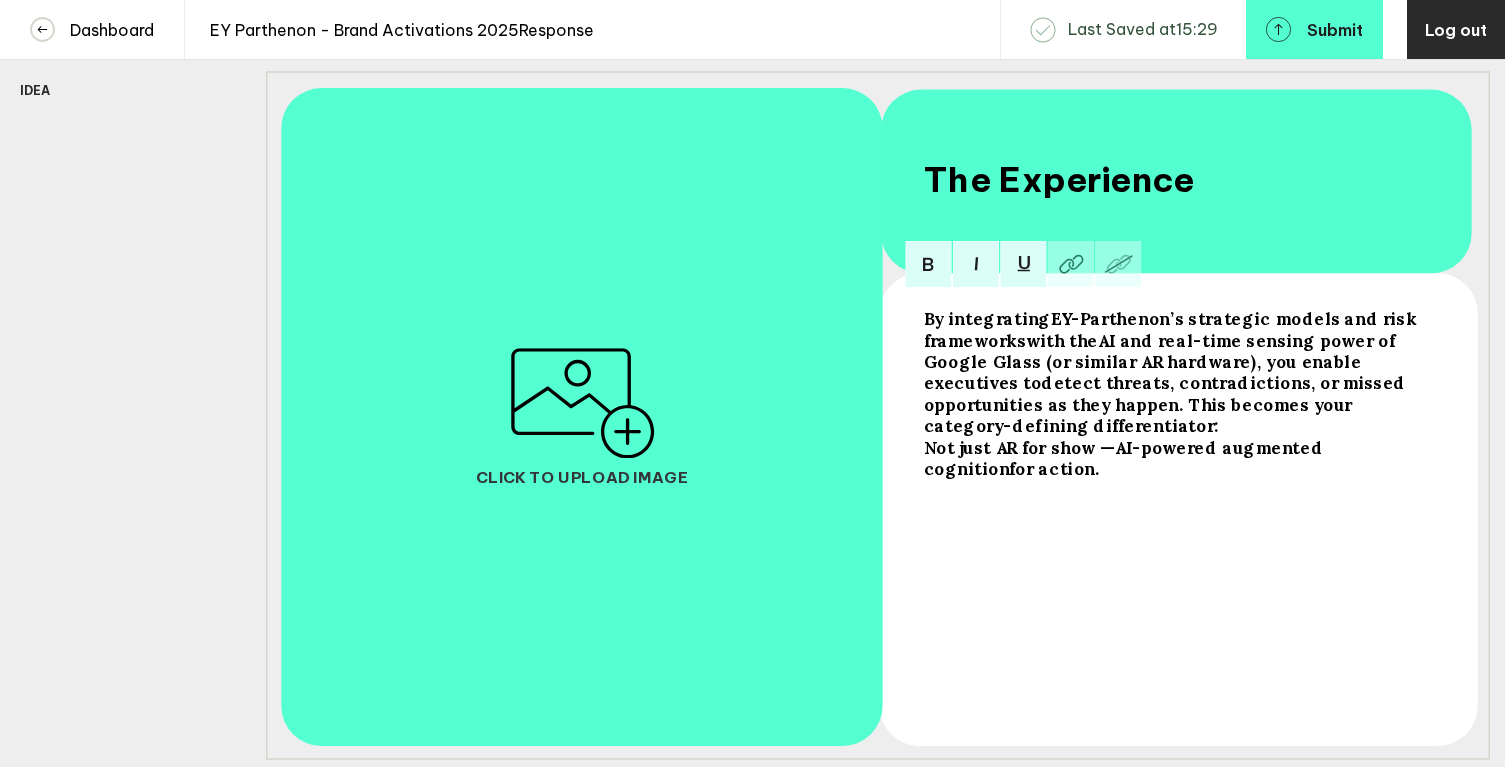 click on "Not just AR for show —" at bounding box center [986, 318] 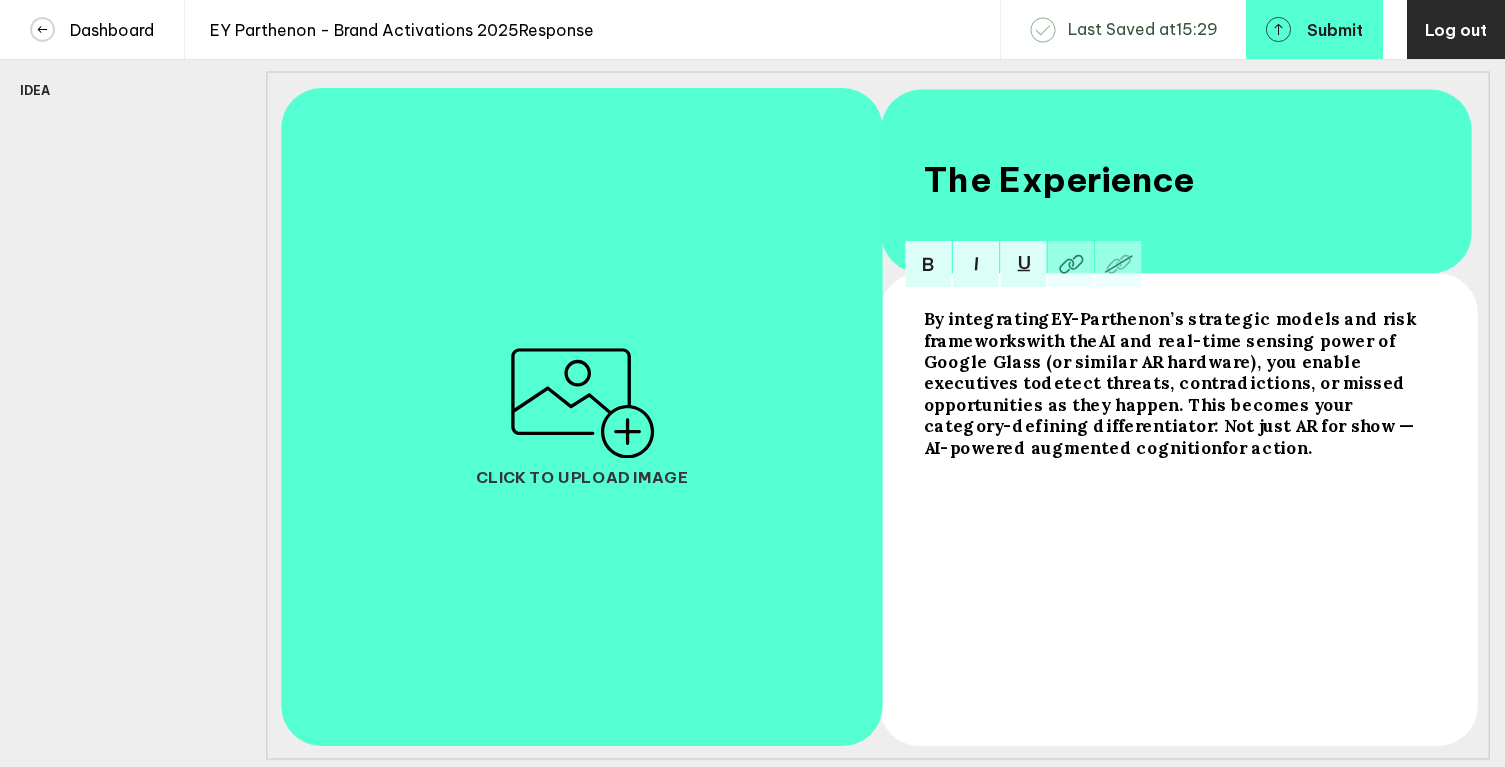 click on "EY-Parthenon’s strategic models and risk frameworks" at bounding box center (986, 318) 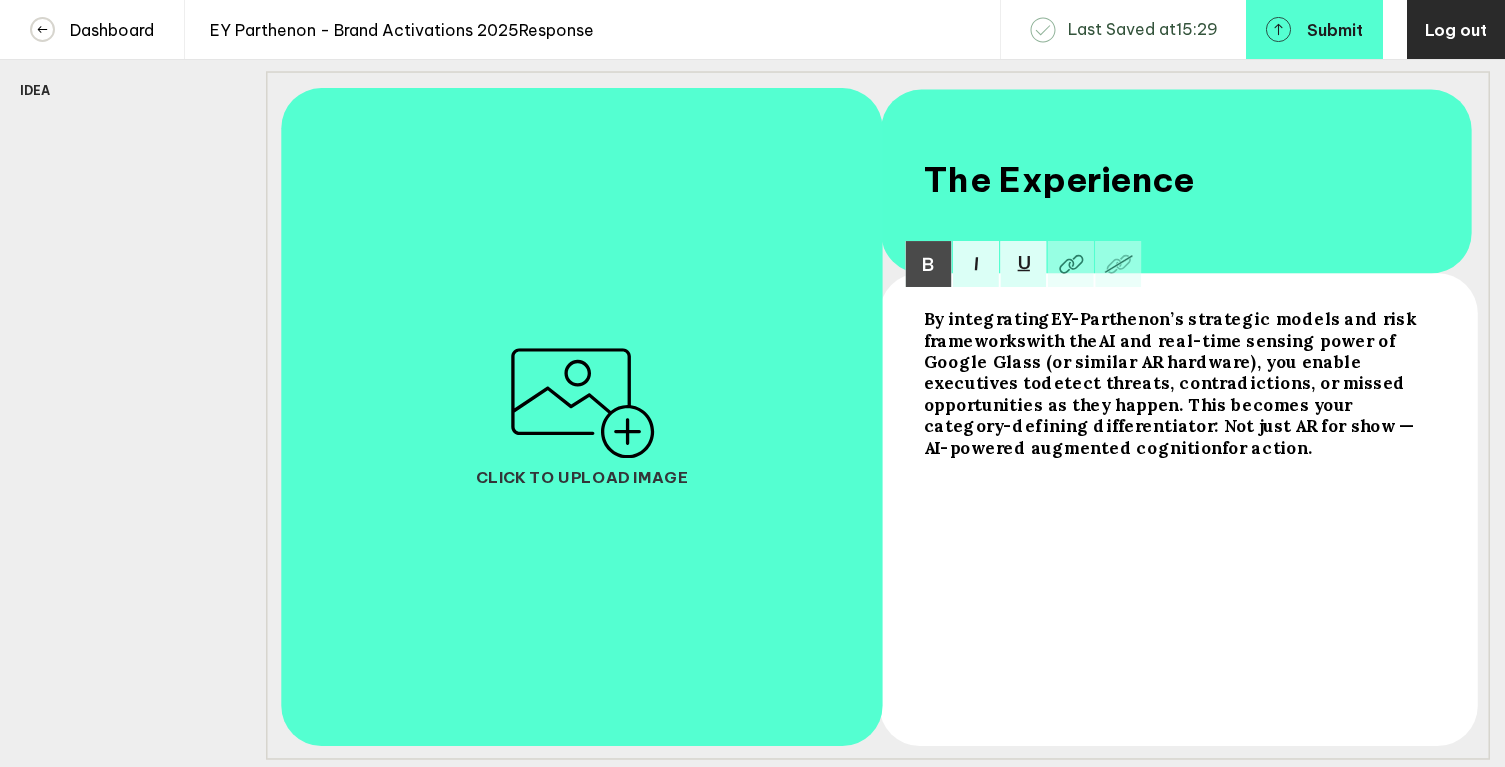 click on "with the" at bounding box center (986, 318) 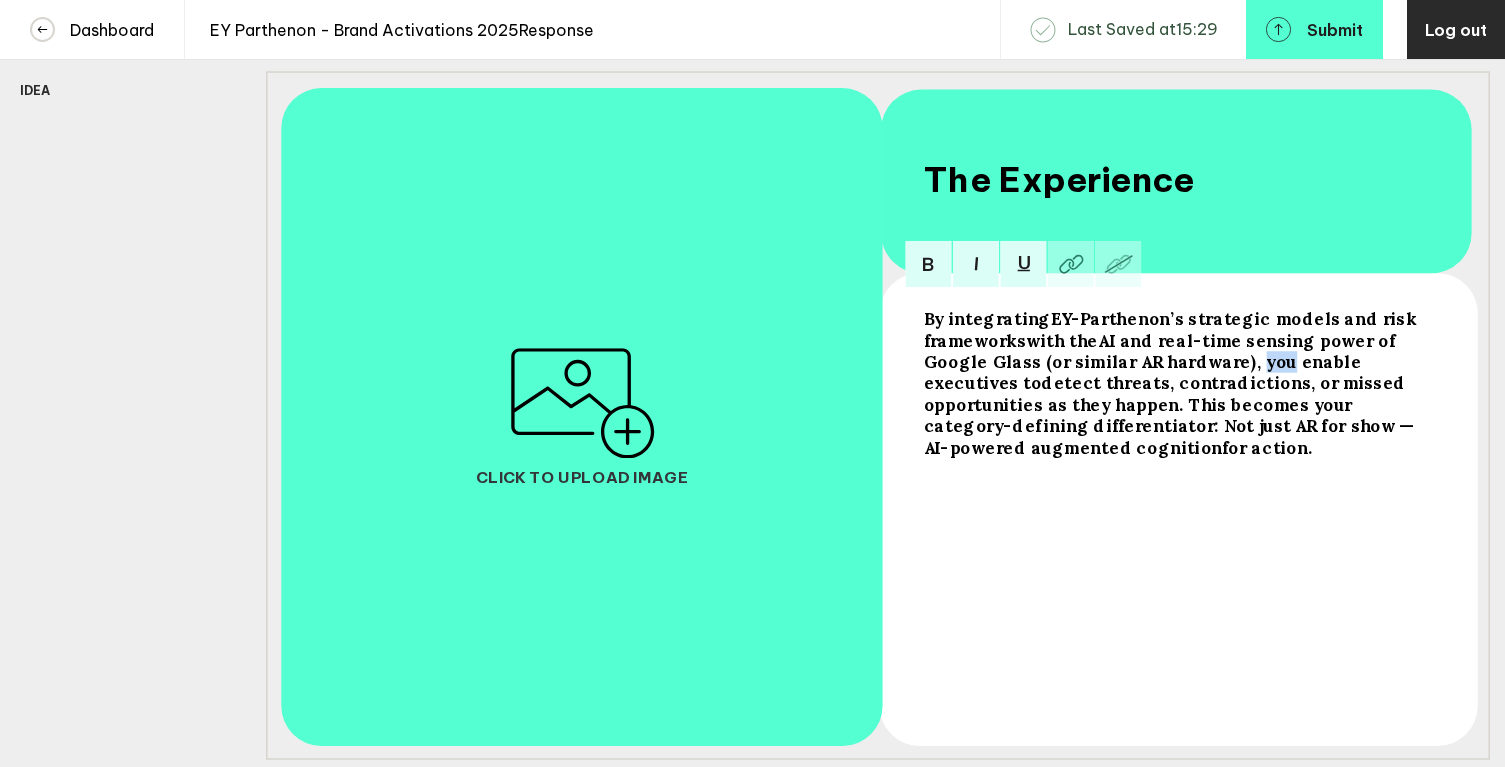 click on ", you enable executives to" at bounding box center (986, 318) 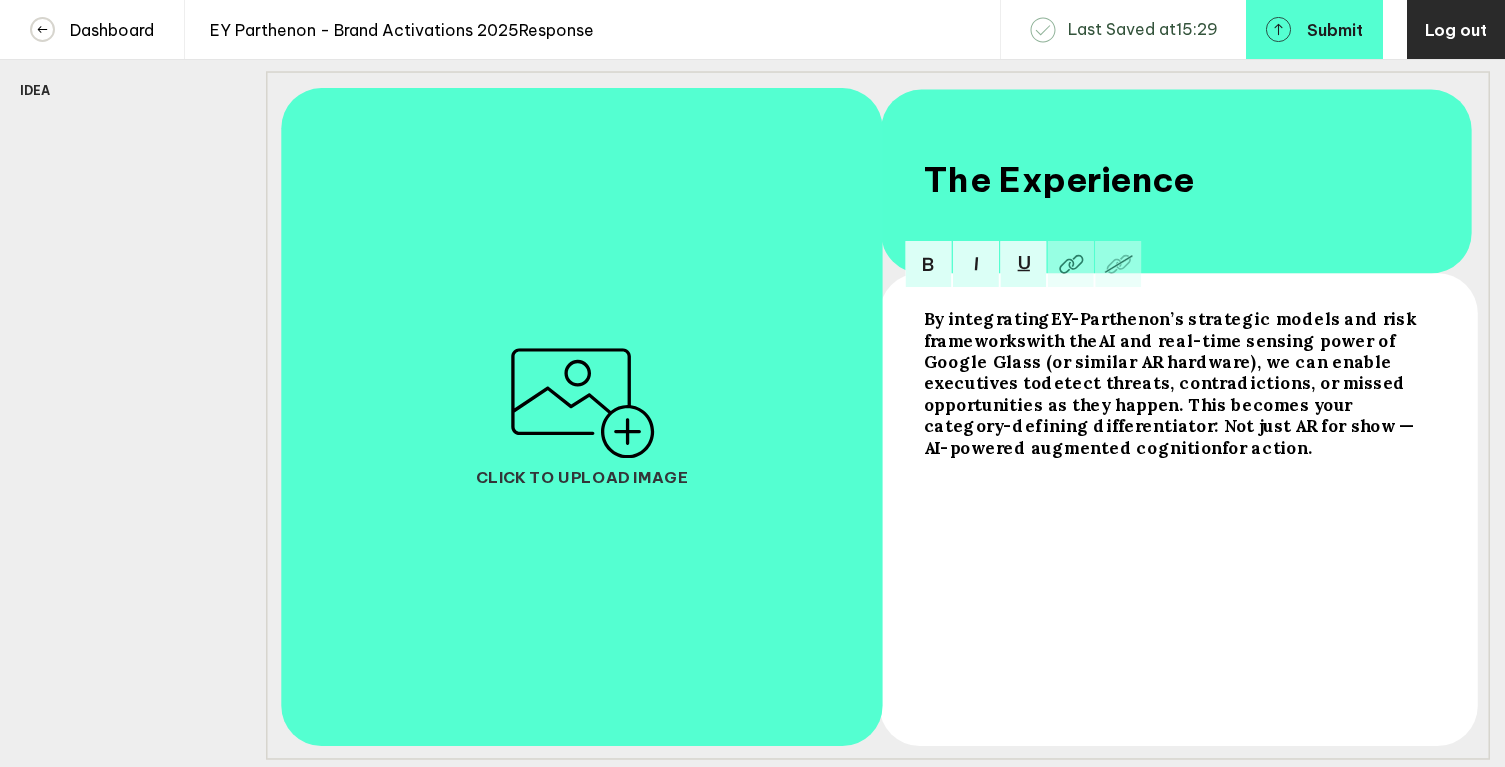 click on ". This becomes your category-defining differentiator: Not just AR for show —" at bounding box center (986, 318) 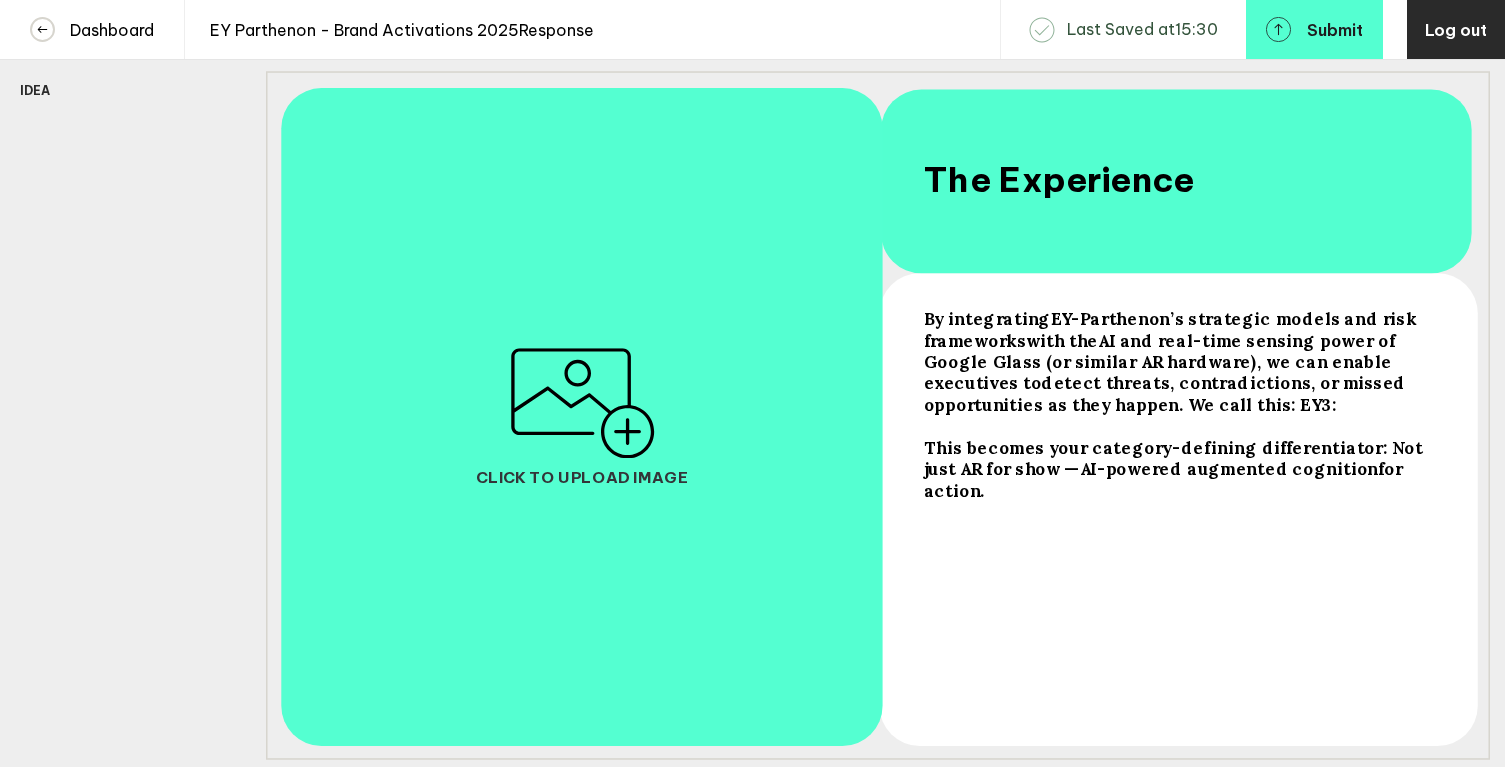 click on "By integrating" at bounding box center (986, 318) 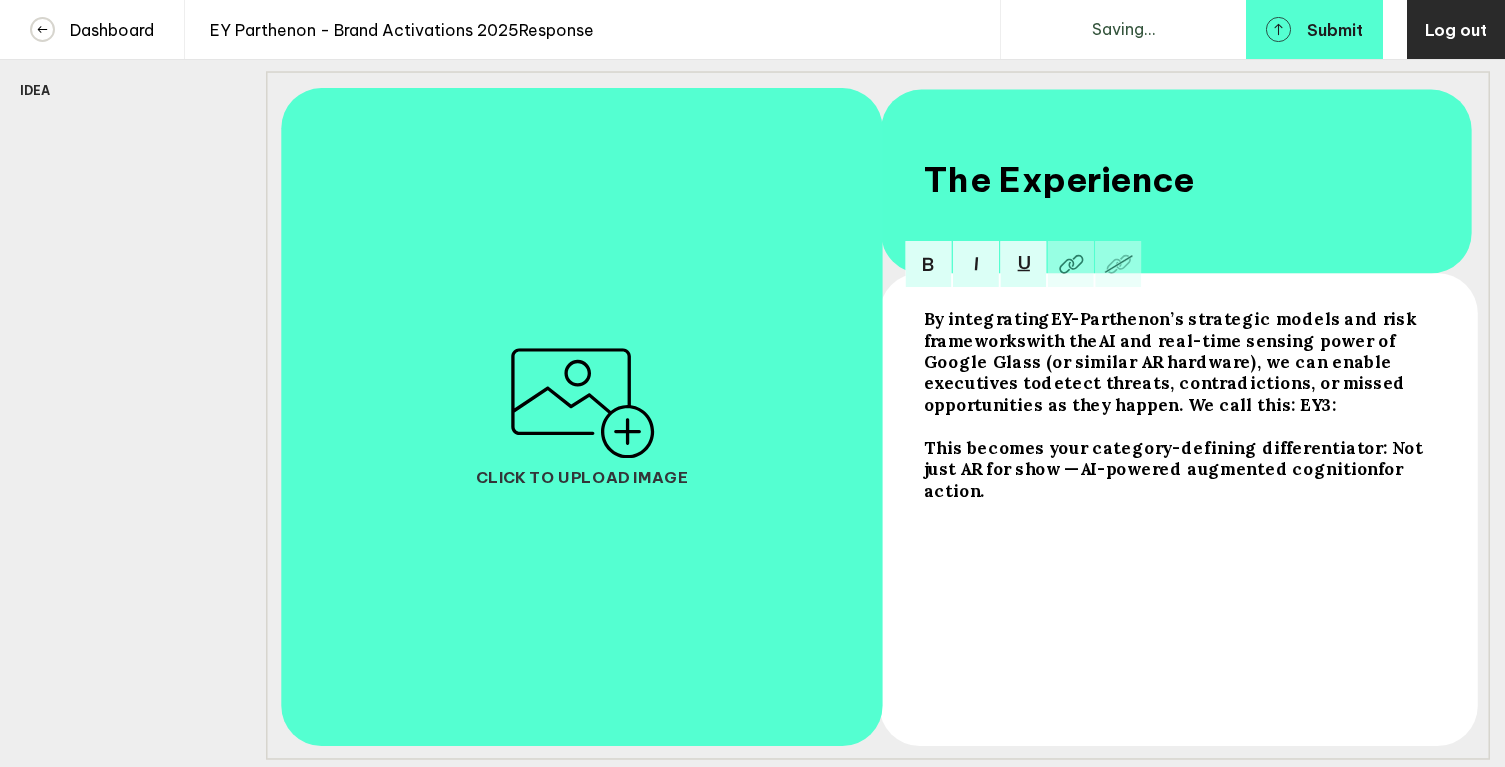 click on "By integrating" at bounding box center (986, 318) 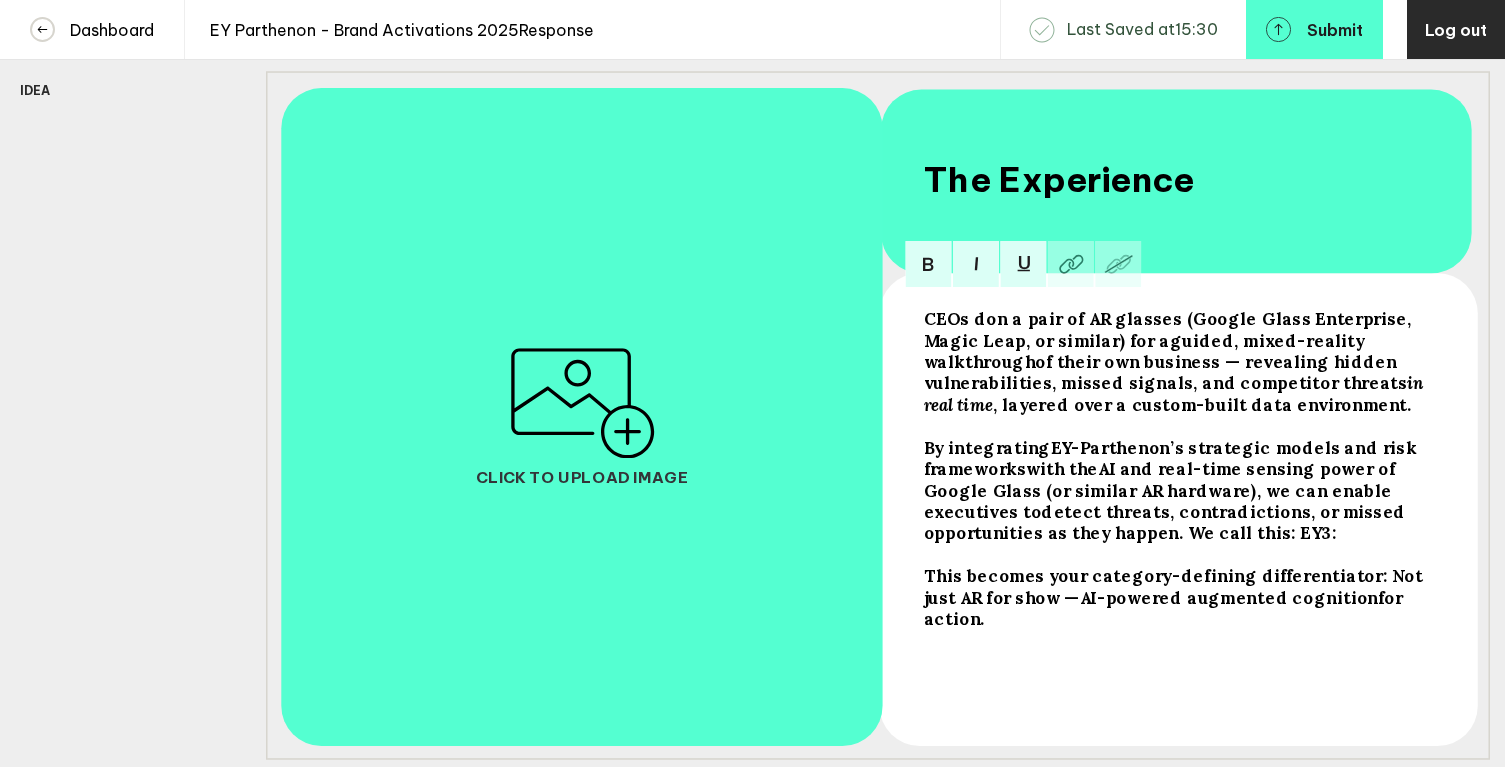 click on "CEOs don a pair of AR glasses (Google Glass Enterprise, Magic Leap, or similar) for a" at bounding box center (1169, 329) 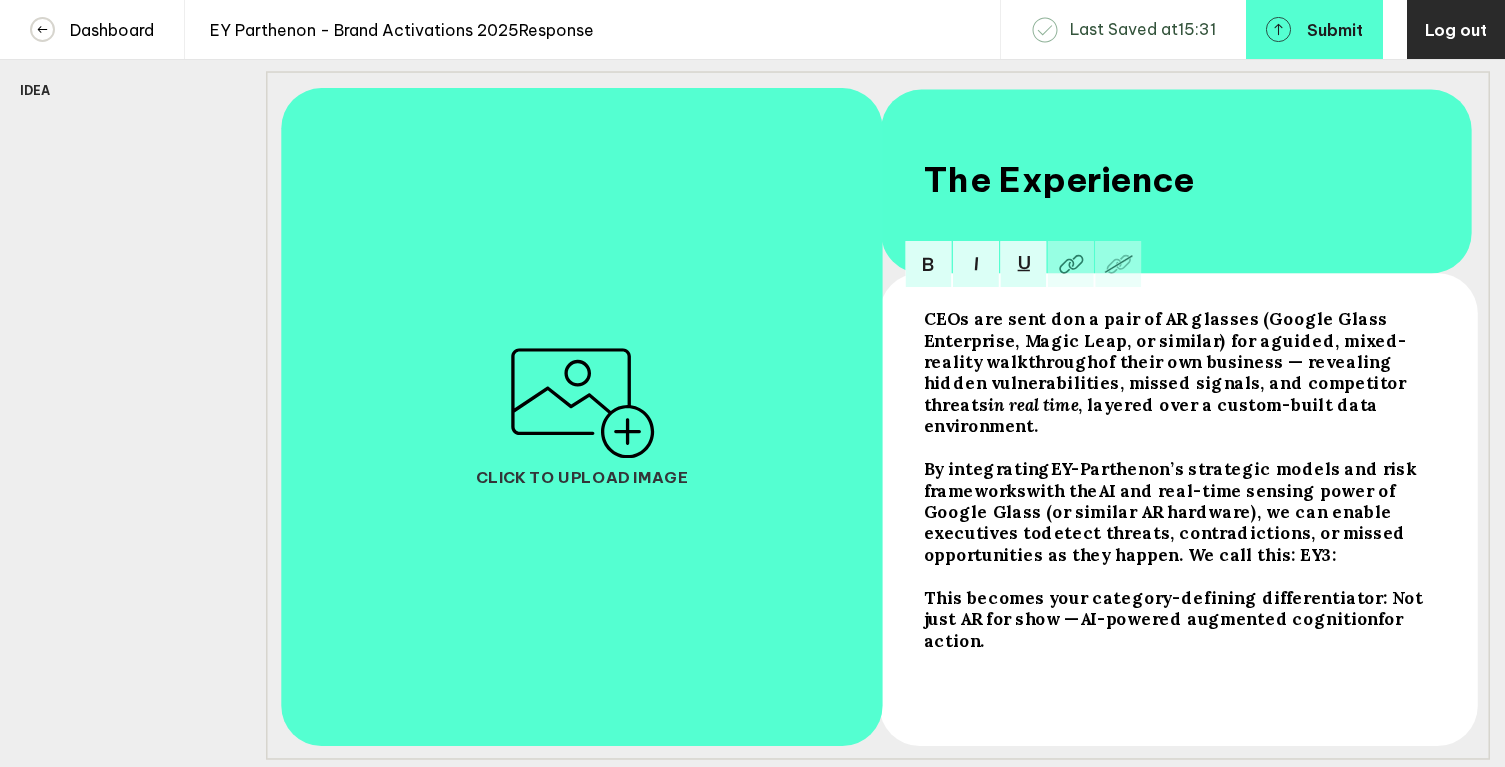 click on "CEOs are sent don a pair of AR glasses (Google Glass Enterprise, Magic Leap, or similar) for a" at bounding box center [1157, 329] 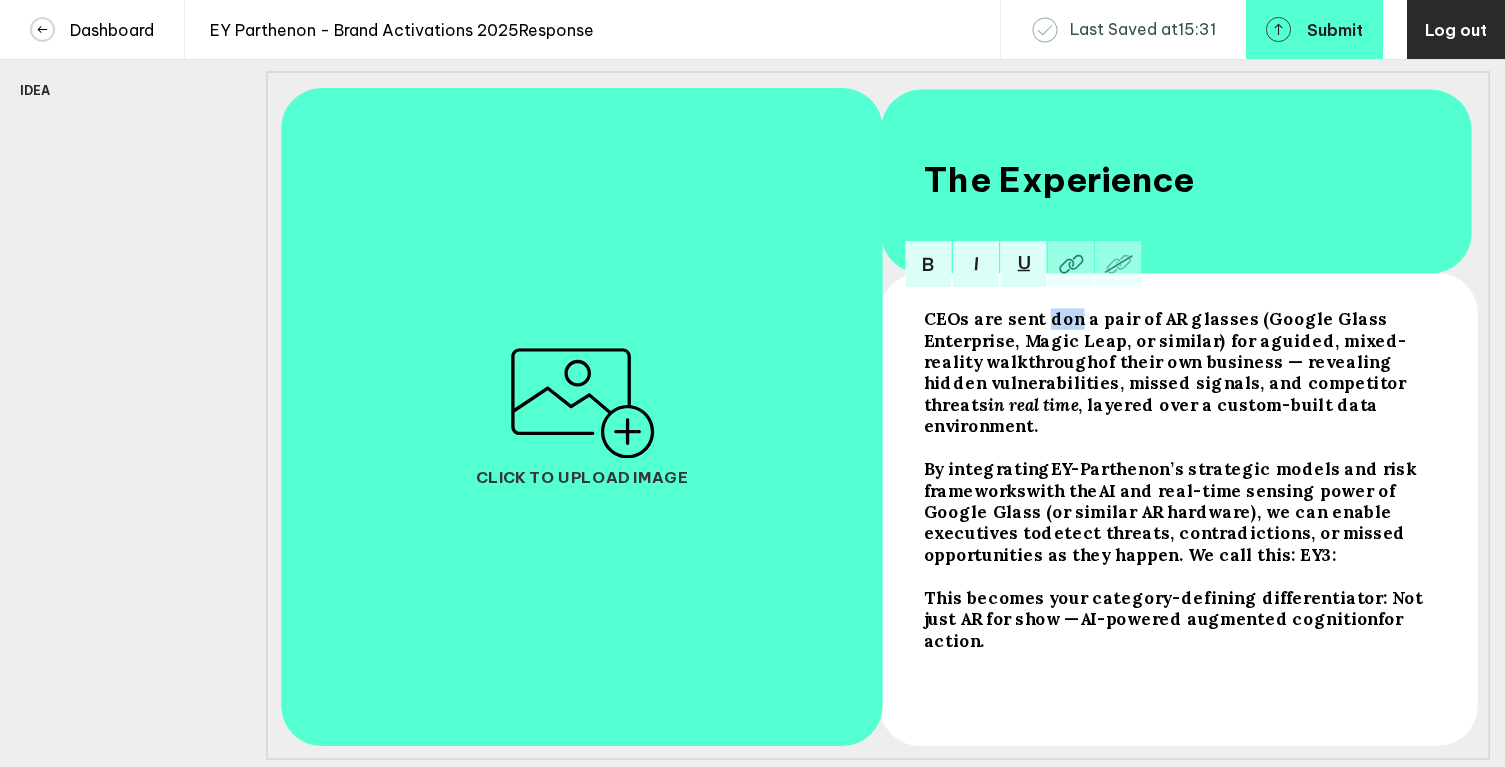 click on "CEOs are sent don a pair of AR glasses (Google Glass Enterprise, Magic Leap, or similar) for a" at bounding box center [1157, 329] 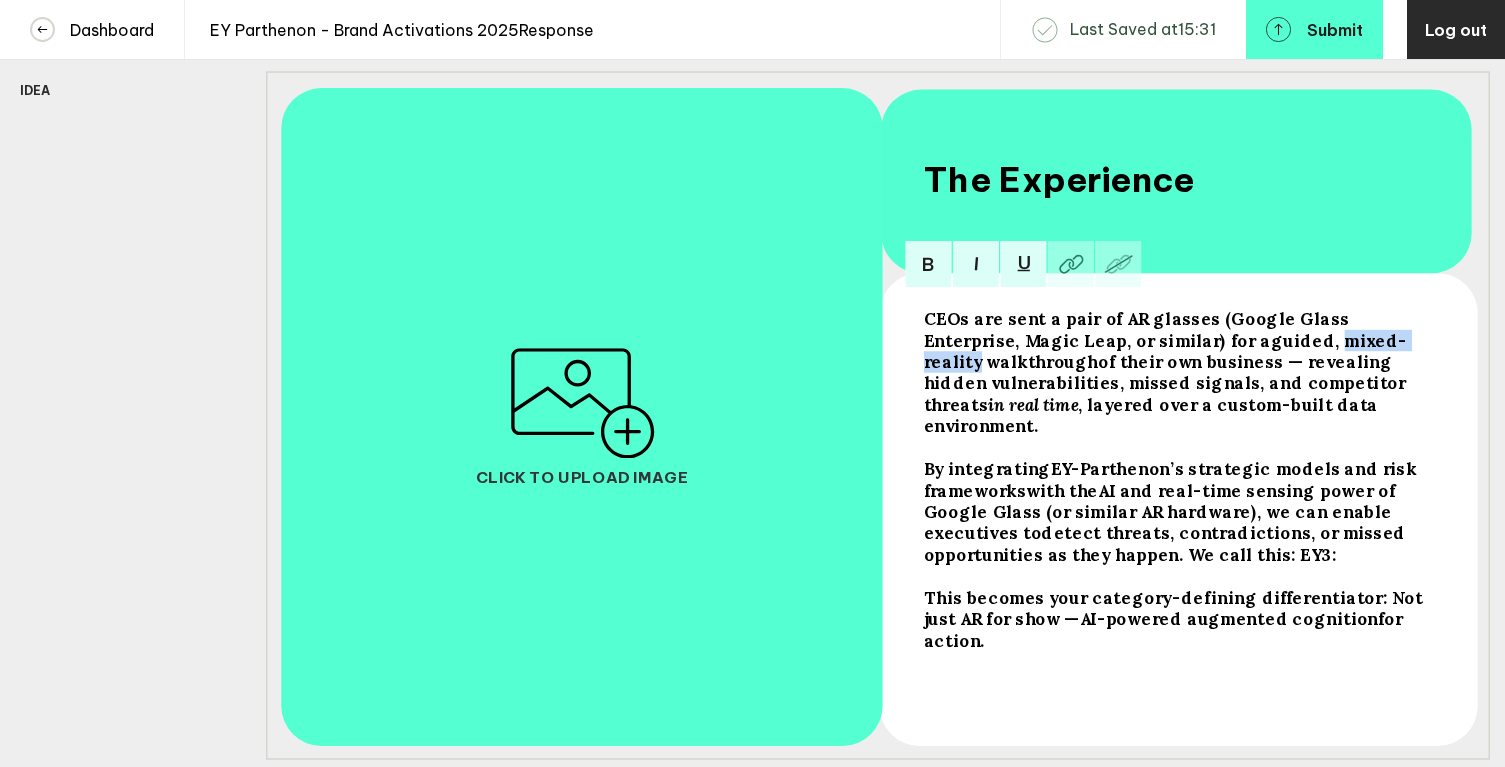 drag, startPoint x: 1220, startPoint y: 353, endPoint x: 1326, endPoint y: 352, distance: 106.004715 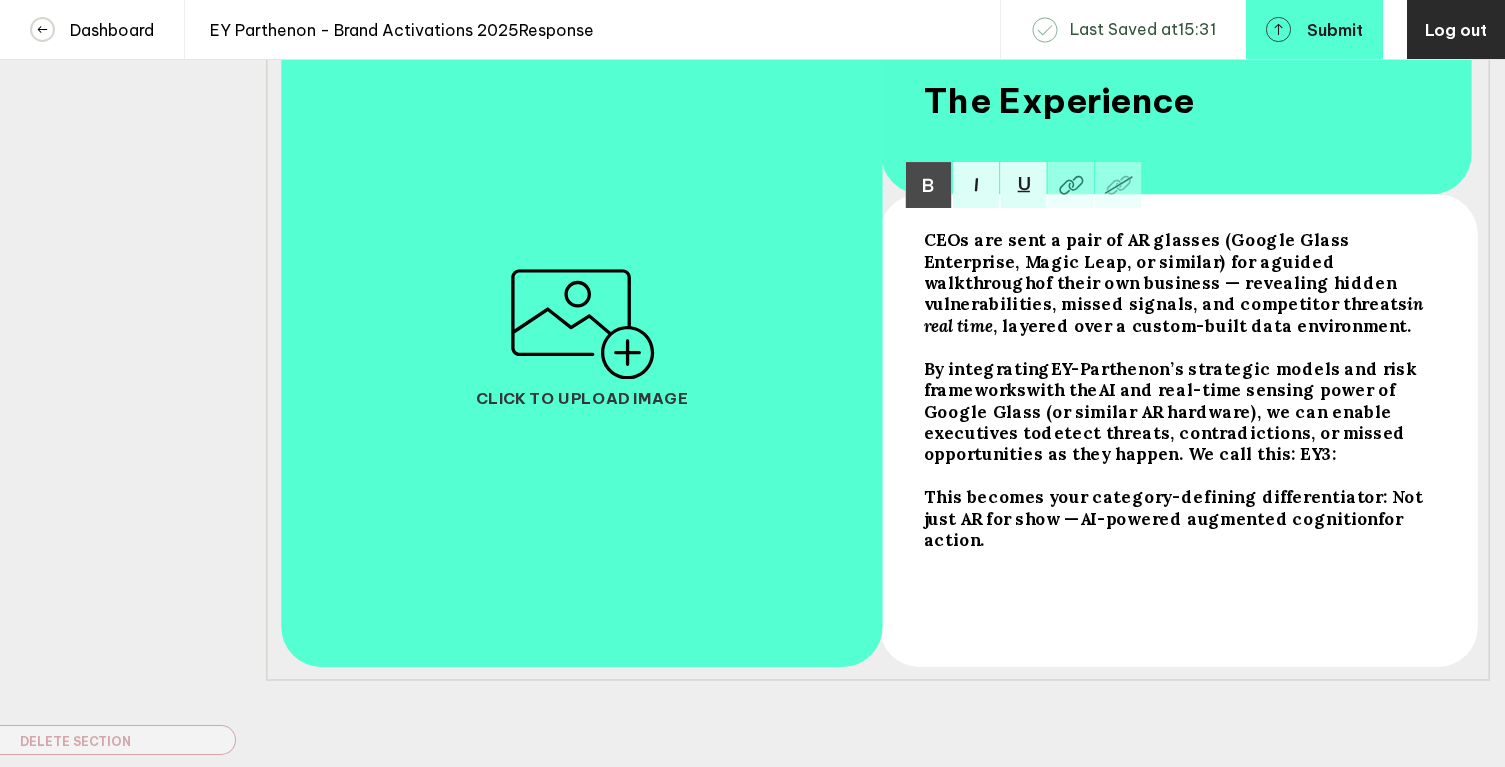 scroll, scrollTop: 390, scrollLeft: 0, axis: vertical 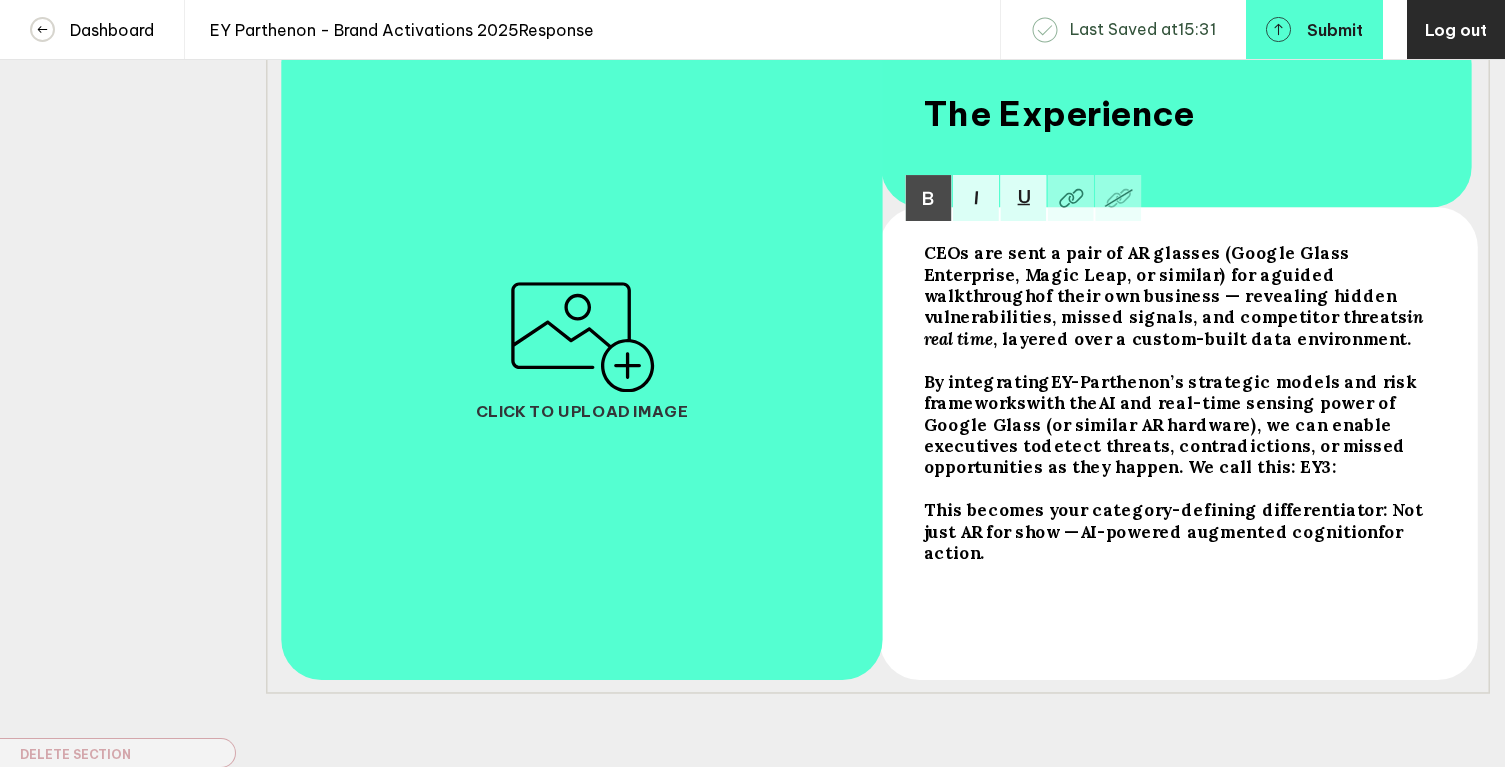 click on "CEOs are sent a pair of AR glasses (Google Glass Enterprise, Magic Leap, or similar) for a  guided walkthrough  of their own business — revealing hidden vulnerabilities, missed signals, and competitor threats  in real time , layered over a custom-built data environment." at bounding box center [1176, 295] 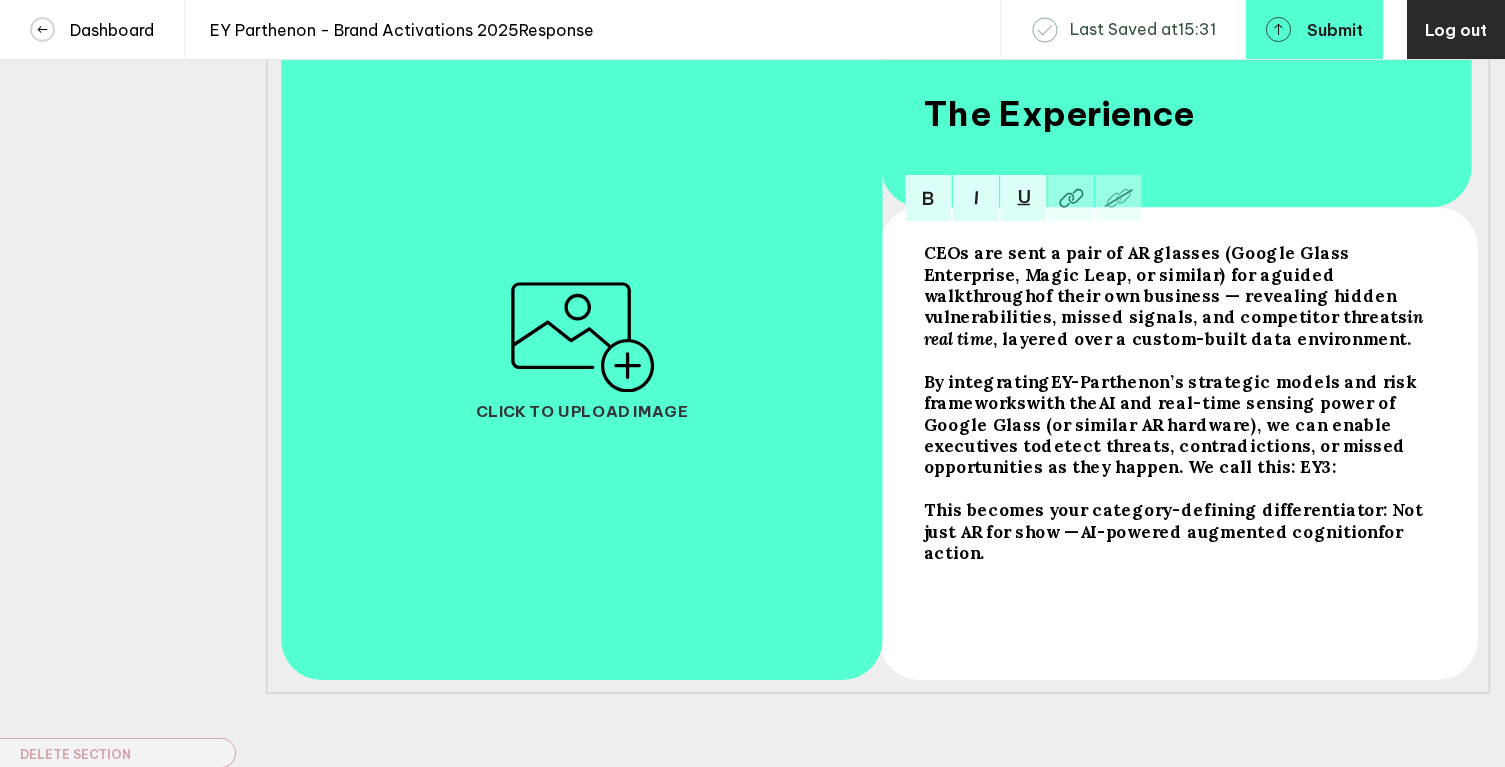 click on "This becomes your category-defining differentiator: Not just AR for show —" at bounding box center (1138, 263) 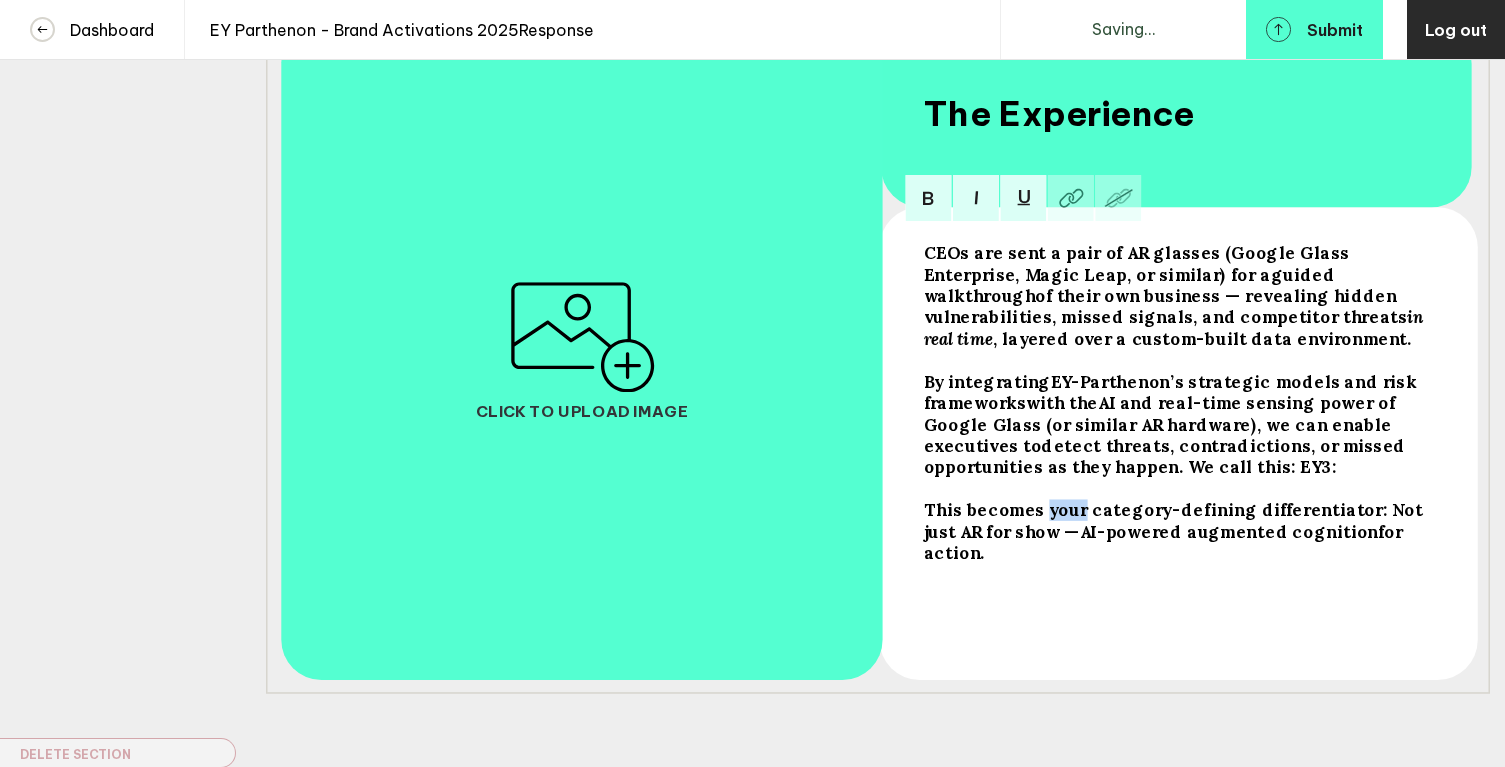 click on "This becomes your category-defining differentiator: Not just AR for show —" at bounding box center (1138, 263) 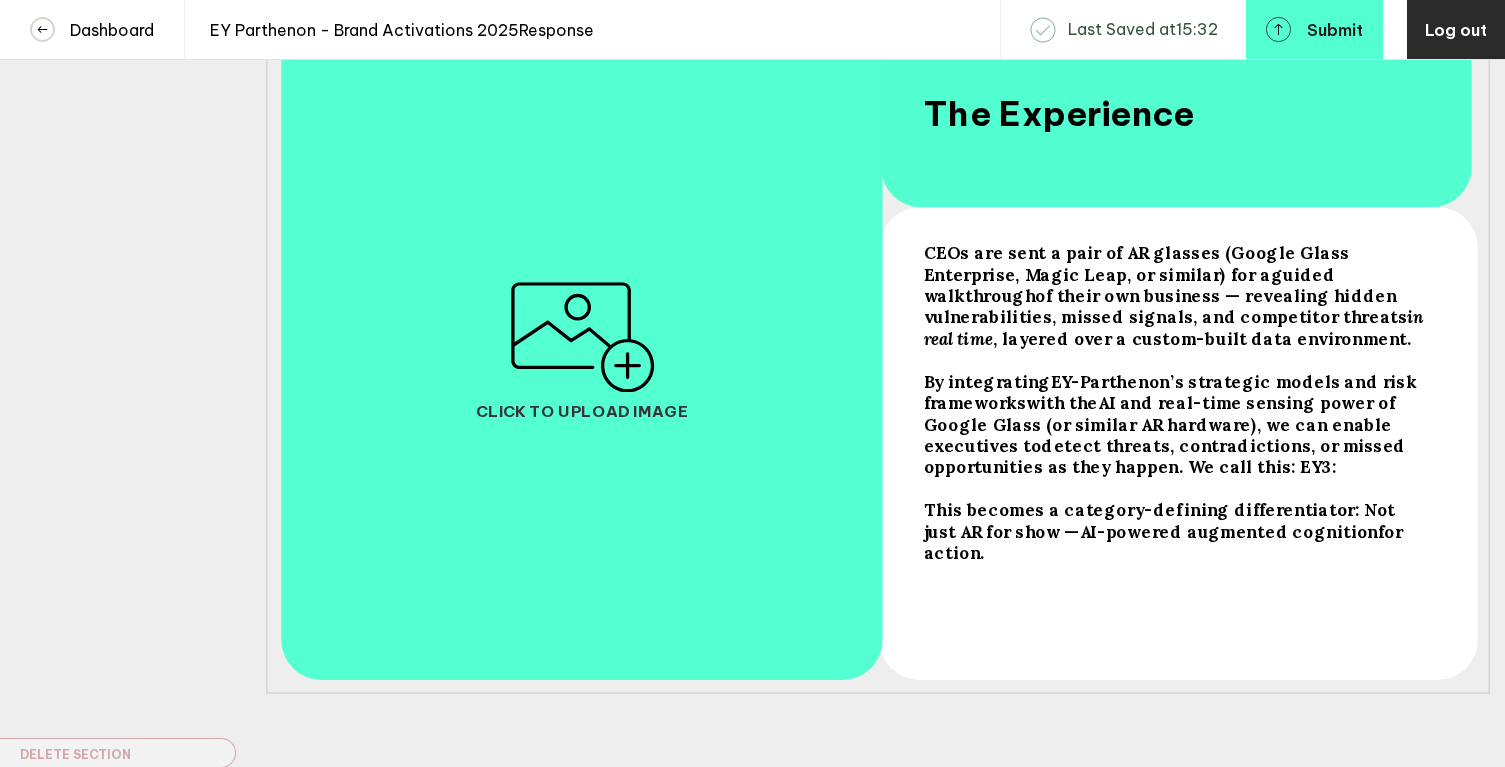 click on "CEOs are sent a pair of AR glasses (Google Glass Enterprise, Magic Leap, or similar) for a  guided walkthrough  of their own business — revealing hidden vulnerabilities, missed signals, and competitor threats  in real time , layered over a custom-built data environment." at bounding box center (1176, 295) 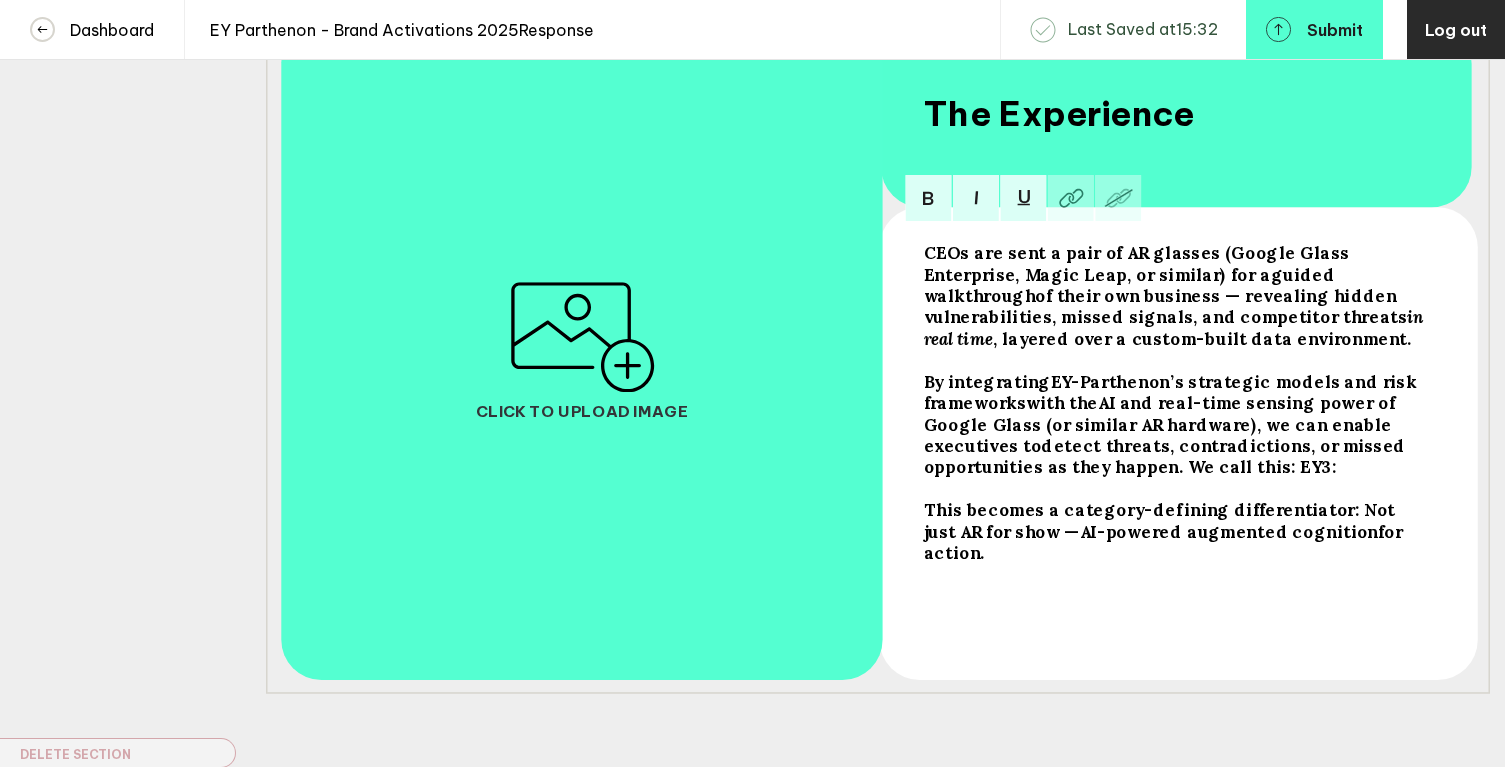 click on ", layered over a custom-built data environment." at bounding box center [1138, 263] 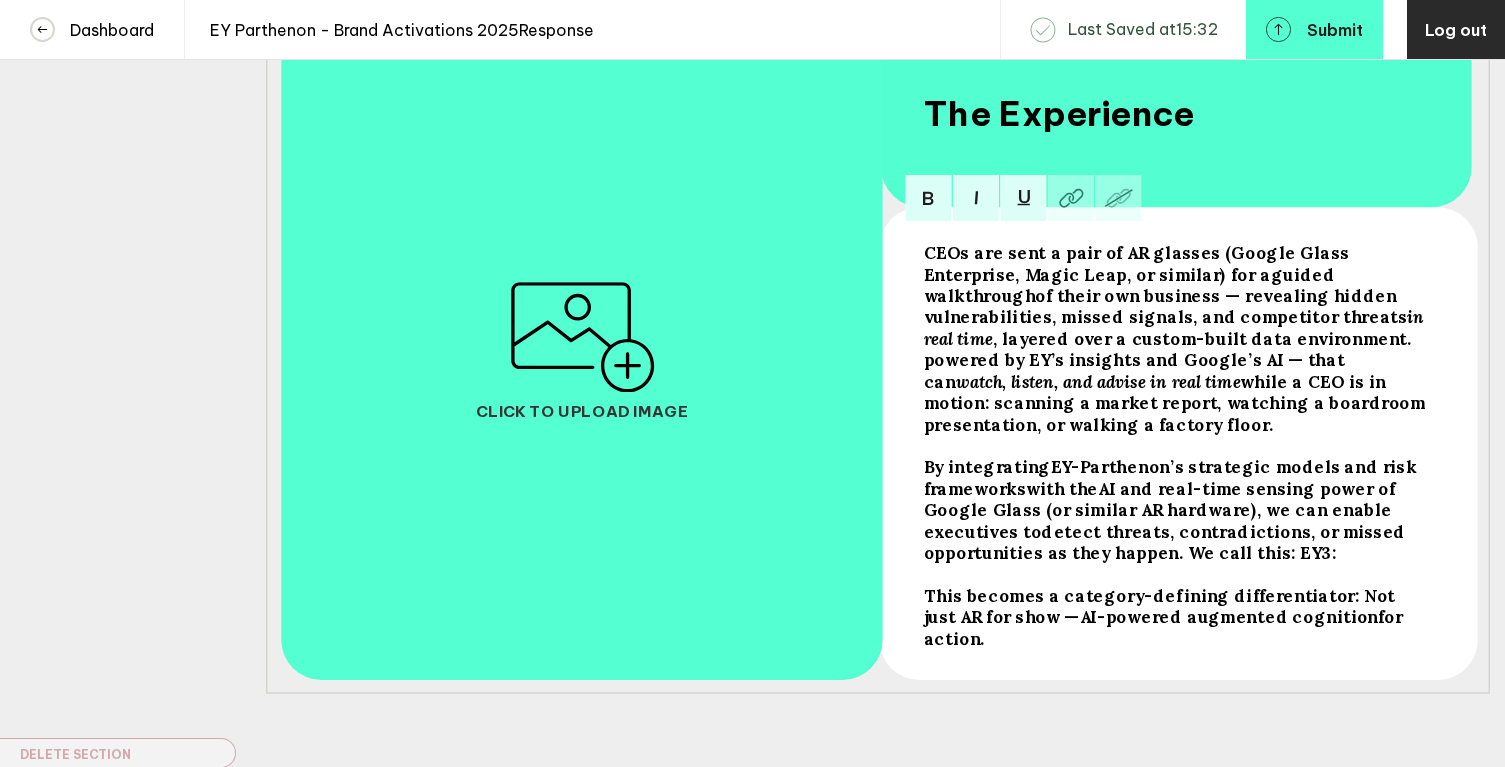 click on ", layered over a custom-built data environment. powered by EY’s insights and Google’s AI — that can" at bounding box center (1138, 263) 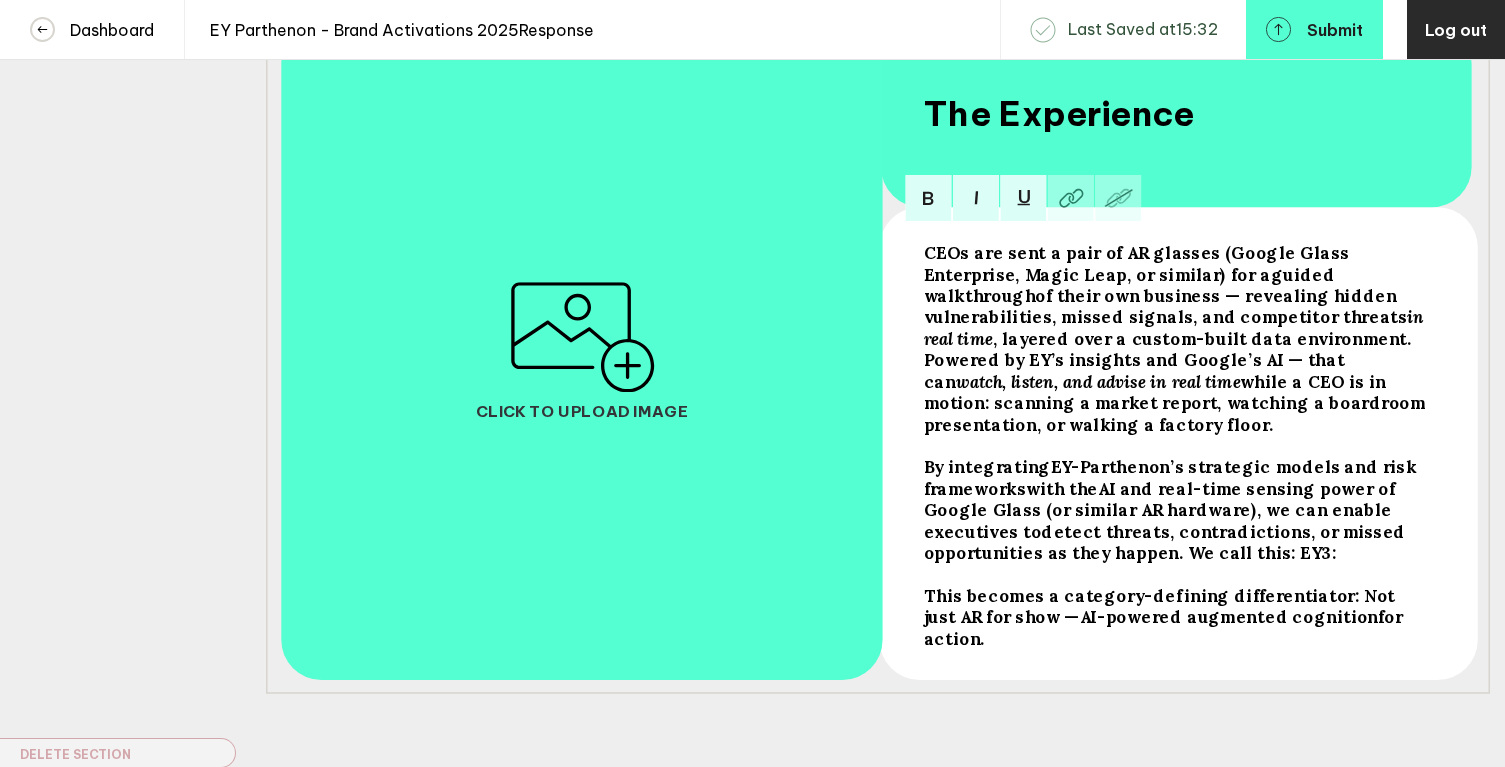 click on "while a CEO is in motion: scanning a market report, watching a boardroom presentation, or walking a factory floor." at bounding box center [1138, 263] 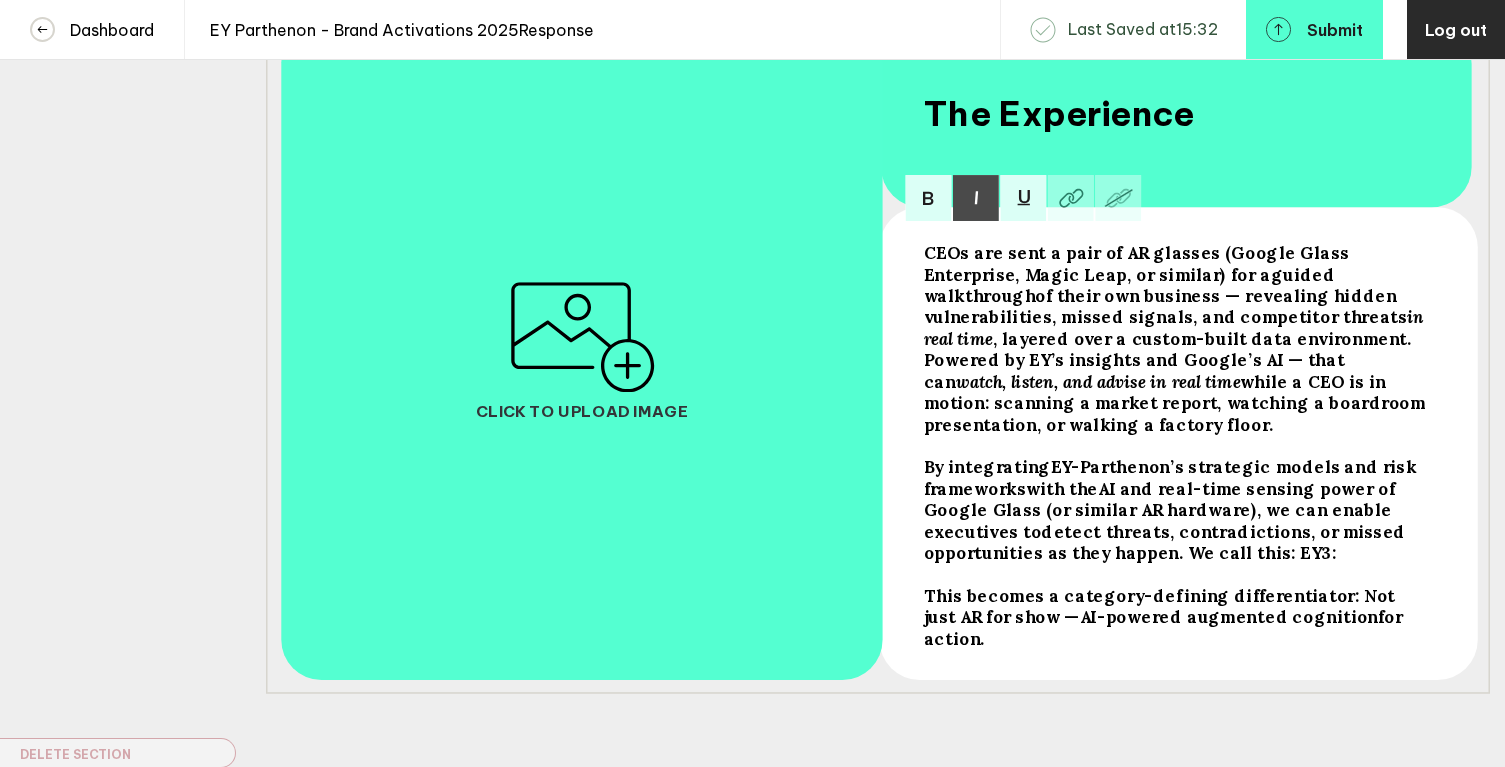 click on ", layered over a custom-built data environment. Powered by EY’s insights and Google’s AI — that can" at bounding box center (1138, 263) 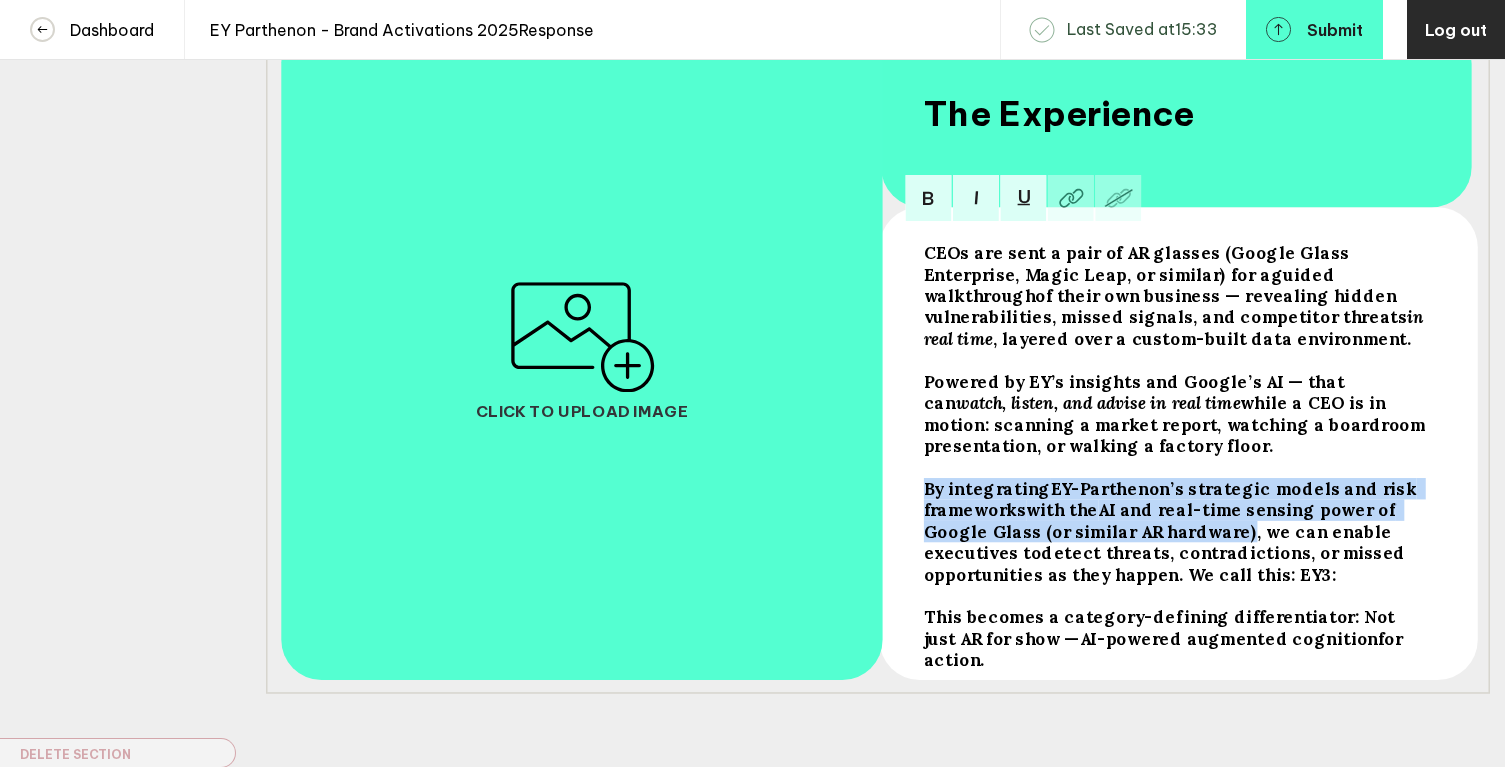 drag, startPoint x: 928, startPoint y: 497, endPoint x: 1230, endPoint y: 546, distance: 305.94934 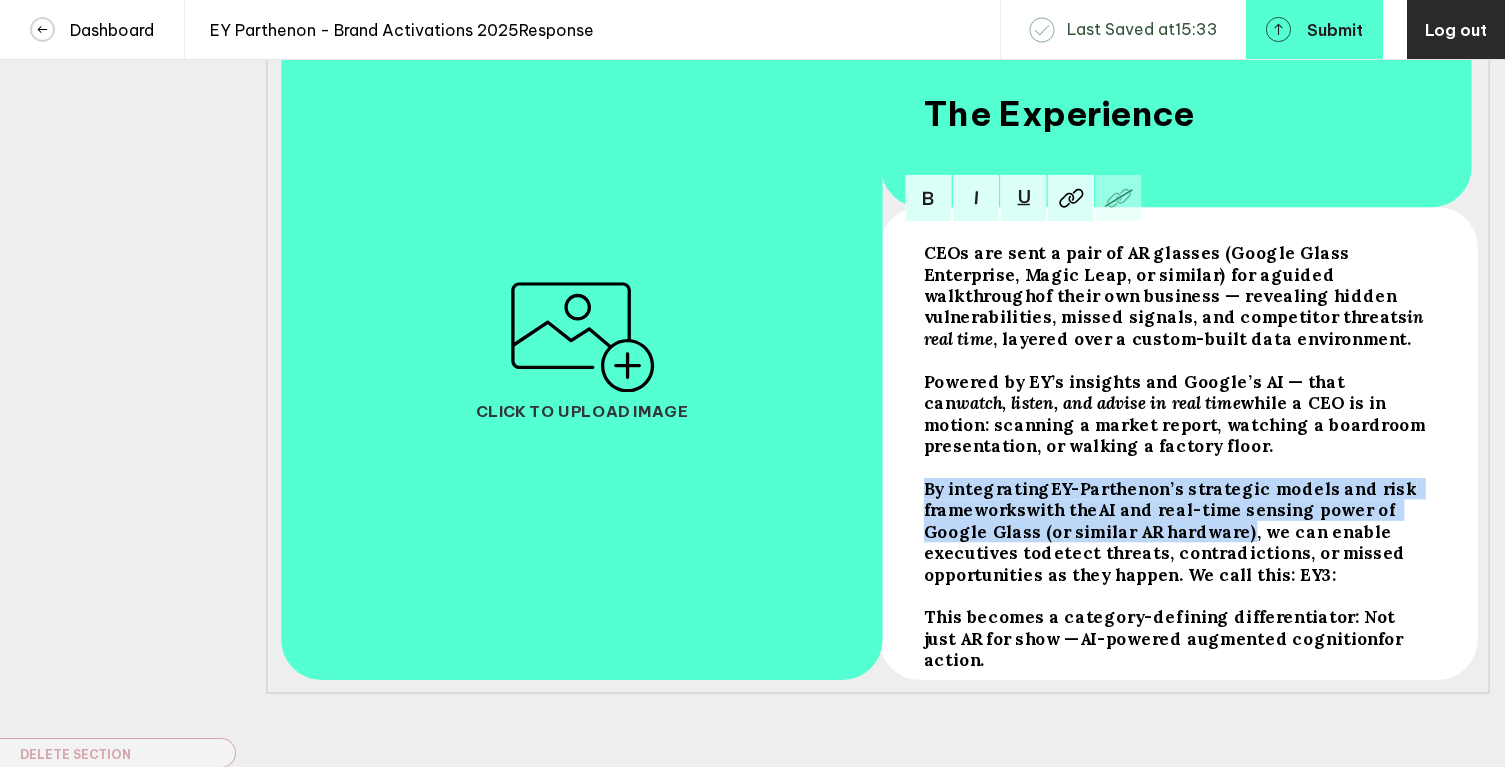copy on "By integrating EY-Parthenon’s strategic models and risk frameworks with the AI and real-time sensing power of Google Glass (or similar AR hardware)" 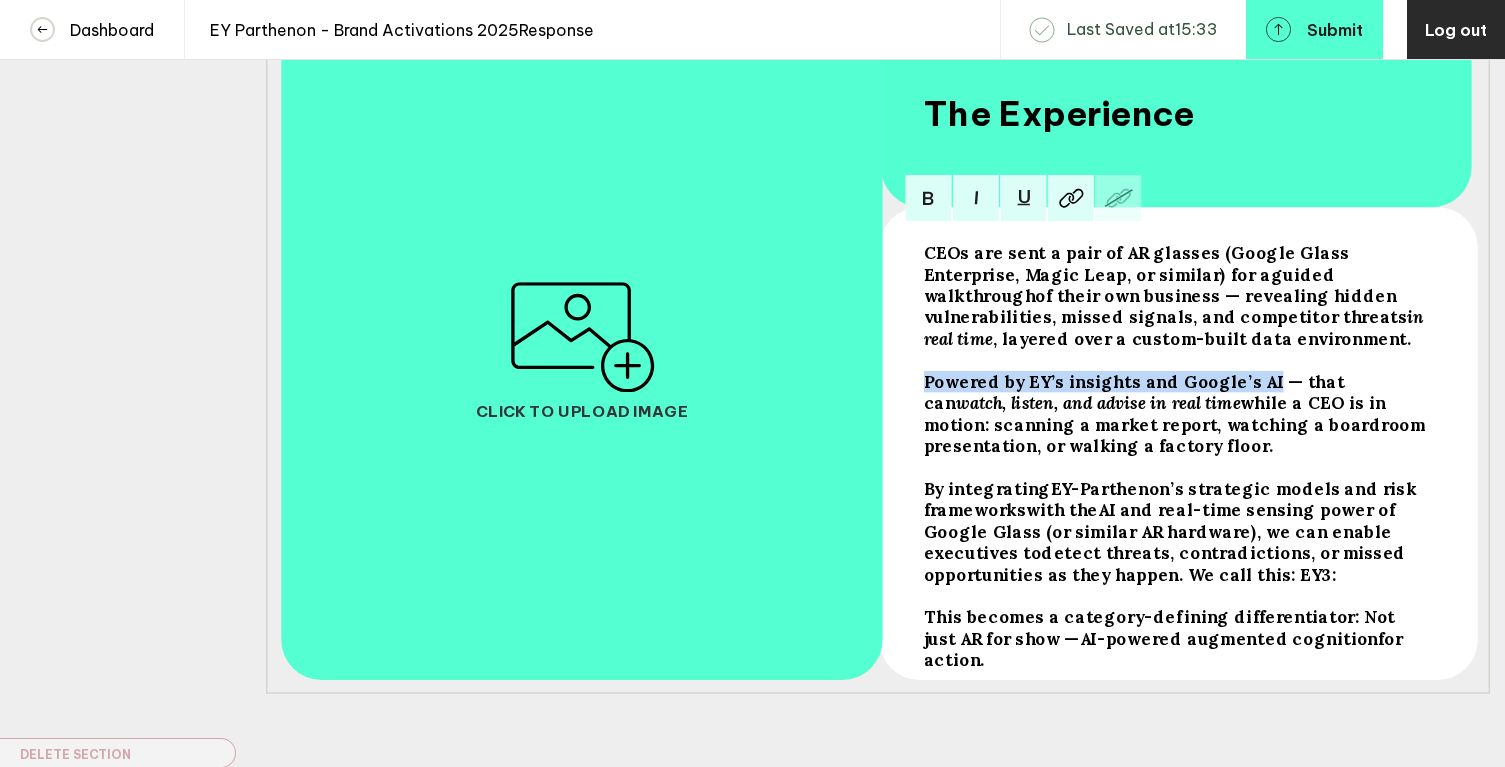 drag, startPoint x: 1252, startPoint y: 393, endPoint x: 904, endPoint y: 387, distance: 348.05173 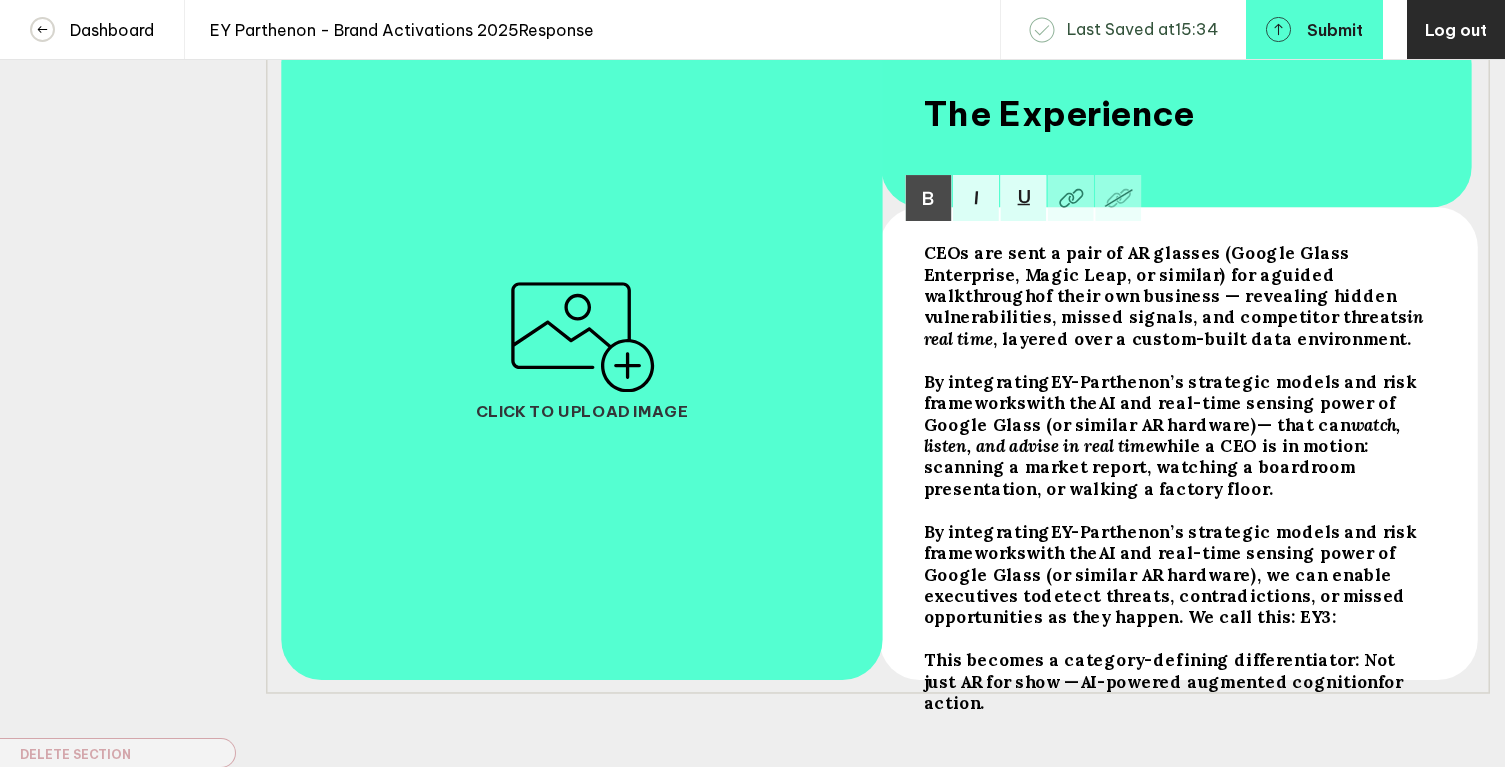 click on "— that can" at bounding box center (1138, 263) 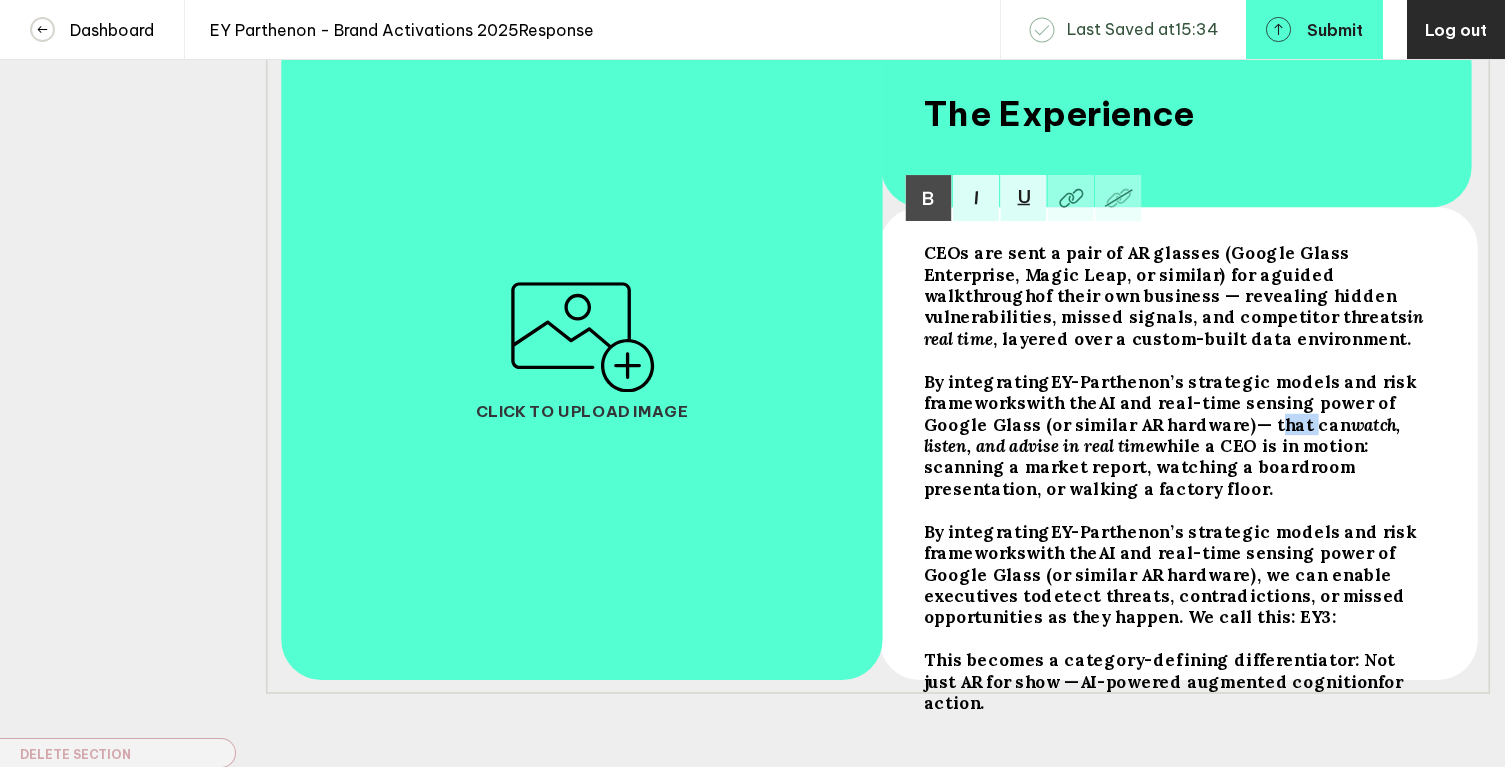 click on "— that can" at bounding box center (1138, 263) 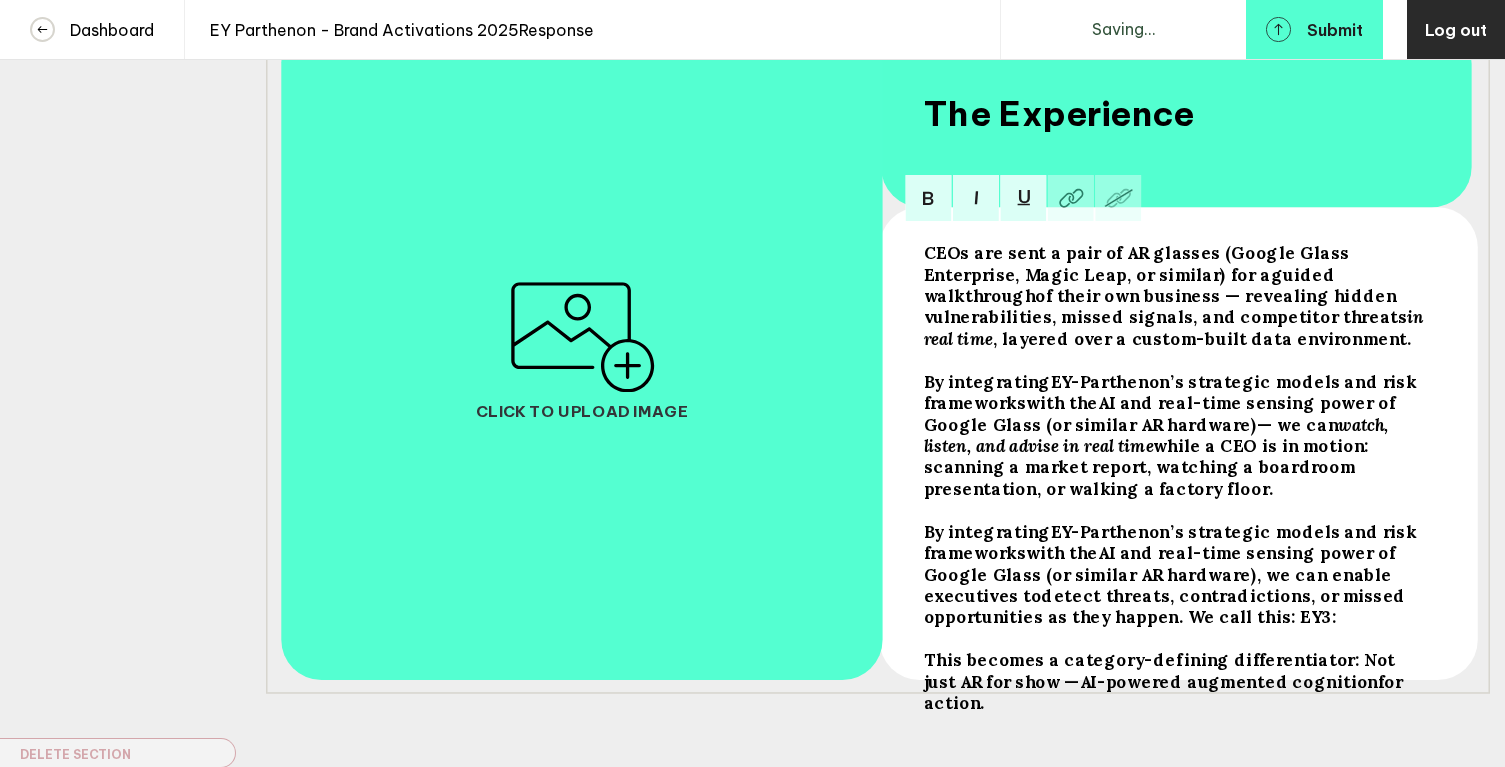 click on "— we can" at bounding box center (1138, 263) 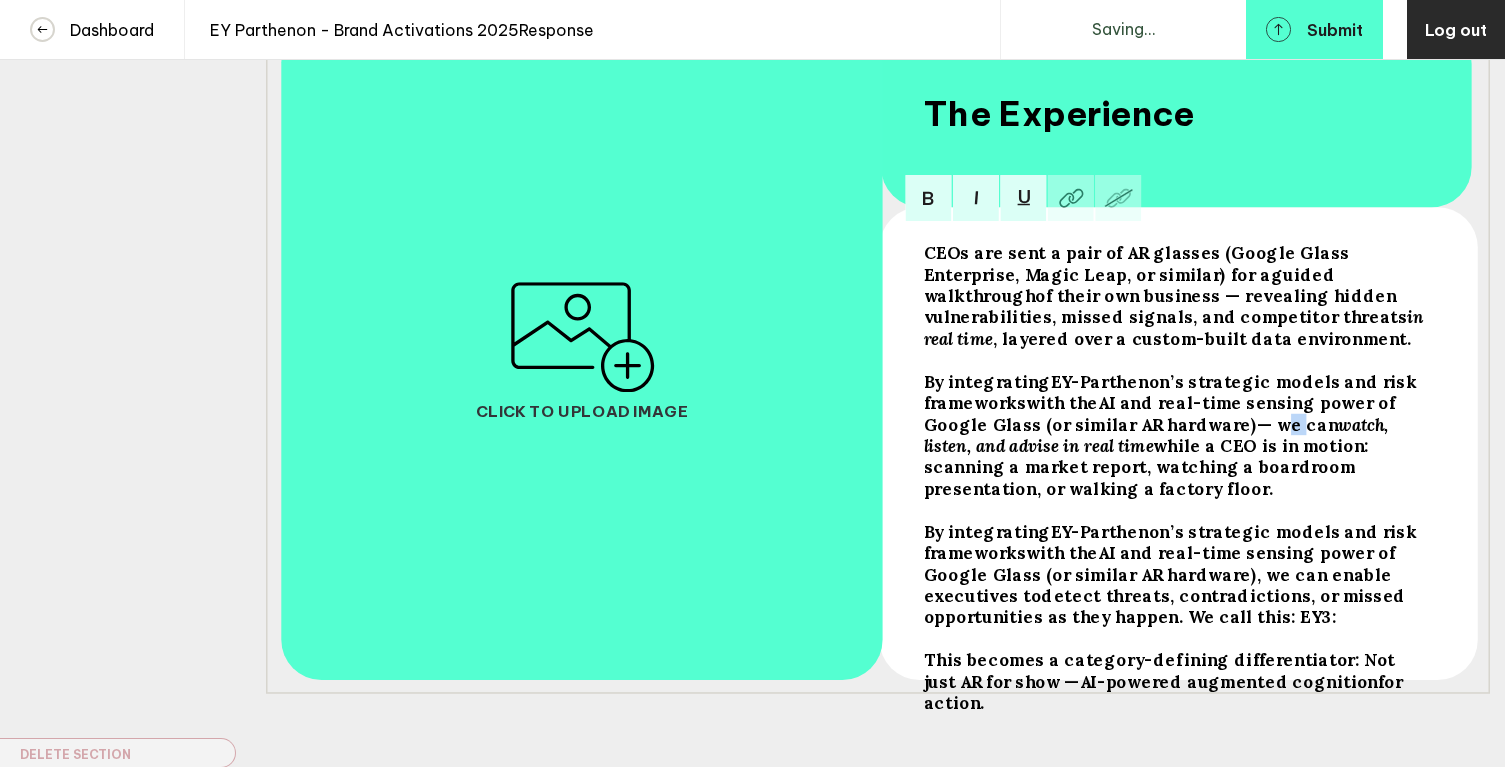 click on "— we can" at bounding box center [1138, 263] 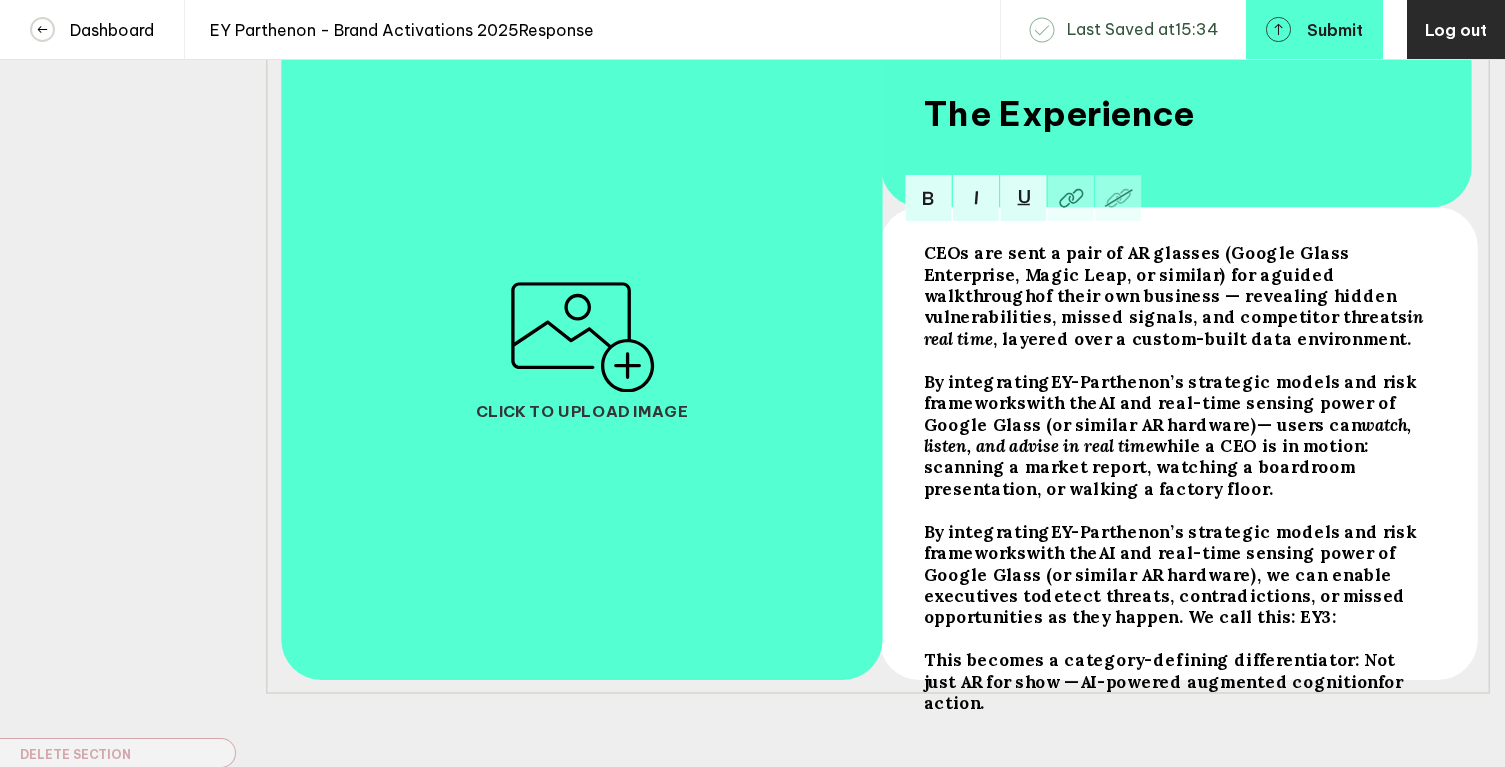 click on "watch, listen, and advise in real time" at bounding box center [1138, 263] 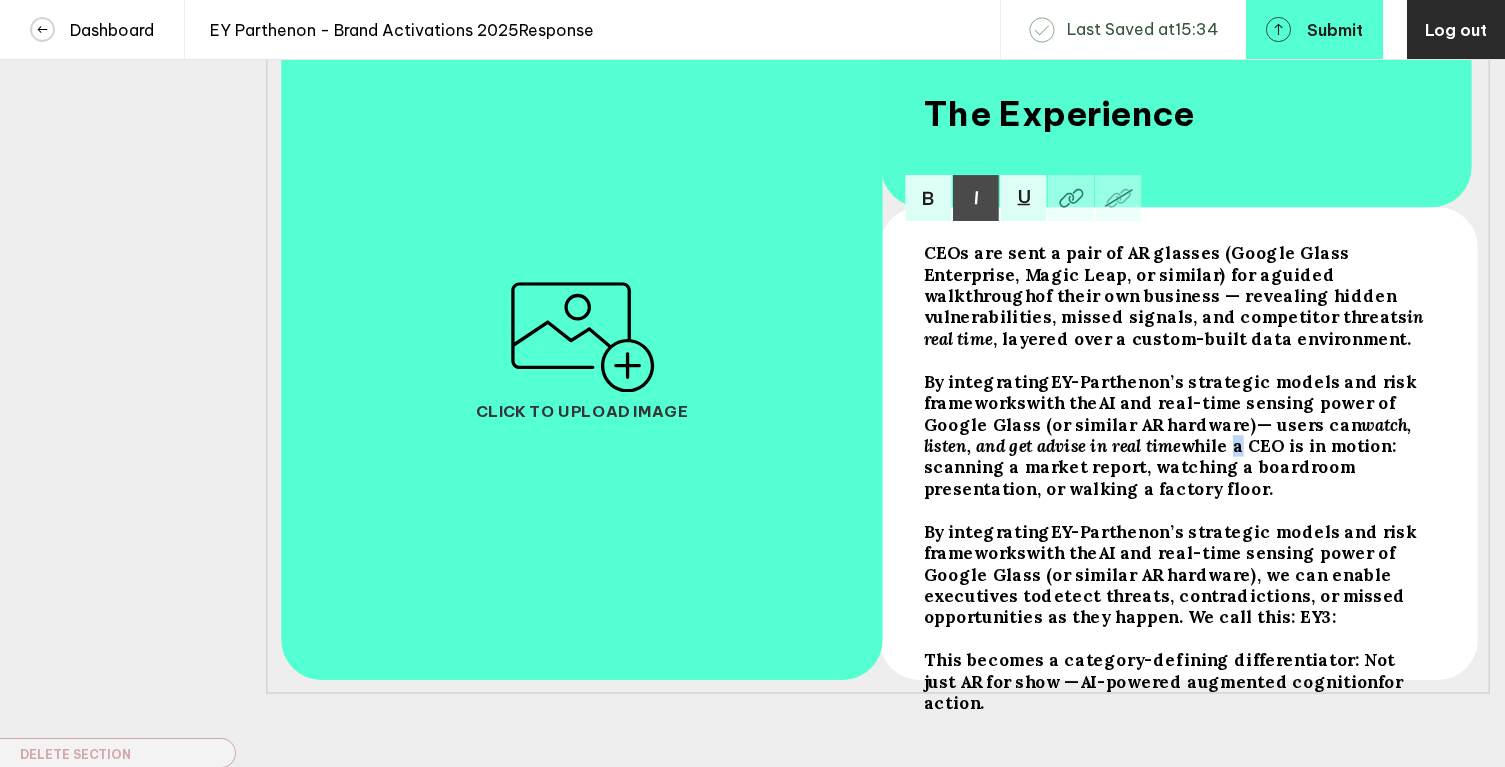click on "while a CEO is in motion: scanning a market report, watching a boardroom presentation, or walking a factory floor." at bounding box center (1138, 263) 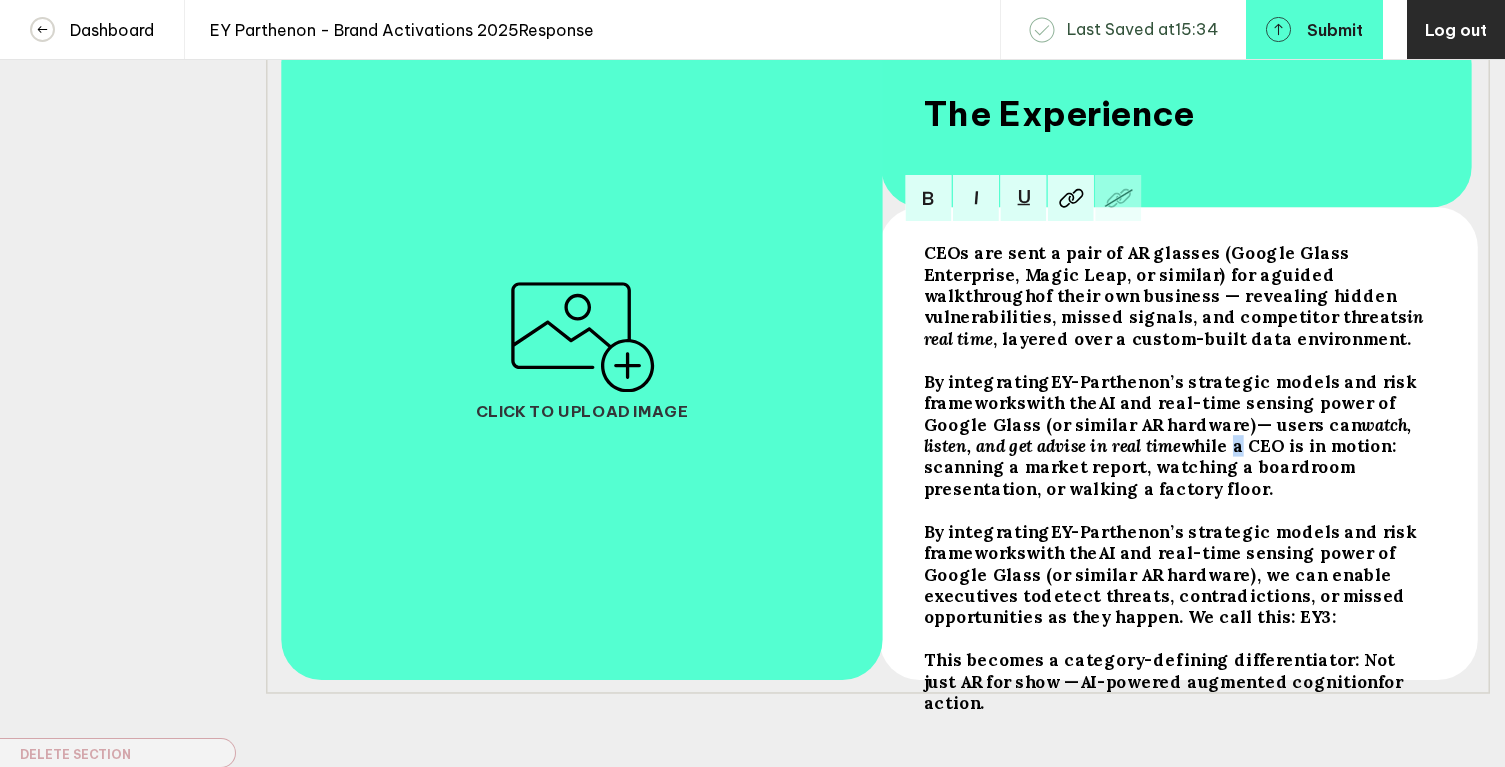 click on "while a CEO is in motion: scanning a market report, watching a boardroom presentation, or walking a factory floor." at bounding box center [1138, 263] 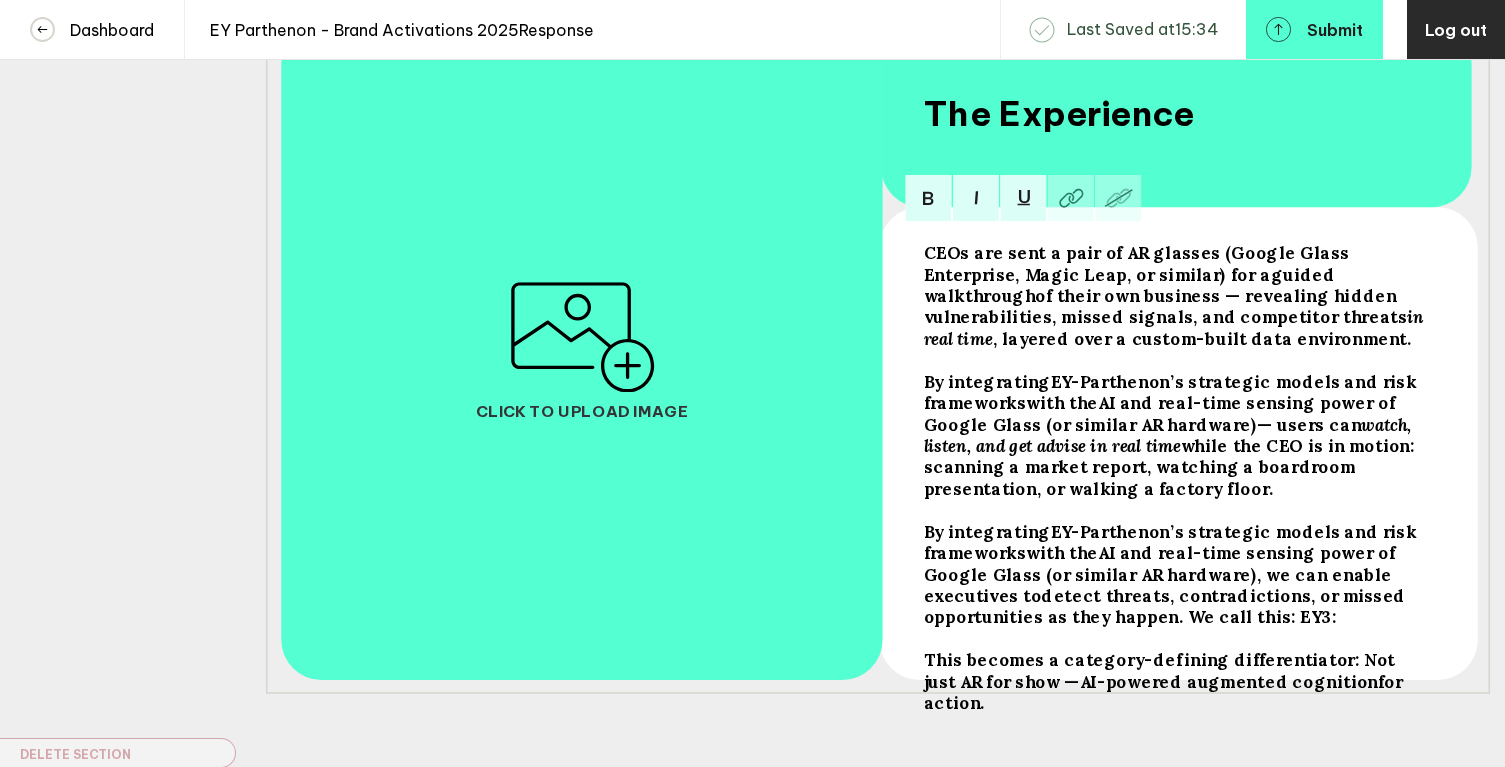 click on "CEOs are sent a pair of AR glasses (Google Glass Enterprise, Magic Leap, or similar) for a guided walkthrough of their own business — revealing hidden vulnerabilities, missed signals, and competitor threats in real time , layered over a custom-built data environment. By integrating EY-Parthenon’s strategic models and risk frameworks with the AI and real-time sensing power of Google Glass (or similar AR hardware) — users can watch, listen, and get advise in real time while the CEO is in motion: scanning a market report, watching a boardroom presentation, or walking a factory floor. By integrating EY-Parthenon’s strategic models and risk frameworks with the AI and real-time sensing power of Google Glass (or similar AR hardware) , we can enable executives to detect threats, contradictions, or missed opportunities as they happen . We call this: EY3: This becomes a category-defining differentiator: Not just AR for show — AI-powered augmented cognition for action." at bounding box center [1176, 447] 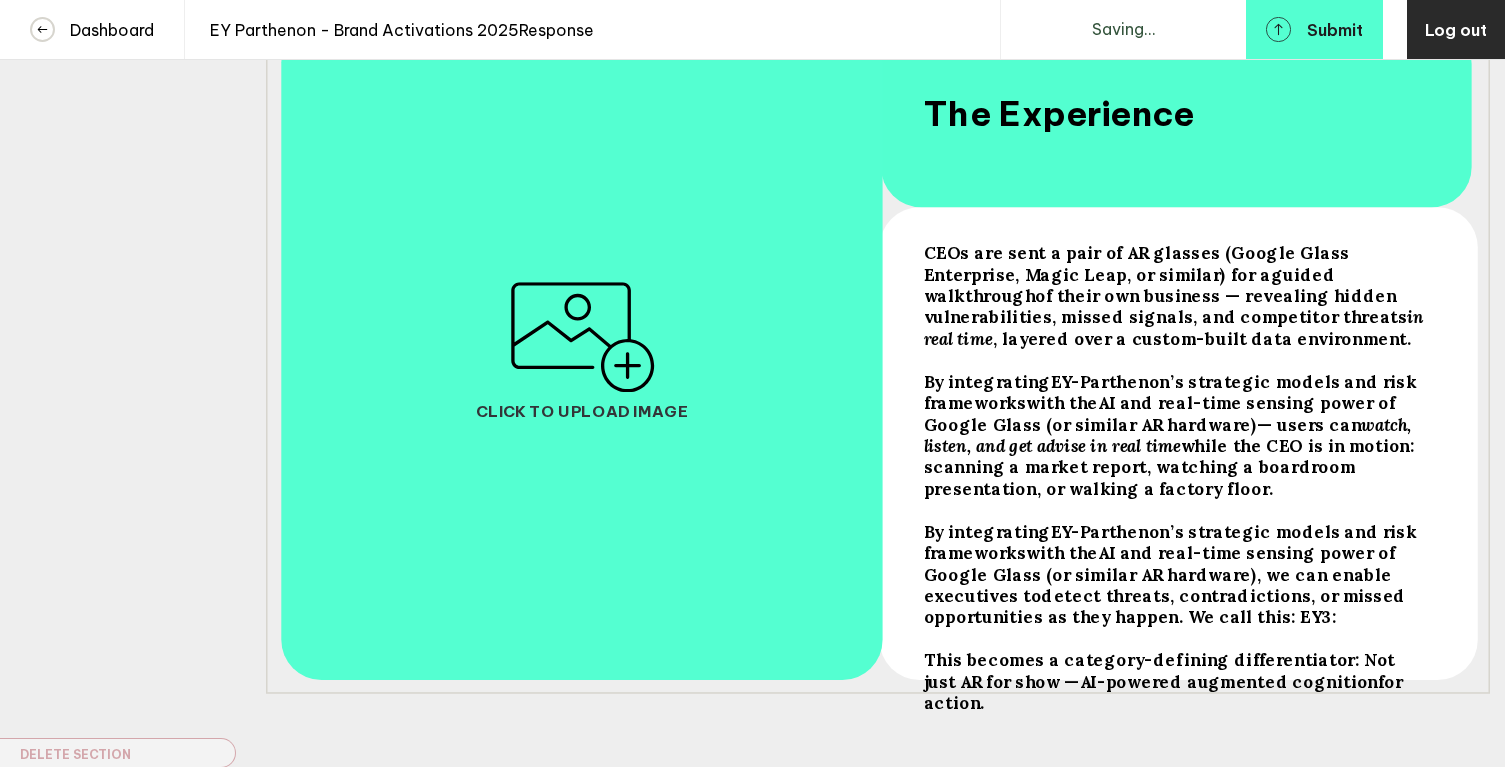 click on "while the CEO is in motion: scanning a market report, watching a boardroom presentation, or walking a factory floor." at bounding box center (1138, 263) 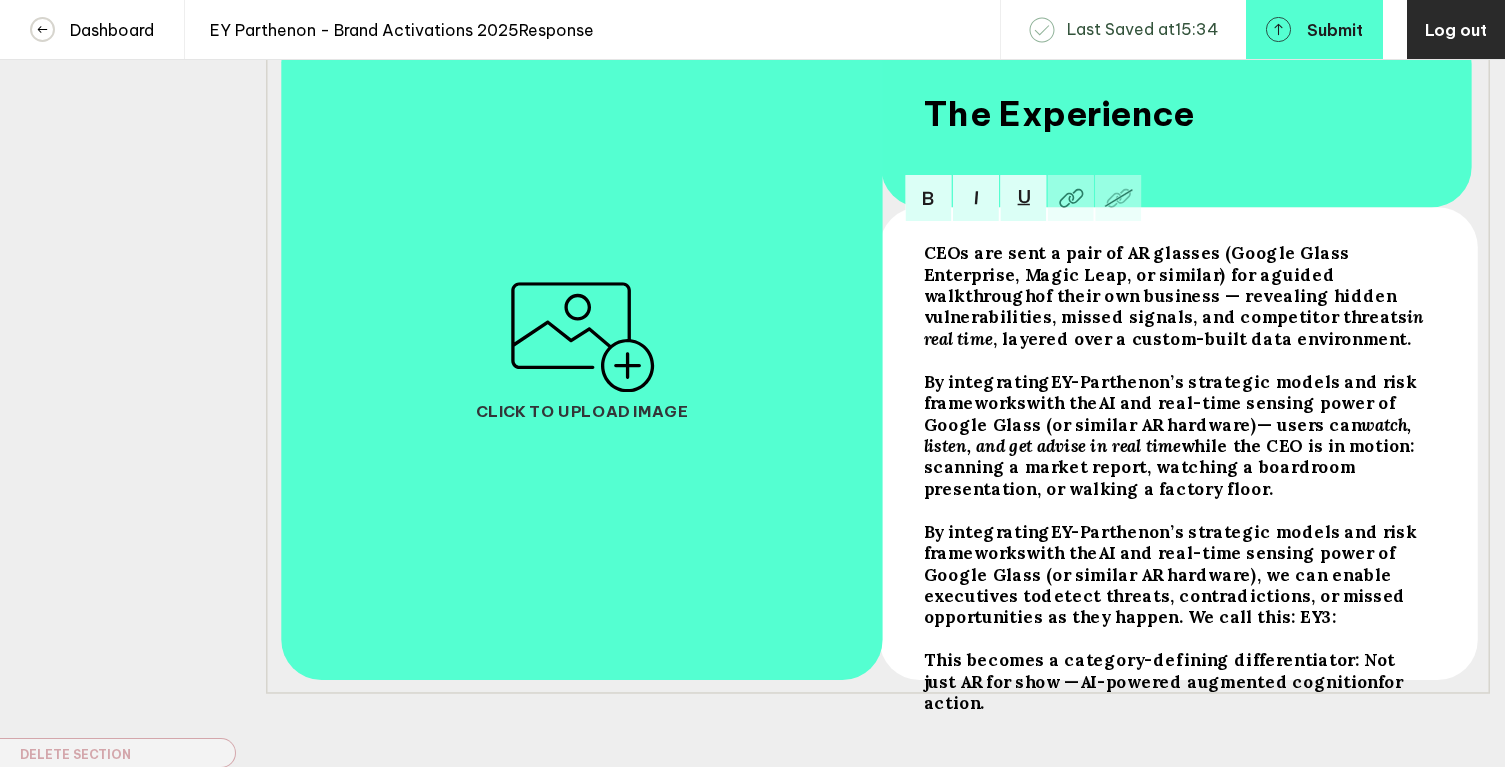 click on "while the CEO is in motion: scanning a market report, watching a boardroom presentation, or walking a factory floor." at bounding box center (1138, 263) 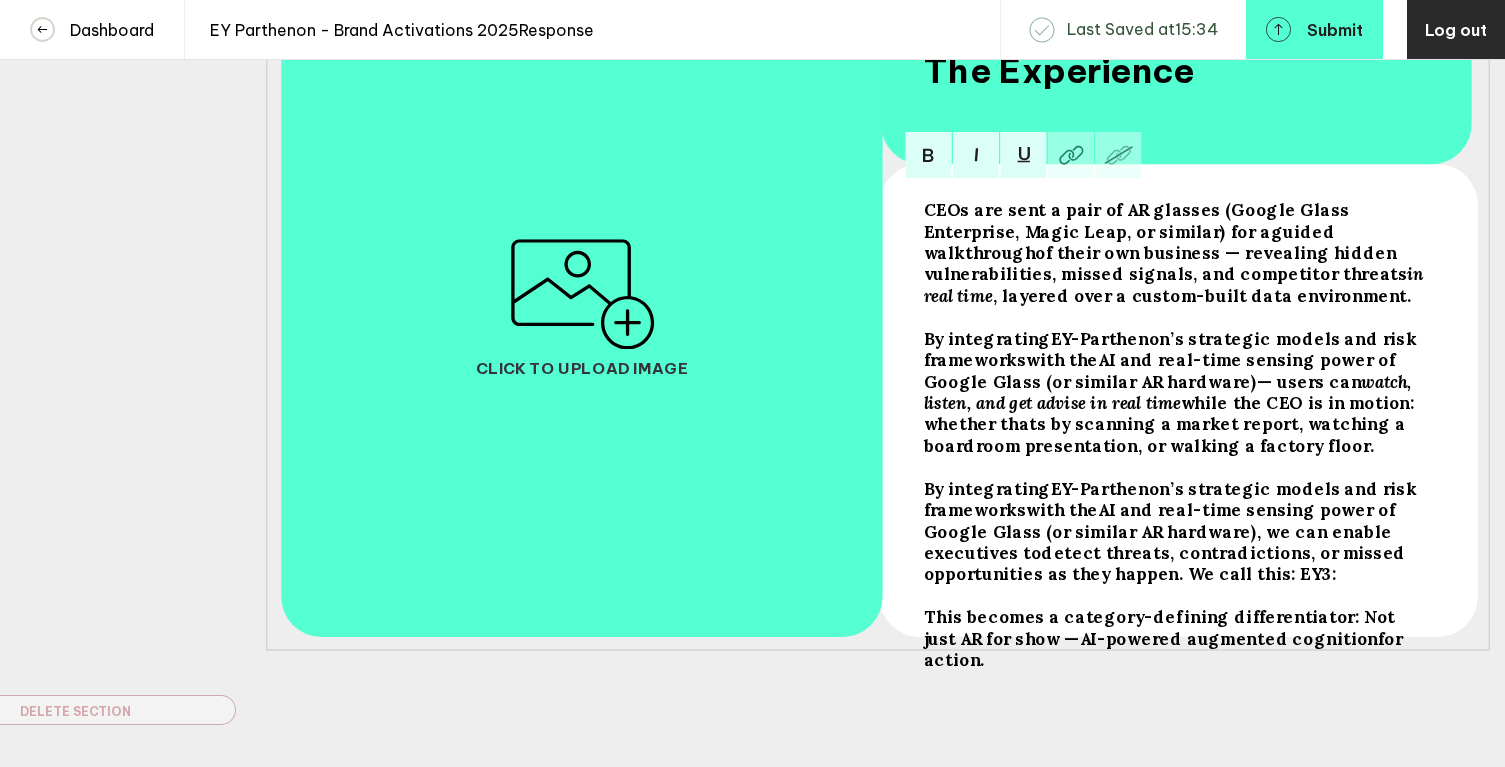 scroll, scrollTop: 439, scrollLeft: 0, axis: vertical 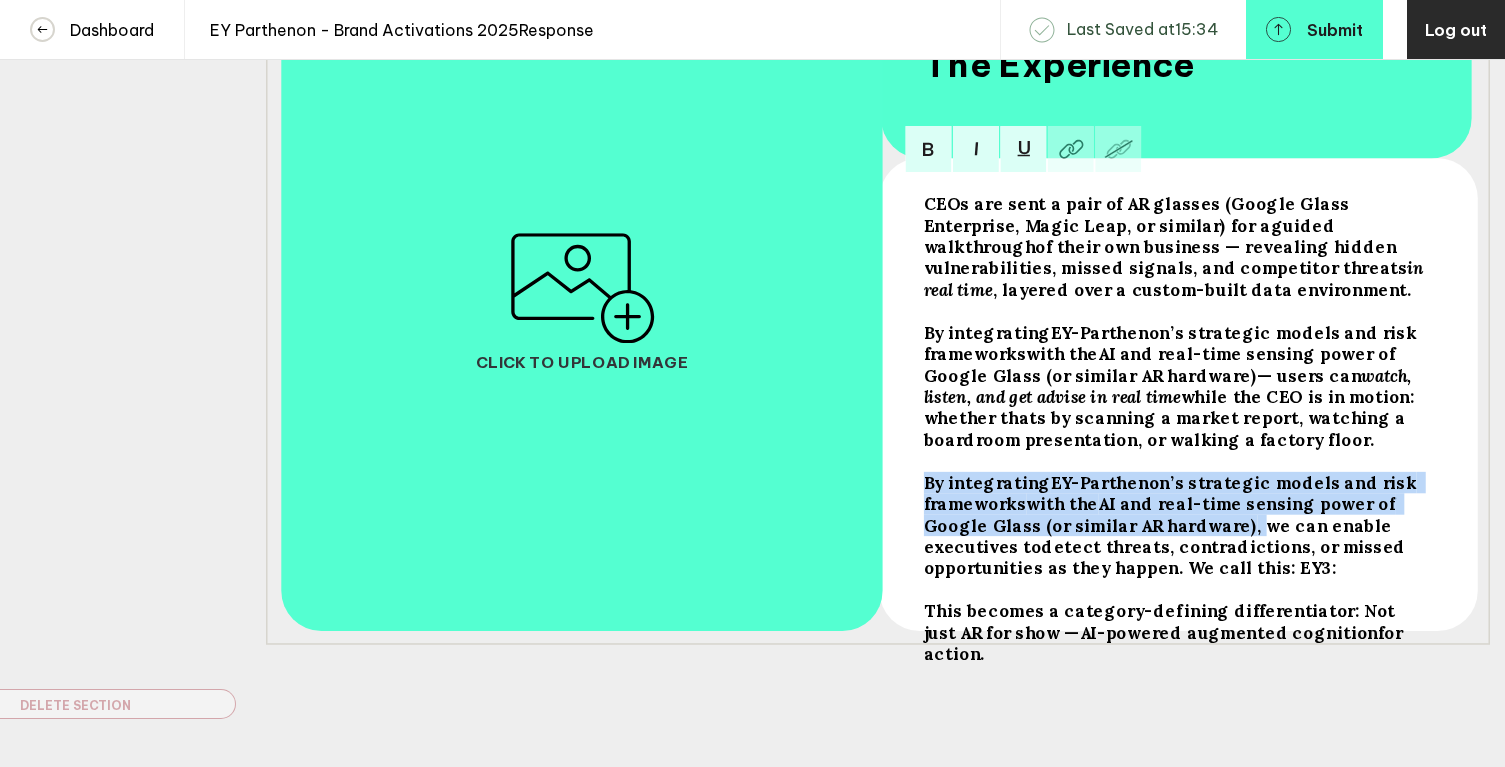 drag, startPoint x: 1239, startPoint y: 539, endPoint x: 909, endPoint y: 497, distance: 332.662 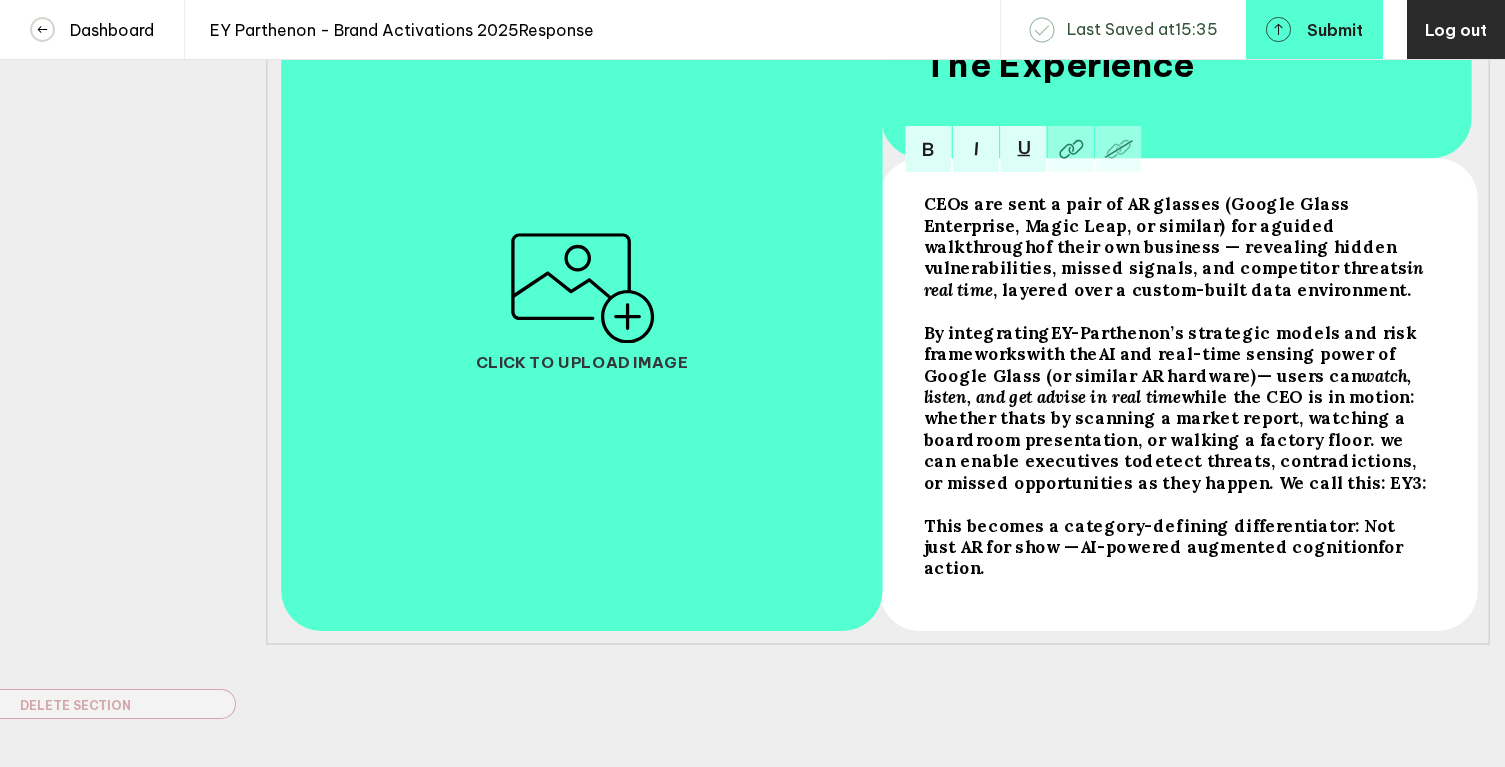 click on "while the CEO is in motion: whether thats by scanning a market report, watching a boardroom presentation, or walking a factory floor. we can enable executives to" at bounding box center (1138, 214) 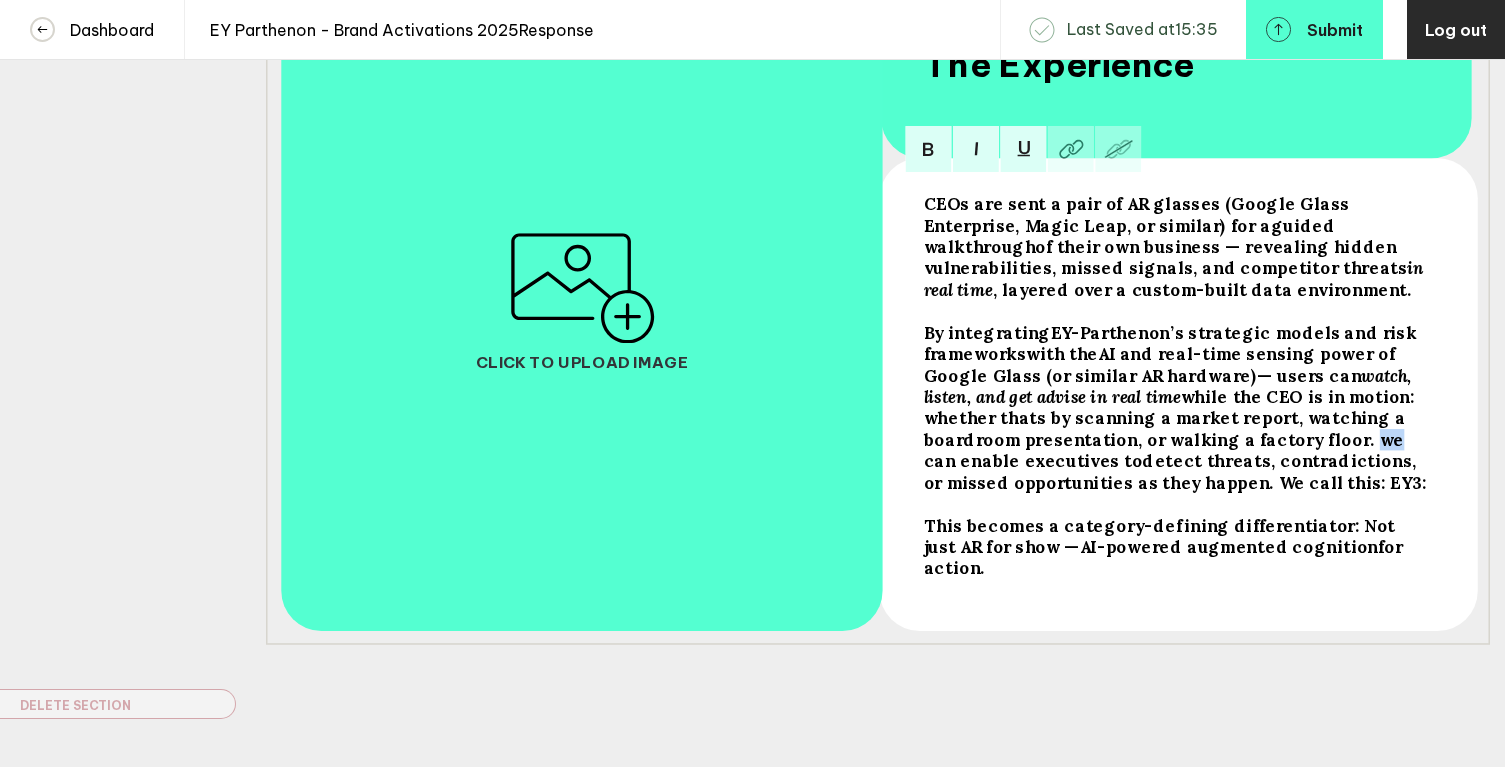 click on "while the CEO is in motion: whether thats by scanning a market report, watching a boardroom presentation, or walking a factory floor. we can enable executives to" at bounding box center (1138, 214) 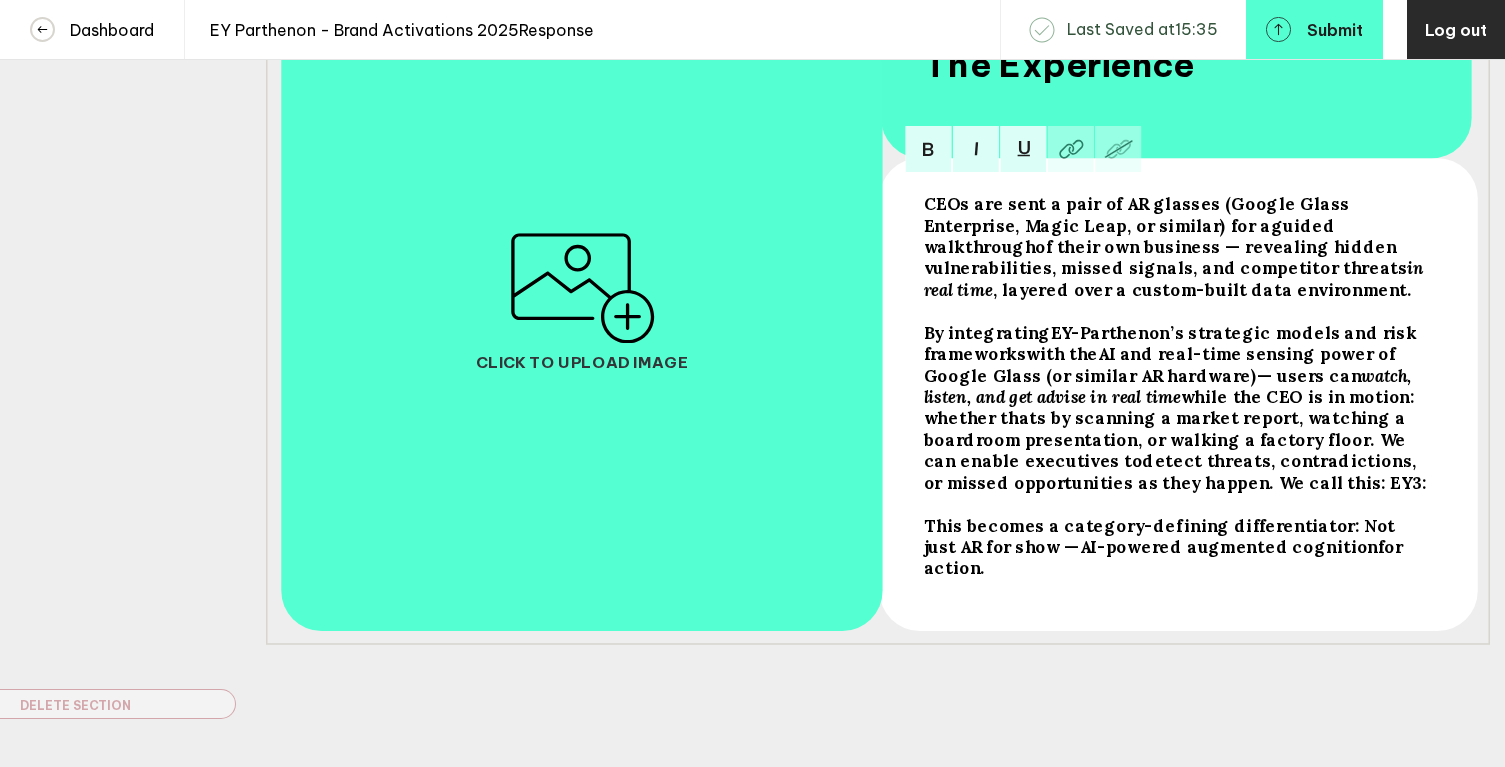 click on ". We call this: EY3:" at bounding box center [1138, 214] 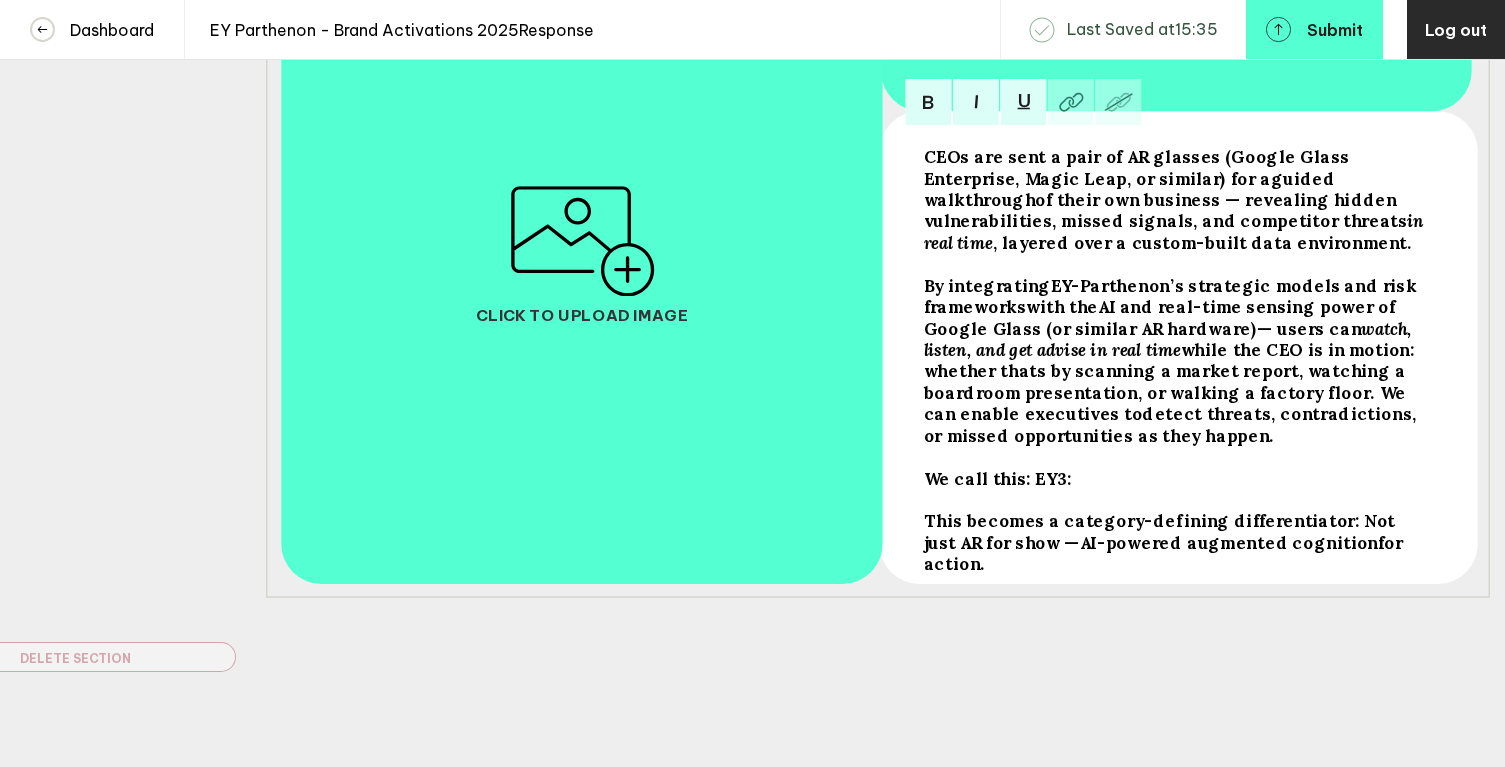 scroll, scrollTop: 507, scrollLeft: 0, axis: vertical 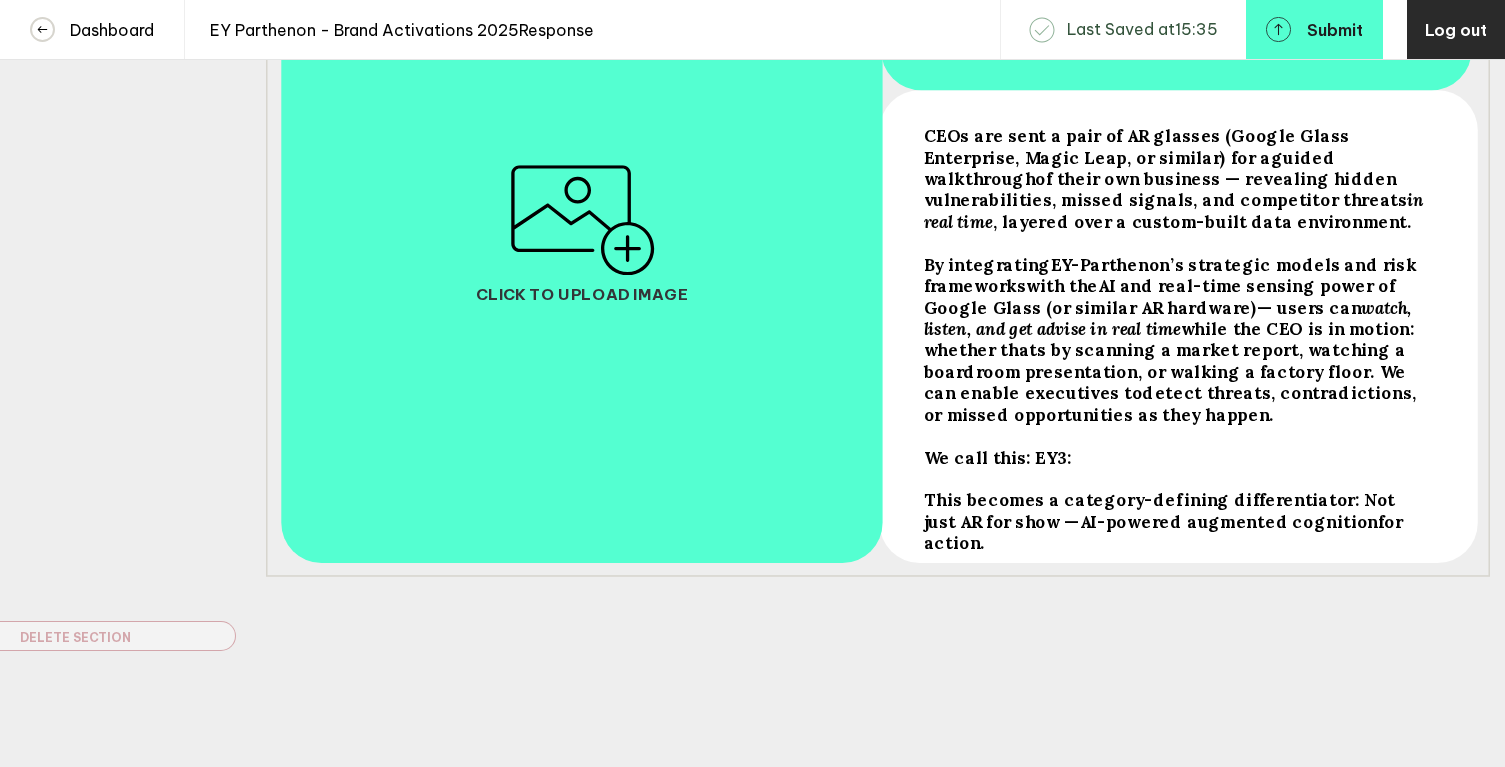 click on "We call this: EY3:" at bounding box center (1176, 178) 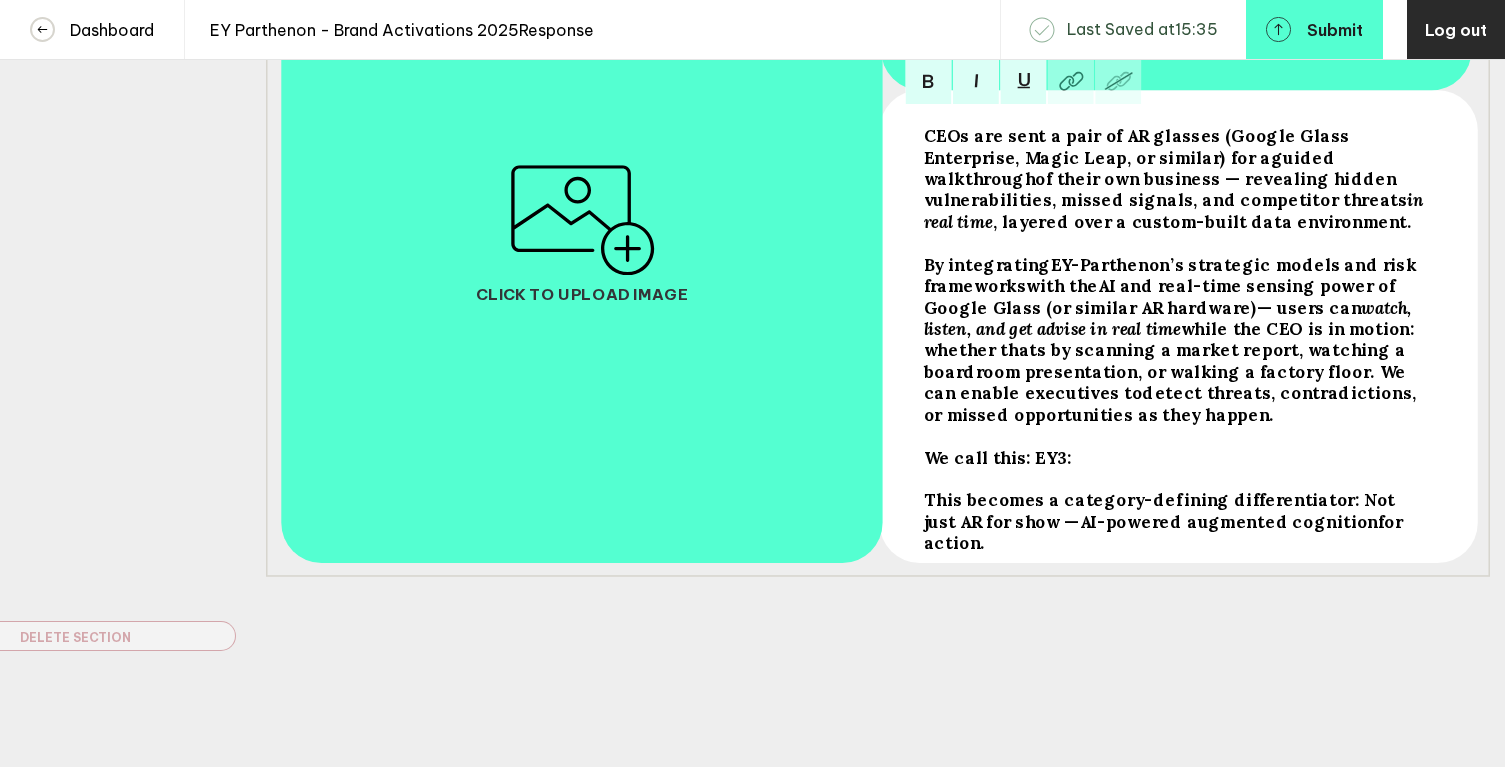 click on "We call this: EY3:" at bounding box center (1176, 178) 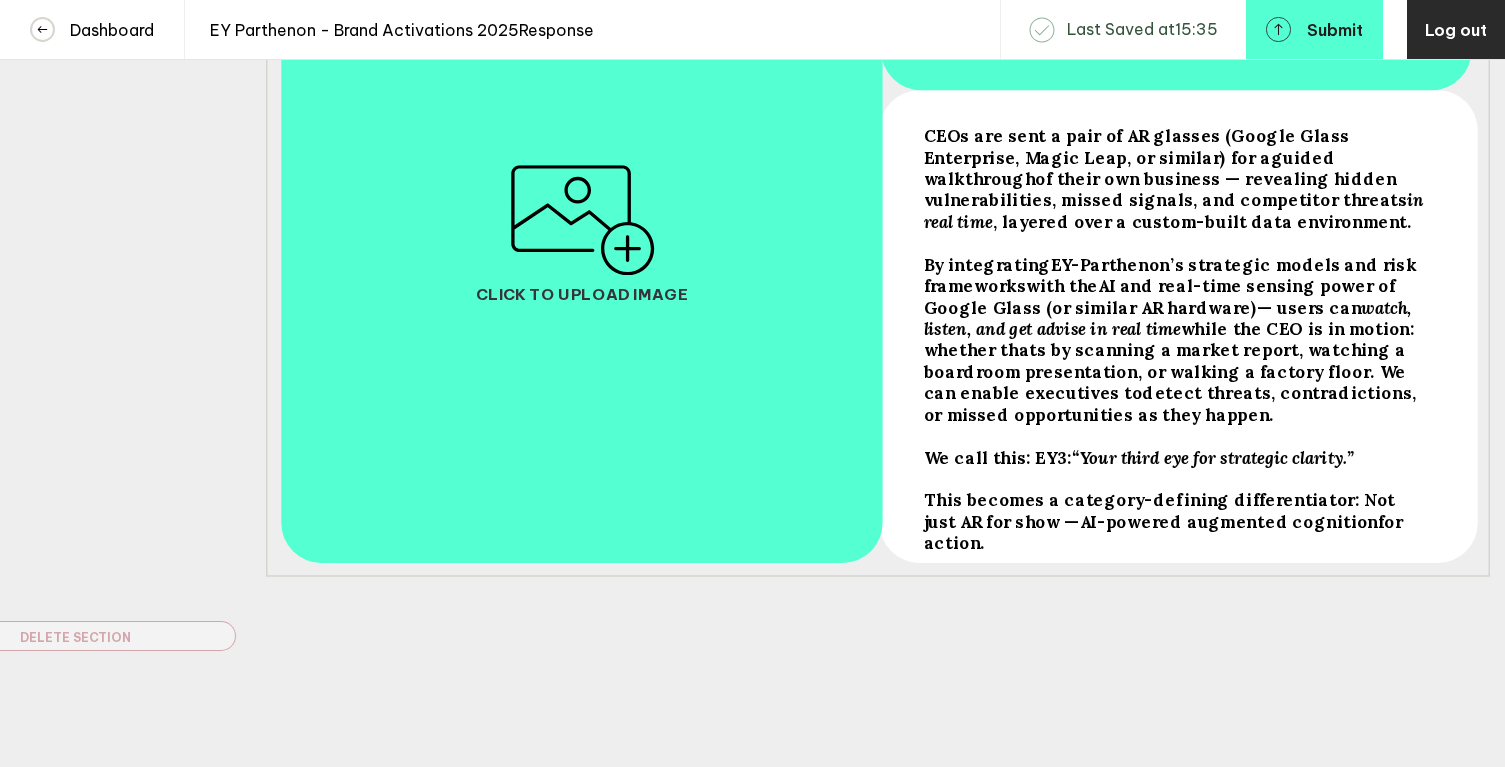click at bounding box center (1176, 178) 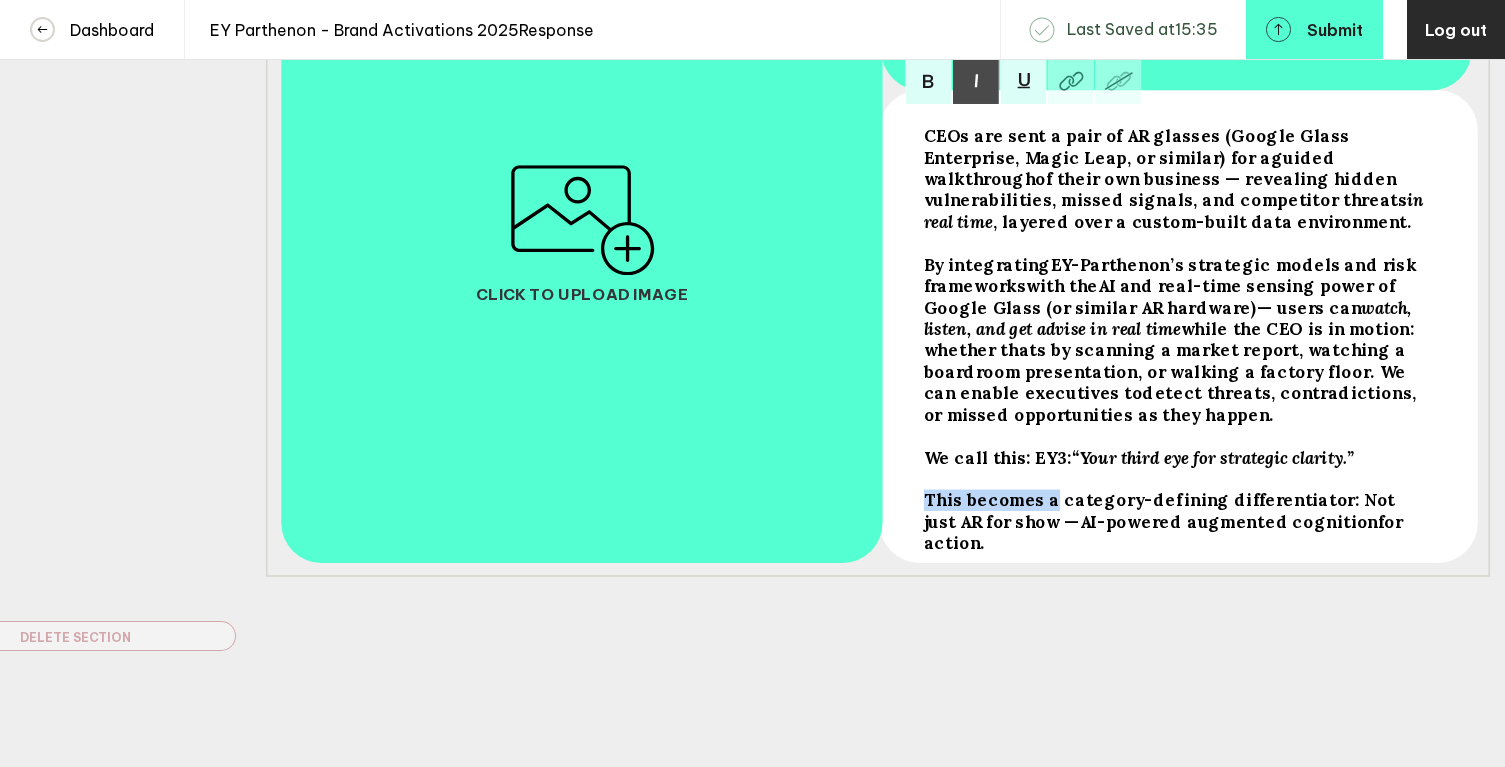 drag, startPoint x: 1044, startPoint y: 511, endPoint x: 921, endPoint y: 510, distance: 123.00407 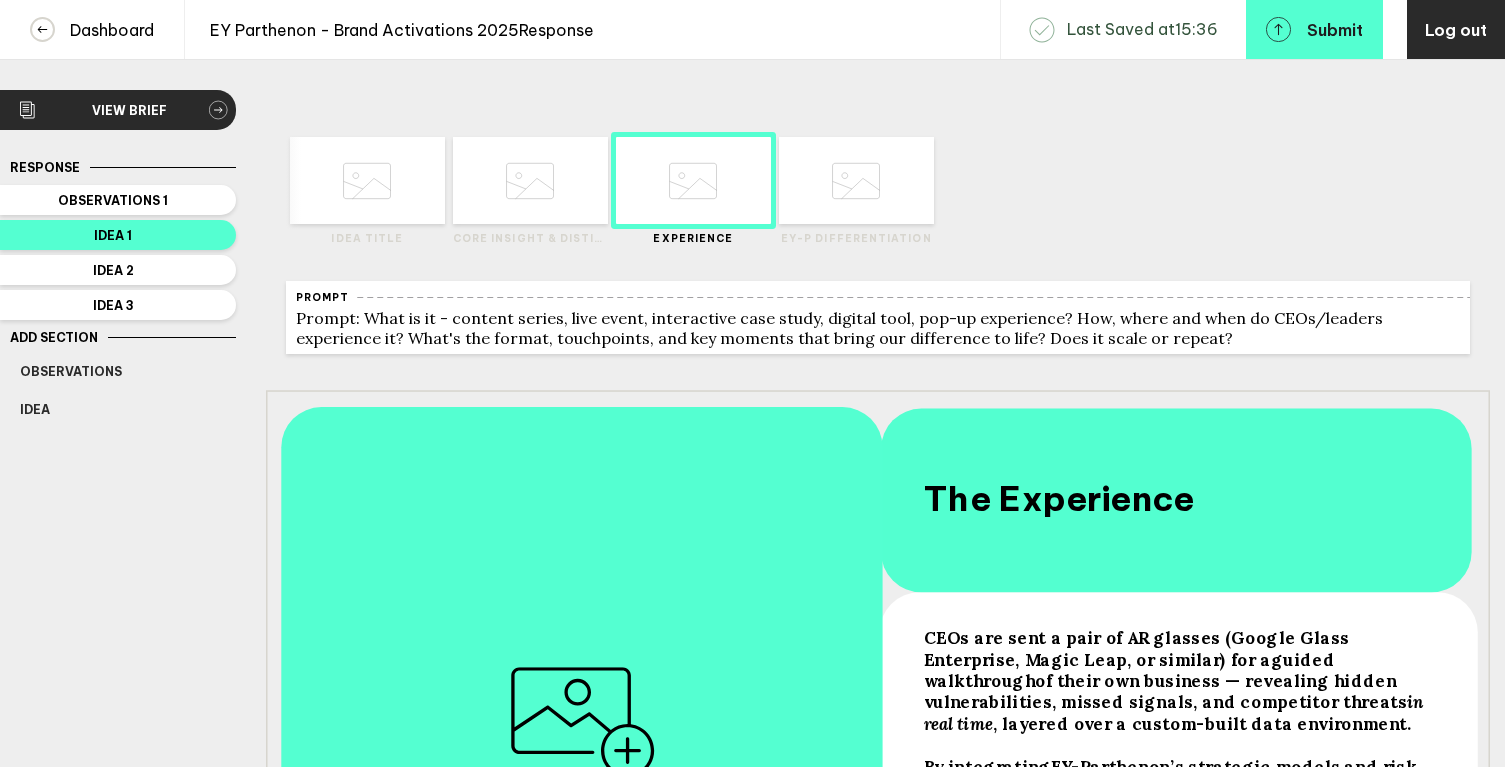 scroll, scrollTop: 0, scrollLeft: 0, axis: both 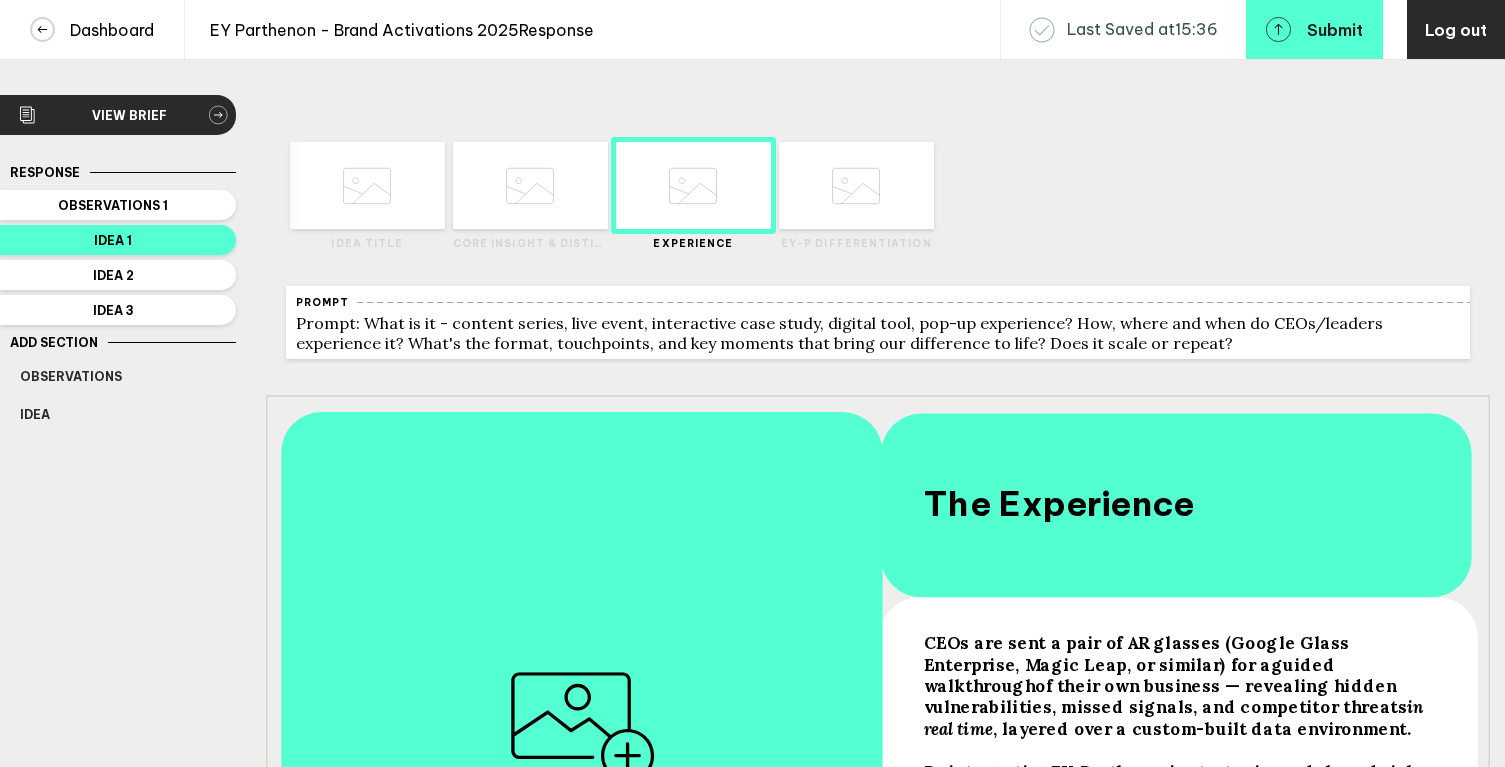 click at bounding box center (367, 186) 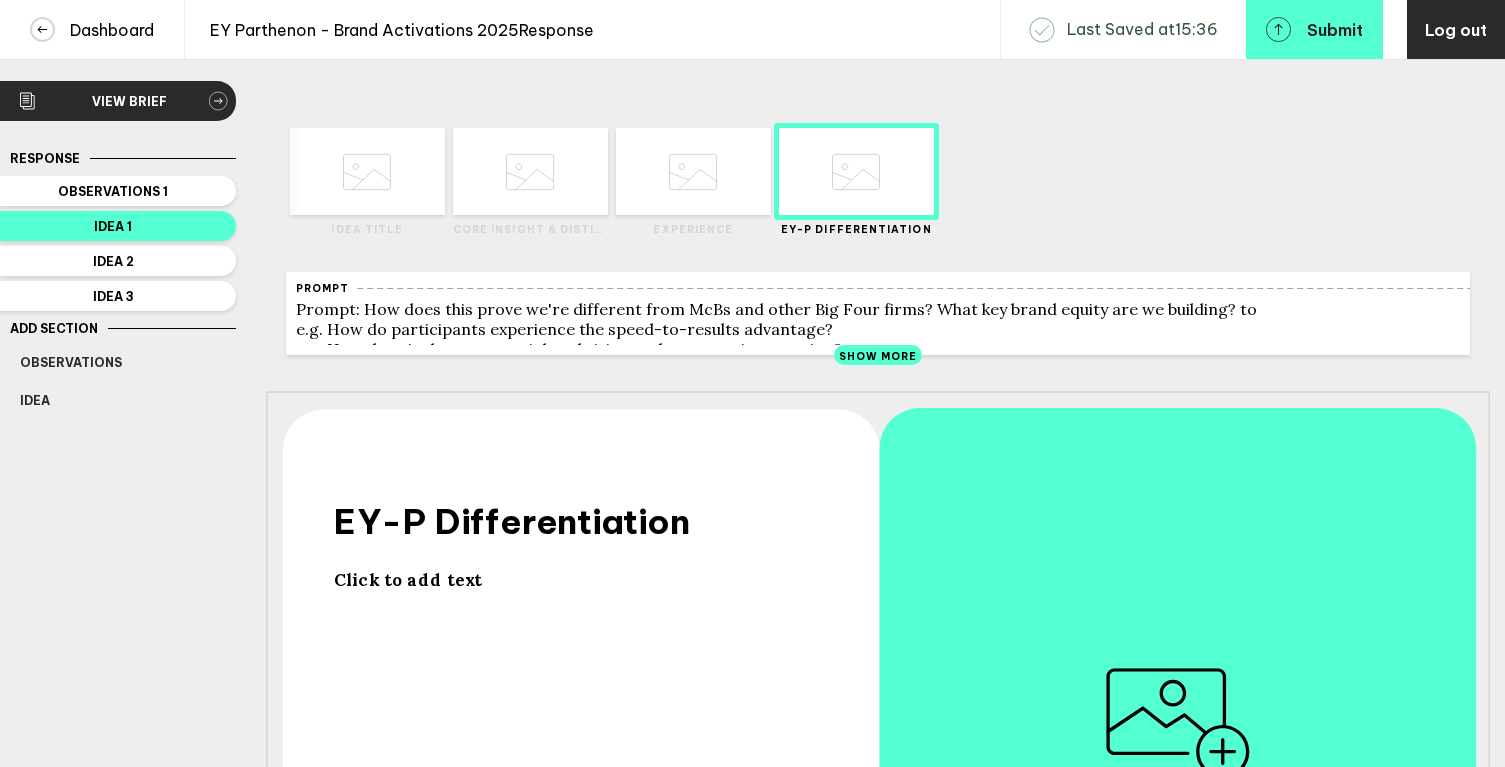 scroll, scrollTop: 0, scrollLeft: 0, axis: both 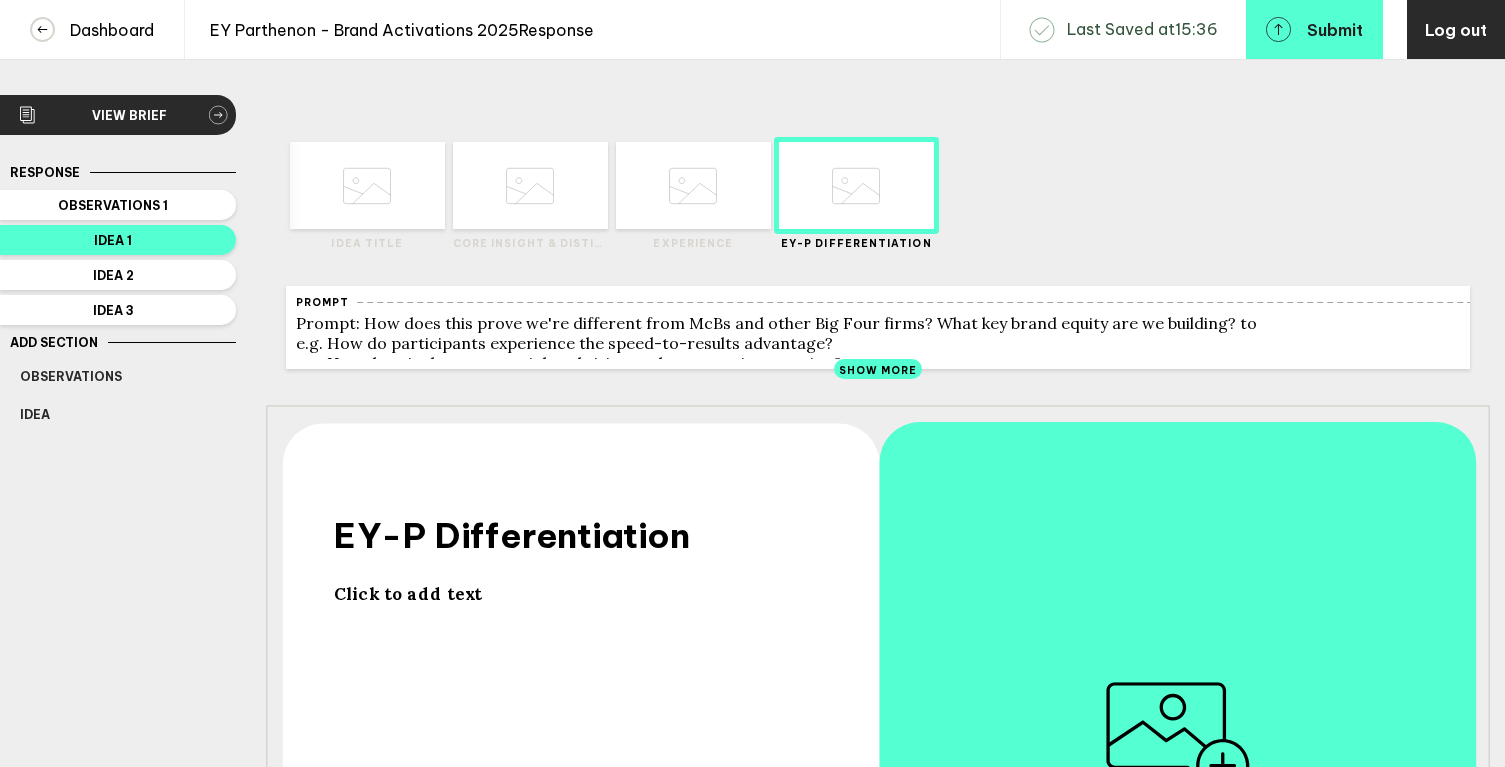 click at bounding box center (367, 186) 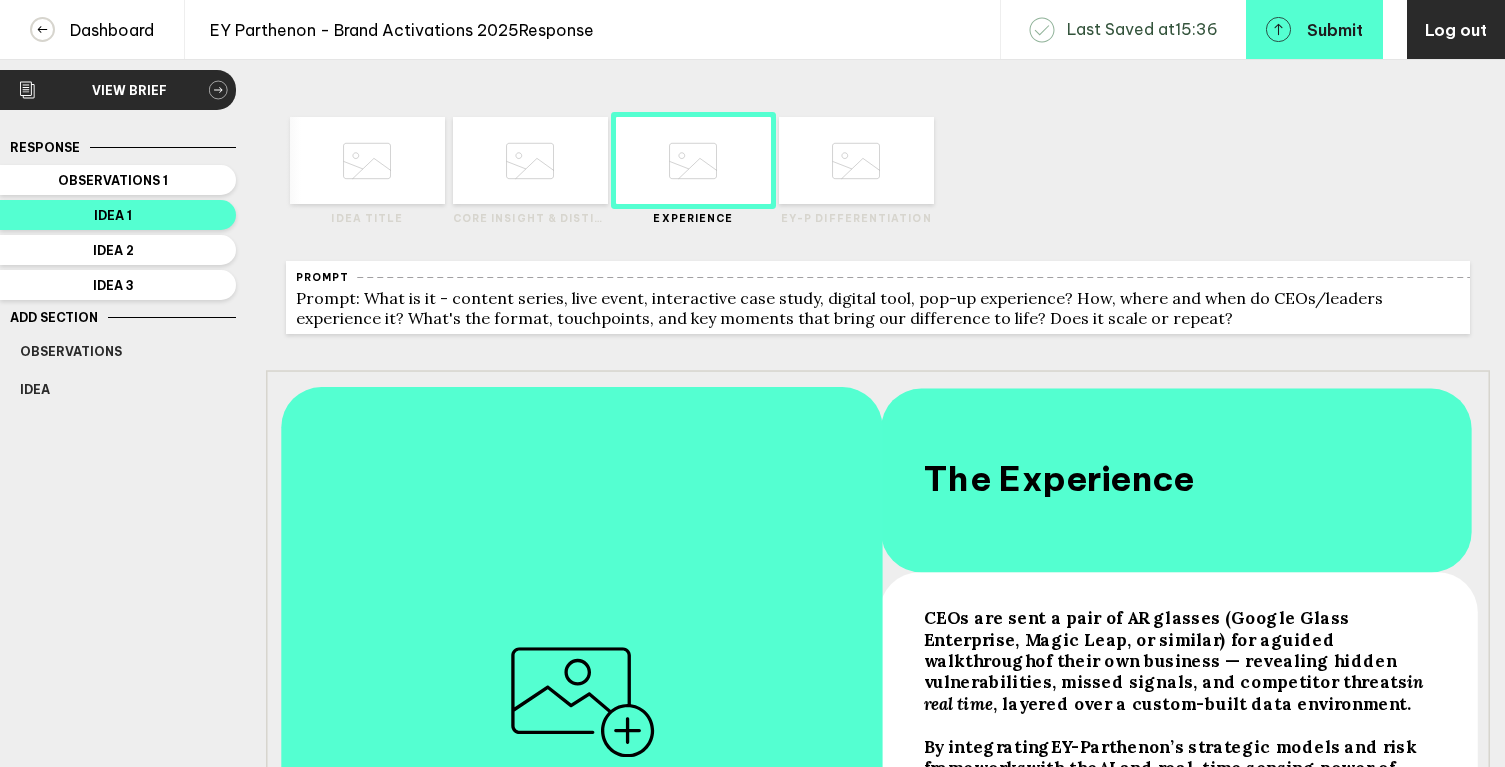 scroll, scrollTop: 21, scrollLeft: 0, axis: vertical 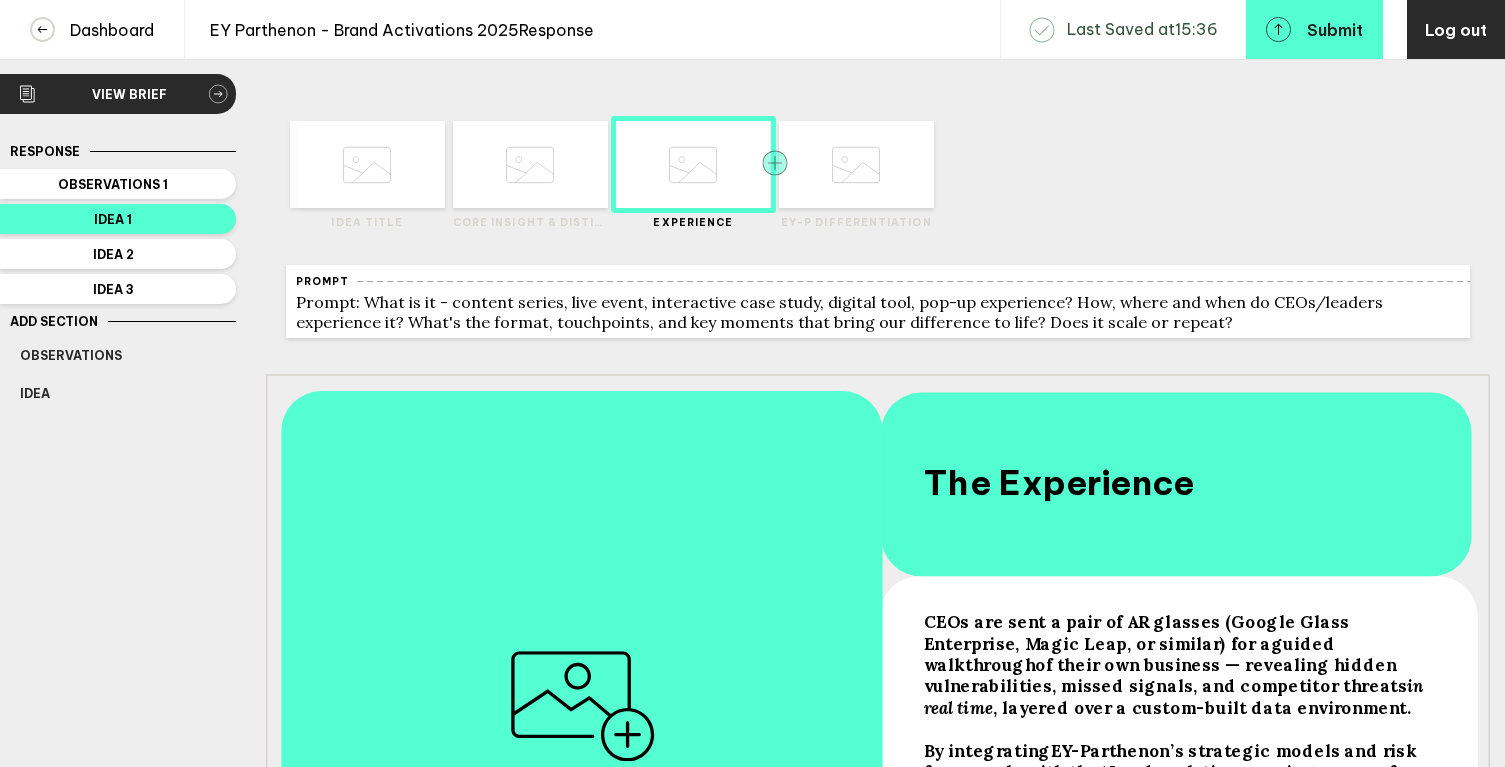 click at bounding box center (286, 165) 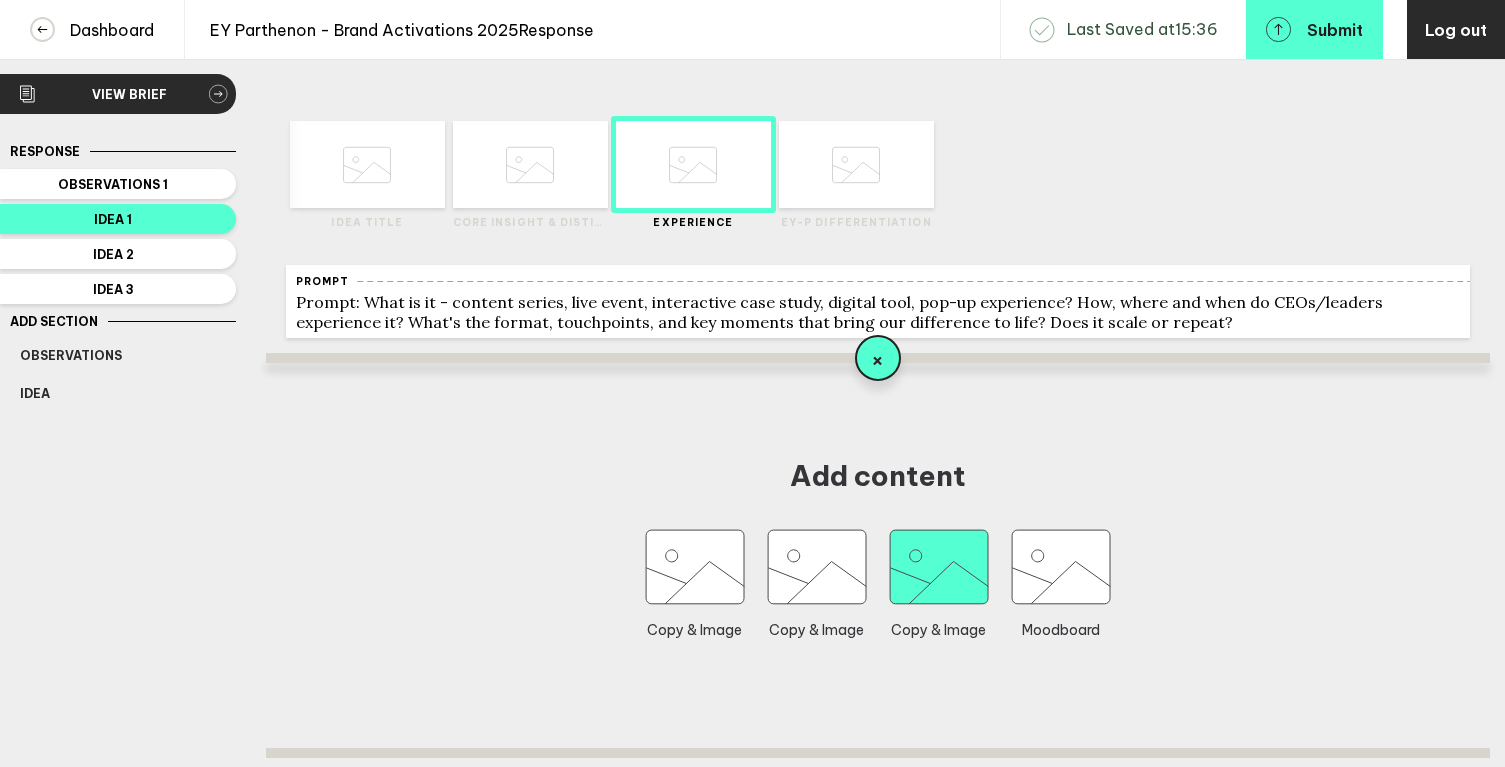 click at bounding box center (695, 567) 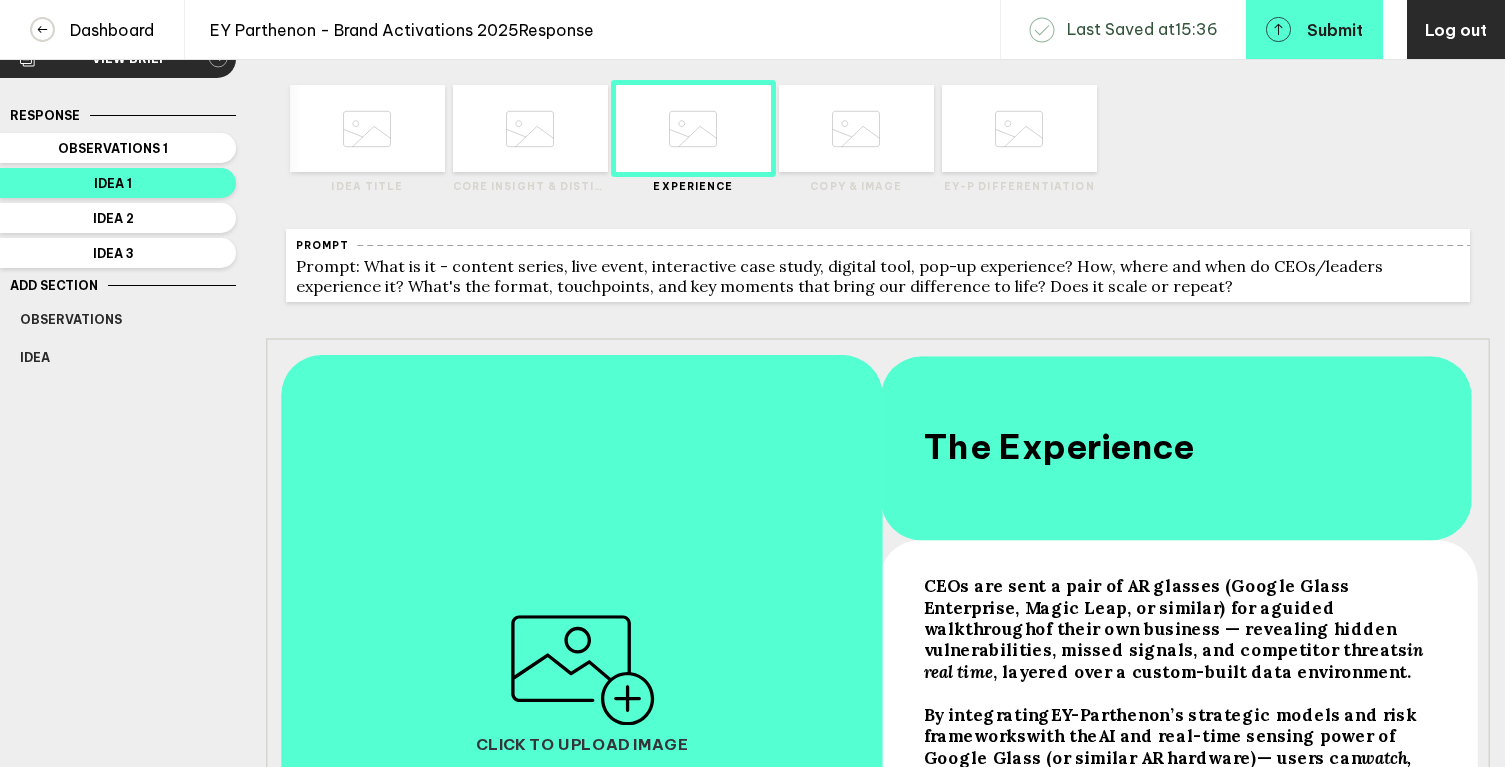 scroll, scrollTop: 0, scrollLeft: 0, axis: both 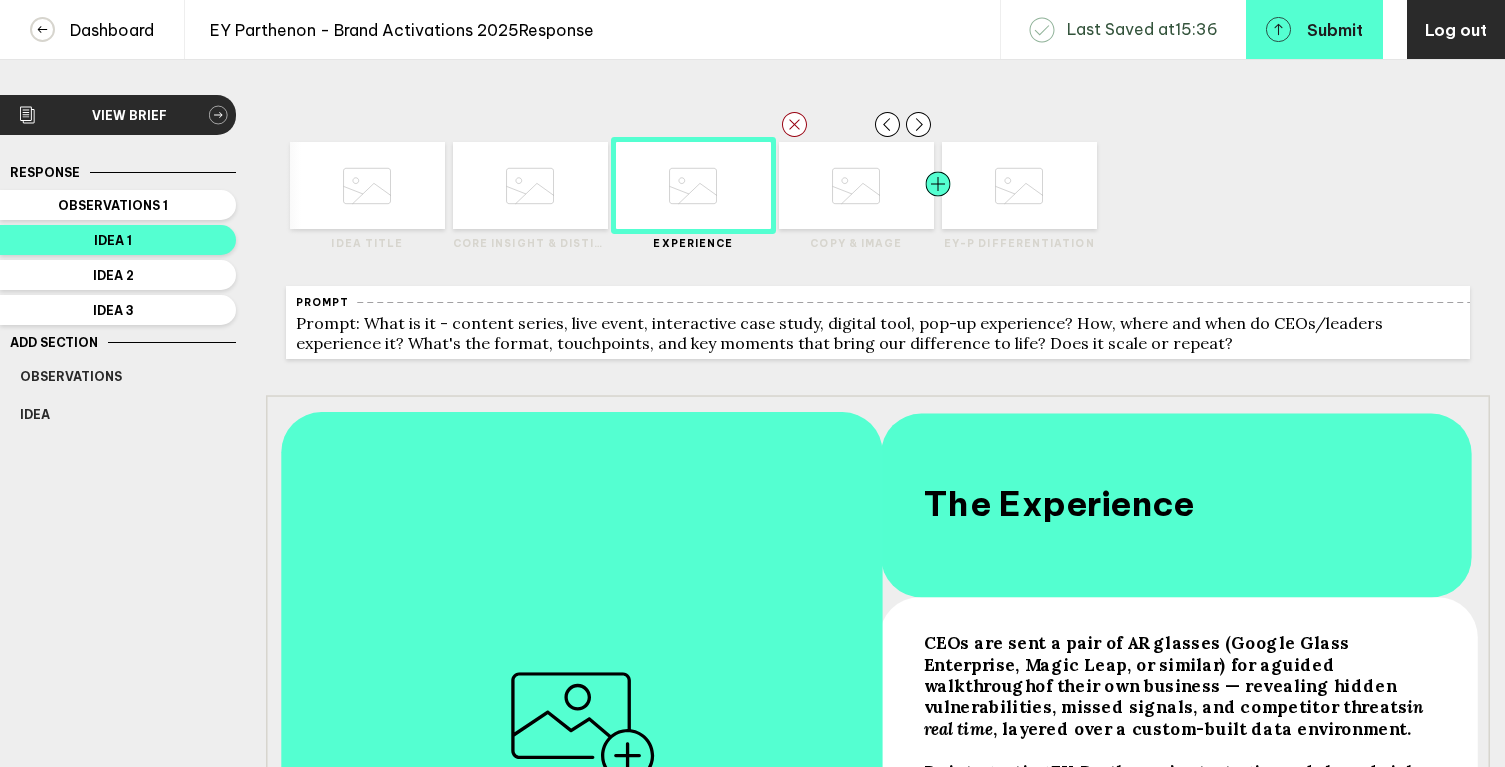 click at bounding box center (410, 185) 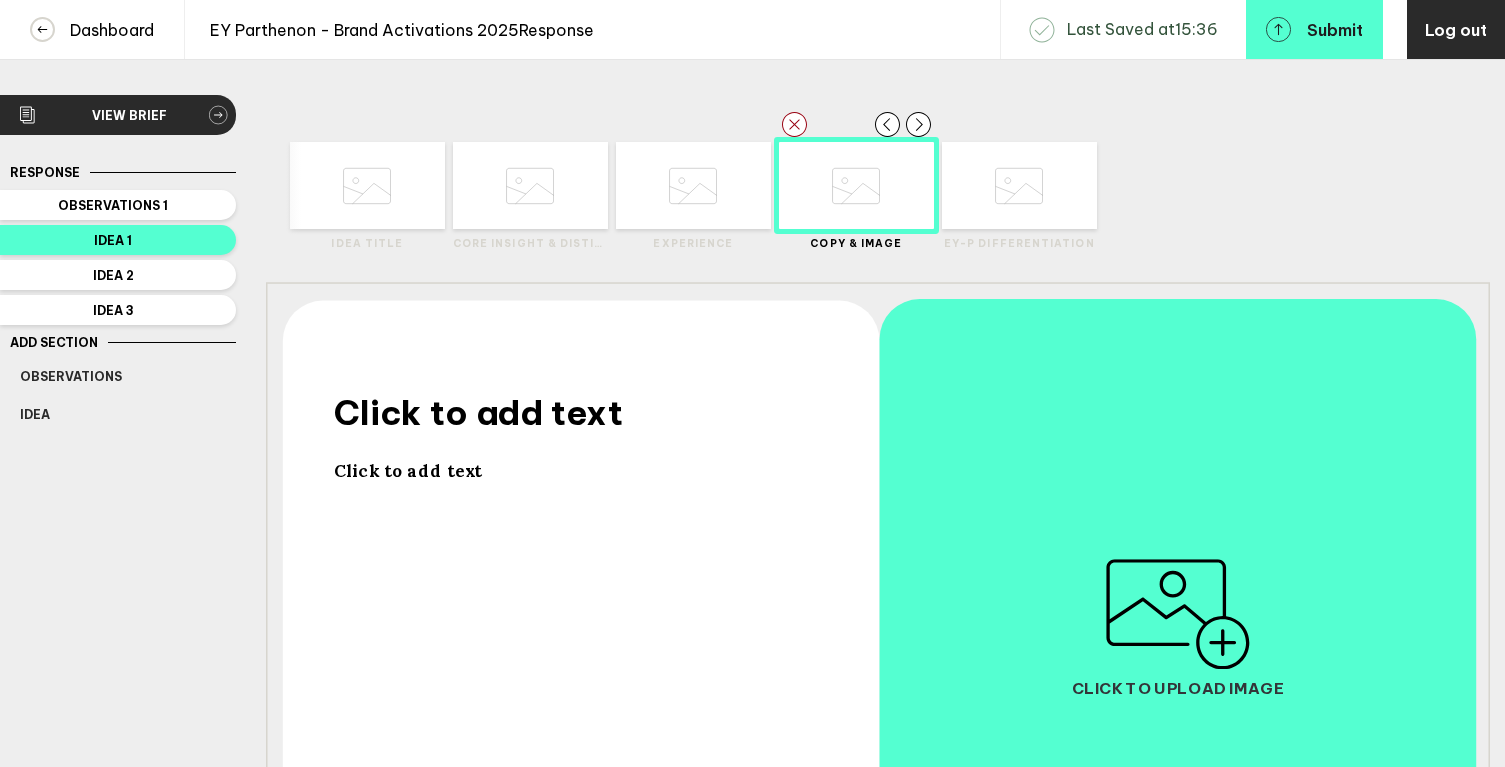 scroll, scrollTop: 32, scrollLeft: 0, axis: vertical 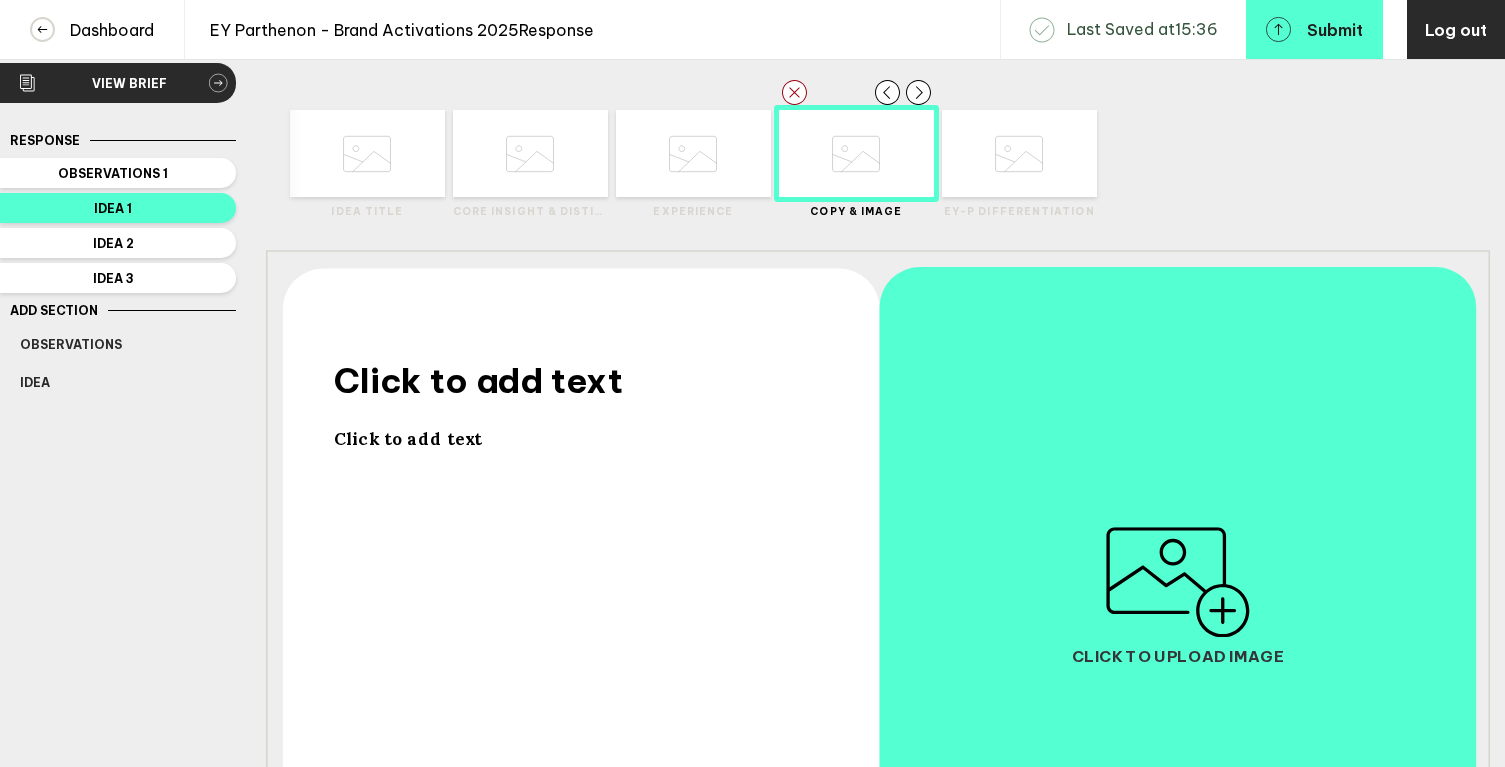 click on "Click to add text" at bounding box center (478, 380) 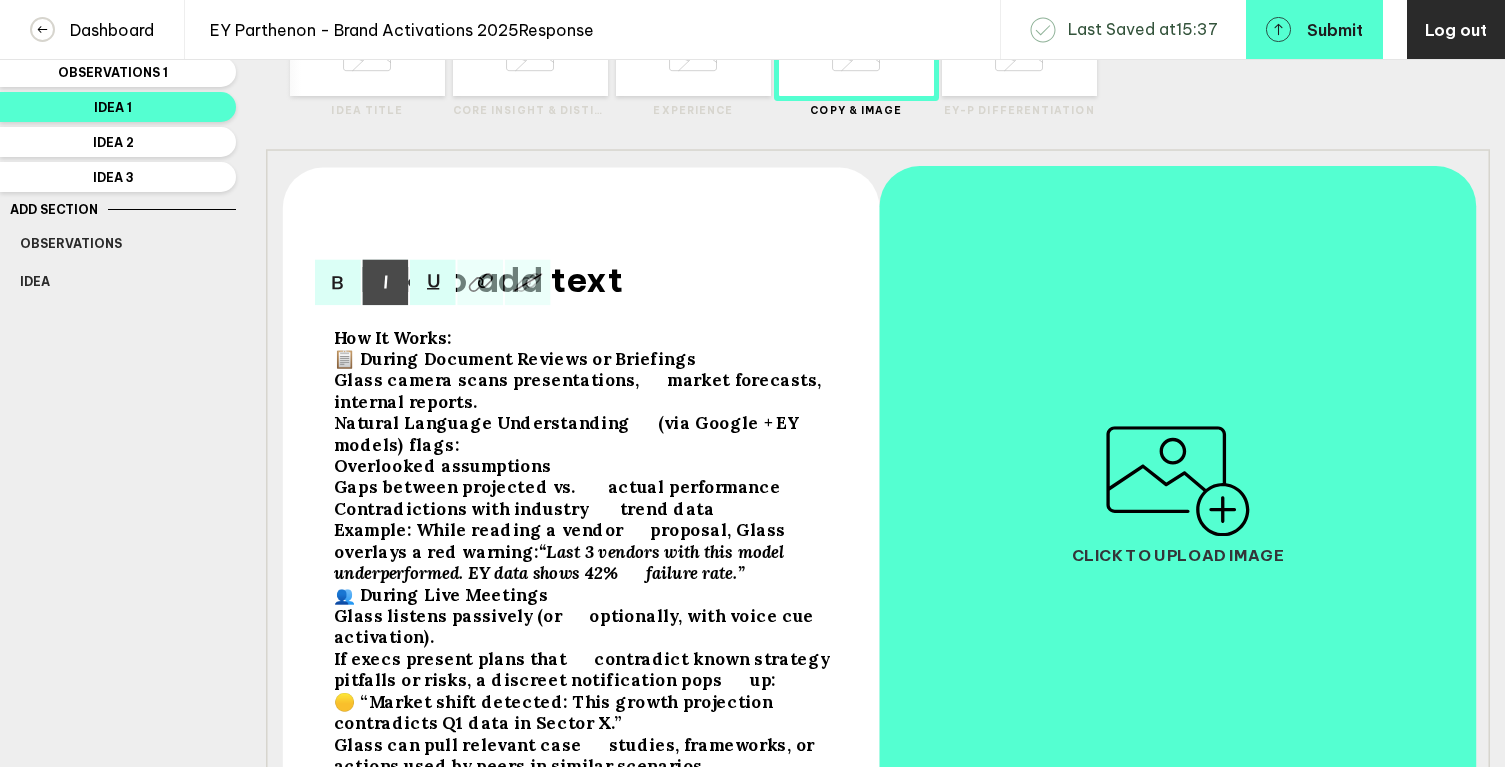 scroll, scrollTop: 88, scrollLeft: 0, axis: vertical 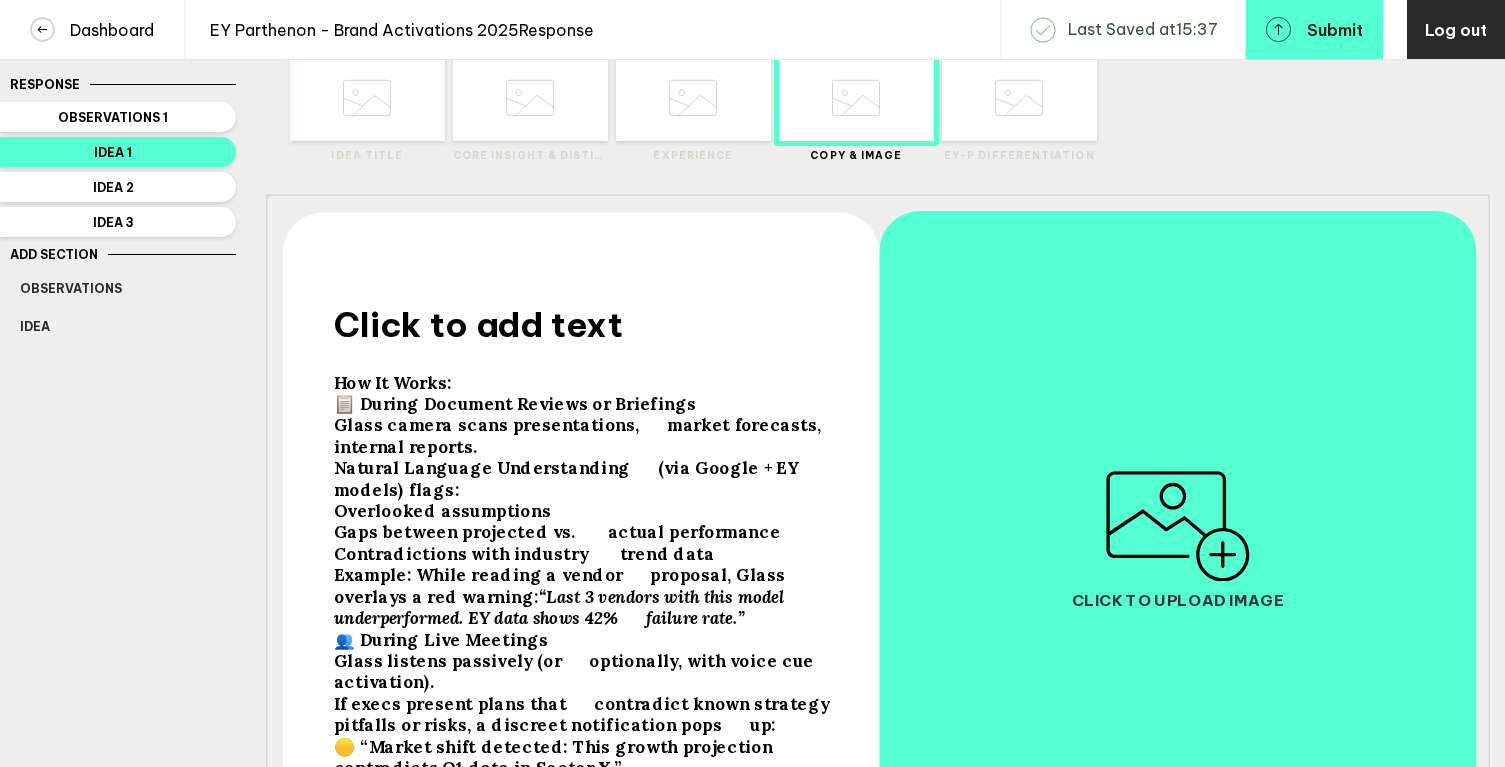 click on "Click to add text" at bounding box center [478, 324] 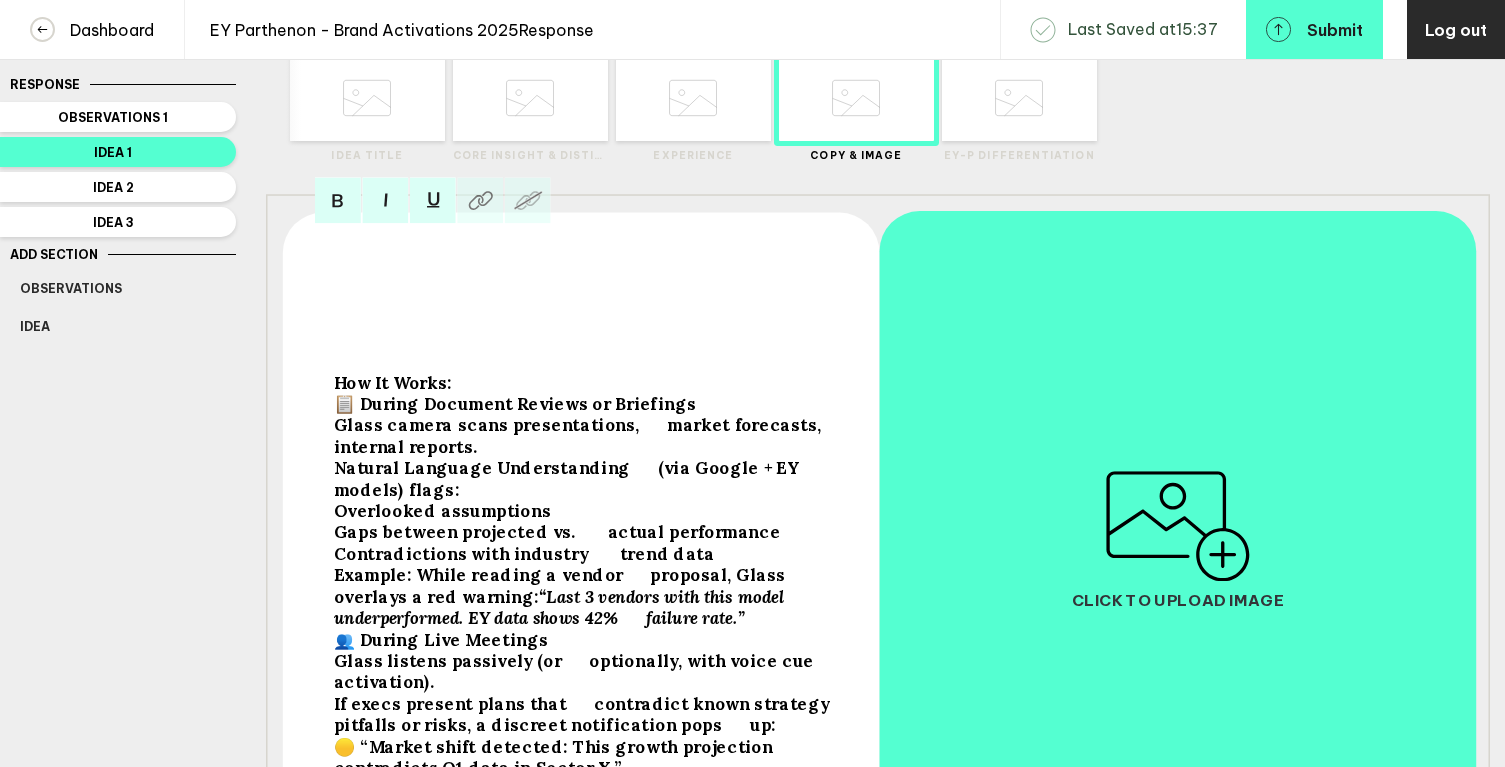 click at bounding box center [587, 324] 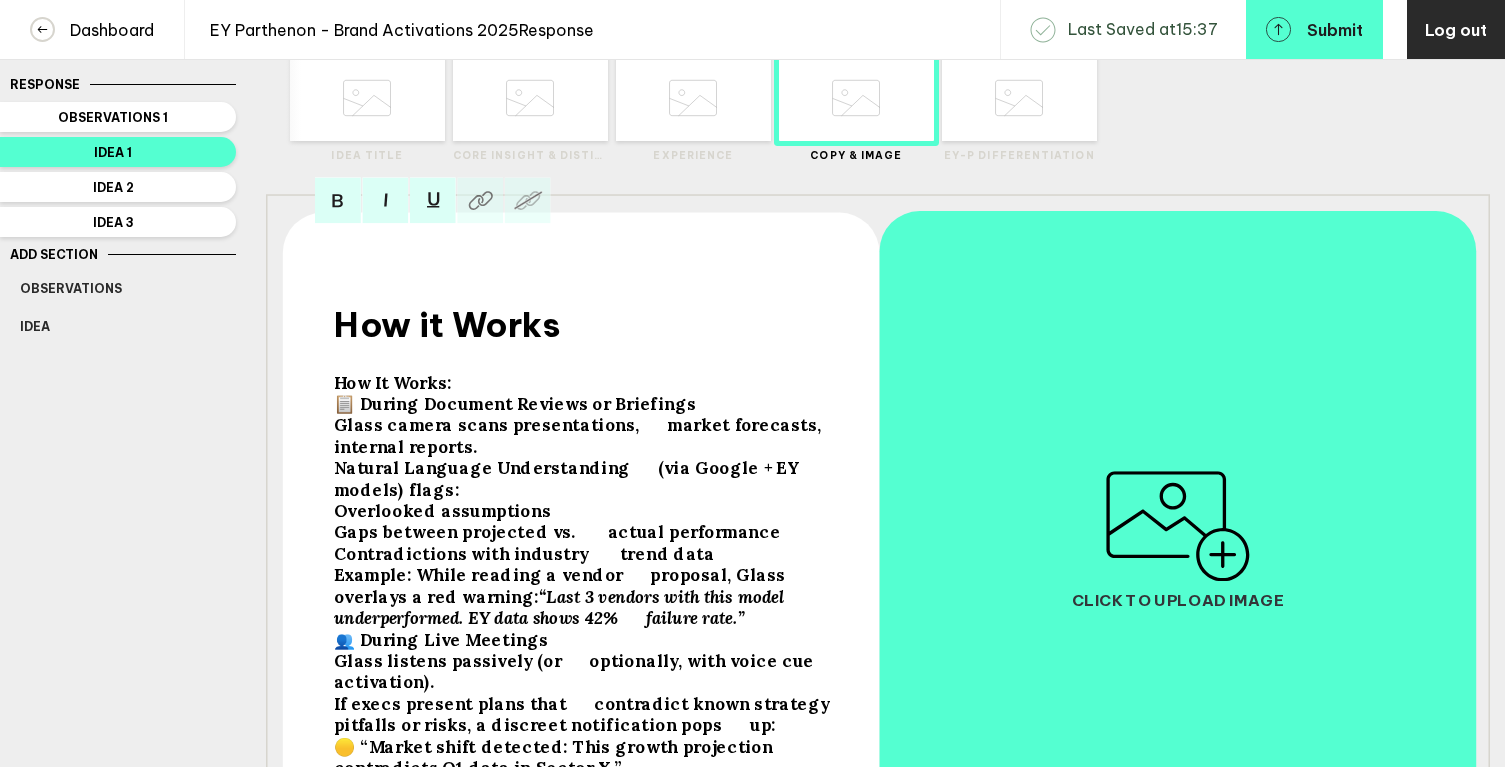 click on "How It Works:" at bounding box center (393, 382) 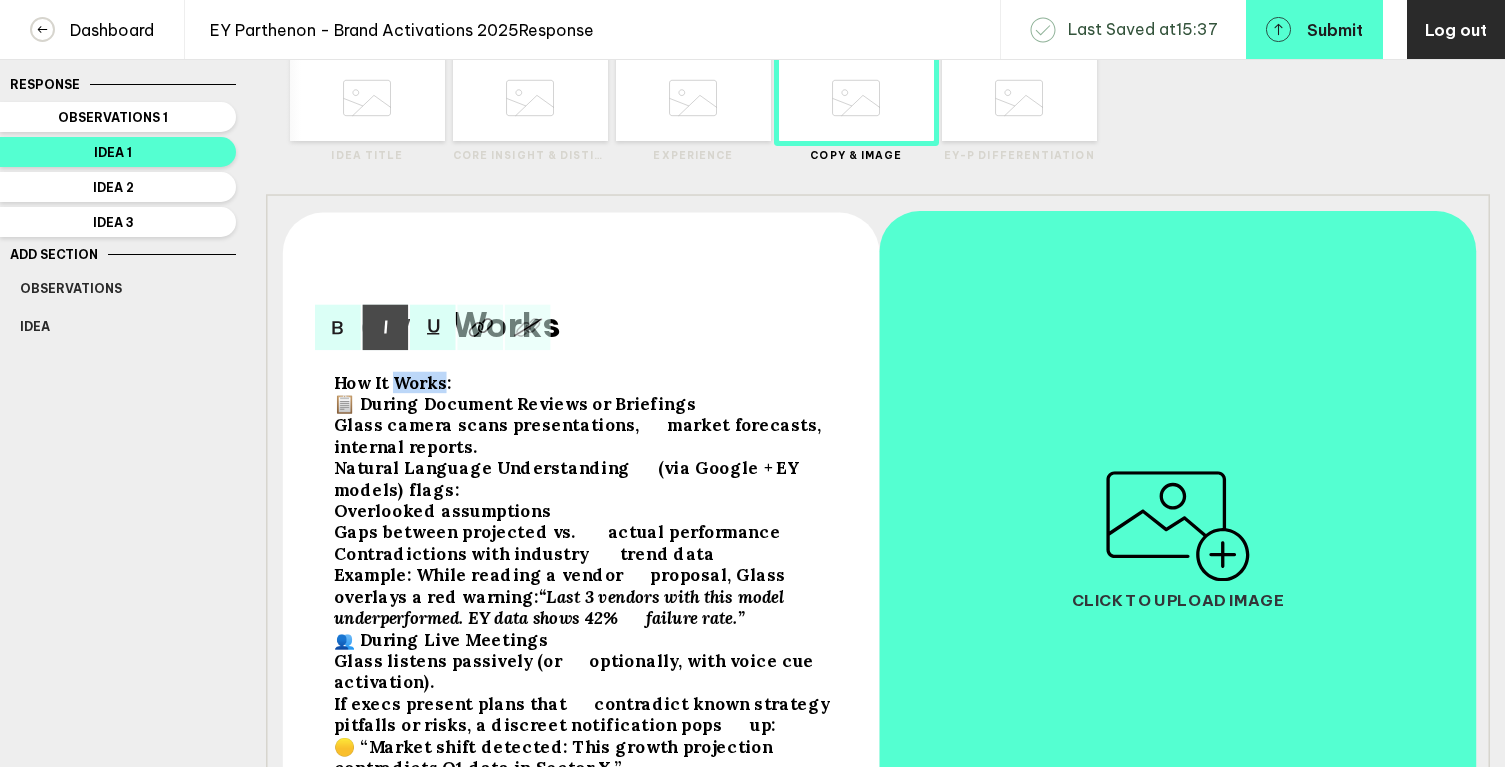 click on "How It Works:" at bounding box center (393, 382) 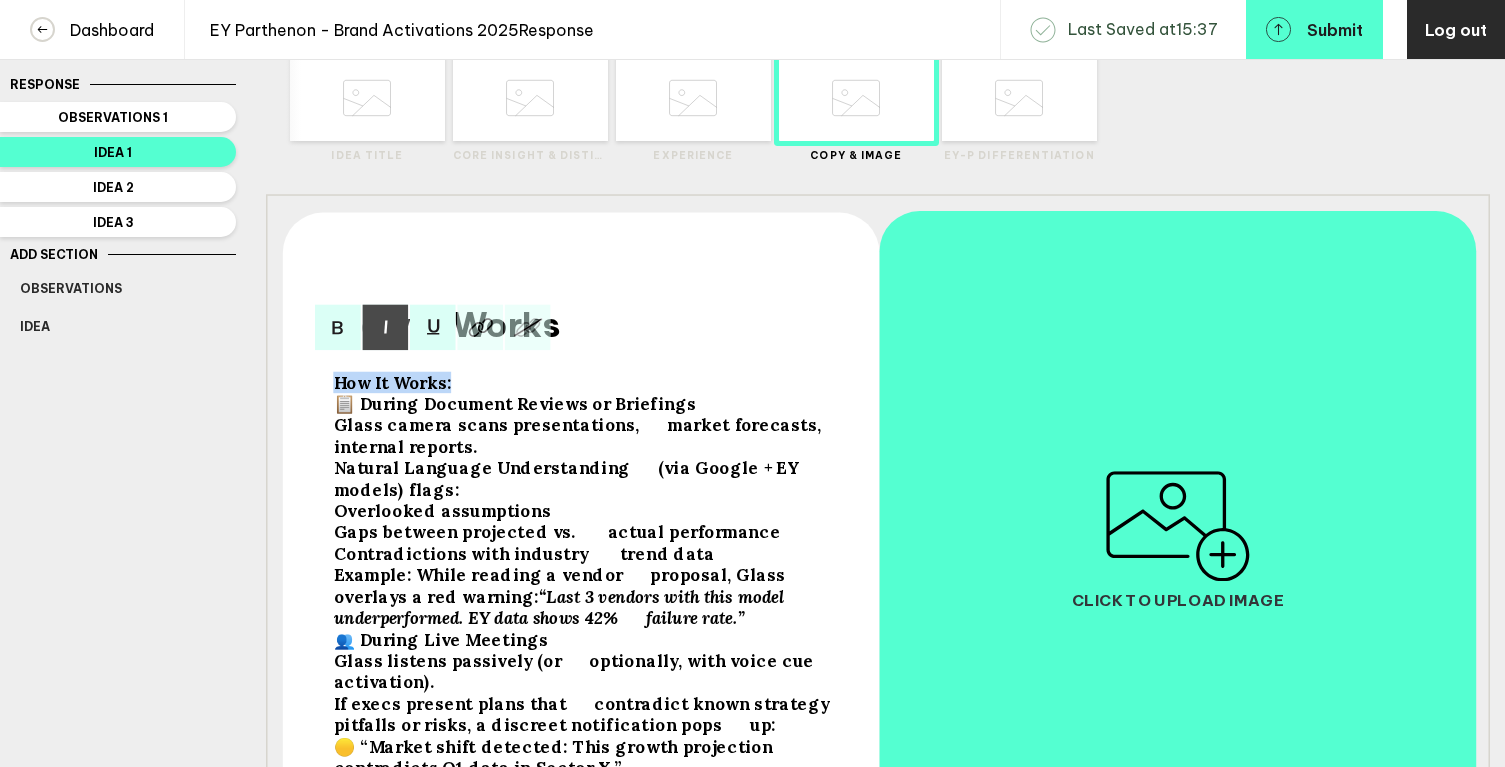 click on "How It Works:" at bounding box center [393, 382] 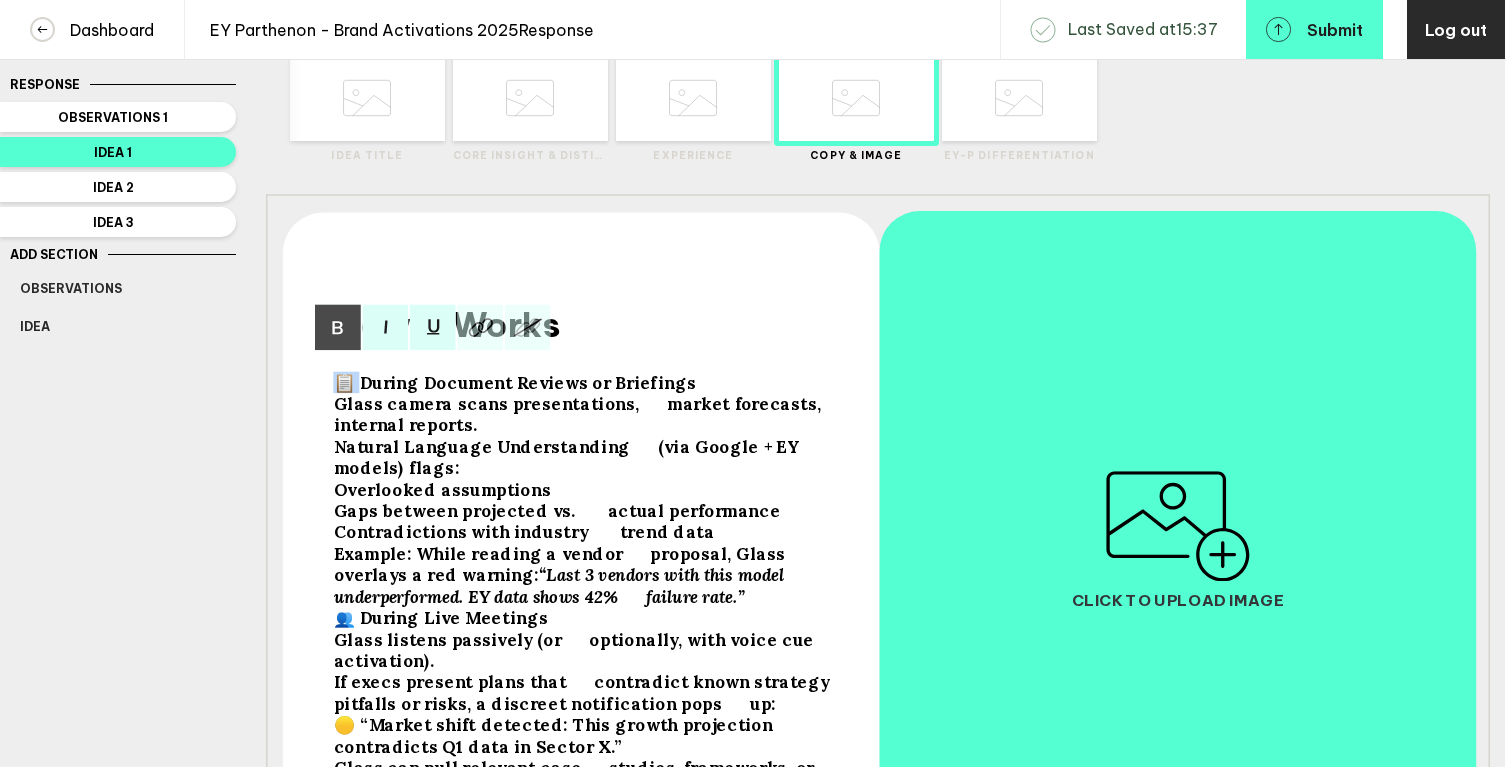 drag, startPoint x: 356, startPoint y: 396, endPoint x: 319, endPoint y: 396, distance: 37 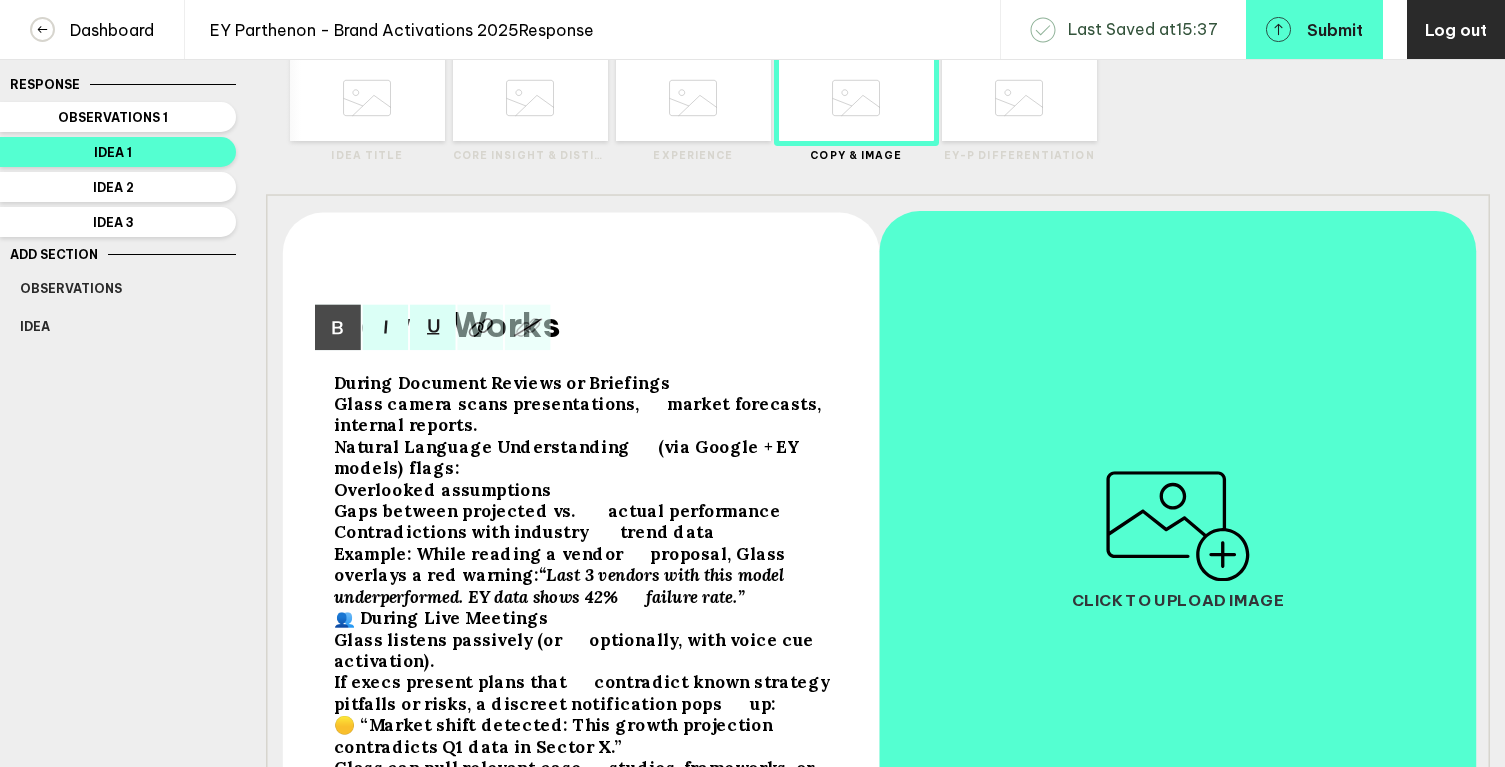 click on "During Document Reviews or Briefings" at bounding box center [502, 382] 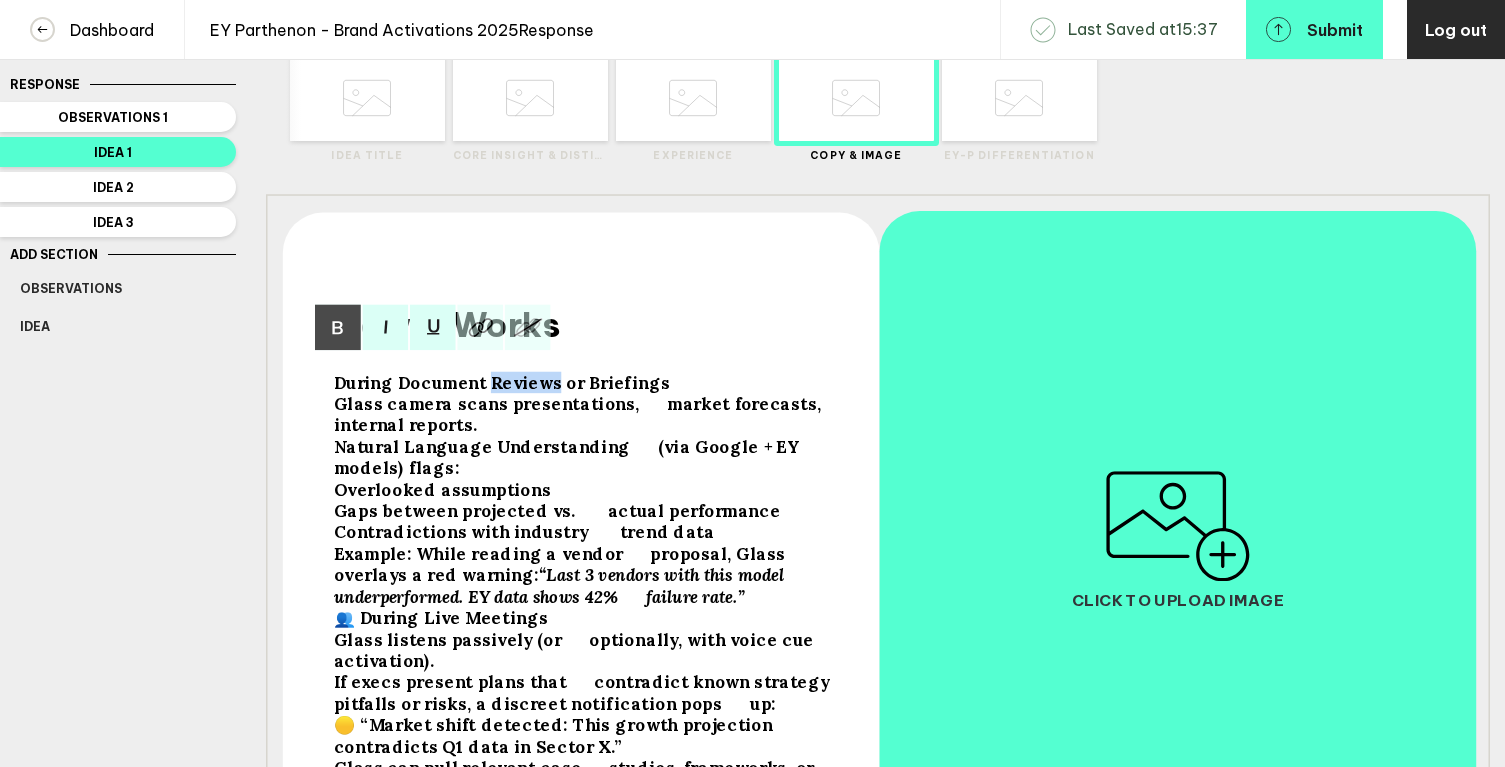 click on "During Document Reviews or Briefings" at bounding box center (502, 382) 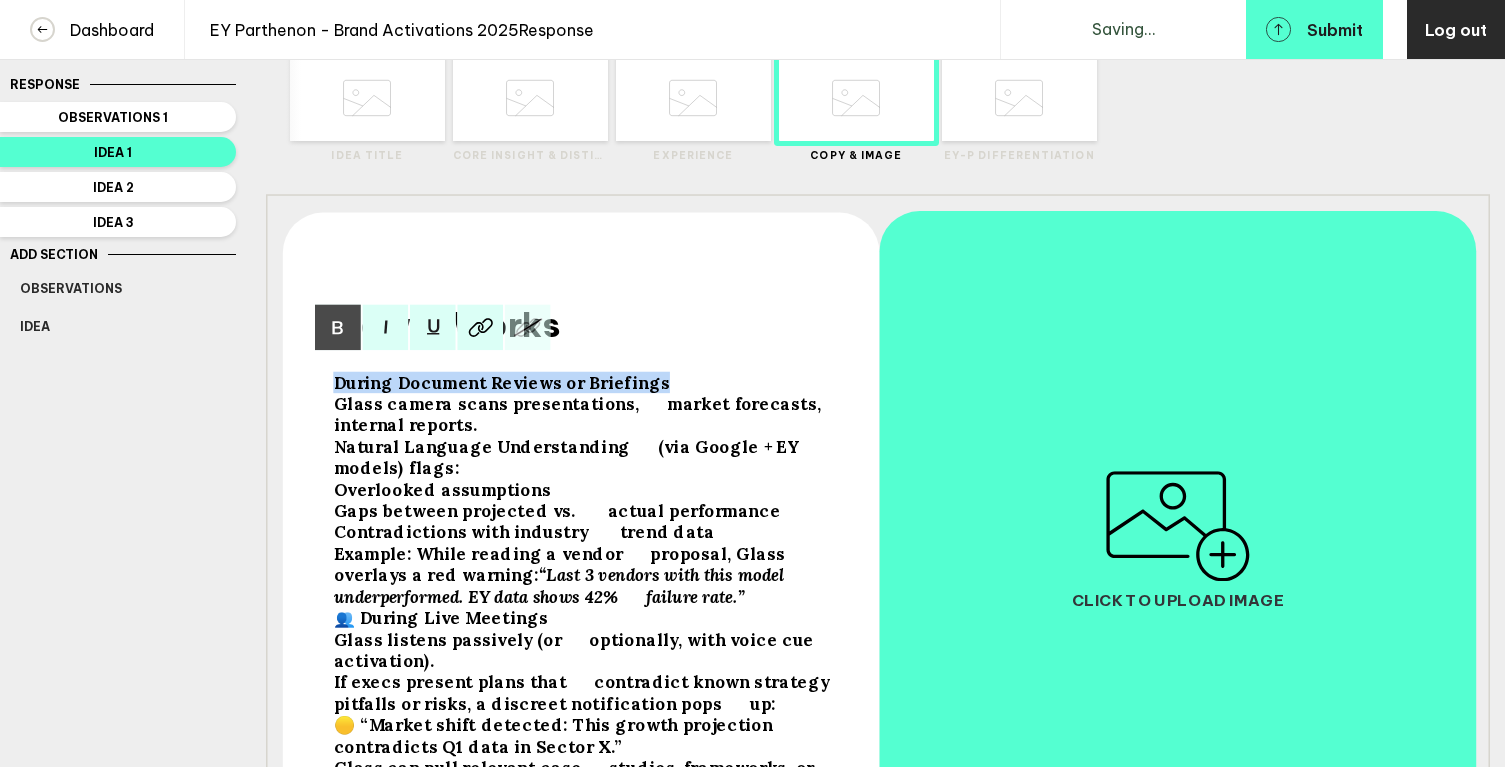click on "During Document Reviews or Briefings" at bounding box center (502, 382) 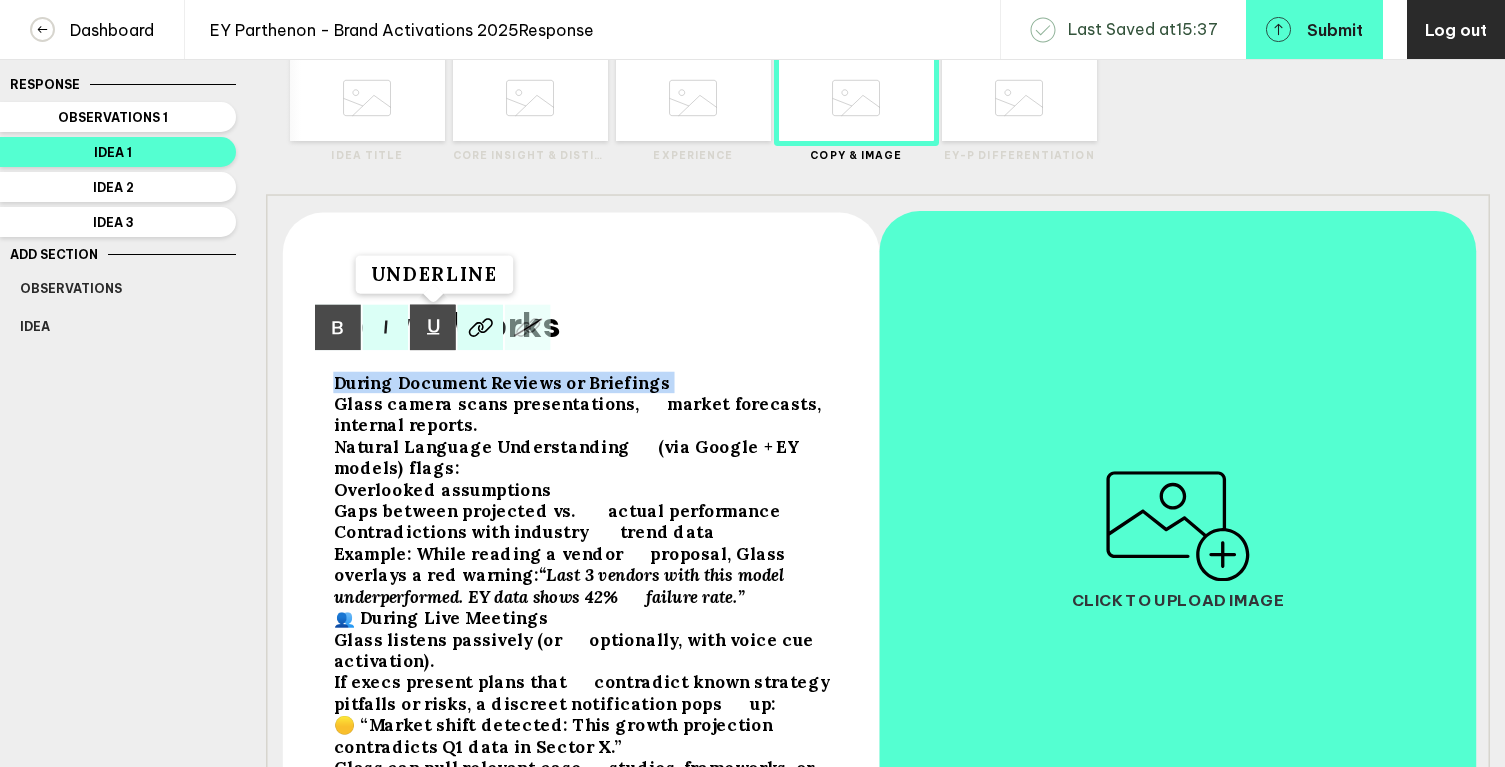 click at bounding box center [338, 328] 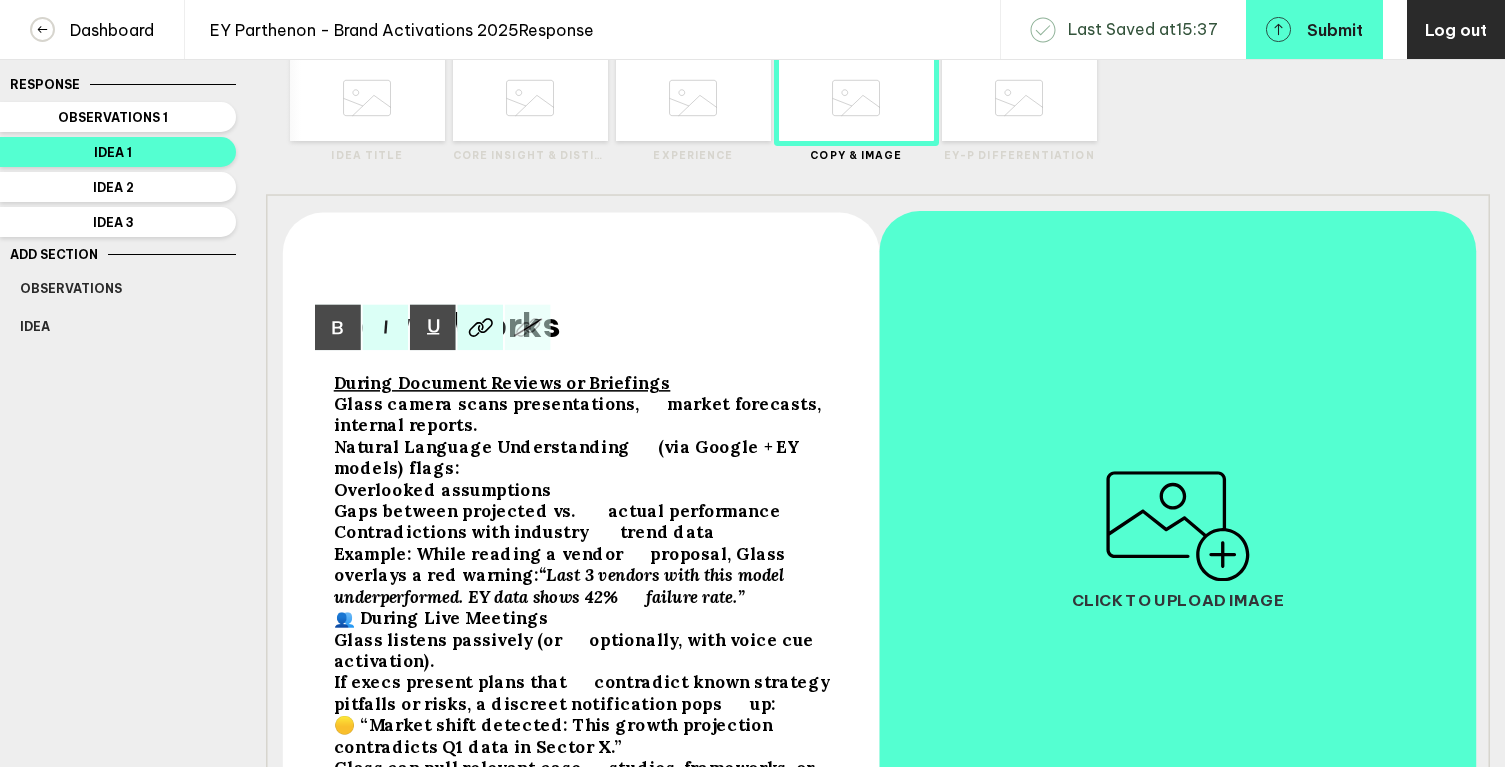 click on "Glass camera scans presentations,      market forecasts, internal reports." at bounding box center (580, 415) 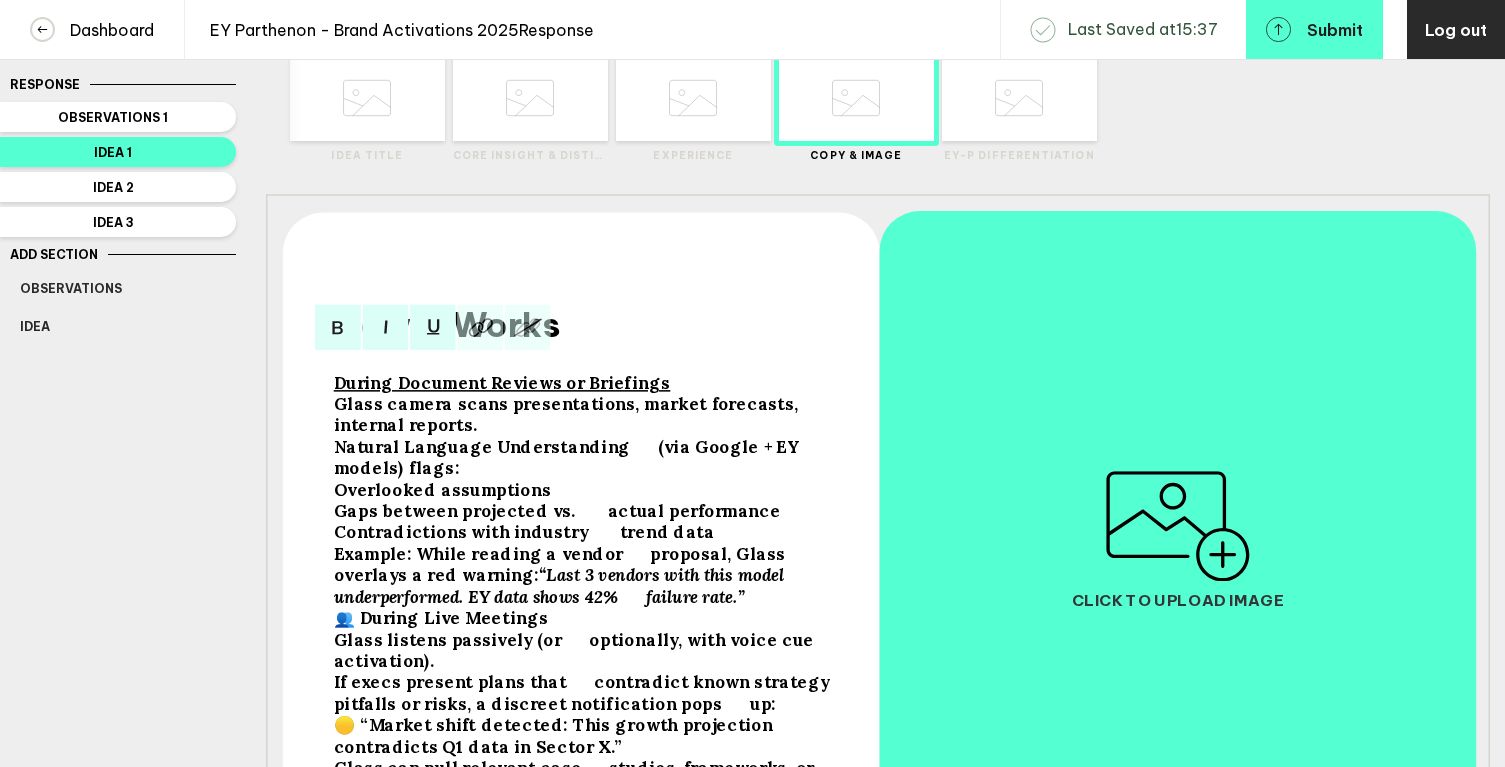 click on "Natural Language Understanding      (via Google + EY models) flags:" at bounding box center [569, 415] 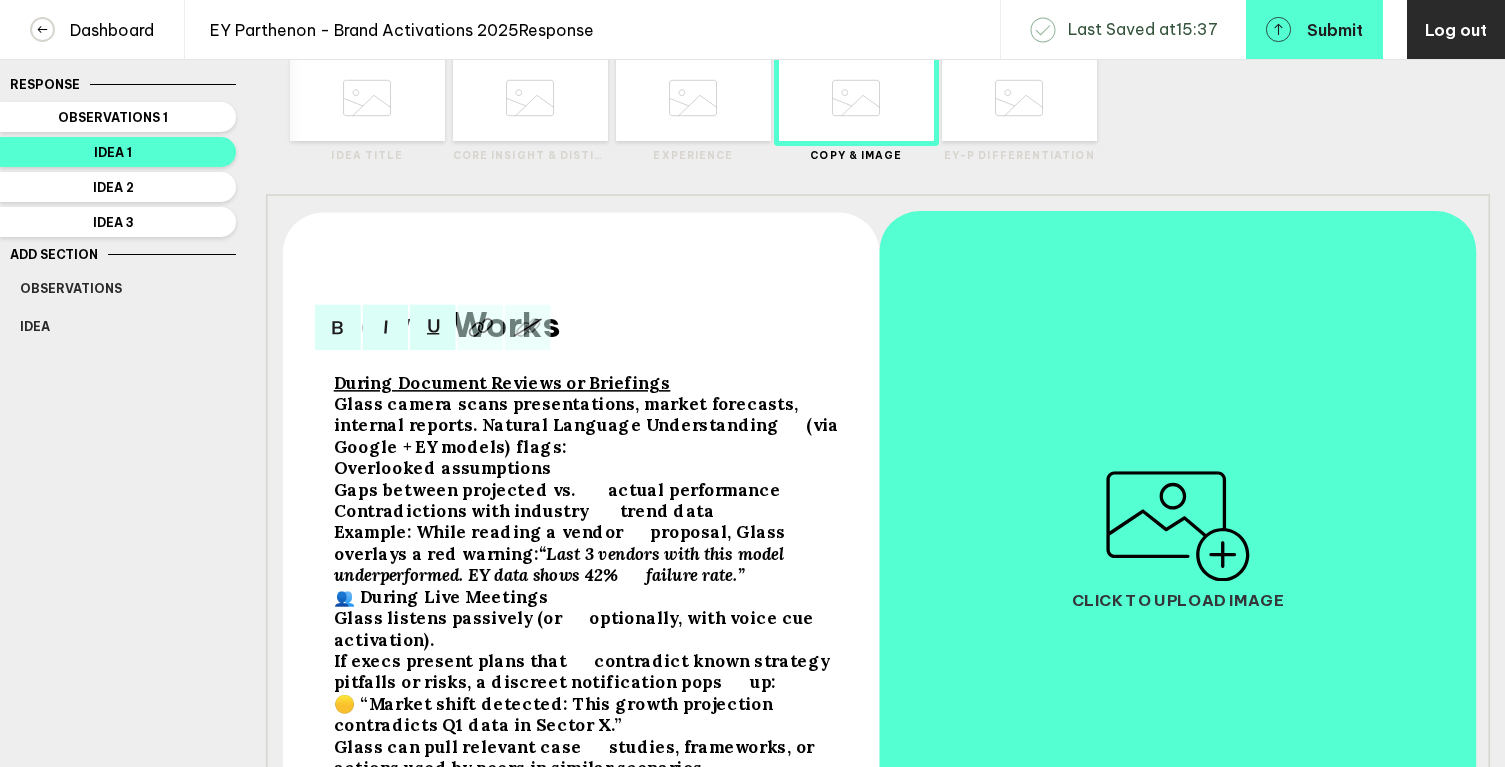 drag, startPoint x: 674, startPoint y: 440, endPoint x: 692, endPoint y: 440, distance: 18 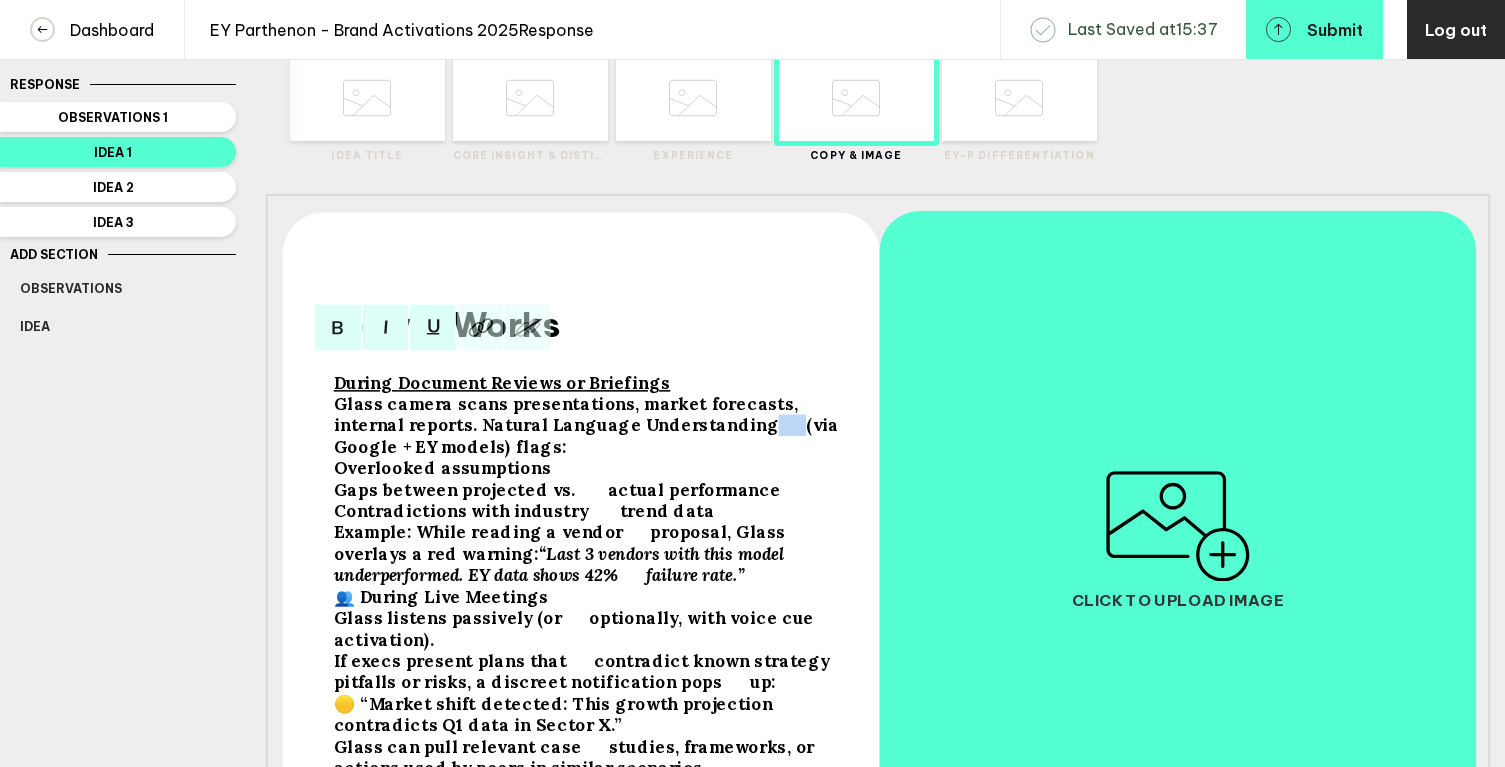 drag, startPoint x: 697, startPoint y: 439, endPoint x: 672, endPoint y: 440, distance: 25.019993 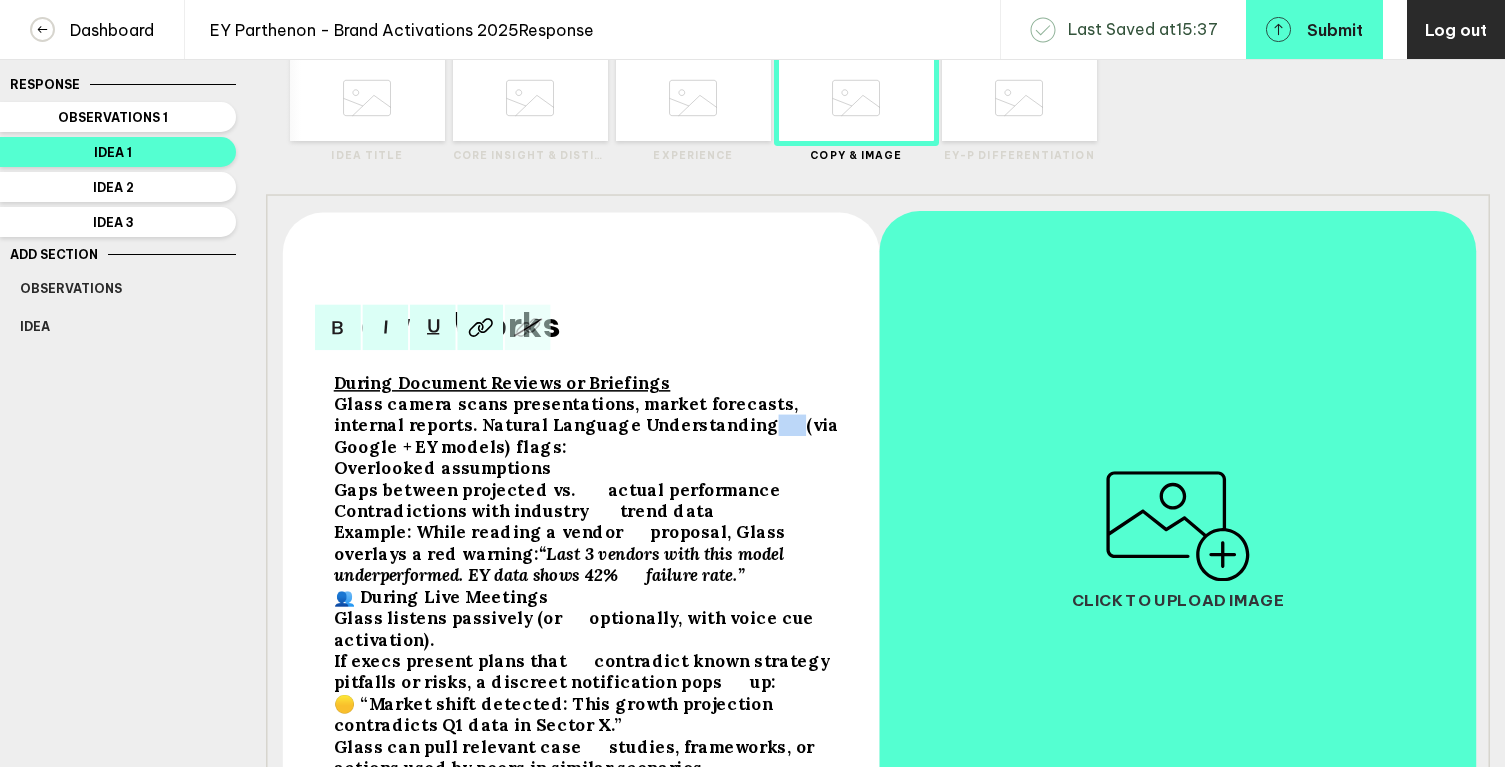 click on "Glass camera scans presentations, market forecasts, internal reports. Natural Language Understanding      (via Google + EY models) flags:" at bounding box center (588, 426) 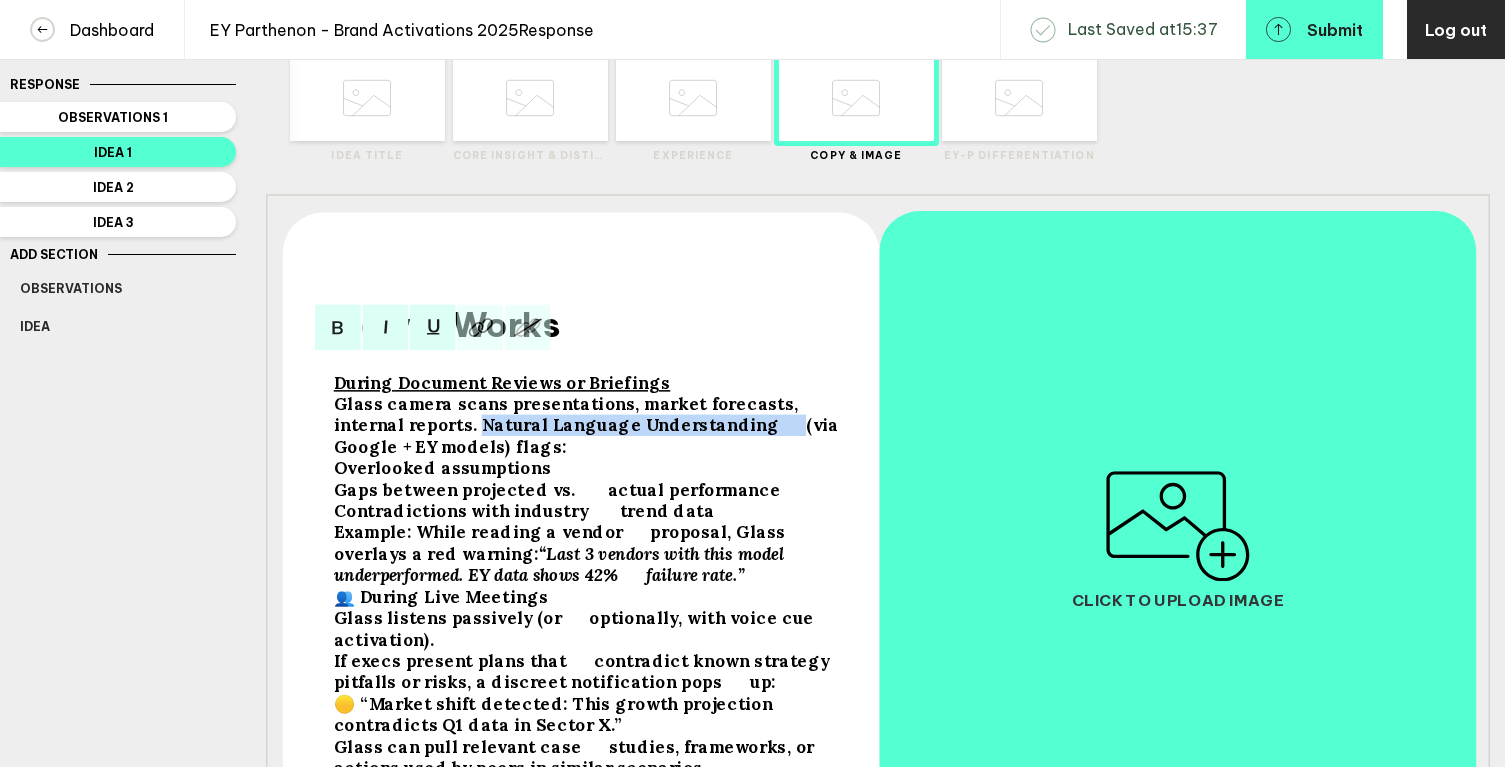 drag, startPoint x: 406, startPoint y: 439, endPoint x: 698, endPoint y: 445, distance: 292.06165 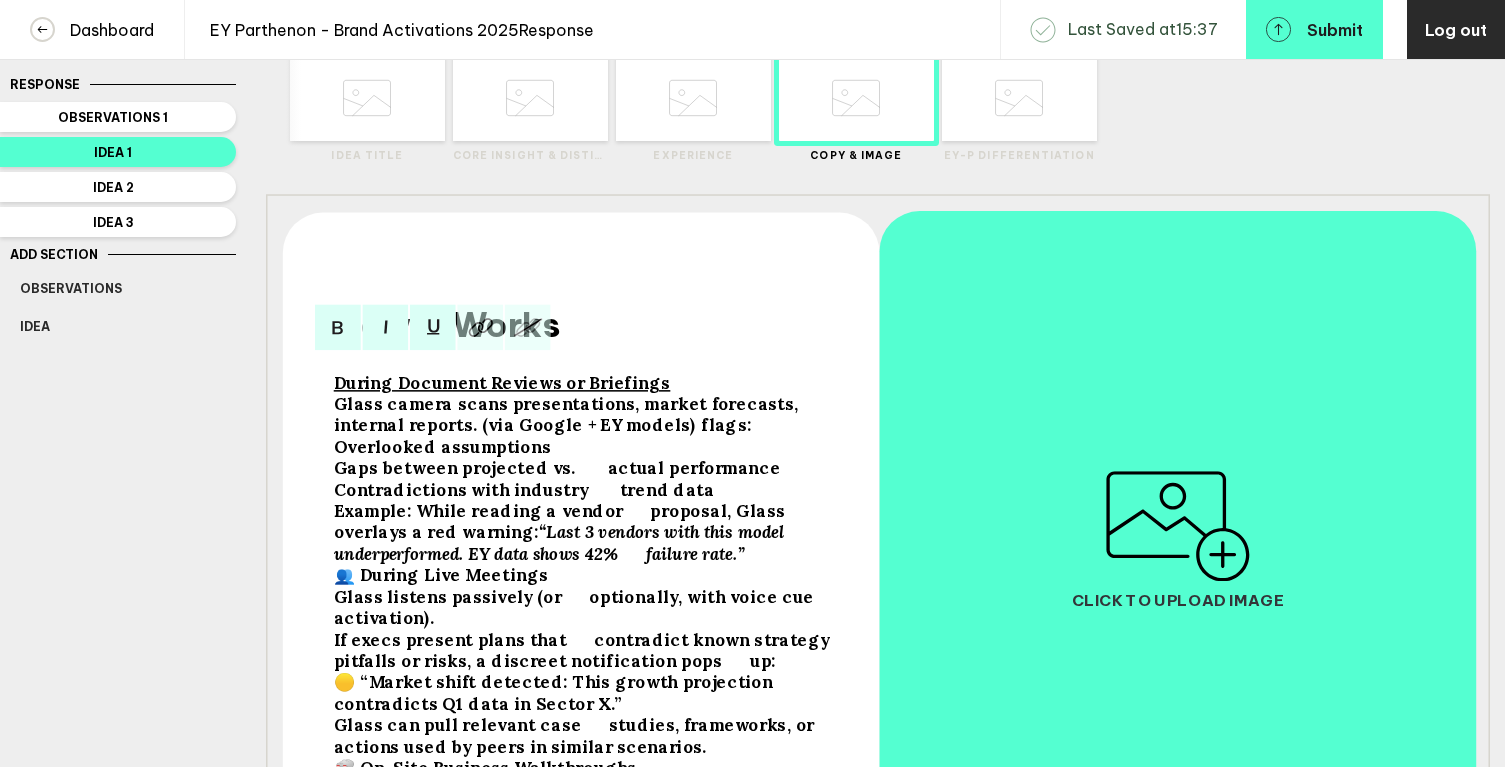 click on "Overlooked assumptions" at bounding box center (442, 446) 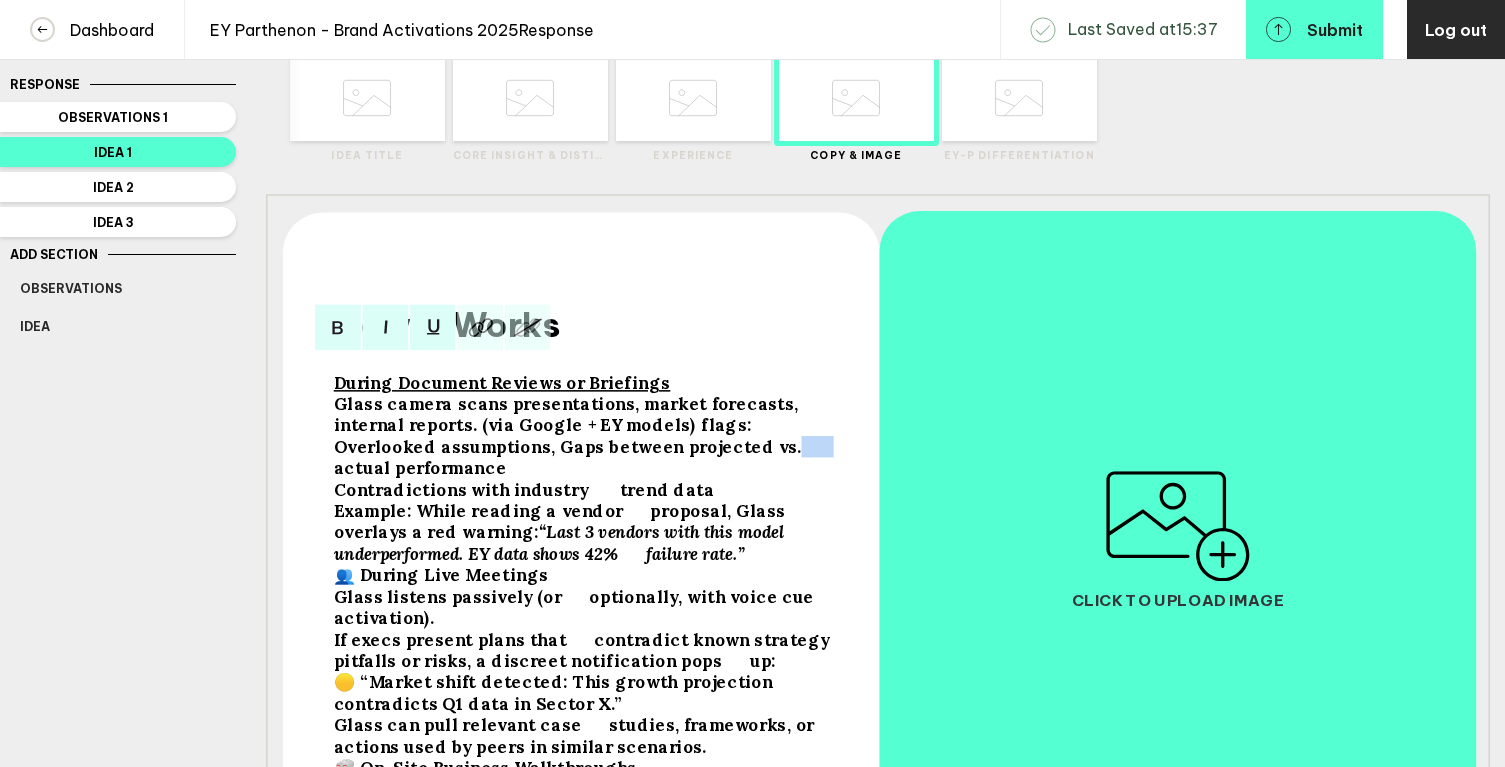 drag, startPoint x: 697, startPoint y: 461, endPoint x: 666, endPoint y: 461, distance: 31 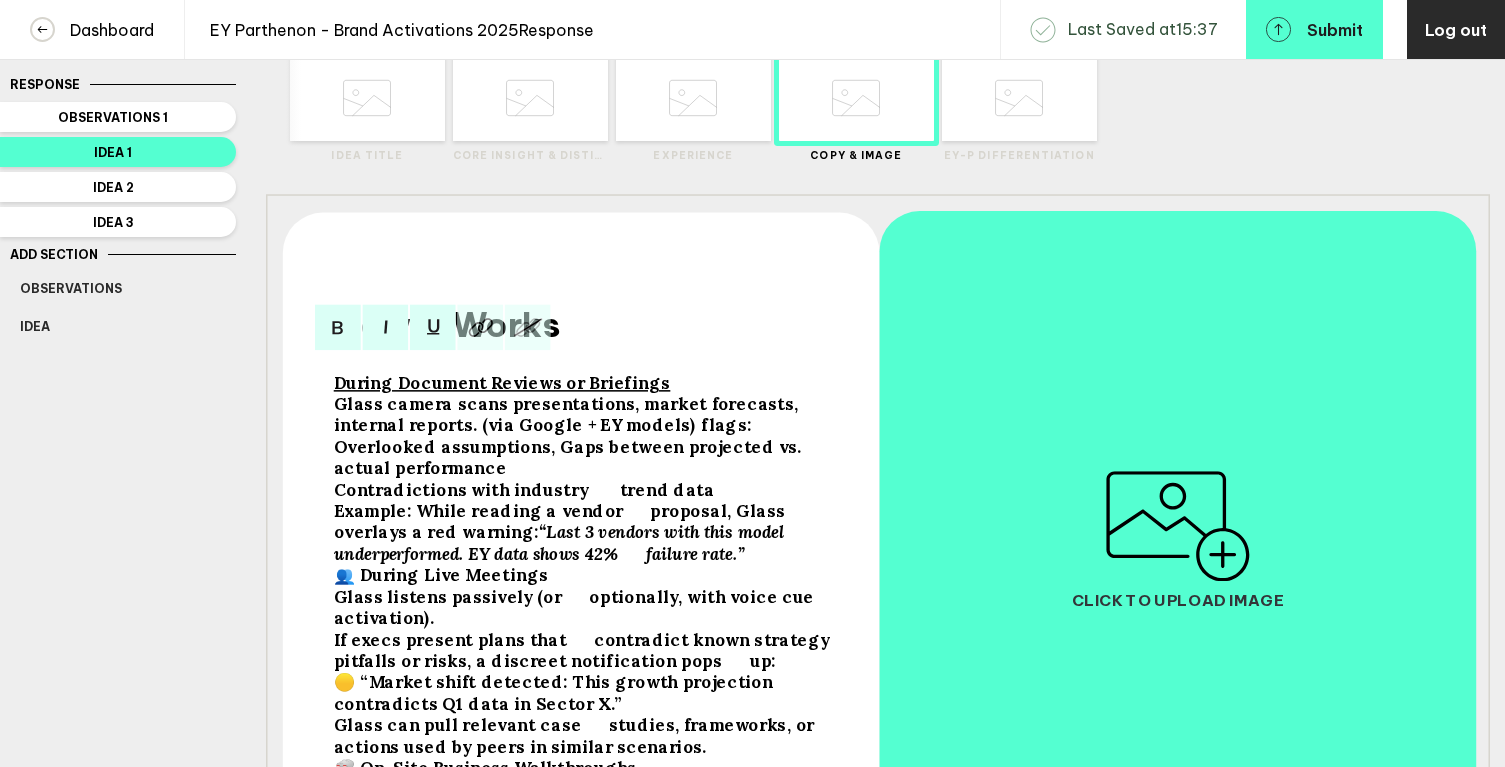 click on "Glass camera scans presentations, market forecasts, internal reports. (via Google + EY models) flags: Overlooked assumptions, Gaps between projected vs. actual performance" at bounding box center [587, 437] 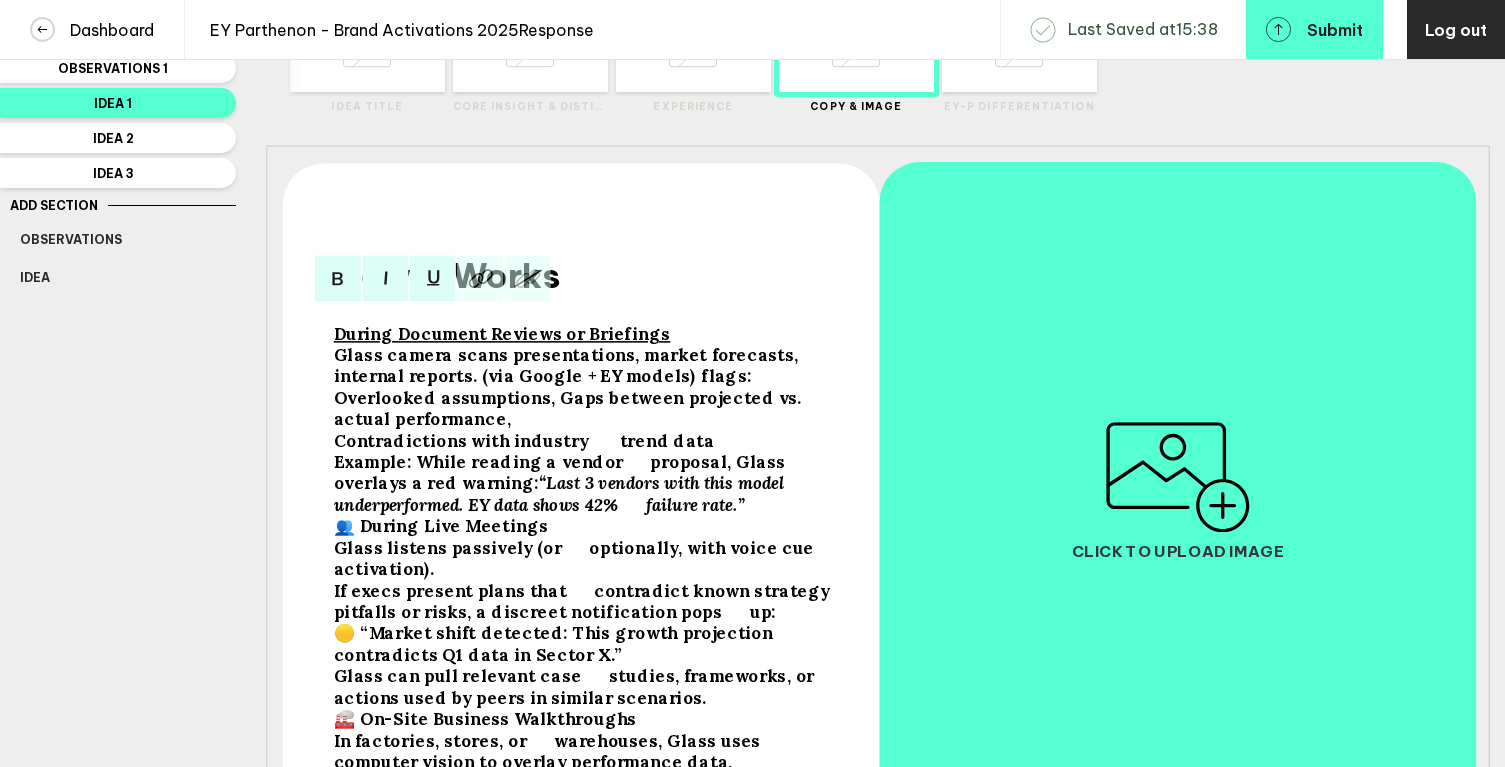 scroll, scrollTop: 143, scrollLeft: 0, axis: vertical 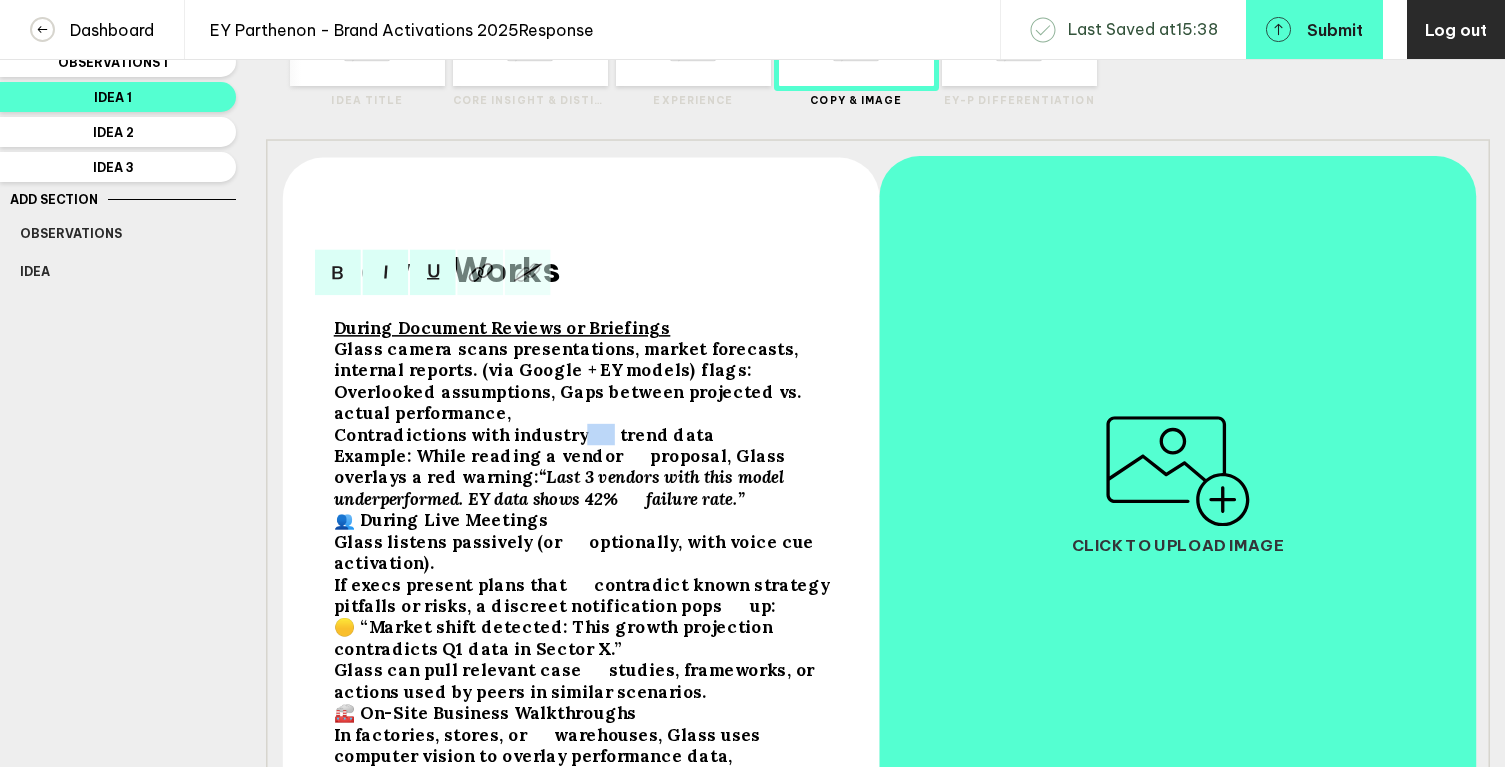 drag, startPoint x: 599, startPoint y: 427, endPoint x: 572, endPoint y: 427, distance: 27 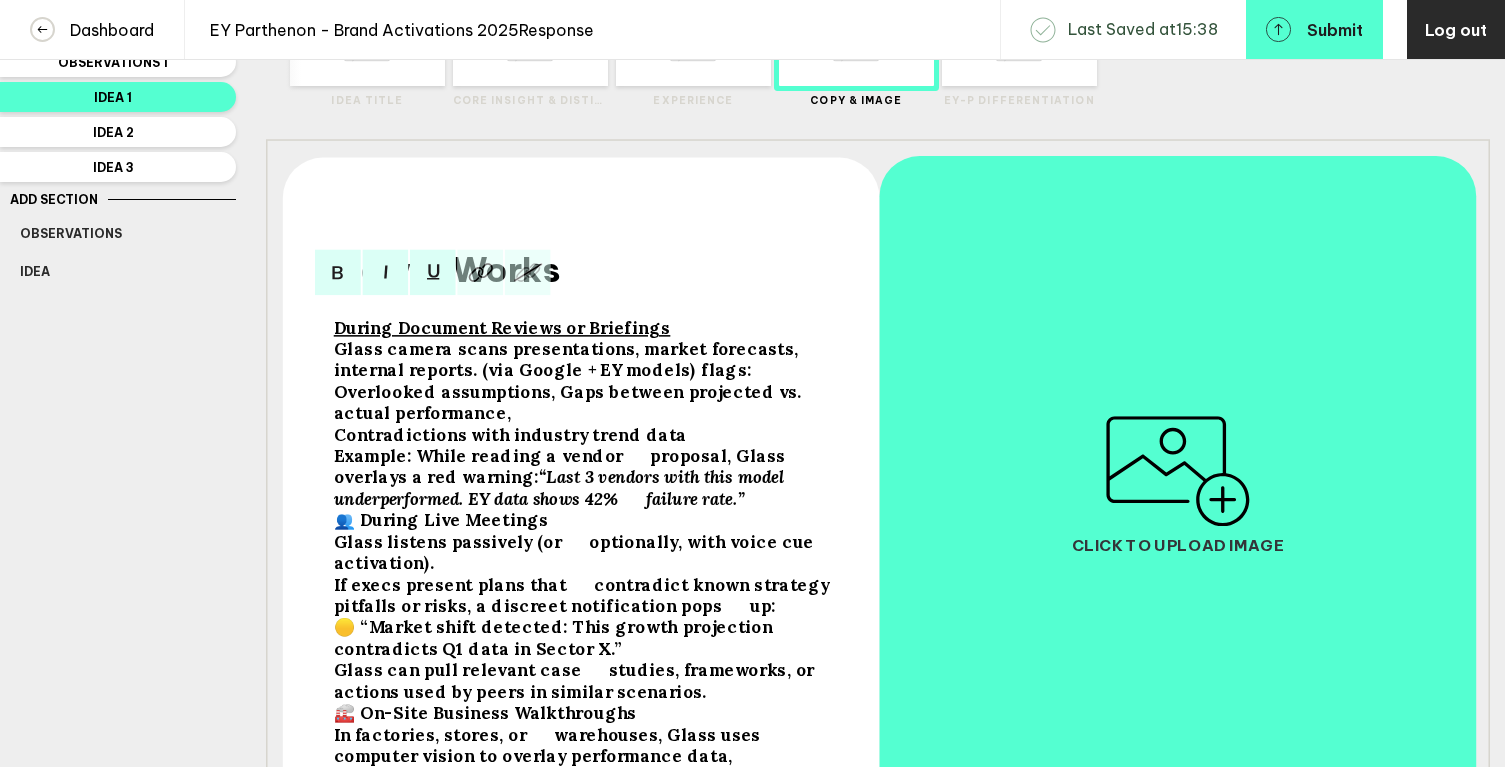 click on "Example: While reading a vendor      proposal, Glass overlays a red warning:" at bounding box center [570, 382] 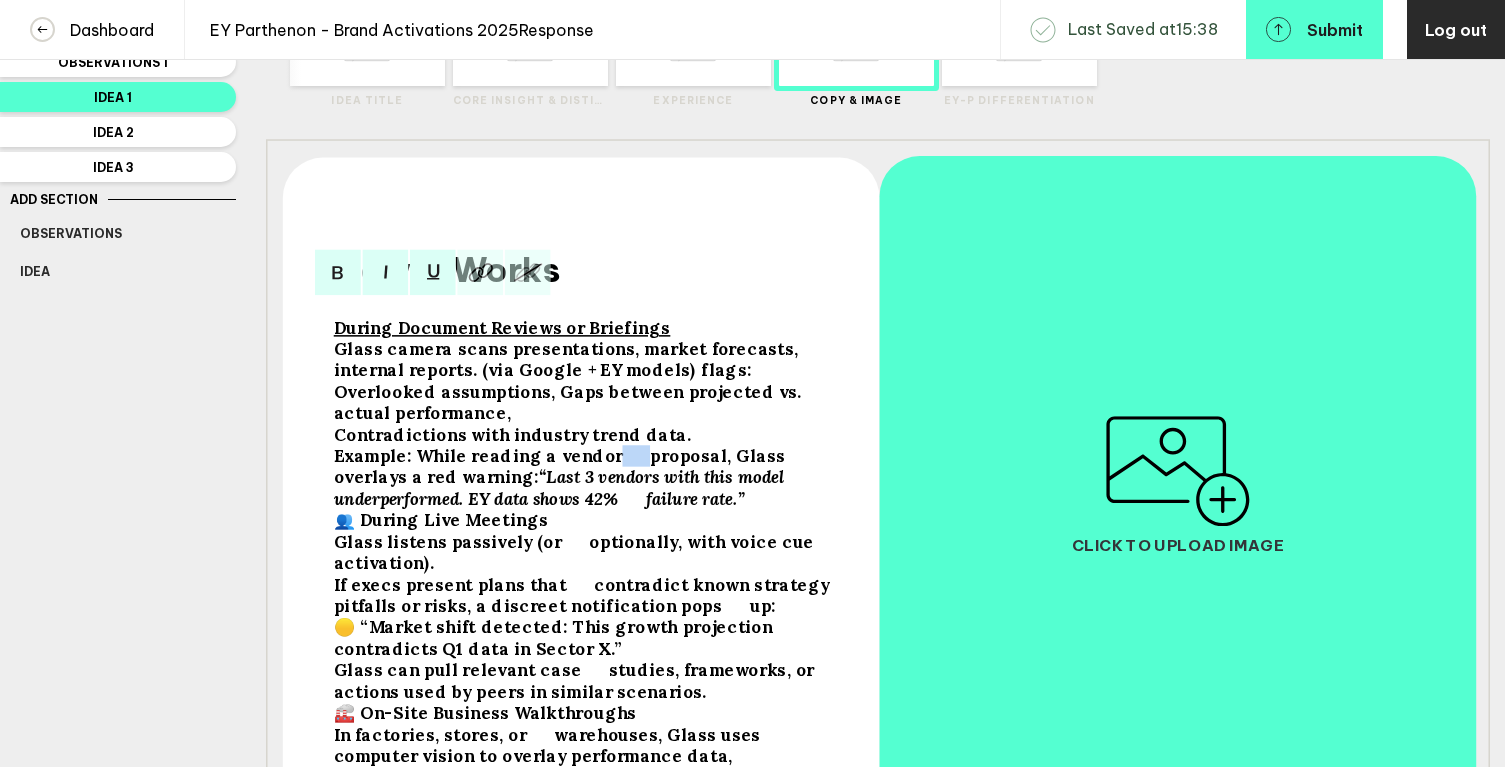 drag, startPoint x: 630, startPoint y: 453, endPoint x: 602, endPoint y: 454, distance: 28.01785 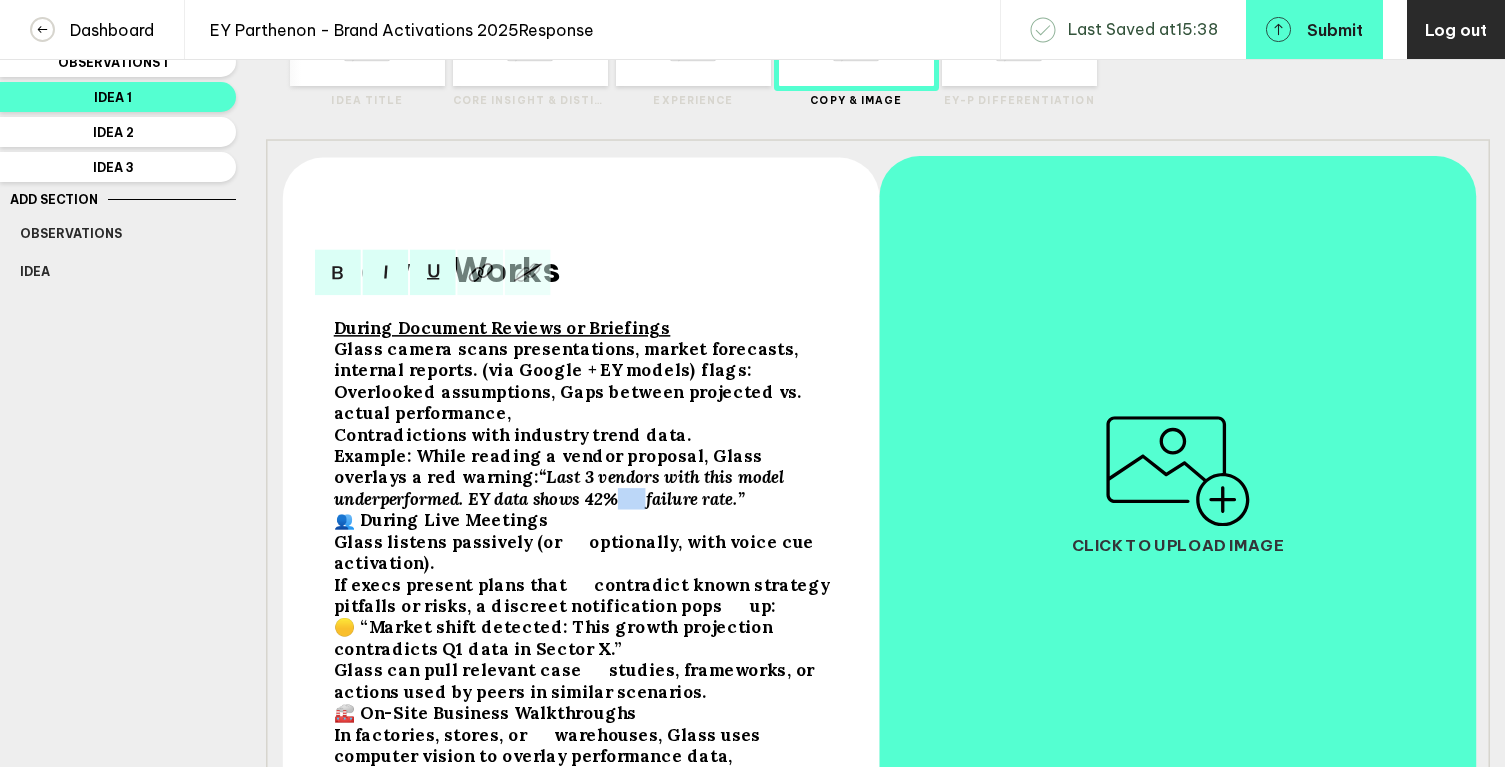 drag, startPoint x: 391, startPoint y: 513, endPoint x: 365, endPoint y: 515, distance: 26.076809 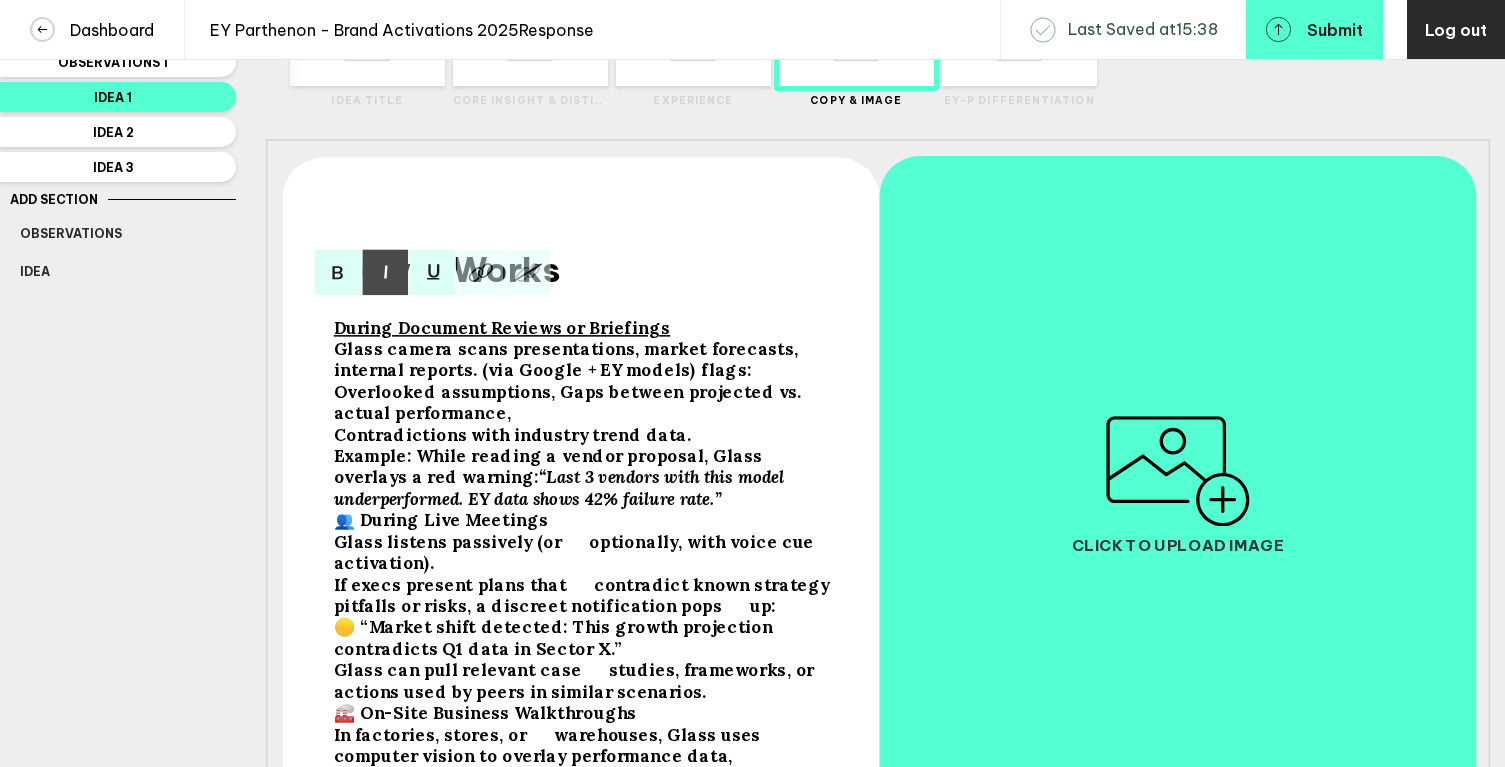 click on "Example: While reading a vendor proposal, Glass overlays a red warning:" at bounding box center (570, 382) 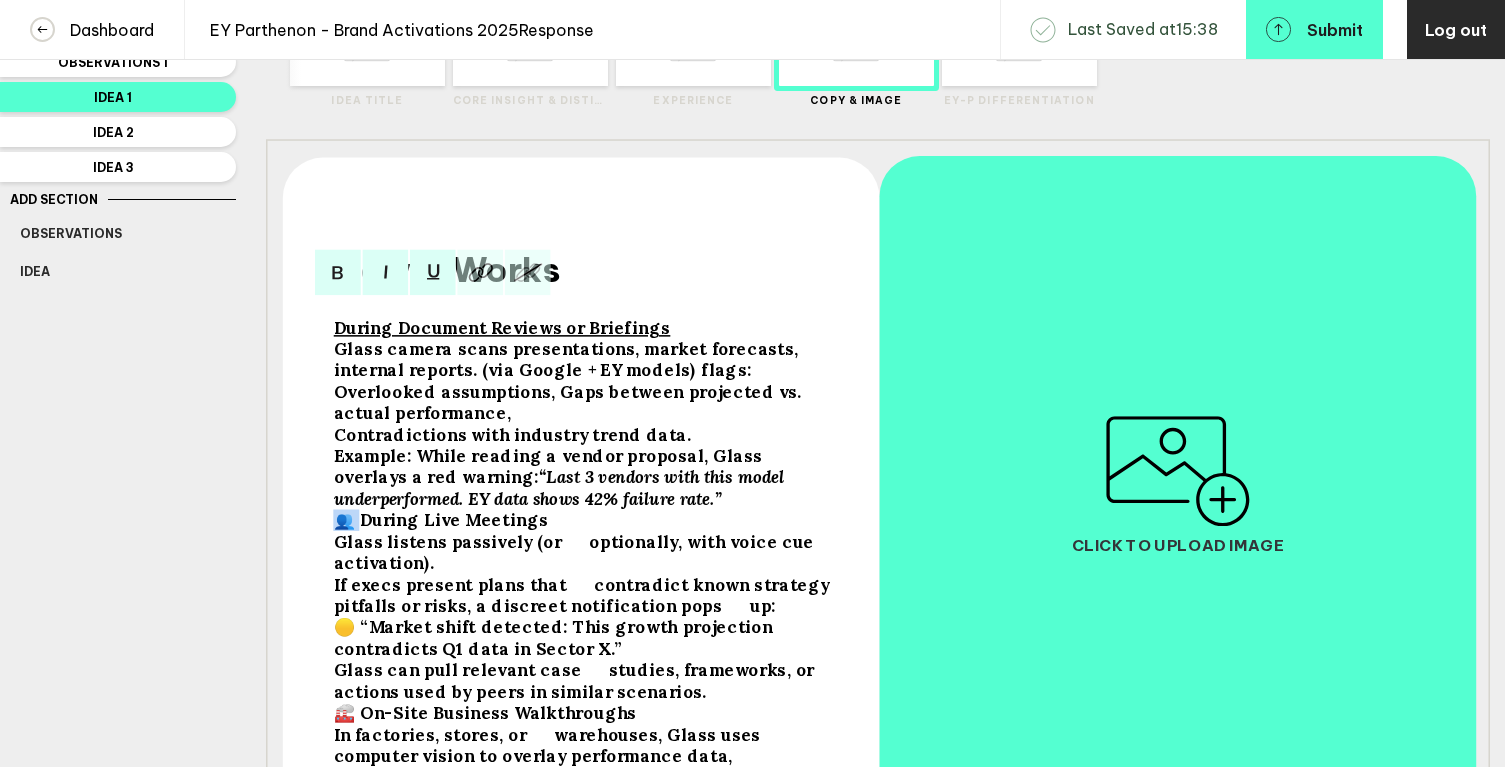 drag, startPoint x: 357, startPoint y: 515, endPoint x: 320, endPoint y: 515, distance: 37 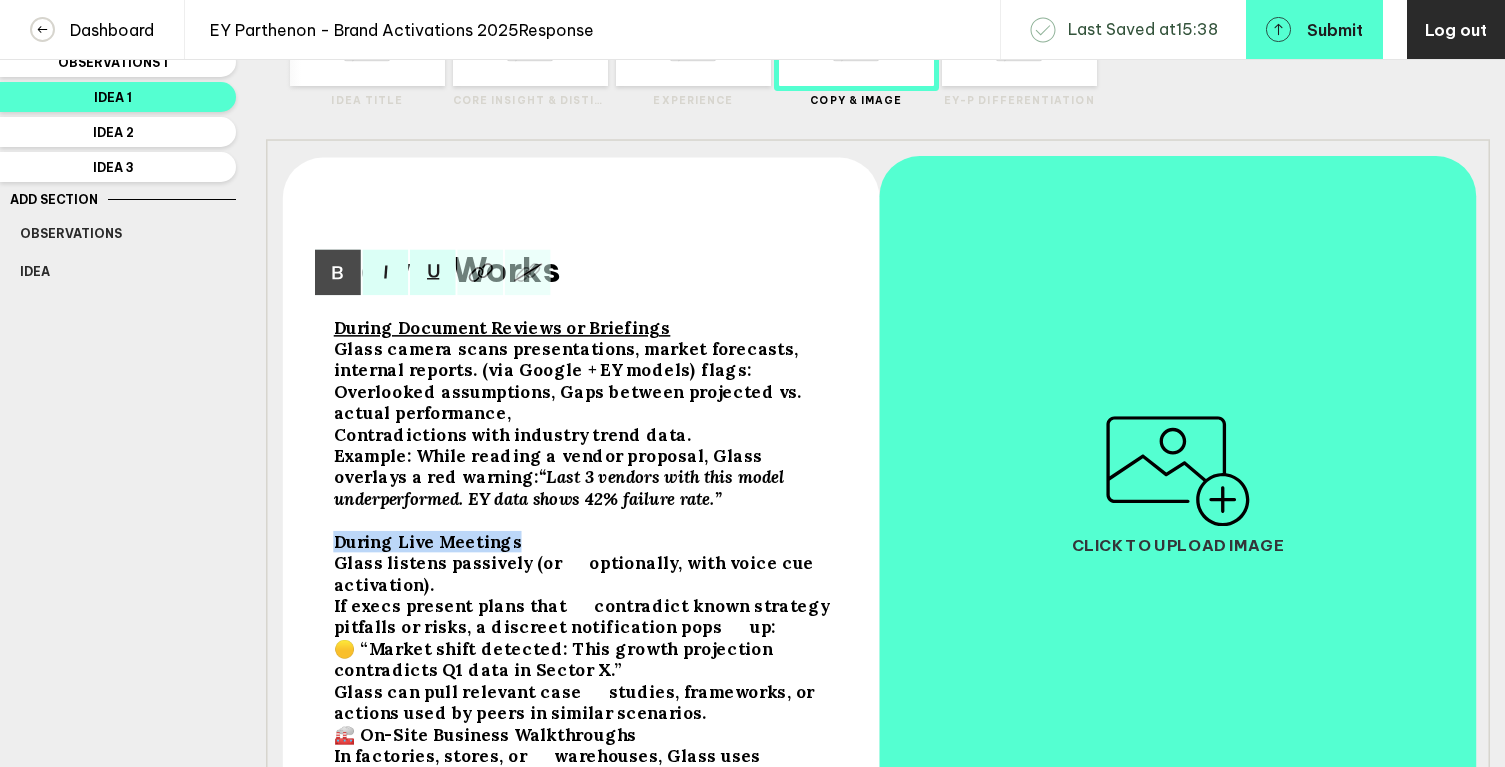 drag, startPoint x: 512, startPoint y: 534, endPoint x: 307, endPoint y: 529, distance: 205.06097 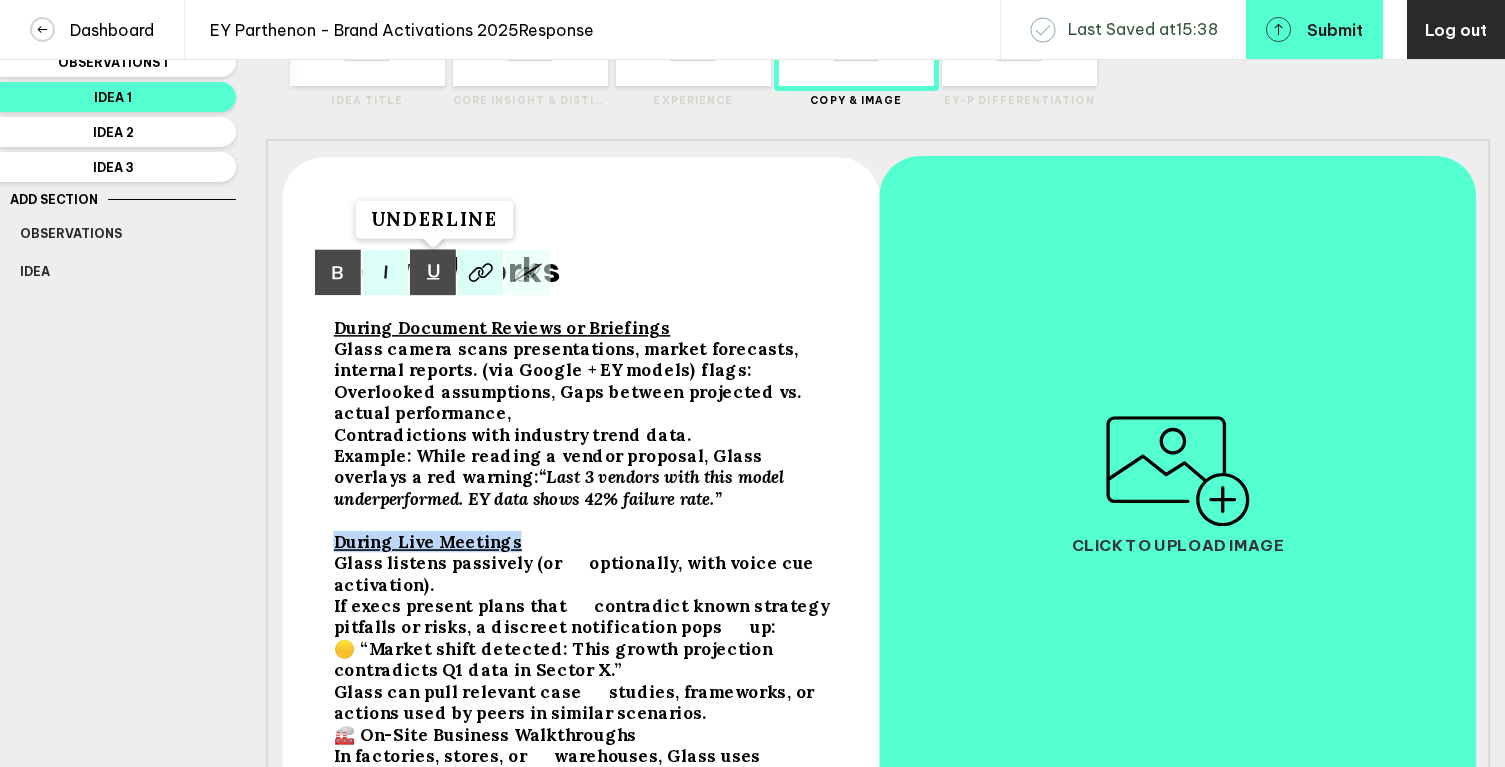 click at bounding box center [338, 273] 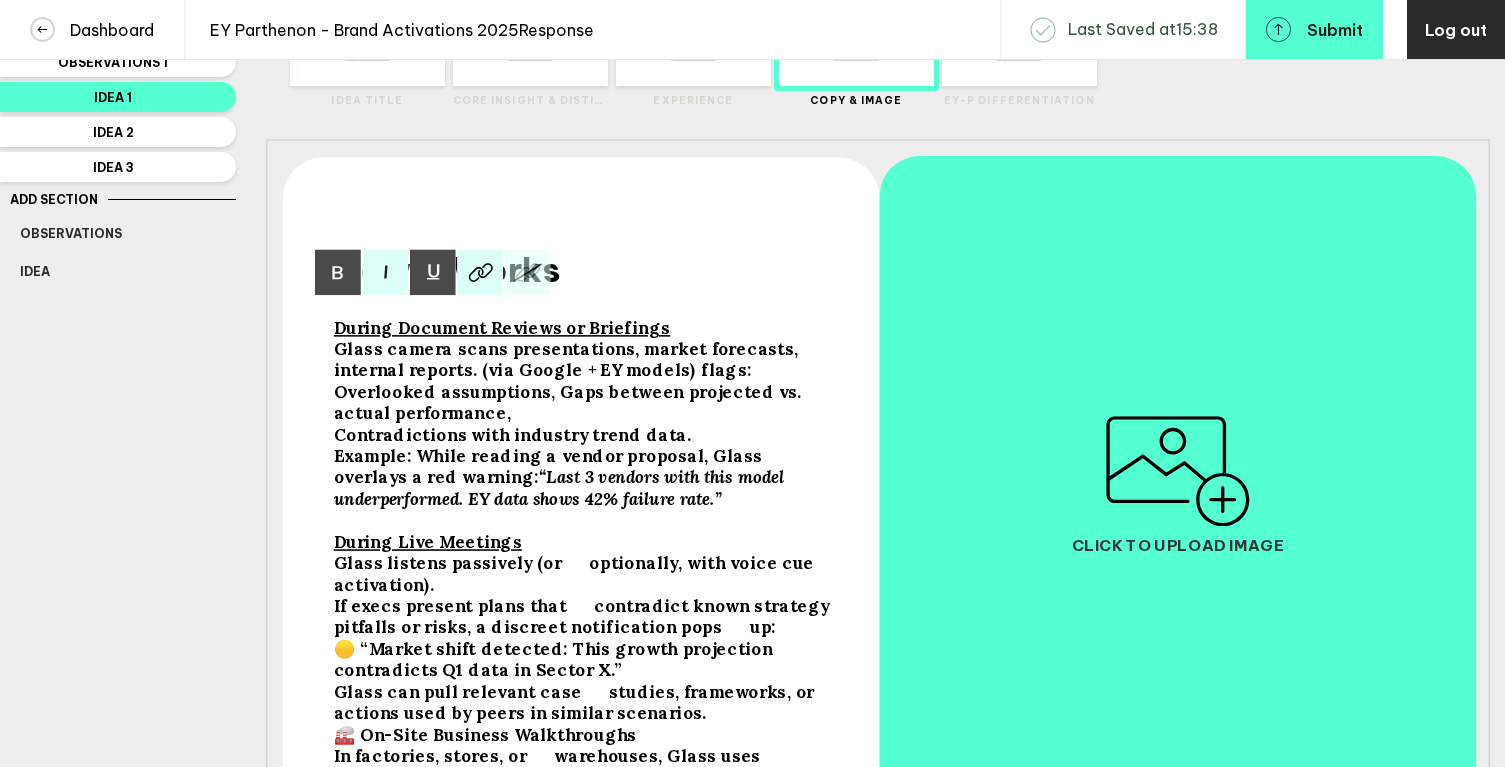 click on "Glass listens passively (or      optionally, with voice cue activation)." at bounding box center (570, 382) 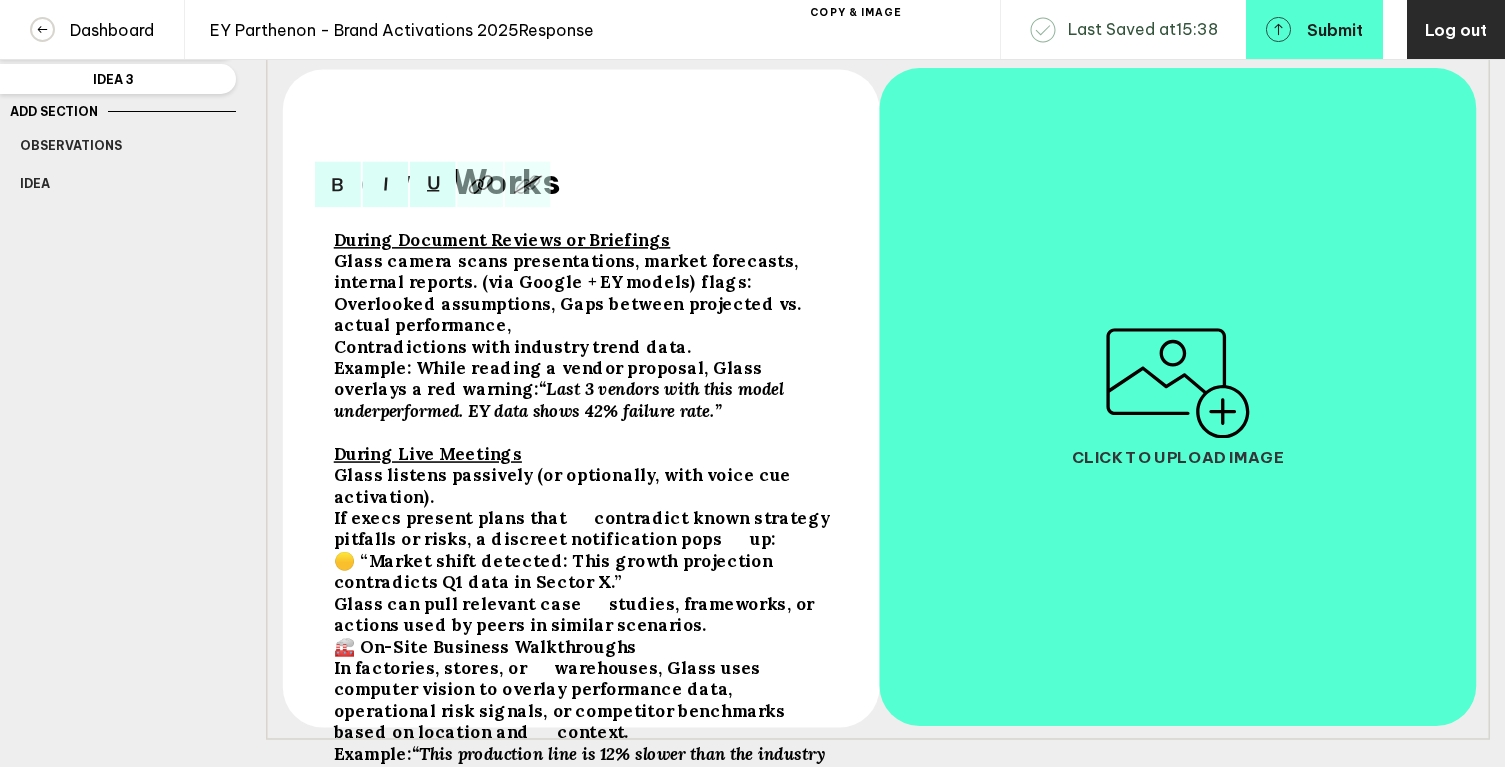 scroll, scrollTop: 236, scrollLeft: 0, axis: vertical 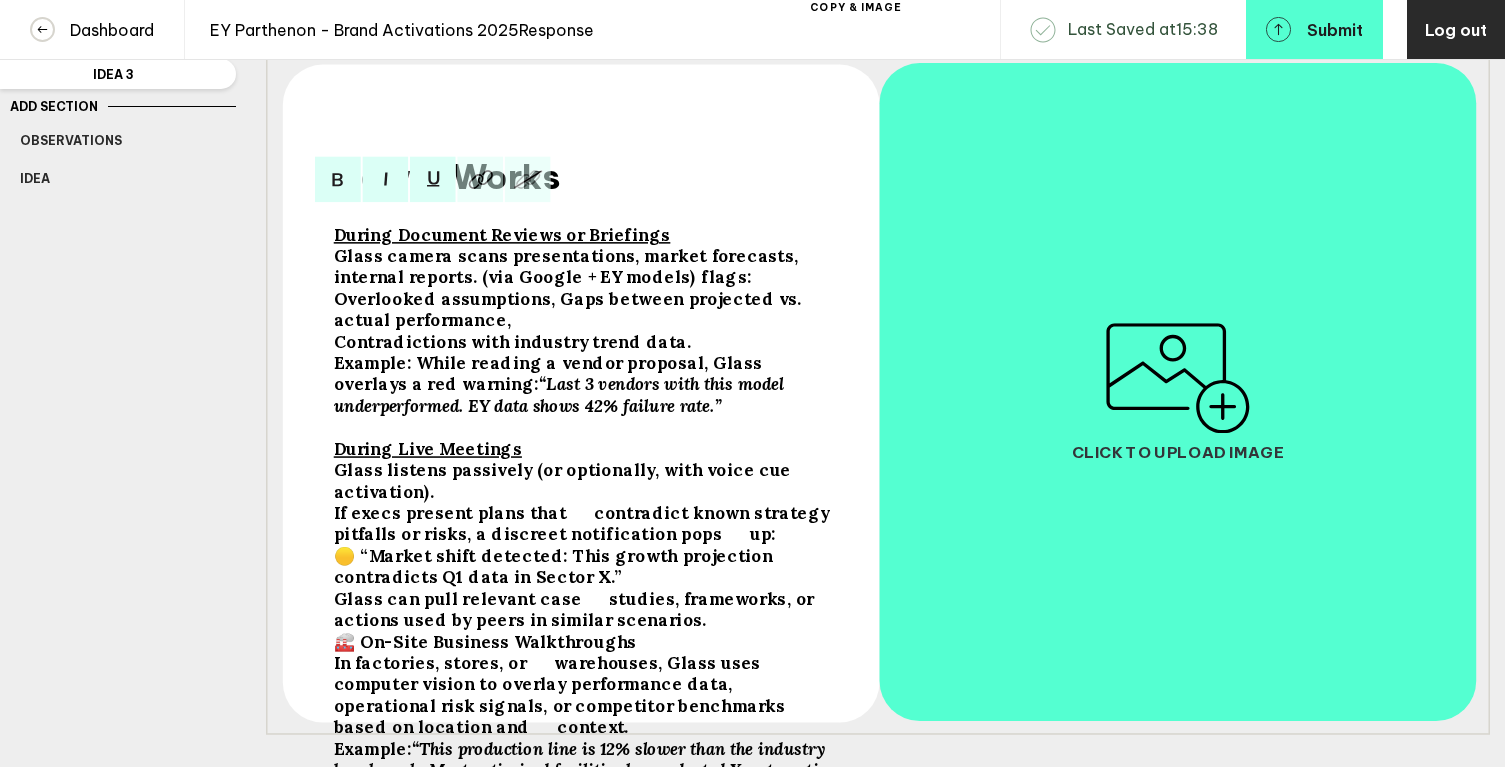click on "If execs present plans that      contradict known strategy pitfalls or risks, a discreet notification pops      up:" at bounding box center [570, 289] 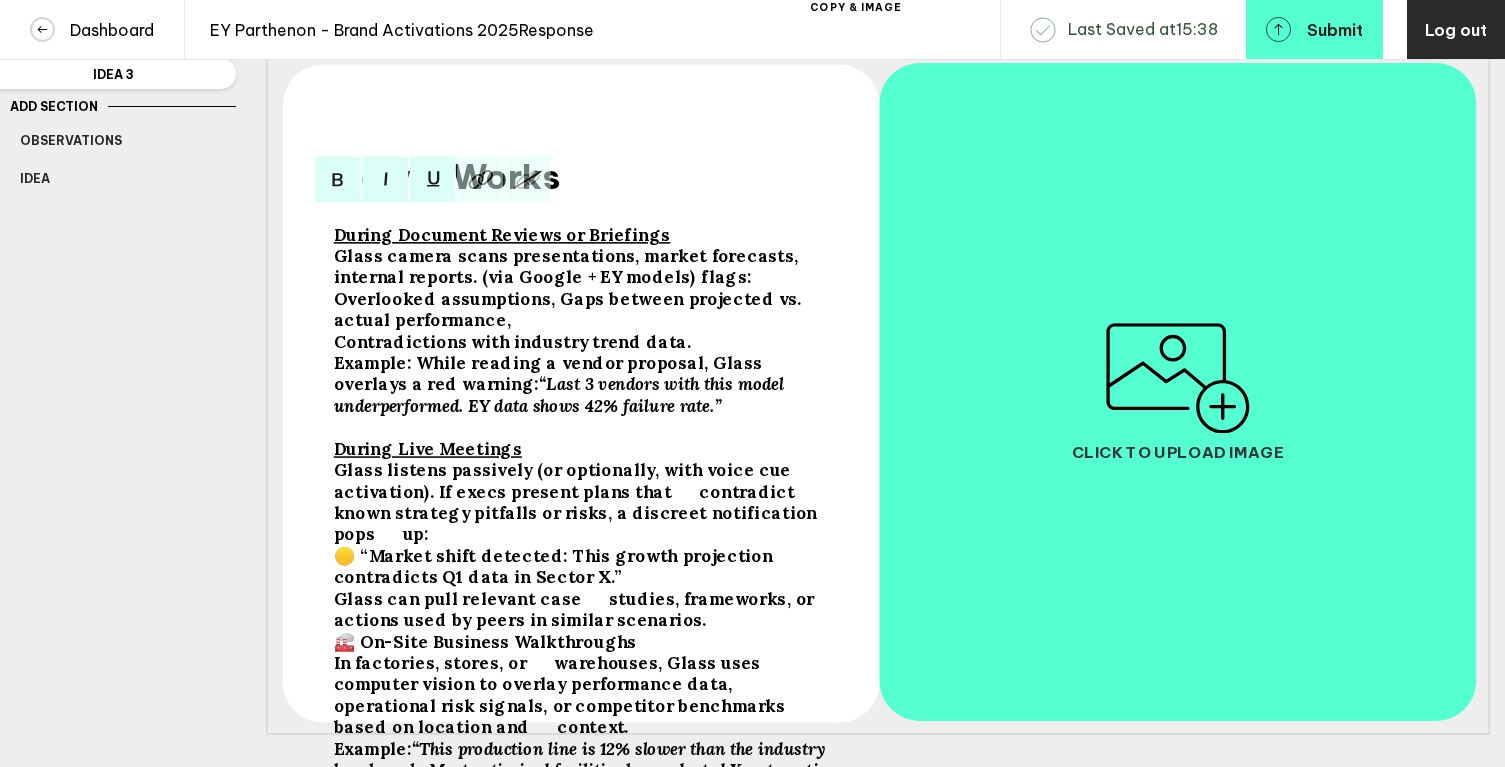 click on "Glass listens passively (or optionally, with voice cue activation). If execs present plans that      contradict known strategy pitfalls or risks, a discreet notification pops      up:" at bounding box center [570, 289] 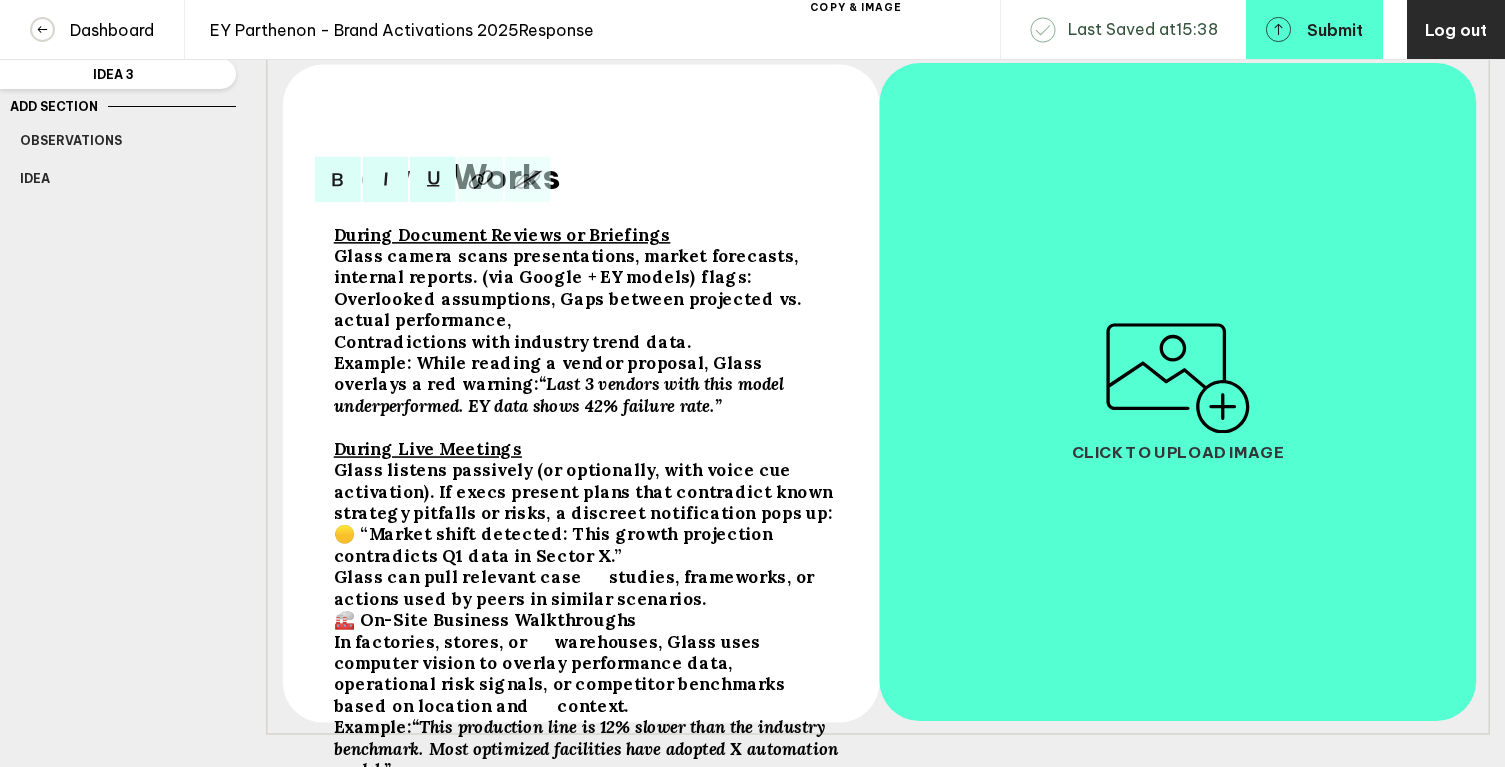 click on "Glass listens passively (or optionally, with voice cue activation). If execs present plans that contradict known strategy pitfalls or risks, a discreet notification pops up:" at bounding box center (570, 289) 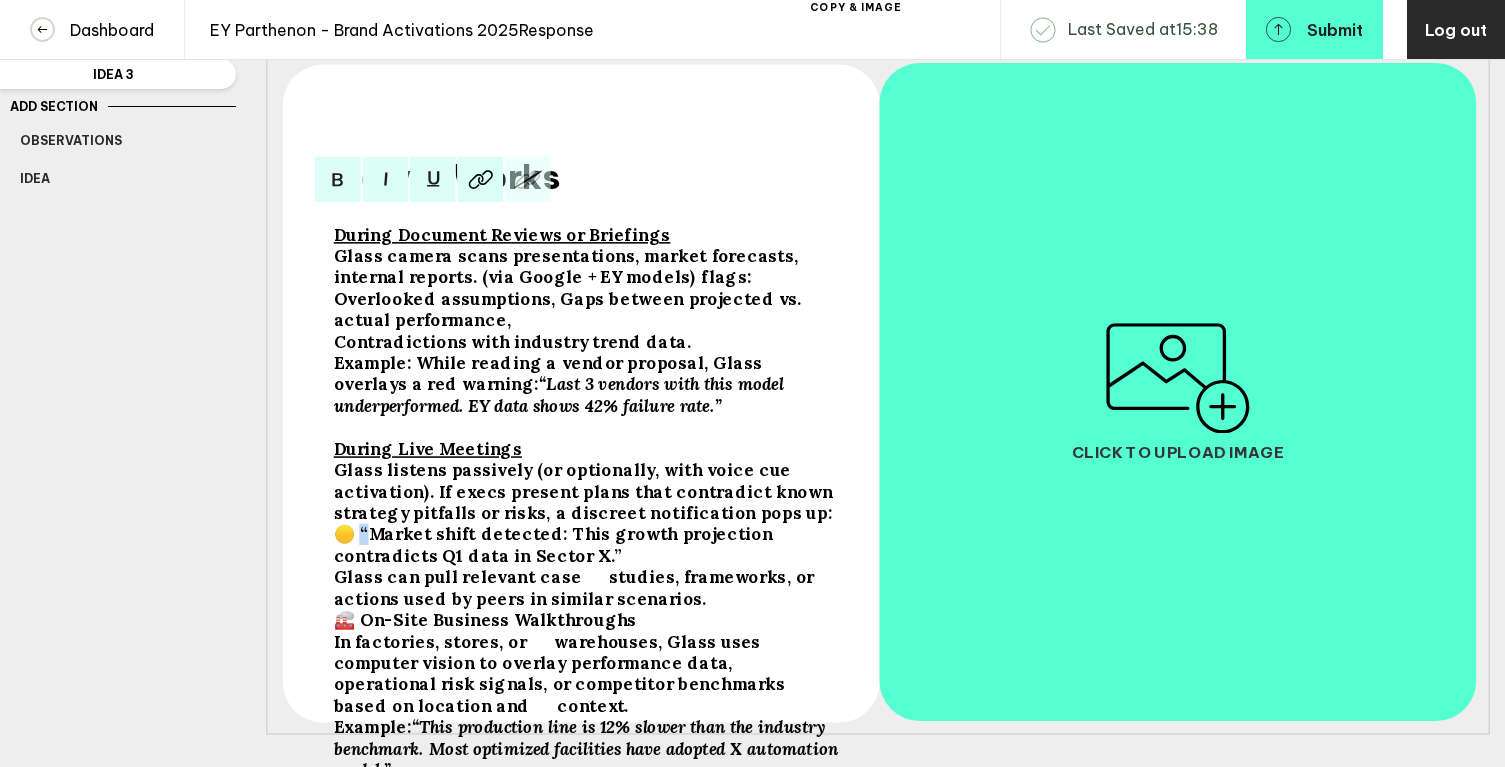 click on "🟡 “Market shift detected: This growth projection contradicts Q1 data in Sector X.”" at bounding box center [502, 234] 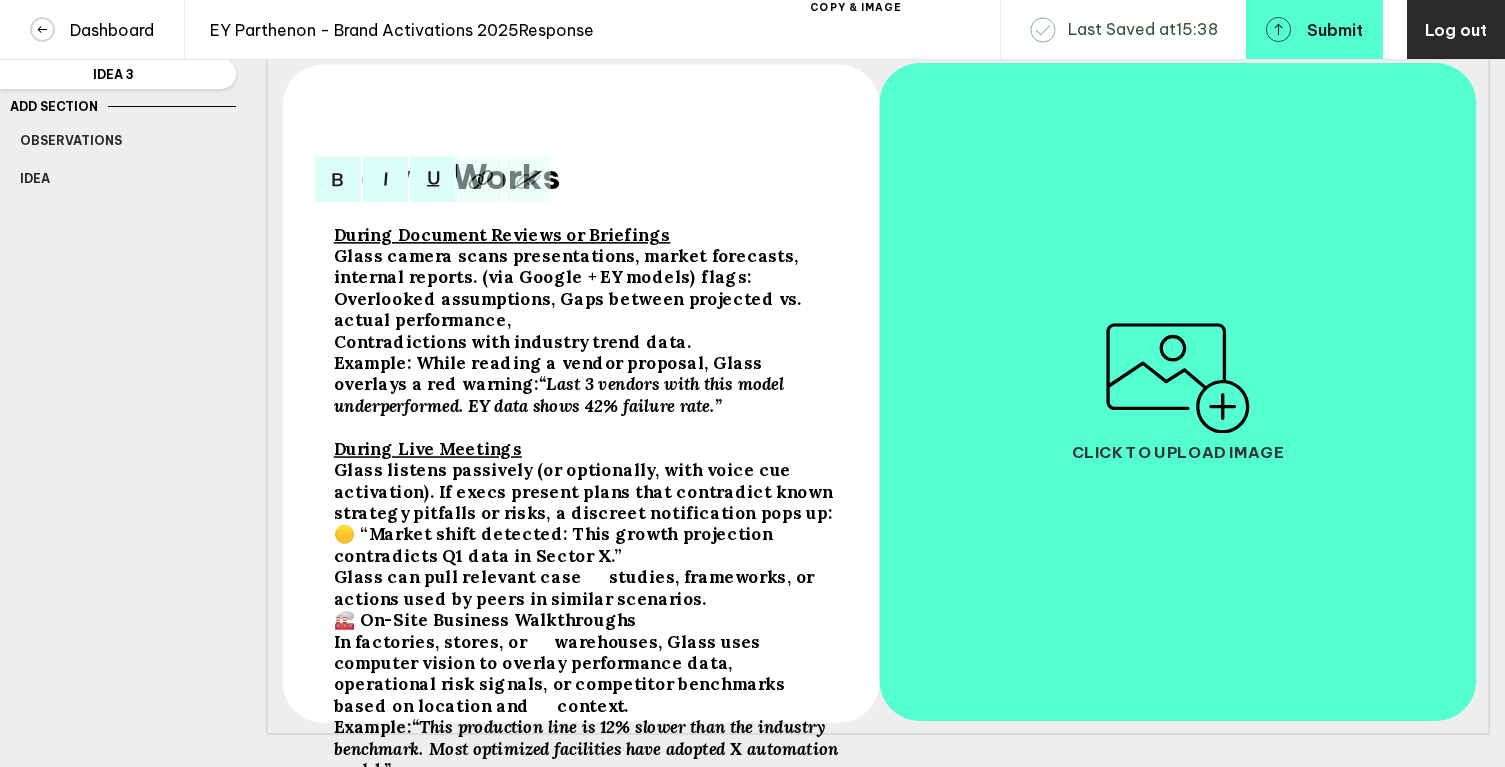 click on "🟡 “Market shift detected: This growth projection contradicts Q1 data in Sector X.”" at bounding box center (502, 234) 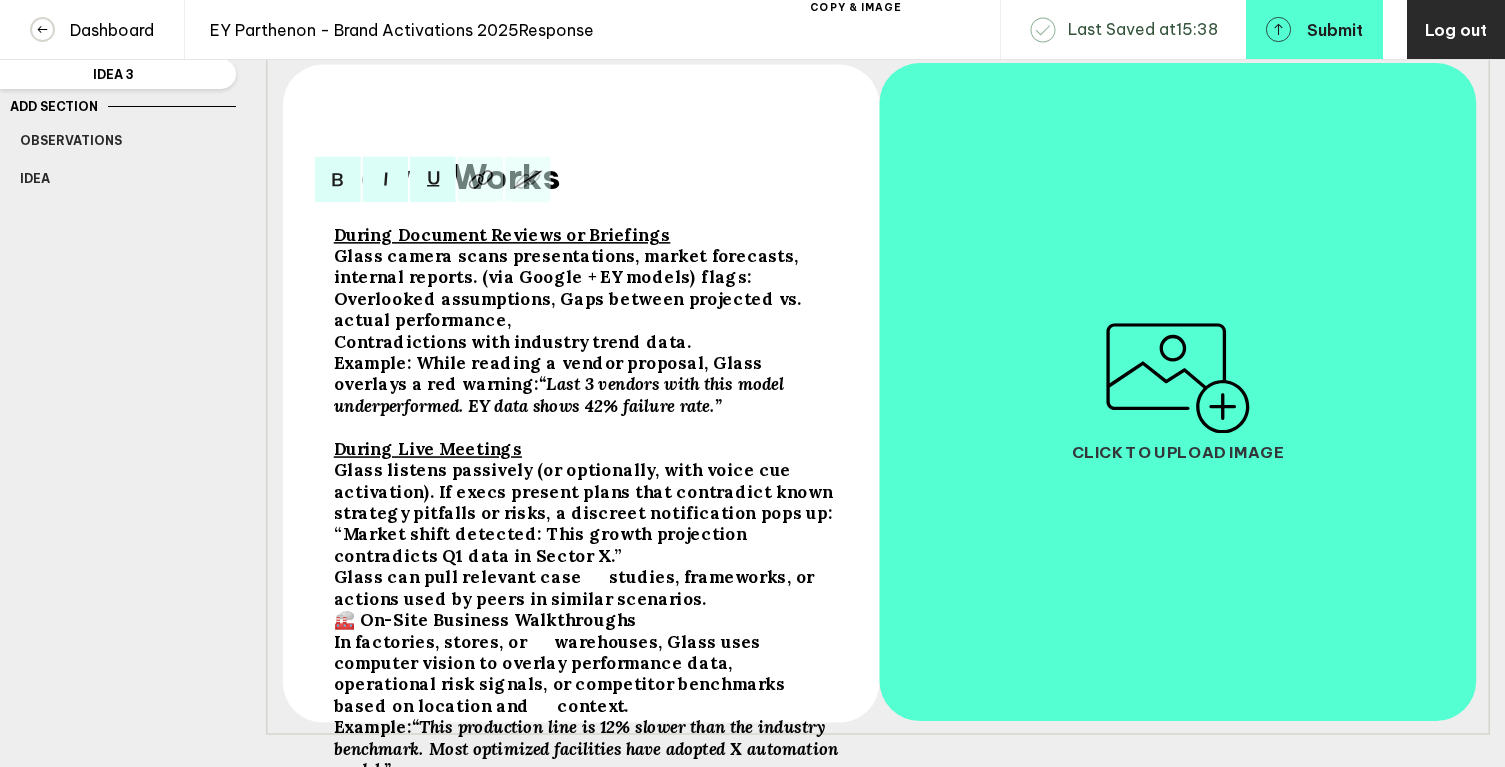 click on "“Market shift detected: This growth projection contradicts Q1 data in Sector X.”" at bounding box center [502, 234] 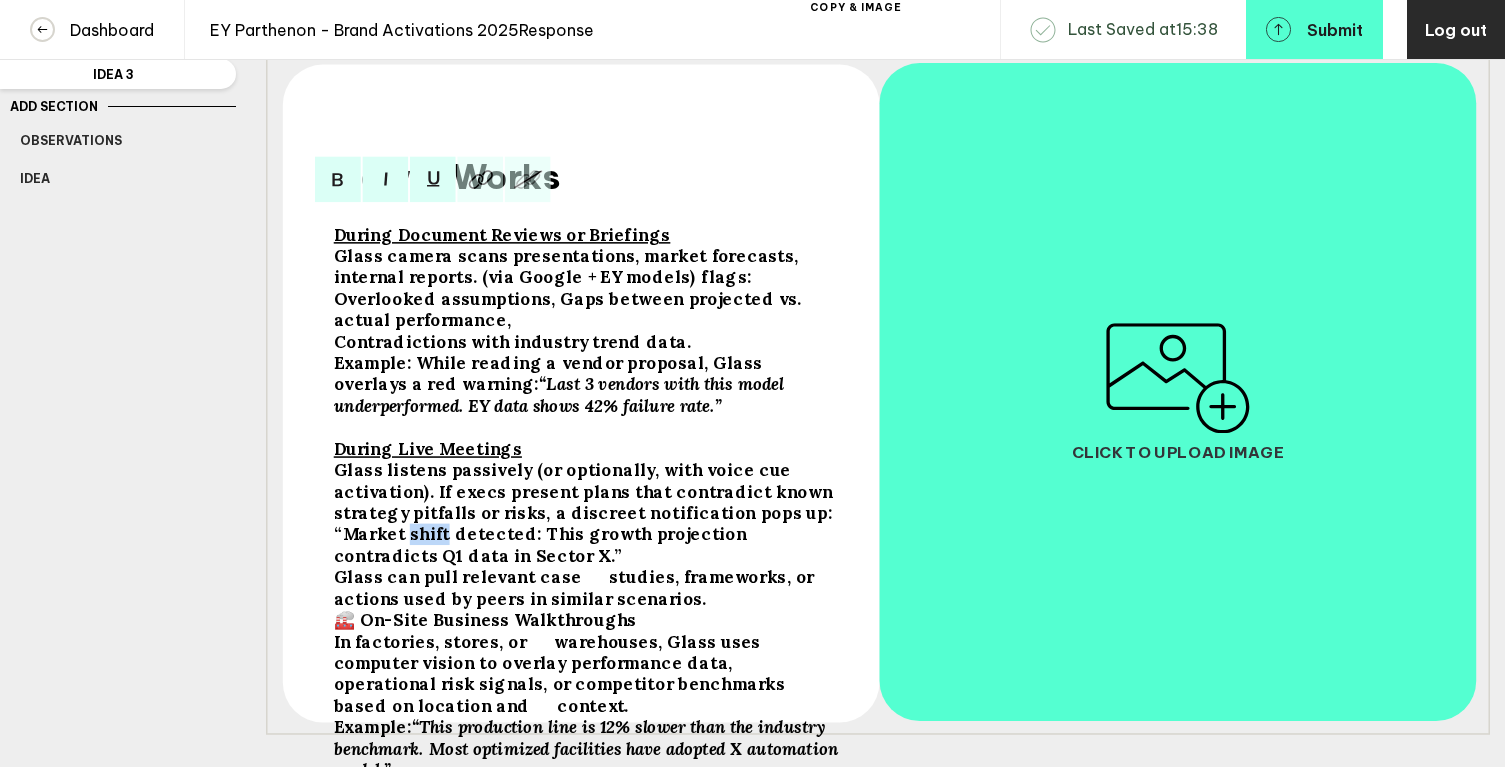 click on "“Market shift detected: This growth projection contradicts Q1 data in Sector X.”" at bounding box center [502, 234] 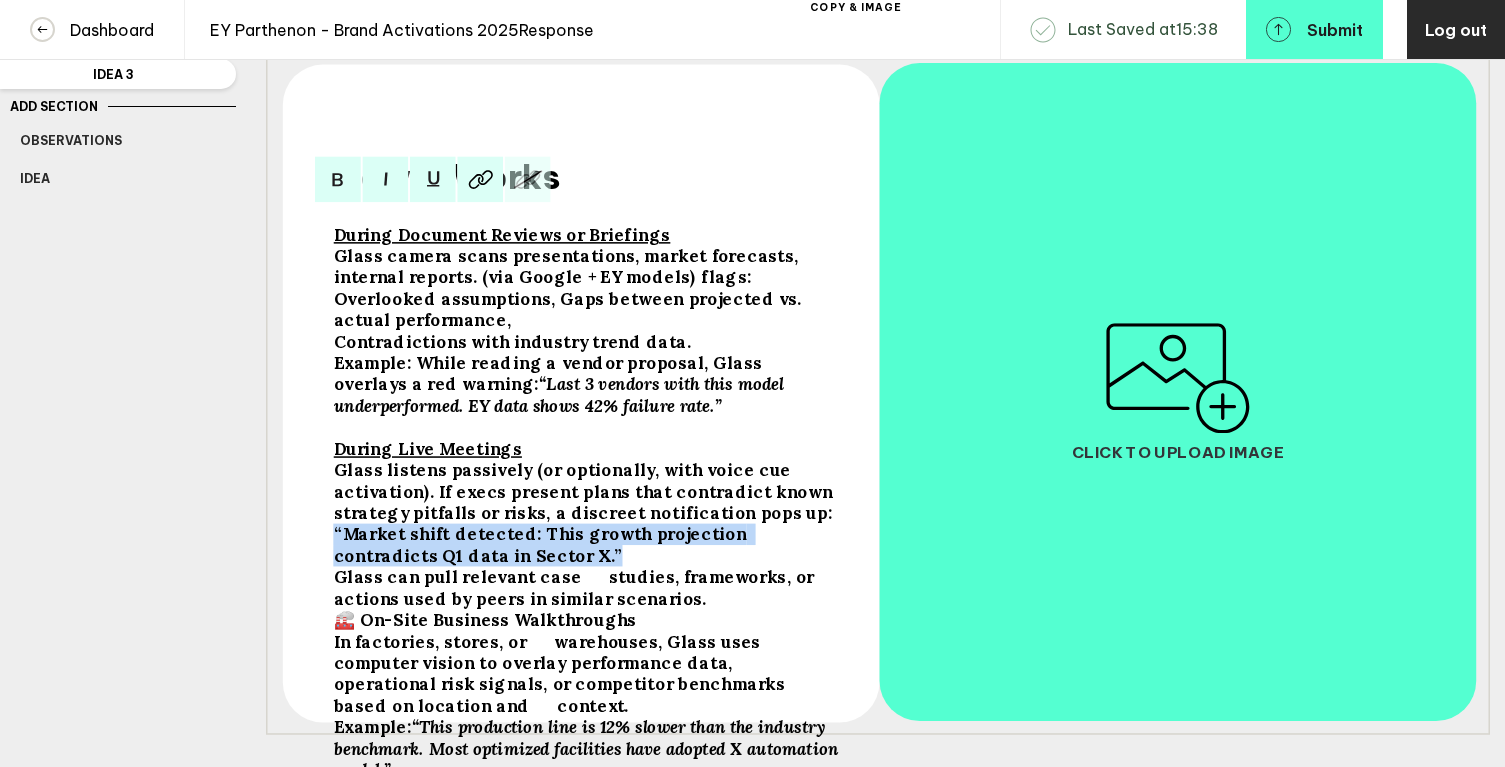 click on "“Market shift detected: This growth projection contradicts Q1 data in Sector X.”" at bounding box center (502, 234) 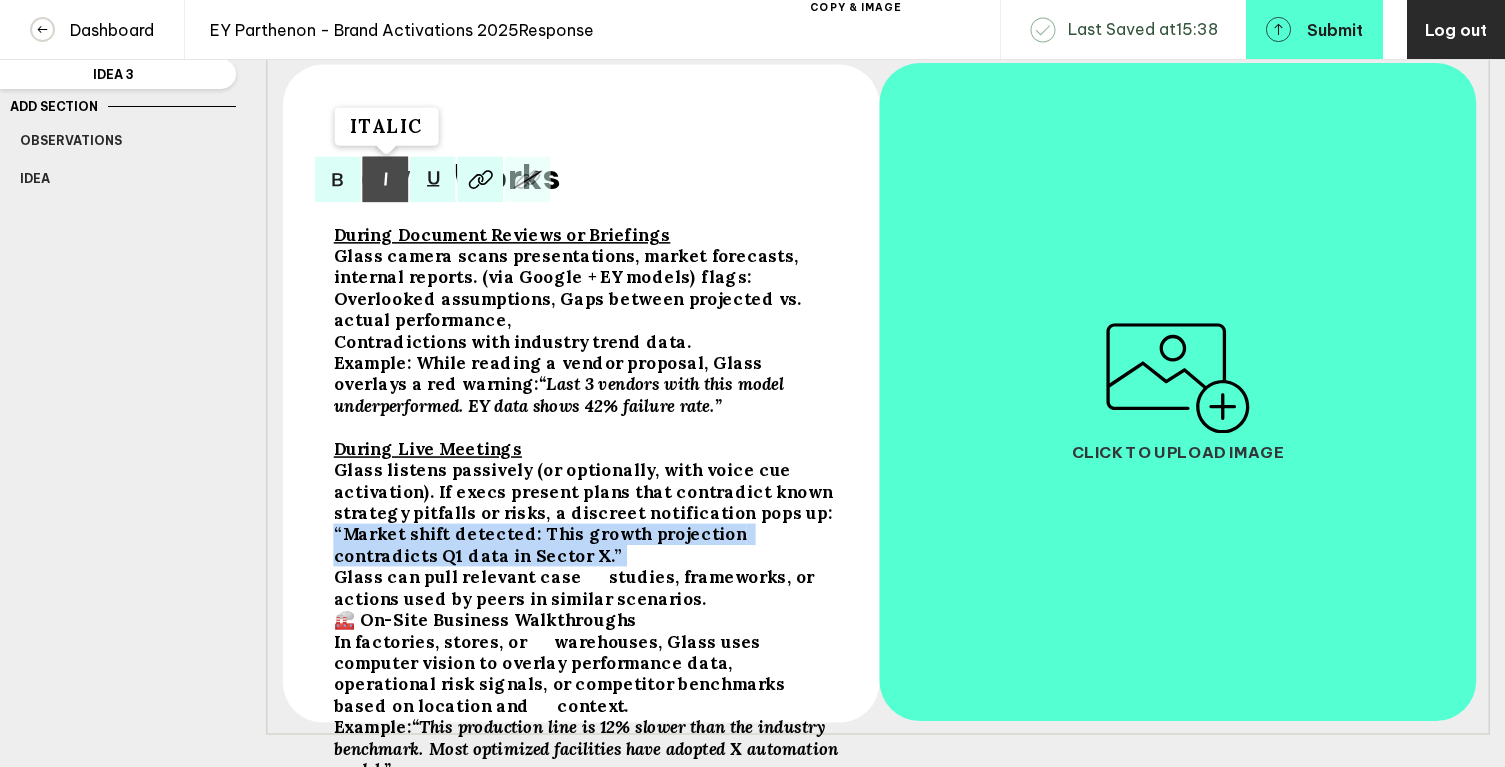 click at bounding box center [338, 180] 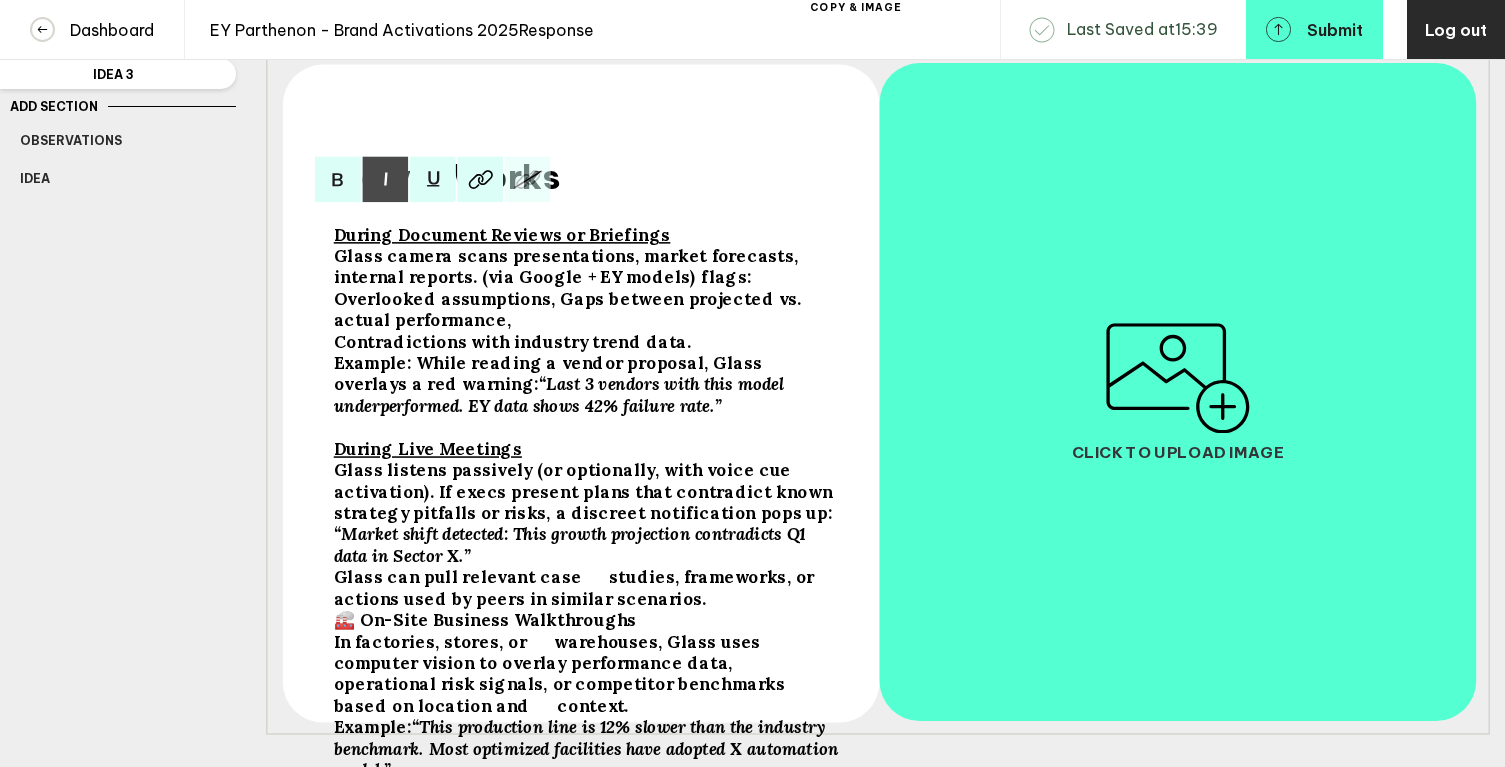 click on "Glass can pull relevant case      studies, frameworks, or actions used by peers in similar scenarios." at bounding box center [570, 289] 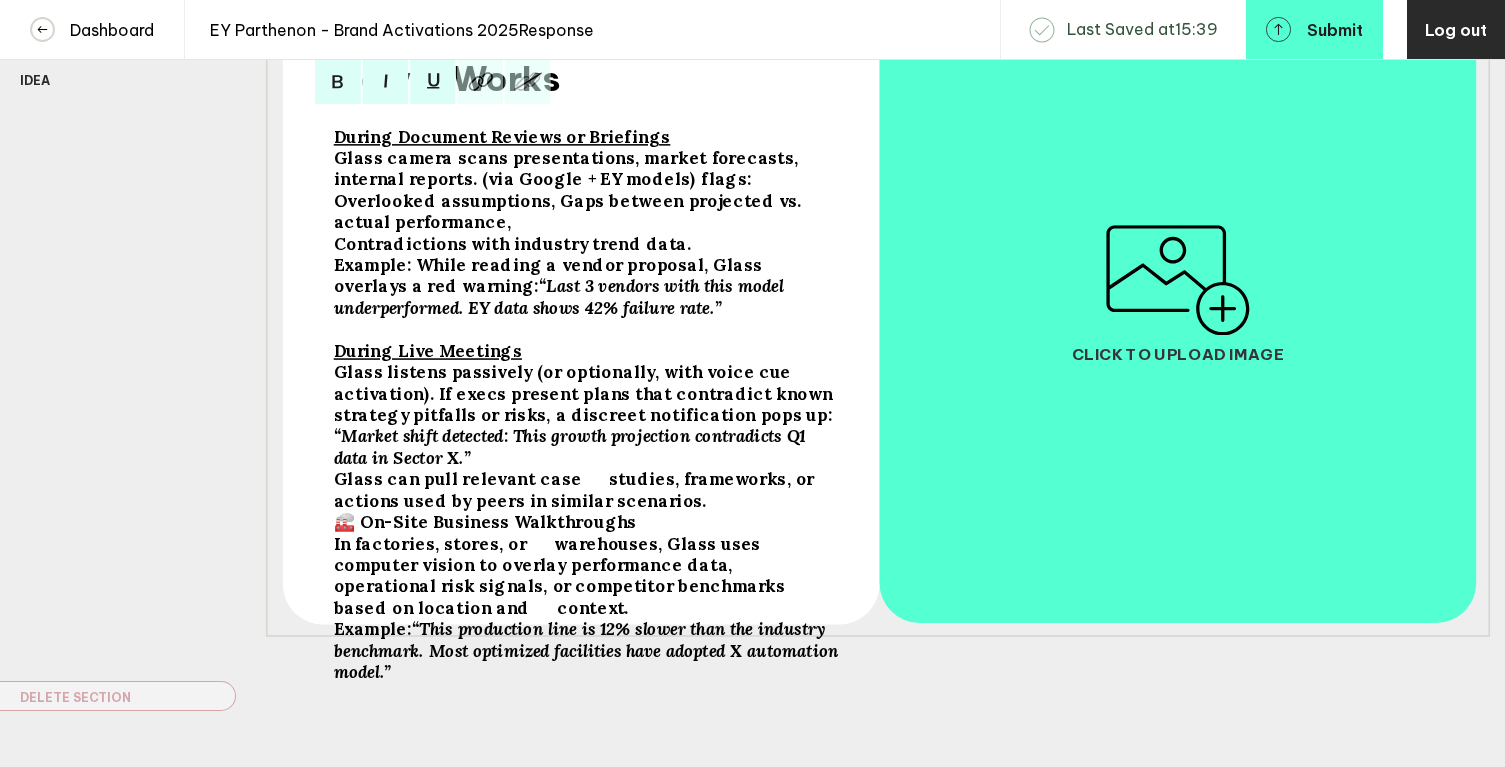 scroll, scrollTop: 335, scrollLeft: 0, axis: vertical 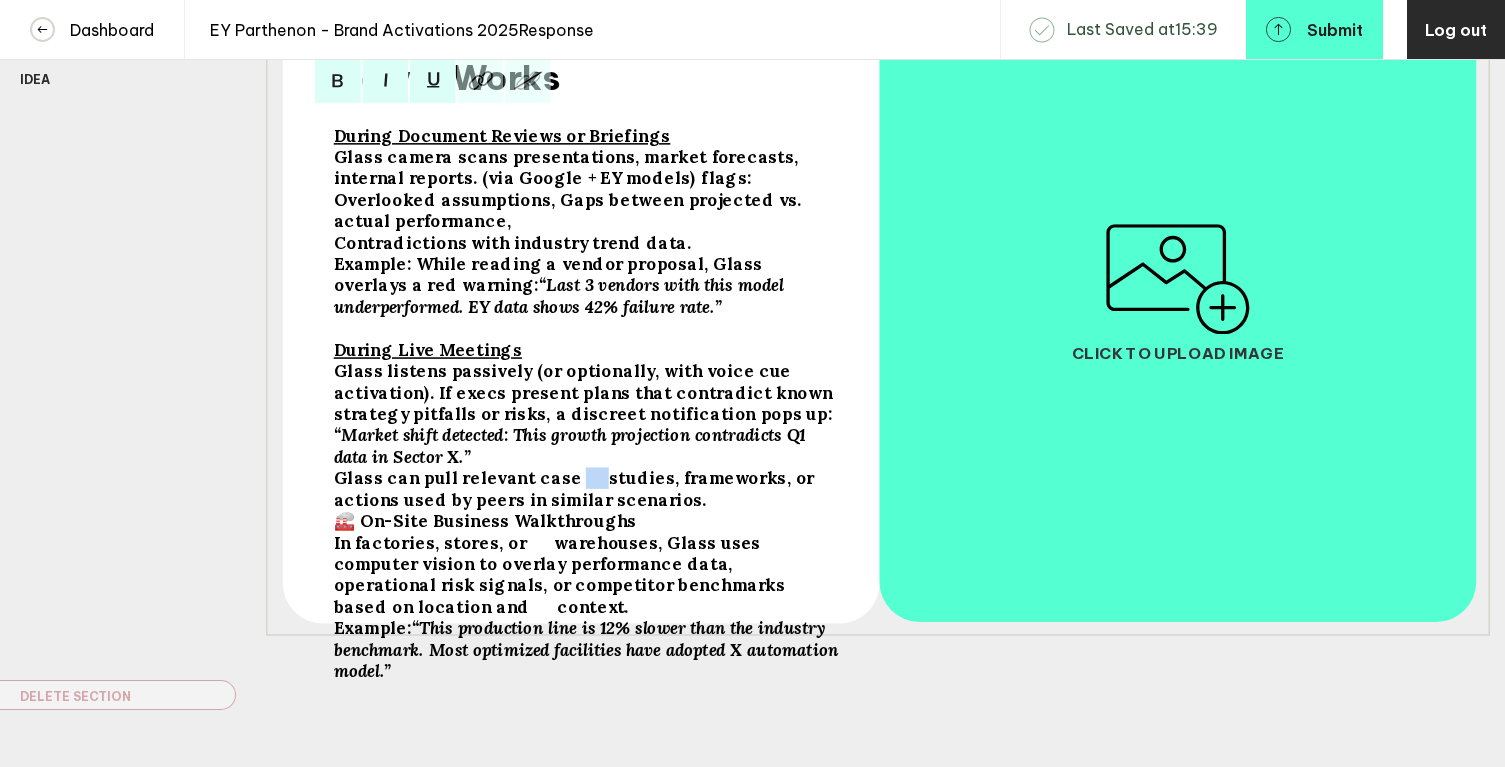 drag, startPoint x: 583, startPoint y: 473, endPoint x: 560, endPoint y: 472, distance: 23.021729 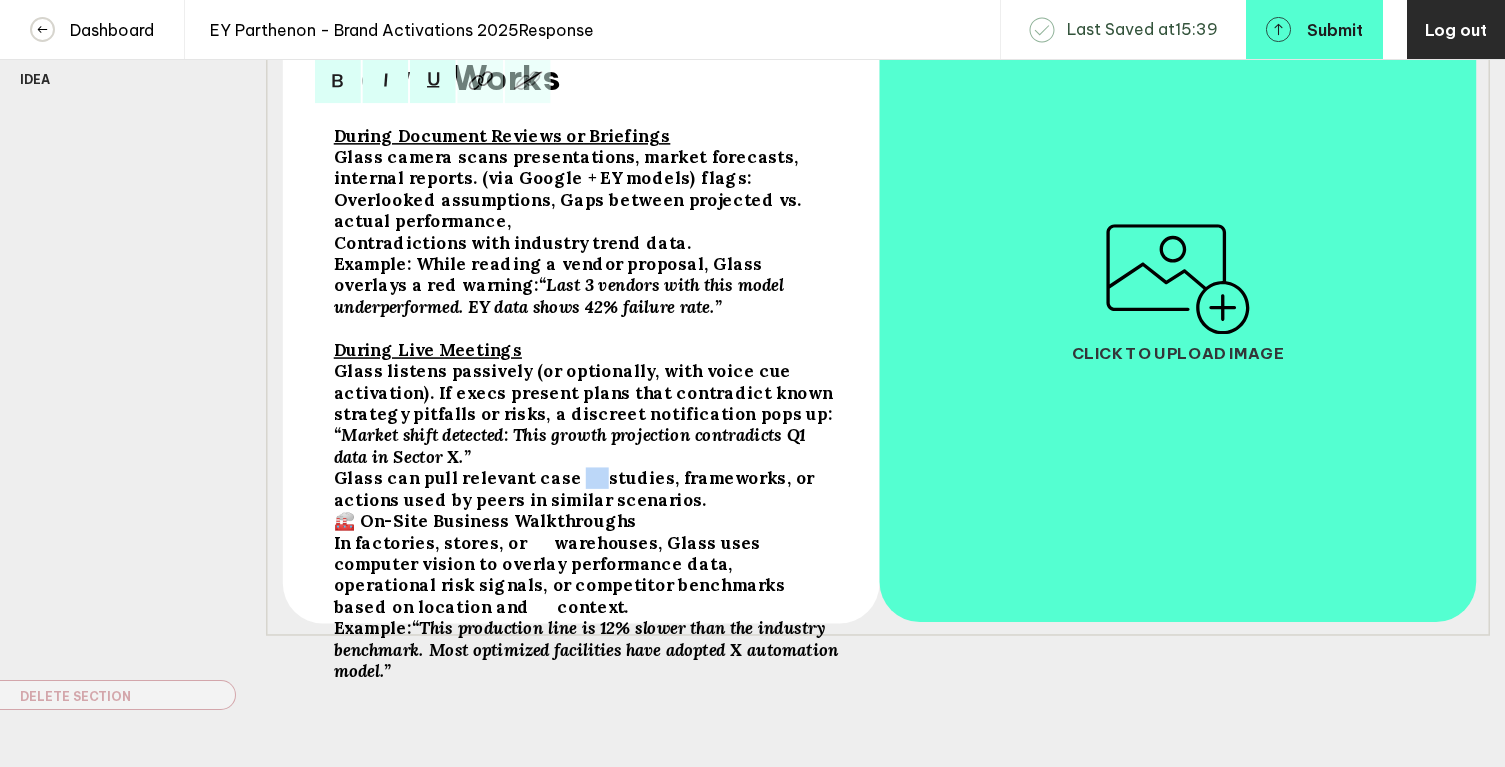 click on "Glass can pull relevant case      studies, frameworks, or actions used by peers in similar scenarios." at bounding box center (570, 190) 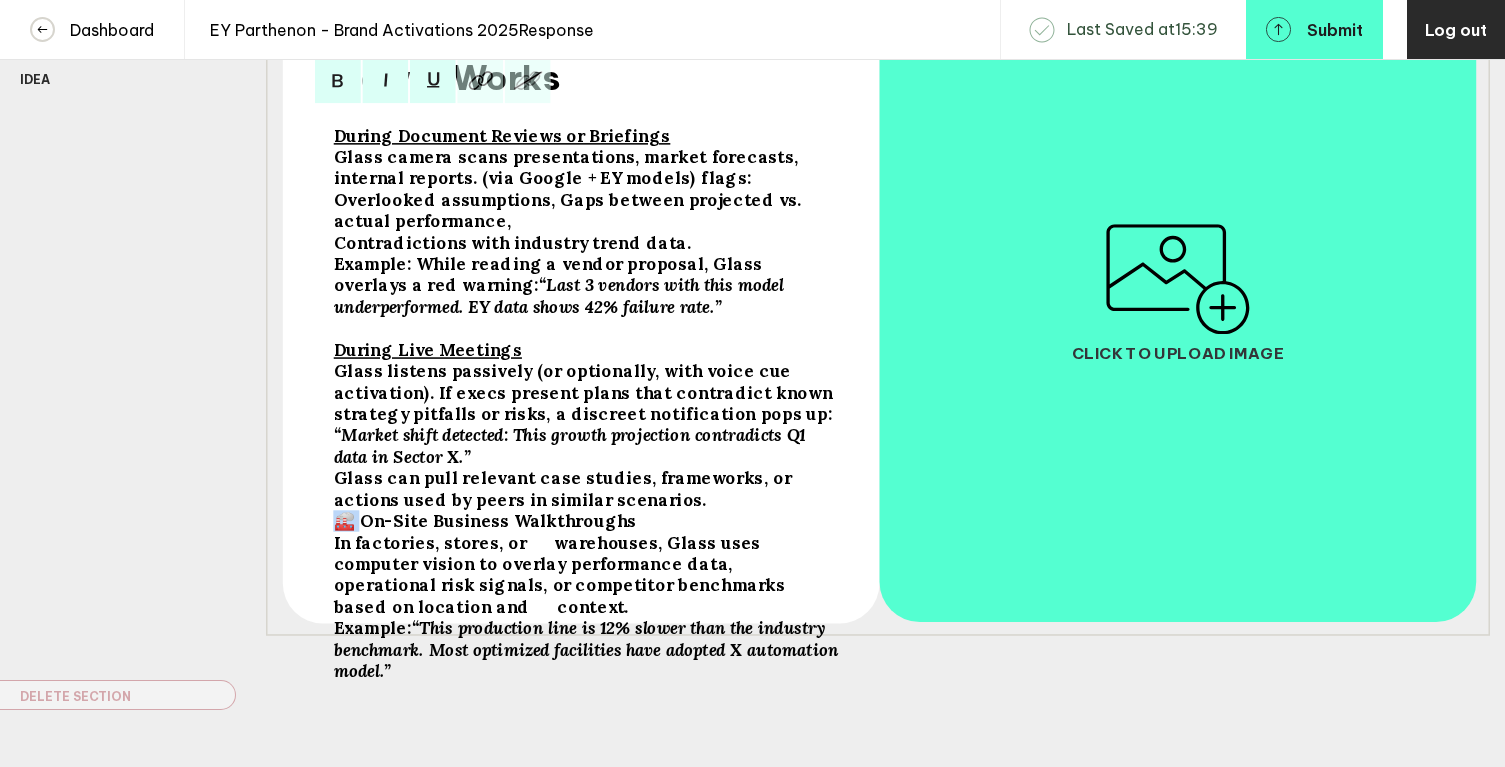 drag, startPoint x: 357, startPoint y: 514, endPoint x: 327, endPoint y: 514, distance: 30 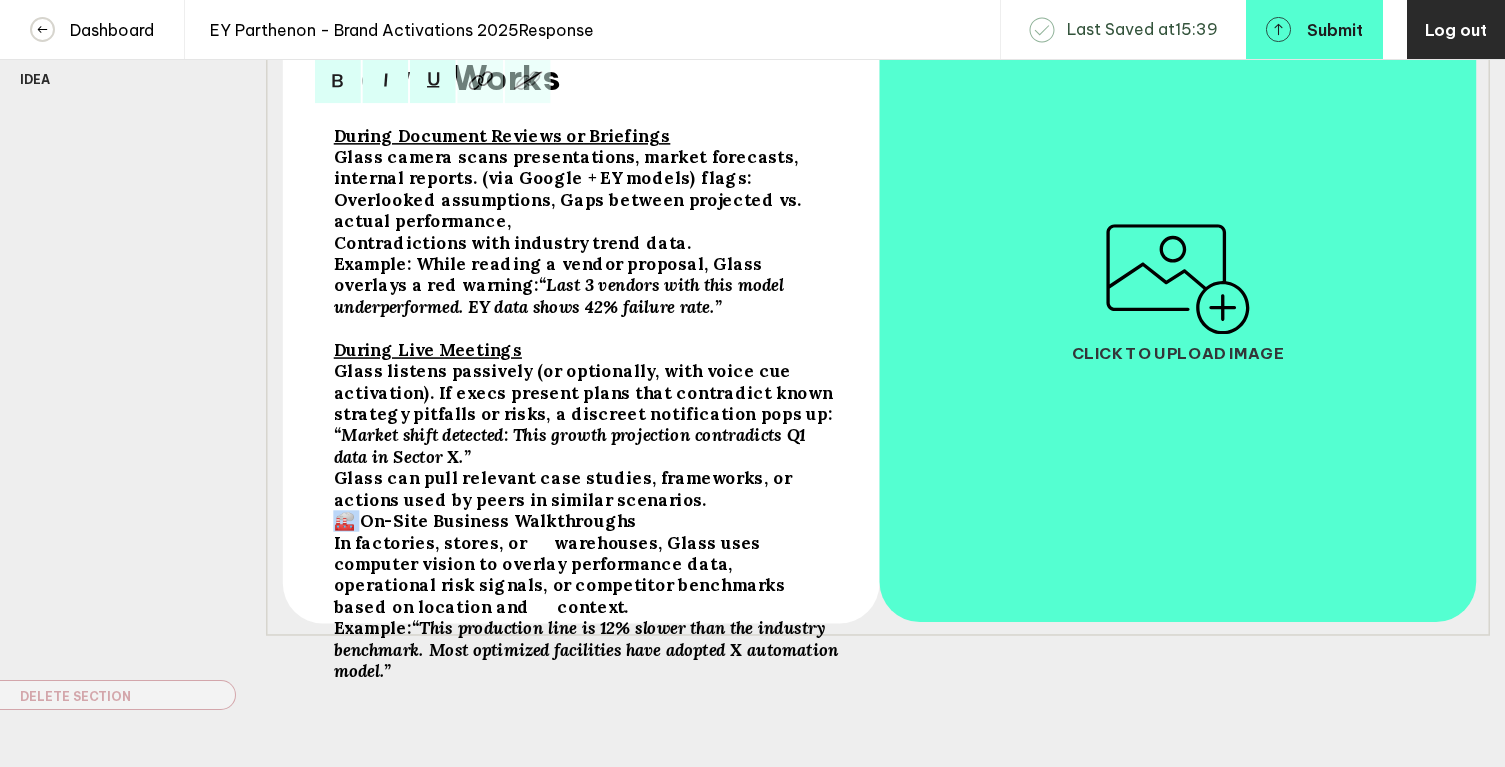 click on "During Document Reviews or Briefings Glass camera scans presentations, market forecasts, internal reports. (via Google + EY models) flags: Overlooked assumptions, Gaps between projected vs. actual performance,  Contradictions with industry trend data. Example: While reading a vendor proposal, Glass overlays a red warning:  “Last 3 vendors with this model underperformed. EY data shows 42% failure rate.” During Live Meetings Glass listens passively (or optionally, with voice cue activation). If execs present plans that contradict known strategy pitfalls or risks, a discreet notification pops up: “Market shift detected: This growth projection contradicts Q1 data in Sector X.” Glass can pull relevant case studies, frameworks, or actions used by peers in similar scenarios. 🏭 On-Site Business Walkthroughs In factories, stores, or      warehouses, Glass uses computer vision to overlay performance data,      operational risk signals, or competitor benchmarks based on location and      context. Example:" at bounding box center (586, 361) 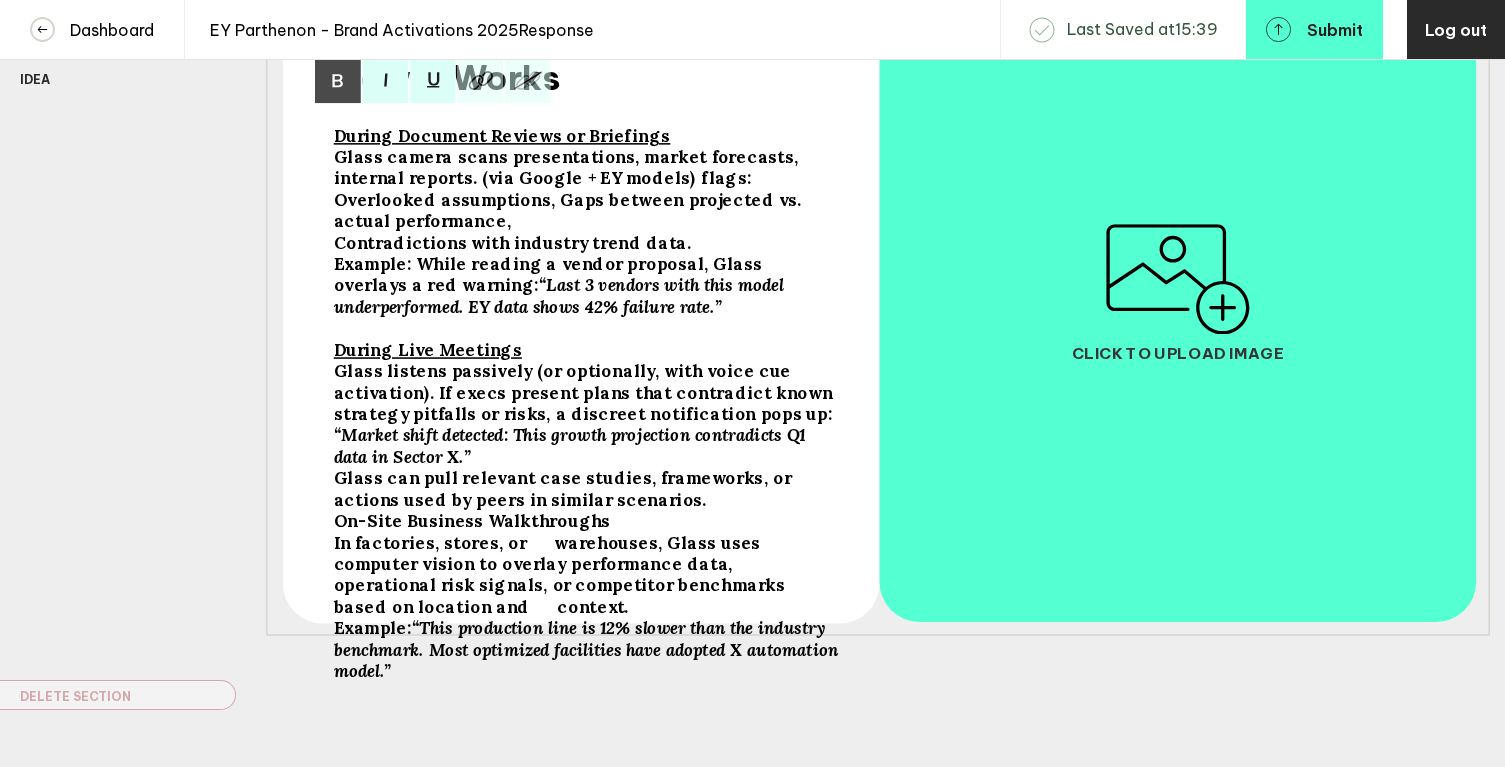 click on "On-Site Business Walkthroughs" at bounding box center [502, 135] 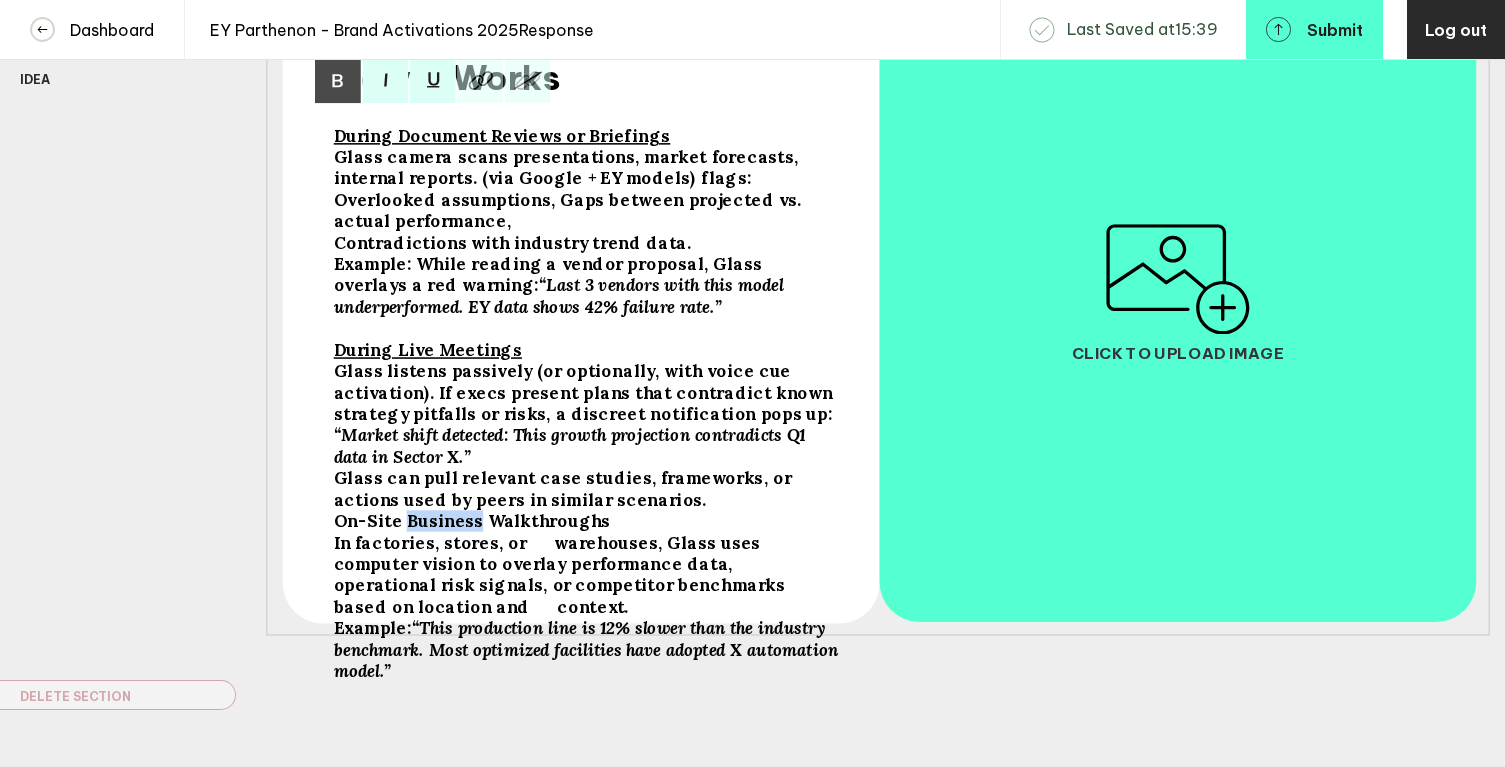 click on "On-Site Business Walkthroughs" at bounding box center (502, 135) 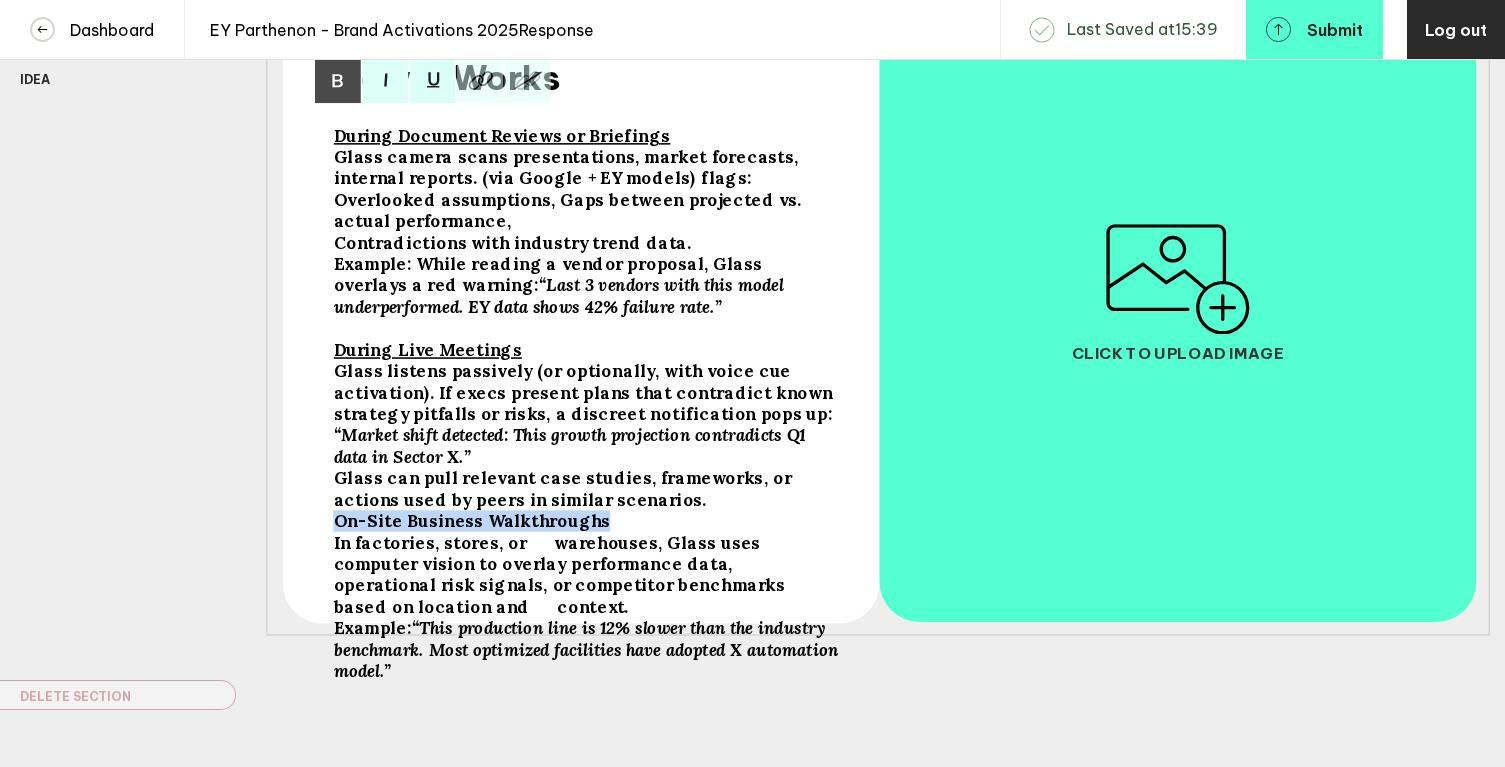 click on "On-Site Business Walkthroughs" at bounding box center [502, 135] 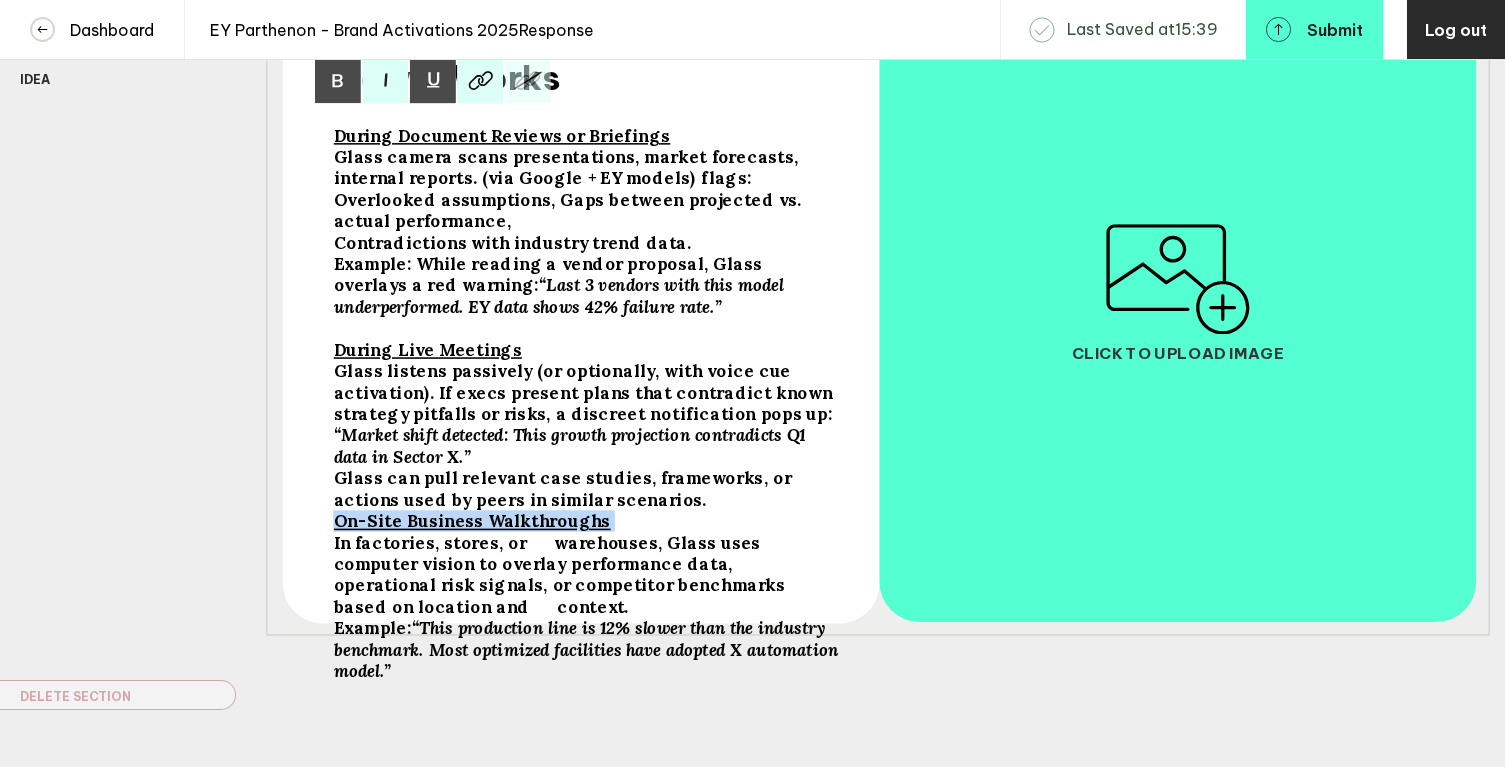 click at bounding box center (338, 81) 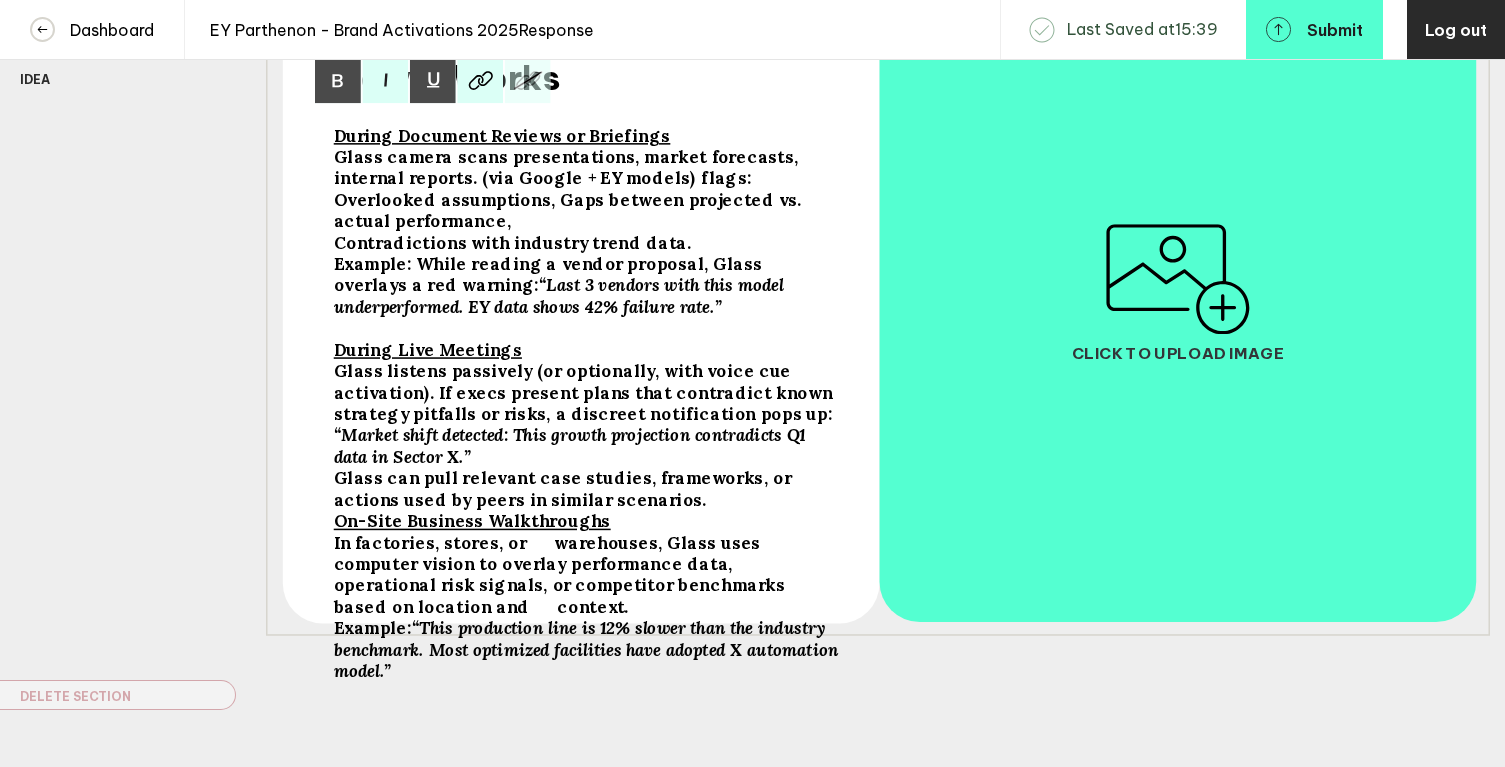 click on "Glass can pull relevant case studies, frameworks, or actions used by peers in similar scenarios." at bounding box center [587, 190] 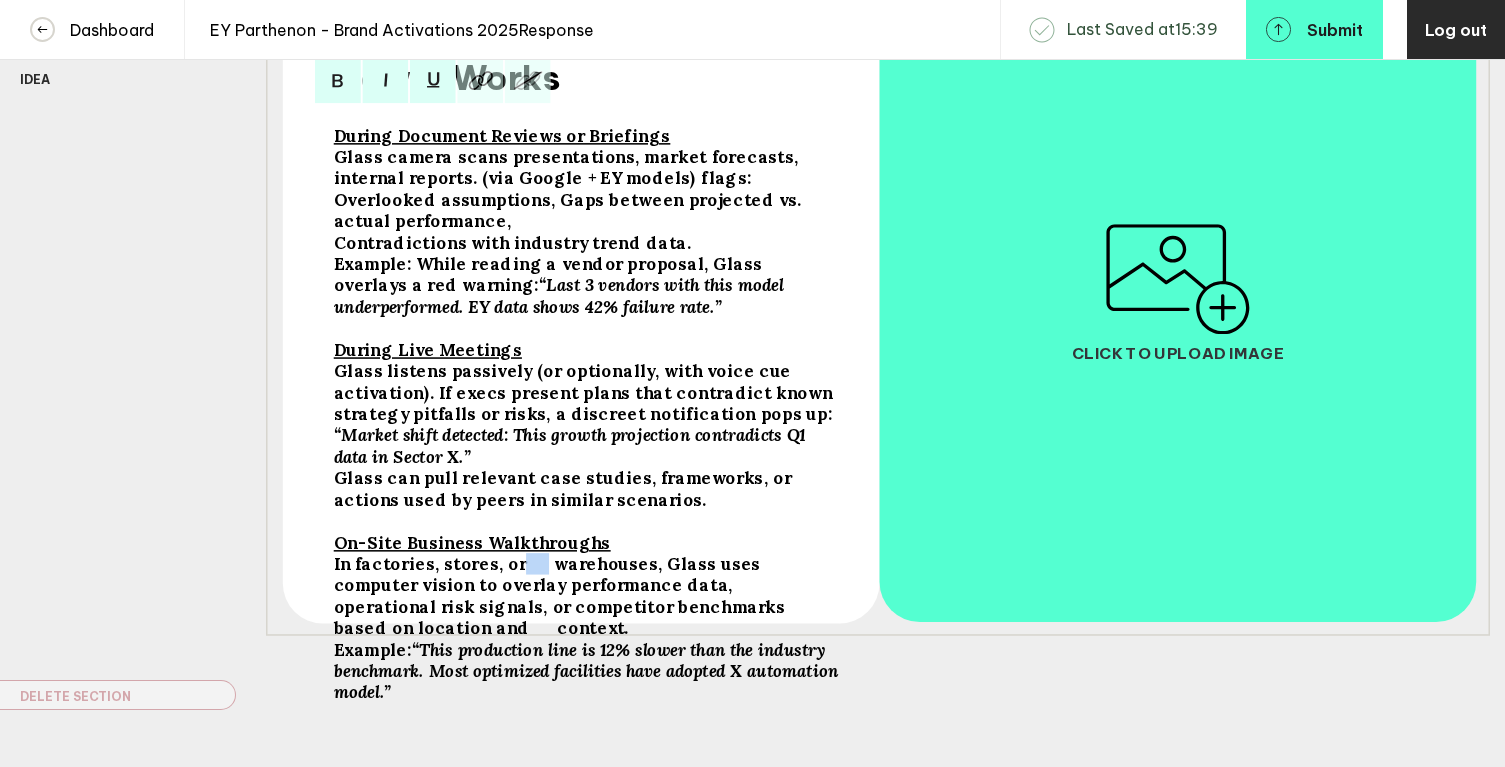 drag, startPoint x: 537, startPoint y: 559, endPoint x: 513, endPoint y: 558, distance: 24.020824 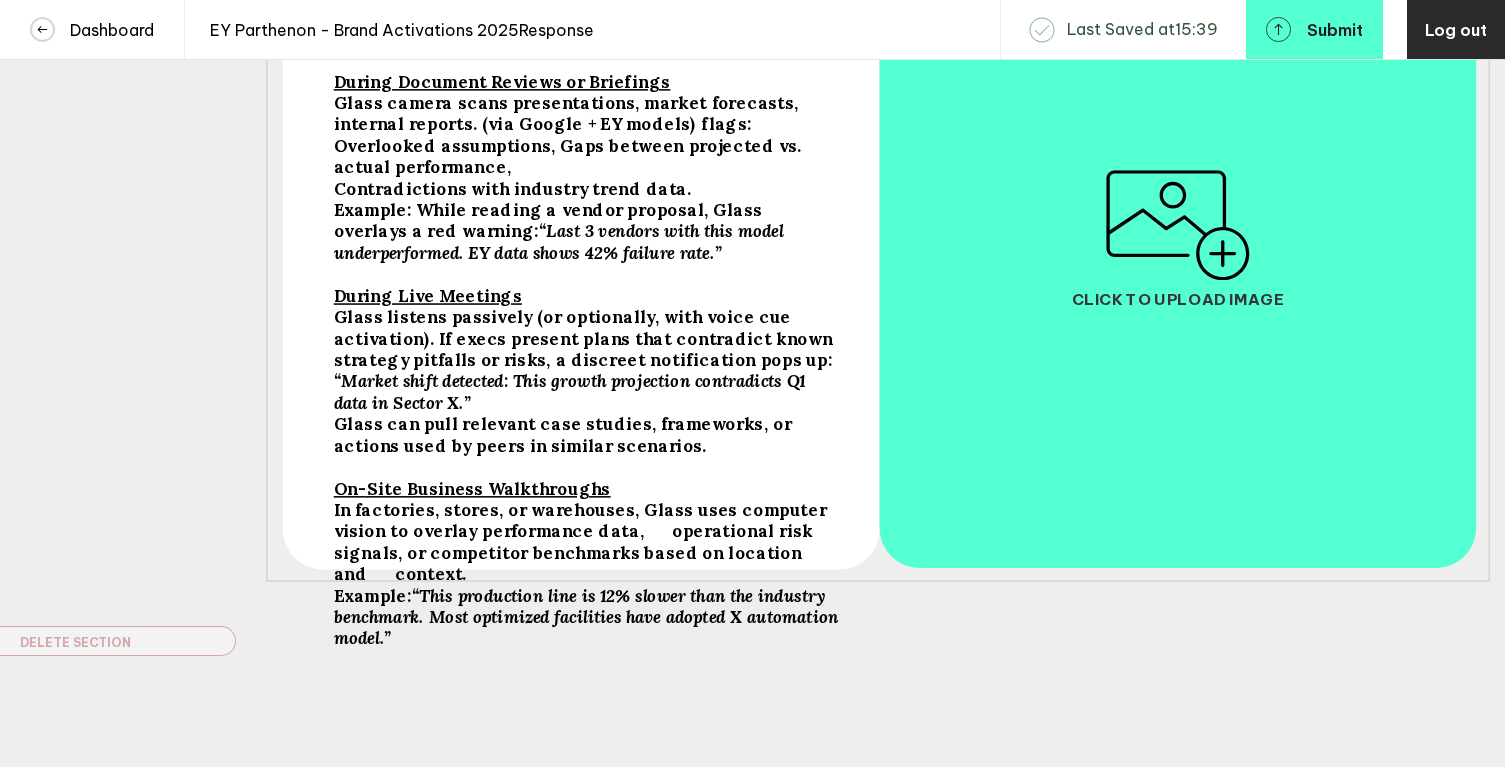 scroll, scrollTop: 420, scrollLeft: 0, axis: vertical 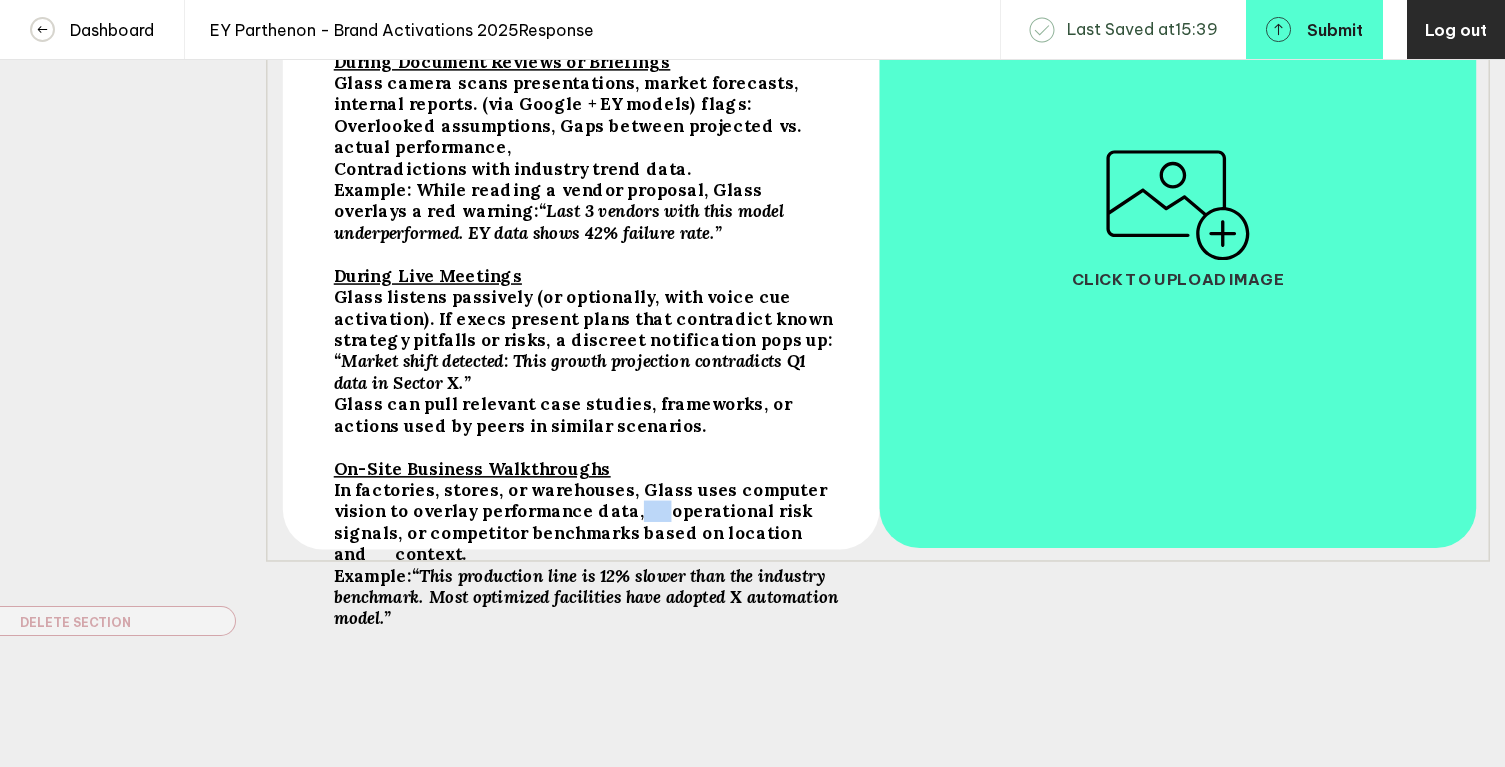 drag, startPoint x: 647, startPoint y: 491, endPoint x: 621, endPoint y: 492, distance: 26.019224 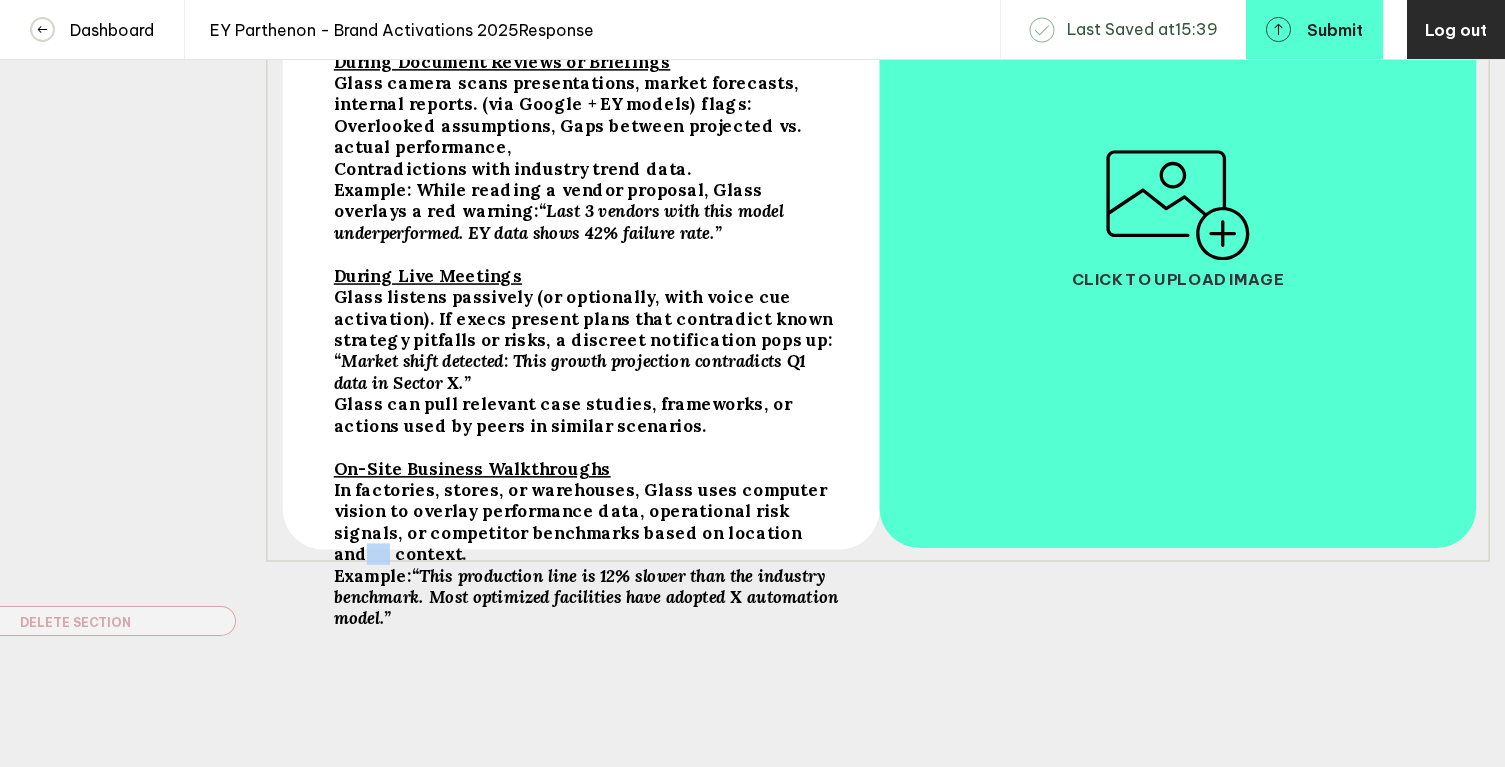 drag, startPoint x: 753, startPoint y: 514, endPoint x: 728, endPoint y: 514, distance: 25 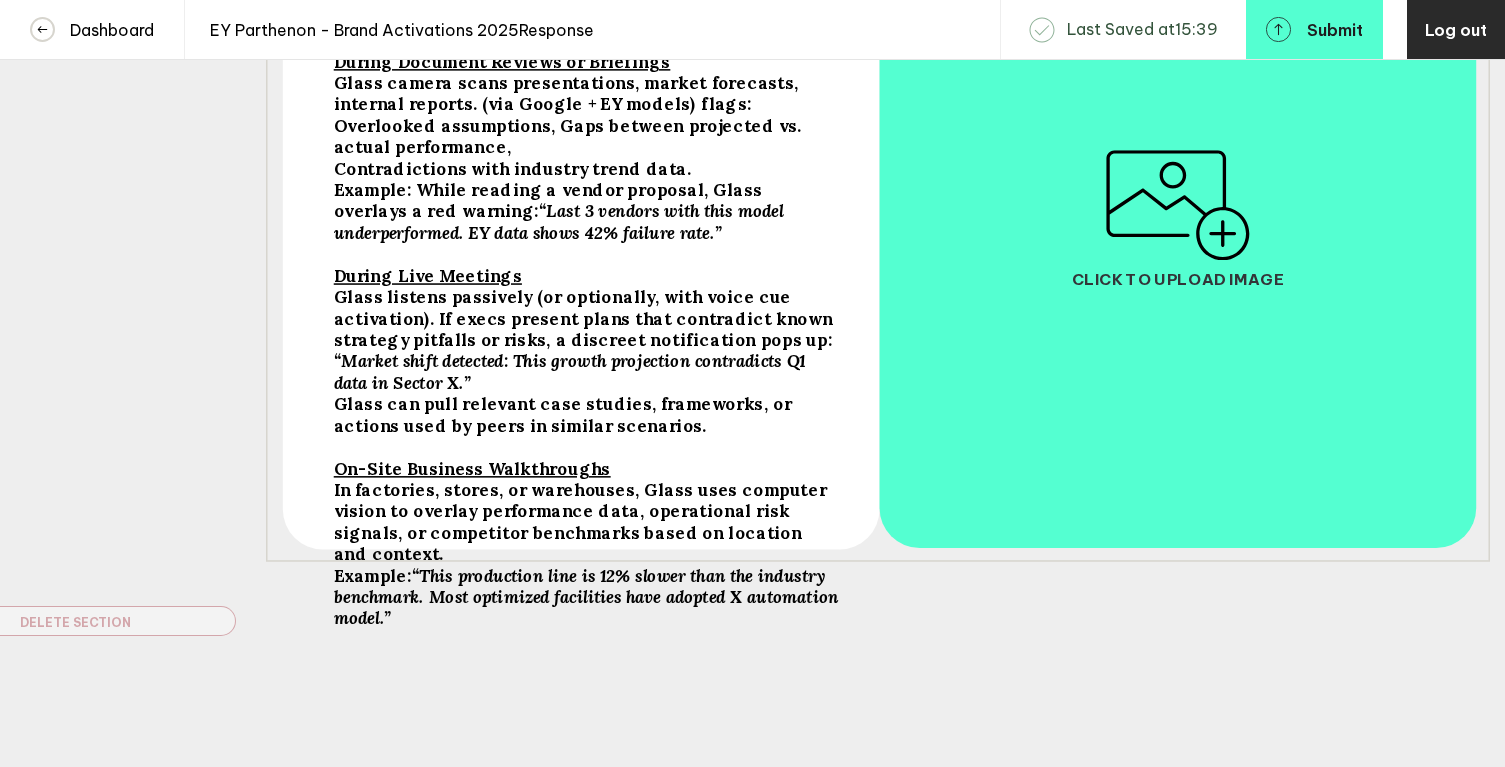 click on "Example:" at bounding box center (570, 116) 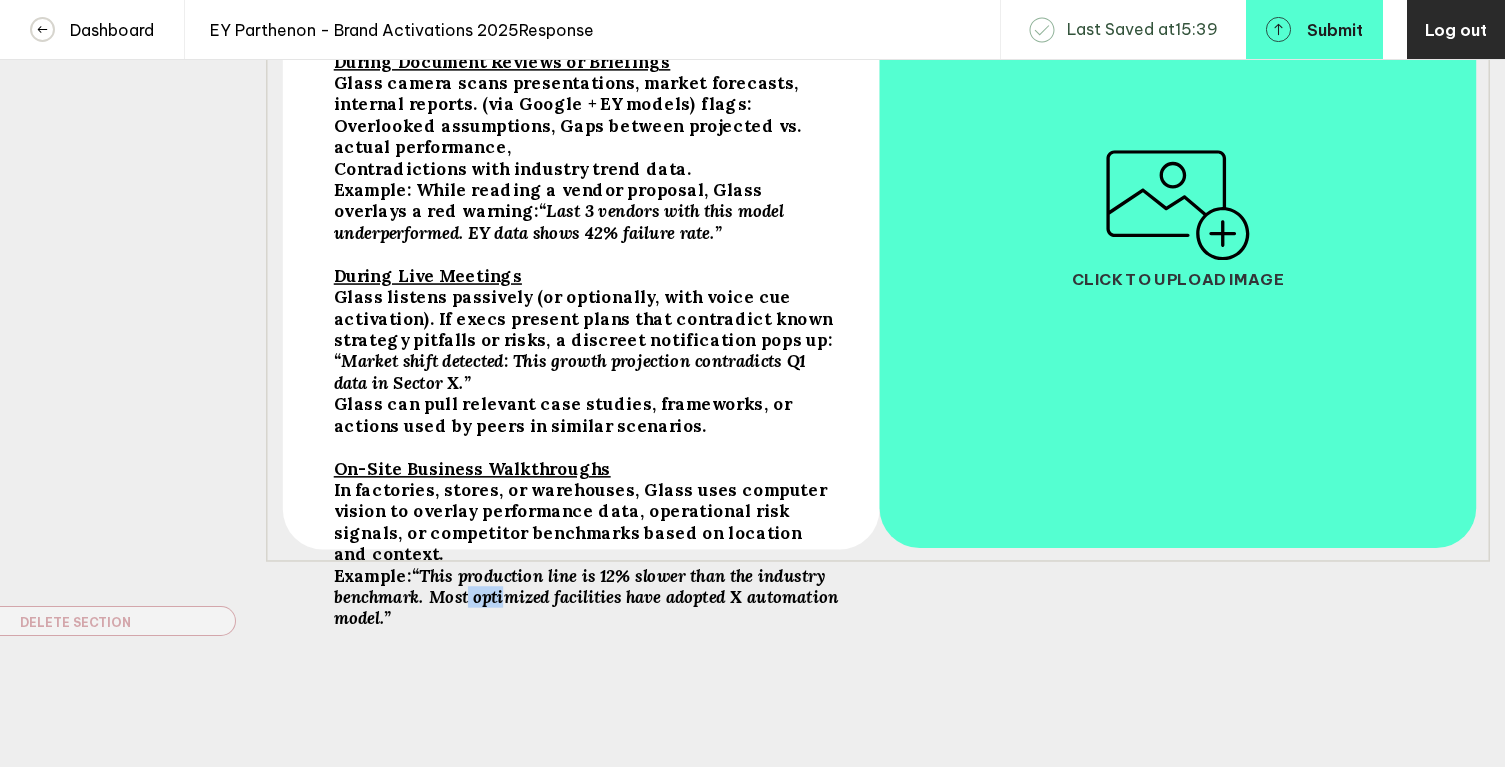 drag, startPoint x: 490, startPoint y: 557, endPoint x: 467, endPoint y: 561, distance: 23.345236 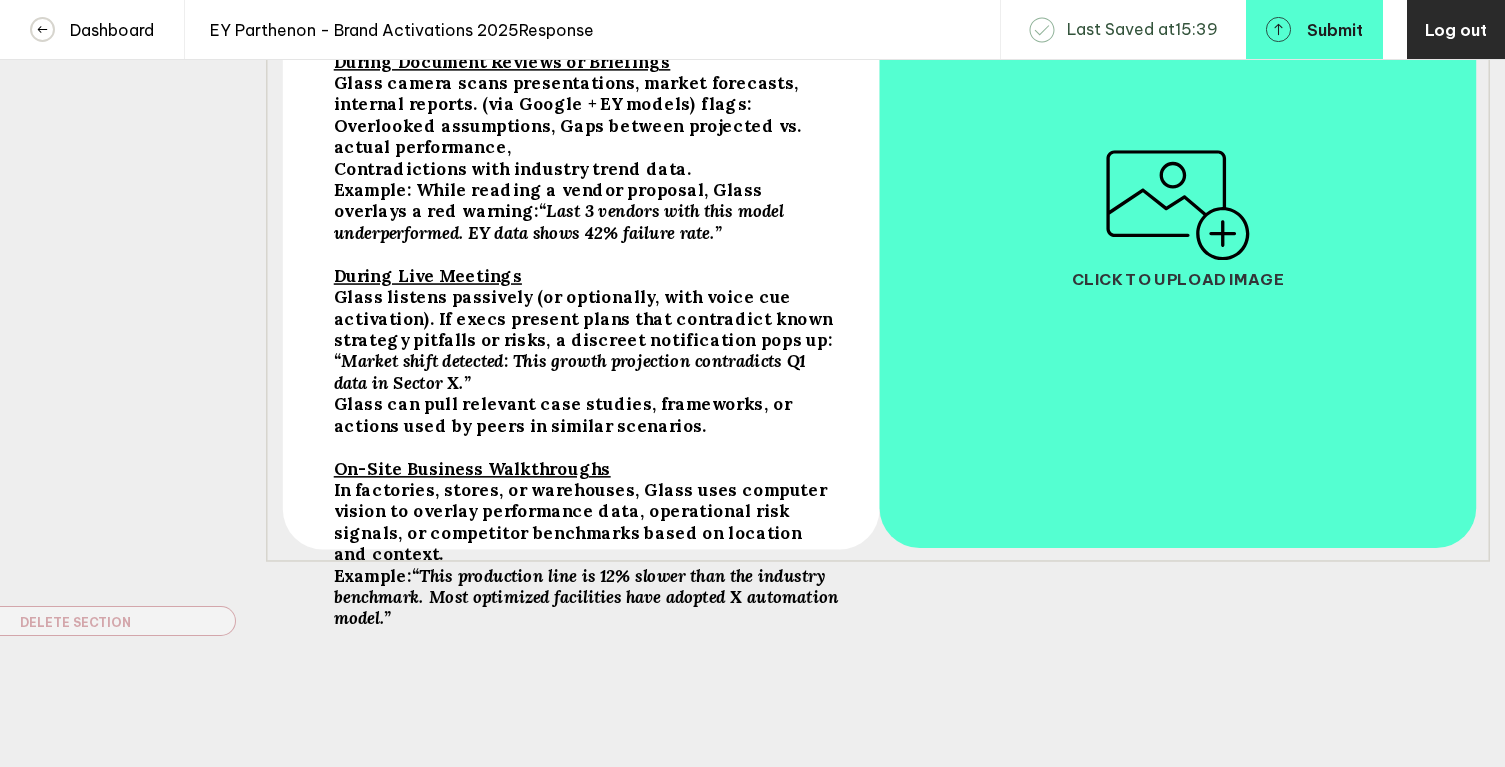 click on "Example:  “This production line is 12% slower than the industry benchmark. Most optimized facilities have adopted X automation model.”" at bounding box center [587, 116] 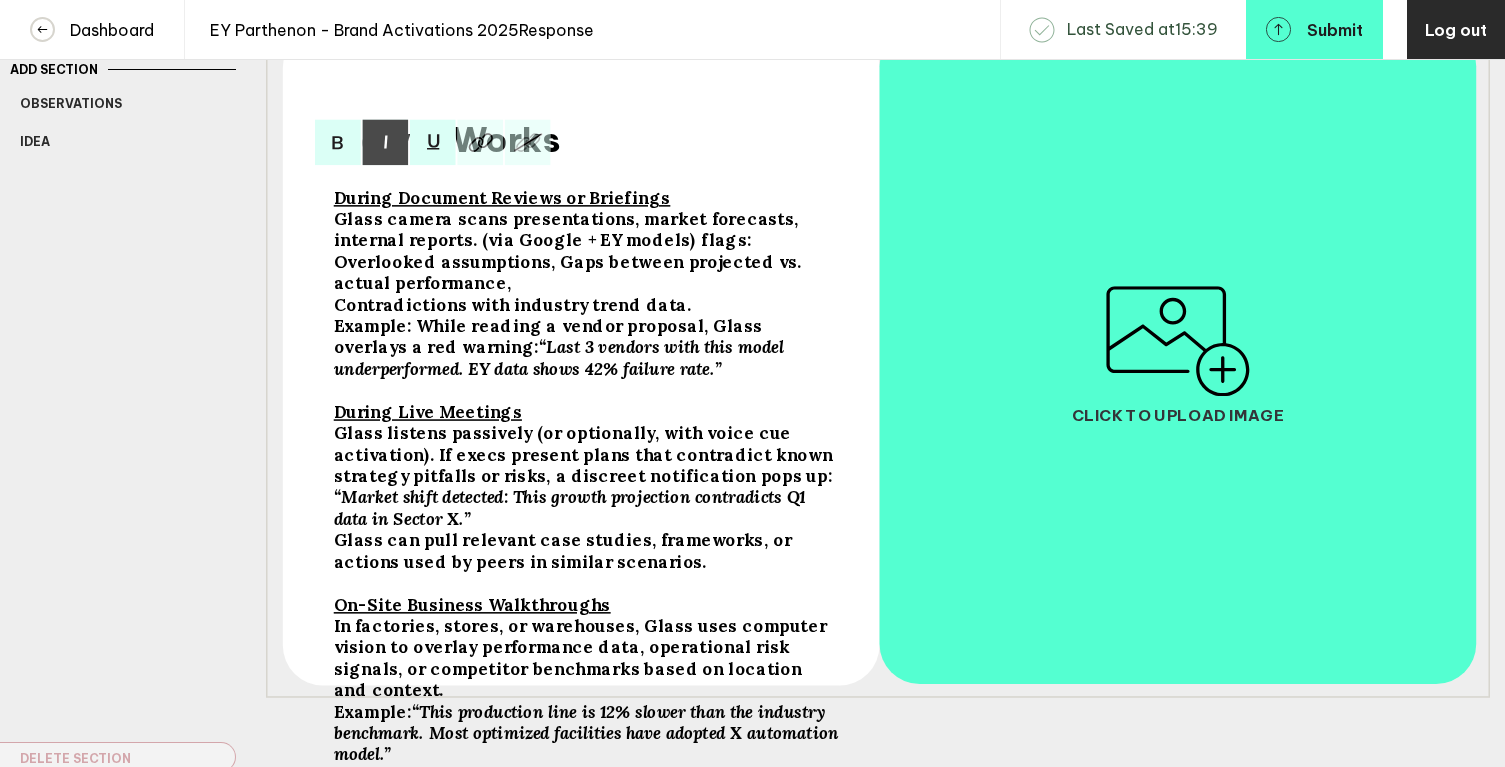 scroll, scrollTop: 180, scrollLeft: 0, axis: vertical 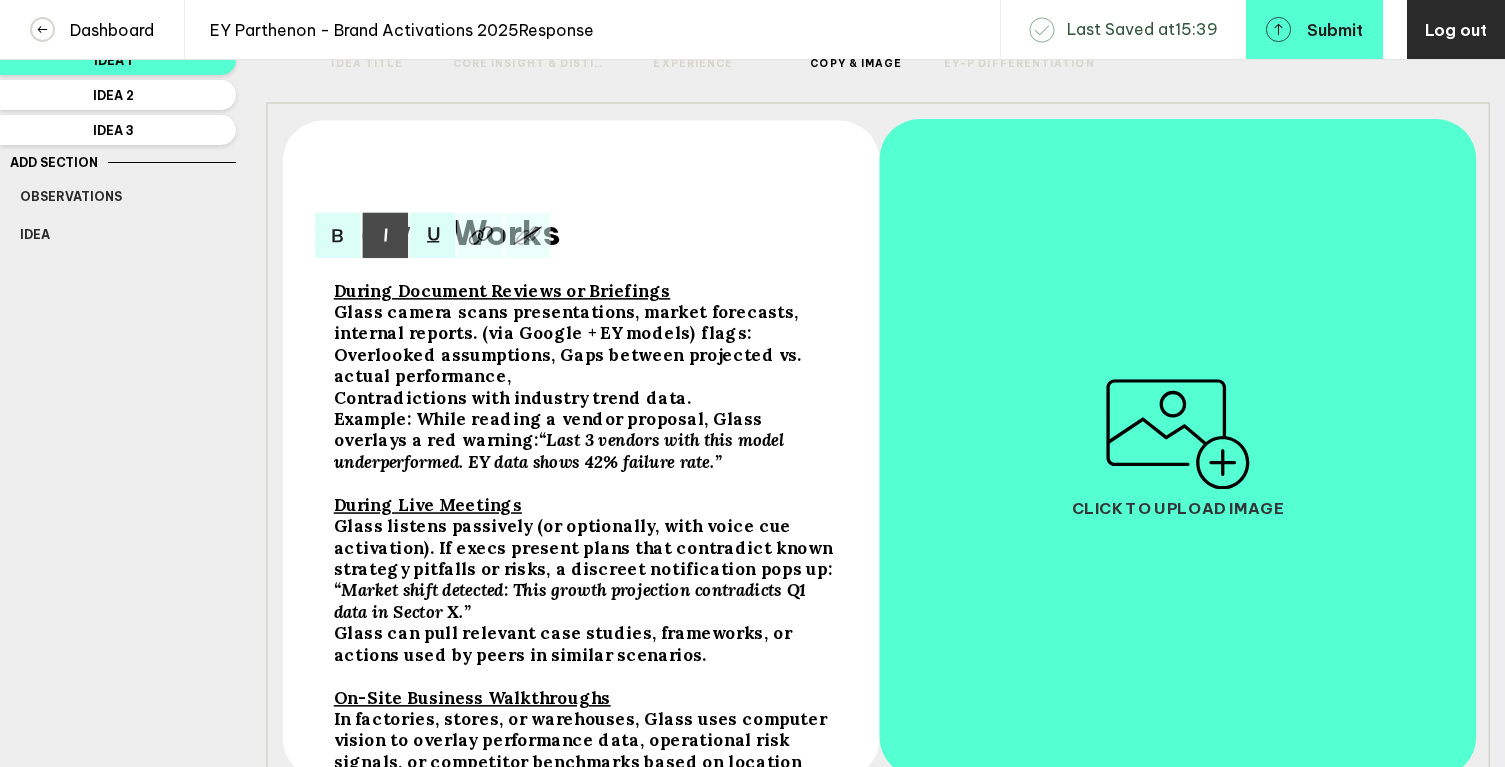 click on "Delete
Created with Sketch.
Move Left
Created with Sketch.
Move Right
Created with Sketch.
Idea Title
Delete
Created with Sketch.
Move Left
Created with Sketch." at bounding box center [878, 378] 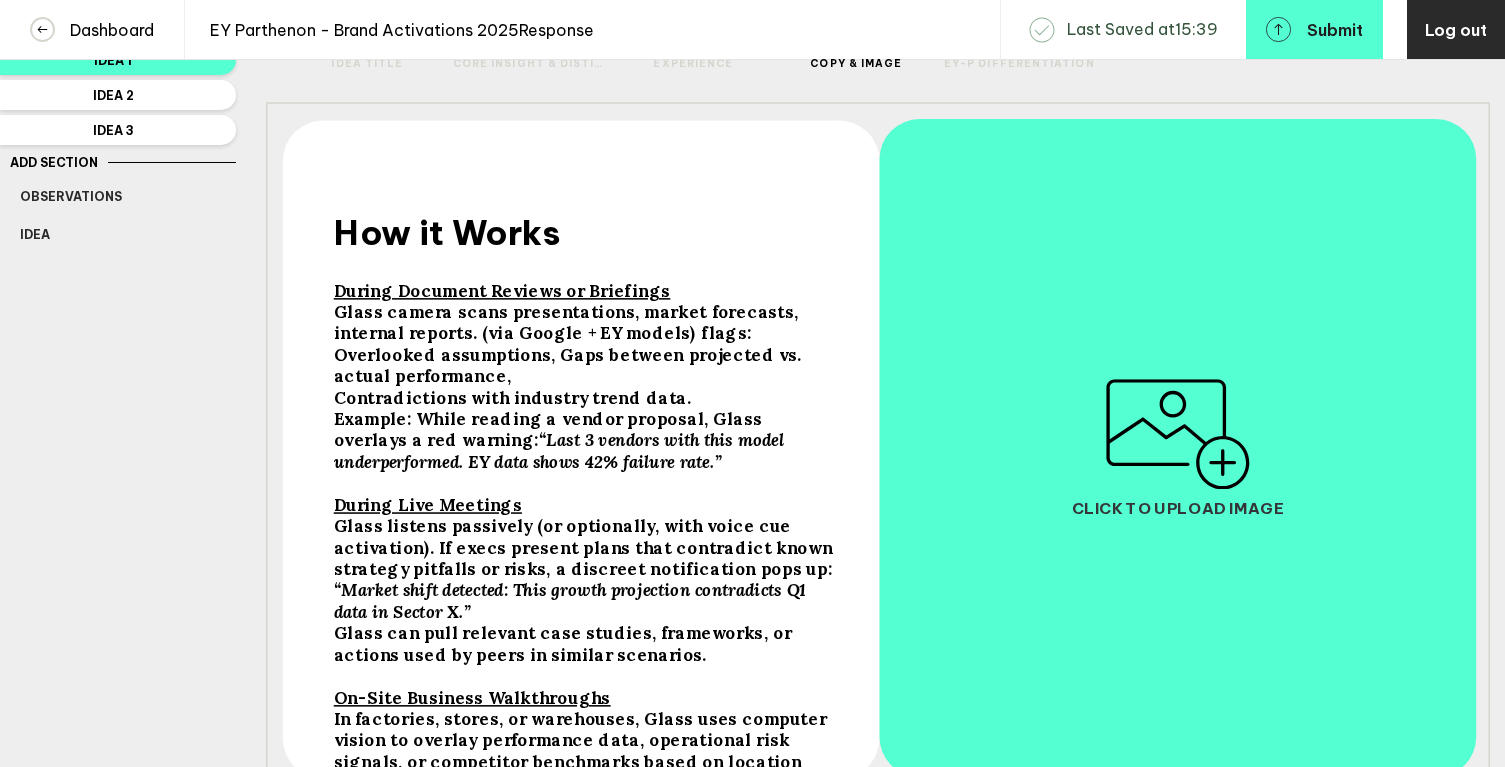 click on "How it Works" at bounding box center (447, 232) 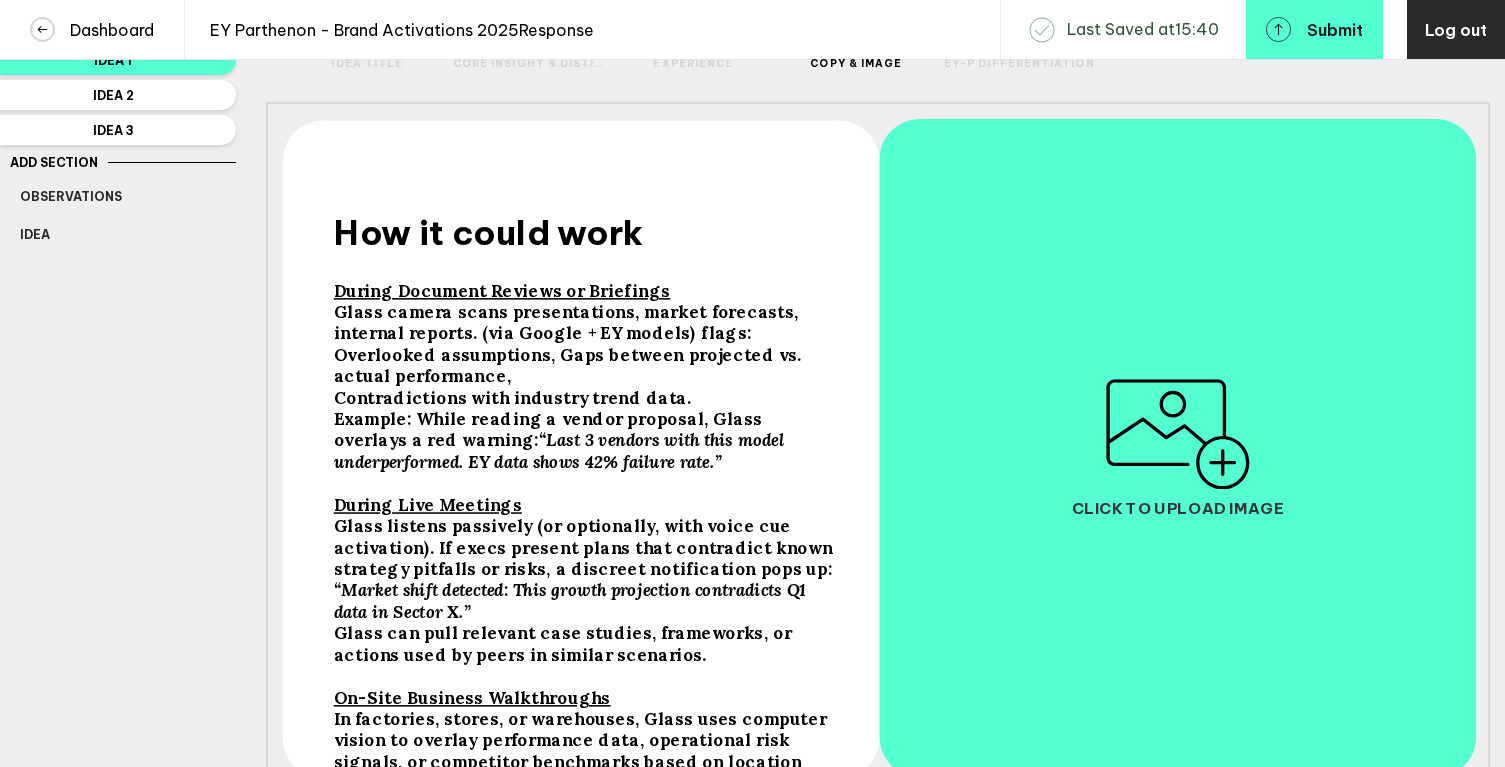 click on "Glass listens passively (or optionally, with voice cue activation). If execs present plans that contradict known strategy pitfalls or risks, a discreet notification pops up:" at bounding box center [570, 345] 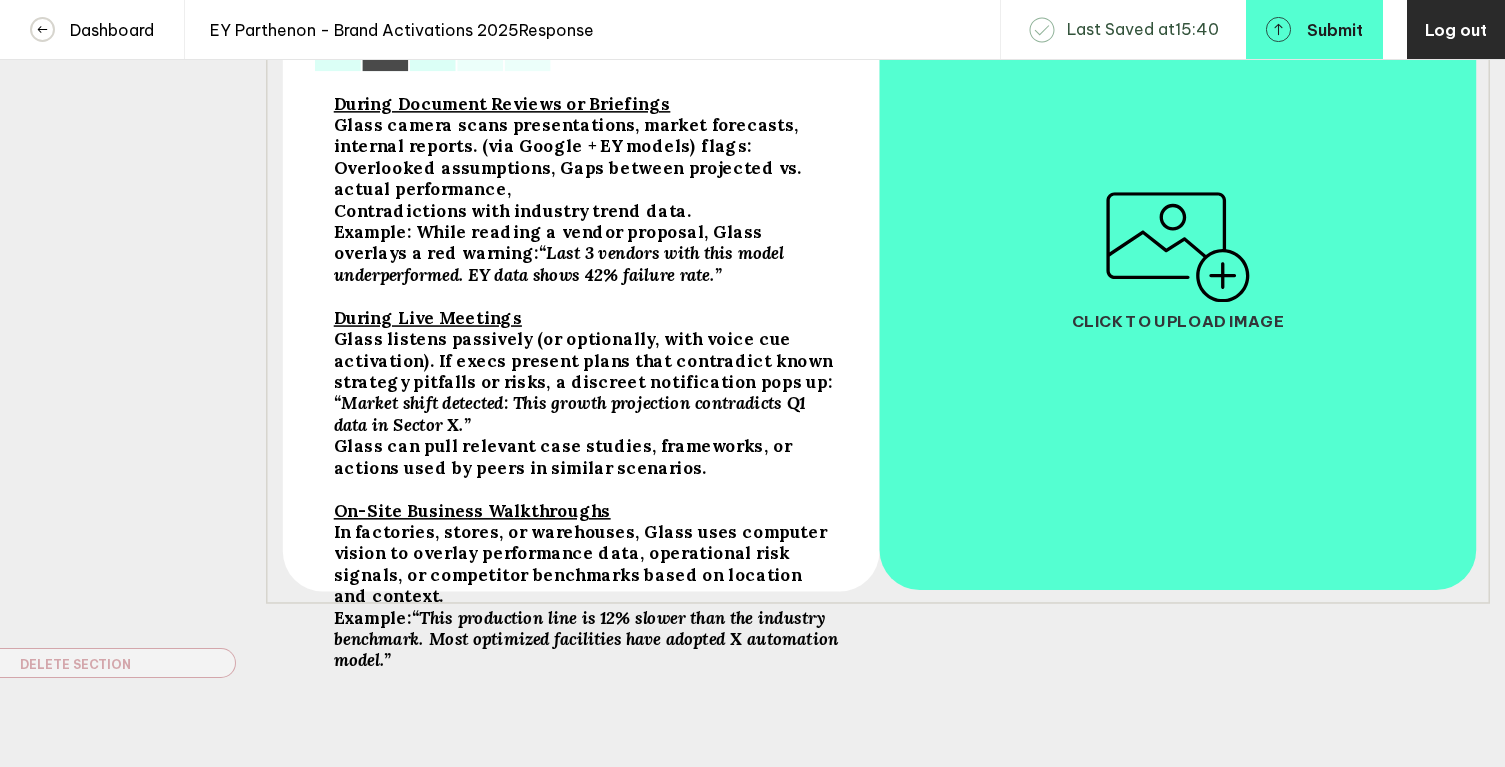 scroll, scrollTop: 358, scrollLeft: 0, axis: vertical 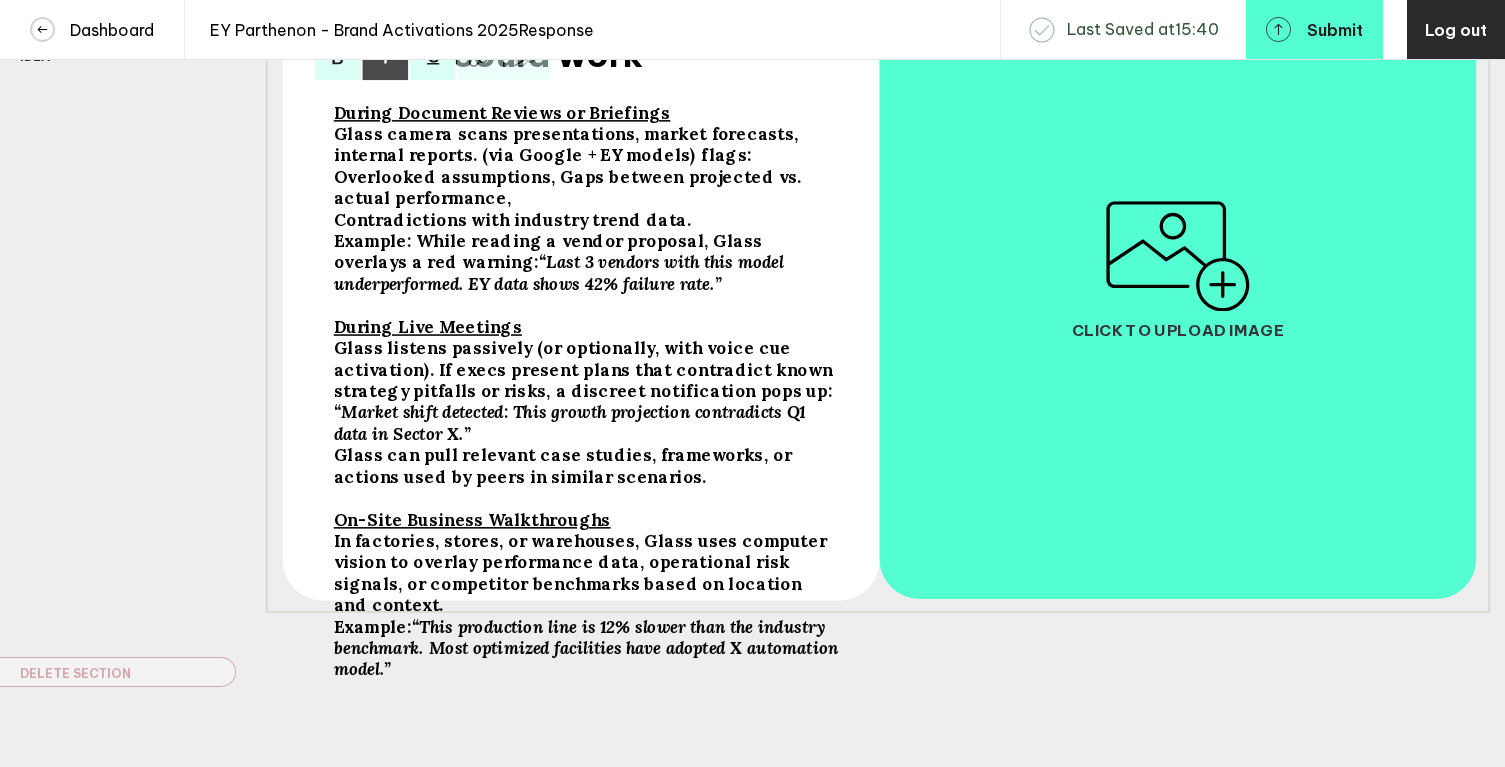 click on "Glass camera scans presentations, market forecasts, internal reports. (via Google + EY models) flags: Overlooked assumptions, Gaps between projected vs. actual performance," at bounding box center [570, 167] 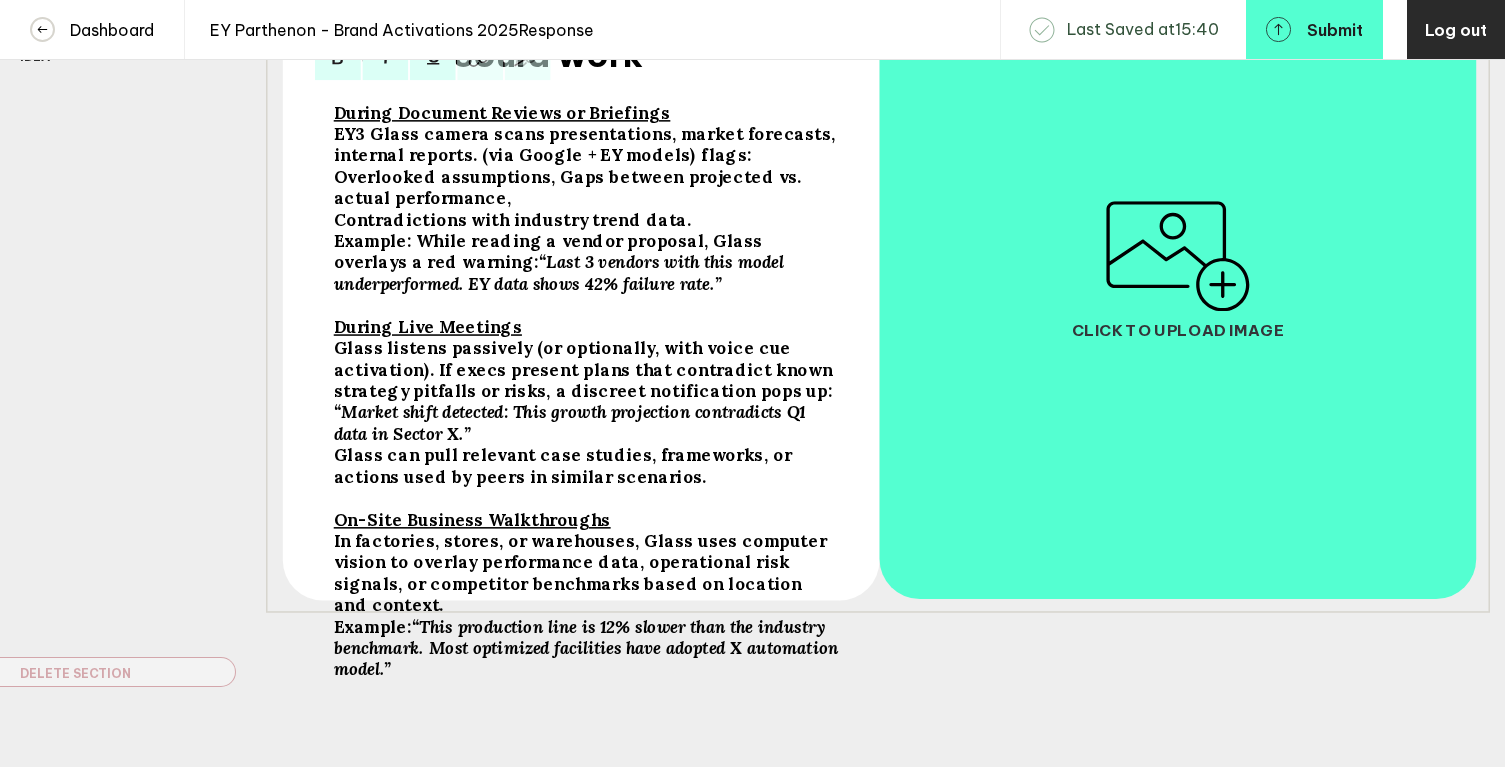click on "EY3 Glass camera scans presentations, market forecasts, internal reports. (via Google + EY models) flags: Overlooked assumptions, Gaps between projected vs. actual performance," at bounding box center [587, 167] 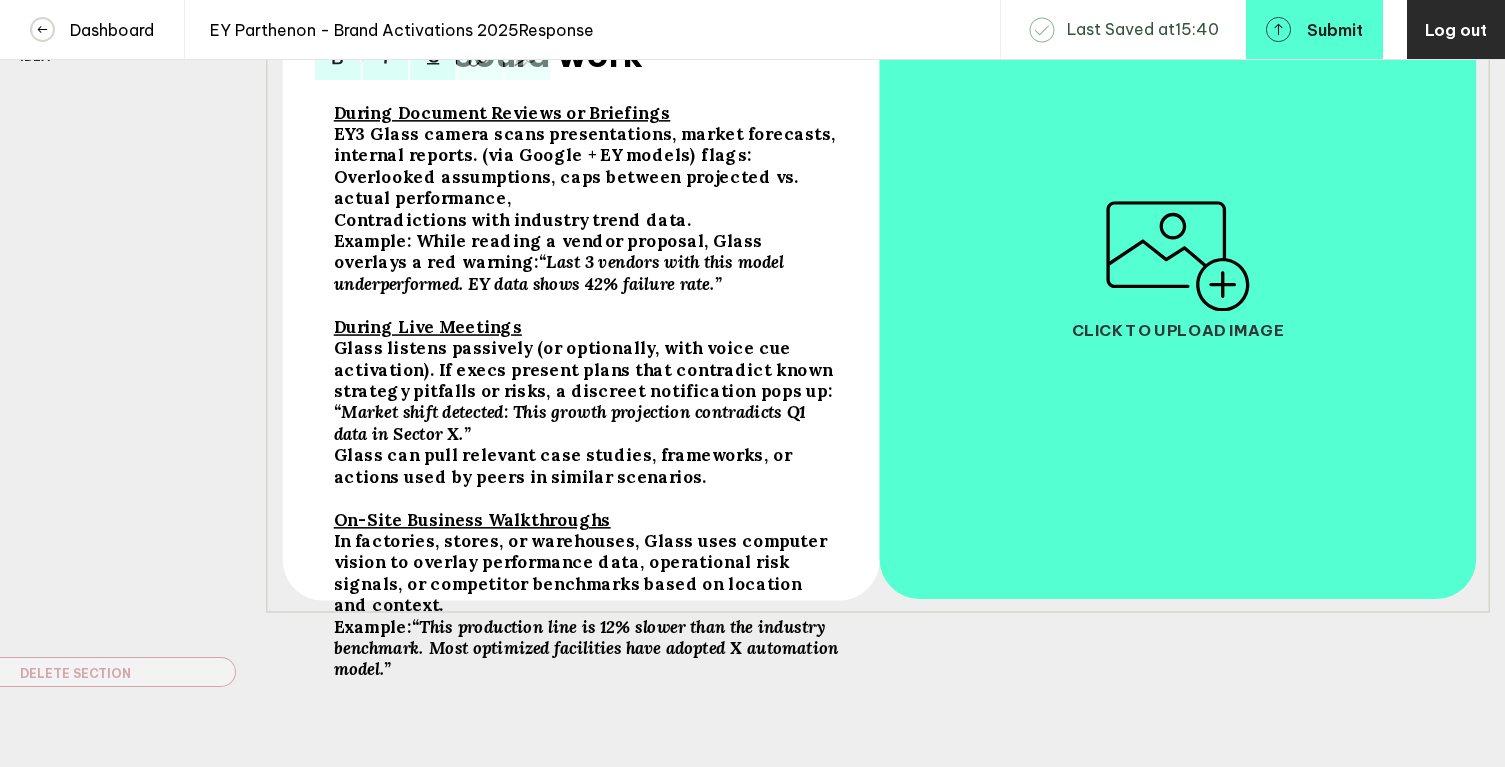 click on "EY3 Glass camera scans presentations, market forecasts, internal reports. (via Google + EY models) flags: Overlooked assumptions, caps between projected vs. actual performance," at bounding box center (587, 167) 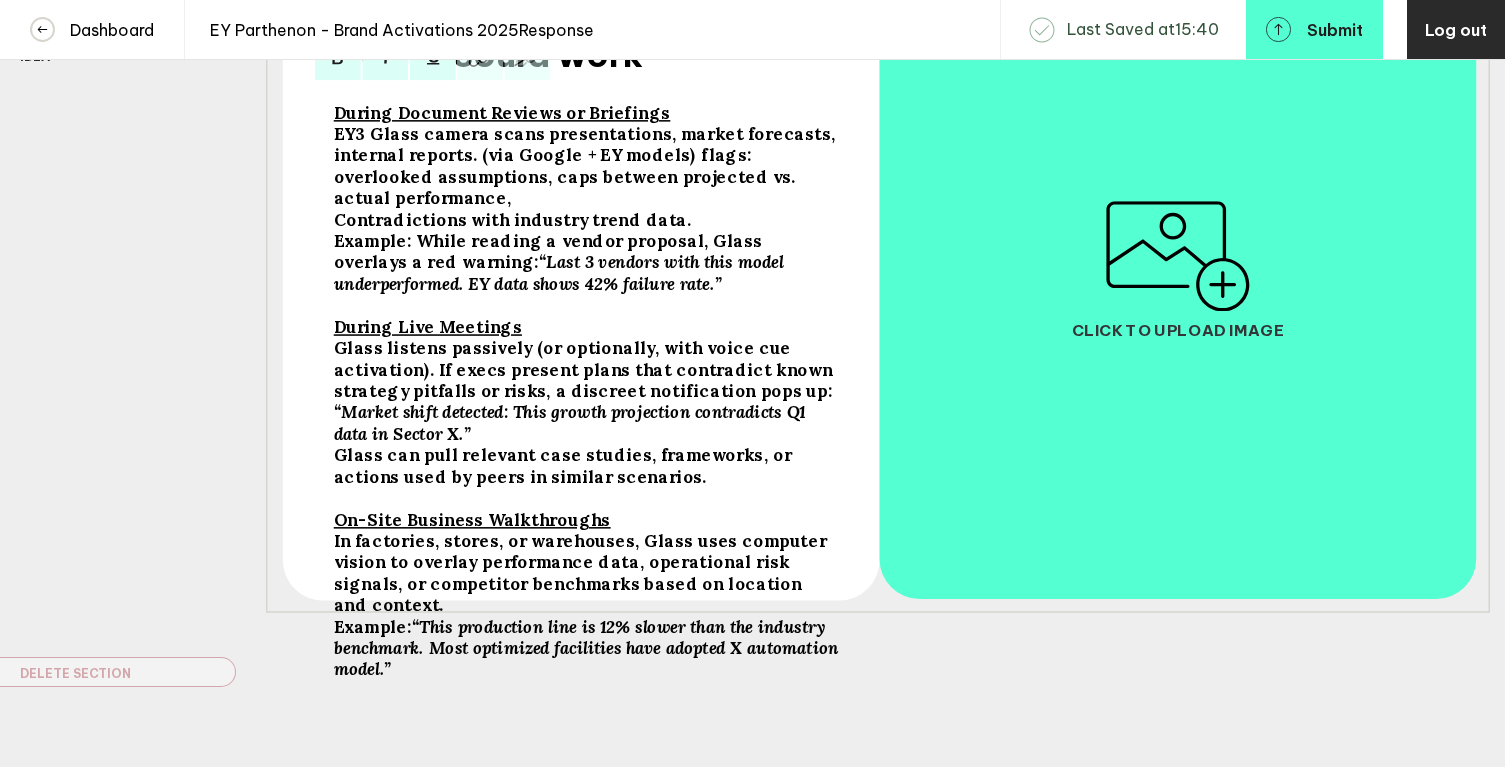 click on "Contradictions with industry trend data." at bounding box center [513, 219] 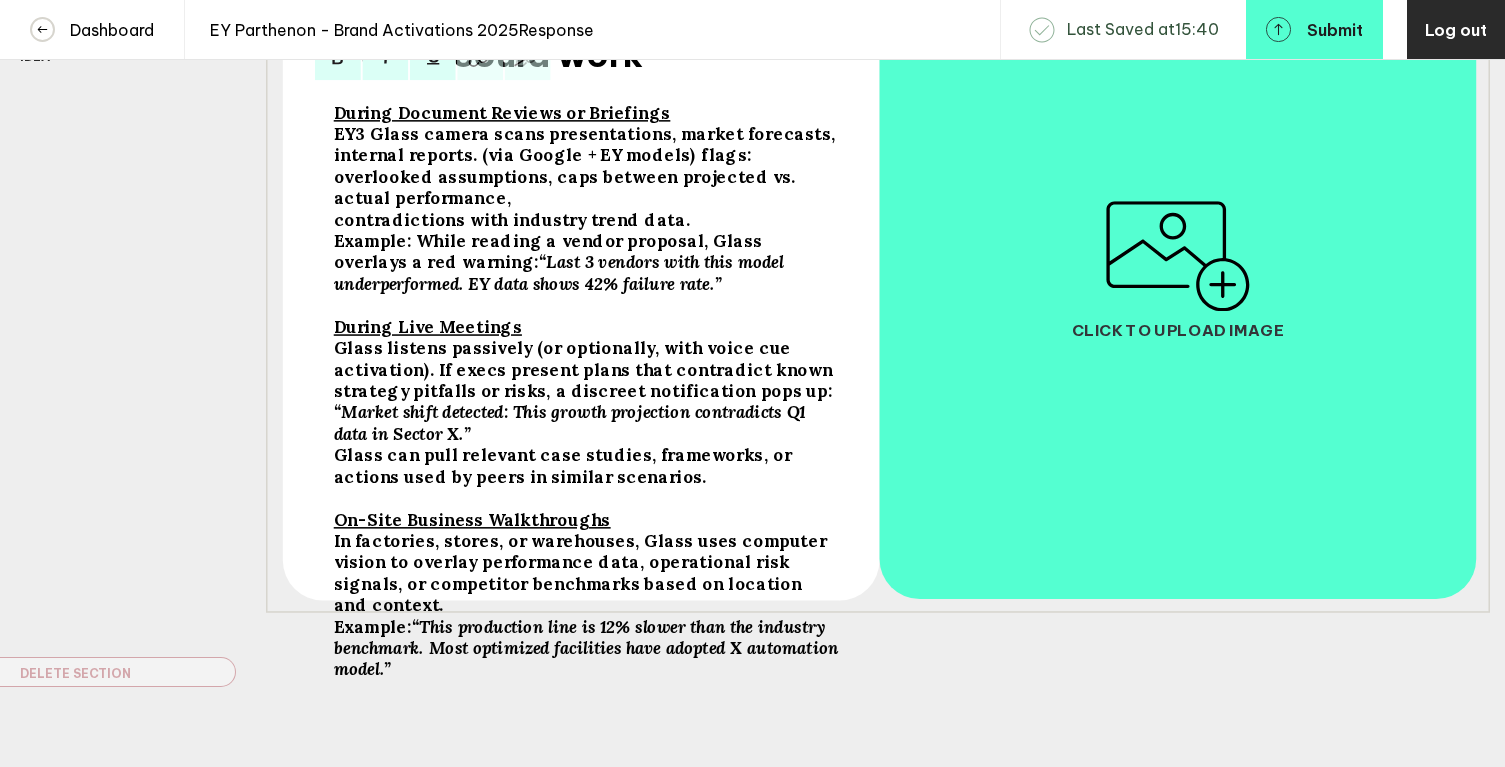 click on "Example: While reading a vendor proposal, Glass overlays a red warning:" at bounding box center (587, 167) 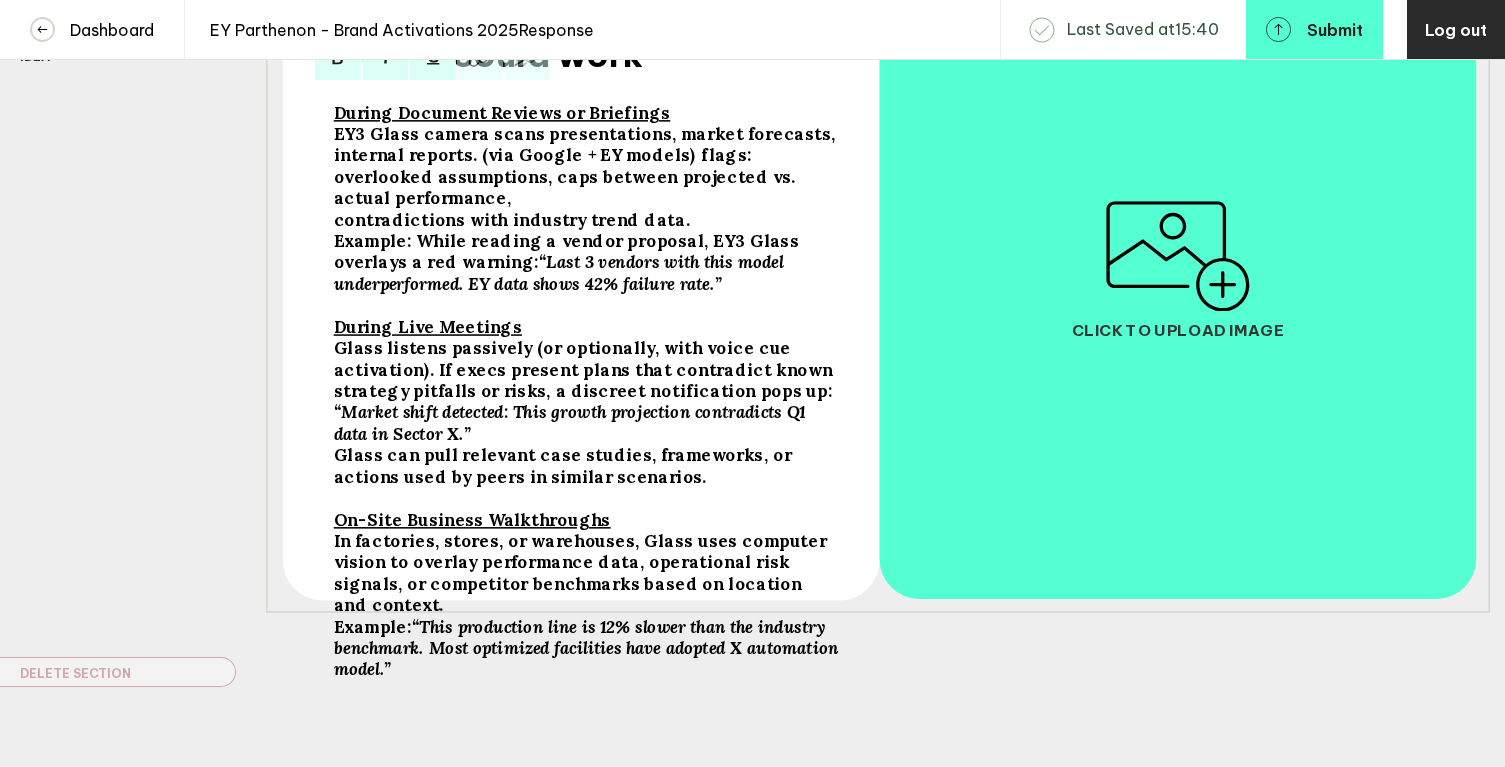 click on "Glass can pull relevant case studies, frameworks, or actions used by peers in similar scenarios." at bounding box center (587, 167) 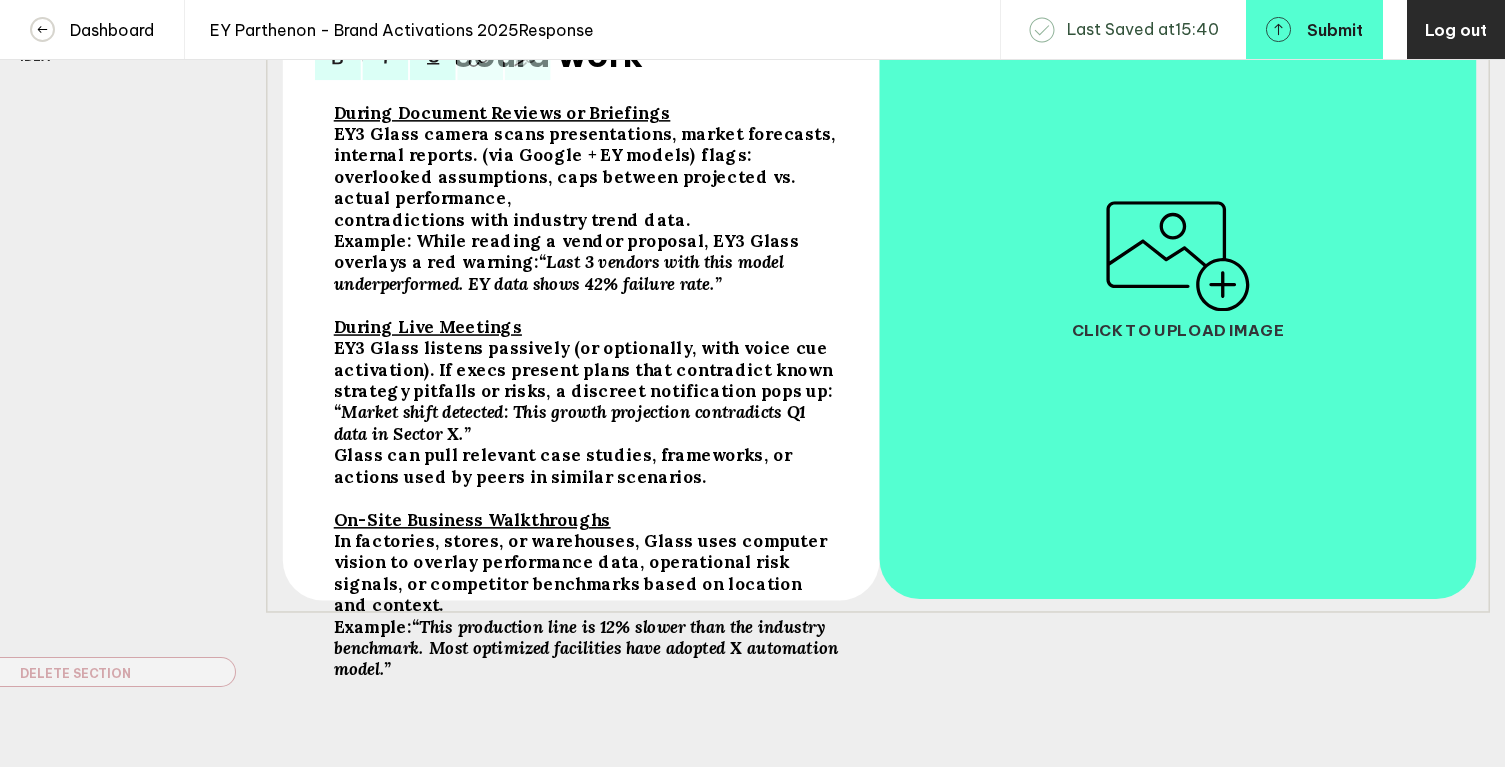 click on "Glass can pull relevant case studies, frameworks, or actions used by peers in similar scenarios." at bounding box center (587, 167) 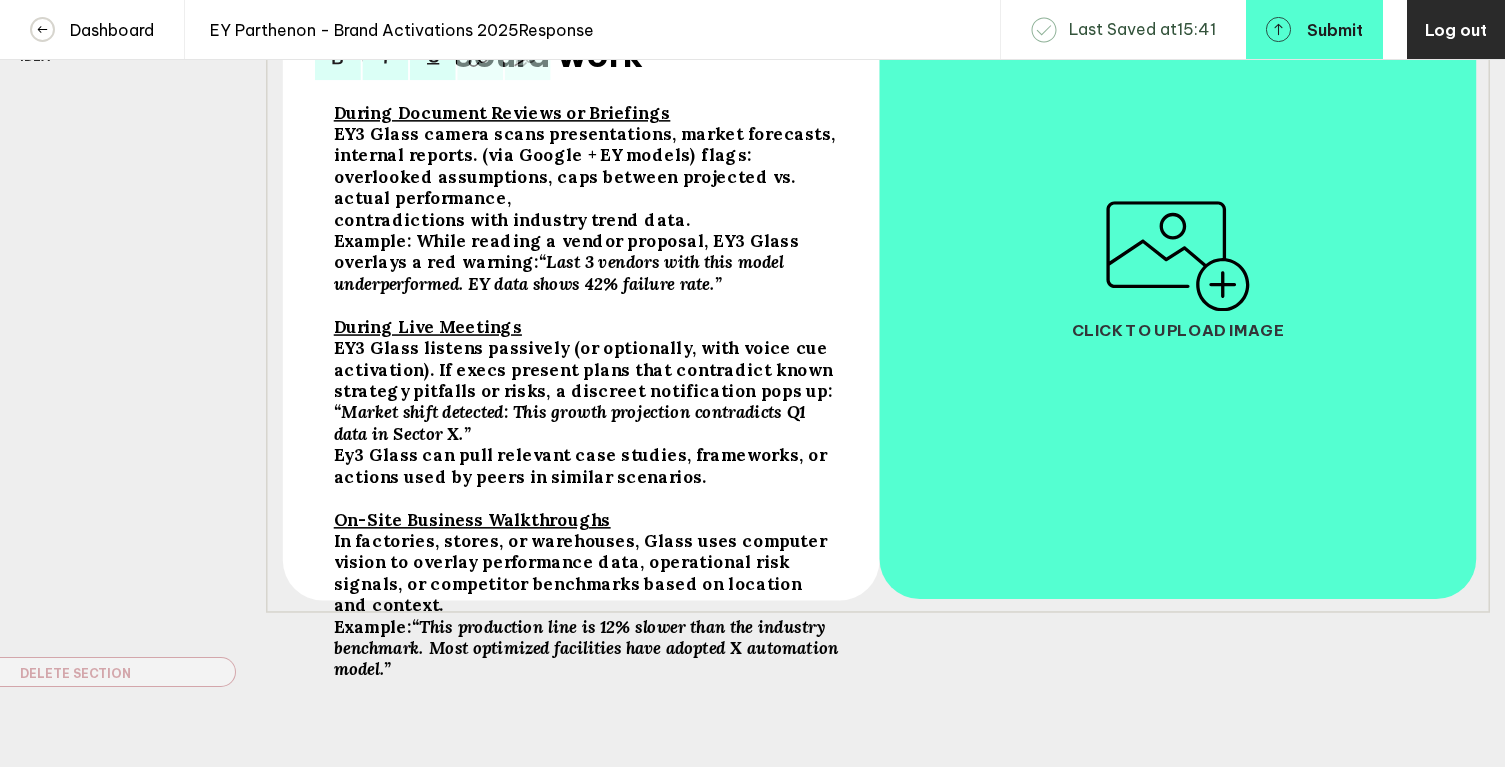click on "Ey3 Glass can pull relevant case studies, frameworks, or actions used by peers in similar scenarios." at bounding box center [587, 167] 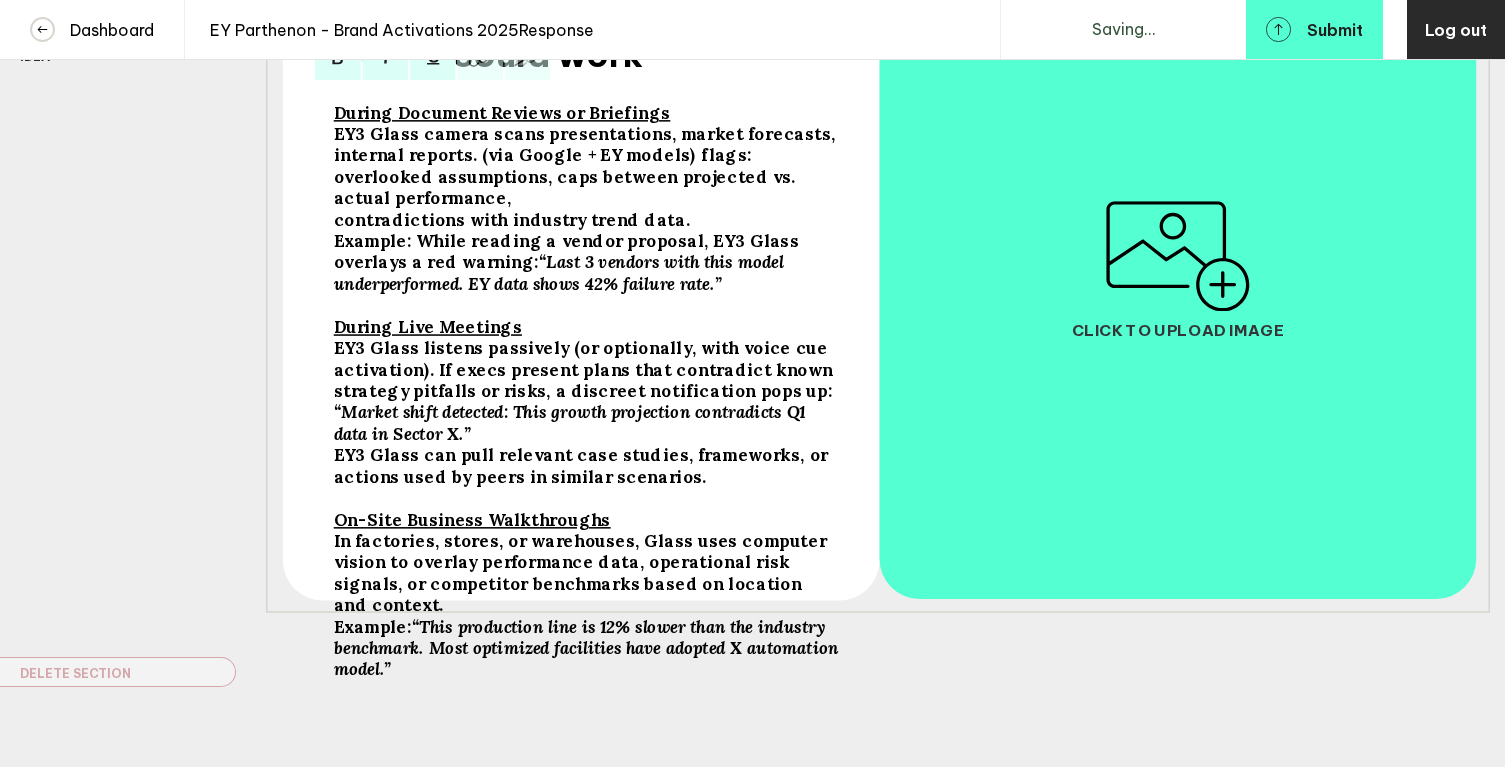 click on "During Document Reviews or Briefings EY3 Glass camera scans presentations, market forecasts, internal reports. (via Google + EY models) flags: overlooked assumptions, caps between projected vs. actual performance,  contradictions with industry trend data. Example: While reading a vendor proposal, EY3 Glass overlays a red warning:  “Last 3 vendors with this model underperformed. EY data shows 42% failure rate.” During Live Meetings EY3 Glass listens passively (or optionally, with voice cue activation). If execs present plans that contradict known strategy pitfalls or risks, a discreet notification pops up: “Market shift detected: This growth projection contradicts Q1 data in Sector X.” EY3 Glass can pull relevant case studies, frameworks, or actions used by peers in similar scenarios. On-Site Business Walkthroughs In factories, stores, or warehouses, Glass uses computer vision to overlay performance data, operational risk signals, or competitor benchmarks based on location and context. Example:" at bounding box center [586, 338] 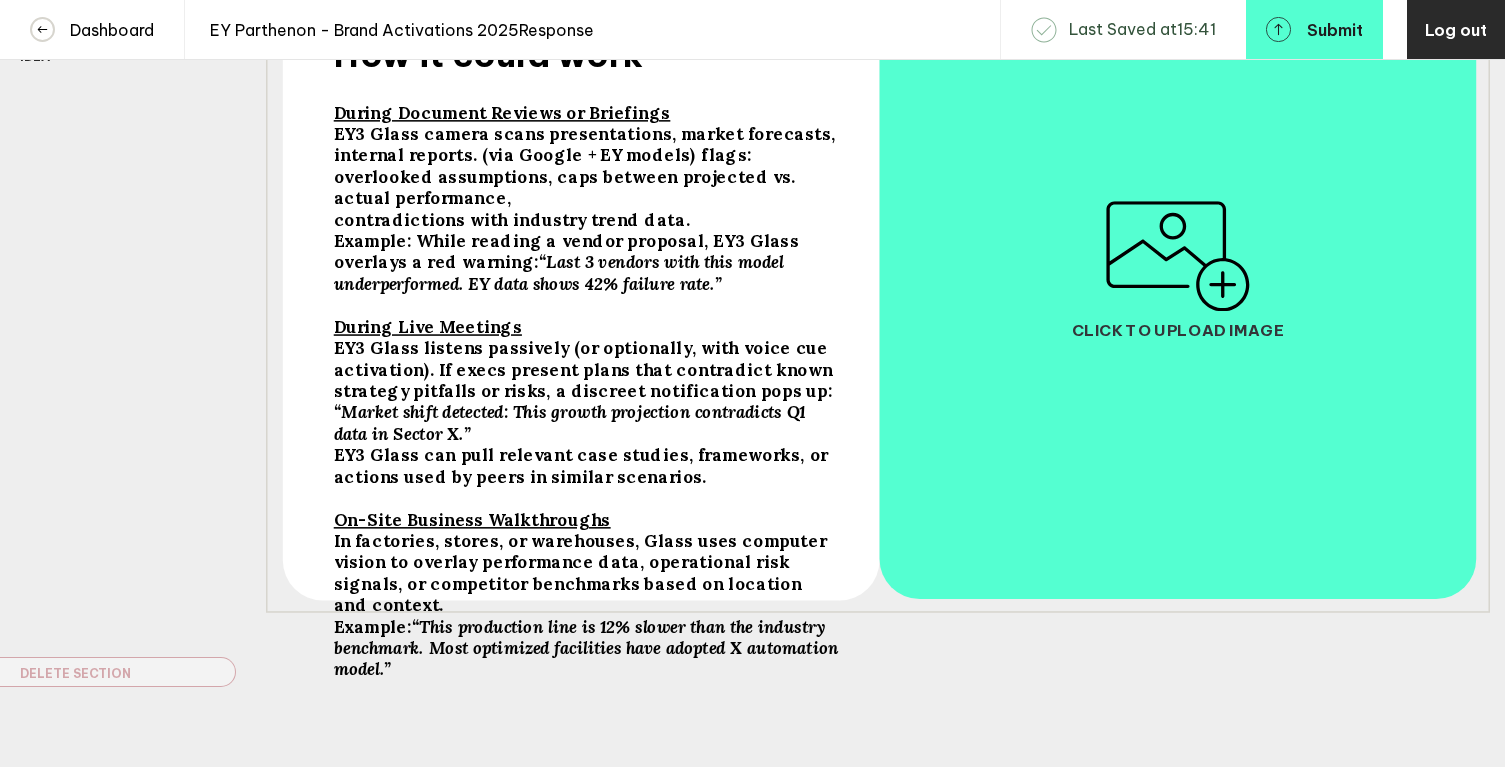 click on "EY3 Glass can pull relevant case studies, frameworks, or actions used by peers in similar scenarios." at bounding box center (587, 167) 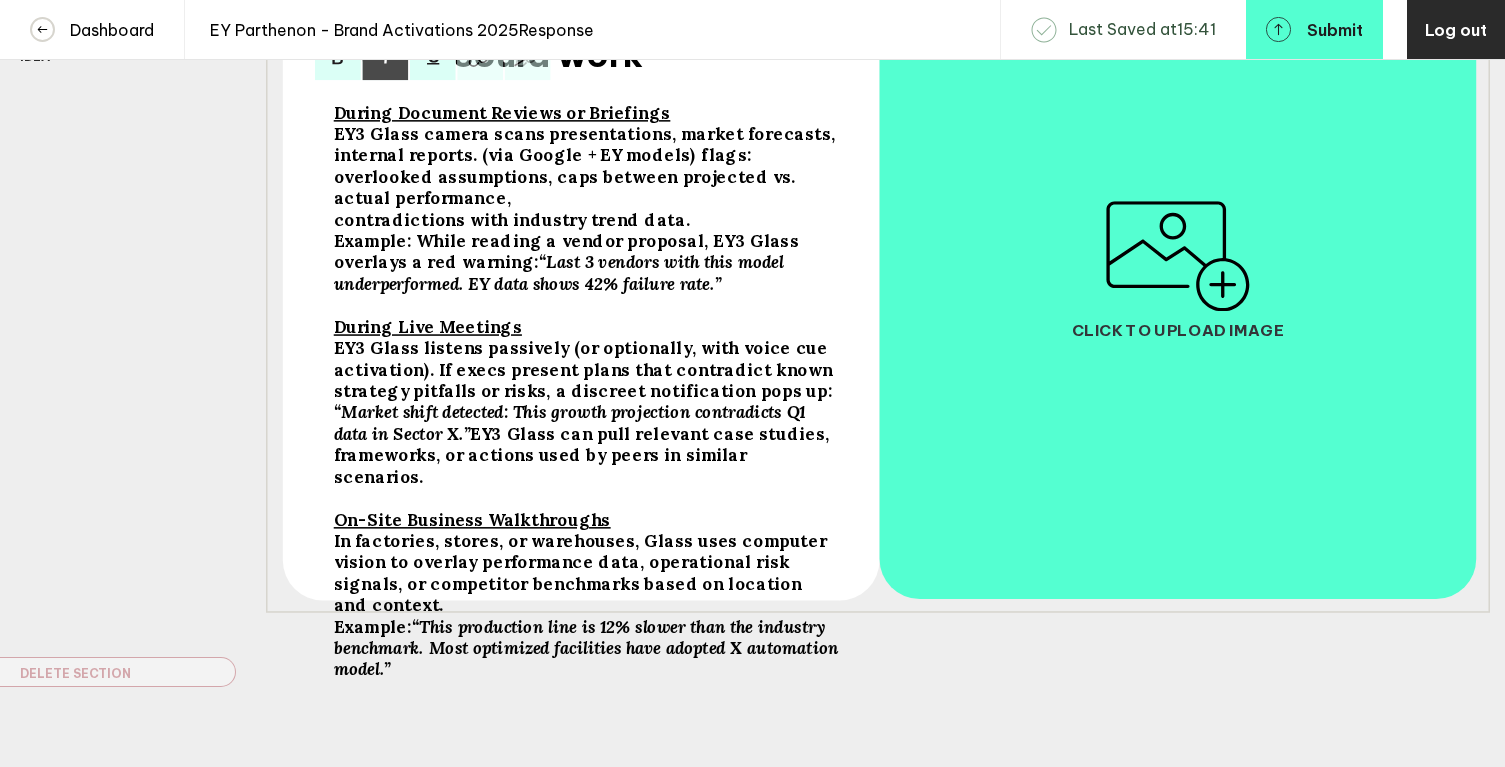click on "In factories, stores, or warehouses, Glass uses computer vision to overlay performance data, operational risk signals, or competitor benchmarks based on location and context." at bounding box center [587, 167] 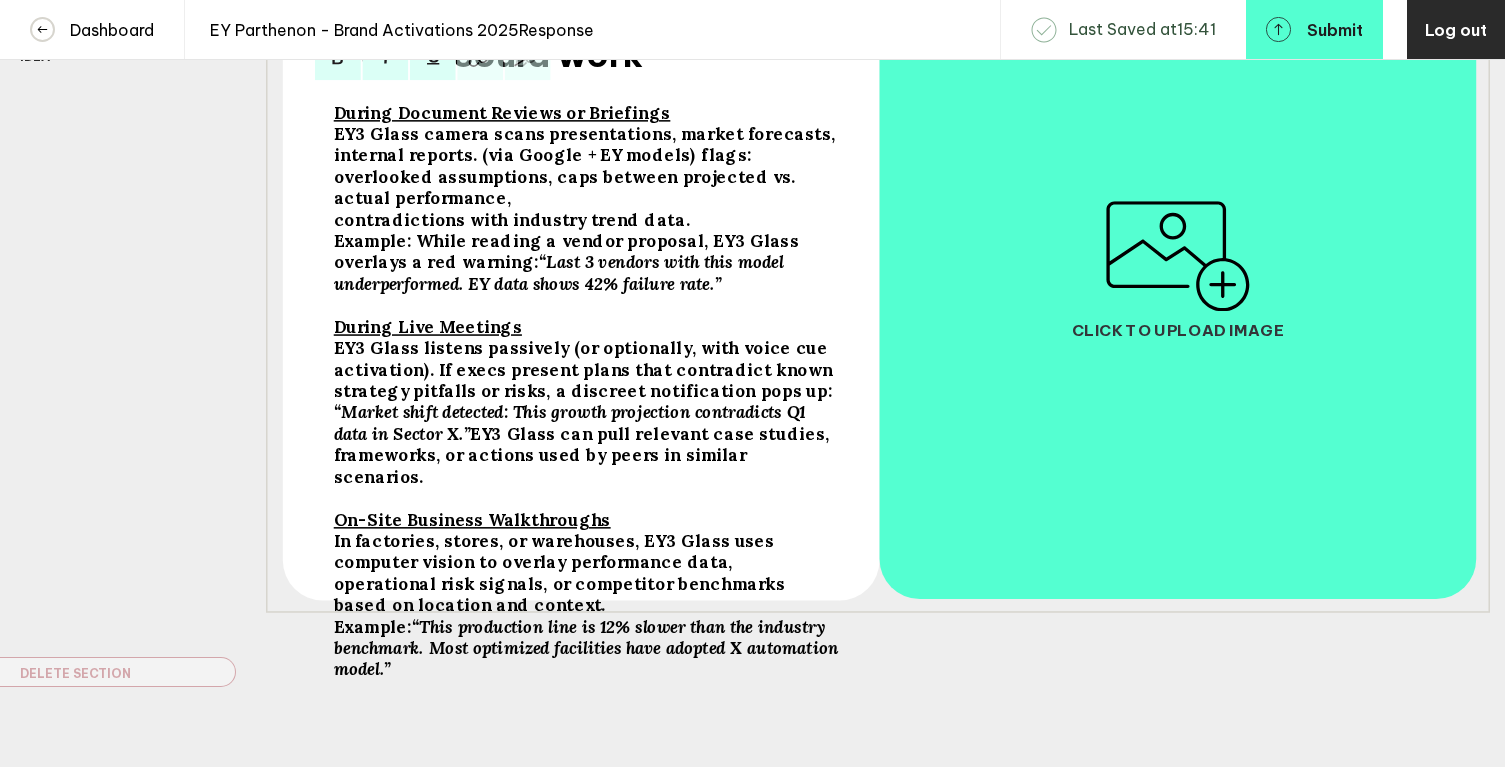 click on "Response Observations 1 Idea 1 Idea 2 Idea 3 Add Section Observations Idea Delete Section" at bounding box center (118, 244) 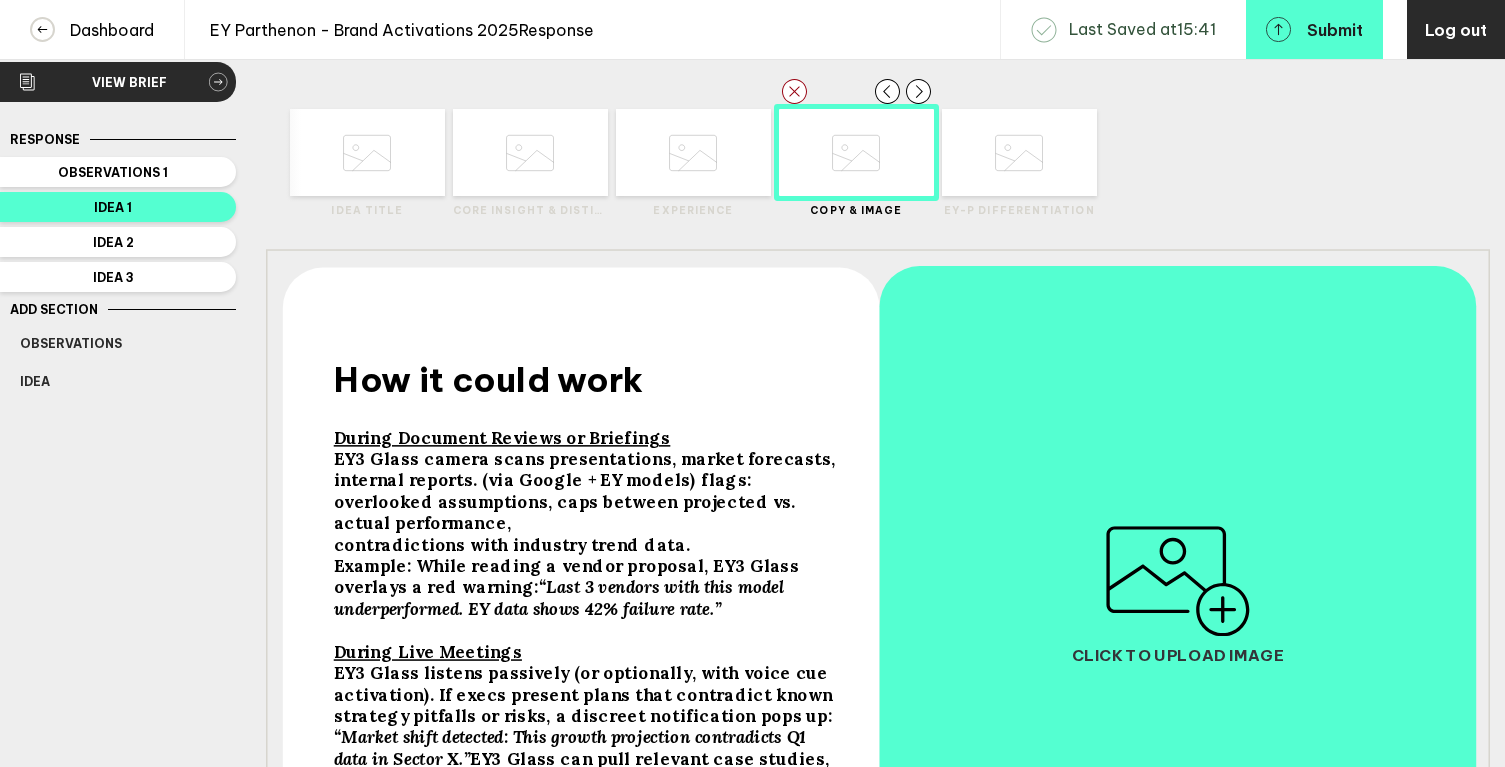 scroll, scrollTop: 0, scrollLeft: 0, axis: both 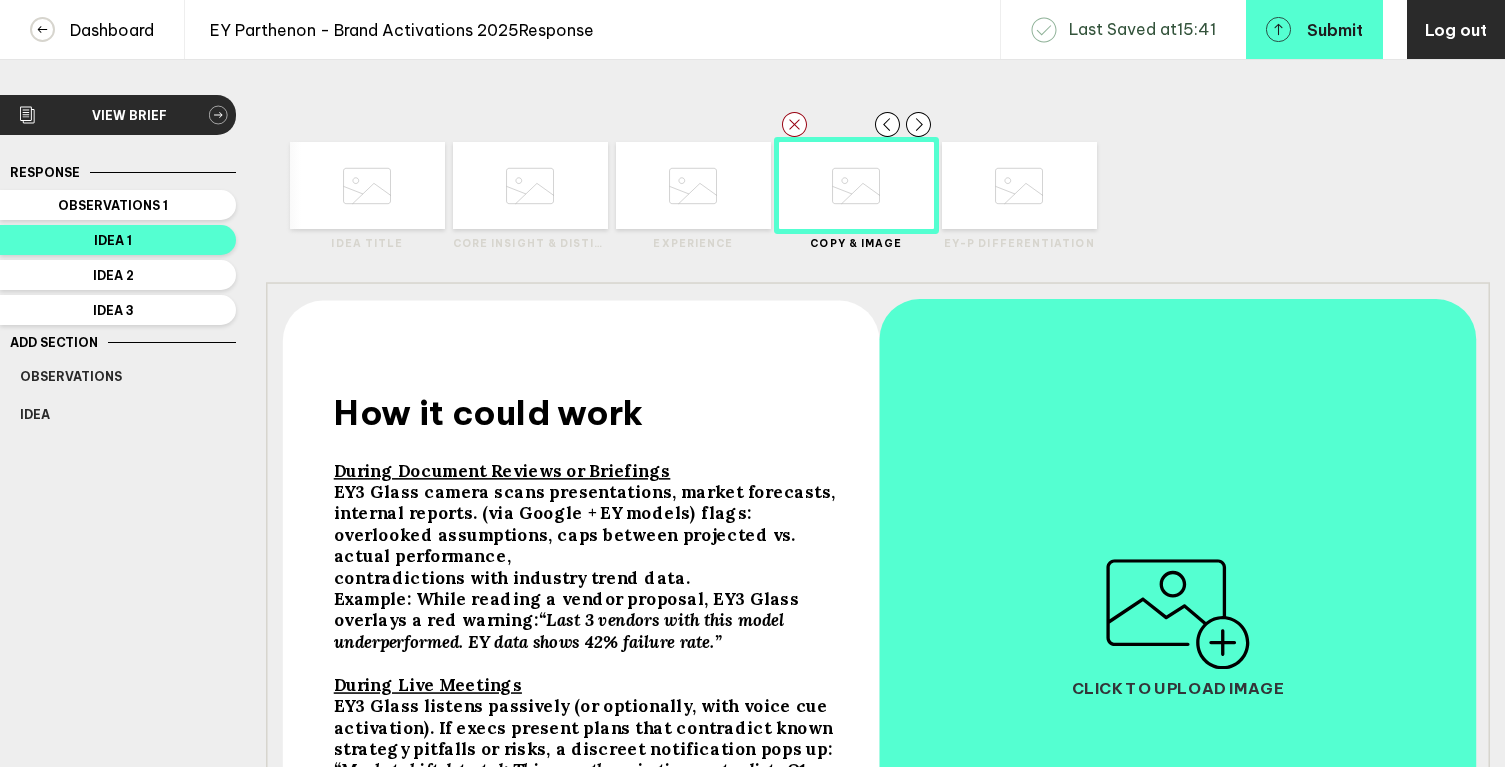 click at bounding box center [367, 186] 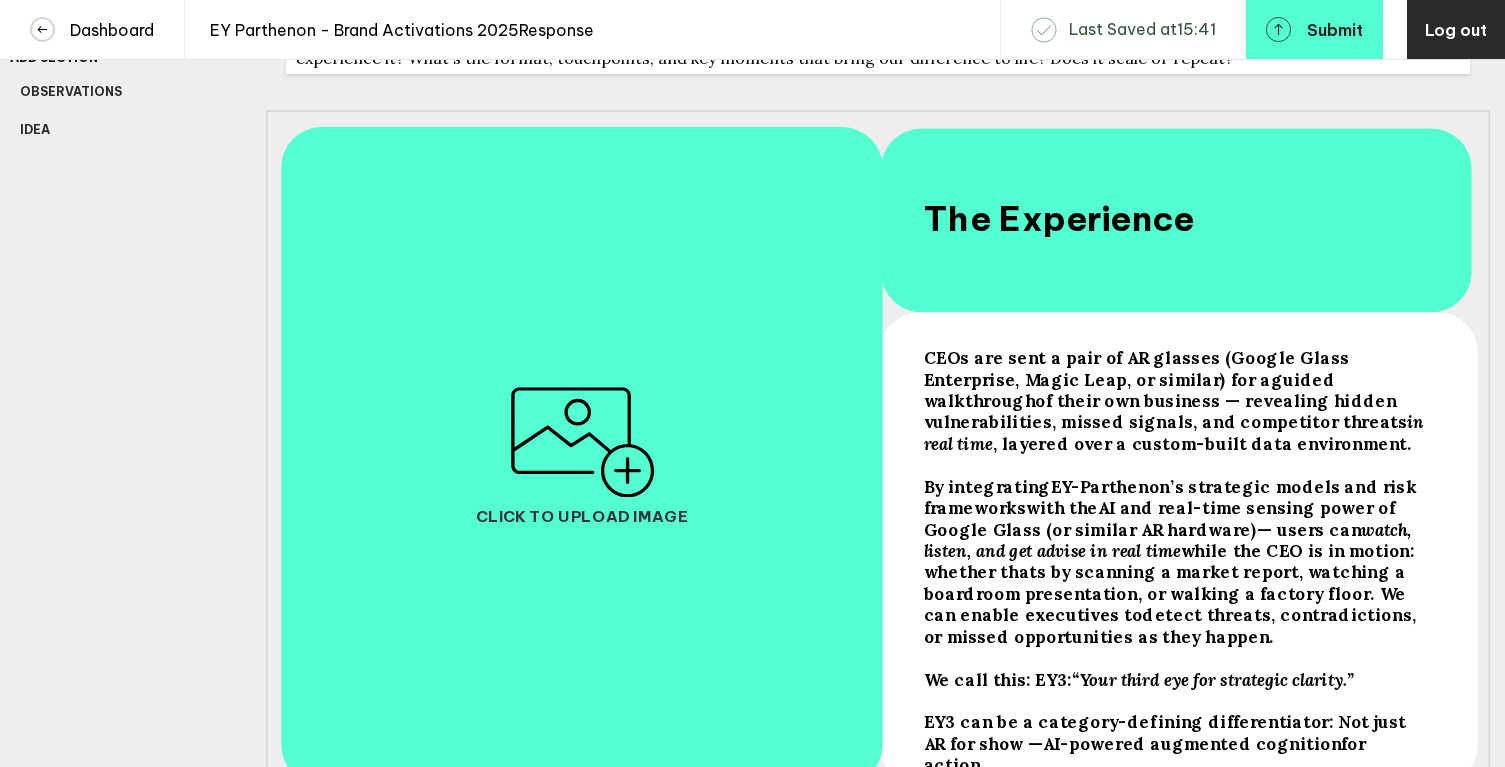 scroll, scrollTop: 290, scrollLeft: 0, axis: vertical 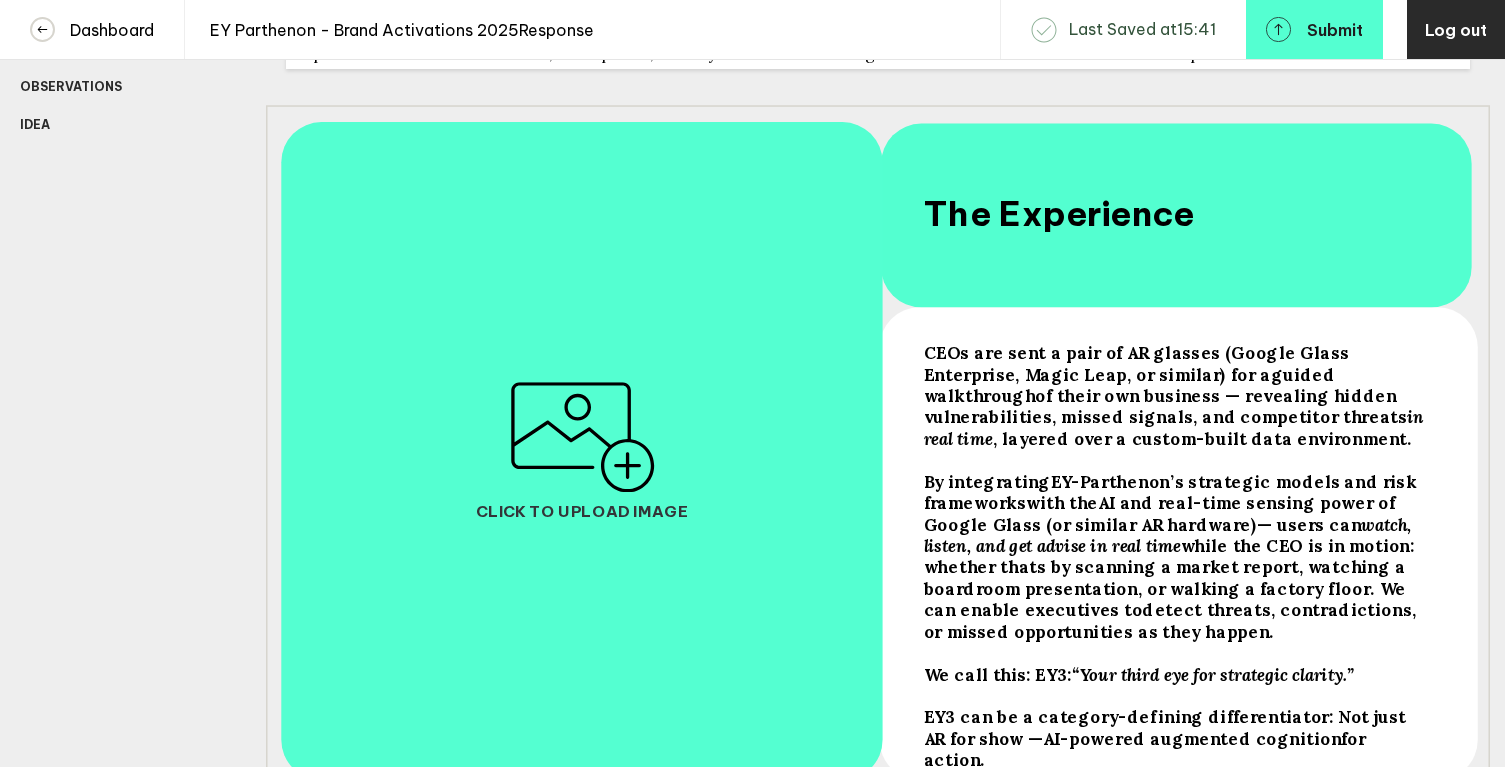 click on "CEOs are sent a pair of AR glasses (Google Glass Enterprise, Magic Leap, or similar) for a" at bounding box center [1138, 363] 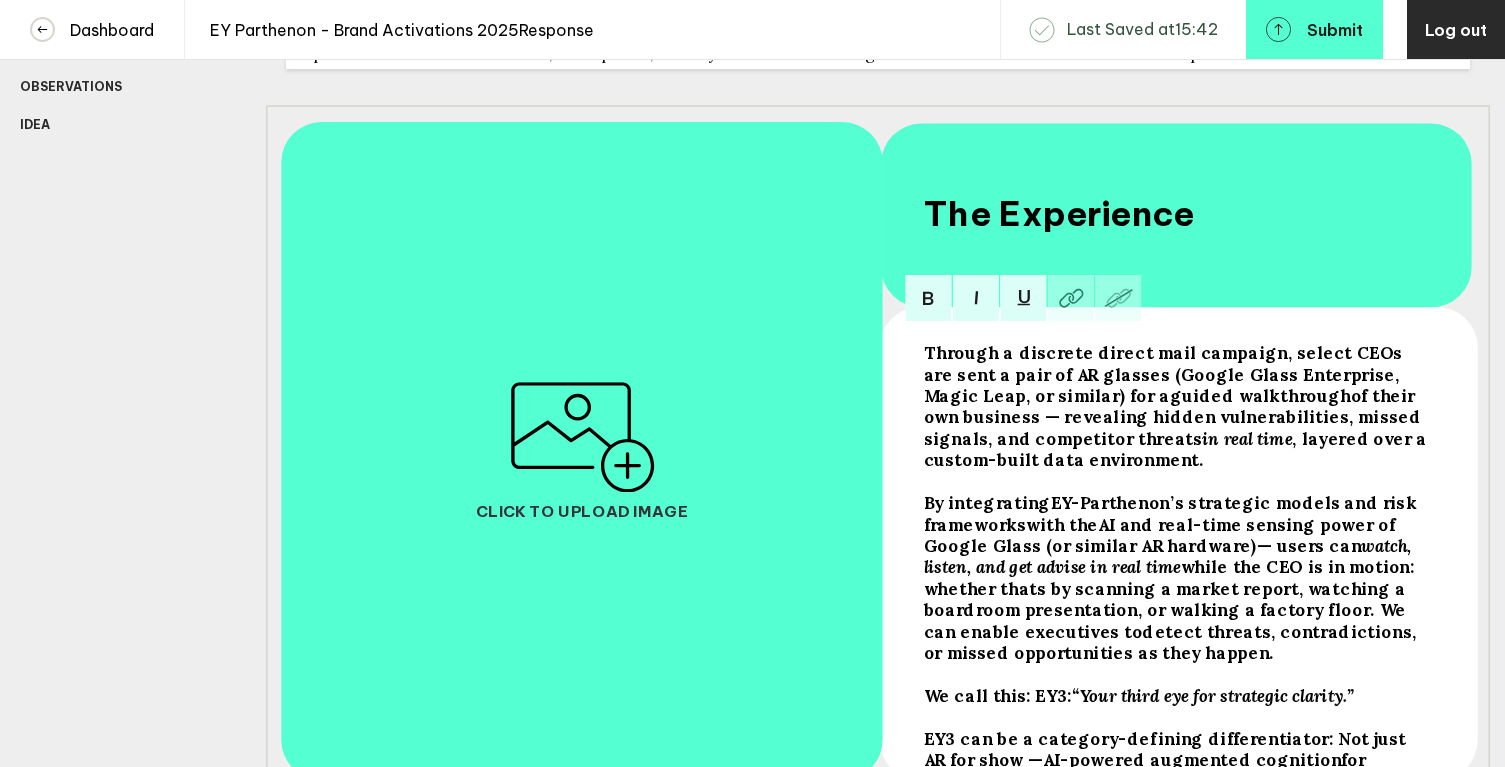 click on "Through a discrete direct mail campaign, select CEOs are sent a pair of AR glasses (Google Glass Enterprise, Magic Leap, or similar) for a" at bounding box center [1164, 374] 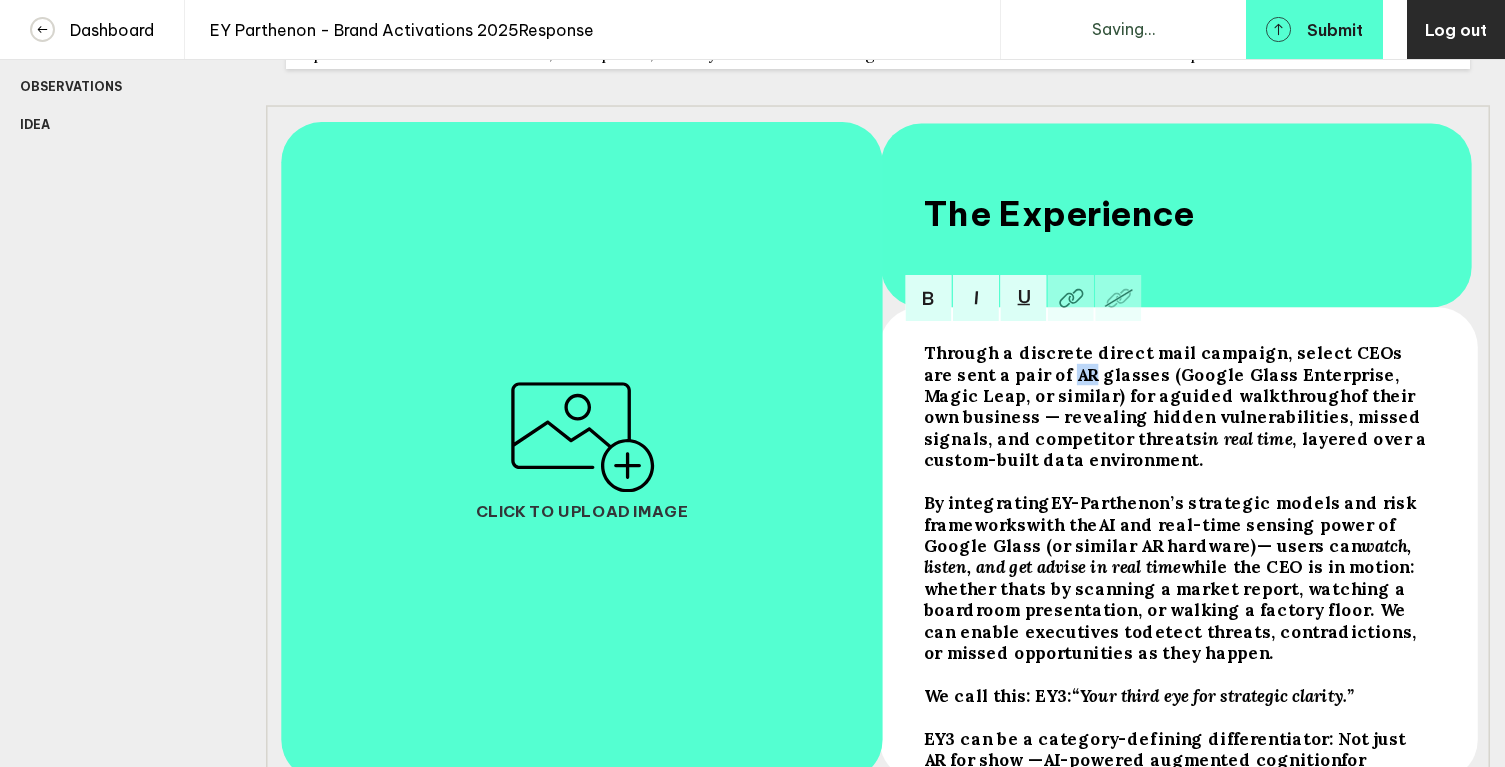 click on "Through a discrete direct mail campaign, select CEOs are sent a pair of AR glasses (Google Glass Enterprise, Magic Leap, or similar) for a" at bounding box center [1164, 374] 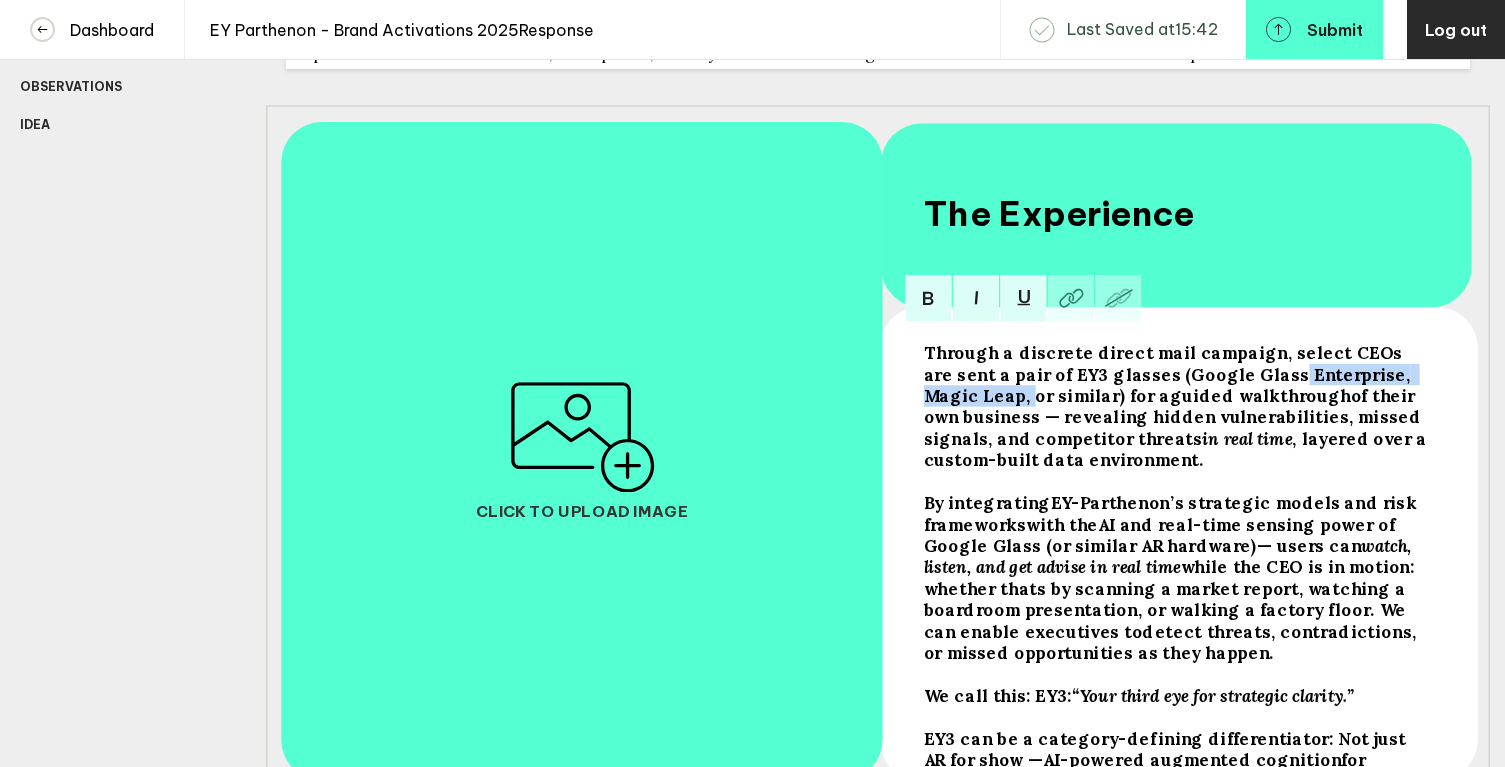 drag, startPoint x: 1199, startPoint y: 387, endPoint x: 1404, endPoint y: 387, distance: 205 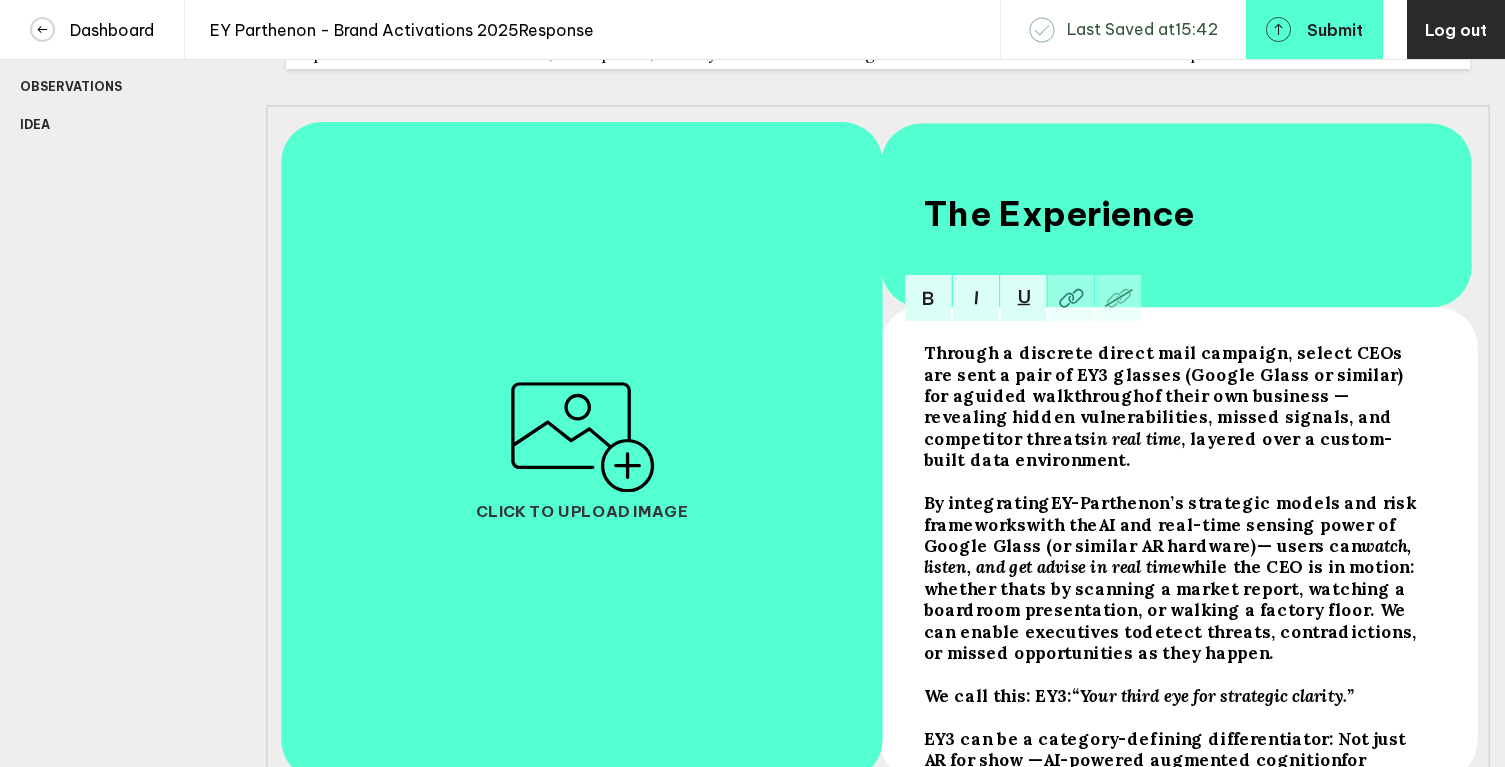 click on "guided walkthrough" at bounding box center (1165, 374) 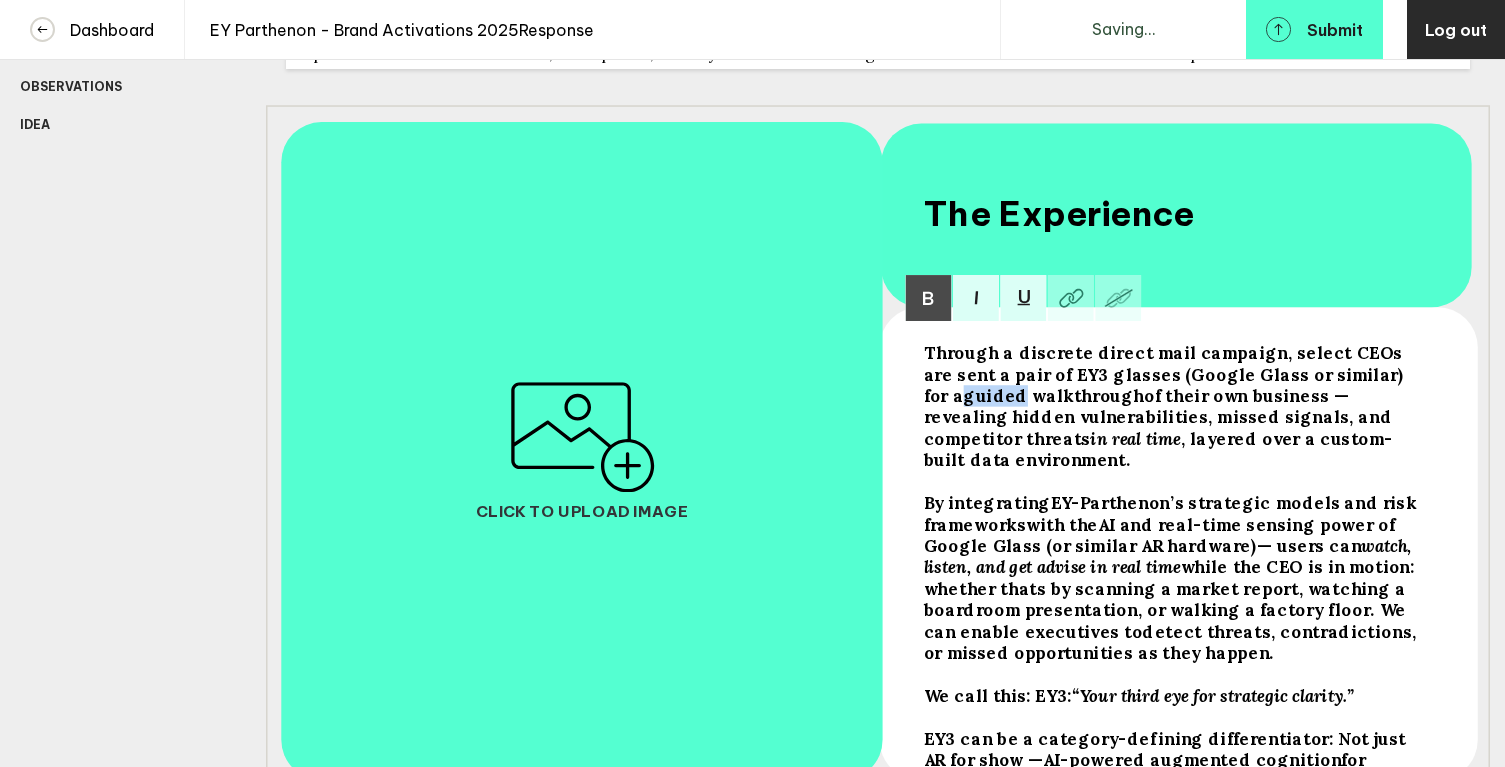 click on "guided walkthrough" at bounding box center [1165, 374] 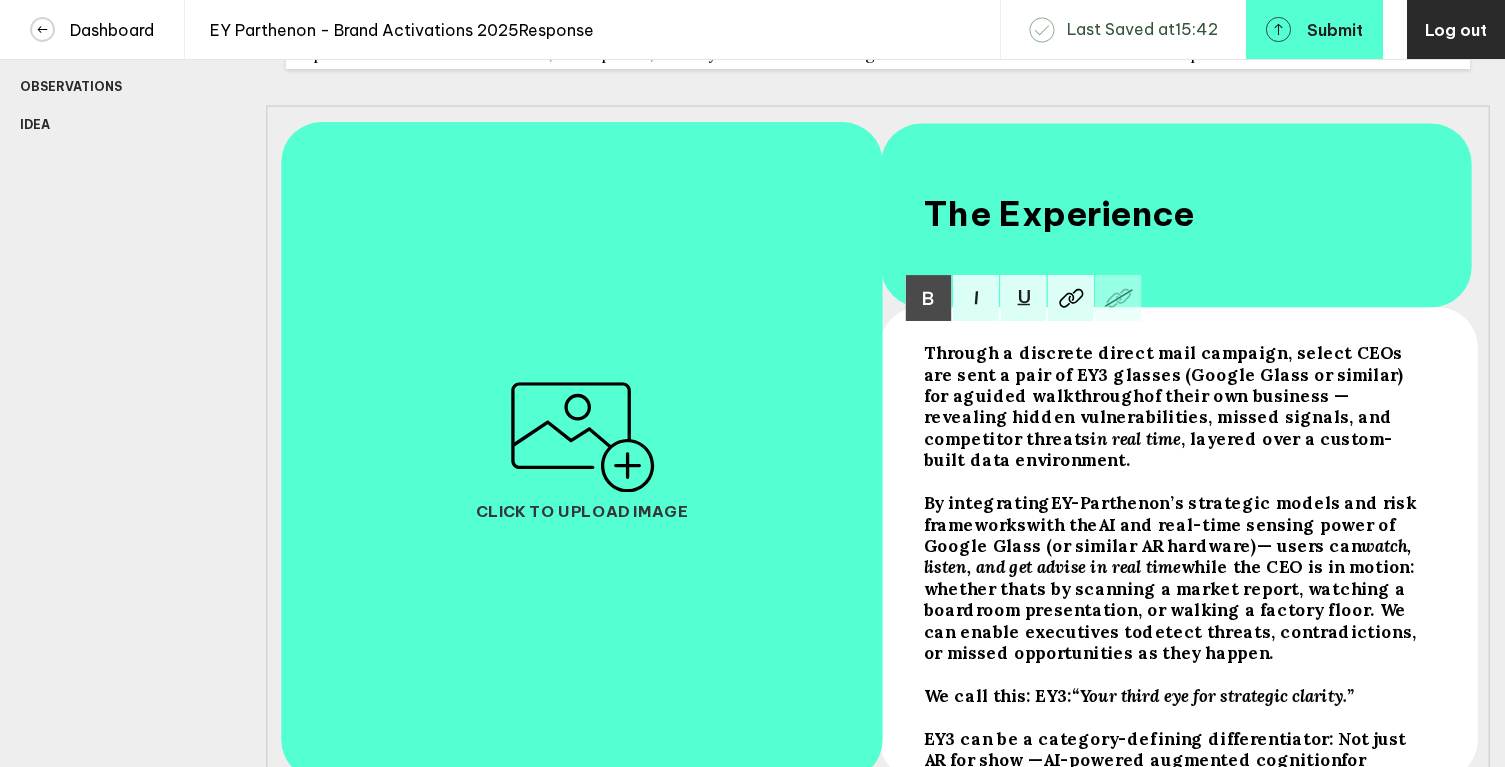 click on "Through a discrete direct mail campaign, select CEOs are sent a pair of EY3 glasses (Google Glass or similar) for a" at bounding box center [1165, 374] 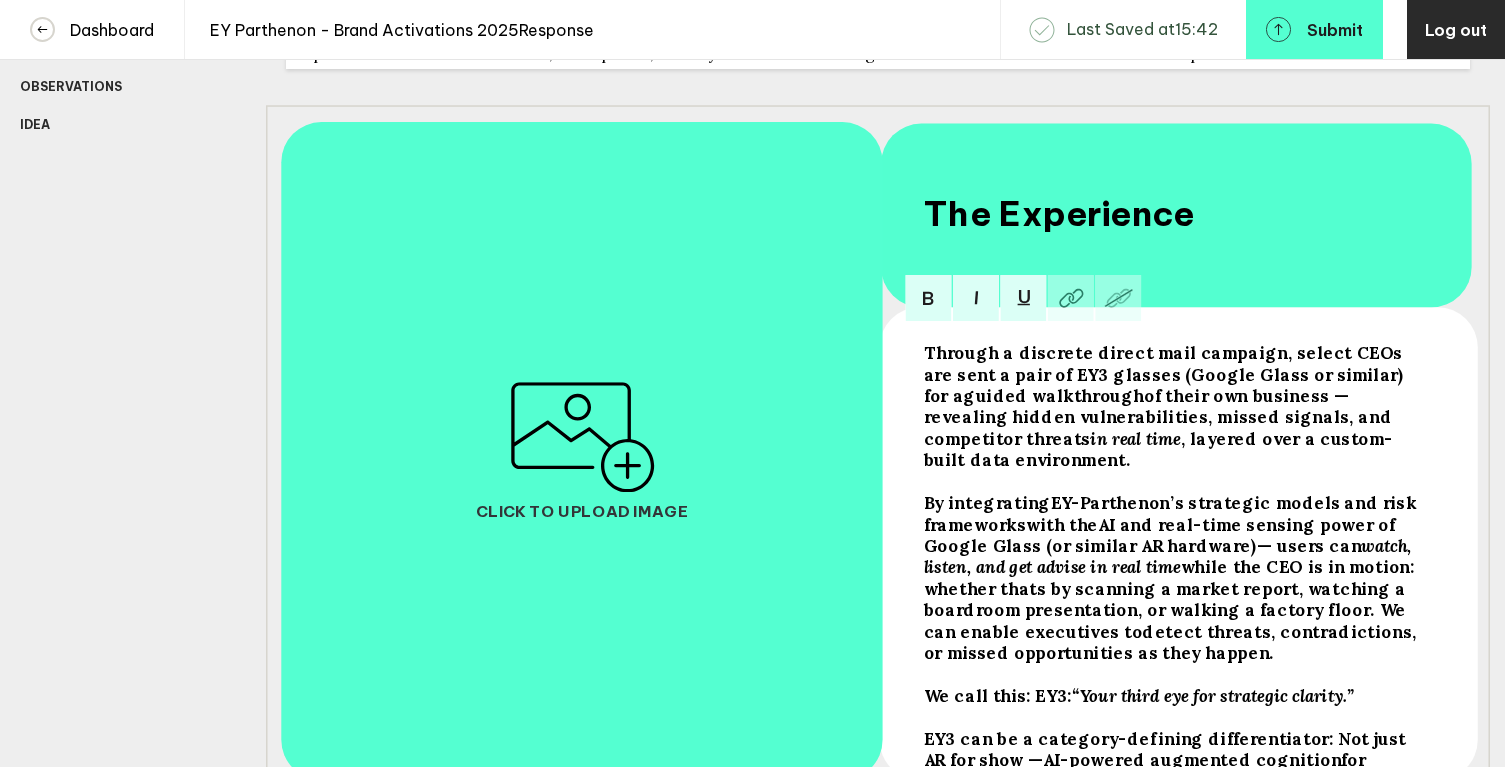 click on "of their own business — revealing hidden vulnerabilities, missed signals, and competitor threats" at bounding box center (1165, 374) 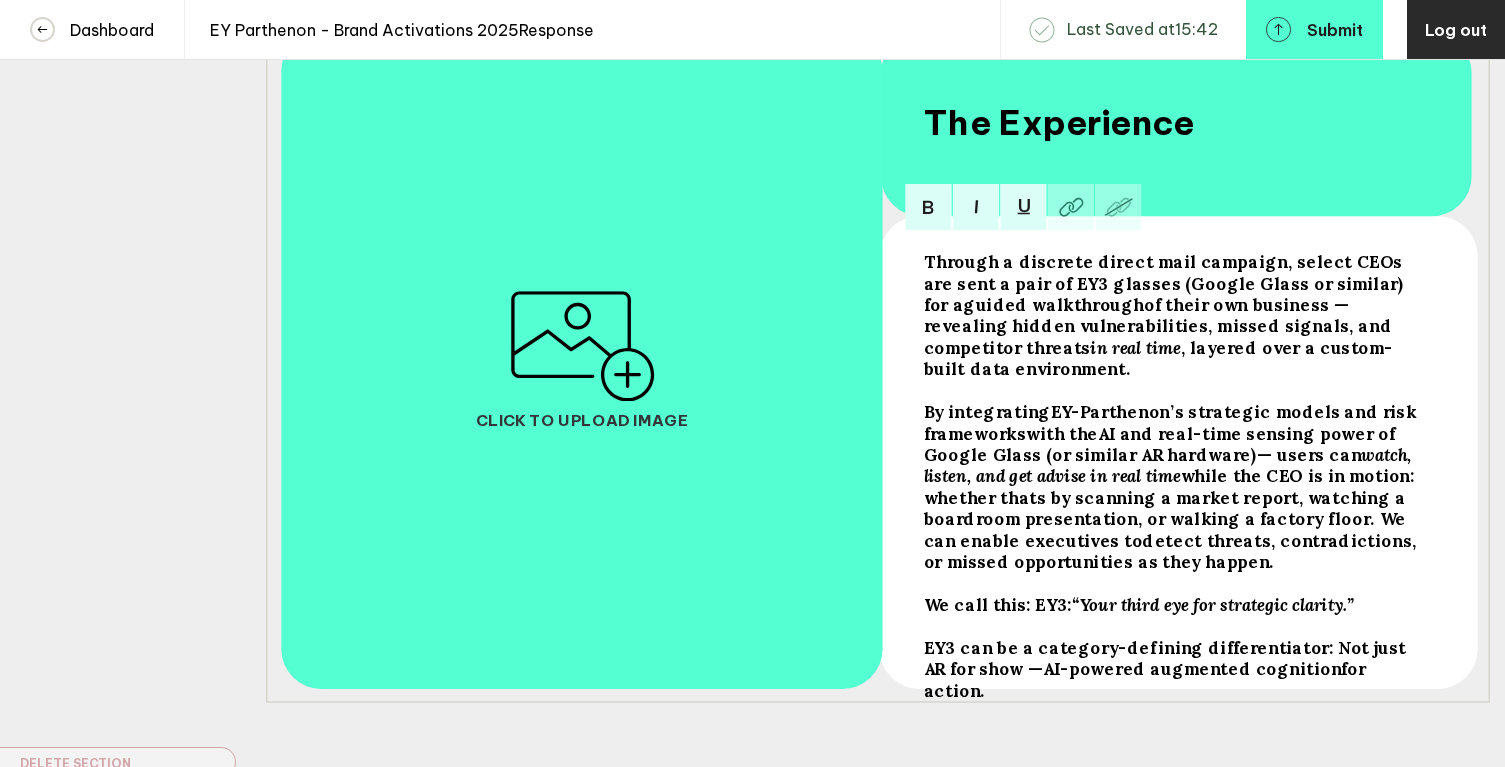 scroll, scrollTop: 383, scrollLeft: 0, axis: vertical 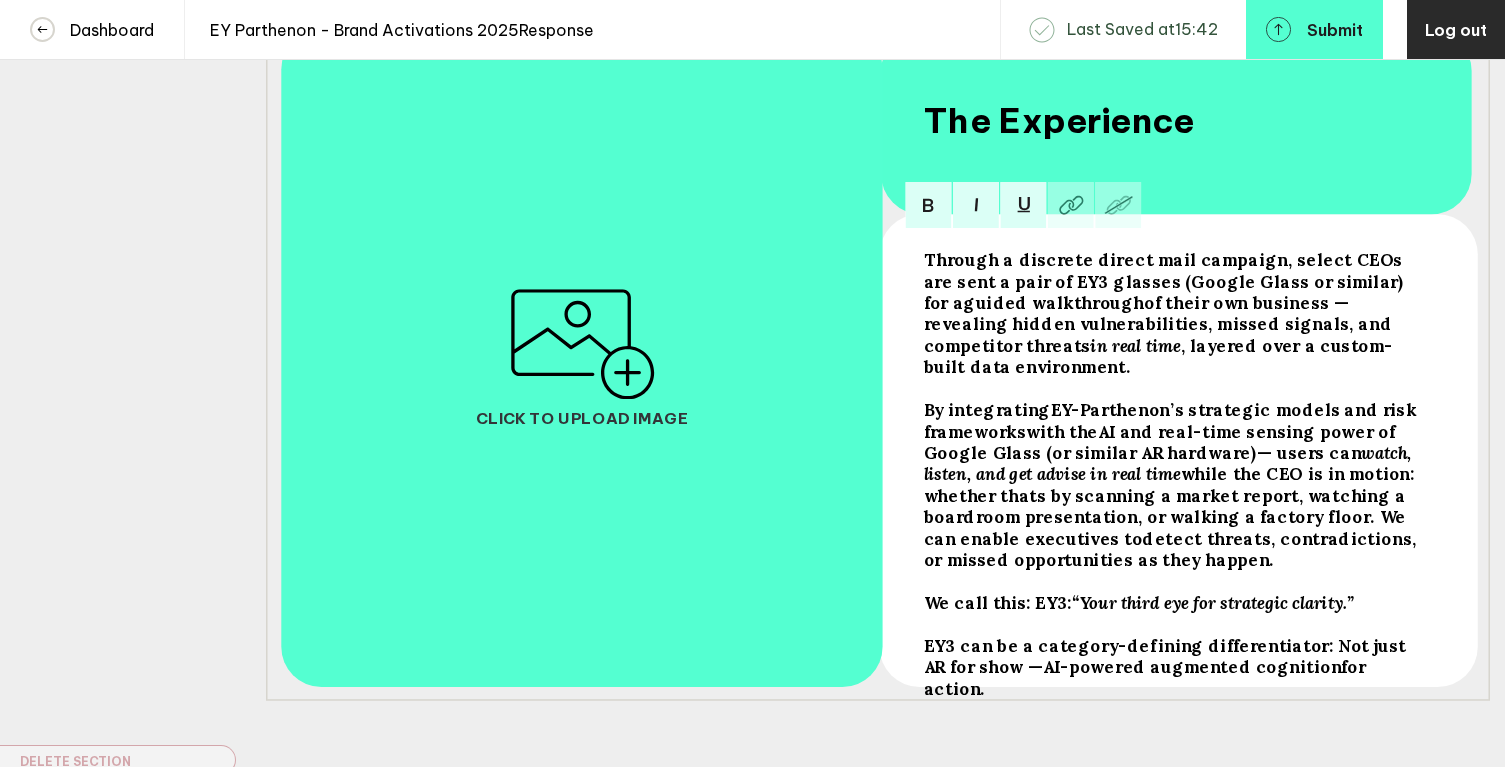click at bounding box center (1176, 313) 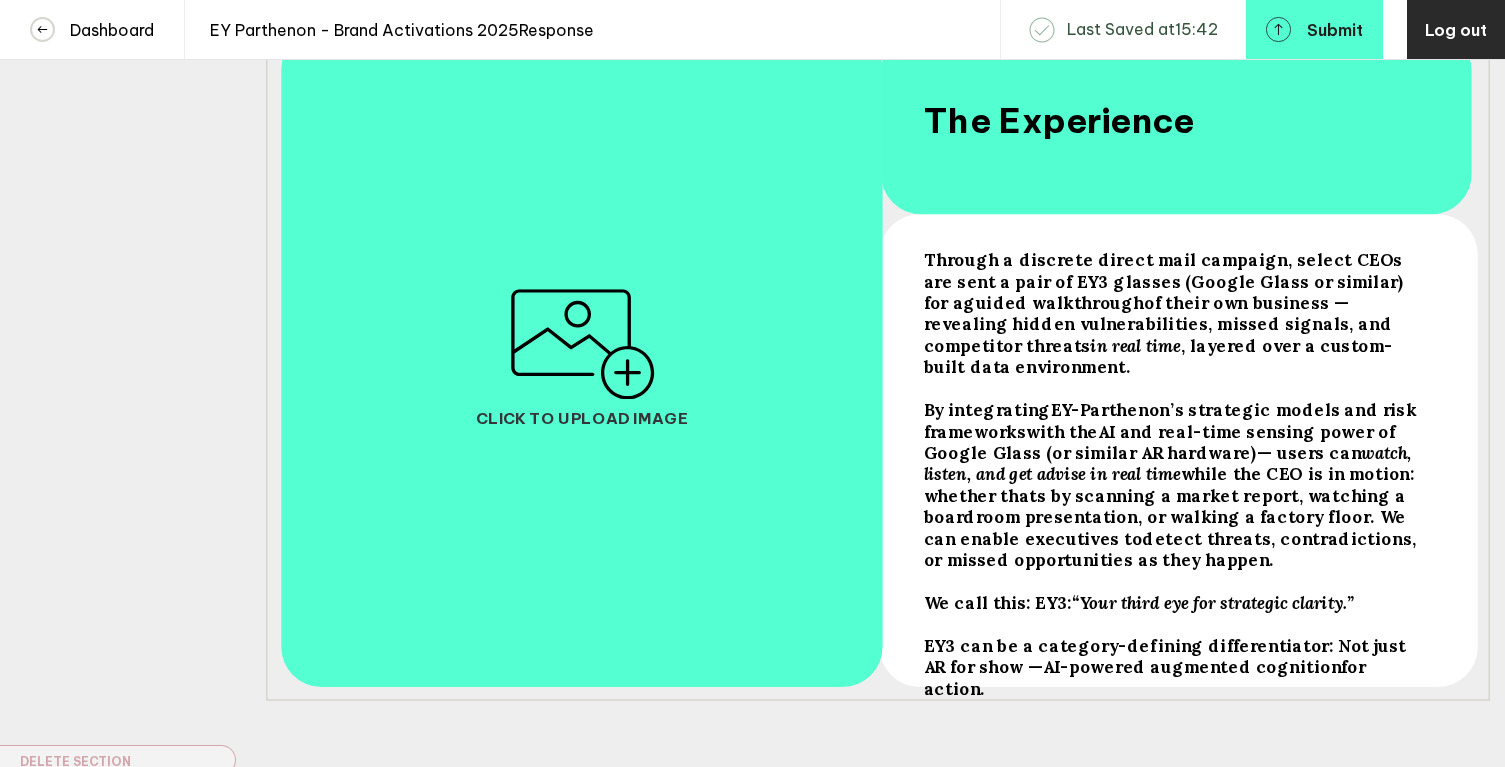 click on "Through a discrete direct mail campaign, select CEOs are sent a pair of EY3 glasses (Google Glass or similar) for a  guided walkthrough  of their own business — revealing hidden vulnerabilities, missed signals, and competitor threats  in real time , layered over a custom-built data environment.  By integrating  EY-Parthenon’s strategic models and risk frameworks  with the  AI and real-time sensing power of Google Glass (or similar AR hardware)  — users can  watch, listen, and get advise in real time  while the CEO is in motion: whether thats by scanning a market report, watching a boardroom presentation, or walking a factory floor. We can enable executives to  detect threats, contradictions, or missed opportunities as they happen .  We call this: EY3:  “Your third eye for strategic clarity.” EY3 can be a category-defining differentiator: Not just AR for show —  AI-powered augmented cognition  for action." at bounding box center (1176, 454) 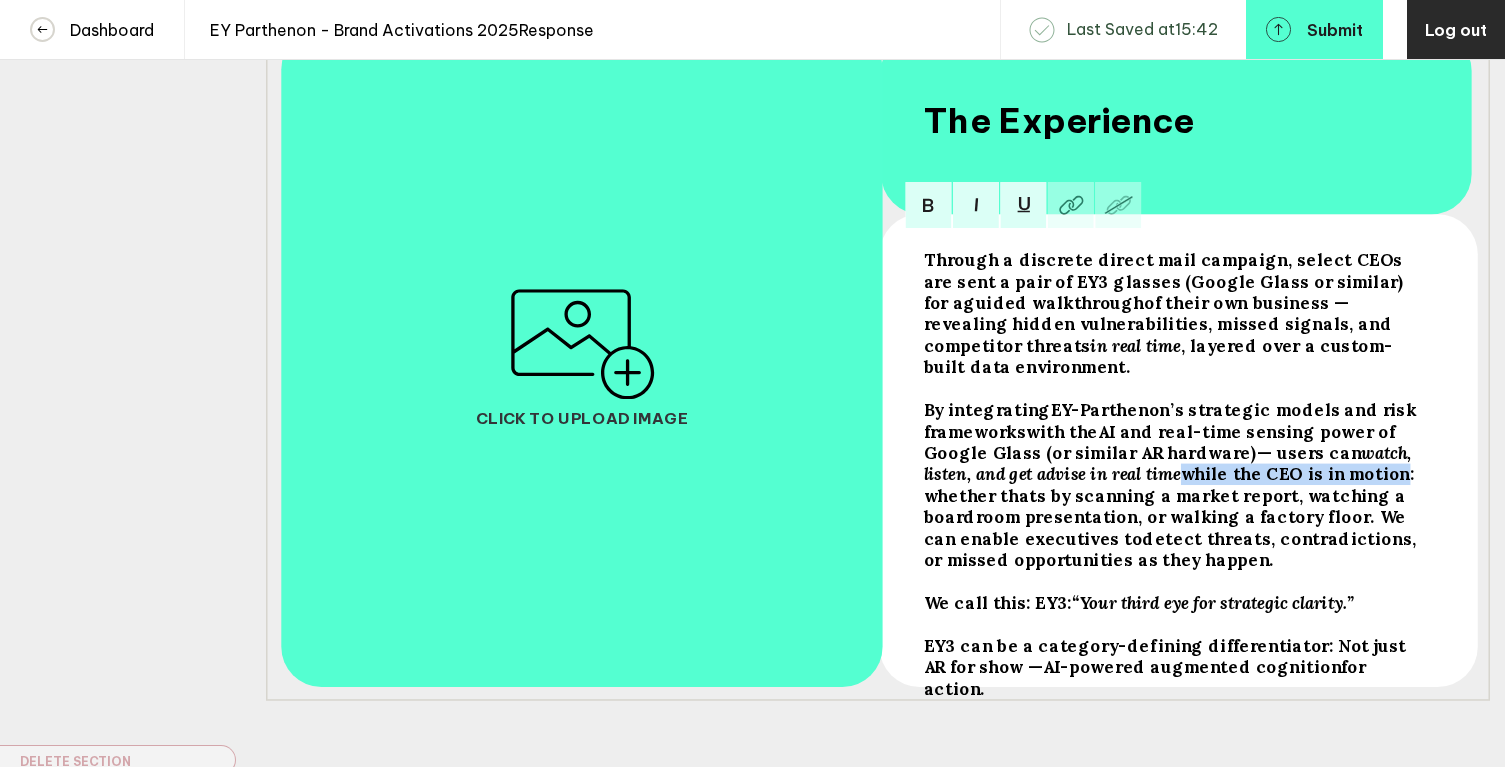 drag, startPoint x: 1190, startPoint y: 464, endPoint x: 1399, endPoint y: 468, distance: 209.03827 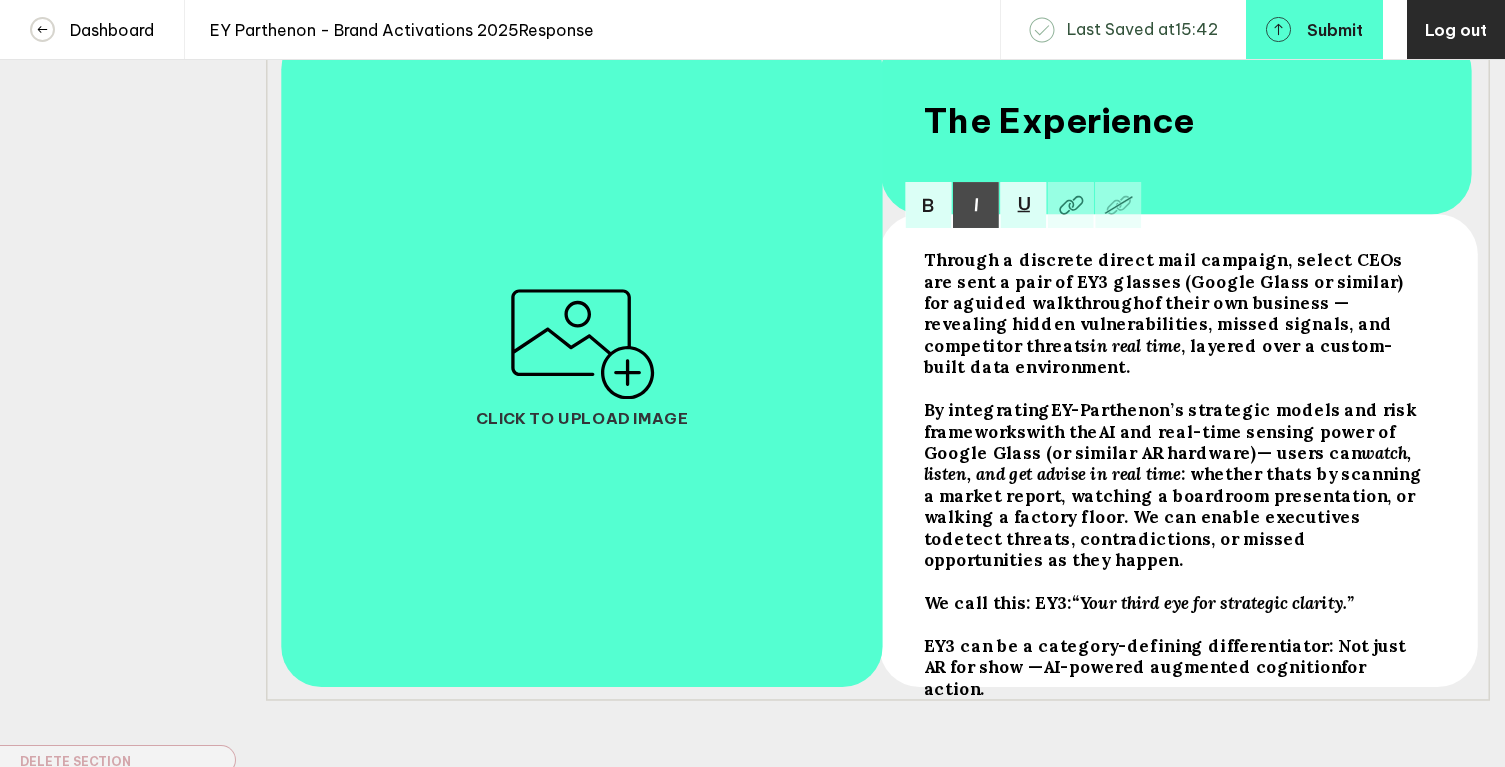 click on ": whether thats by scanning a market report, watching a boardroom presentation, or walking a factory floor. We can enable executives to" at bounding box center (1165, 281) 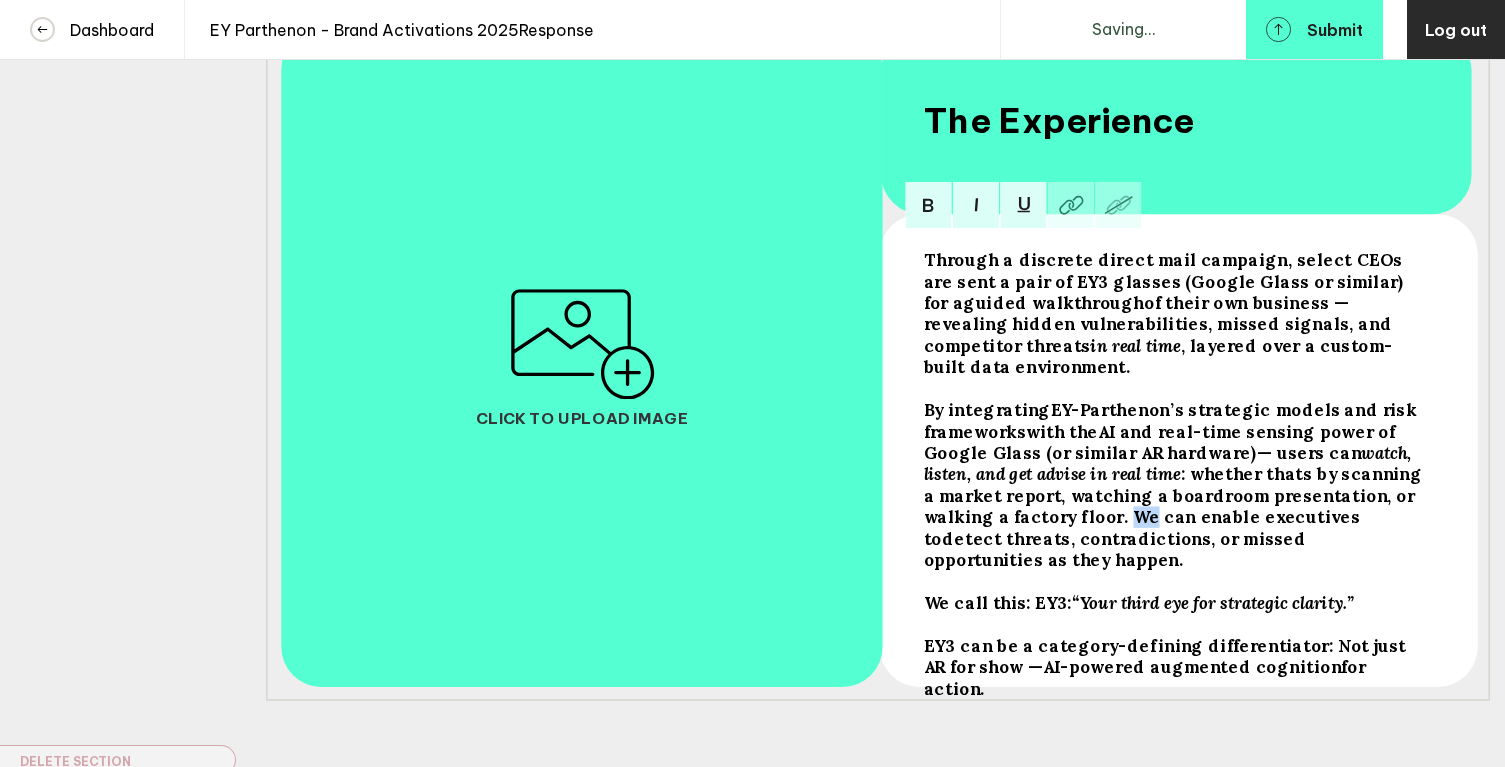 click on ": whether thats by scanning a market report, watching a boardroom presentation, or walking a factory floor. We can enable executives to" at bounding box center (1165, 281) 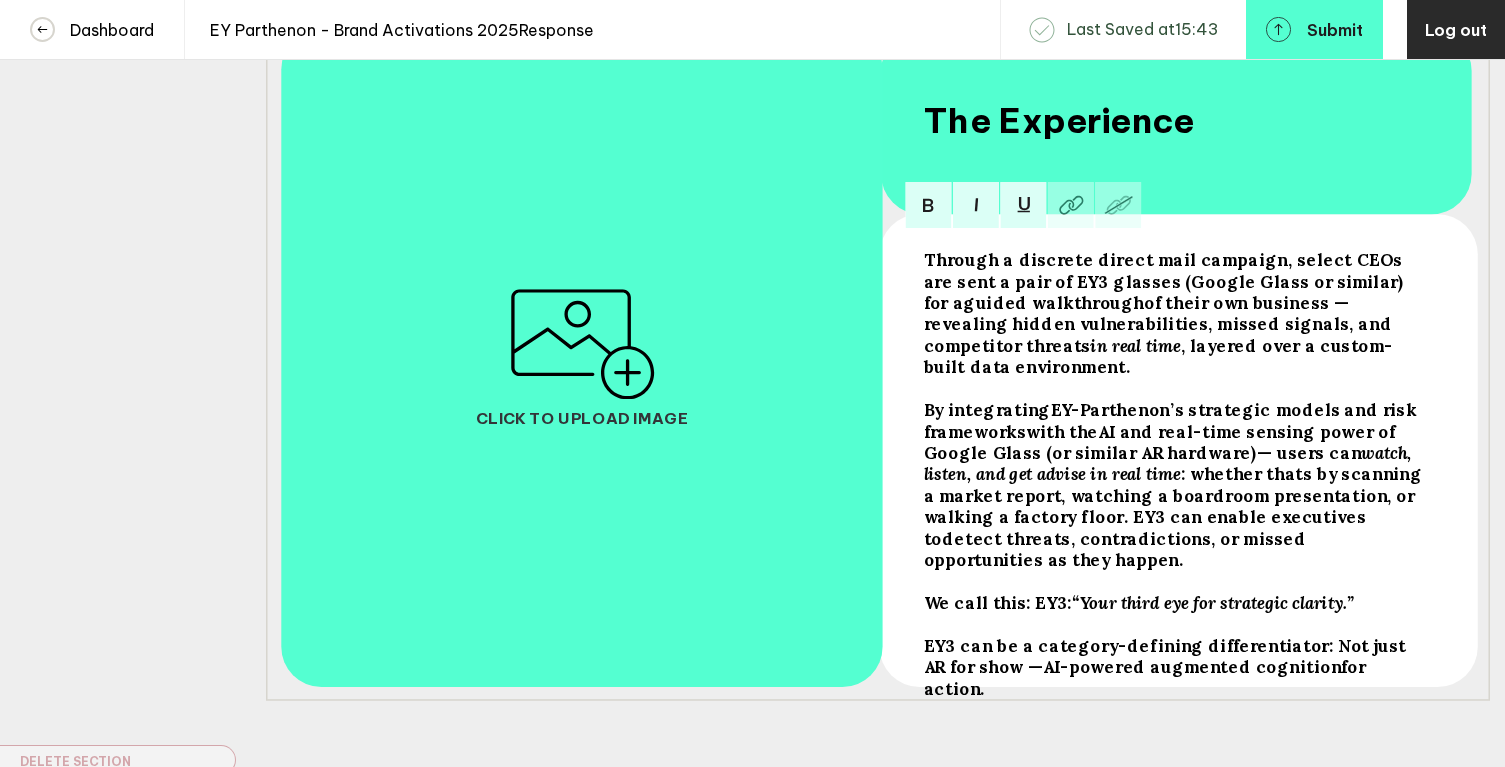 click on "By integrating  EY-Parthenon’s strategic models and risk frameworks  with the  AI and real-time sensing power of Google Glass (or similar AR hardware)  — users can  watch, listen, and get advise in real time : whether thats by scanning a market report, watching a boardroom presentation, or walking a factory floor. EY3 can enable executives to  detect threats, contradictions, or missed opportunities as they happen ." at bounding box center [1176, 313] 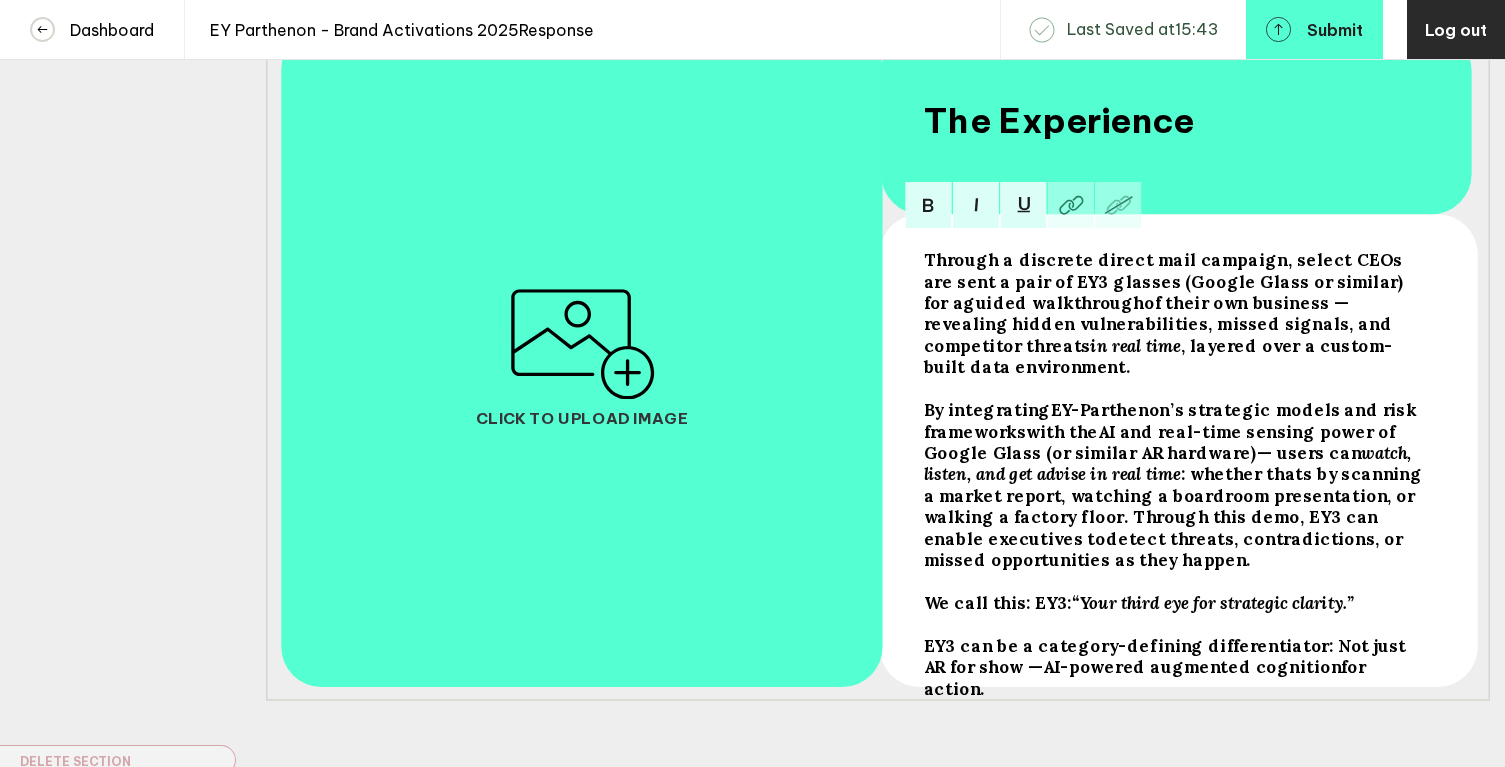 click on "By integrating EY-Parthenon’s strategic models and risk frameworks with the AI and real-time sensing power of Google Glass (or similar AR hardware) — users can watch, listen, and get advise in real time : whether thats by scanning a market report, watching a boardroom presentation, or walking a factory floor. Through this demo, EY3 can enable executives to detect threats, contradictions, or missed opportunities as they happen ." at bounding box center (1176, 313) 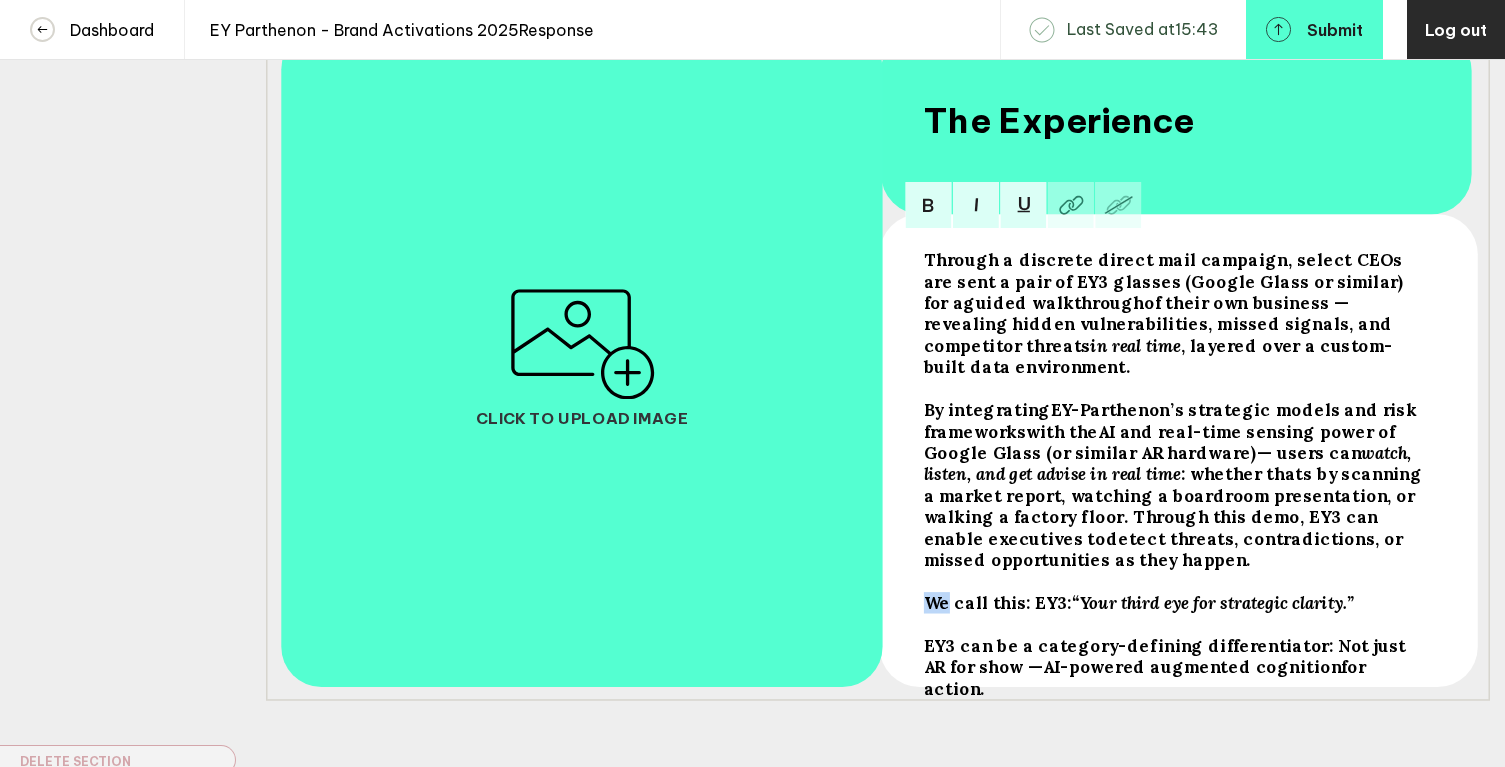 click on "We call this: EY3:" at bounding box center (1165, 281) 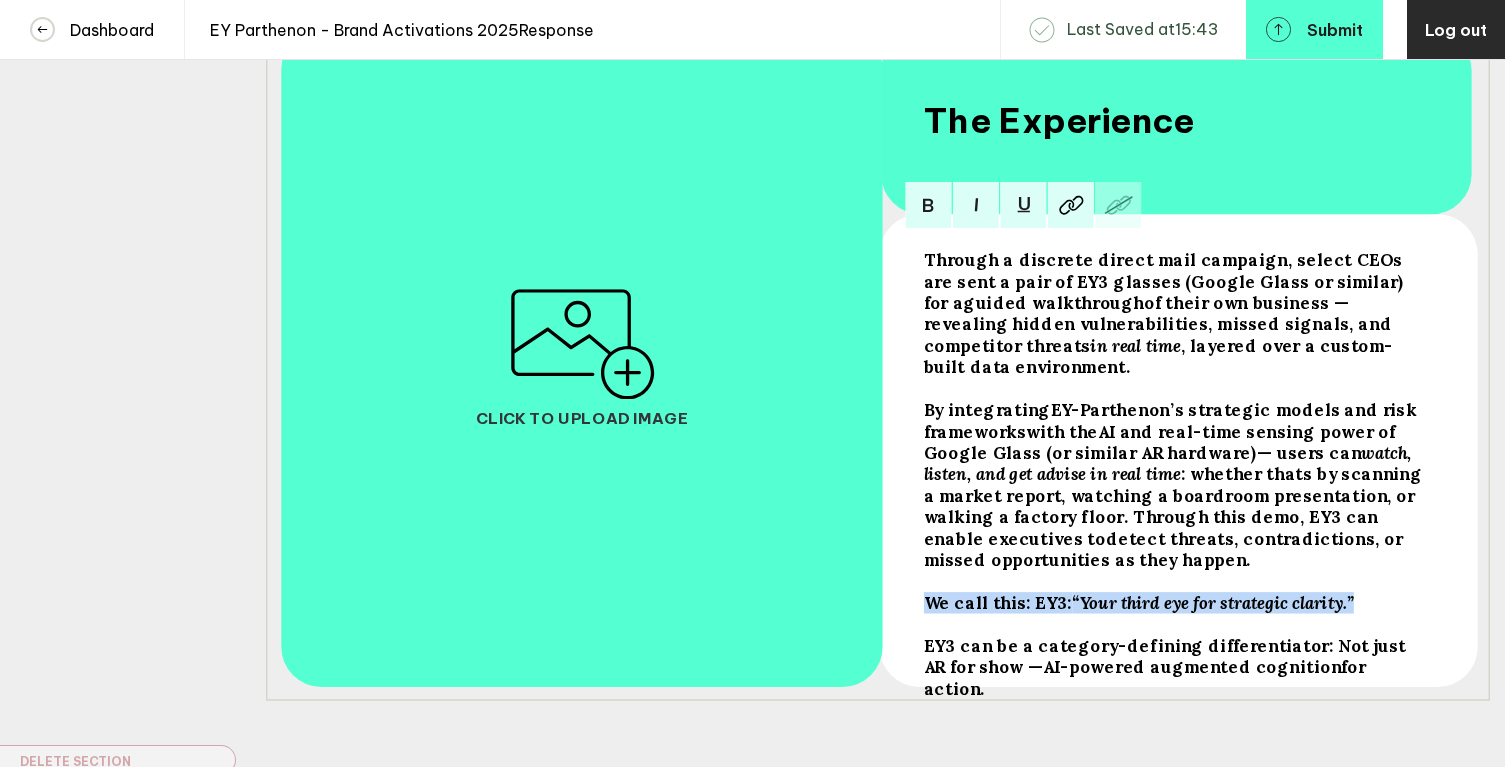 click on "We call this: EY3:" at bounding box center [1165, 281] 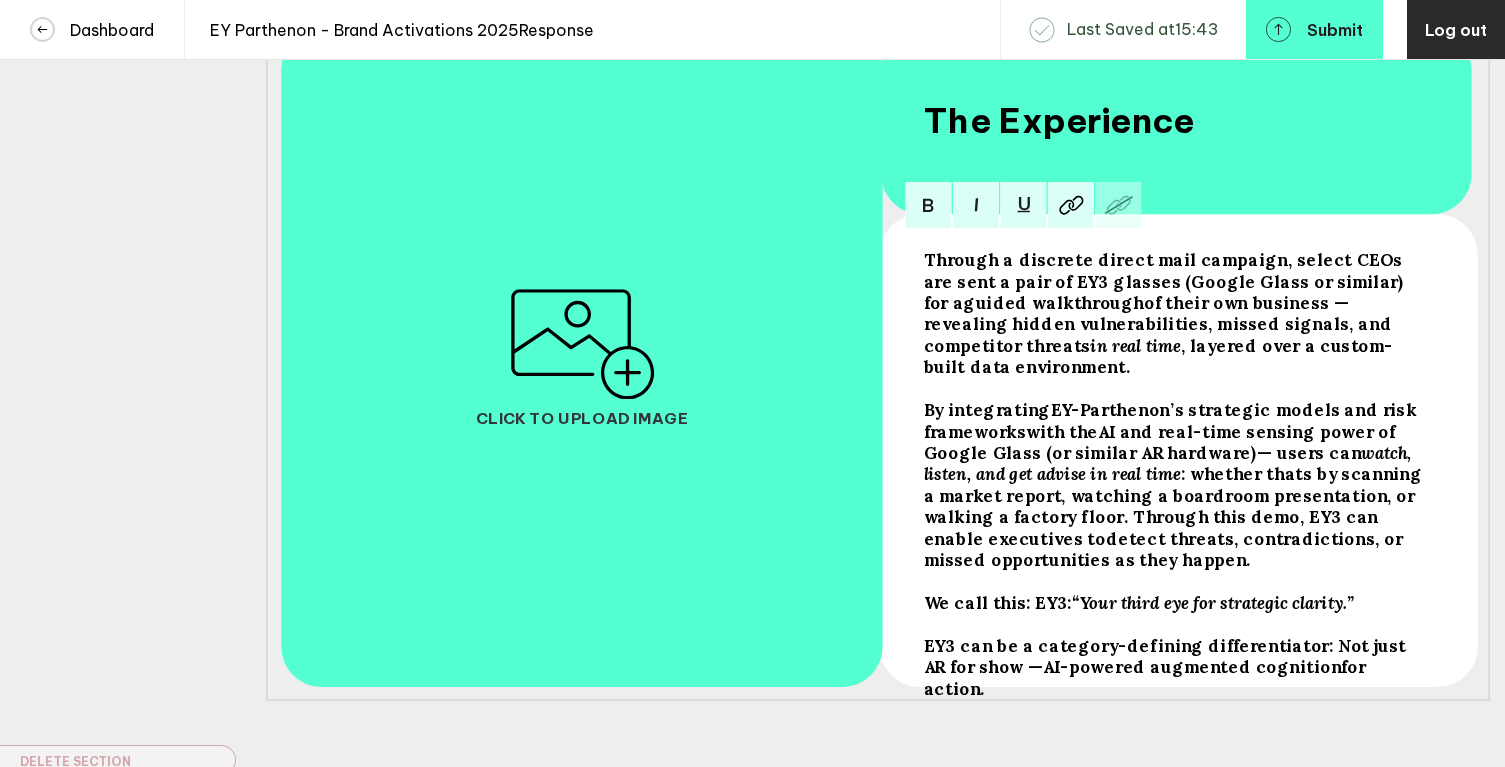 click on ": whether thats by scanning a market report, watching a boardroom presentation, or walking a factory floor. Through this demo, EY3 can enable executives to" at bounding box center [1165, 281] 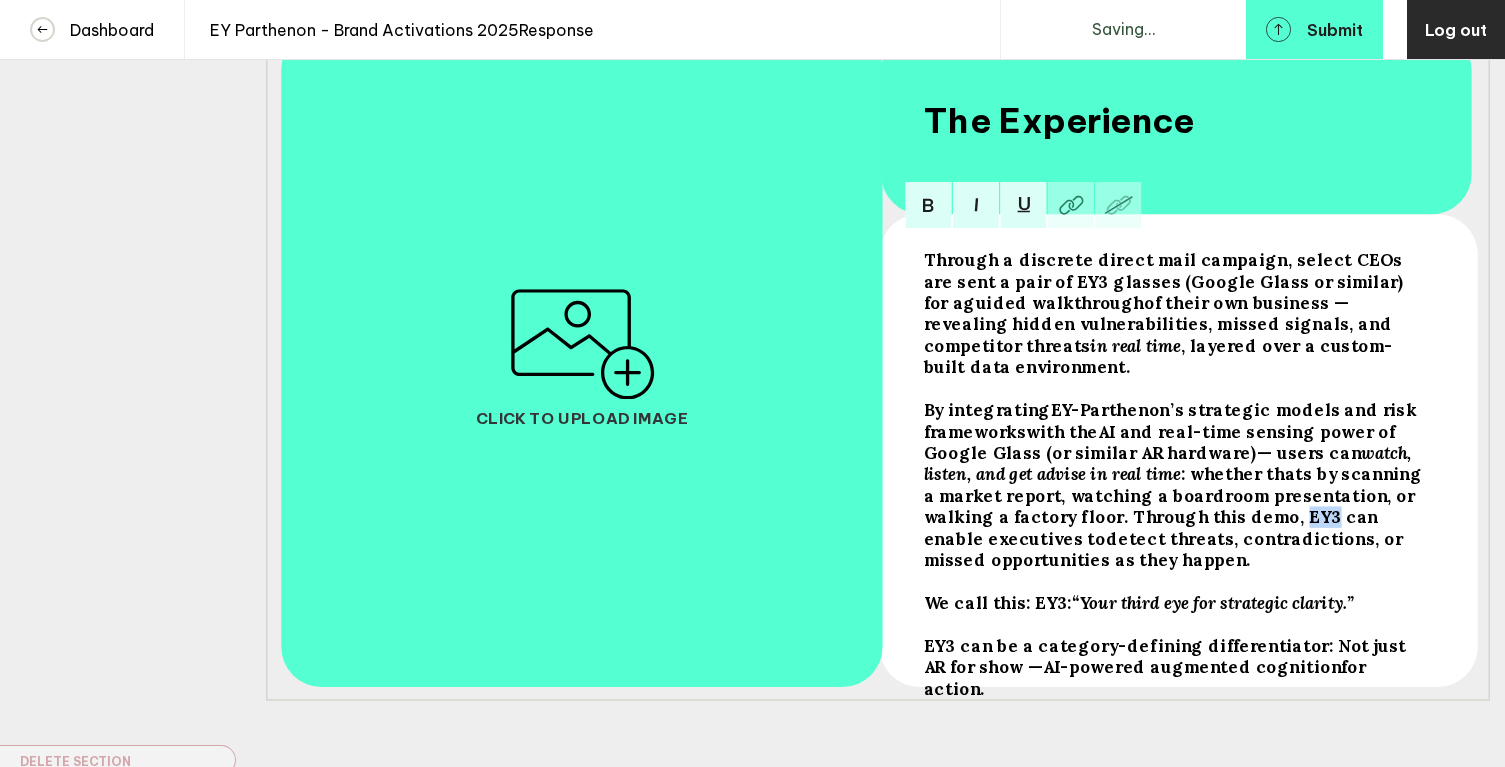 click on ": whether thats by scanning a market report, watching a boardroom presentation, or walking a factory floor. Through this demo, EY3 can enable executives to" at bounding box center [1165, 281] 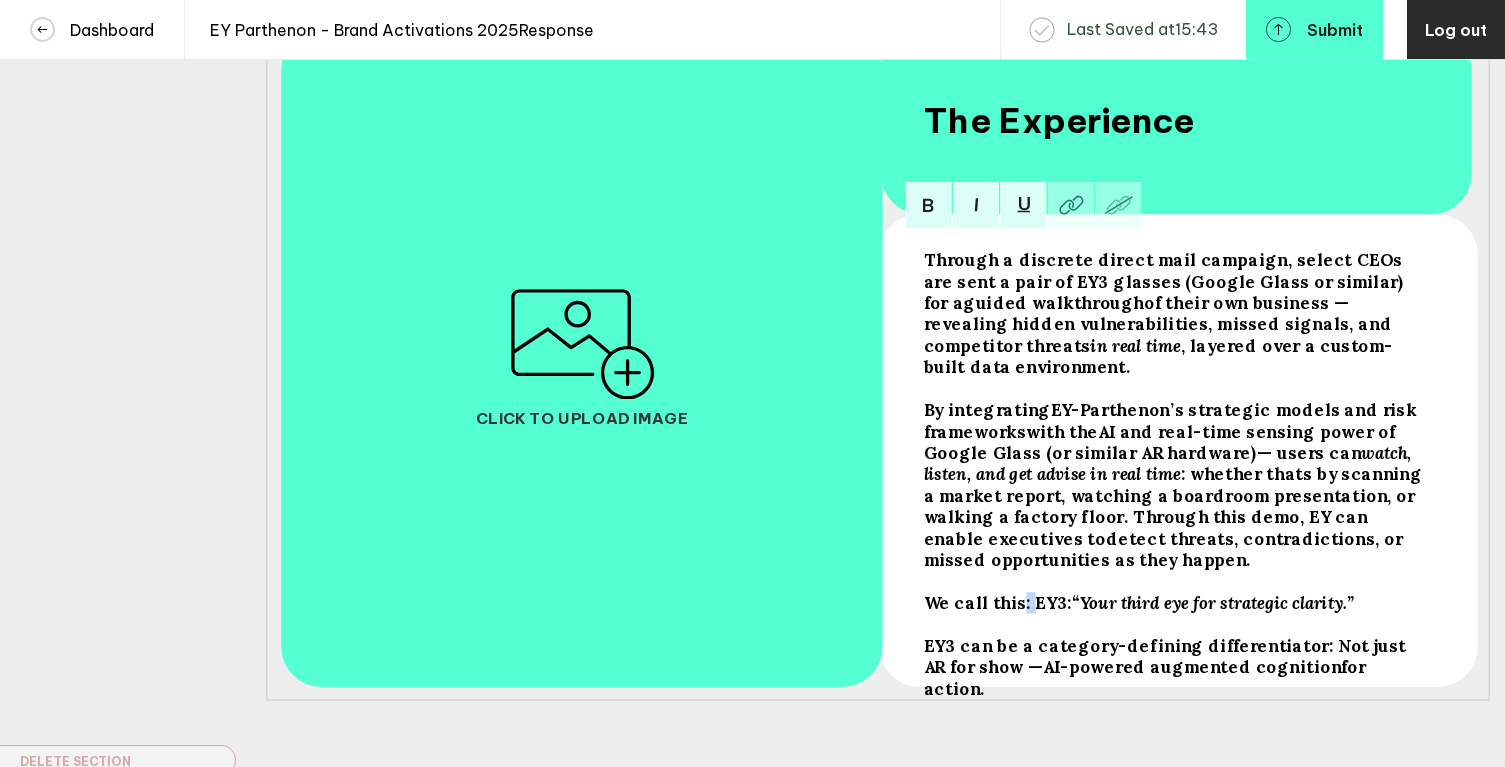 click on "We call this: EY3:" at bounding box center [1165, 281] 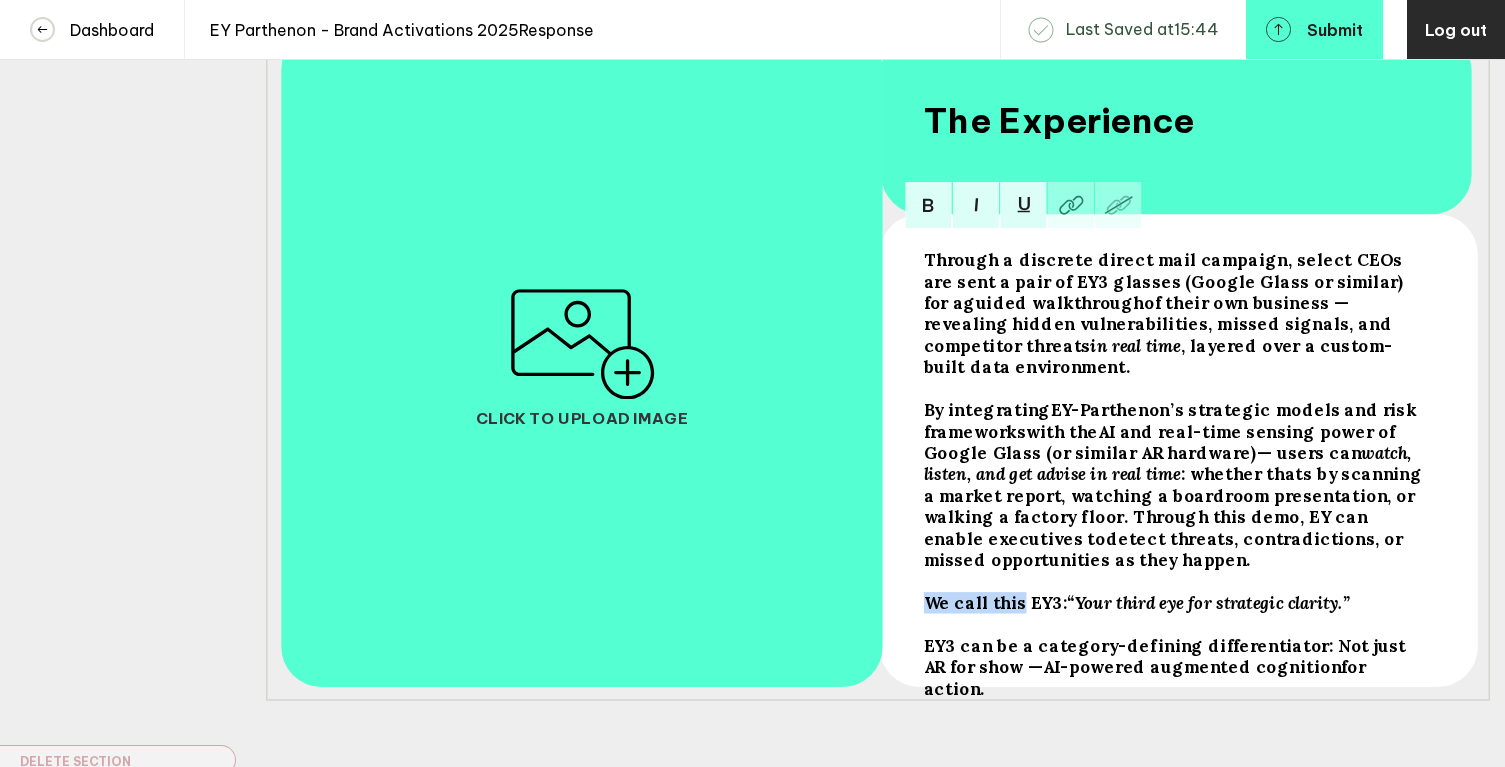 drag, startPoint x: 1015, startPoint y: 594, endPoint x: 897, endPoint y: 588, distance: 118.15244 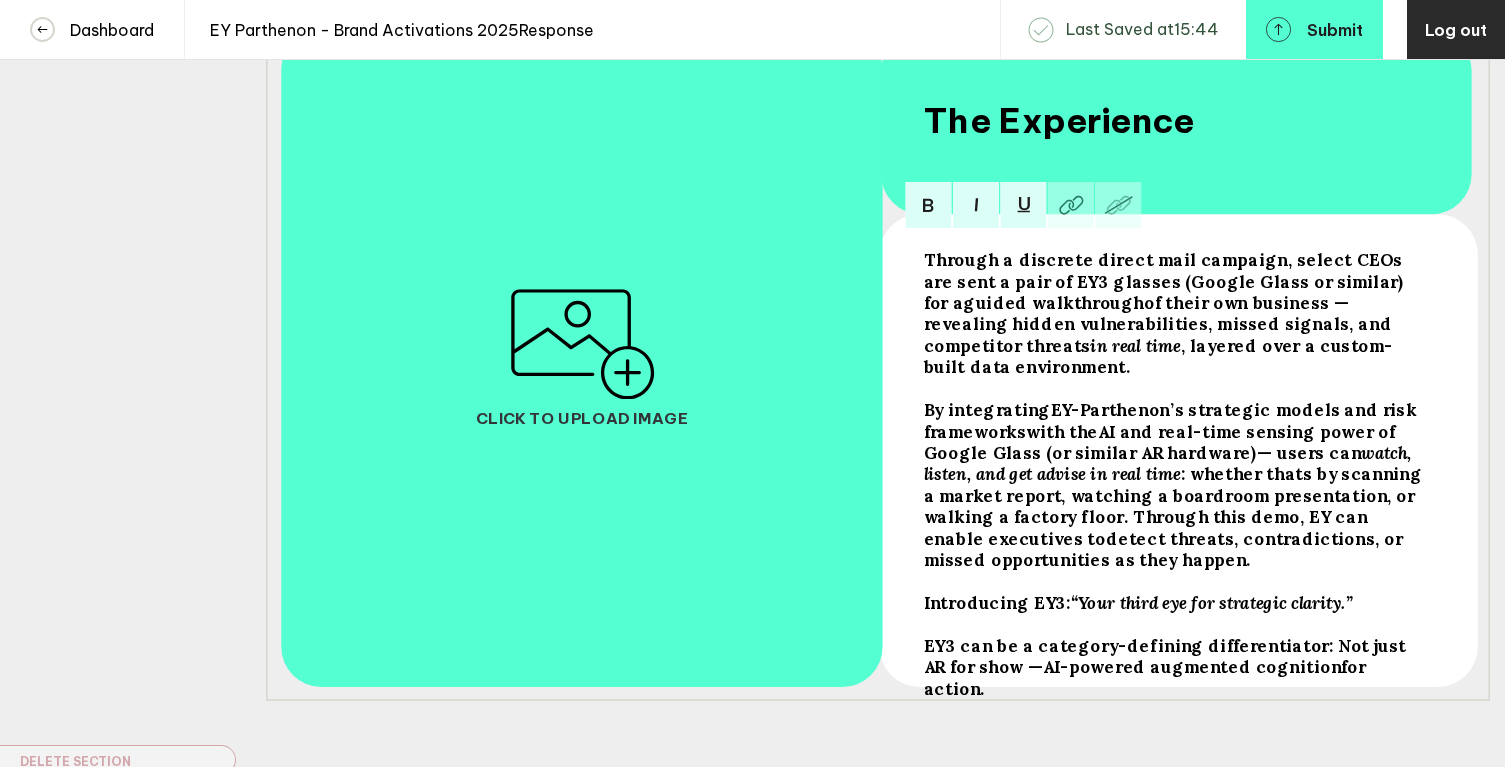 click on "Introducing EY3:" at bounding box center [1165, 281] 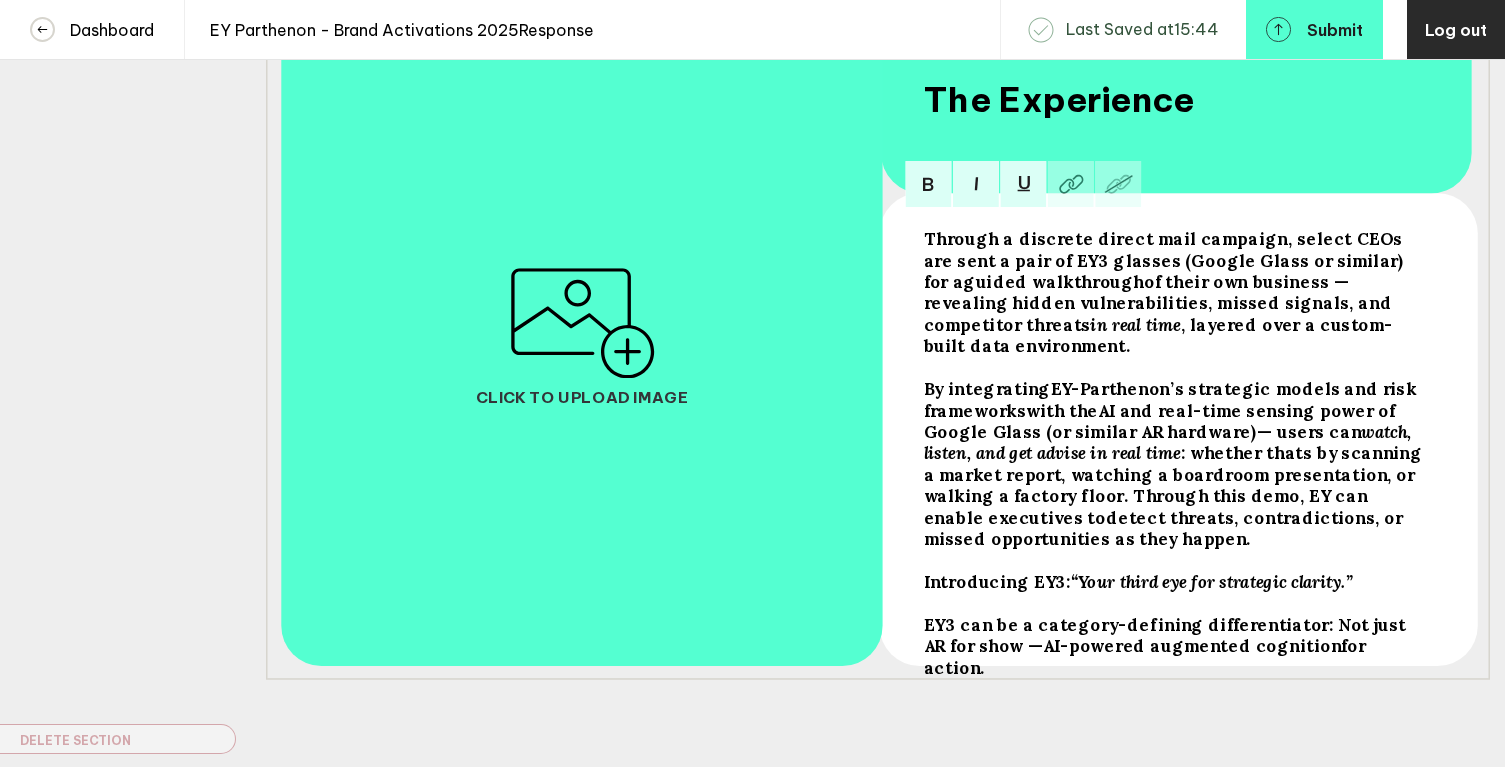 scroll, scrollTop: 405, scrollLeft: 0, axis: vertical 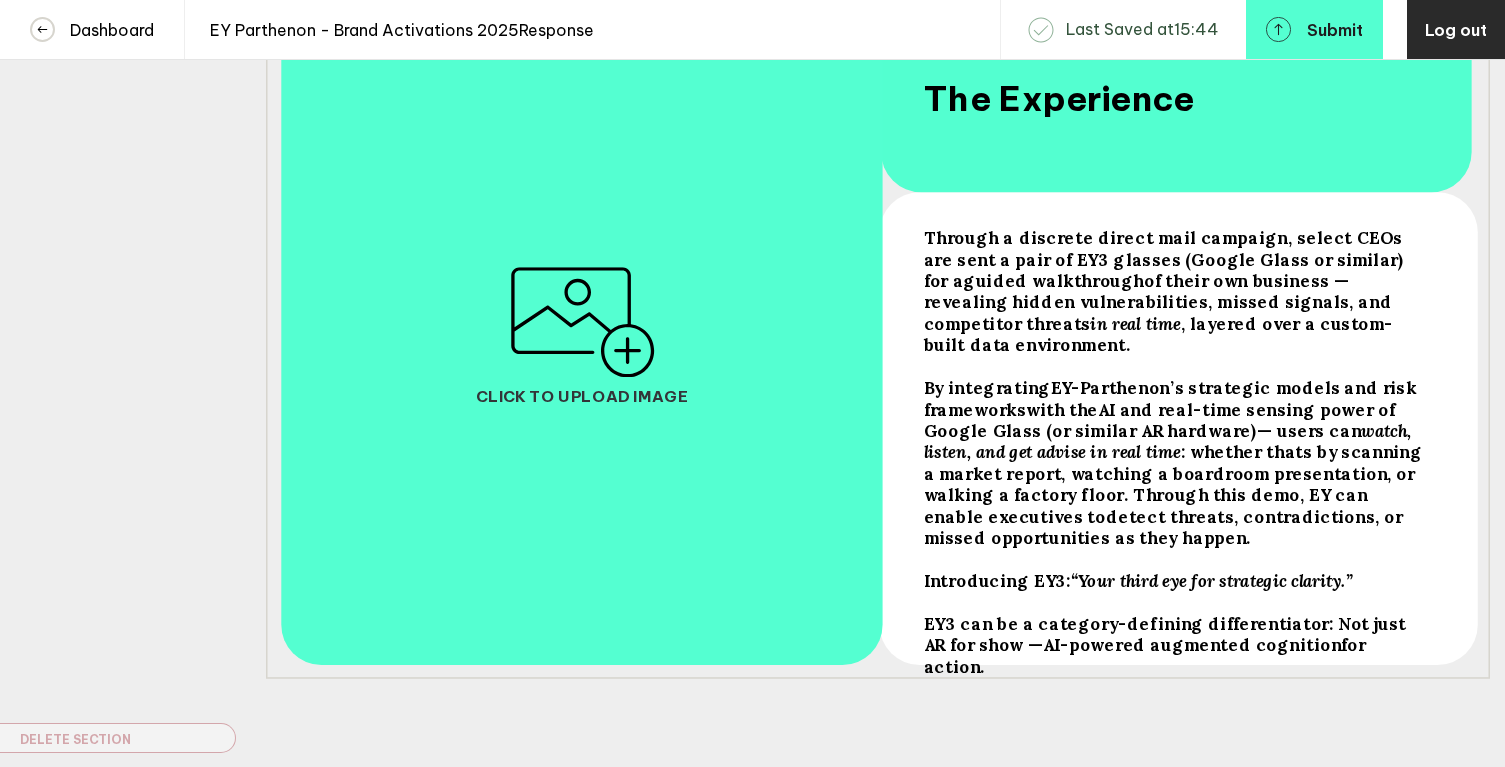 click on "Through a discrete direct mail campaign, select CEOs are sent a pair of EY3 glasses (Google Glass or similar) for a" at bounding box center (1165, 259) 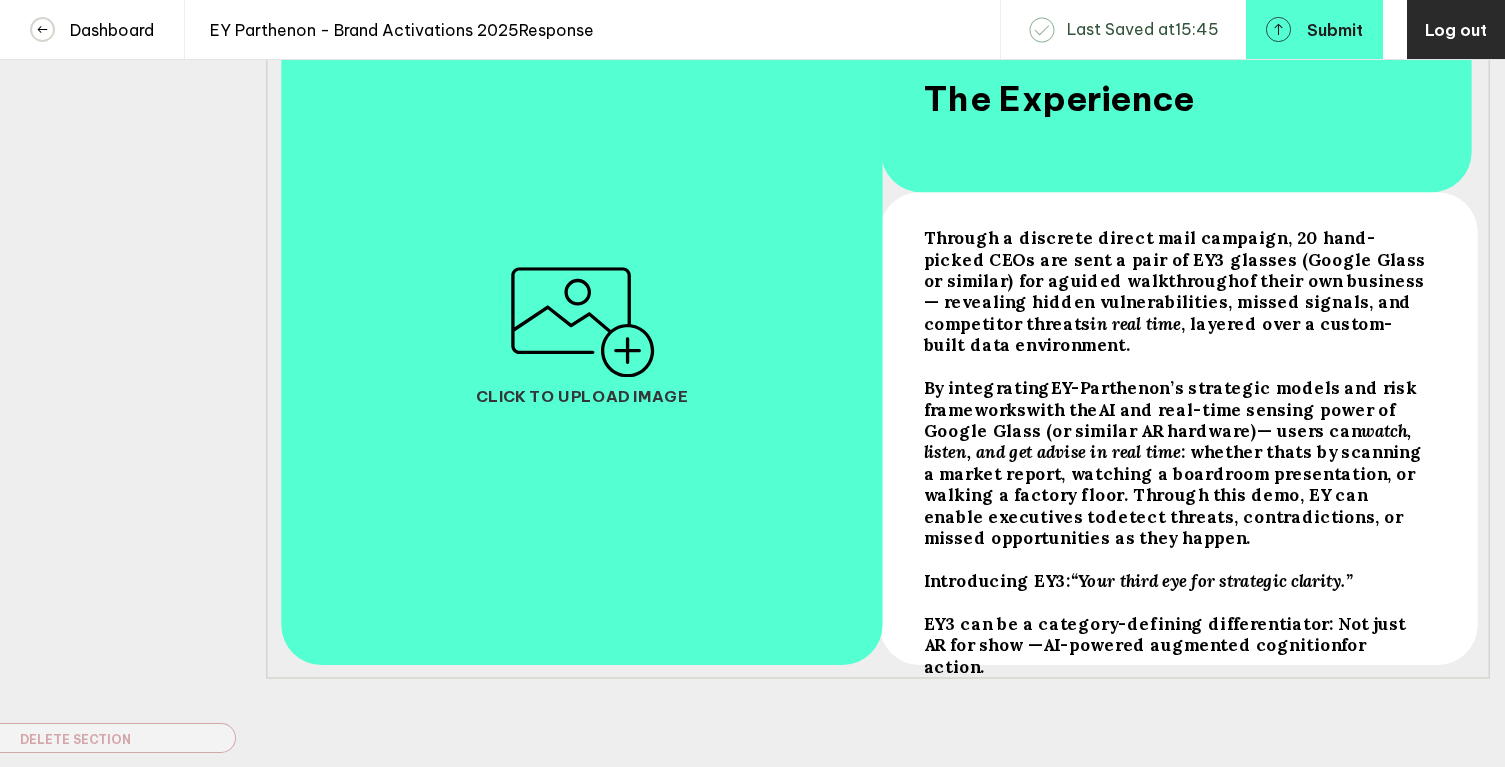 click on "Introducing EY3:  “Your third eye for strategic clarity.”" at bounding box center [1176, 291] 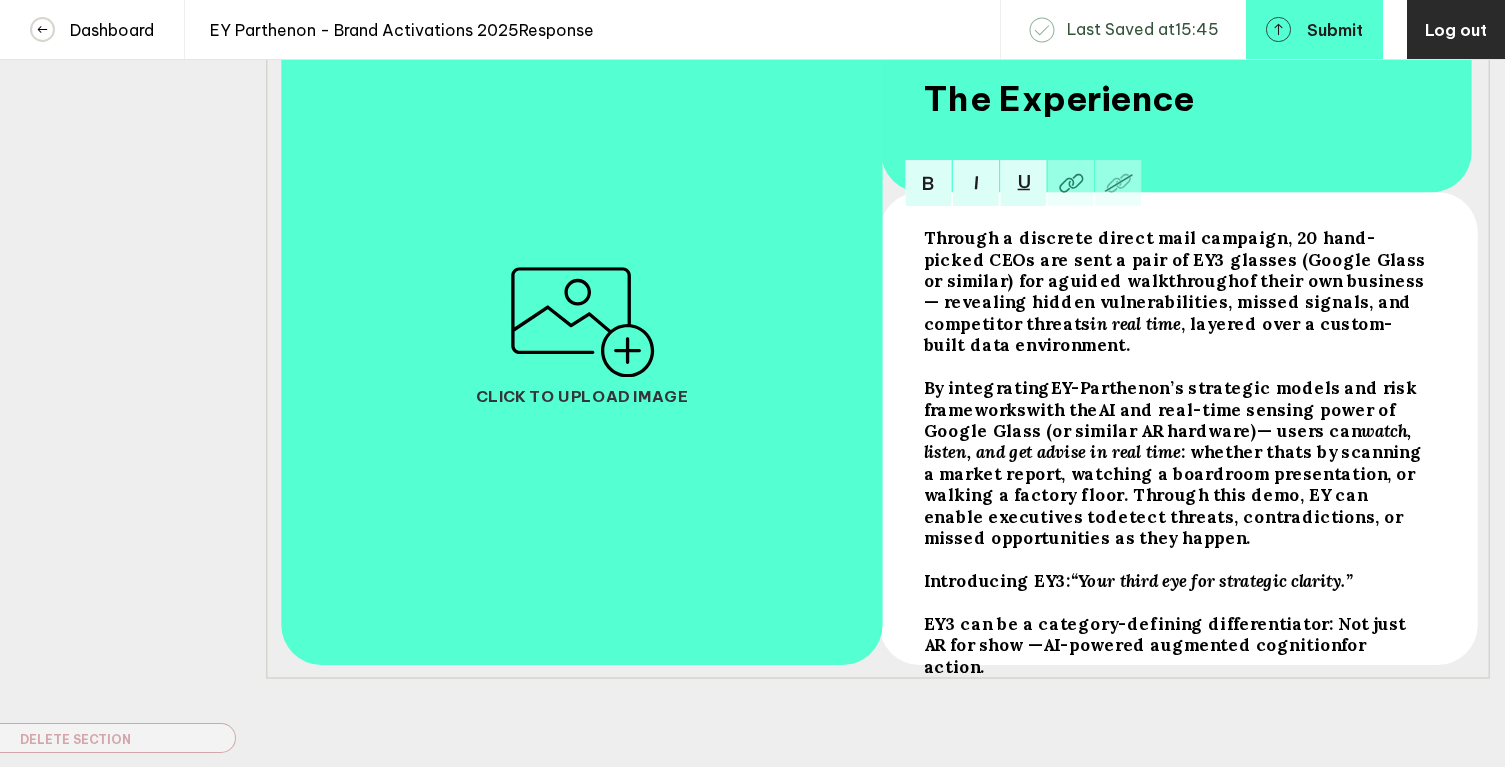 click on "Introducing EY3:  “Your third eye for strategic clarity.”" at bounding box center [1176, 291] 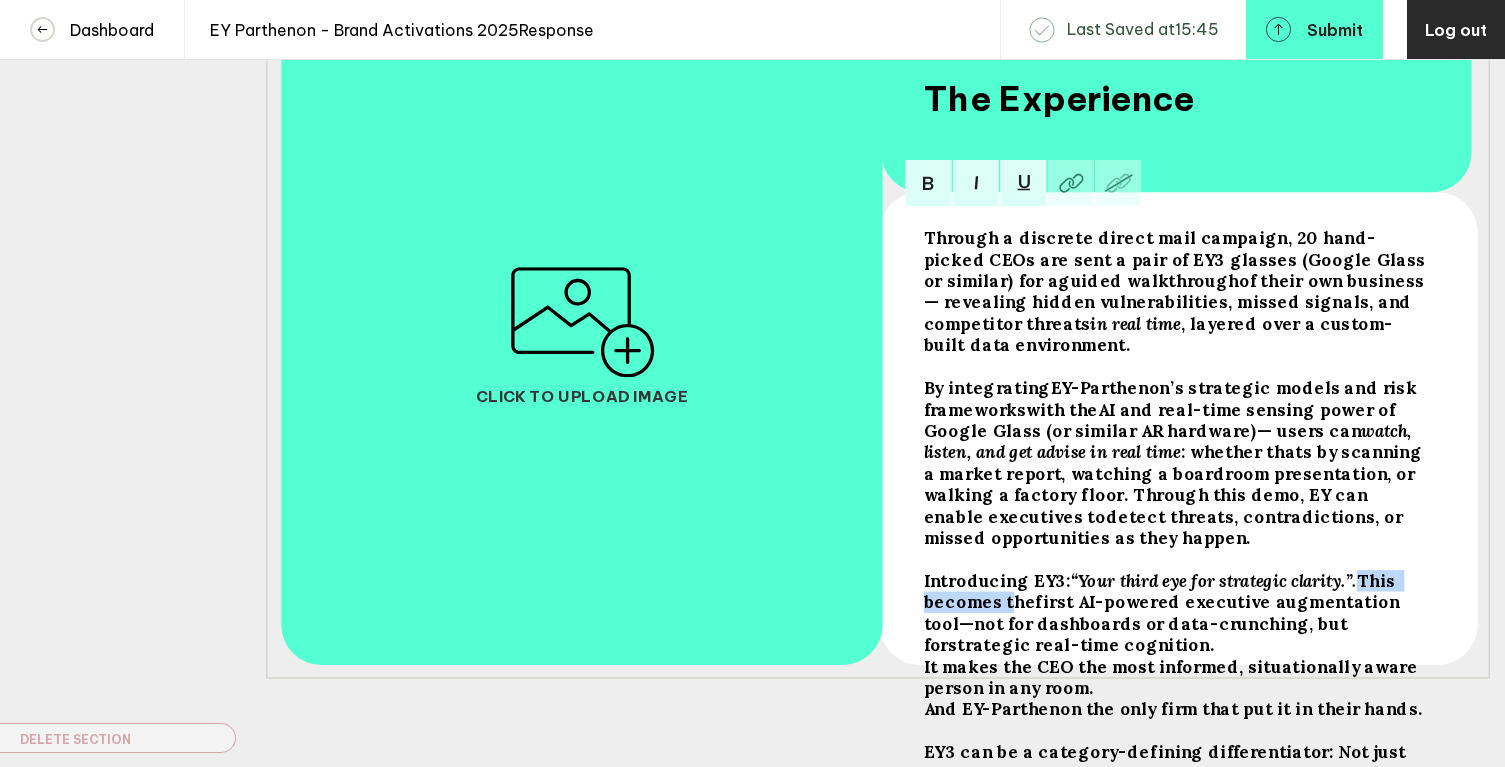 drag, startPoint x: 1361, startPoint y: 570, endPoint x: 1004, endPoint y: 591, distance: 357.61713 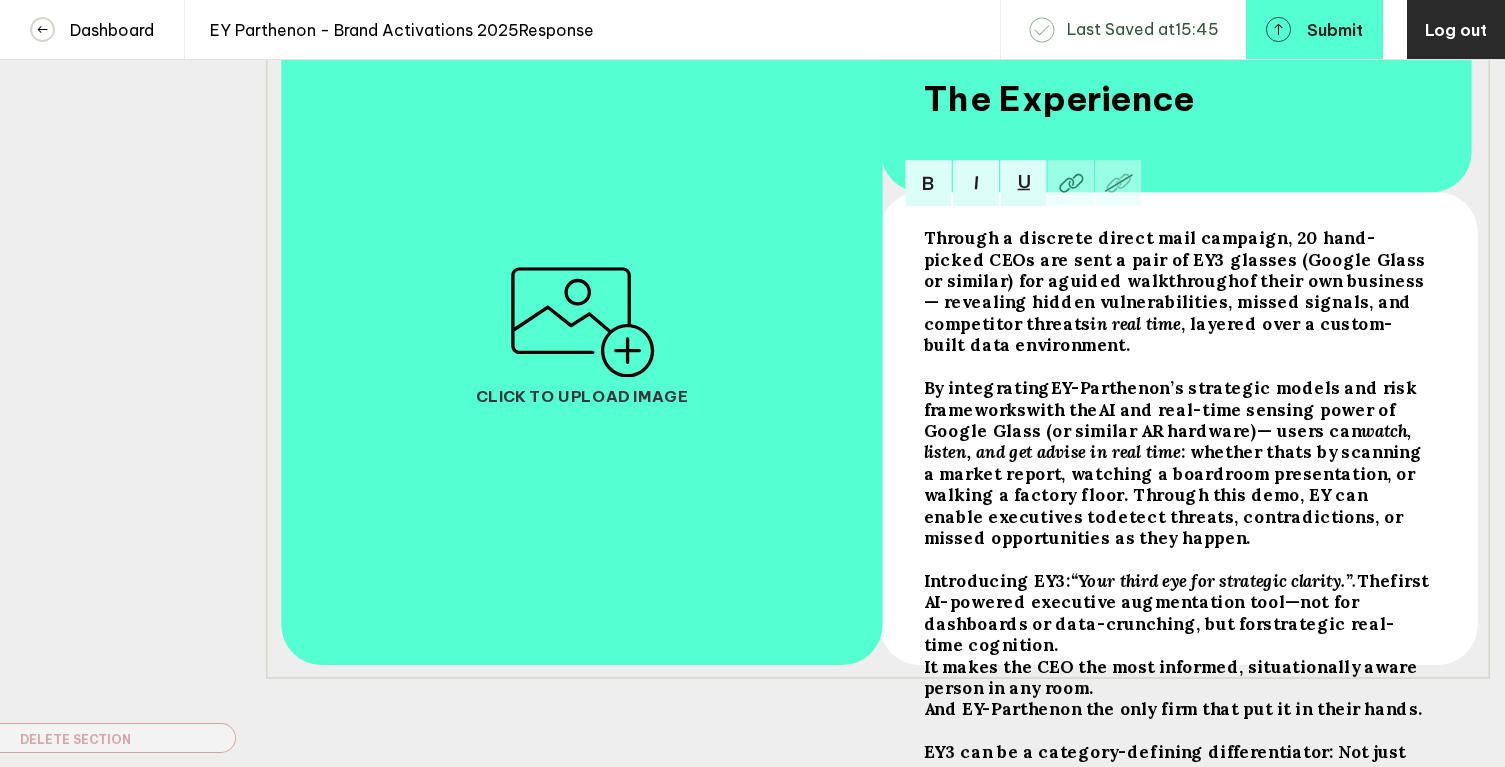 click on "It makes the CEO the most informed, situationally aware person in any room.
And EY-Parthenon the only firm that put it in their hands." at bounding box center [1176, 259] 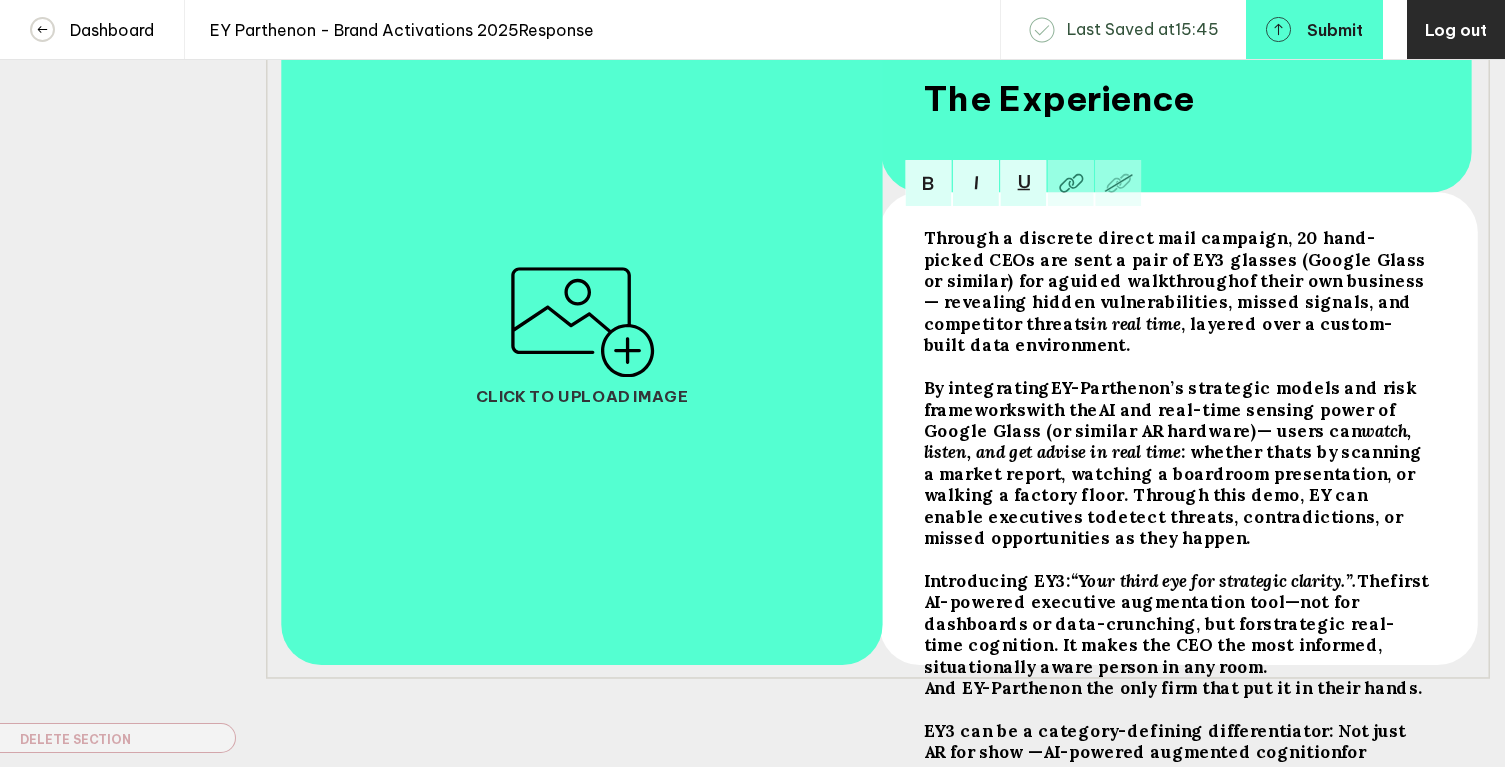 click on ". It makes the CEO the most informed, situationally aware person in any room.
And EY-Parthenon the only firm that put it in their hands." at bounding box center [1176, 259] 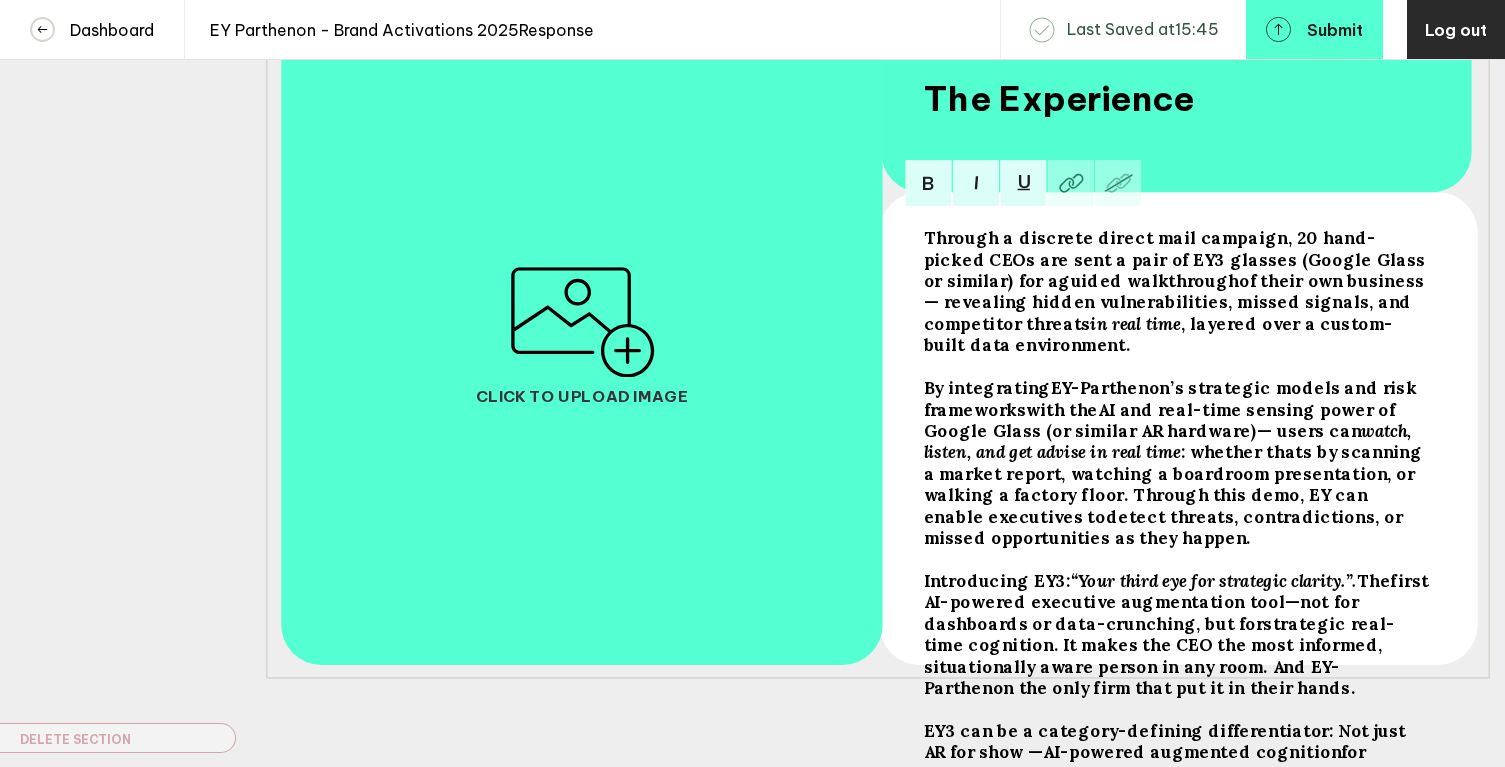 click on ". It makes the CEO the most informed, situationally aware person in any room. And EY-Parthenon the only firm that put it in their hands." at bounding box center (1176, 259) 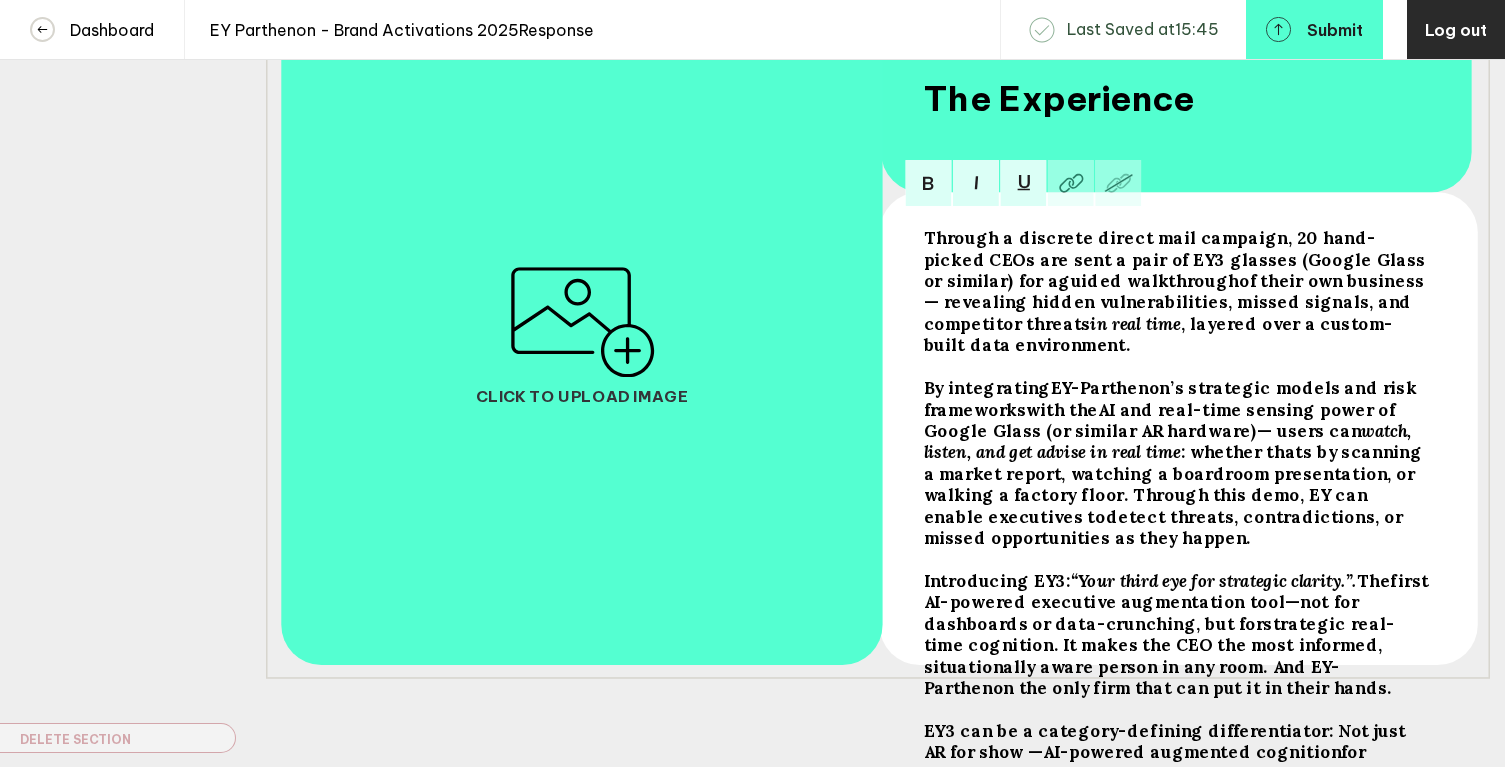 click on "“Your third eye for strategic clarity.”." at bounding box center (1176, 259) 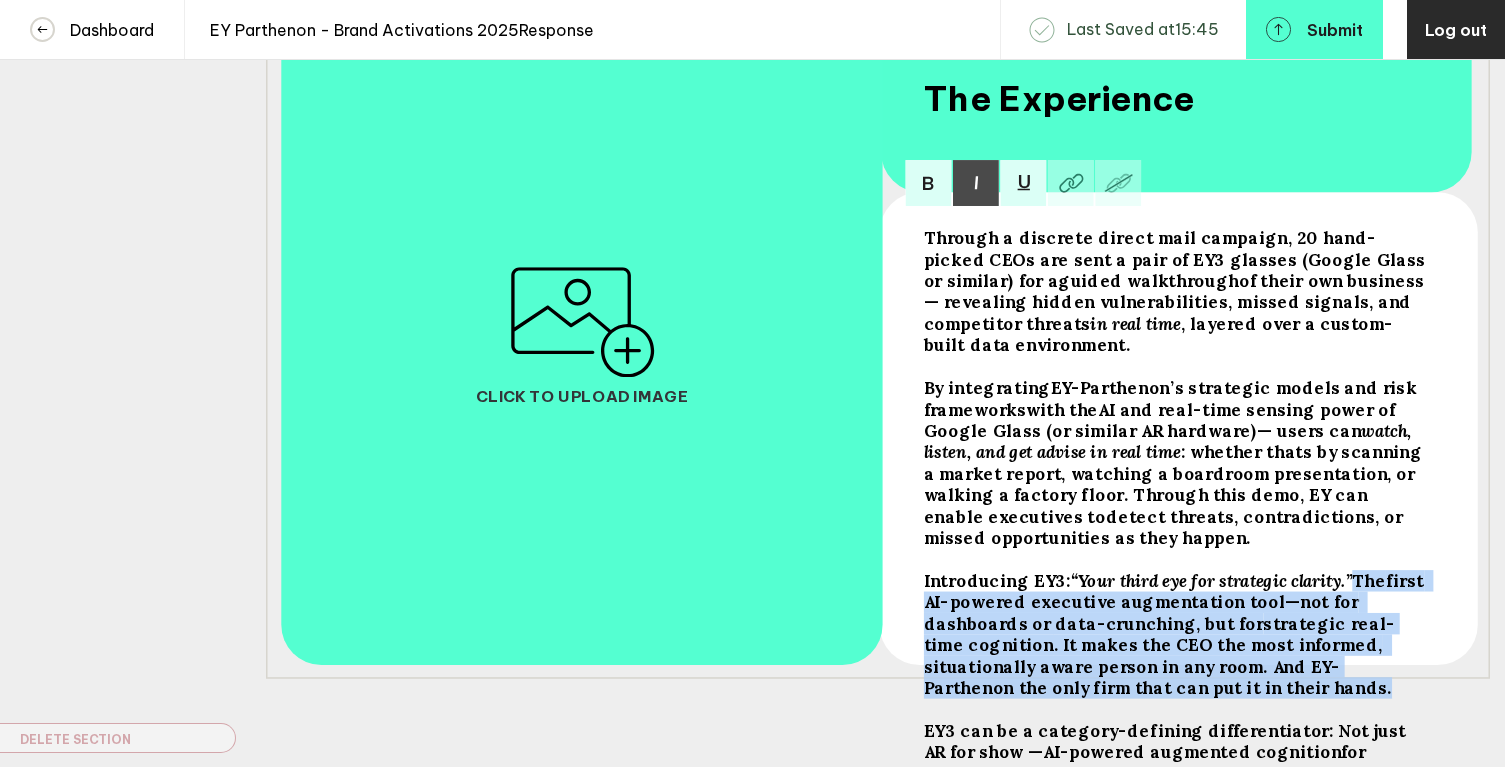 drag, startPoint x: 1356, startPoint y: 571, endPoint x: 1386, endPoint y: 690, distance: 122.72327 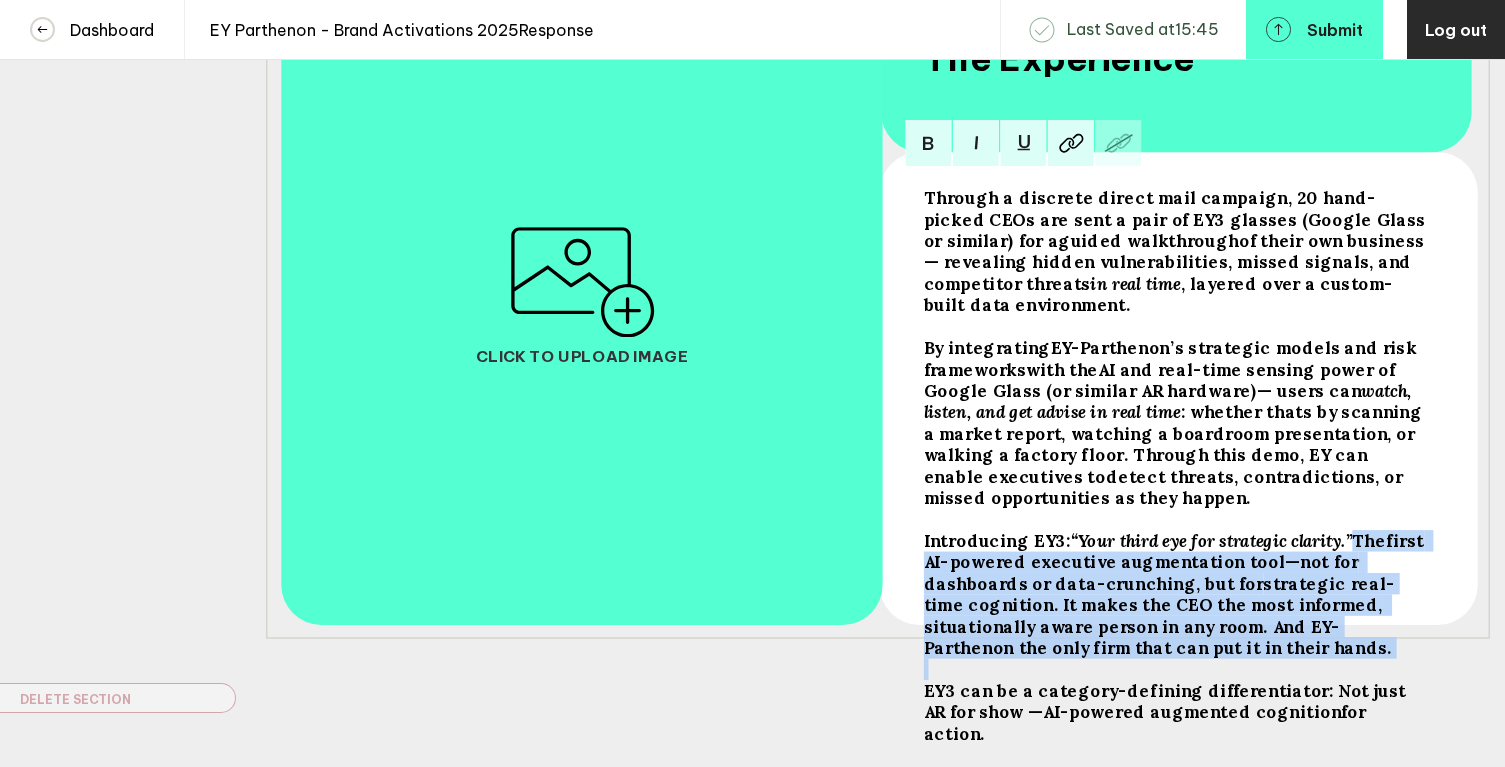 scroll, scrollTop: 446, scrollLeft: 0, axis: vertical 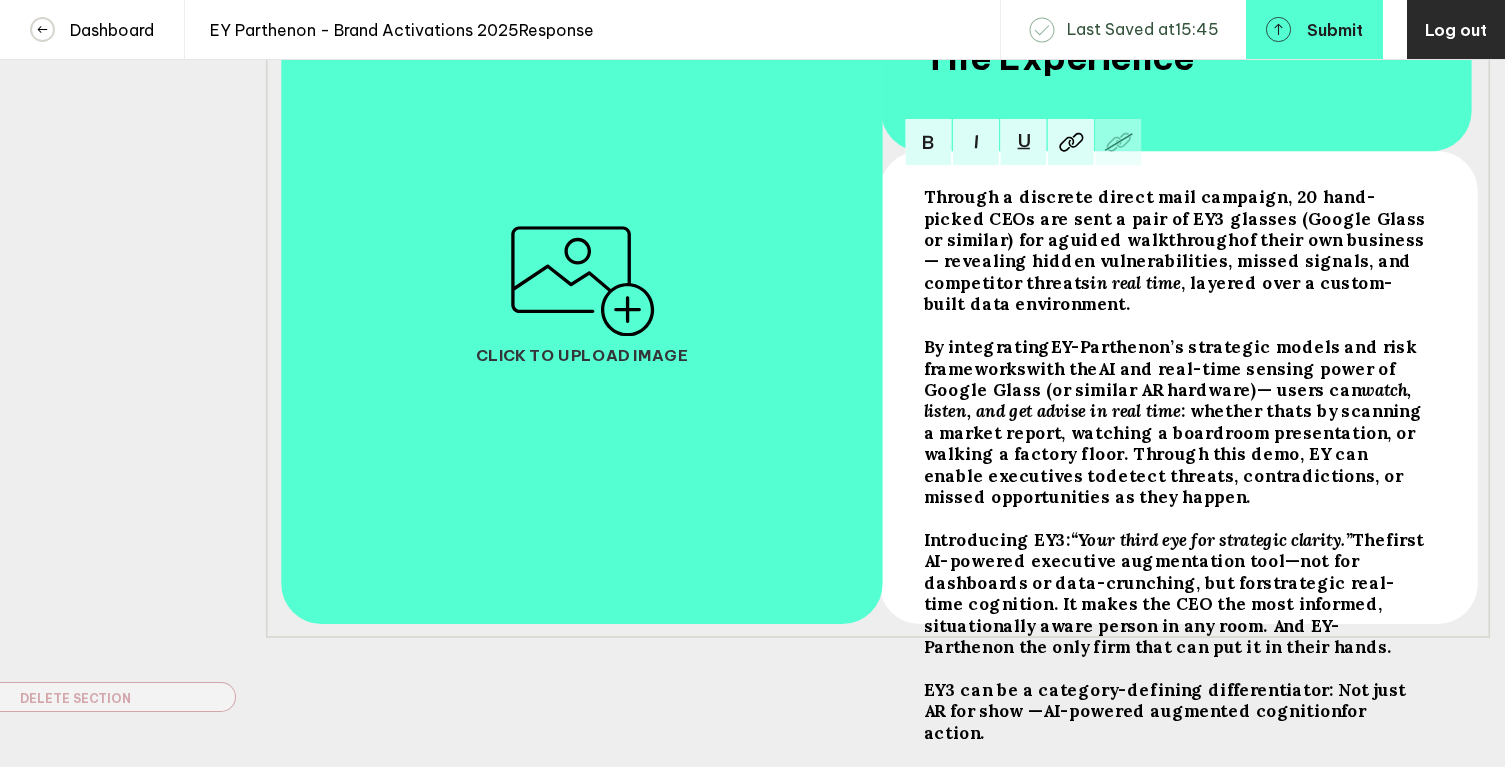 click on "The" at bounding box center [1176, 218] 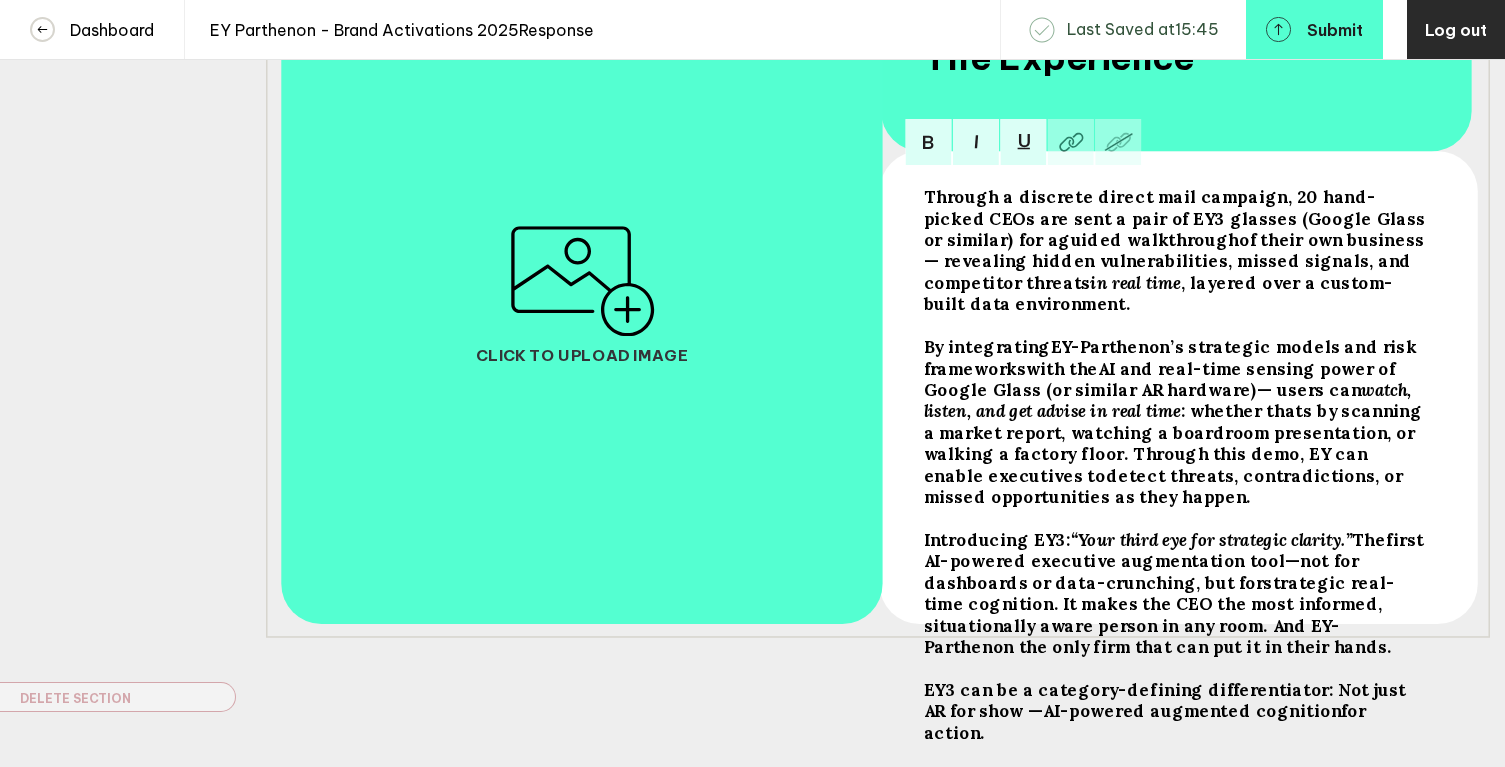 drag, startPoint x: 1358, startPoint y: 531, endPoint x: 1390, endPoint y: 712, distance: 183.80696 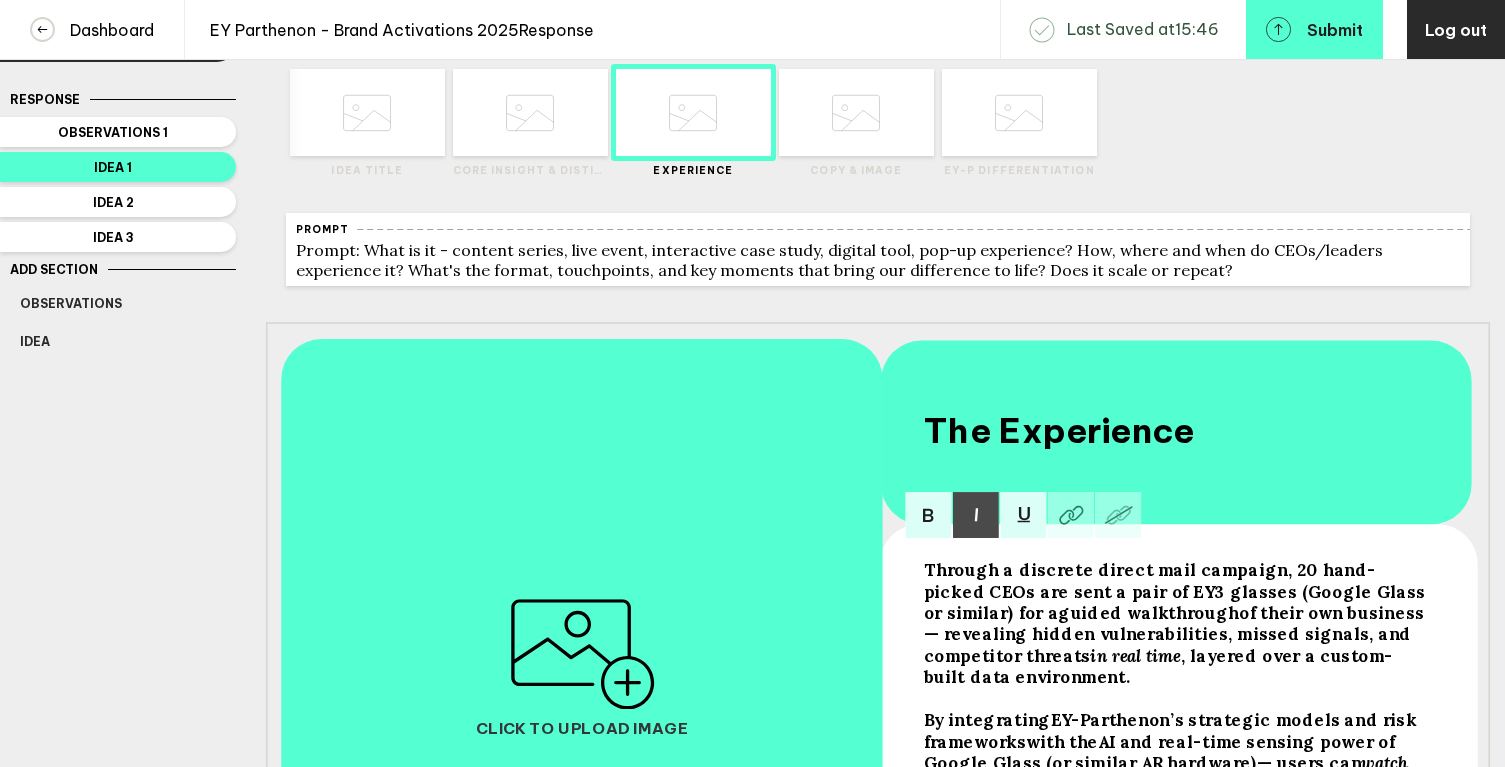 scroll, scrollTop: 0, scrollLeft: 0, axis: both 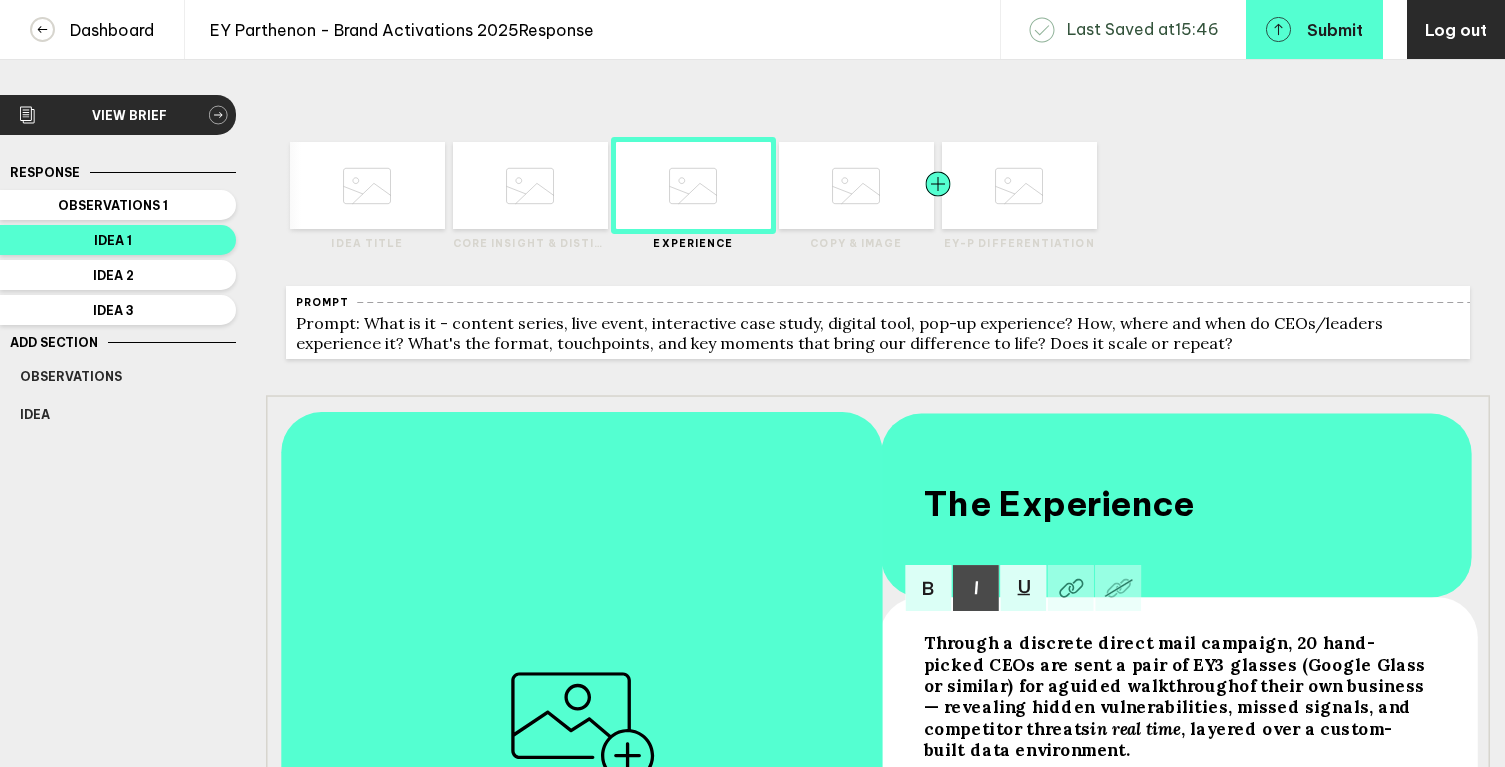 click at bounding box center (325, 185) 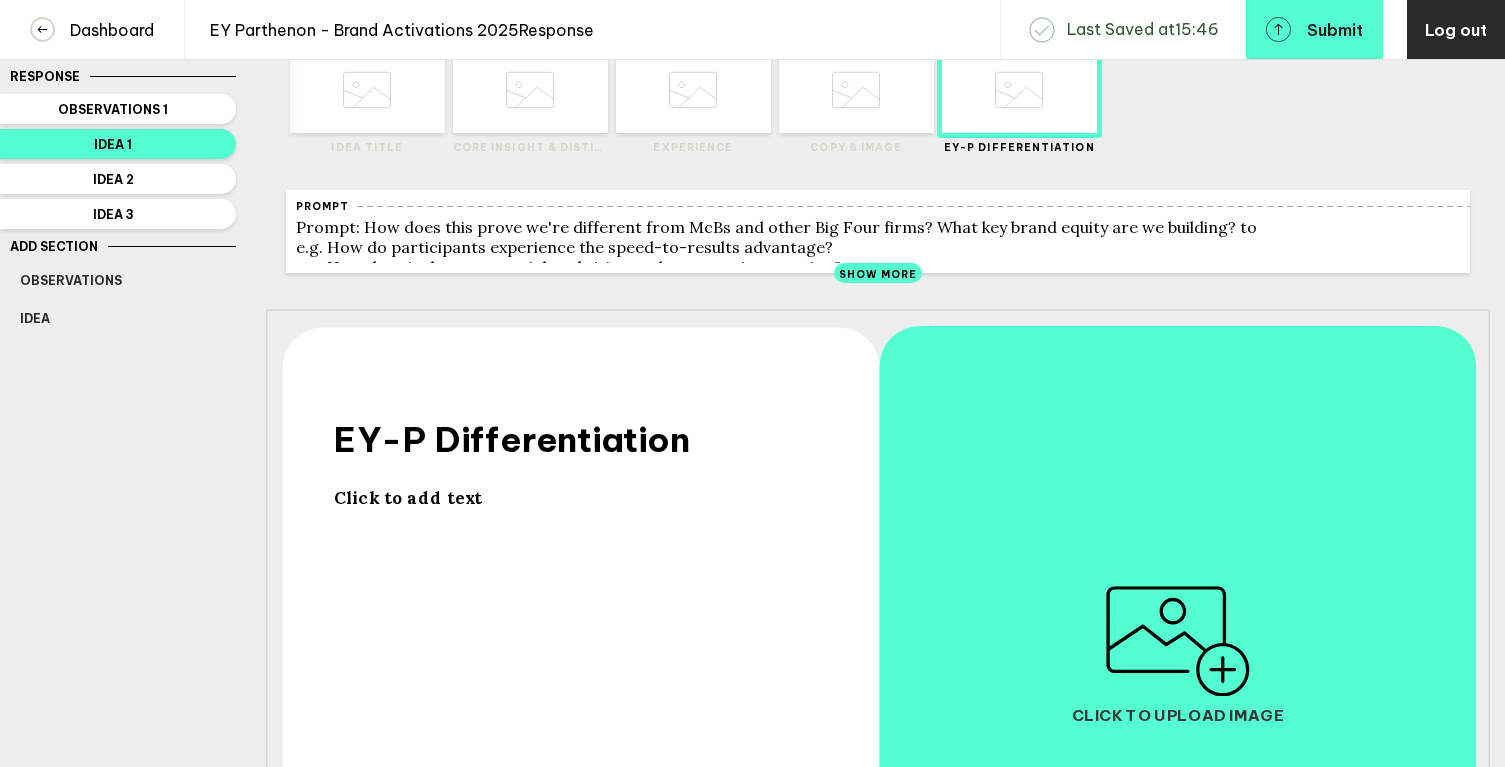 scroll, scrollTop: 108, scrollLeft: 0, axis: vertical 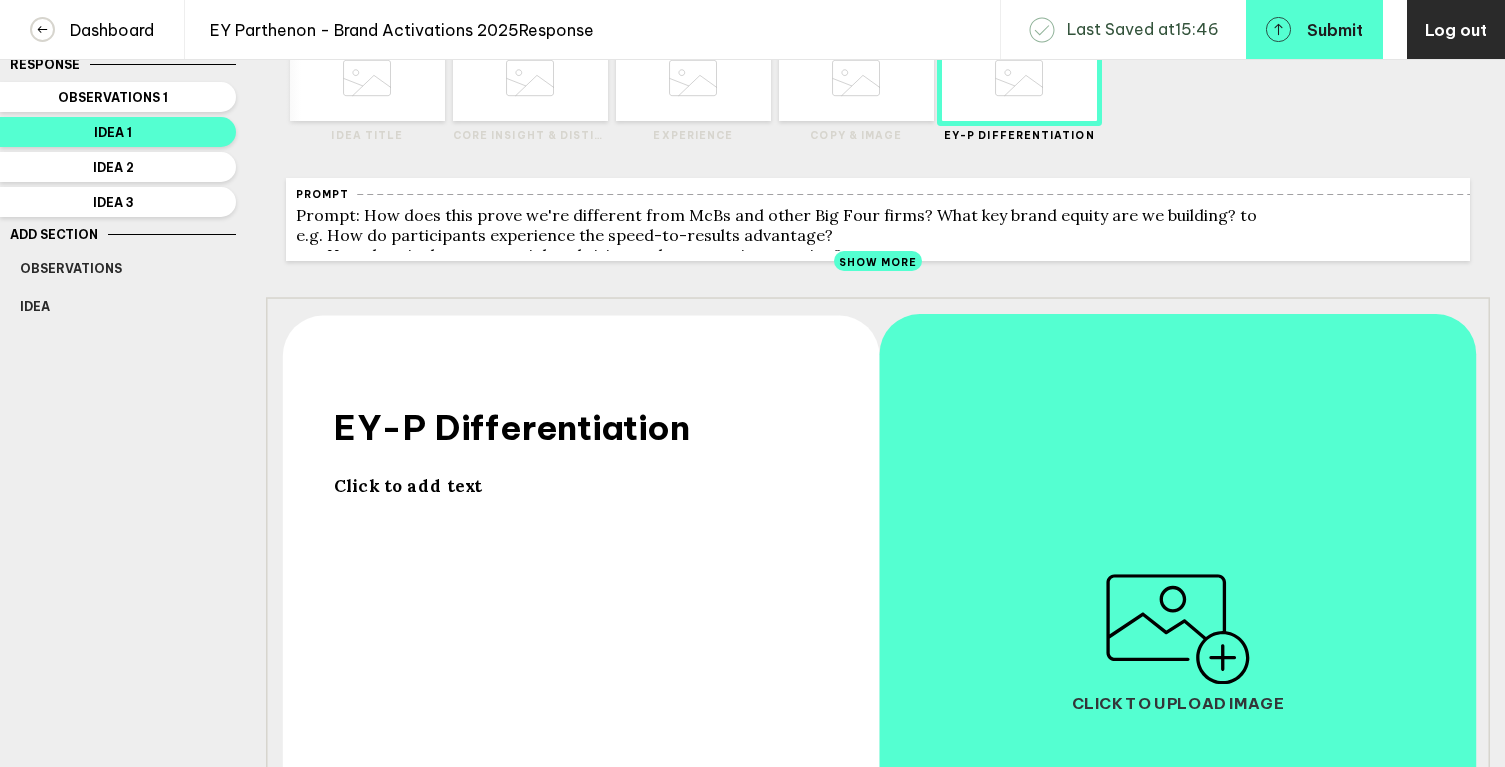 click on "Click to add text" at bounding box center (408, 485) 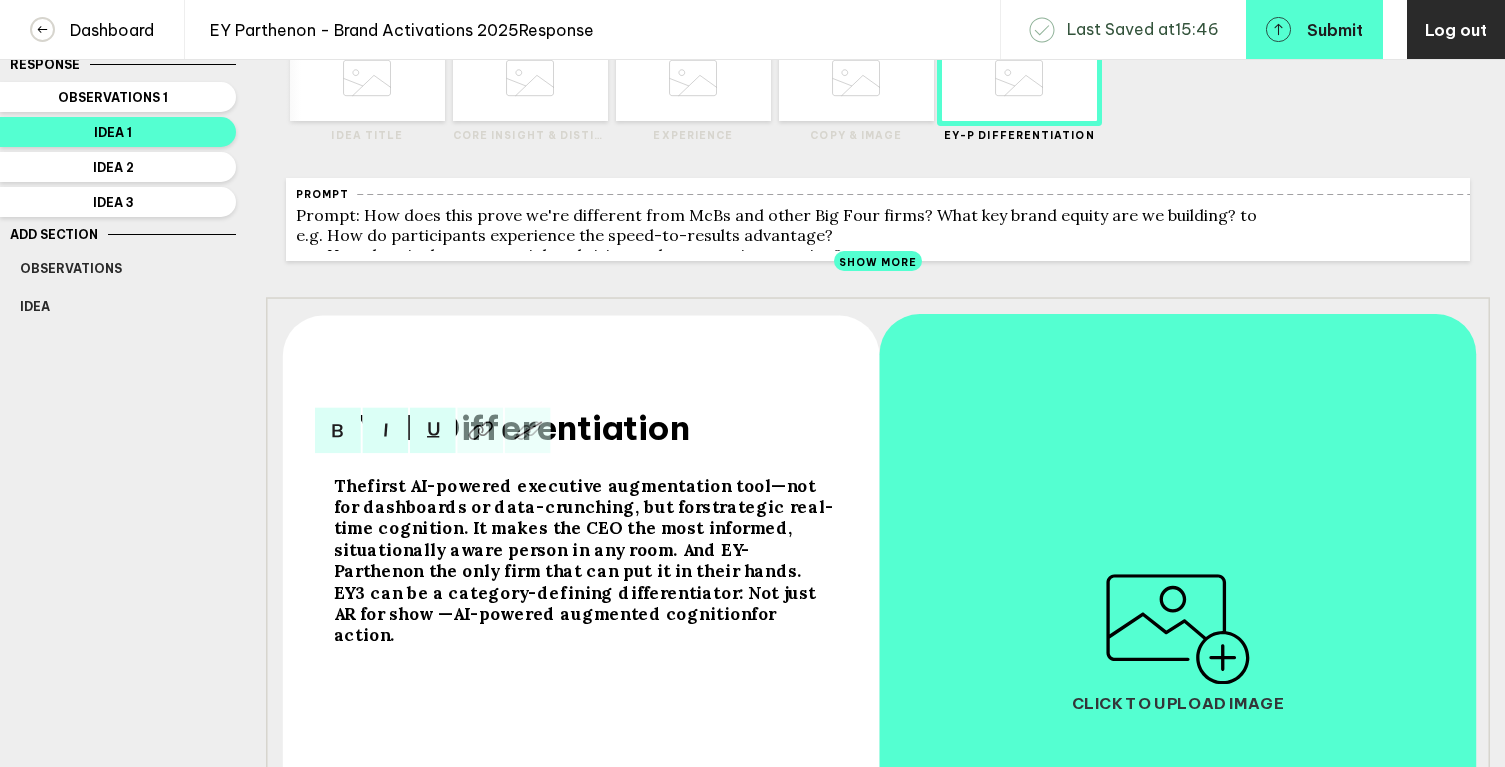 click on "The" at bounding box center (351, 485) 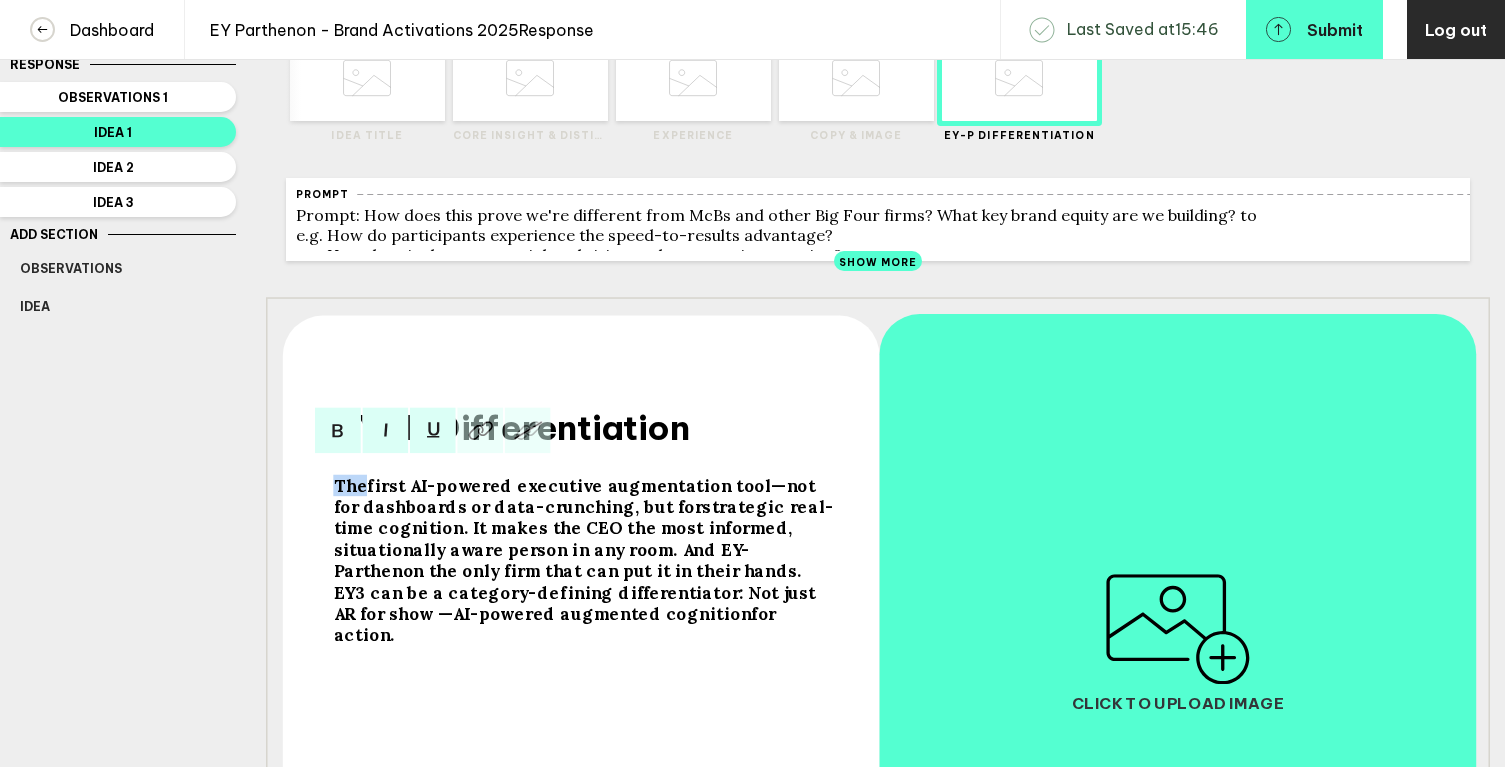 click on "The" at bounding box center [351, 485] 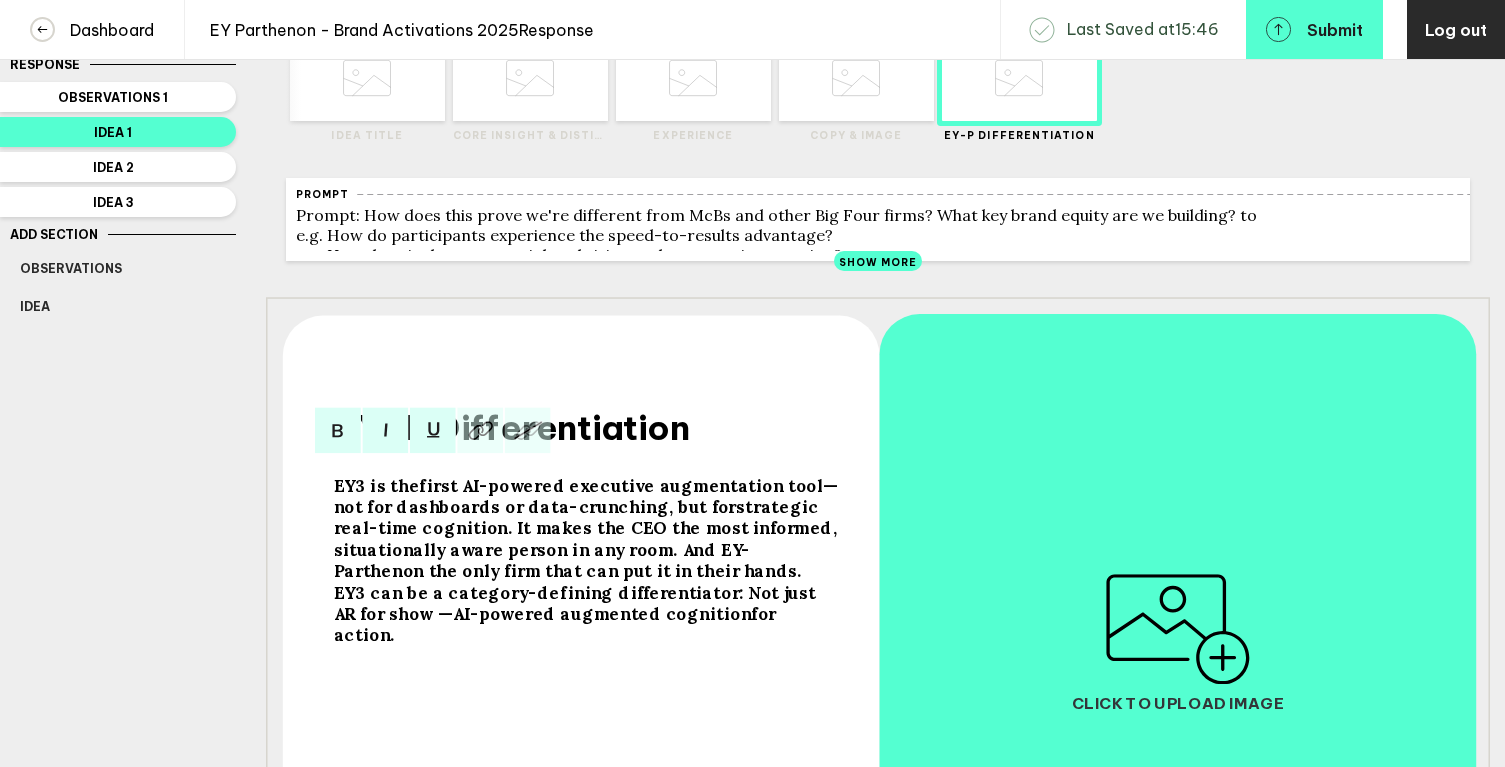 click on "EY3 is the  first AI-powered executive augmentation tool —not for dashboards or data-crunching, but for  strategic real-time cognition . It makes the CEO the most informed, situationally aware person in any room. And EY-Parthenon the only firm that can put it in their hands." at bounding box center (587, 528) 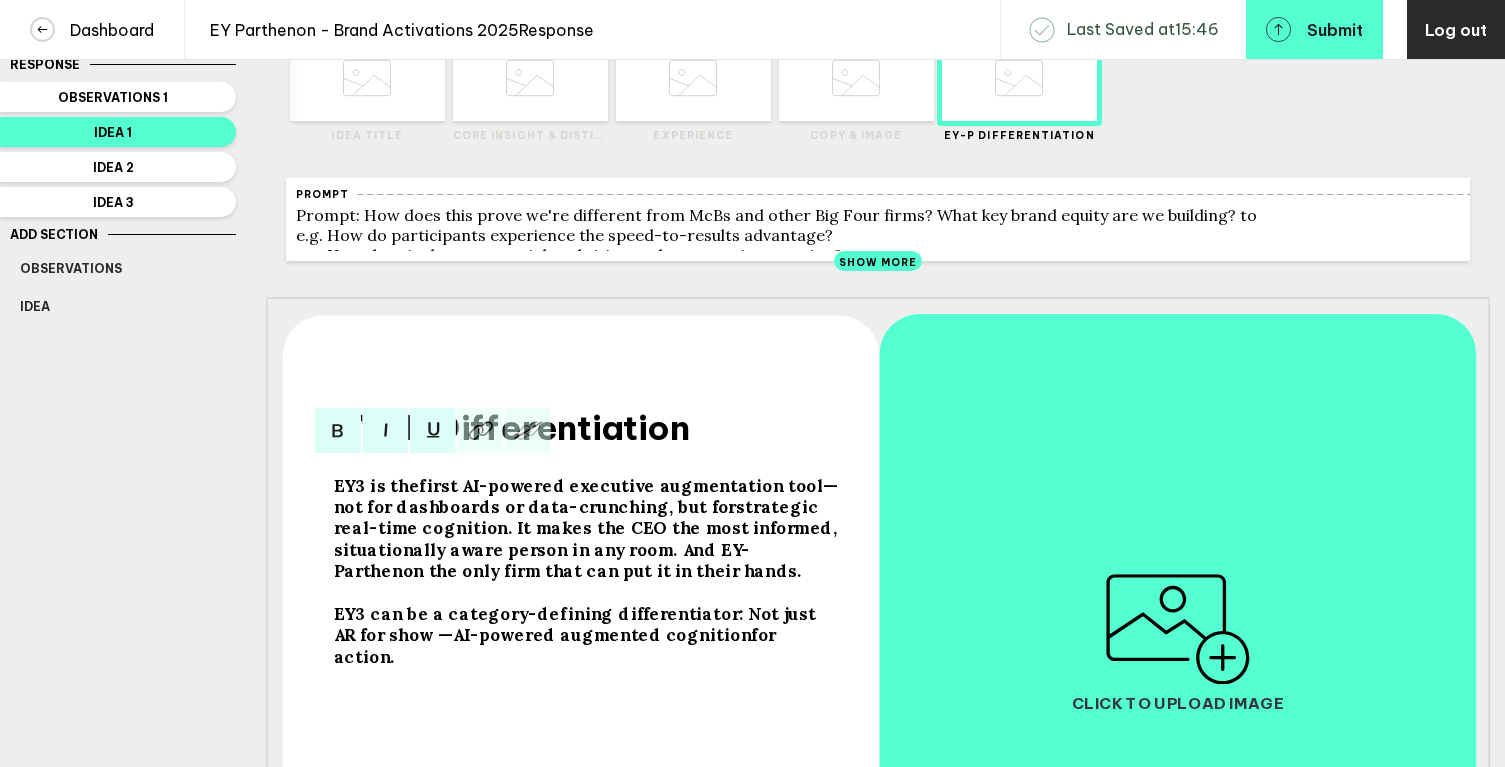 click on "EY3 is the  first AI-powered executive augmentation tool —not for dashboards or data-crunching, but for  strategic real-time cognition . It makes the CEO the most informed, situationally aware person in any room. And EY-Parthenon the only firm that can put it in their hands." at bounding box center (587, 528) 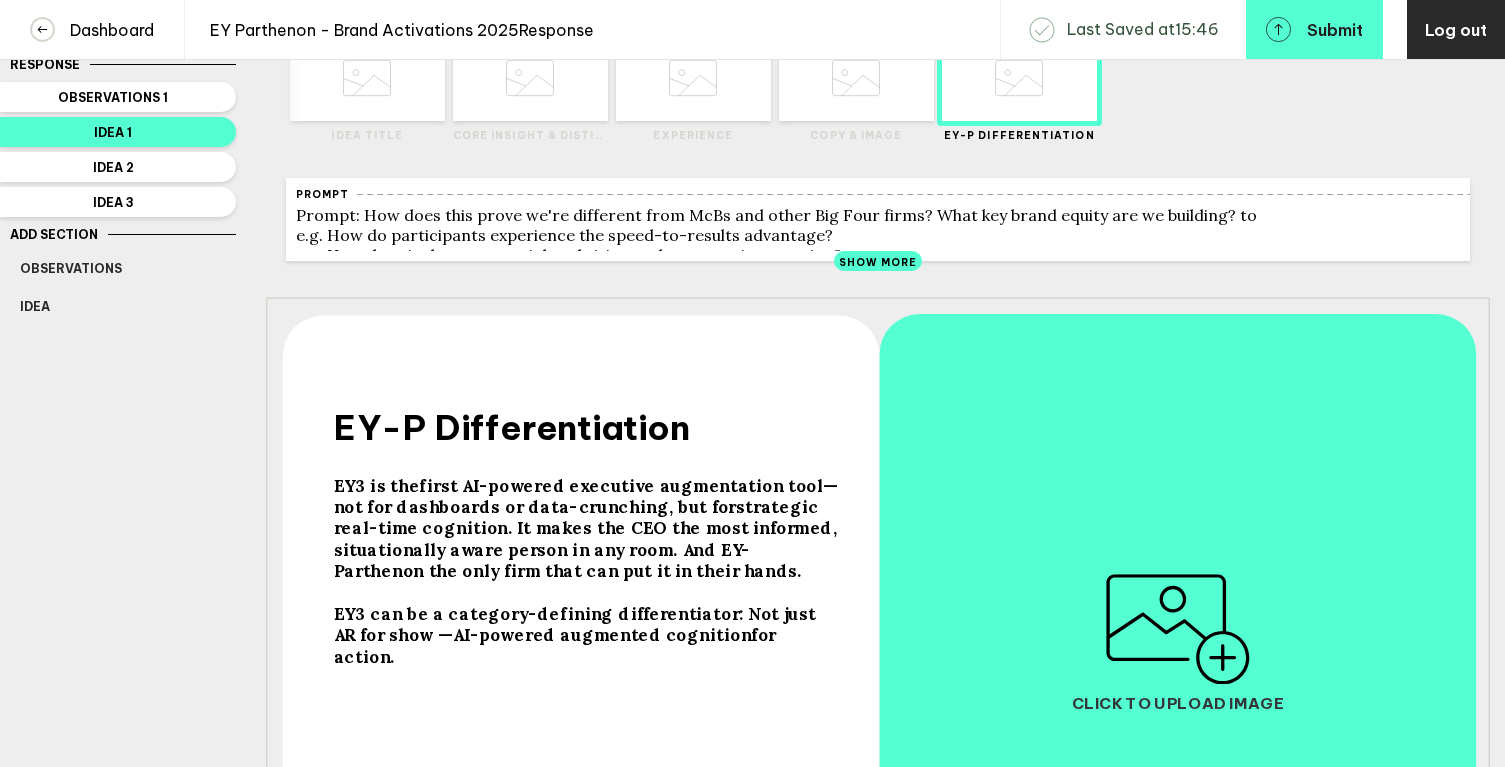 click on "EY3 can be a category-defining differentiator: Not just AR for show —  AI-powered augmented cognition  for action." at bounding box center (587, 528) 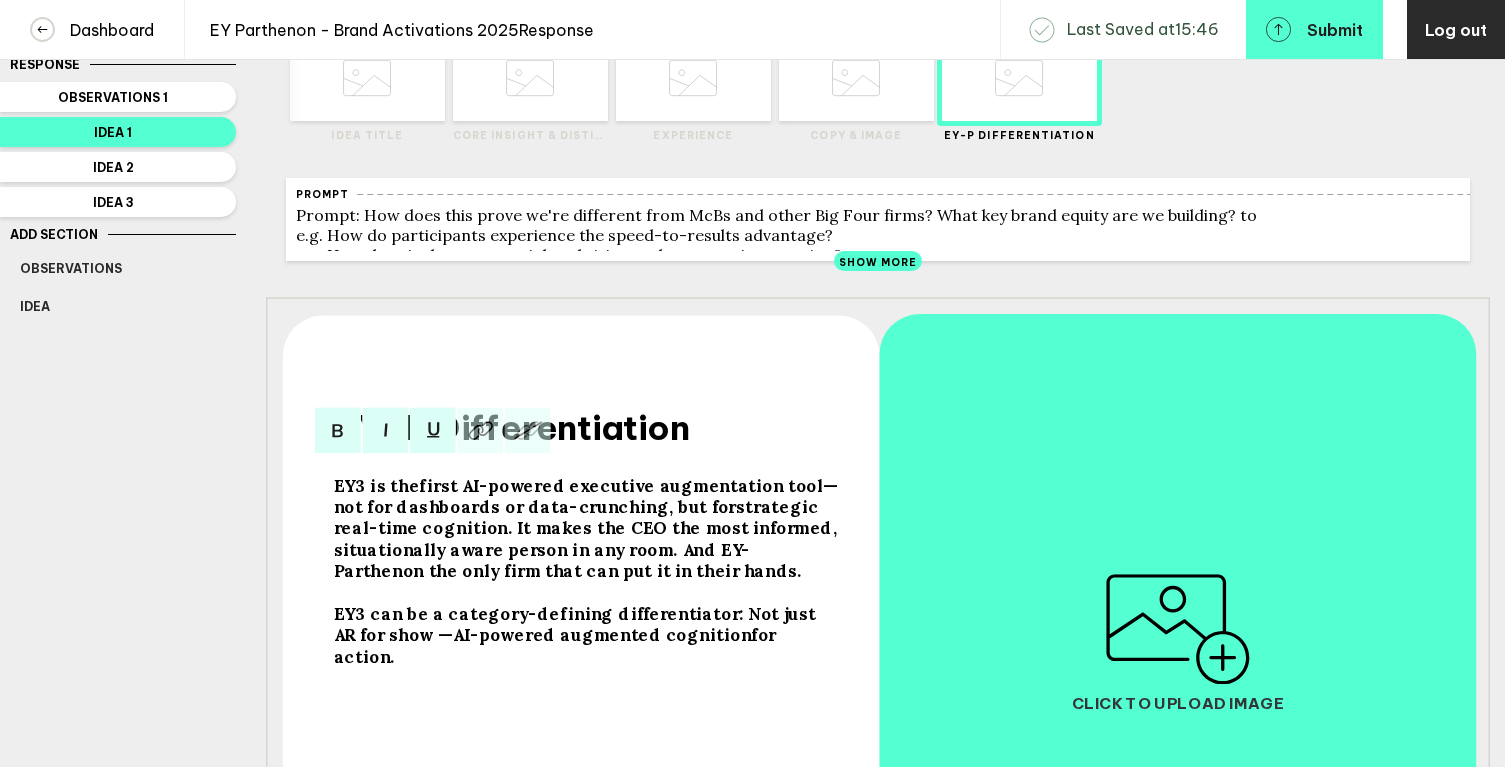 click on "EY3 can be a category-defining differentiator: Not just AR for show —  AI-powered augmented cognition  for action." at bounding box center (587, 528) 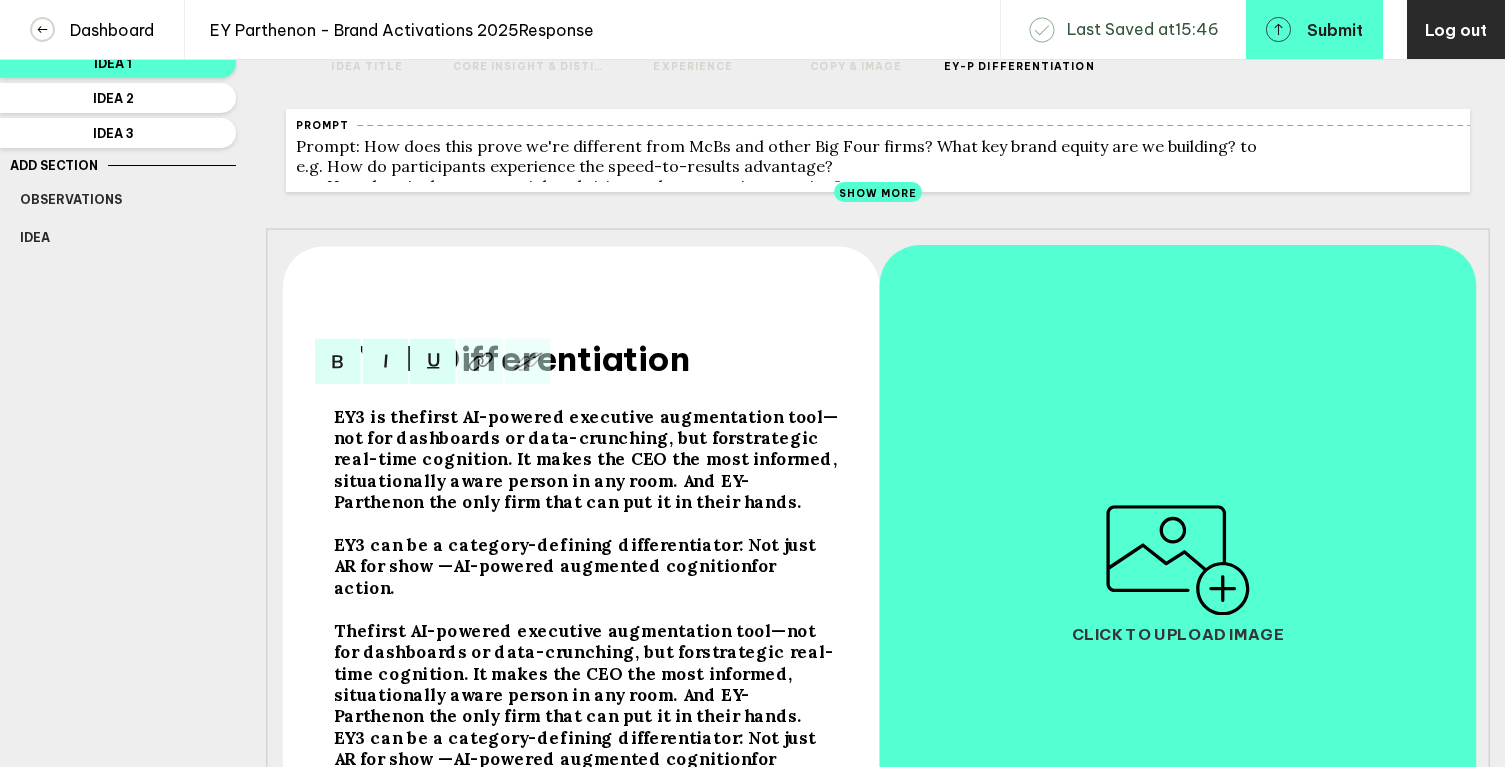 scroll, scrollTop: 180, scrollLeft: 0, axis: vertical 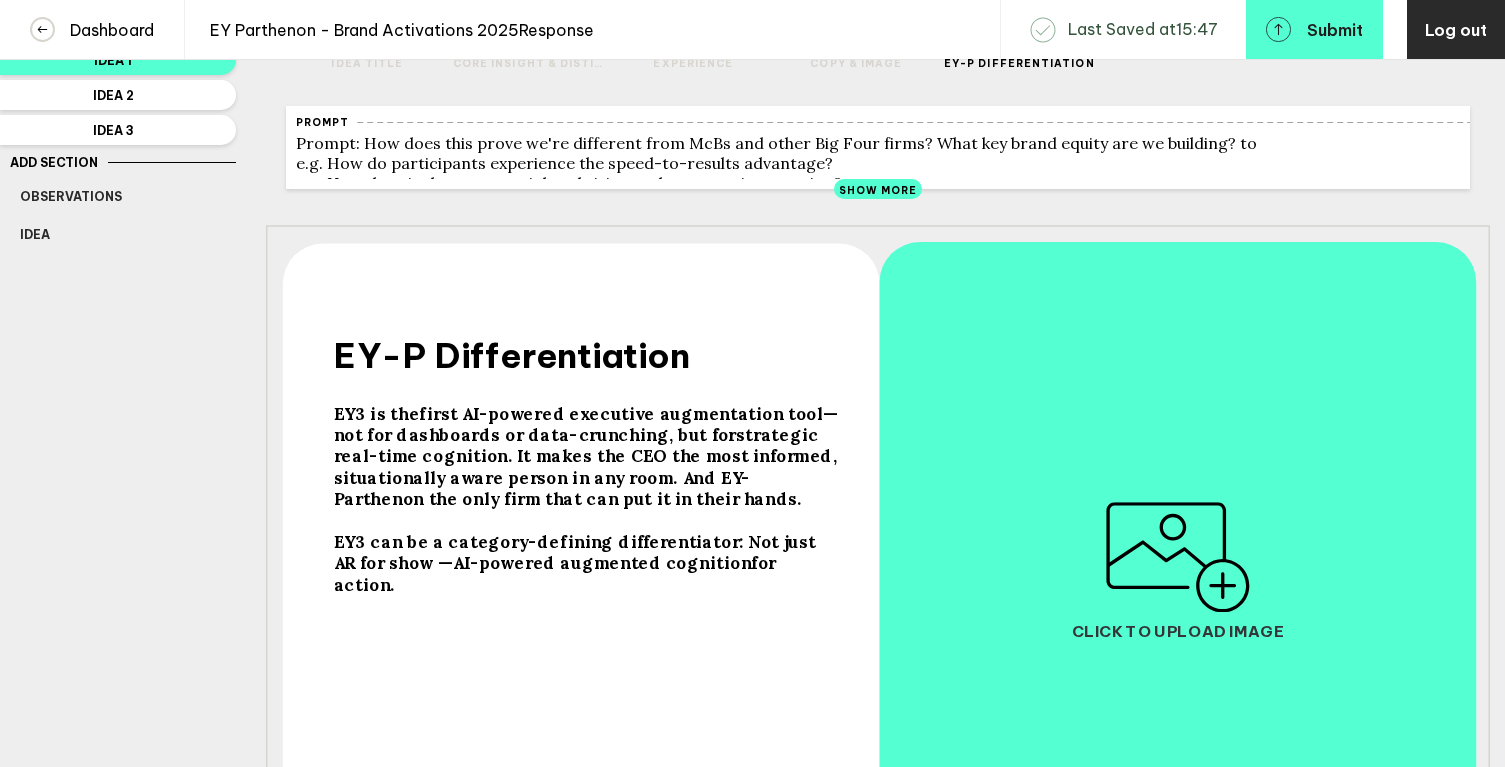 click on "EY3 is the  first AI-powered executive augmentation tool —not for dashboards or data-crunching, but for  strategic real-time cognition . It makes the CEO the most informed, situationally aware person in any room. And EY-Parthenon the only firm that can put it in their hands.  EY3 can be a category-defining differentiator: Not just AR for show —  AI-powered augmented cognition  for action." at bounding box center (587, 639) 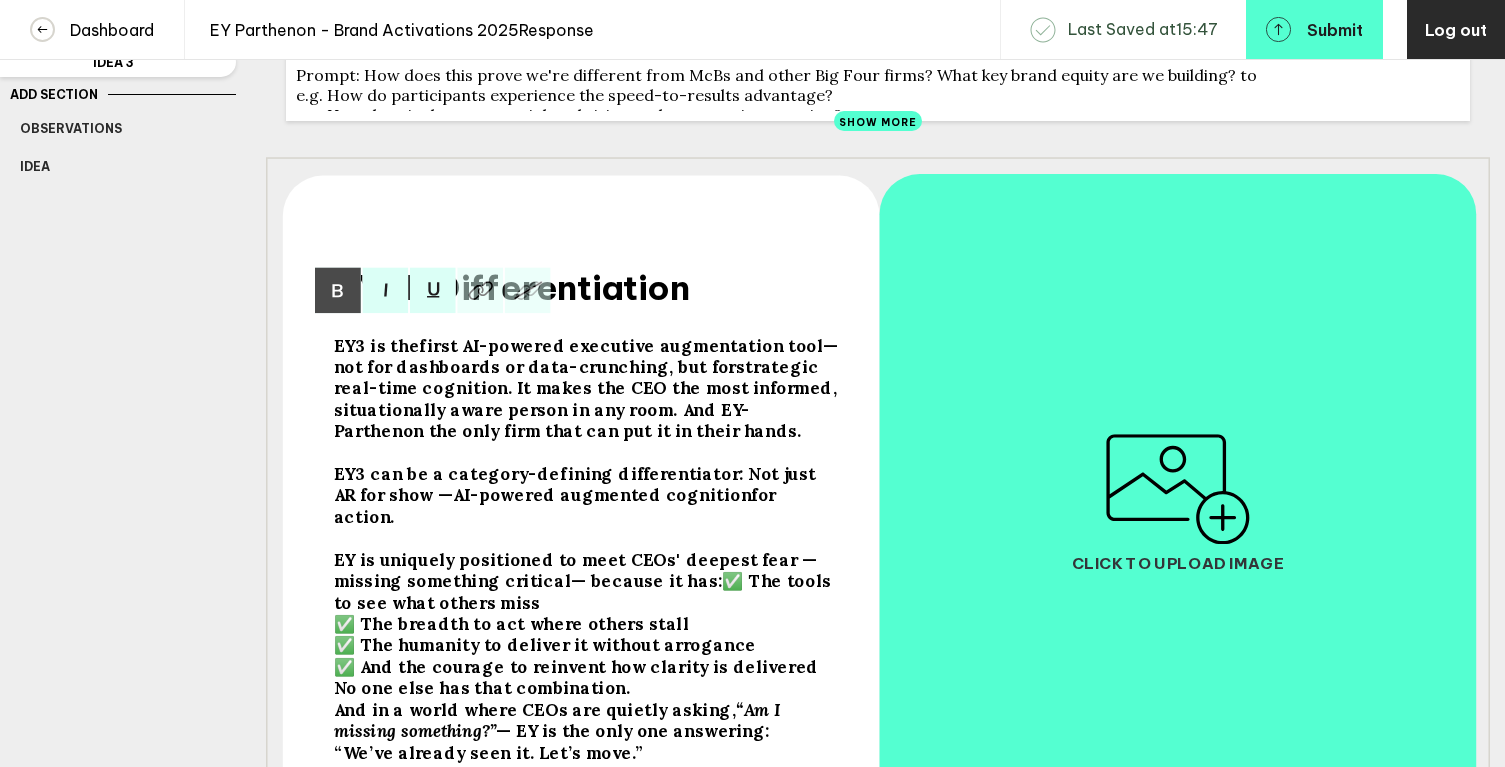 scroll, scrollTop: 250, scrollLeft: 0, axis: vertical 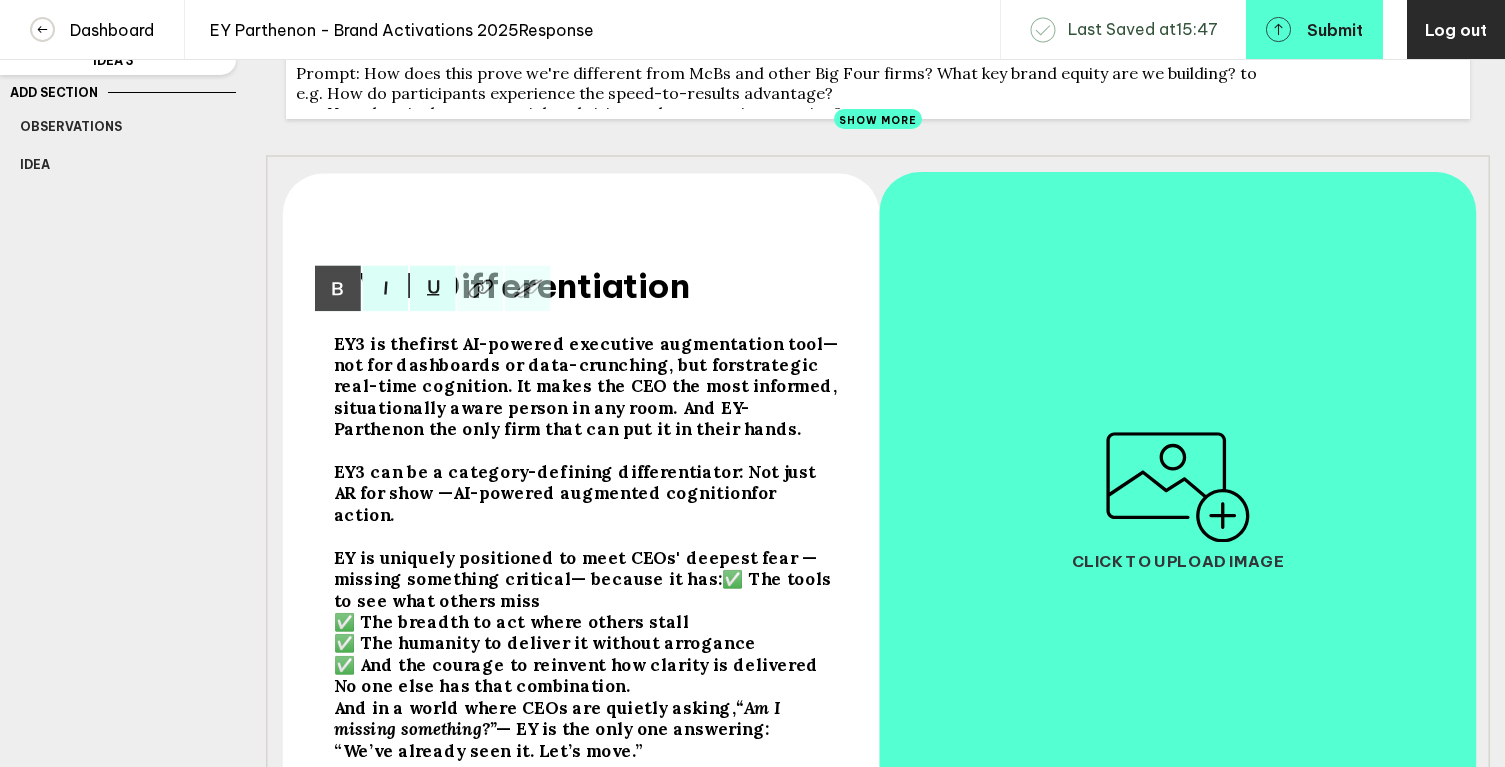click on "— because it has:✅ The tools to see what others miss
✅ The breadth to act where others stall
✅ The humanity to deliver it without arrogance
✅ And the courage to reinvent how clarity is delivered" at bounding box center (575, 557) 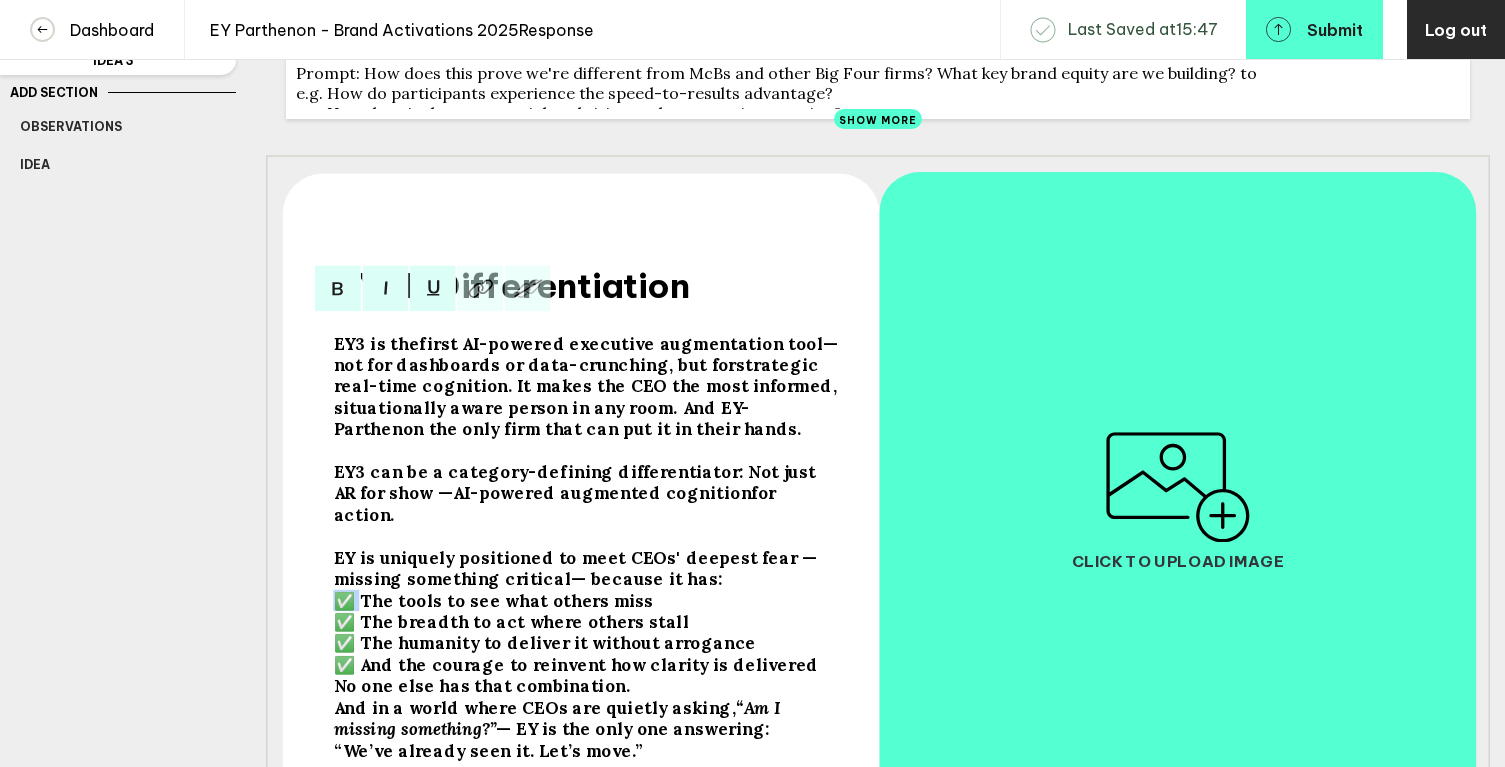 drag, startPoint x: 355, startPoint y: 593, endPoint x: 327, endPoint y: 593, distance: 28 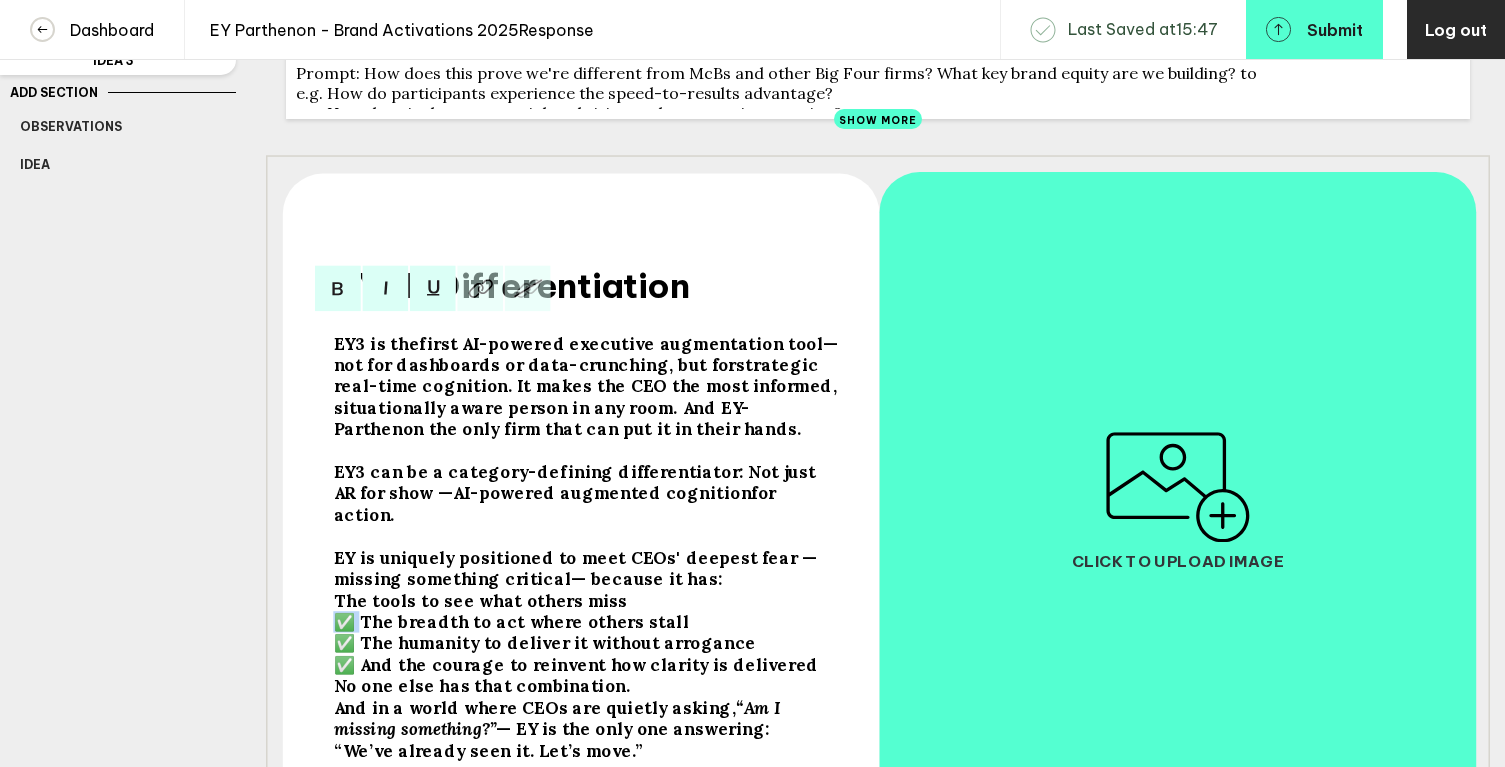 drag, startPoint x: 356, startPoint y: 609, endPoint x: 312, endPoint y: 609, distance: 44 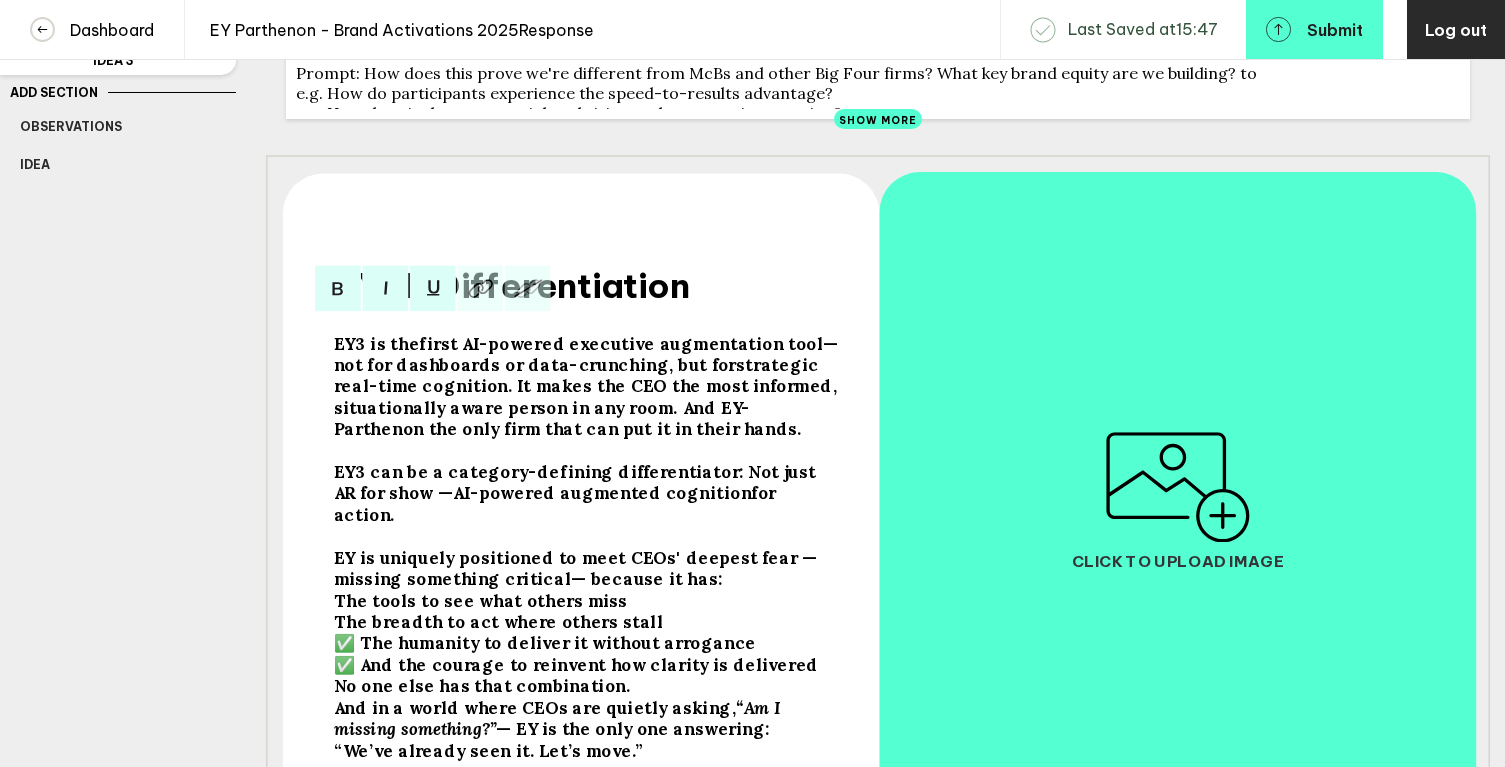 click on "The tools to see what others miss
The breadth to act where others stall
✅ The humanity to deliver it without arrogance
✅ And the courage to reinvent how clarity is delivered" at bounding box center [575, 557] 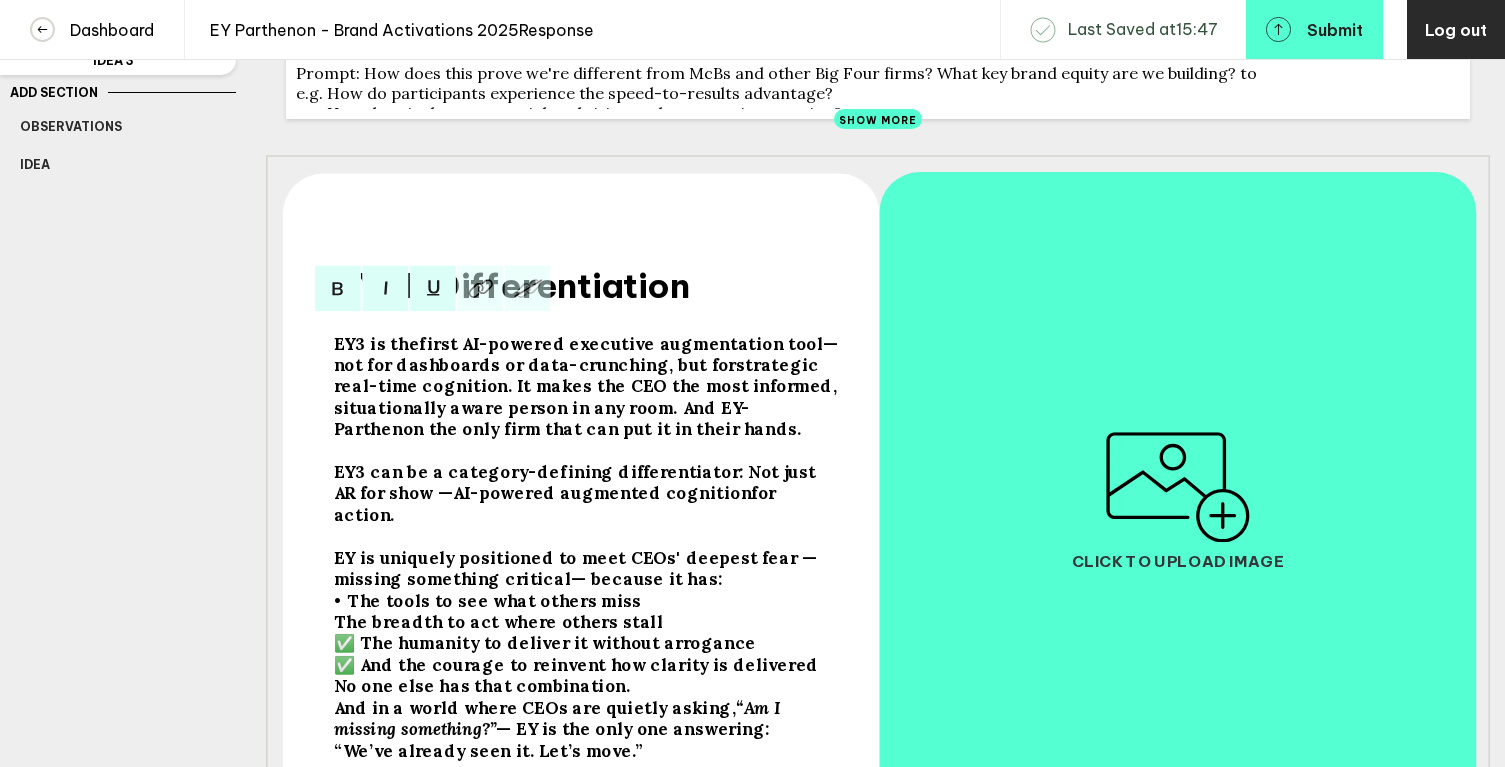 click on "• The tools to see what others miss
The breadth to act where others stall
✅ The humanity to deliver it without arrogance
✅ And the courage to reinvent how clarity is delivered" at bounding box center (575, 557) 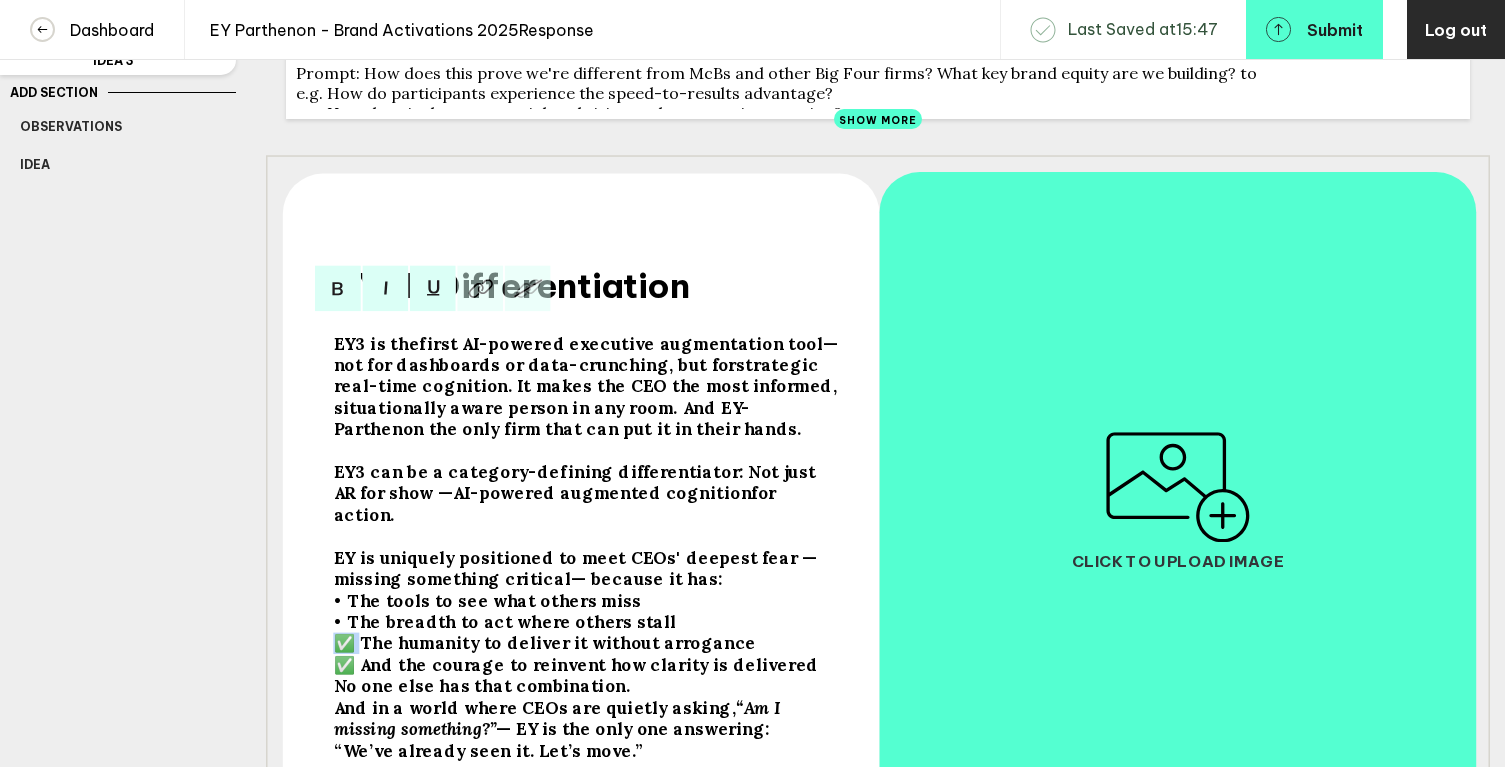 drag, startPoint x: 356, startPoint y: 637, endPoint x: 316, endPoint y: 637, distance: 40 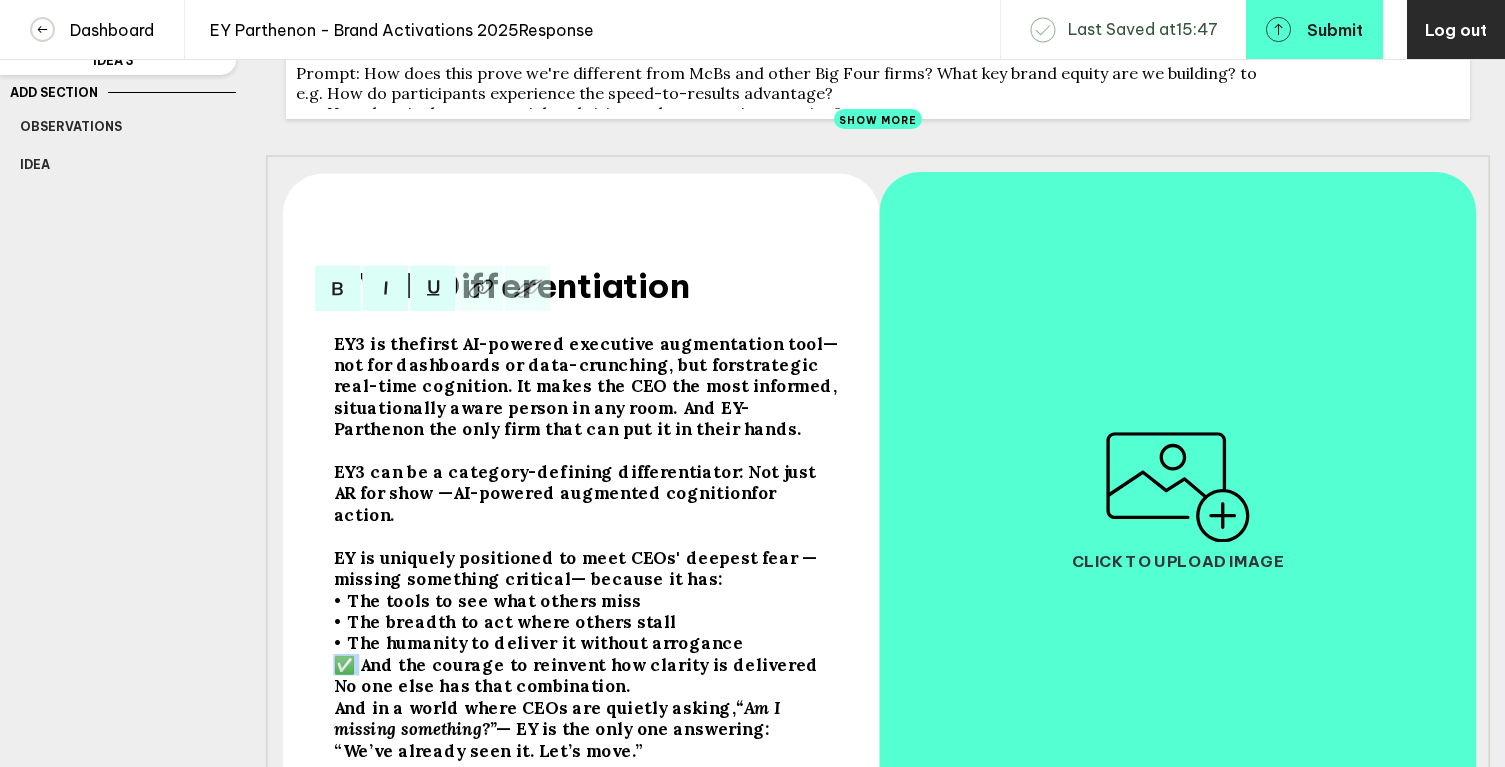 drag, startPoint x: 355, startPoint y: 654, endPoint x: 324, endPoint y: 654, distance: 31 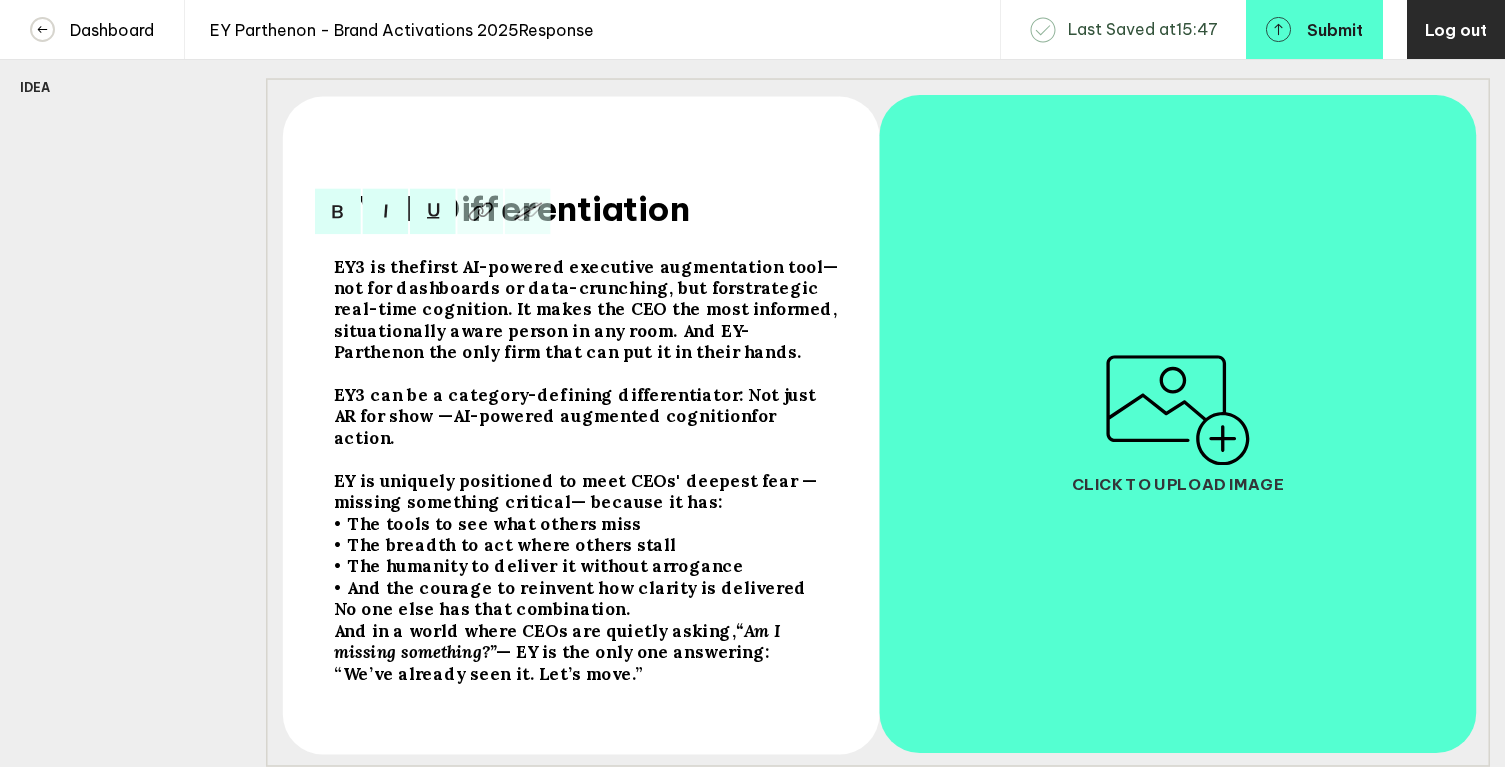 scroll, scrollTop: 334, scrollLeft: 0, axis: vertical 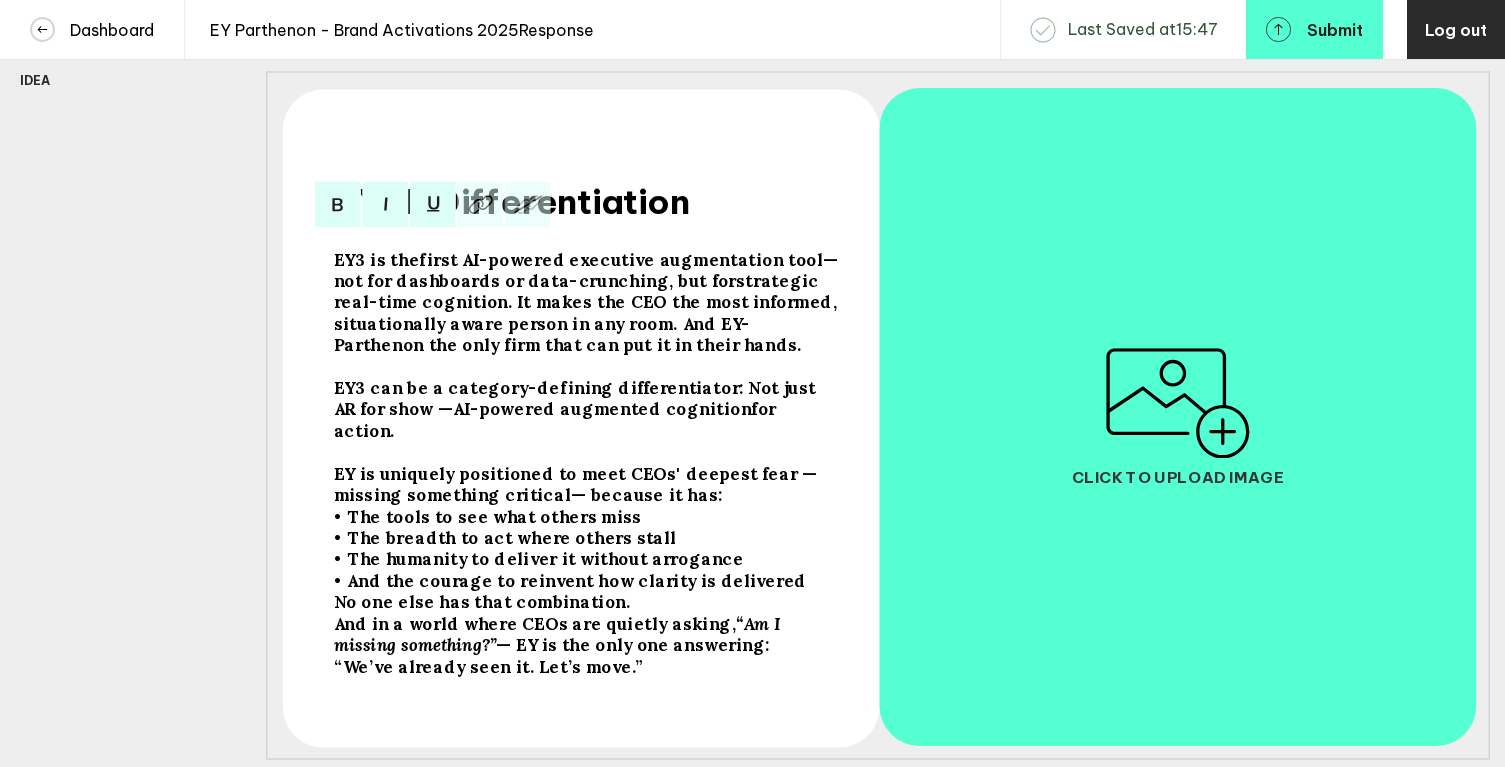 click on "No one else has that combination.
And in a world where CEOs are quietly asking," at bounding box center (377, 259) 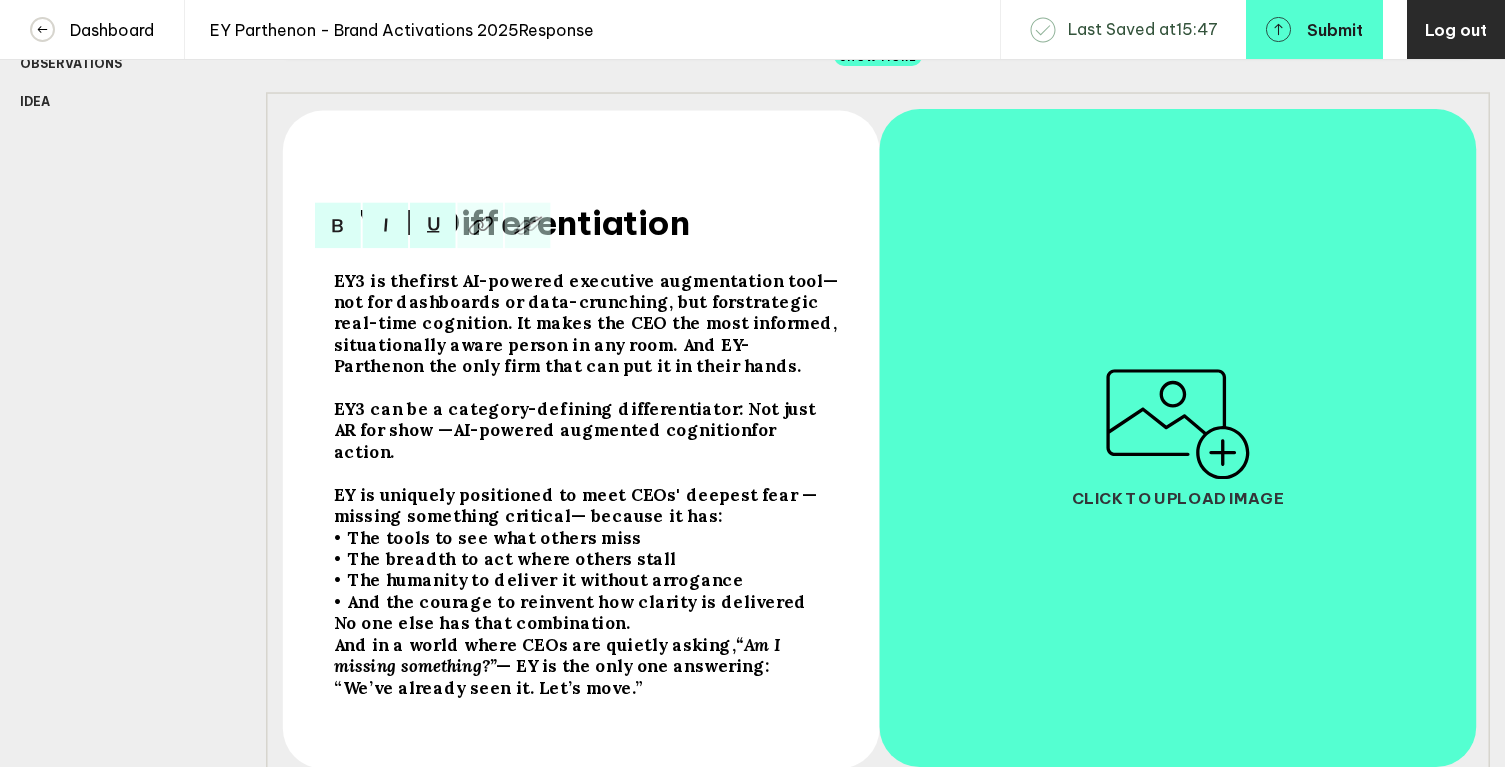 scroll, scrollTop: 301, scrollLeft: 0, axis: vertical 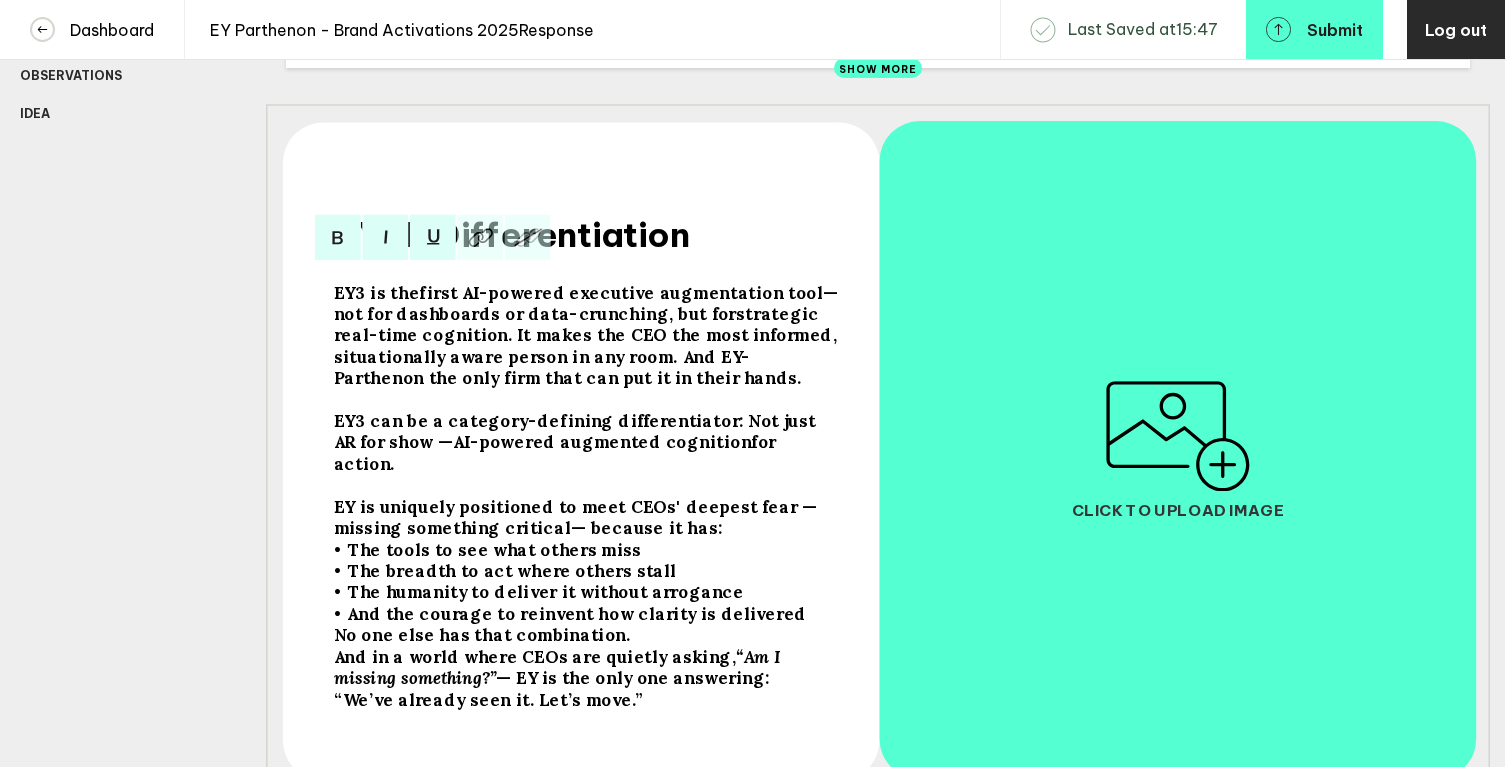 click on "EY-P Differentiation" at bounding box center (581, 451) 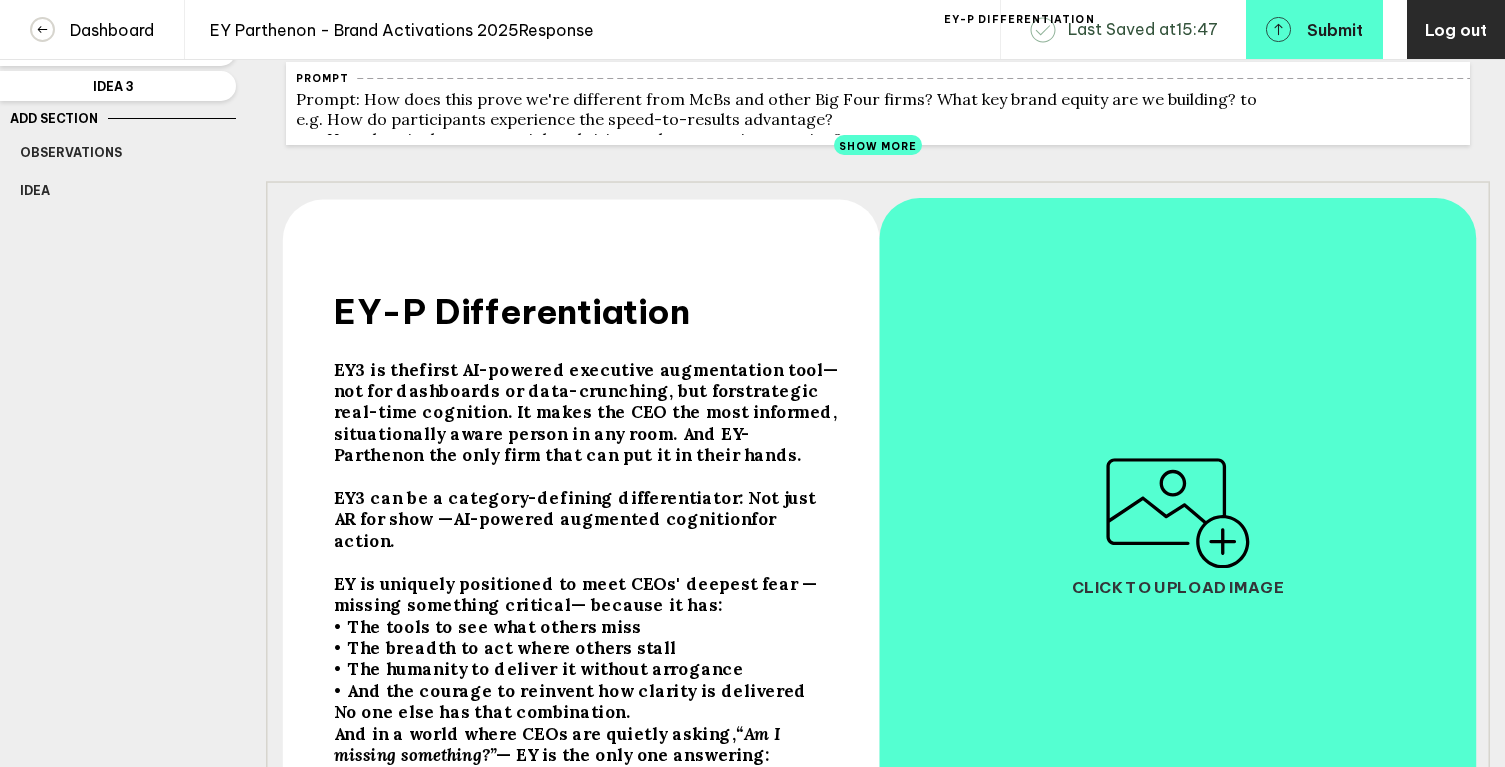 scroll, scrollTop: 243, scrollLeft: 0, axis: vertical 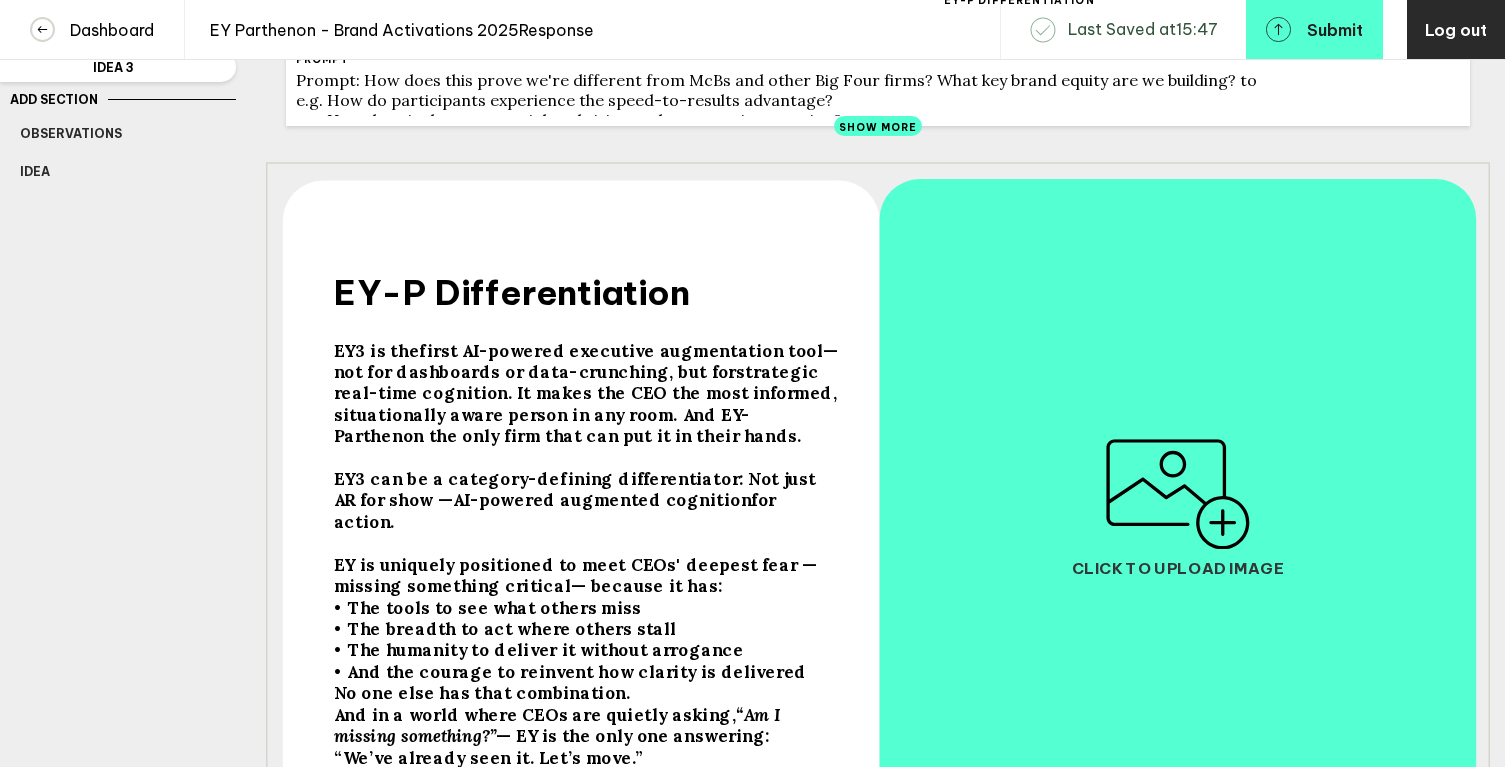 click on "EY3 is the  first AI-powered executive augmentation tool —not for dashboards or data-crunching, but for  strategic real-time cognition . It makes the CEO the most informed, situationally aware person in any room. And EY-Parthenon the only firm that can put it in their hands." at bounding box center (587, 393) 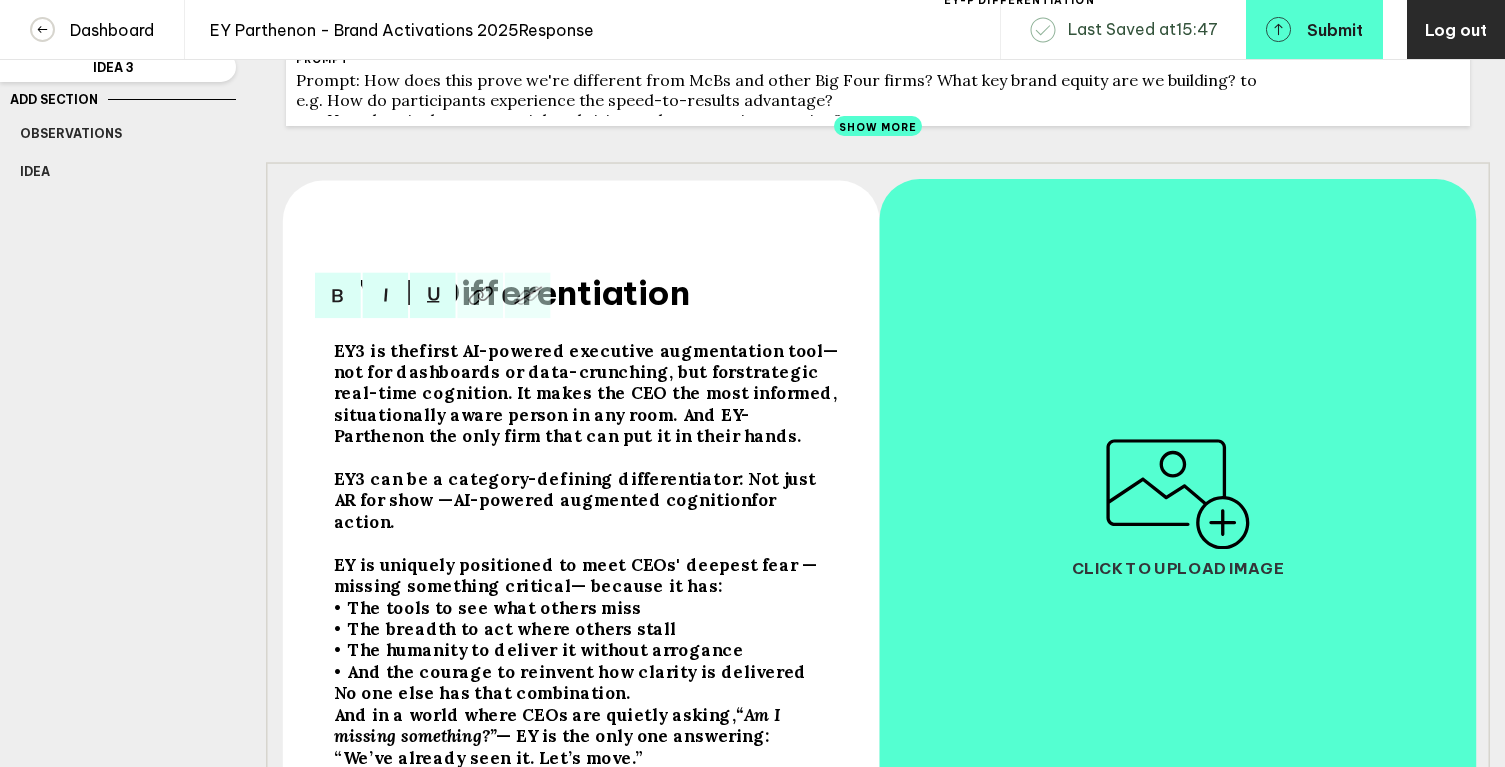 click on "EY3 is the  first AI-powered executive augmentation tool —not for dashboards or data-crunching, but for  strategic real-time cognition . It makes the CEO the most informed, situationally aware person in any room. And EY-Parthenon the only firm that can put it in their hands." at bounding box center [587, 393] 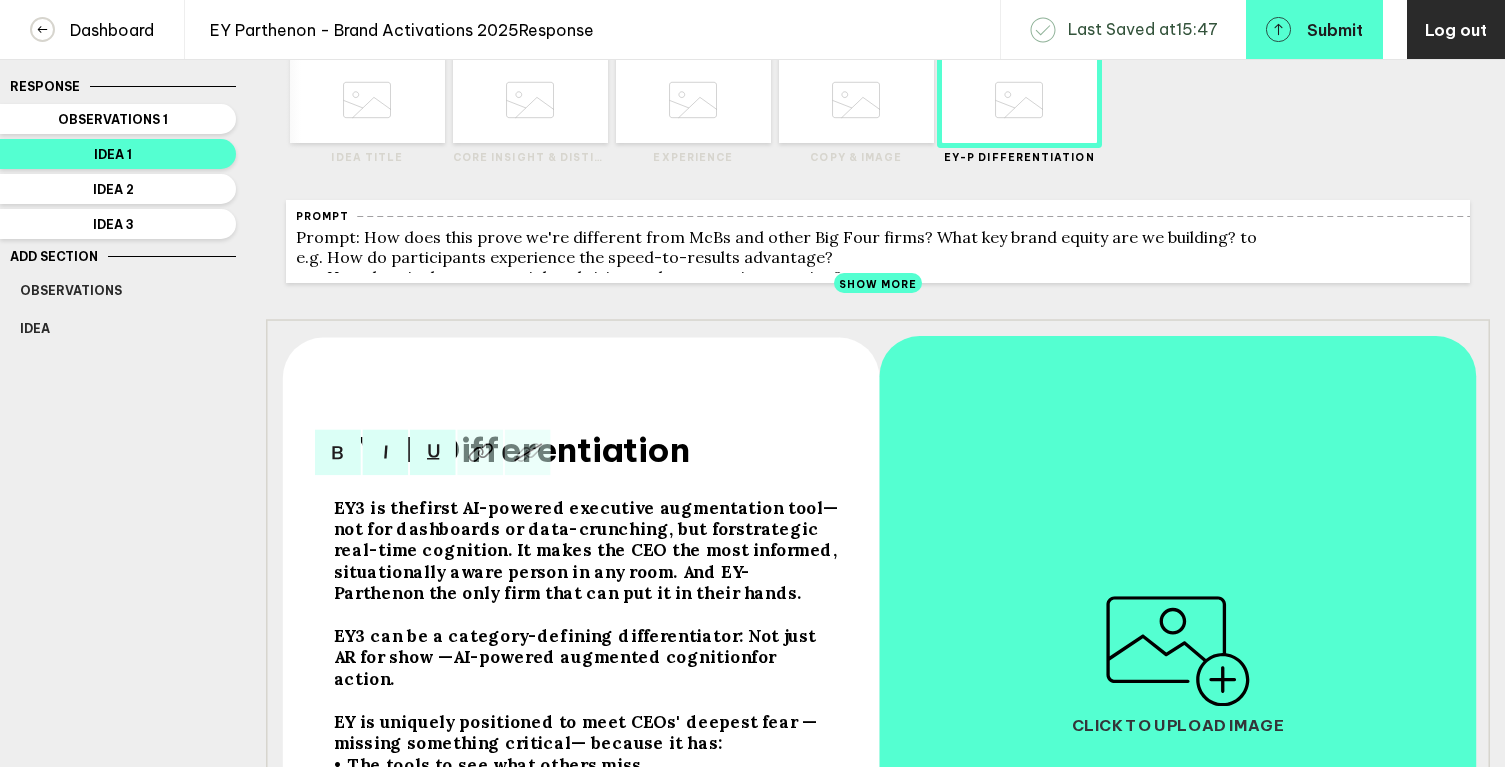 scroll, scrollTop: 0, scrollLeft: 0, axis: both 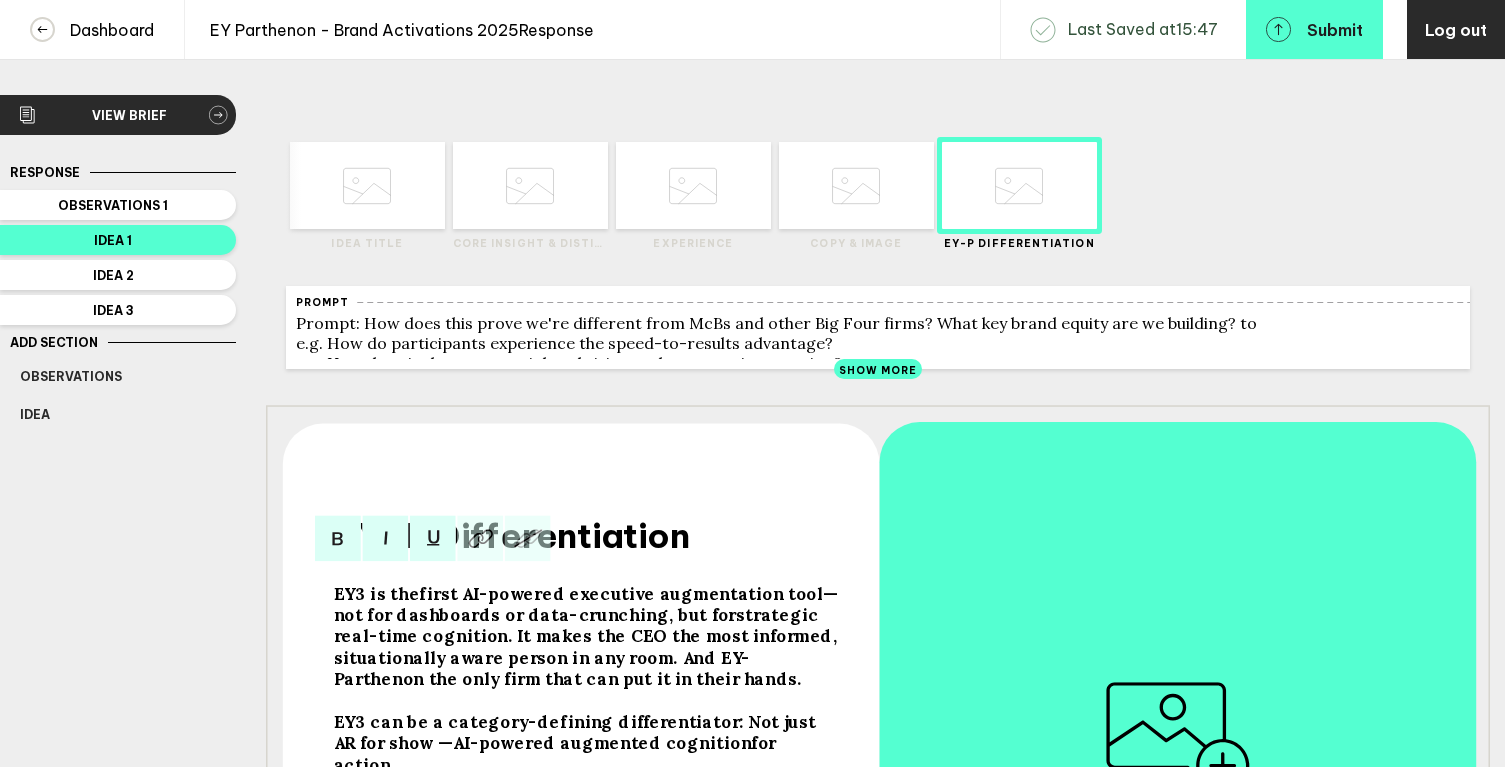 click at bounding box center [367, 186] 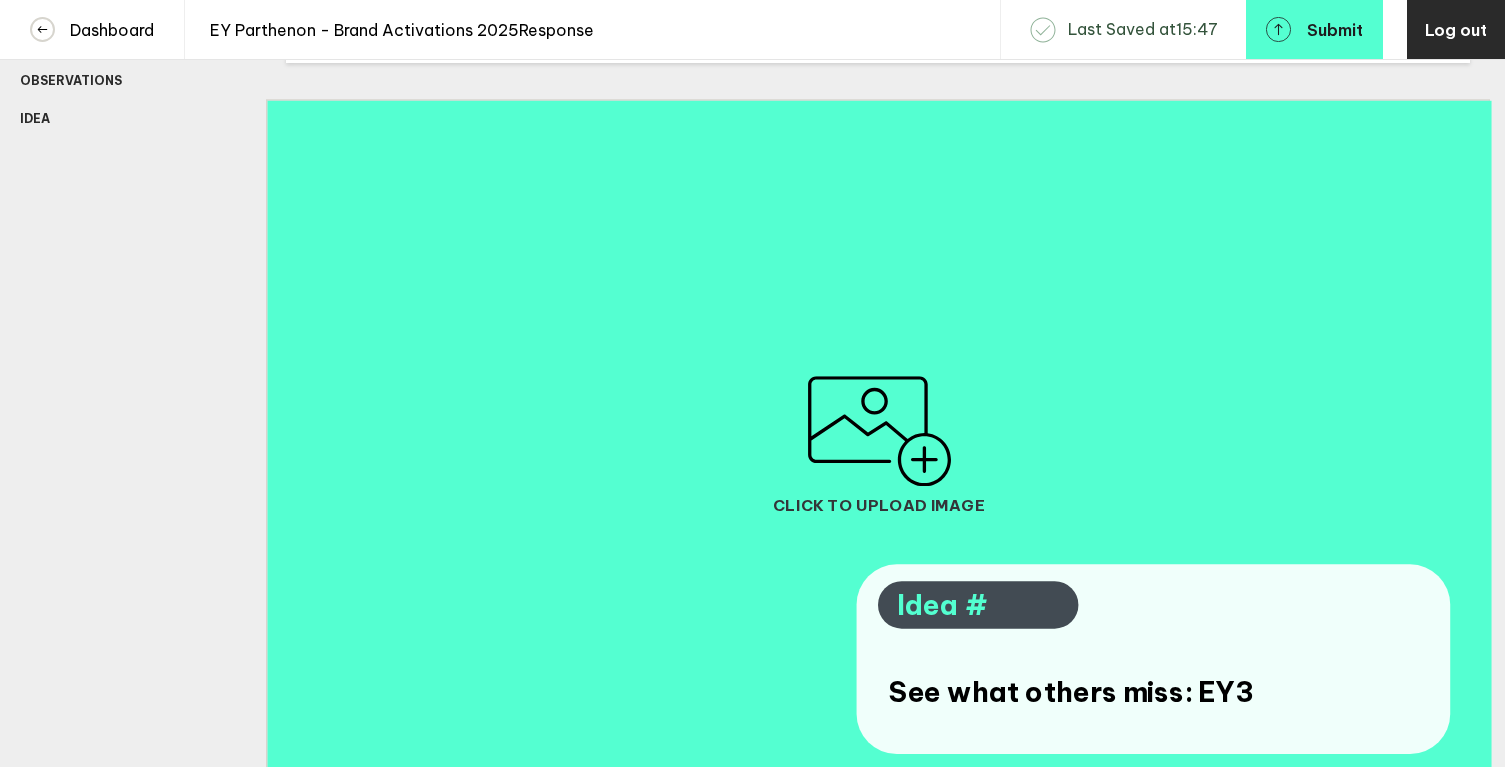 scroll, scrollTop: 532, scrollLeft: 0, axis: vertical 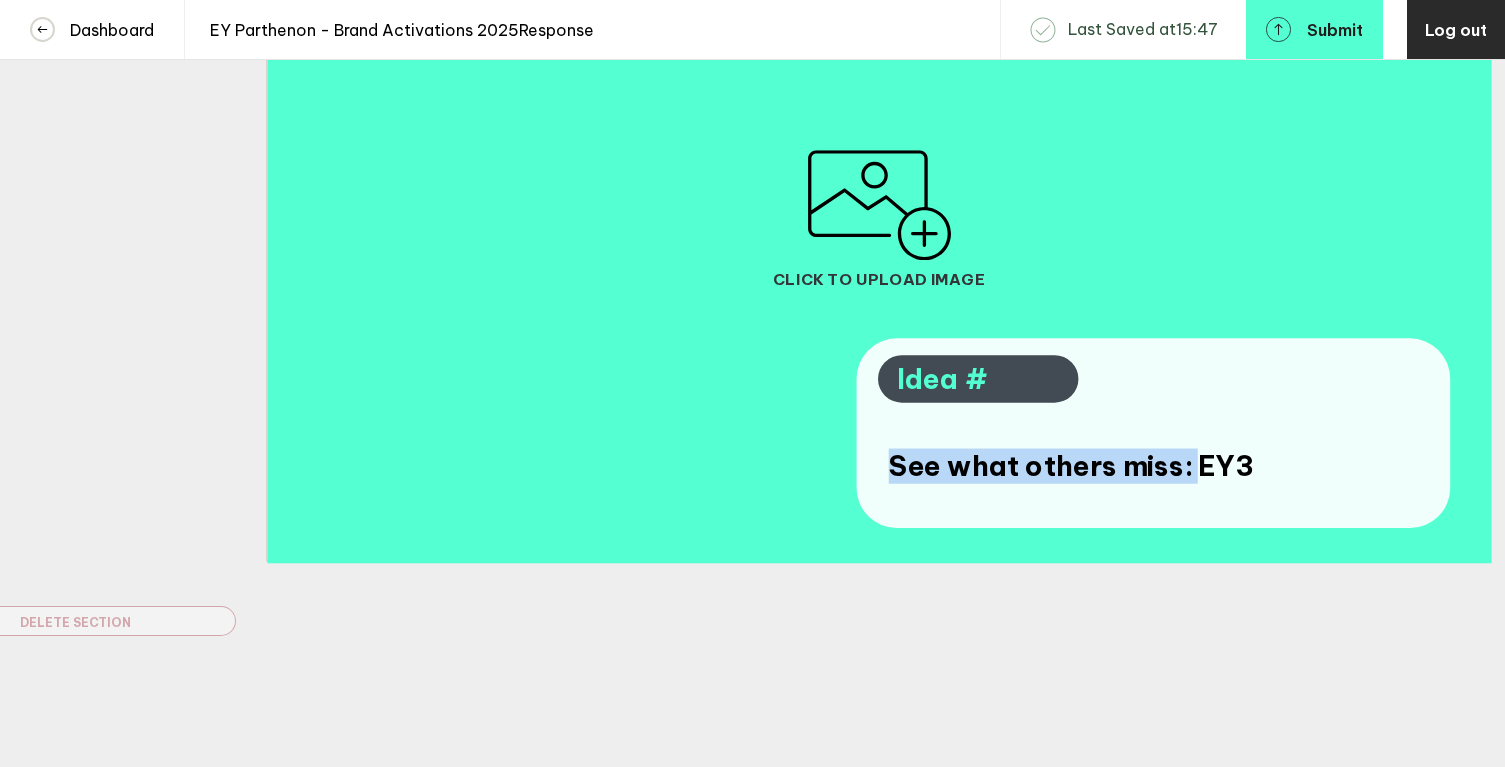drag, startPoint x: 1194, startPoint y: 466, endPoint x: 877, endPoint y: 459, distance: 317.07727 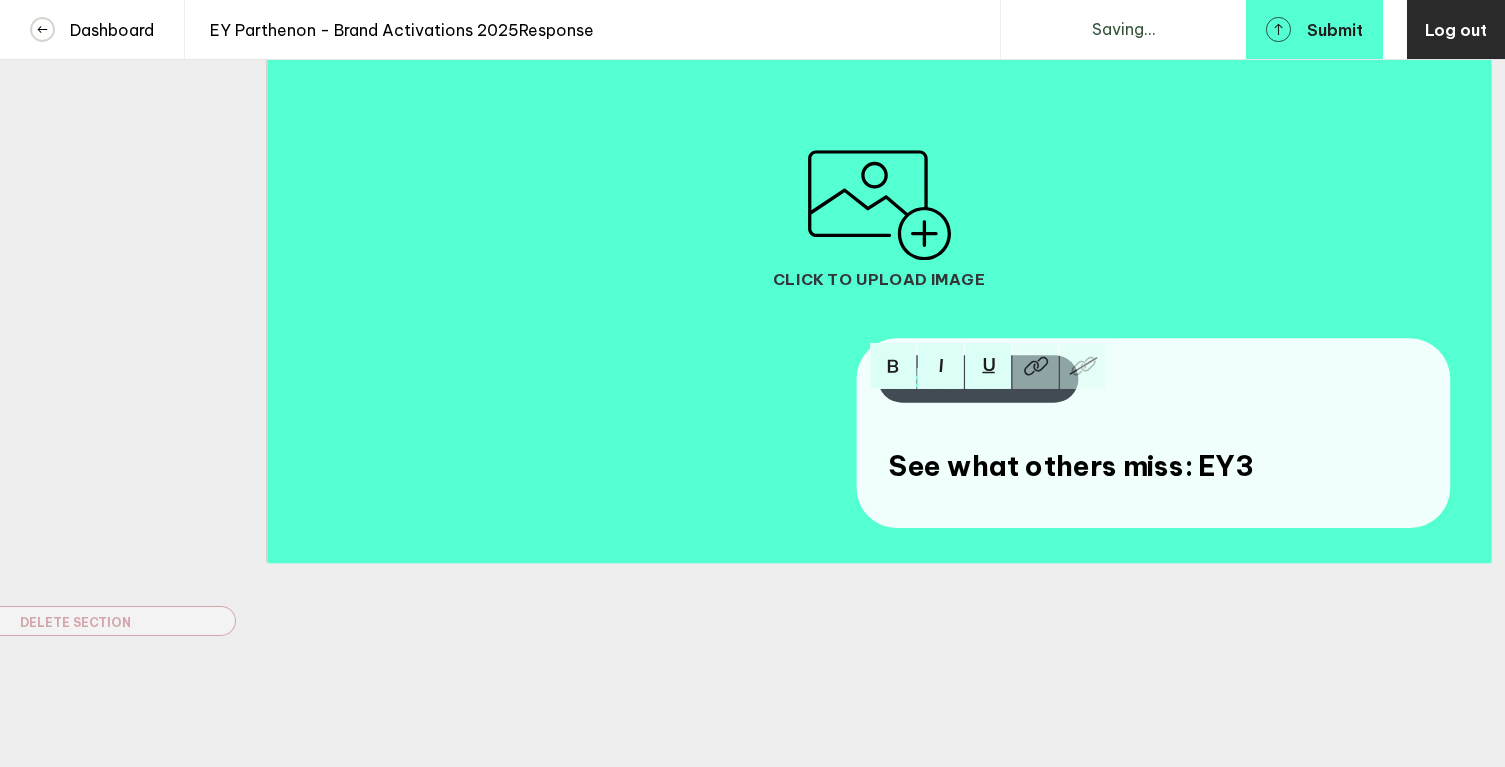 scroll, scrollTop: 532, scrollLeft: 0, axis: vertical 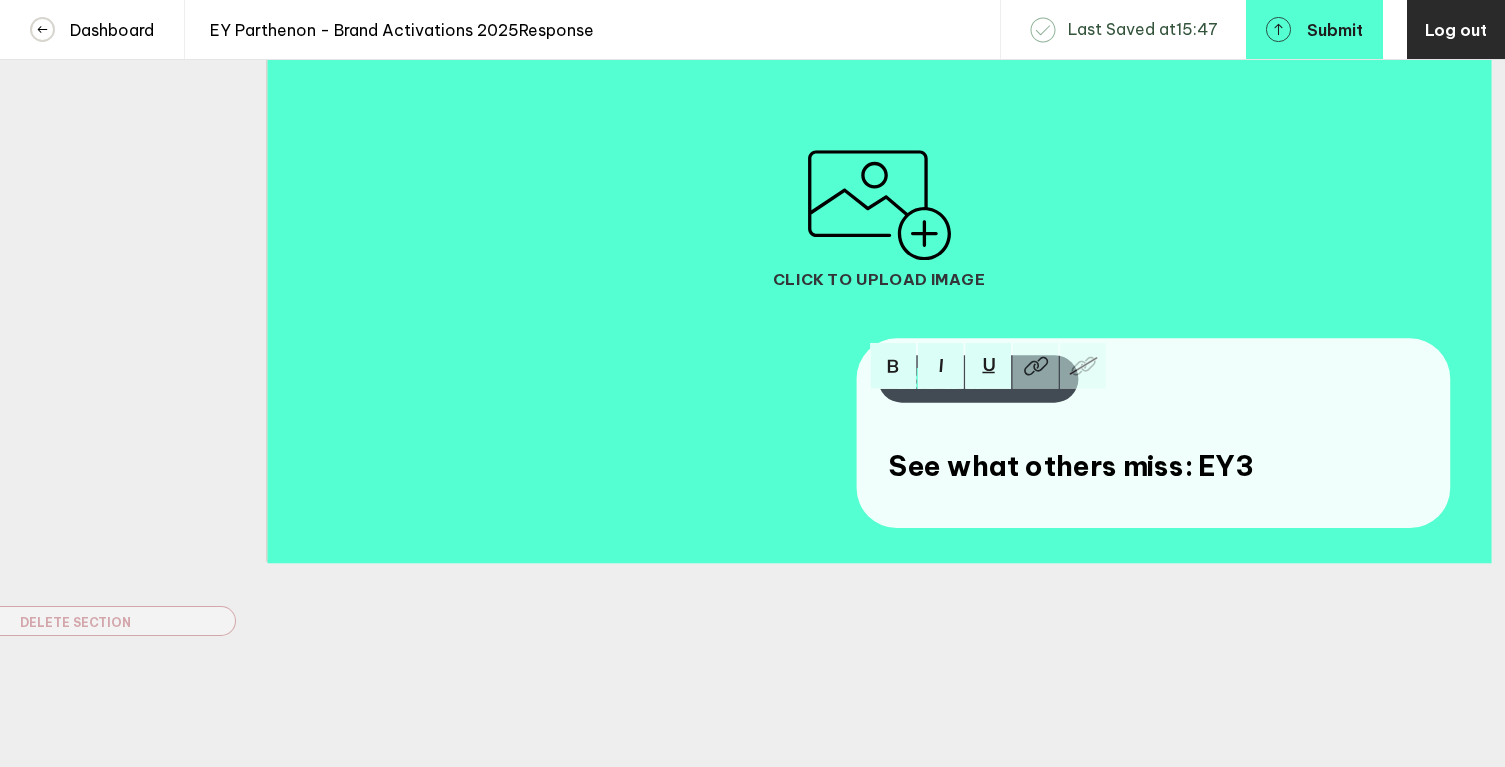 click on "See what others miss: EY3" at bounding box center (1071, 465) 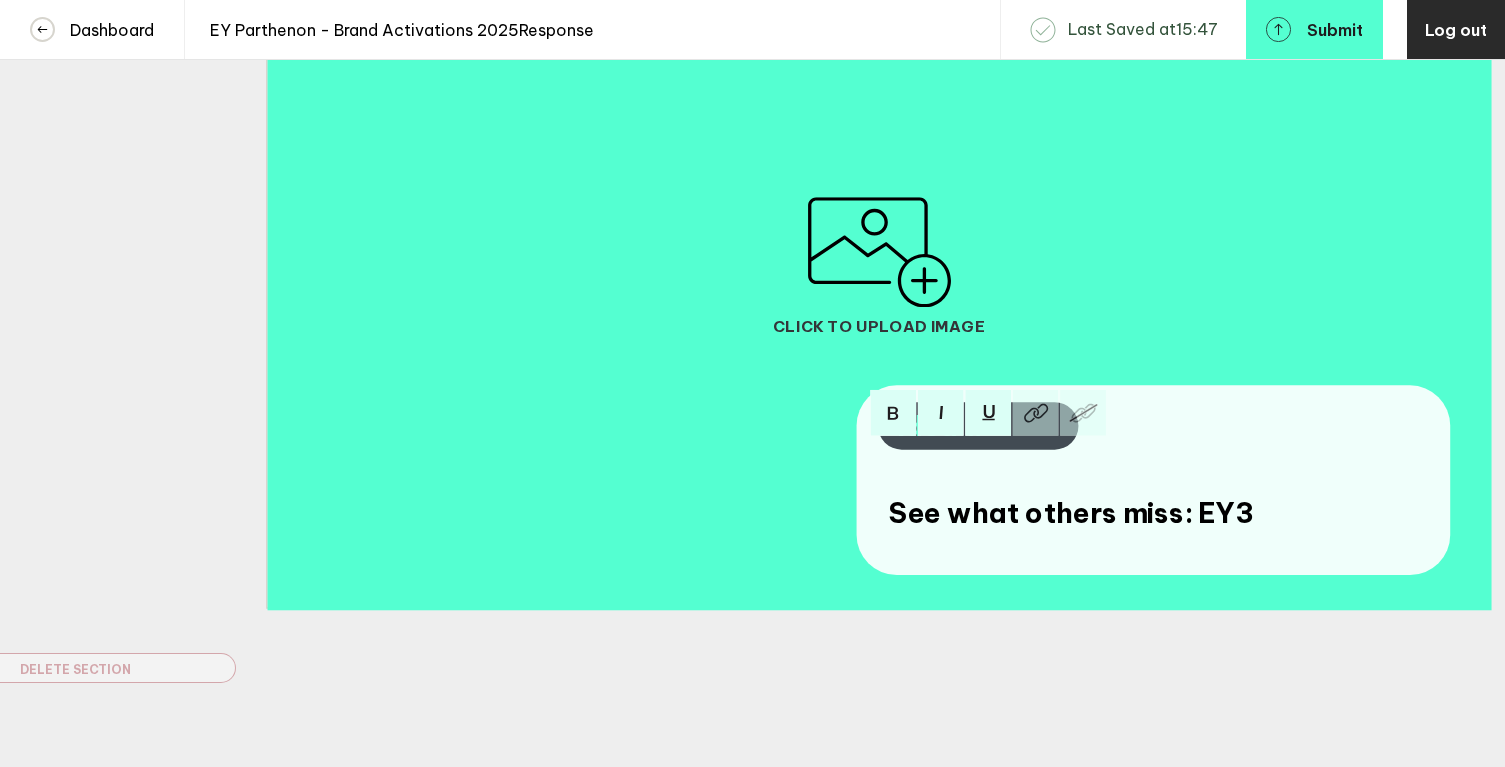 scroll, scrollTop: 0, scrollLeft: 0, axis: both 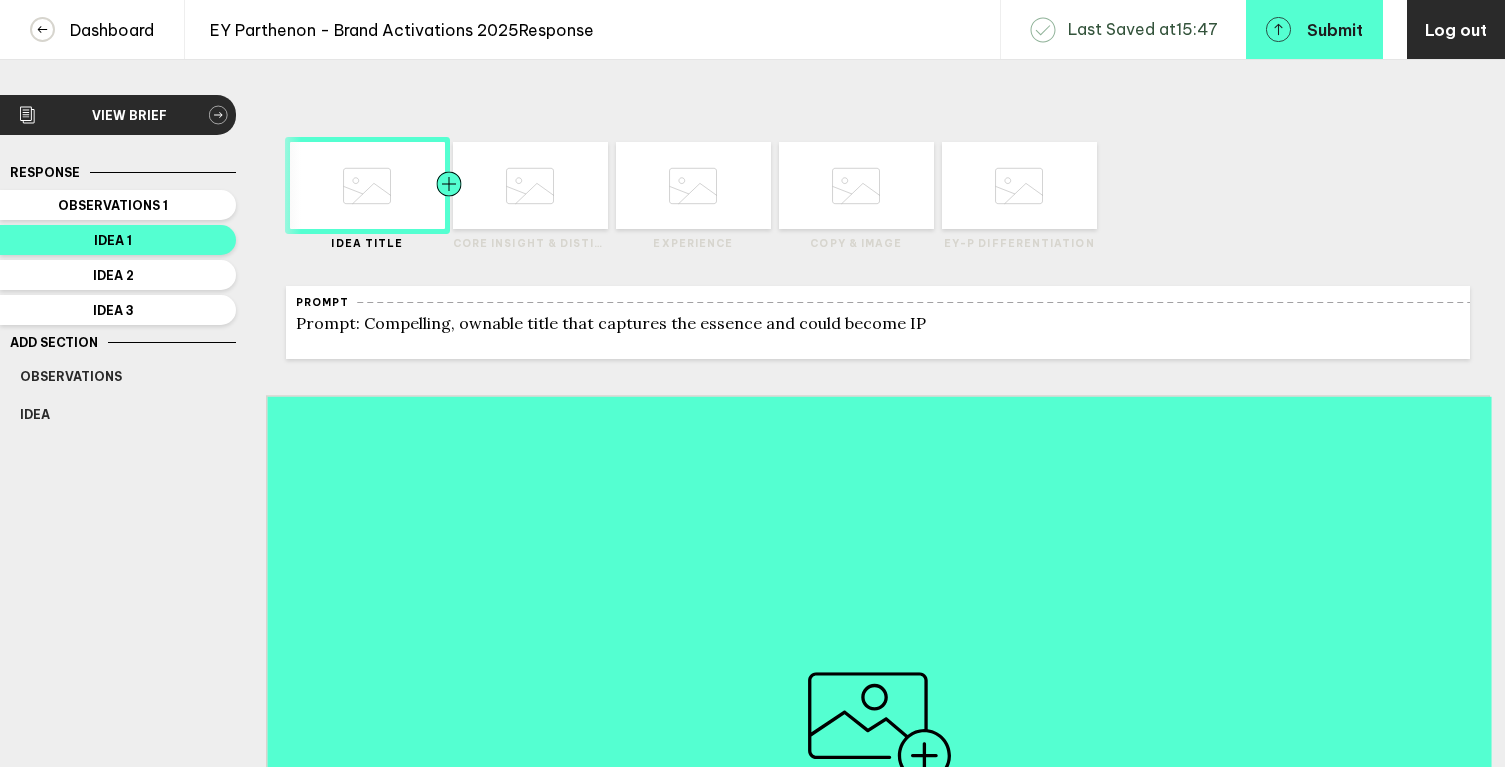 click at bounding box center (325, 185) 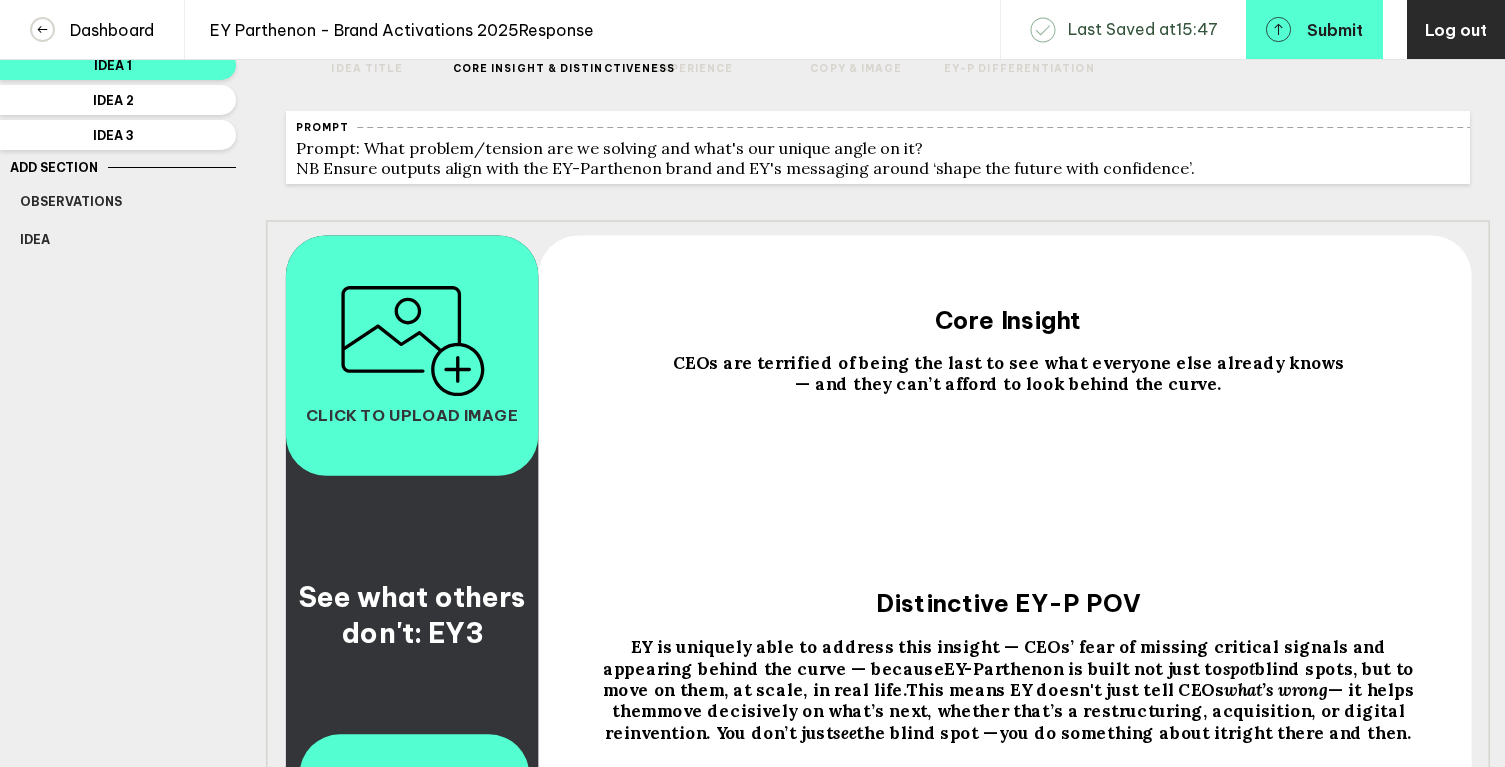 scroll, scrollTop: 0, scrollLeft: 0, axis: both 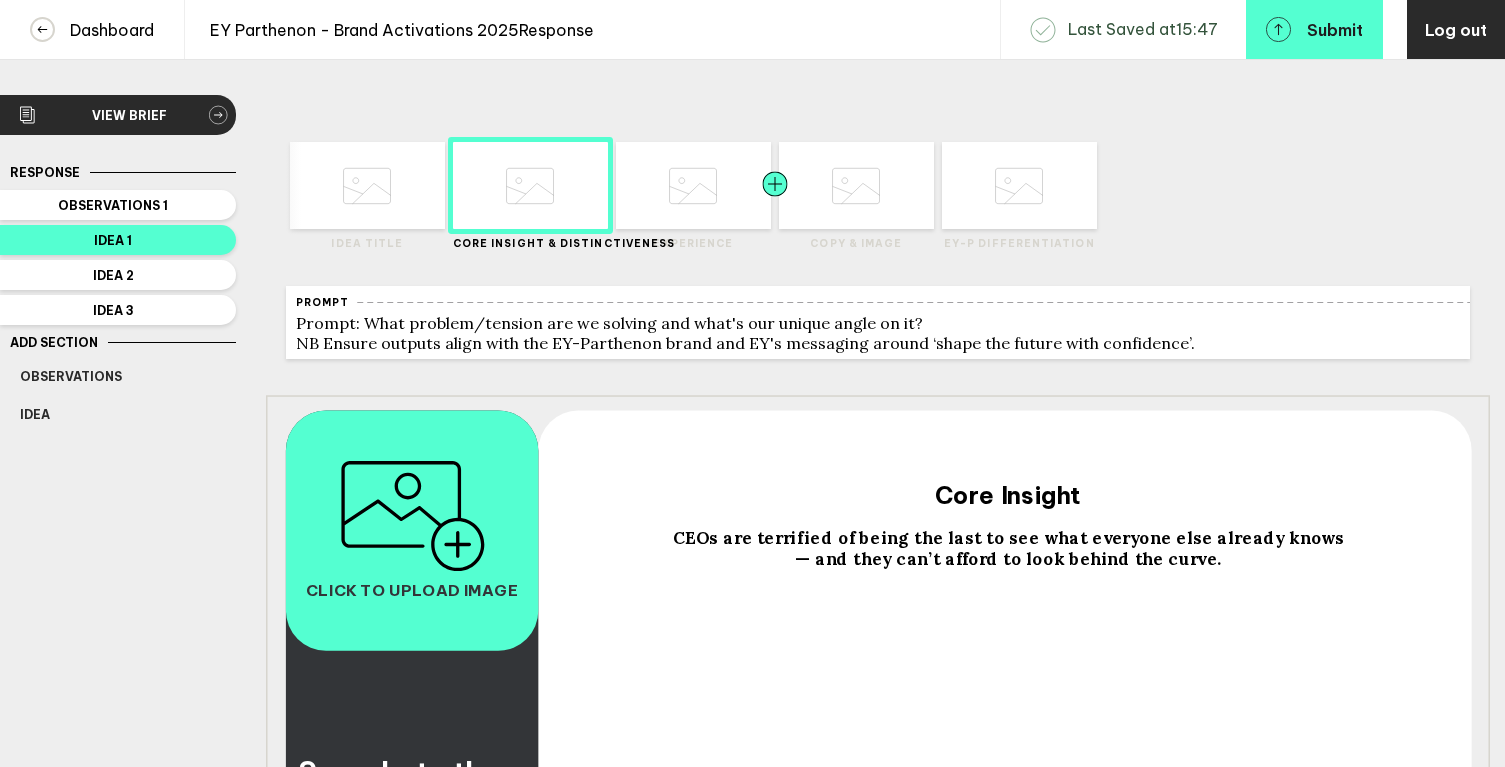 click at bounding box center (410, 185) 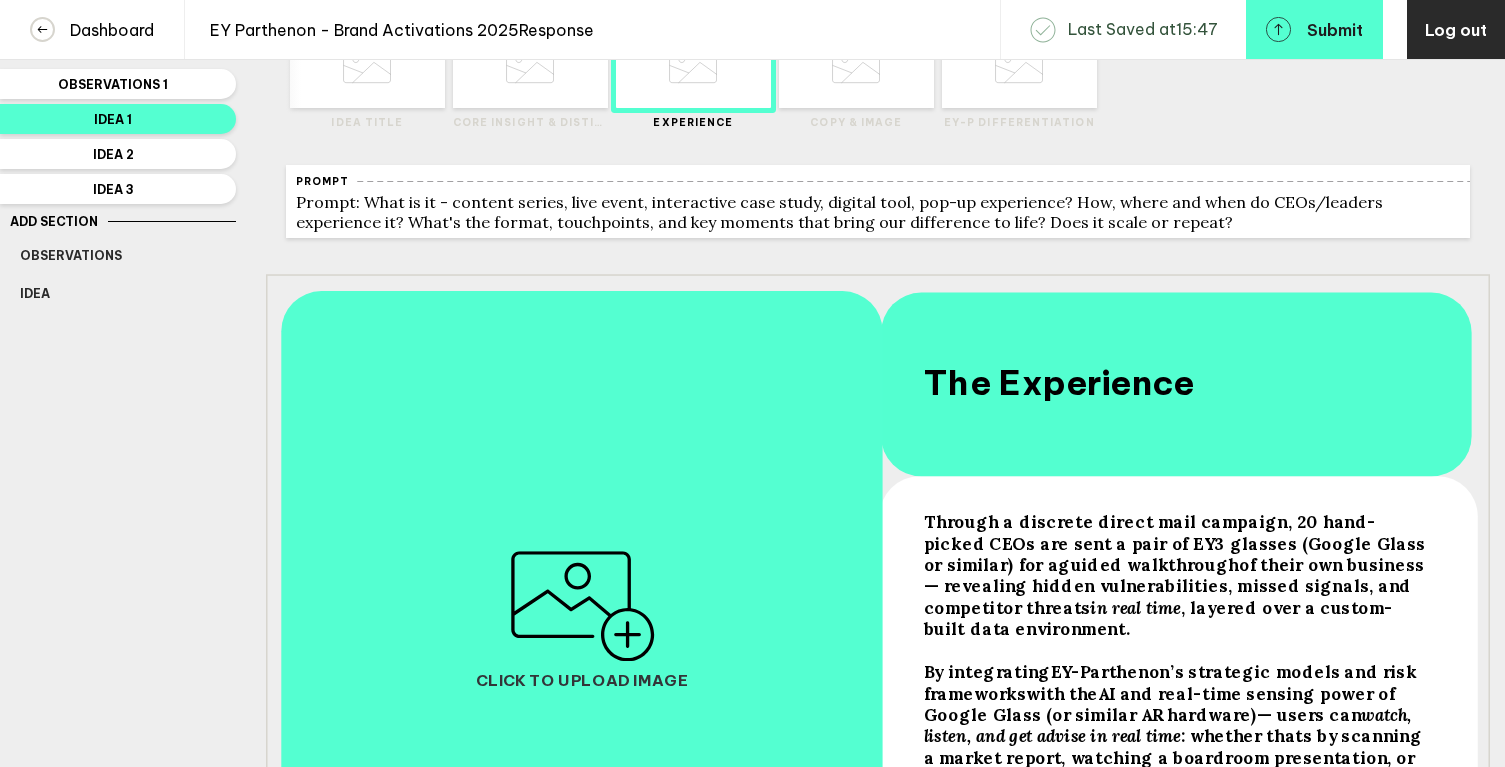 scroll, scrollTop: 0, scrollLeft: 0, axis: both 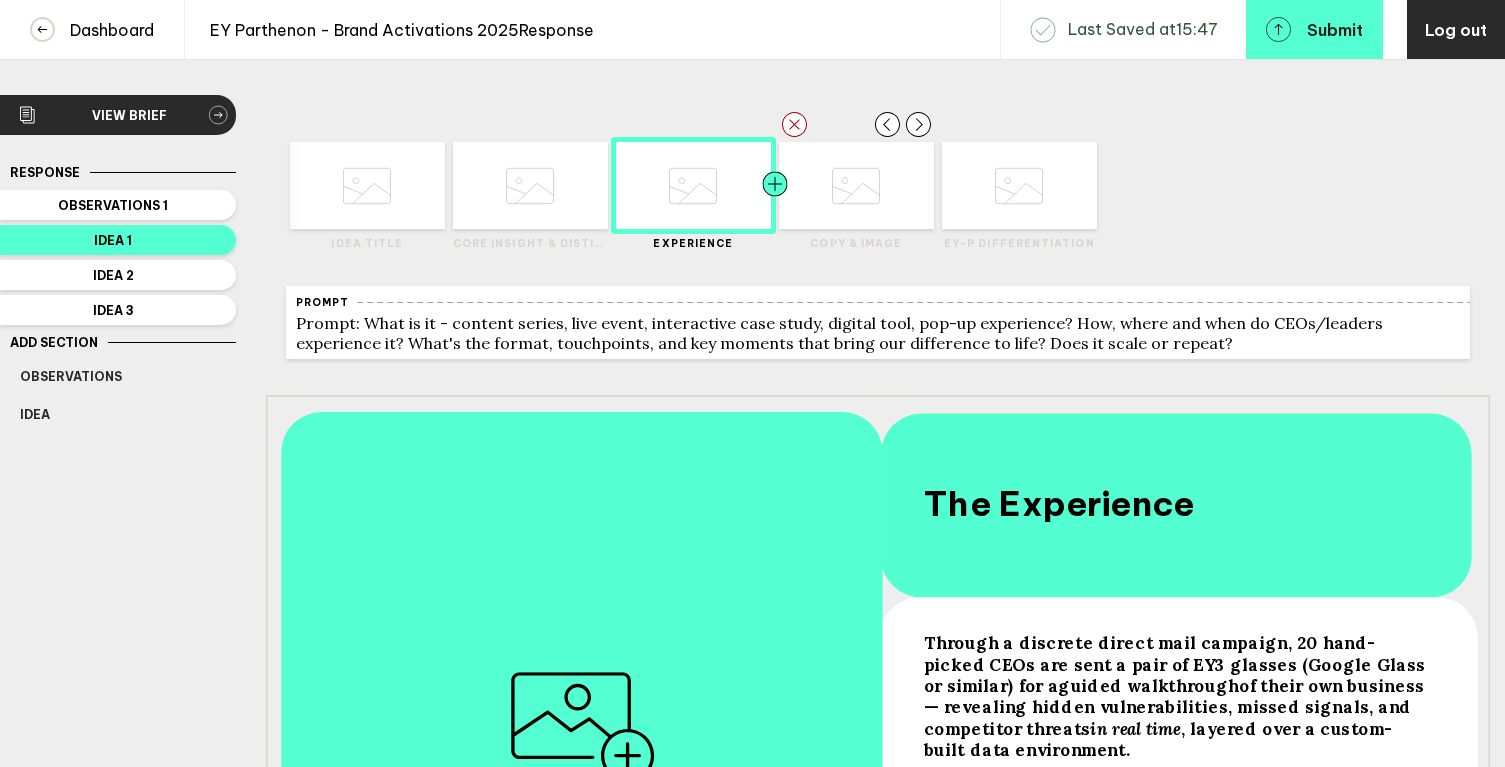 click at bounding box center (325, 185) 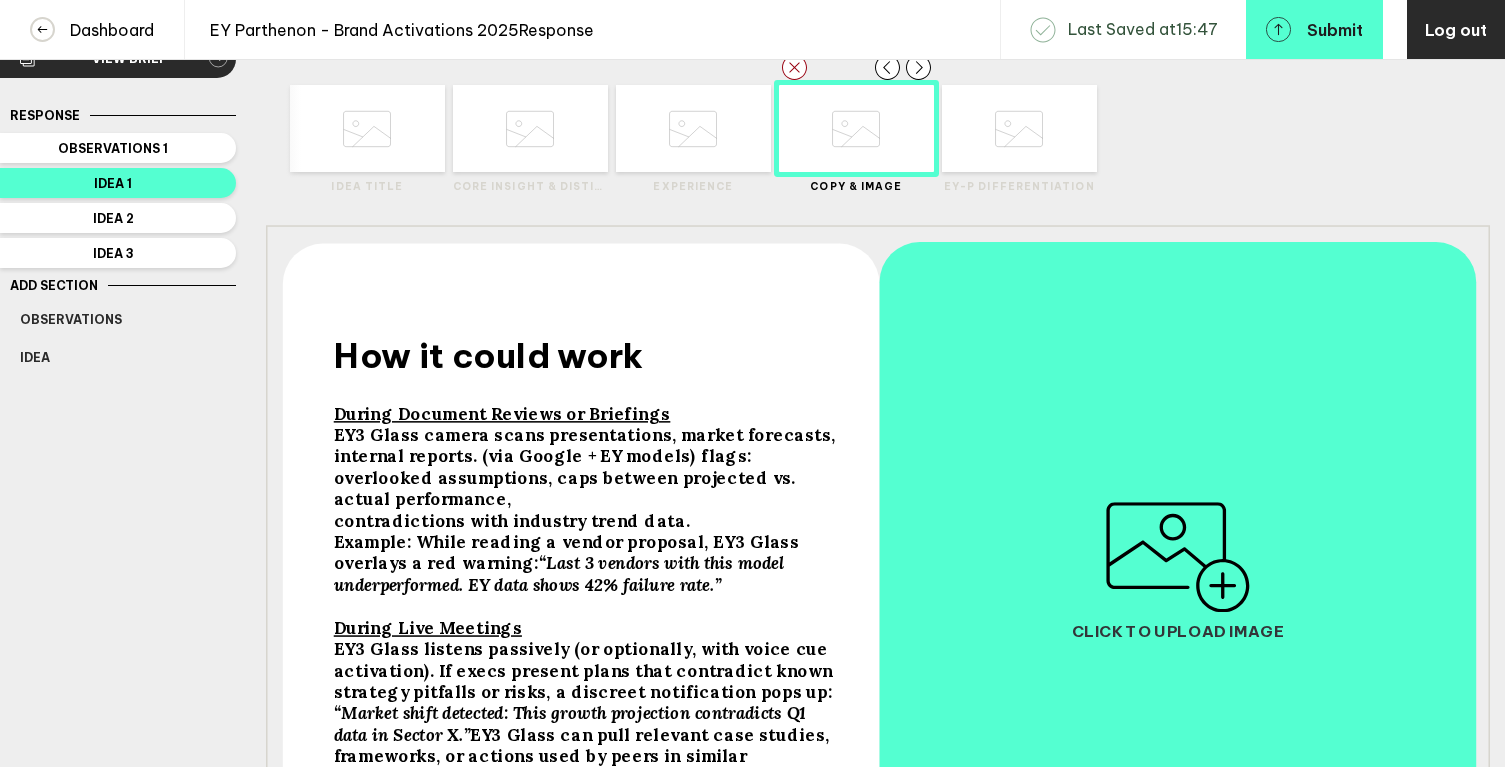 scroll, scrollTop: 0, scrollLeft: 0, axis: both 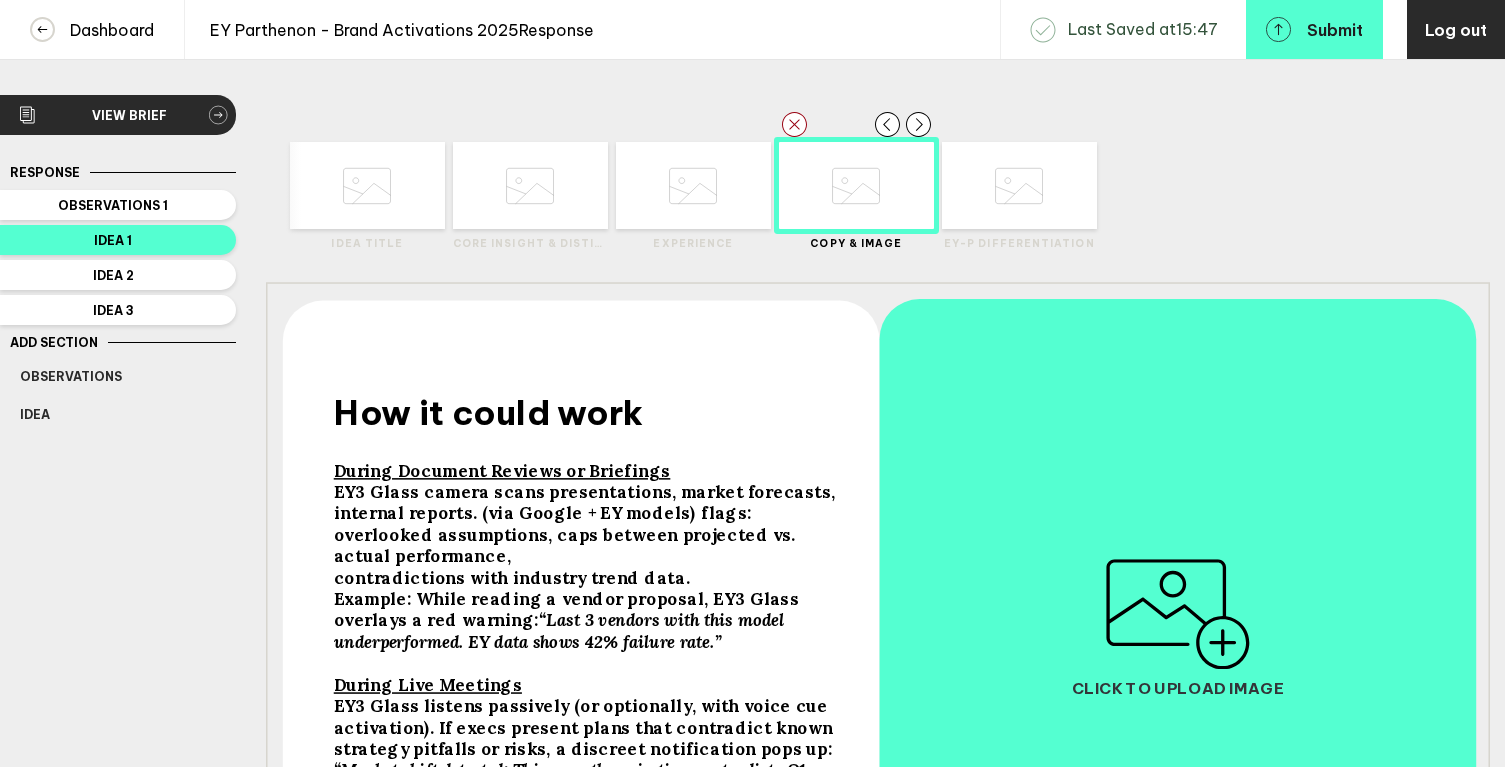 click at bounding box center (581, 629) 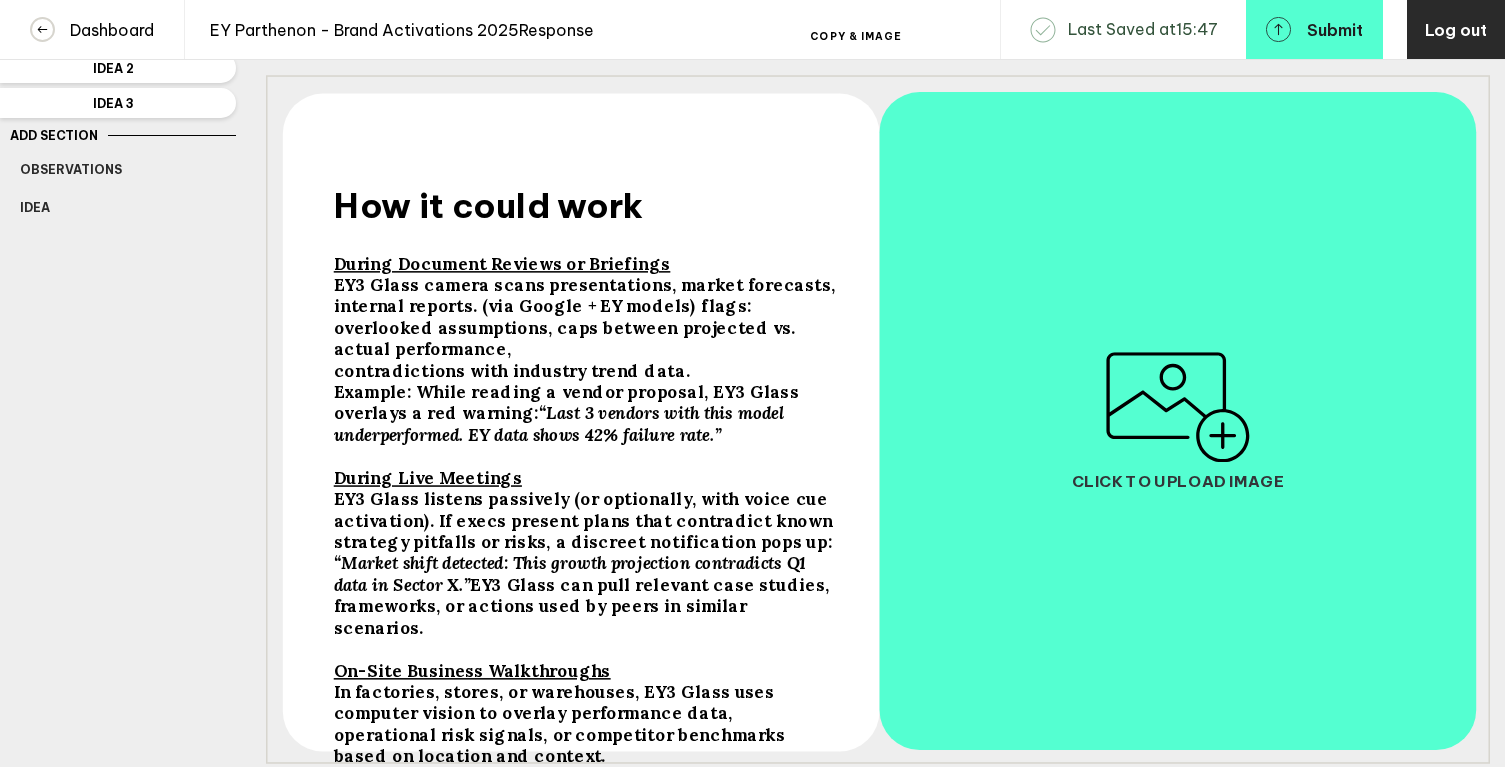 scroll, scrollTop: 192, scrollLeft: 0, axis: vertical 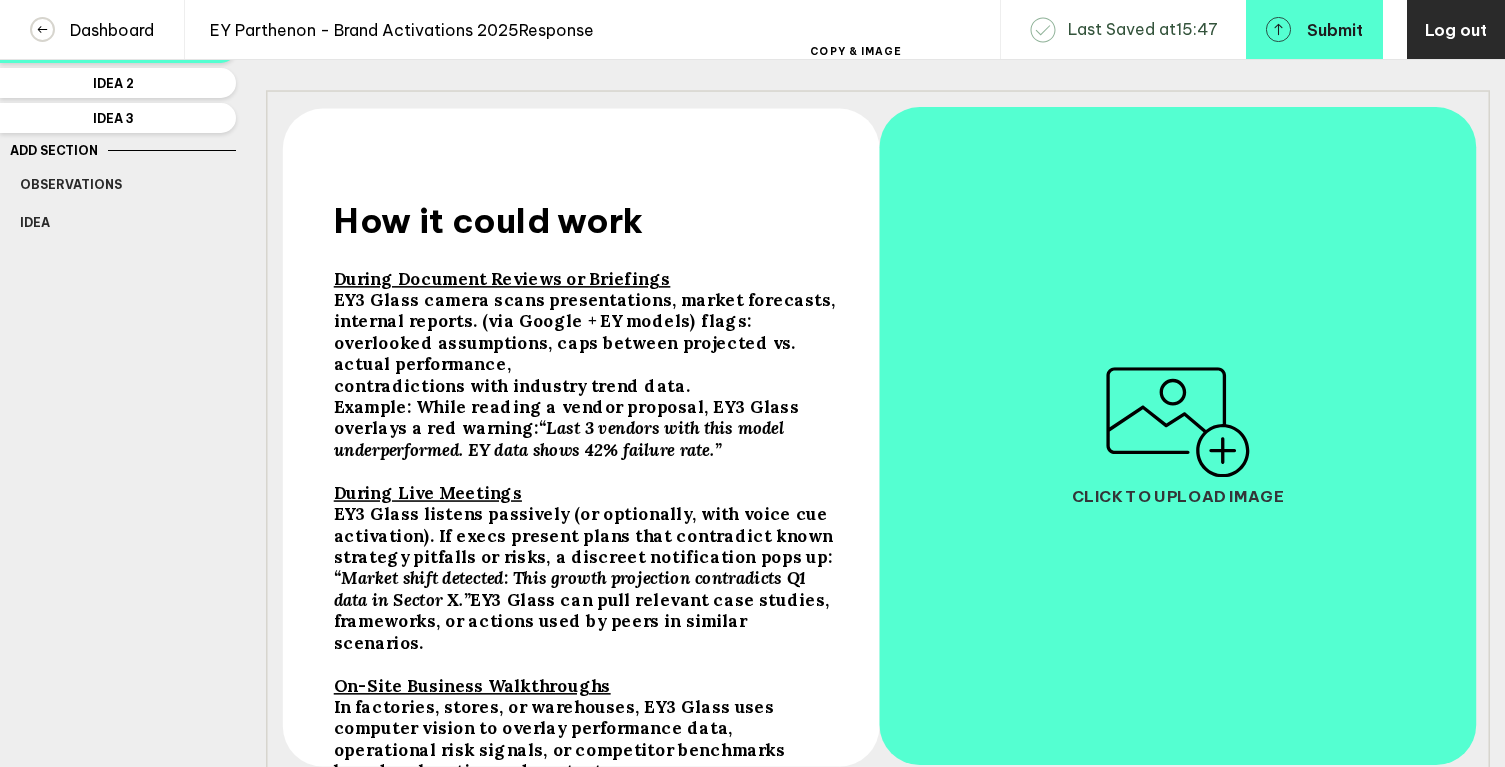 click on "EY3 Glass camera scans presentations, market forecasts, internal reports. (via Google + EY models) flags: overlooked assumptions, caps between projected vs. actual performance," at bounding box center [587, 333] 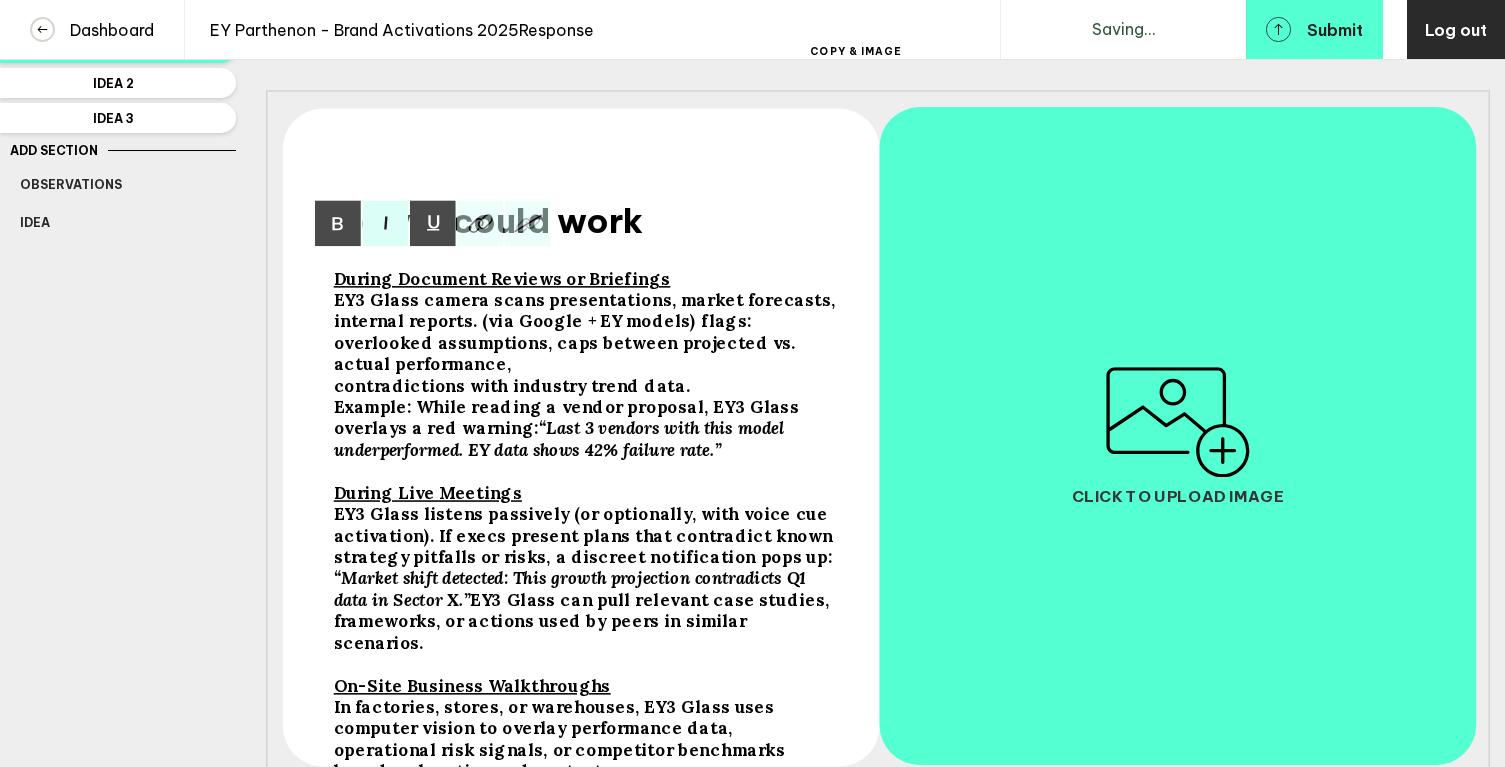 click on "EY3 Glass camera scans presentations, market forecasts, internal reports. (via Google + EY models) flags: overlooked assumptions, caps between projected vs. actual performance," at bounding box center [587, 333] 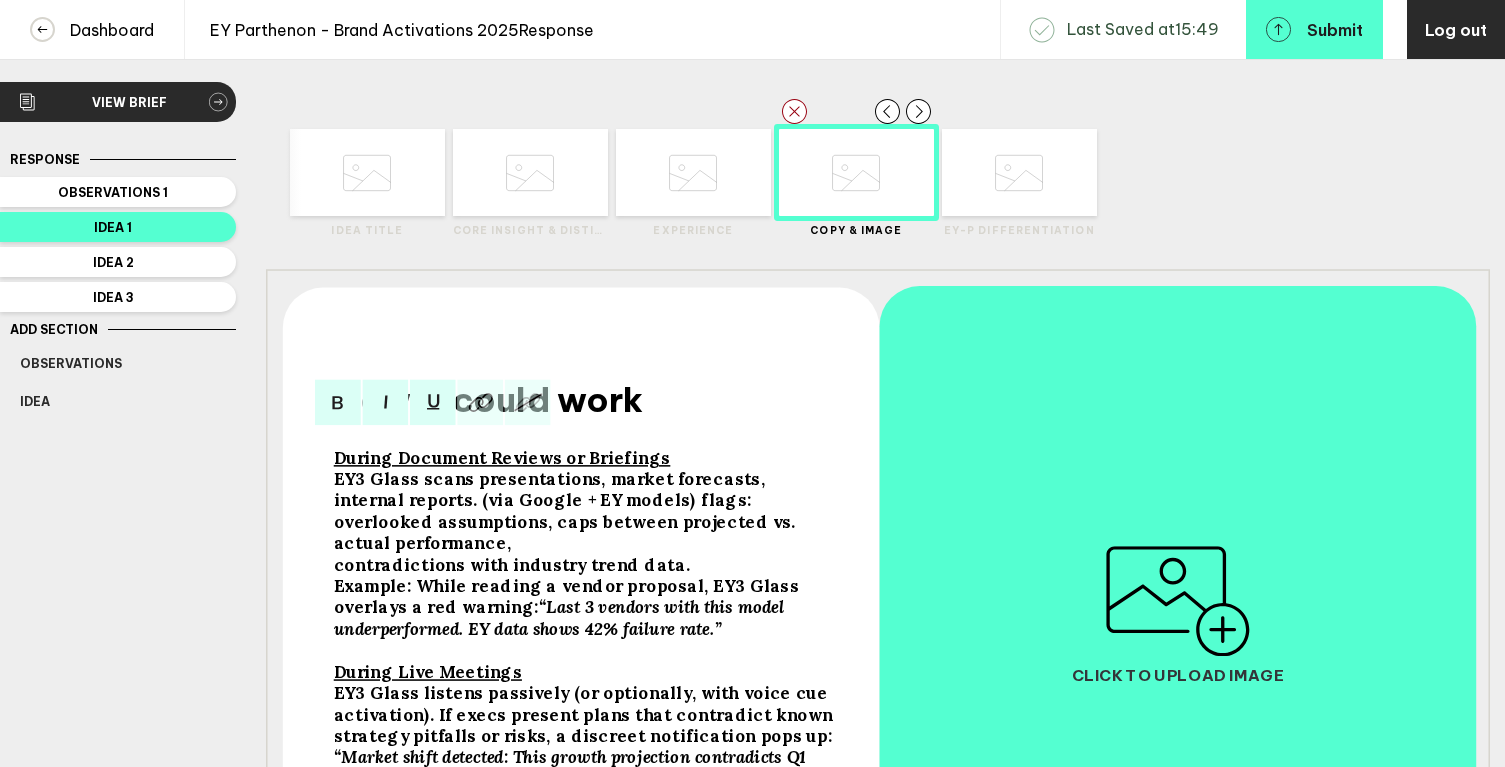 scroll, scrollTop: 0, scrollLeft: 0, axis: both 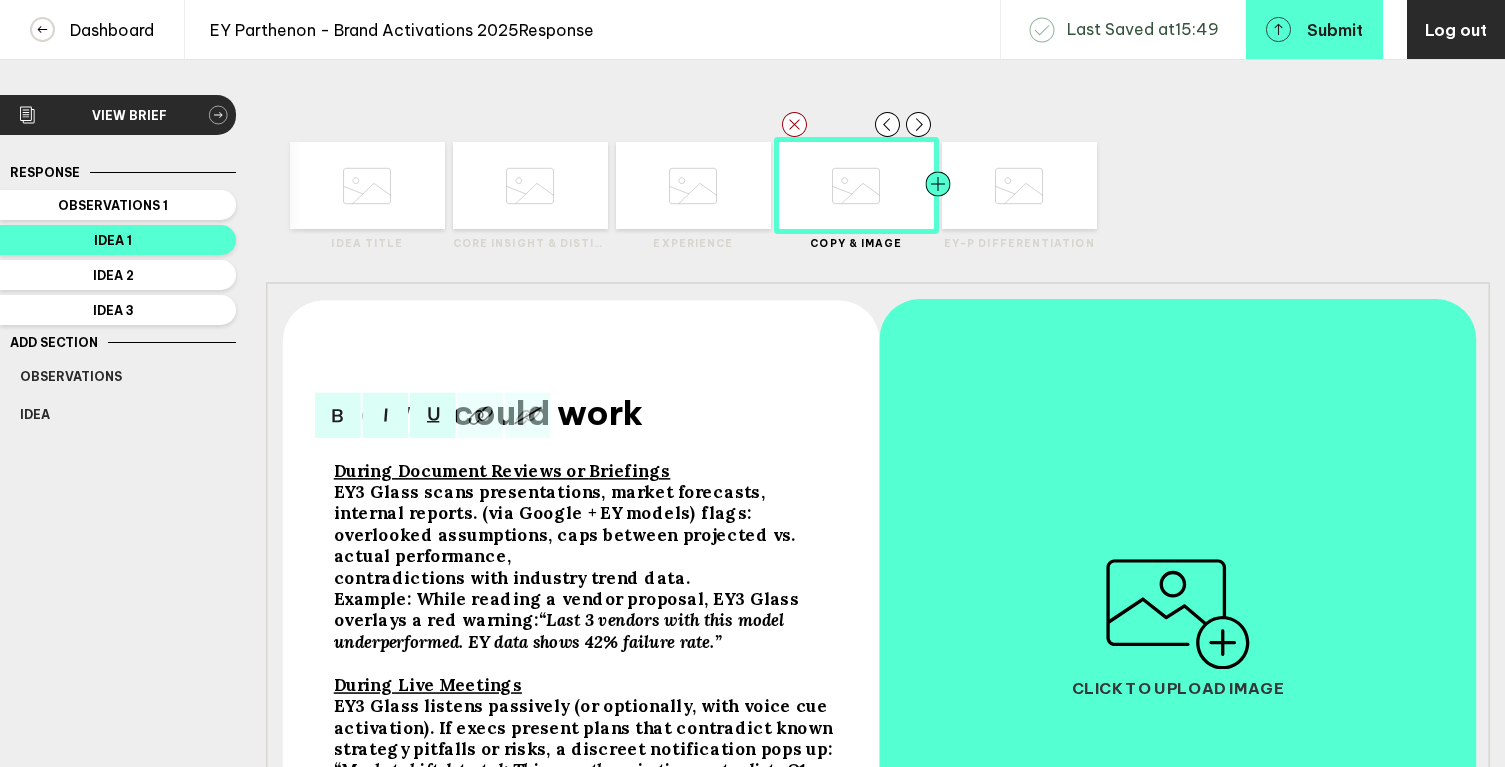 click at bounding box center [325, 185] 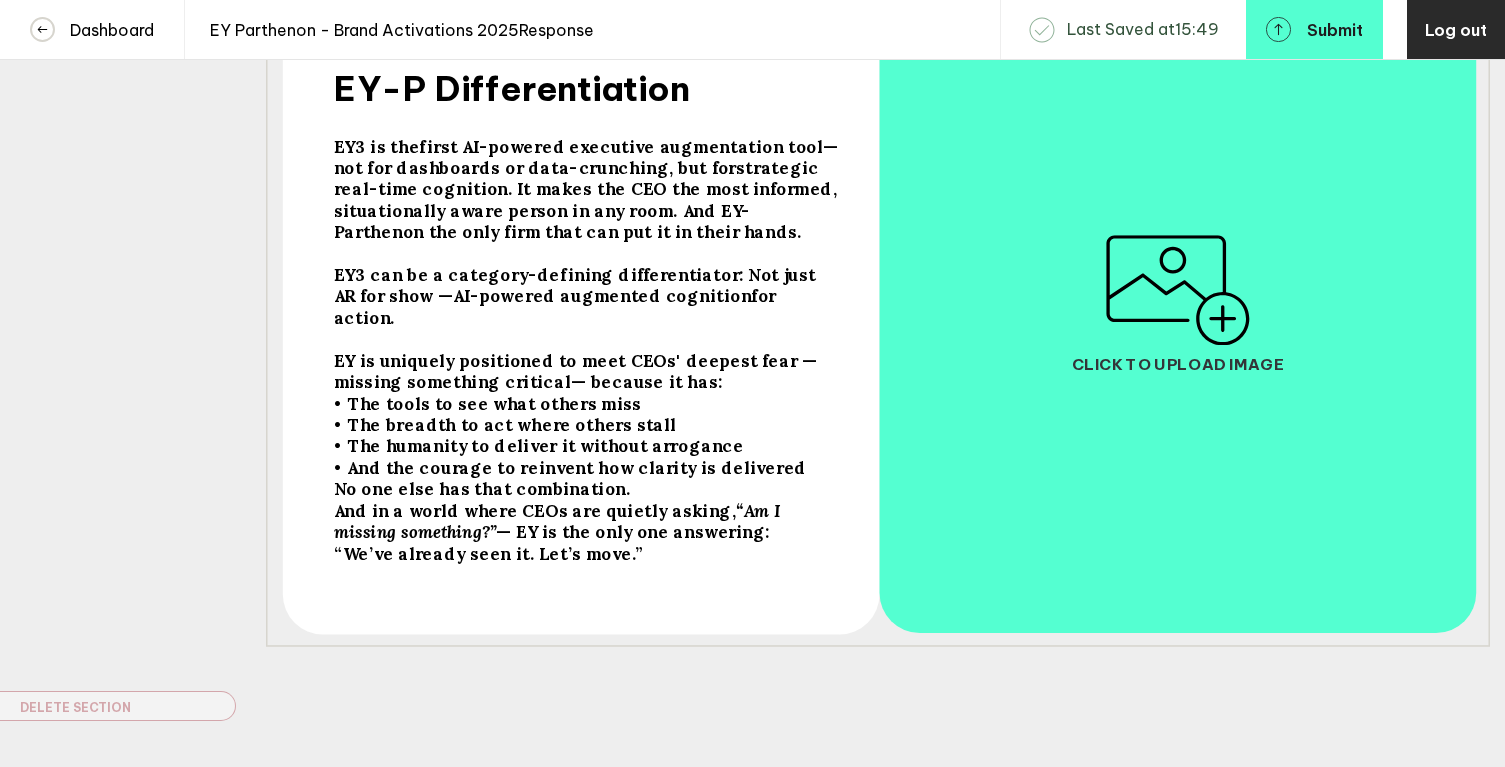 scroll, scrollTop: 0, scrollLeft: 0, axis: both 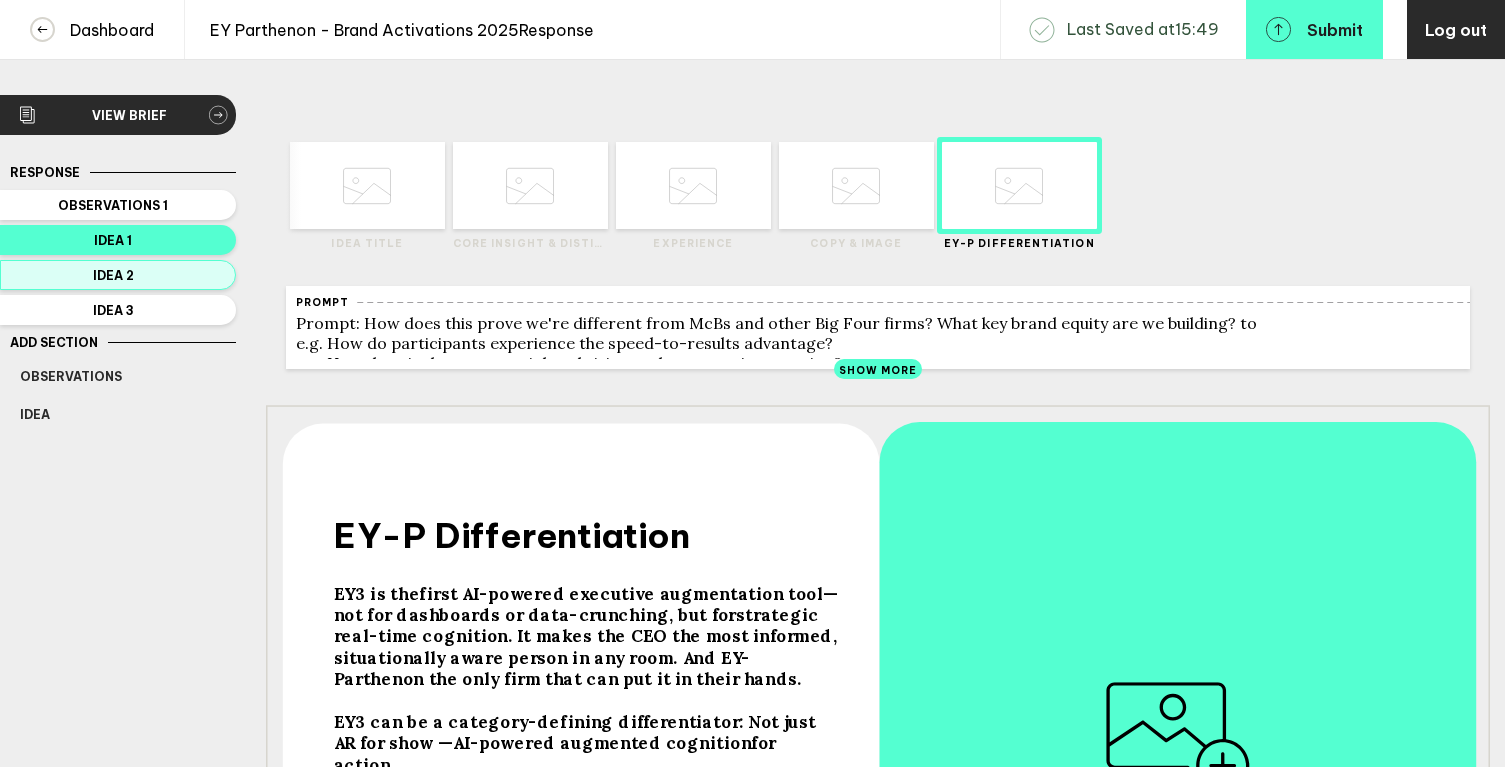 click on "Idea 2" at bounding box center (118, 275) 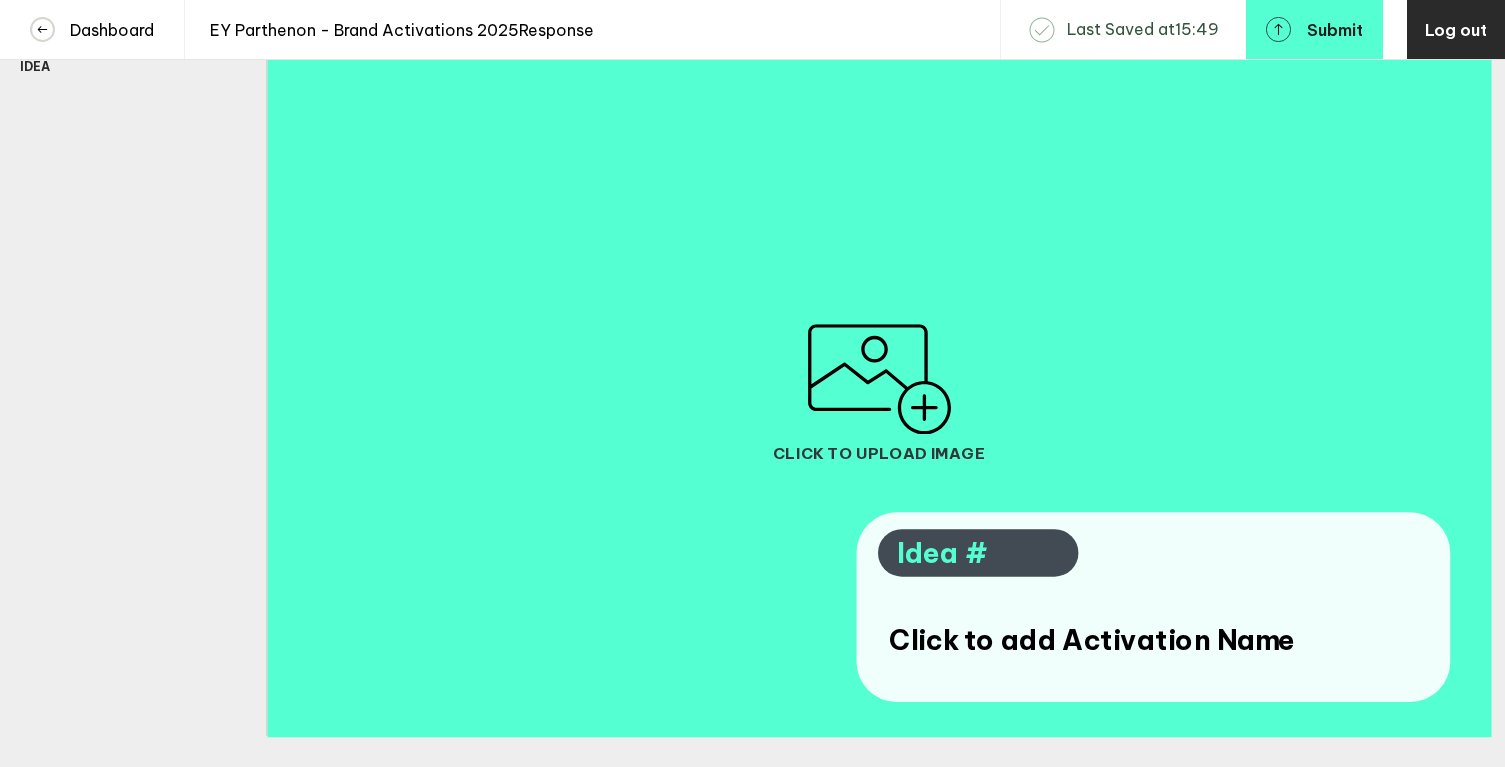scroll, scrollTop: 532, scrollLeft: 0, axis: vertical 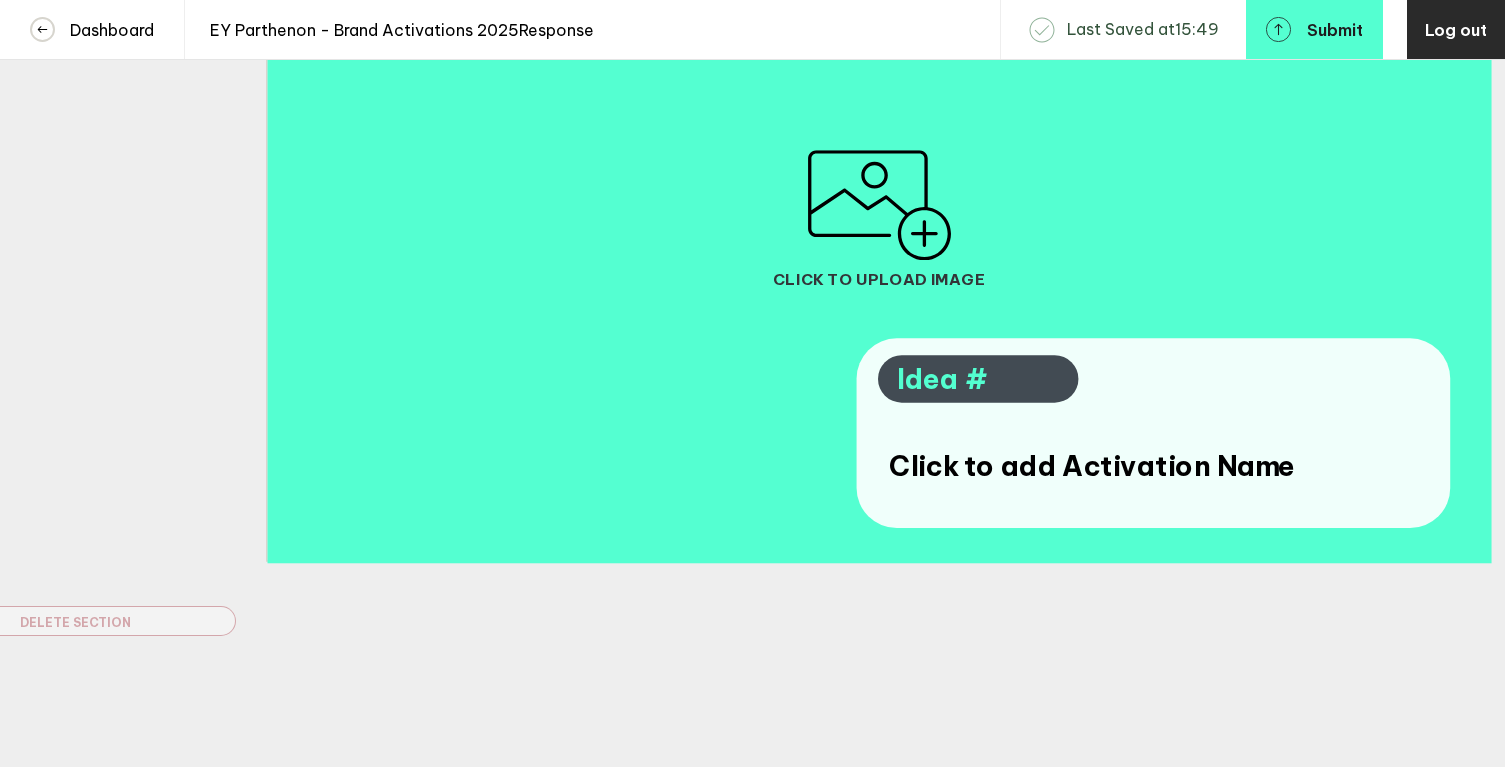 click on "Click to add Activation Name" at bounding box center (1103, 465) 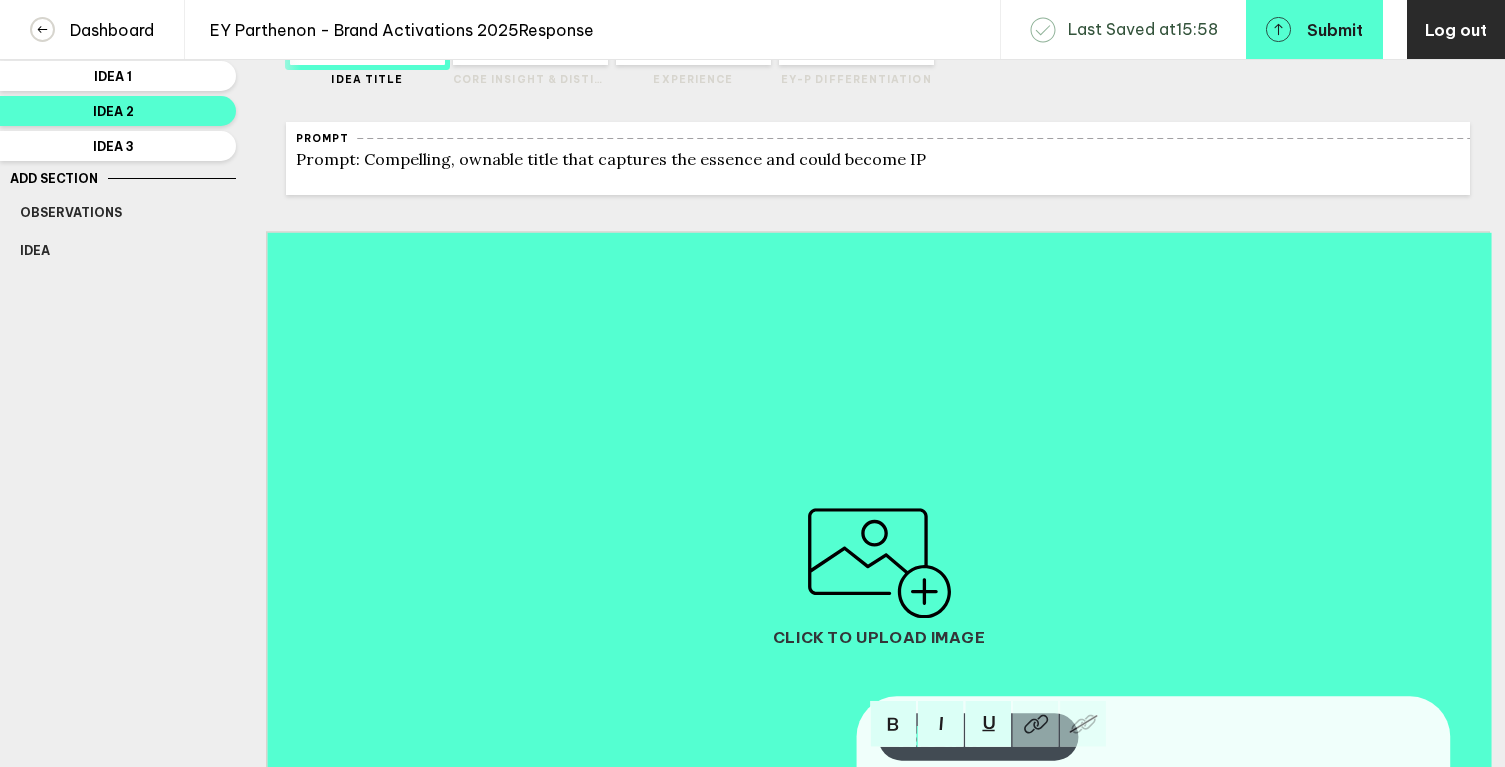 scroll, scrollTop: 0, scrollLeft: 0, axis: both 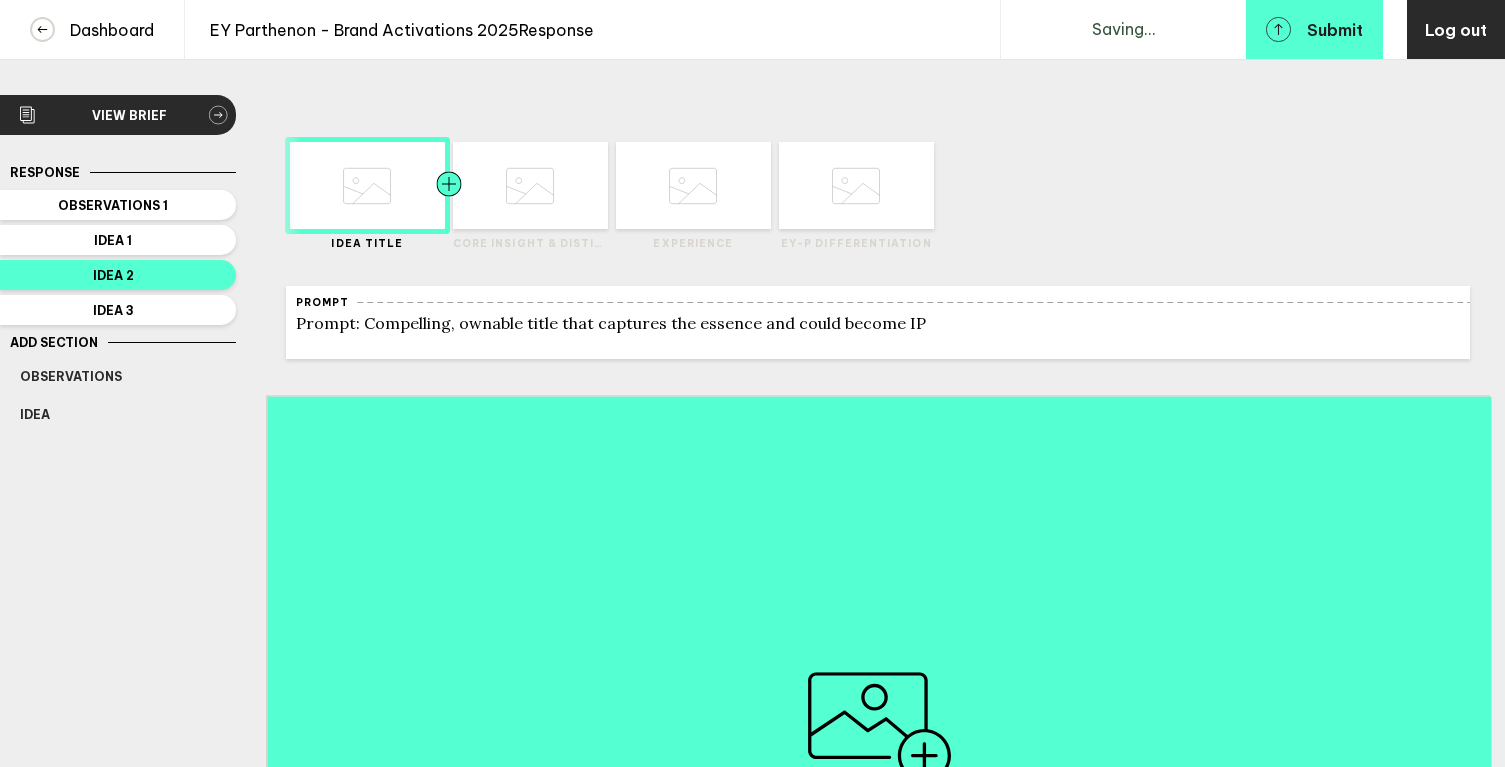 click at bounding box center (325, 185) 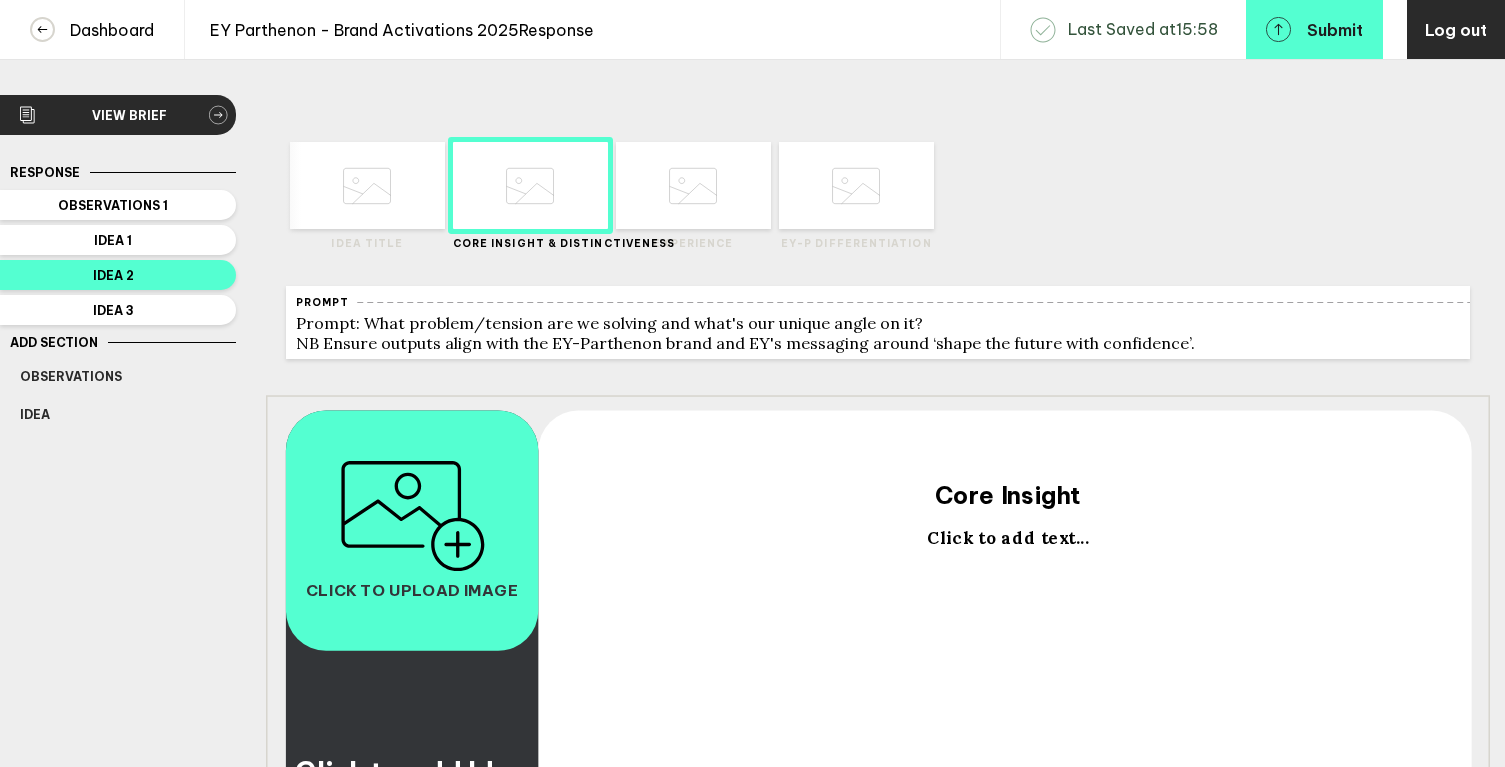 click on "Click to add text..." at bounding box center [1008, 626] 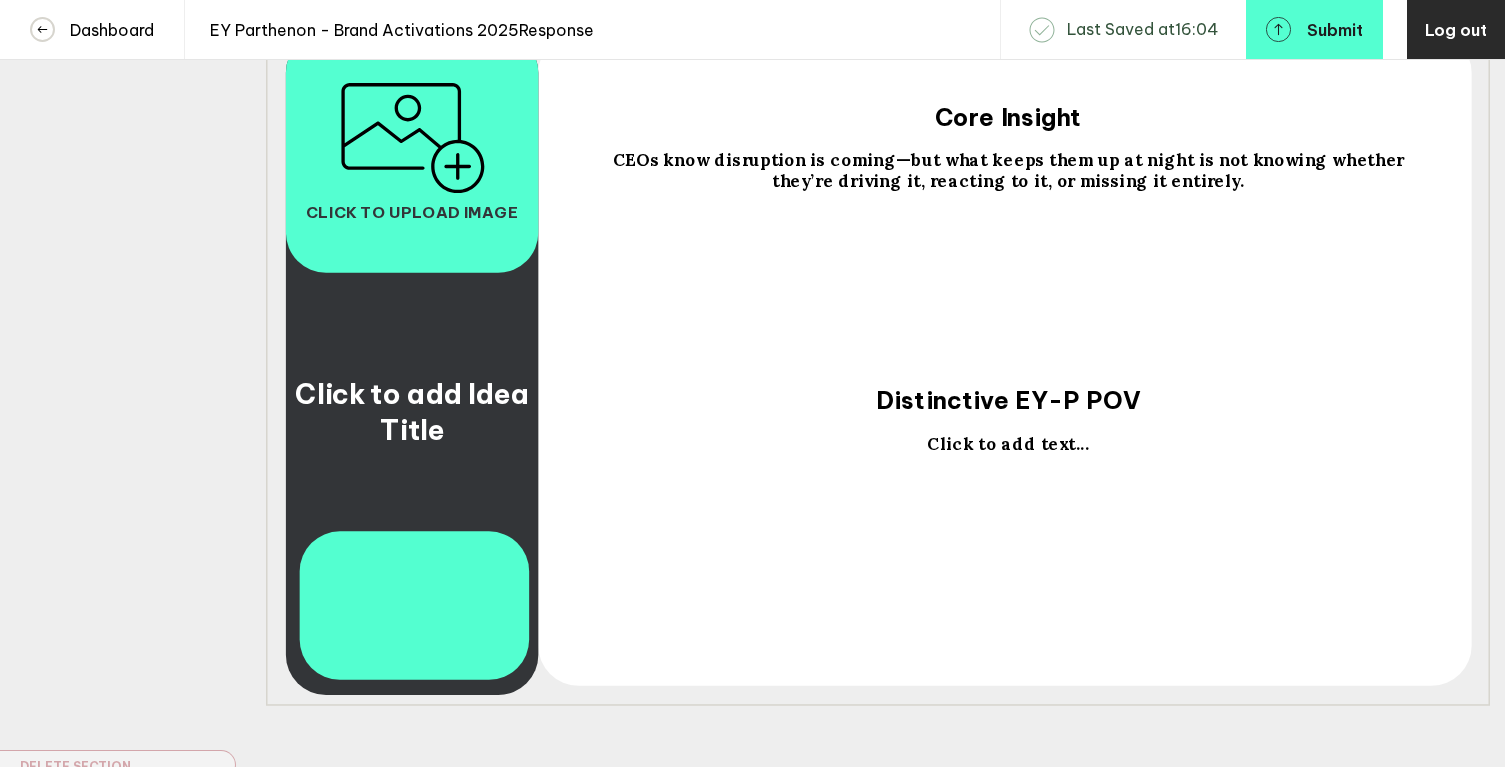 scroll, scrollTop: 393, scrollLeft: 0, axis: vertical 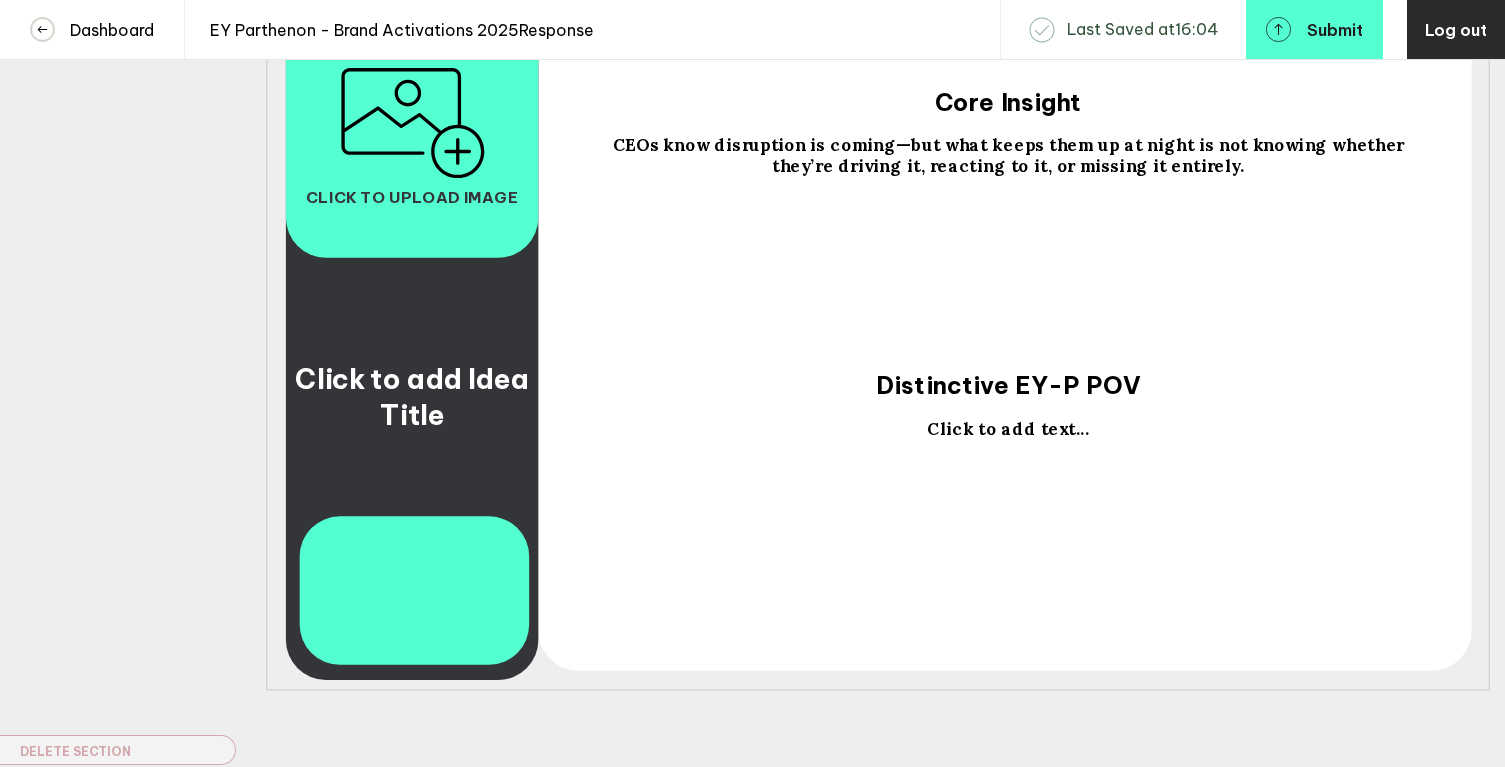 click on "Click to add Idea Title" at bounding box center (412, 397) 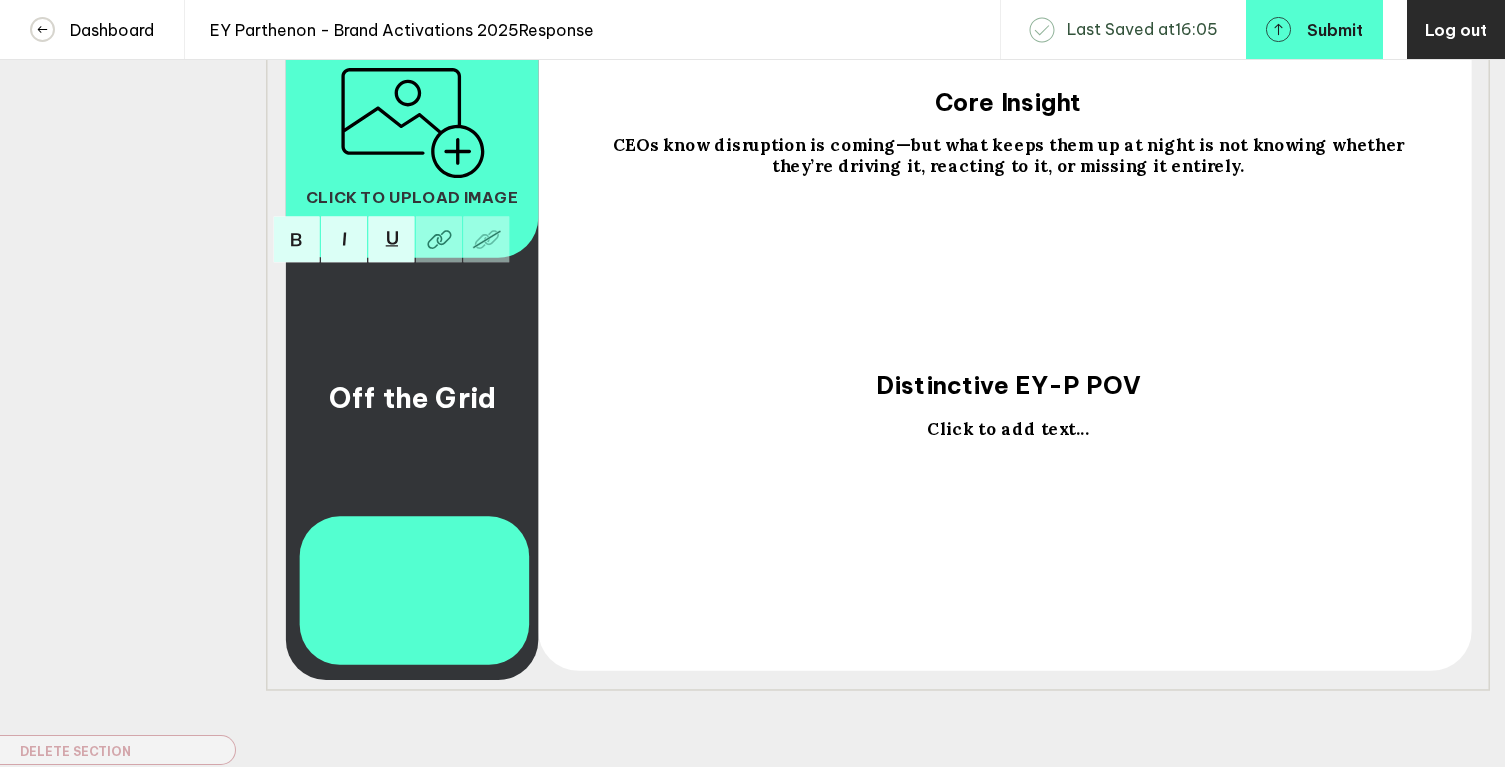 click on "Off the Grid" at bounding box center [412, 397] 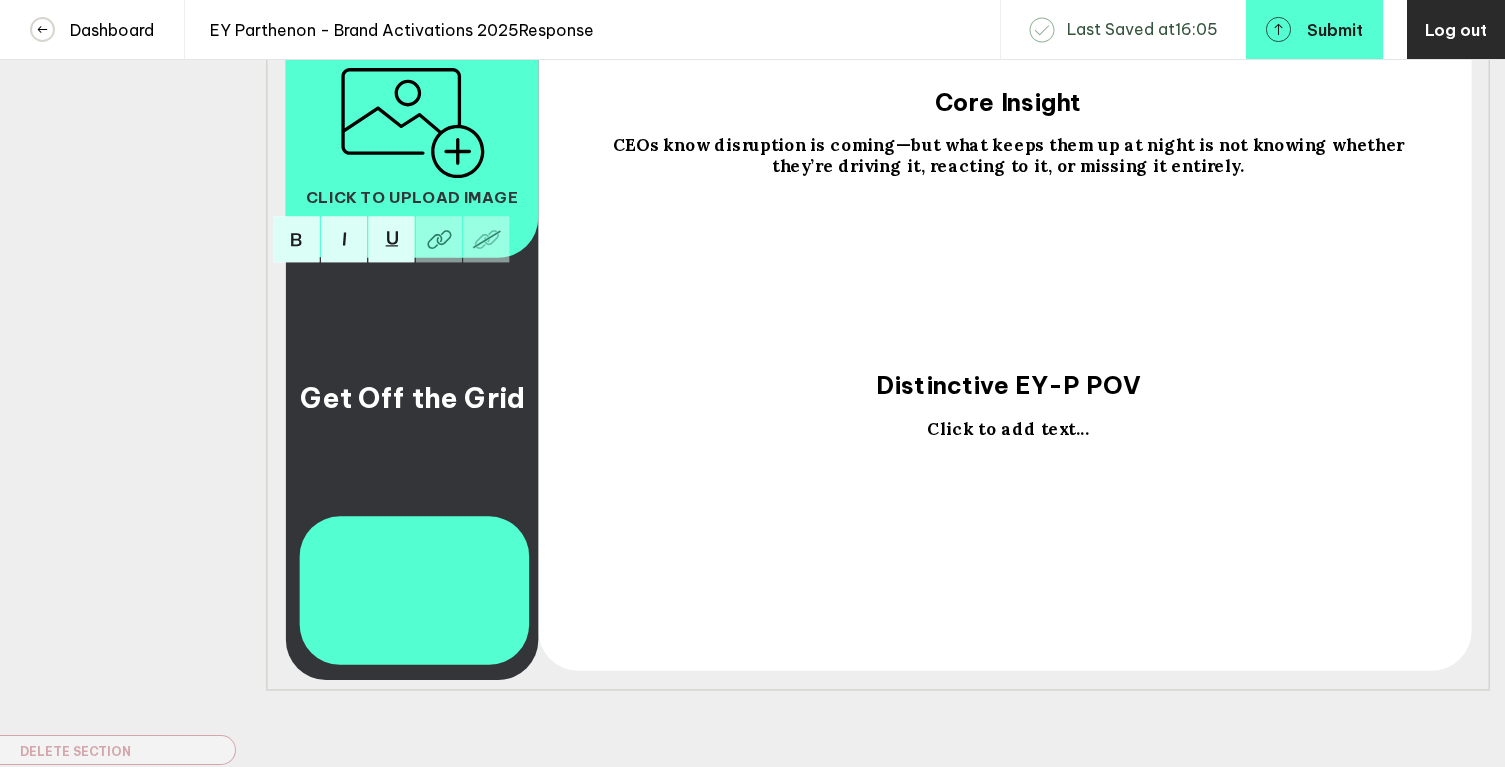 click on "Get Off the Grid" at bounding box center [412, 397] 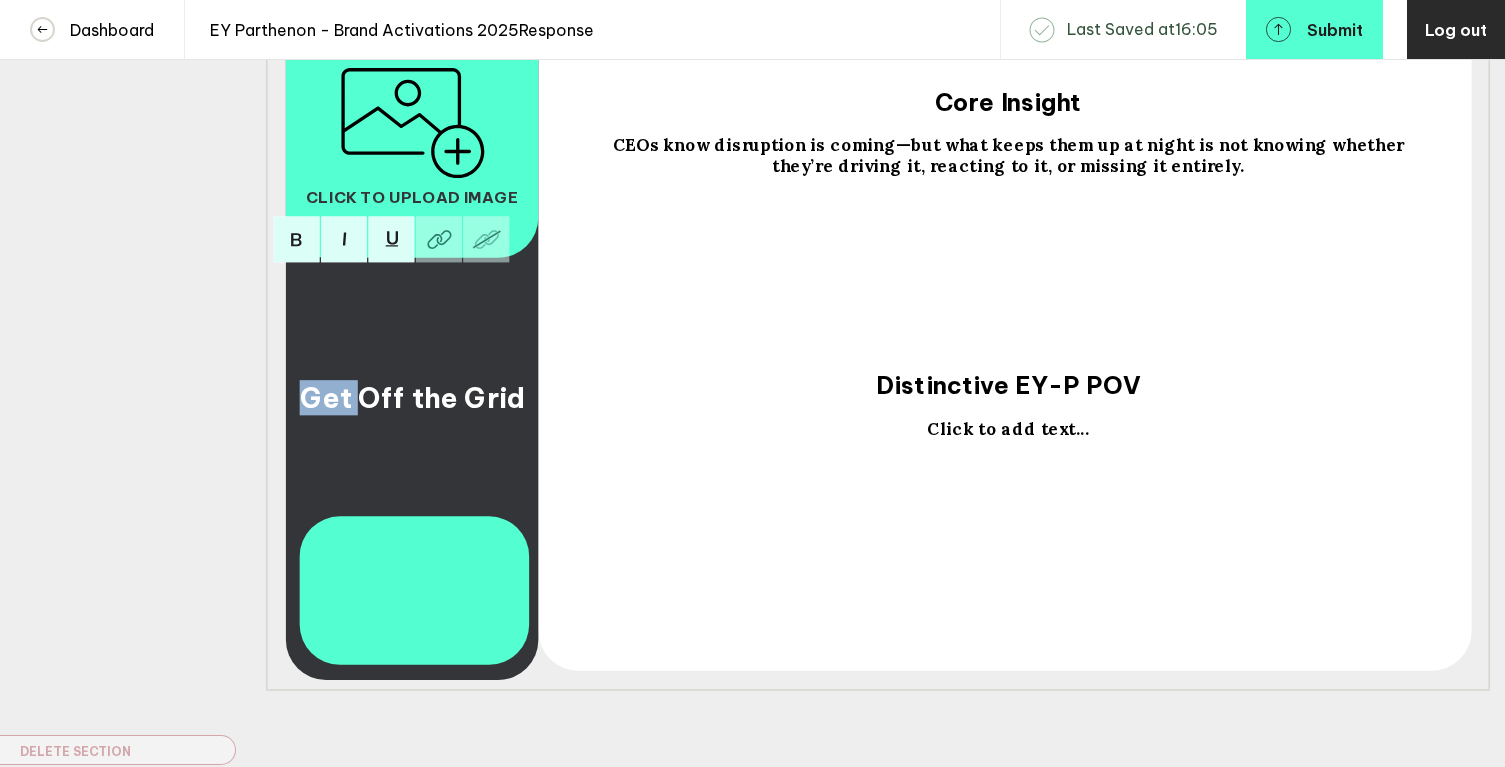 drag, startPoint x: 365, startPoint y: 410, endPoint x: 297, endPoint y: 409, distance: 68.007355 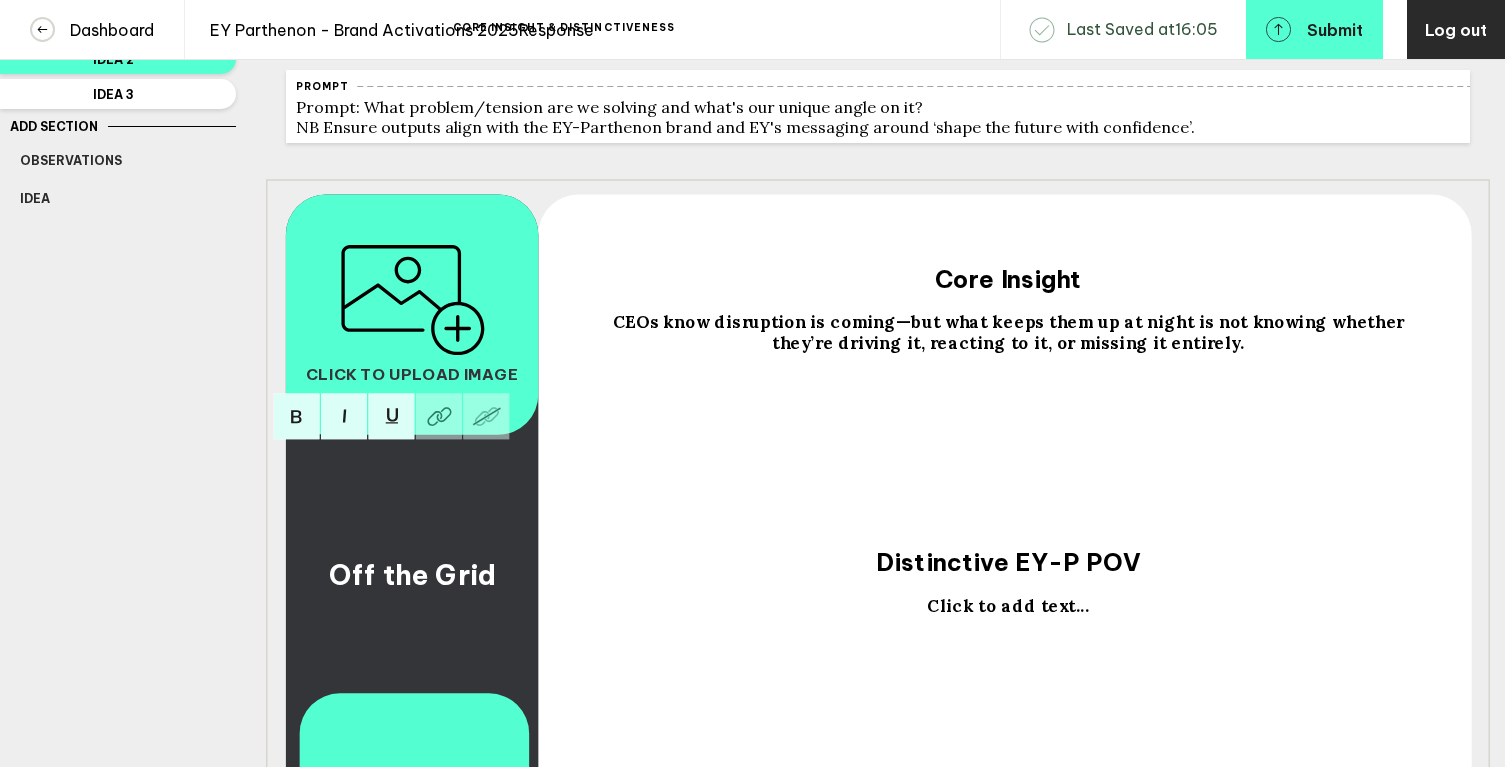 scroll, scrollTop: 0, scrollLeft: 0, axis: both 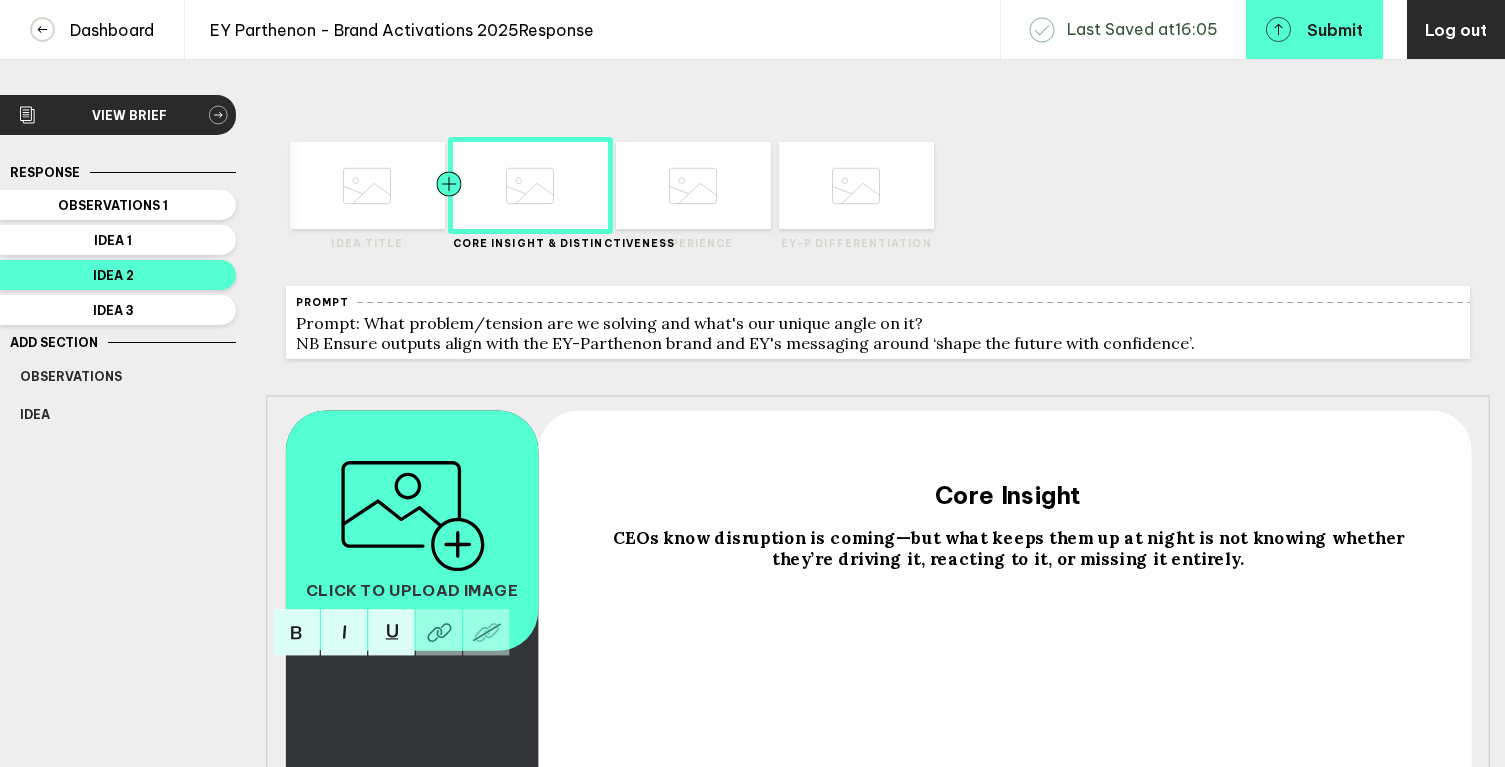 click at bounding box center (410, 185) 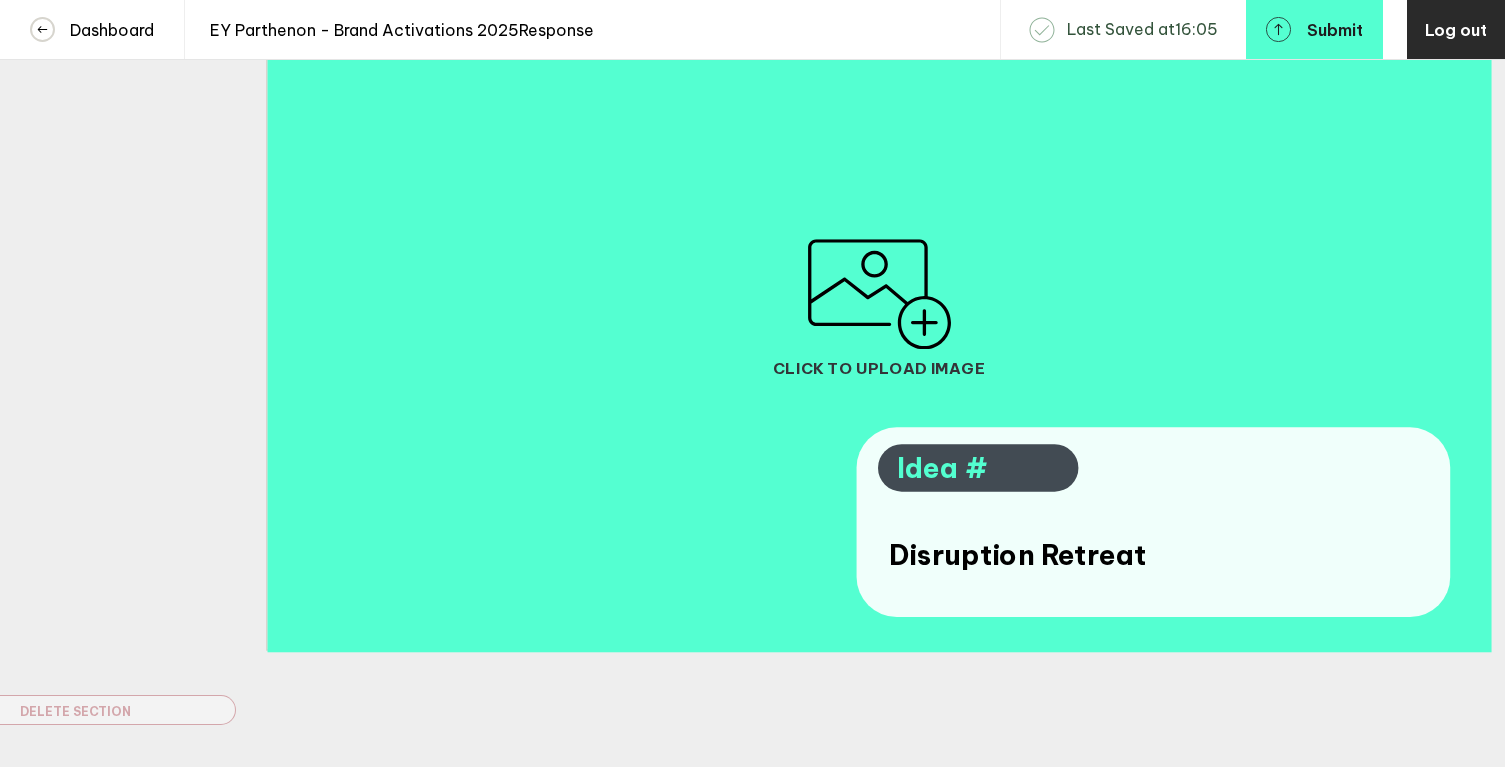 scroll, scrollTop: 532, scrollLeft: 0, axis: vertical 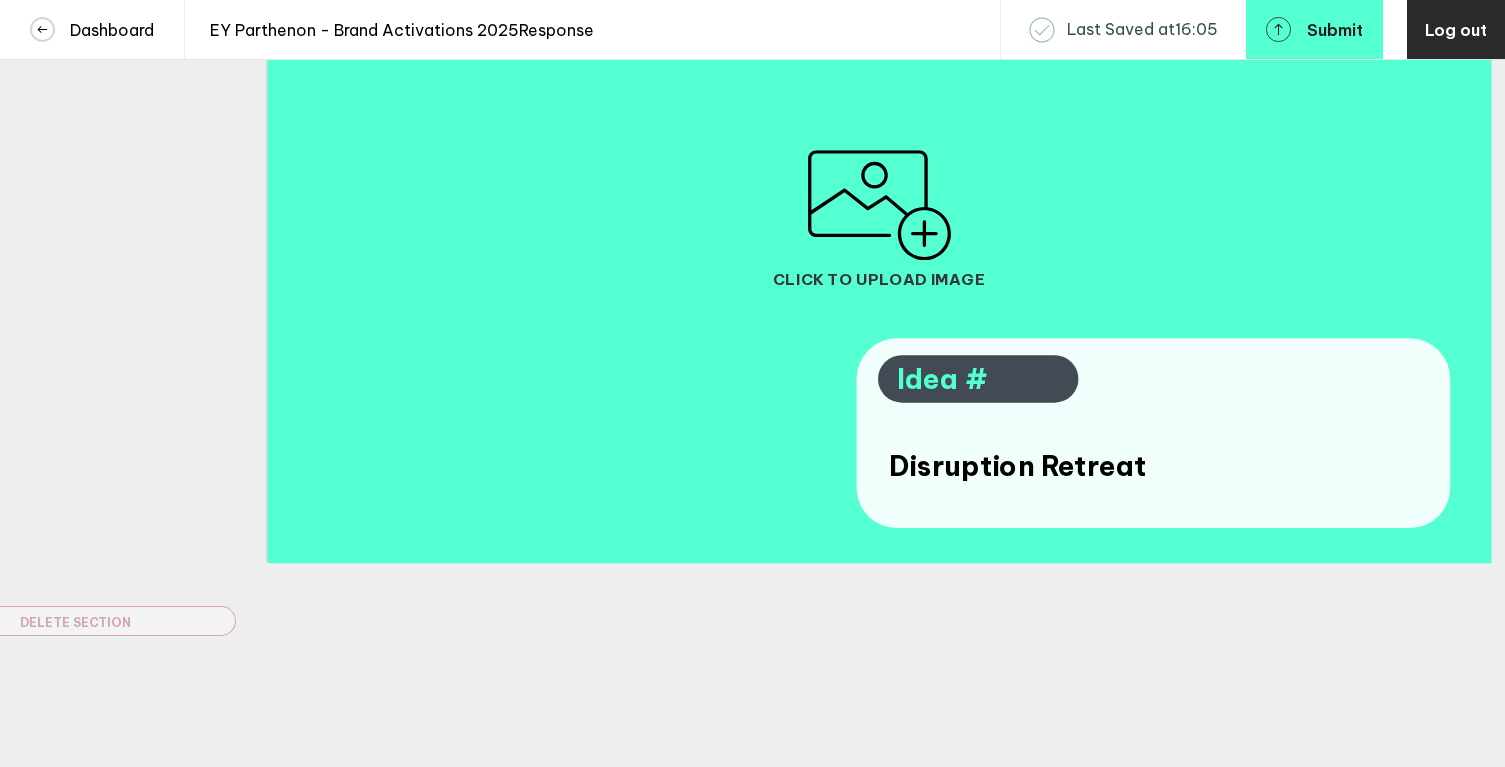 click on "Disruption Retreat" at bounding box center (1017, 465) 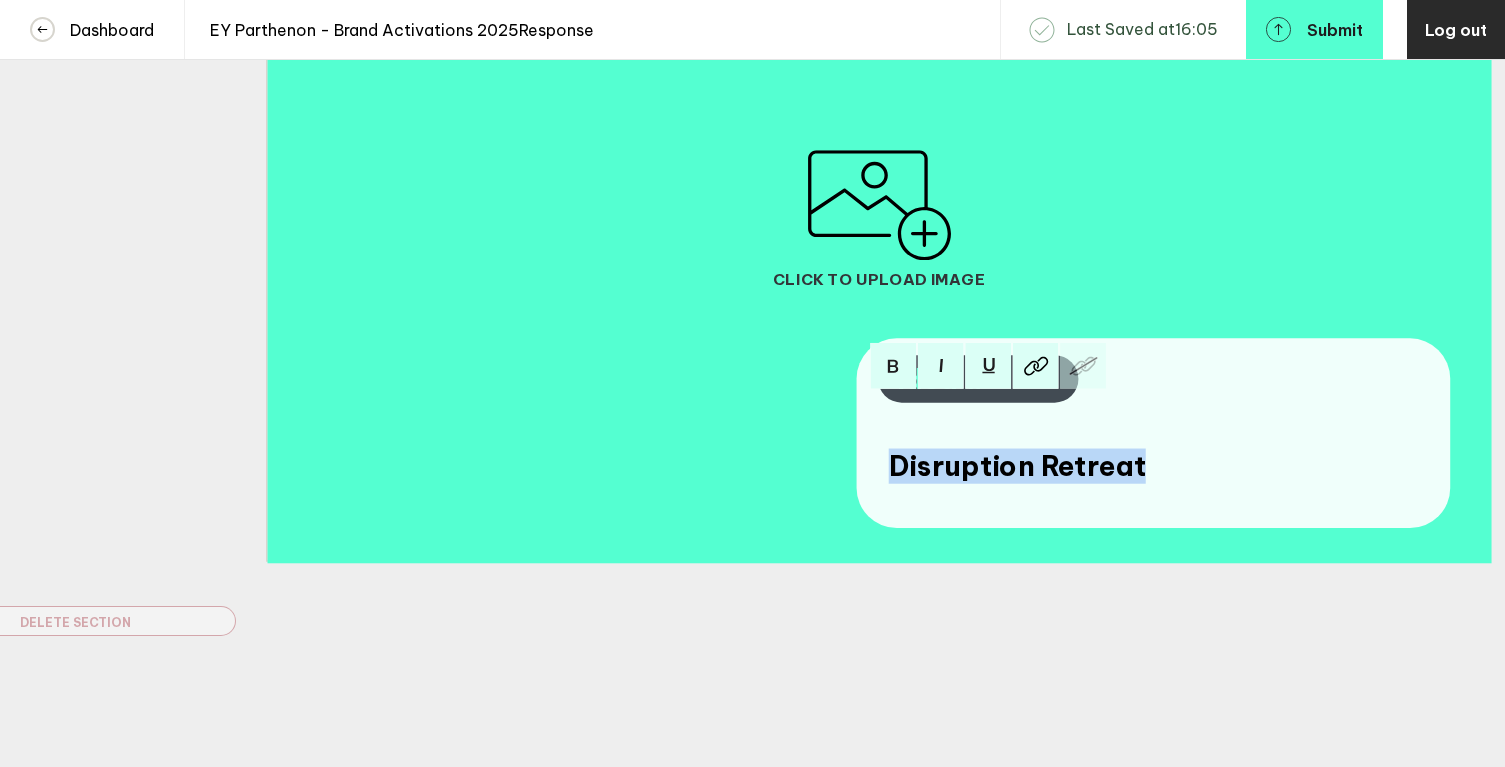 click on "Disruption Retreat" at bounding box center [1017, 465] 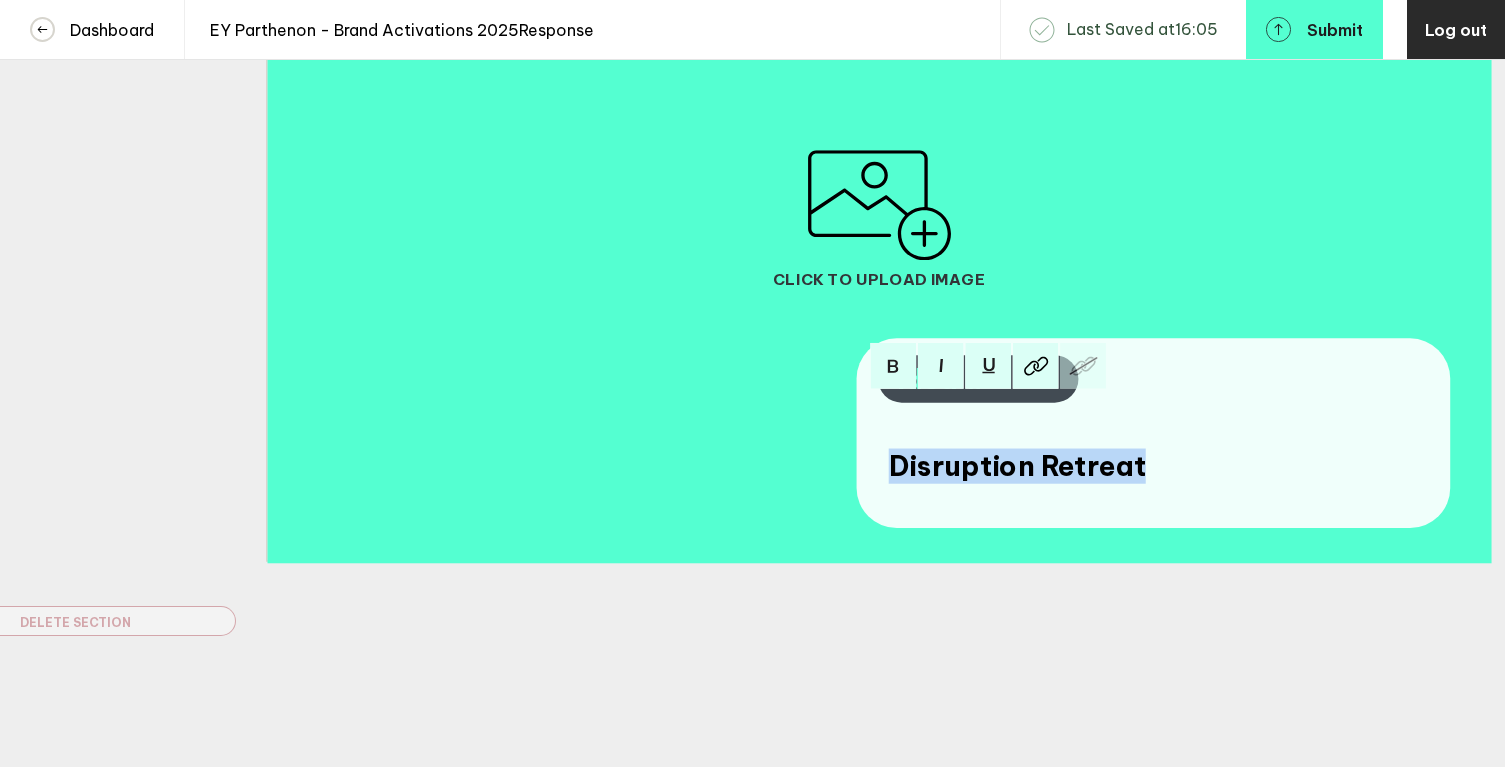 click on "Disruption Retreat" at bounding box center [1017, 465] 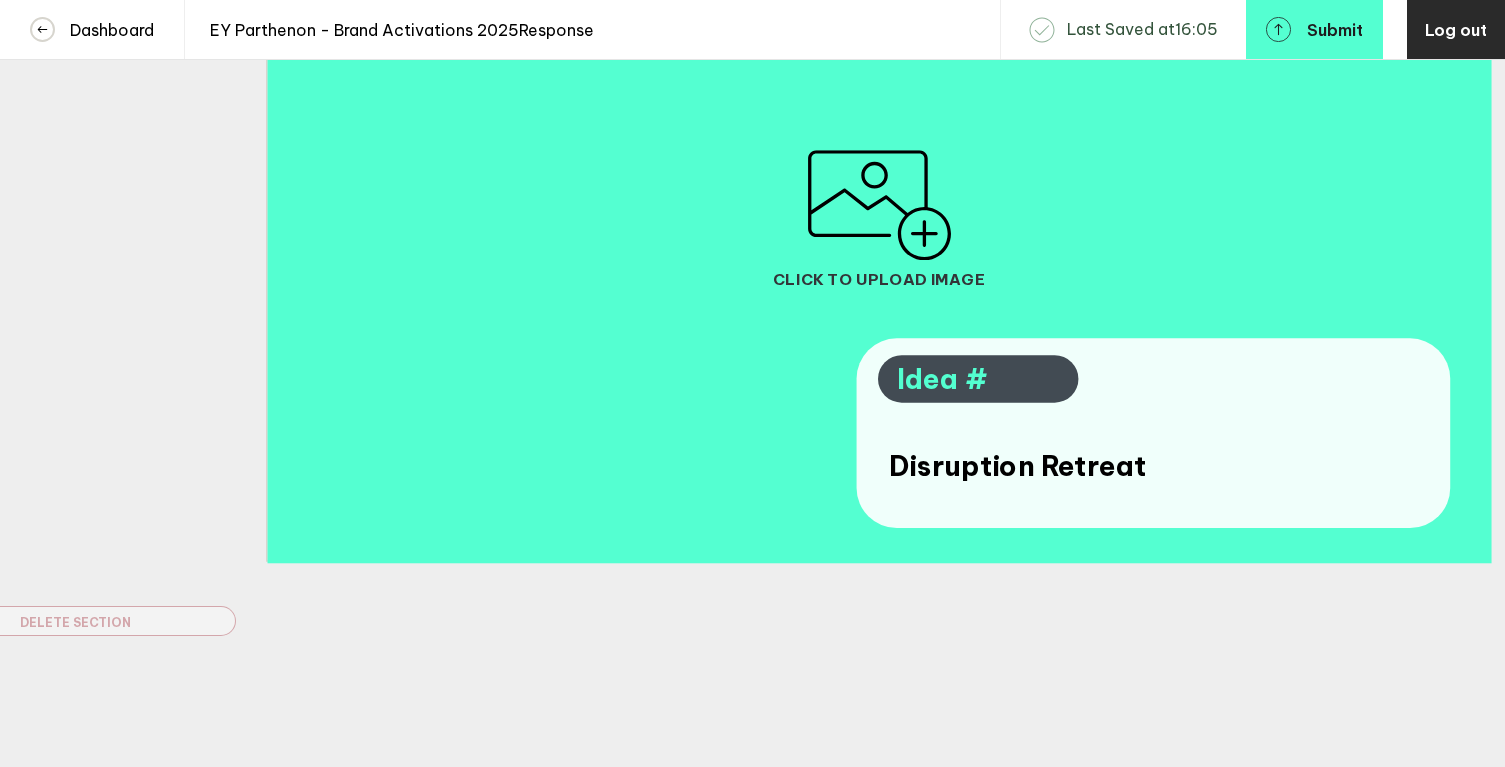 click on "Disruption Retreat" at bounding box center [1017, 465] 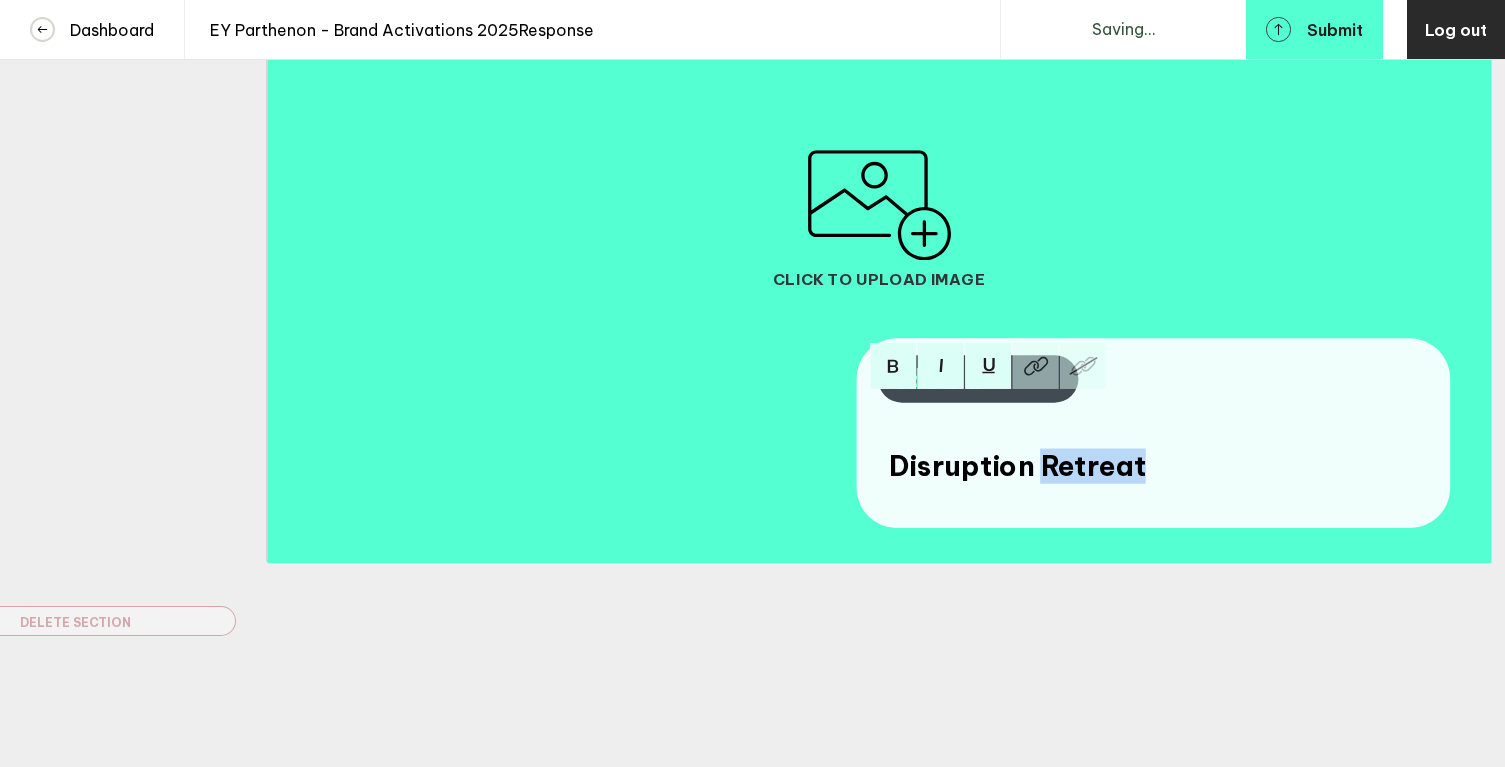click on "Disruption Retreat" at bounding box center [1017, 465] 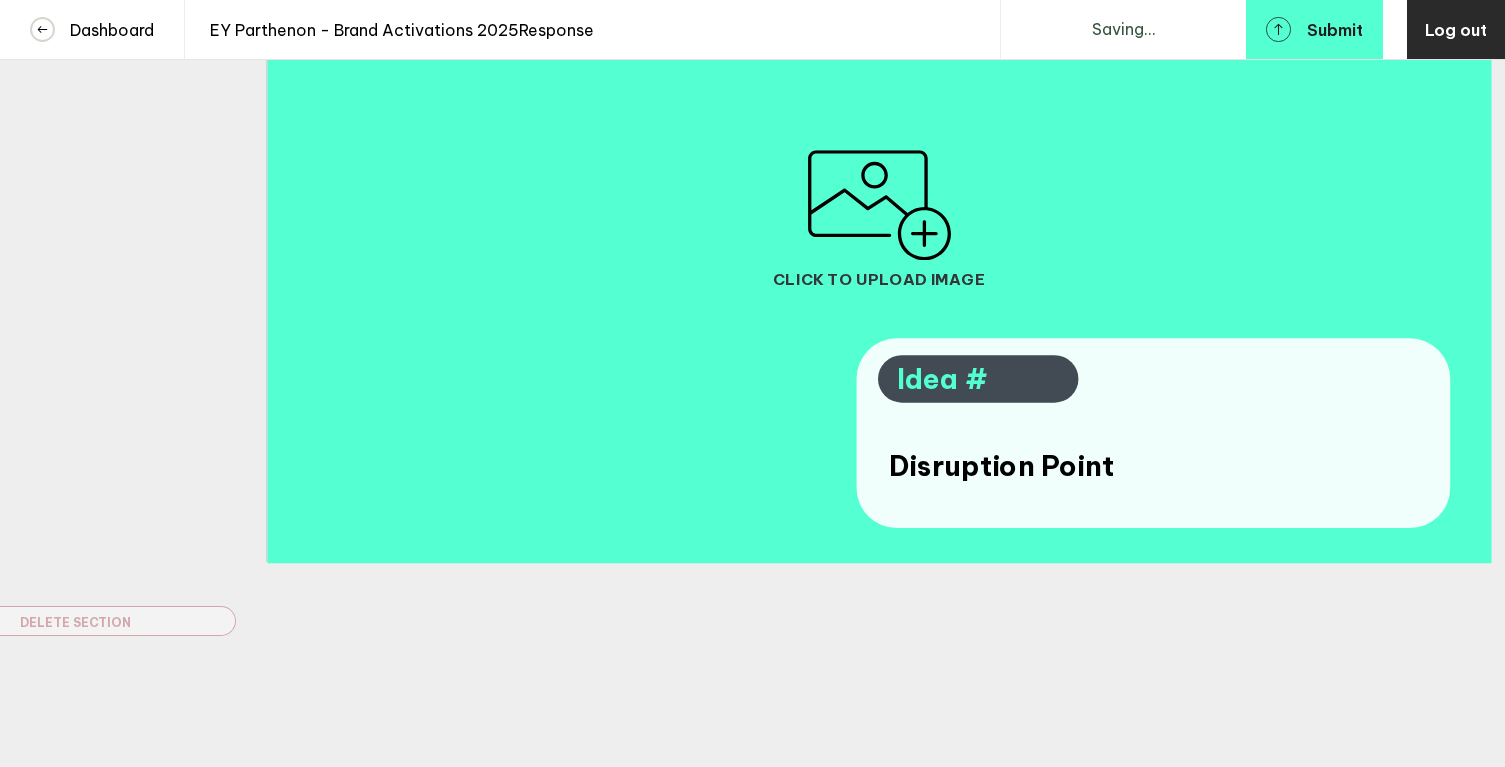 click on "Click to upload image" at bounding box center [879, 219] 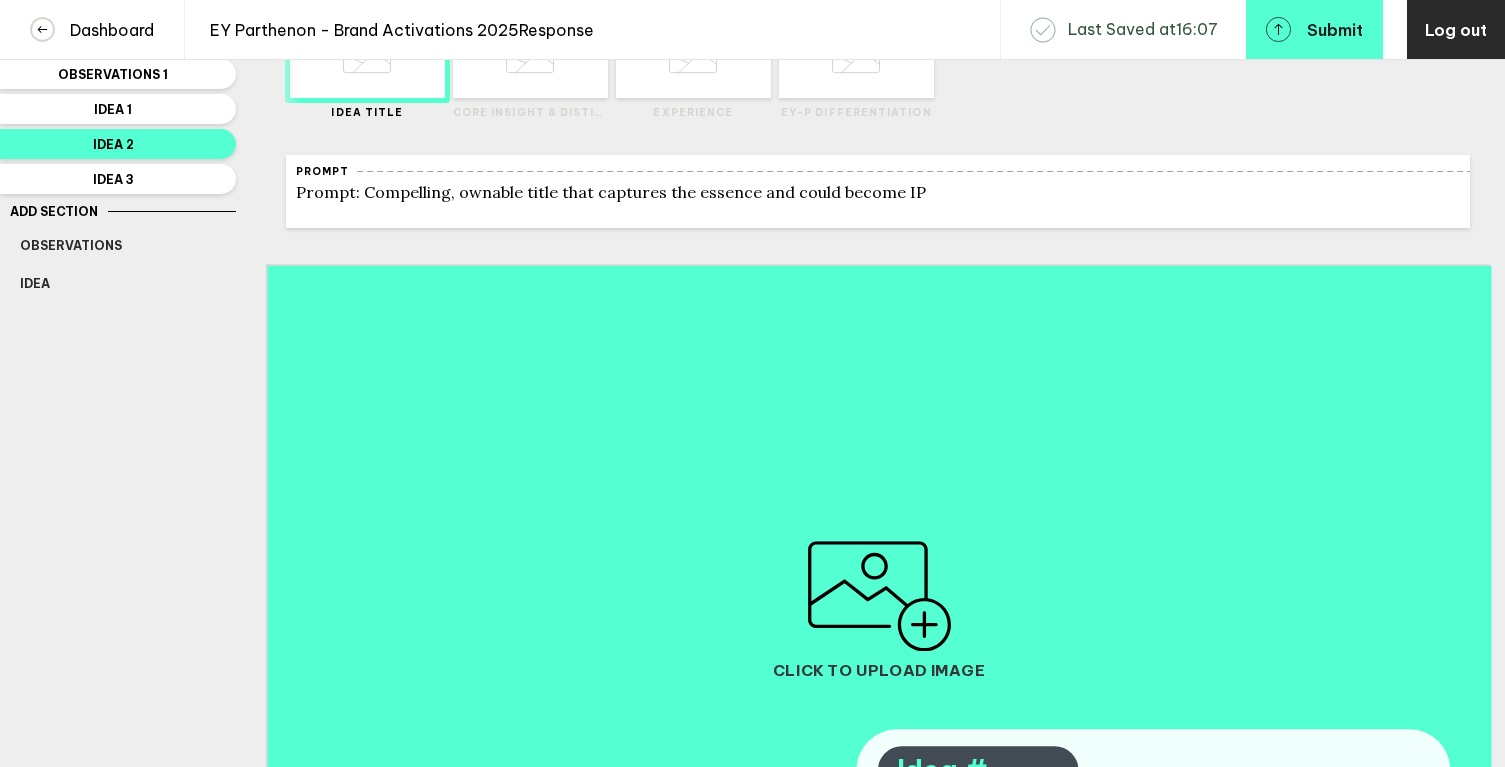 scroll, scrollTop: 54, scrollLeft: 0, axis: vertical 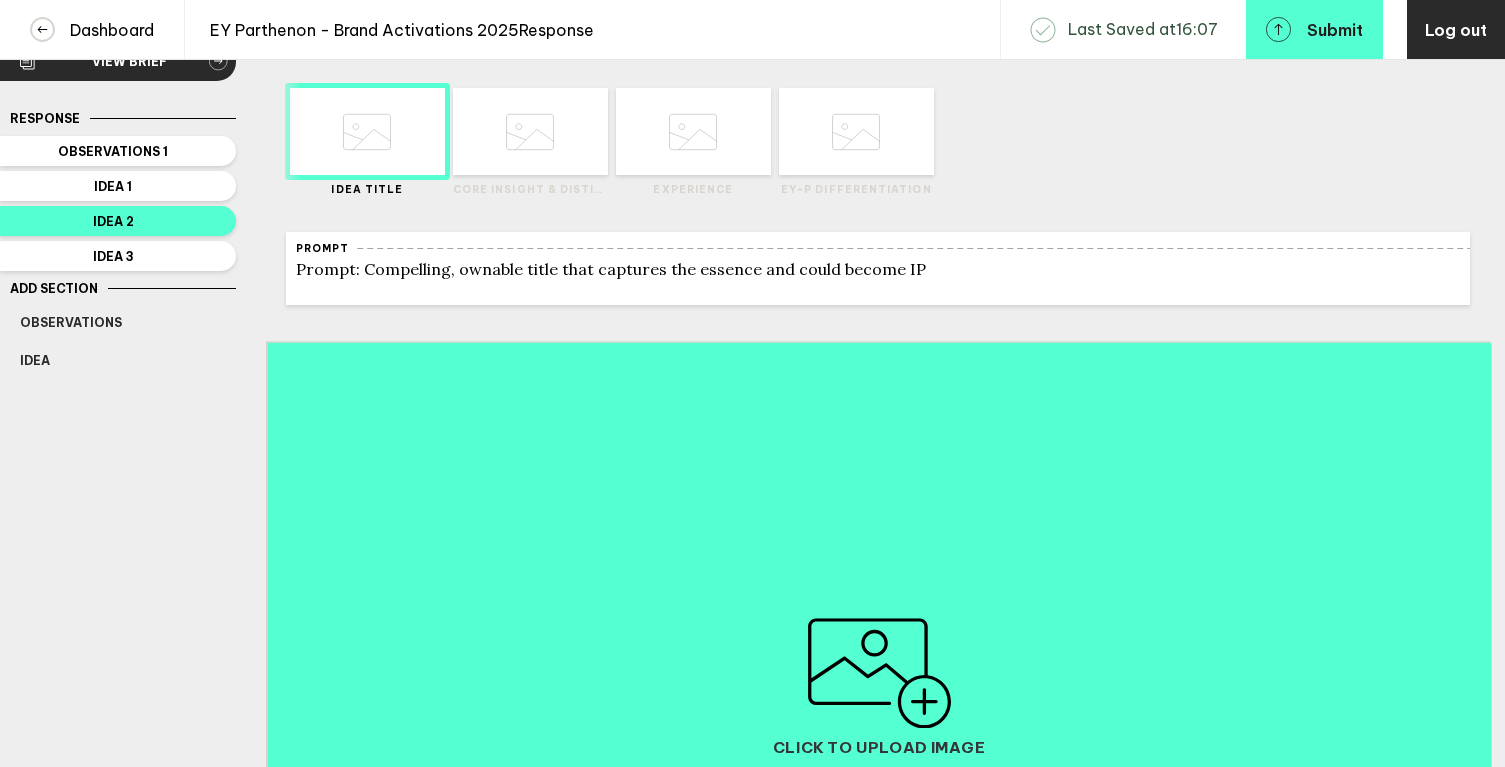 click at bounding box center [367, 132] 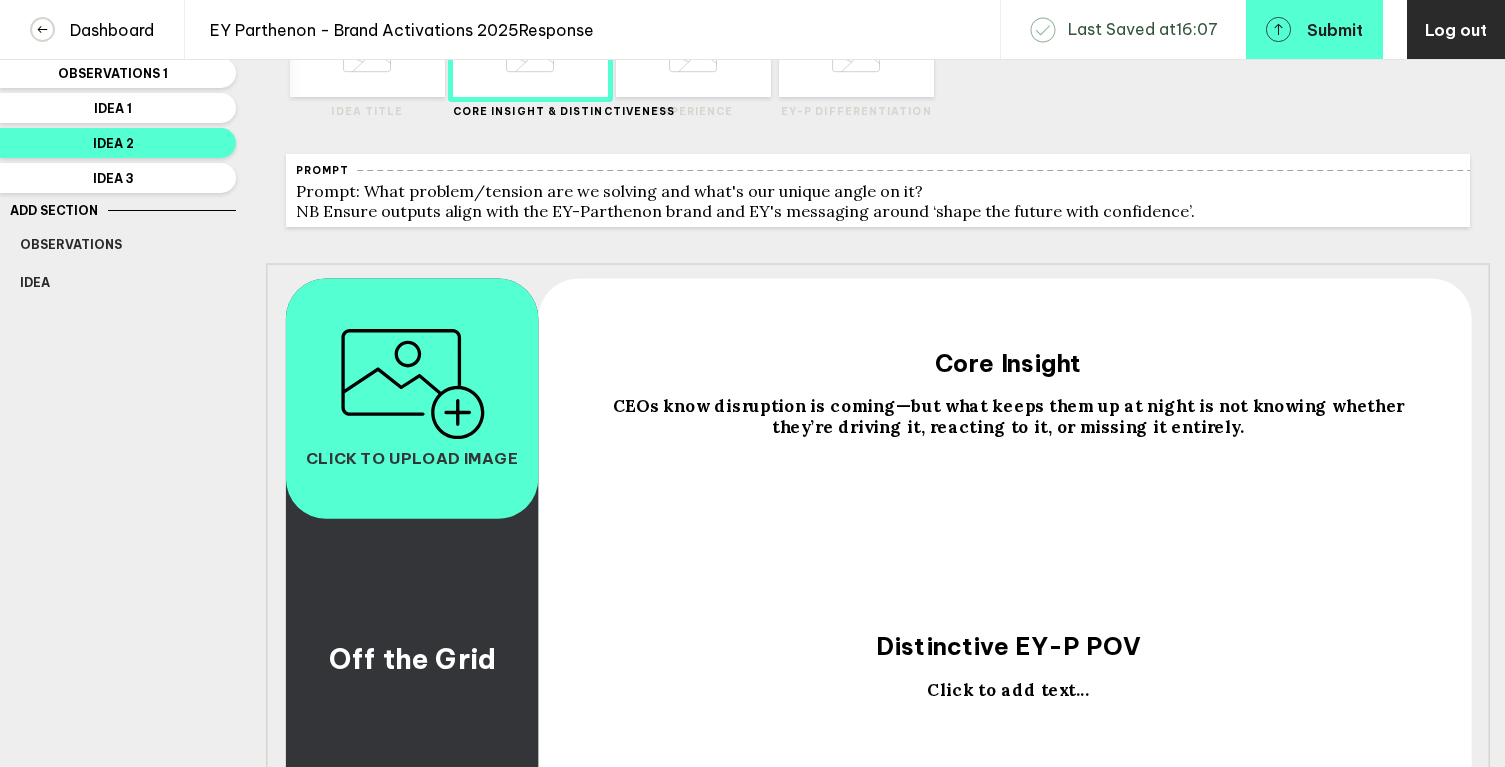 scroll, scrollTop: 191, scrollLeft: 0, axis: vertical 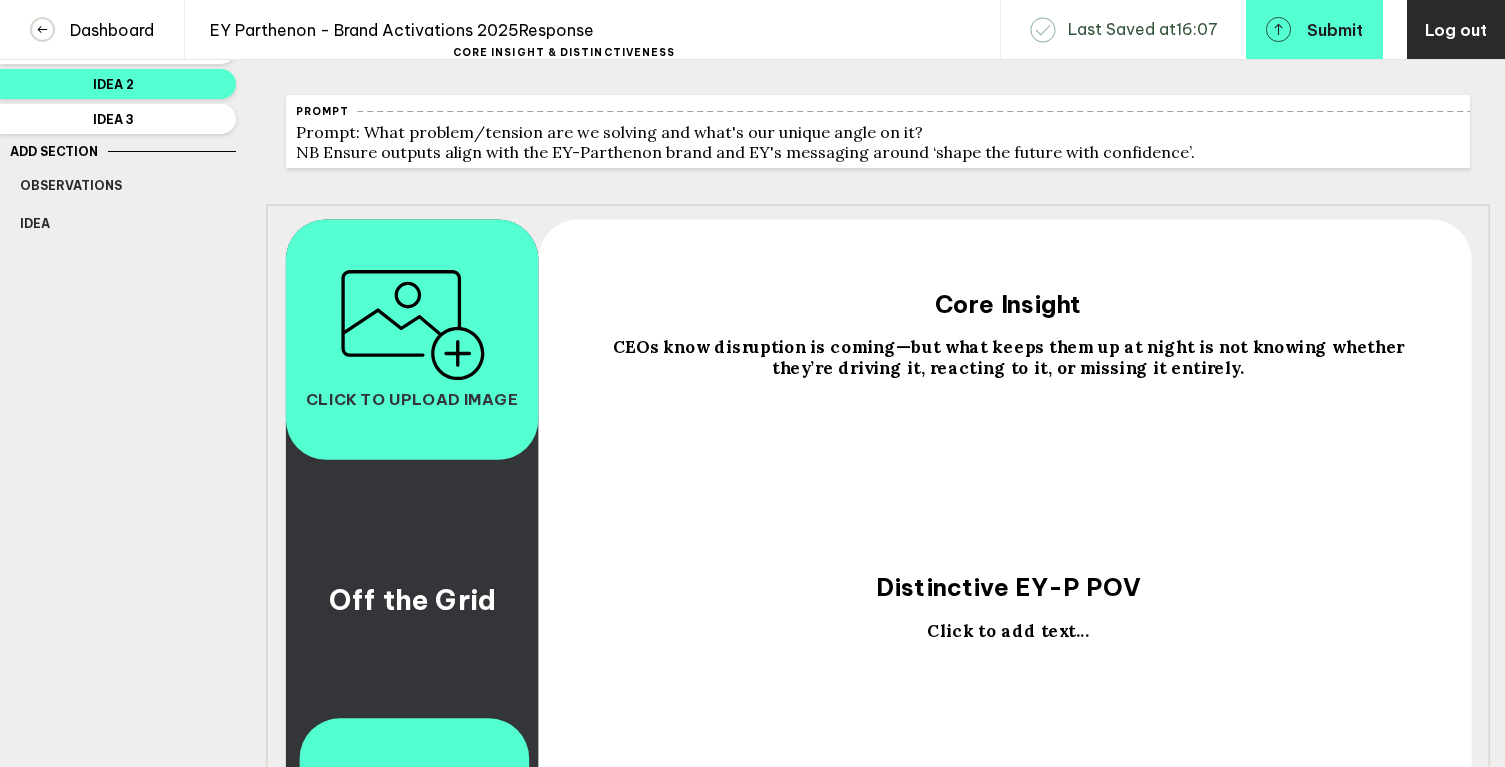 click on "CEOs know disruption is coming—but what keeps them up at night is not knowing whether they’re driving it, reacting to it, or missing it entirely." at bounding box center [412, 599] 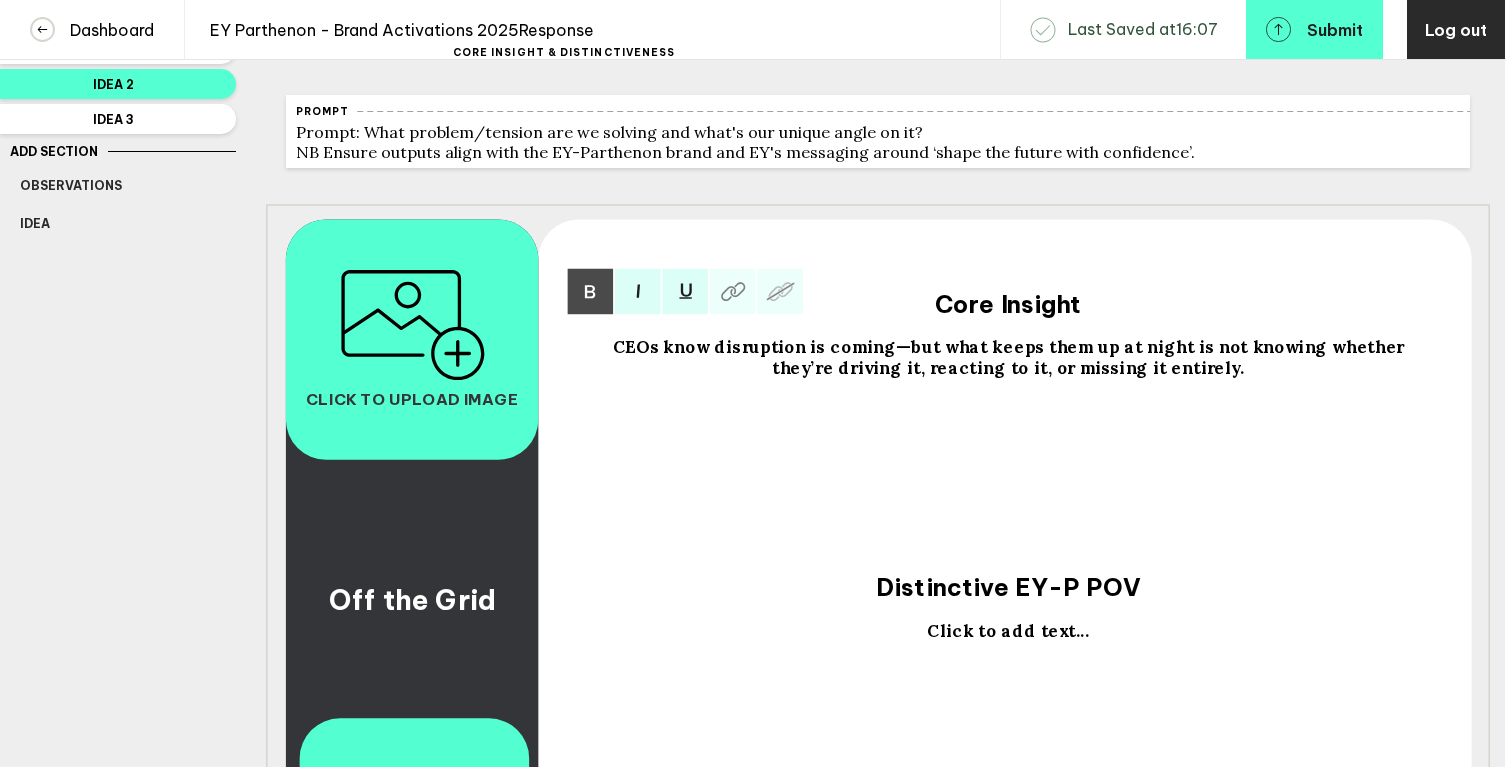 click on "CEOs know disruption is coming—but what keeps them up at night is not knowing whether they’re driving it, reacting to it, or missing it entirely." at bounding box center (1008, 357) 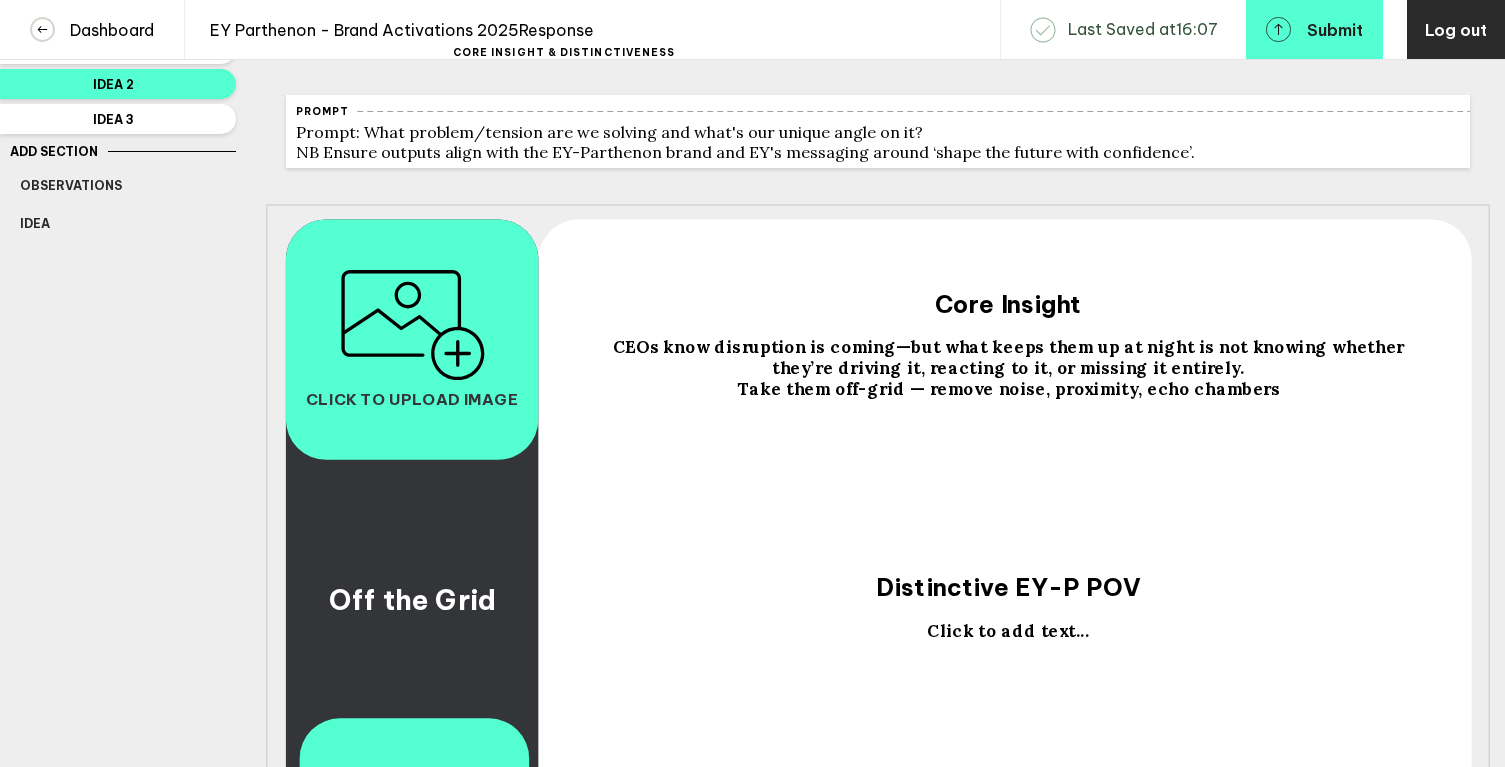 click on "Take them off-grid — remove noise, proximity, echo chambers" at bounding box center (412, 599) 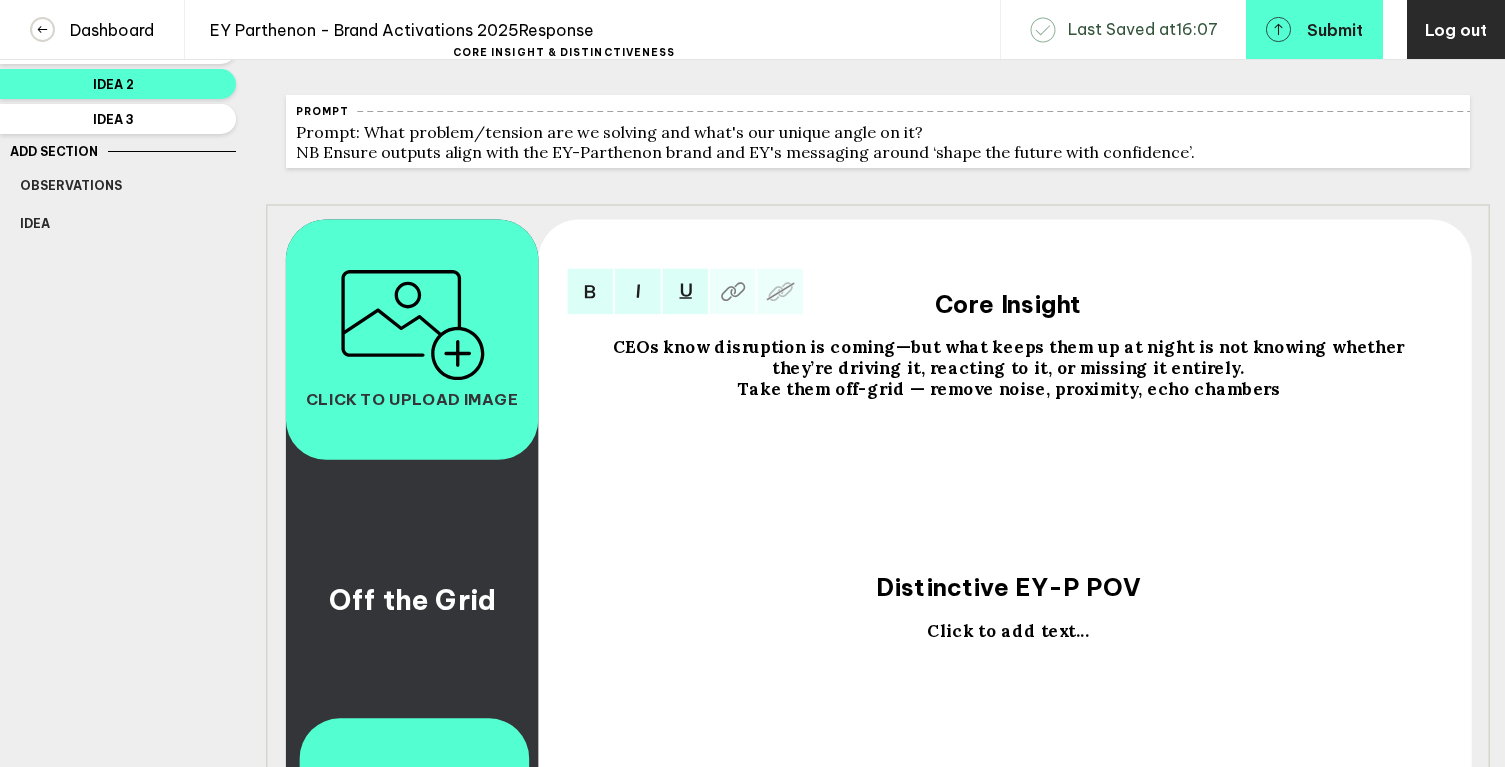 click on "Take them off-grid — remove noise, proximity, echo chambers" at bounding box center [1011, 357] 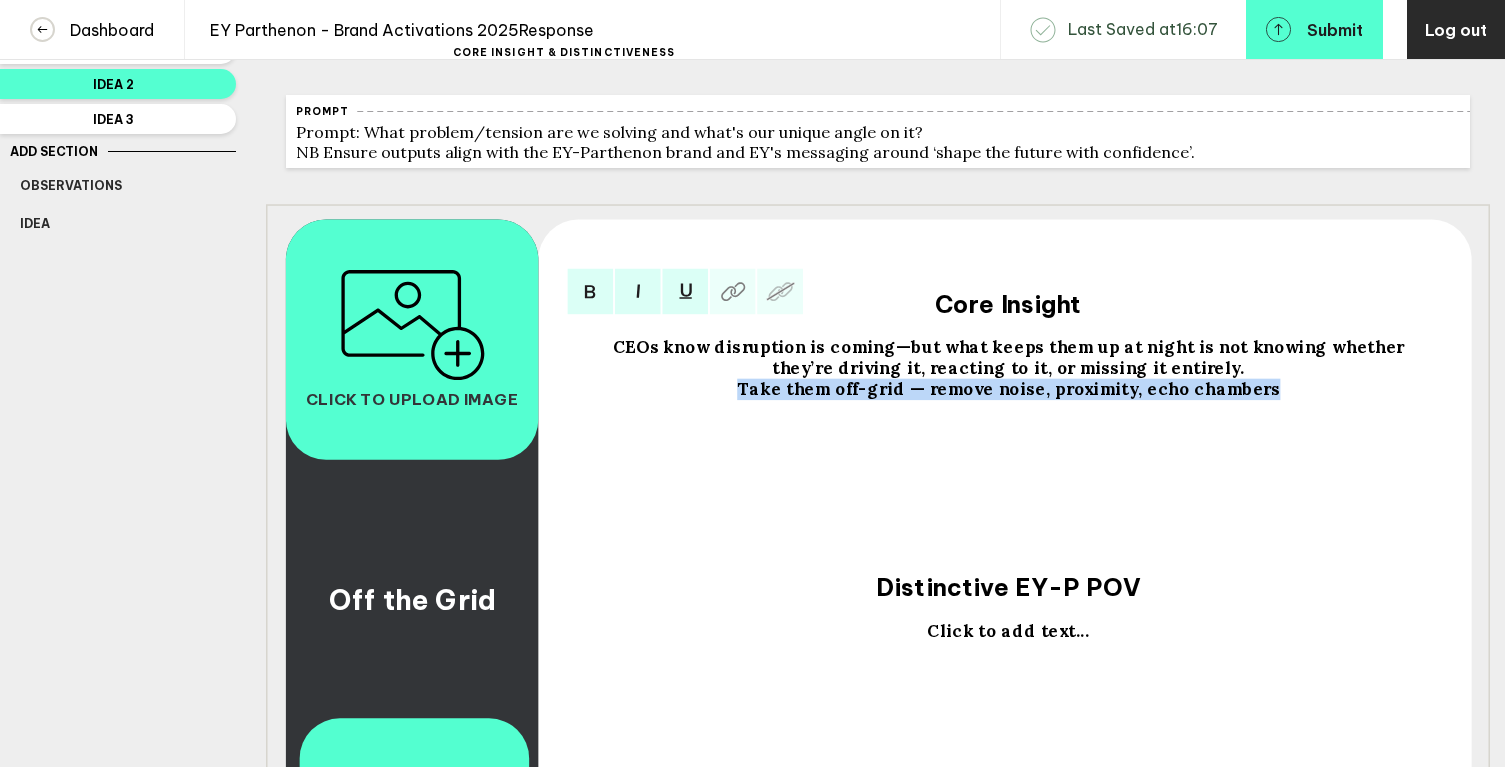 click on "Take them off-grid — remove noise, proximity, echo chambers" at bounding box center (1011, 357) 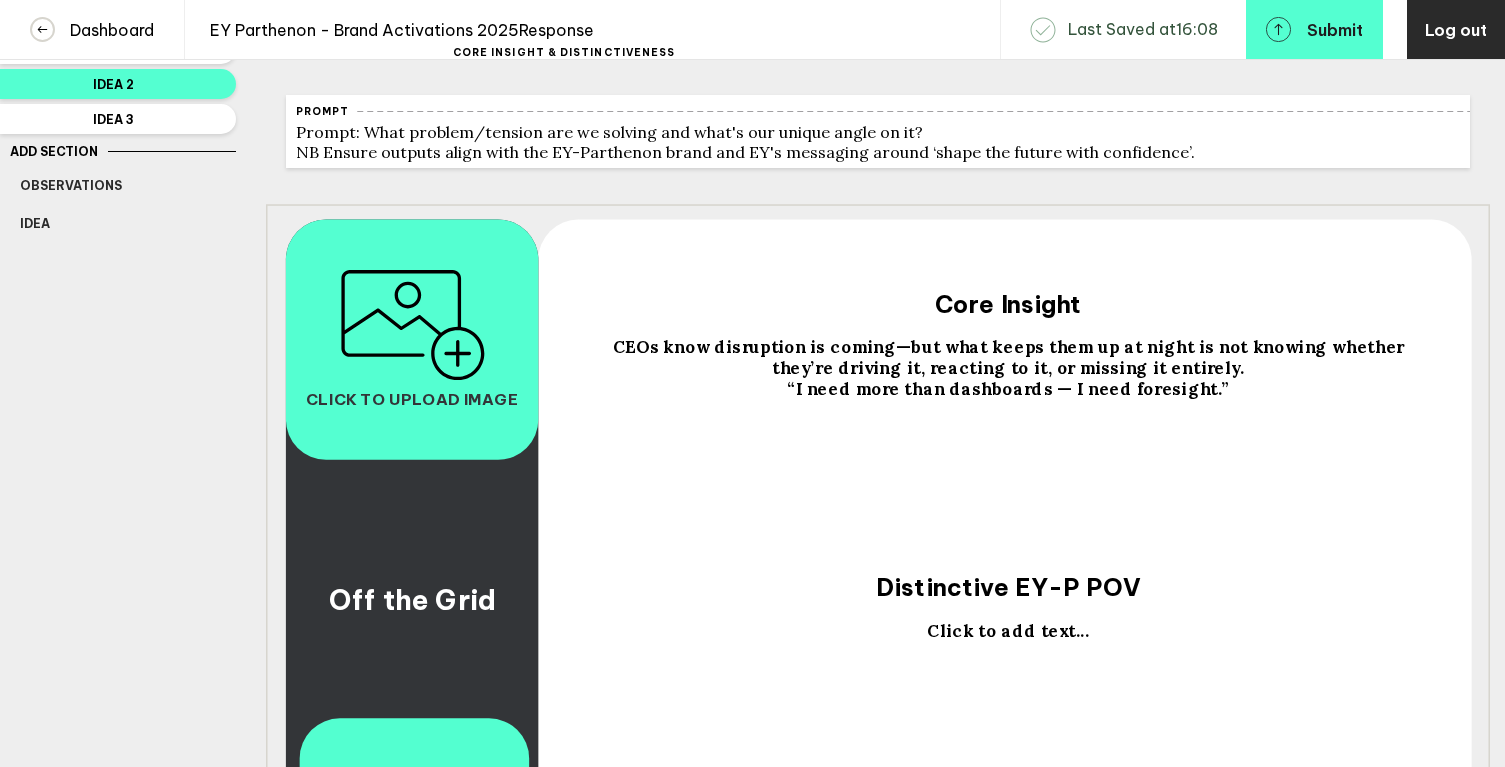 click on "“I need more than dashboards — I need foresight.”" at bounding box center [412, 599] 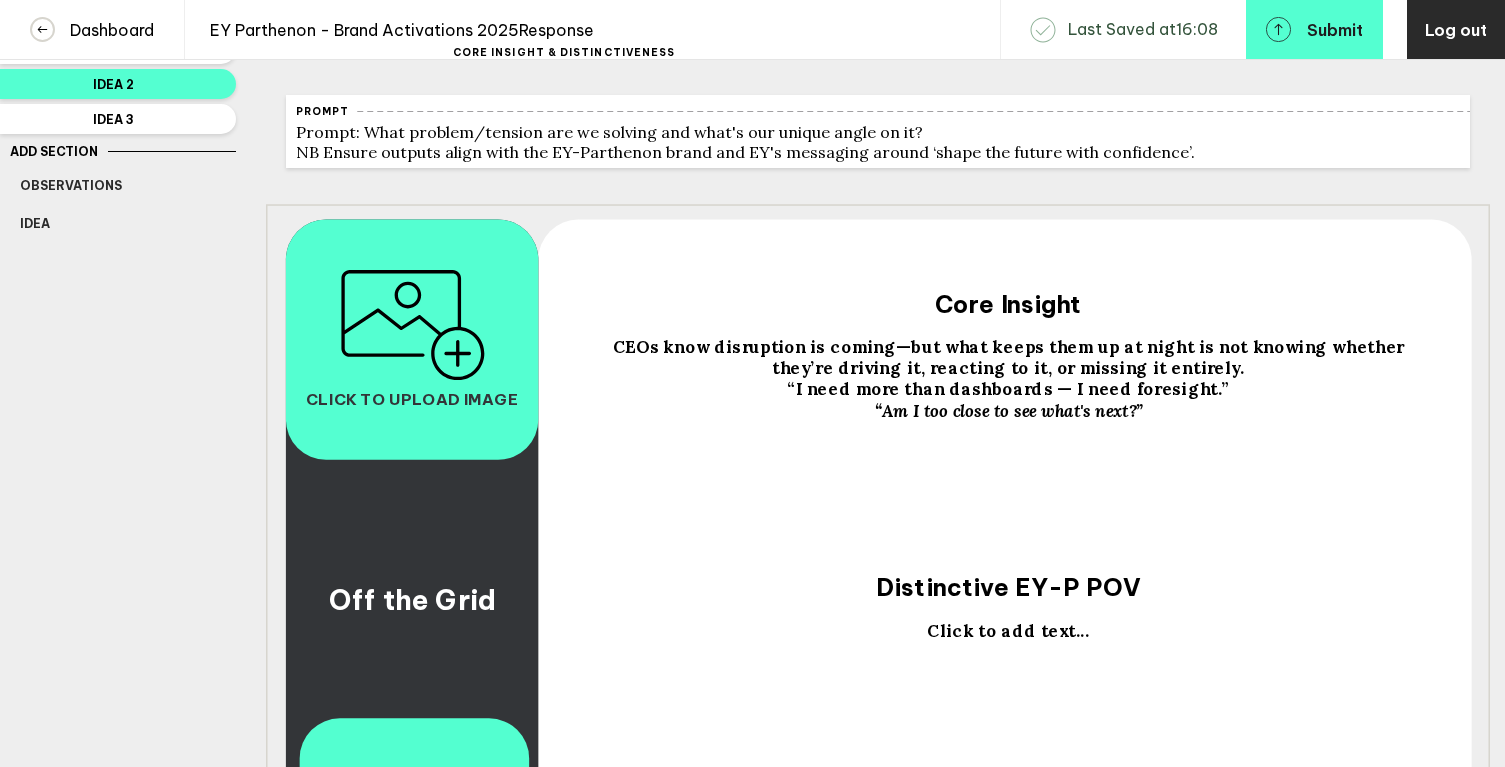 click on "“Am I too close to see what's next?”" at bounding box center (412, 599) 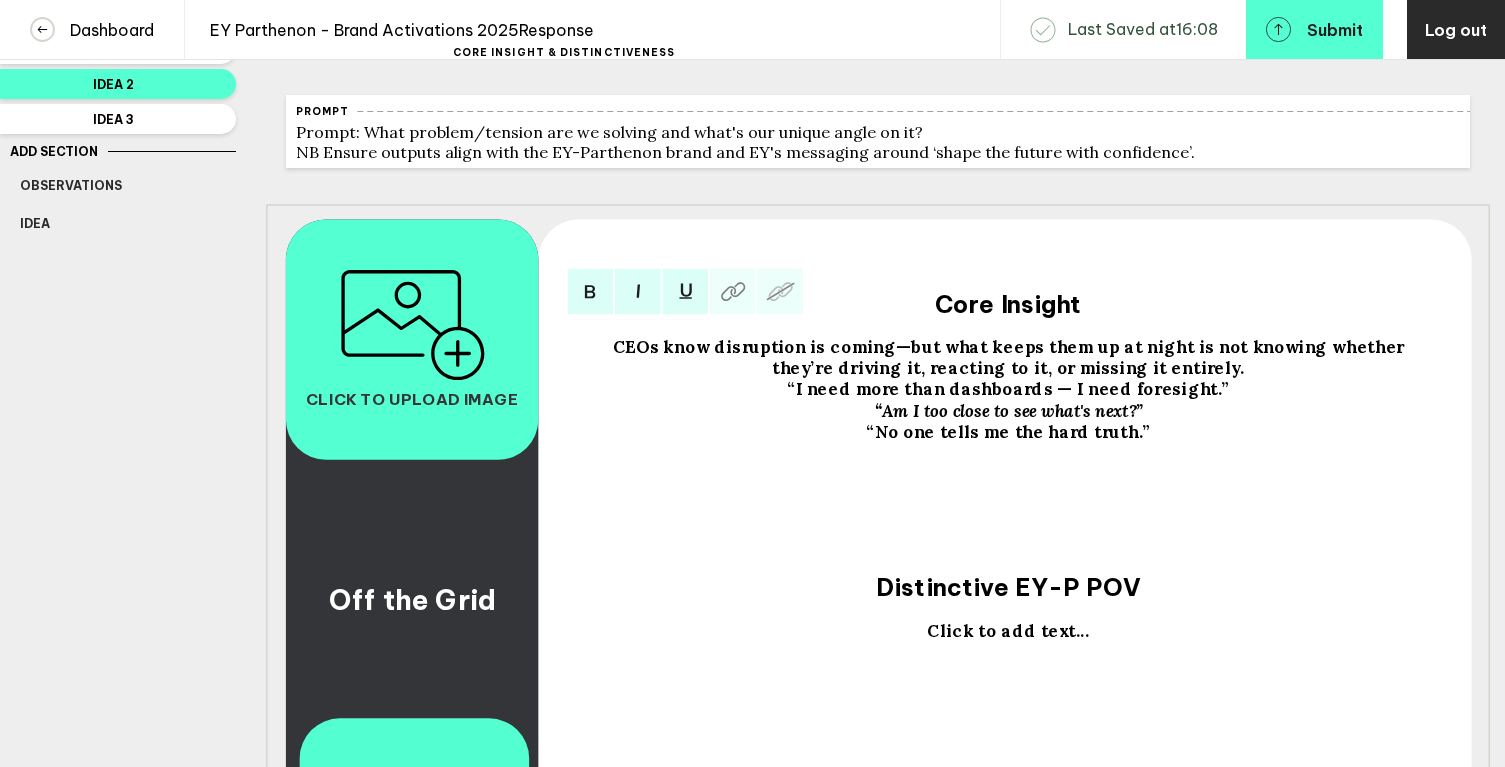 click on "“No one tells me the hard truth.”" at bounding box center [1011, 357] 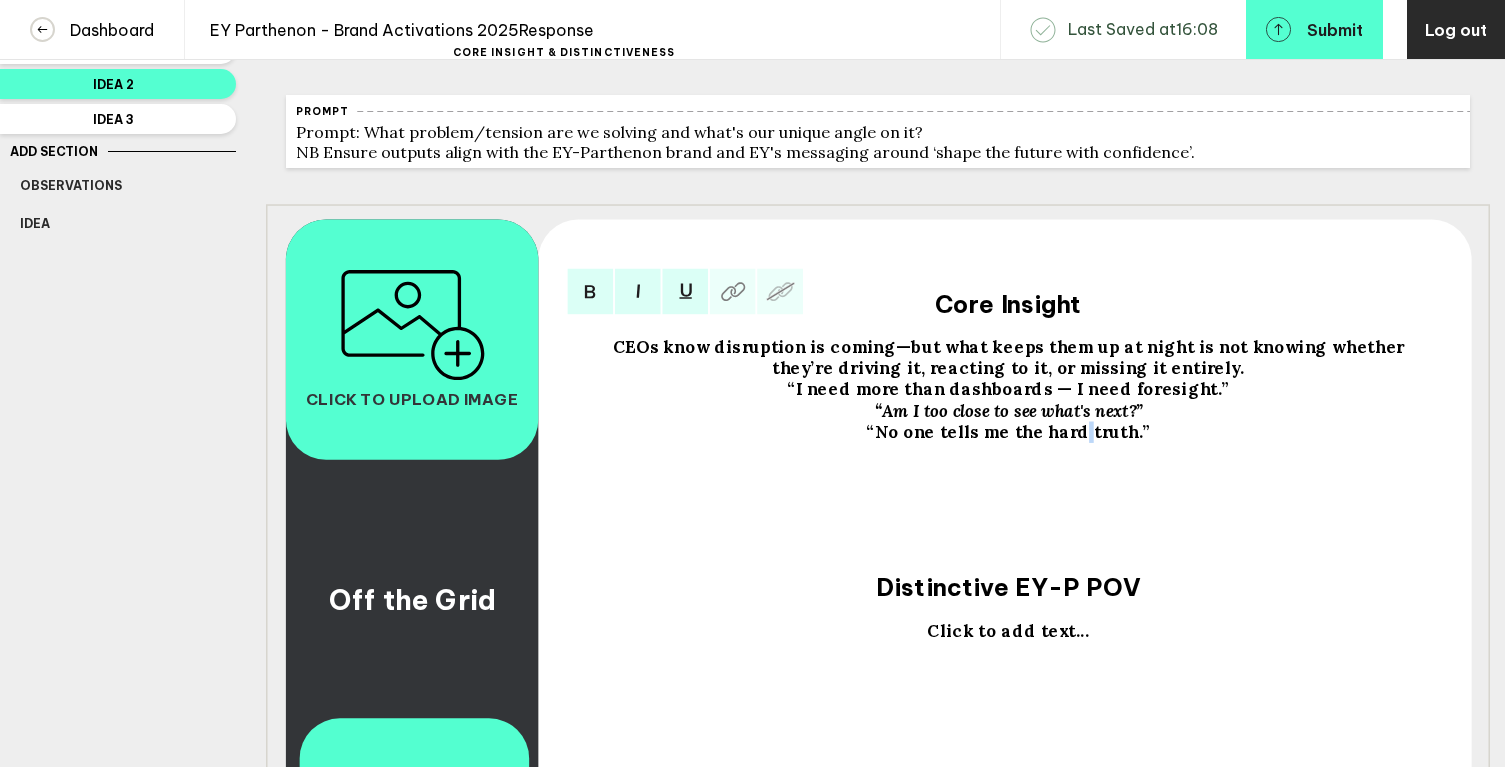 click on "“No one tells me the hard truth.”" at bounding box center [1011, 357] 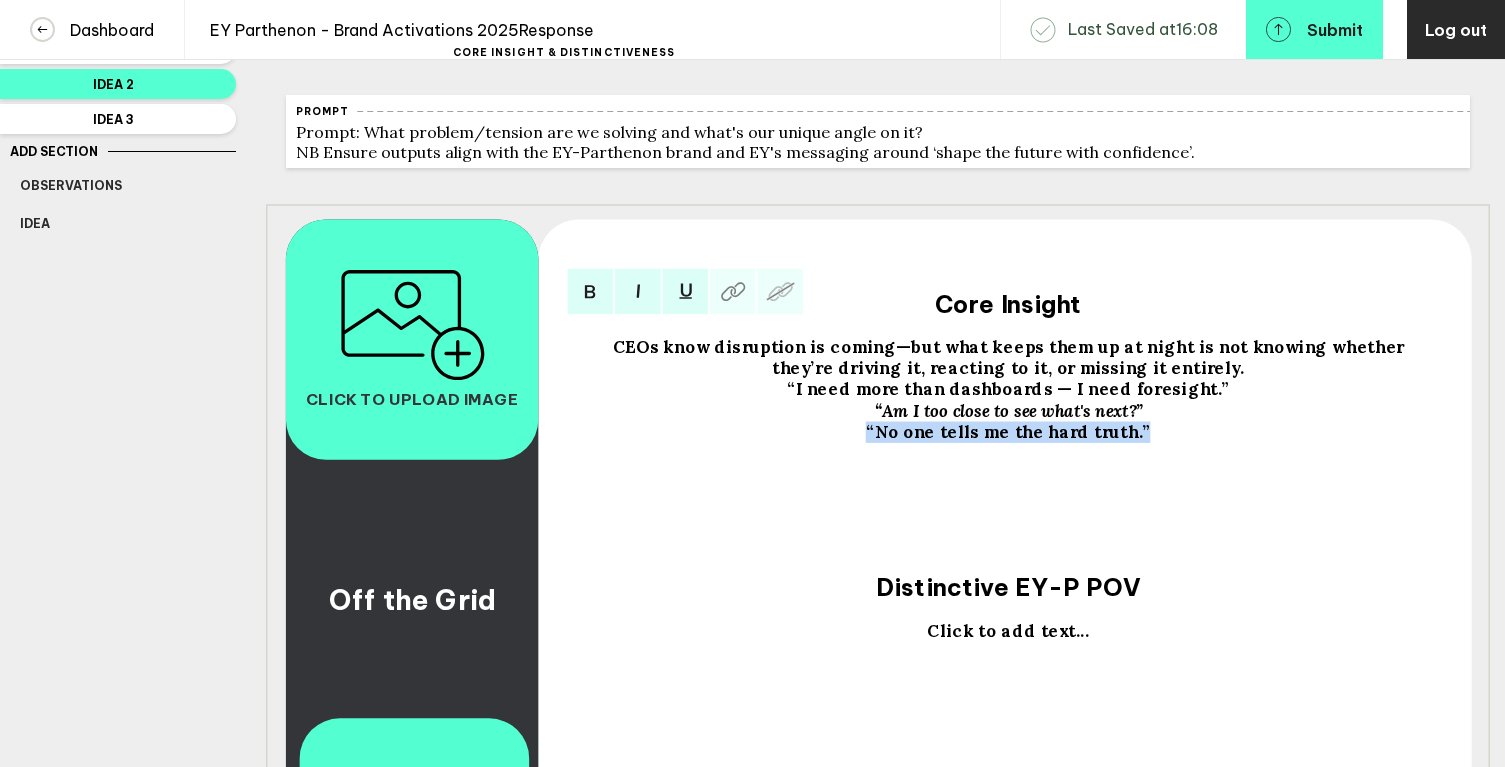 click on "“No one tells me the hard truth.”" at bounding box center [1011, 357] 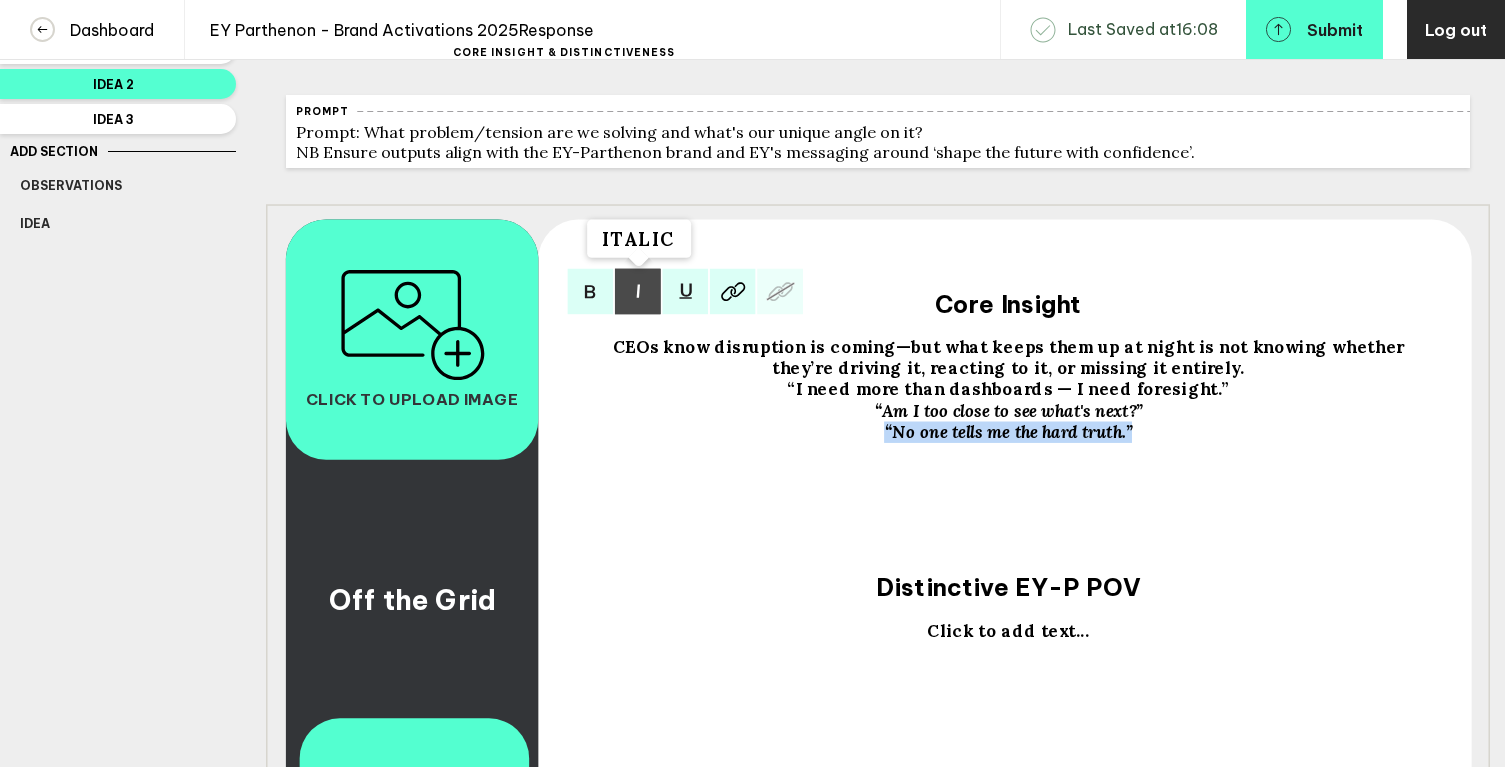 click at bounding box center (638, 292) 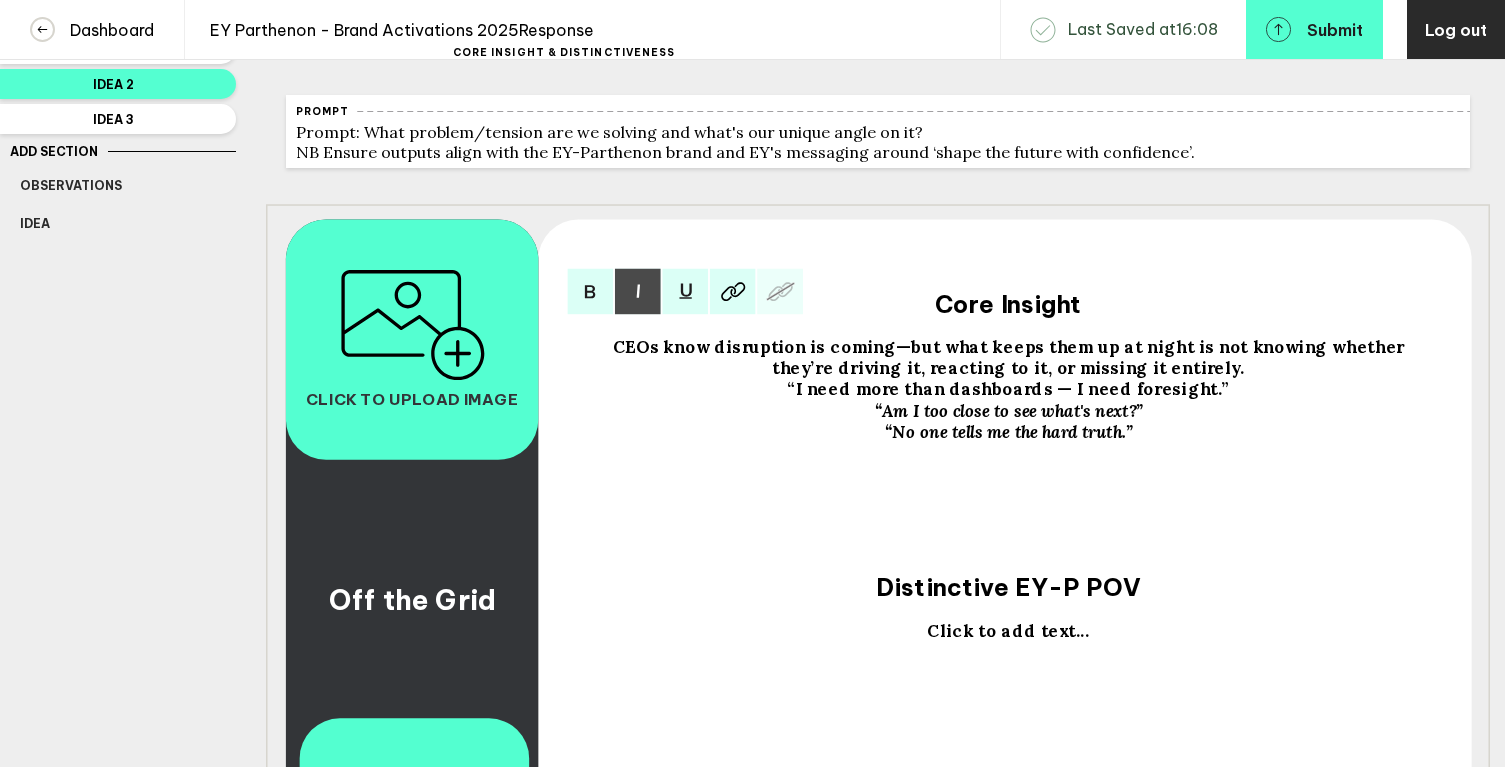 click on "“I need more than dashboards — I need foresight.”" at bounding box center (1011, 357) 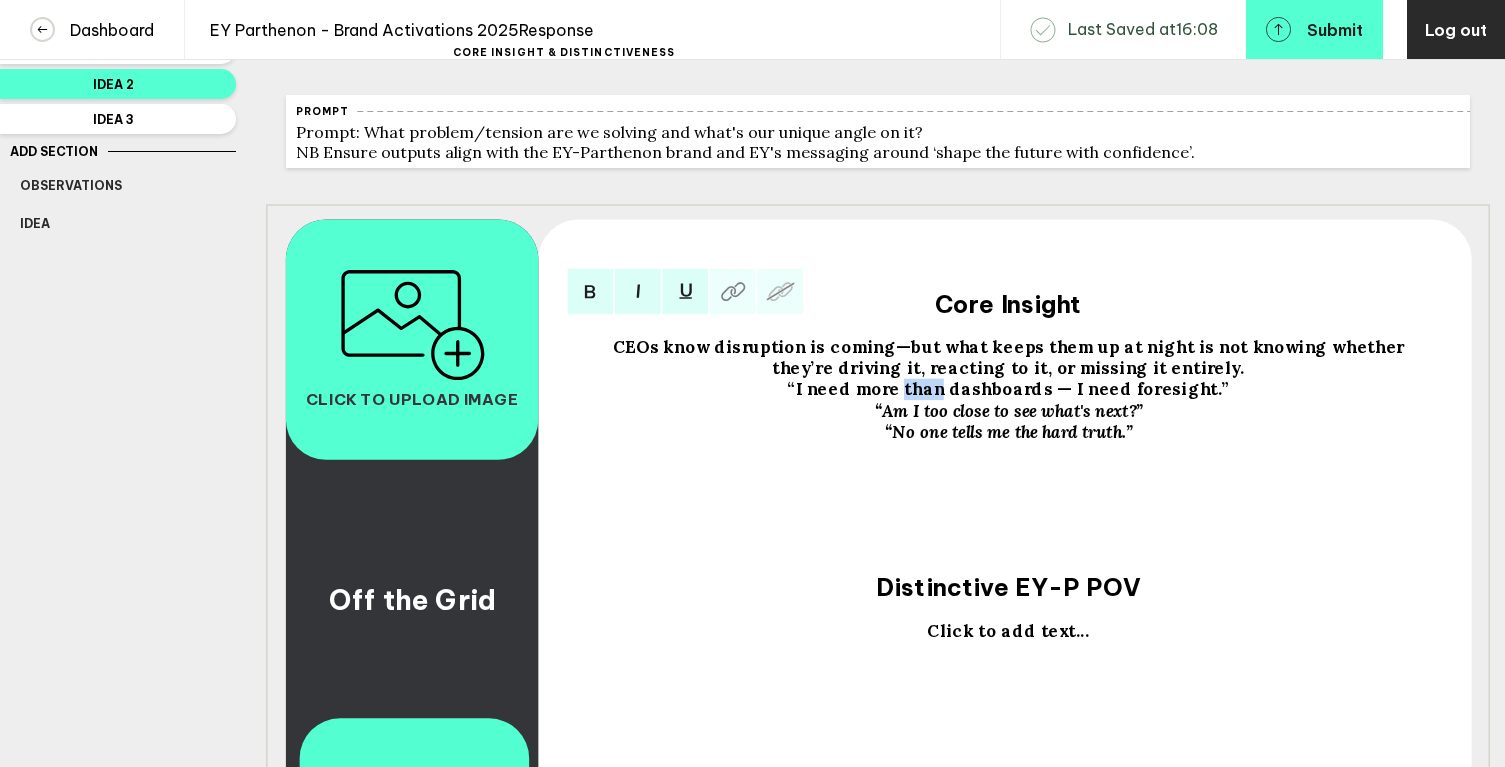 click on "“I need more than dashboards — I need foresight.”" at bounding box center (1011, 357) 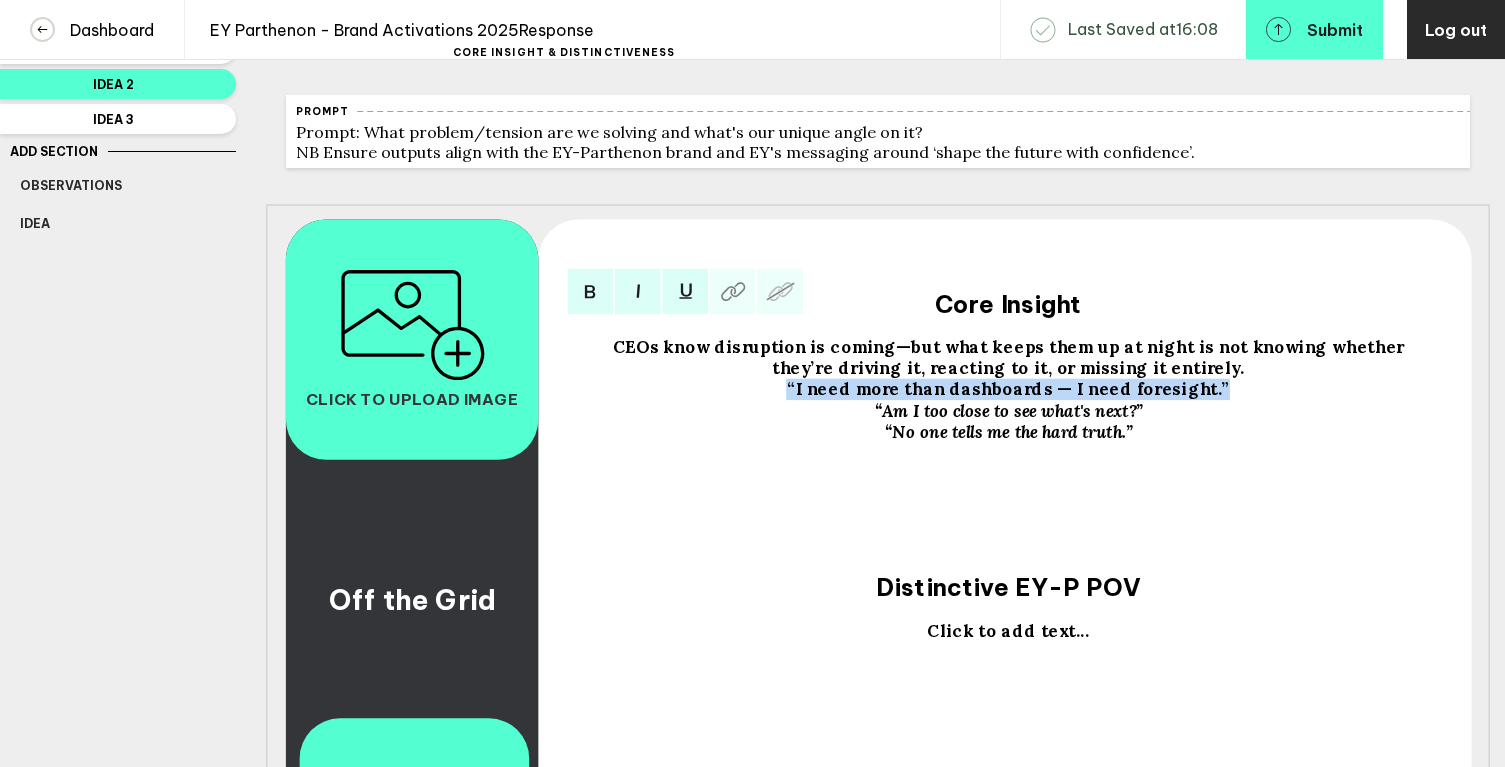 click on "“I need more than dashboards — I need foresight.”" at bounding box center [1011, 357] 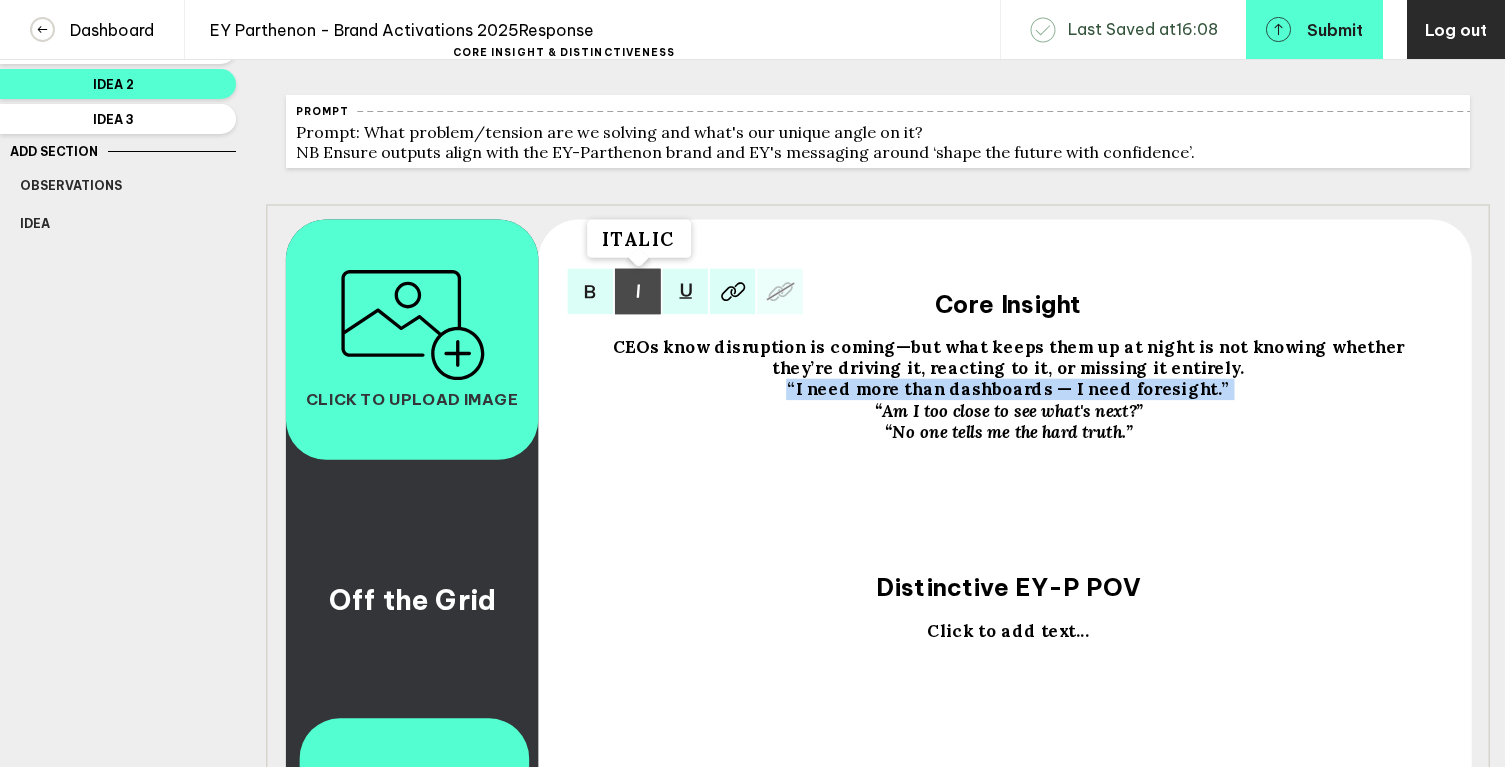 click at bounding box center (590, 292) 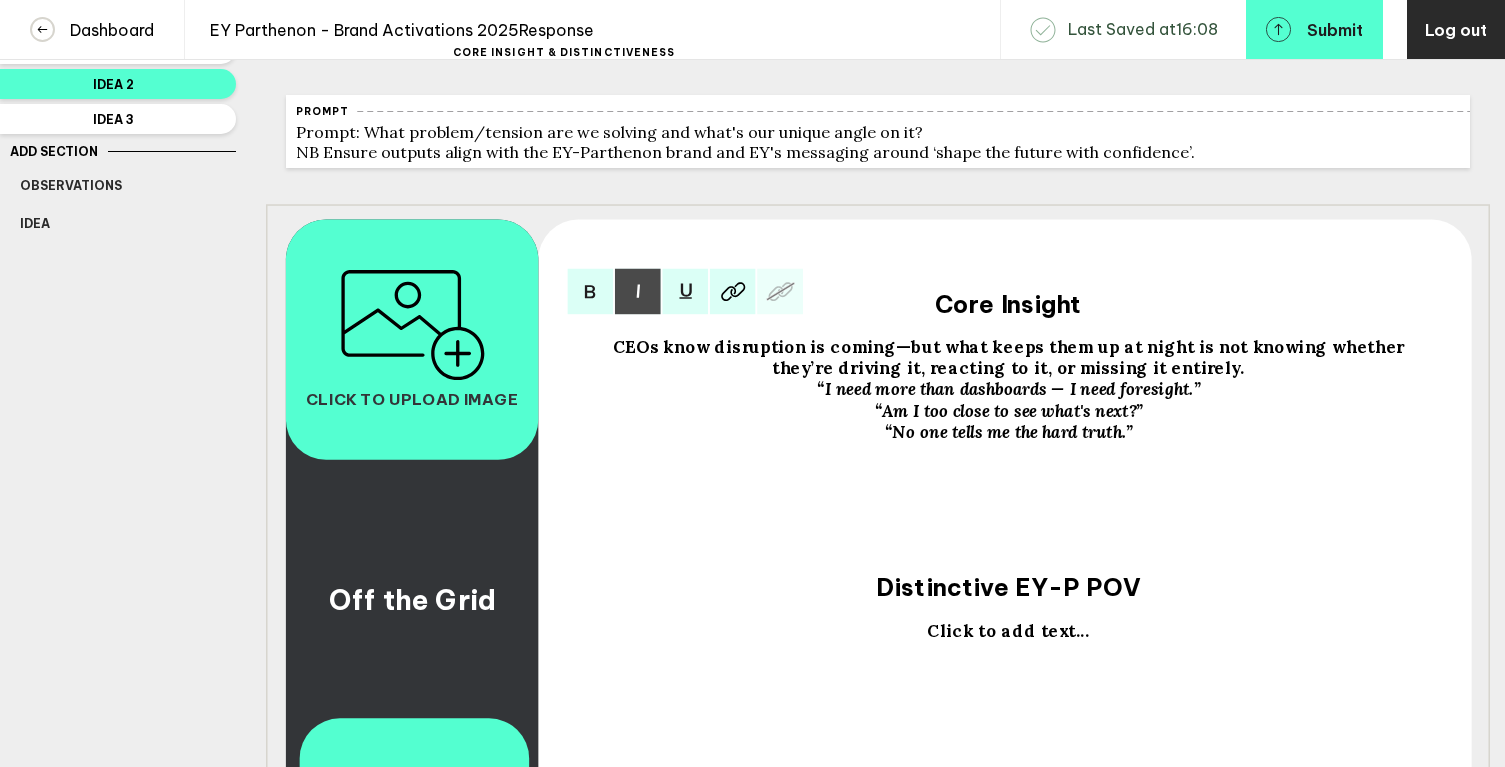 click on "CEOs know disruption is coming—but what keeps them up at night is not knowing whether they’re driving it, reacting to it, or missing it entirely." at bounding box center (1008, 357) 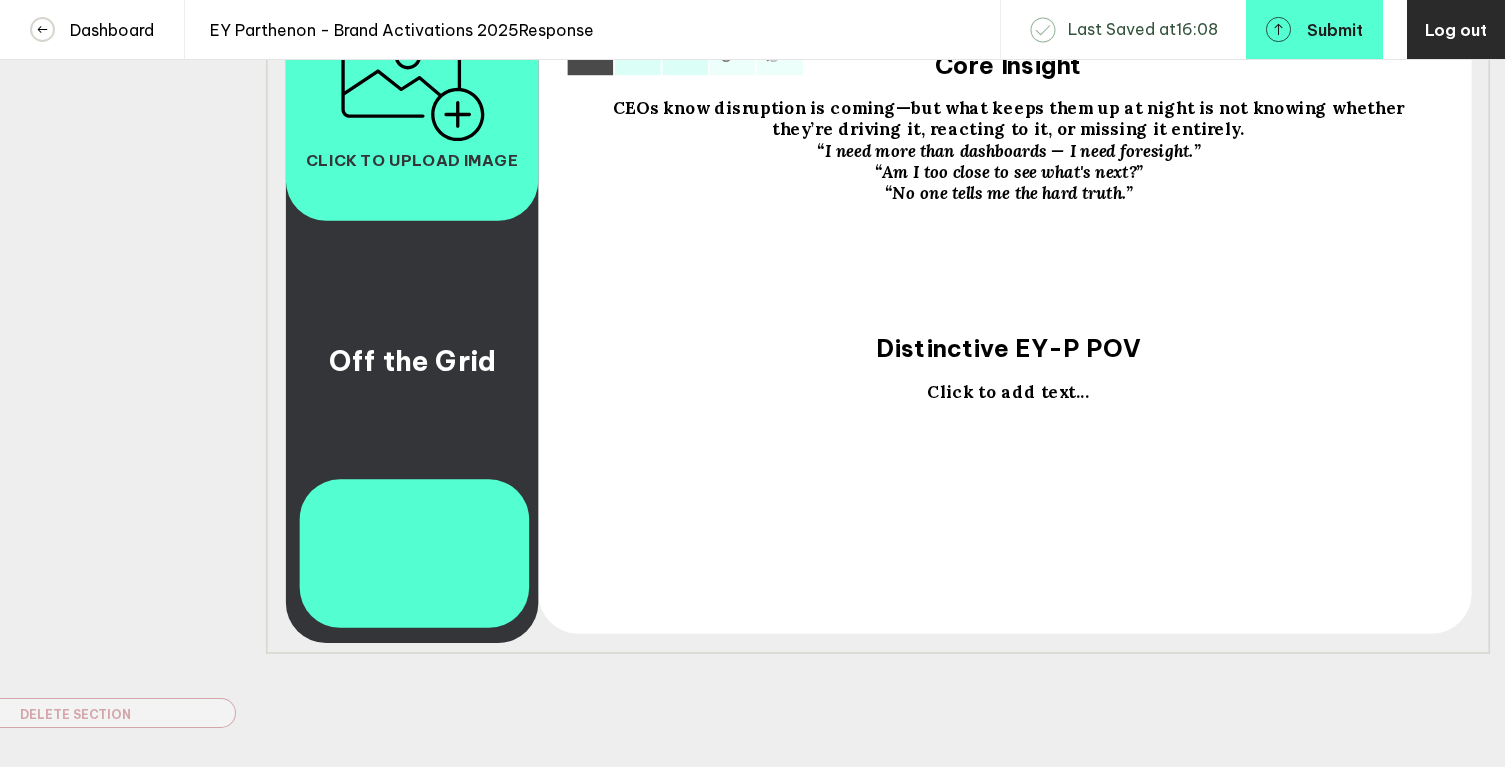 scroll, scrollTop: 468, scrollLeft: 0, axis: vertical 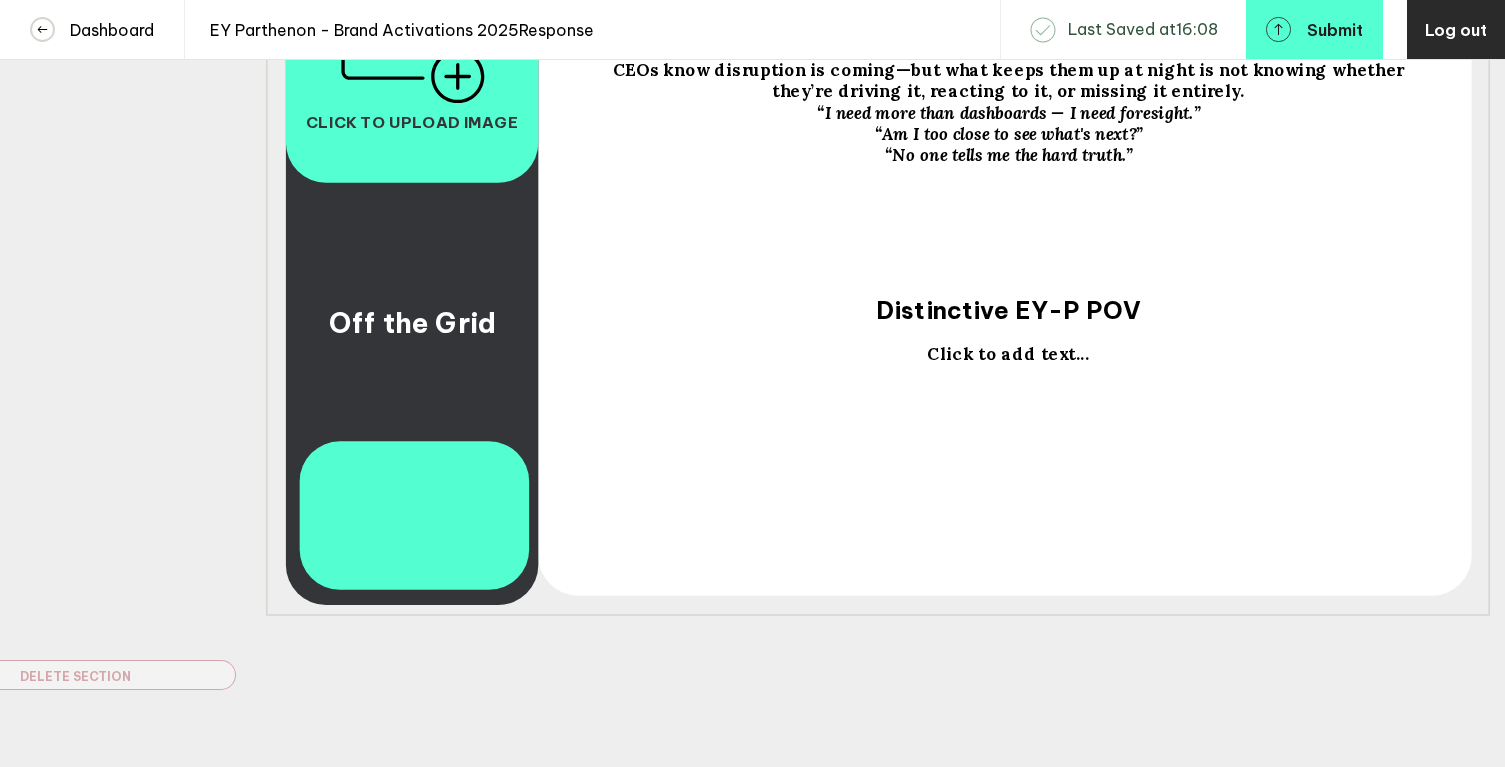 click on "Click to add text..." at bounding box center [1008, 353] 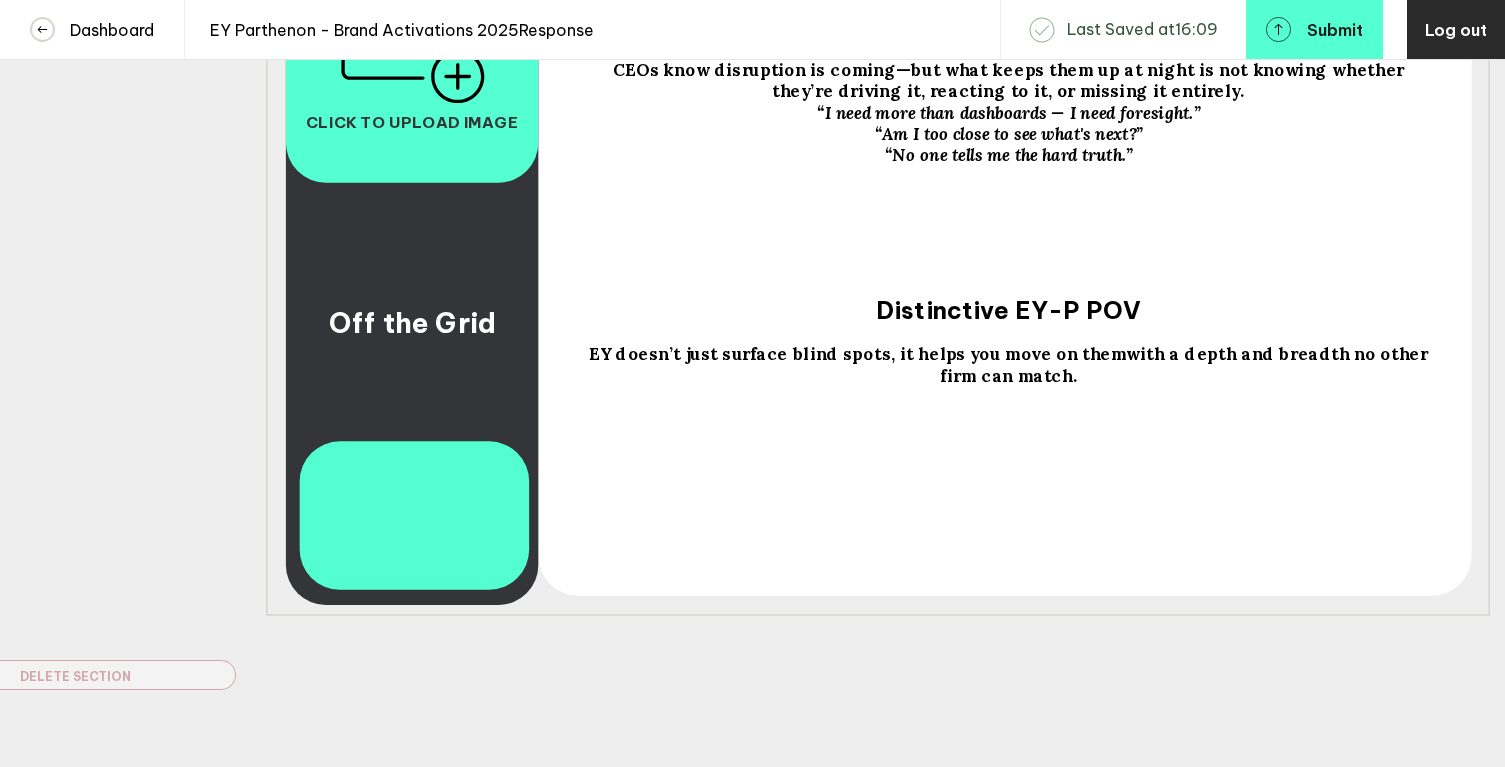 click on "EY doesn’t just surface blind spots, it helps you move on them  with a depth and breadth no other firm can match." at bounding box center (412, 322) 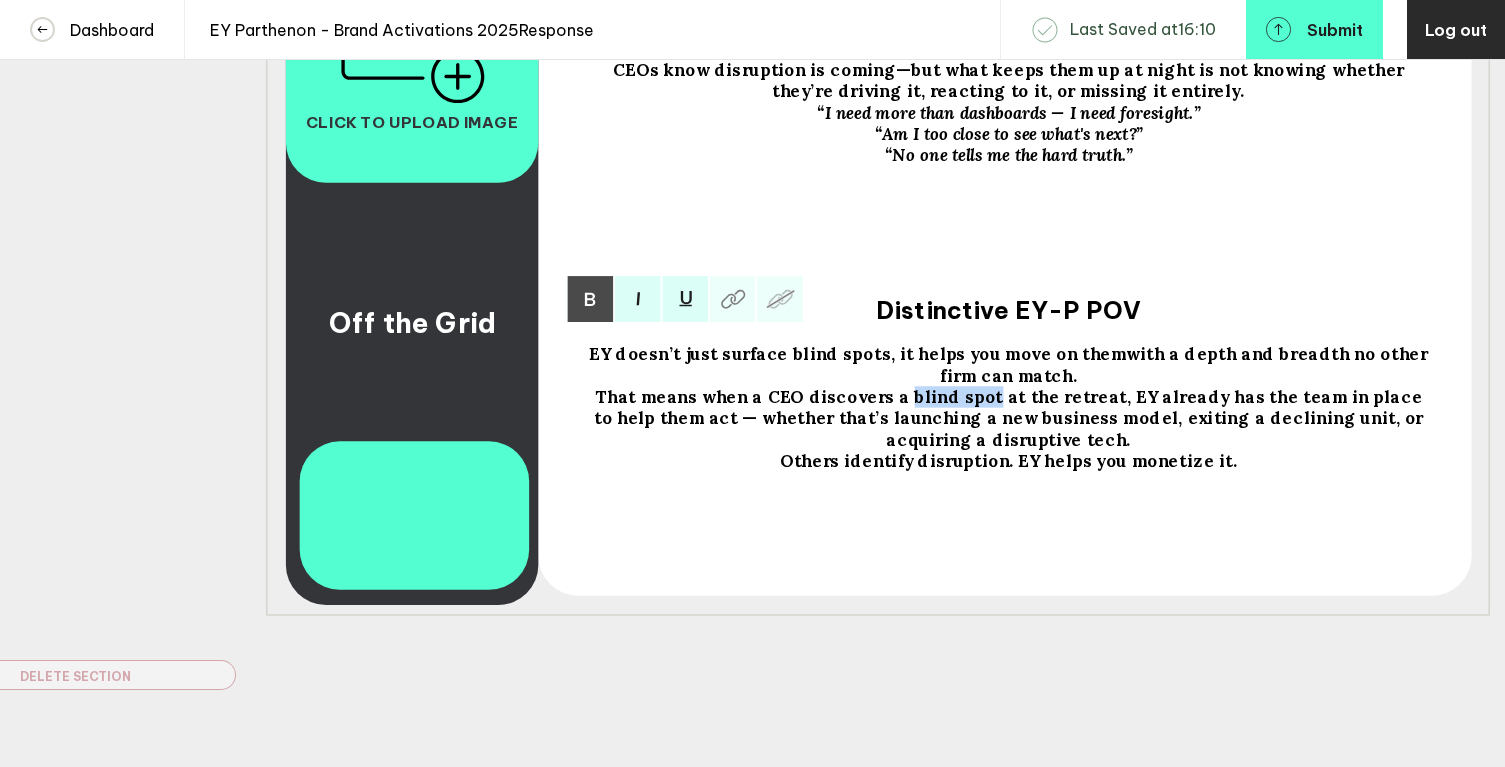 drag, startPoint x: 894, startPoint y: 406, endPoint x: 973, endPoint y: 412, distance: 79.22752 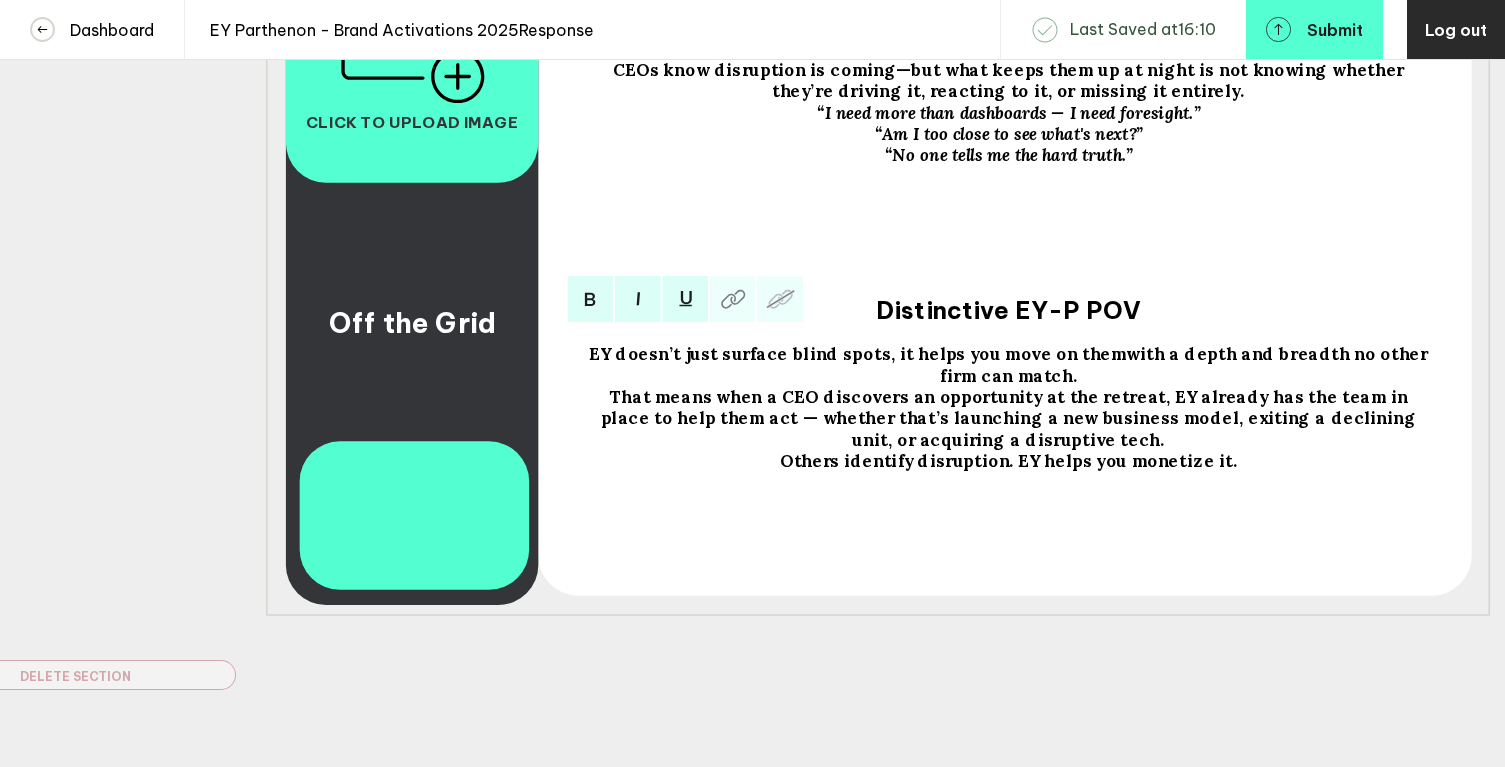 click on "Others identify disruption. EY helps you monetize it." at bounding box center [1011, 418] 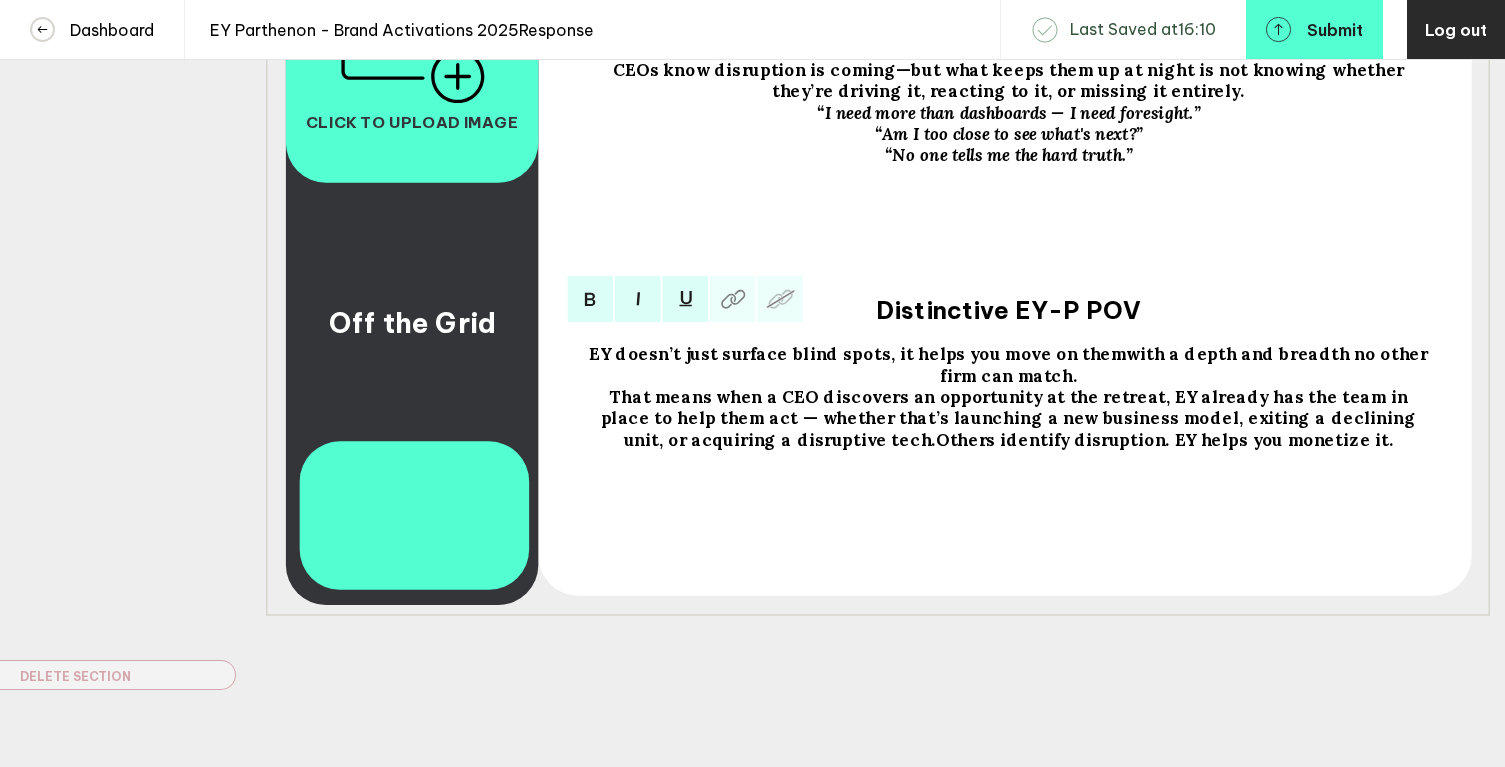 click on "EY doesn’t just surface blind spots, it helps you move on them  with a depth and breadth no other firm can match." at bounding box center [1008, 364] 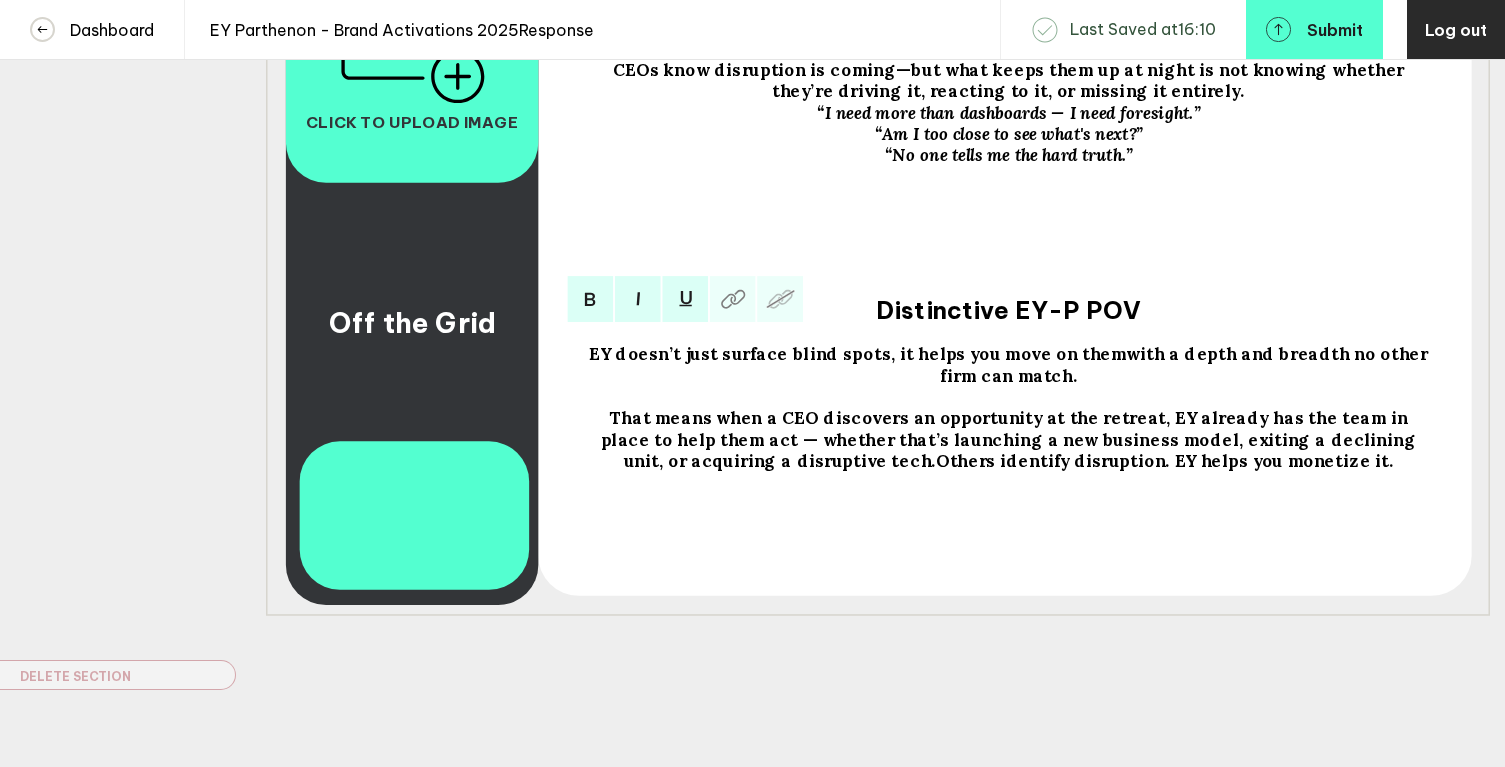 click on "Off the Grid" at bounding box center (412, 322) 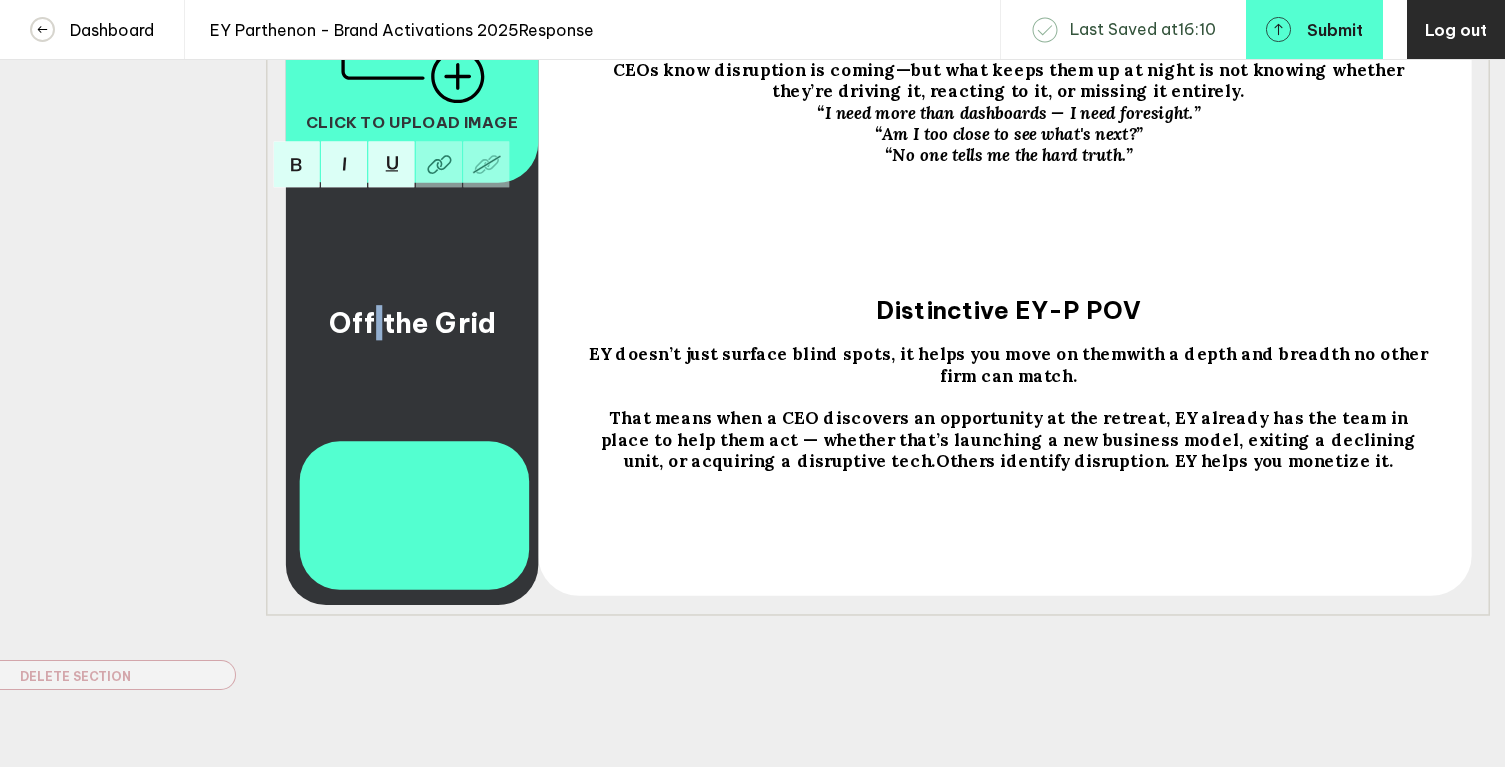 click on "Off the Grid" at bounding box center [412, 322] 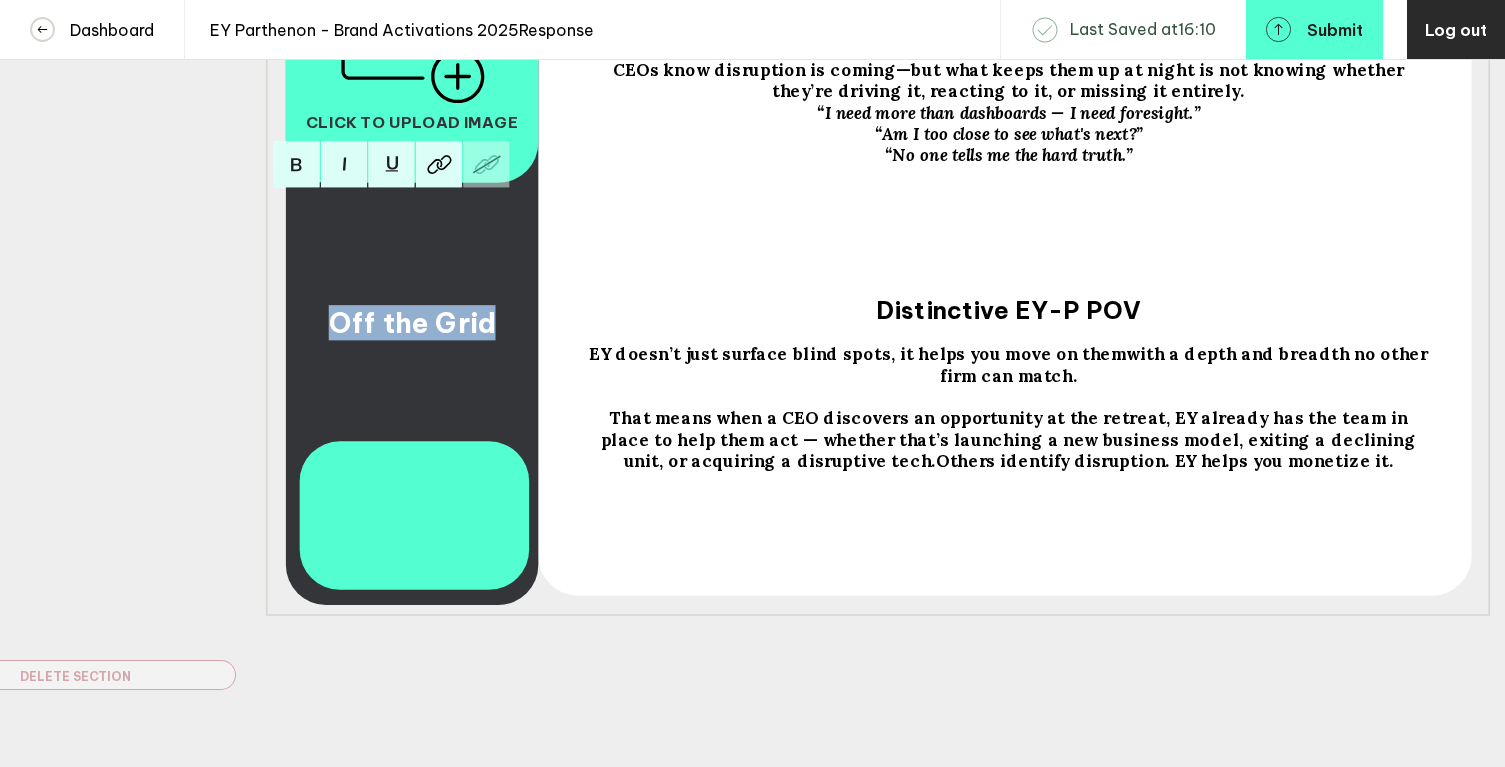 click on "Off the Grid" at bounding box center [412, 322] 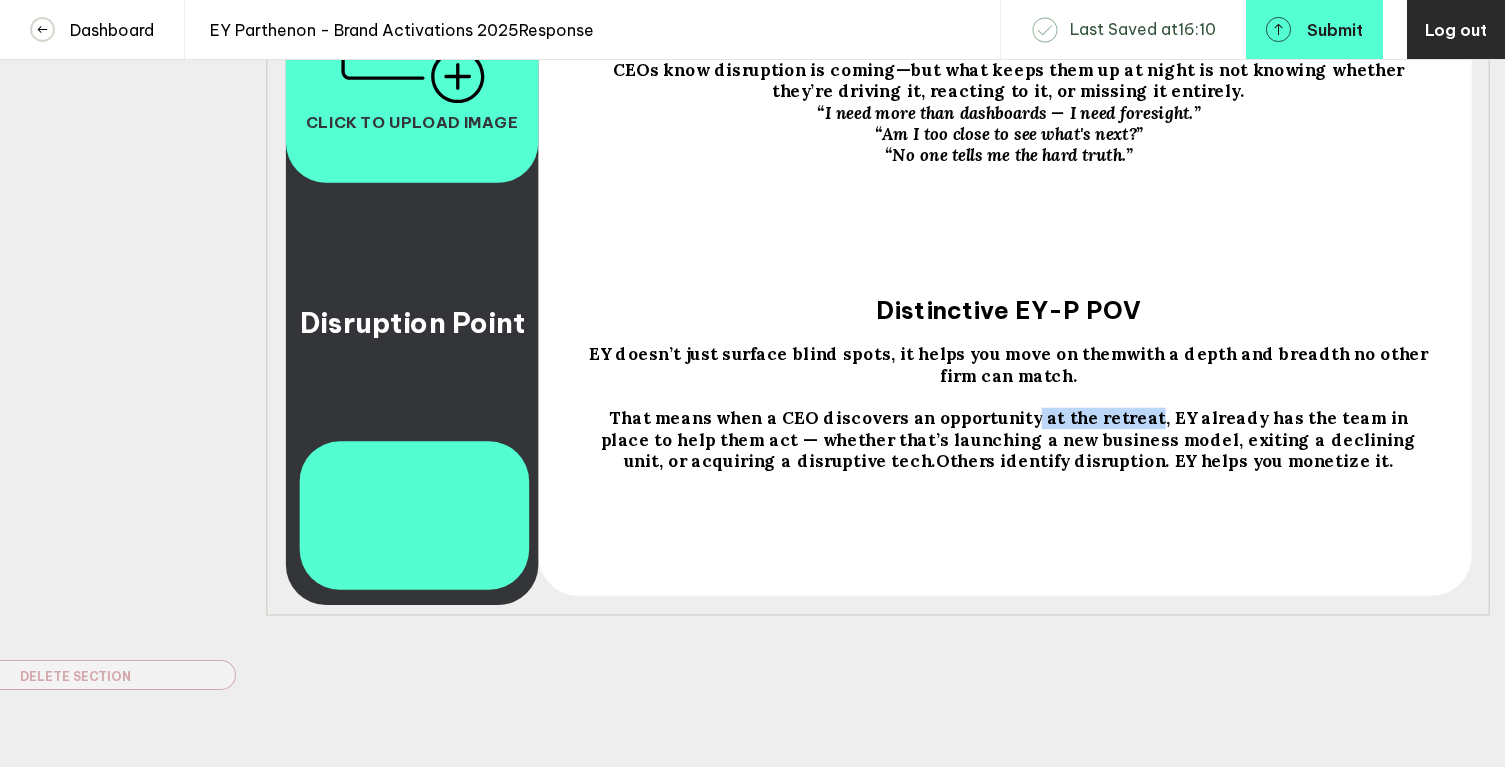 drag, startPoint x: 1006, startPoint y: 424, endPoint x: 1122, endPoint y: 425, distance: 116.00431 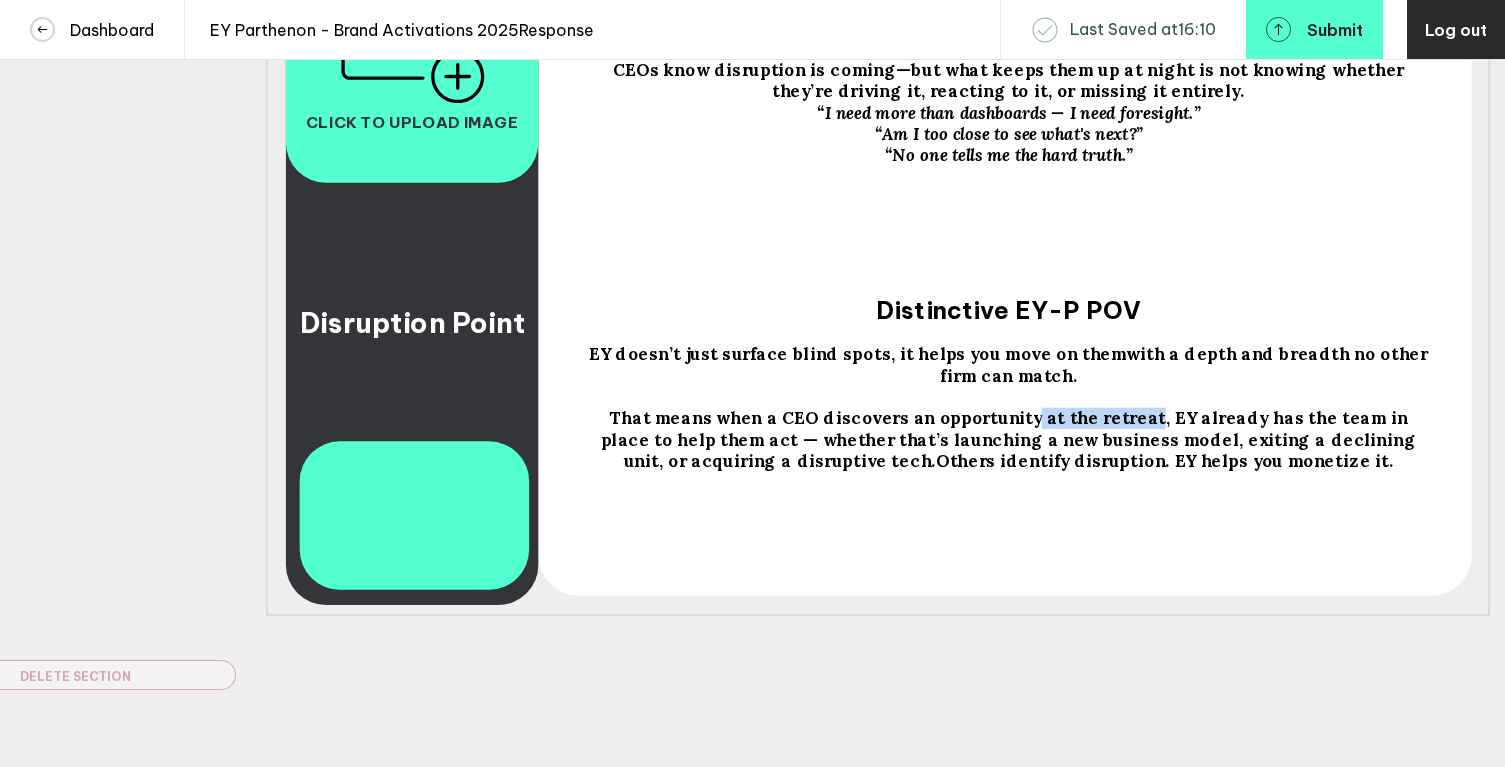 click on "That means when a CEO discovers an opportunity at the retreat, EY already has the team in place to help them act — whether that’s launching a new business model, exiting a declining unit, or acquiring a disruptive tech." at bounding box center (1011, 439) 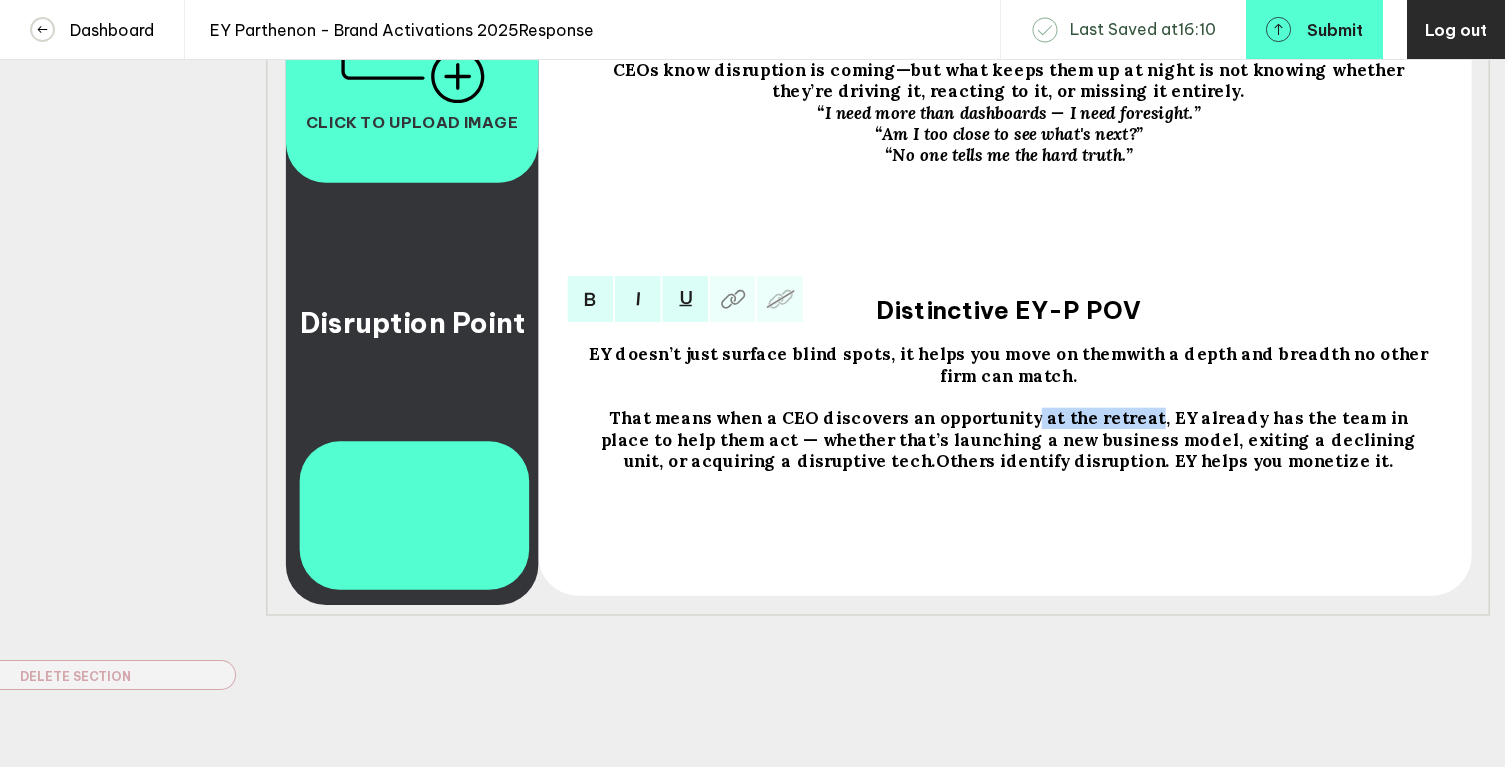 drag, startPoint x: 1008, startPoint y: 434, endPoint x: 1120, endPoint y: 429, distance: 112.11155 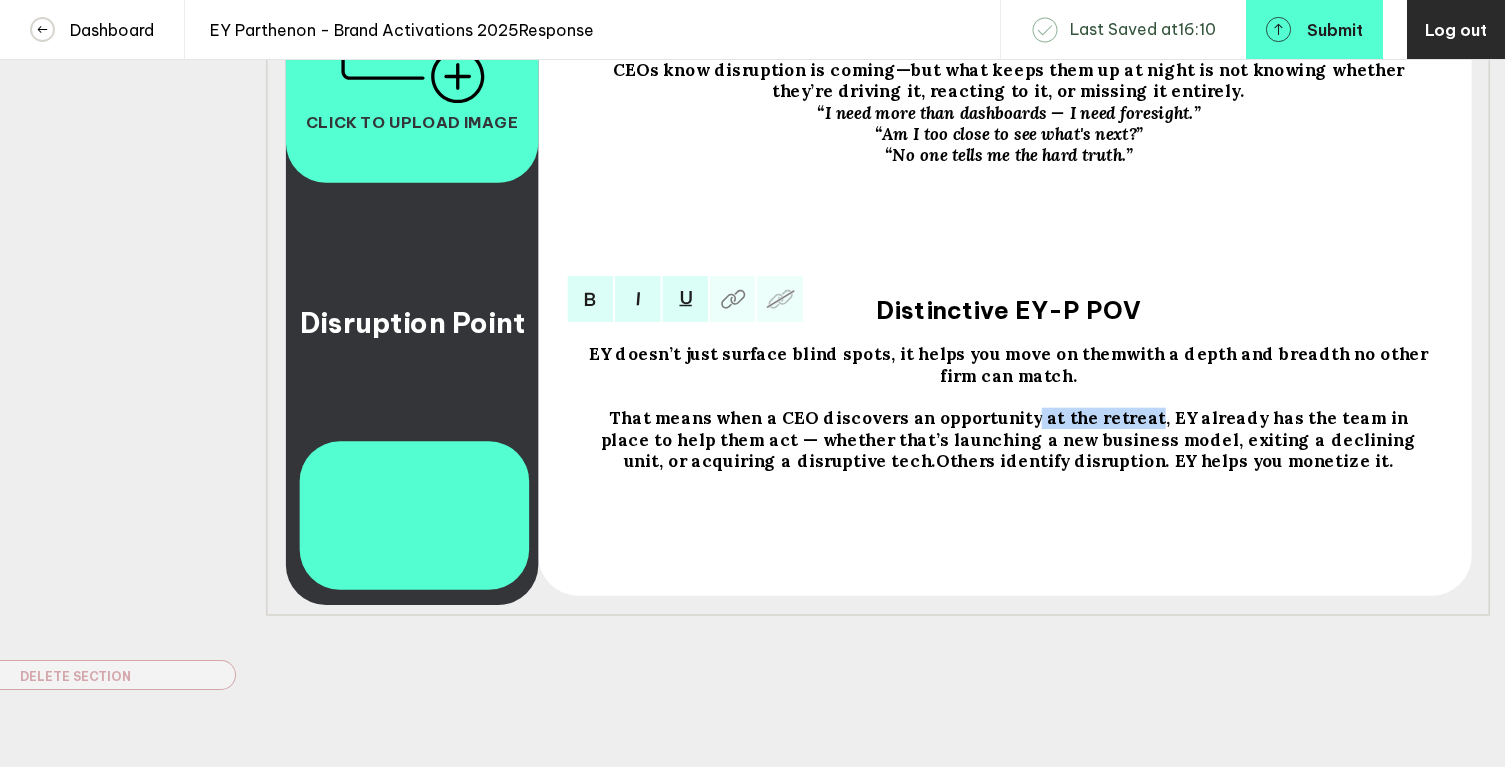 click on "That means when a CEO discovers an opportunity at the retreat, EY already has the team in place to help them act — whether that’s launching a new business model, exiting a declining unit, or acquiring a disruptive tech." at bounding box center (1011, 439) 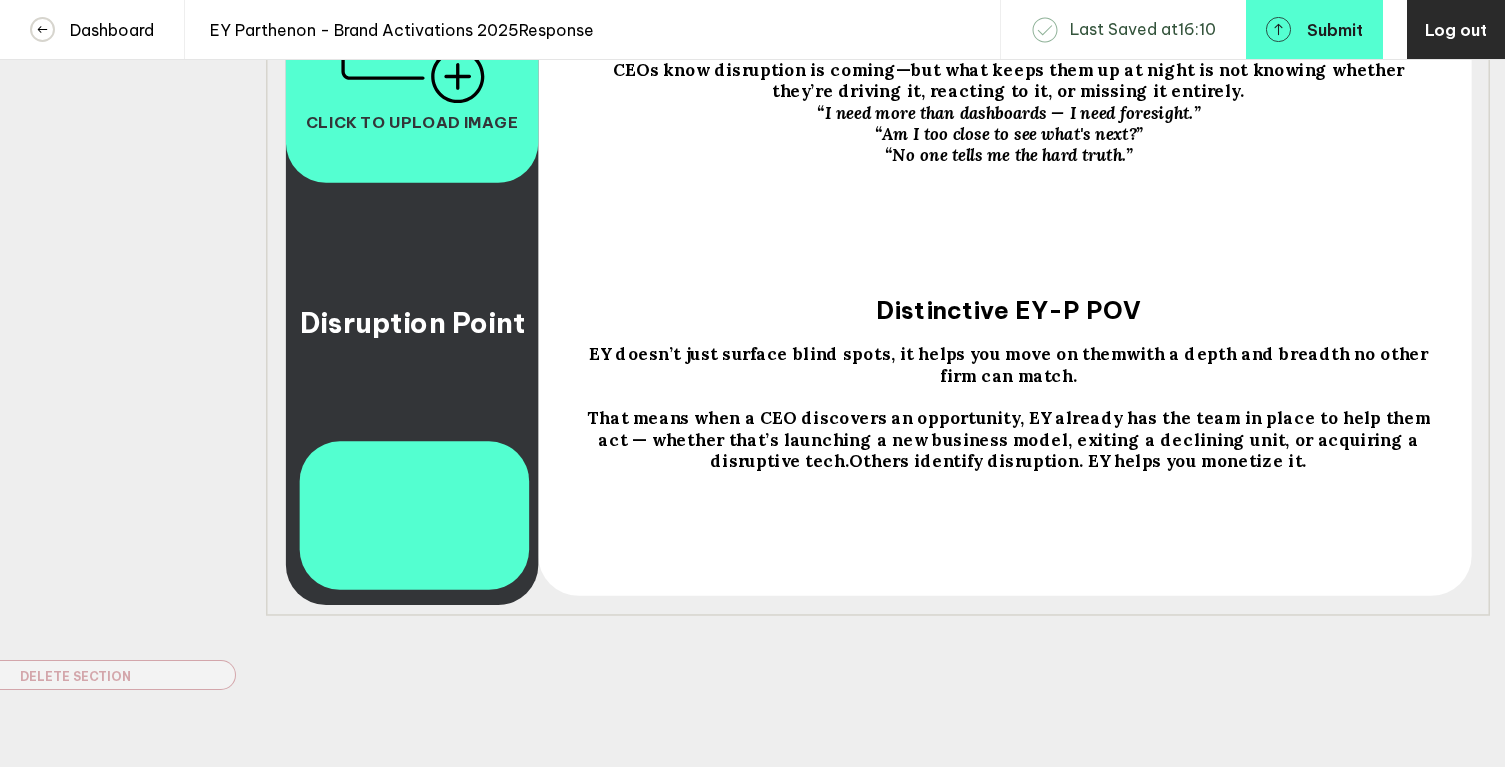 click on "That means when a CEO discovers an opportunity, EY already has the team in place to help them act — whether that’s launching a new business model, exiting a declining unit, or acquiring a disruptive tech.  Others identify disruption. EY helps you monetize it." at bounding box center [1008, 439] 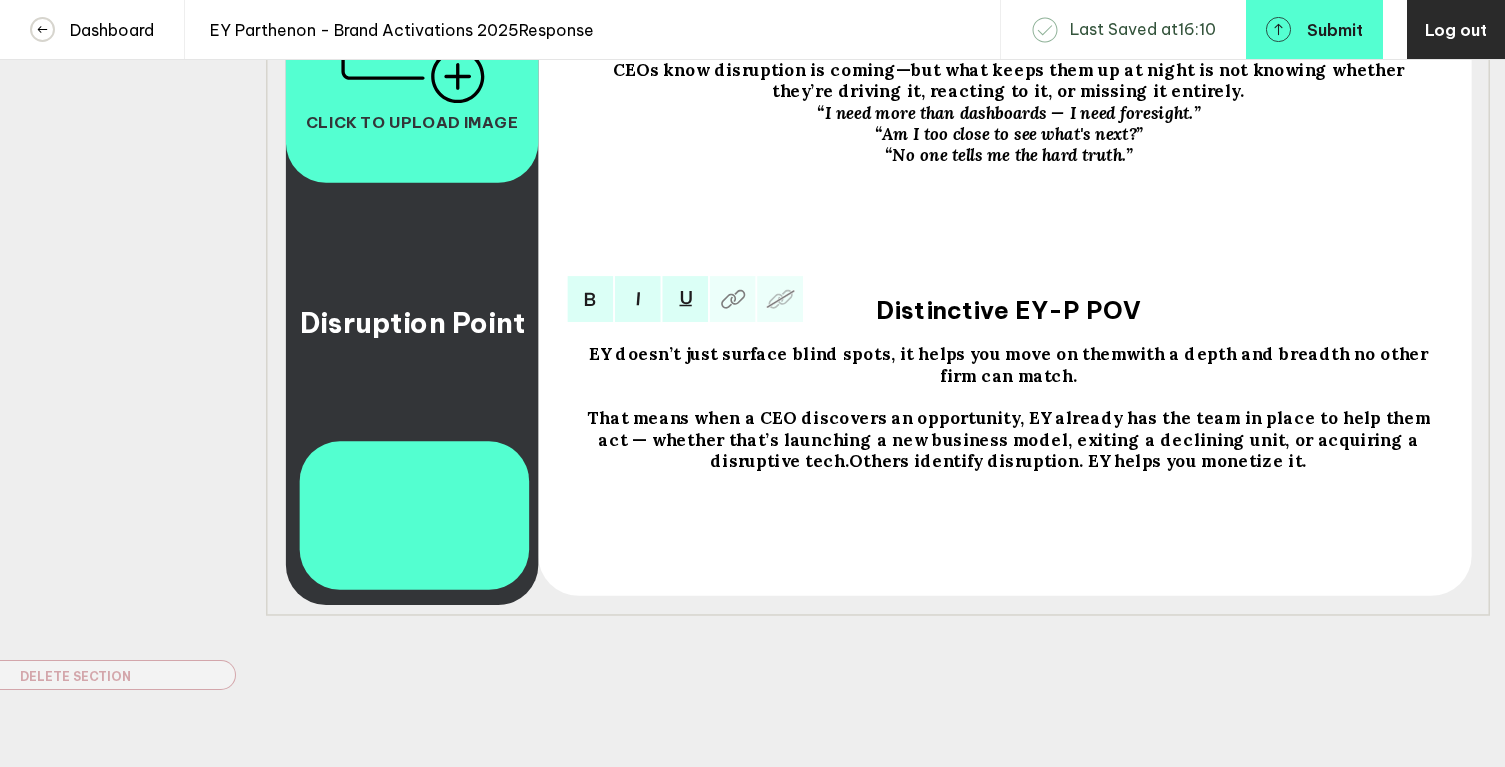 click on "That means when a CEO discovers an opportunity, EY already has the team in place to help them act — whether that’s launching a new business model, exiting a declining unit, or acquiring a disruptive tech.  Others identify disruption. EY helps you monetize it." at bounding box center (1008, 439) 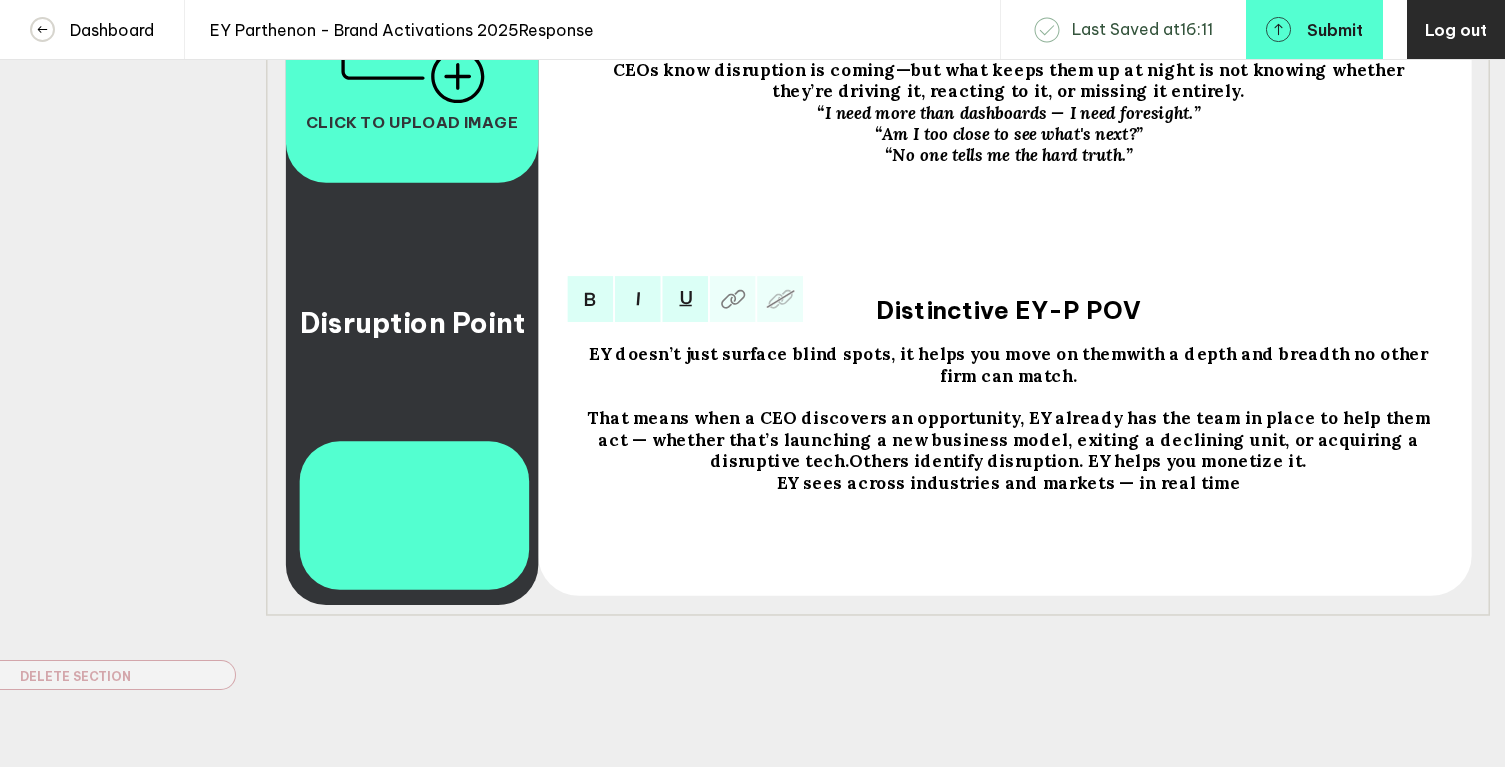 click on "That means when a CEO discovers an opportunity, EY already has the team in place to help them act — whether that’s launching a new business model, exiting a declining unit, or acquiring a disruptive tech.  Others identify disruption. EY helps you monetize it." at bounding box center [1008, 439] 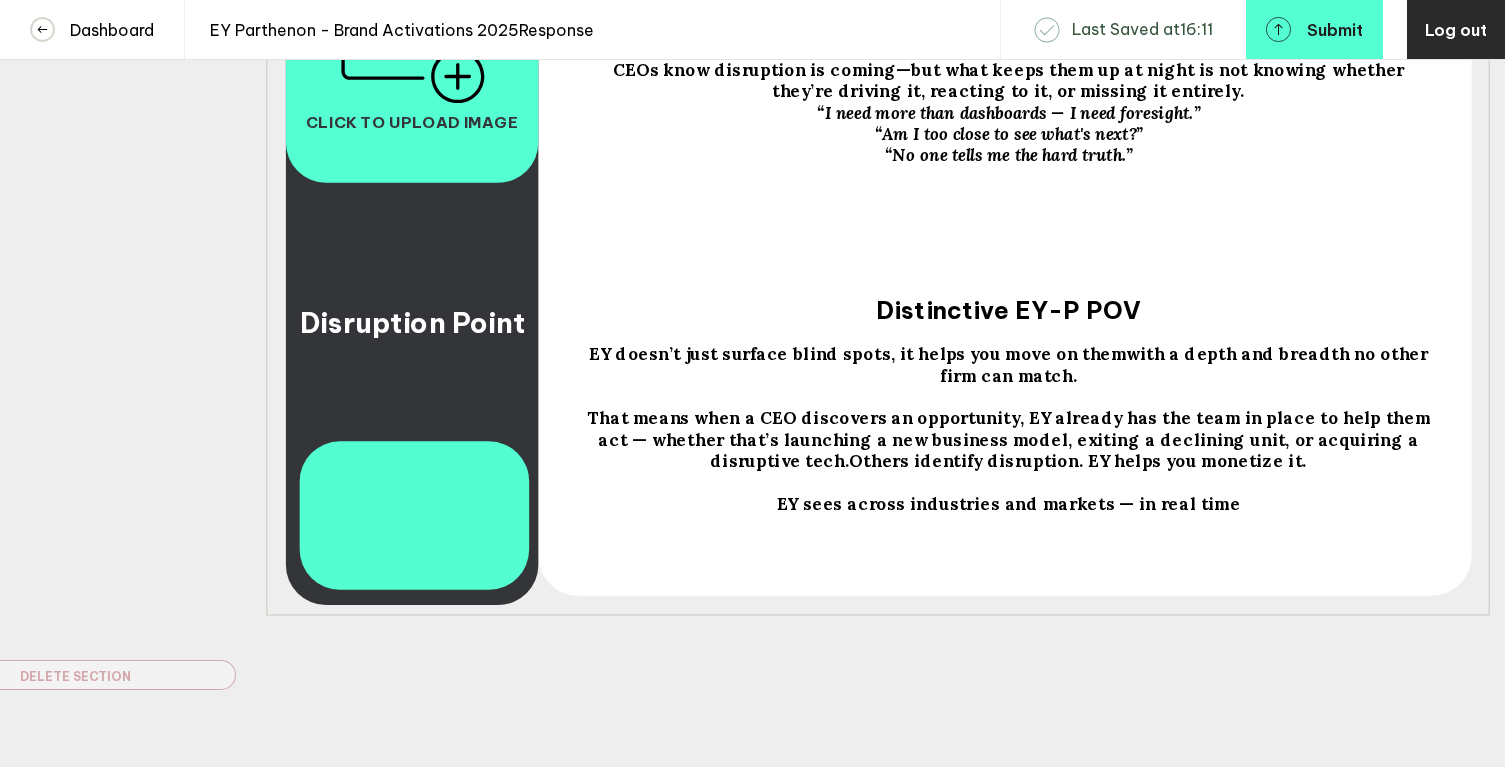 click on "EY doesn’t just surface blind spots, it helps you move on them  with a depth and breadth no other firm can match. That means when a CEO discovers an opportunity, EY already has the team in place to help them act — whether that’s launching a new business model, exiting a declining unit, or acquiring a disruptive tech.  Others identify disruption. EY helps you monetize it. EY sees across industries and markets — in real time" at bounding box center [412, 322] 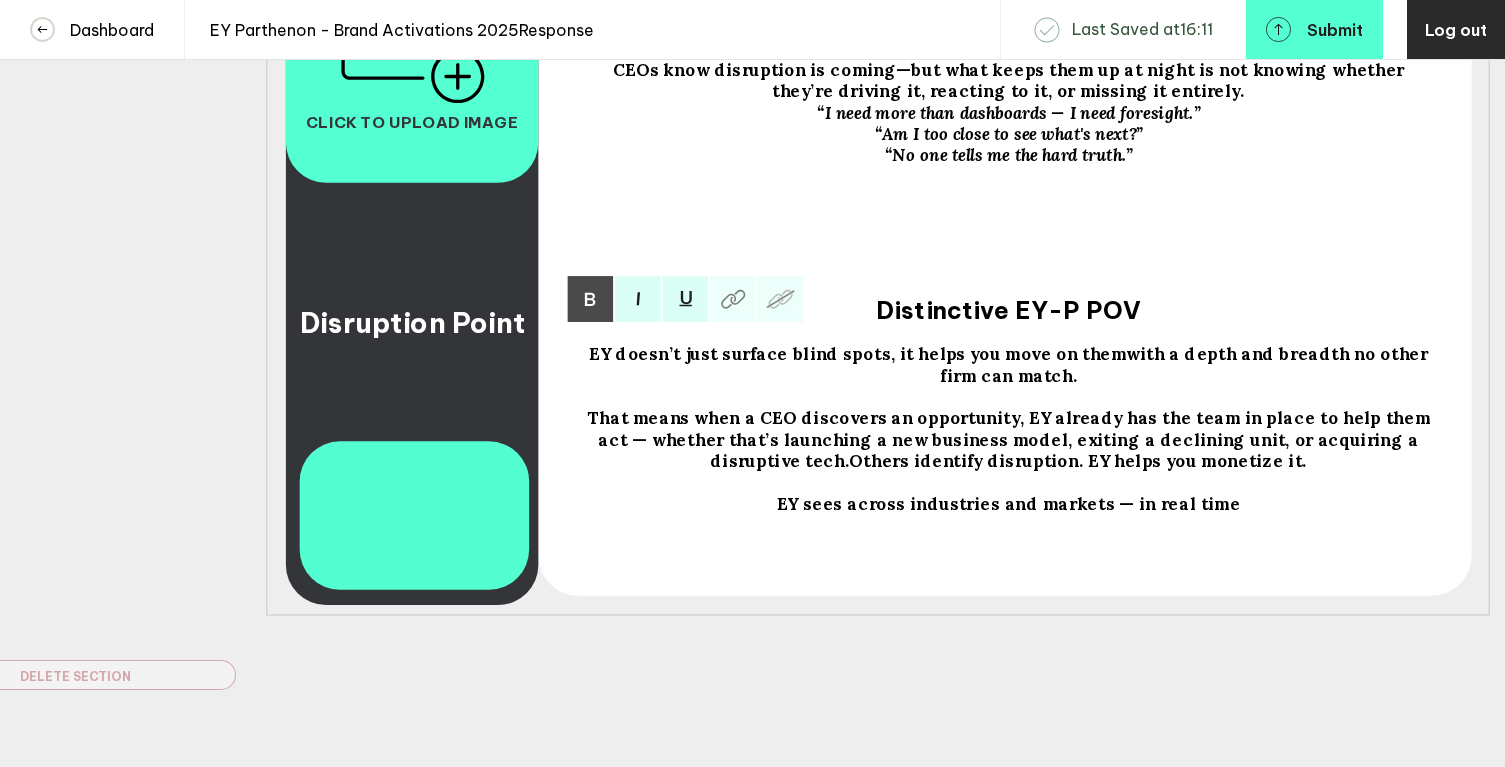 click on "EY sees across industries and markets — in real time" at bounding box center [1008, 364] 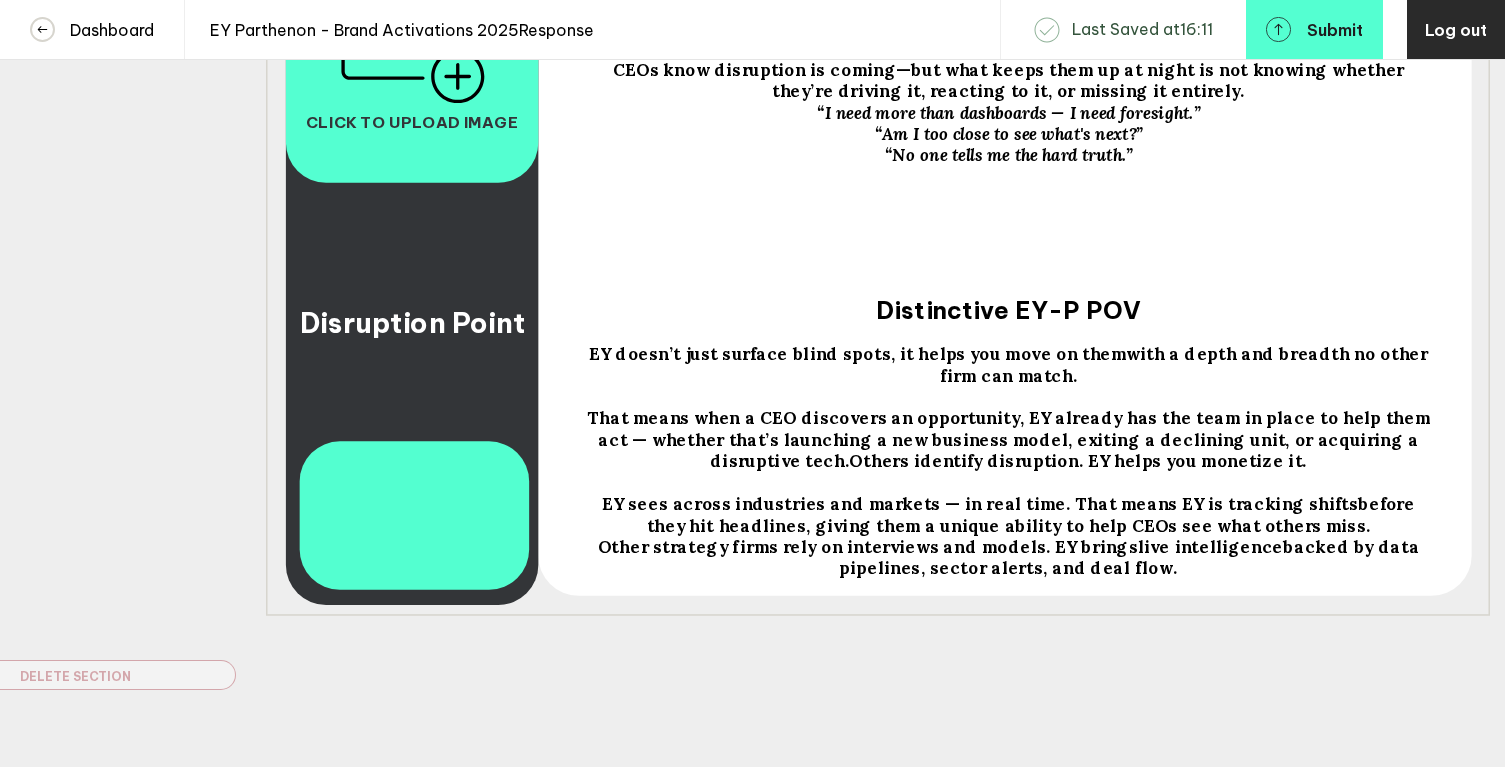click on "Other strategy firms rely on interviews and models. EY brings  live intelligence  backed by data pipelines, sector alerts, and deal flow." at bounding box center [1008, 439] 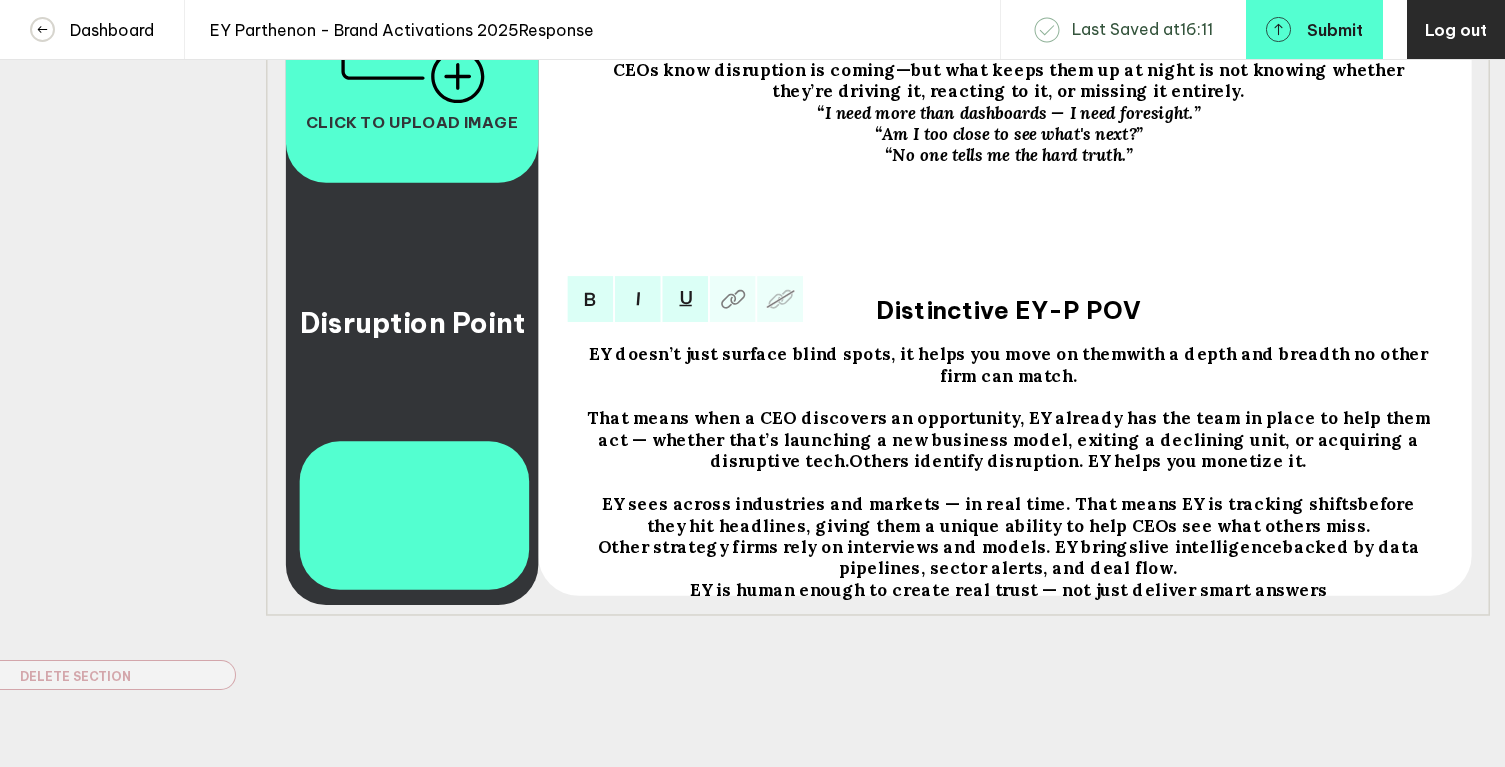 click on "Other strategy firms rely on interviews and models. EY brings  live intelligence  backed by data pipelines, sector alerts, and deal flow." at bounding box center [1008, 439] 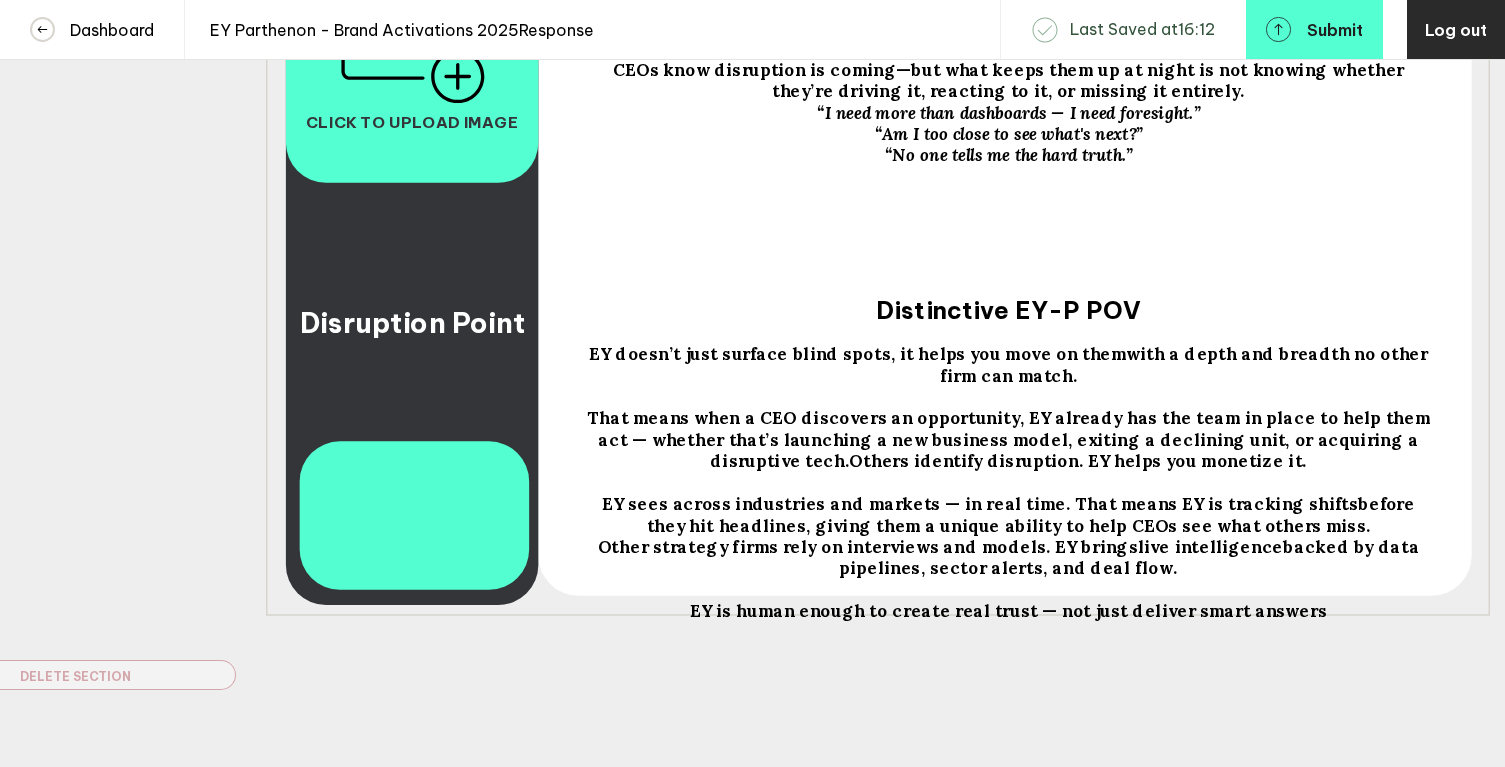 click on "EY is human enough to create real trust — not just deliver smart answers" at bounding box center (412, 322) 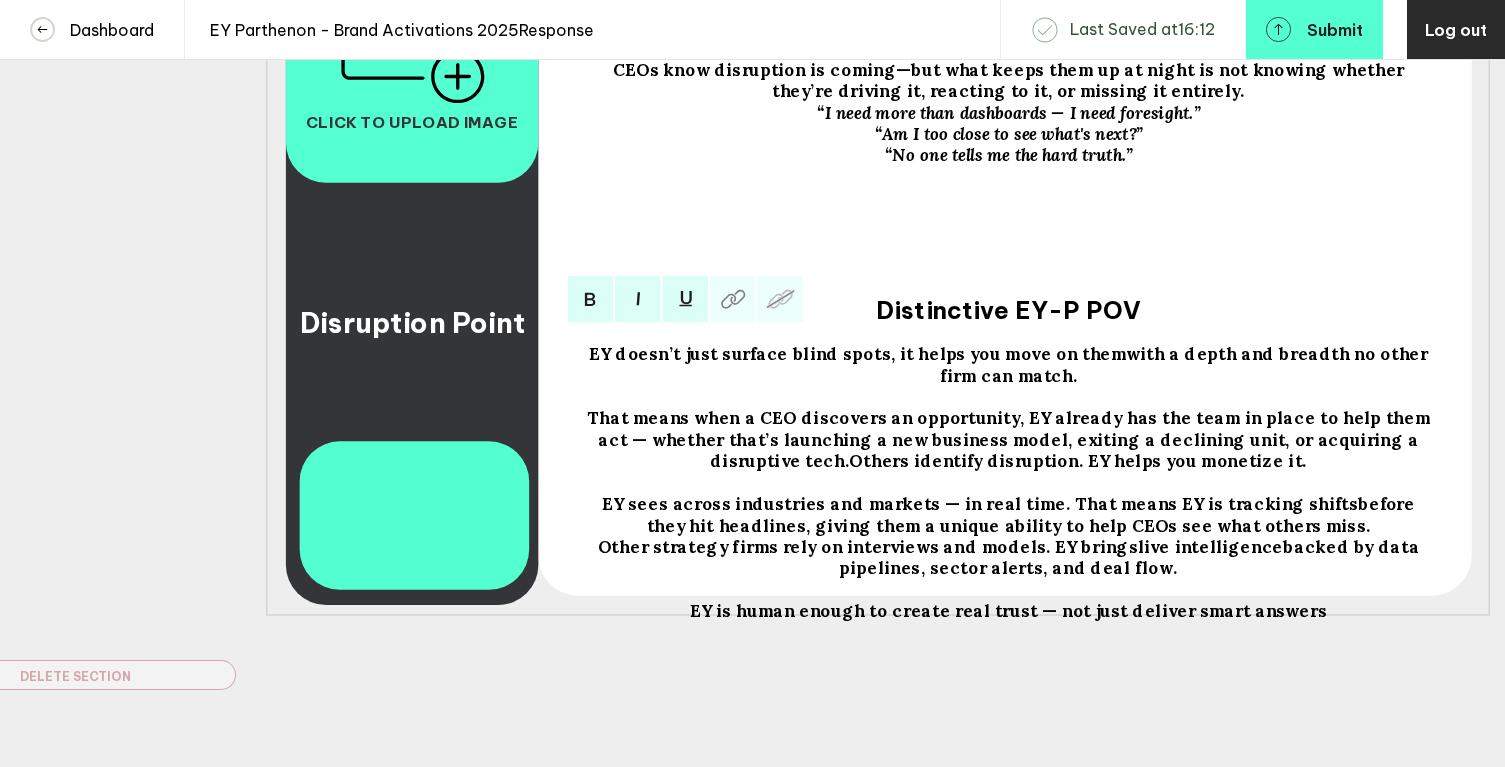 click on "EY is human enough to create real trust — not just deliver smart answers" at bounding box center (1008, 364) 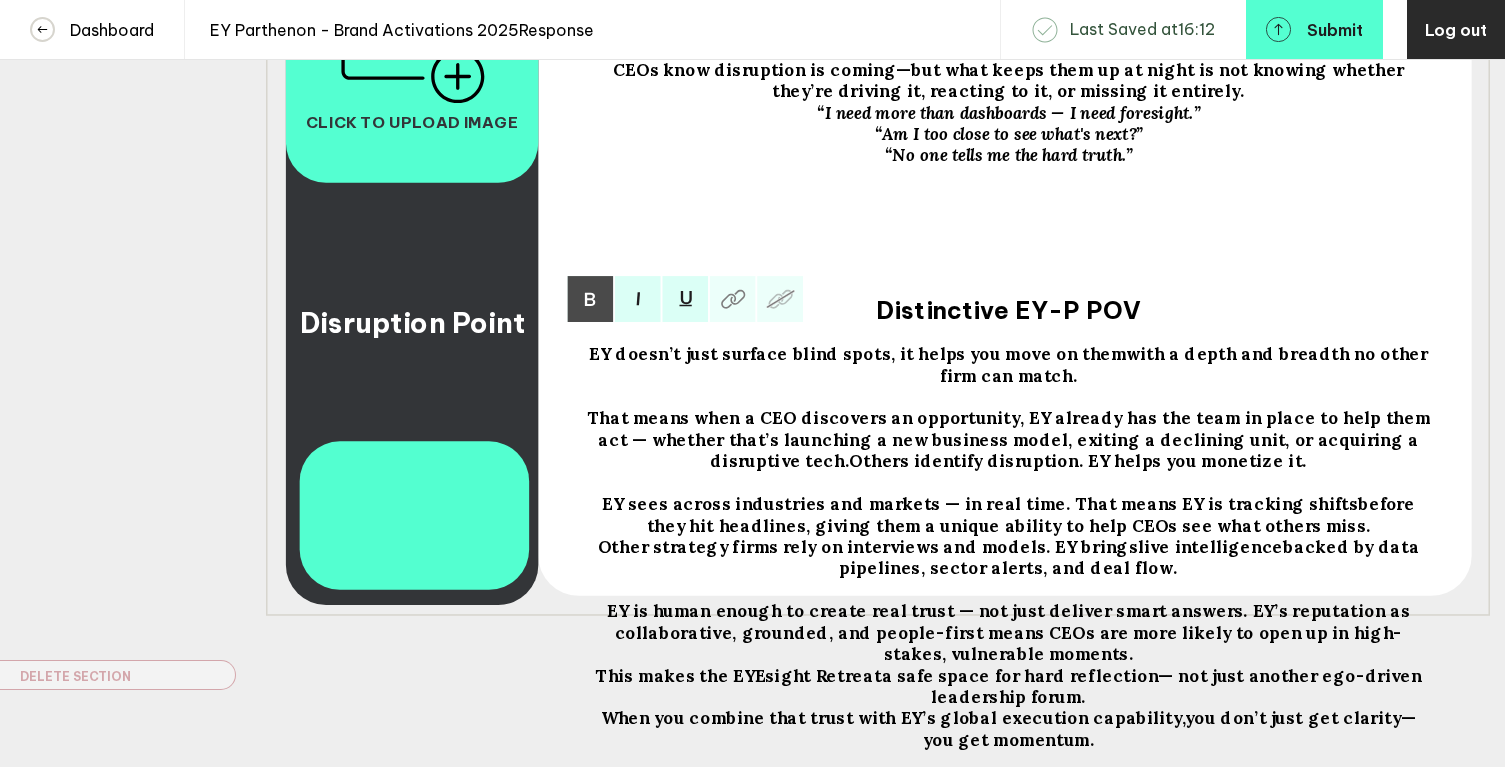click on "This makes the EYEsight Retreat" at bounding box center (1011, 439) 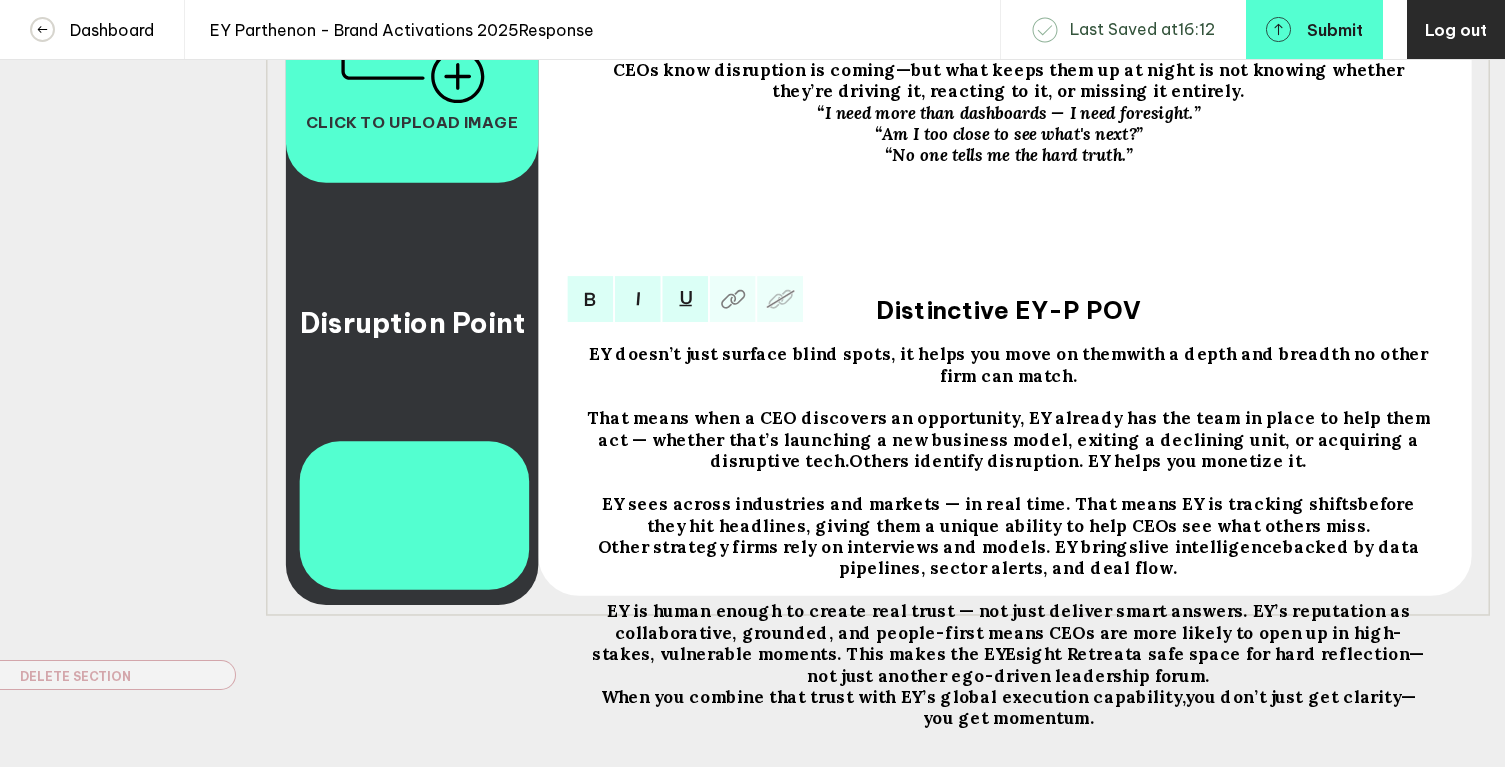 click on "When you combine that trust with EY’s global execution capability," at bounding box center [1011, 439] 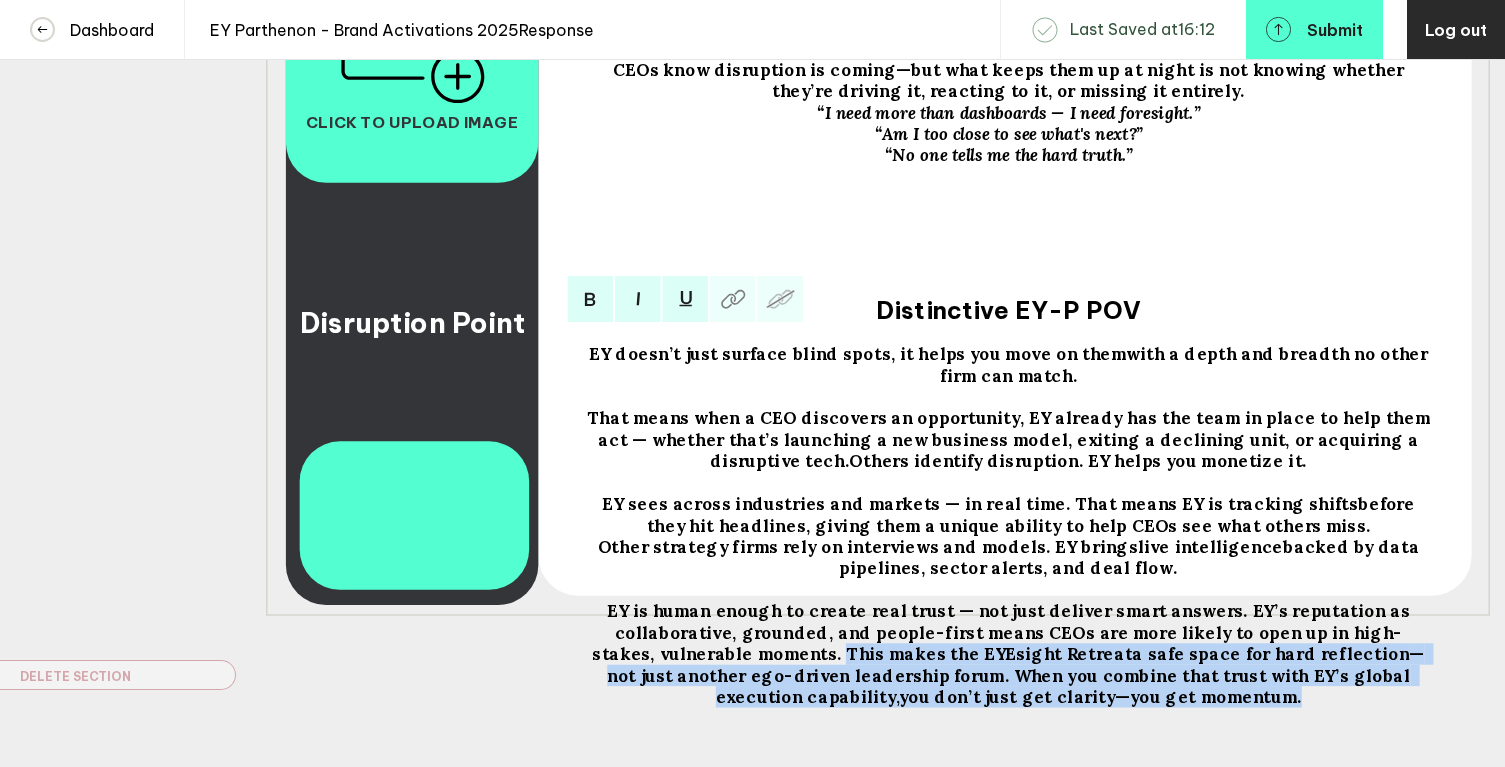 drag, startPoint x: 794, startPoint y: 666, endPoint x: 1249, endPoint y: 719, distance: 458.07642 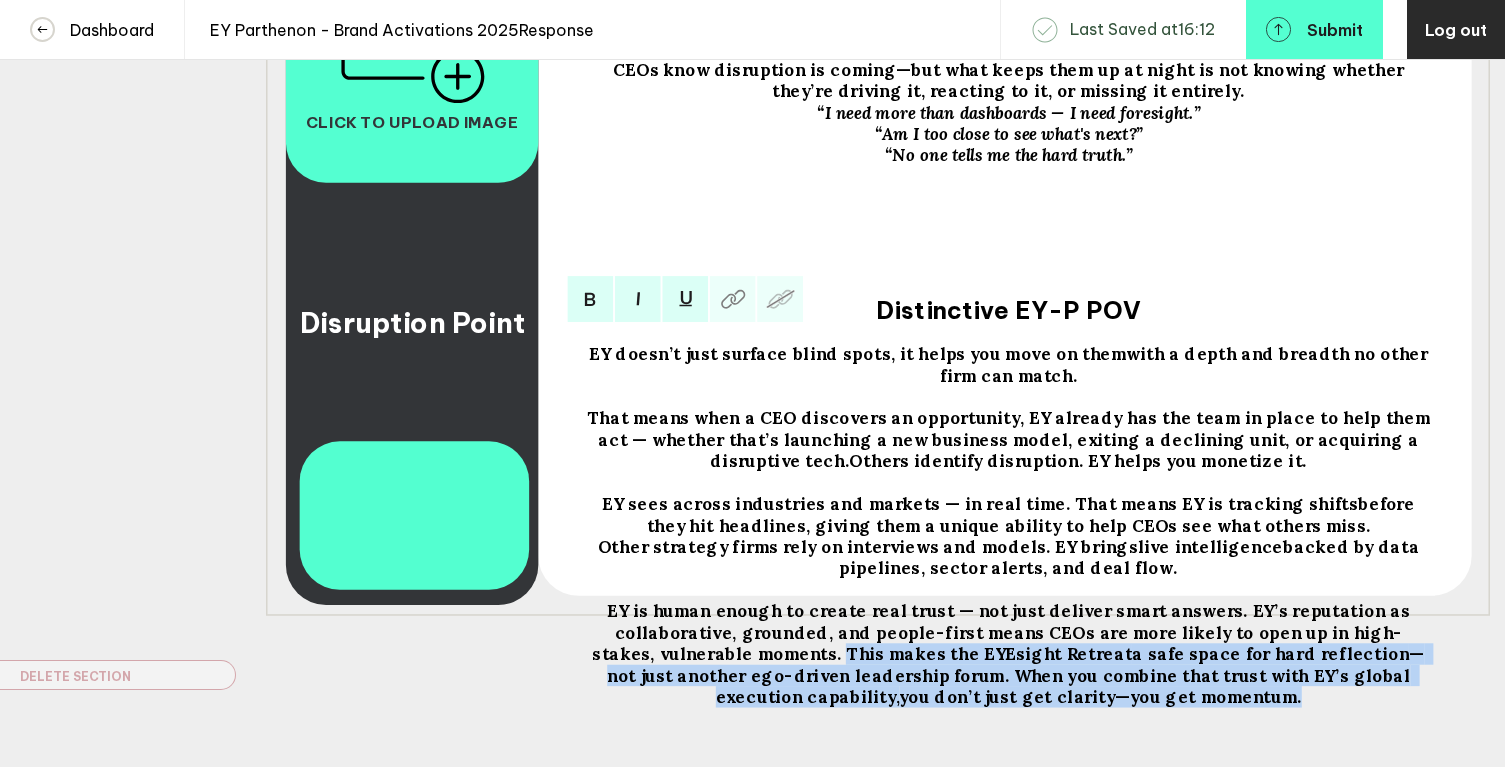 click on "Brief Client: EY  |  Brand: EY-Parthenon | Project: Brand Activation Ideas
THE ONE PAGE VIEW
The Ask In a Nutshell
While competitors deliver brilliant strategies but then disappear, EY-Parthenon takes you all the way to real-world results. But  not enough people know thi s - so we need to bring our competitive edge to life in a way that really gets on leaders’ radars:
Create breakthrough brand activation experiences that make CEOs, Boards, PE and Government leaders FEEL the EY-Parthenon difference: insight to strategic action to results –  fast .
The Opportunity
Windows of opportunity are increasingly short and ephemeral in today's volatile world. In this environment, EY-Parthenon's approach to strategy is the only one that can actually deliver results - while the McBs leave you with PowerPoint strategies and other Big Four firms copy tired approaches that don't execute.
THE strategic partner who helps the new generation of disruptive leaders  shape the future with confidence" at bounding box center (752, 176) 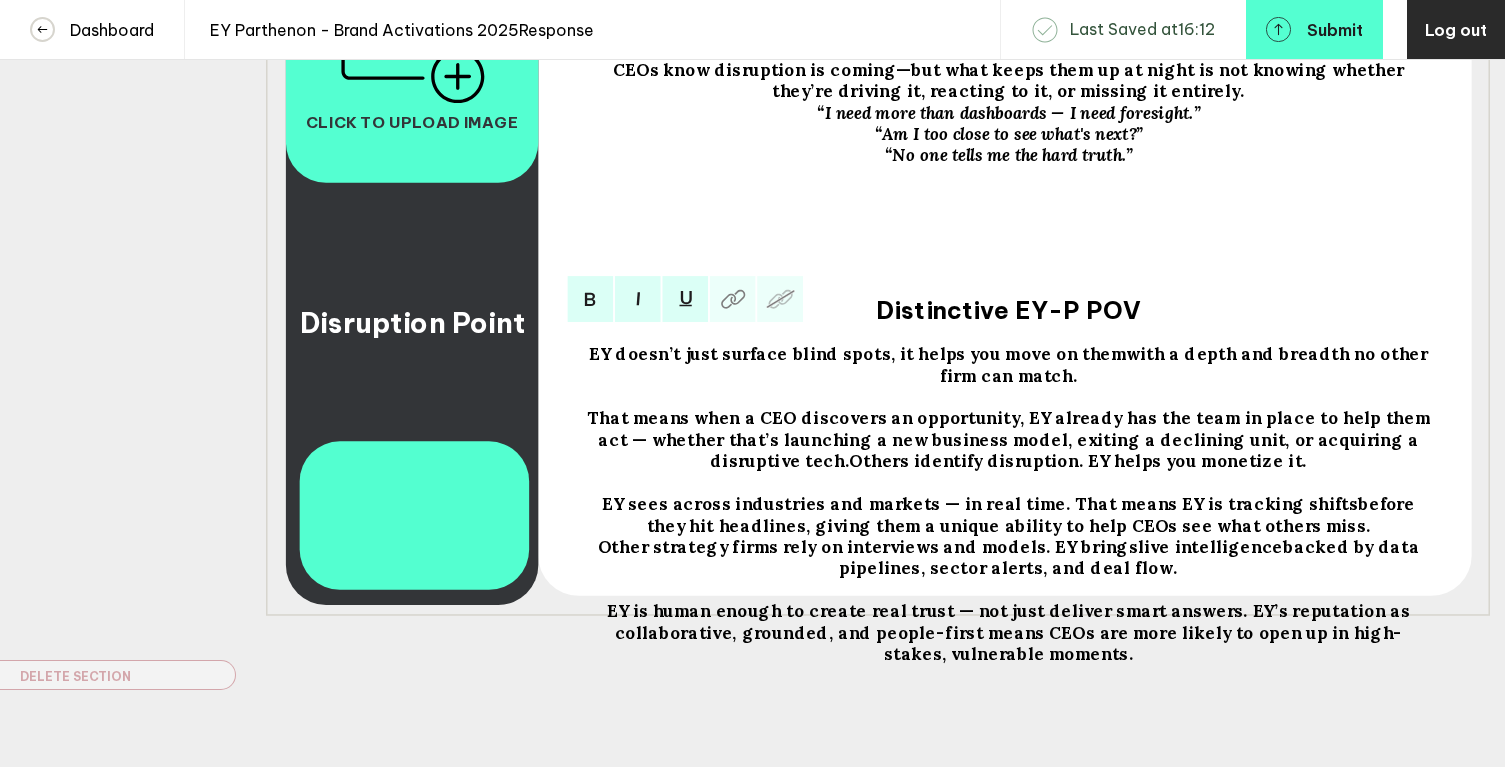 click on "That means when a CEO discovers an opportunity, EY already has the team in place to help them act — whether that’s launching a new business model, exiting a declining unit, or acquiring a disruptive tech.  Others identify disruption. EY helps you monetize it." at bounding box center [1008, 439] 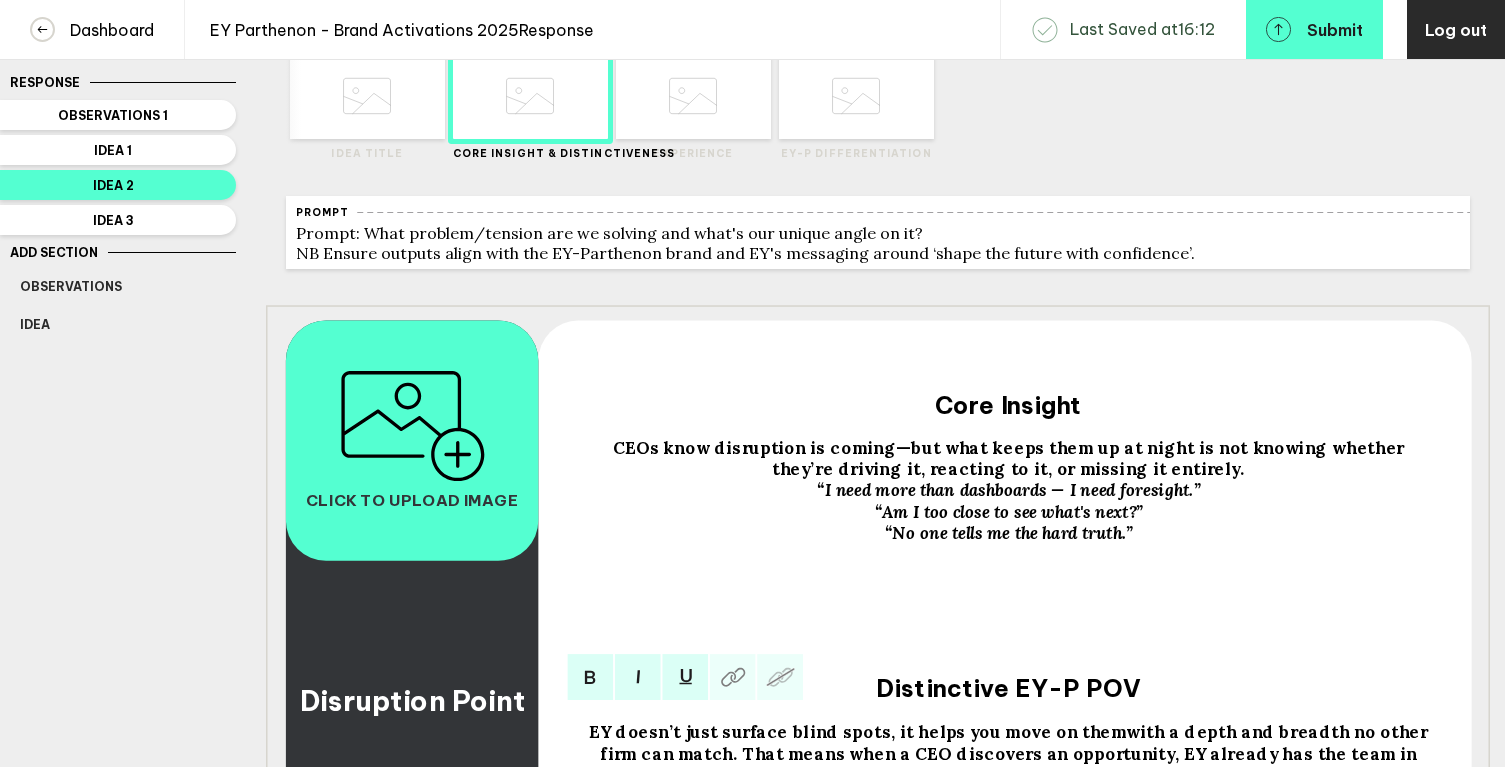scroll, scrollTop: 0, scrollLeft: 0, axis: both 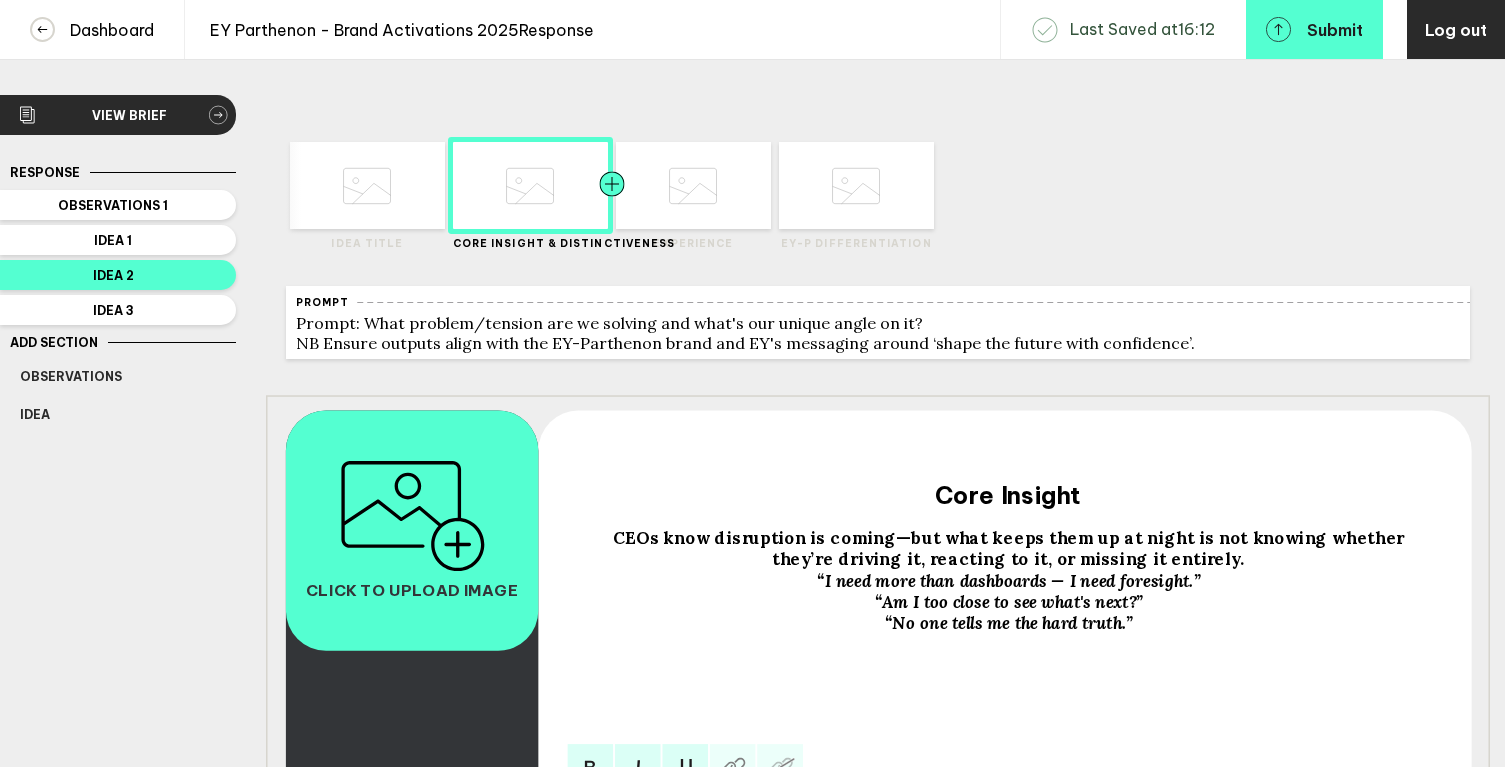 click at bounding box center (325, 185) 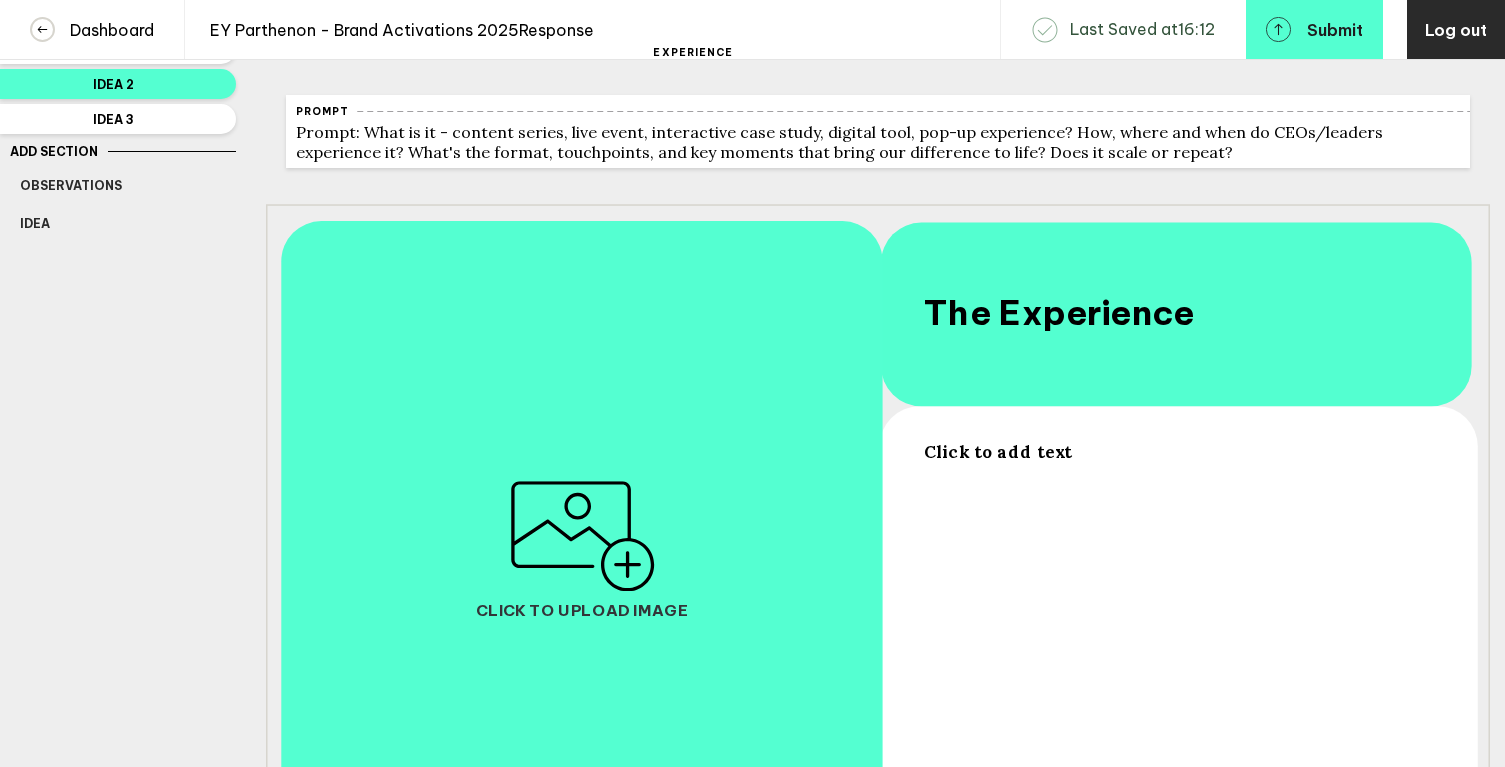 scroll, scrollTop: 170, scrollLeft: 0, axis: vertical 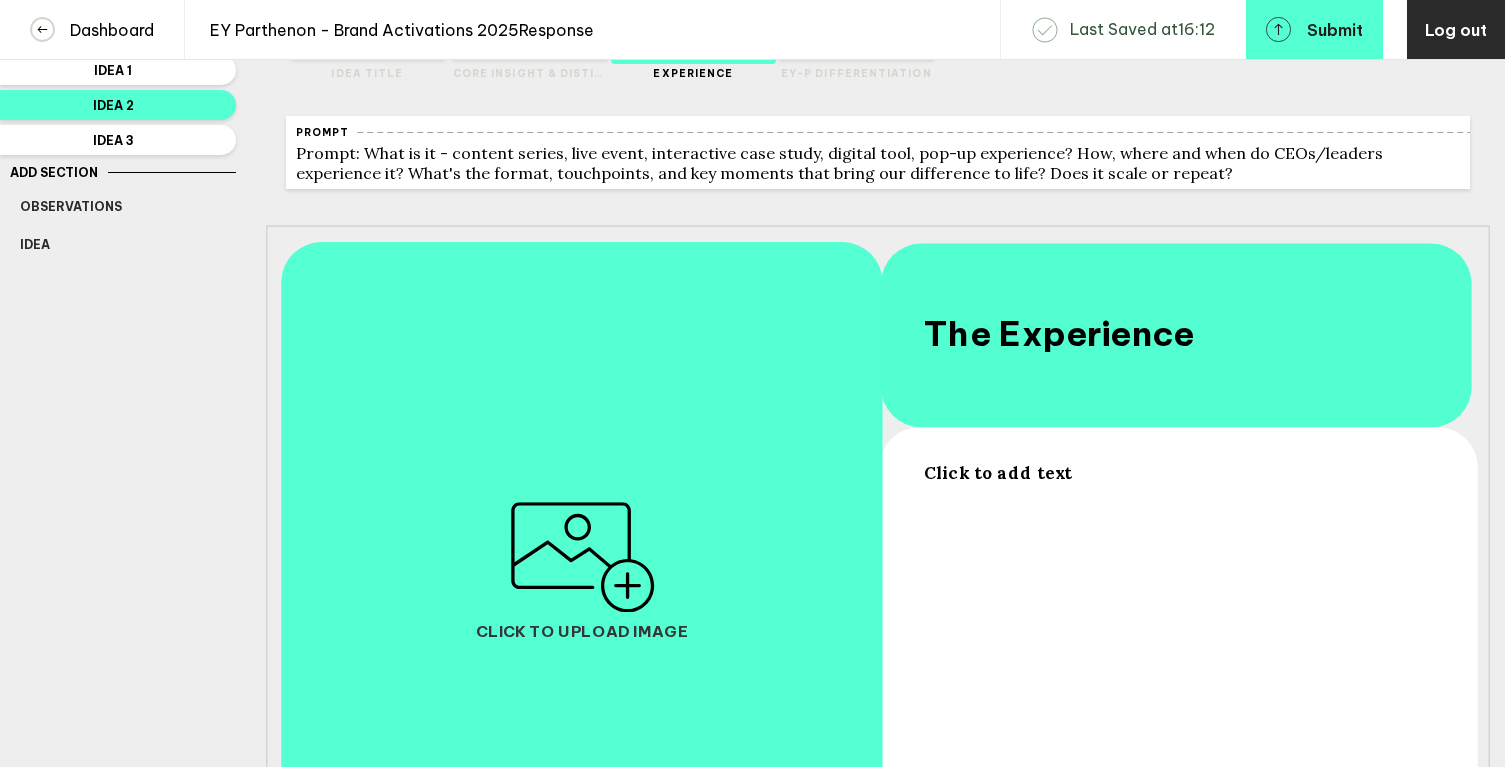 click on "Click to add text" at bounding box center [997, 472] 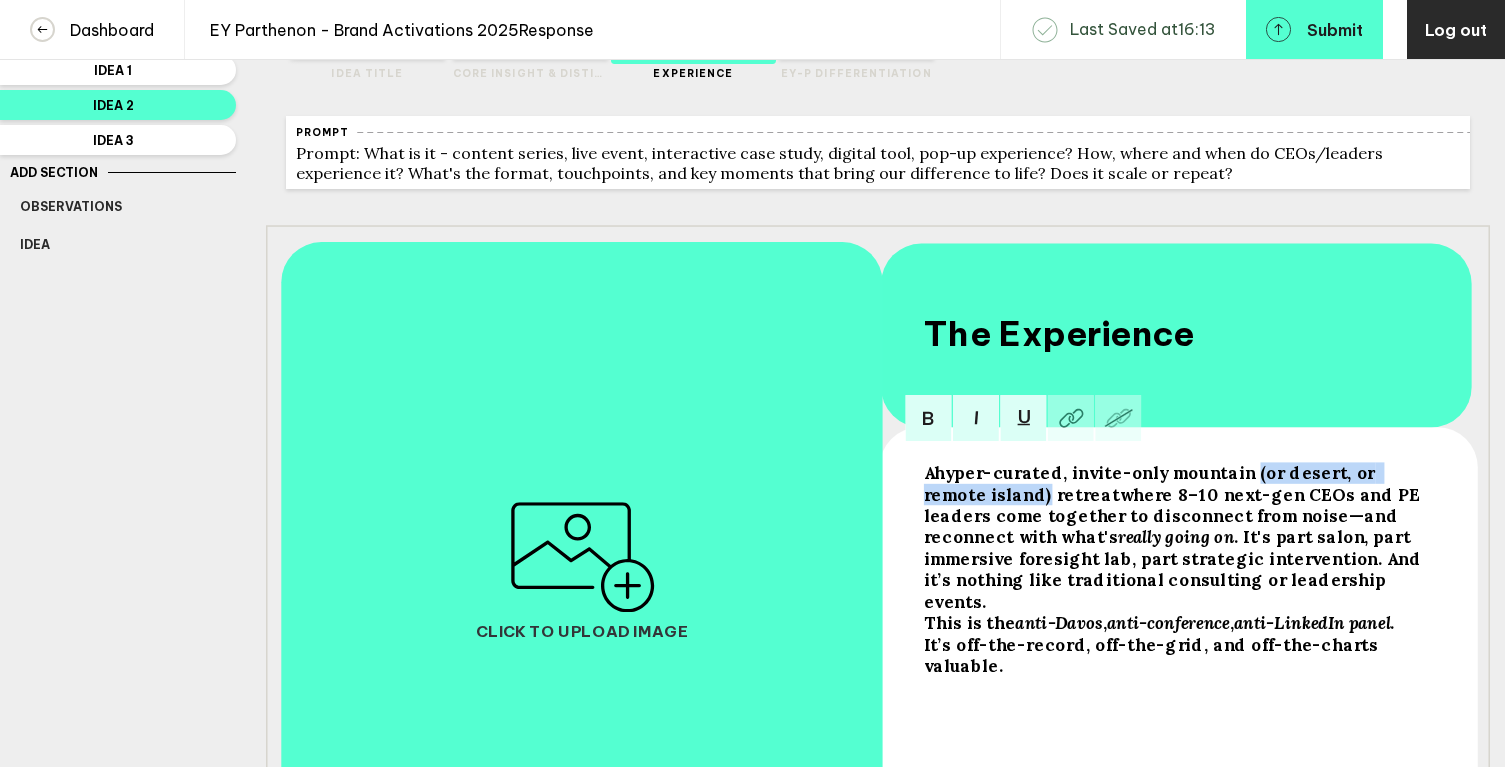 drag, startPoint x: 1242, startPoint y: 485, endPoint x: 979, endPoint y: 505, distance: 263.75937 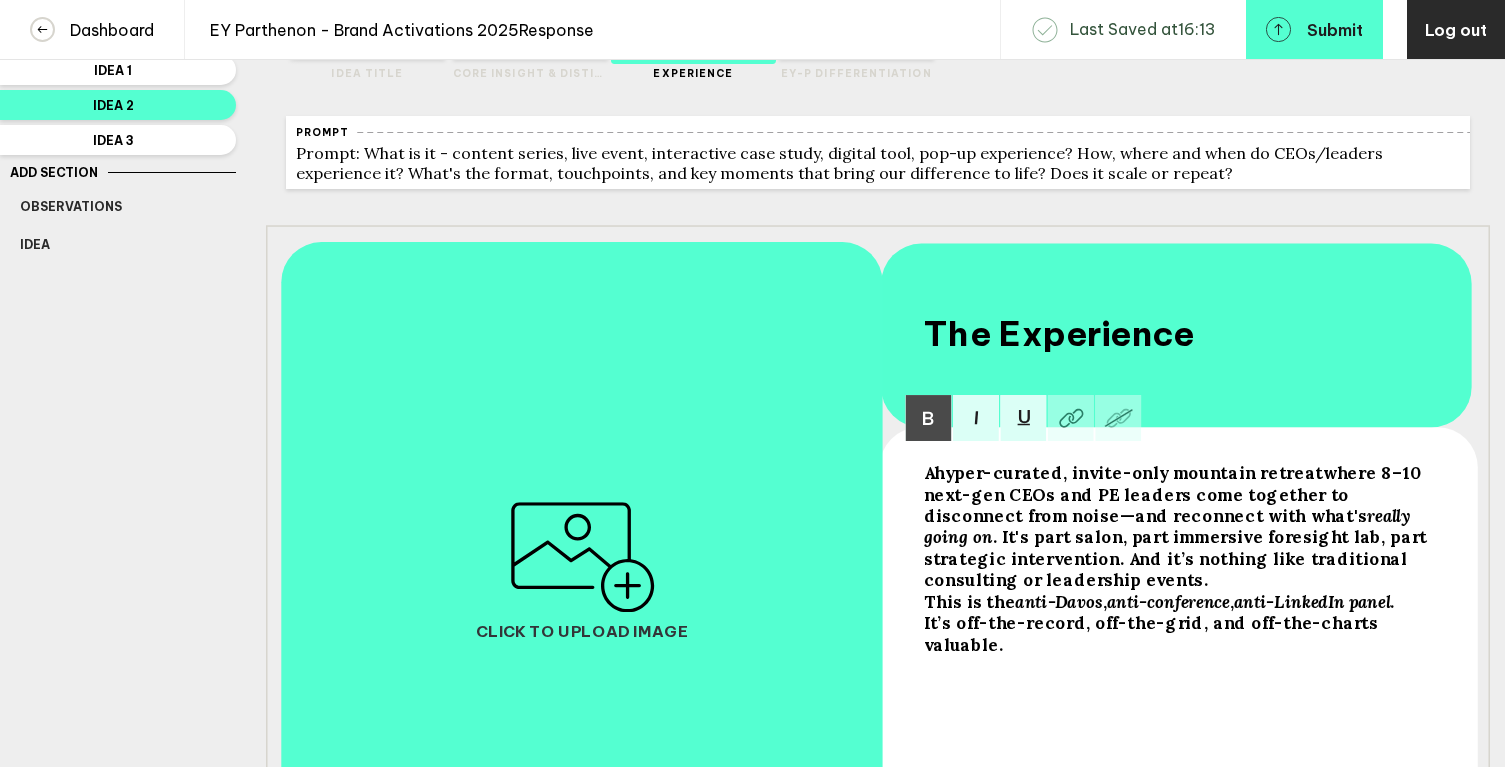click on "This is the" at bounding box center [928, 472] 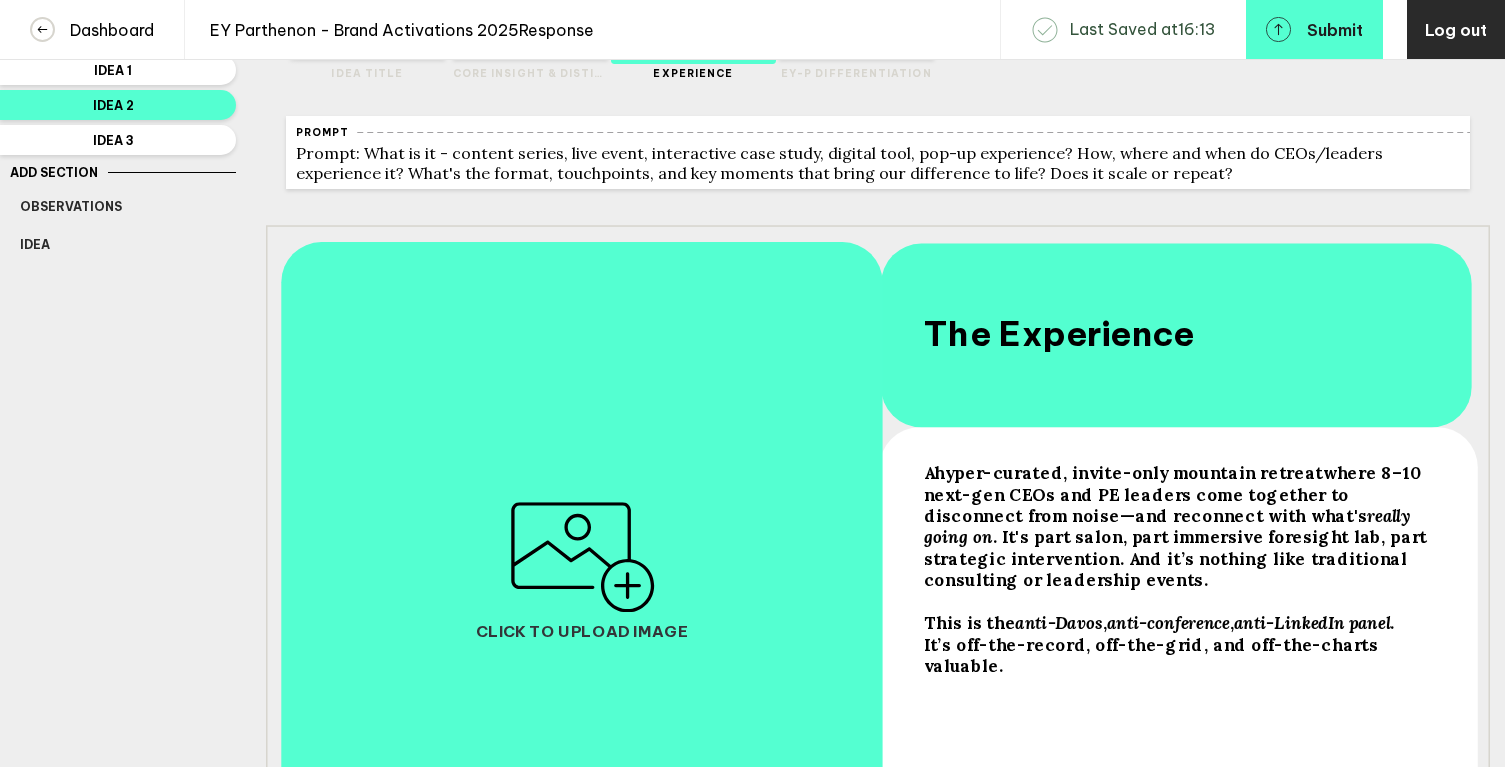 click on "where 8–10 next-gen CEOs and PE leaders come together to disconnect from noise—and reconnect with what's" at bounding box center (928, 472) 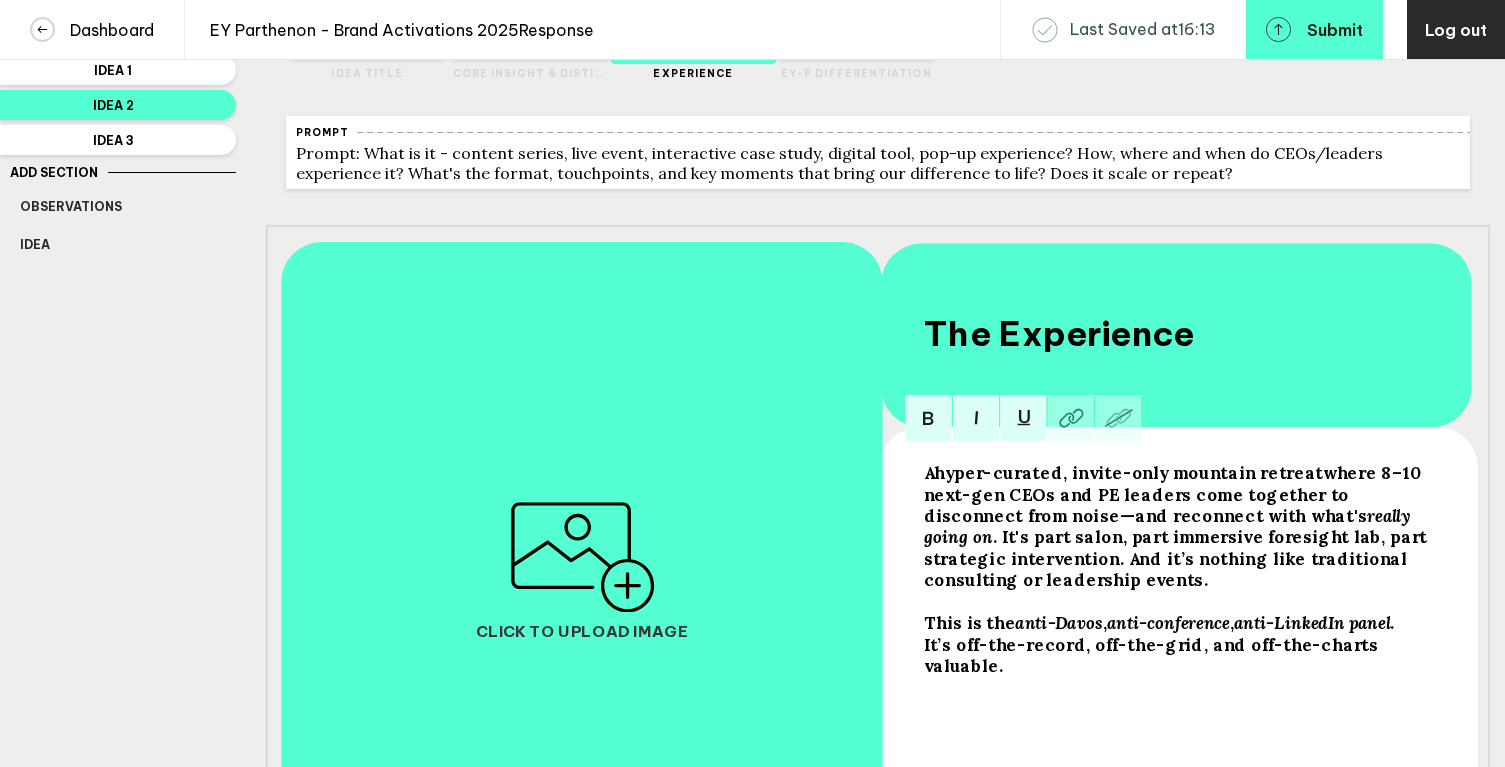 click on "where 8–10 next-gen CEOs and PE leaders come together to disconnect from noise—and reconnect with what's" at bounding box center (928, 472) 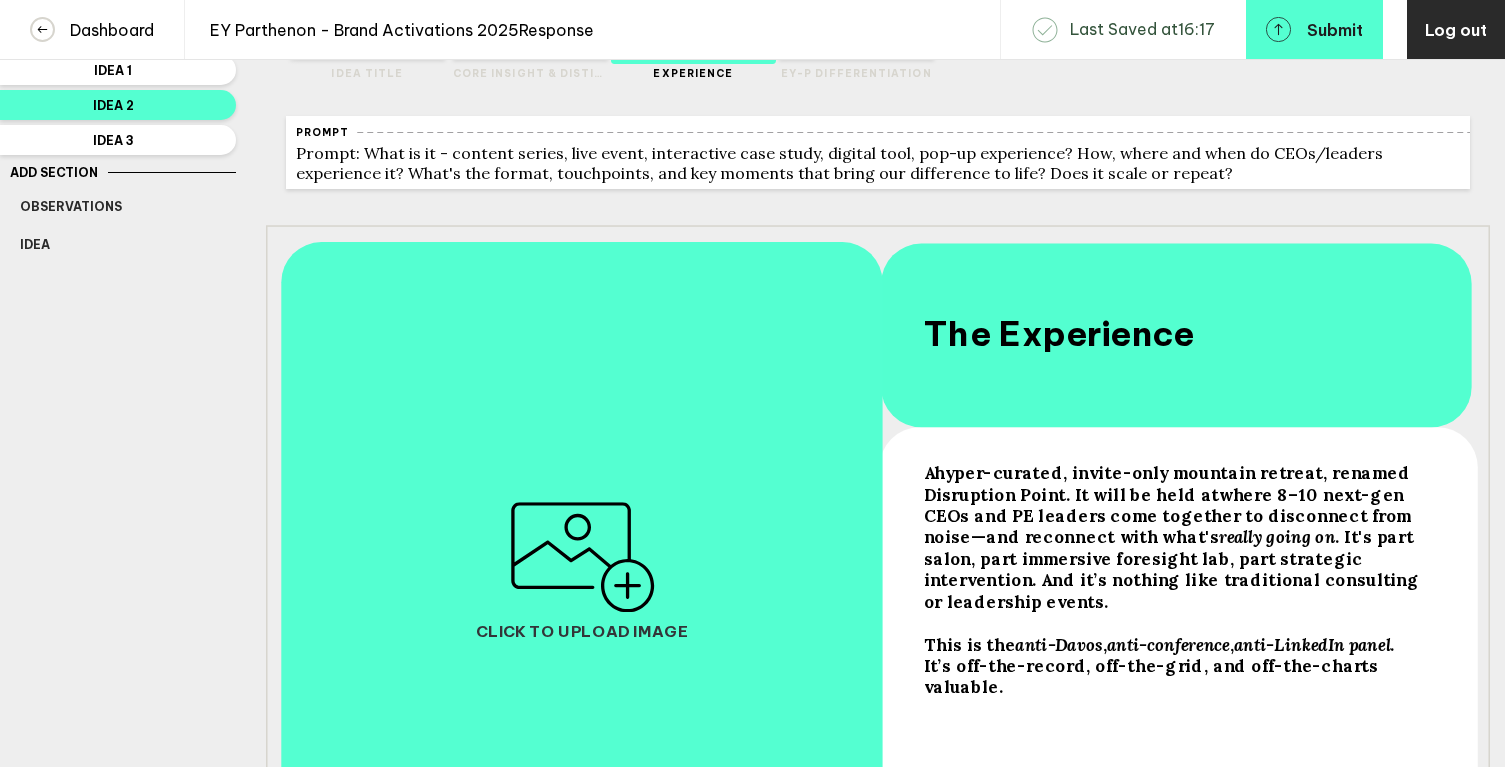 click on "hyper-curated, invite-only mountain retreat, renamed Disruption Point. It will be held at" at bounding box center [928, 472] 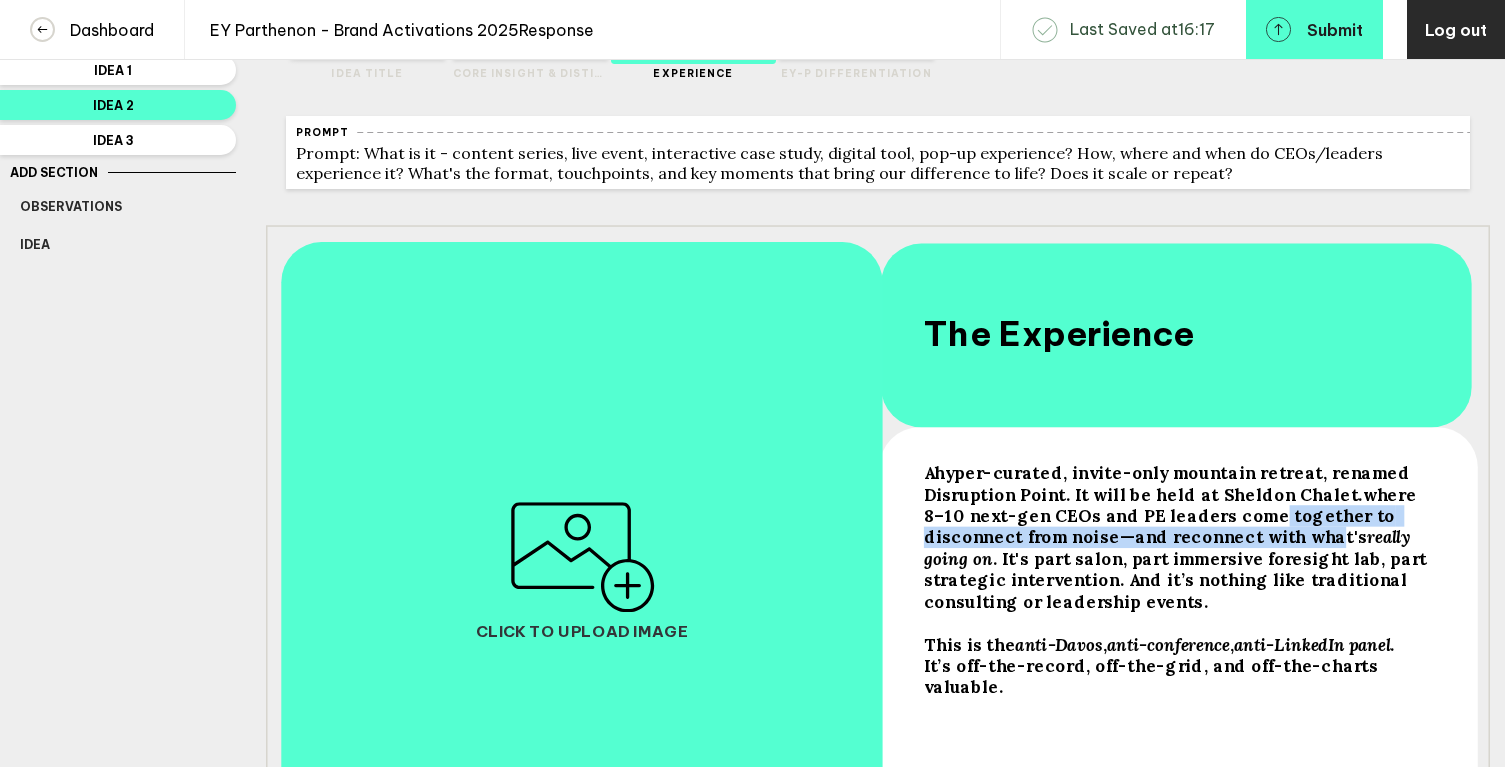 click on "where 8–10 next-gen CEOs and PE leaders come together to disconnect from noise—and reconnect with what's" at bounding box center [928, 472] 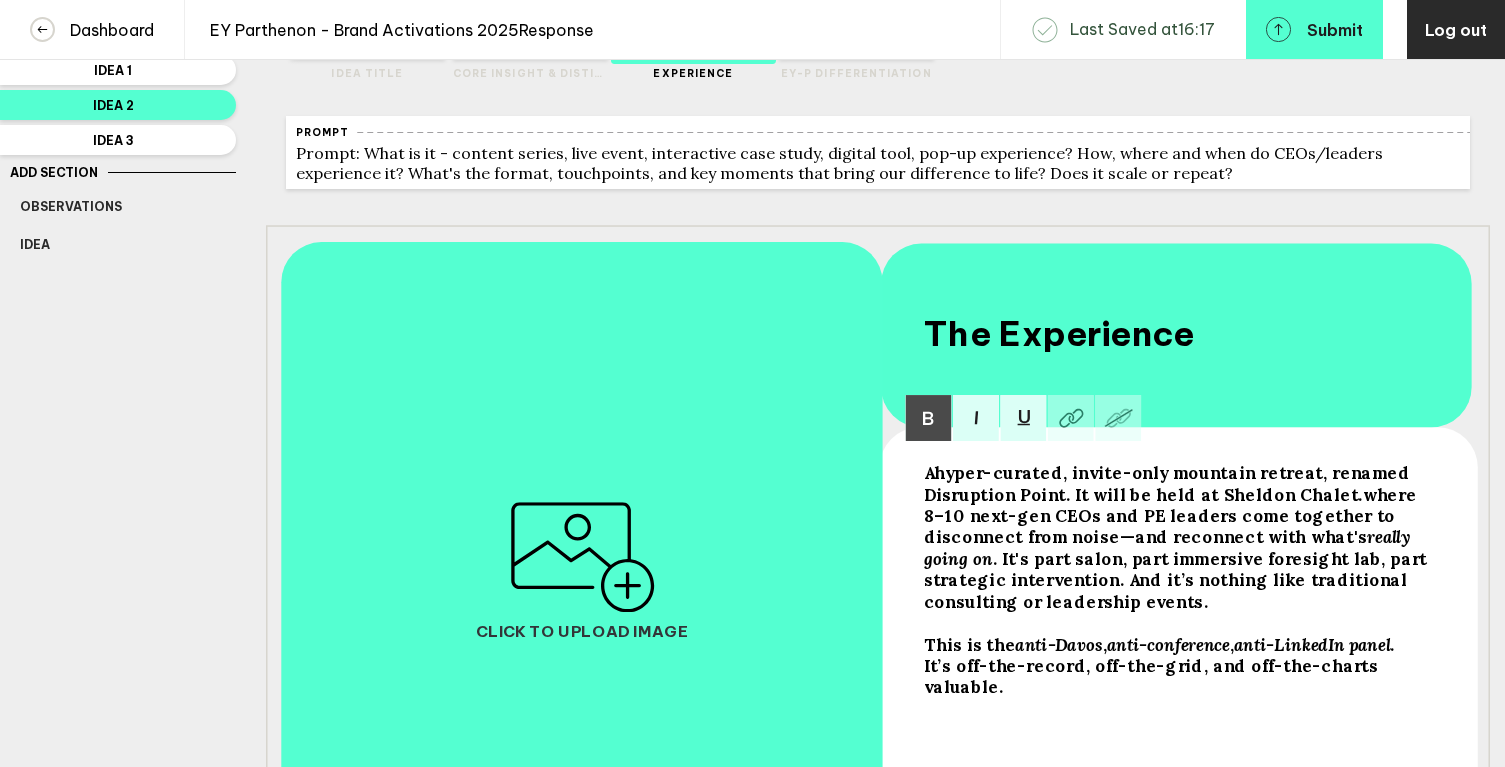 click on "where 8–10 next-gen CEOs and PE leaders come together to disconnect from noise—and reconnect with what's" at bounding box center (928, 472) 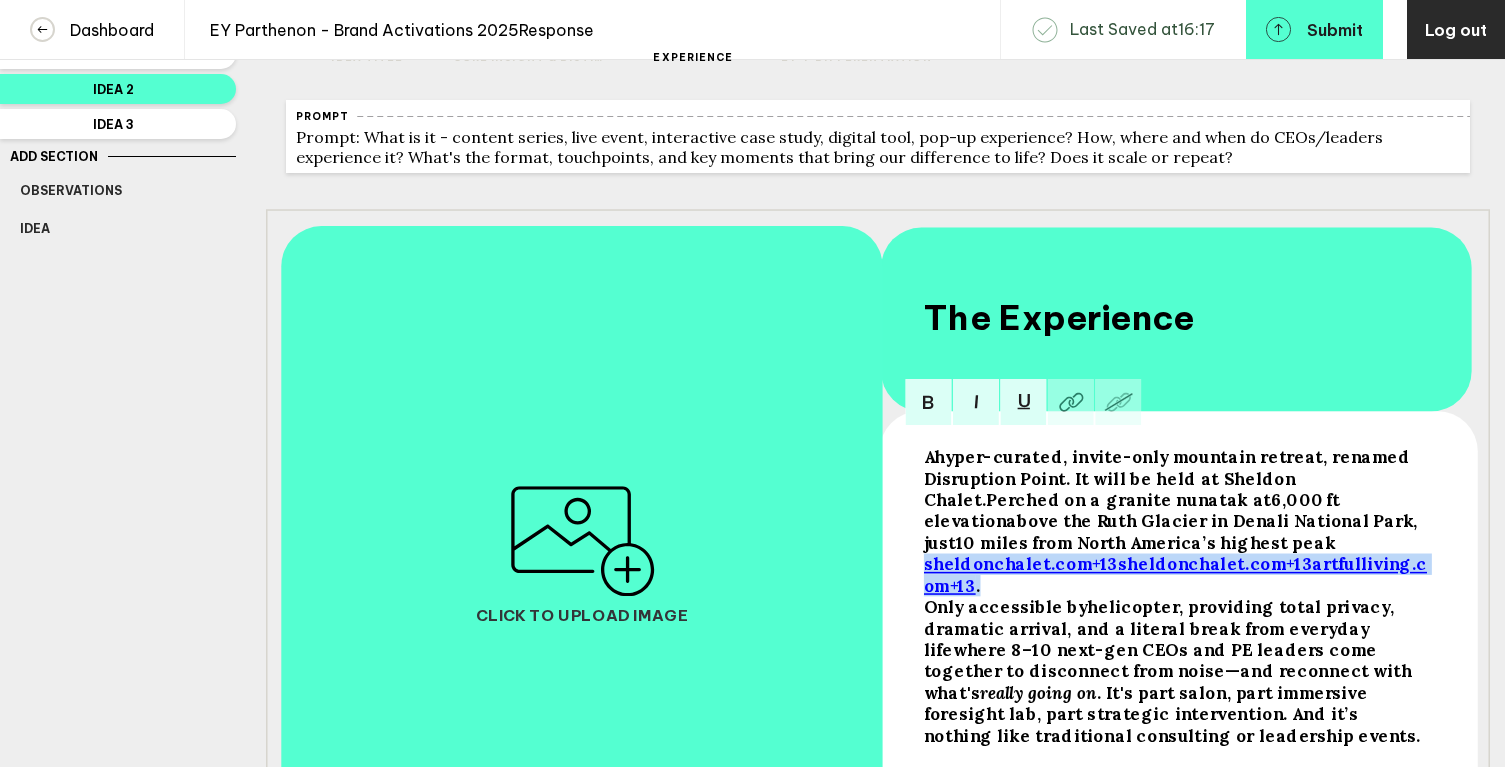 drag, startPoint x: 923, startPoint y: 578, endPoint x: 947, endPoint y: 602, distance: 33.941124 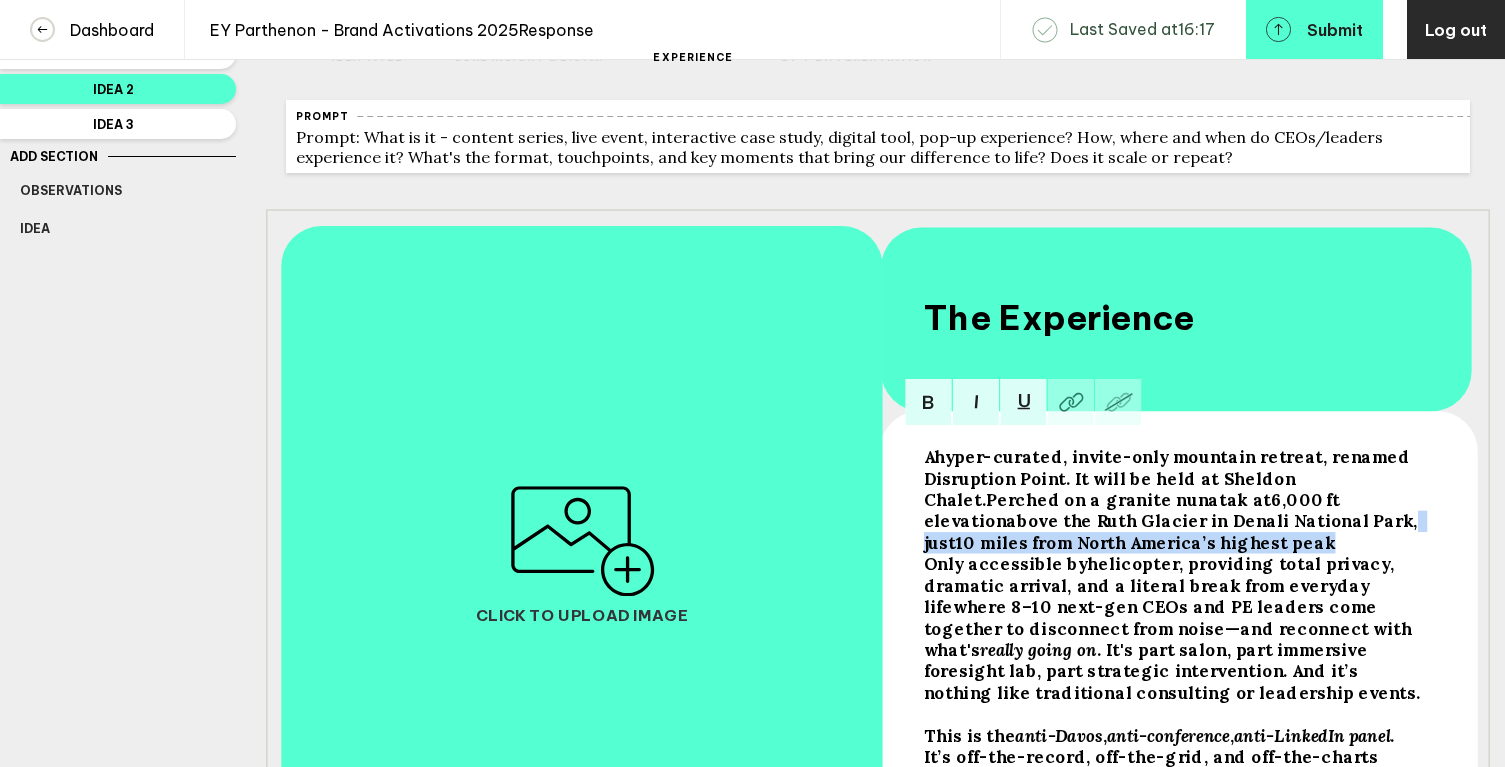 drag, startPoint x: 1113, startPoint y: 534, endPoint x: 1025, endPoint y: 552, distance: 89.822044 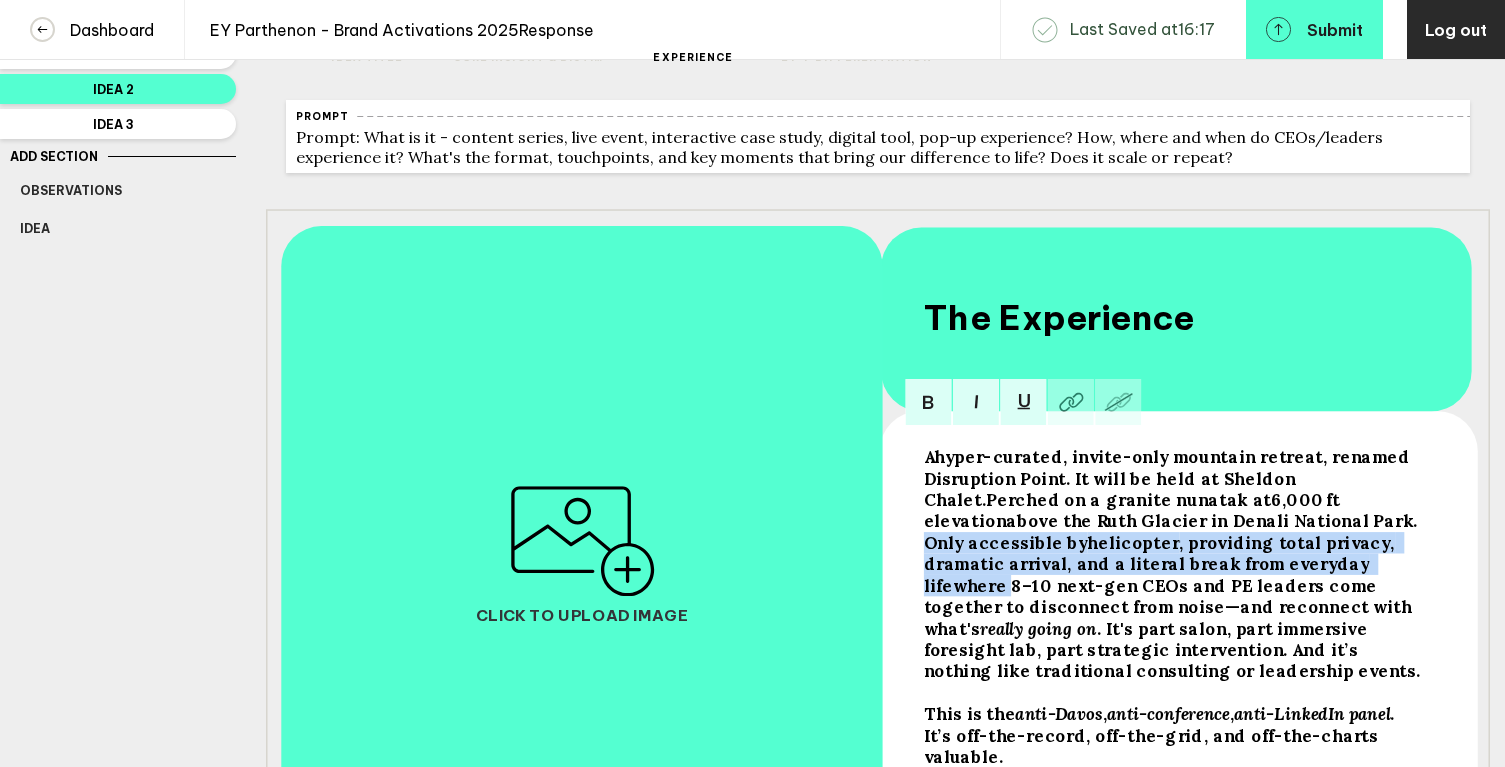drag, startPoint x: 923, startPoint y: 555, endPoint x: 1422, endPoint y: 580, distance: 499.62585 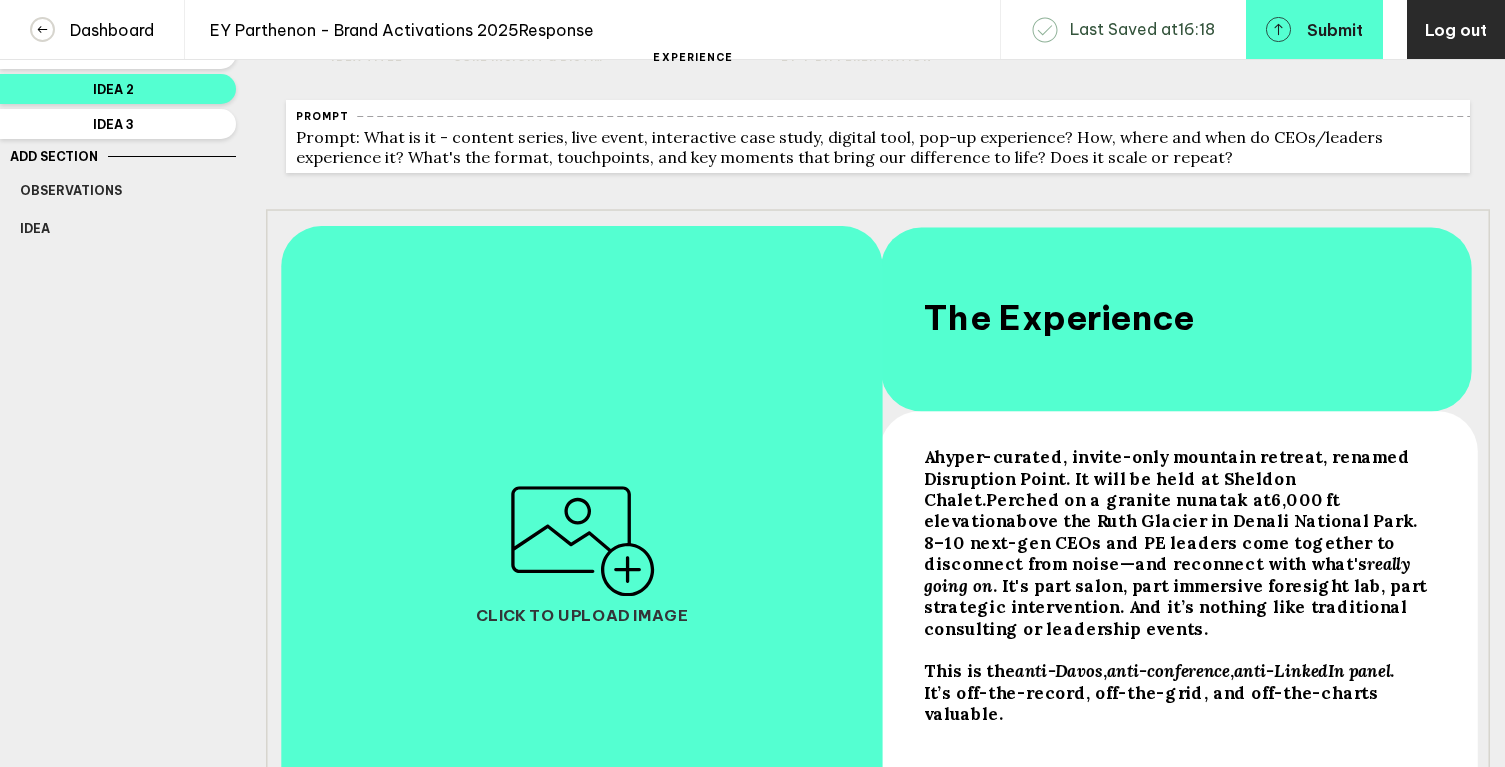 click on "above the Ruth Glacier in Denali National Park.  8–10 next-gen CEOs and PE leaders come together to disconnect from noise—and reconnect with what's" at bounding box center (928, 456) 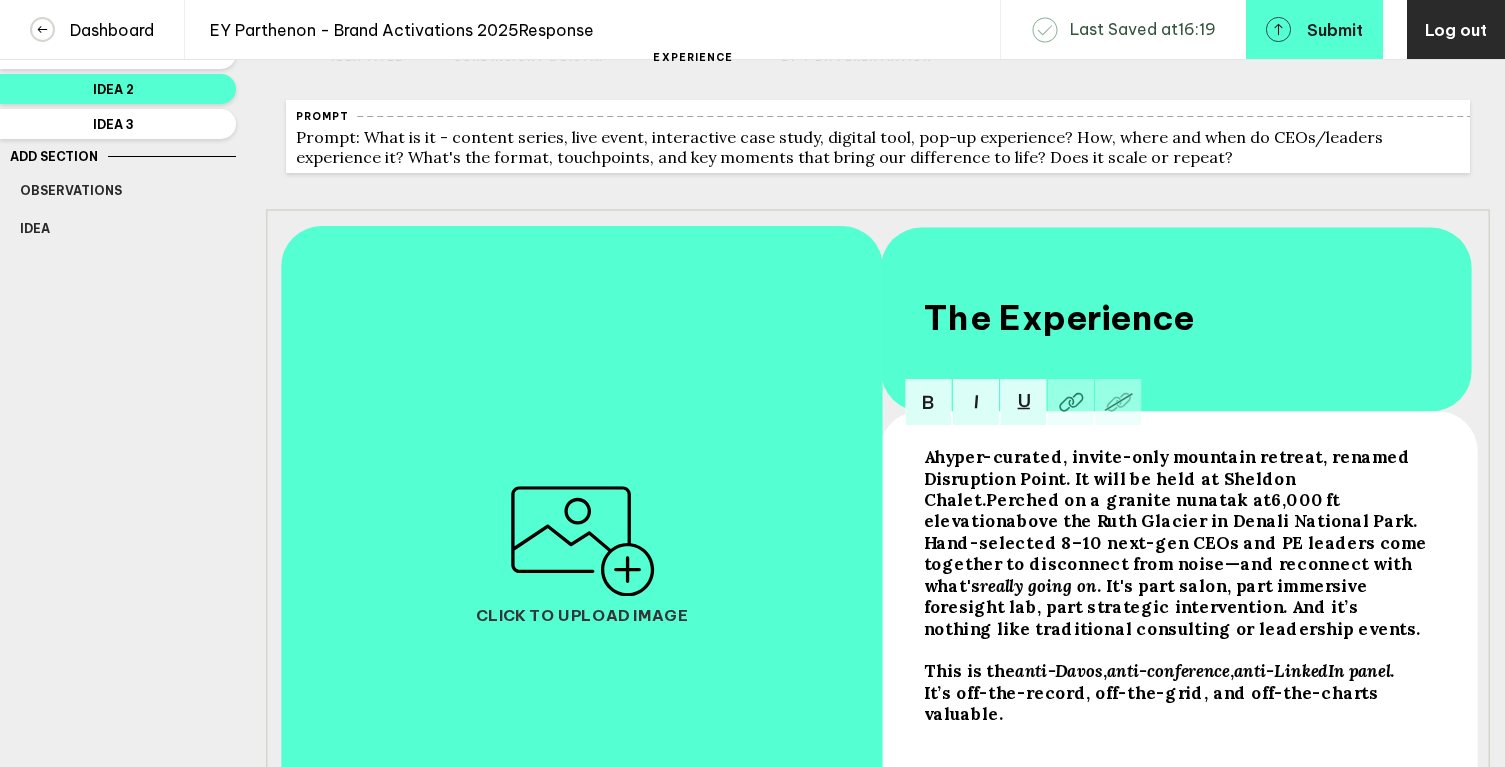 click on "above the Ruth Glacier in Denali National Park.  Hand-selected 8–10 next-gen CEOs and PE leaders come together to disconnect from noise—and reconnect with what's" at bounding box center (928, 456) 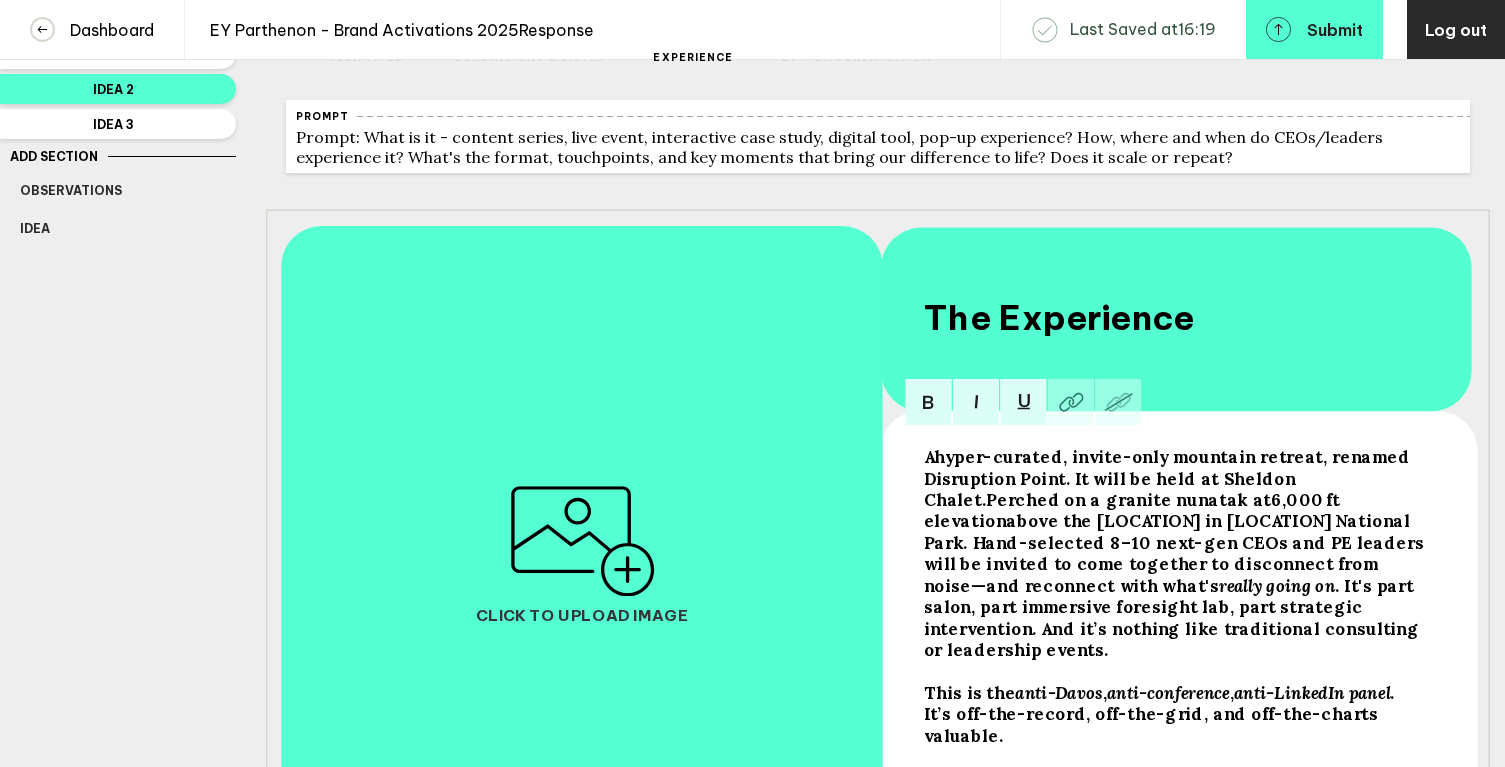 click on "above the [LOCATION] in [LOCATION] National Park. Hand-selected 8–10 next-gen CEOs and PE leaders will be invited to come together to disconnect from noise—and reconnect with what's" at bounding box center [928, 456] 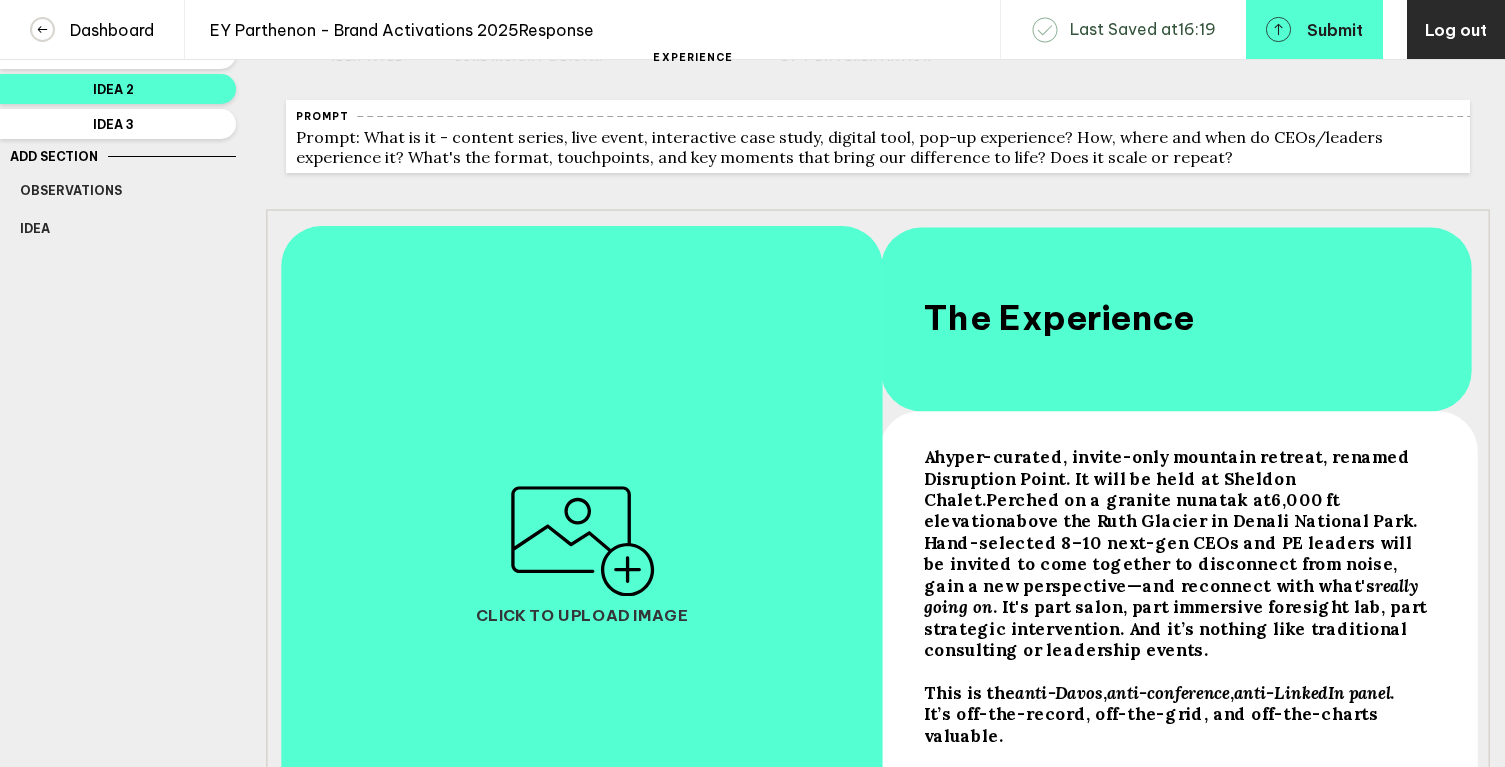 click on "hyper-curated, invite-only mountain retreat, renamed Disruption Point. It will be held at Sheldon Chalet." at bounding box center [928, 456] 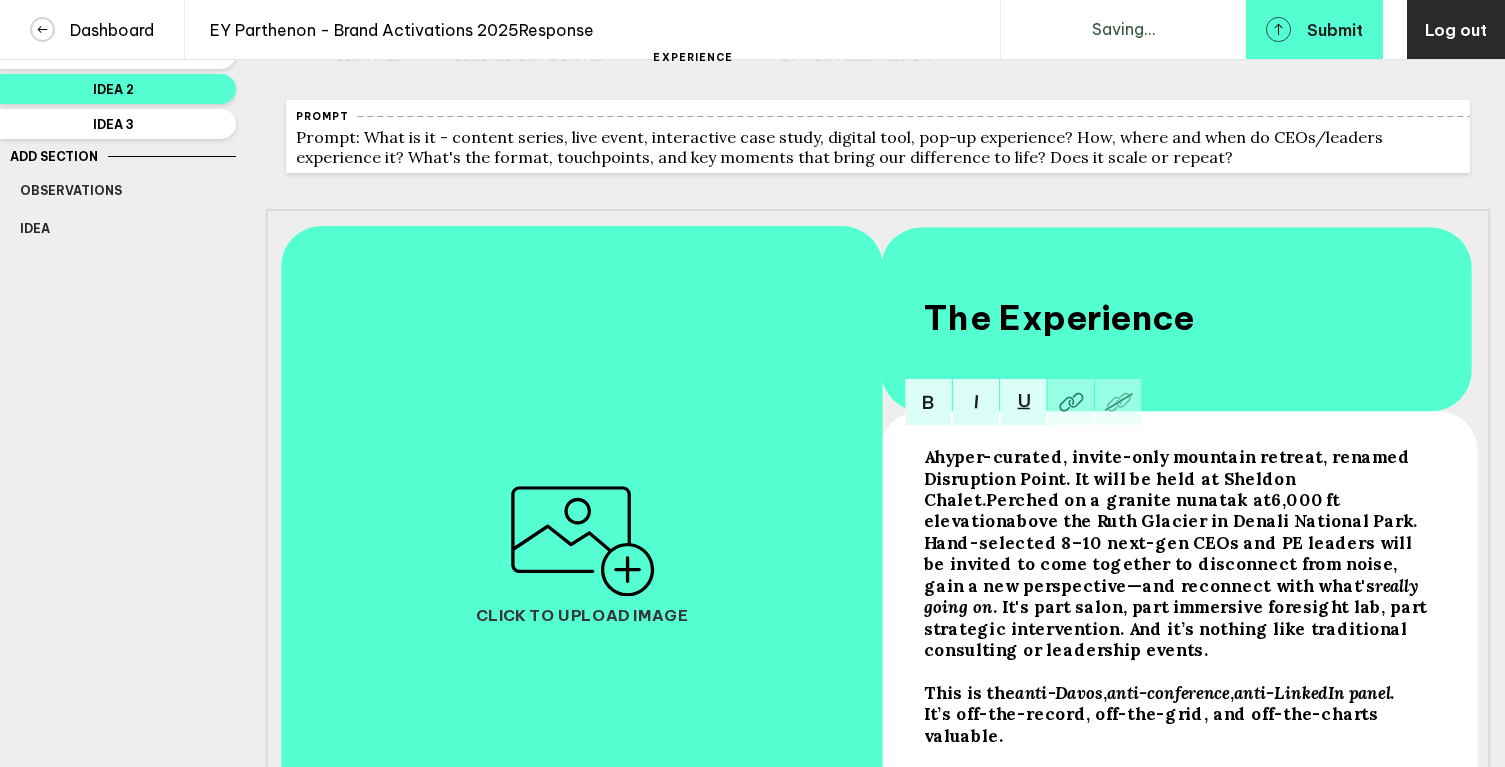 click on "hyper-curated, invite-only mountain retreat, renamed Disruption Point. It will be held at Sheldon Chalet." at bounding box center [928, 456] 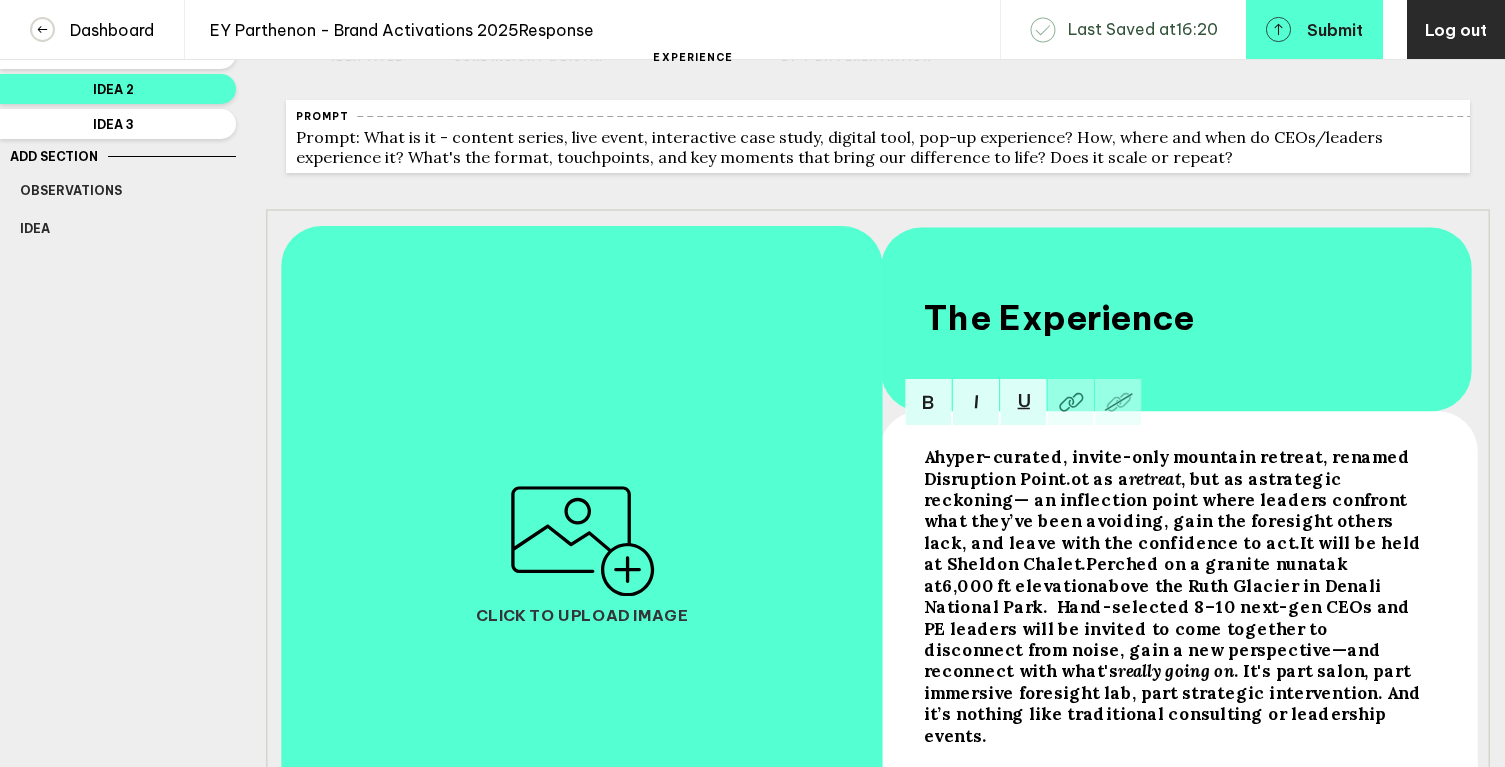 click on "ot as a" at bounding box center [928, 456] 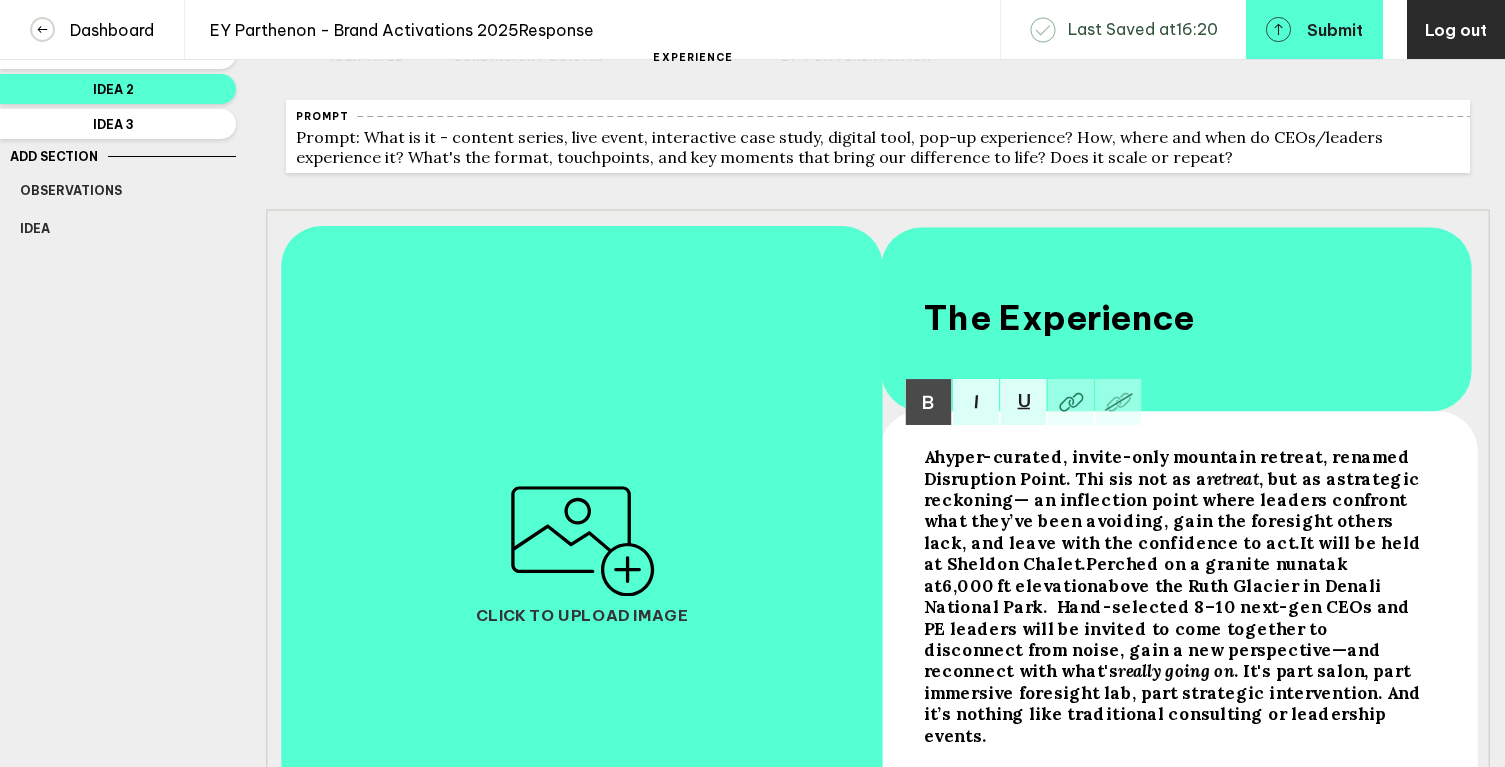 click on "It will be held at Sheldon Chalet." at bounding box center [928, 456] 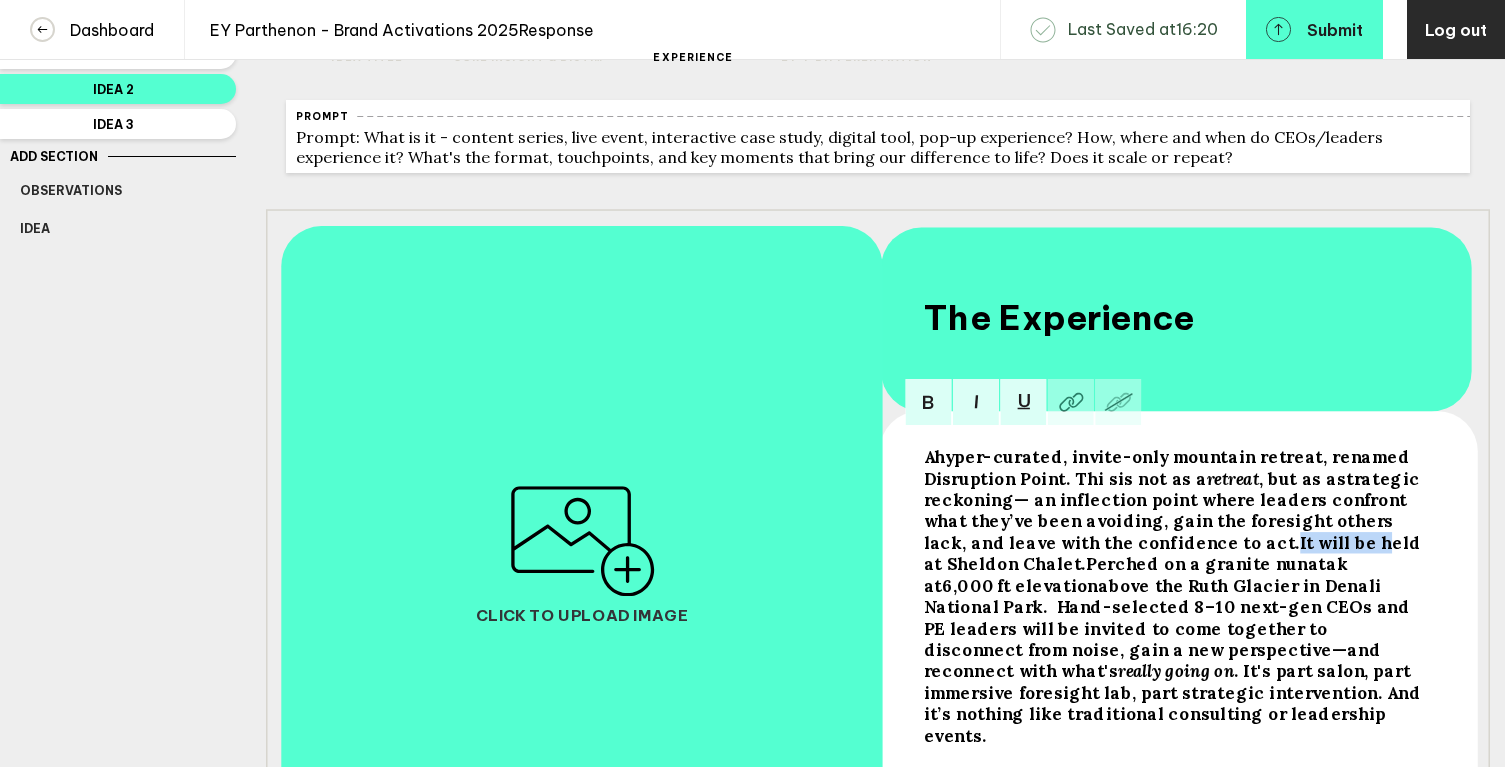 drag, startPoint x: 1143, startPoint y: 557, endPoint x: 1229, endPoint y: 557, distance: 86 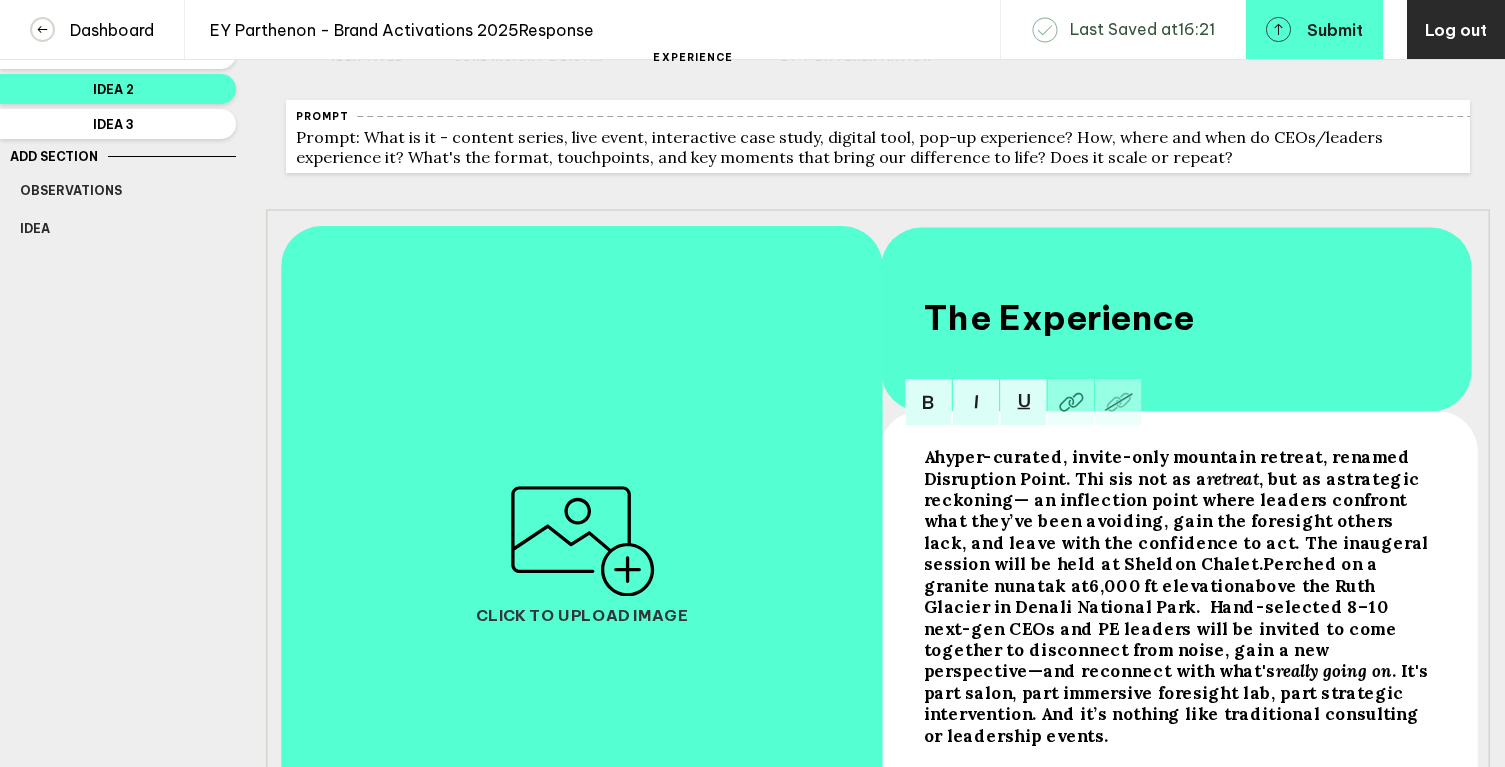 click on "hyper-curated, invite-only mountain retreat, renamed Disruption Point. Thi sis n" at bounding box center [928, 456] 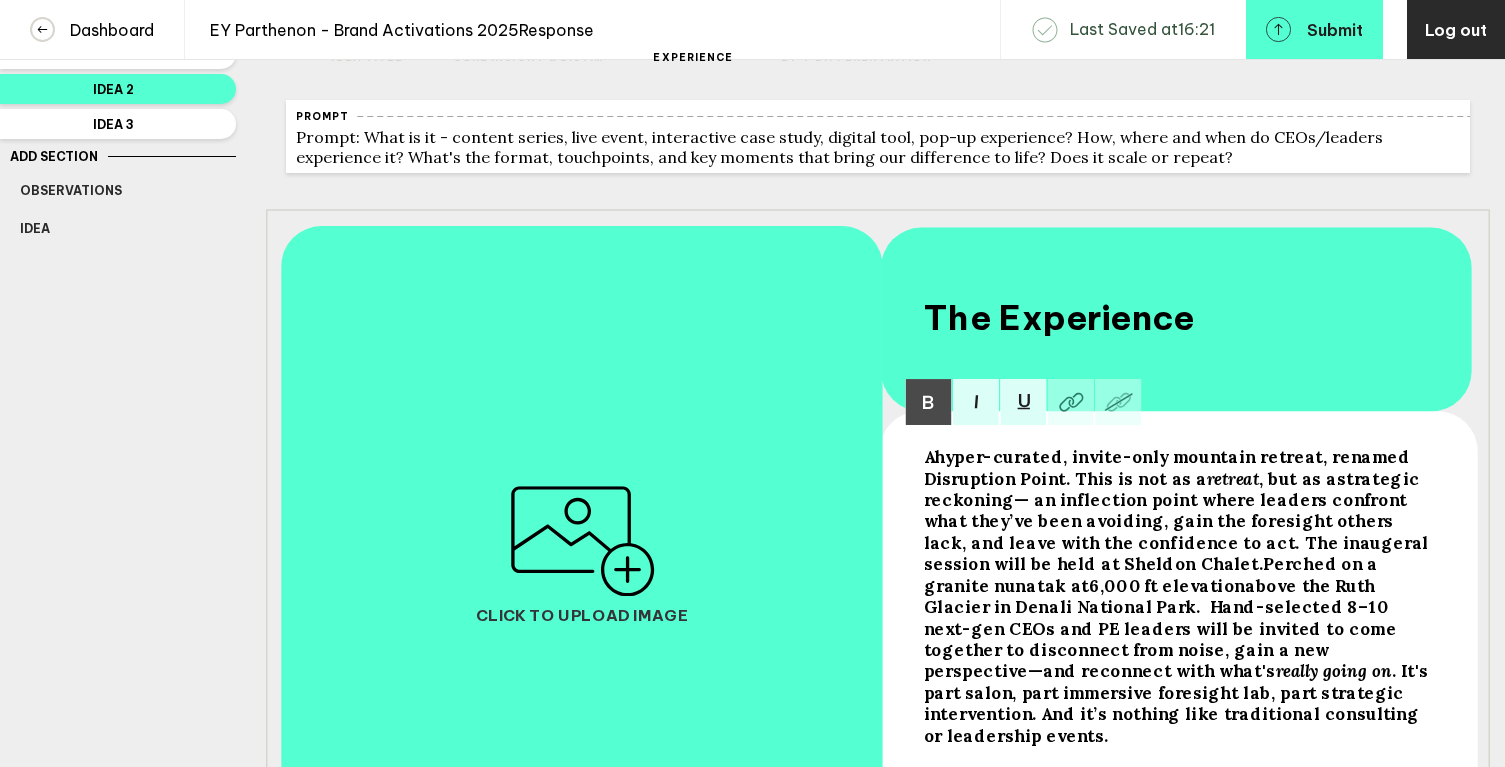 click on "— an inflection point where leaders confront what they’ve been avoiding, gain the foresight others lack, and leave with the confidence to act. The inaugeral session will be h" at bounding box center (928, 456) 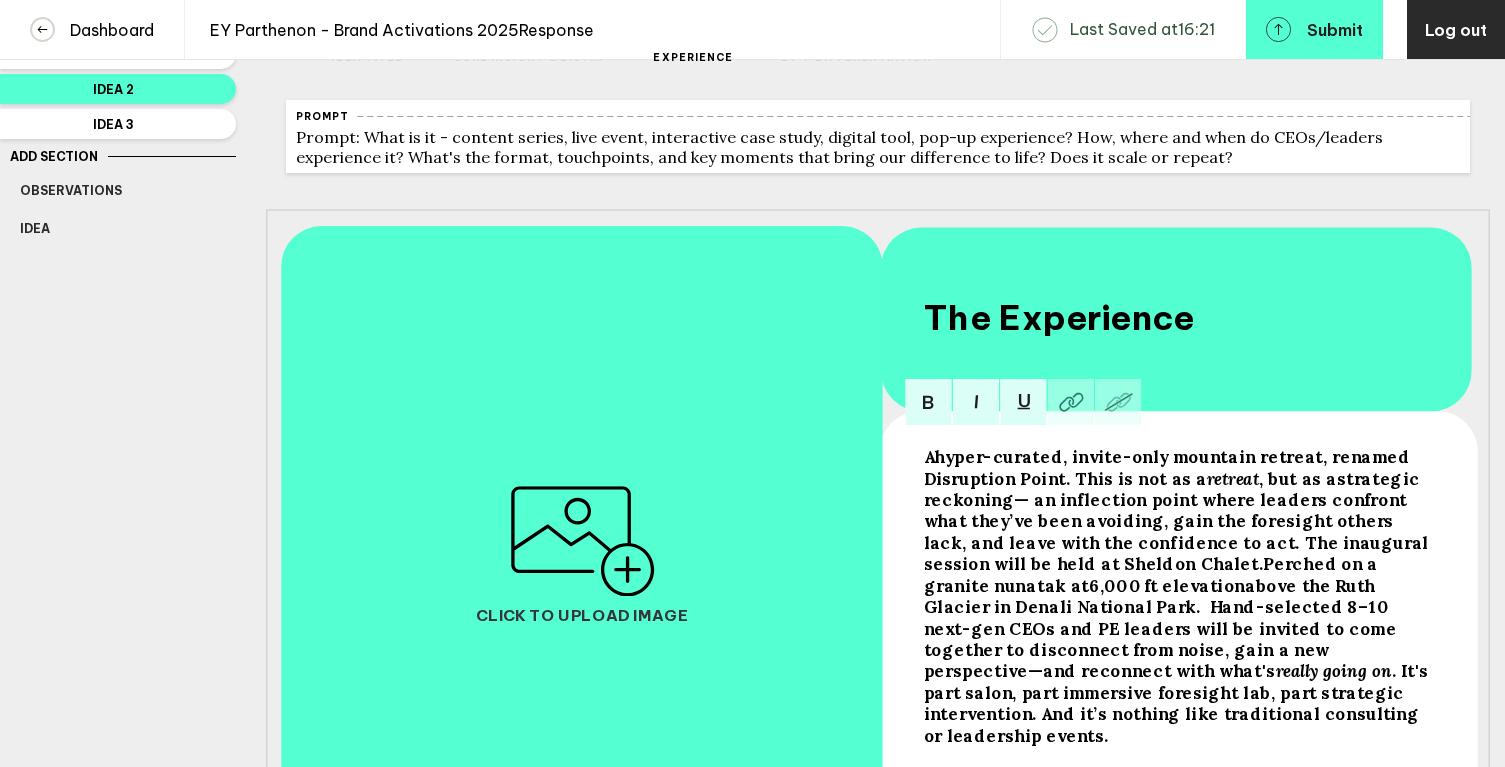 click on "above the Ruth Glacier in Denali National Park.  Hand-selected 8–10 next-gen CEOs and PE leaders will be invited to come together to disconnect from noise, gain a new perspective—and reconnect with what's" at bounding box center [928, 456] 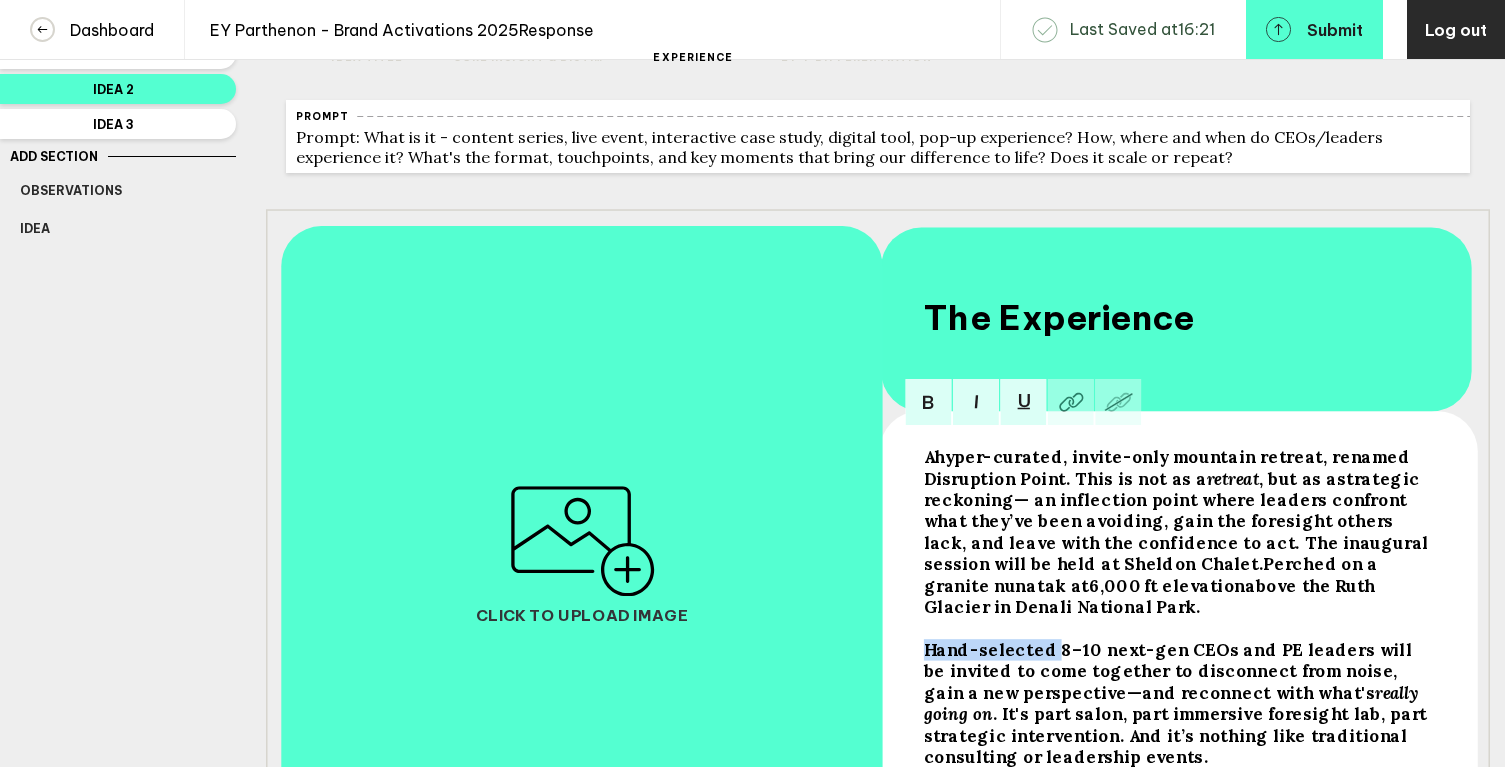 drag, startPoint x: 1046, startPoint y: 643, endPoint x: 925, endPoint y: 638, distance: 121.103264 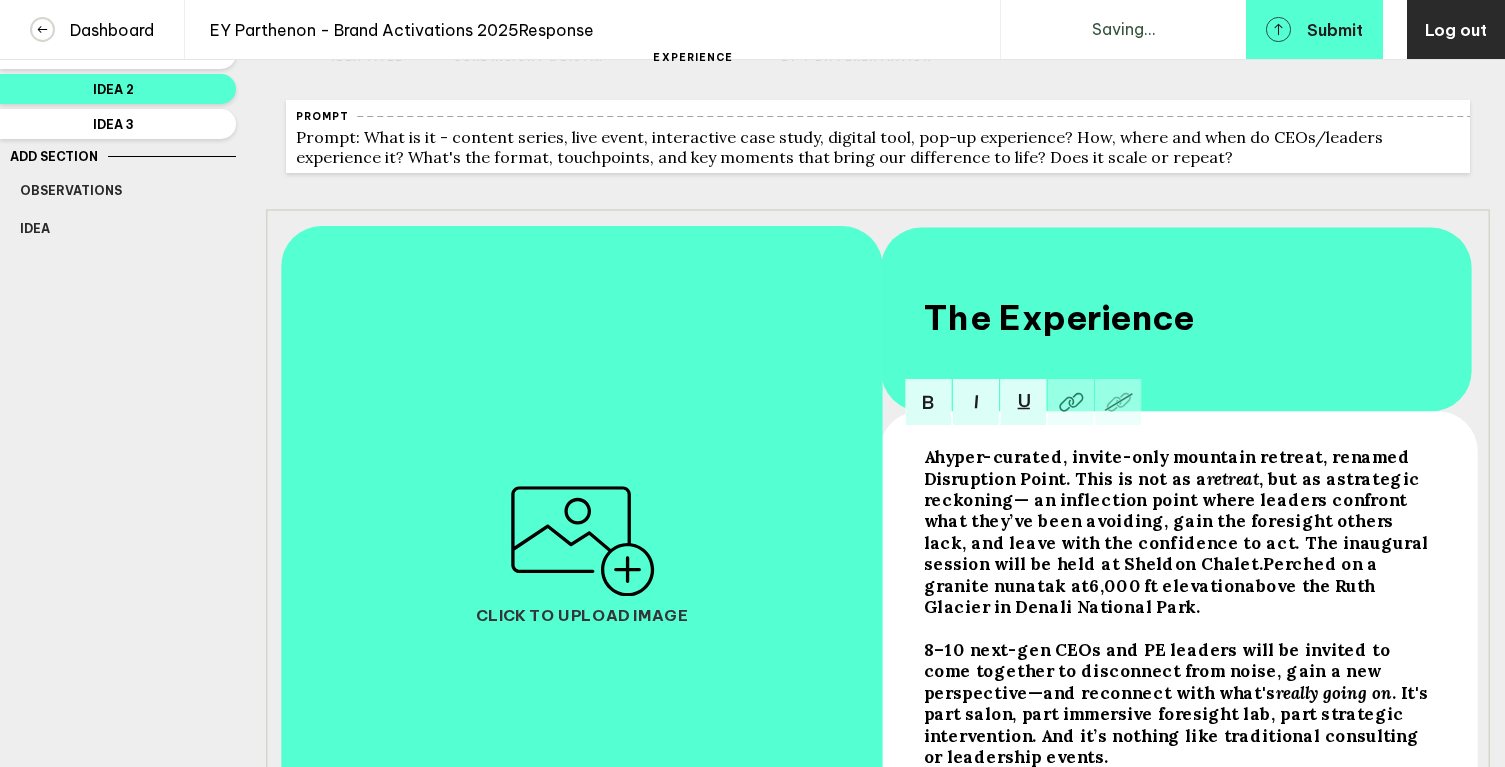click on "8–10 next-gen CEOs and PE leaders will be invited to come together to disconnect from noise, gain a new perspective—and reconnect with what's" at bounding box center [928, 456] 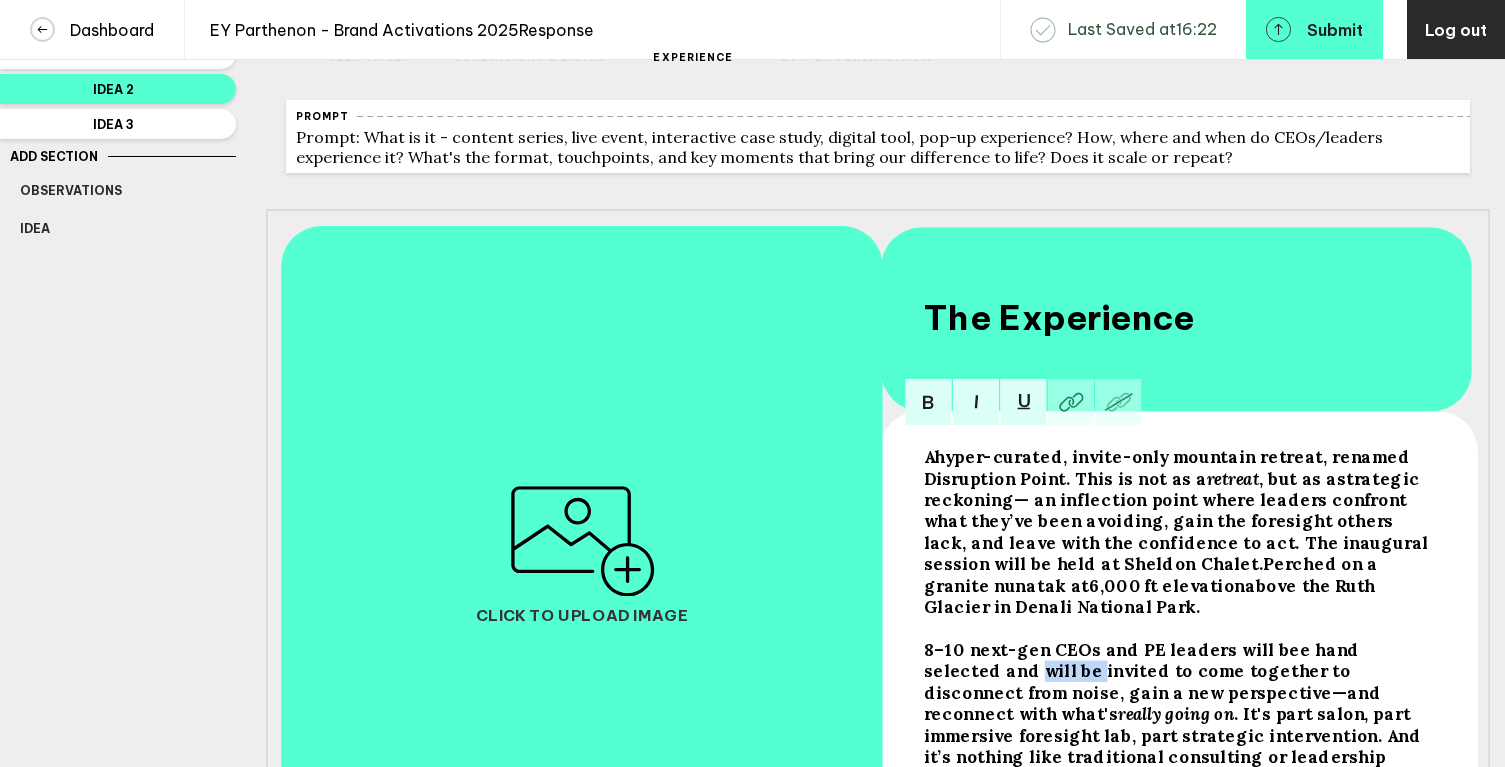drag, startPoint x: 971, startPoint y: 662, endPoint x: 928, endPoint y: 664, distance: 43.046486 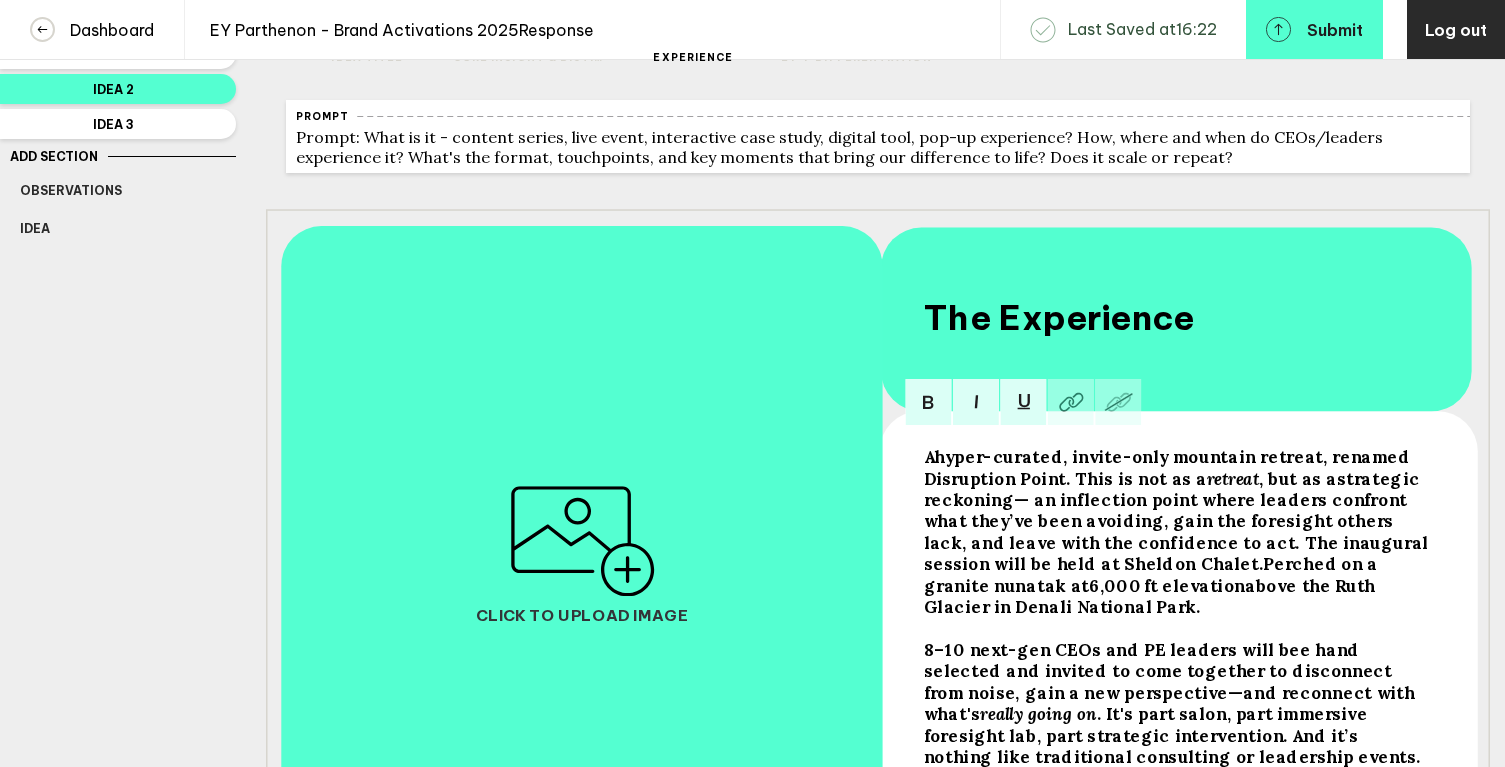 click on "8–10 next-gen CEOs and PE leaders will bee hand selected and invited to come together to disconnect from noise, gain a new perspective—and reconnect with what's" at bounding box center (928, 456) 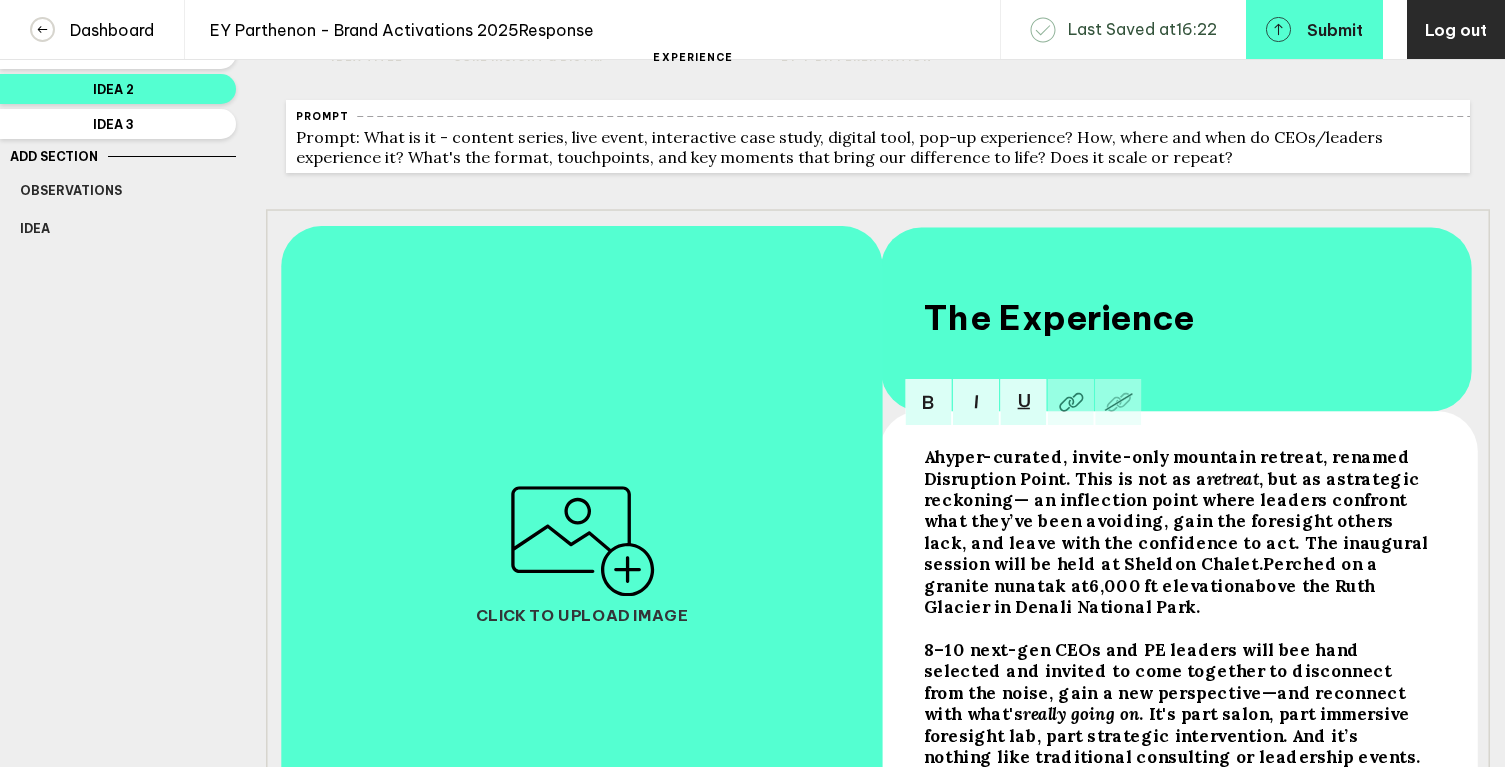 click on "hyper-curated, invite-only mountain retreat, renamed Disruption Point. This is n" at bounding box center (928, 456) 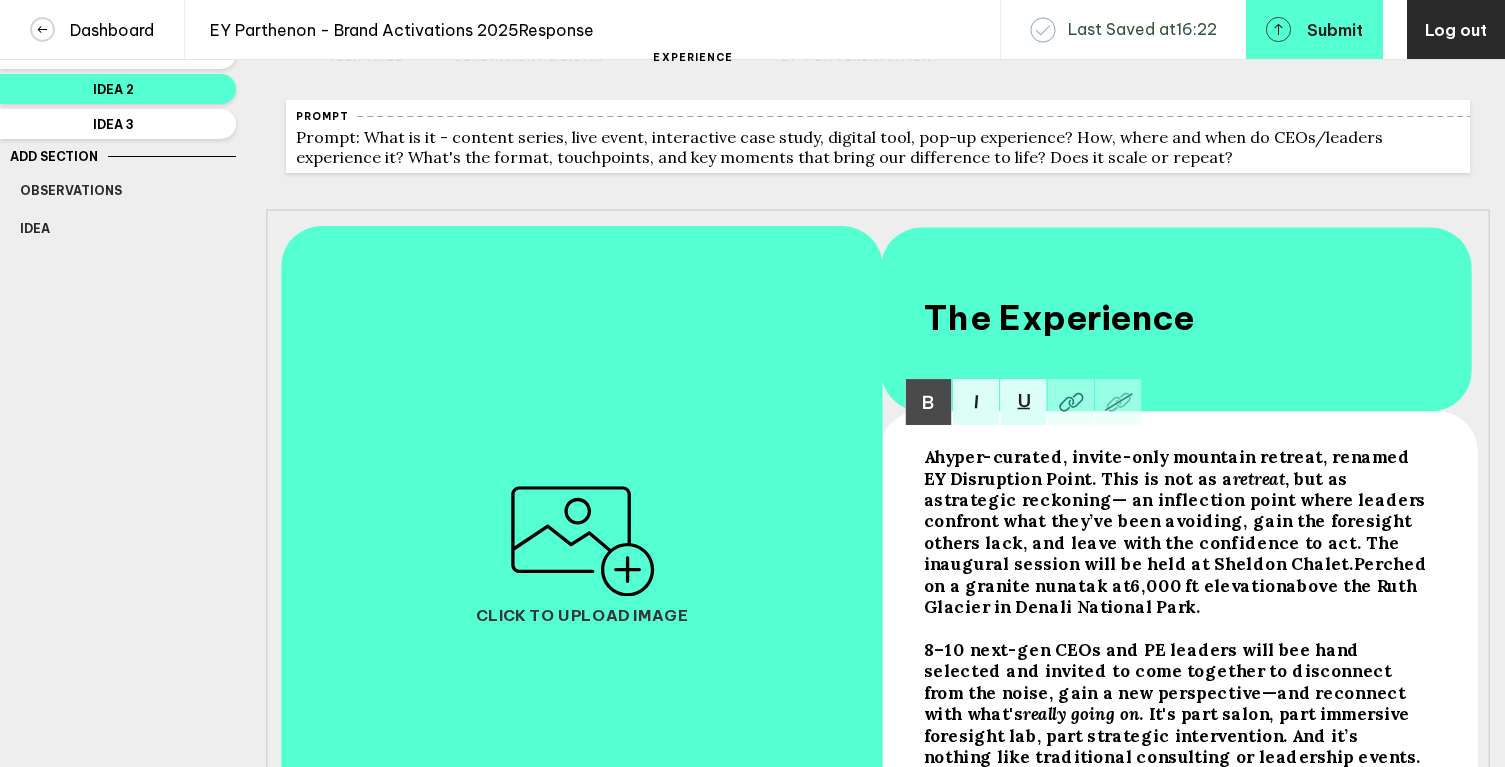 click on ". It's part salon, part immersive foresight lab, part strategic intervention. And it’s nothing like traditional consulting or leadership events." at bounding box center (928, 456) 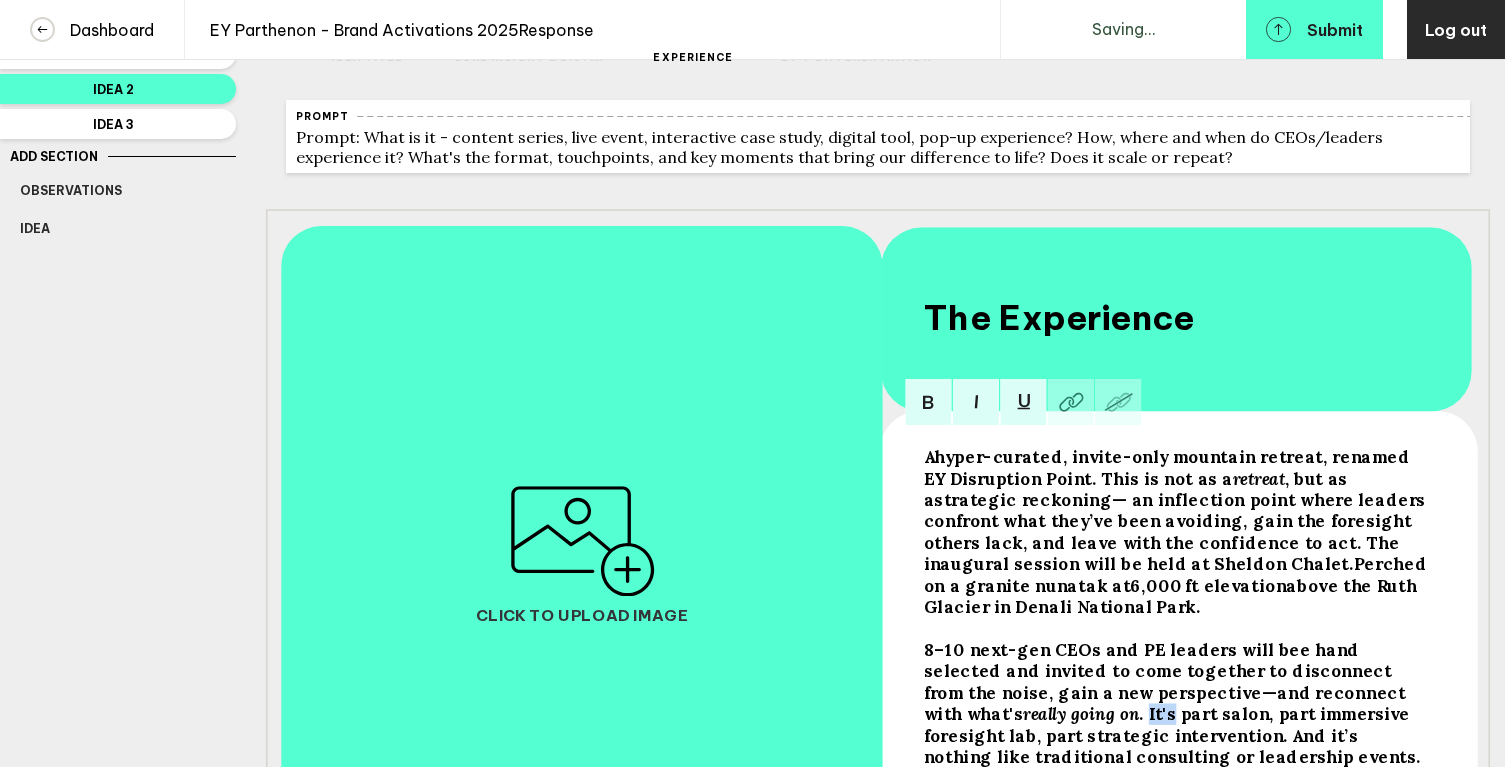 click on ". It's part salon, part immersive foresight lab, part strategic intervention. And it’s nothing like traditional consulting or leadership events." at bounding box center (928, 456) 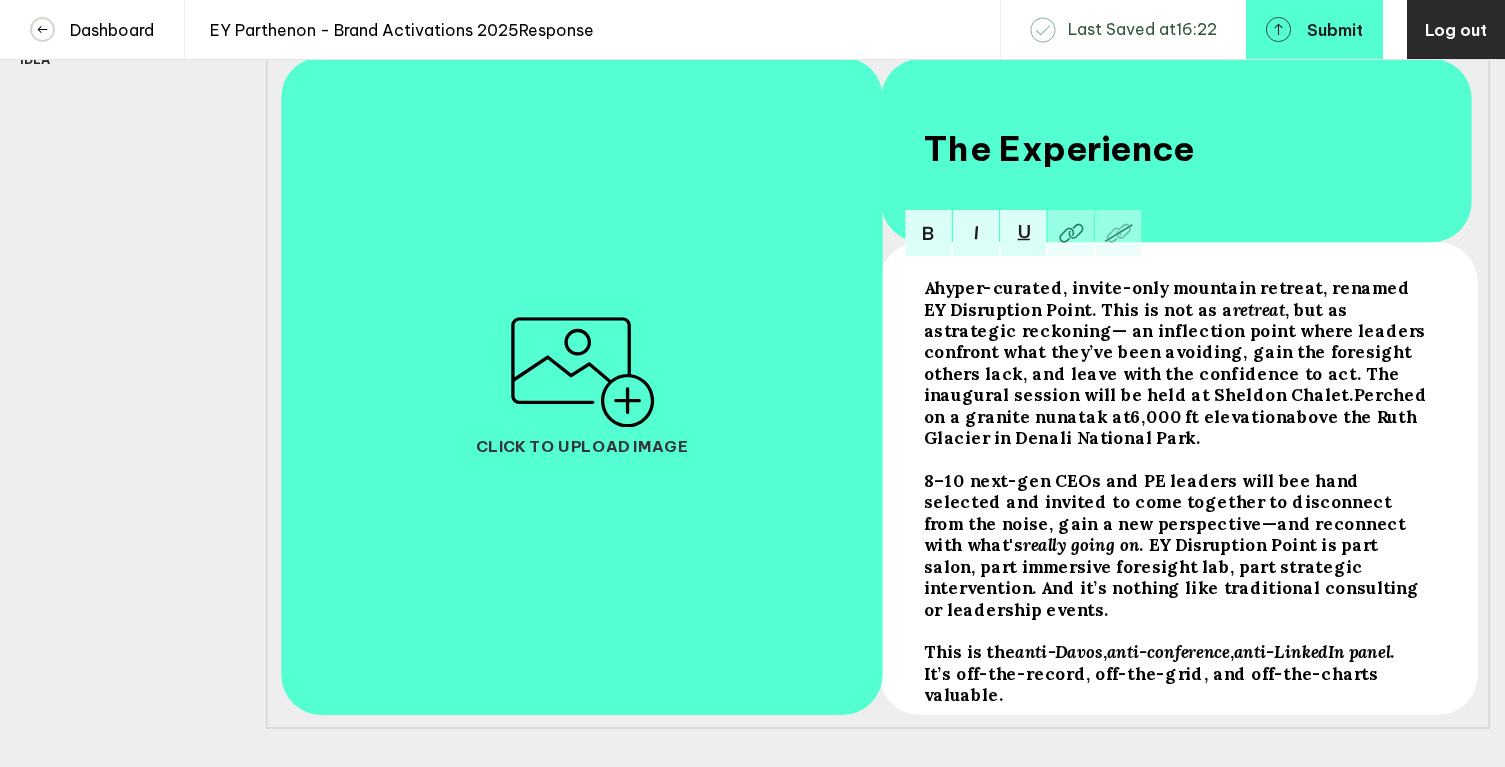 scroll, scrollTop: 358, scrollLeft: 0, axis: vertical 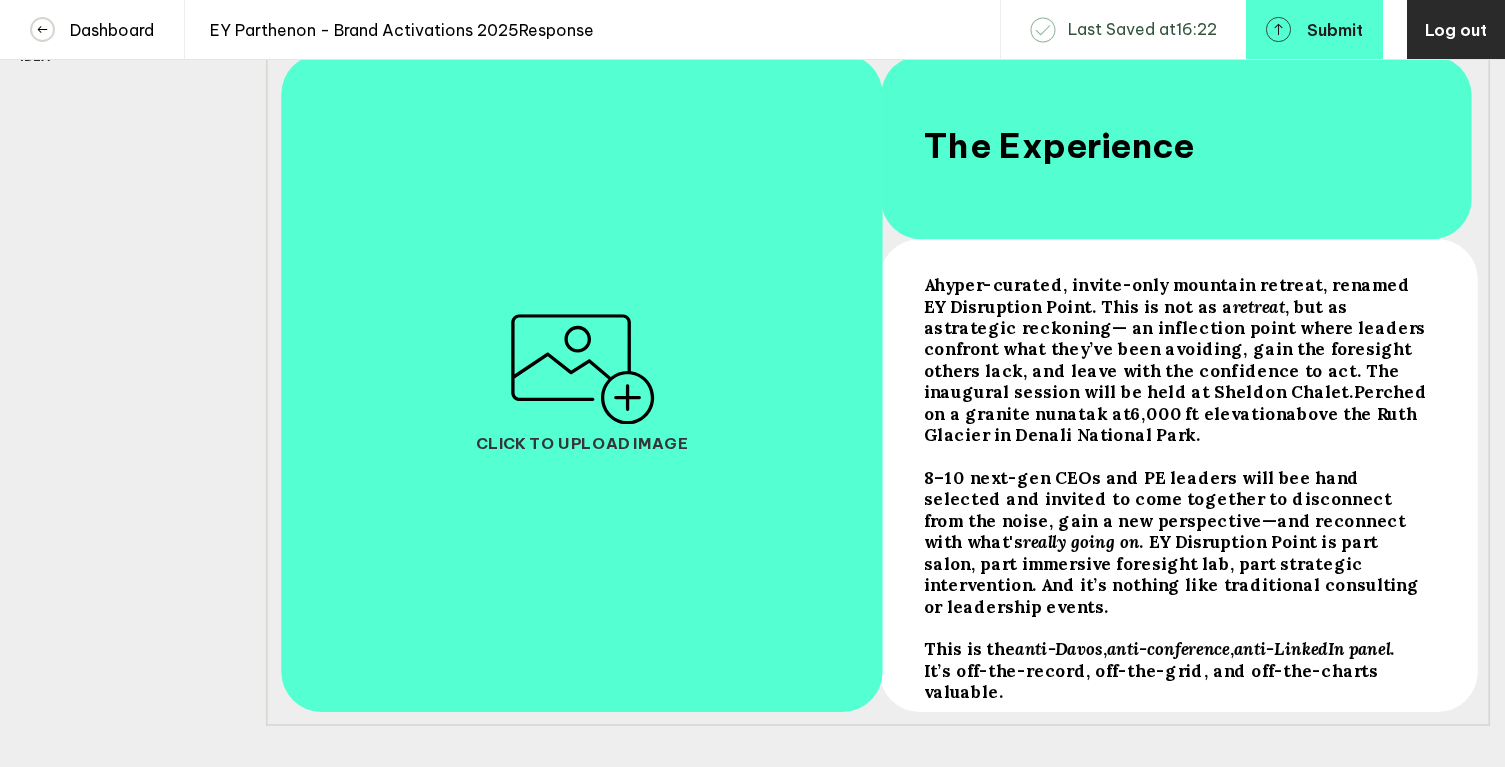 click on "This is the  anti-Davos ,  anti-conference ,  anti-LinkedIn panel .
It’s off-the-record, off-the-grid, and off-the-charts valuable." at bounding box center (1176, 359) 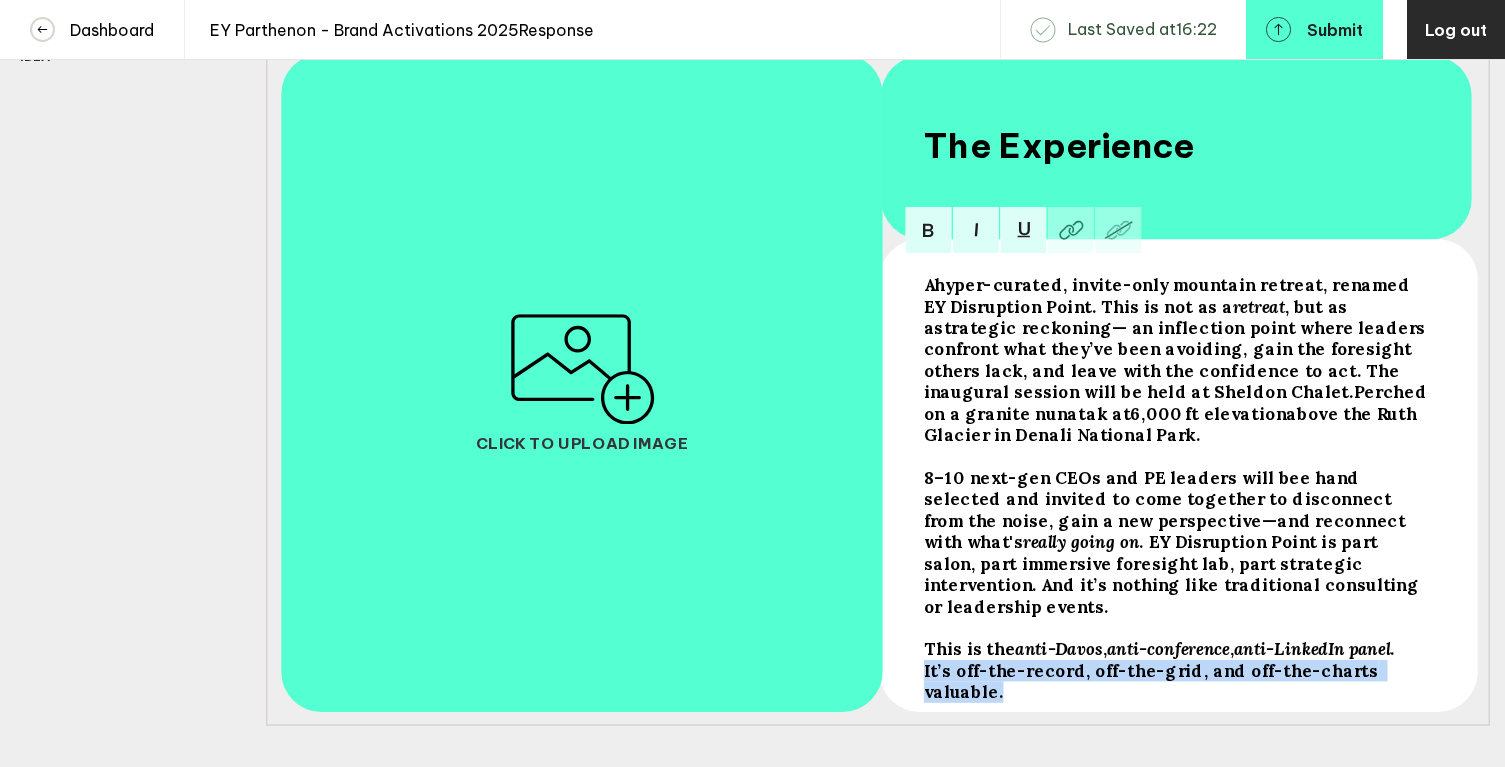 drag, startPoint x: 1415, startPoint y: 641, endPoint x: 906, endPoint y: 646, distance: 509.02457 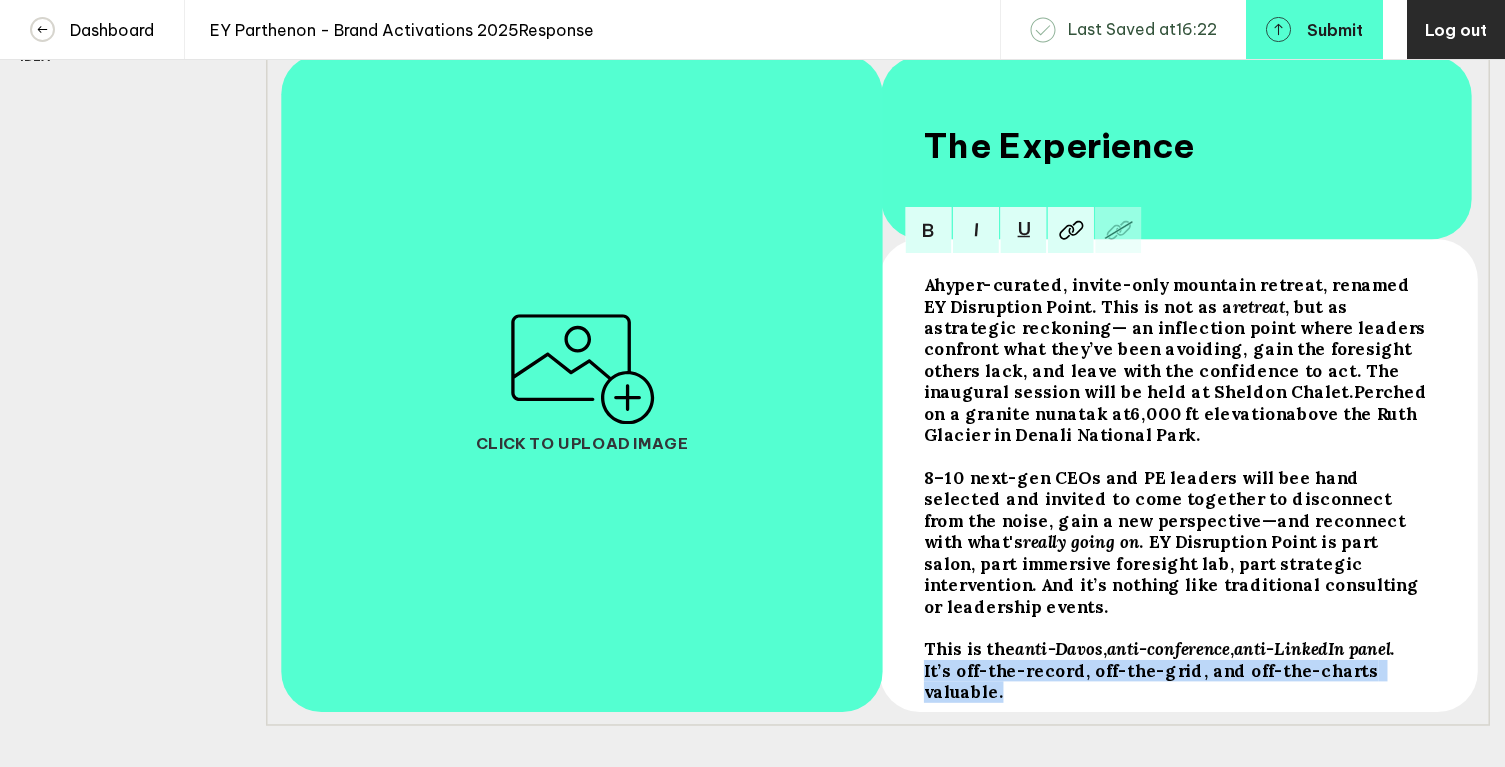 click on ".
It’s off-the-record, off-the-grid, and off-the-charts valuable." at bounding box center [928, 284] 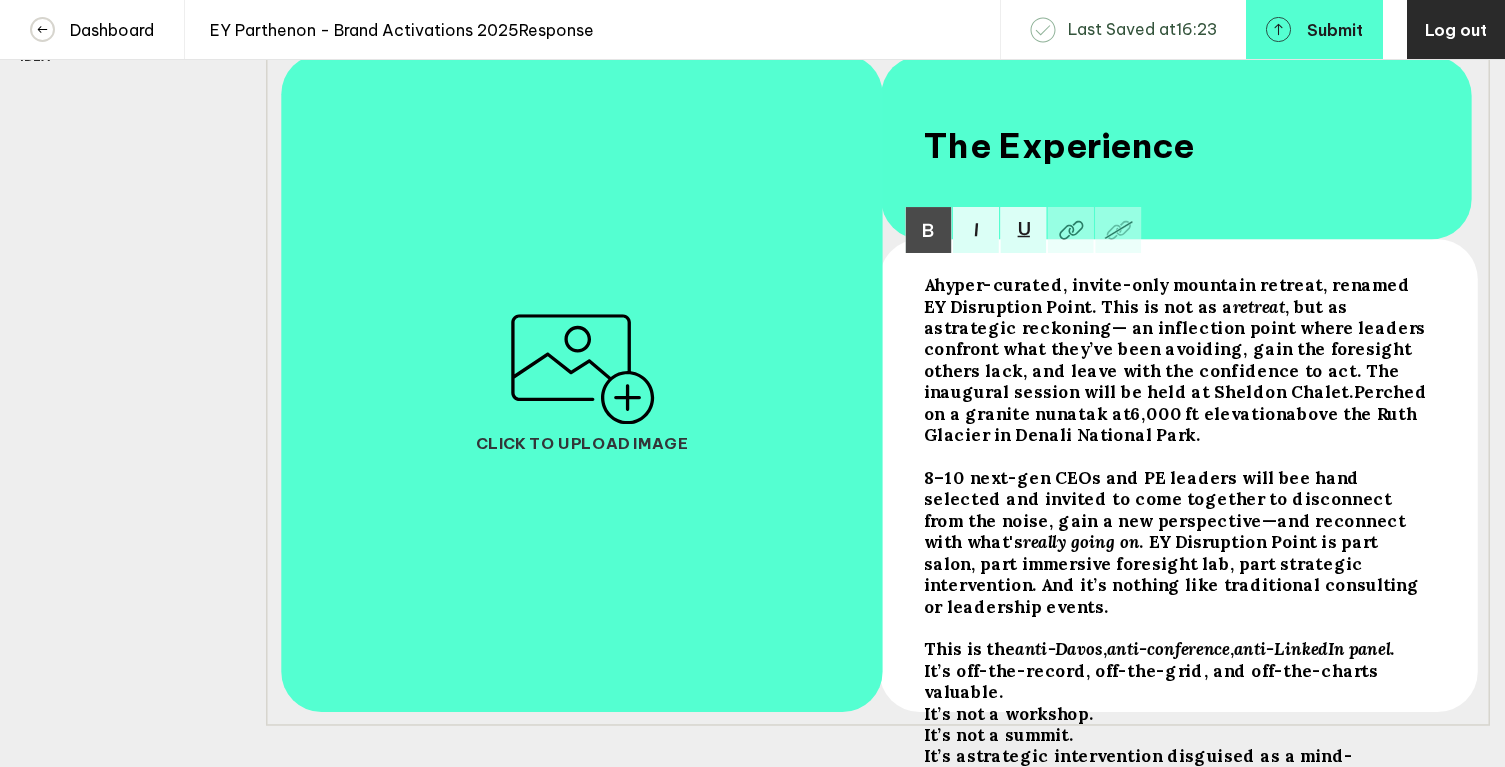 click on "It’s not a workshop.
It’s not a summit.
It’s a" at bounding box center [928, 284] 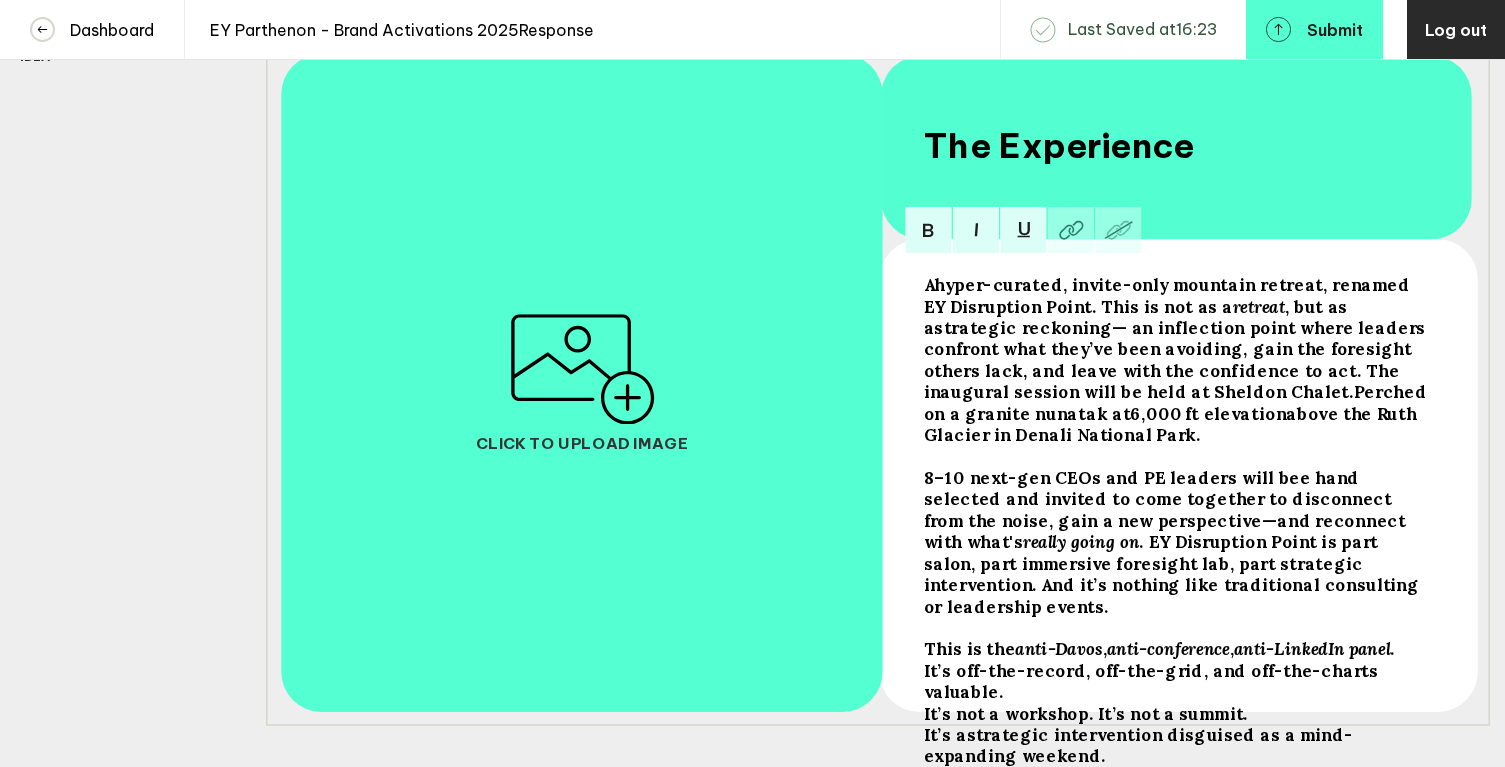 click on "It’s not a workshop. It’s not a summit.
It’s a" at bounding box center (928, 284) 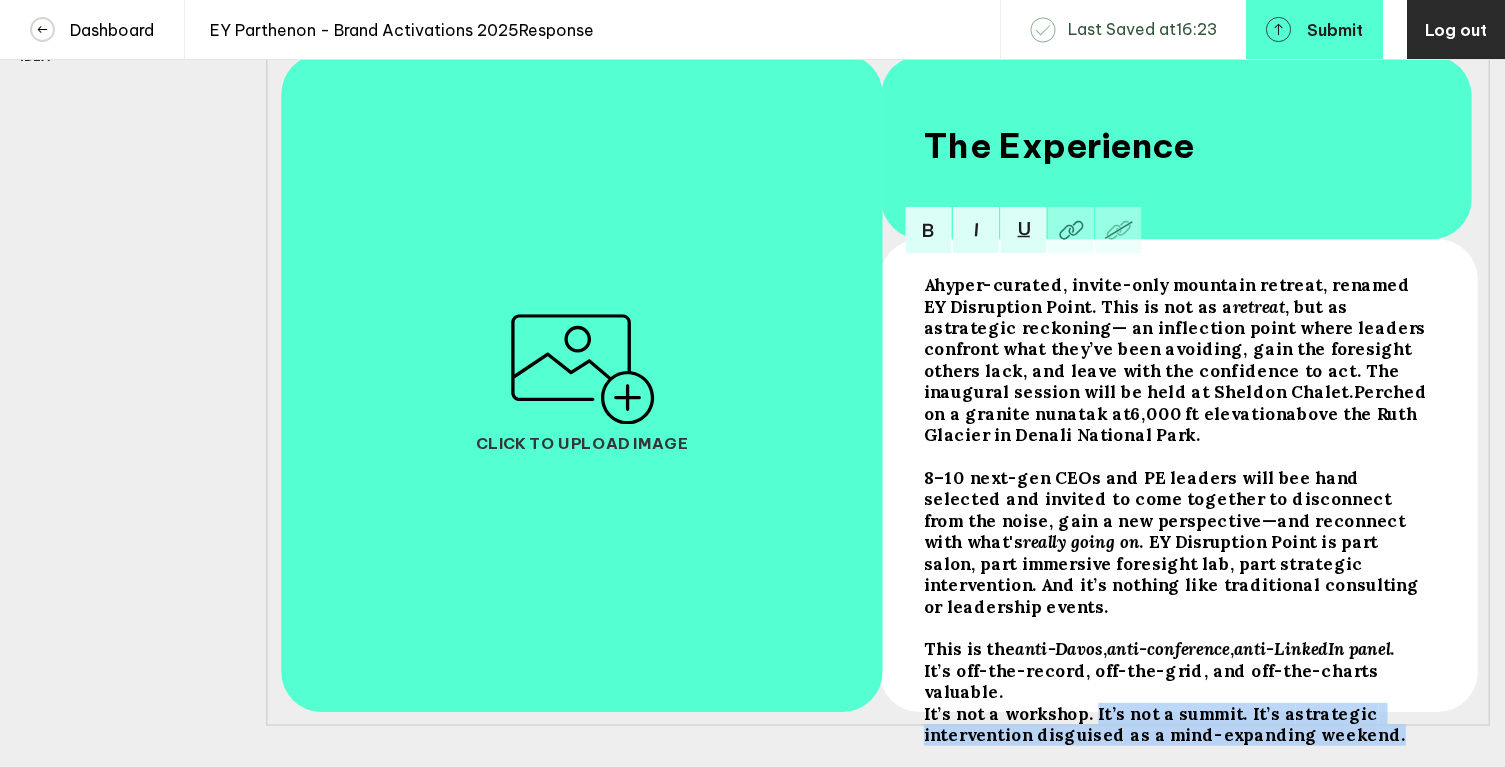 drag, startPoint x: 1366, startPoint y: 686, endPoint x: 1088, endPoint y: 667, distance: 278.64853 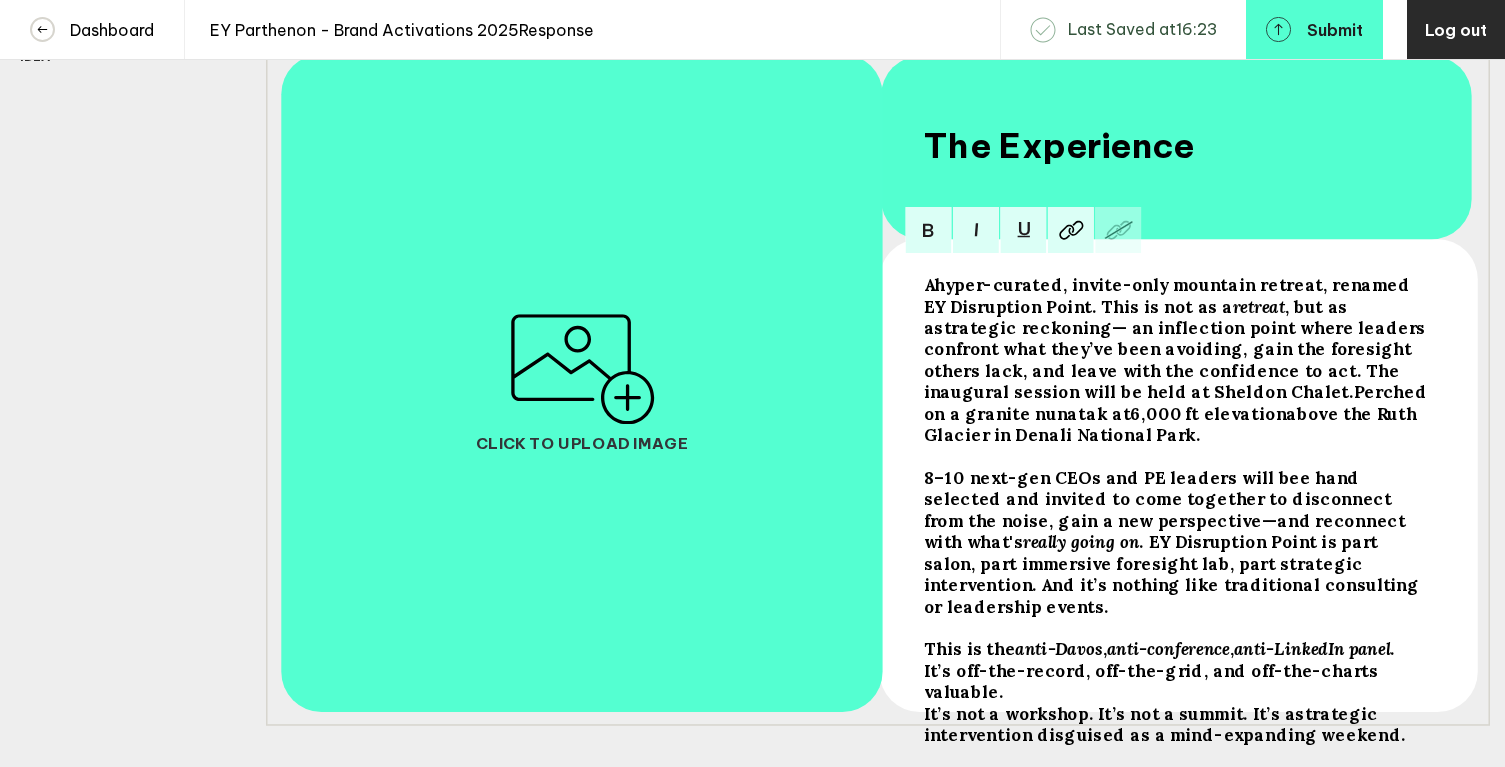 click on "strategic intervention disguised as a mind-expanding weekend." at bounding box center [928, 284] 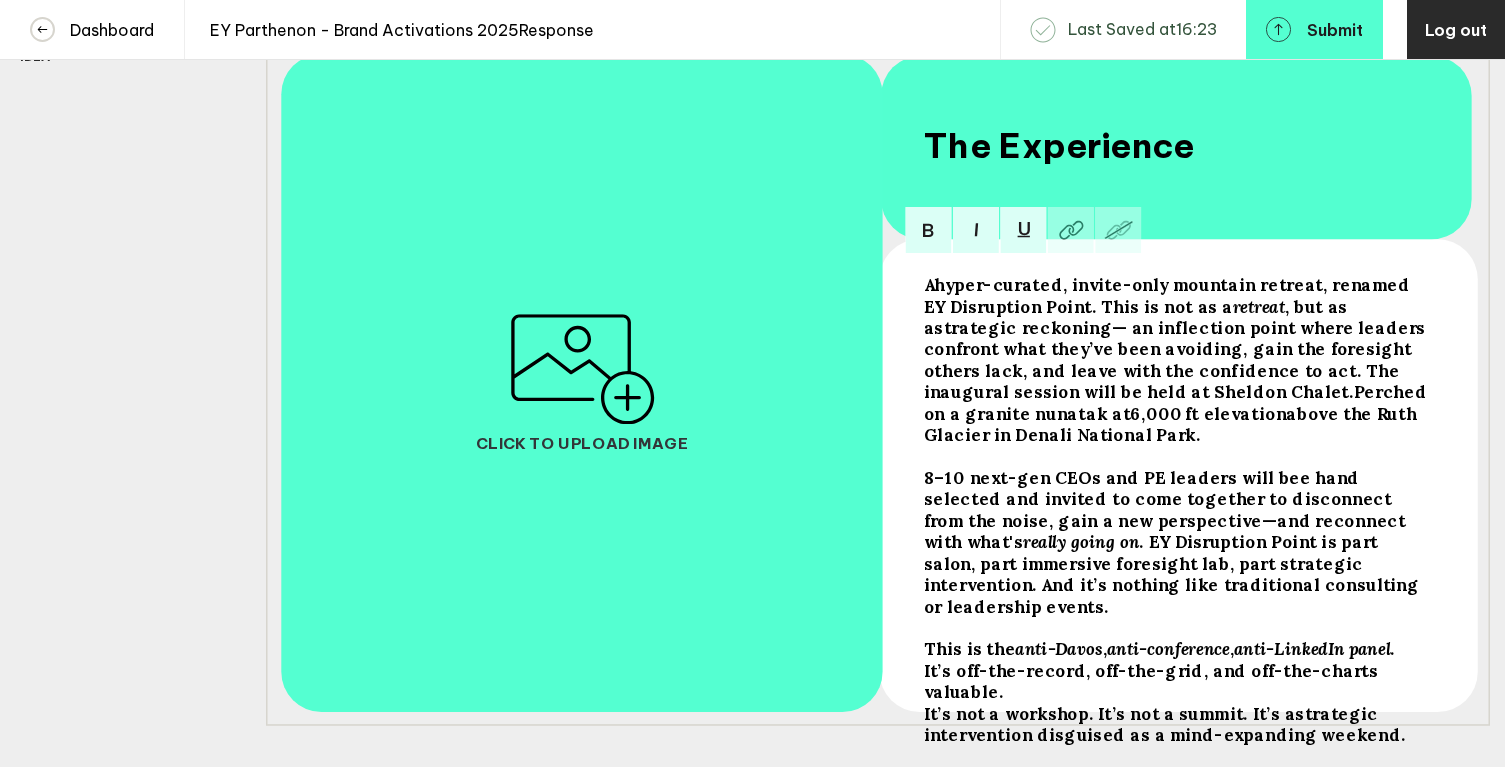click on "It’s not a workshop. It’s not a summit. It’s a" at bounding box center [928, 284] 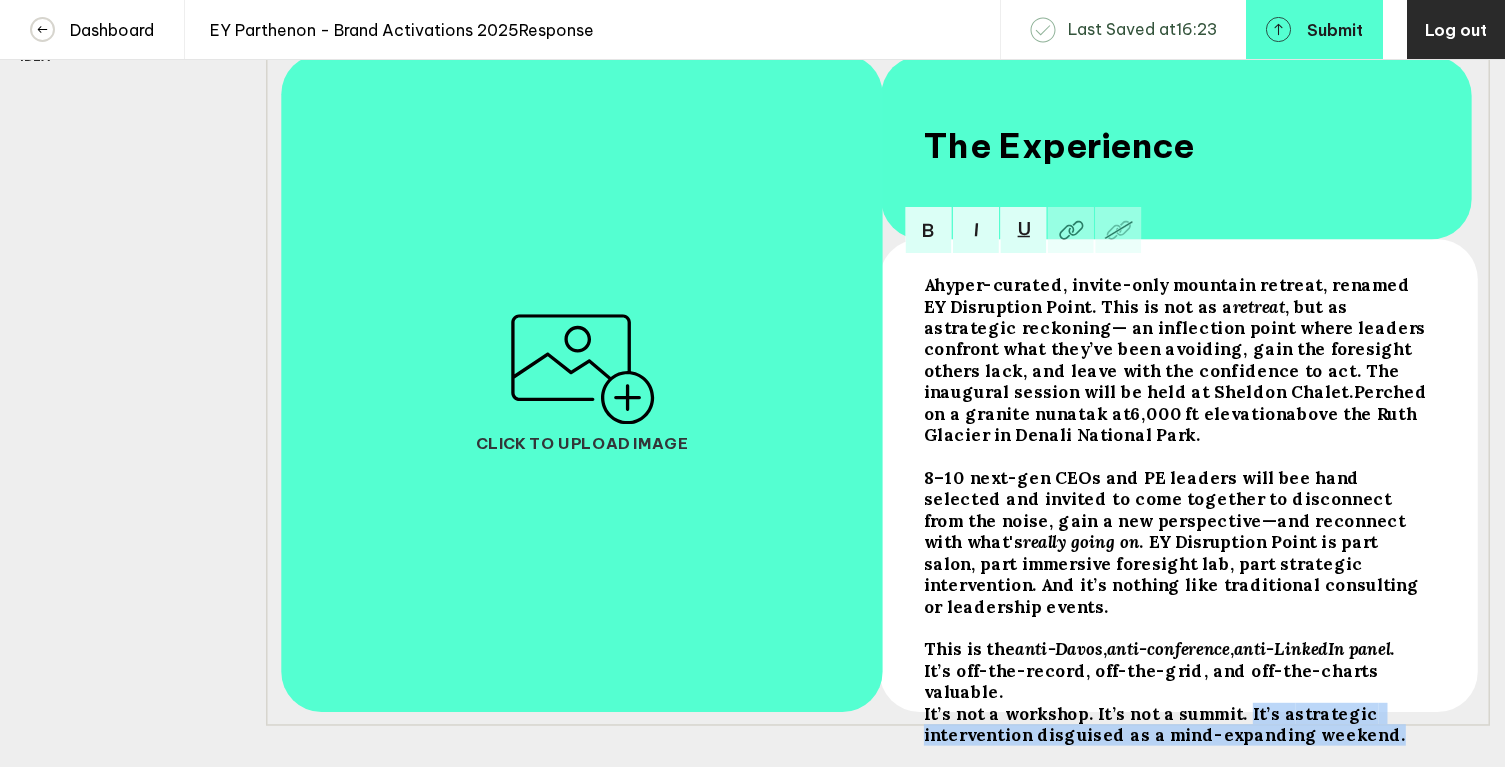 drag, startPoint x: 1230, startPoint y: 658, endPoint x: 1361, endPoint y: 684, distance: 133.55524 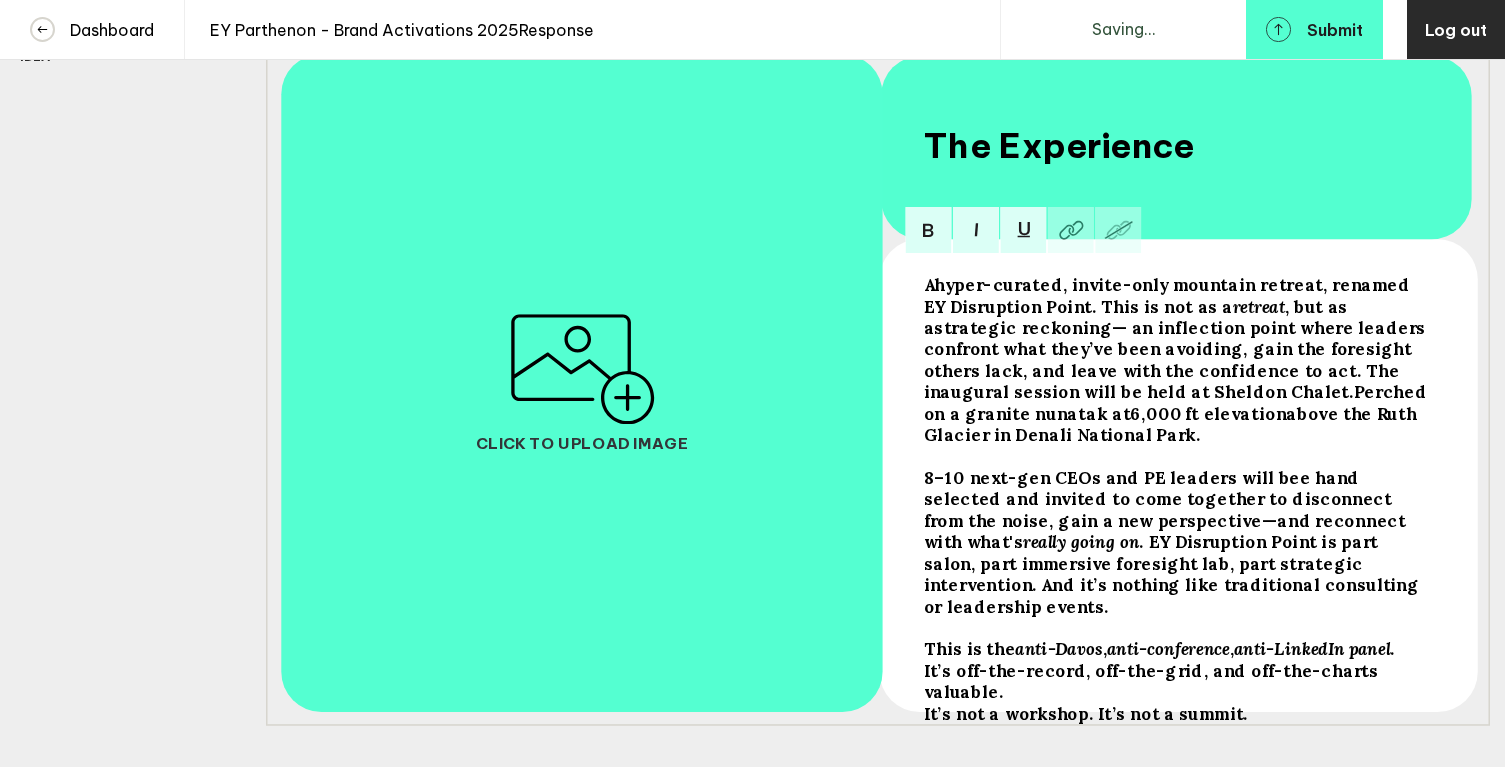 click on ", but as a" at bounding box center (928, 284) 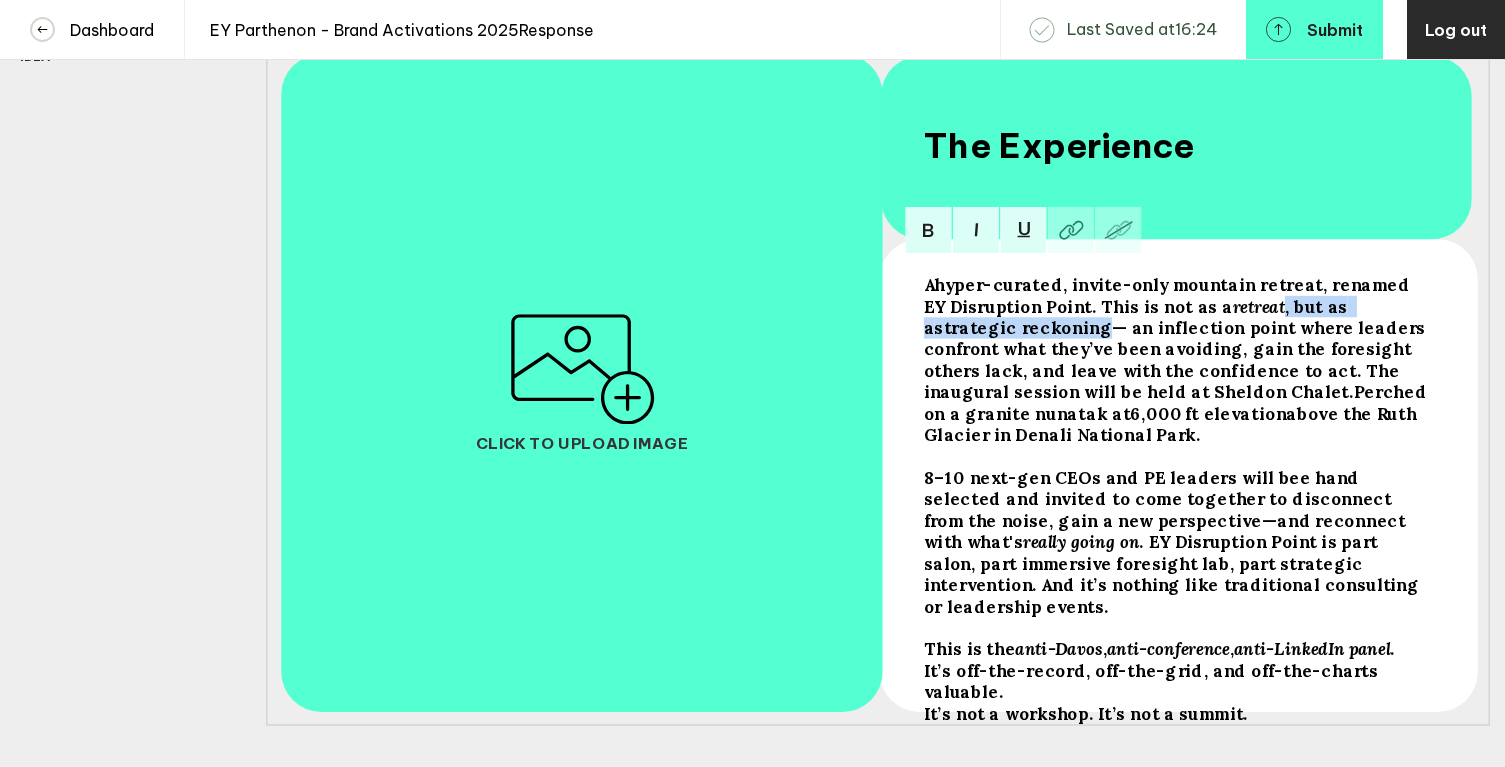 drag, startPoint x: 1249, startPoint y: 319, endPoint x: 1004, endPoint y: 336, distance: 245.58908 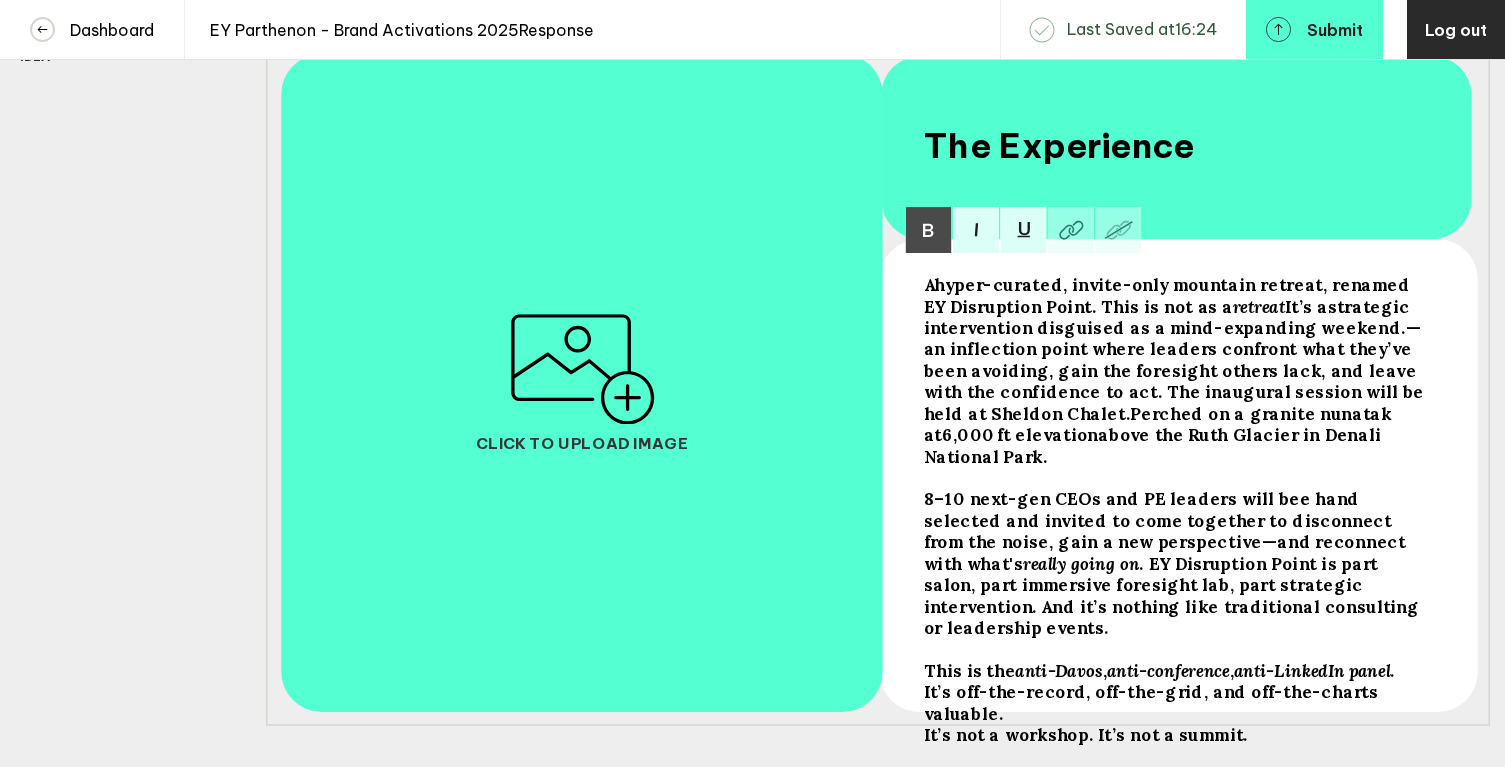 click on "retreat" at bounding box center (928, 284) 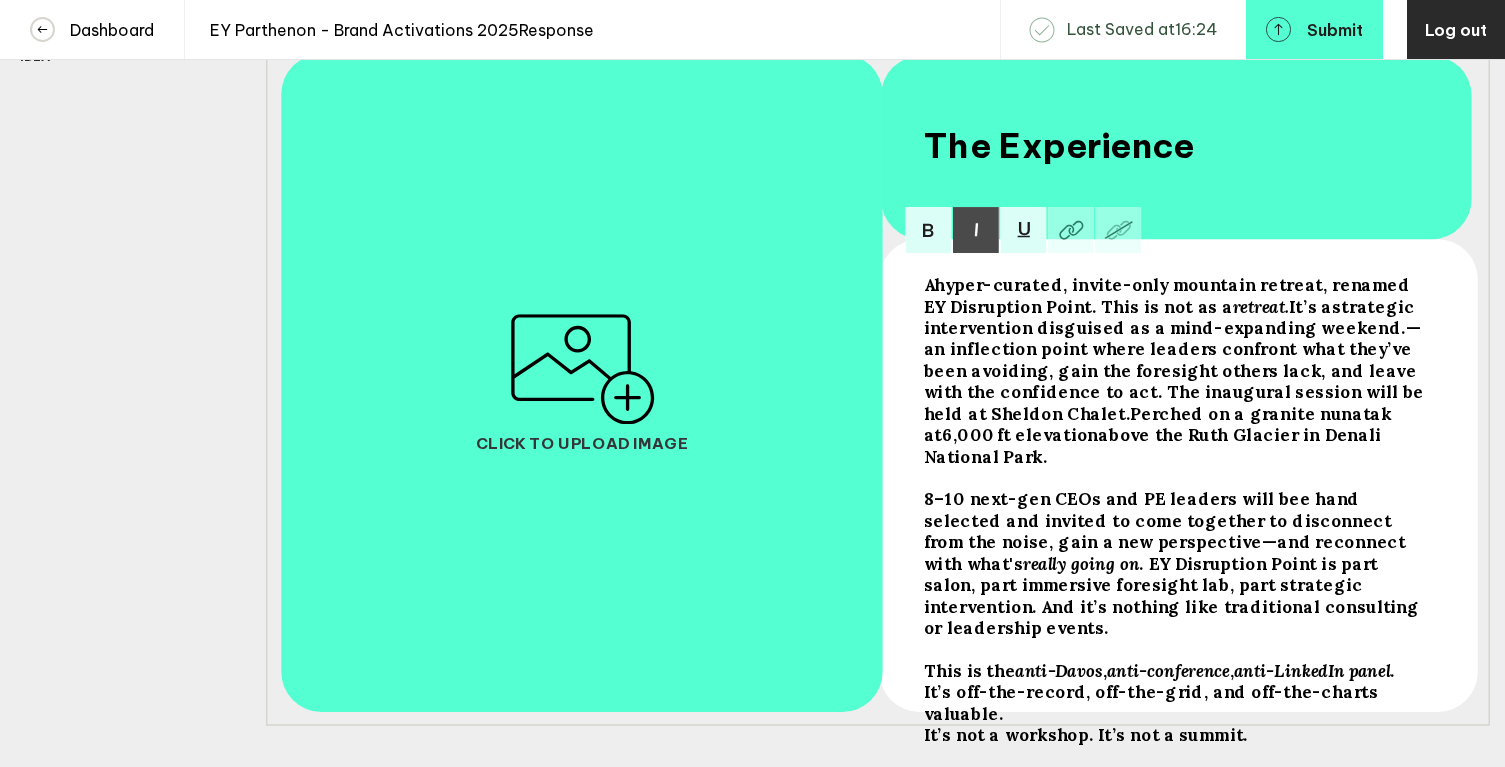 click on "— an inflection point where leaders confront what they’ve been avoiding, gain the foresight others lack, and leave with the confidence to act. The inaugural session will be h" at bounding box center (928, 284) 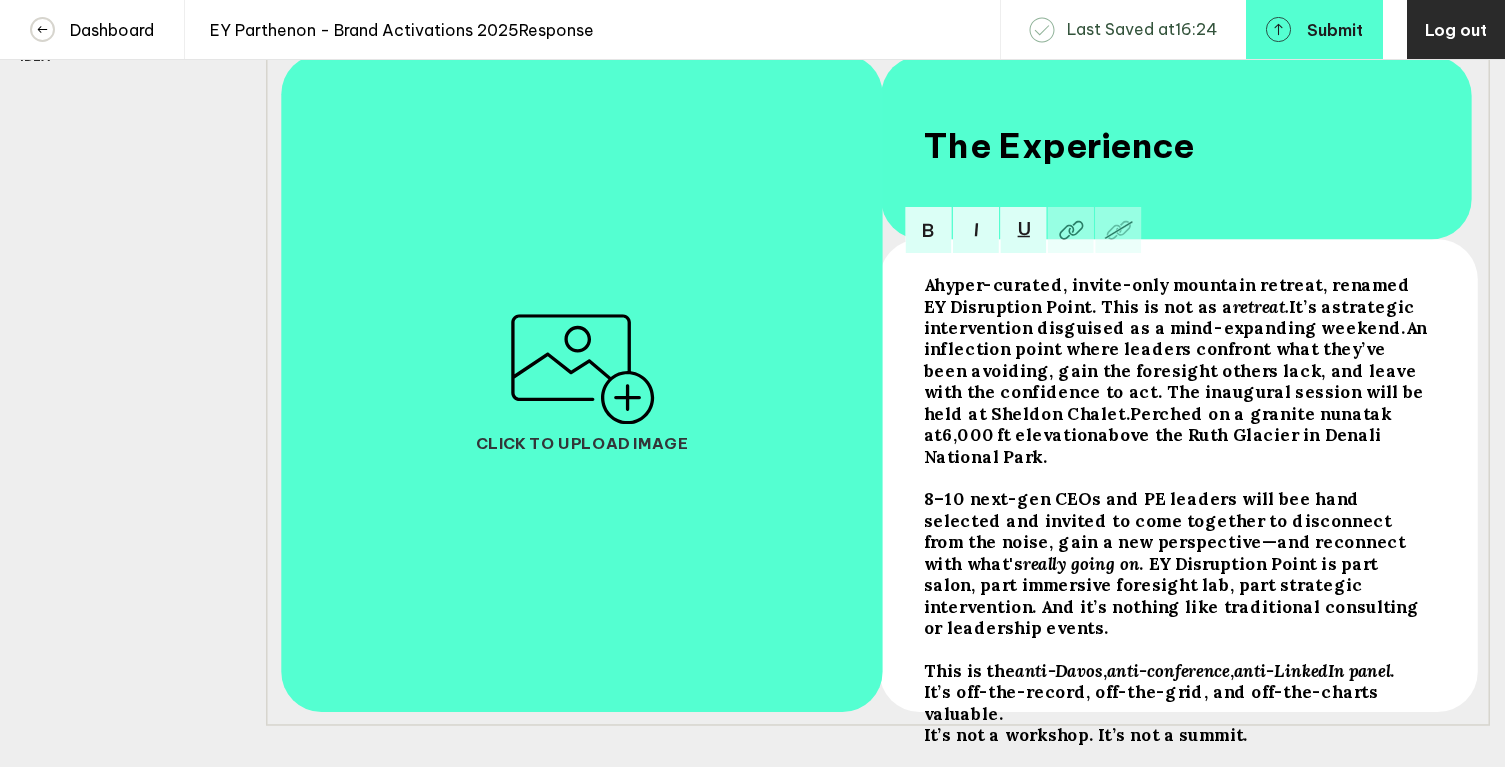 click on "An inflection point where leaders confront what they’ve been avoiding, gain the foresight others lack, and leave with the confidence to act. The inaugural session will be h" at bounding box center [928, 284] 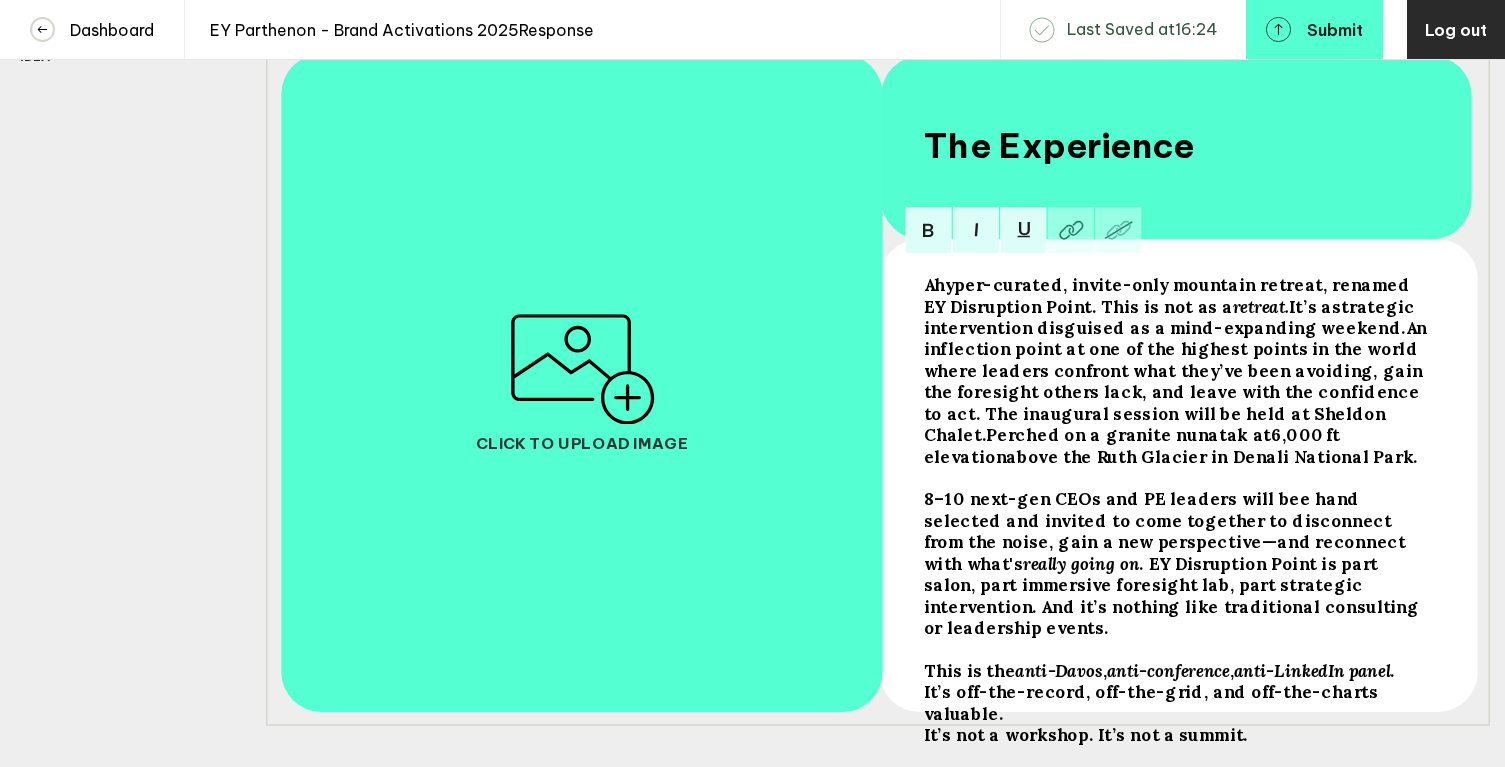 click on "An inflection point at one of the highest points in the world where leaders confront what they’ve been avoiding, gain the foresight others lack, and leave with the confidence to act. The inaugural session will be h" at bounding box center (928, 284) 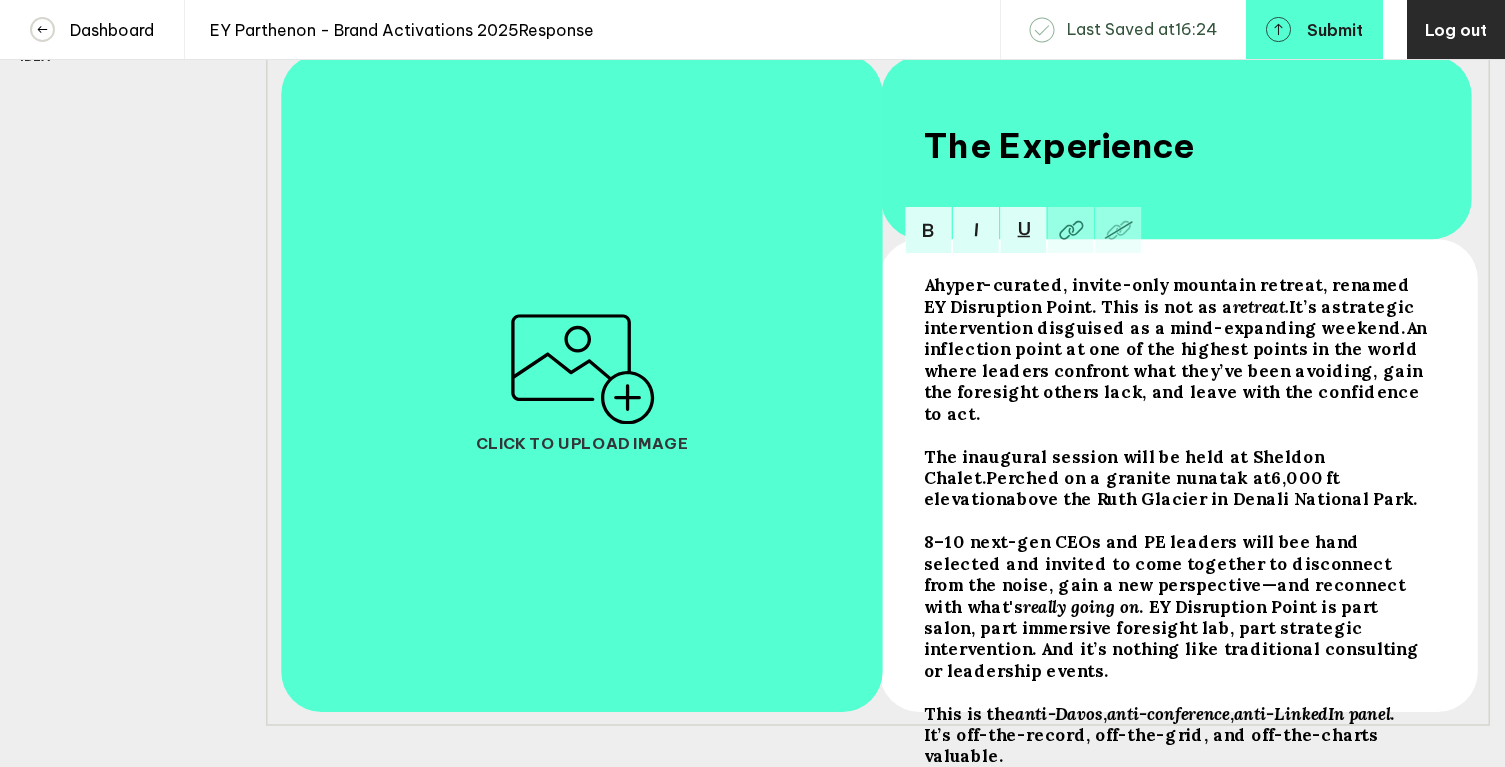 click on "The inaugural session will be h" at bounding box center [928, 284] 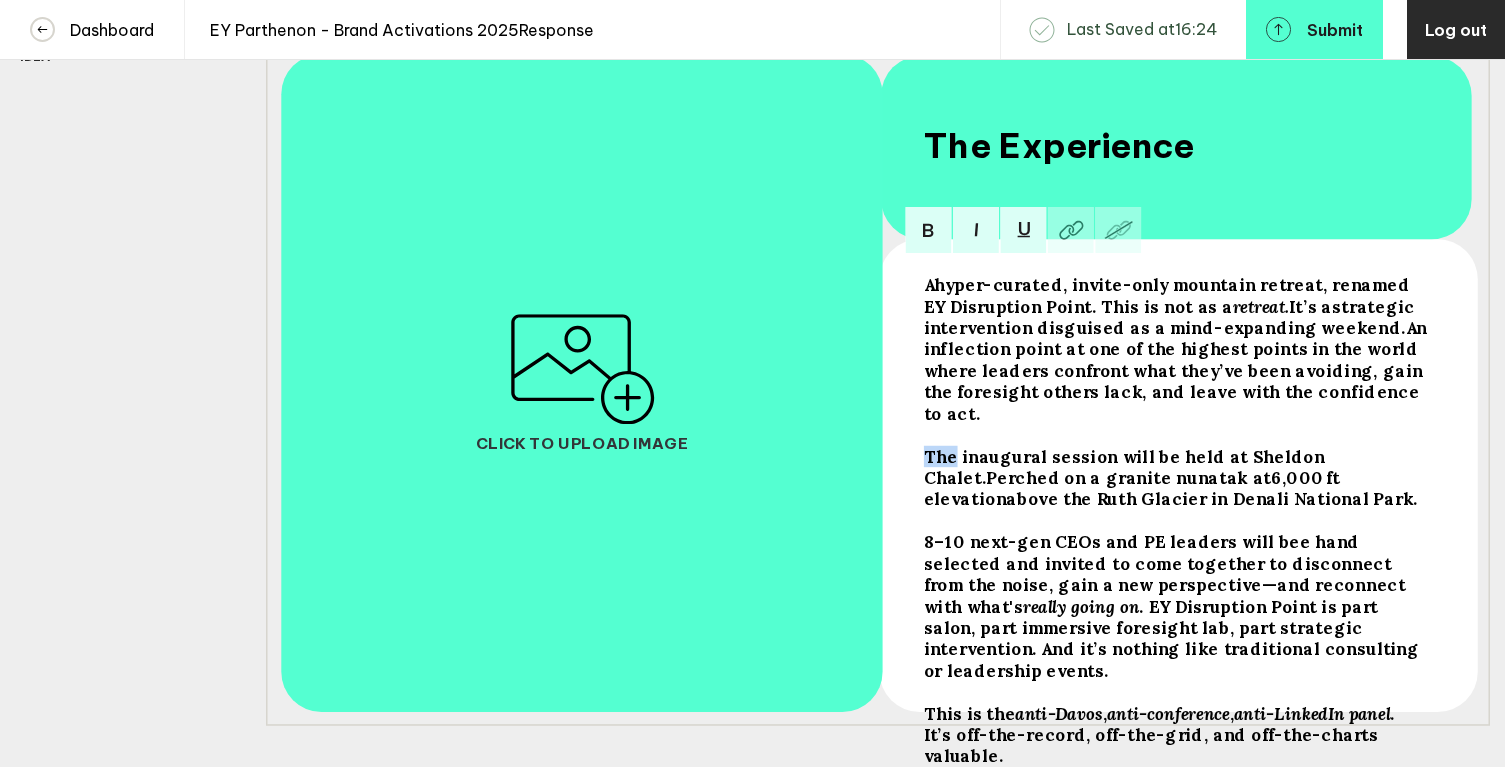 click on "The inaugural session will be h" at bounding box center [928, 284] 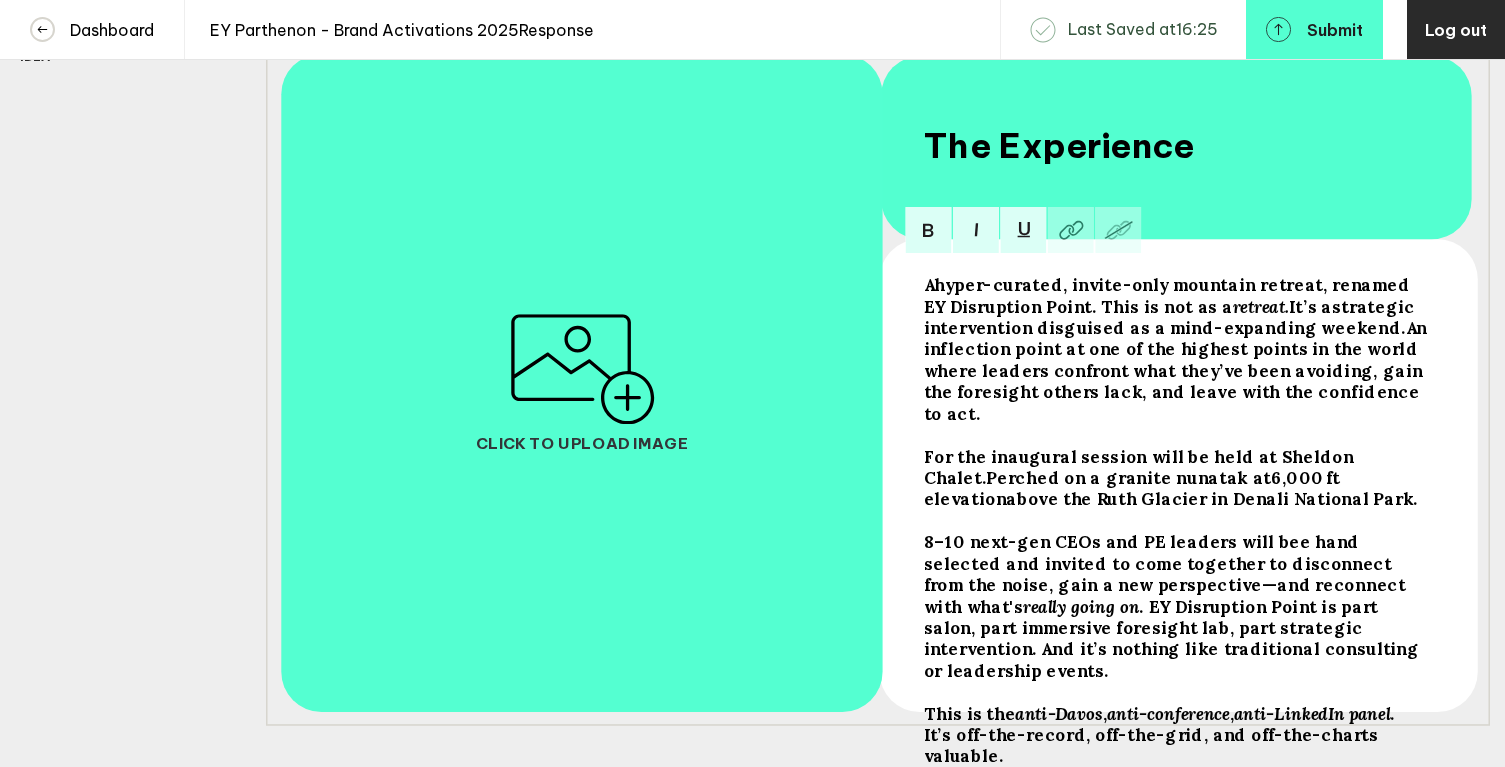 click on "A  hyper-curated, invite-only mountain retreat, renamed EY Disruption Point. This is n ot as a  retreat.  It’s a  strategic intervention disguised as a mind-expanding weekend.  An inflection point at one of the highest points in the world where leaders confront what they’ve been avoiding, gain the foresight others lack, and leave with the confidence to act." at bounding box center [1176, 349] 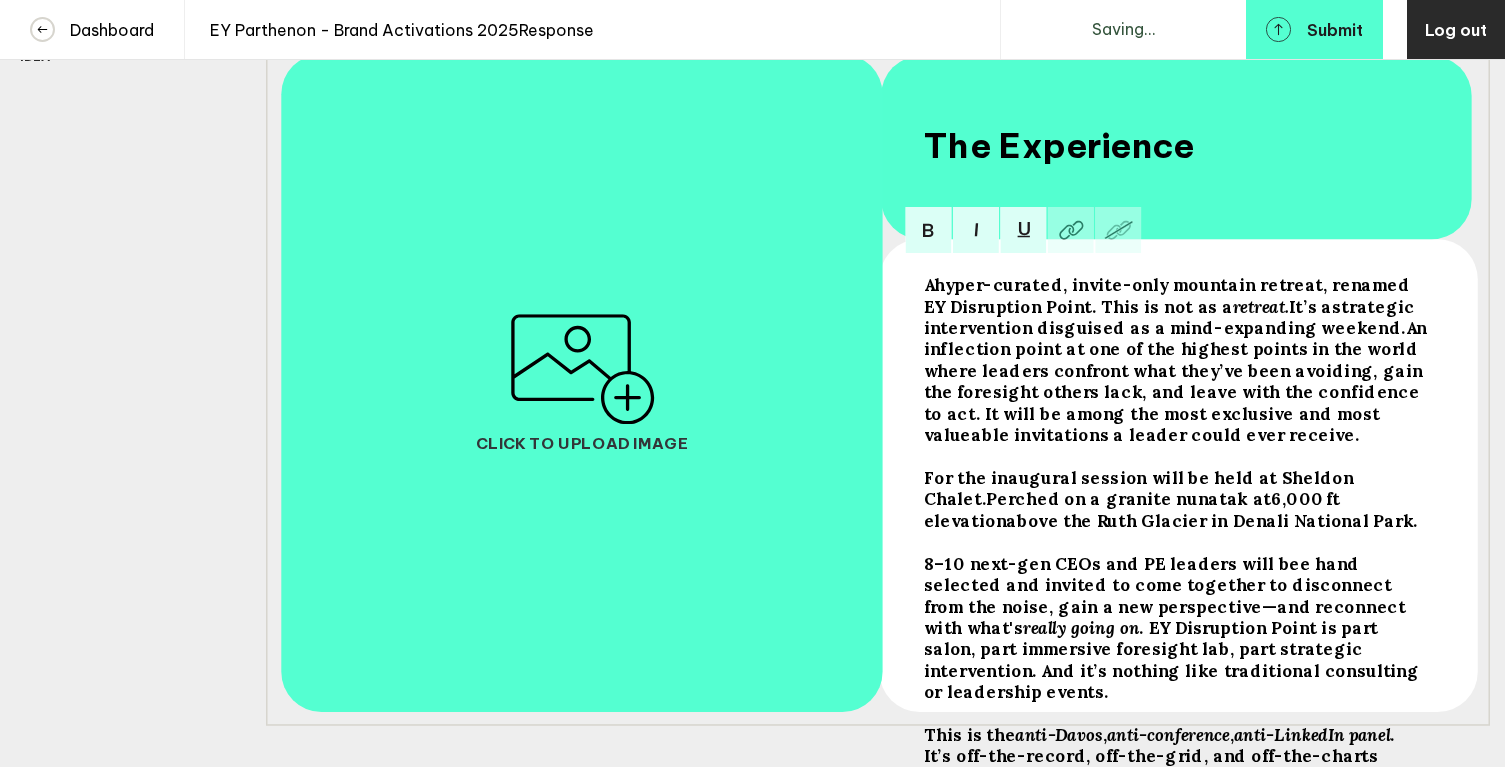 click on "An inflection point at one of the highest points in the world where leaders confront what they’ve been avoiding, gain the foresight others lack, and leave with the confidence to act. It will be among the most exclusive and most valueable invitations a leader could ever receive." at bounding box center [928, 284] 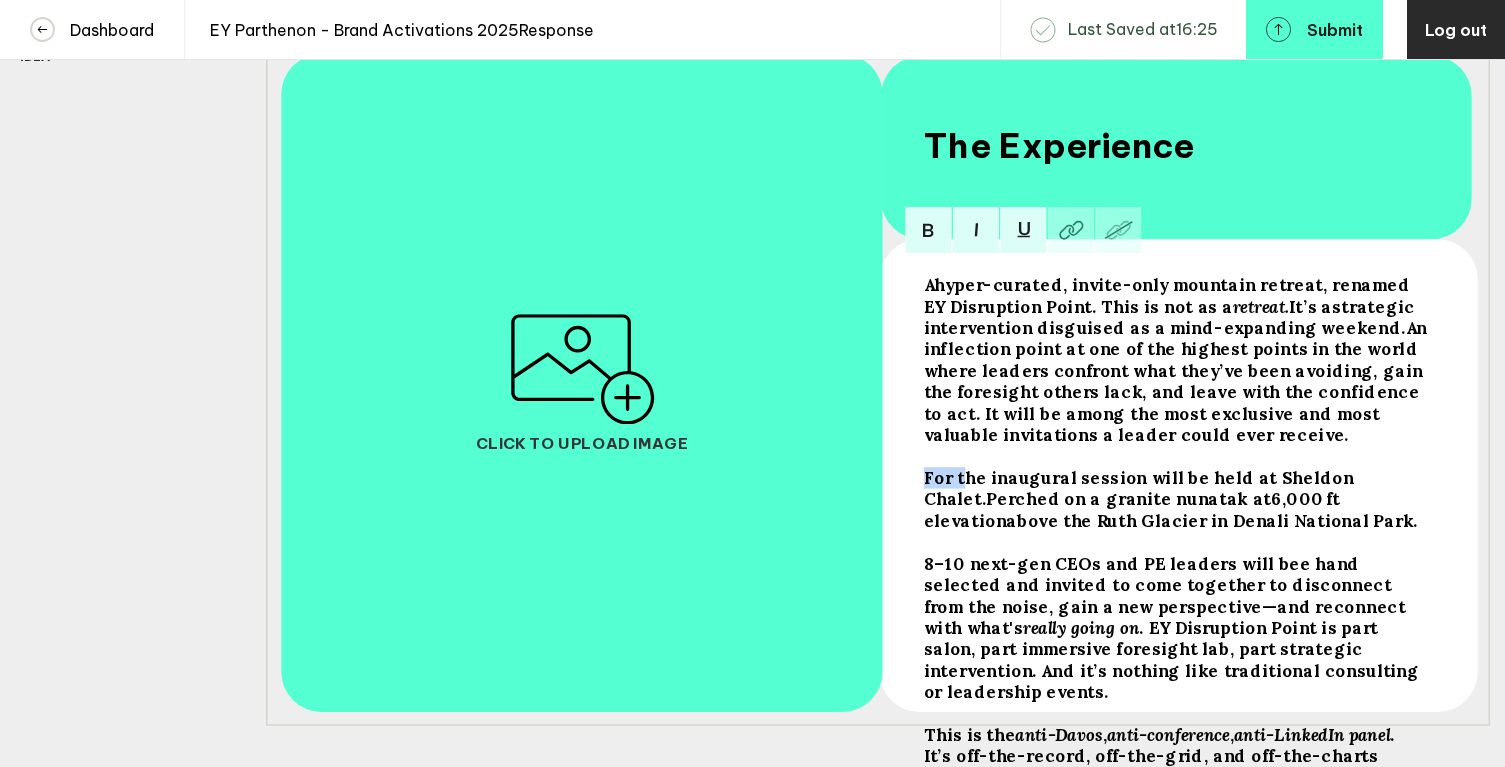 drag, startPoint x: 961, startPoint y: 491, endPoint x: 916, endPoint y: 492, distance: 45.01111 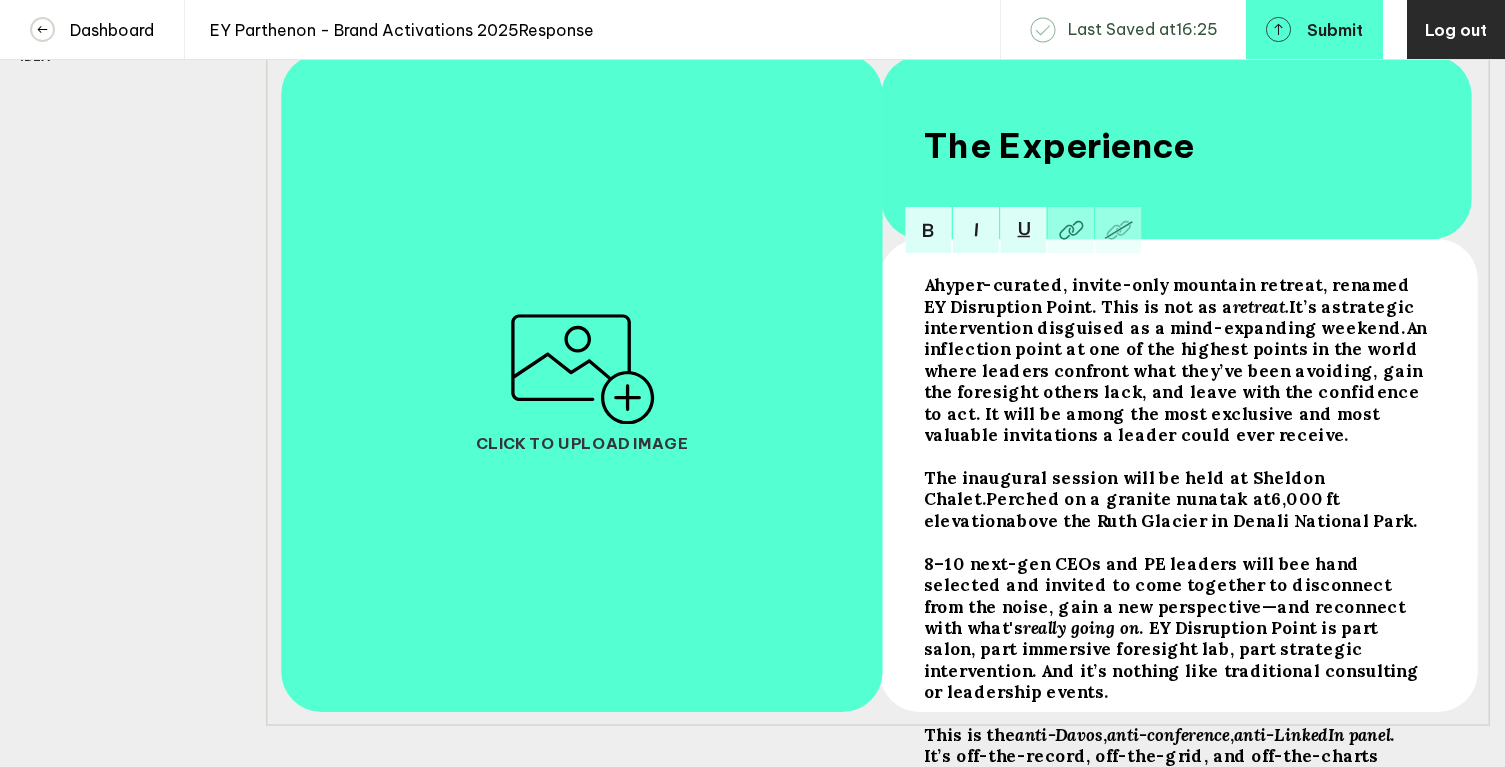 click on "8–10 next-gen CEOs and PE leaders will bee hand selected and invited to come together to disconnect from the noise, gain a new perspective—and reconnect with what's" at bounding box center (928, 284) 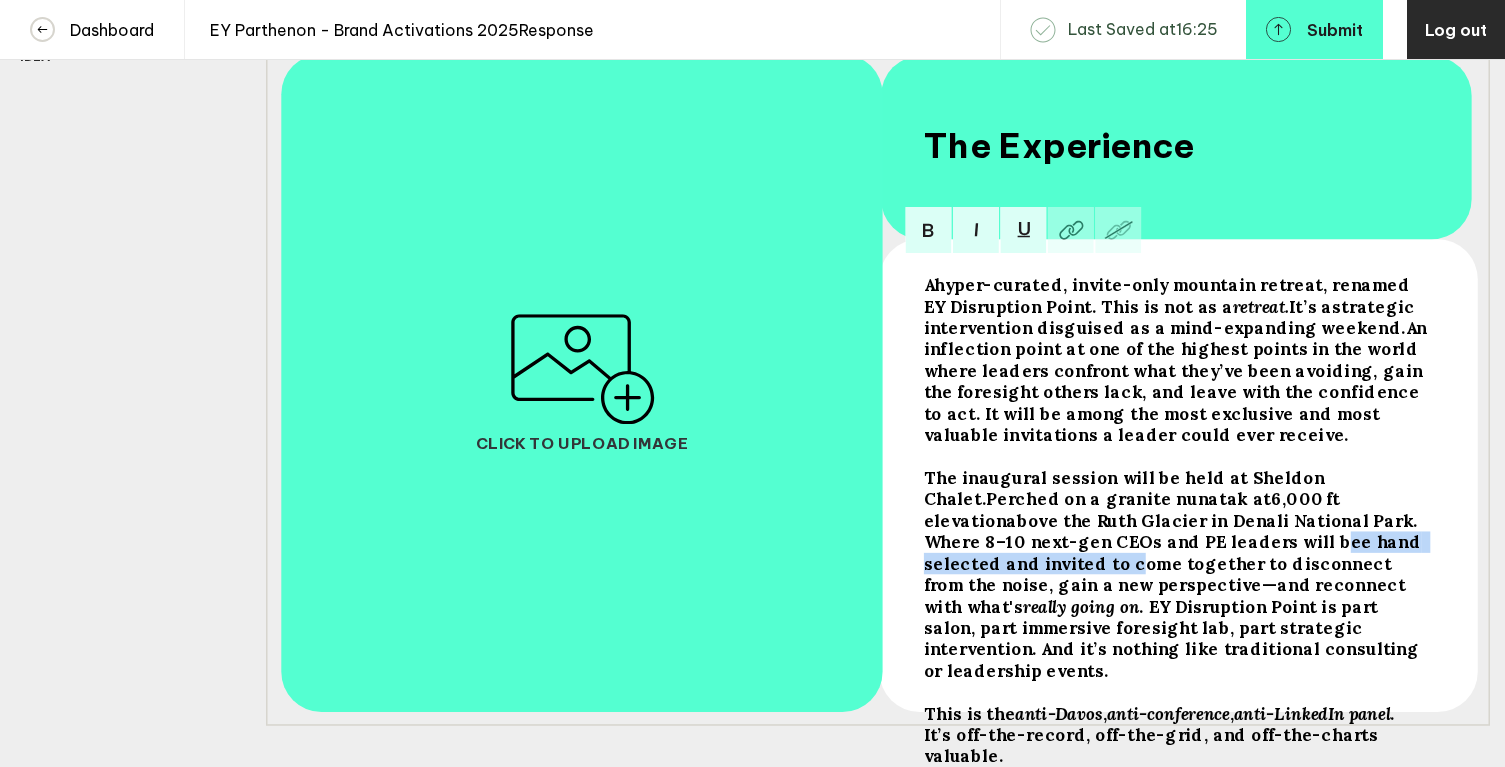 drag, startPoint x: 1080, startPoint y: 554, endPoint x: 1347, endPoint y: 554, distance: 267 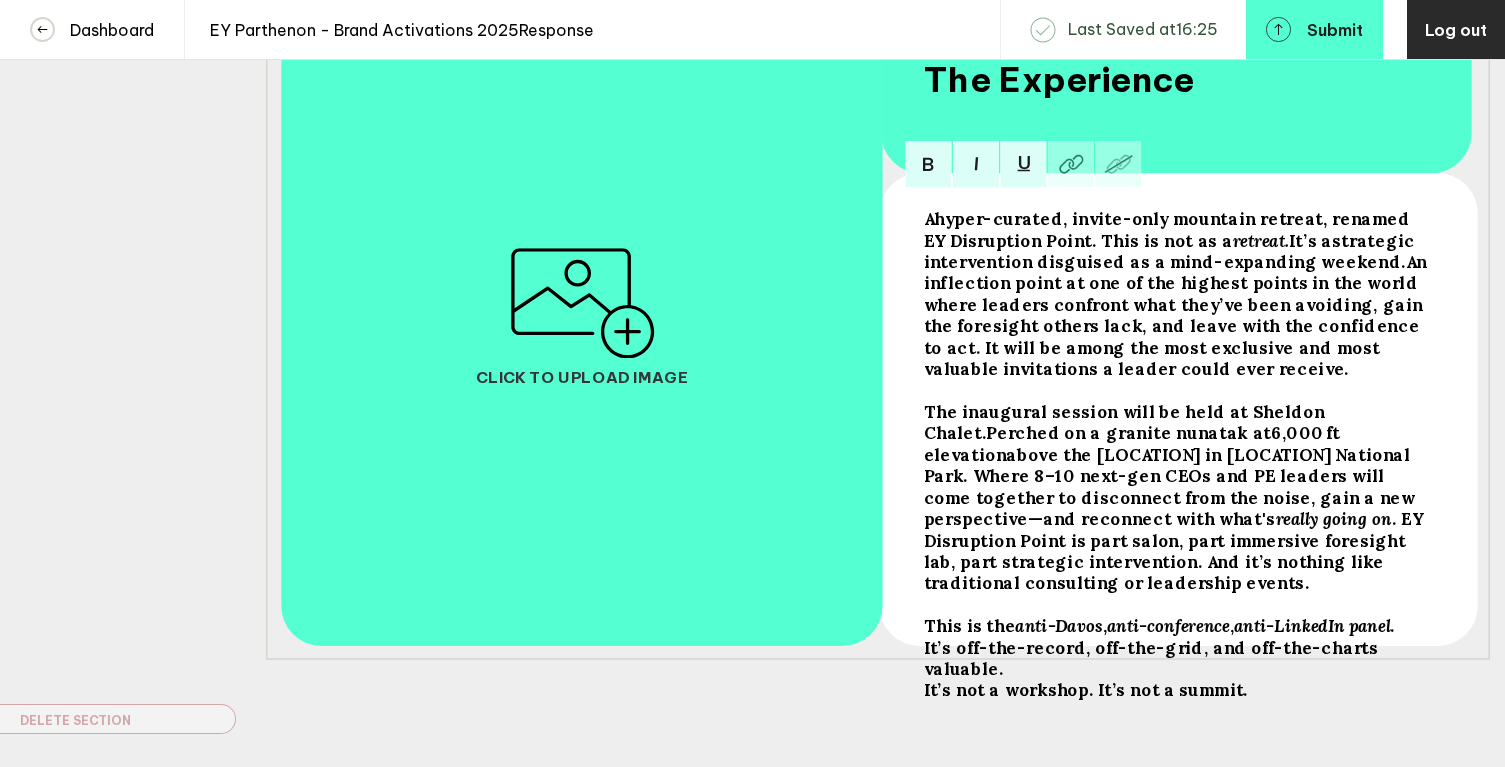 scroll, scrollTop: 426, scrollLeft: 0, axis: vertical 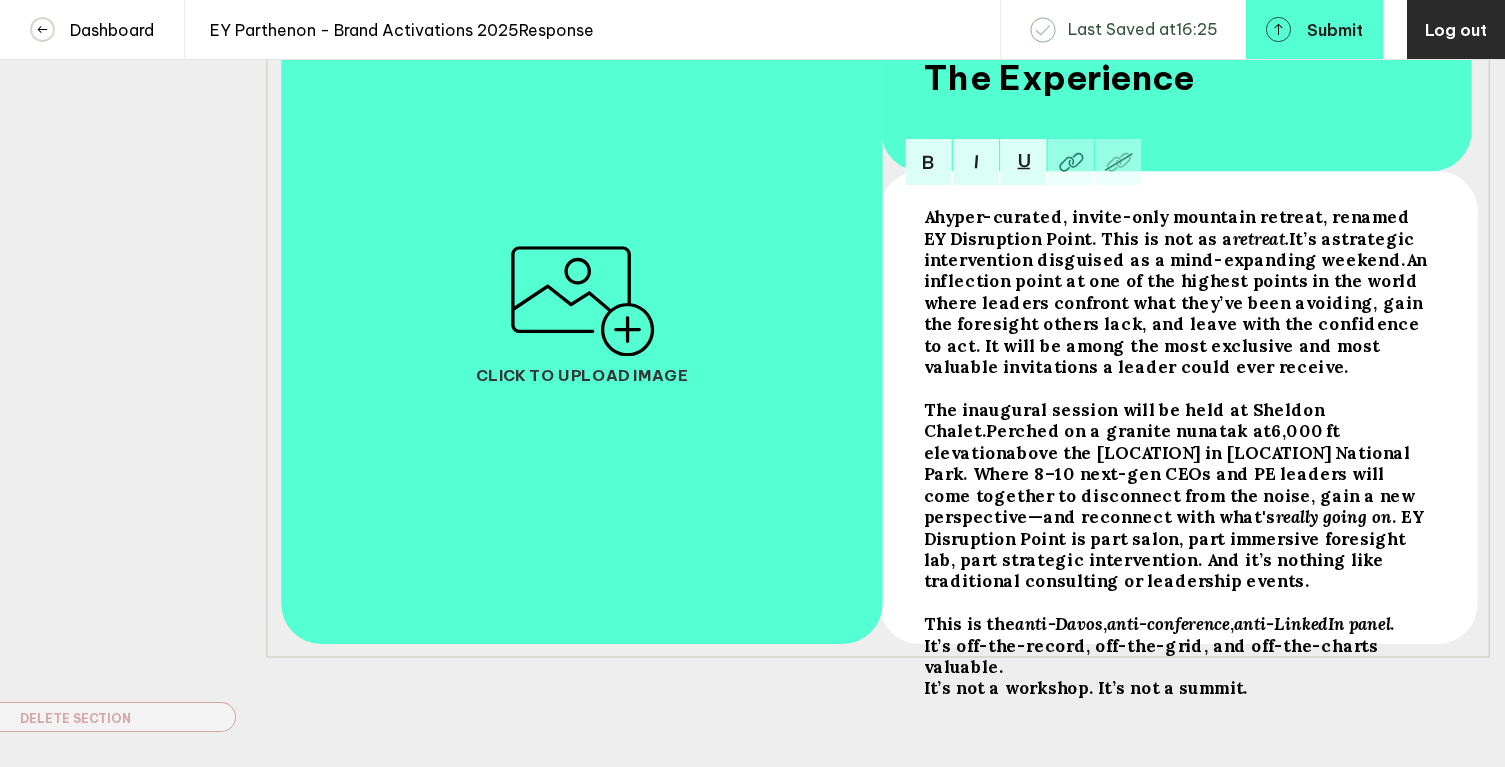 drag, startPoint x: 1256, startPoint y: 657, endPoint x: 917, endPoint y: 654, distance: 339.01328 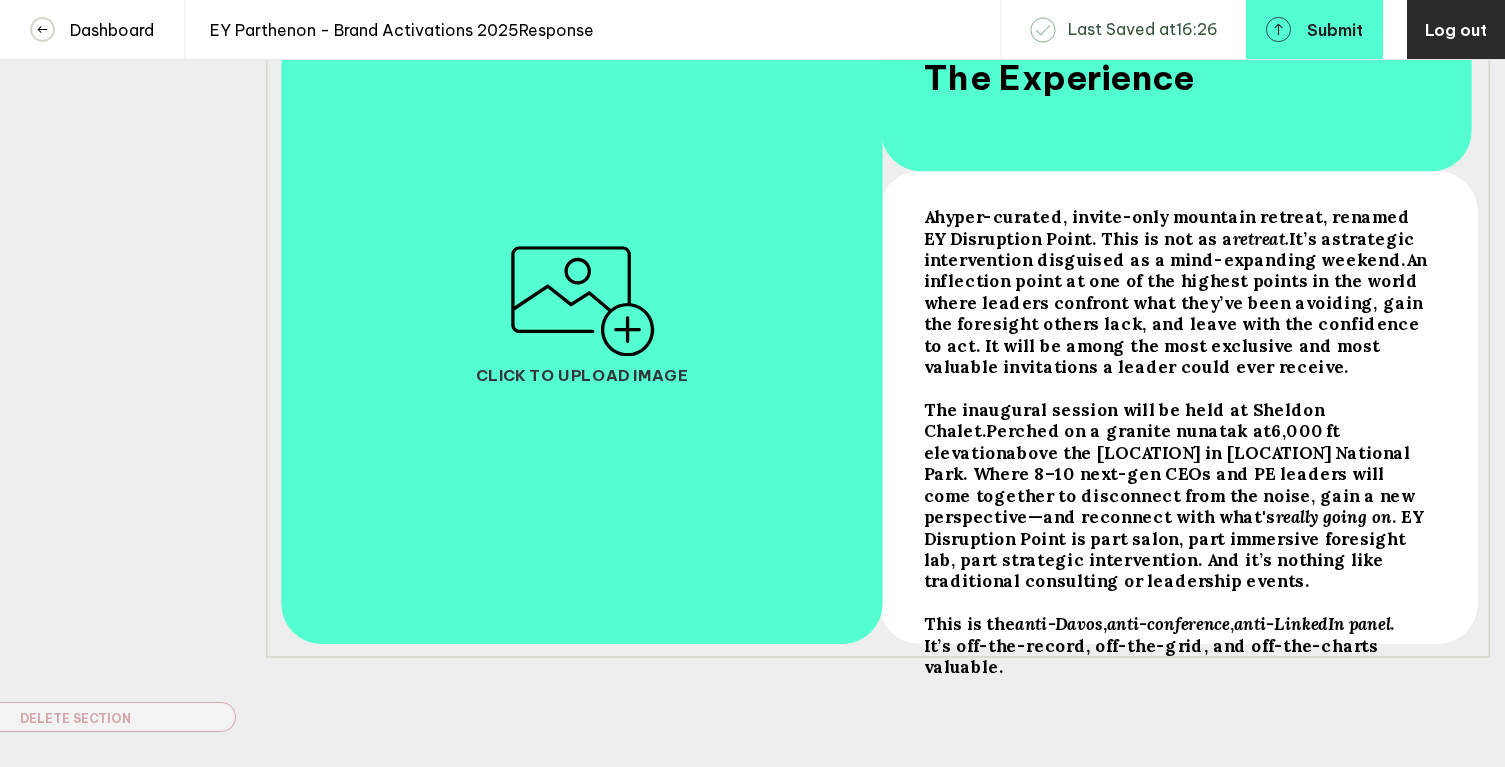 click on "This is the  anti-Davos ,  anti-conference ,  anti-LinkedIn panel .
It’s off-the-record, off-the-grid, and off-the-charts valuable." at bounding box center [1176, 291] 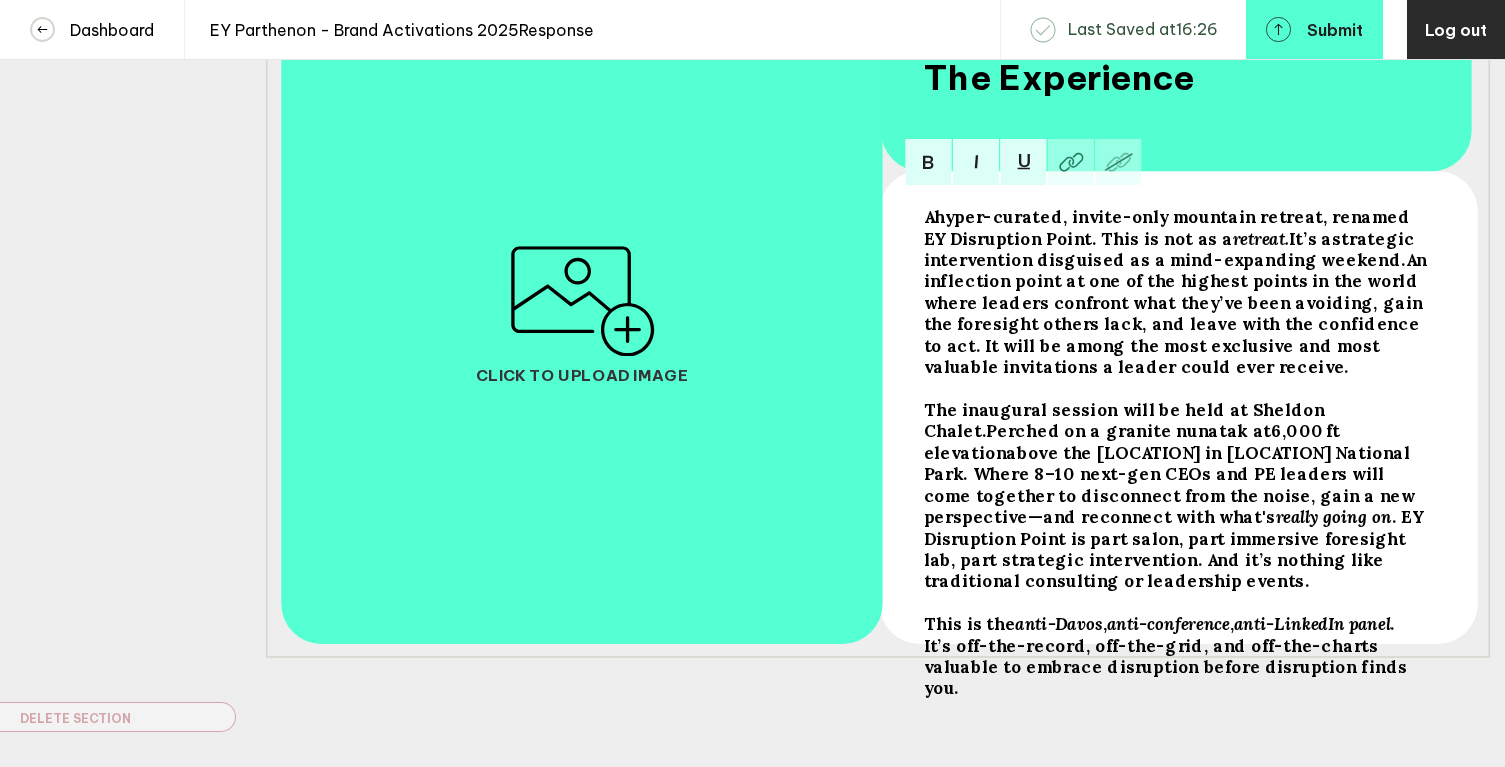click on ".
It’s off-the-record, off-the-grid, and off-the-charts valuable to embrace disruption before disruption finds you." at bounding box center [928, 216] 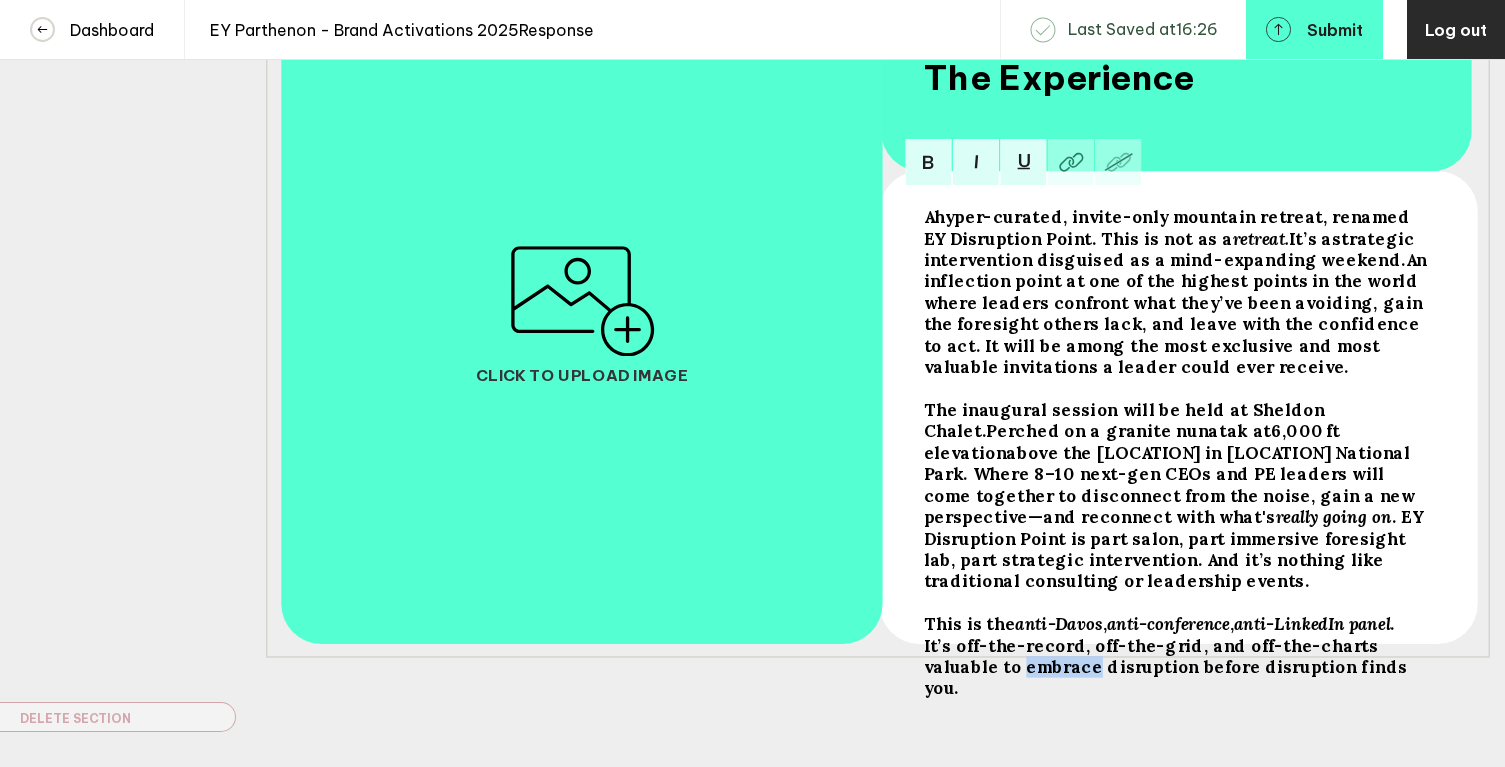 click on ".
It’s off-the-record, off-the-grid, and off-the-charts valuable to embrace disruption before disruption finds you." at bounding box center [928, 216] 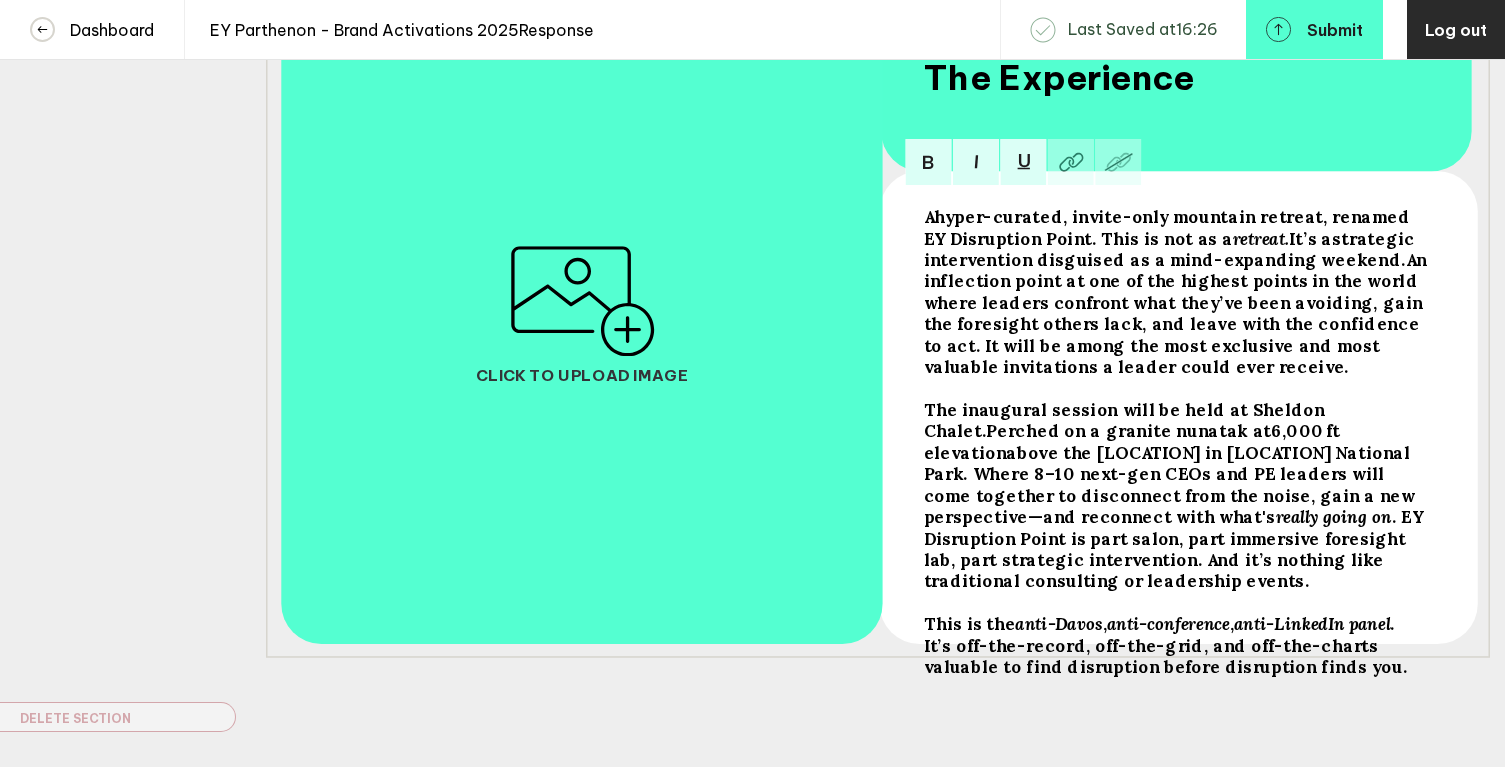 click on "This is the  anti-Davos ,  anti-conference ,  anti-LinkedIn panel .
It’s off-the-record, off-the-grid, and off-the-charts valuable to find disruption before disruption finds you." at bounding box center (1176, 291) 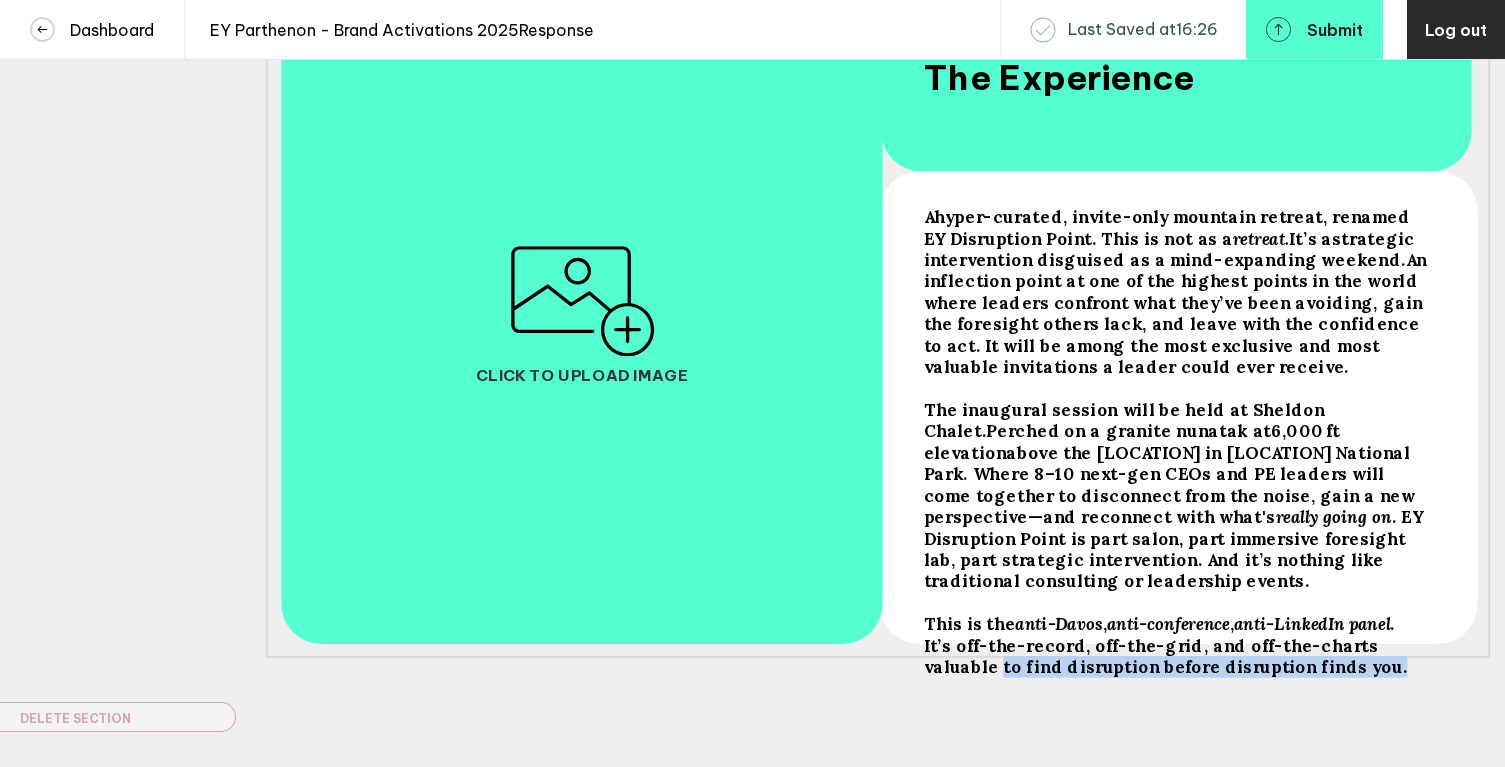 drag, startPoint x: 1412, startPoint y: 635, endPoint x: 1424, endPoint y: 658, distance: 25.942244 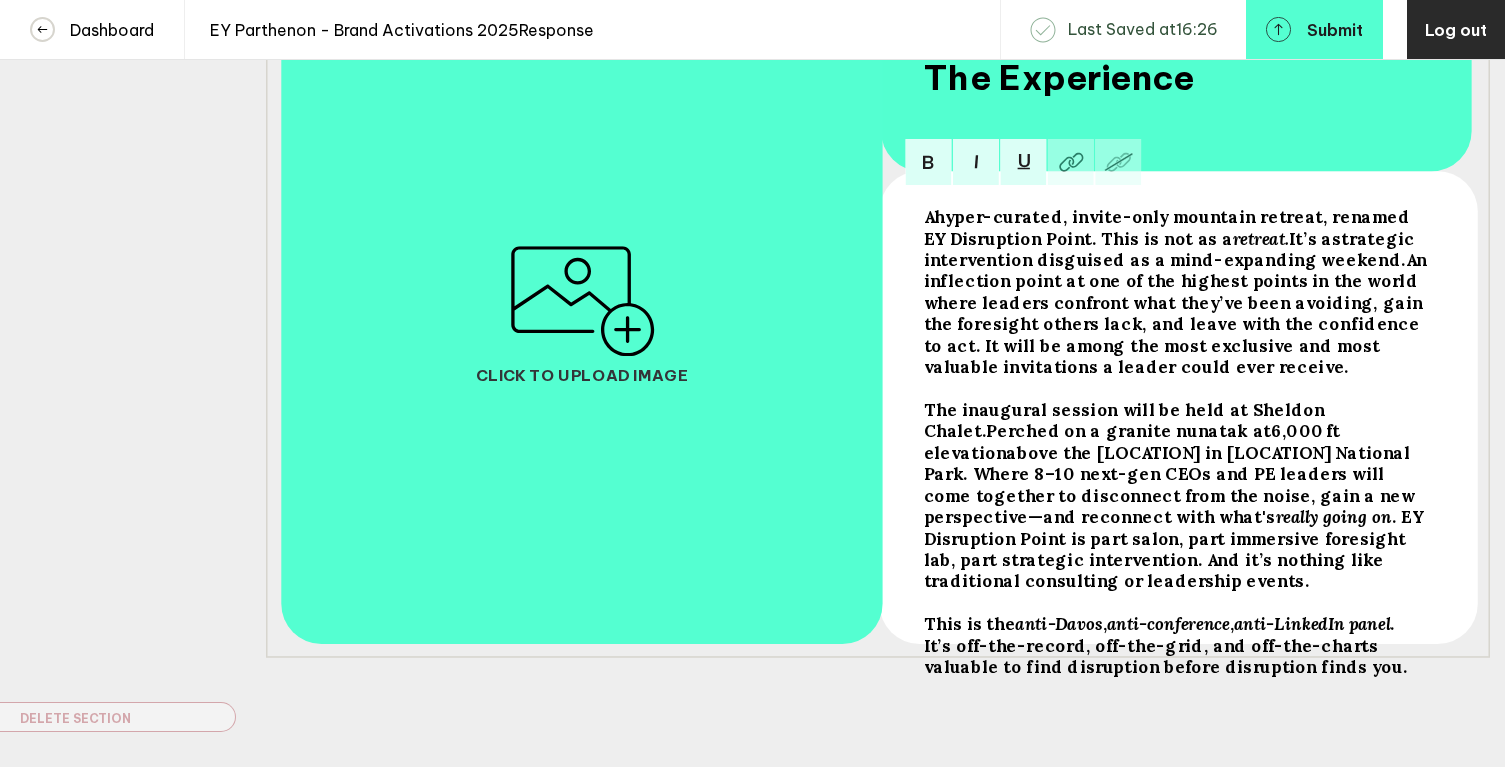 click on ".
It’s off-the-record, off-the-grid, and off-the-charts valuable to find disruption before disruption finds you." at bounding box center [928, 216] 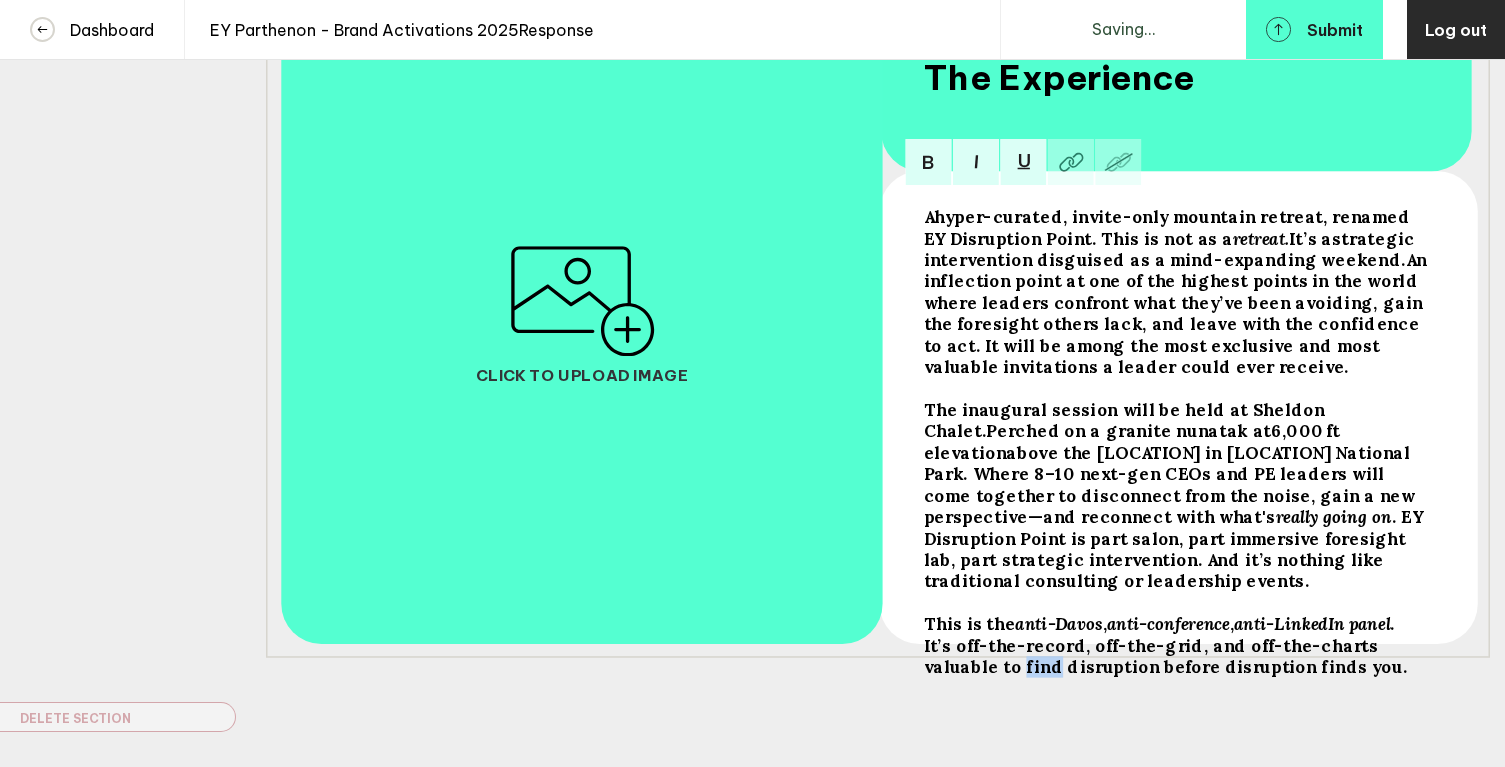 click on ".
It’s off-the-record, off-the-grid, and off-the-charts valuable to find disruption before disruption finds you." at bounding box center (928, 216) 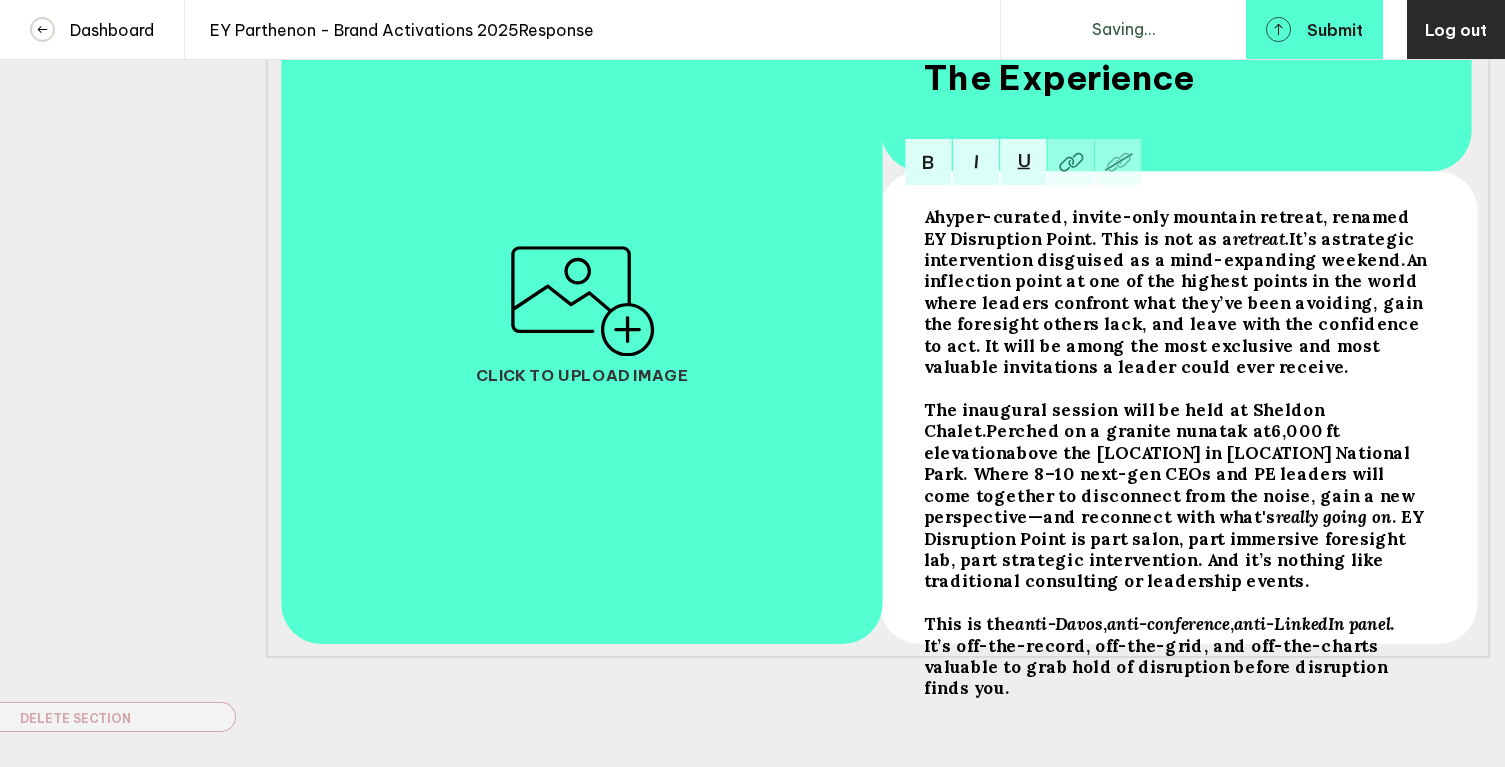 click on ".
It’s off-the-record, off-the-grid, and off-the-charts valuable to grab hold of disruption before disruption finds you." at bounding box center (928, 216) 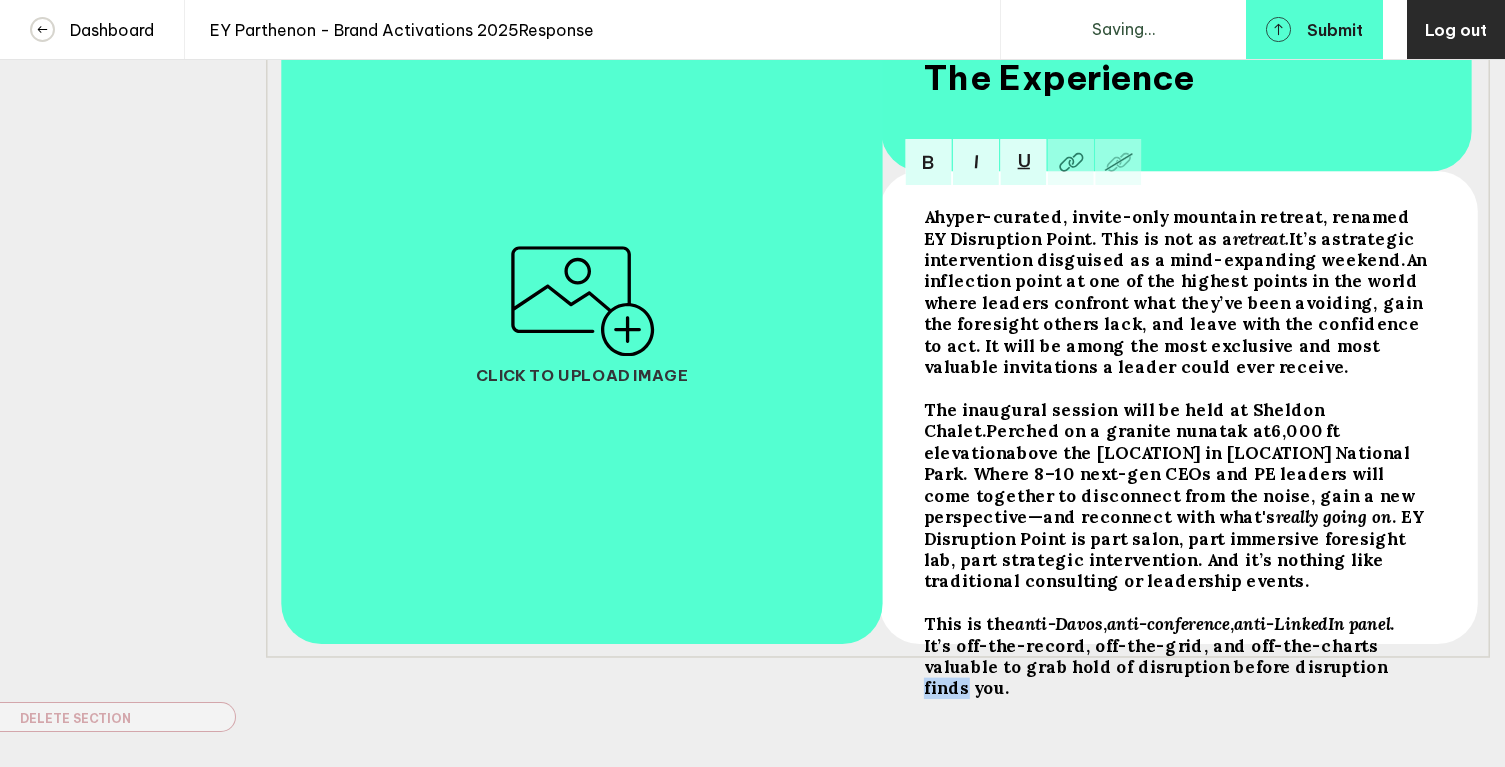 click on ".
It’s off-the-record, off-the-grid, and off-the-charts valuable to grab hold of disruption before disruption finds you." at bounding box center [928, 216] 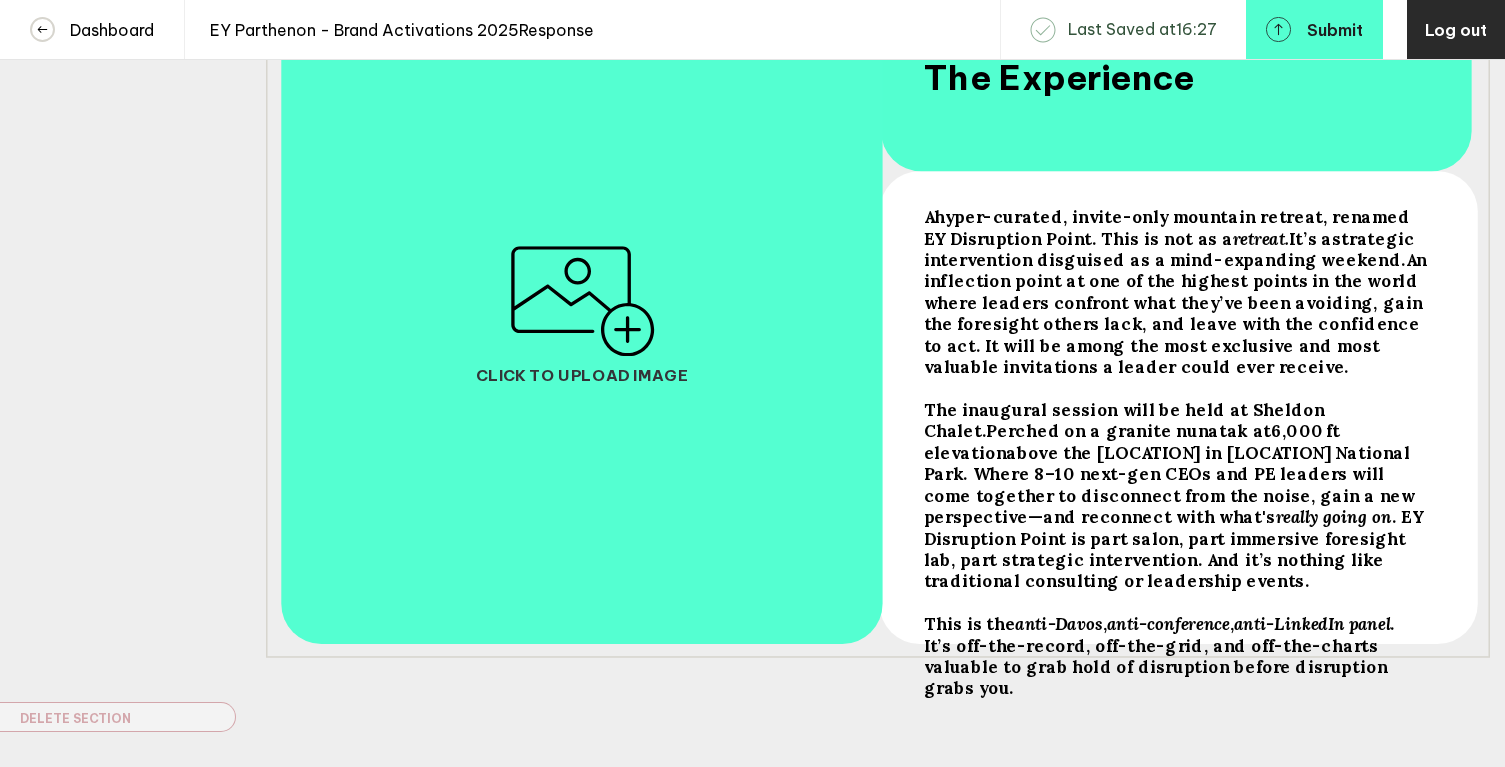 click on "Perched on a granite nunatak at" at bounding box center [928, 216] 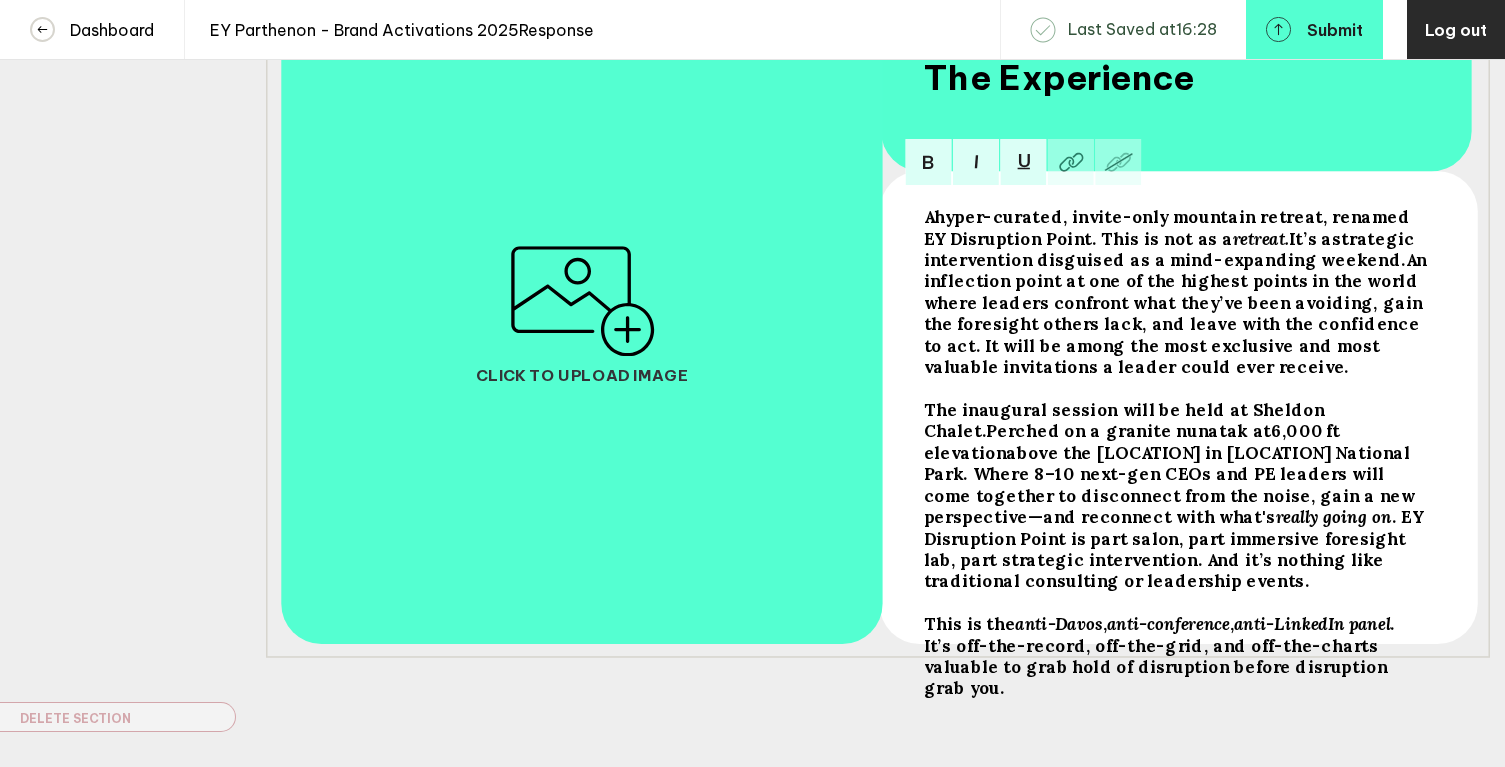 click on "Perched on a granite nunatak at" at bounding box center (928, 216) 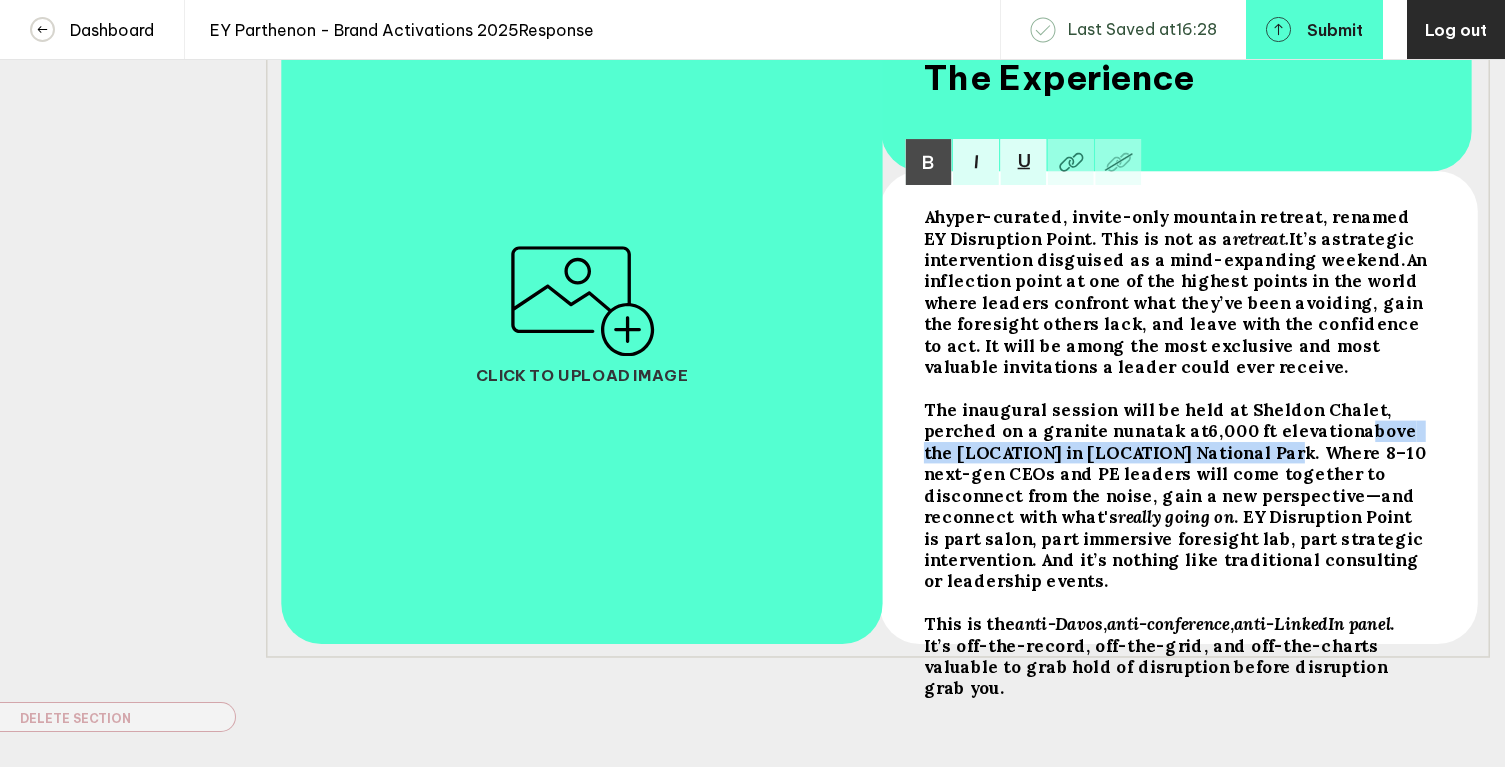 drag, startPoint x: 1262, startPoint y: 446, endPoint x: 1171, endPoint y: 466, distance: 93.17188 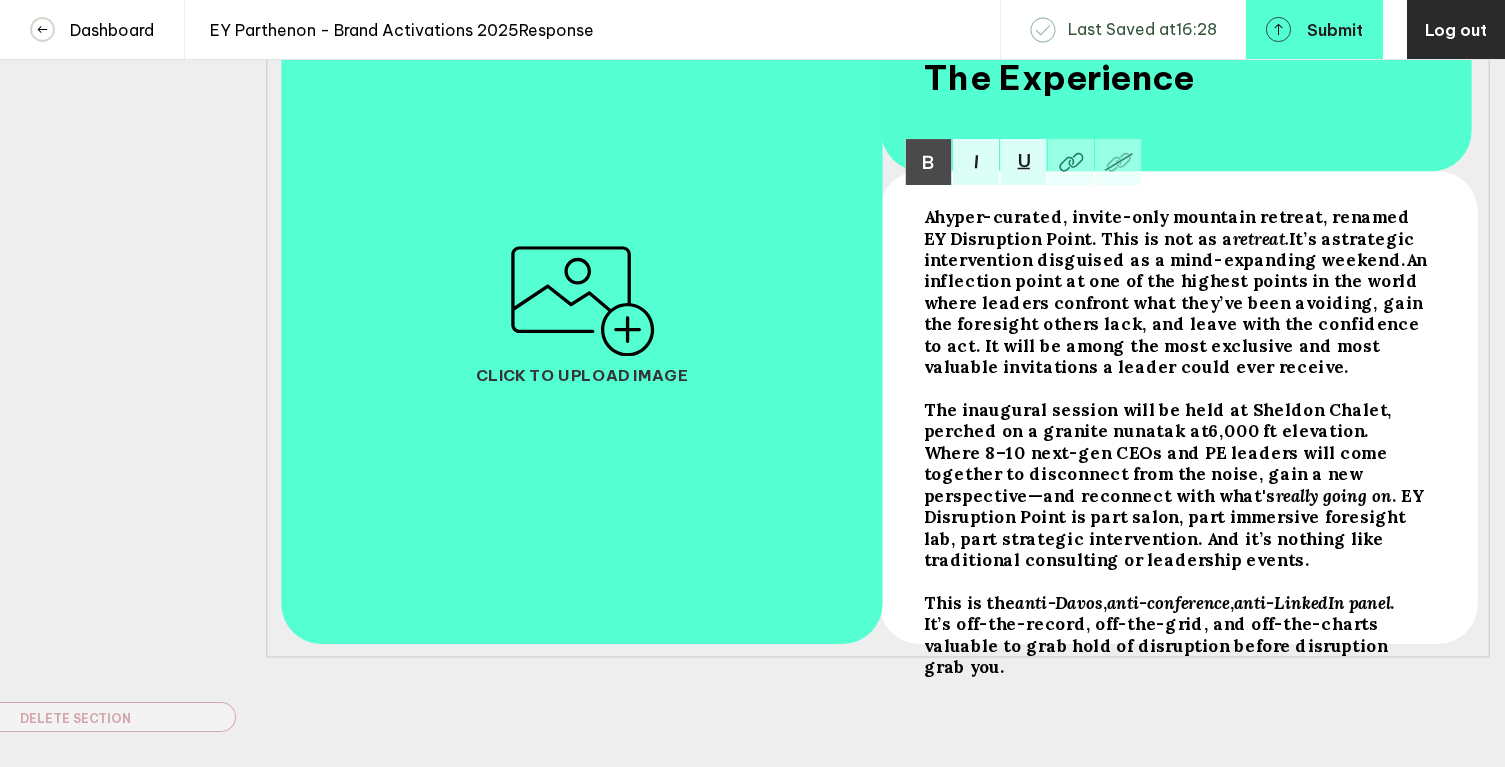 click on ". EY Disruption Point is part salon, part immersive foresight lab, part strategic intervention. And it’s nothing like traditional consulting or leadership events." at bounding box center [928, 216] 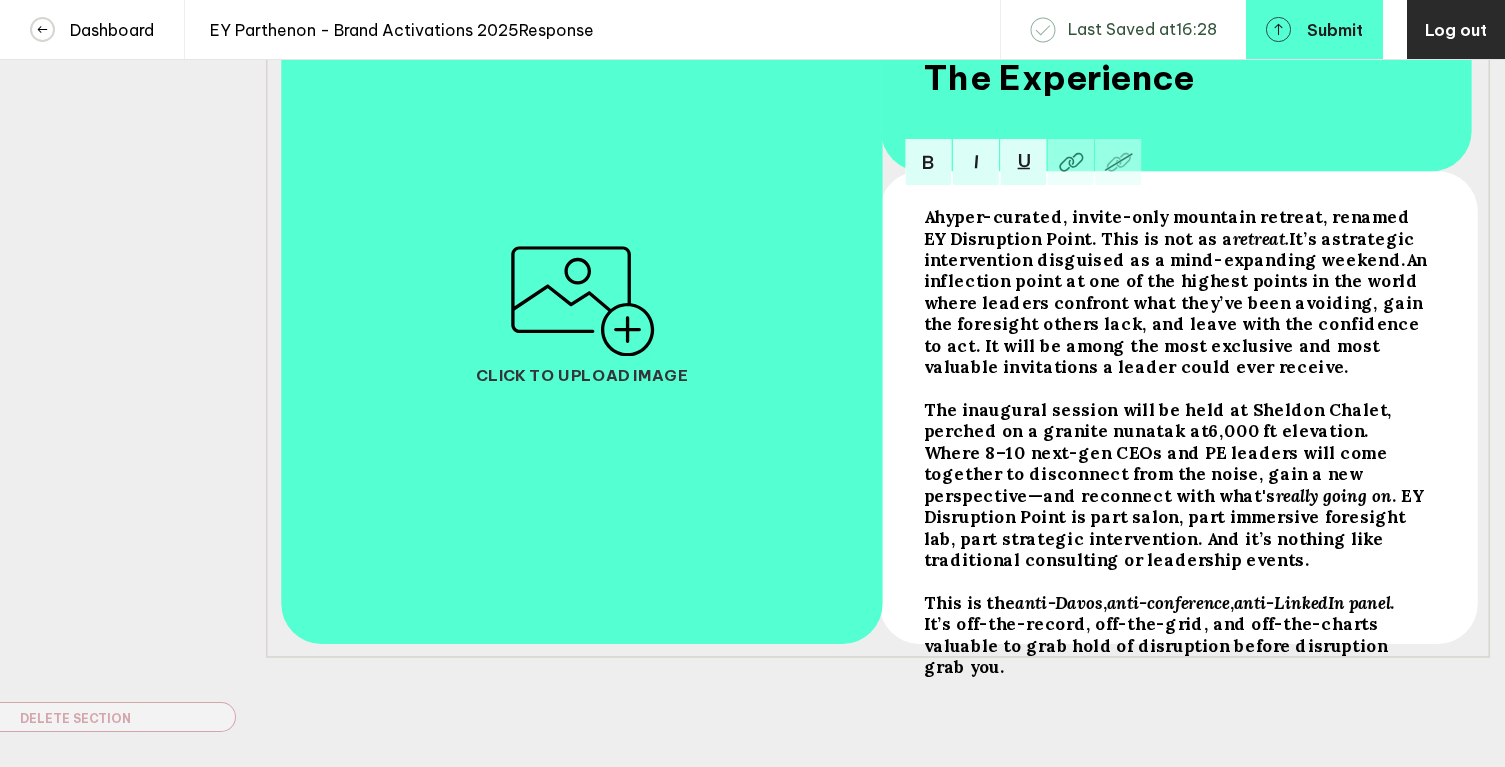 scroll, scrollTop: 448, scrollLeft: 0, axis: vertical 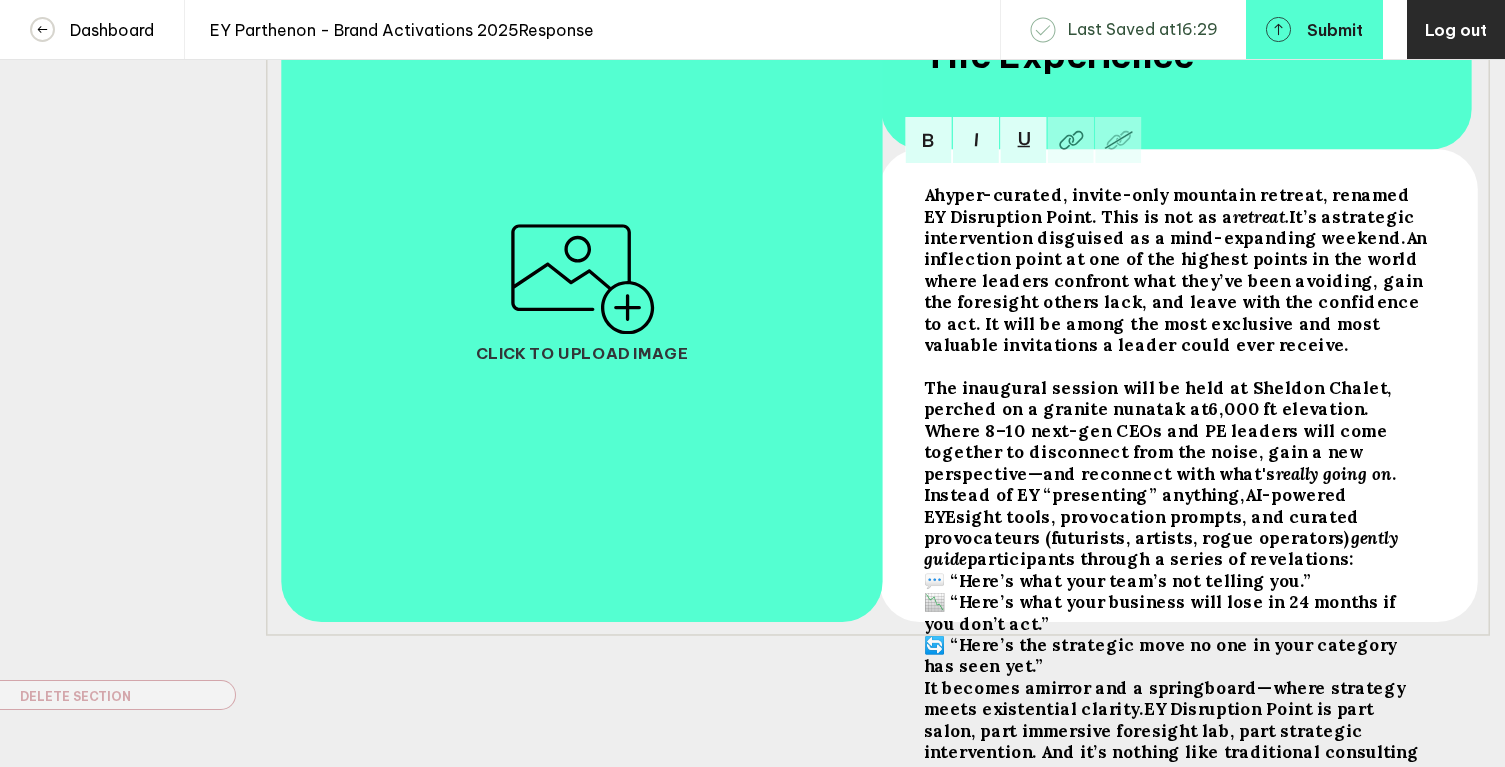click on ". Instead of EY “presenting” anything," at bounding box center (928, 194) 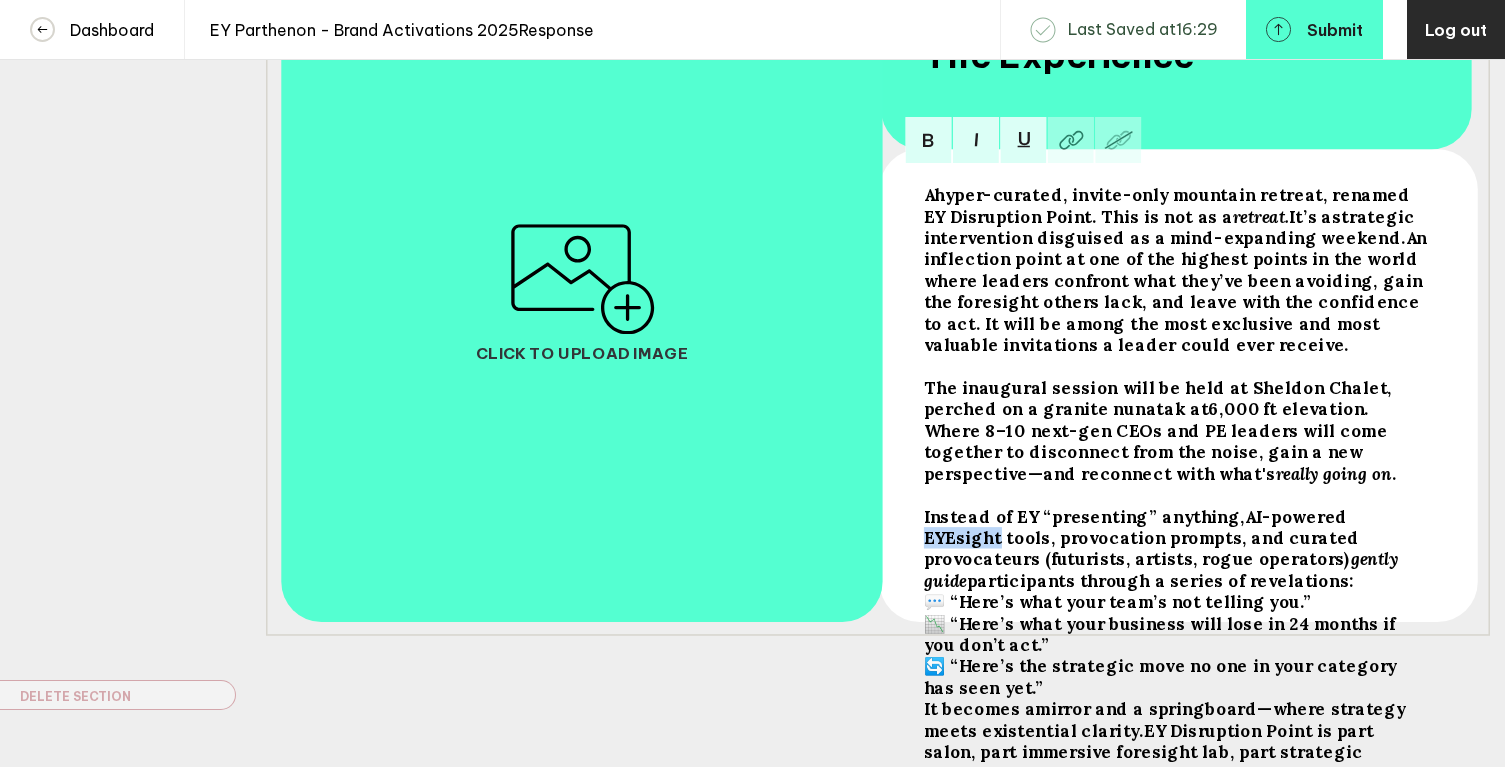 drag, startPoint x: 1321, startPoint y: 526, endPoint x: 1394, endPoint y: 524, distance: 73.02739 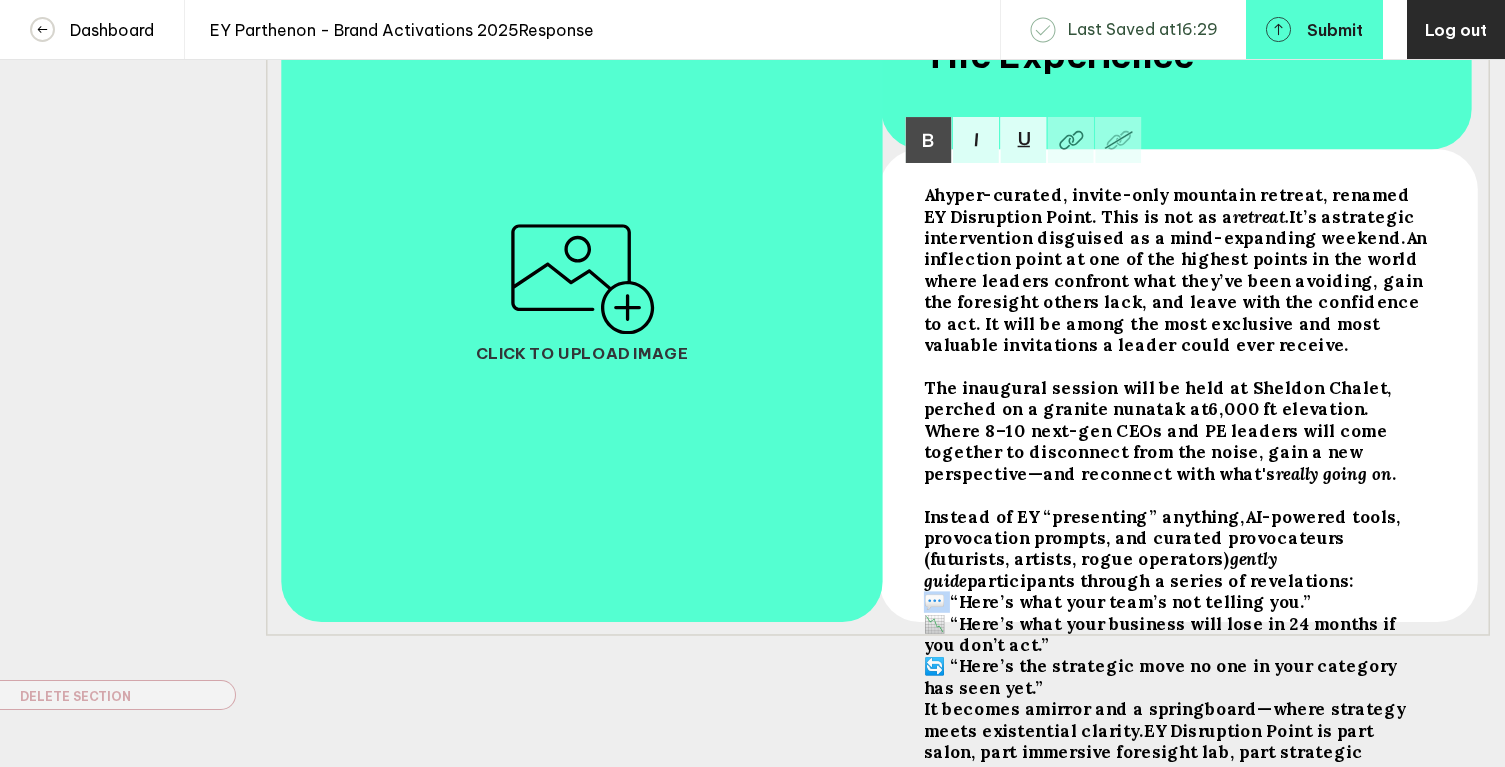 drag, startPoint x: 946, startPoint y: 615, endPoint x: 925, endPoint y: 616, distance: 21.023796 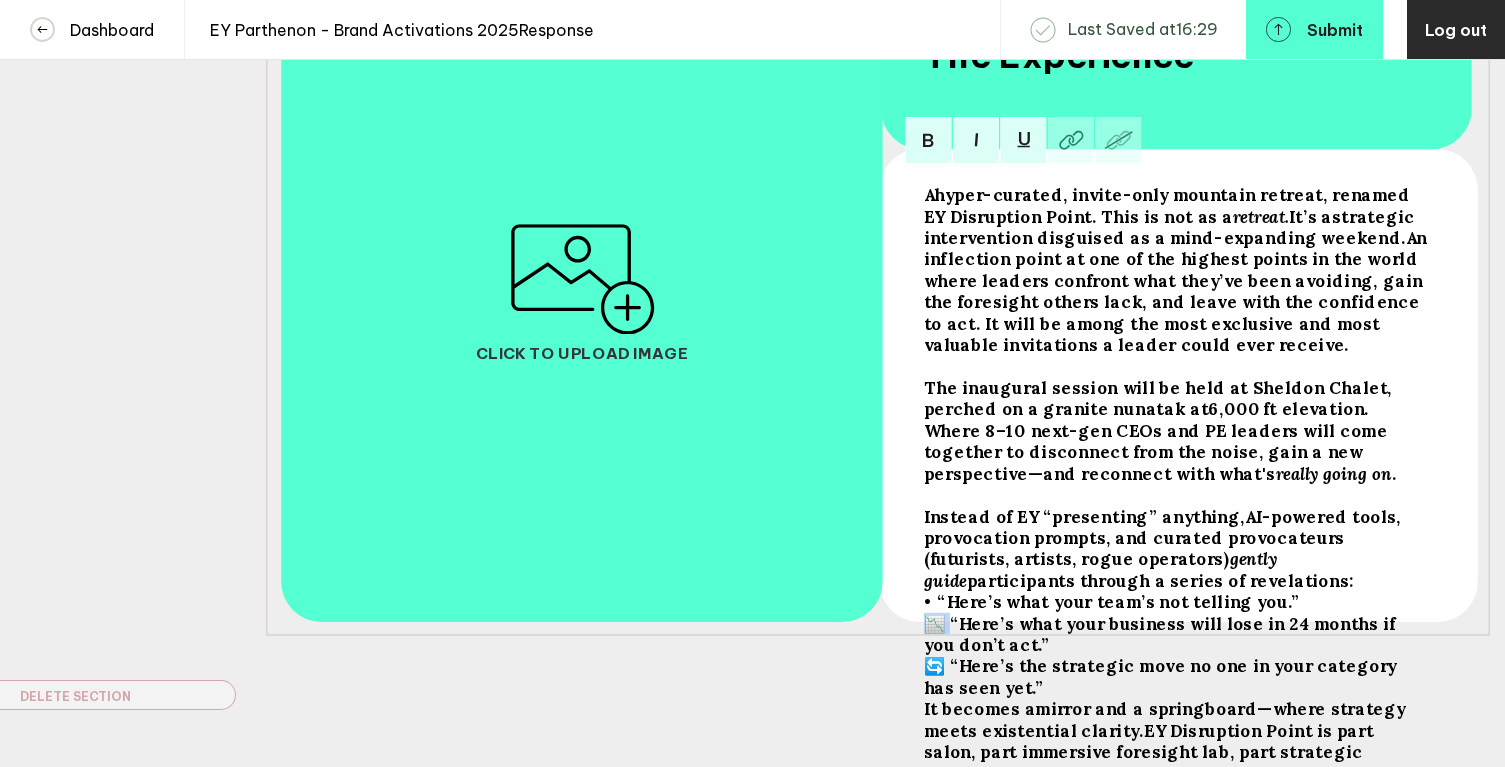 drag, startPoint x: 944, startPoint y: 634, endPoint x: 921, endPoint y: 629, distance: 23.537205 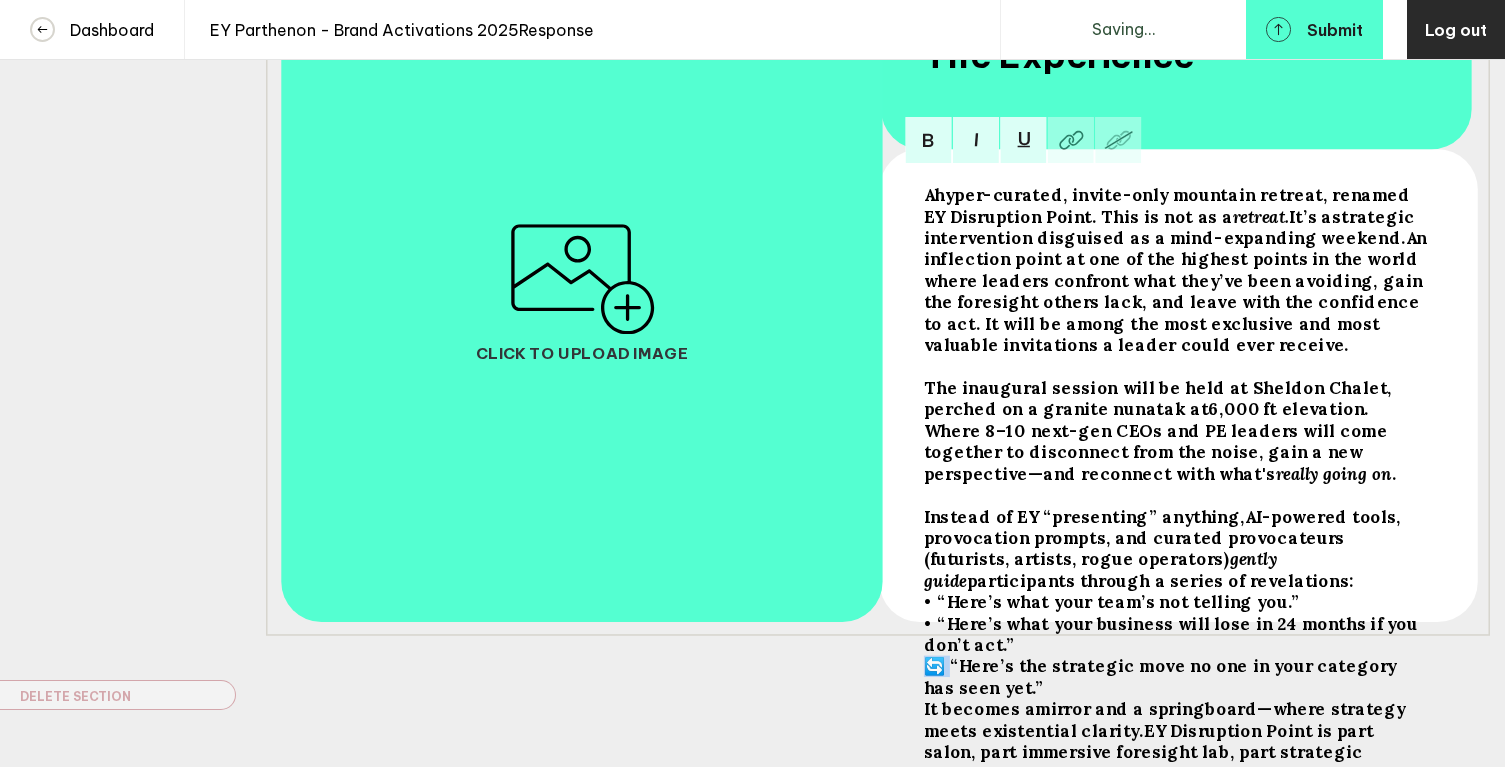 drag, startPoint x: 945, startPoint y: 678, endPoint x: 923, endPoint y: 674, distance: 22.36068 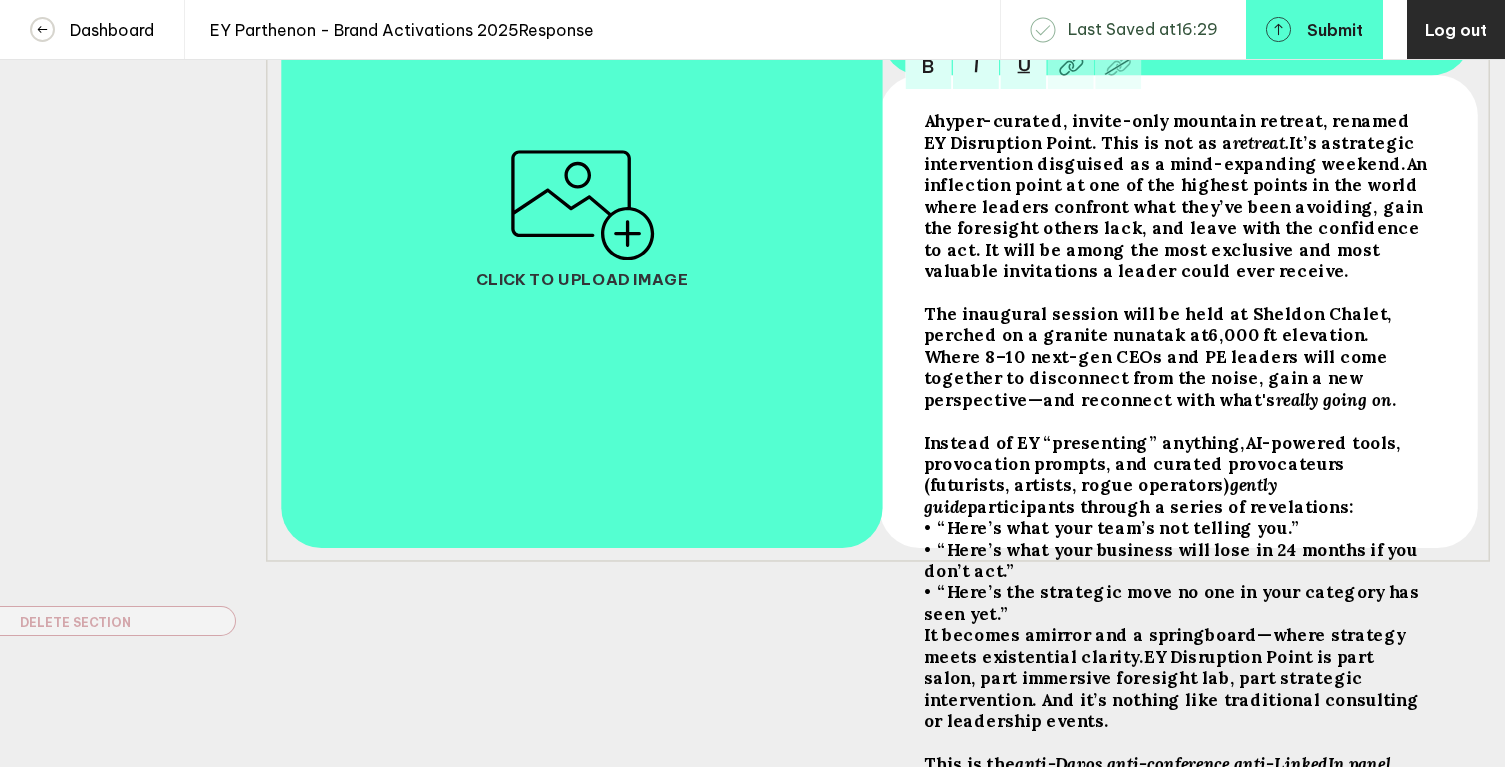 scroll, scrollTop: 532, scrollLeft: 0, axis: vertical 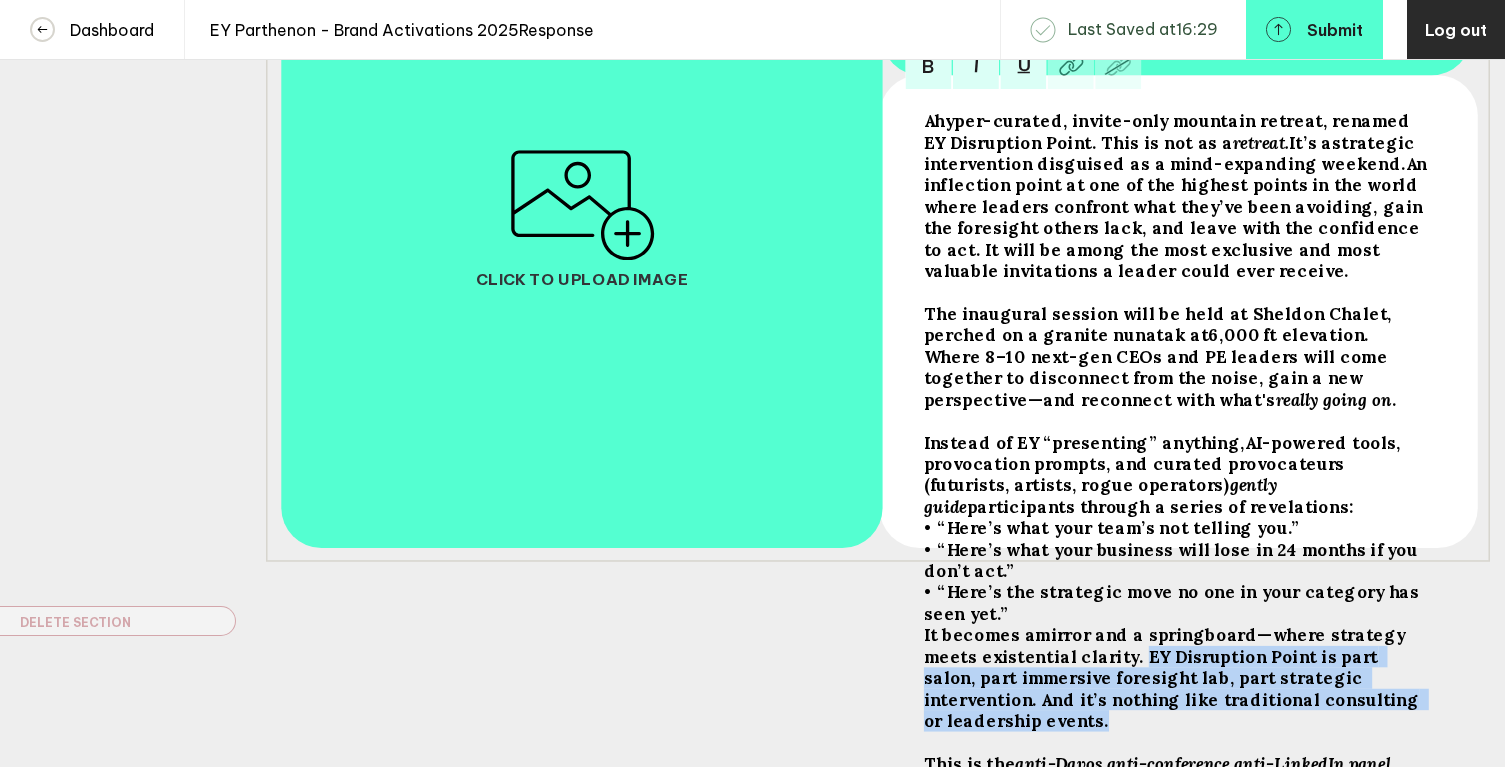 drag, startPoint x: 1076, startPoint y: 658, endPoint x: 1401, endPoint y: 700, distance: 327.7026 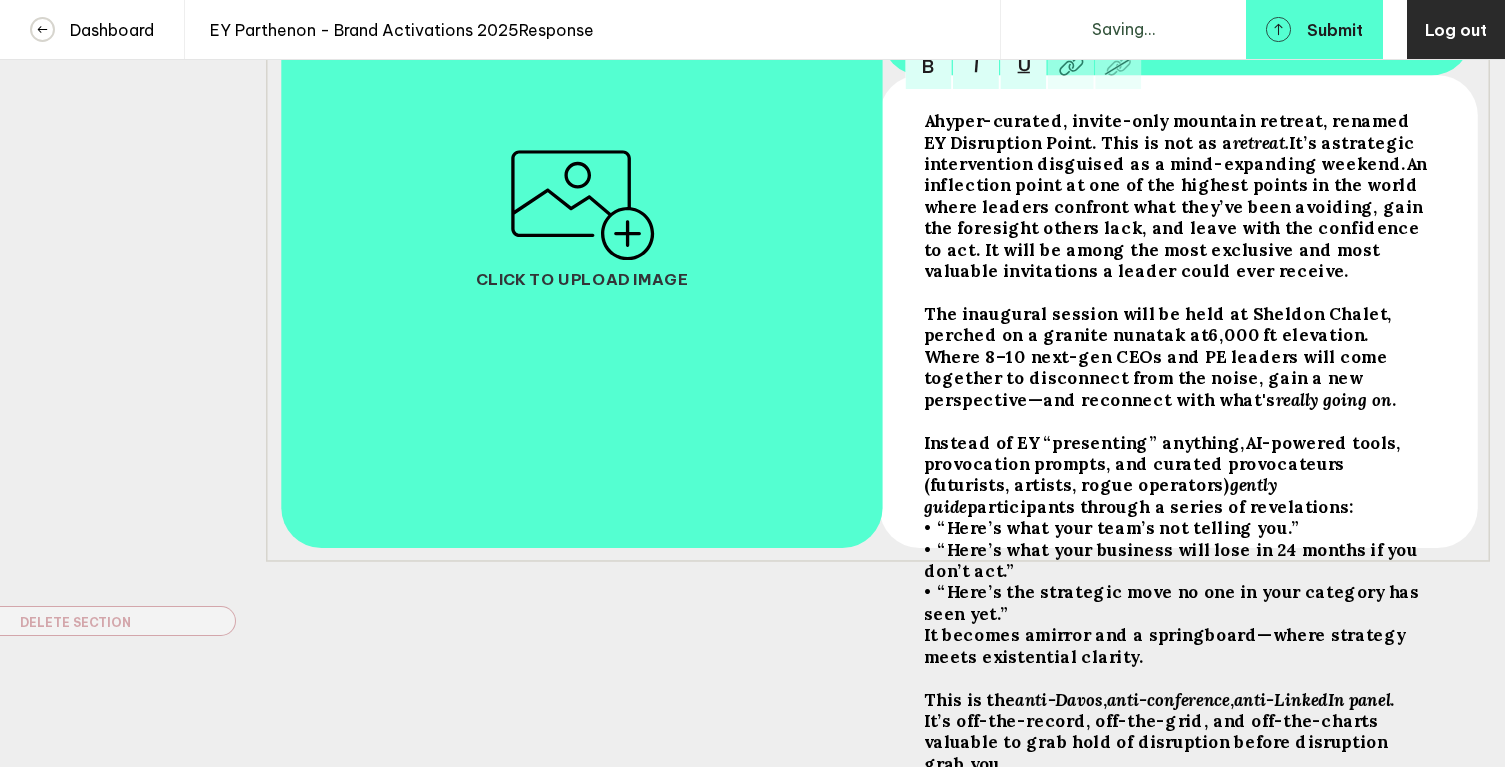 scroll, scrollTop: 532, scrollLeft: 0, axis: vertical 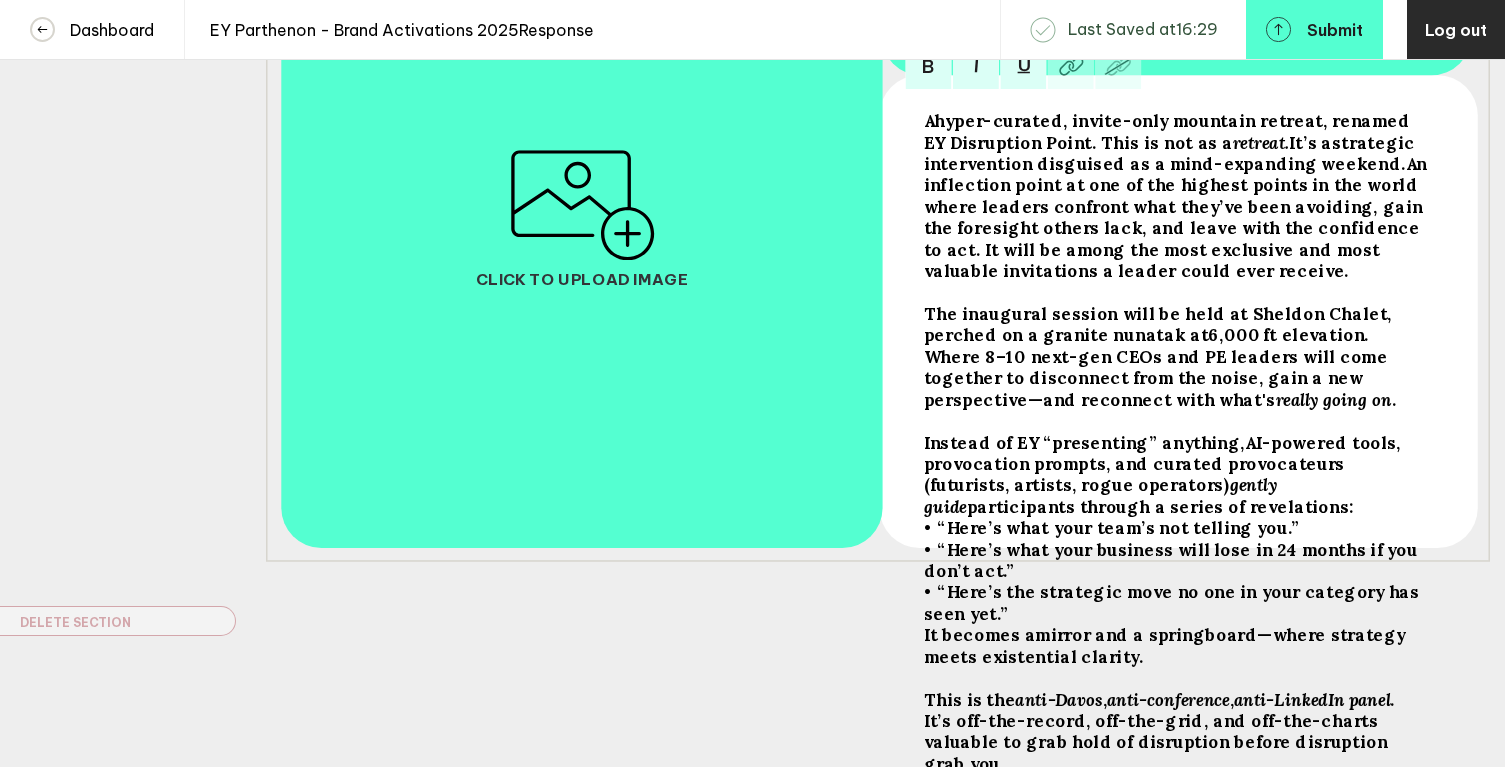 click on "Instead of EY “presenting” anything," at bounding box center [928, 120] 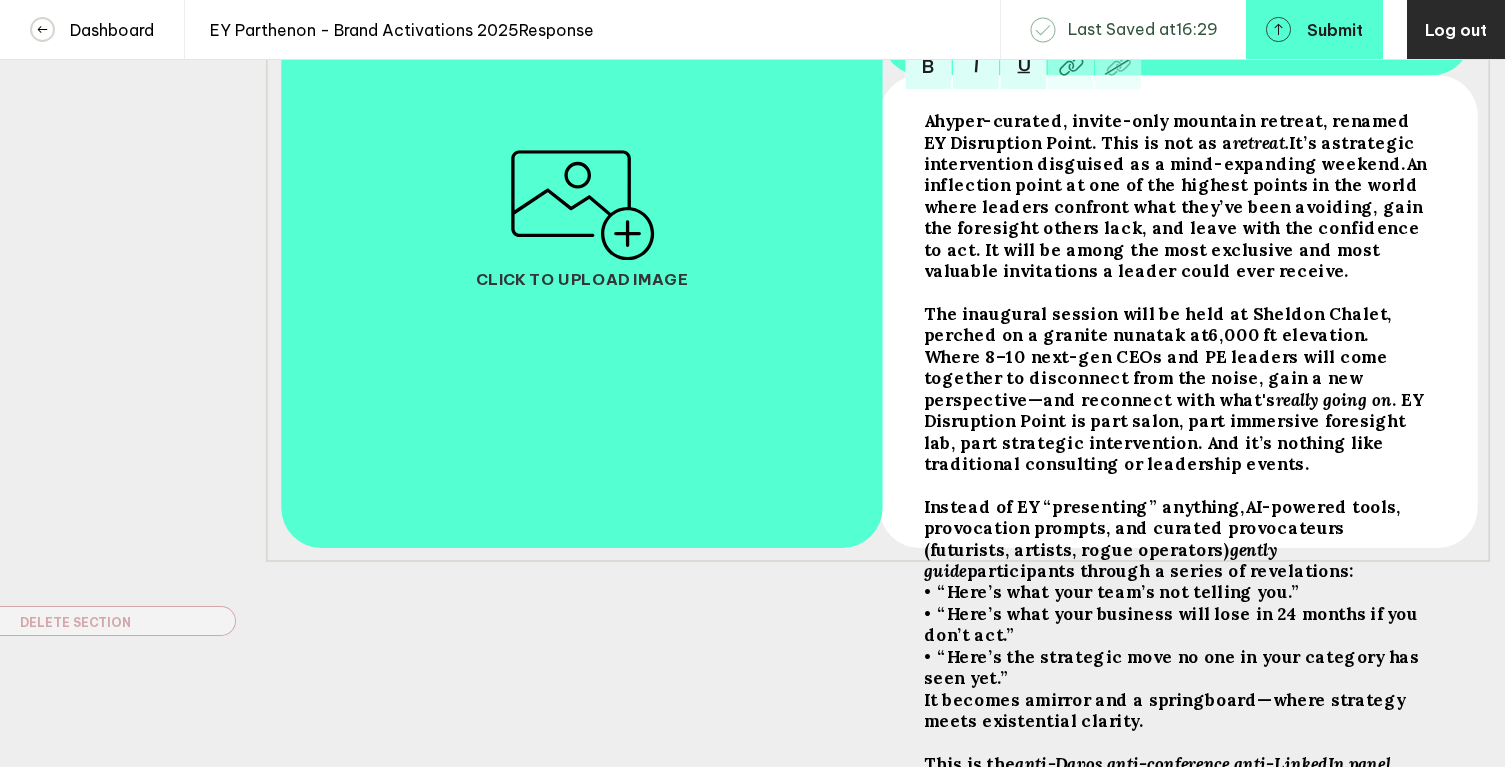 scroll, scrollTop: 532, scrollLeft: 0, axis: vertical 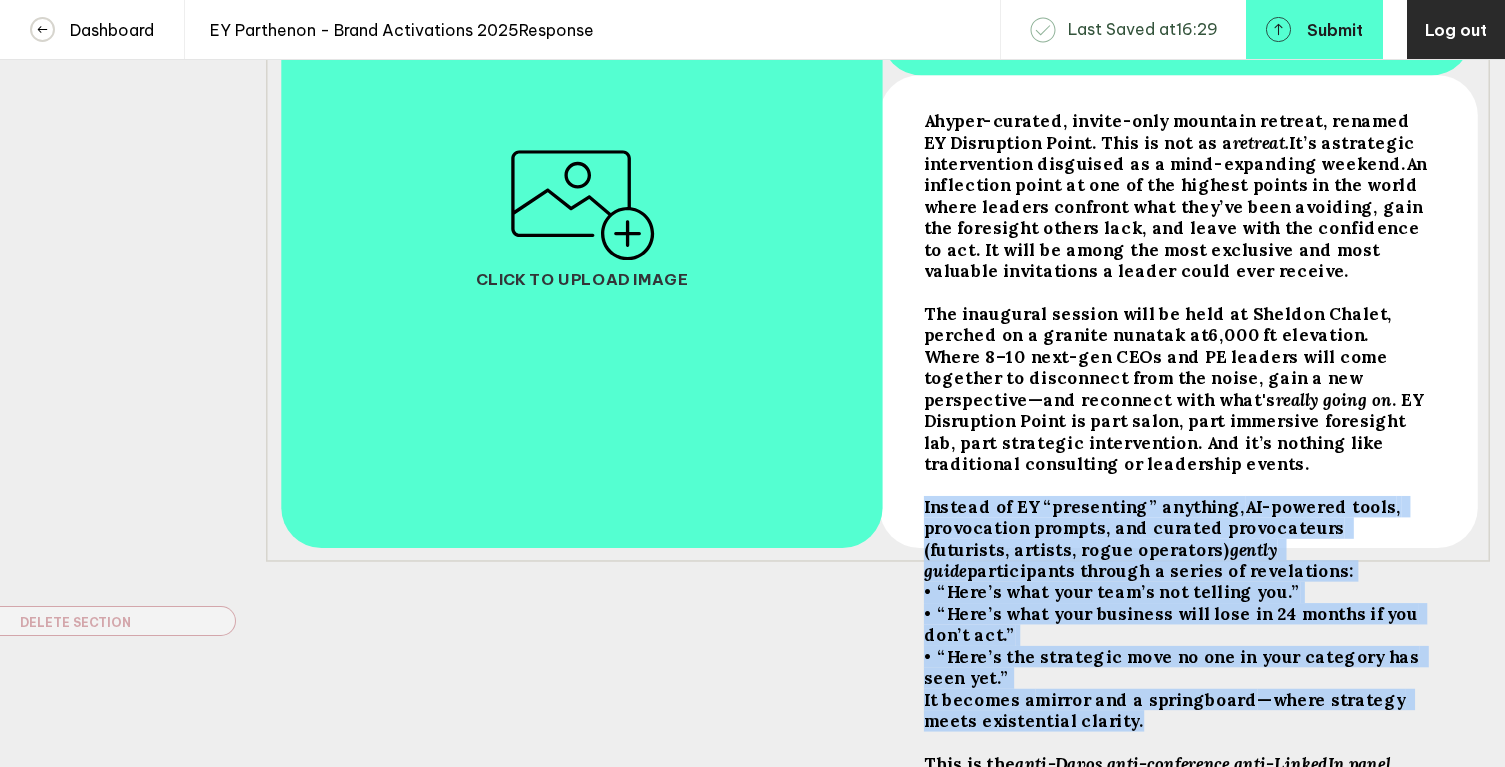 drag, startPoint x: 921, startPoint y: 482, endPoint x: 932, endPoint y: 722, distance: 240.25195 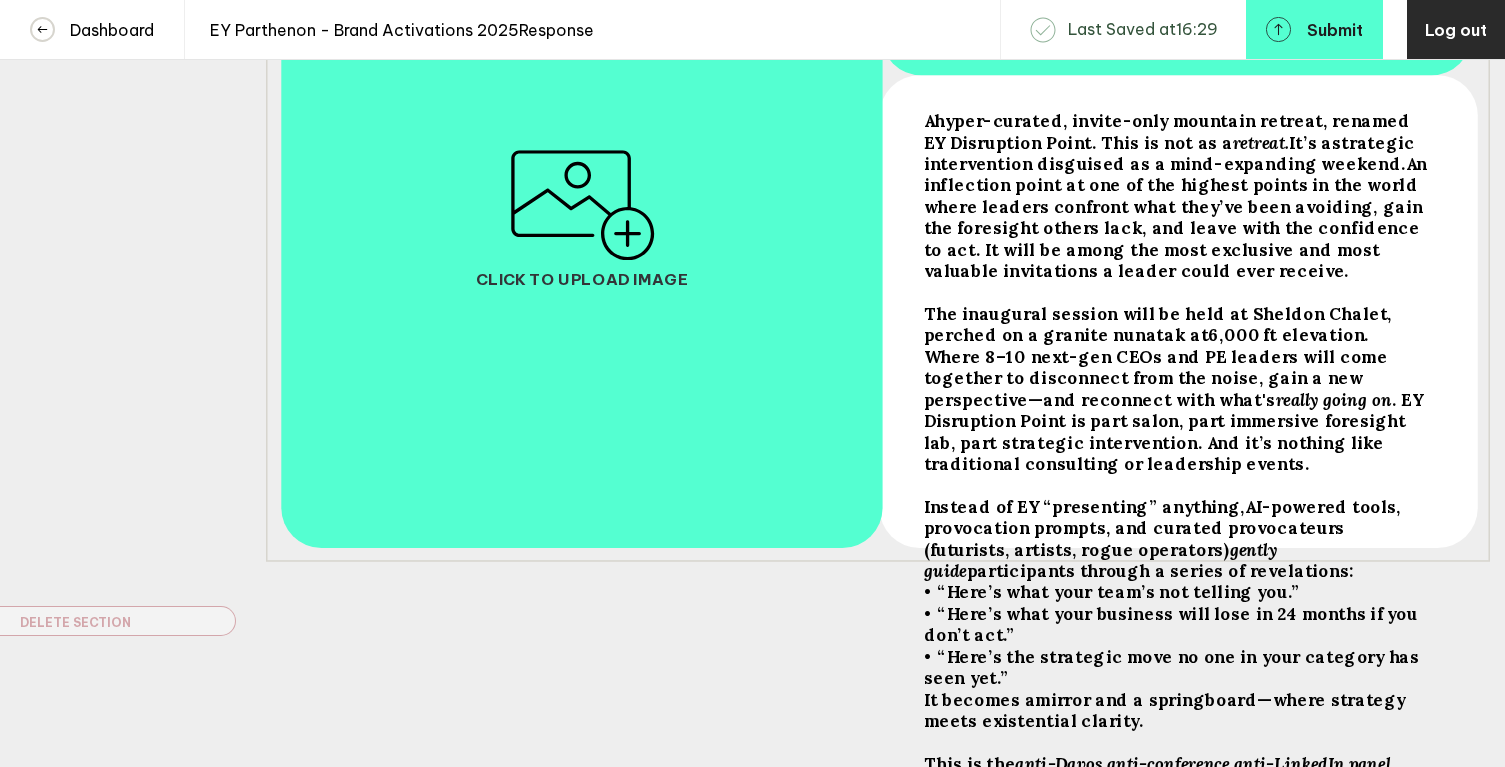 click on "—where strategy meets existential clarity." at bounding box center (928, 120) 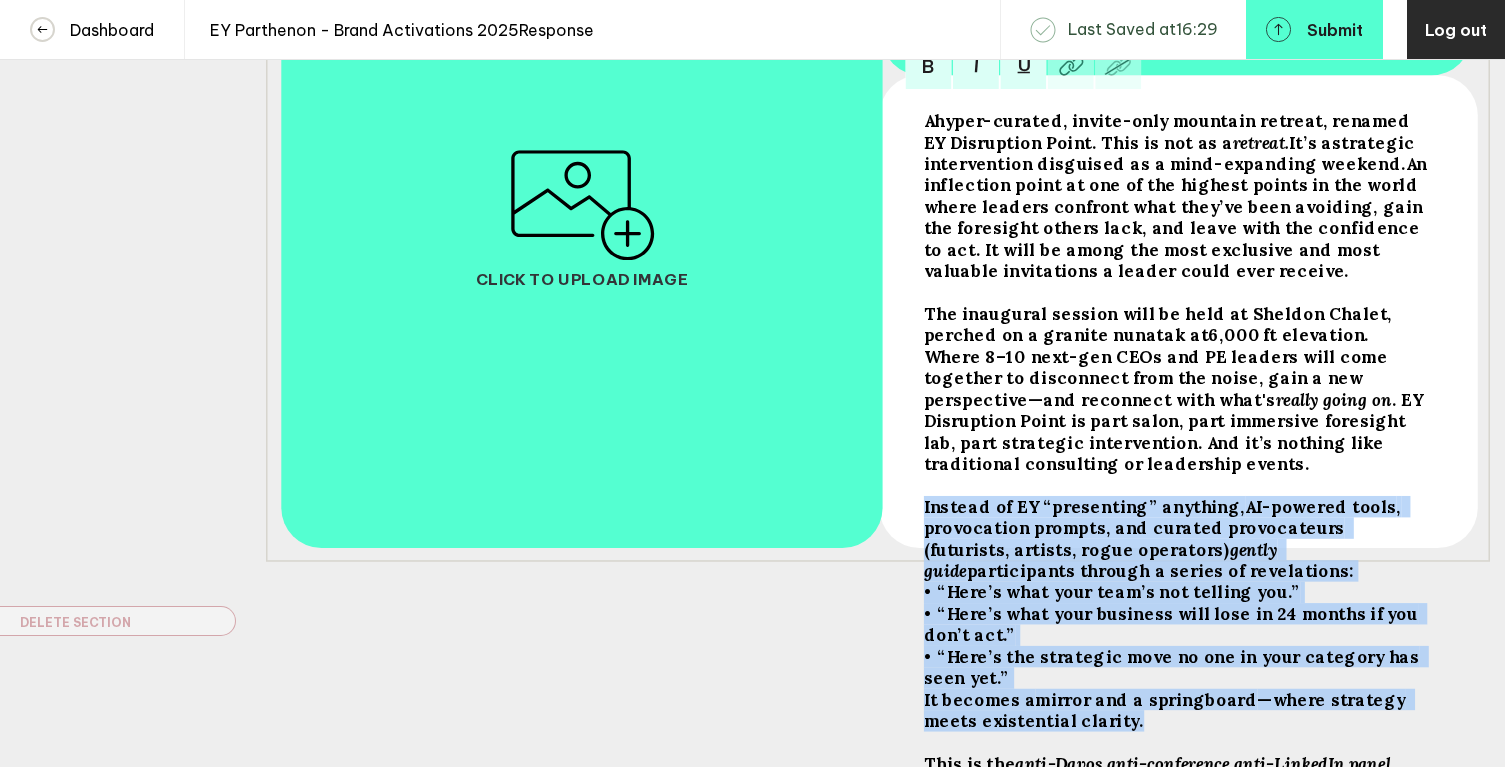 drag, startPoint x: 926, startPoint y: 483, endPoint x: 1114, endPoint y: 717, distance: 300.16663 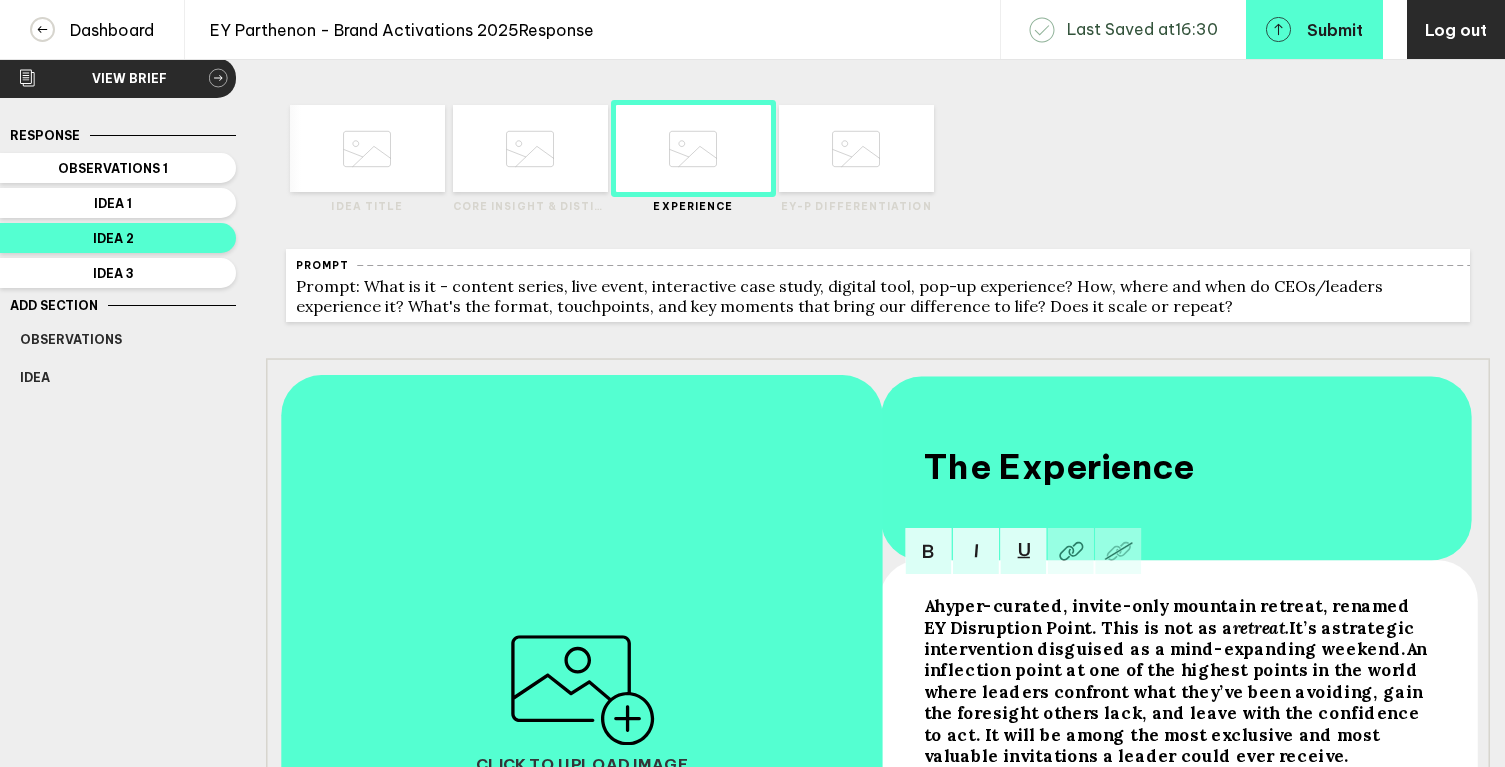 scroll, scrollTop: 0, scrollLeft: 0, axis: both 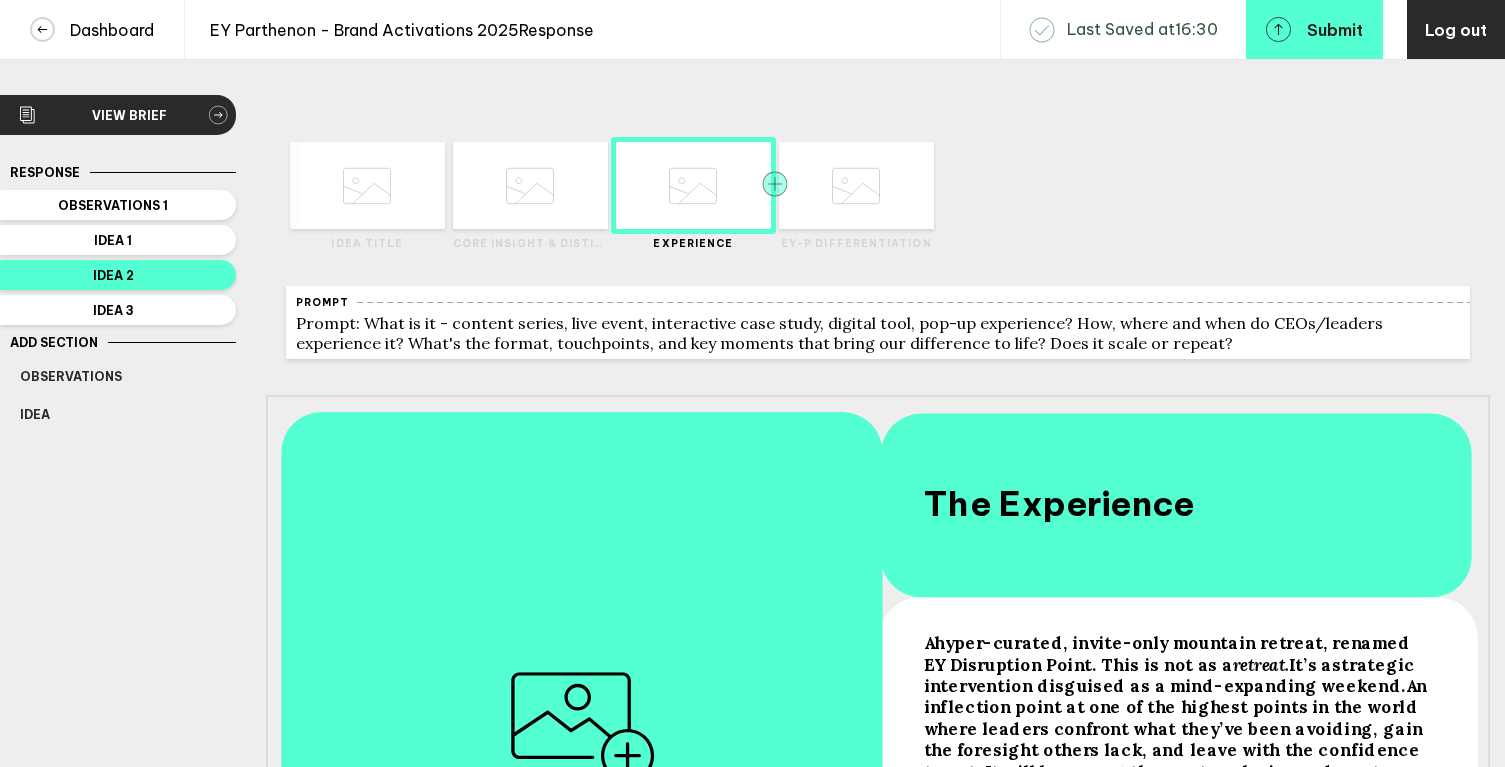 click at bounding box center [774, 183] 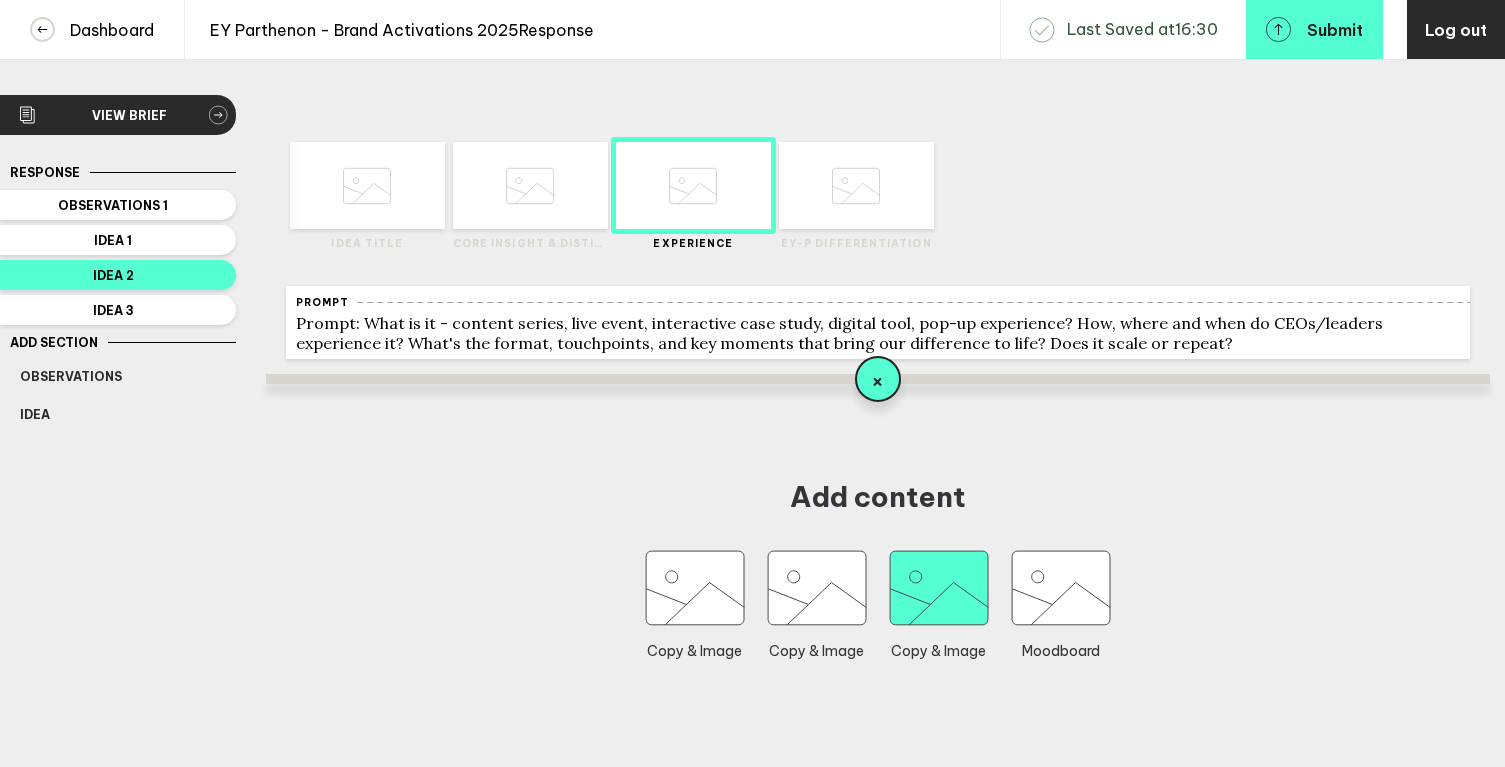 click at bounding box center (695, 588) 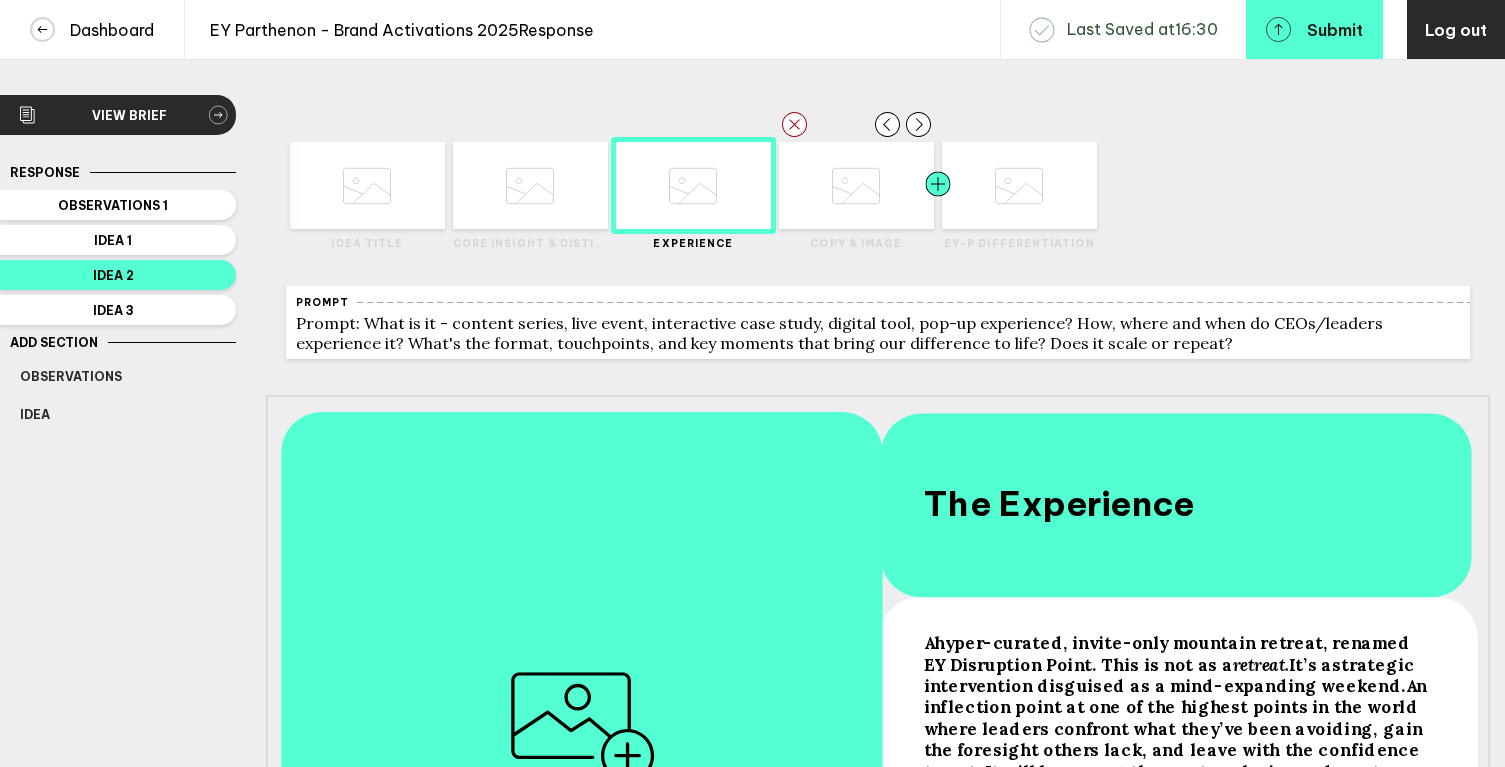 click at bounding box center [410, 185] 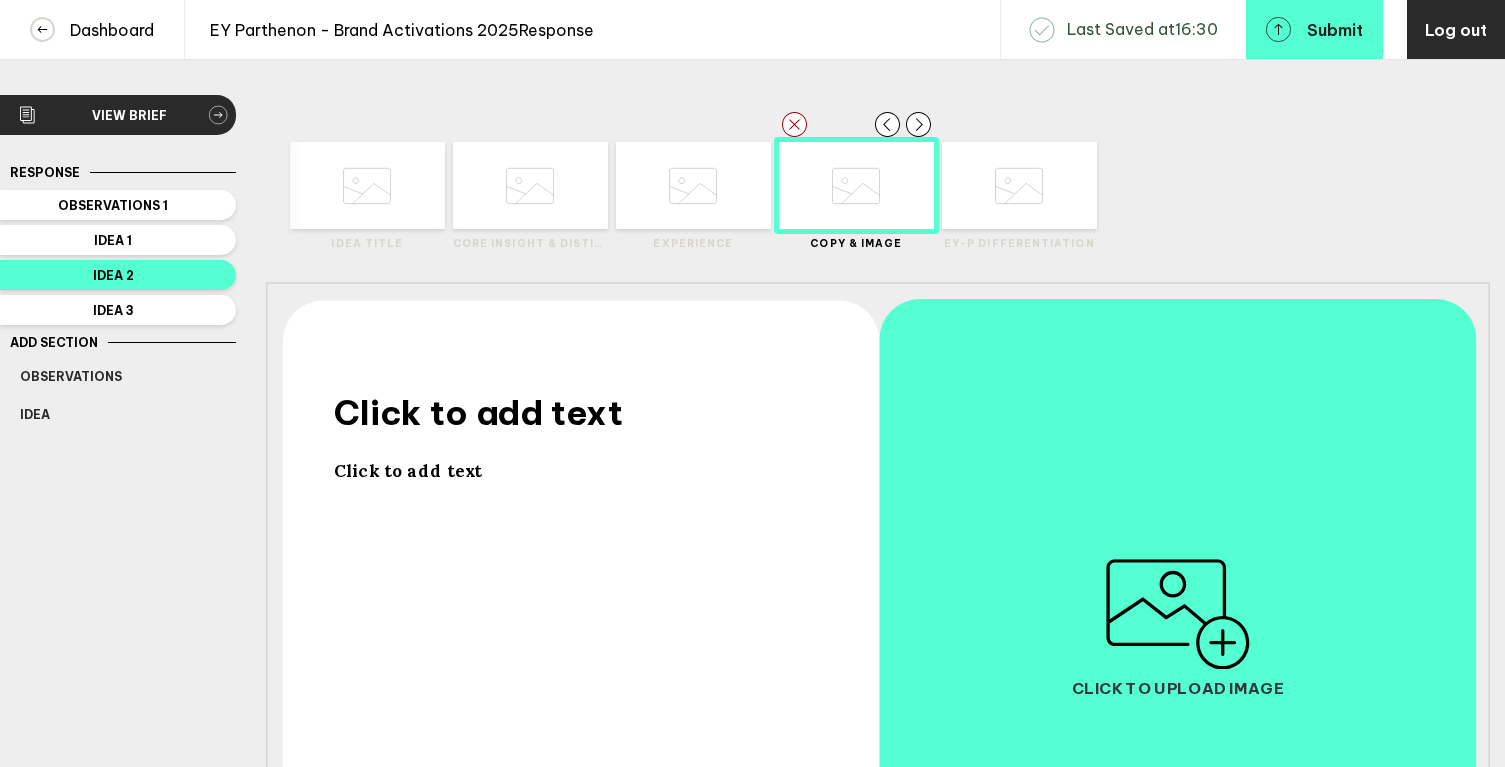 click on "Click to add text" at bounding box center (478, 412) 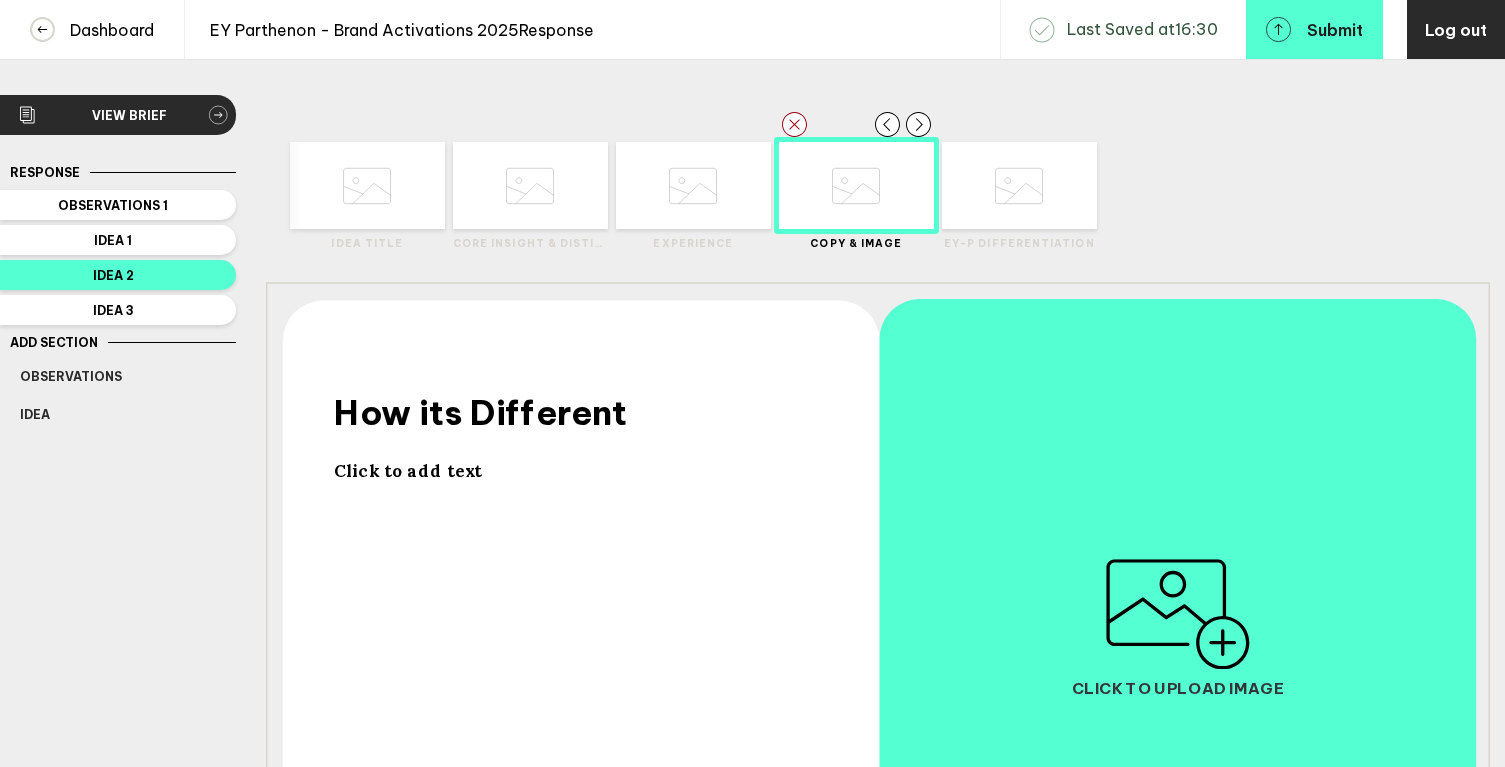 click on "Click to add text" at bounding box center (408, 470) 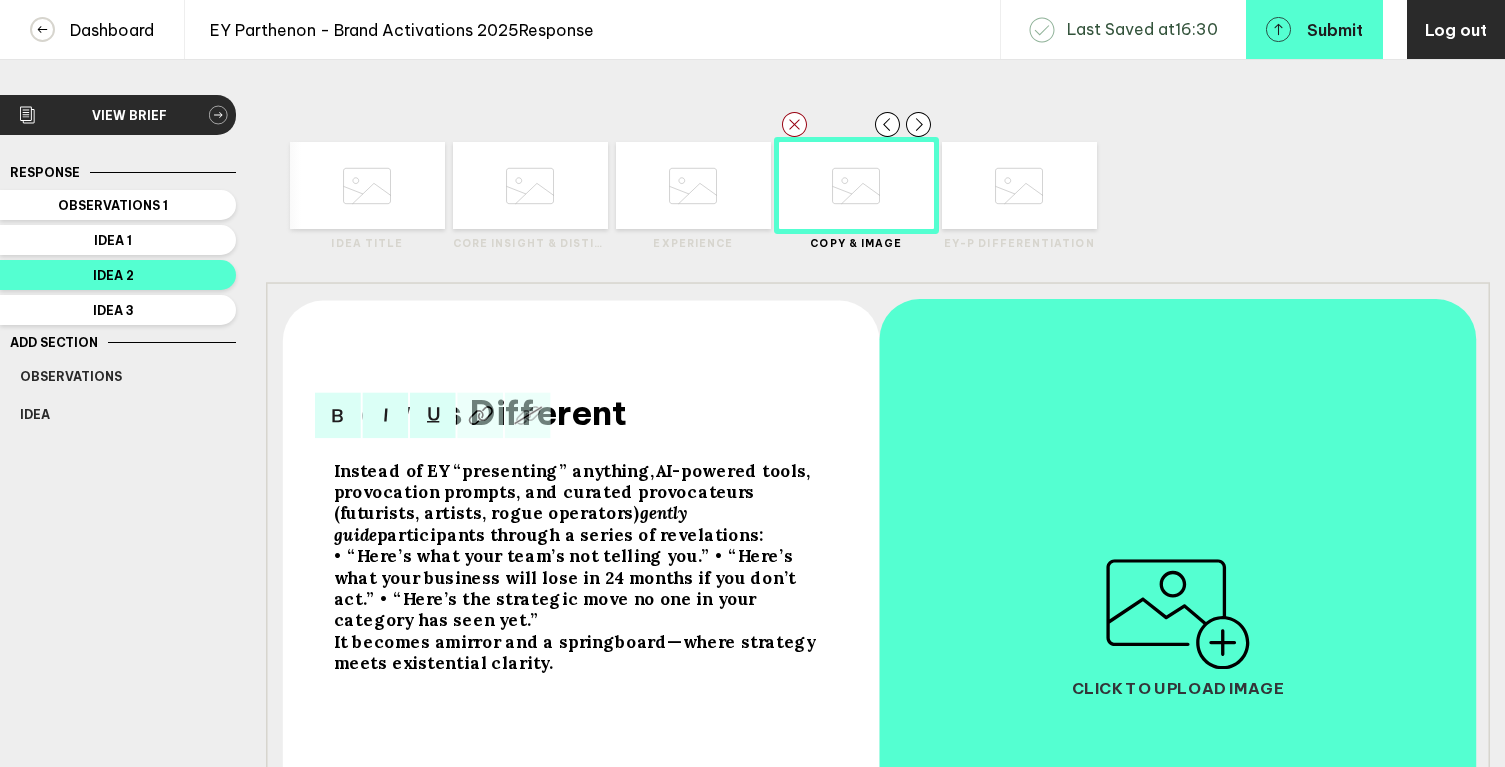 click on "• “Here’s what your team’s not telling you.” • “Here’s what your business will lose in 24 months if you don’t act.” • “Here’s the strategic move no one in your category has seen yet.”" at bounding box center [567, 589] 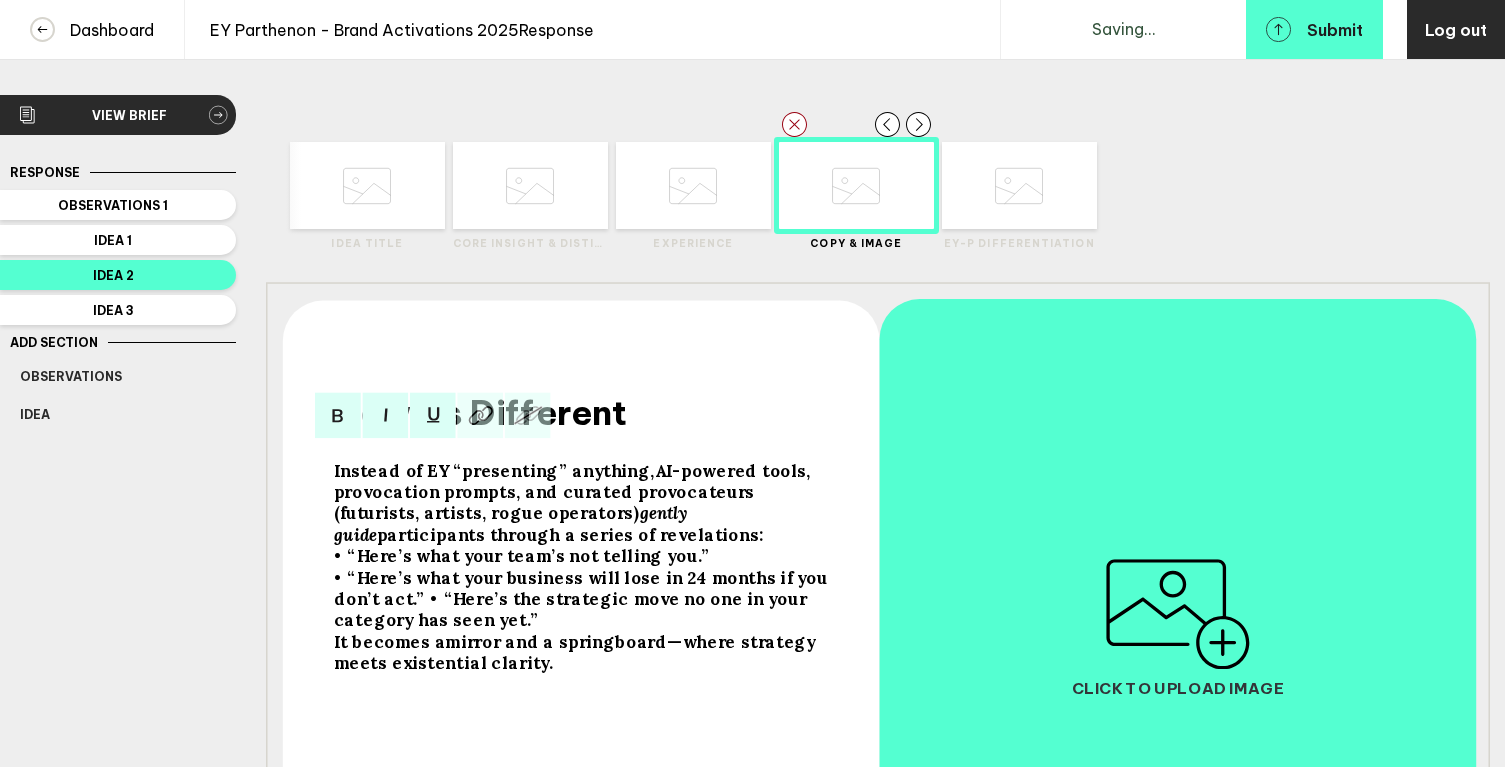 click on "• “Here’s what your business will lose in 24 months if you don’t act.” • “Here’s the strategic move no one in your category has seen yet.”" at bounding box center [522, 556] 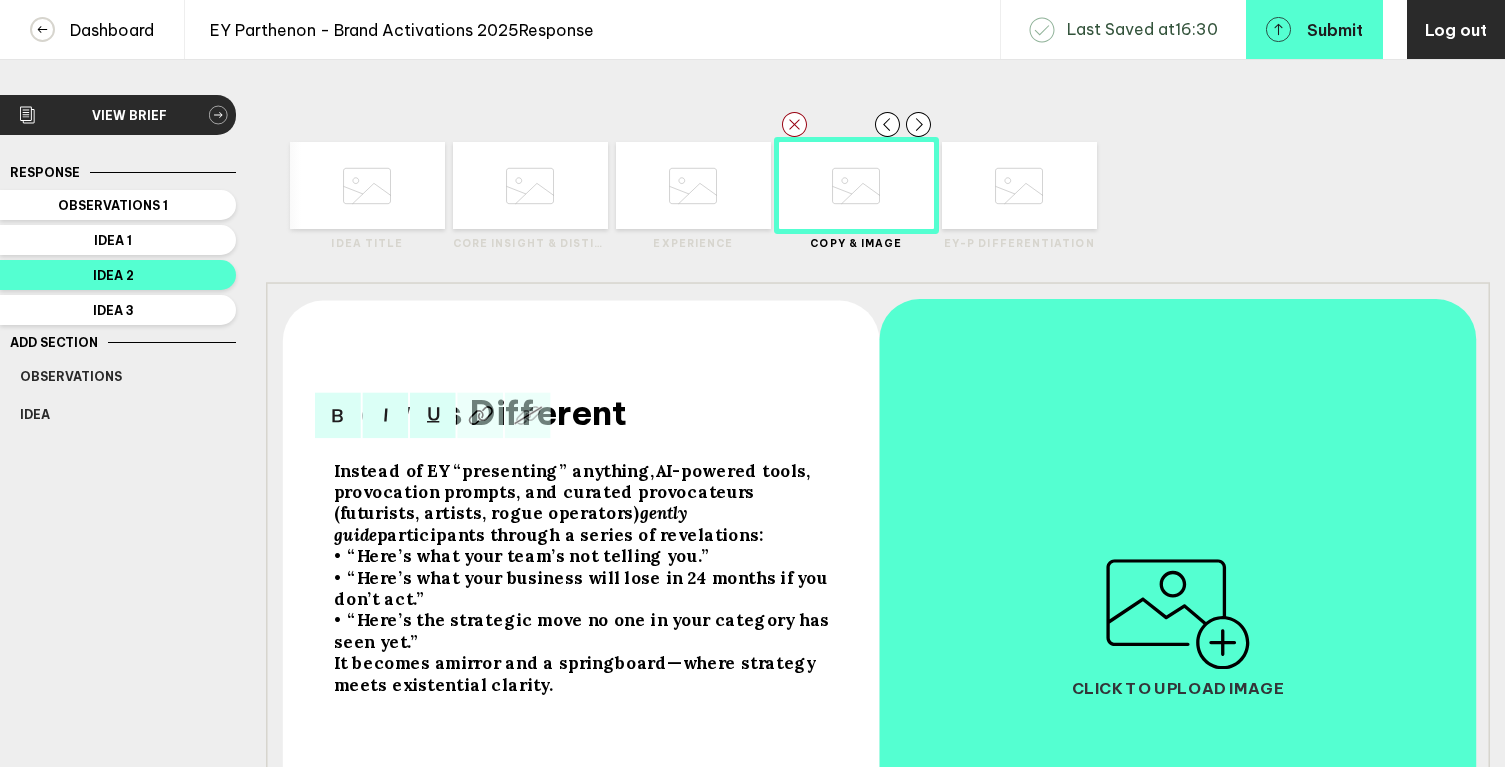 click on "It becomes a" at bounding box center (494, 470) 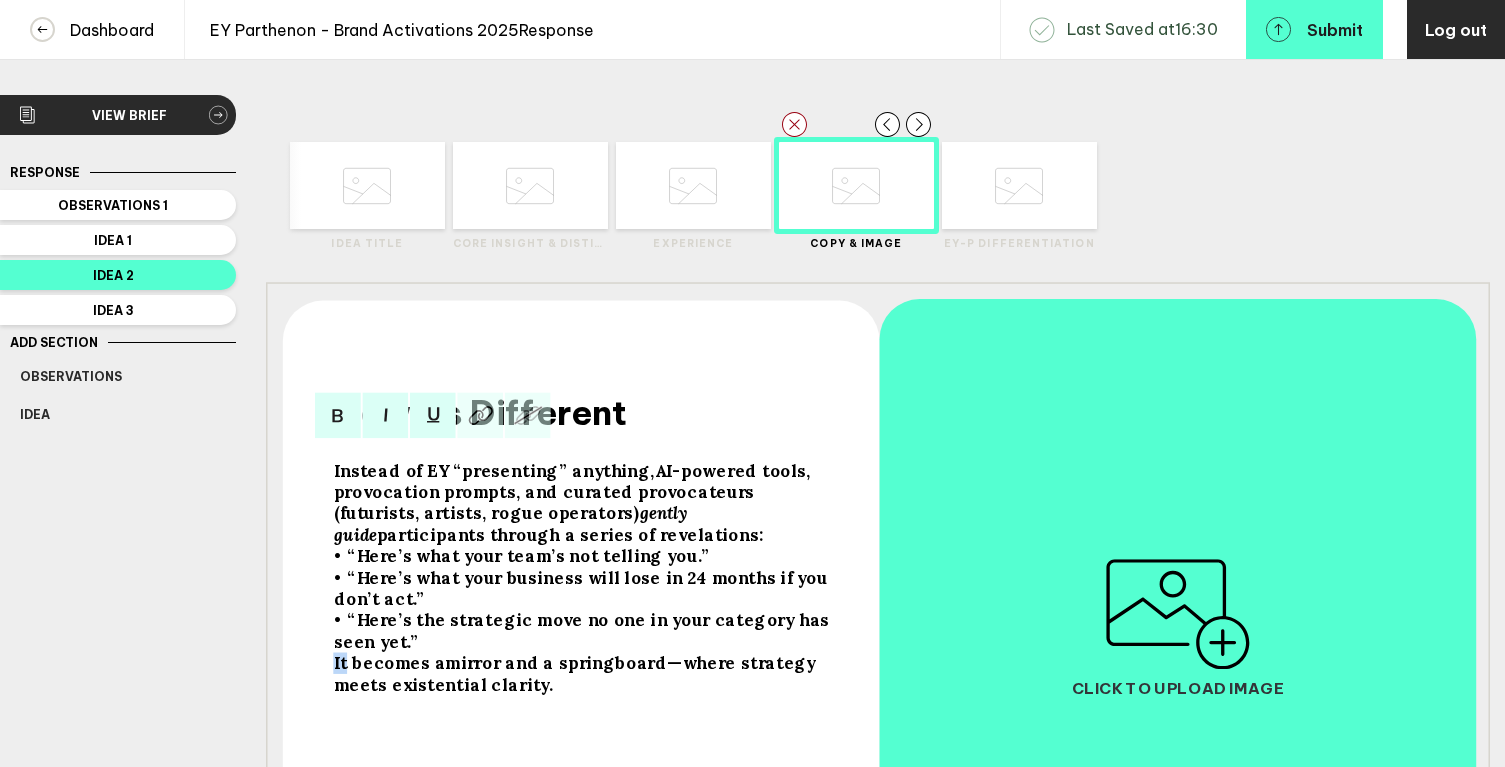 click on "It becomes a" at bounding box center [494, 470] 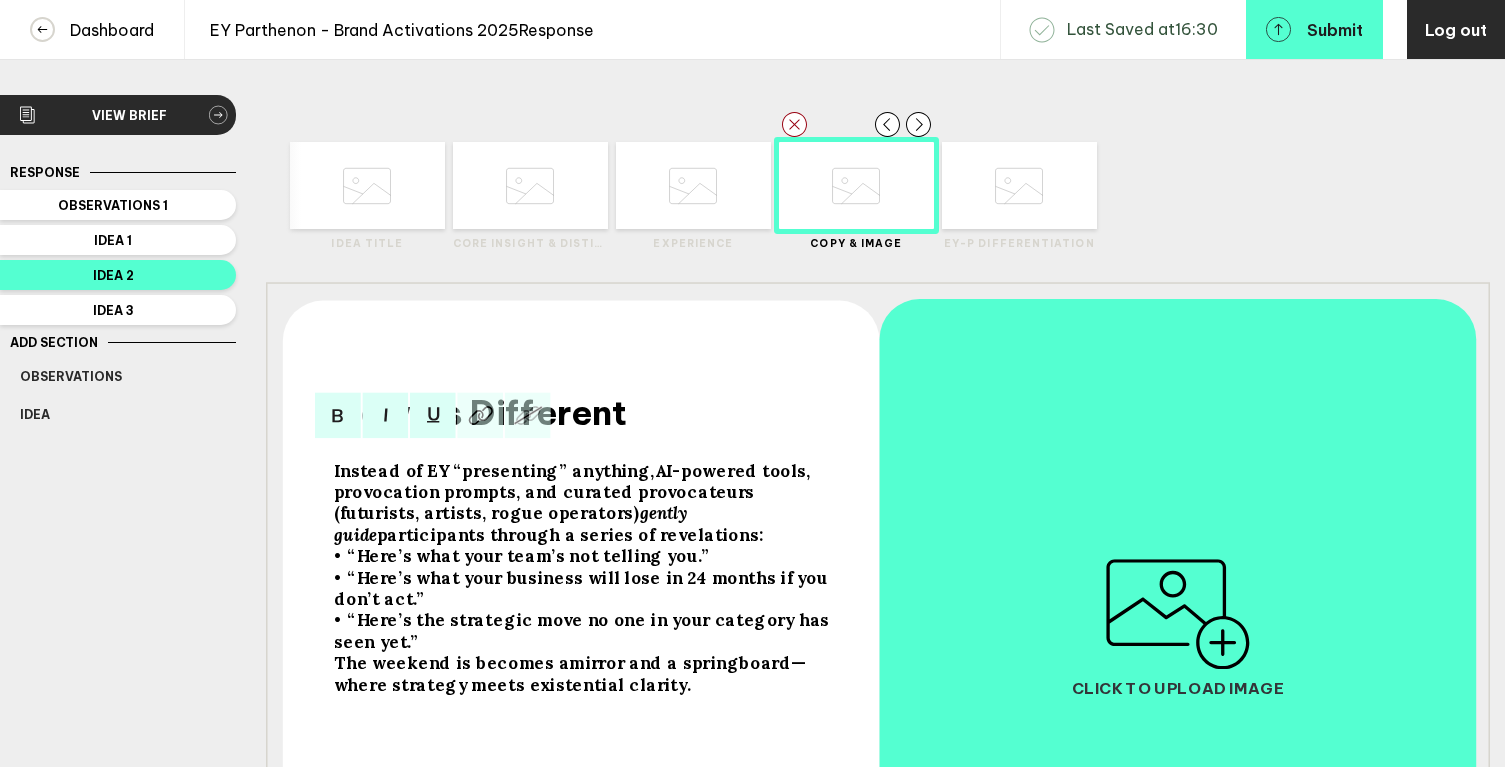 click on "The weekend is becomes a" at bounding box center (494, 470) 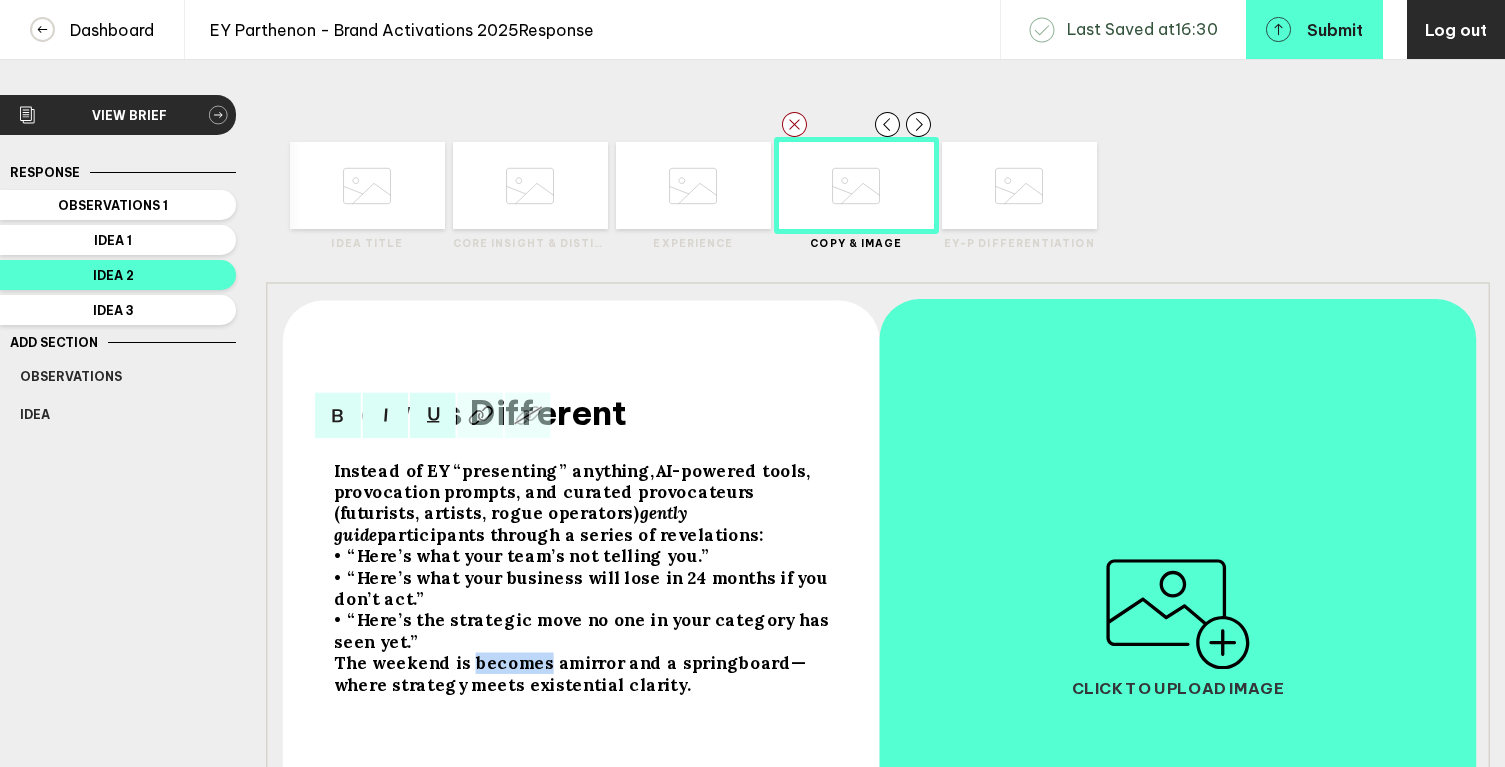 click on "The weekend is becomes a" at bounding box center [494, 470] 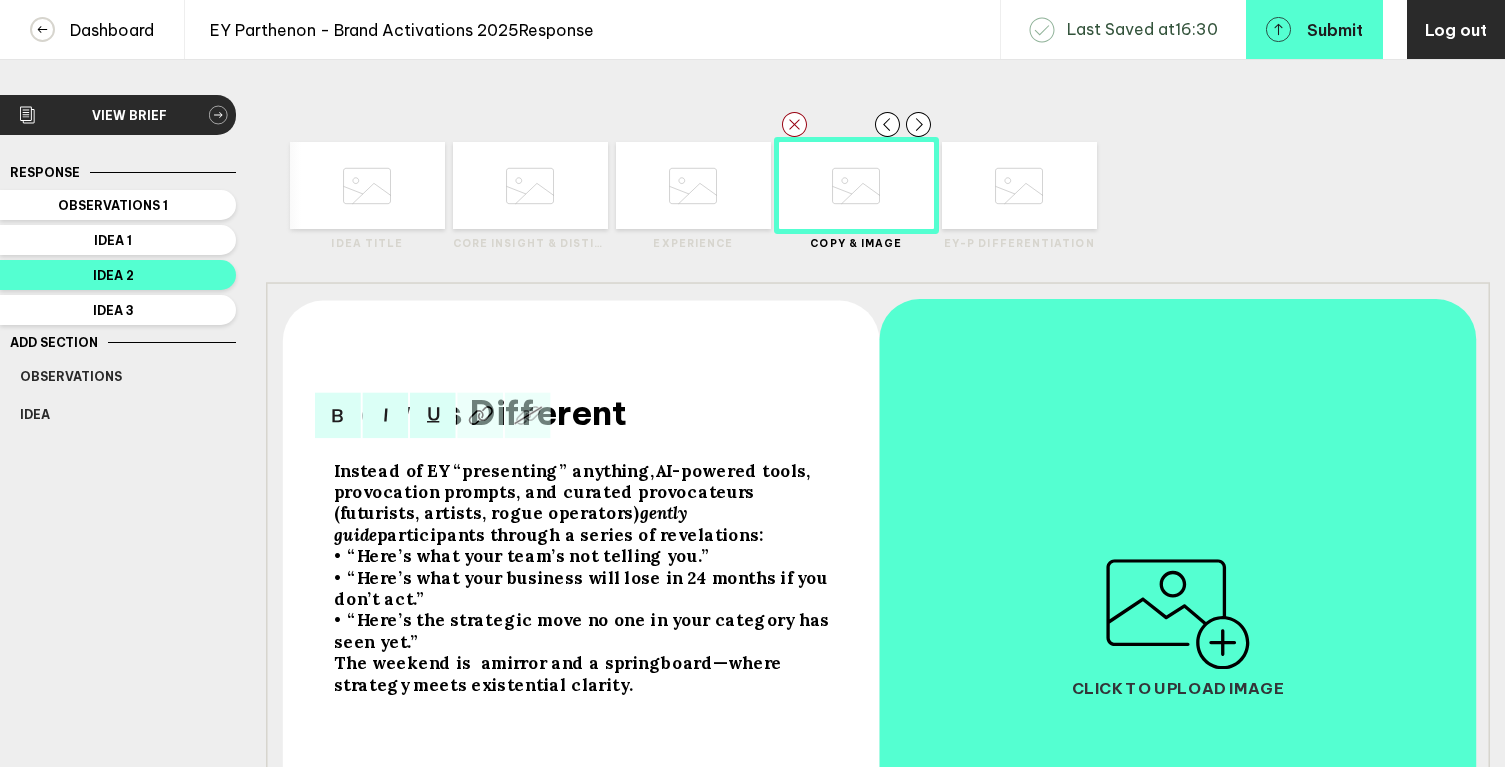 click on "The weekend is  a" at bounding box center (494, 470) 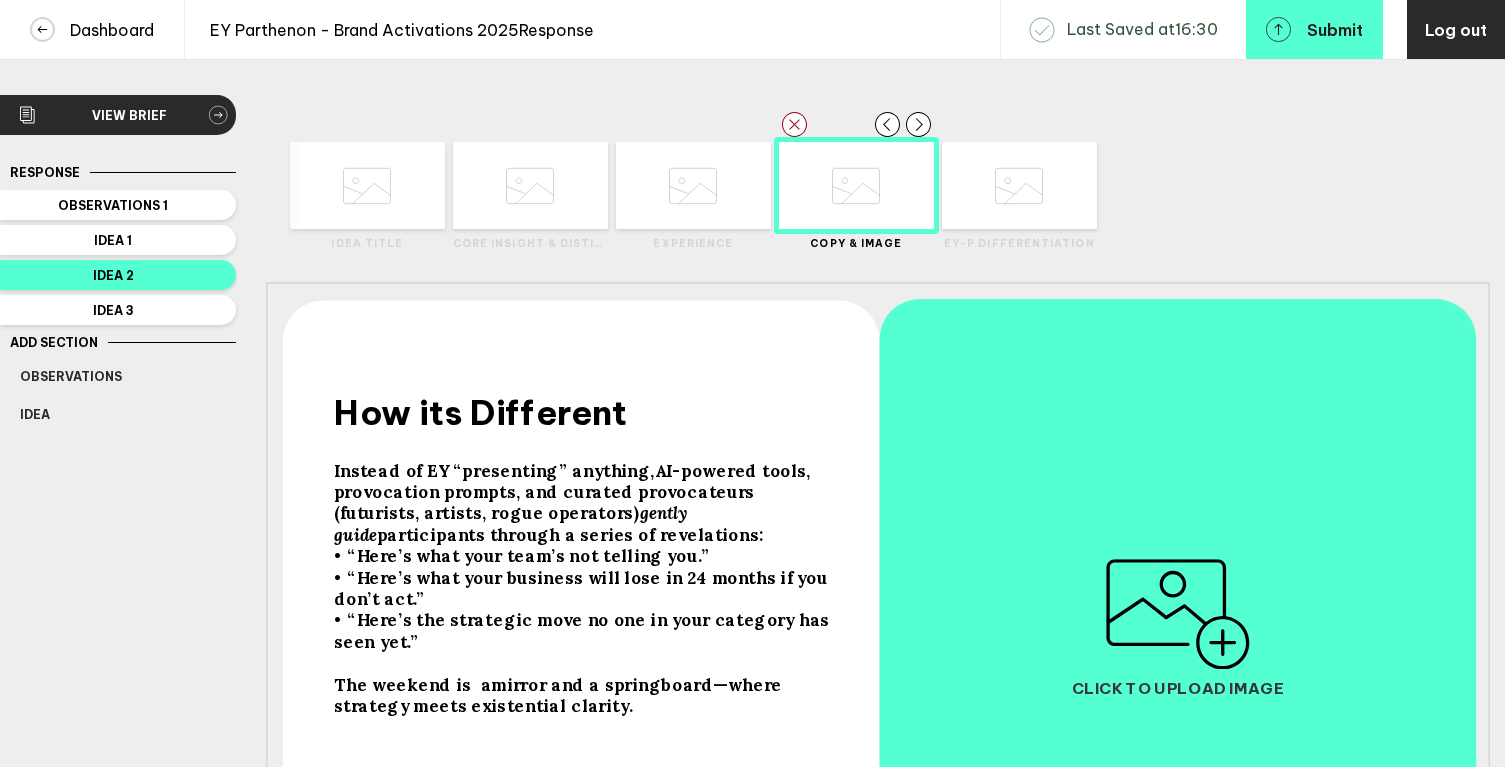 click on "Instead of EY “presenting” anything,  AI-powered tools , provocation prompts, and curated provocateurs (futurists, artists, rogue operators)  gently guide  participants through a series of revelations: • “Here’s what your team’s not telling you.”  • “Here’s what your business will lose in 24 months if you don’t act.”  • “Here’s the strategic move no one in your category has seen yet.” The weekend is  a  mirror and a springboard —where strategy meets existential clarity." at bounding box center (587, 383) 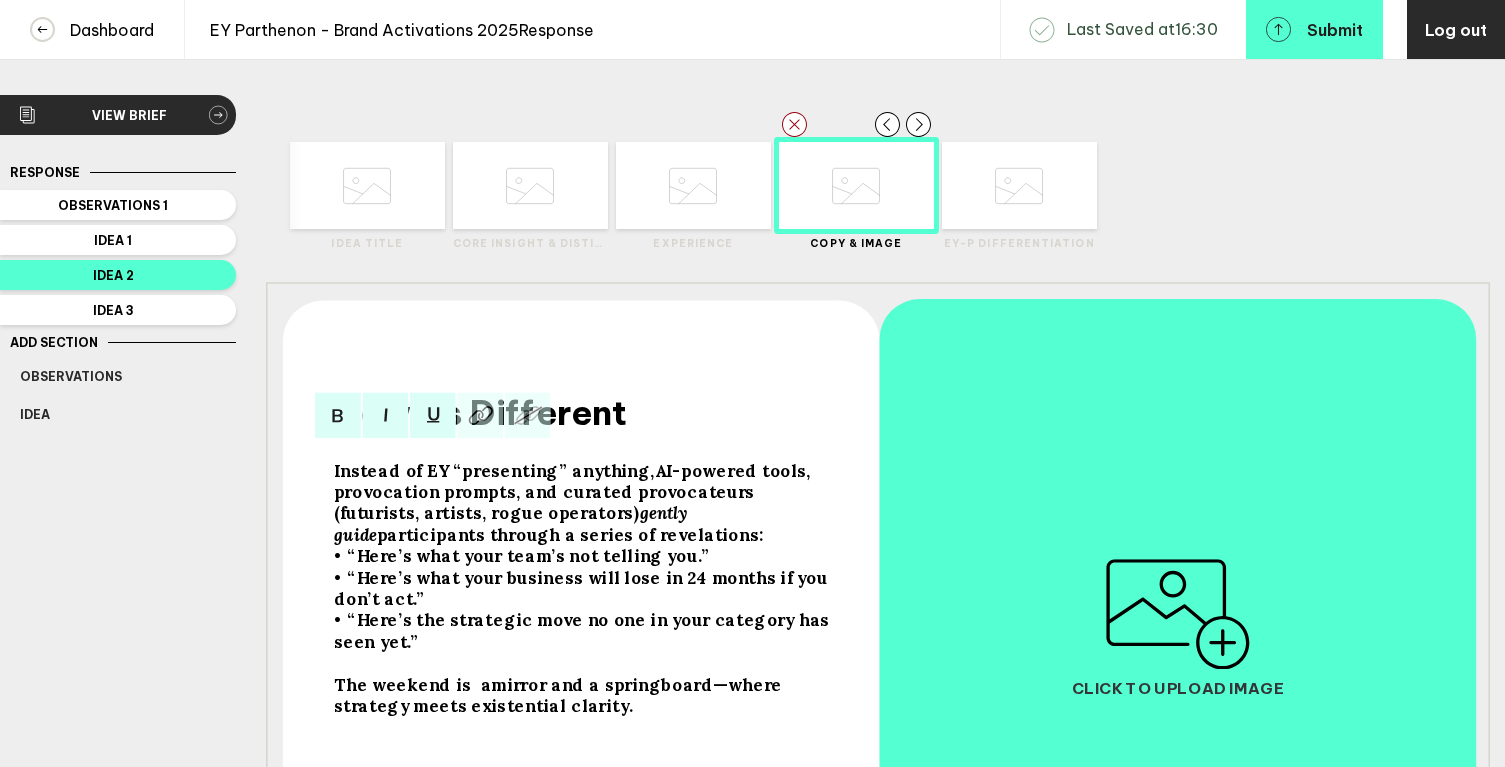 click on "The weekend is  a  mirror and a springboard —where strategy meets existential clarity." at bounding box center [587, 503] 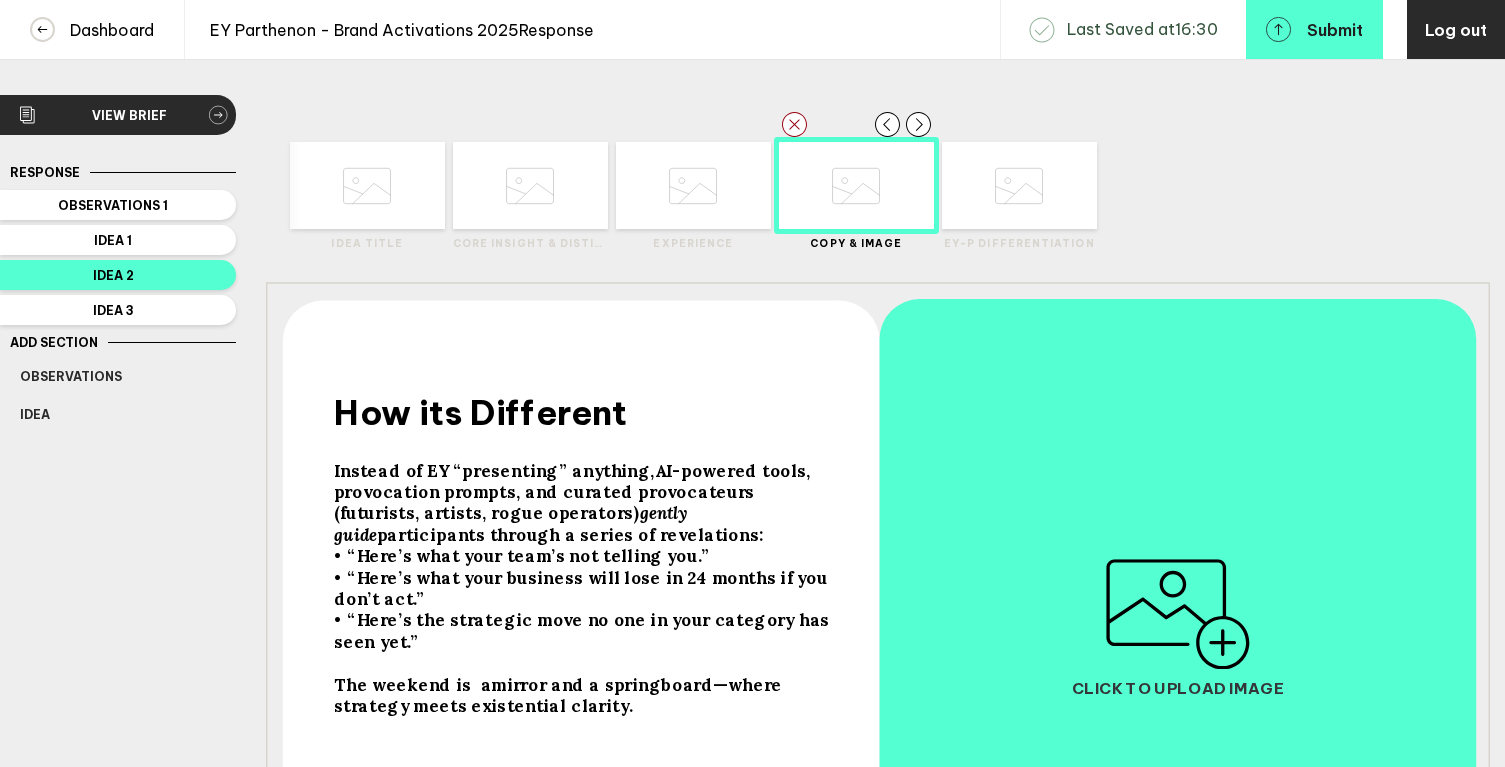 click on "The weekend is  a  mirror and a springboard —where strategy meets existential clarity." at bounding box center [587, 412] 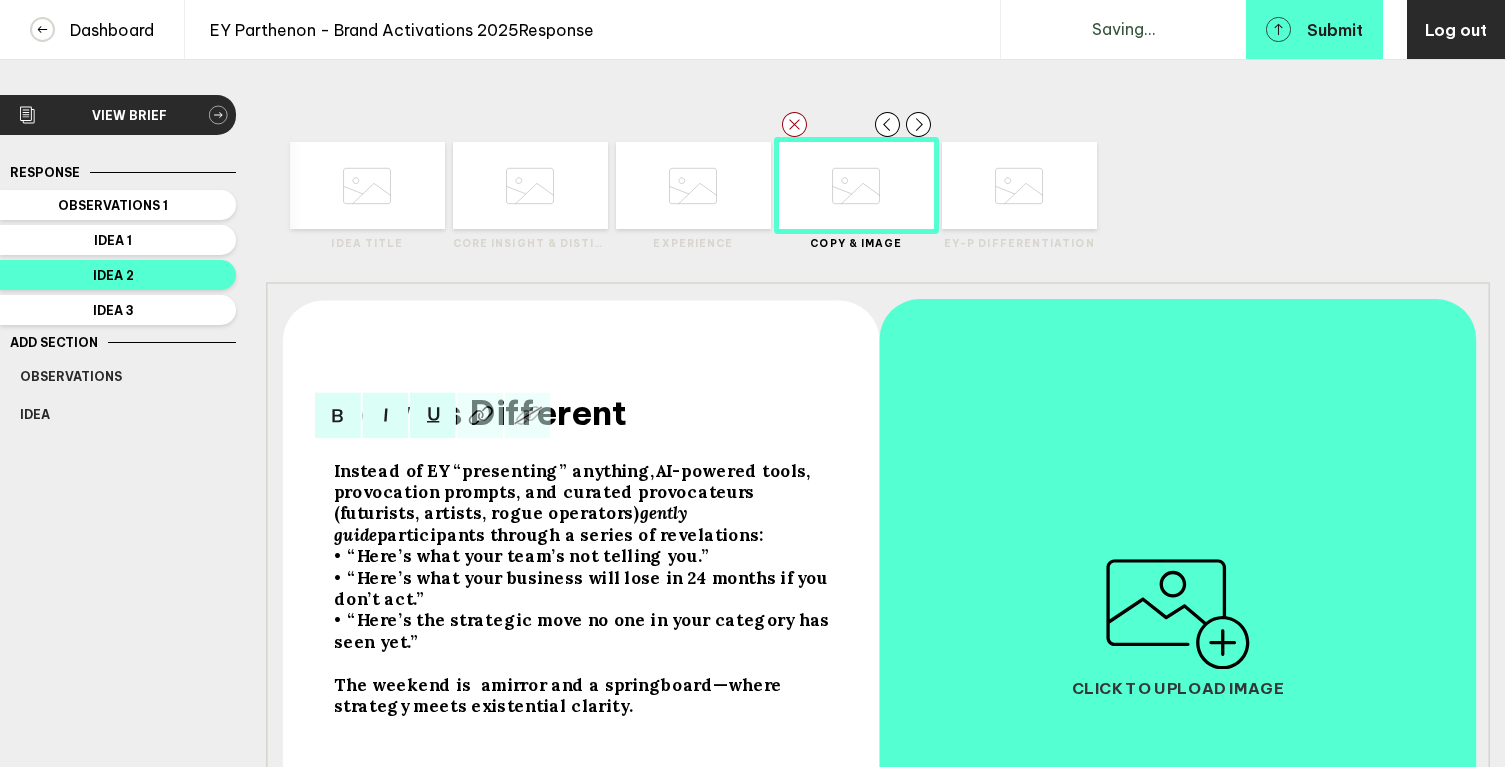 click on "• “Here’s what your business will lose in 24 months if you don’t act.”" at bounding box center (587, 556) 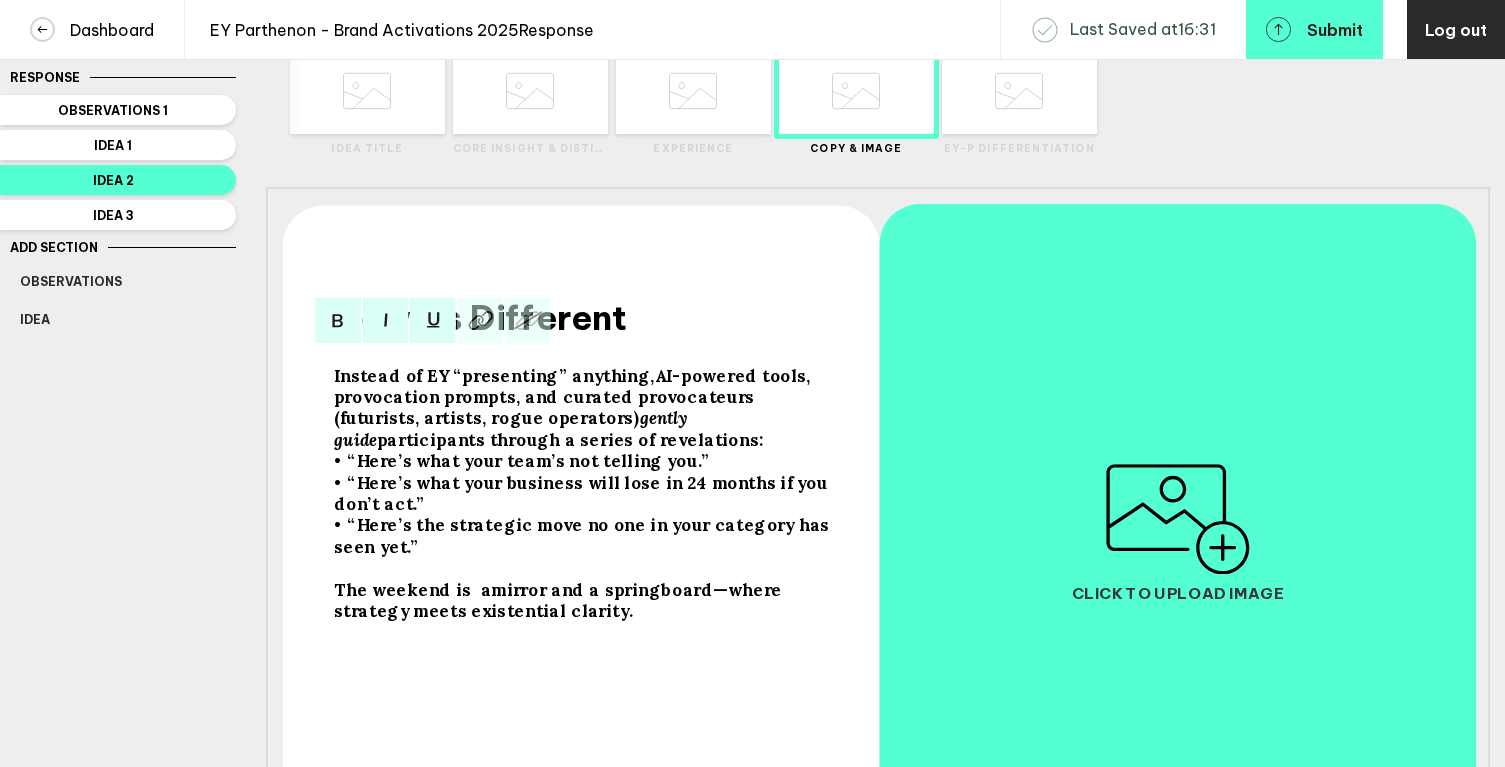 scroll, scrollTop: 196, scrollLeft: 0, axis: vertical 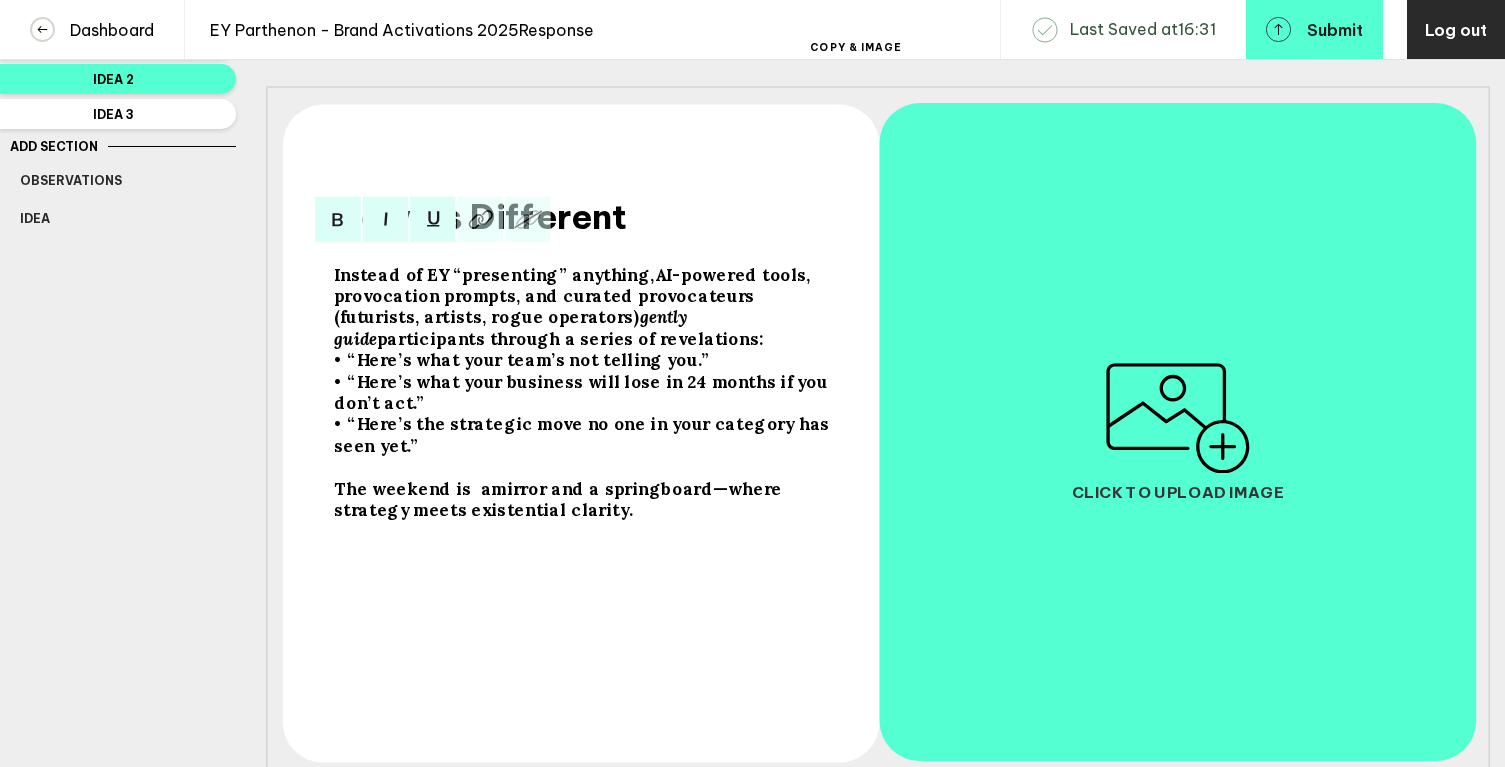 click on "The weekend is  a  mirror and a springboard —where strategy meets existential clarity." at bounding box center (587, 307) 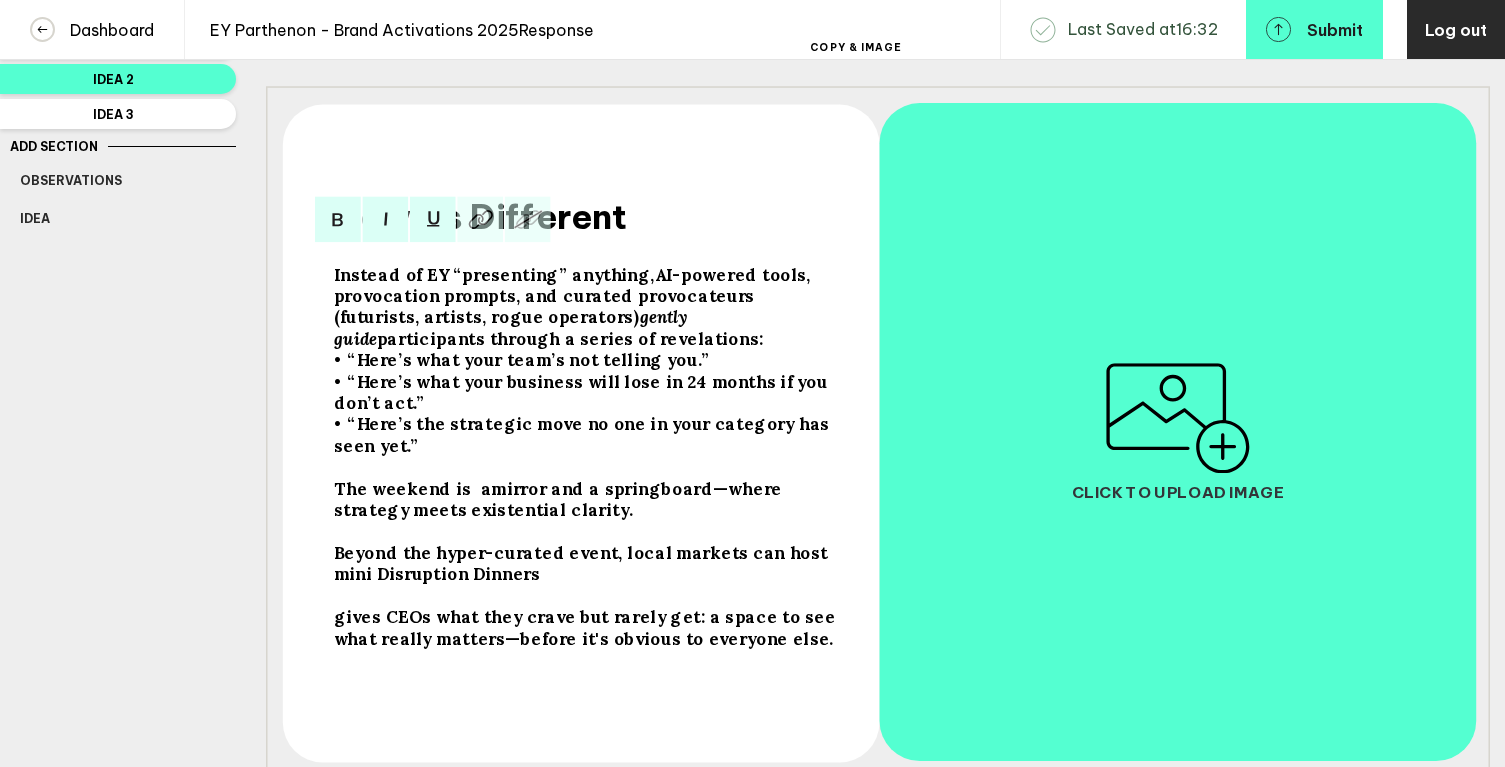 click on "gives CEOs what they crave but rarely get: a space to see what really matters—before it's obvious to everyone else." at bounding box center (494, 274) 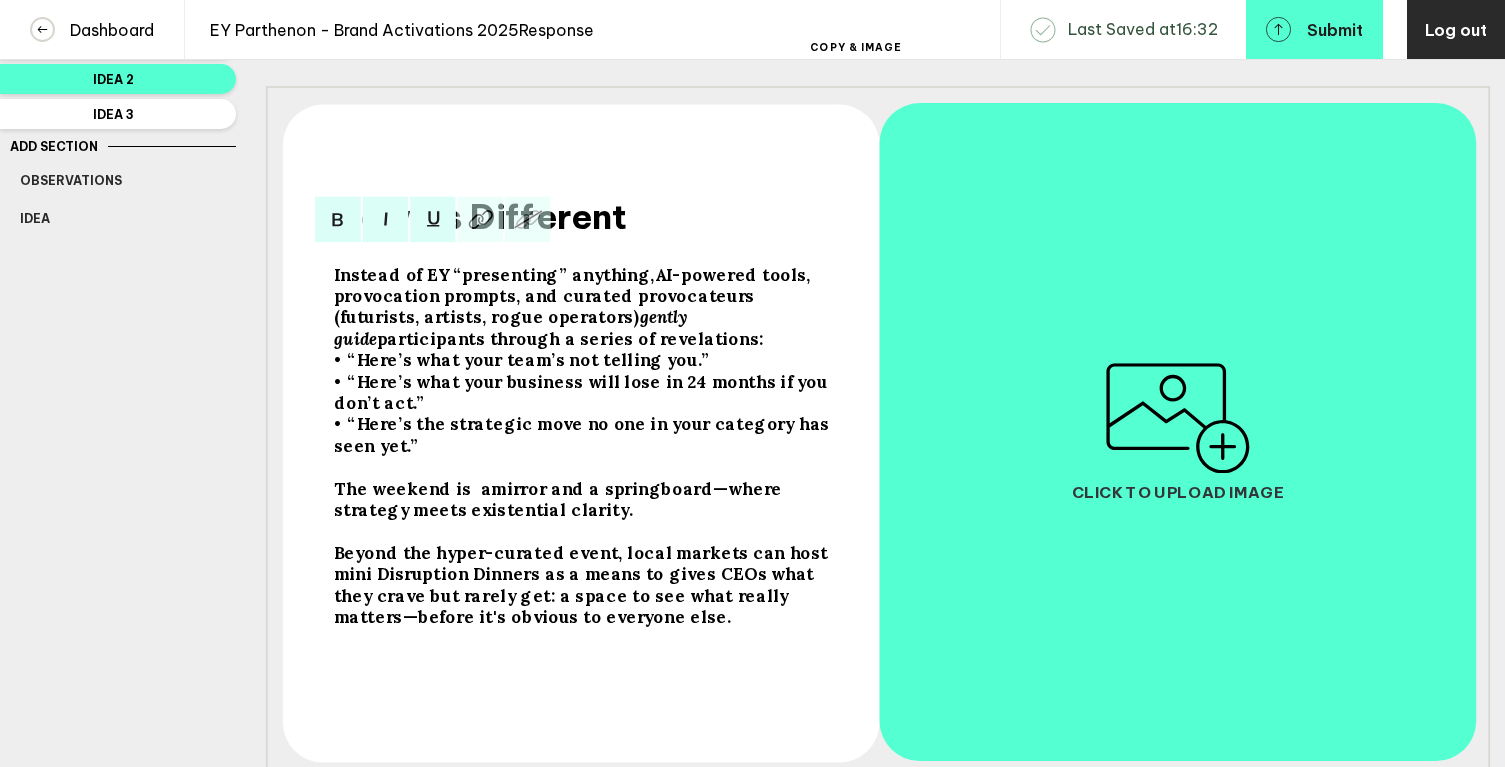 click on "Beyond the hyper-curated event, local markets can host mini Disruption Dinners as a means to gives CEOs what they crave but rarely get: a space to see what really matters—before it's obvious to everyone else." at bounding box center (494, 274) 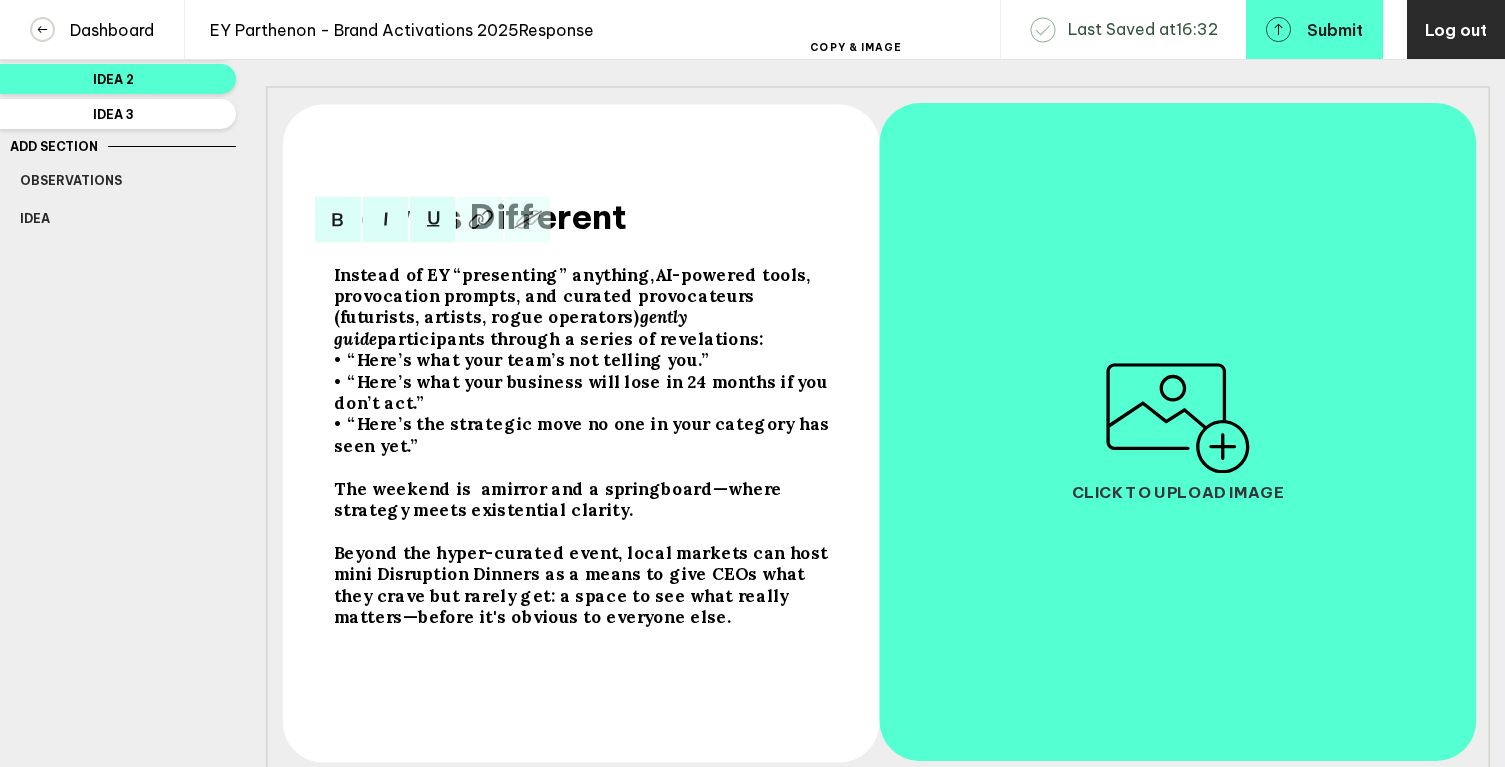 click on "Beyond the hyper-curated event, local markets can host mini Disruption Dinners as a means to give CEOs what they crave but rarely get: a space to see what really matters—before it's obvious to everyone else." at bounding box center [587, 307] 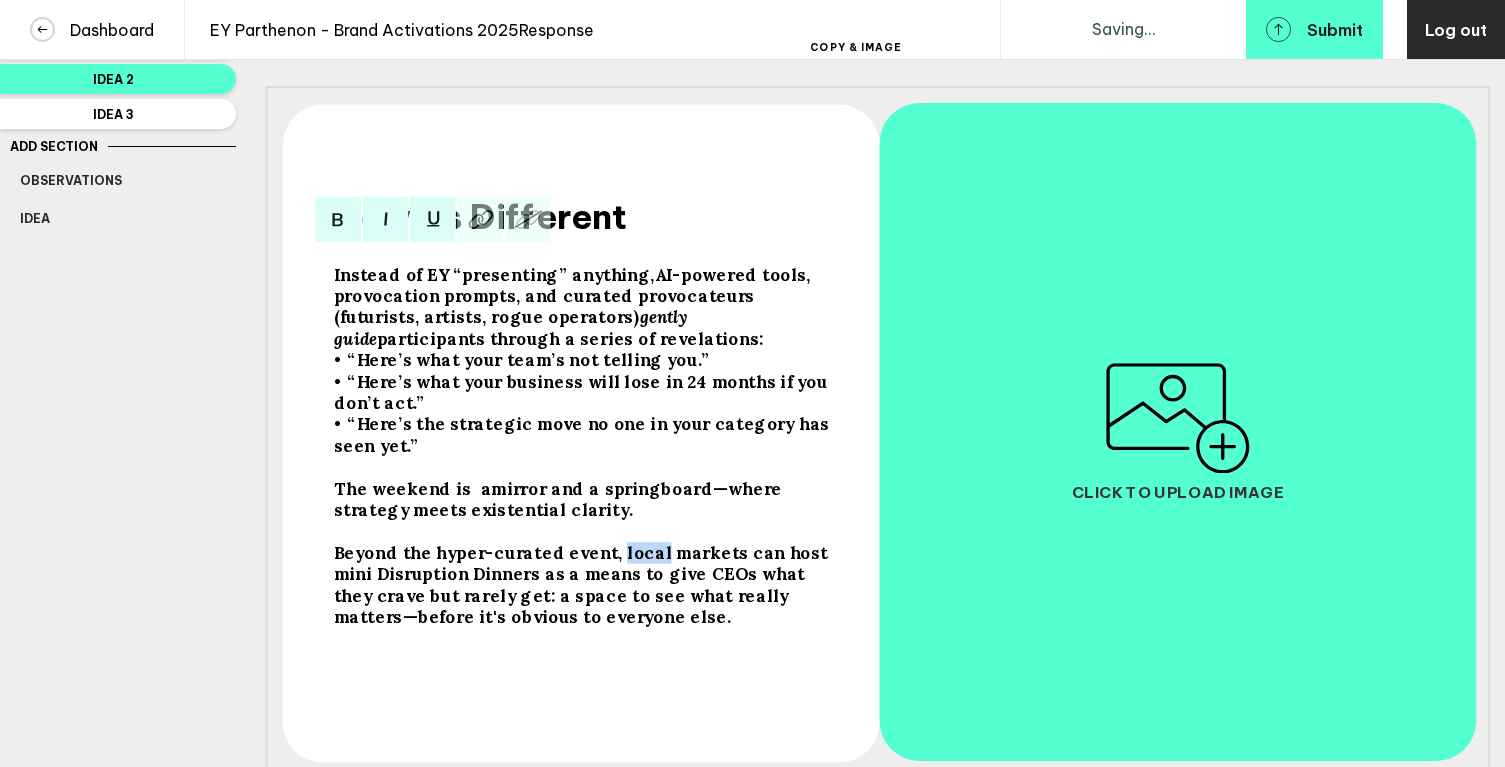 click on "Beyond the hyper-curated event, local markets can host mini Disruption Dinners as a means to give CEOs what they crave but rarely get: a space to see what really matters—before it's obvious to everyone else." at bounding box center [494, 274] 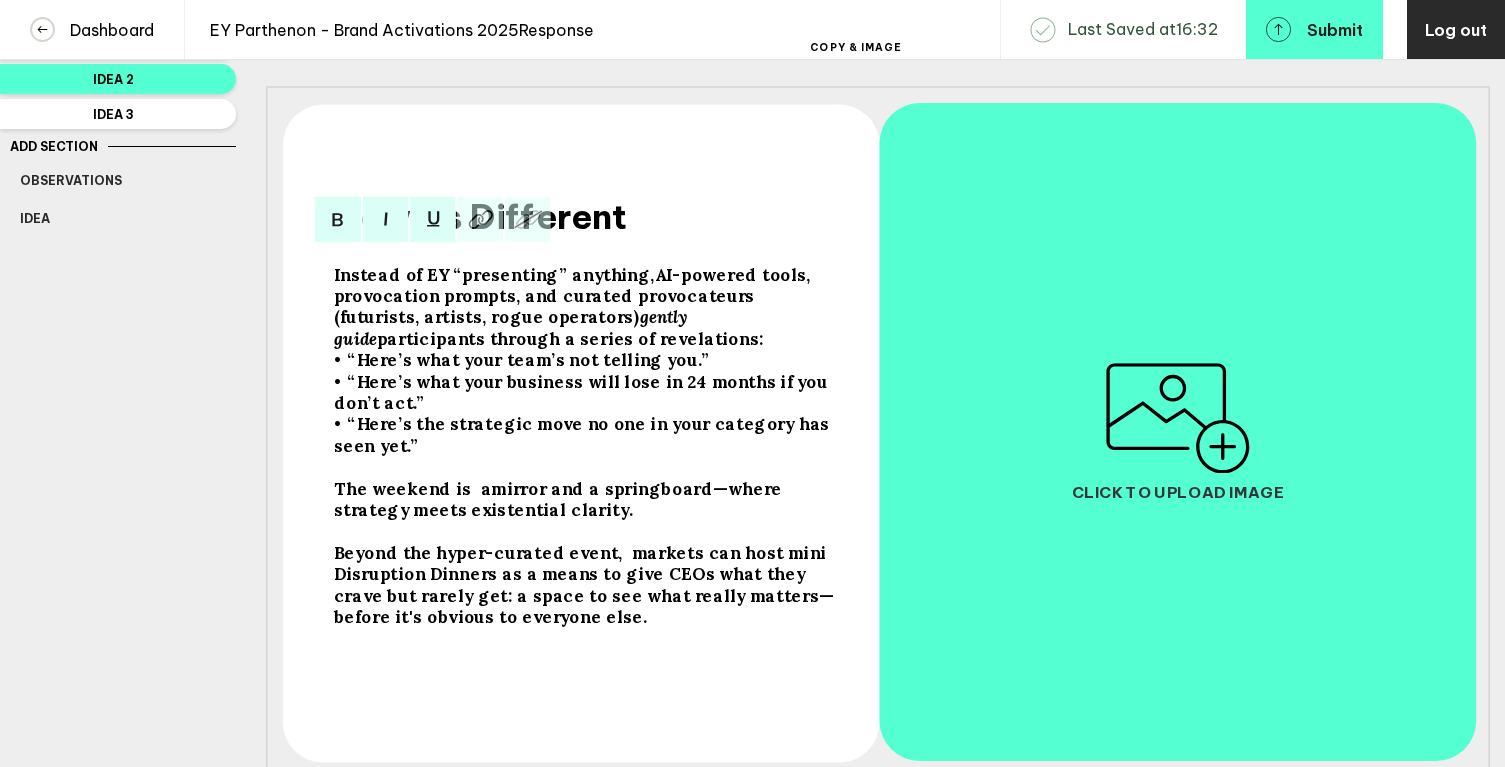 click on "Beyond the hyper-curated event,  markets can host mini Disruption Dinners as a means to give CEOs what they crave but rarely get: a space to see what really matters—before it's obvious to everyone else." at bounding box center (494, 274) 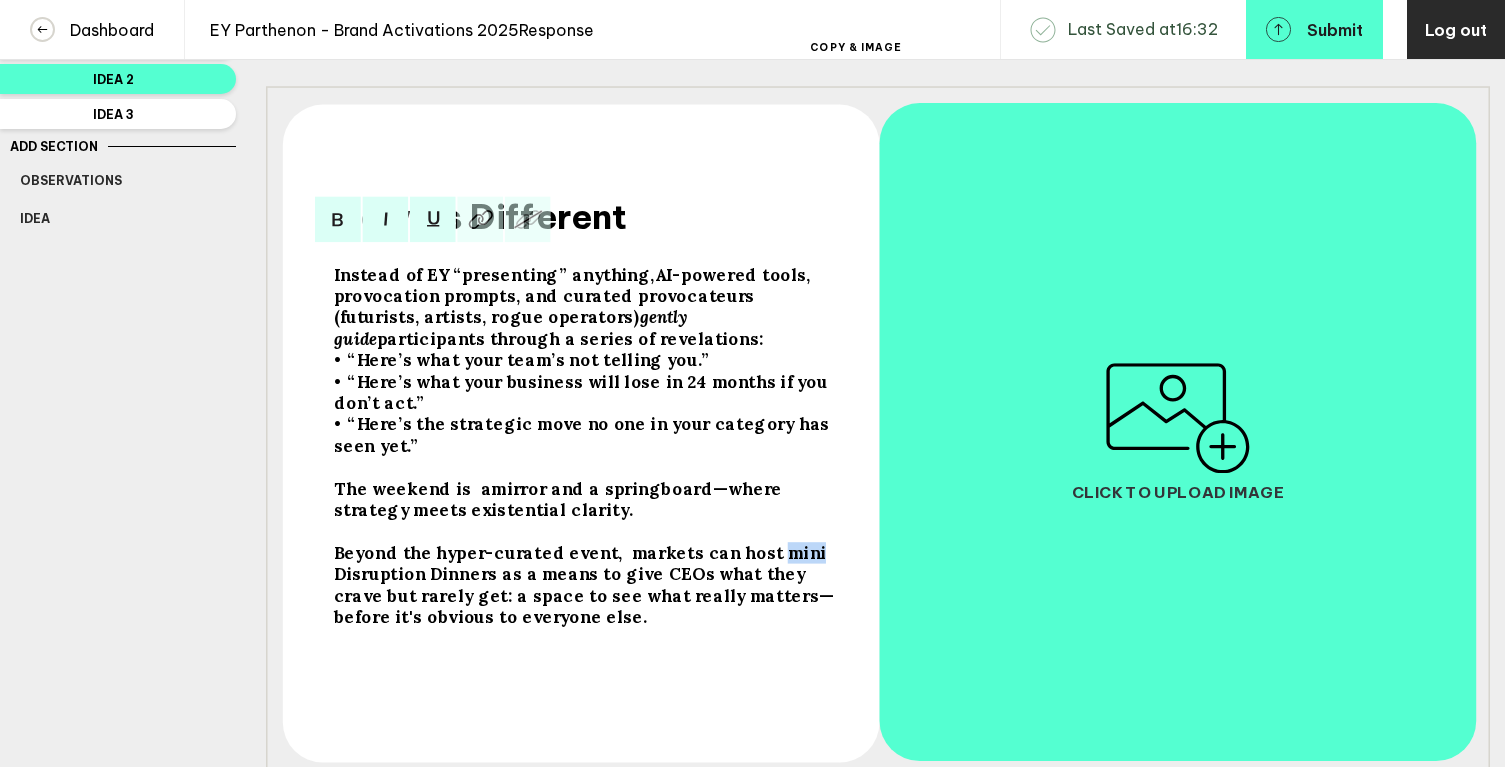 click on "Beyond the hyper-curated event,  markets can host mini Disruption Dinners as a means to give CEOs what they crave but rarely get: a space to see what really matters—before it's obvious to everyone else." at bounding box center [494, 274] 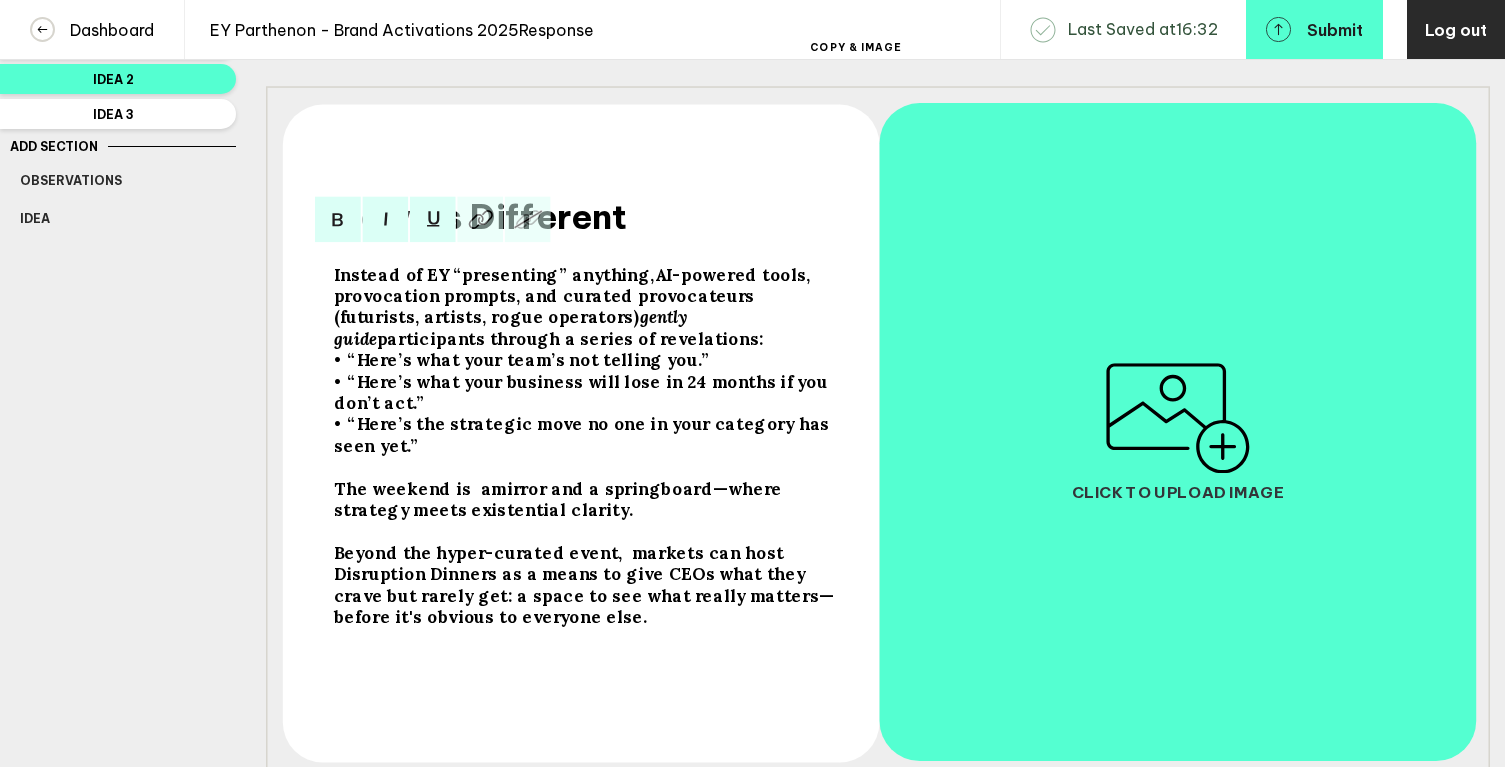 click on "Beyond the hyper-curated event,  markets can host  Disruption Dinners as a means to give CEOs what they crave but rarely get: a space to see what really matters—before it's obvious to everyone else." at bounding box center (494, 274) 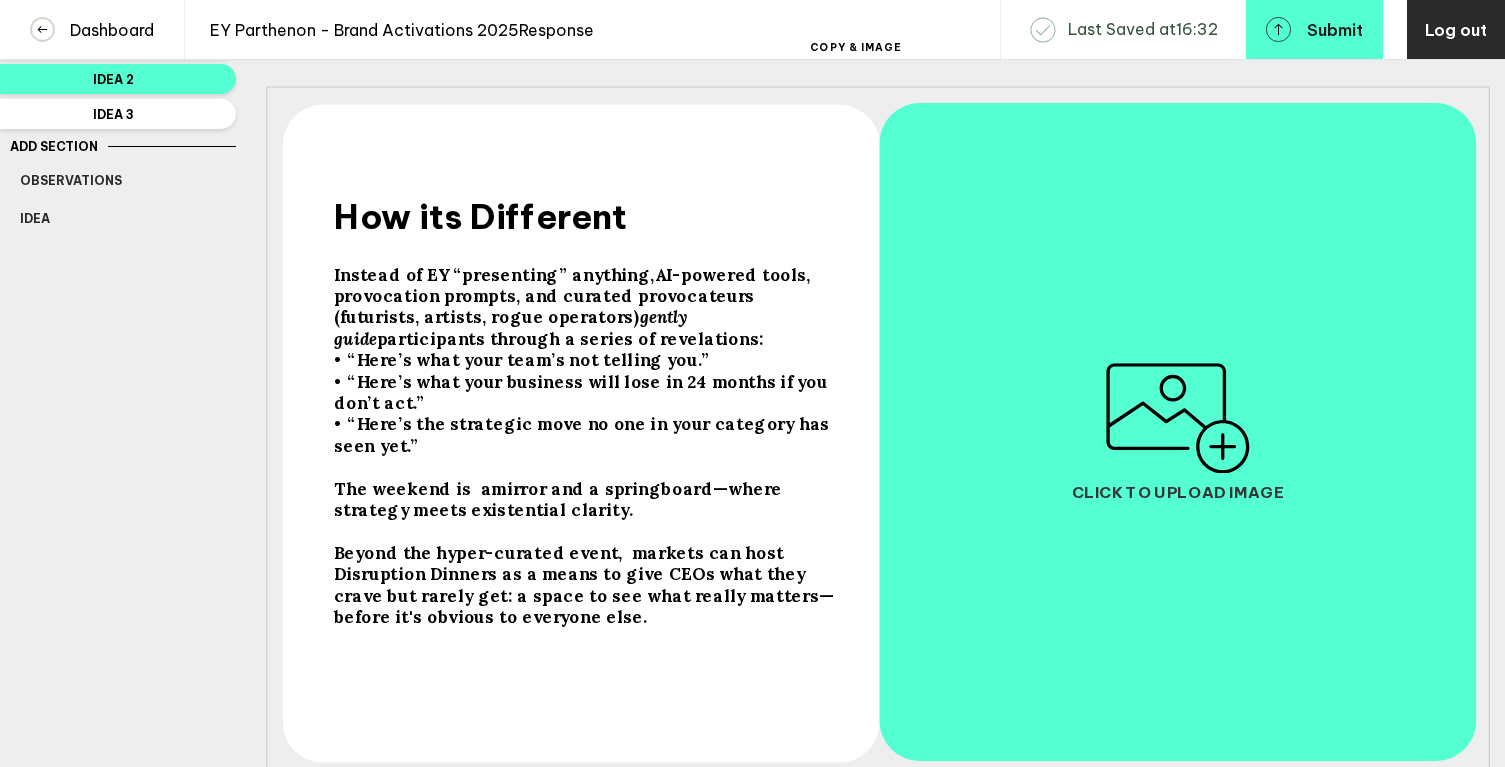 click on "The weekend is  a  mirror and a springboard —where strategy meets existential clarity." at bounding box center (587, 216) 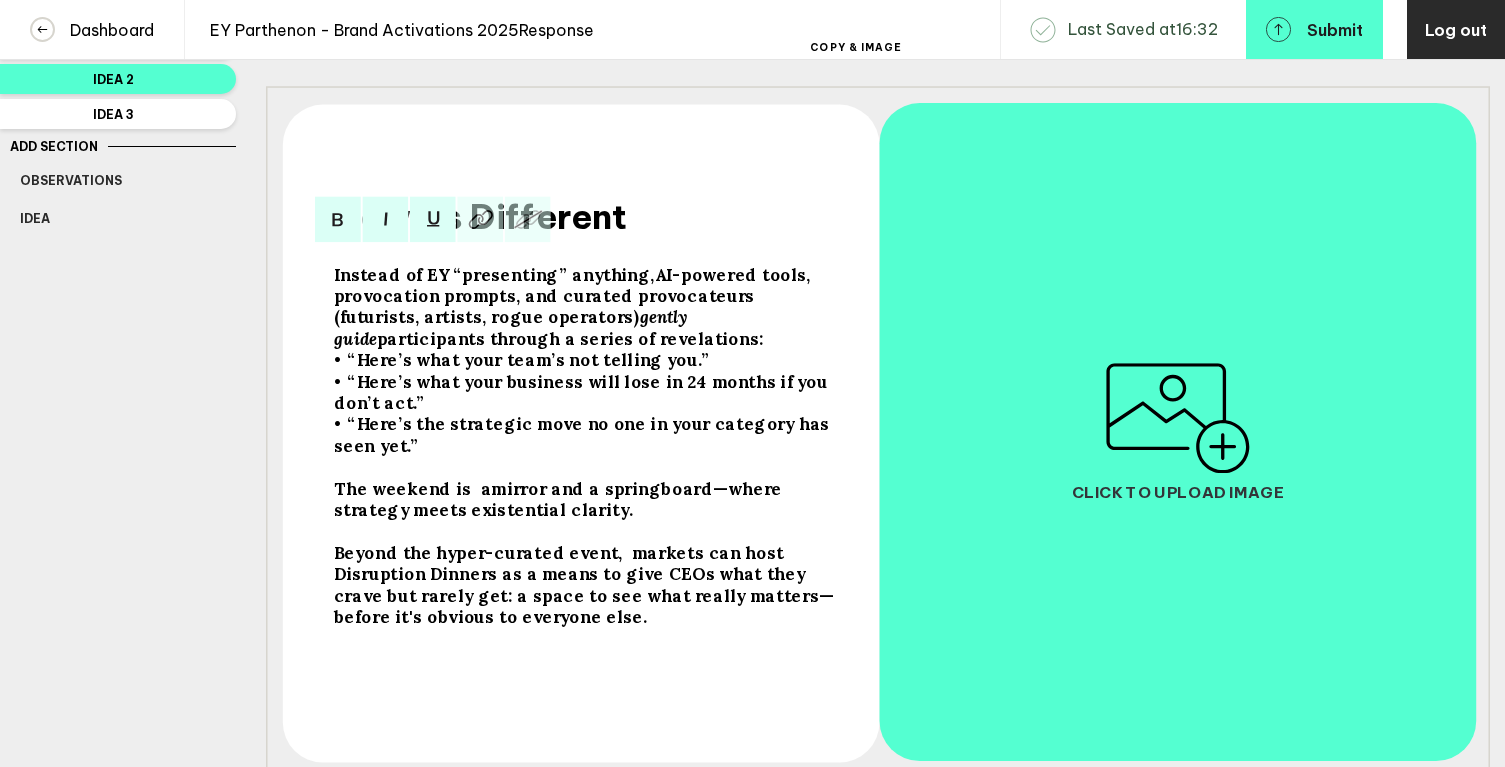 click on "The weekend is  a  mirror and a springboard —where strategy meets existential clarity." at bounding box center (587, 307) 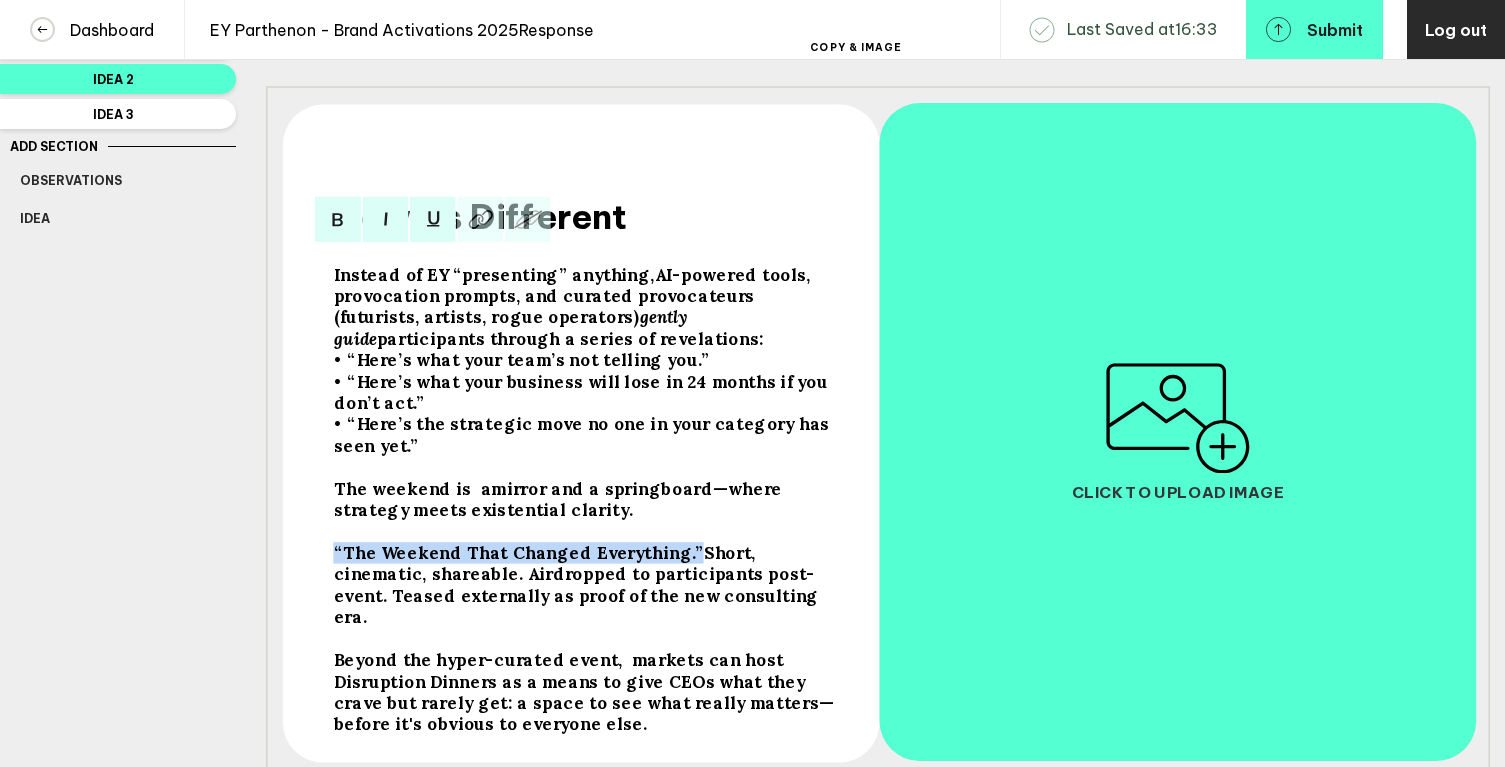 drag, startPoint x: 686, startPoint y: 573, endPoint x: 310, endPoint y: 555, distance: 376.4306 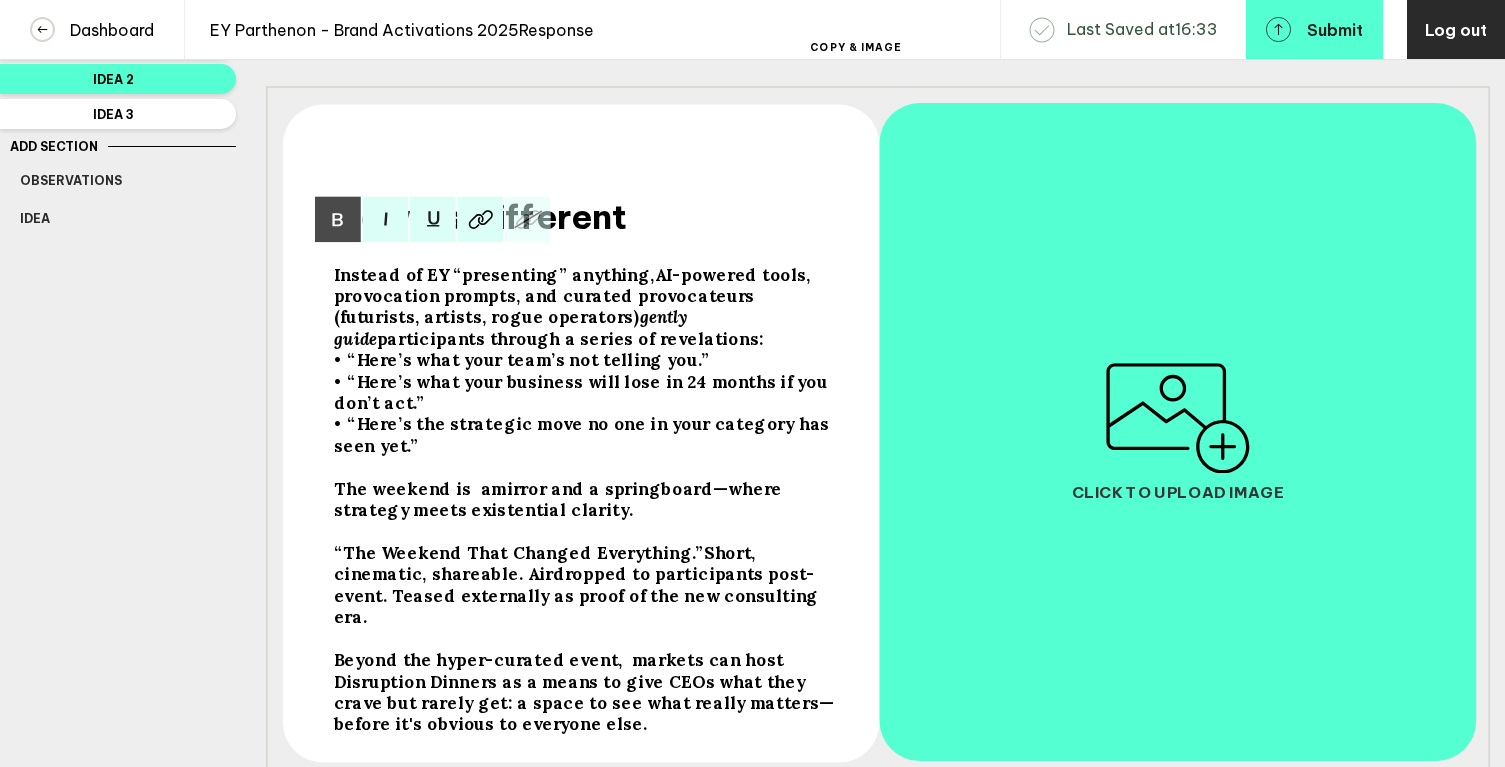click on "Short, cinematic, shareable. Airdropped to participants post-event. Teased externally as proof of the new consulting era." at bounding box center [494, 274] 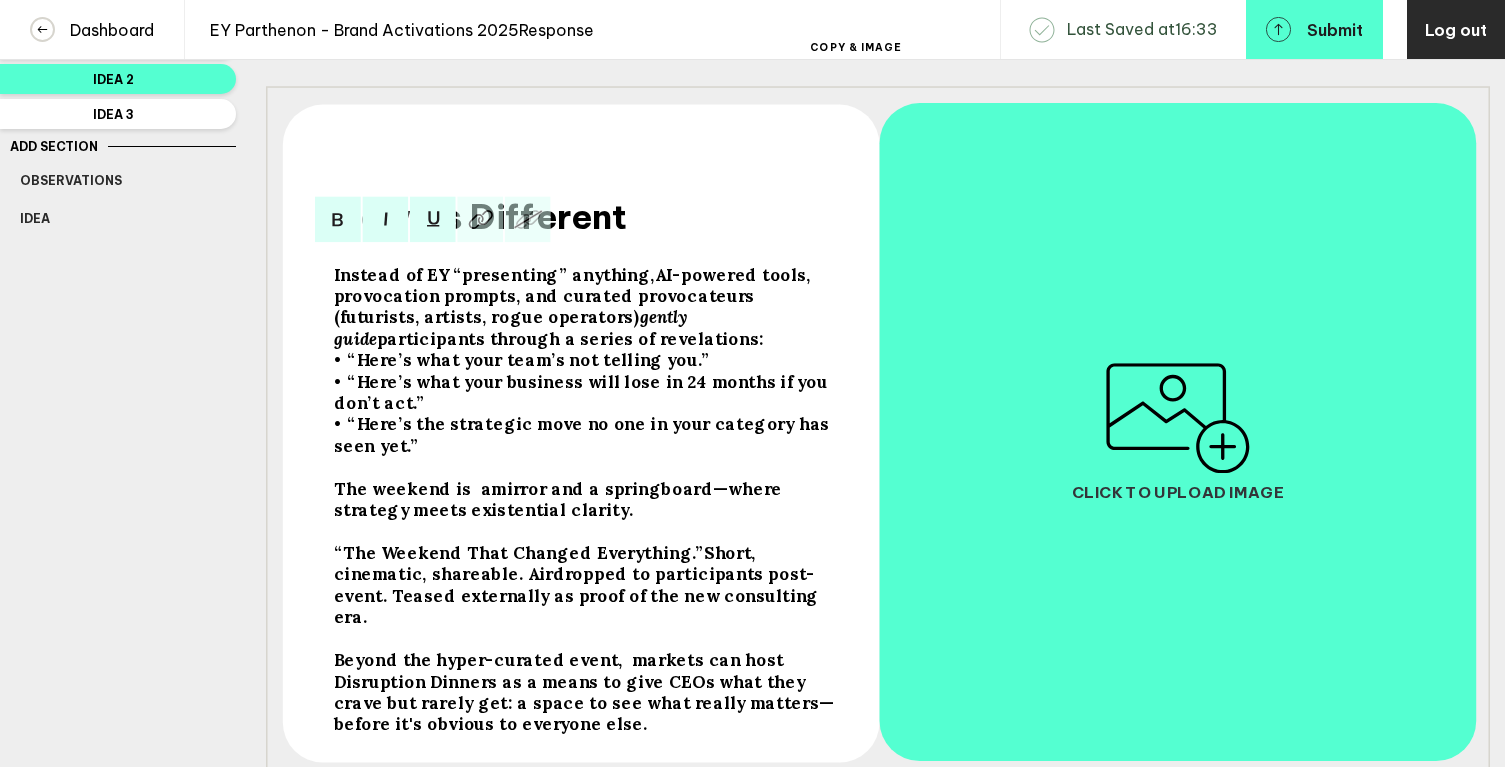 click on "Short, cinematic, shareable. Airdropped to participants post-event. Teased externally as proof of the new consulting era." at bounding box center (494, 274) 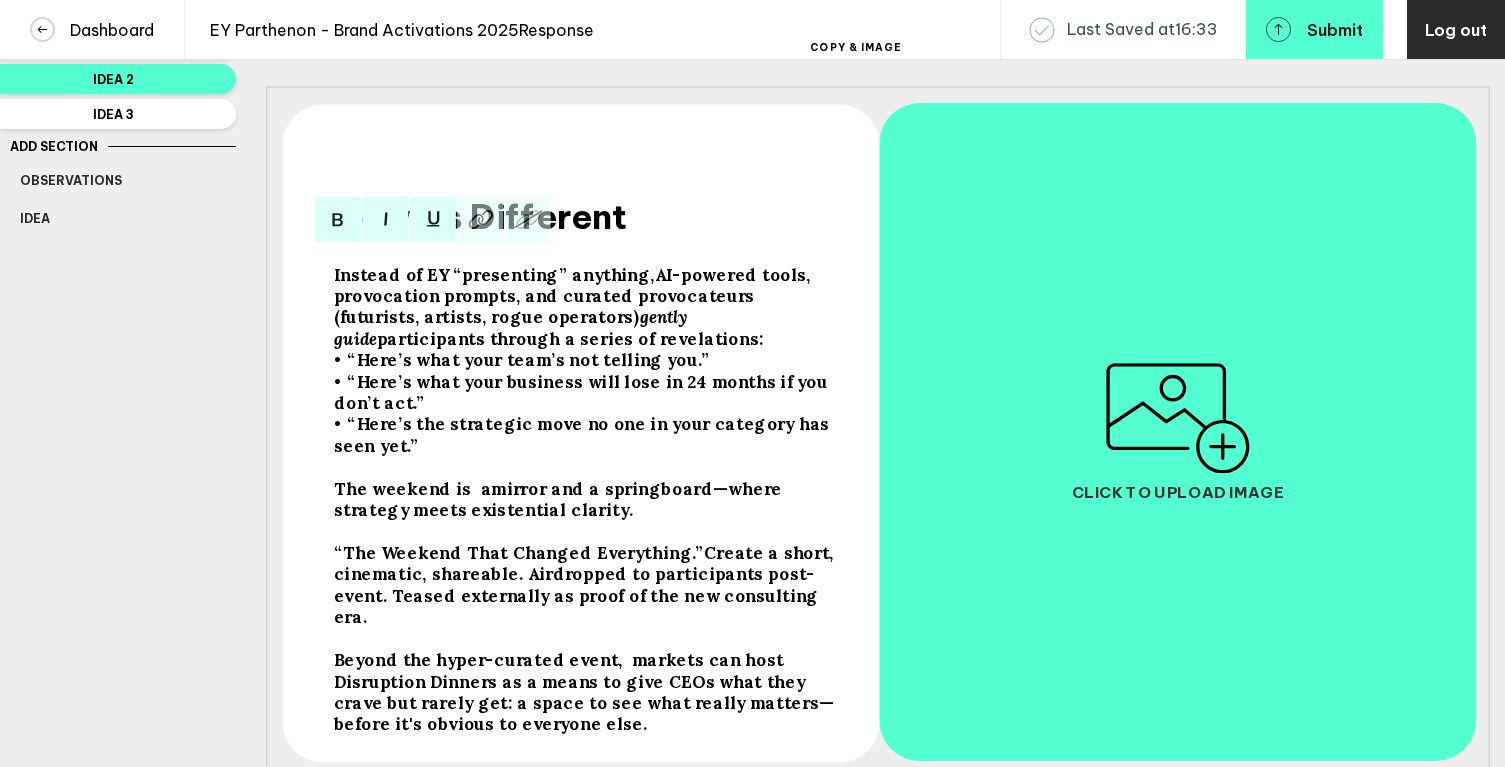 click on "Create a short, cinematic, shareable. Airdropped to participants post-event. Teased externally as proof of the new consulting era." at bounding box center (494, 274) 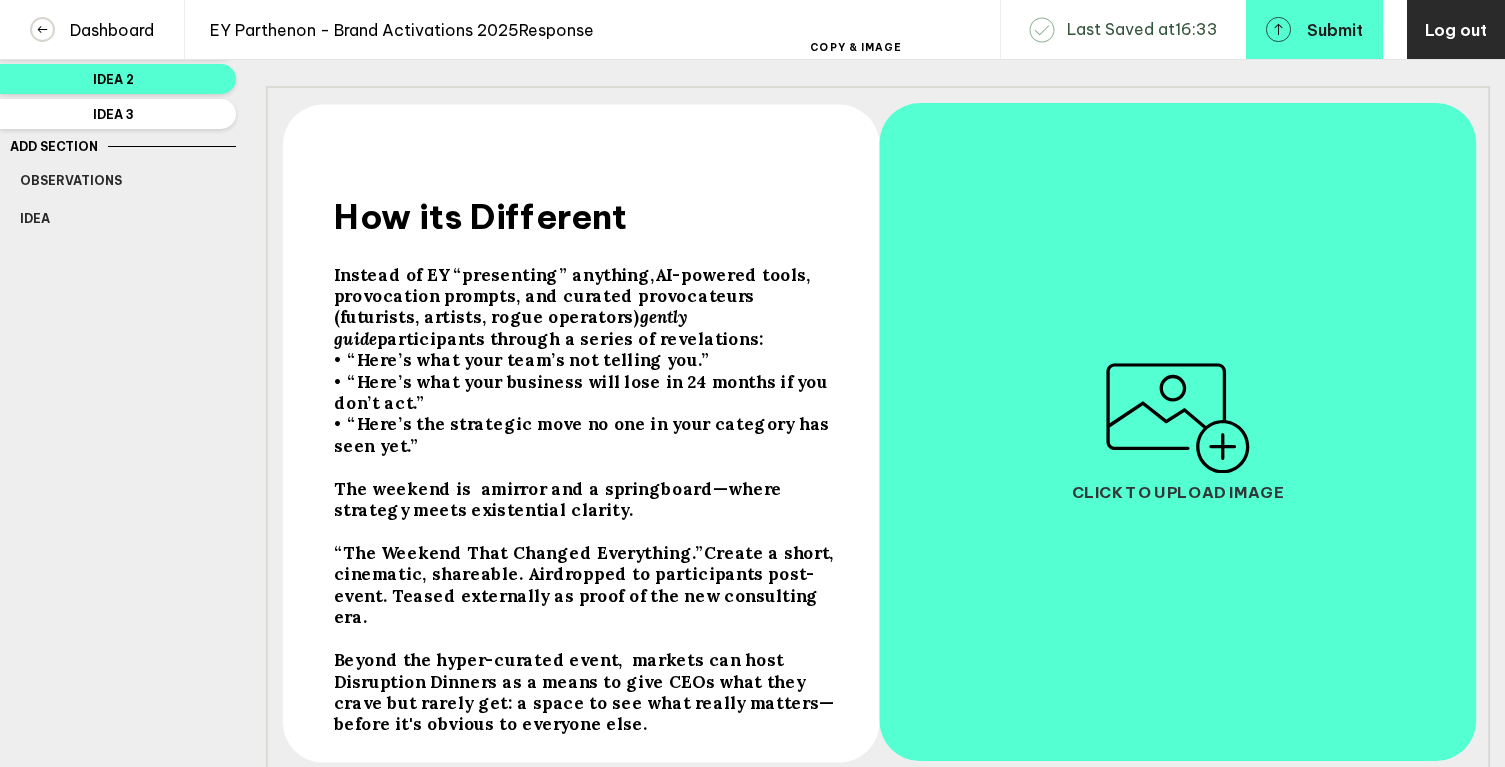 click on "Create a short, cinematic, shareable. Airdropped to participants post-event. Teased externally as proof of the new consulting era." at bounding box center (481, 216) 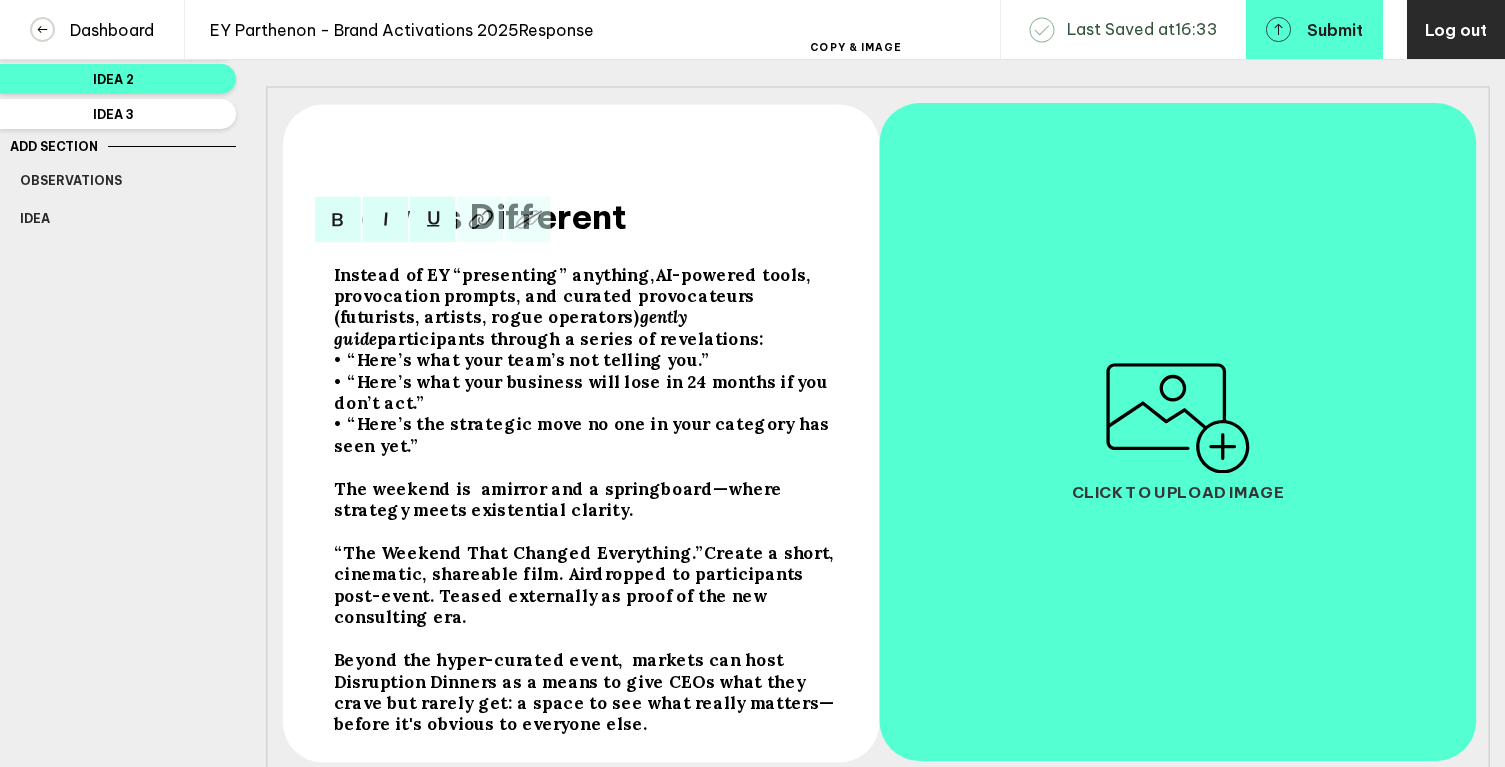 click on "“The Weekend That Changed Everything.”
Create a short, cinematic, shareable film. Airdropped to participants post-event. Teased externally as proof of the new consulting era." at bounding box center [587, 307] 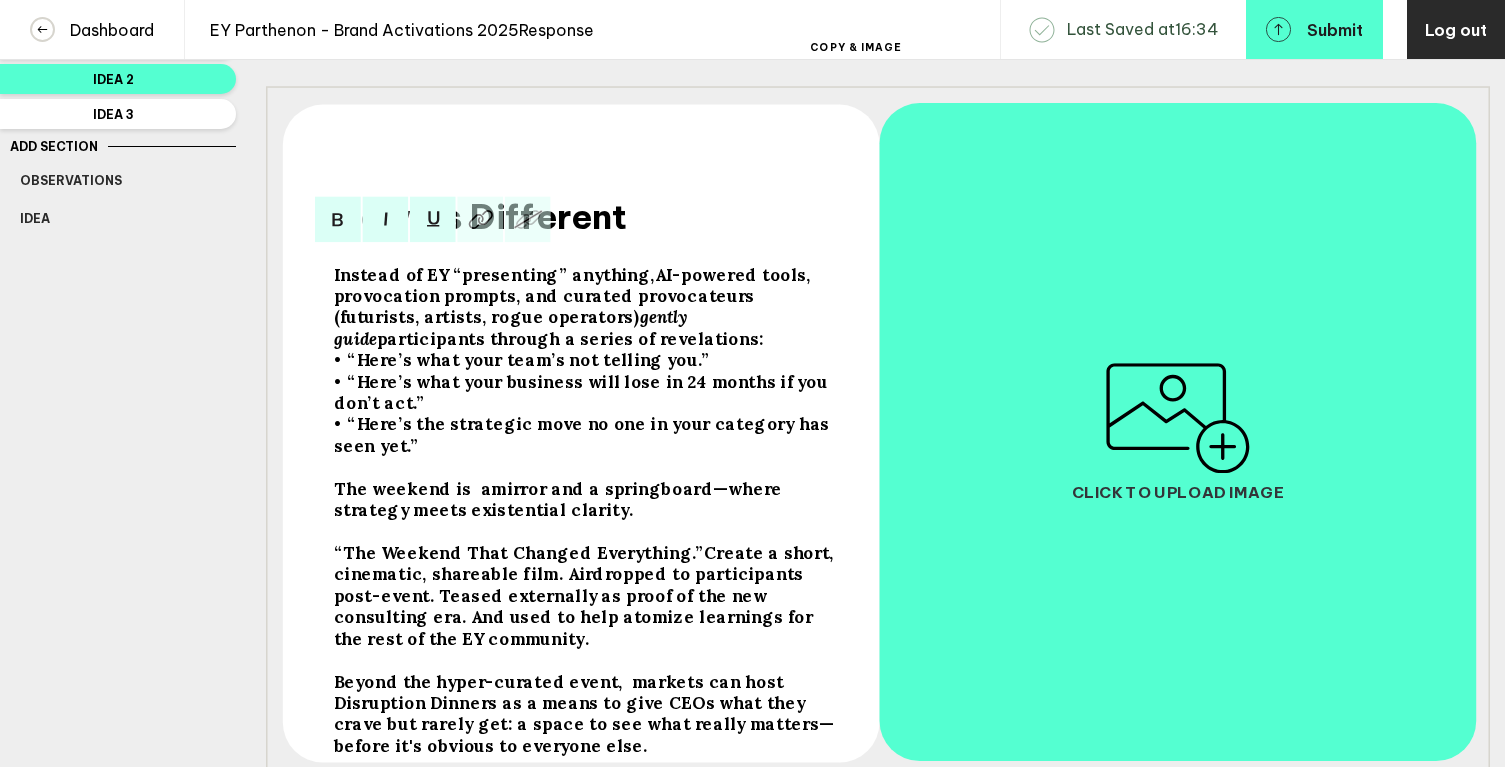 click on "“The Weekend That Changed Everything.”" at bounding box center [494, 274] 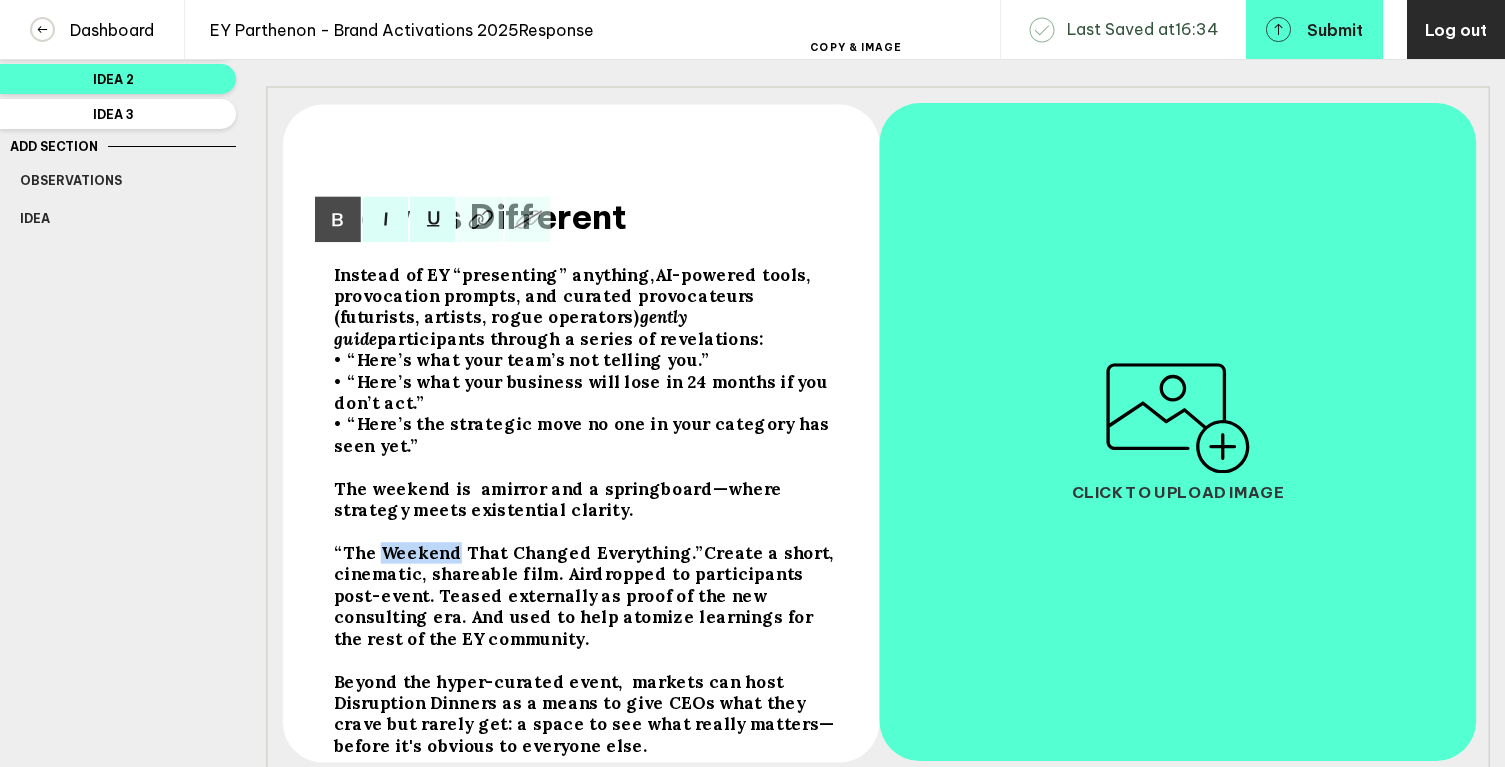 click on "“The Weekend That Changed Everything.”" at bounding box center (494, 274) 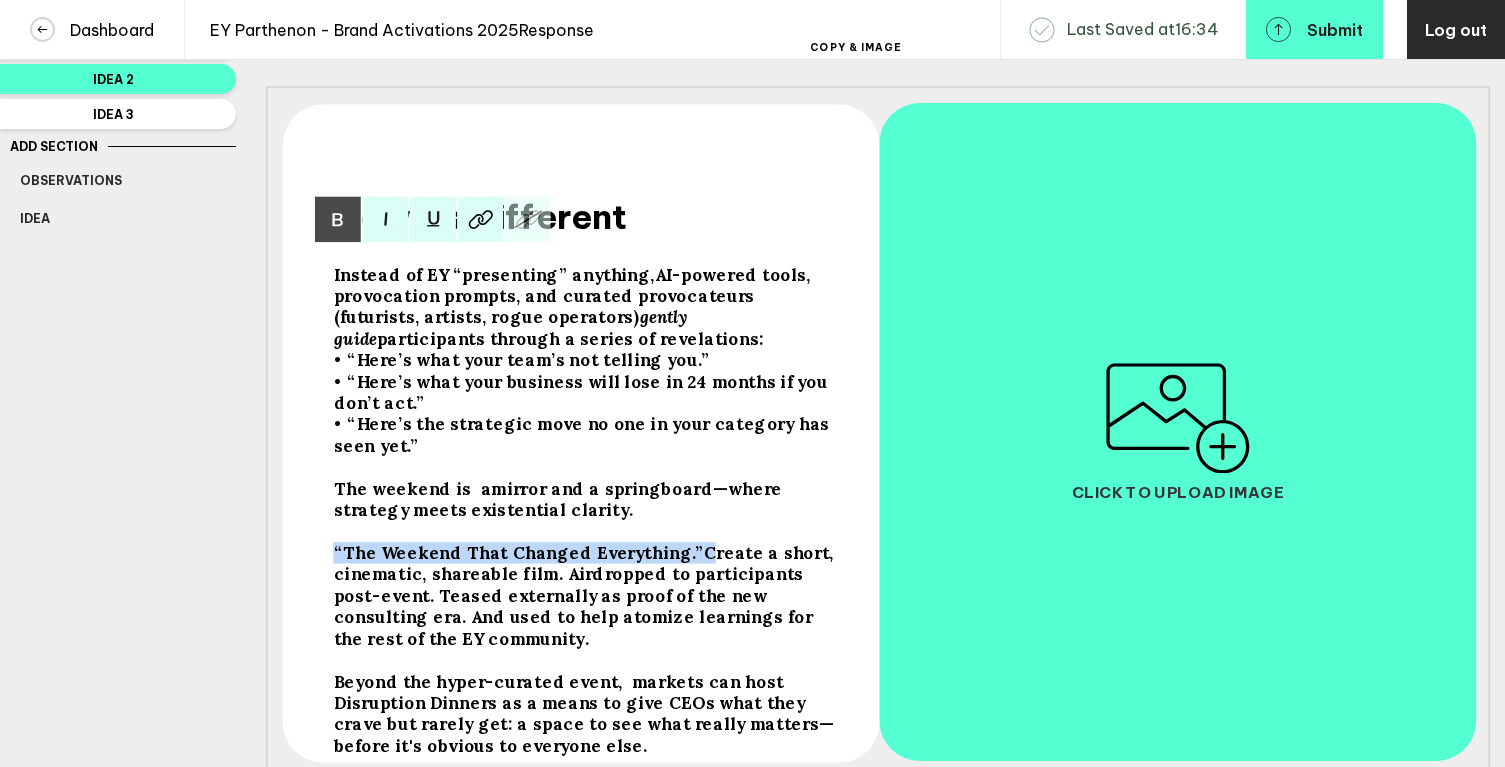 click on "“The Weekend That Changed Everything.”" at bounding box center (494, 274) 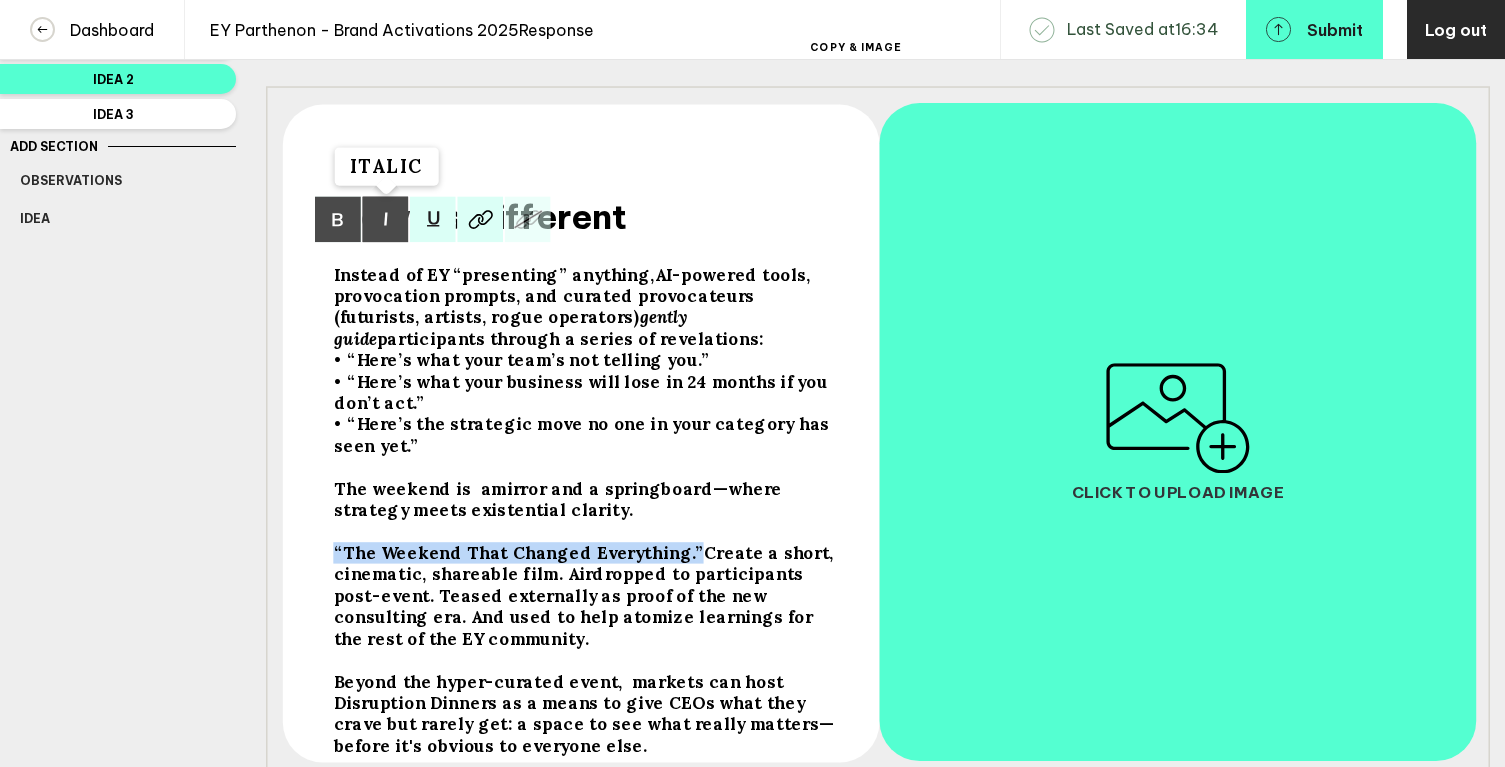click at bounding box center (338, 220) 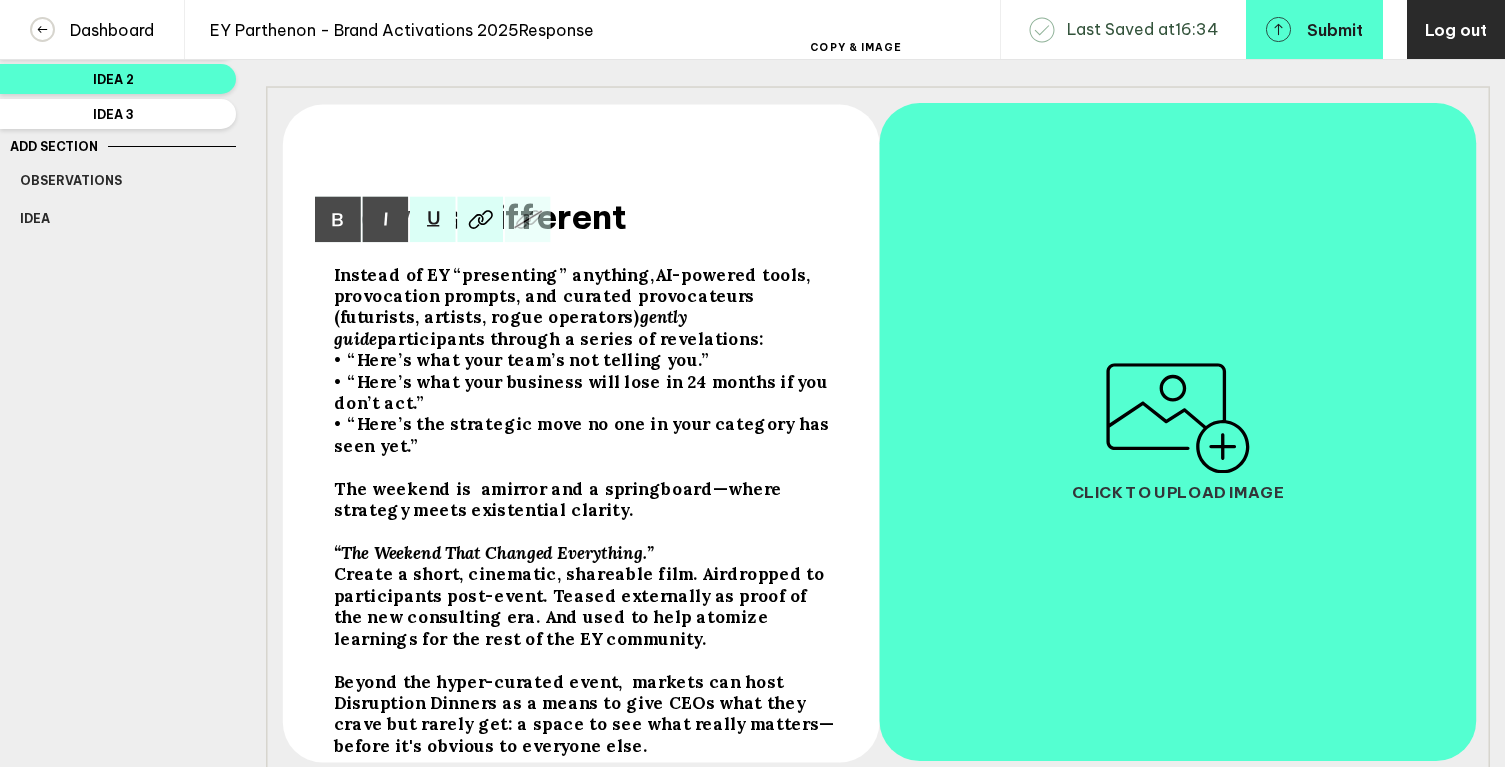 click on "Create a short, cinematic, shareable film. Airdropped to participants post-event. Teased externally as proof of the new consulting era. And used to help atomize learnings for the rest of the EY community." at bounding box center (494, 274) 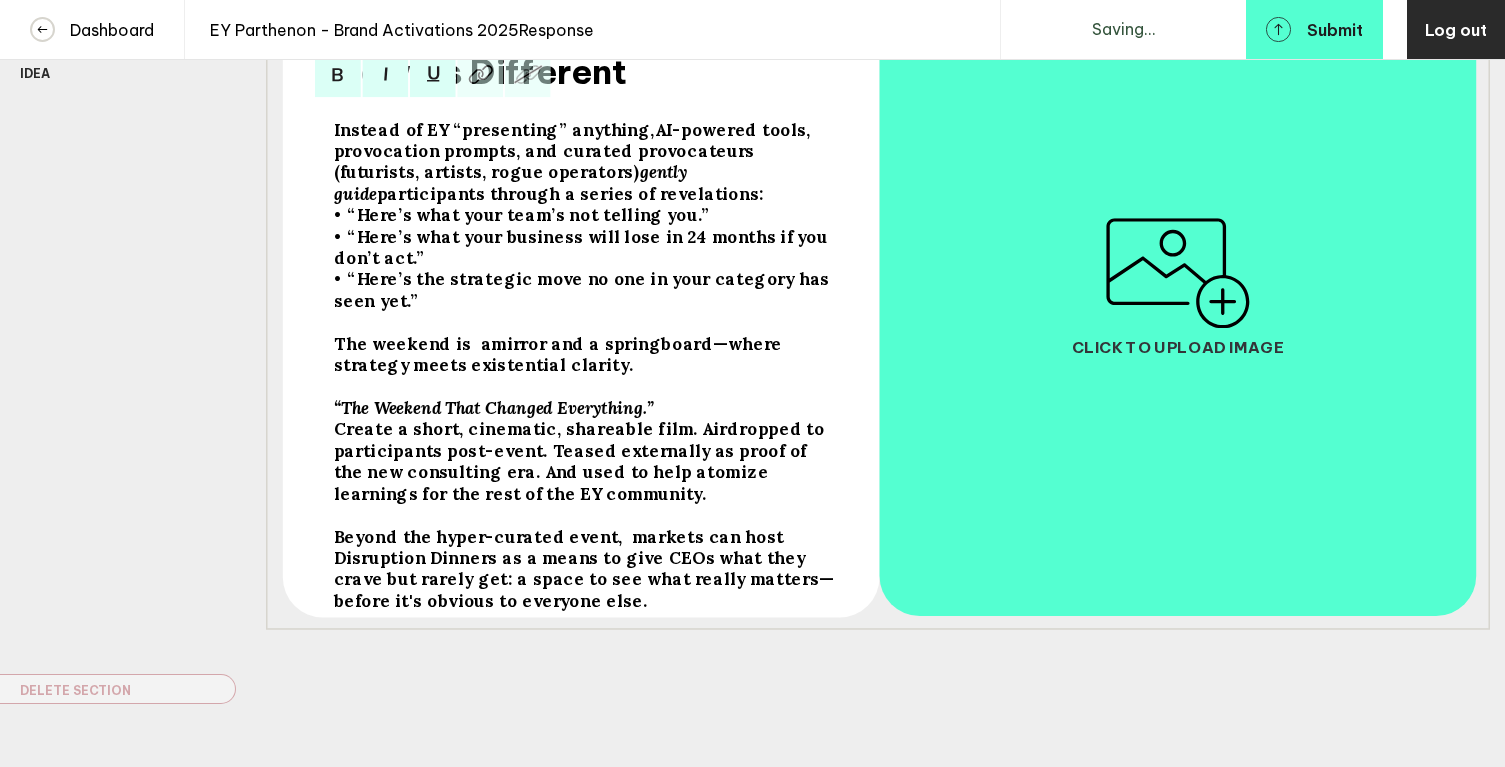scroll, scrollTop: 370, scrollLeft: 0, axis: vertical 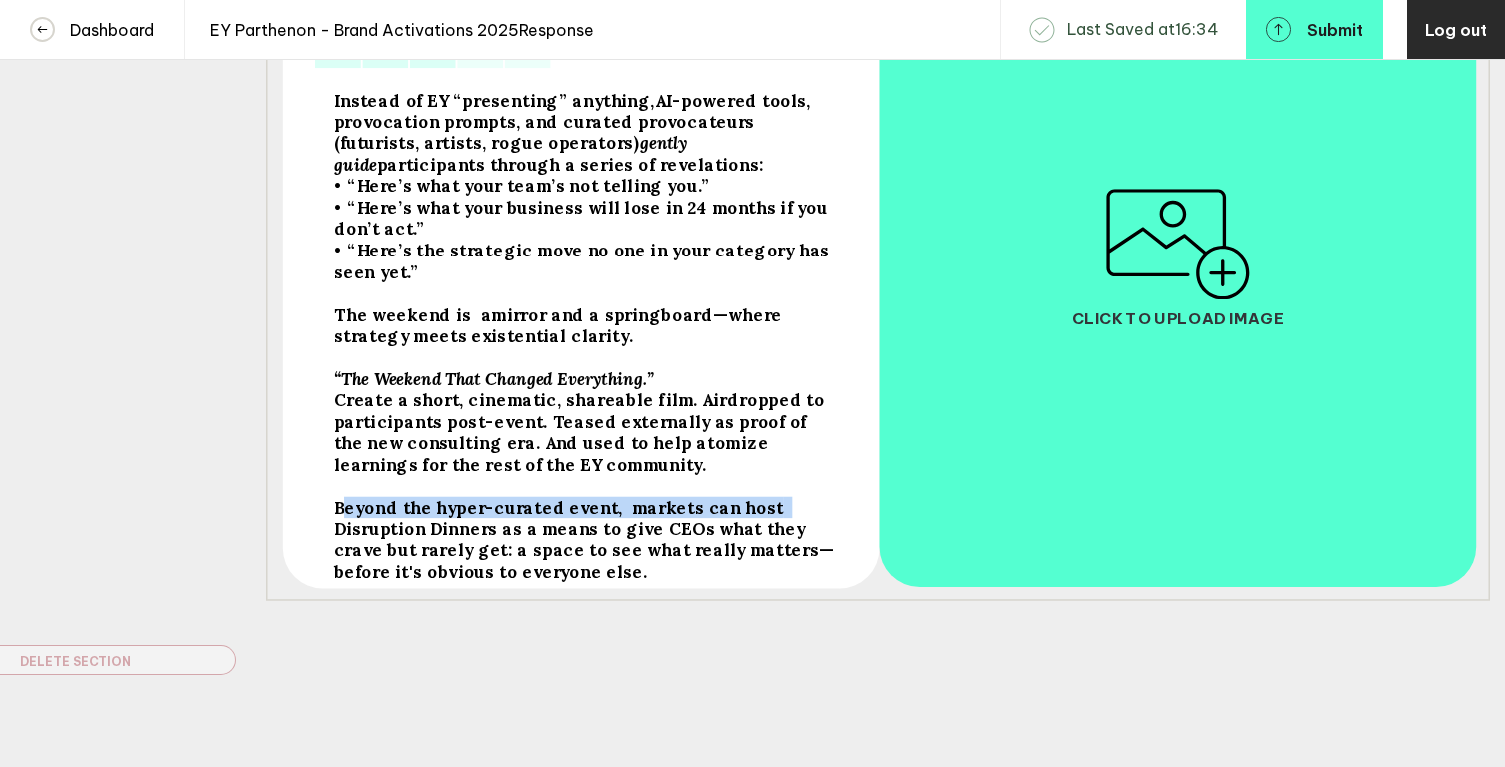 drag, startPoint x: 340, startPoint y: 518, endPoint x: 758, endPoint y: 528, distance: 418.1196 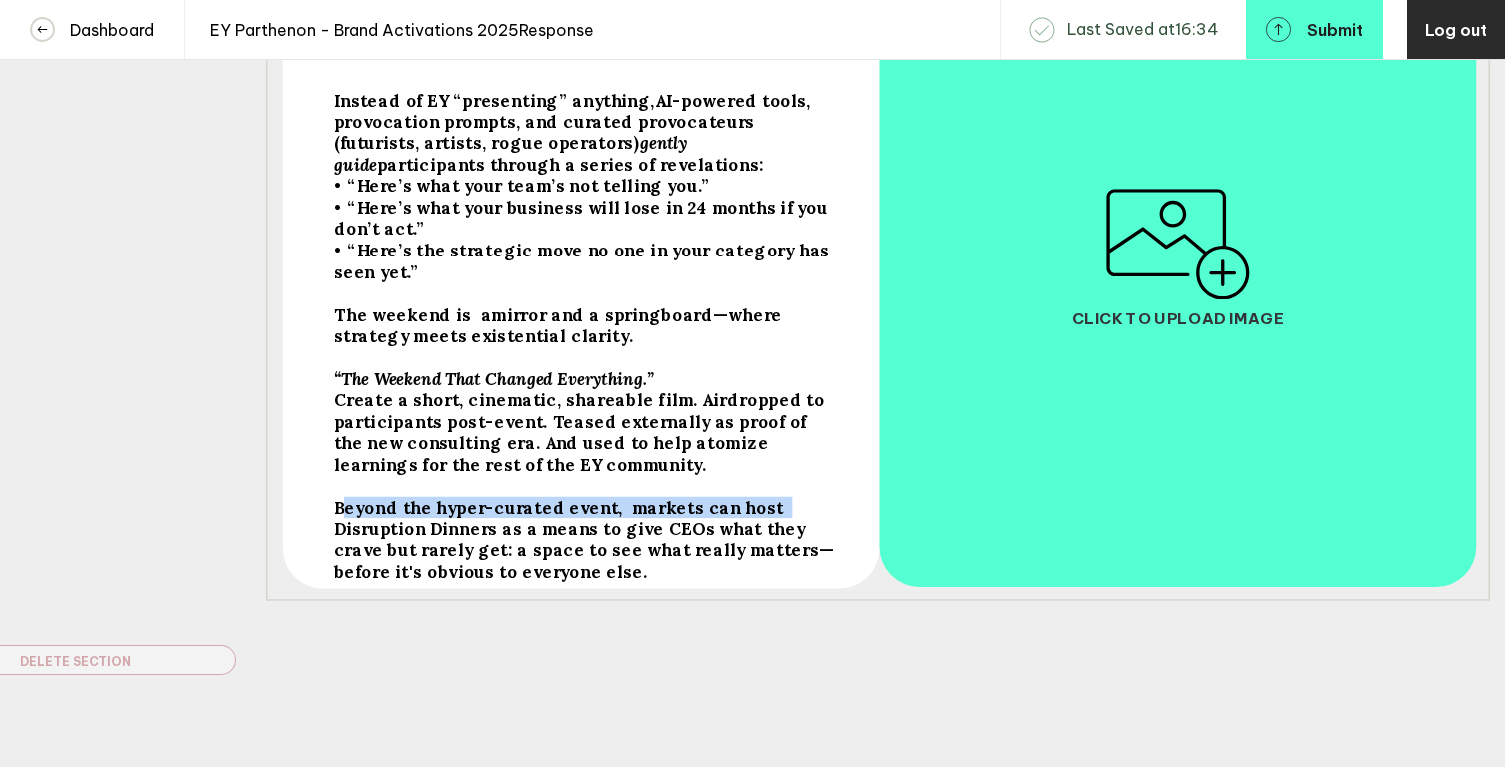 drag, startPoint x: 340, startPoint y: 519, endPoint x: 804, endPoint y: 522, distance: 464.0097 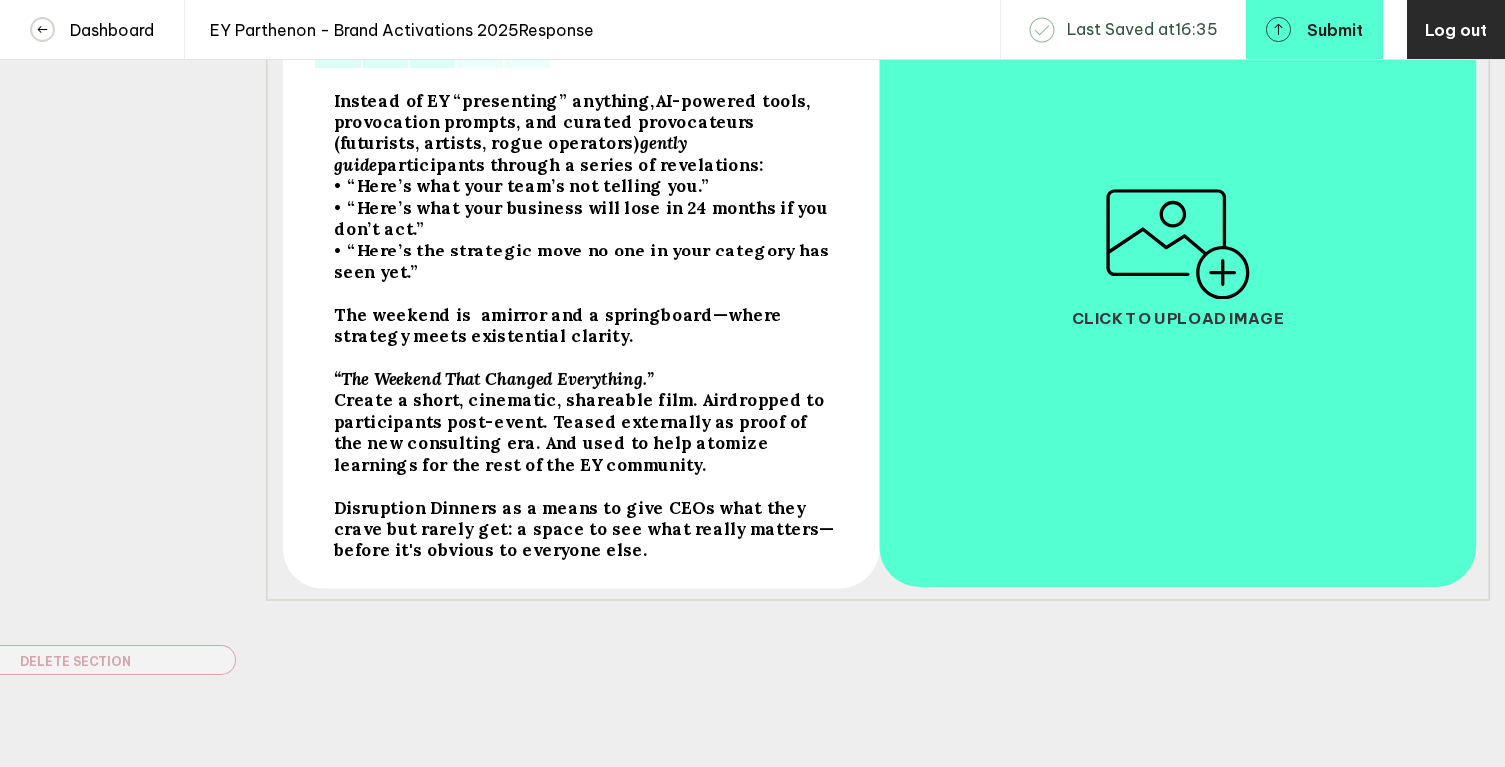 click on "Disruption Dinners as a means to give CEOs what they crave but rarely get: a space to see what really matters—before it's obvious to everyone else." at bounding box center (494, 100) 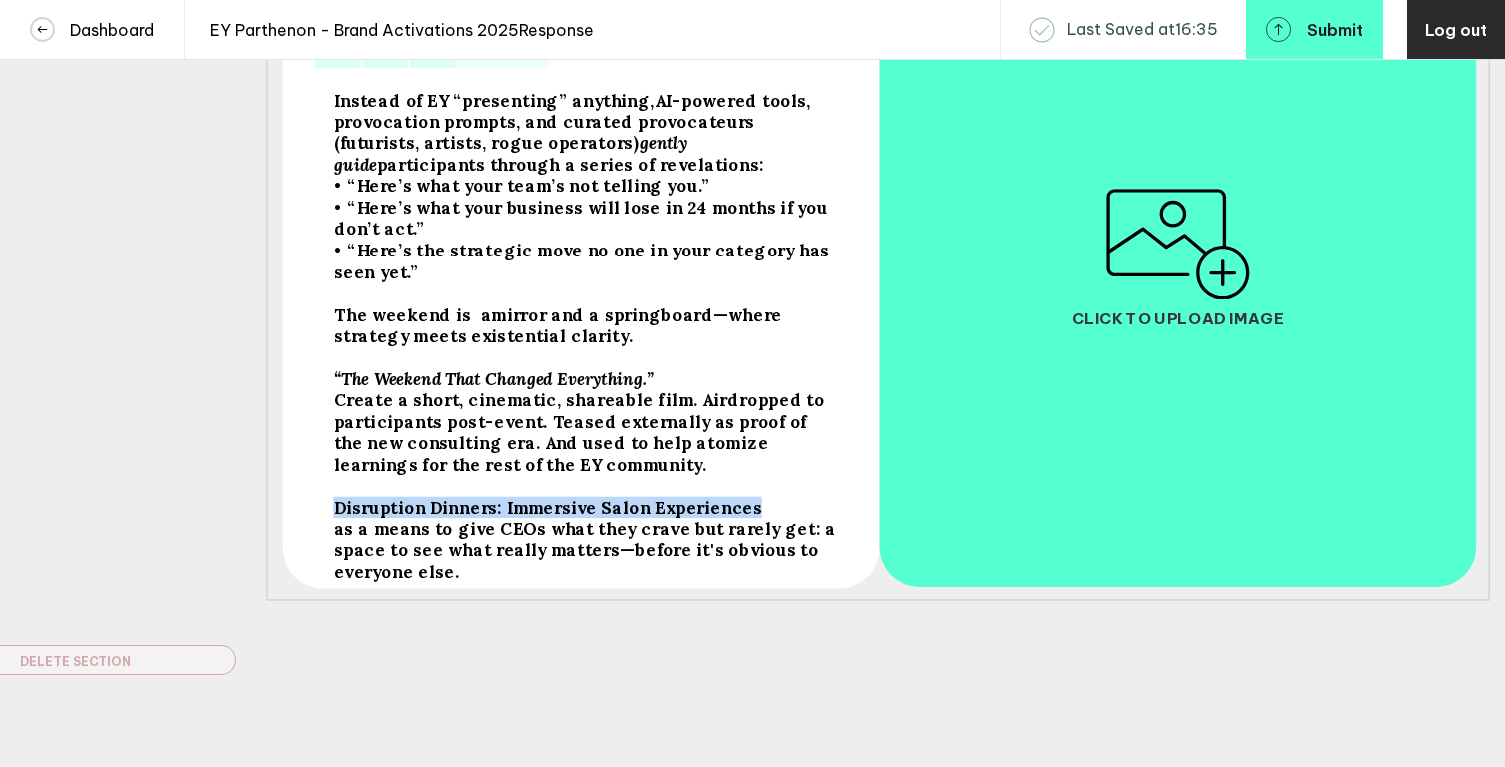 drag, startPoint x: 743, startPoint y: 527, endPoint x: 331, endPoint y: 512, distance: 412.27298 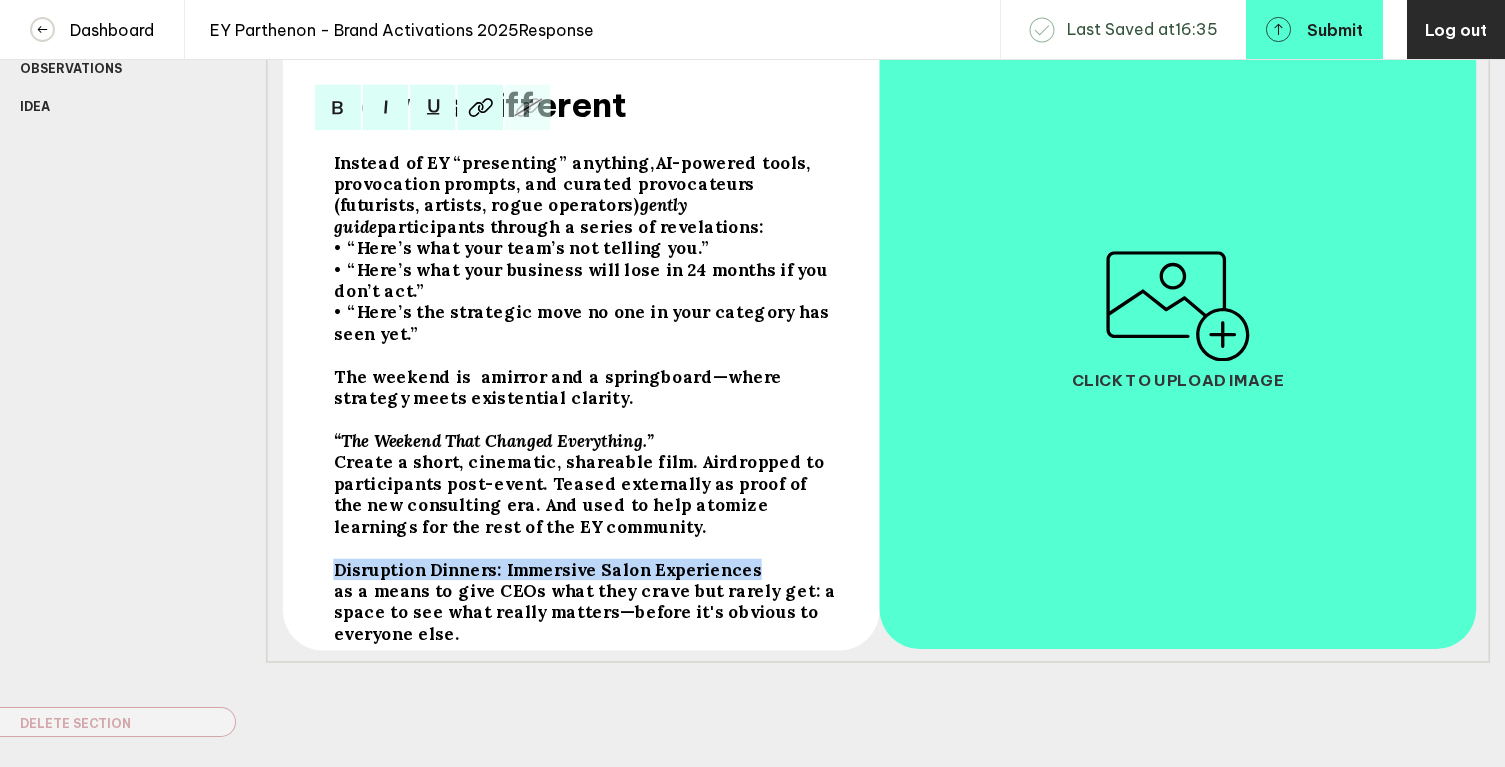scroll, scrollTop: 293, scrollLeft: 0, axis: vertical 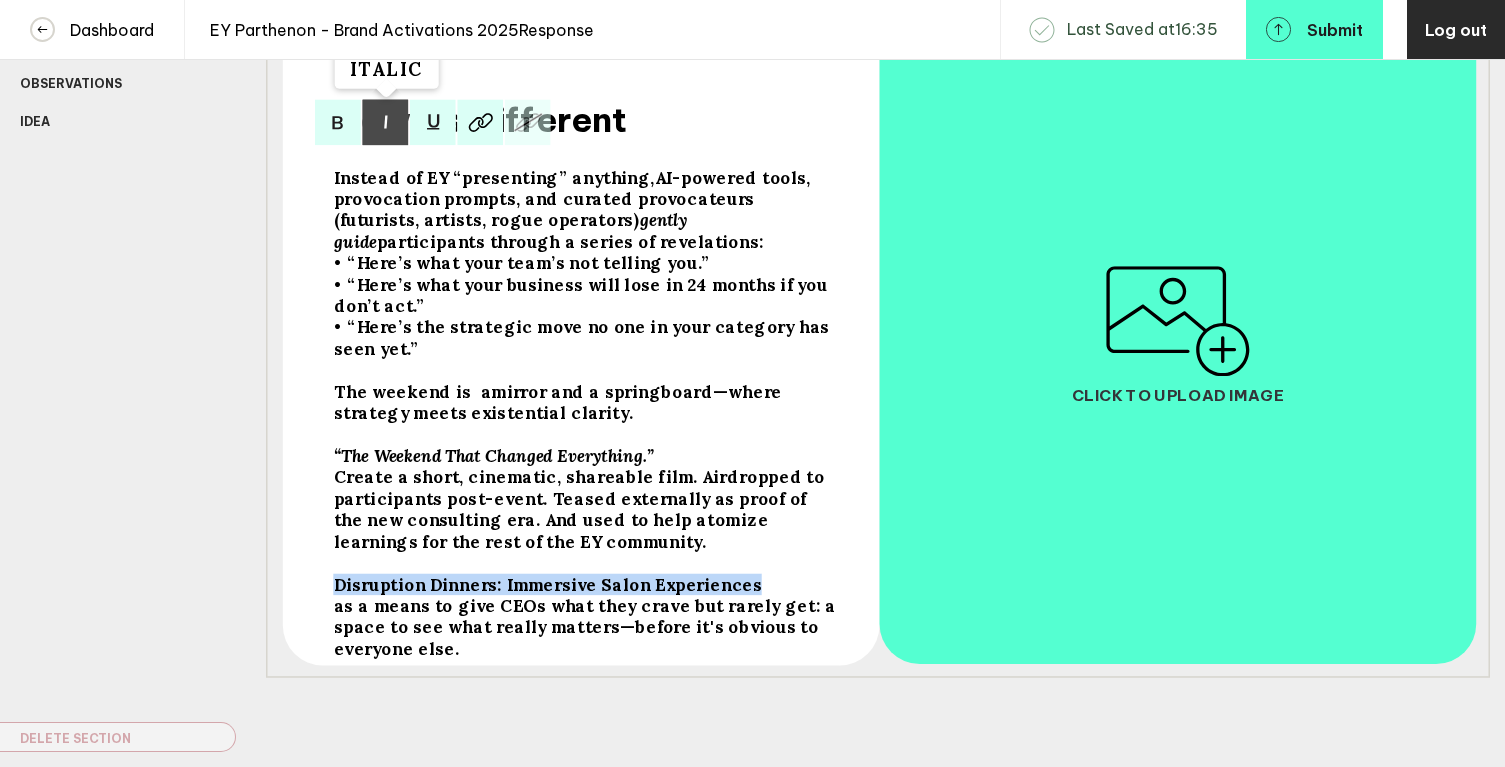 click at bounding box center [338, 123] 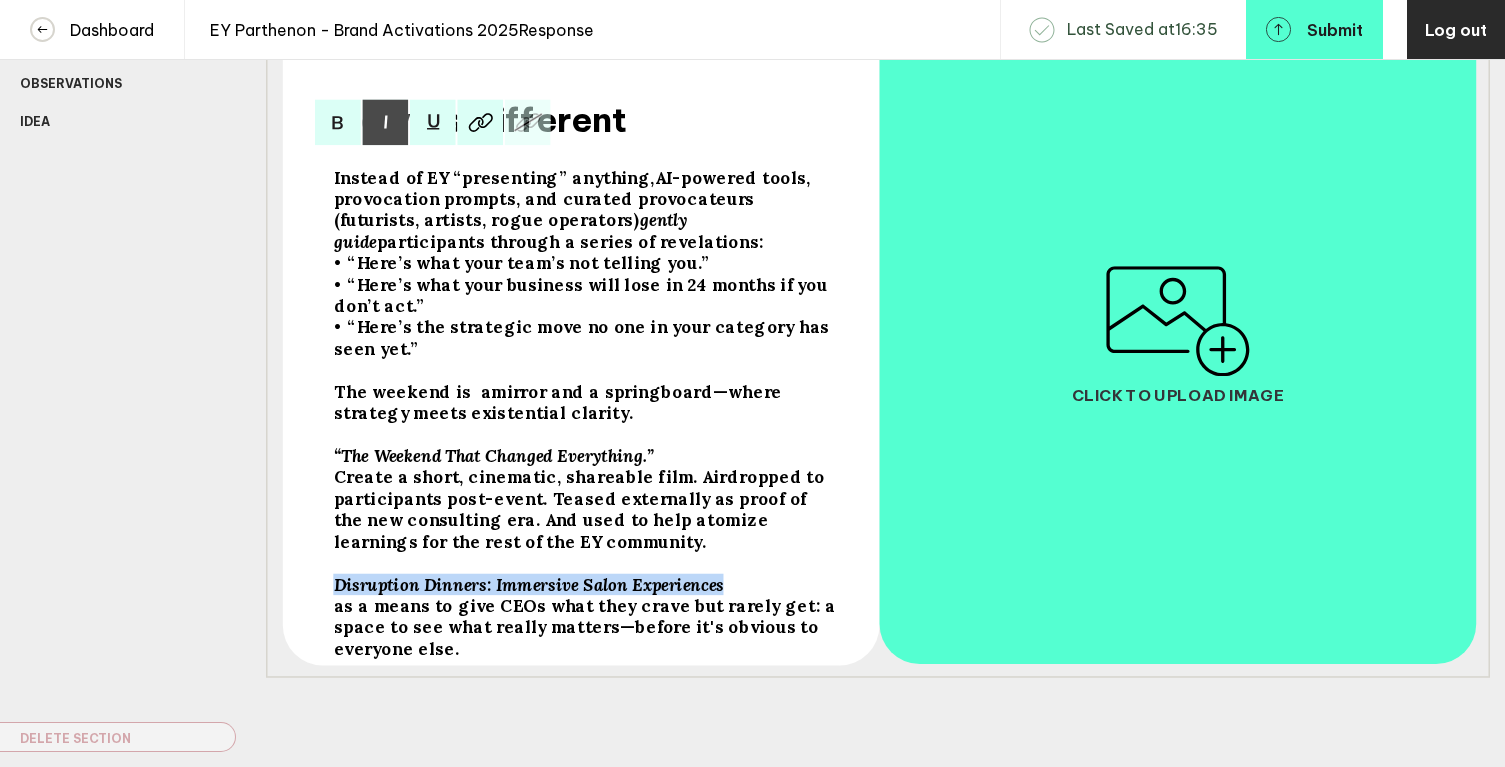 click on "Disruption Dinners: Immersive Salon Experiences" at bounding box center [494, 177] 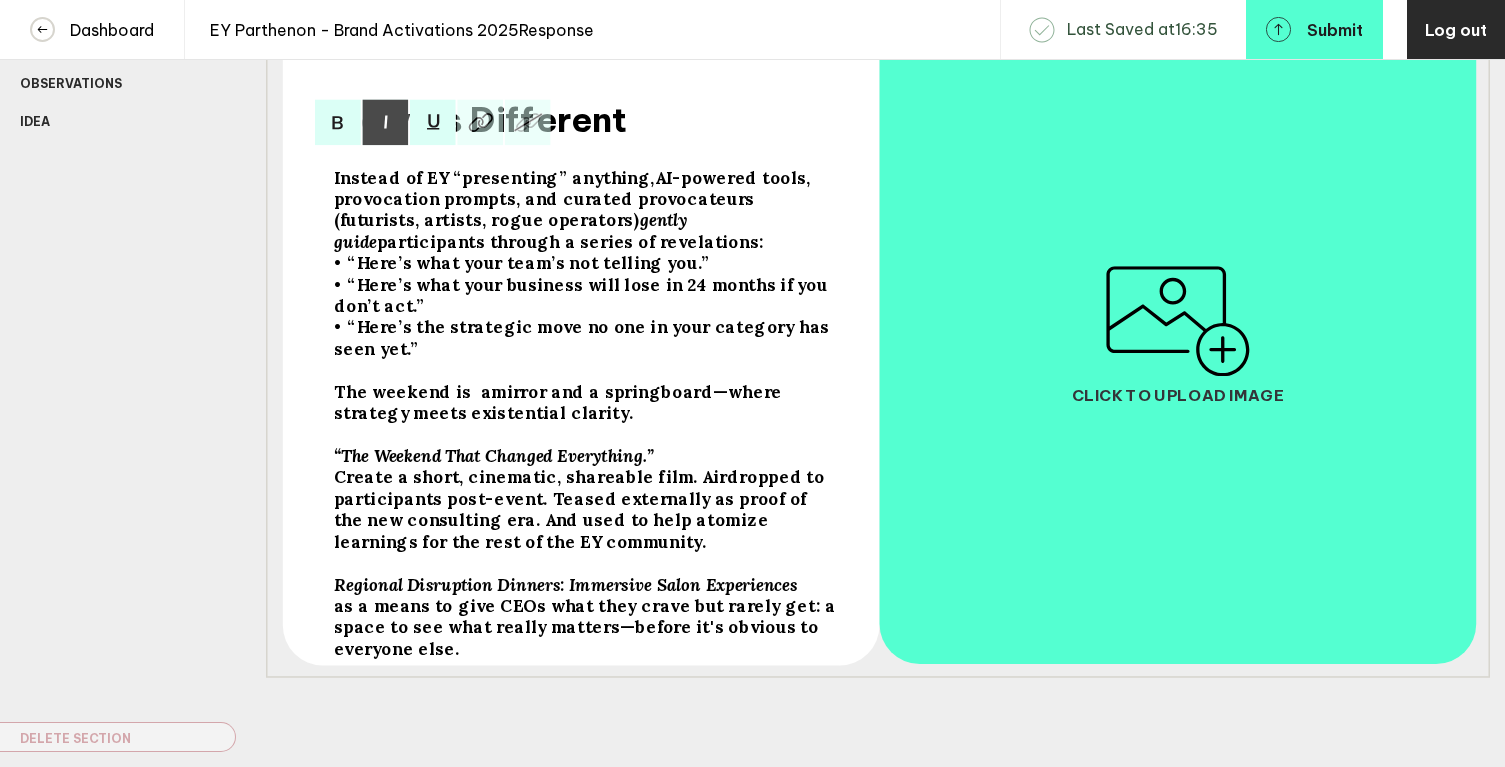 drag, startPoint x: 450, startPoint y: 665, endPoint x: 329, endPoint y: 623, distance: 128.082 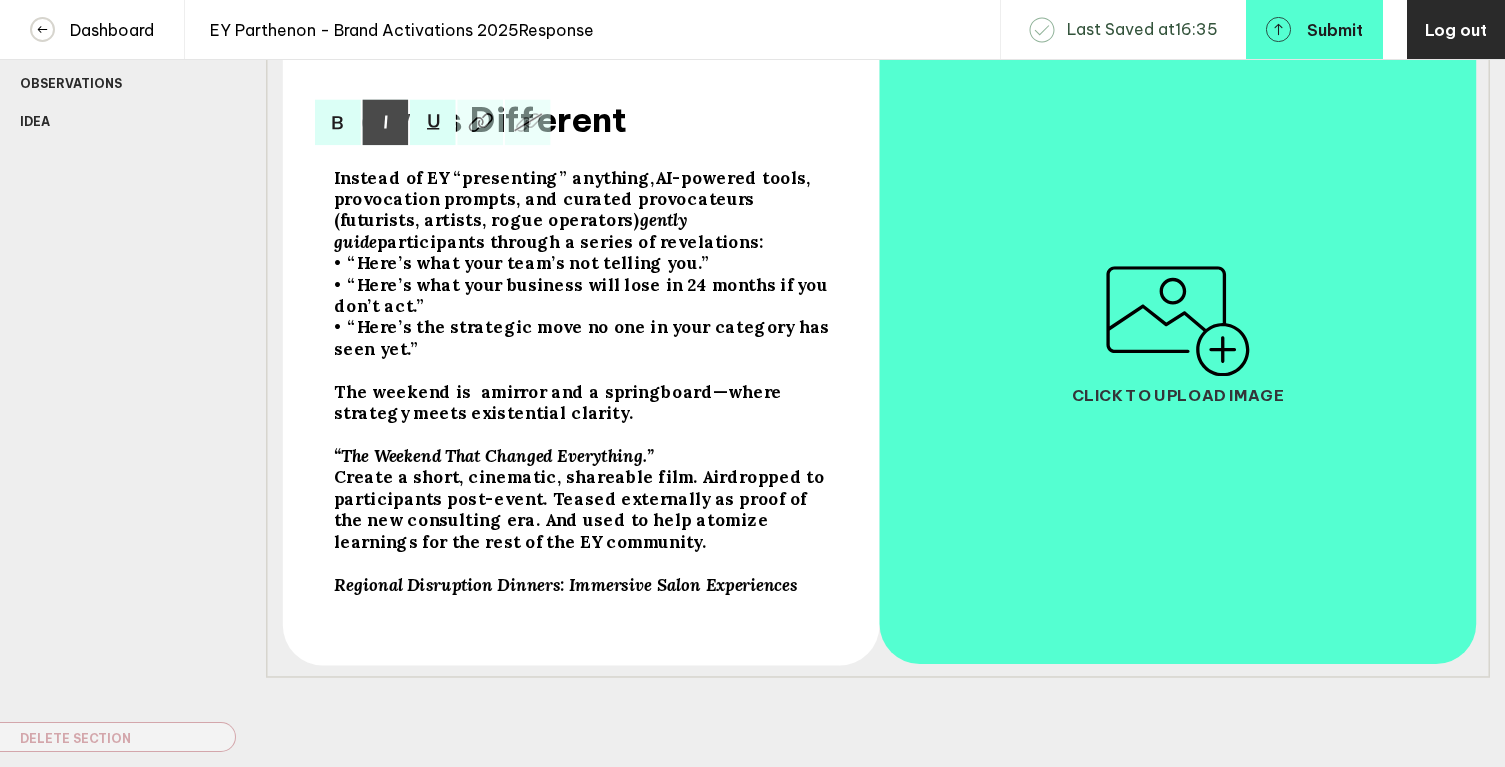 click on "The weekend is  a  mirror and a springboard —where strategy meets existential clarity." at bounding box center (587, 210) 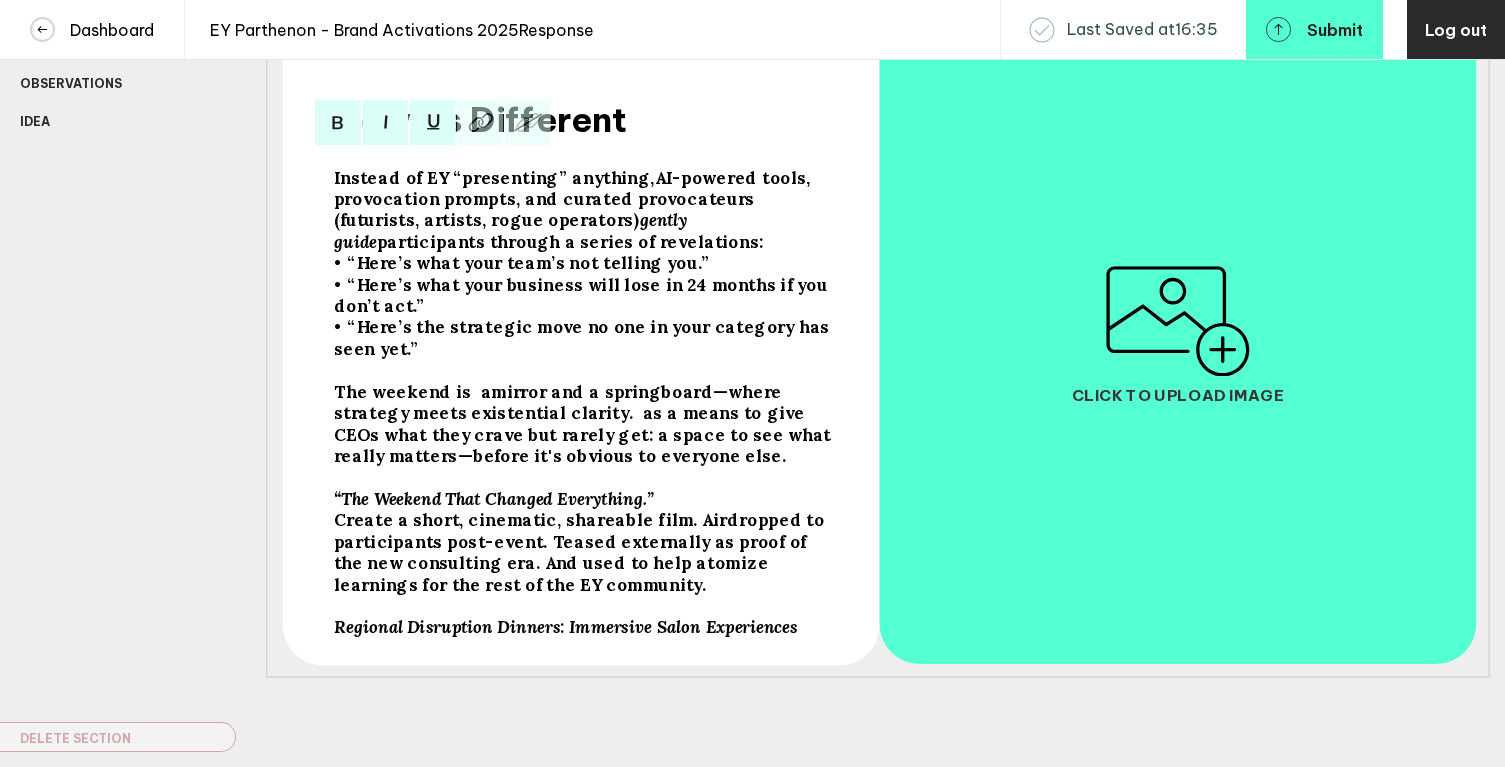 click on "—where strategy meets existential clarity.  as a means to give CEOs what they crave but rarely get: a space to see what really matters—before it's obvious to everyone else." at bounding box center [494, 177] 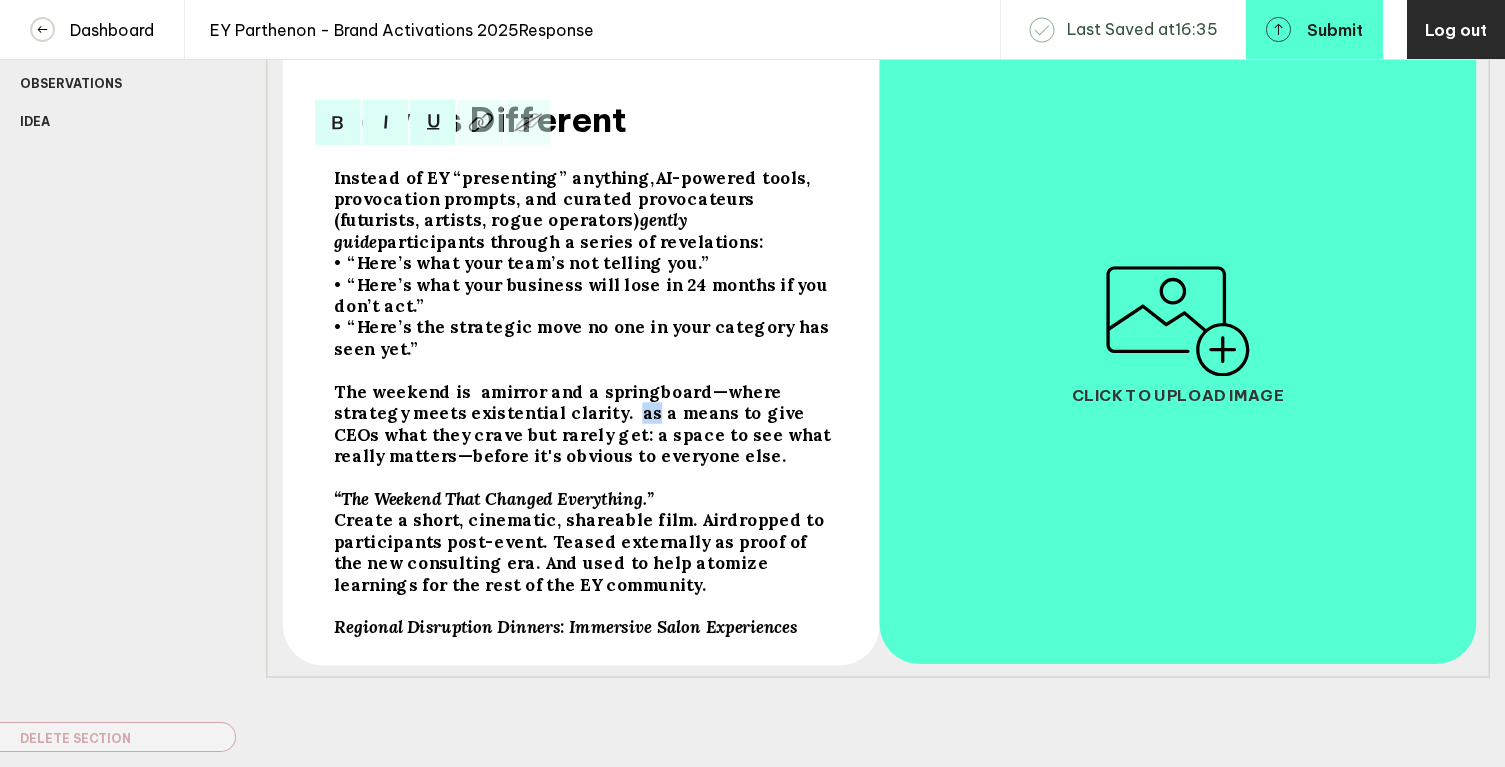 click on "—where strategy meets existential clarity.  as a means to give CEOs what they crave but rarely get: a space to see what really matters—before it's obvious to everyone else." at bounding box center [494, 177] 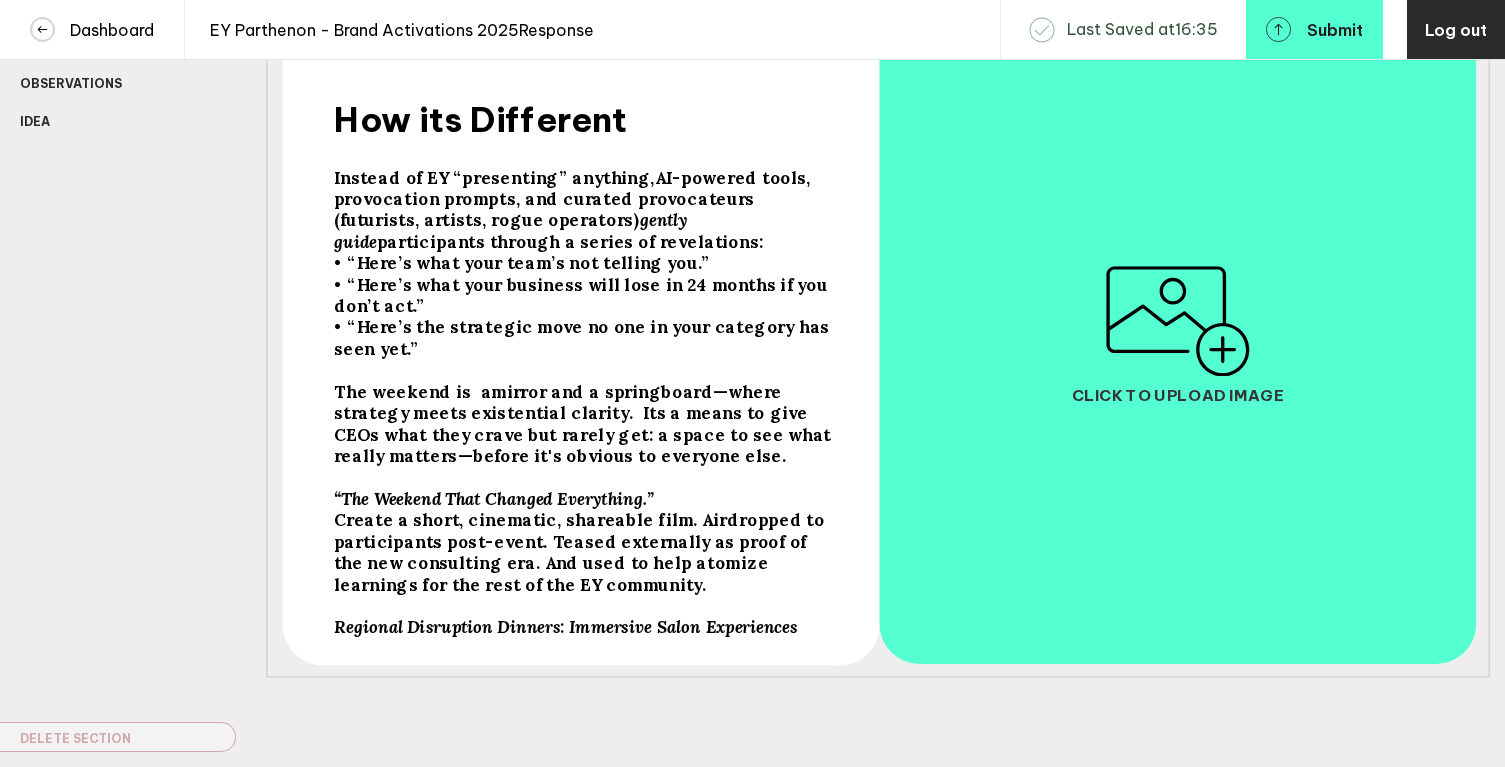 click on "Regional Disruption Dinners: Immersive Salon Experiences" at bounding box center (587, 119) 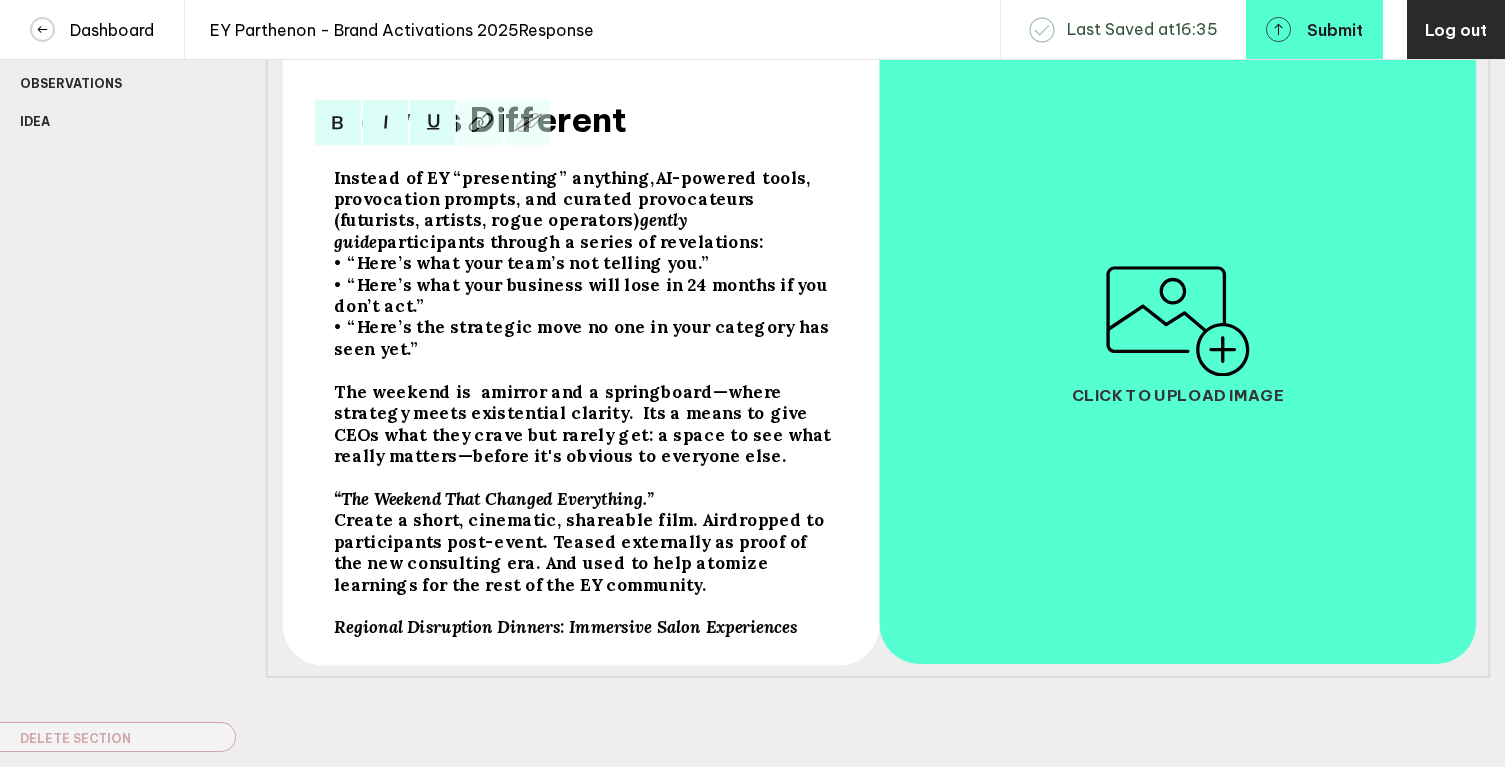 click on "Regional Disruption Dinners: Immersive Salon Experiences" at bounding box center [587, 210] 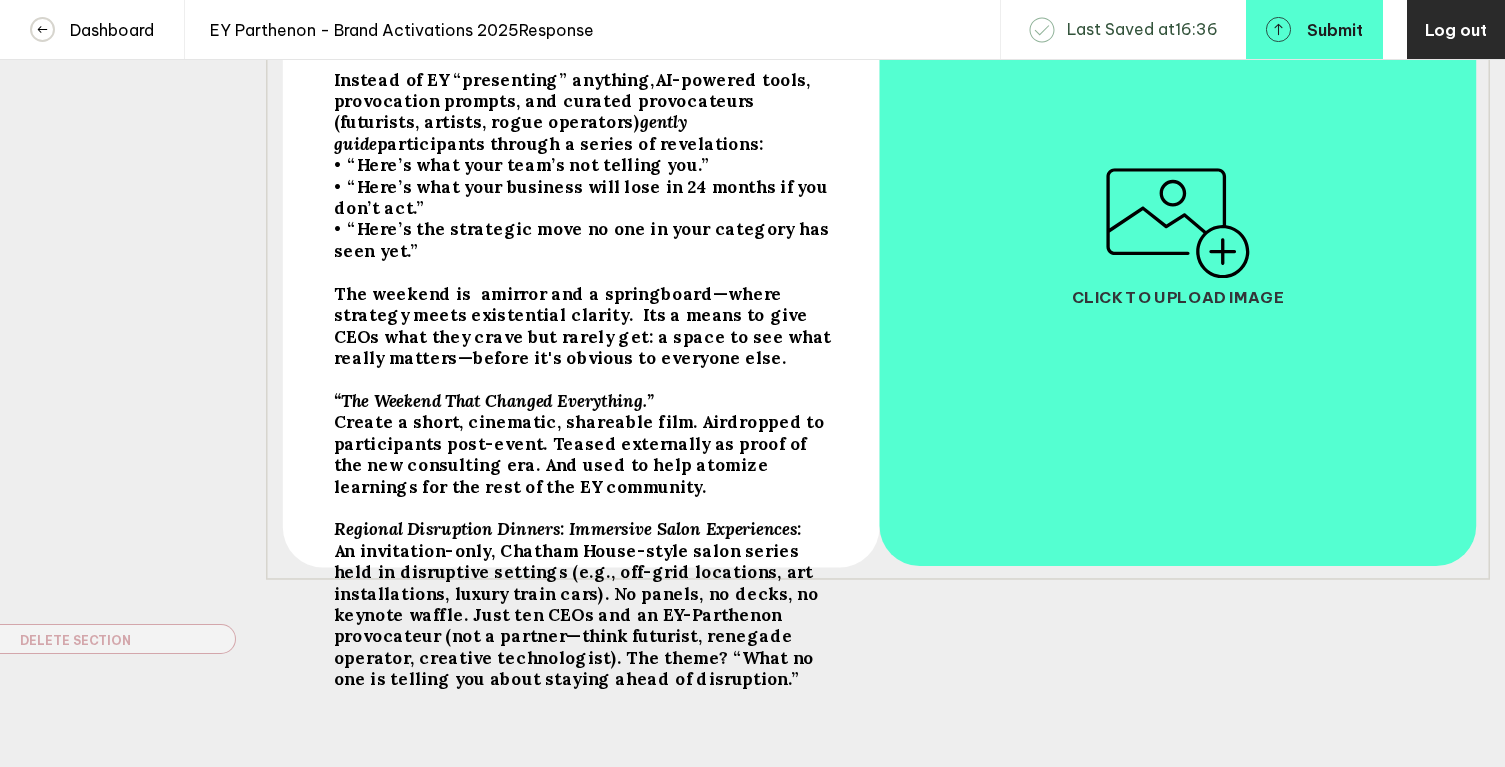 scroll, scrollTop: 409, scrollLeft: 0, axis: vertical 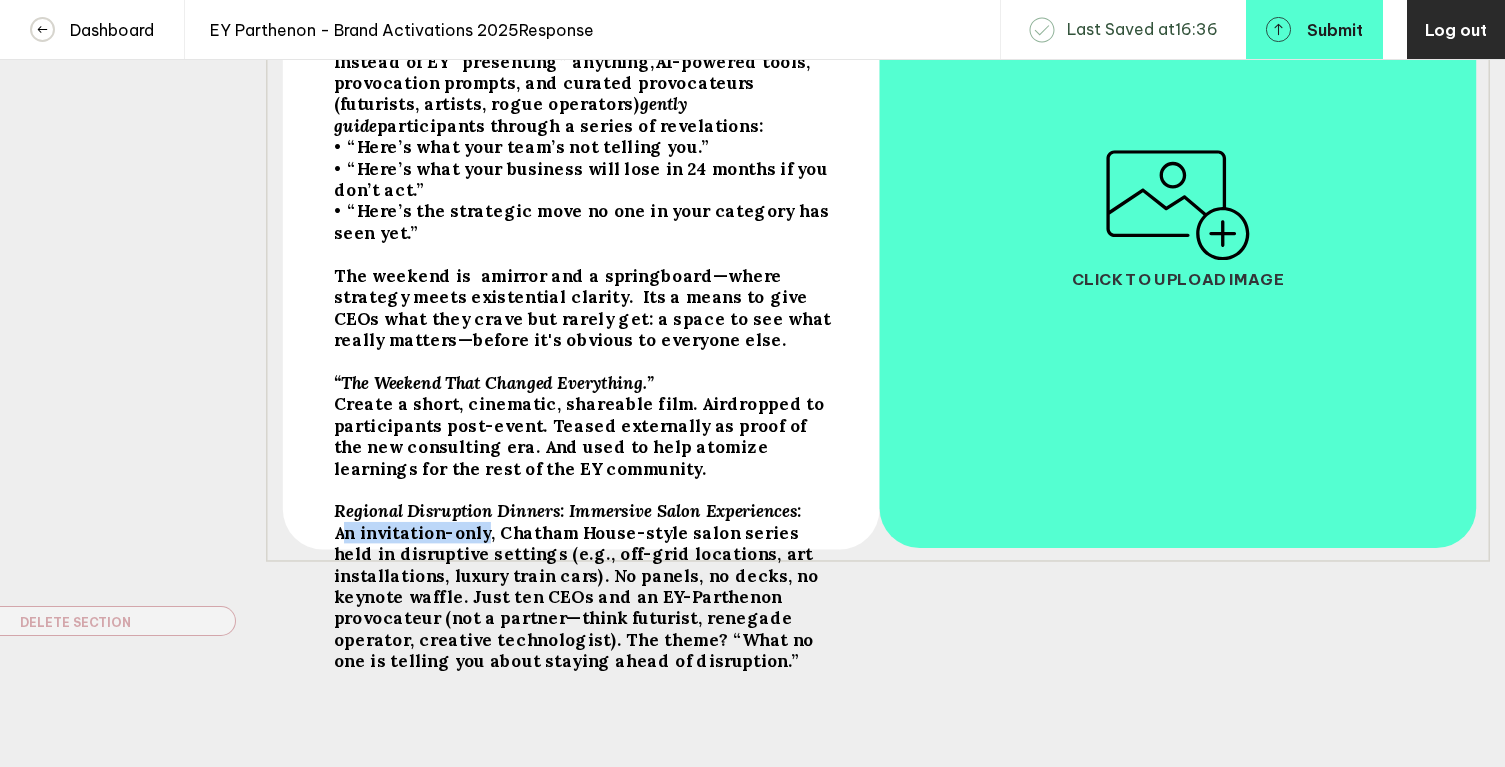 drag, startPoint x: 339, startPoint y: 544, endPoint x: 482, endPoint y: 544, distance: 143 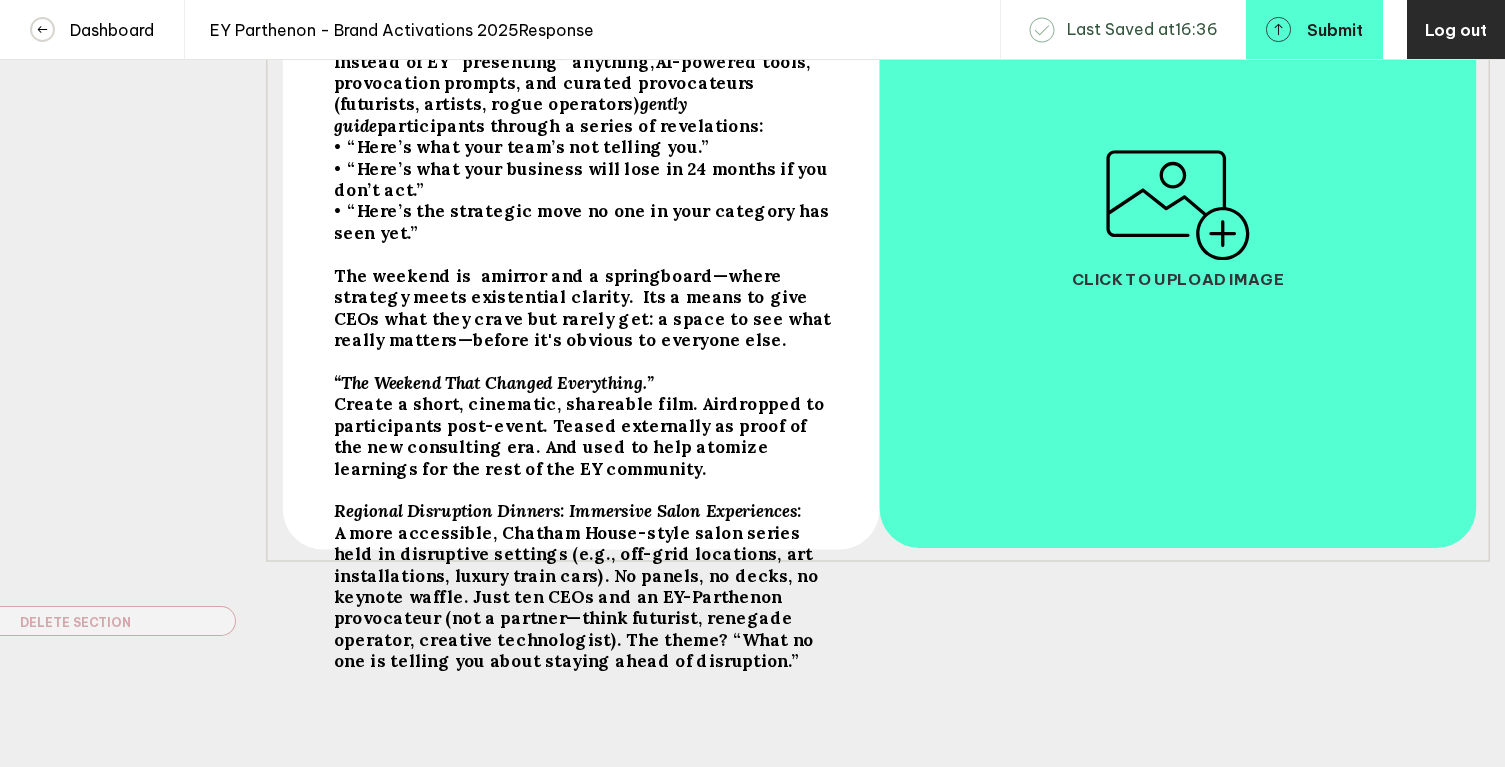 click on "A more accessible, Chatham House-style salon series held in disruptive settings (e.g., off-grid locations, art installations, luxury train cars). No panels, no decks, no keynote waffle. Just ten CEOs and an EY-Parthenon provocateur (not a partner—think futurist, renegade operator, creative technologist). The theme? “What no one is telling you about staying ahead of disruption.”" at bounding box center (494, 61) 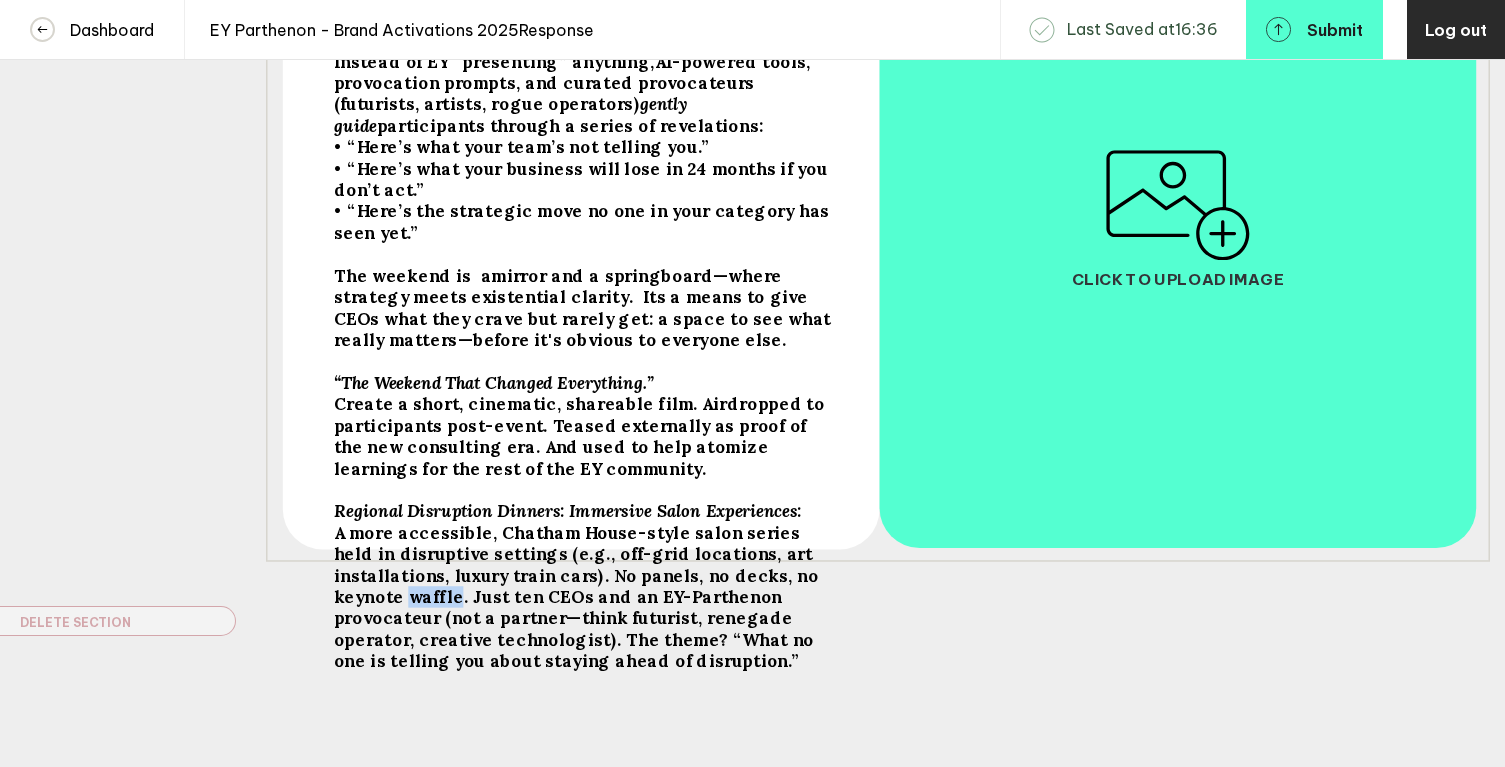 click on "A more accessible, Chatham House-style salon series held in disruptive settings (e.g., off-grid locations, art installations, luxury train cars). No panels, no decks, no keynote waffle. Just ten CEOs and an EY-Parthenon provocateur (not a partner—think futurist, renegade operator, creative technologist). The theme? “What no one is telling you about staying ahead of disruption.”" at bounding box center [494, 61] 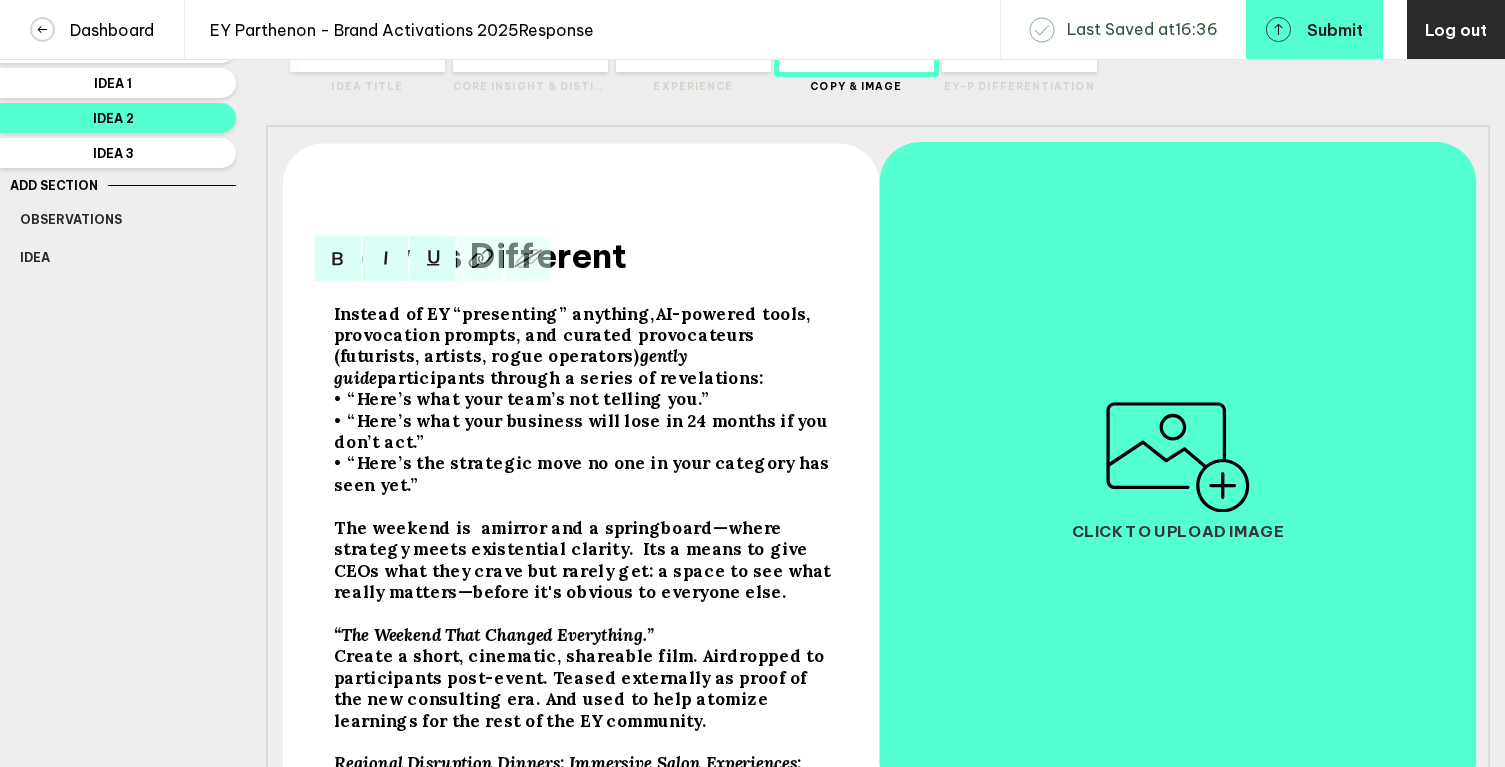 scroll, scrollTop: 142, scrollLeft: 0, axis: vertical 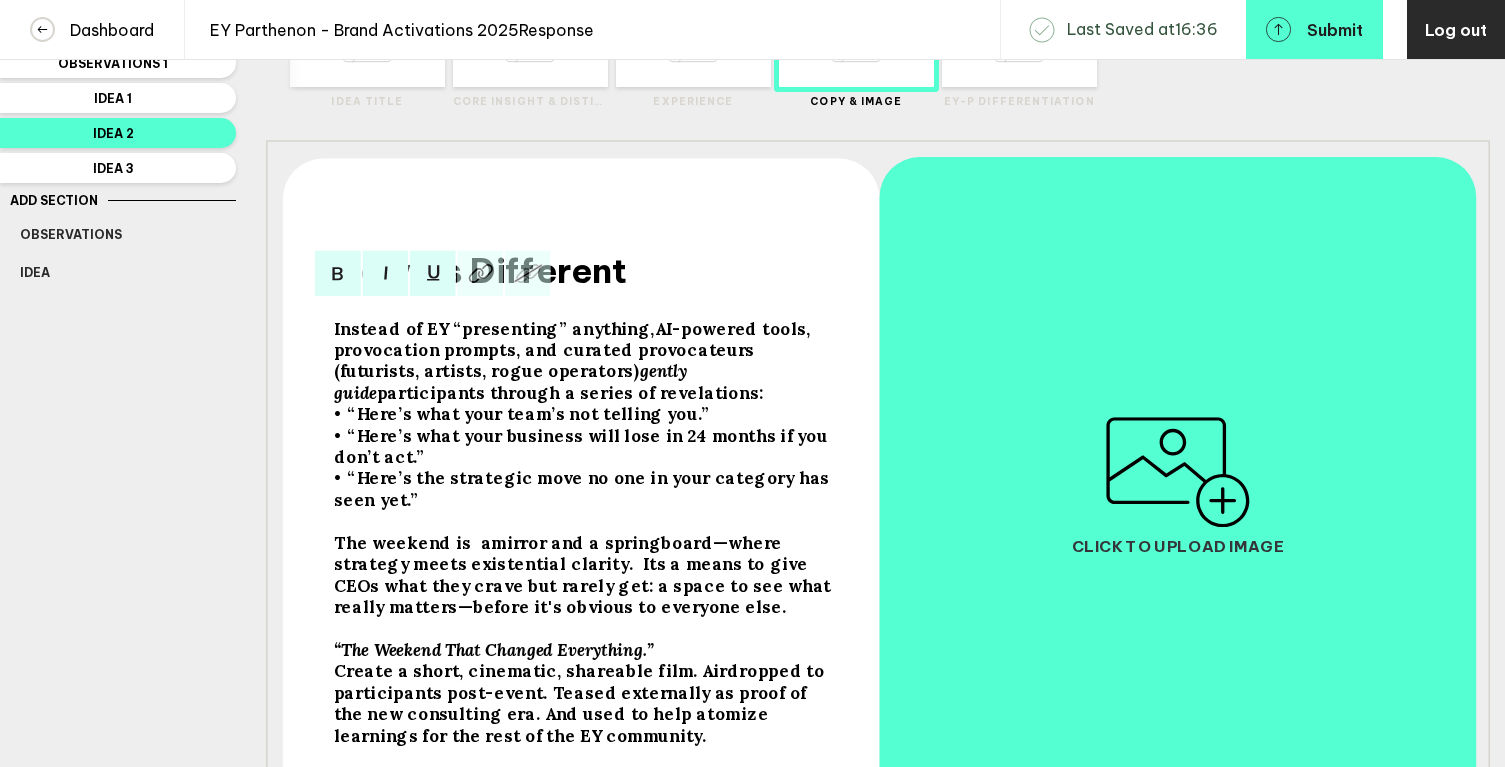 click on "How its Different Instead of EY “presenting” anything, AI-powered tools , provocation prompts, and curated provocateurs (futurists, artists, rogue operators) gently guide participants through a series of revelations: • “Here’s what your team’s not telling you.” • “Here’s what your business will lose in 24 months if you don’t act.” • “Here’s the strategic move no one in your category has seen yet.” The weekend is a mirror and a springboard —where strategy meets existential clarity. Its a means to give CEOs what they crave but rarely get: a space to see what really matters—before it's obvious to everyone else. “The Weekend That Changed Everything.”
Create a short, cinematic, shareable film. Airdropped to participants post-event. Teased externally as proof of the new consulting era. And used to help atomize learnings for the rest of the EY community. Regional Disruption Dinners: Immersive Salon Experiences: Click to upload image" at bounding box center (878, 484) 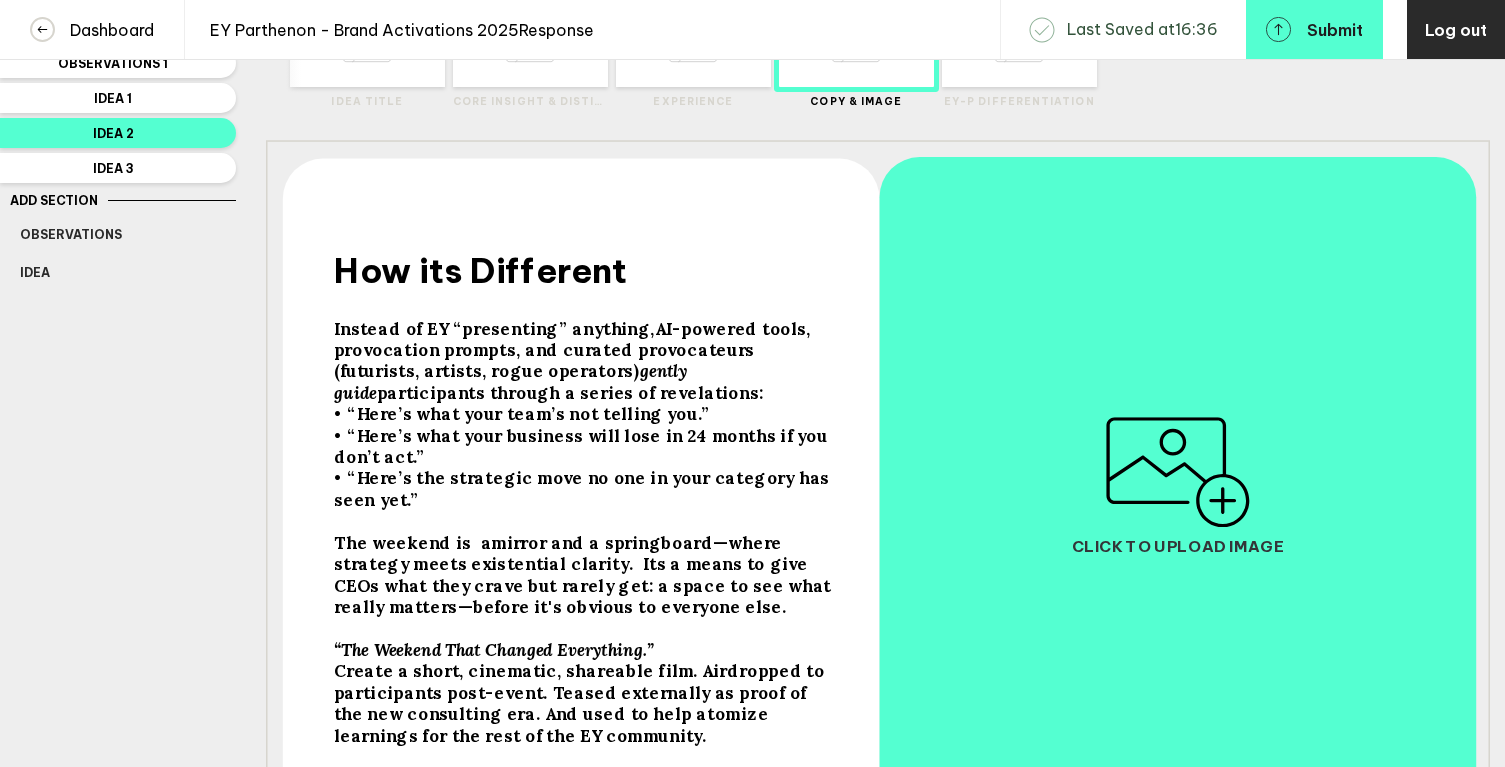 click on "How its Different" at bounding box center [481, 270] 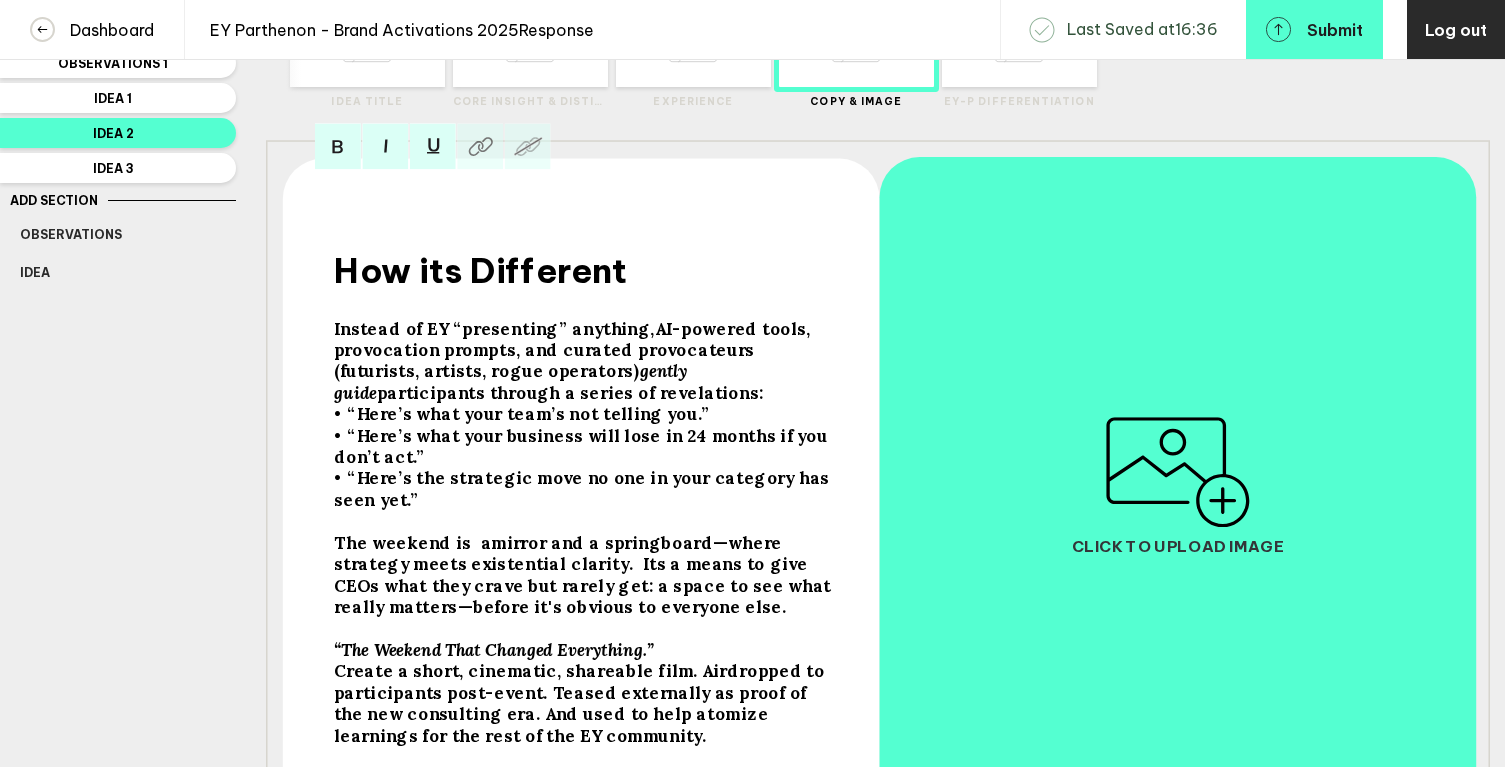 click on "How its Different" at bounding box center (481, 270) 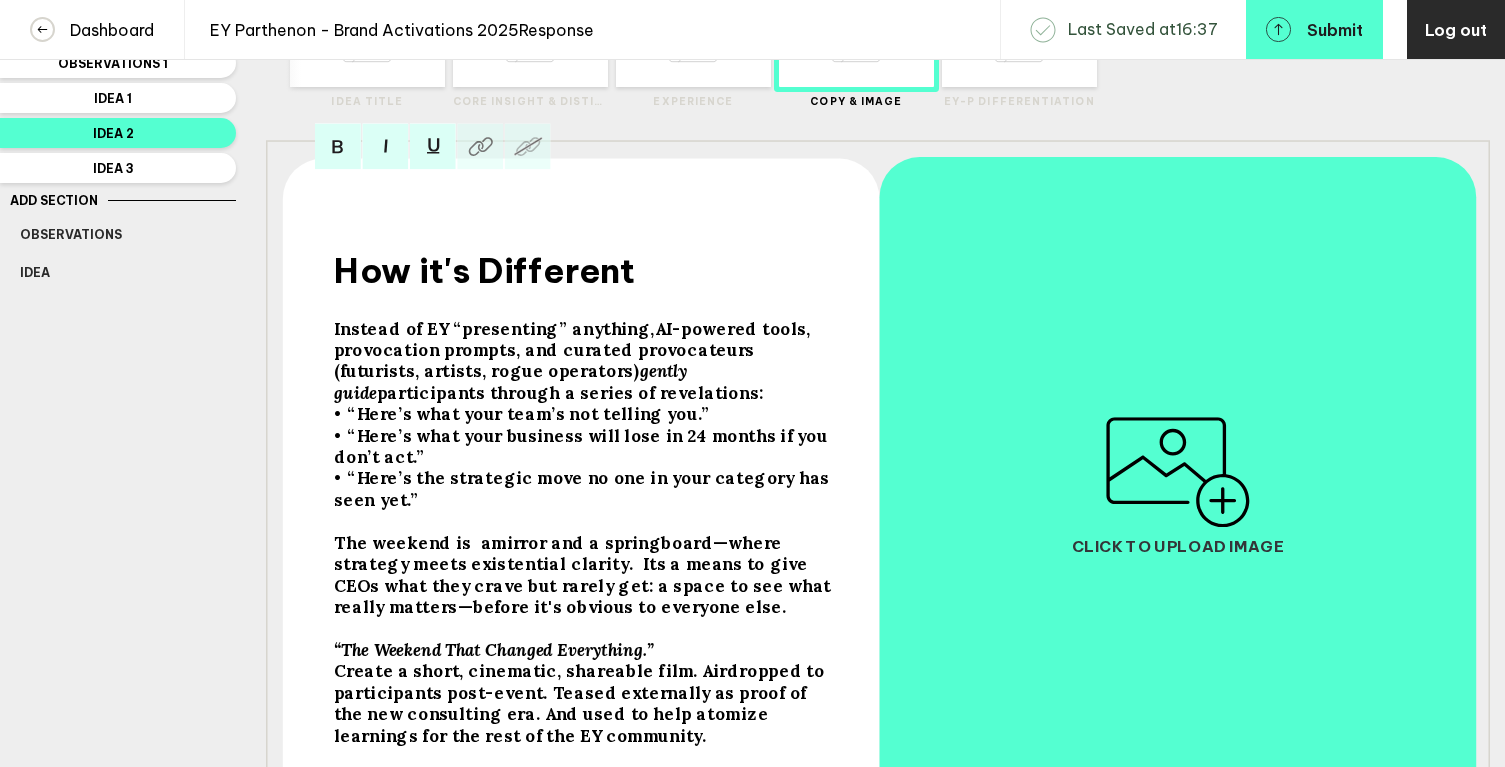 click on ", provocation prompts, and curated provocateurs (futurists, artists, rogue operators)" at bounding box center [494, 328] 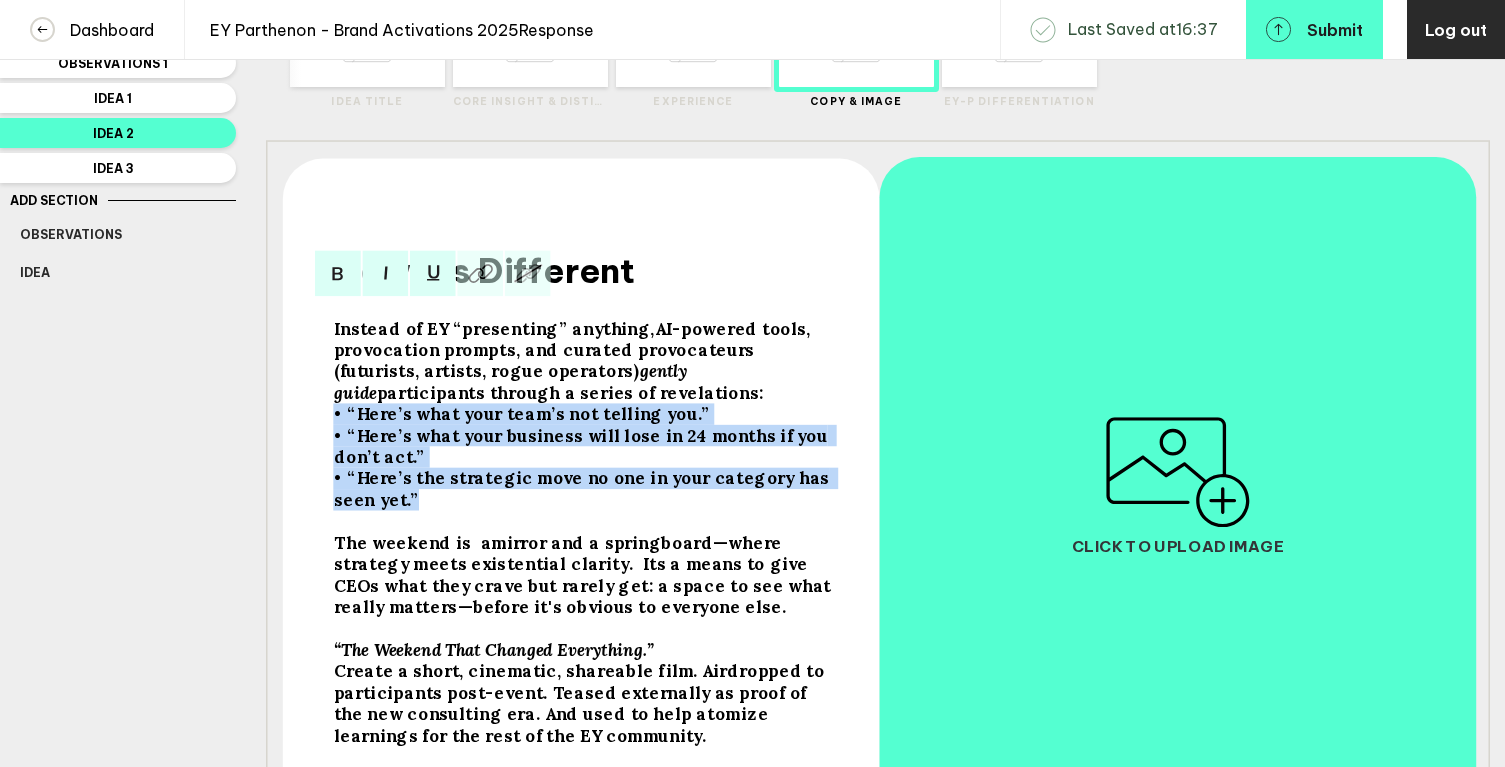 drag, startPoint x: 378, startPoint y: 514, endPoint x: 325, endPoint y: 429, distance: 100.16985 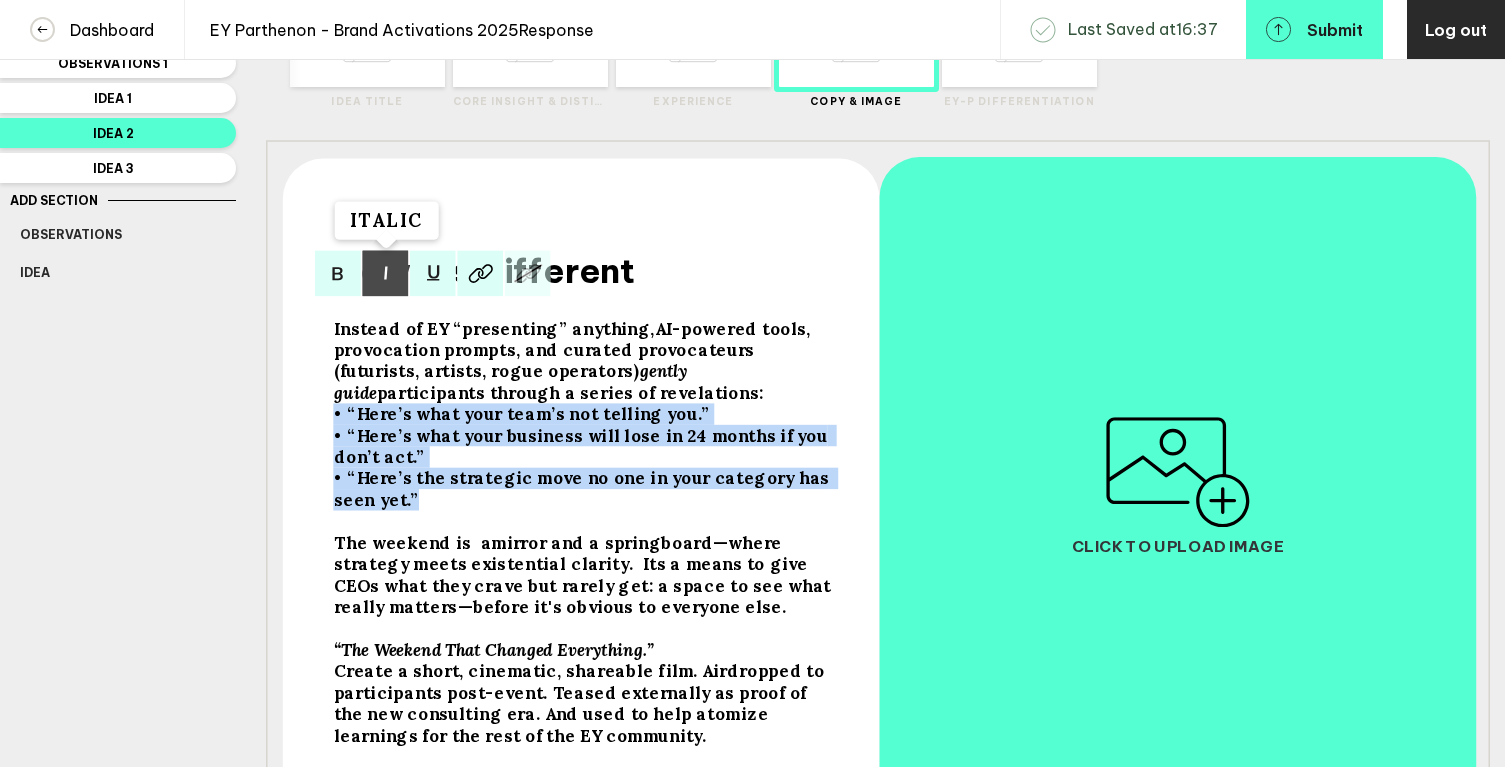 click at bounding box center [338, 274] 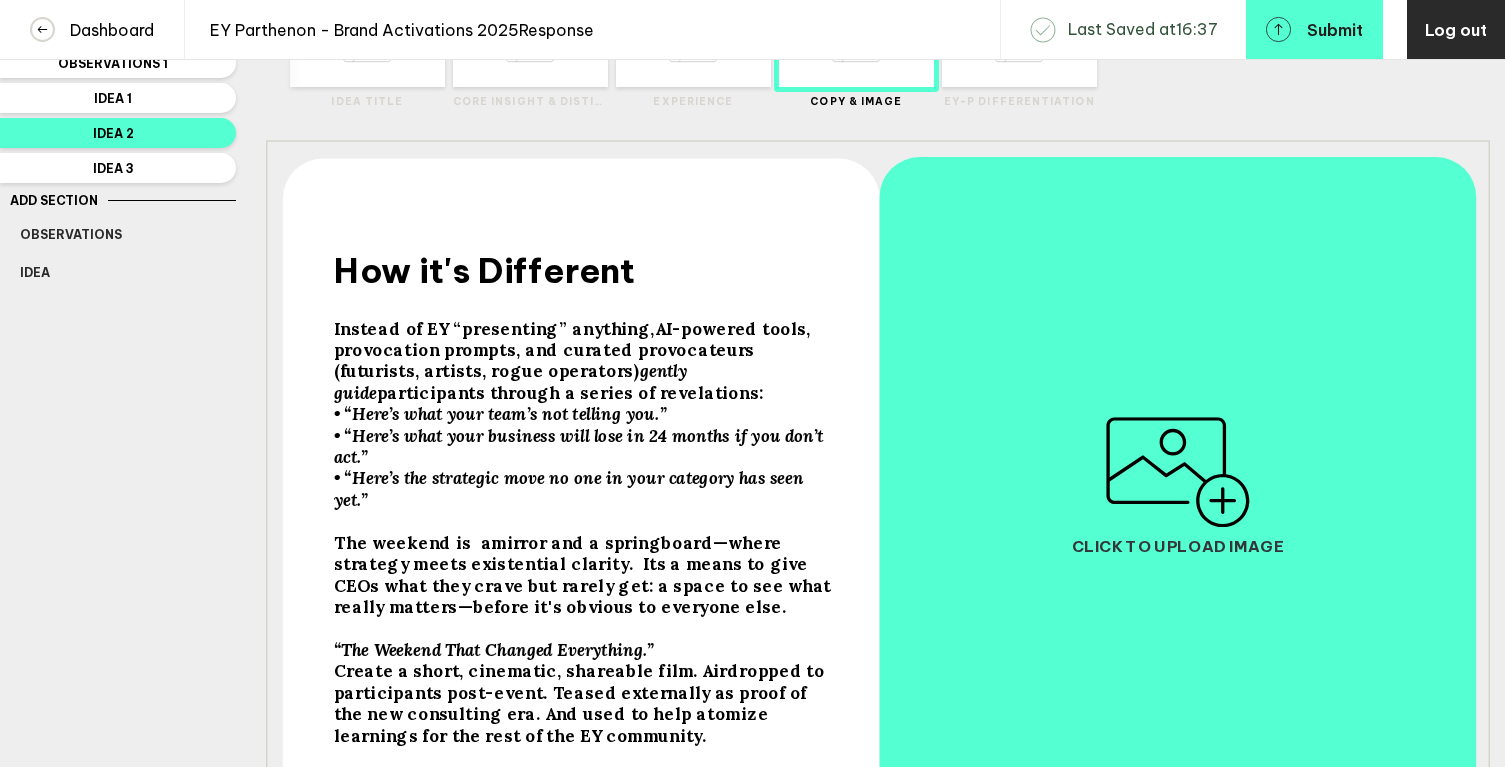 click on "Click to upload image" at bounding box center [1177, 485] 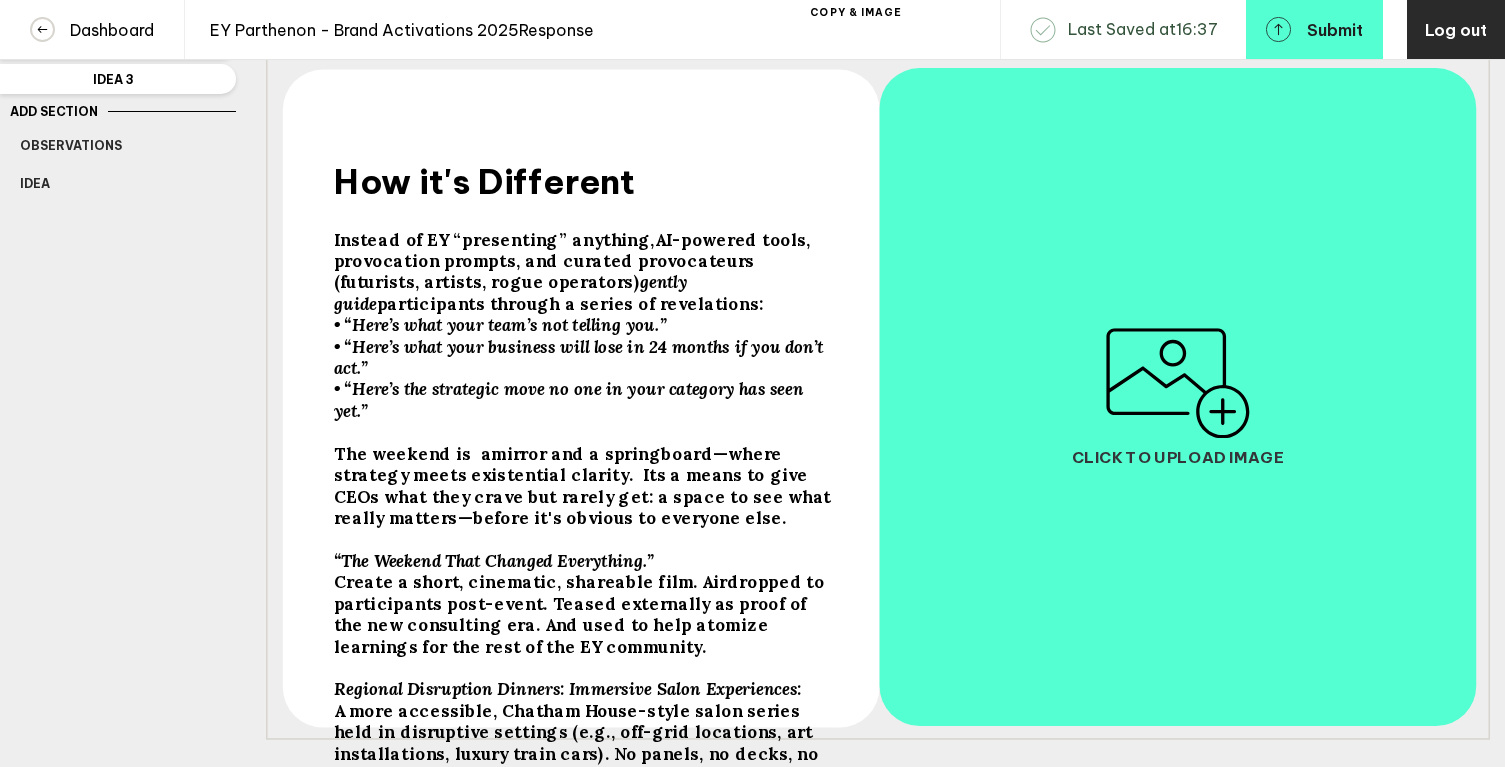 scroll, scrollTop: 230, scrollLeft: 0, axis: vertical 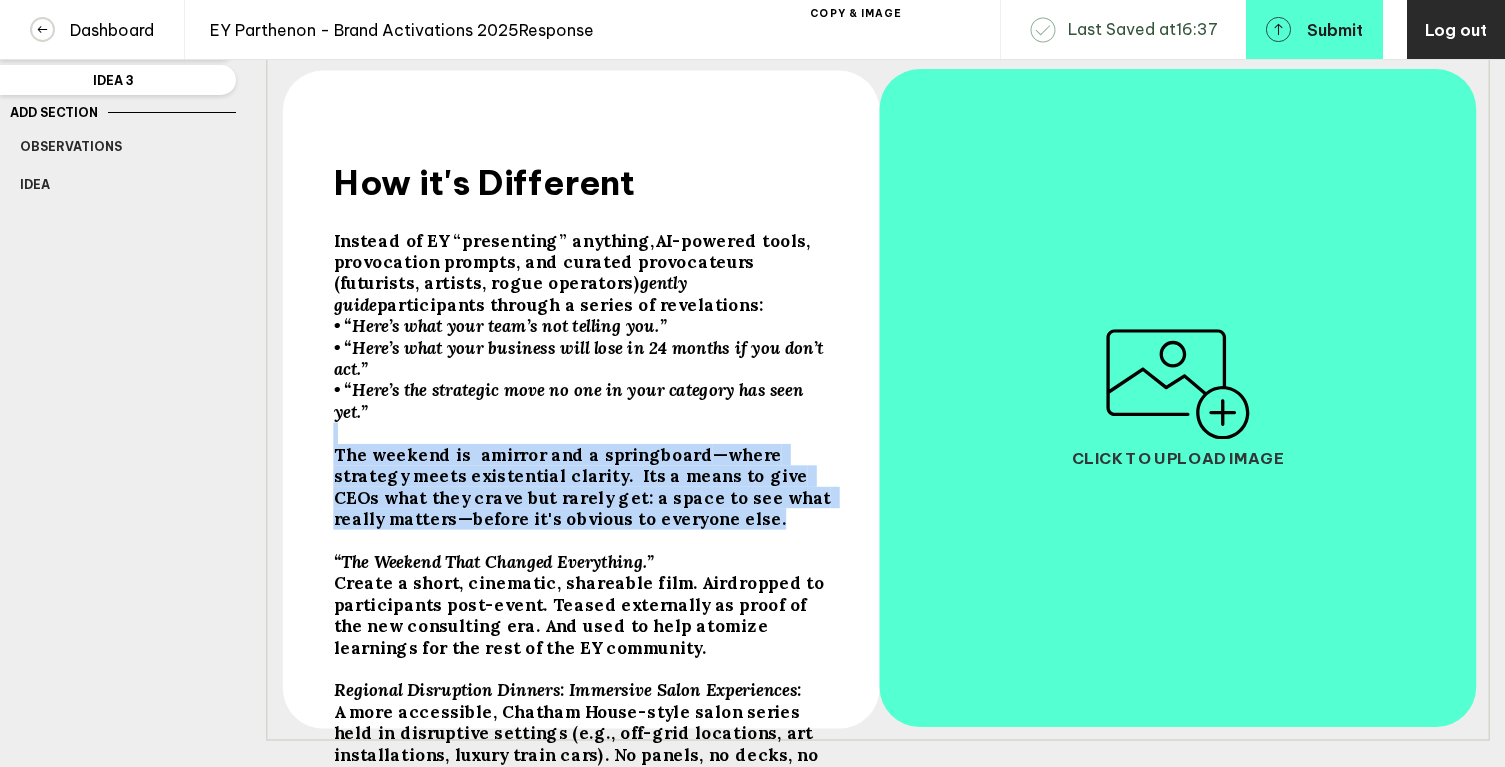 drag, startPoint x: 637, startPoint y: 536, endPoint x: 336, endPoint y: 453, distance: 312.2339 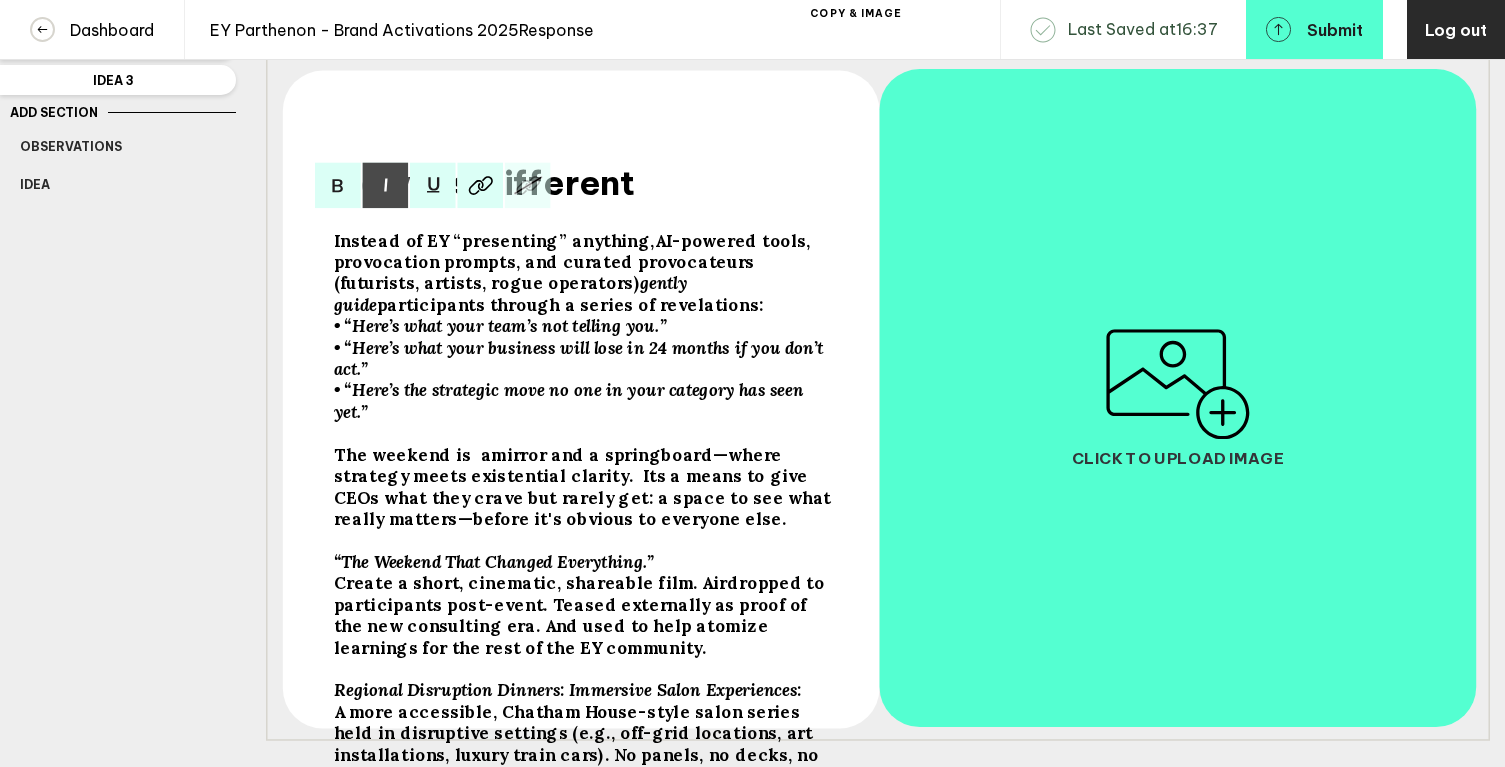 click at bounding box center (587, 273) 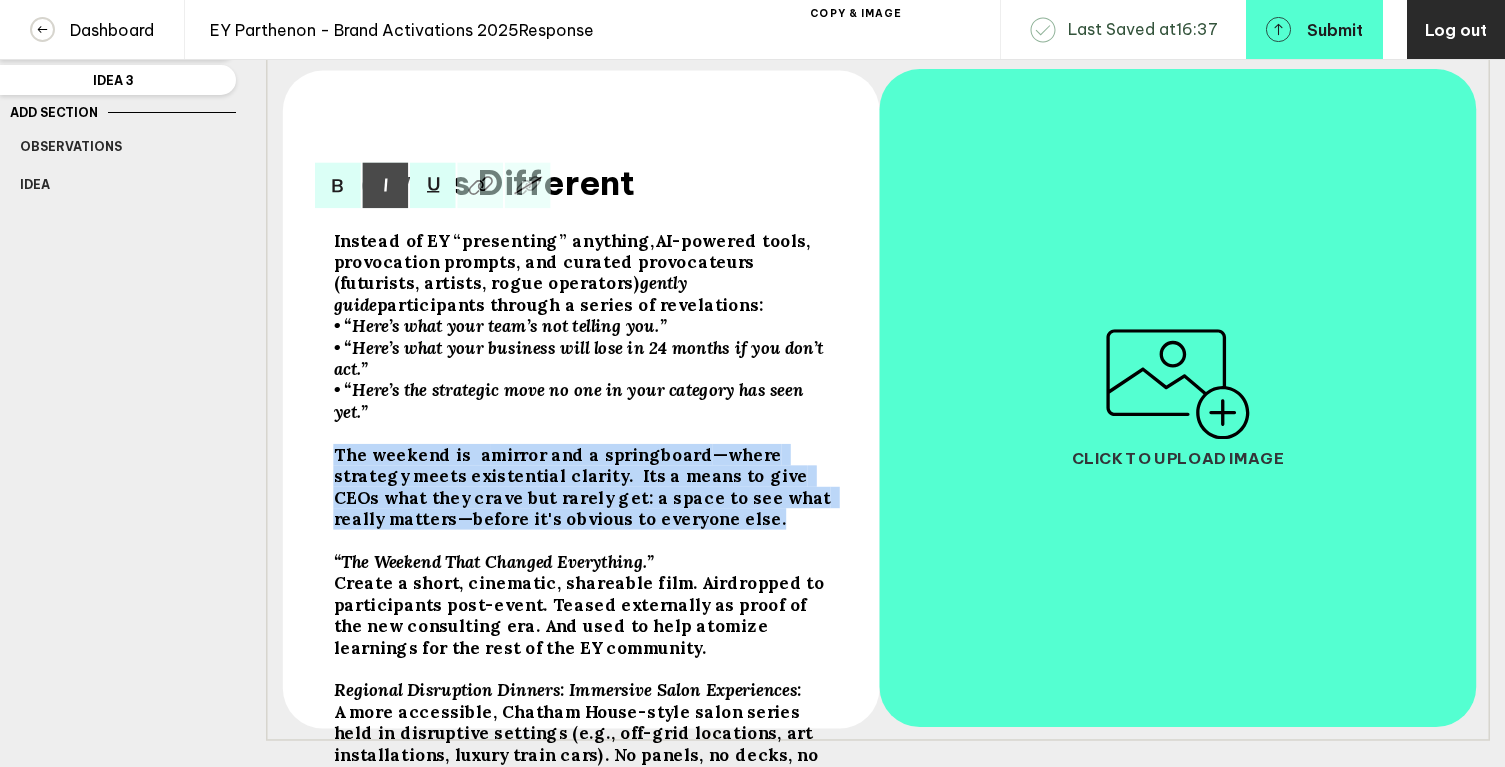 drag, startPoint x: 335, startPoint y: 469, endPoint x: 706, endPoint y: 534, distance: 376.65103 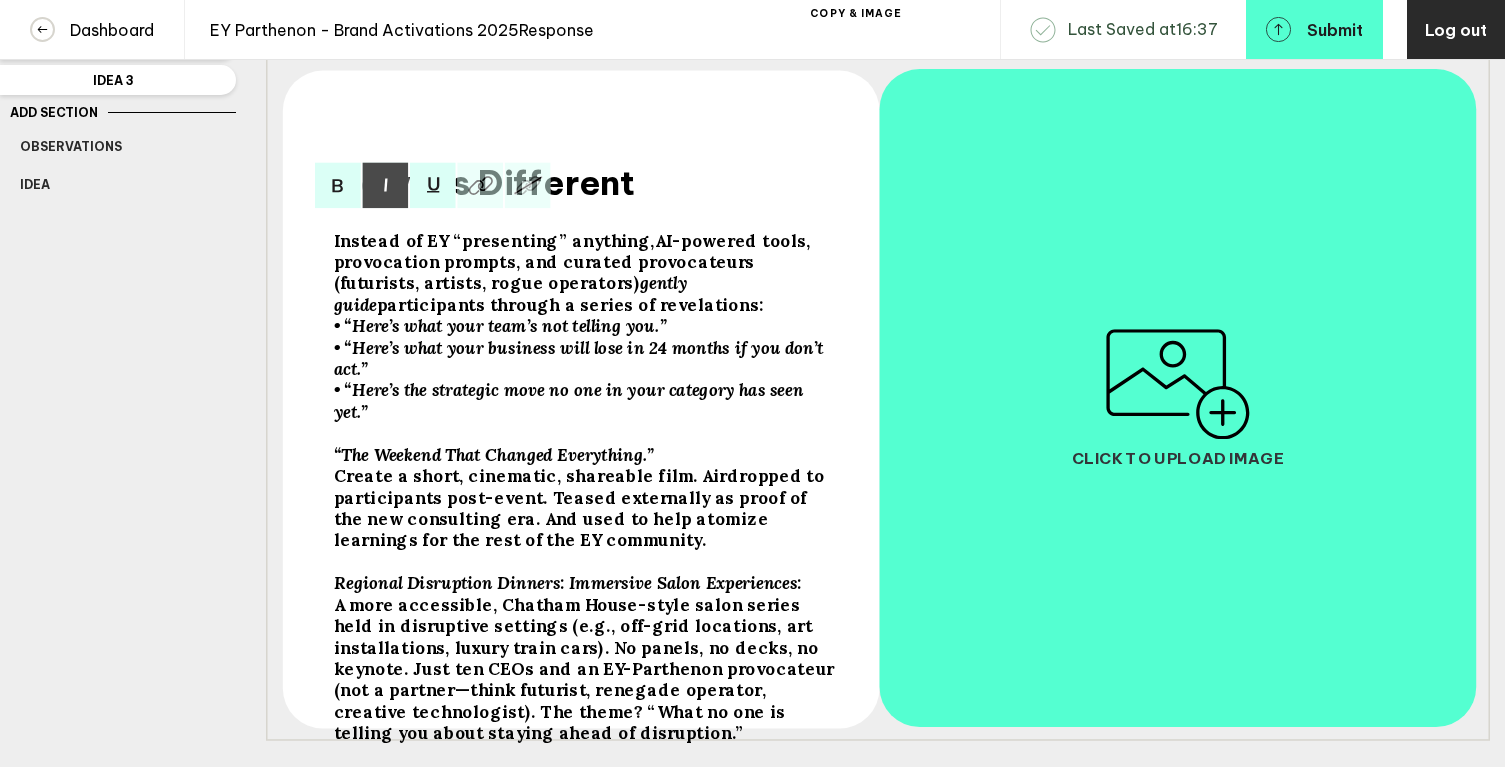 click on "Instead of EY “presenting” anything," at bounding box center [494, 240] 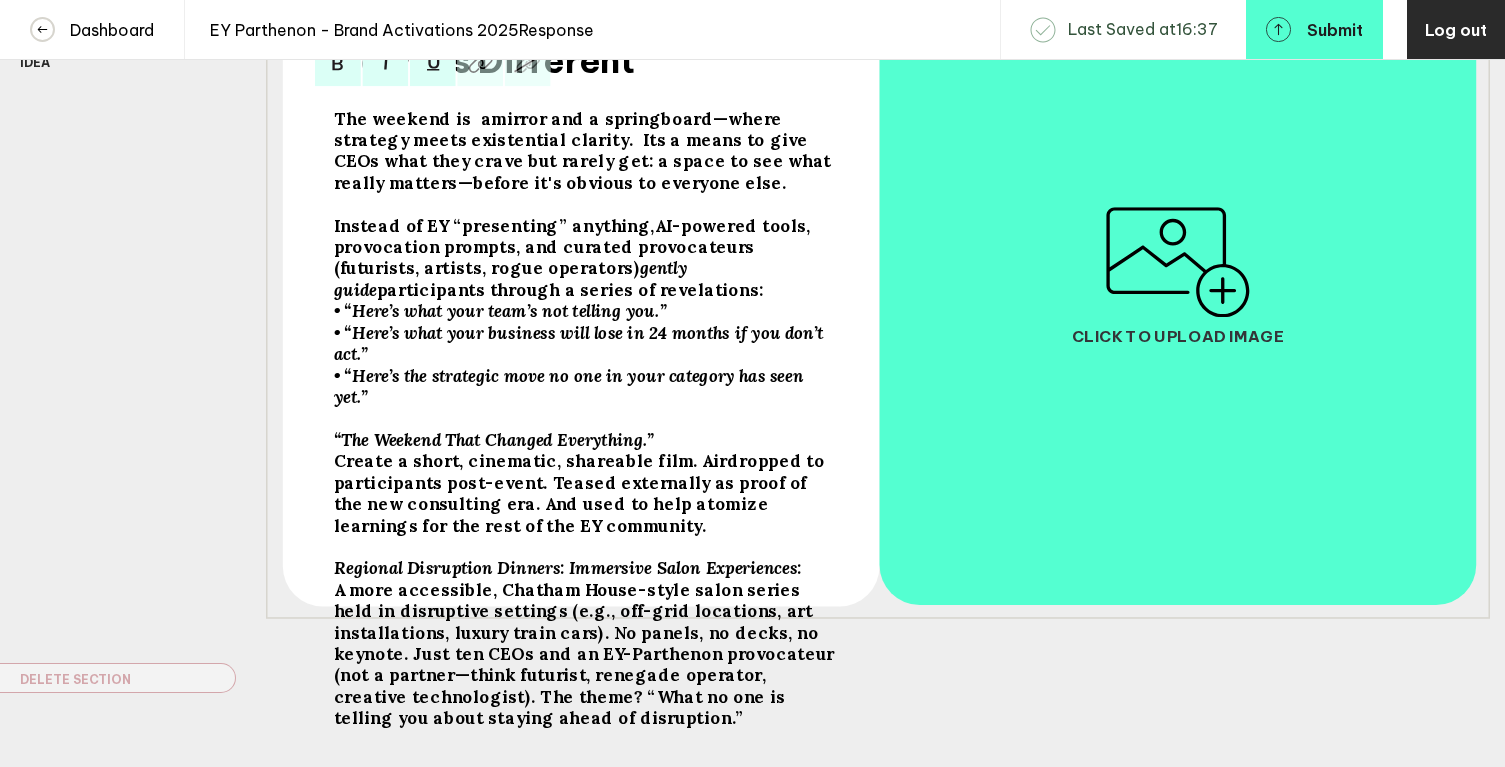 scroll, scrollTop: 420, scrollLeft: 0, axis: vertical 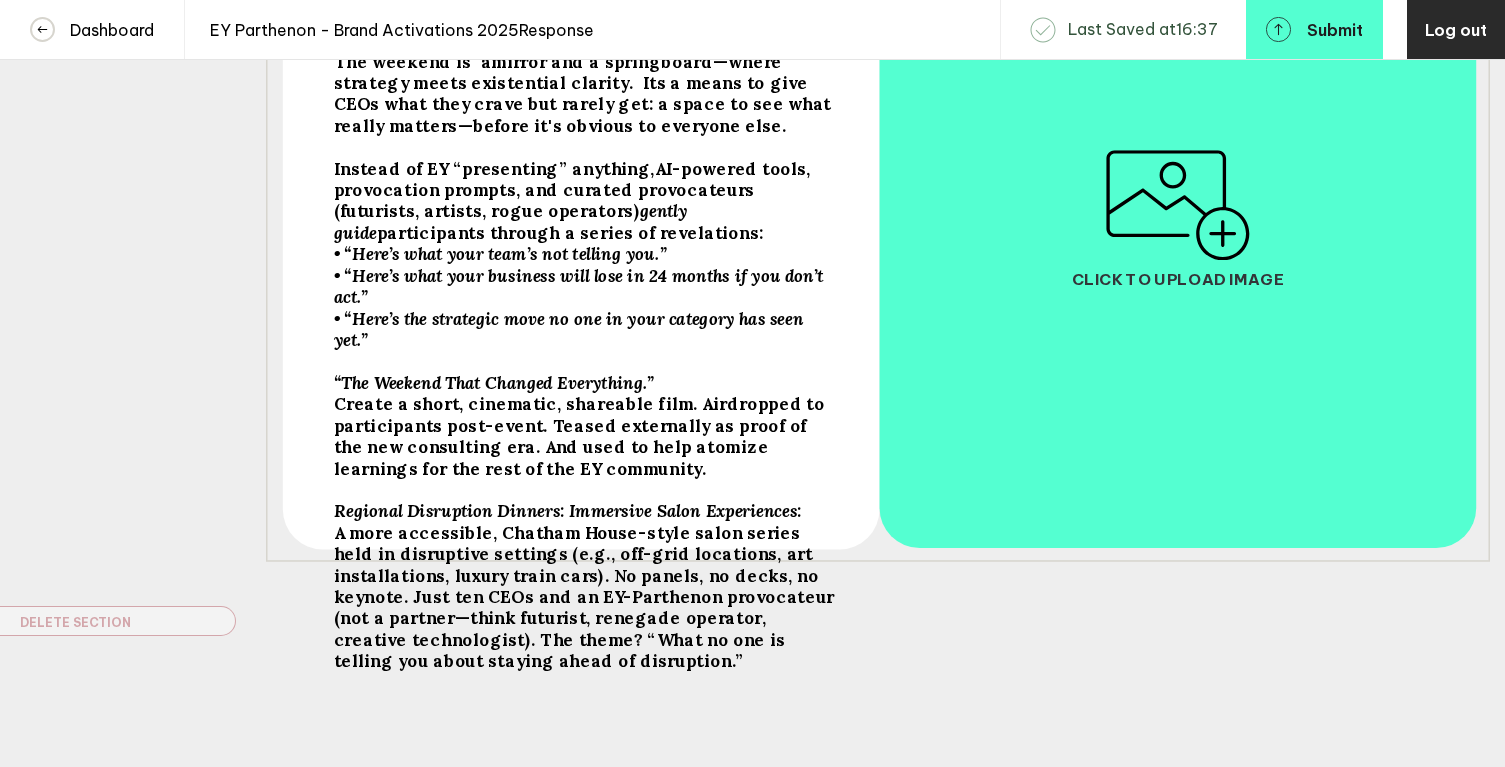 click on "Regional Disruption Dinners: Immersive Salon Experiences:" at bounding box center [413, 61] 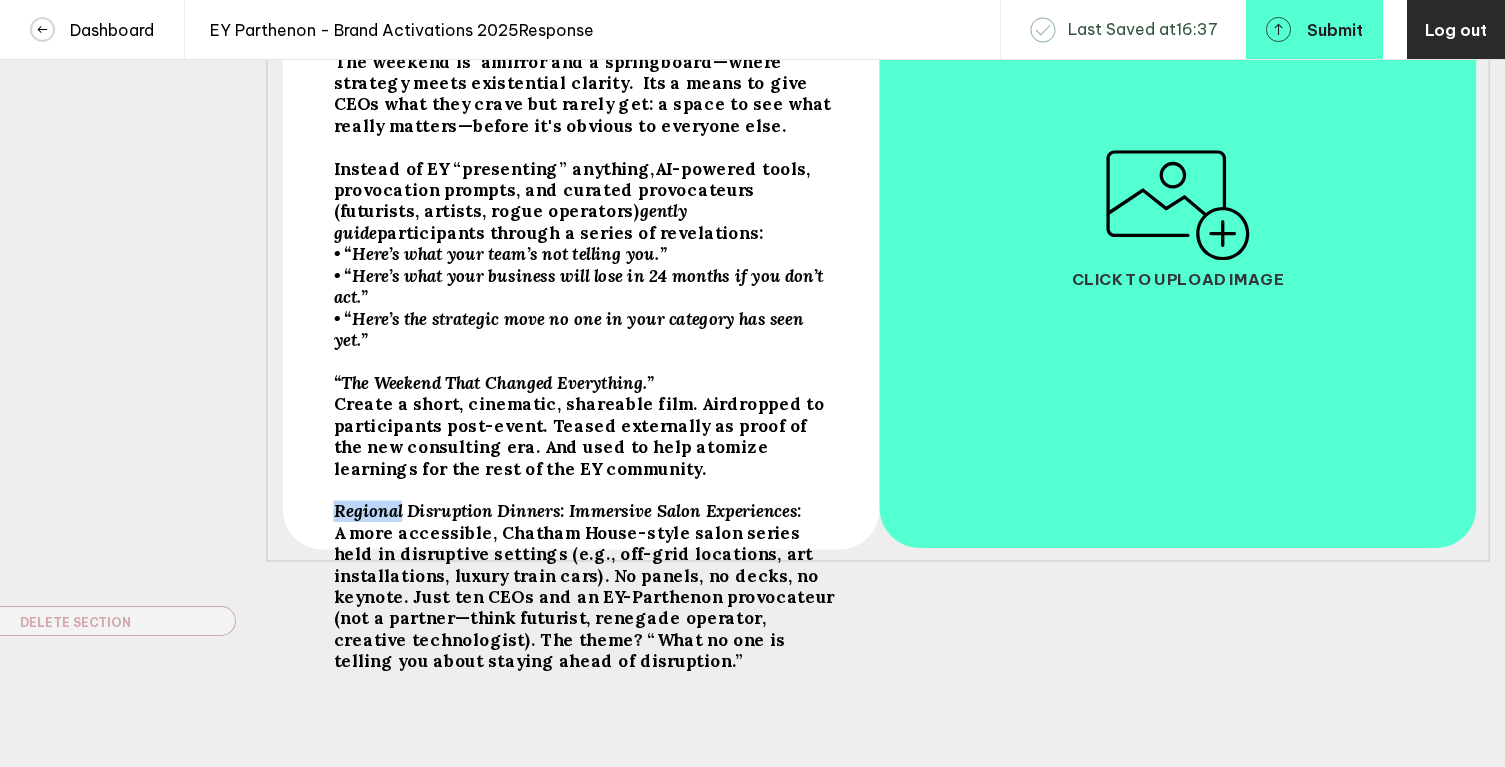 click on "Regional Disruption Dinners: Immersive Salon Experiences:" at bounding box center [413, 61] 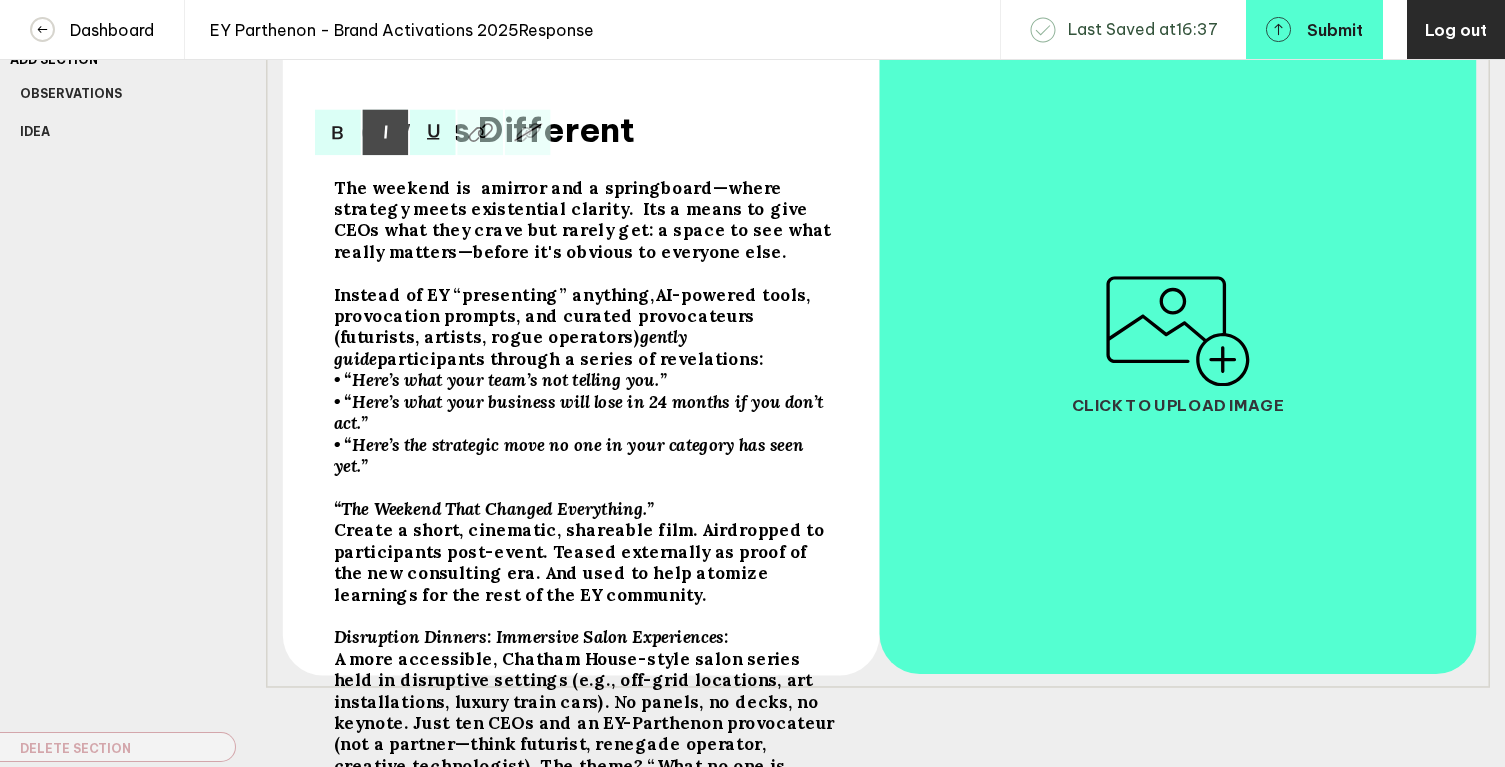 scroll, scrollTop: 0, scrollLeft: 0, axis: both 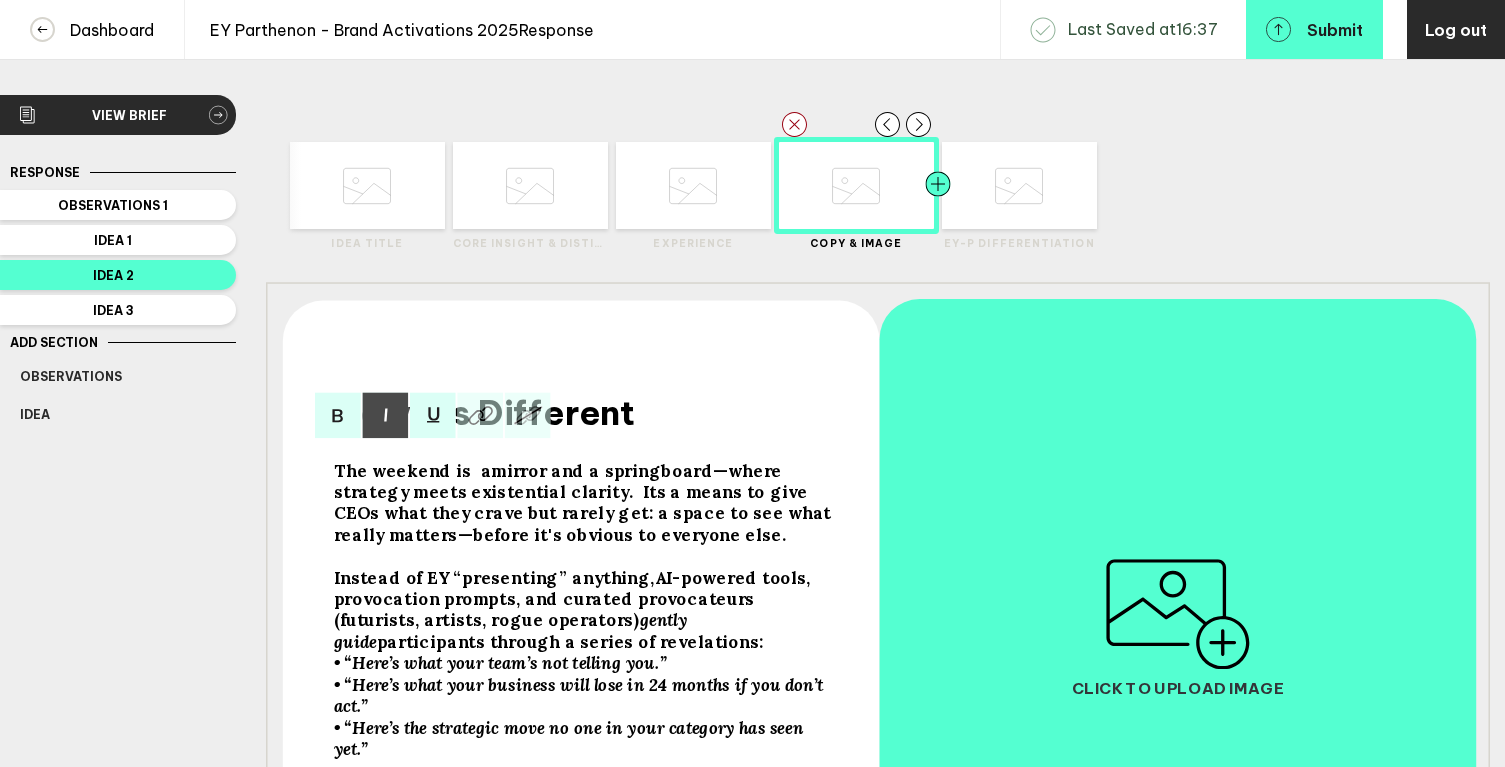 click at bounding box center (325, 185) 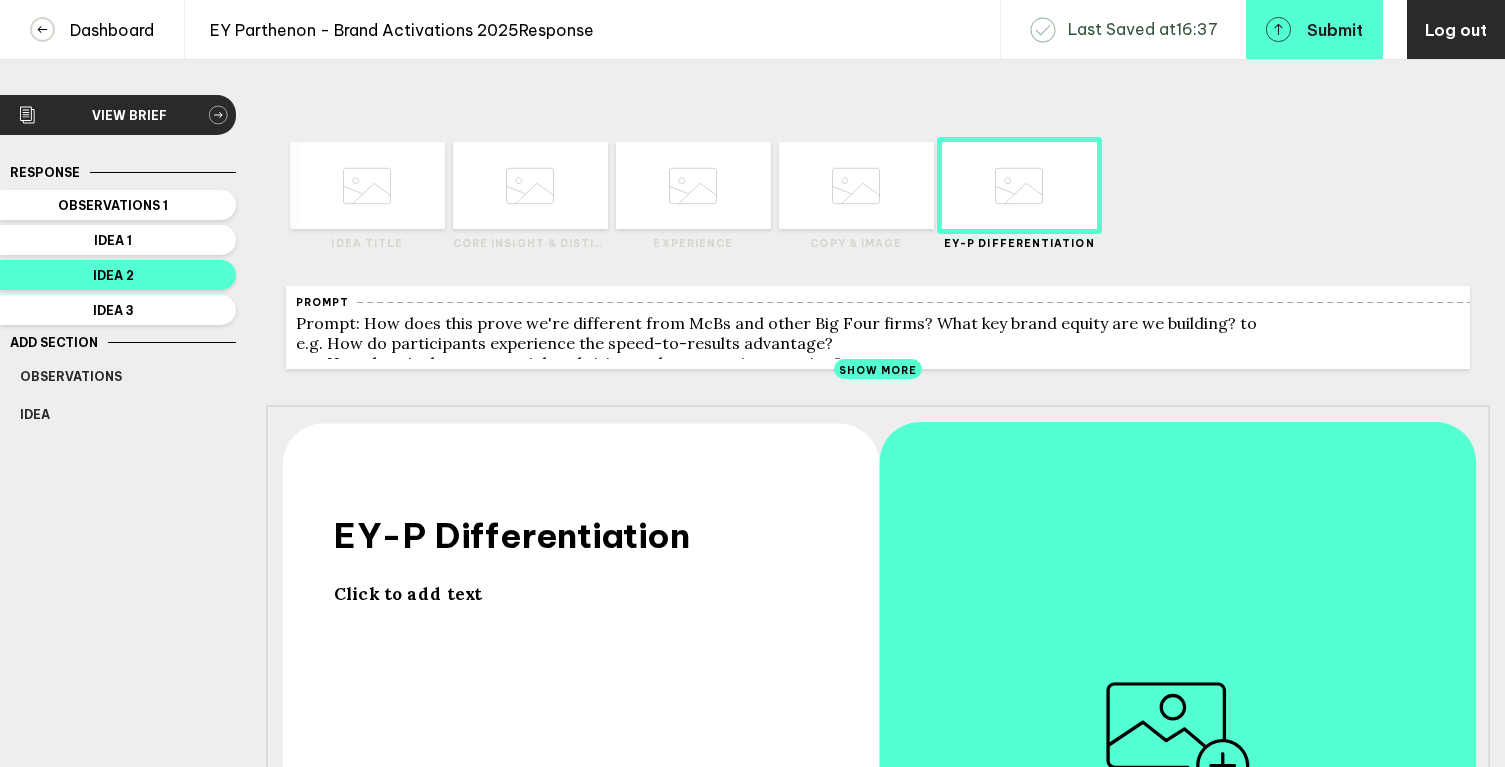 click on "Click to add text" at bounding box center (408, 593) 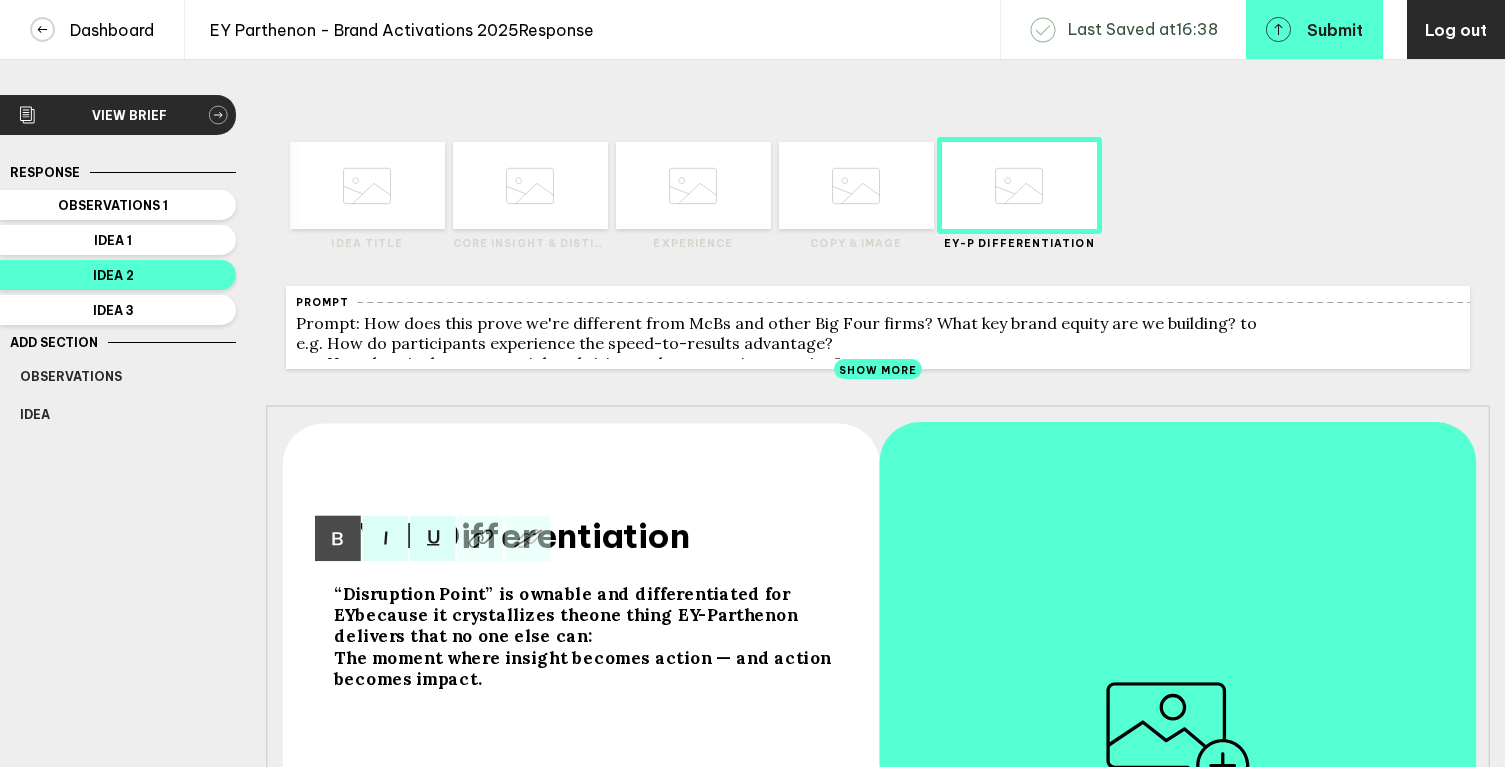 click on "The moment where insight becomes action — and action becomes impact." at bounding box center [585, 668] 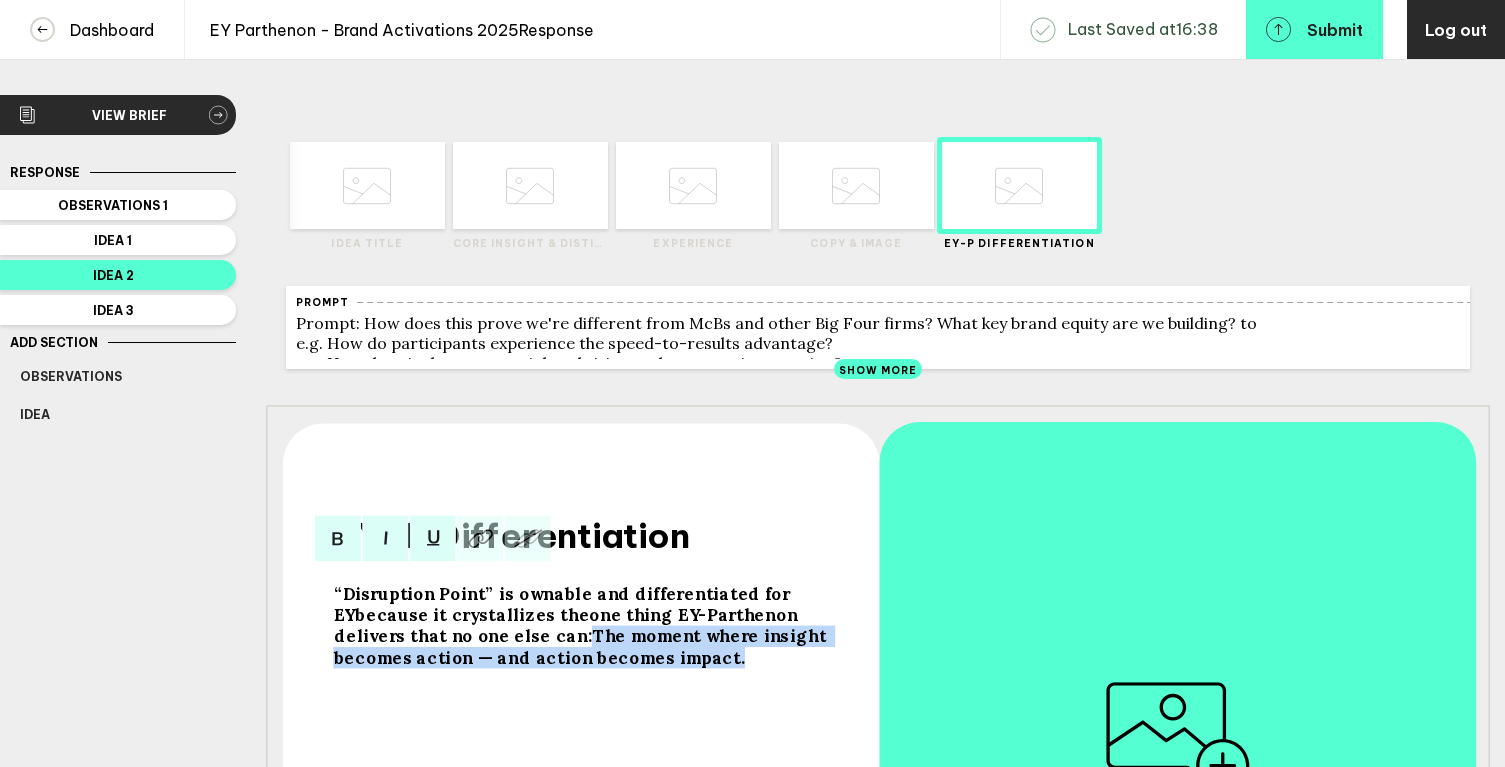 drag, startPoint x: 641, startPoint y: 671, endPoint x: 507, endPoint y: 652, distance: 135.34032 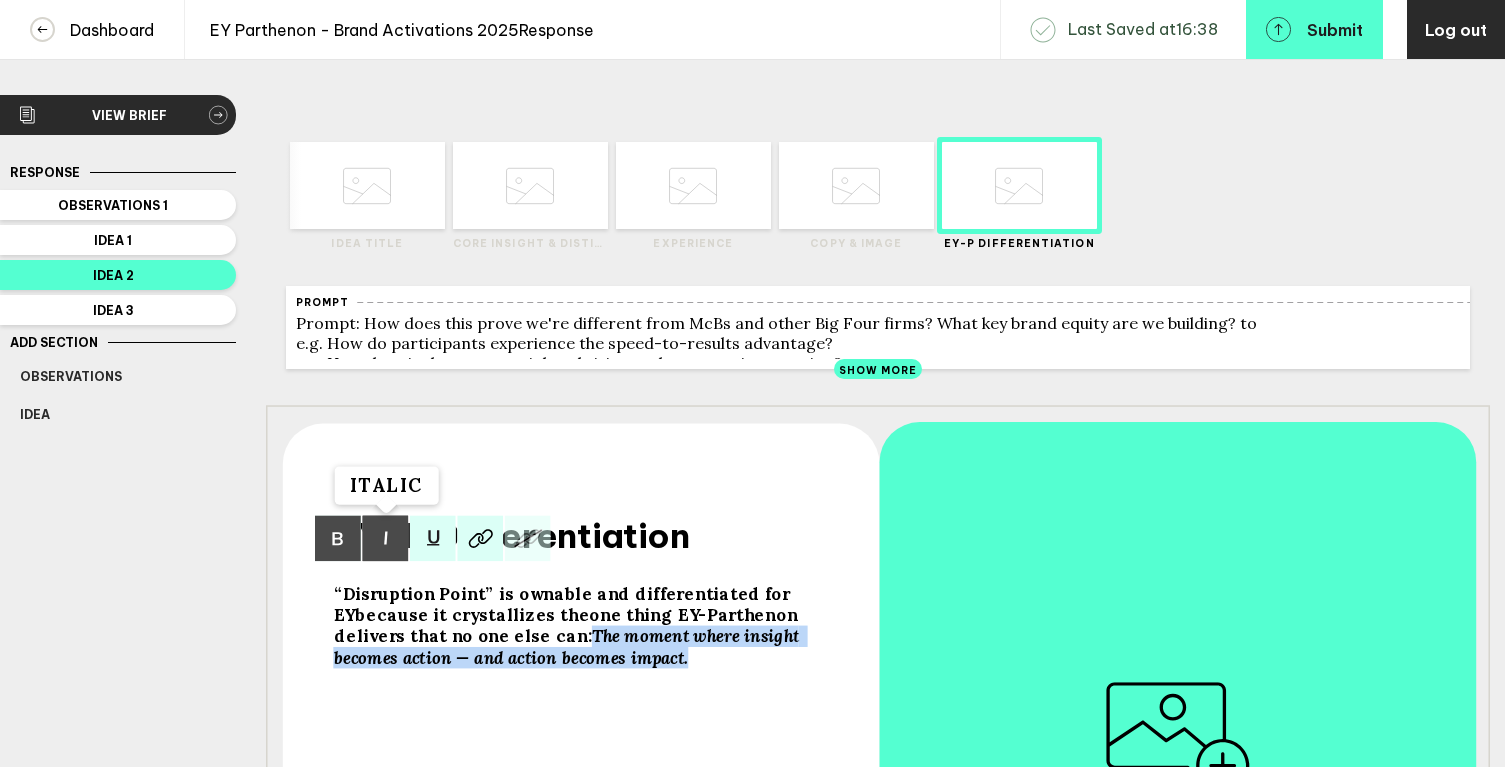 click at bounding box center [338, 539] 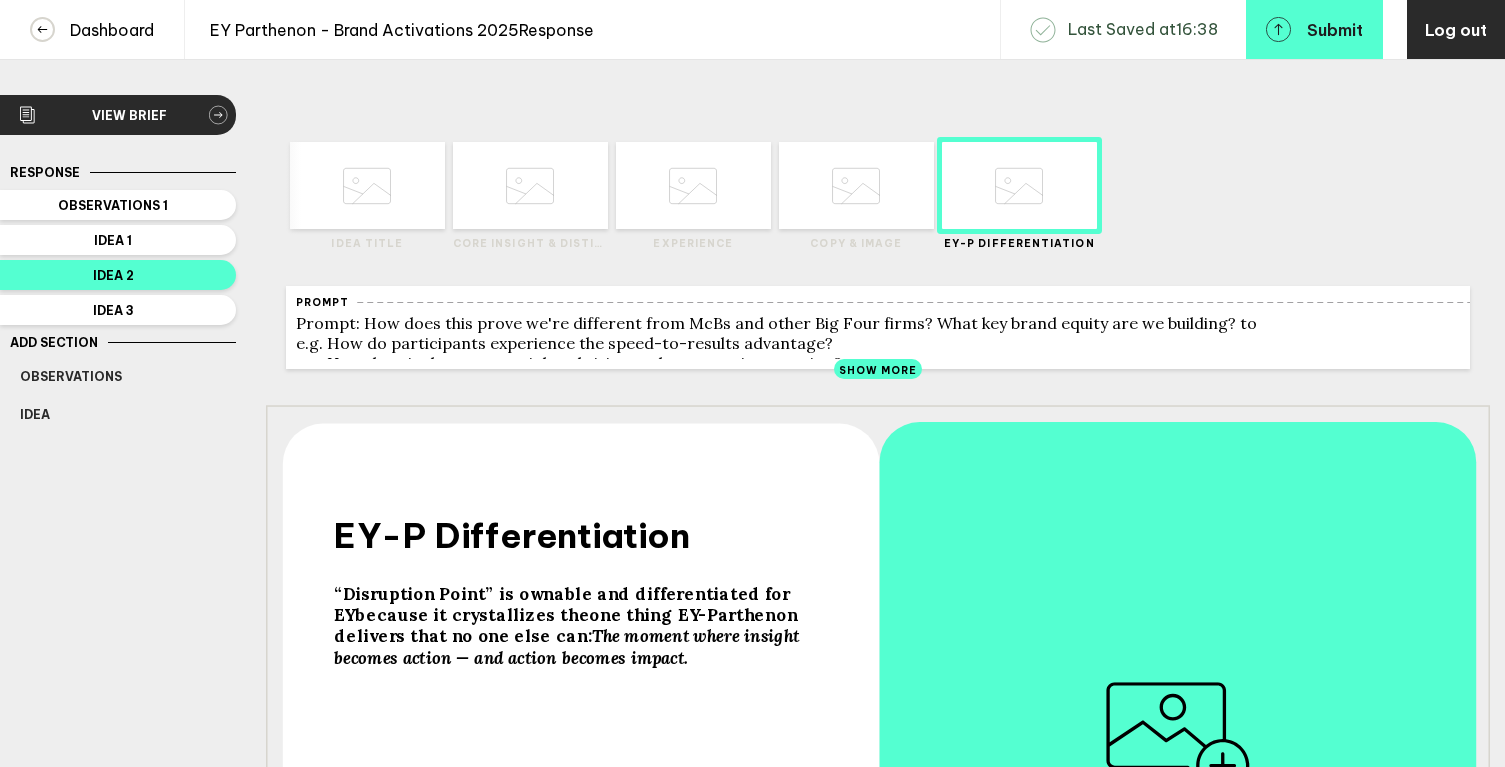 click on "“Disruption Point” is ownable and differentiated for EY  because it crystallizes the  one thing EY-Parthenon delivers that no one else can :  The moment where insight becomes action — and action becomes impact." at bounding box center [586, 819] 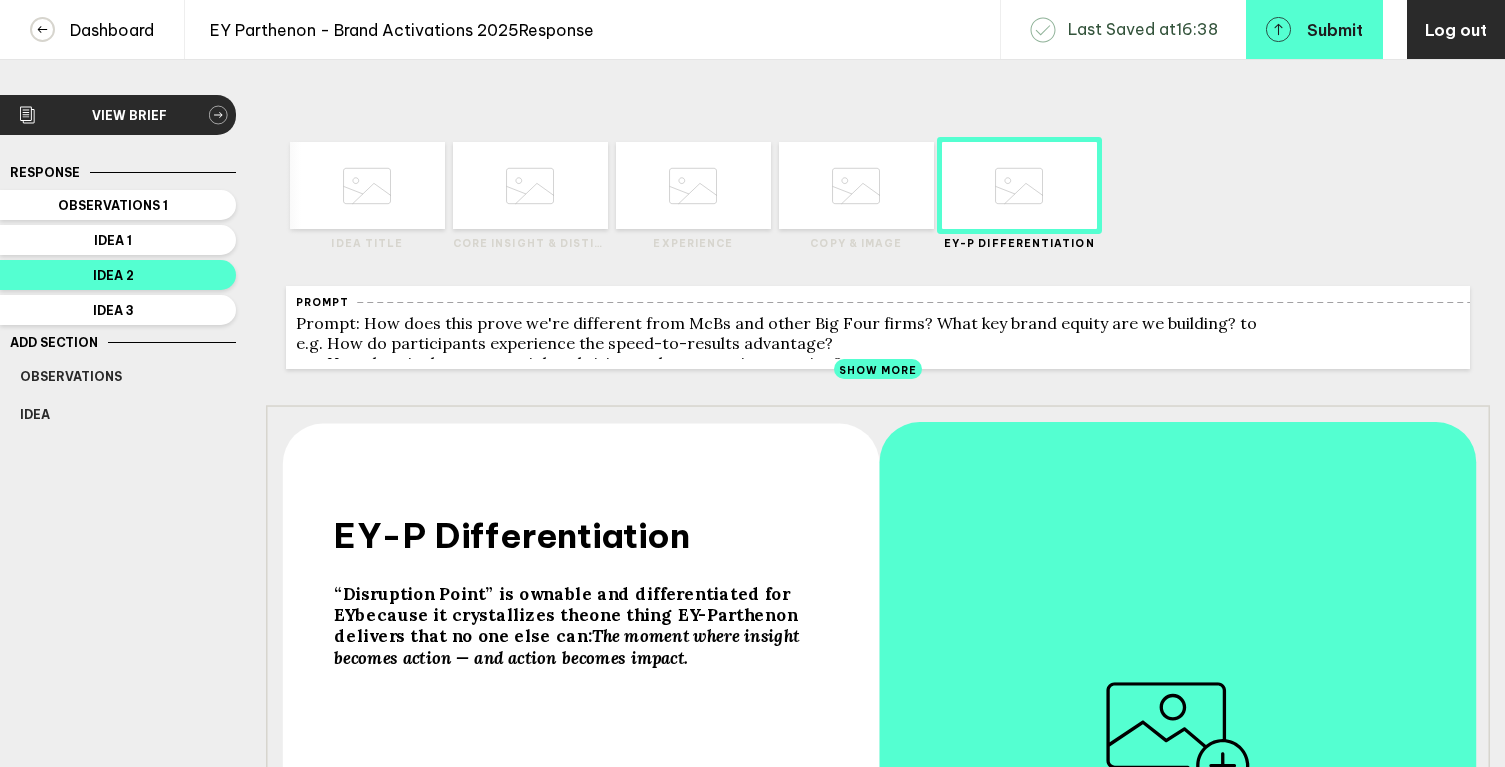 click on "“Disruption Point” is ownable and differentiated for EY  because it crystallizes the  one thing EY-Parthenon delivers that no one else can :  The moment where insight becomes action — and action becomes impact." at bounding box center (586, 819) 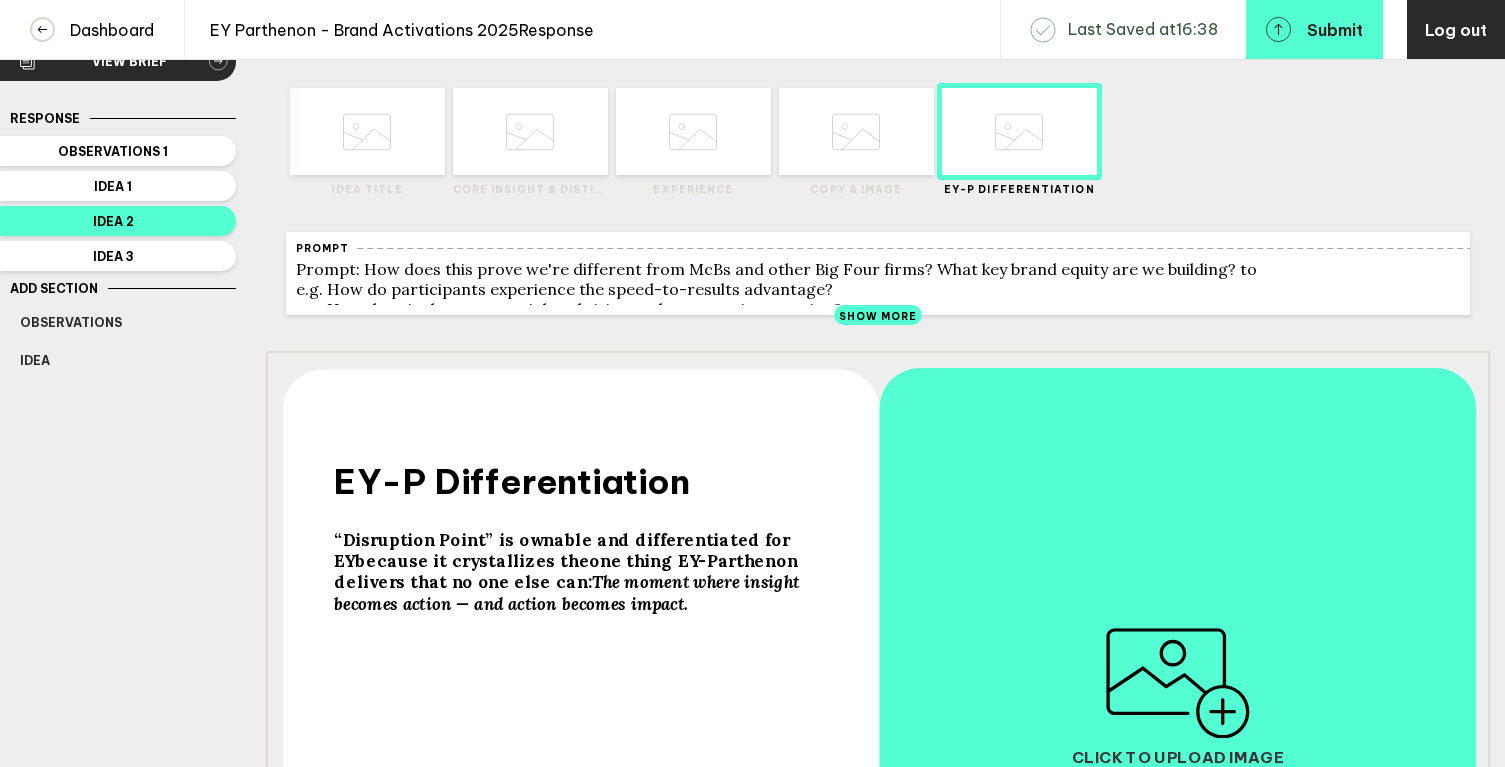 scroll, scrollTop: 67, scrollLeft: 0, axis: vertical 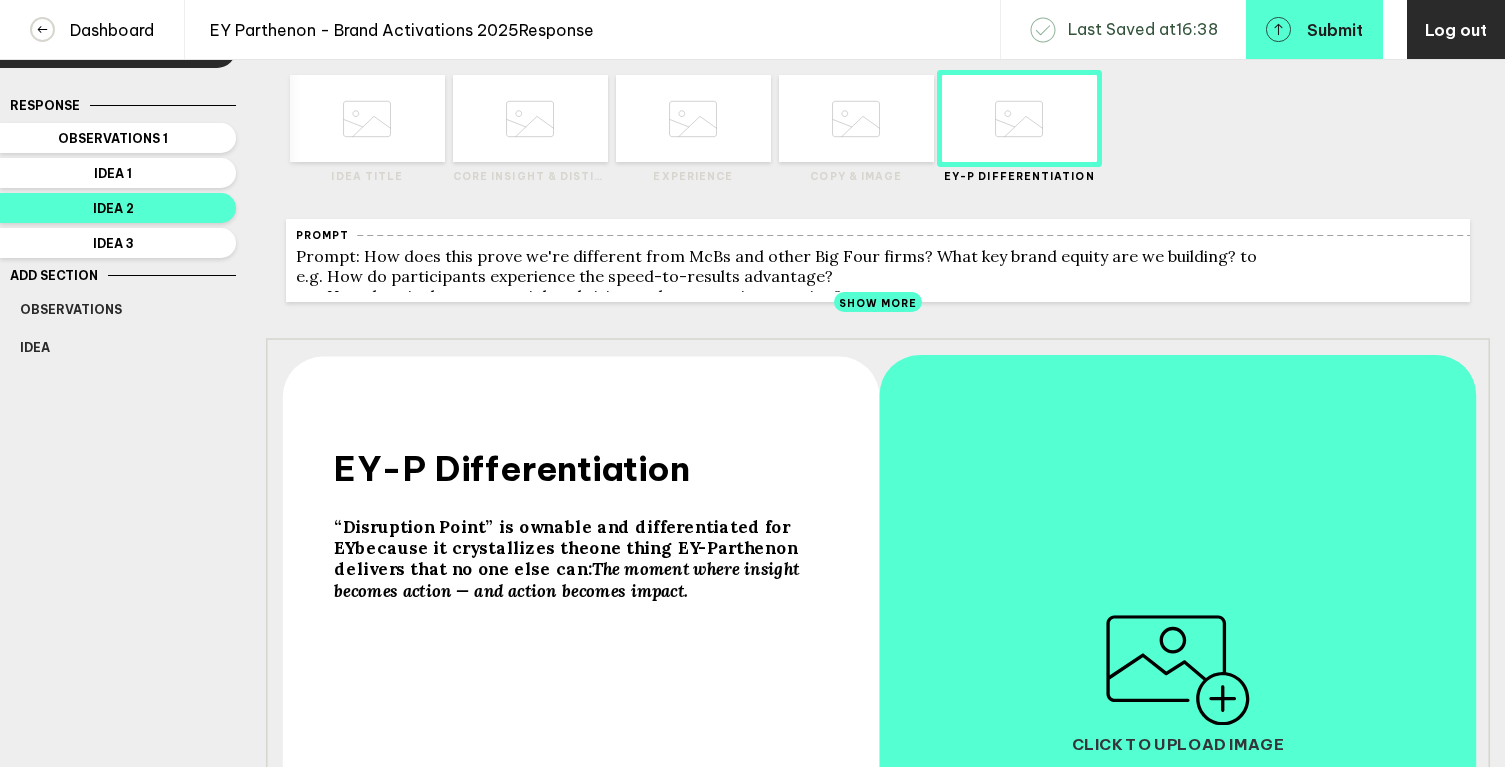 click on "“Disruption Point” is ownable and differentiated for EY  because it crystallizes the  one thing EY-Parthenon delivers that no one else can :  The moment where insight becomes action — and action becomes impact." at bounding box center [587, 559] 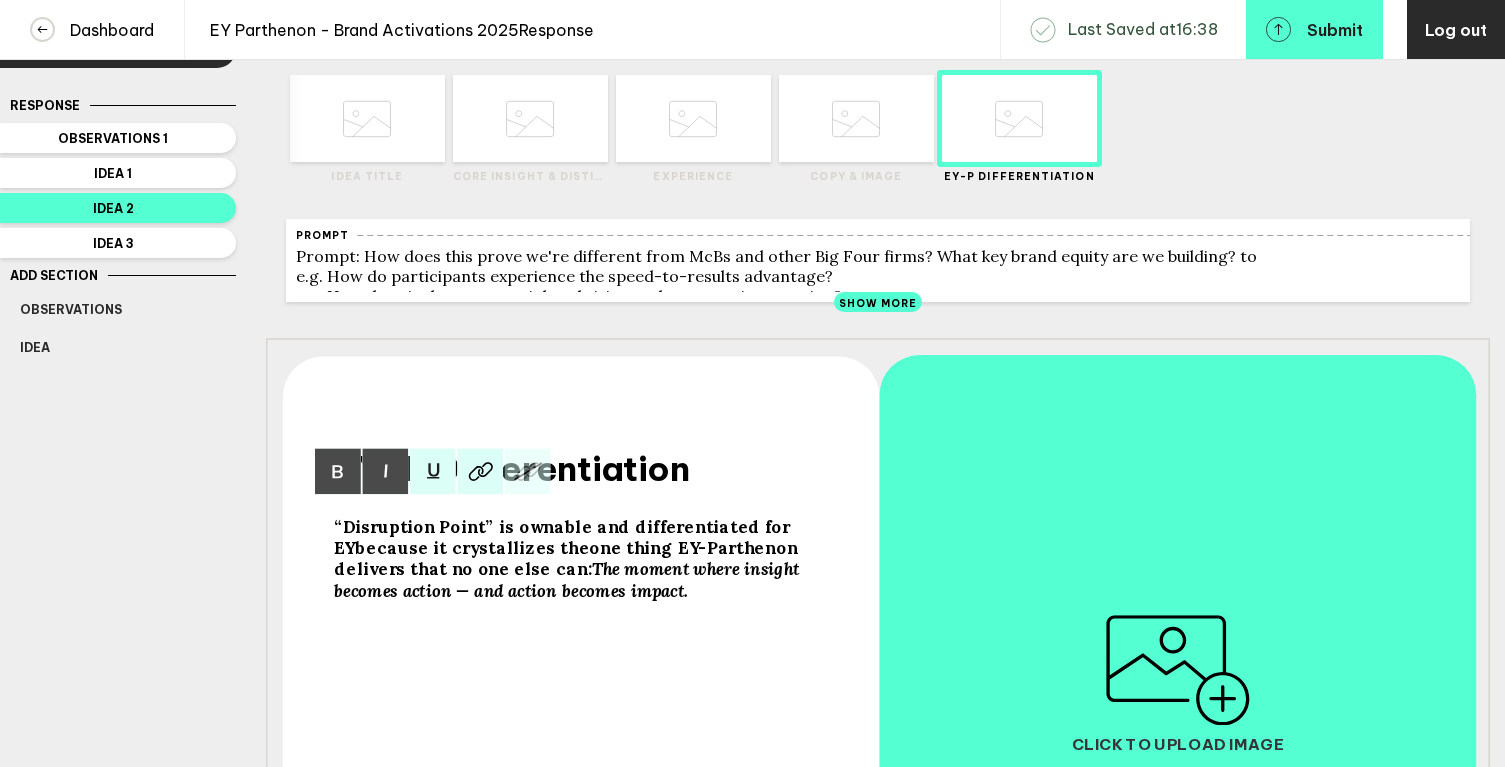 click on "“Disruption Point” is ownable and differentiated for EY  because it crystallizes the  one thing EY-Parthenon delivers that no one else can :  The moment where insight becomes action — and action becomes impact." at bounding box center [587, 559] 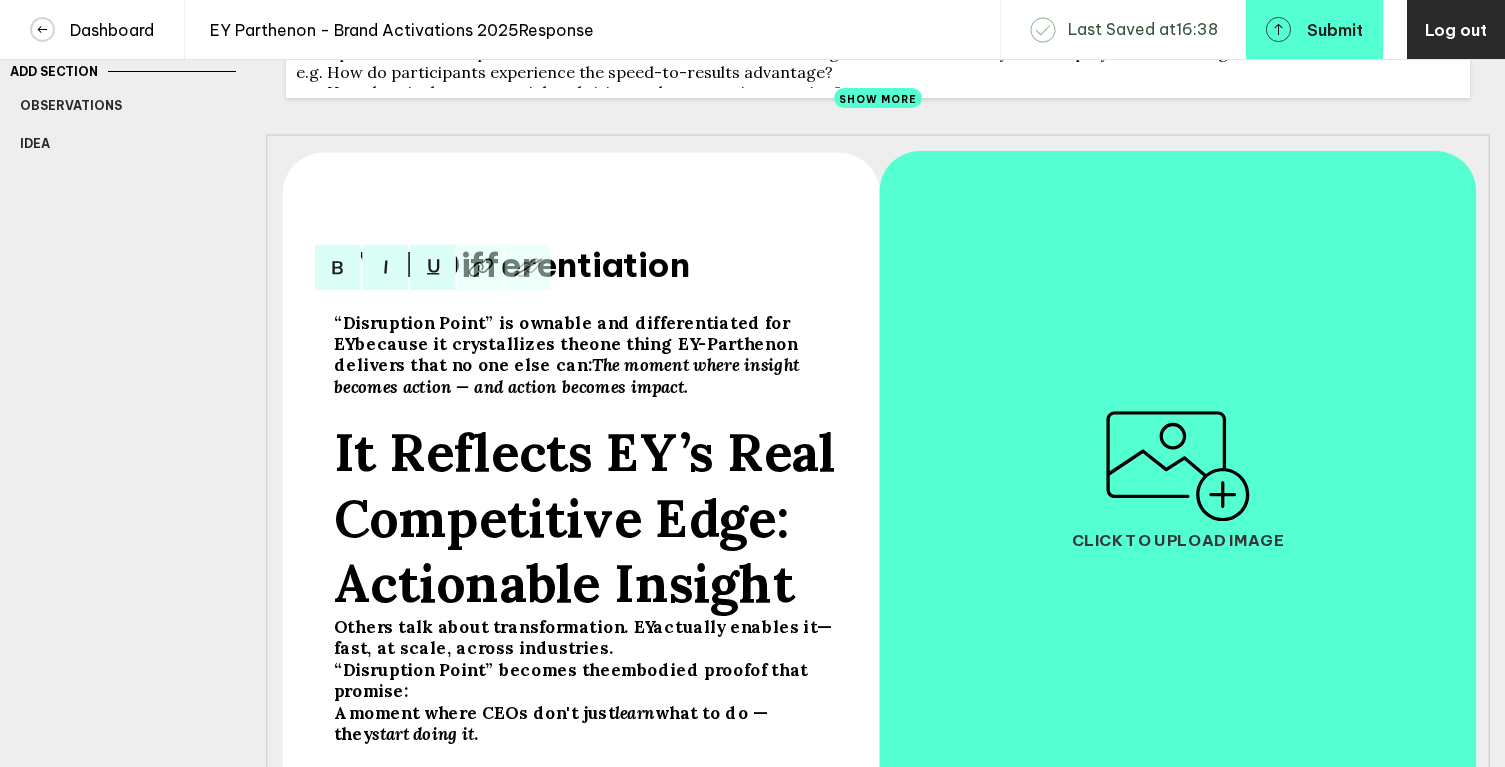 scroll, scrollTop: 273, scrollLeft: 0, axis: vertical 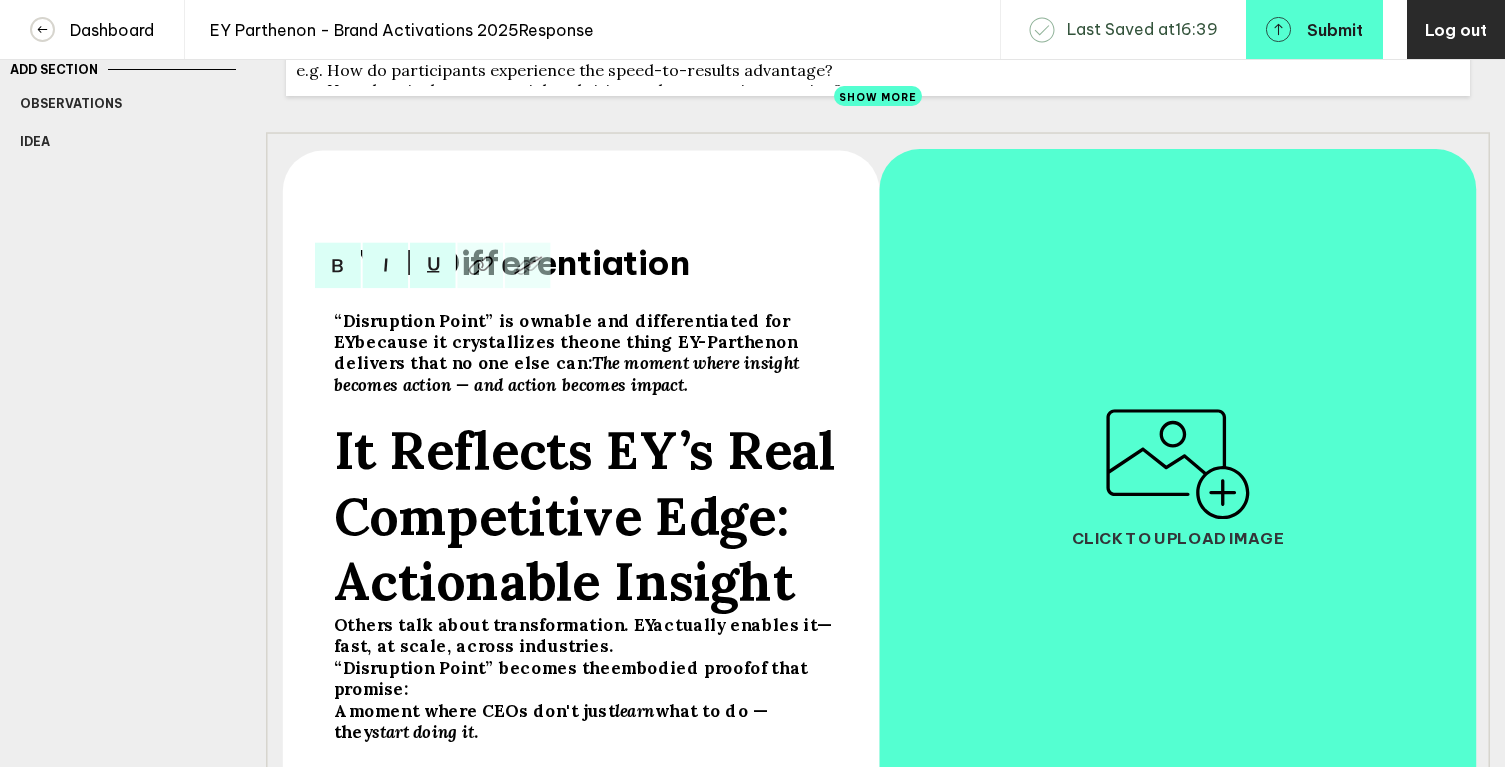 click on "Others talk about transformation. EY" at bounding box center [494, 625] 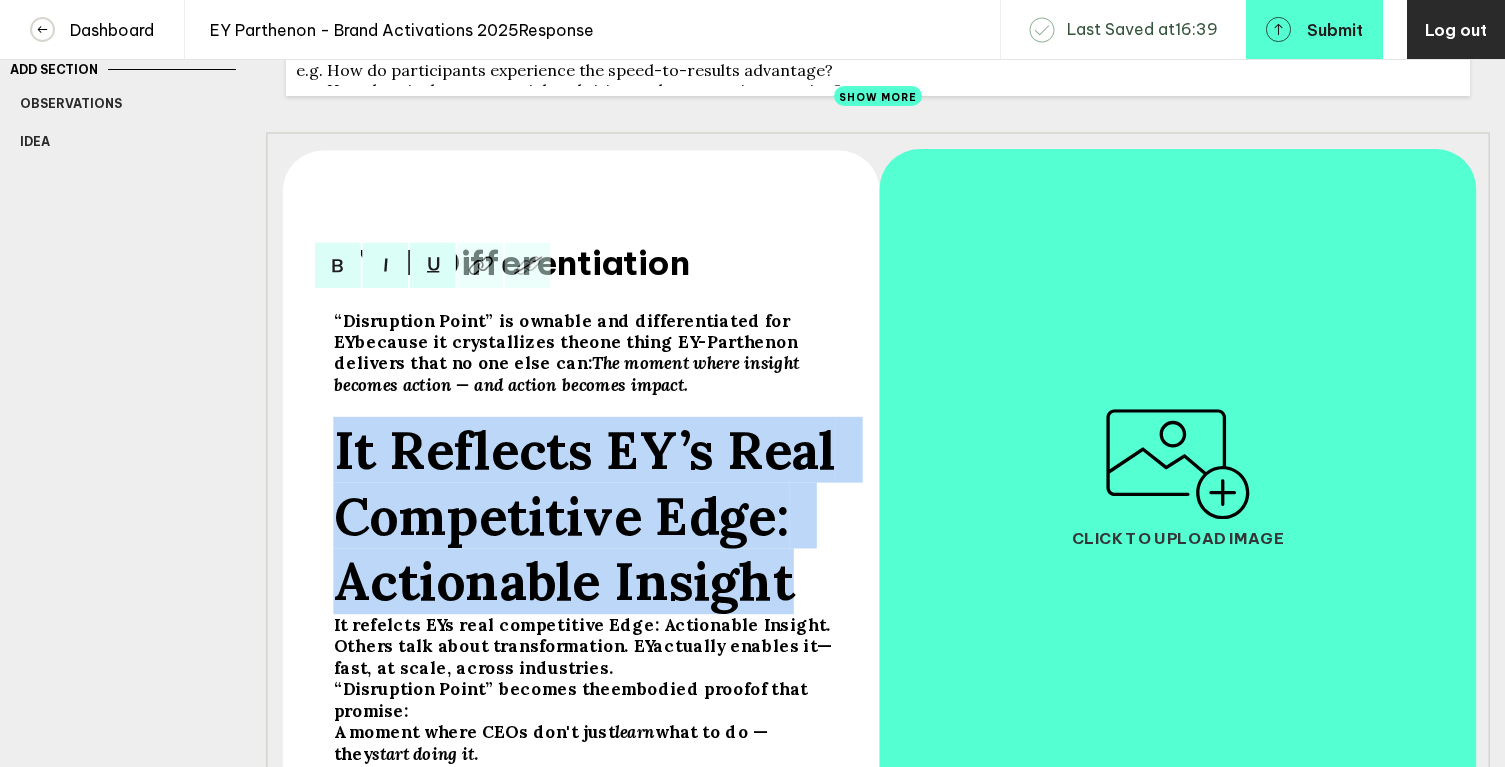 drag, startPoint x: 334, startPoint y: 637, endPoint x: 308, endPoint y: 468, distance: 170.9883 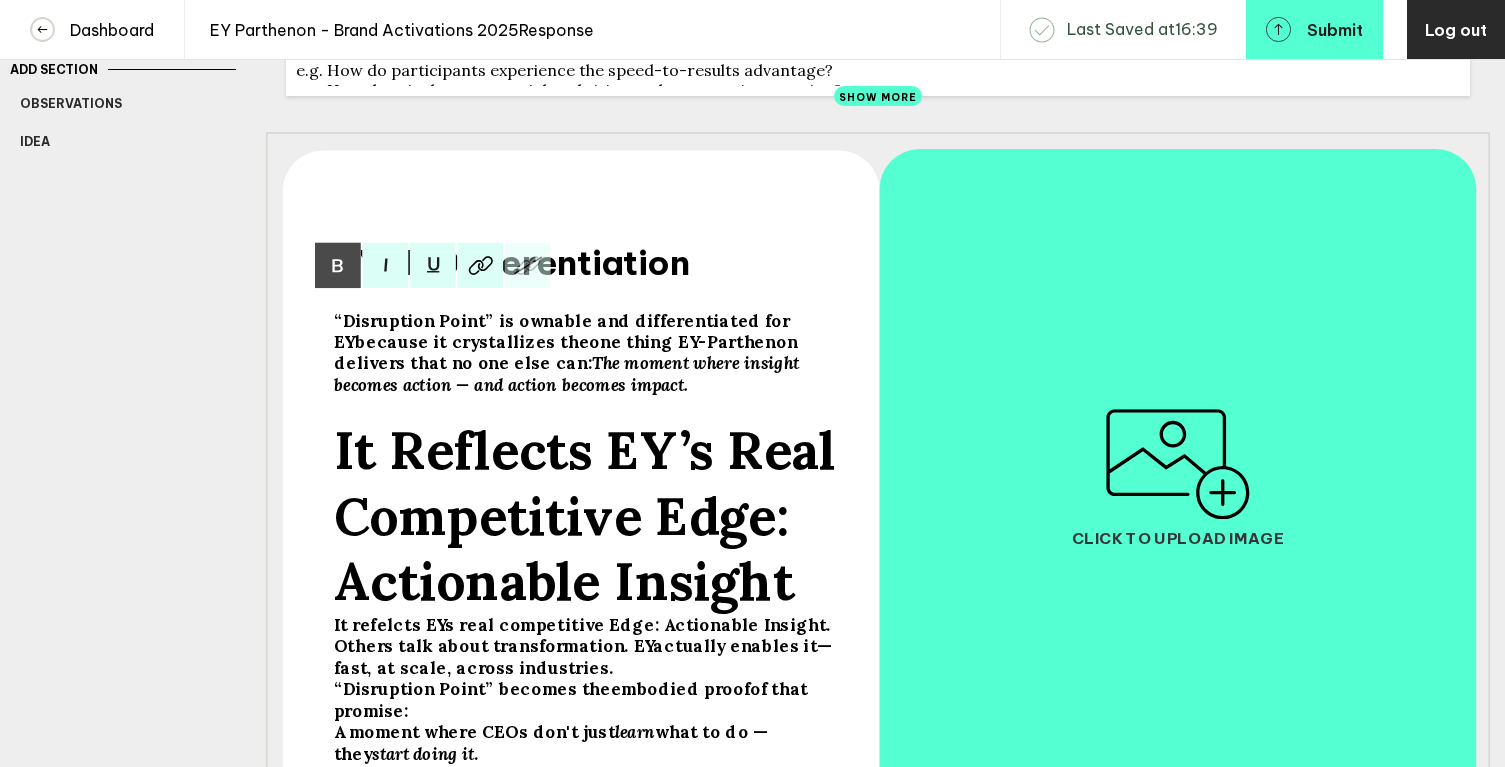 click on "It Reflects EY’s Real Competitive Edge: Actionable Insight" at bounding box center [592, 515] 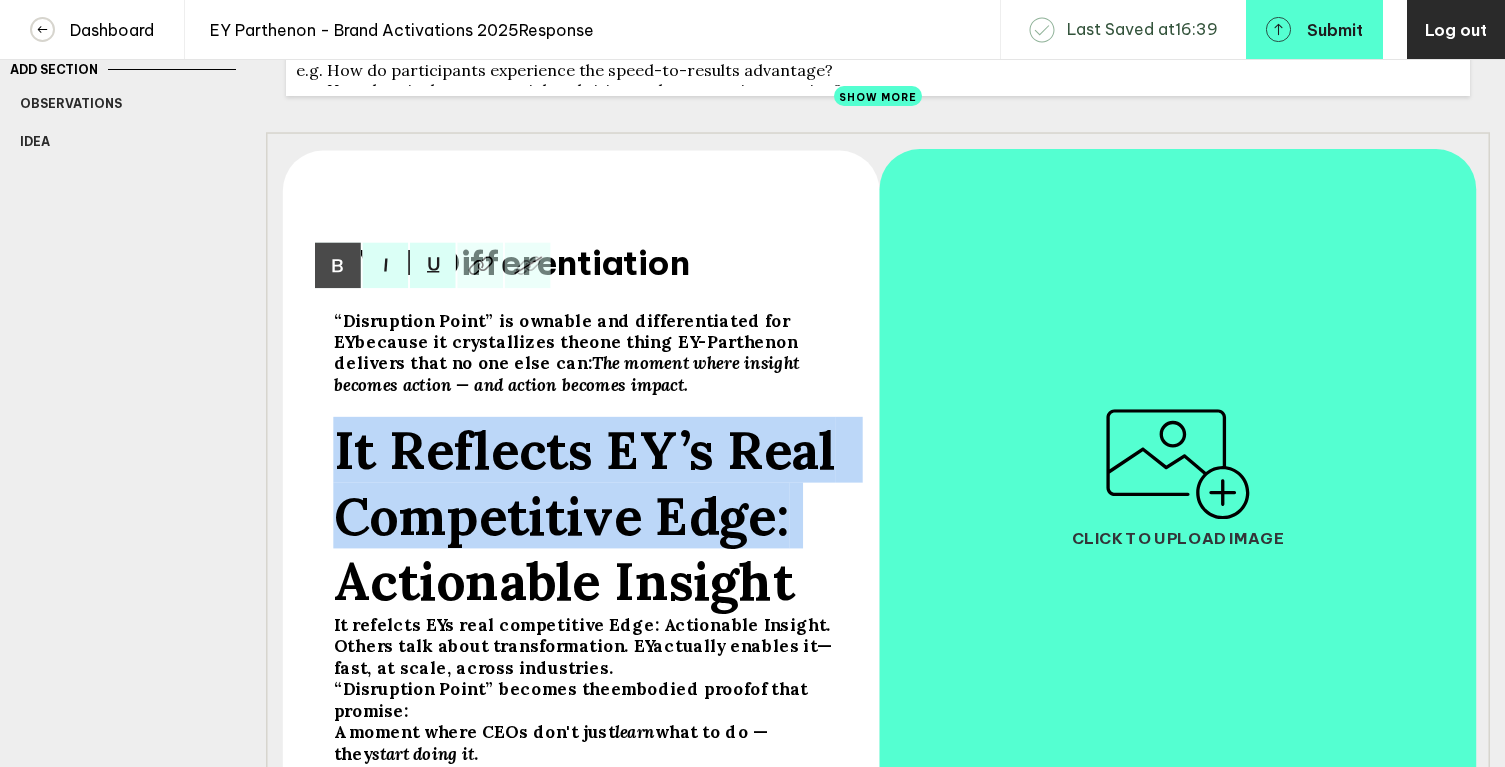 drag, startPoint x: 337, startPoint y: 454, endPoint x: 791, endPoint y: 532, distance: 460.6517 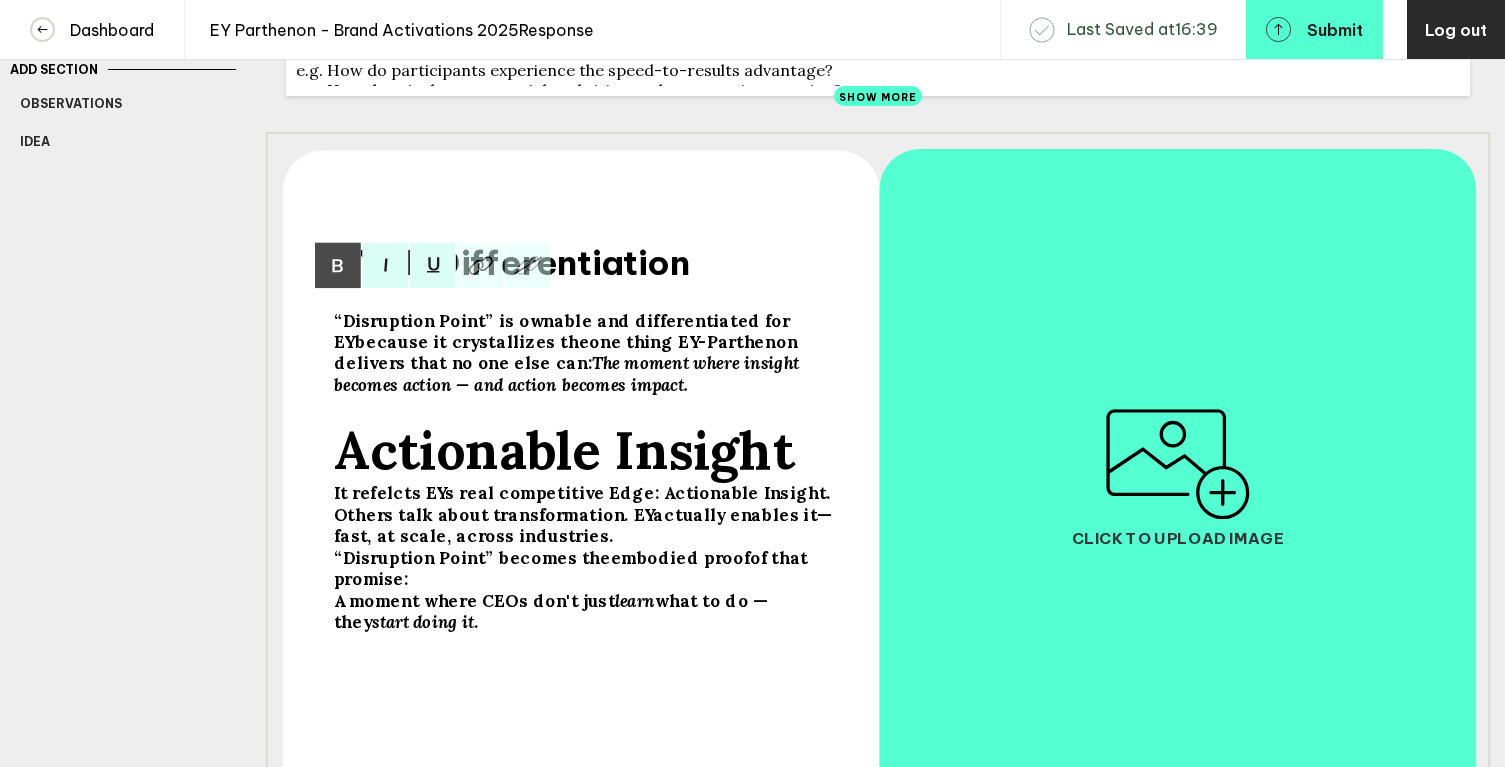 click on "Actionable Insight" at bounding box center (564, 450) 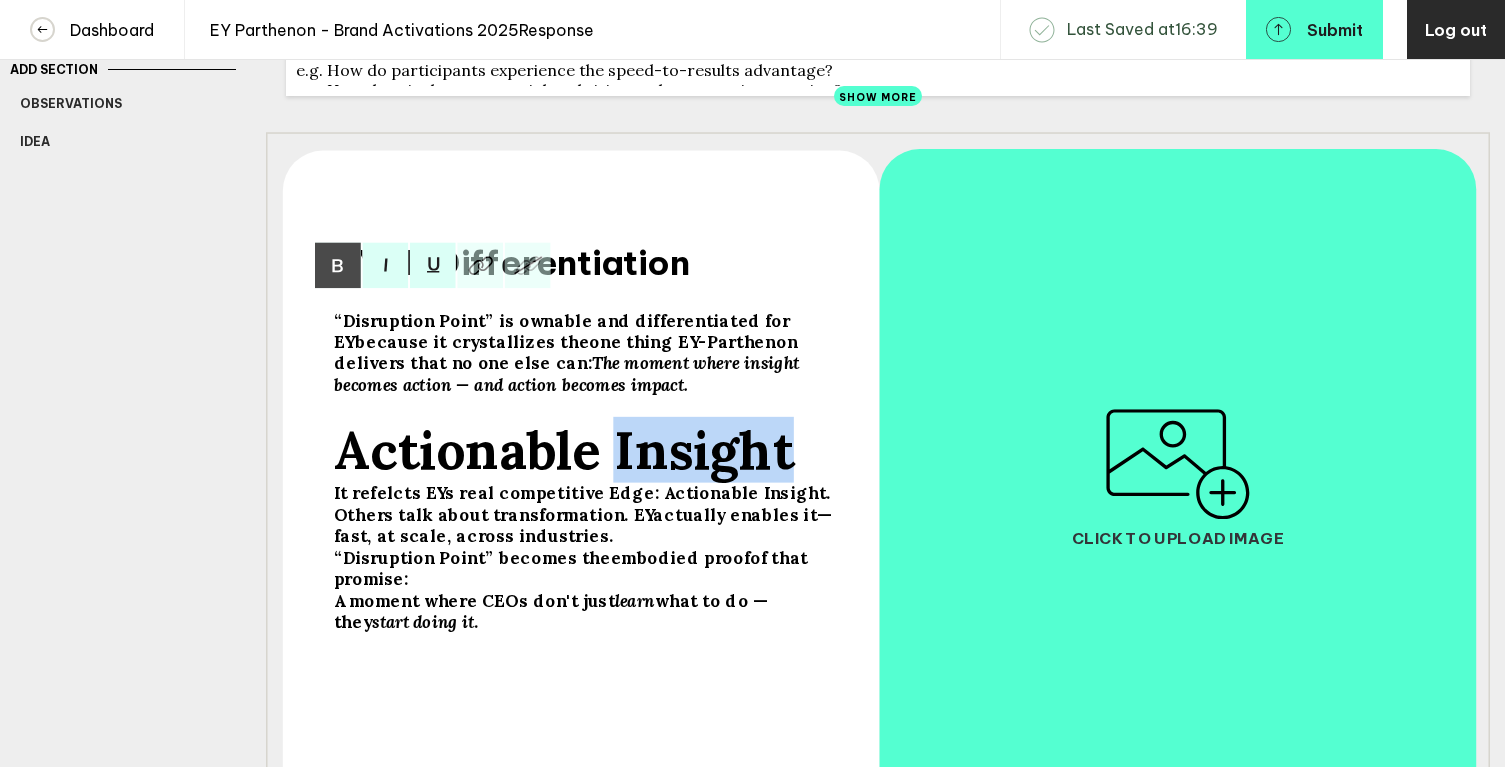click on "Actionable Insight" at bounding box center [564, 450] 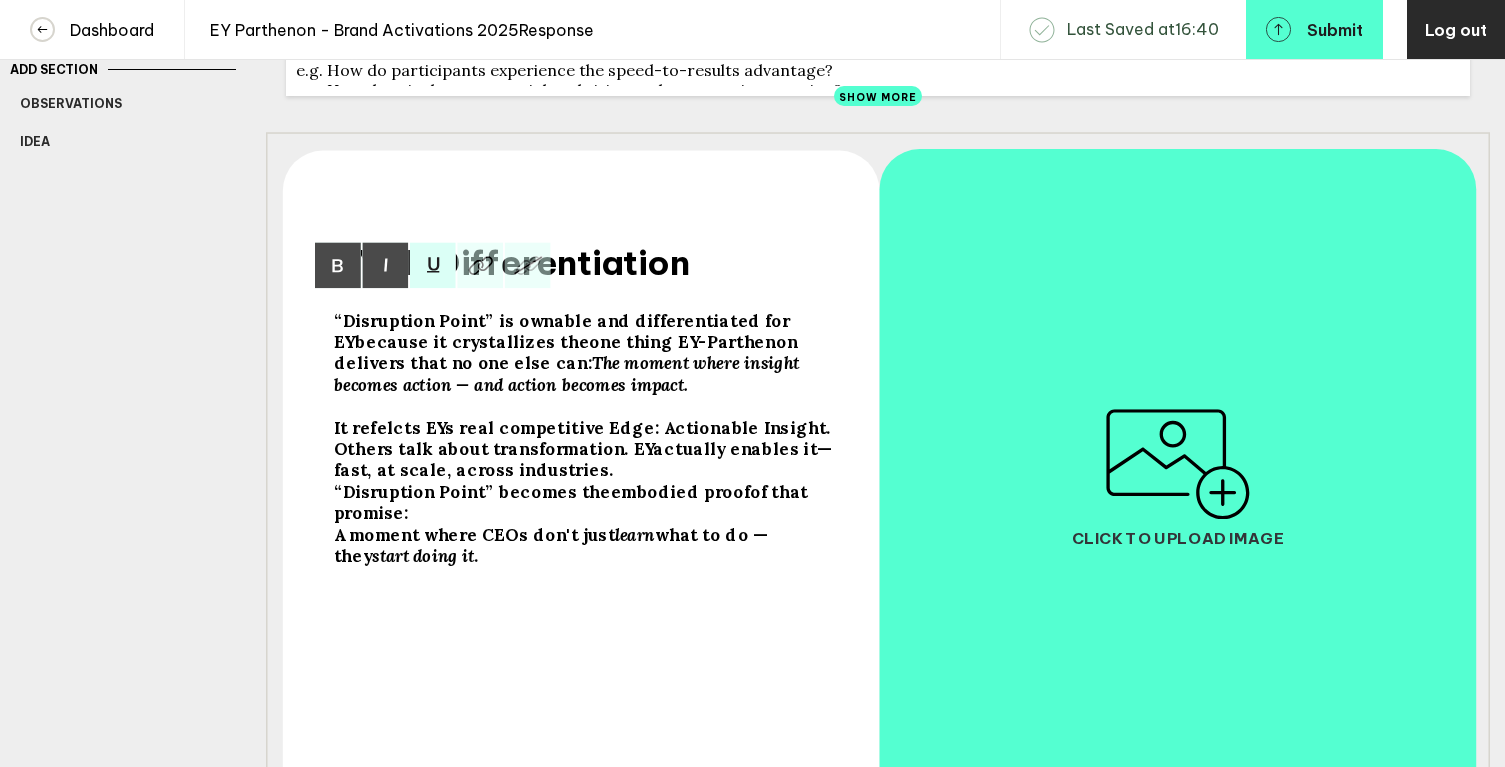 click on "It refelcts EYs real competitive Edge: Actionable Insight. Others talk about transformation. EY" at bounding box center (585, 438) 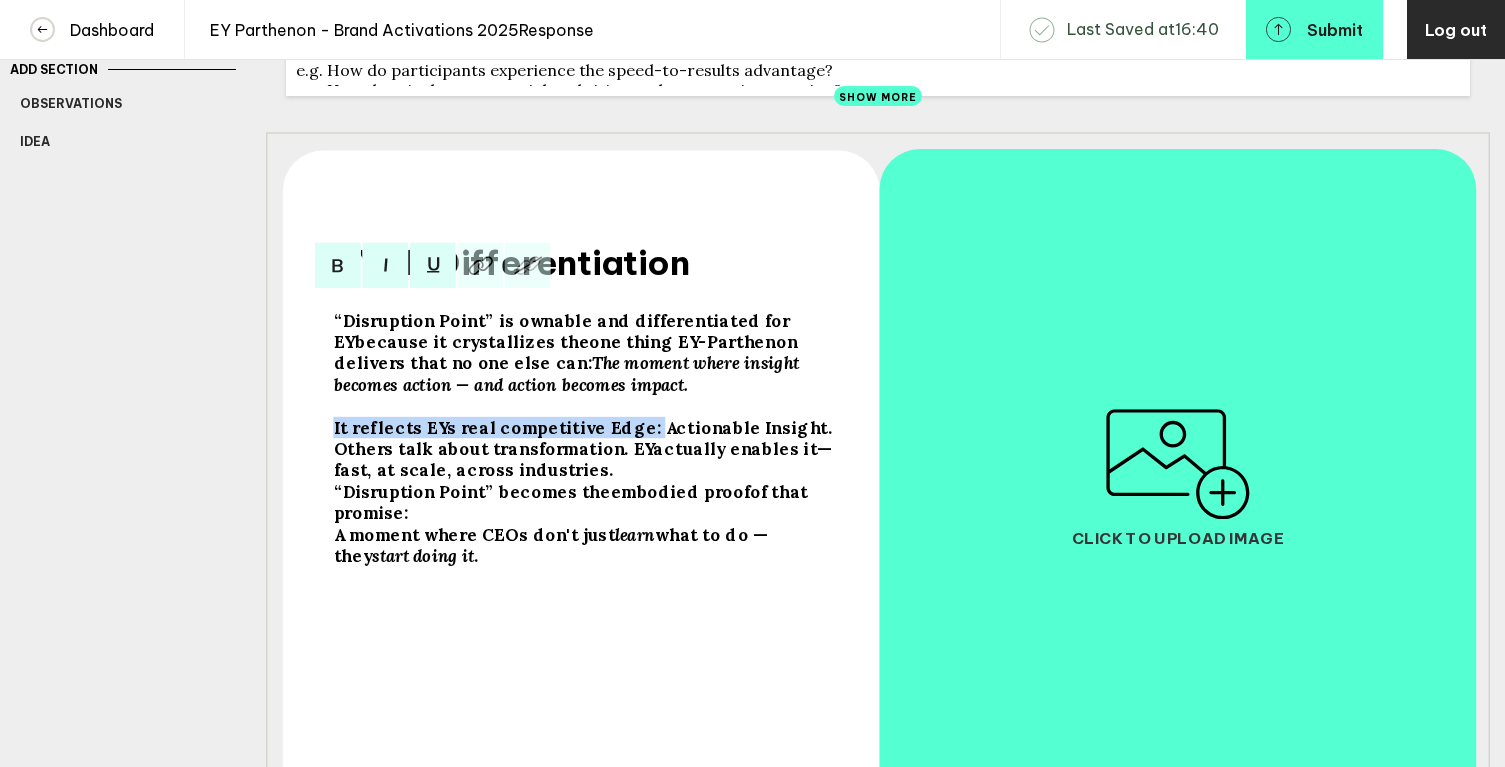 drag, startPoint x: 634, startPoint y: 441, endPoint x: 328, endPoint y: 438, distance: 306.0147 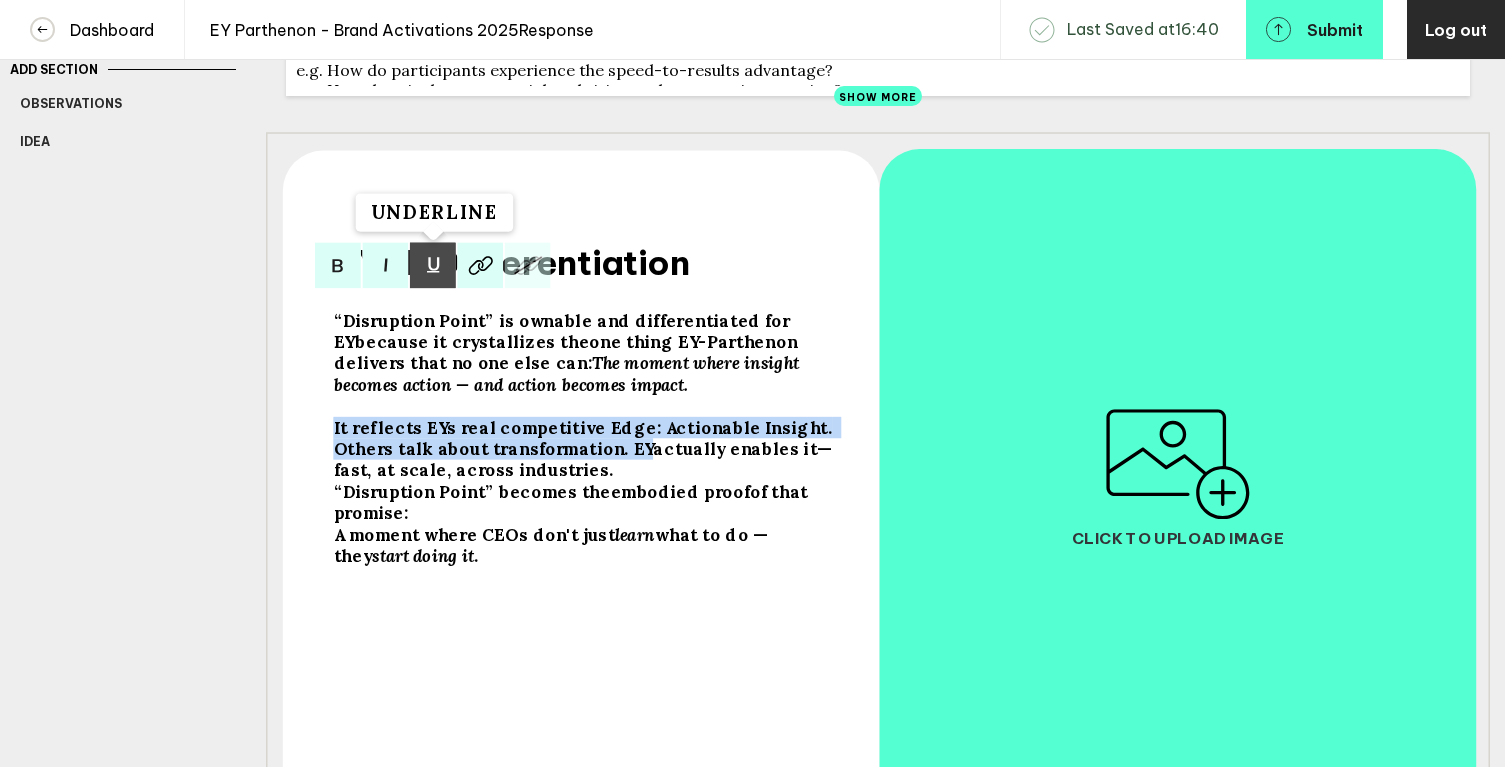 click at bounding box center [338, 266] 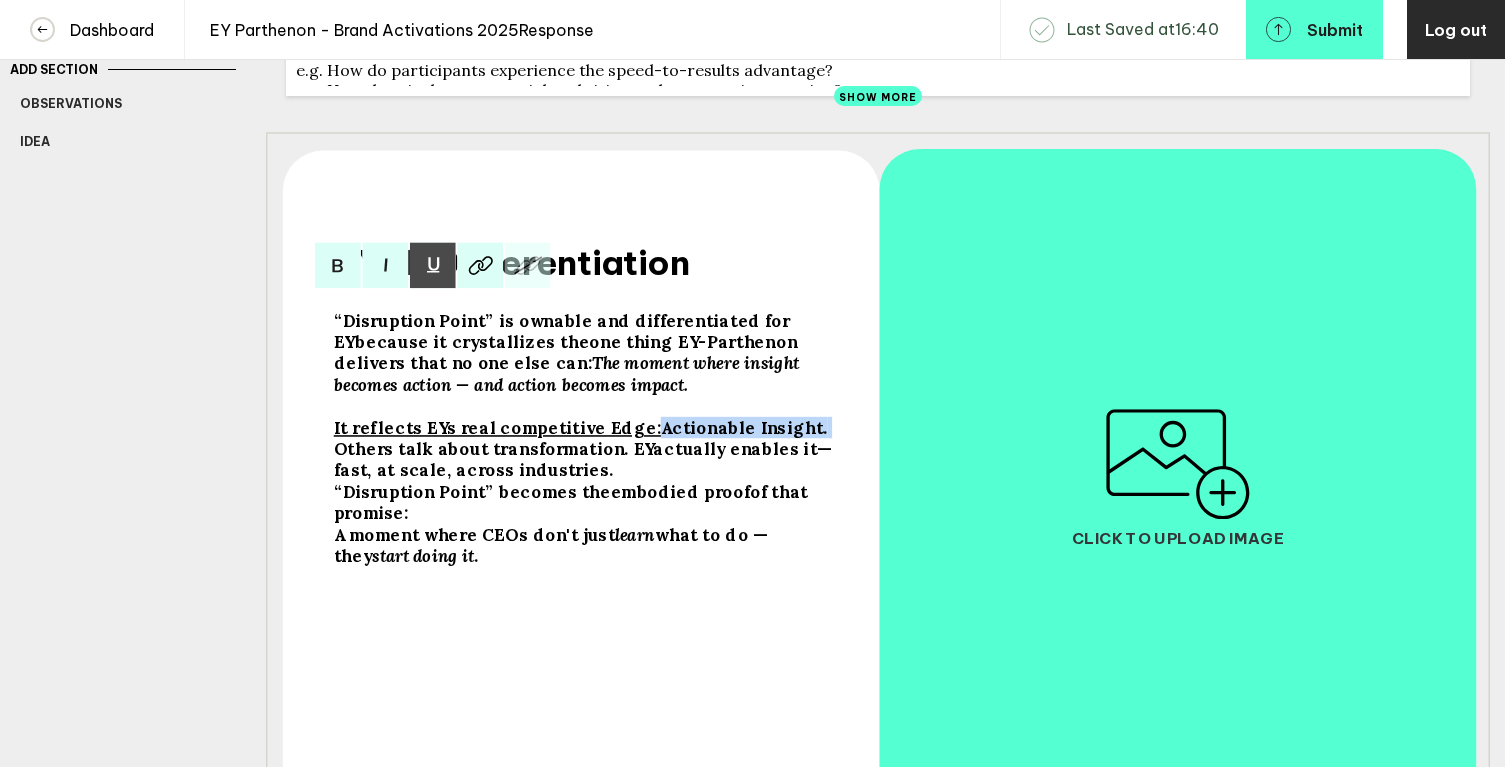 drag, startPoint x: 796, startPoint y: 439, endPoint x: 637, endPoint y: 442, distance: 159.0283 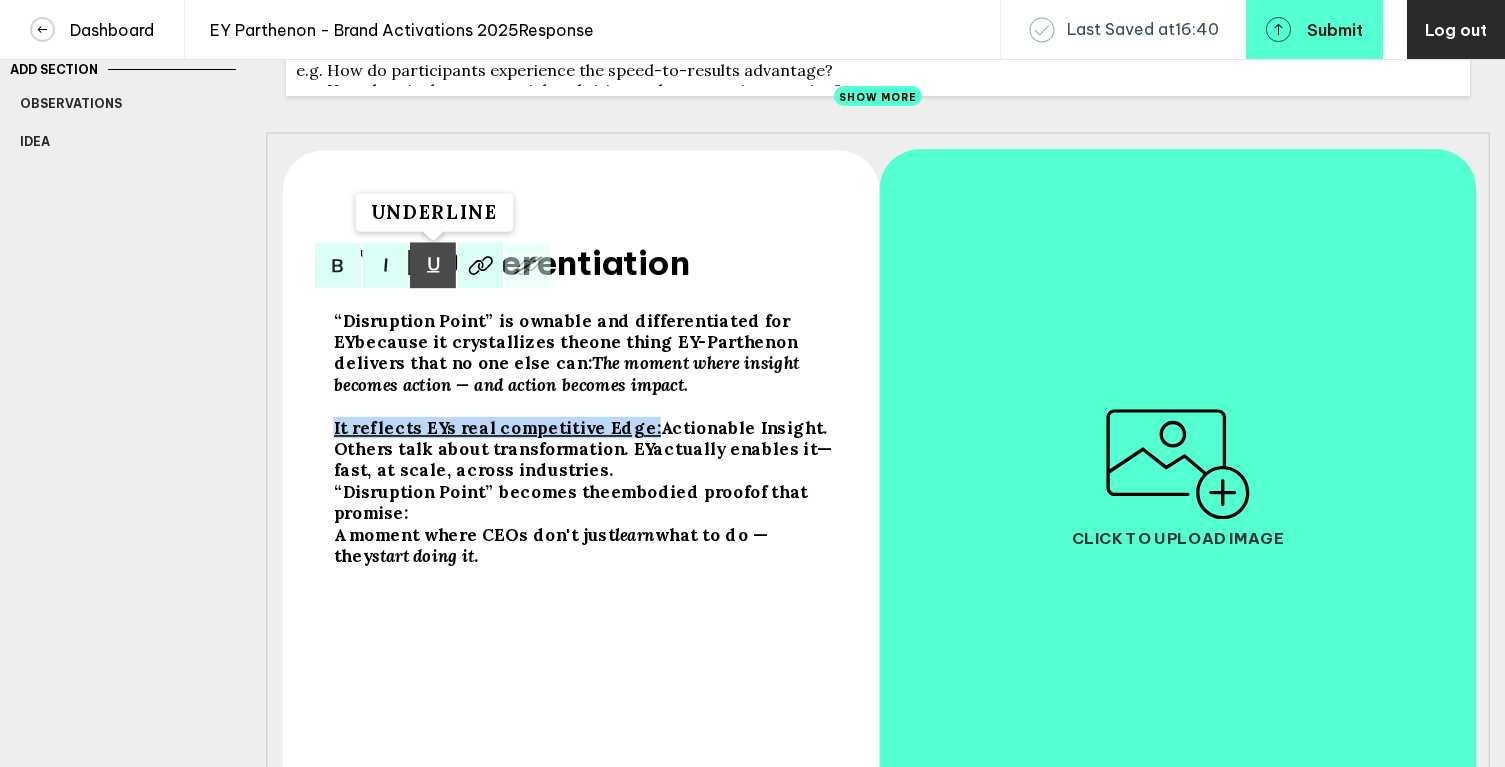 click at bounding box center [338, 266] 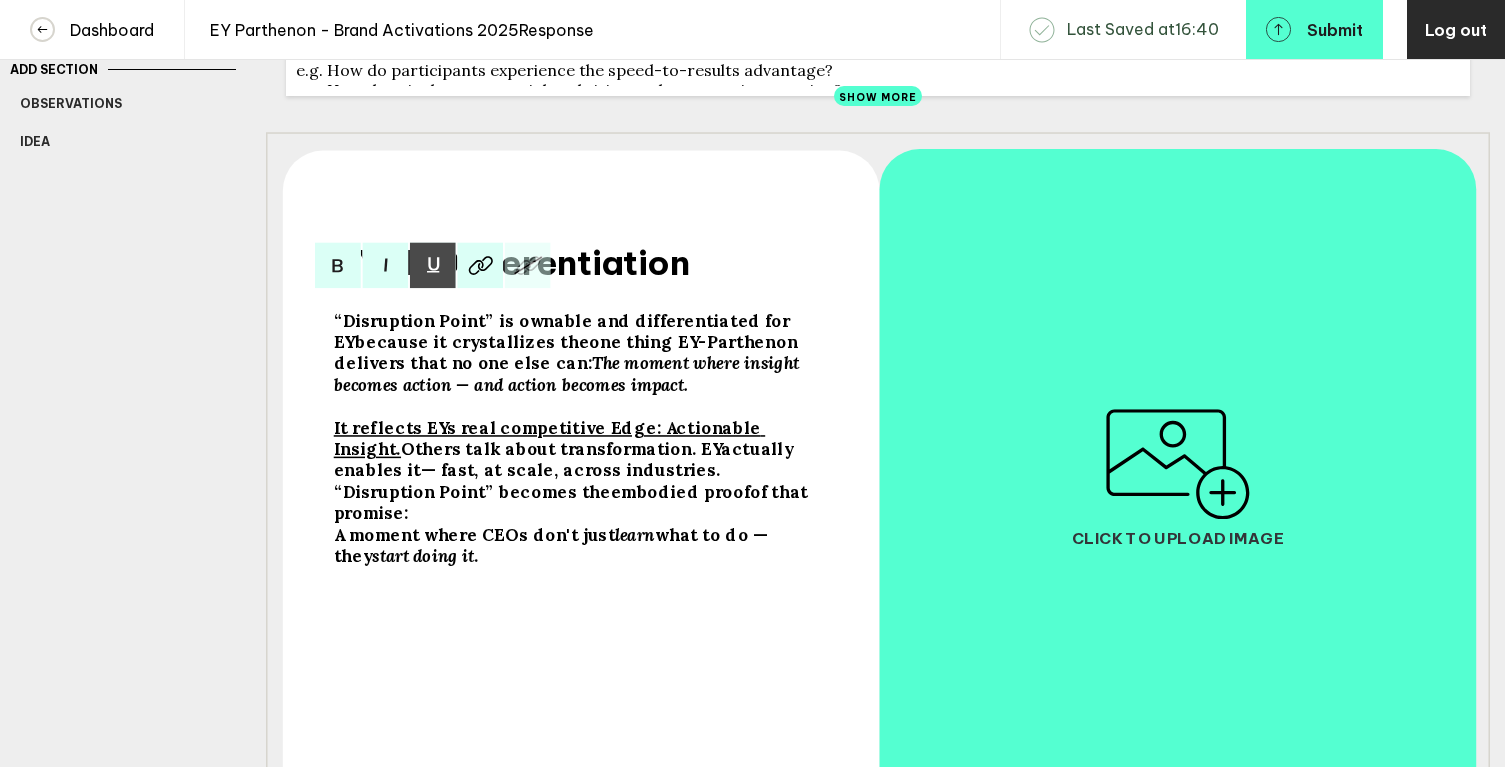 click on "It reflects EYs real competitive Edge: Actionable Insight.  Others talk about transformation. EY  actually enables it  — fast, at scale, across industries." at bounding box center (587, 449) 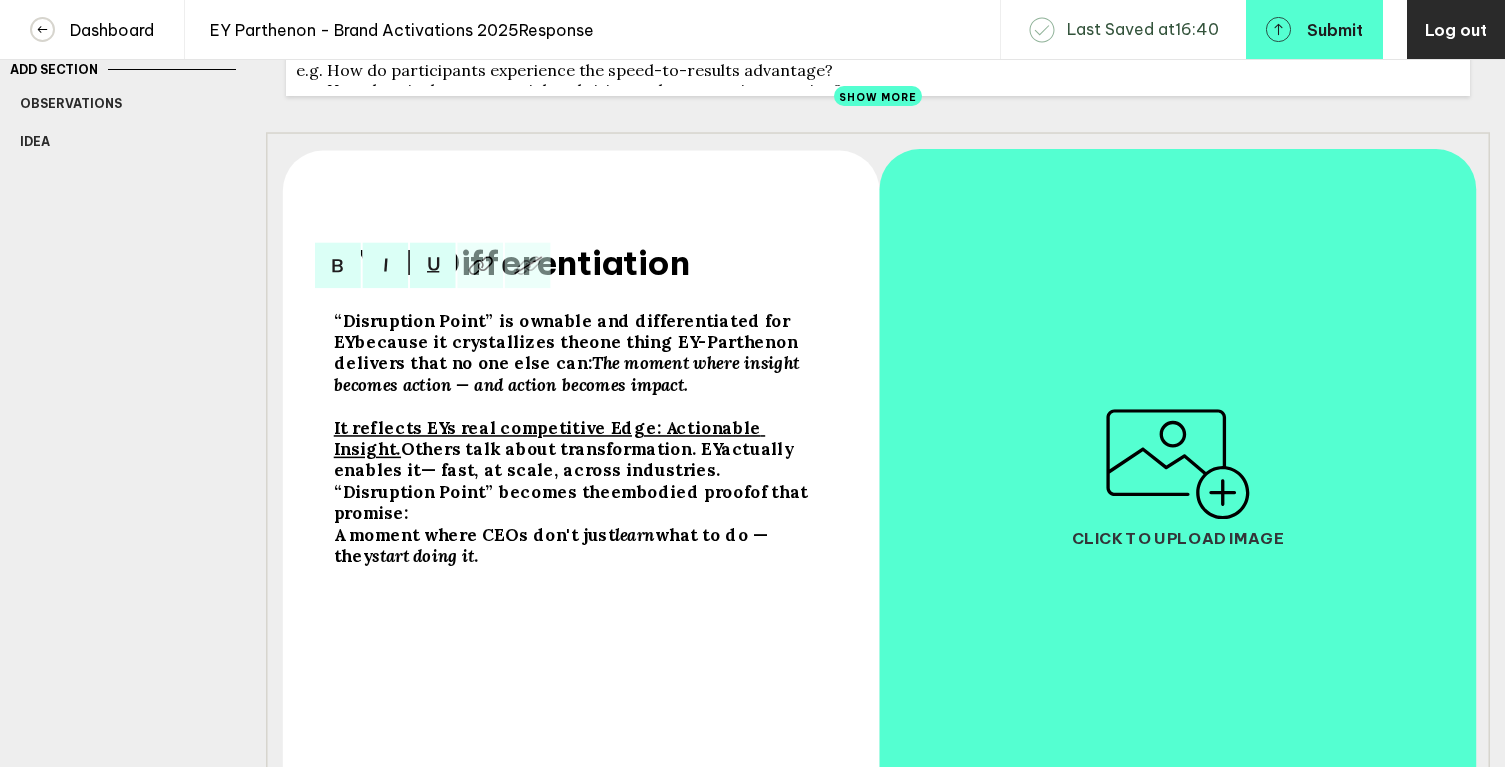 click on "“Disruption Point” becomes the" at bounding box center [549, 438] 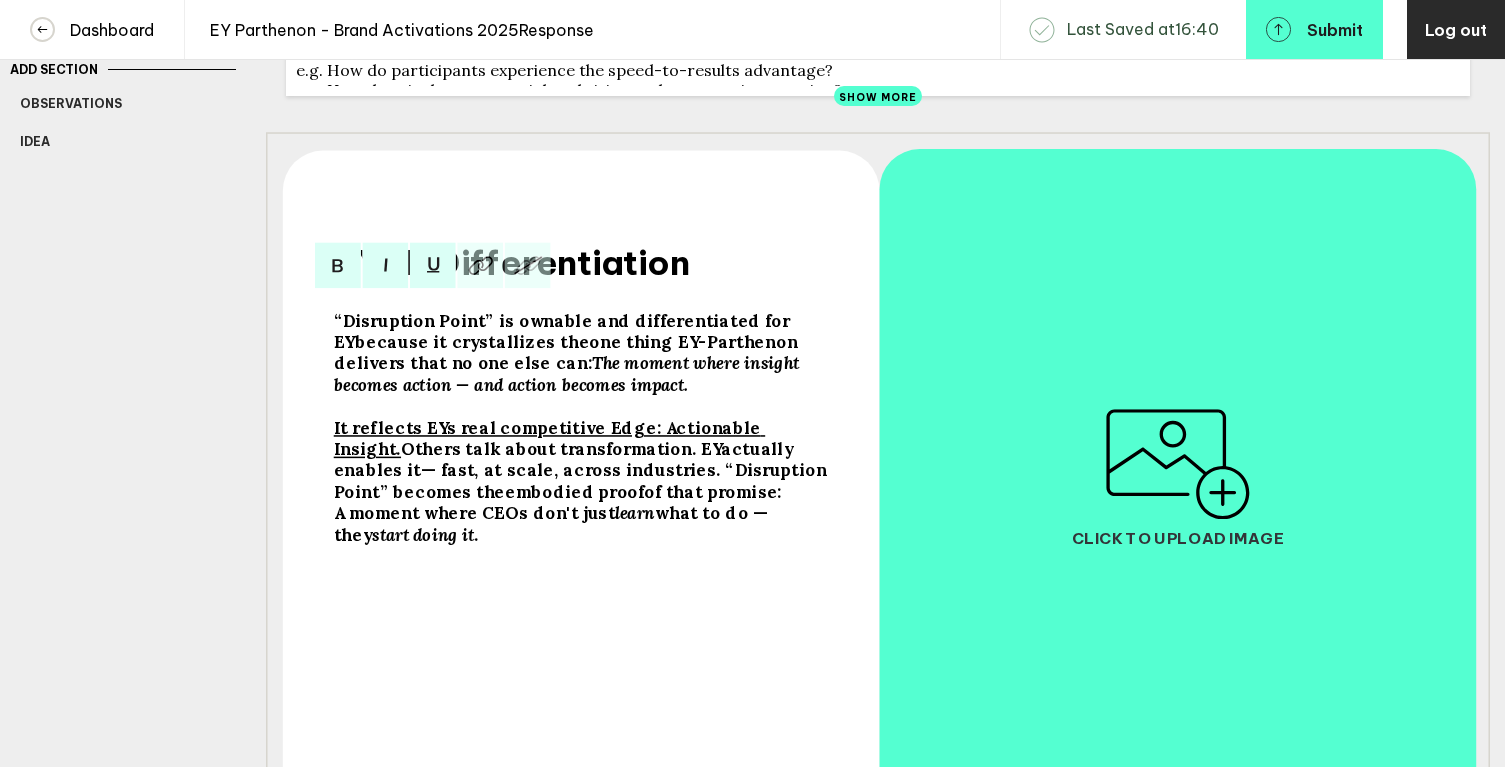 click on "of that promise:
A moment where CEOs don't just" at bounding box center [549, 438] 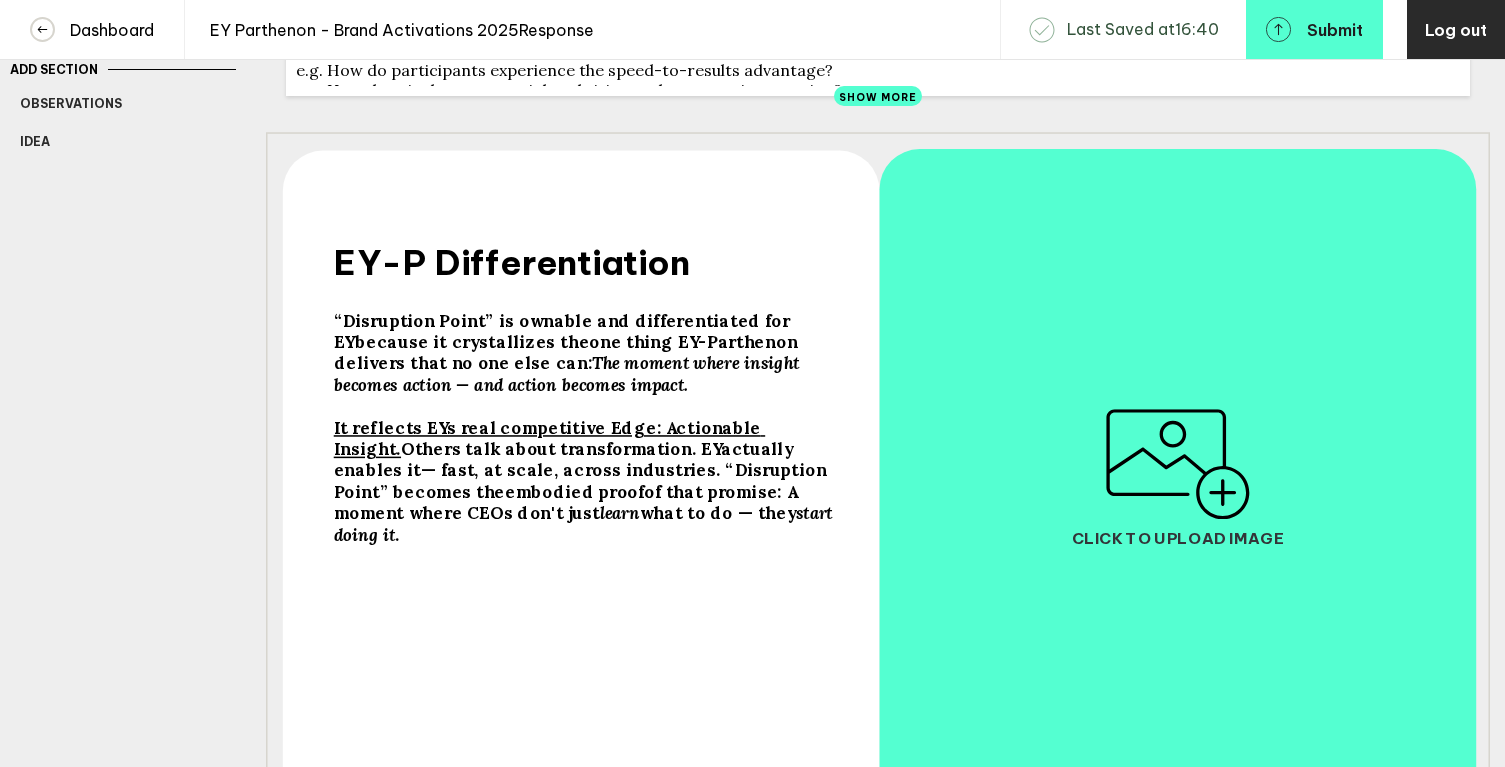 click on "“Disruption Point” is ownable and differentiated for EY because it crystallizes the one thing EY-Parthenon delivers that no one else can : The moment where insight becomes action — and action becomes impact. It reflects EYs real competitive Edge: Actionable Insight. Others talk about transformation. EY actually enables it — fast, at scale, across industries. “Disruption Point” becomes the embodied proof of that promise: A moment where CEOs don't just learn what to do — they start doing it ." at bounding box center (587, 546) 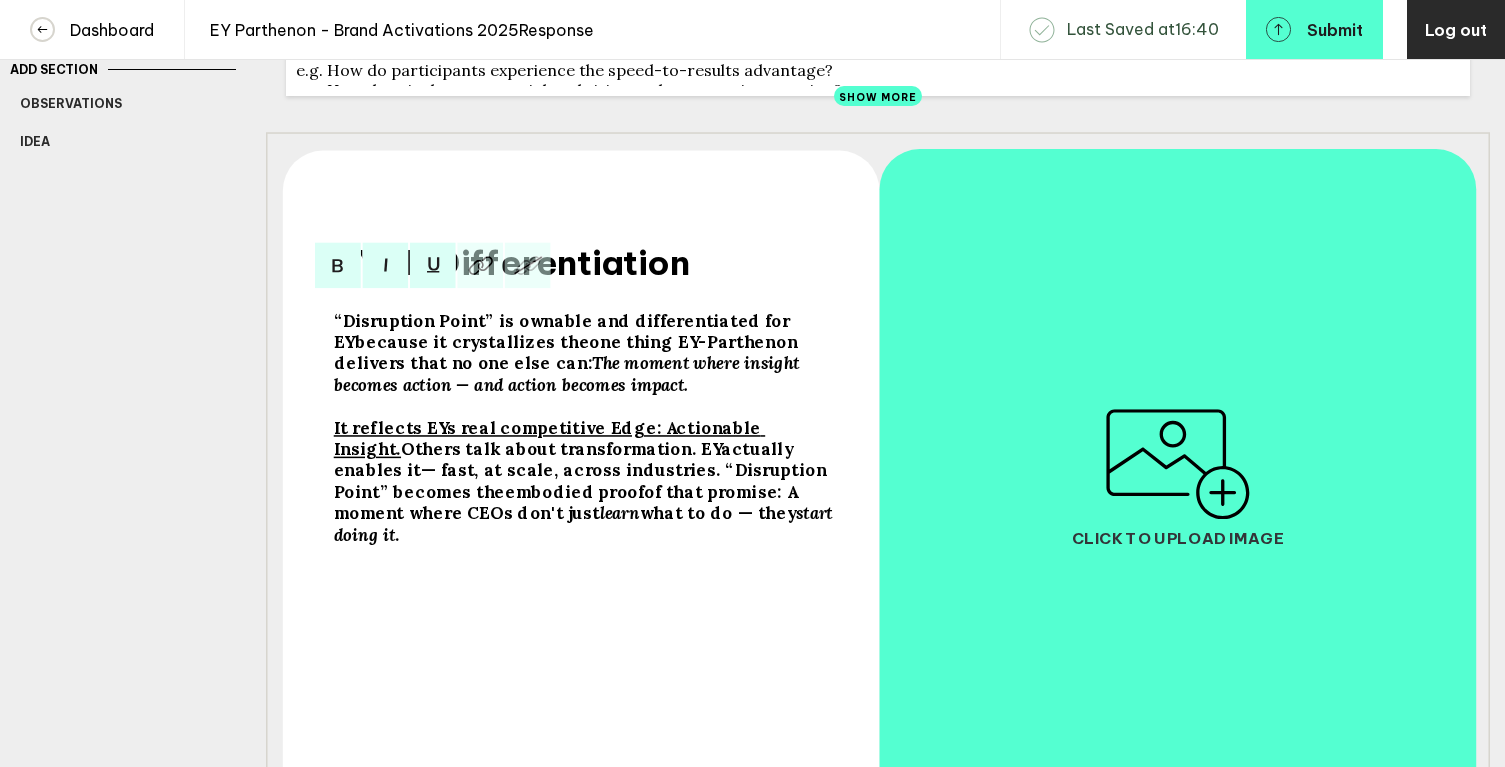 click on "It reflects EYs real competitive Edge: Actionable Insight.  Others talk about transformation. EY  actually enables it  — fast, at scale, across industries. “Disruption Point” becomes the  embodied proof  of that promise: A moment where CEOs don't just  learn  what to do — they  start doing it ." at bounding box center (587, 481) 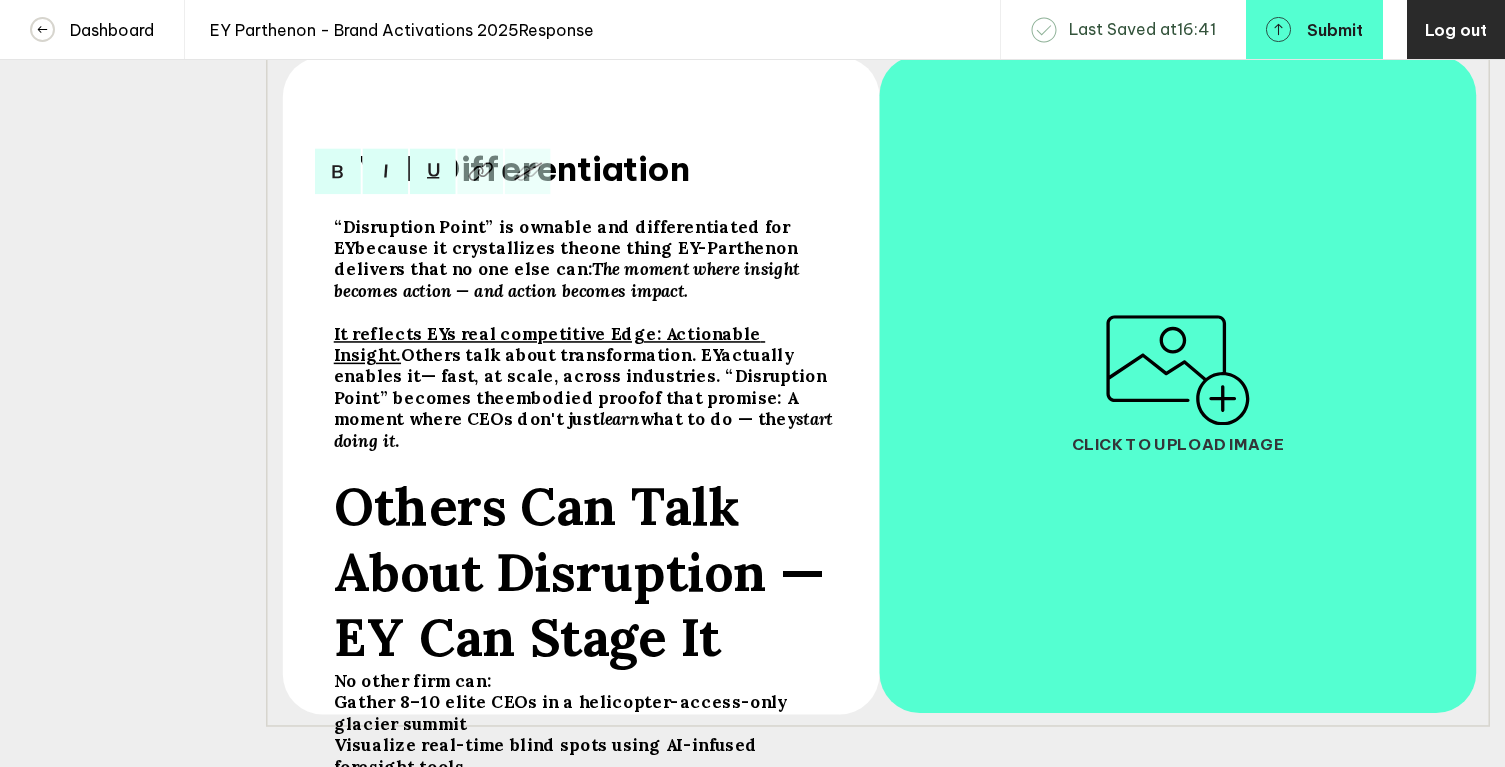 scroll, scrollTop: 422, scrollLeft: 0, axis: vertical 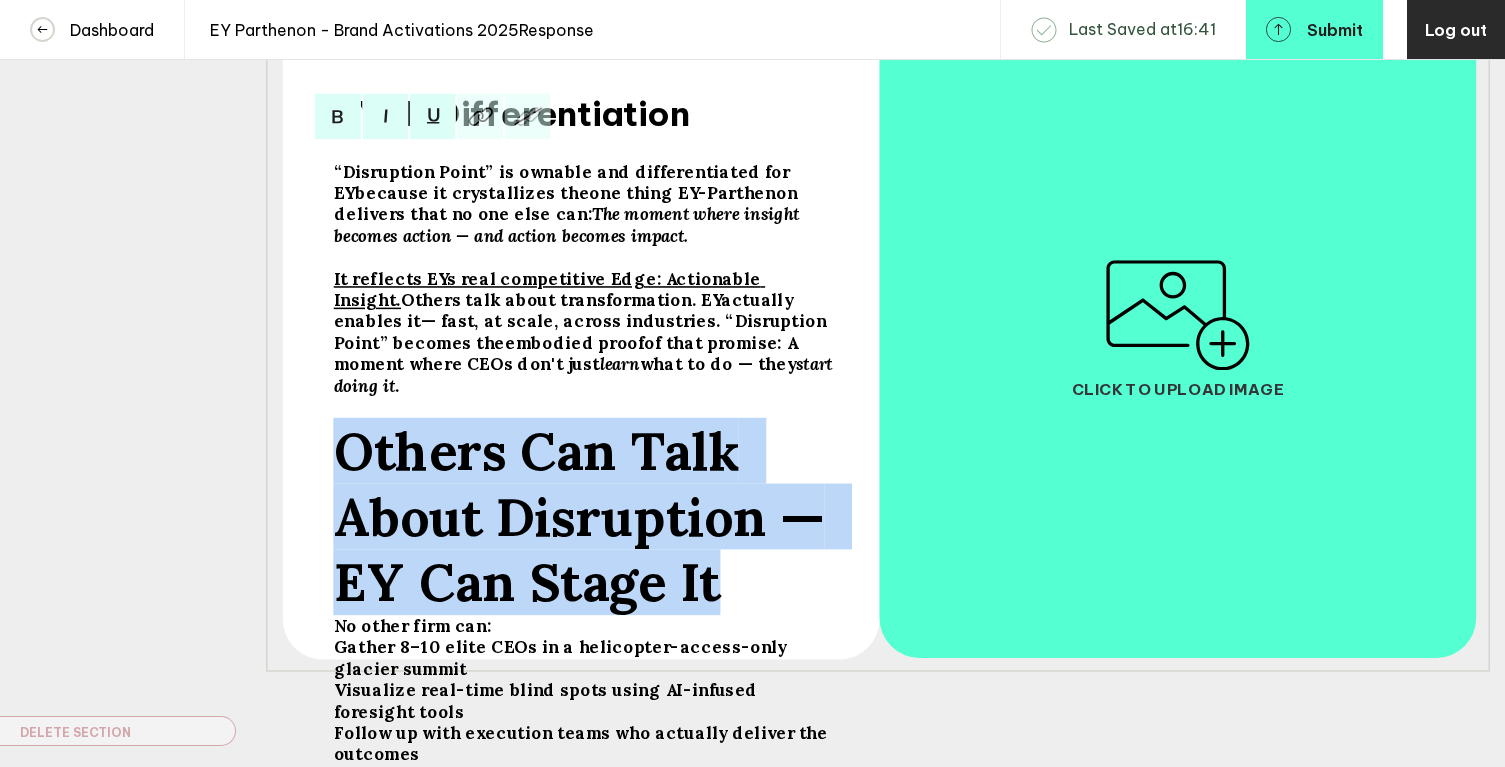 drag, startPoint x: 333, startPoint y: 626, endPoint x: 346, endPoint y: 465, distance: 161.52399 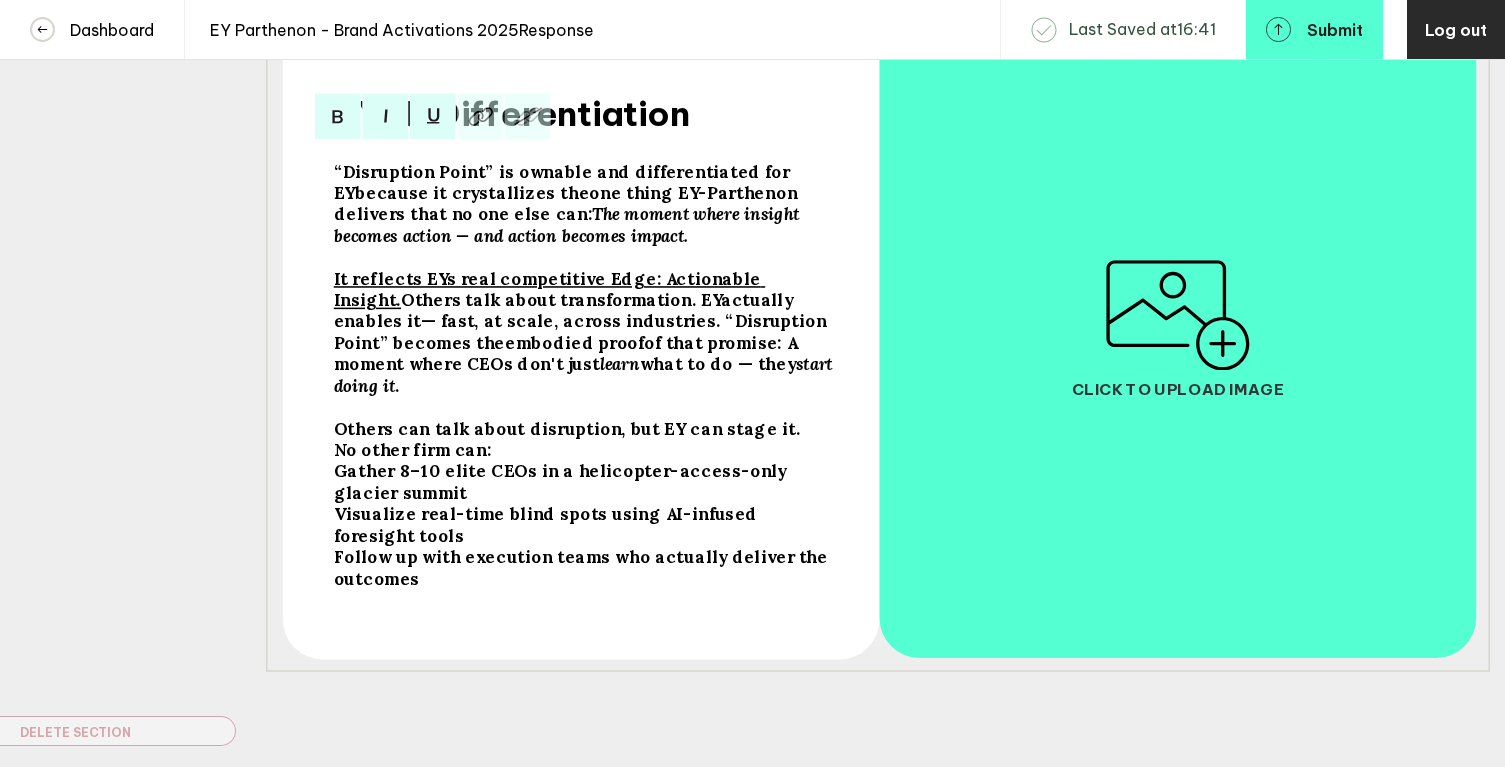 drag, startPoint x: 776, startPoint y: 414, endPoint x: 327, endPoint y: 418, distance: 449.01782 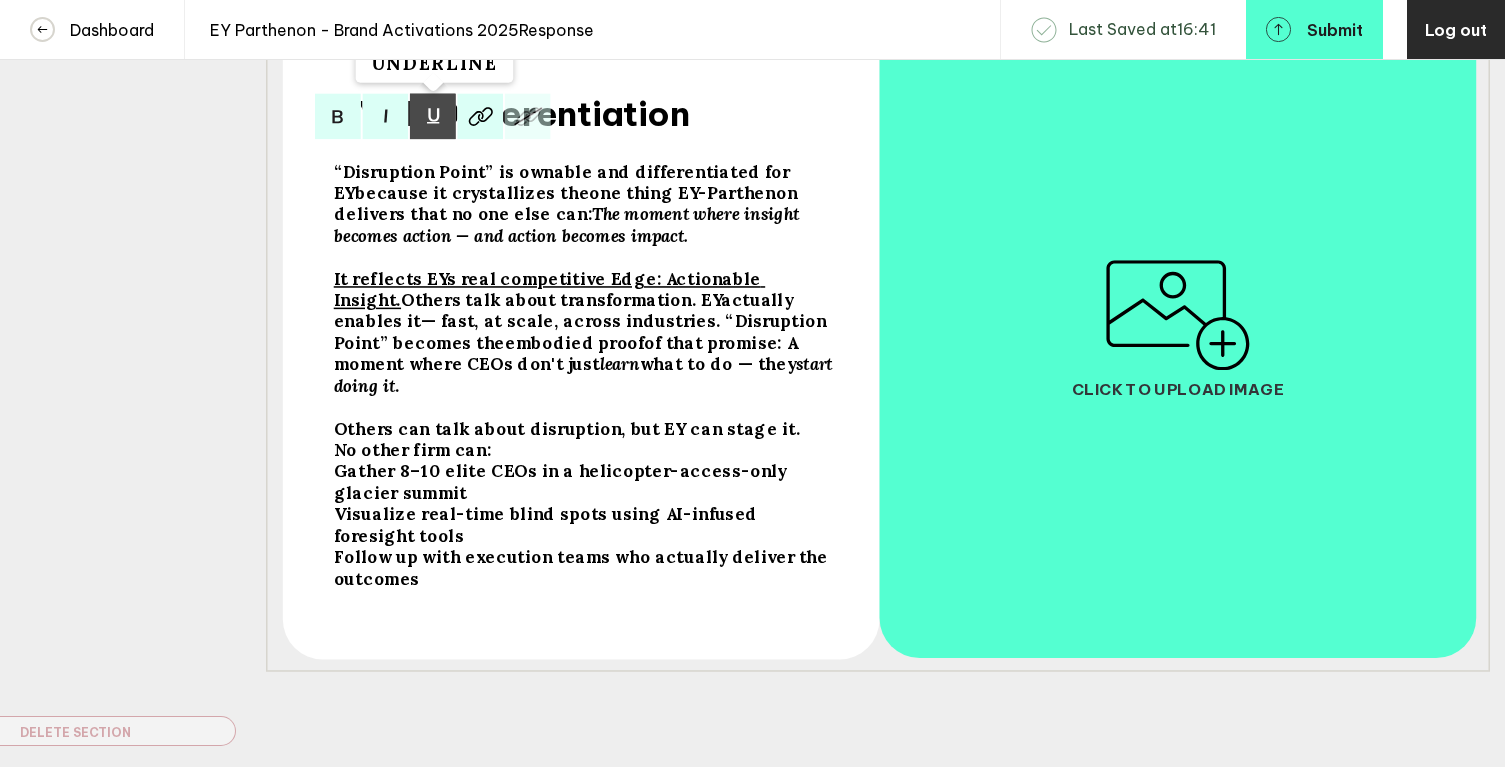 click at bounding box center [338, 117] 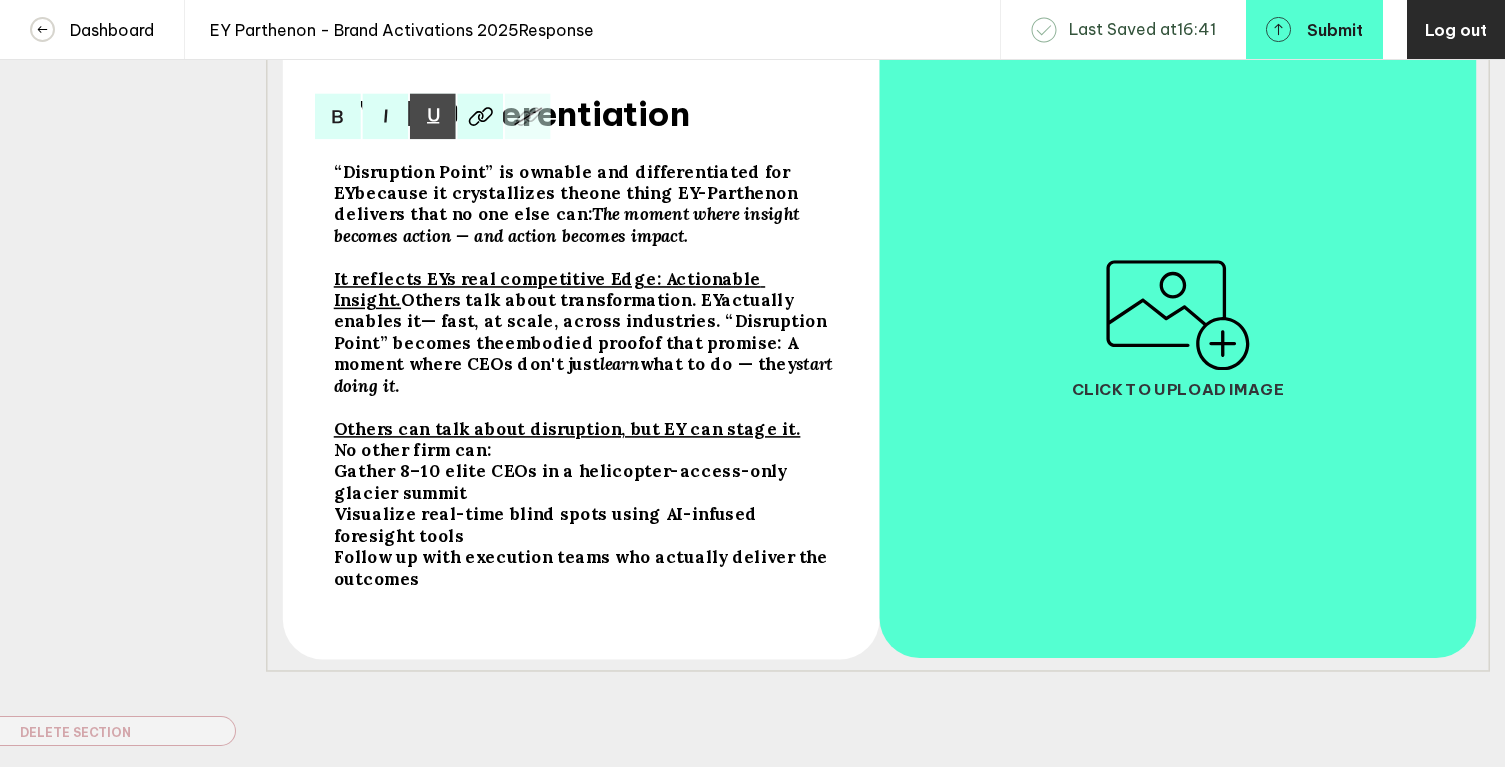 click on "No other firm can:
Gather 8–10 elite CEOs in a helicopter-access-only glacier summit
Visualize real-time blind spots using AI-infused foresight tools
Follow up with execution teams who actually deliver the outcomes" at bounding box center [564, 182] 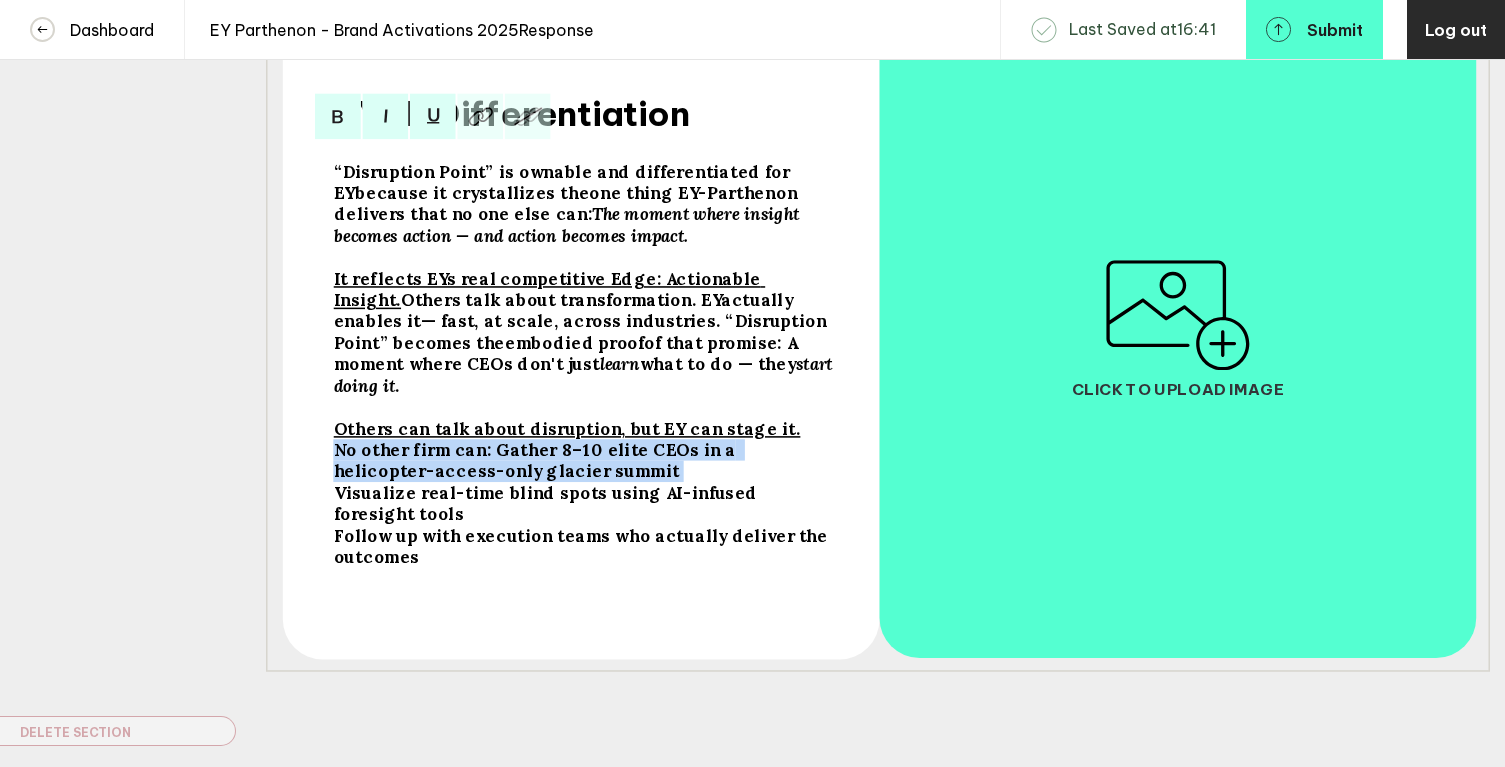 drag, startPoint x: 334, startPoint y: 482, endPoint x: 324, endPoint y: 440, distance: 43.174065 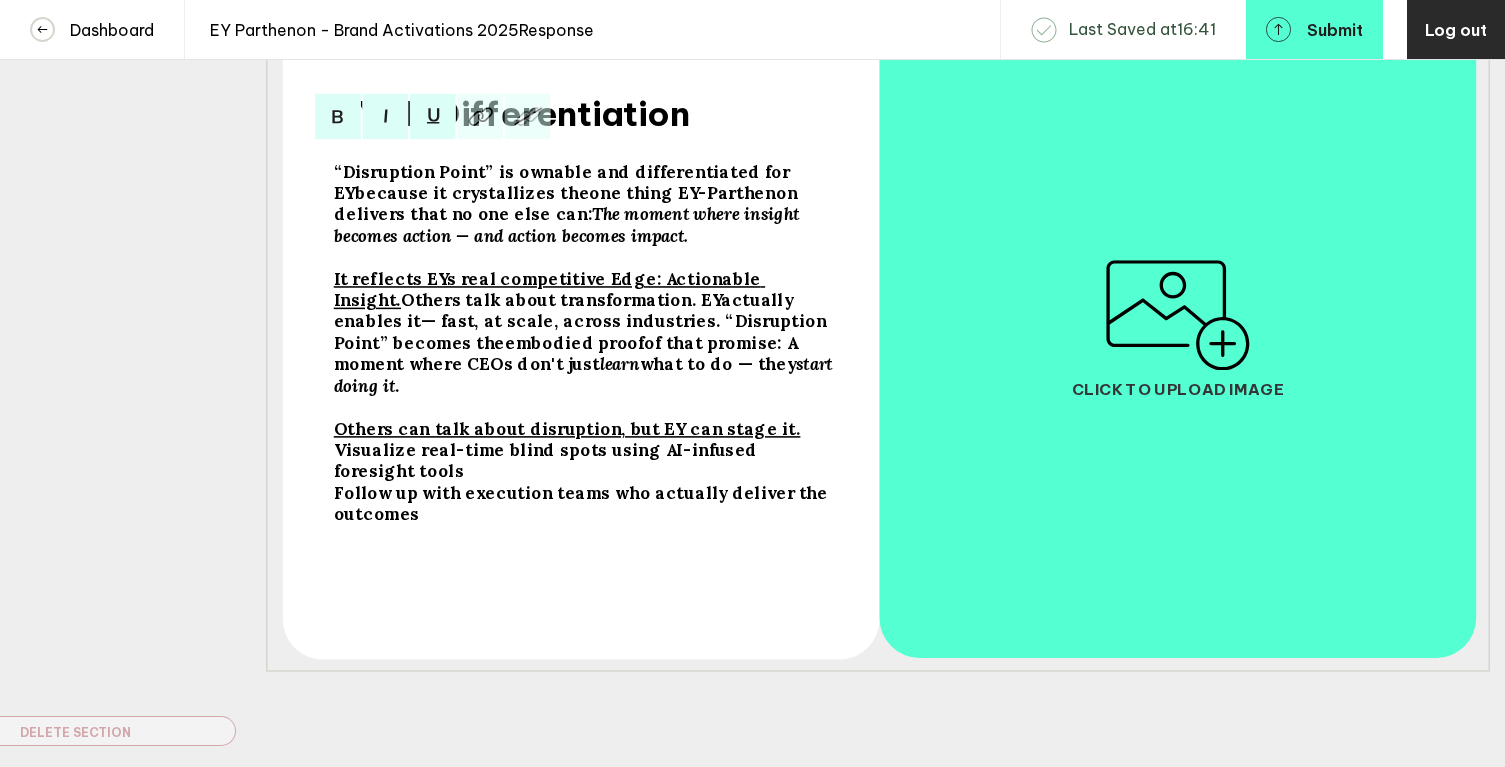 click on "Visualize real-time blind spots using AI-infused foresight tools
Follow up with execution teams who actually deliver the outcomes" at bounding box center [564, 182] 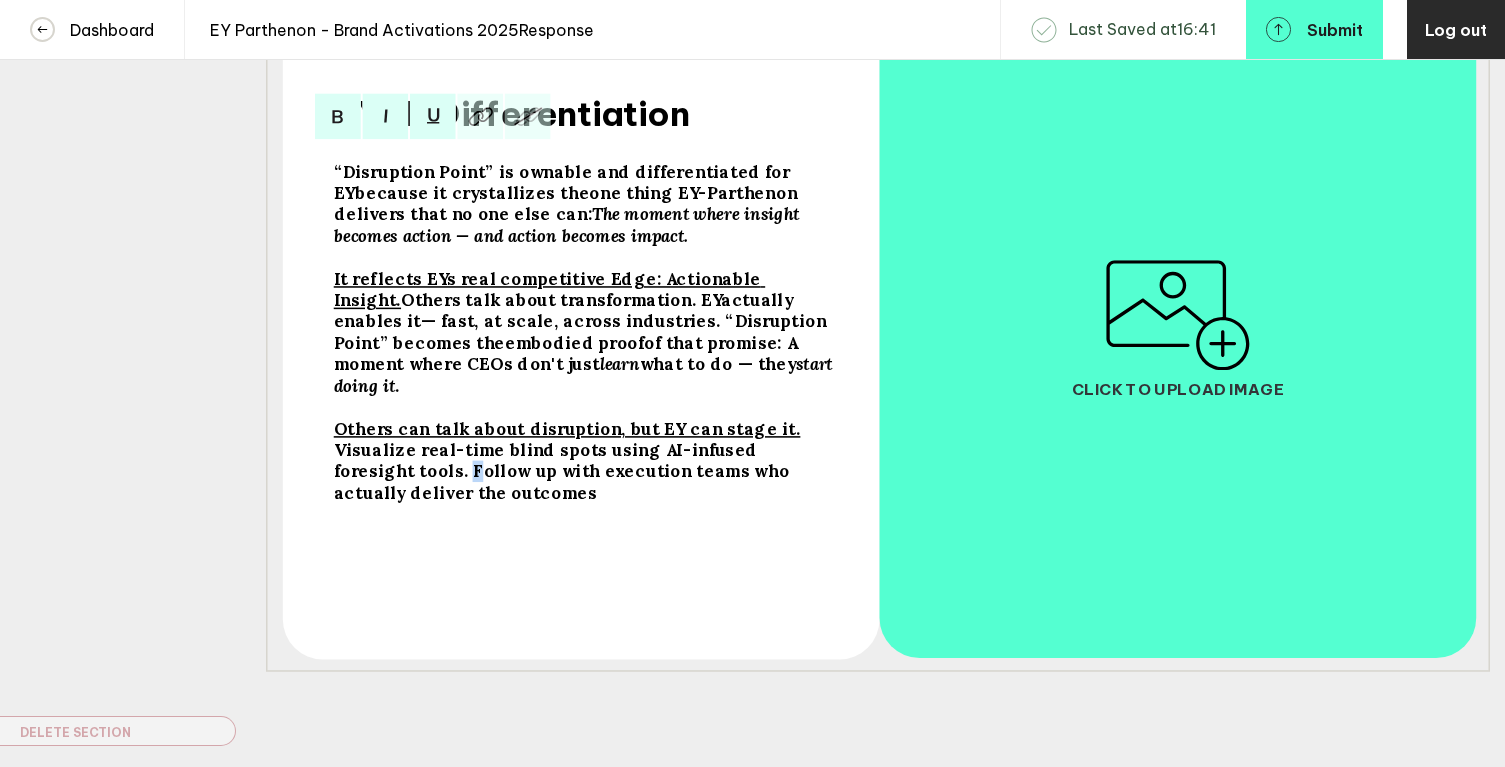 click on "Visualize real-time blind spots using AI-infused foresight tools. Follow up with execution teams who actually deliver the outcomes" at bounding box center (564, 182) 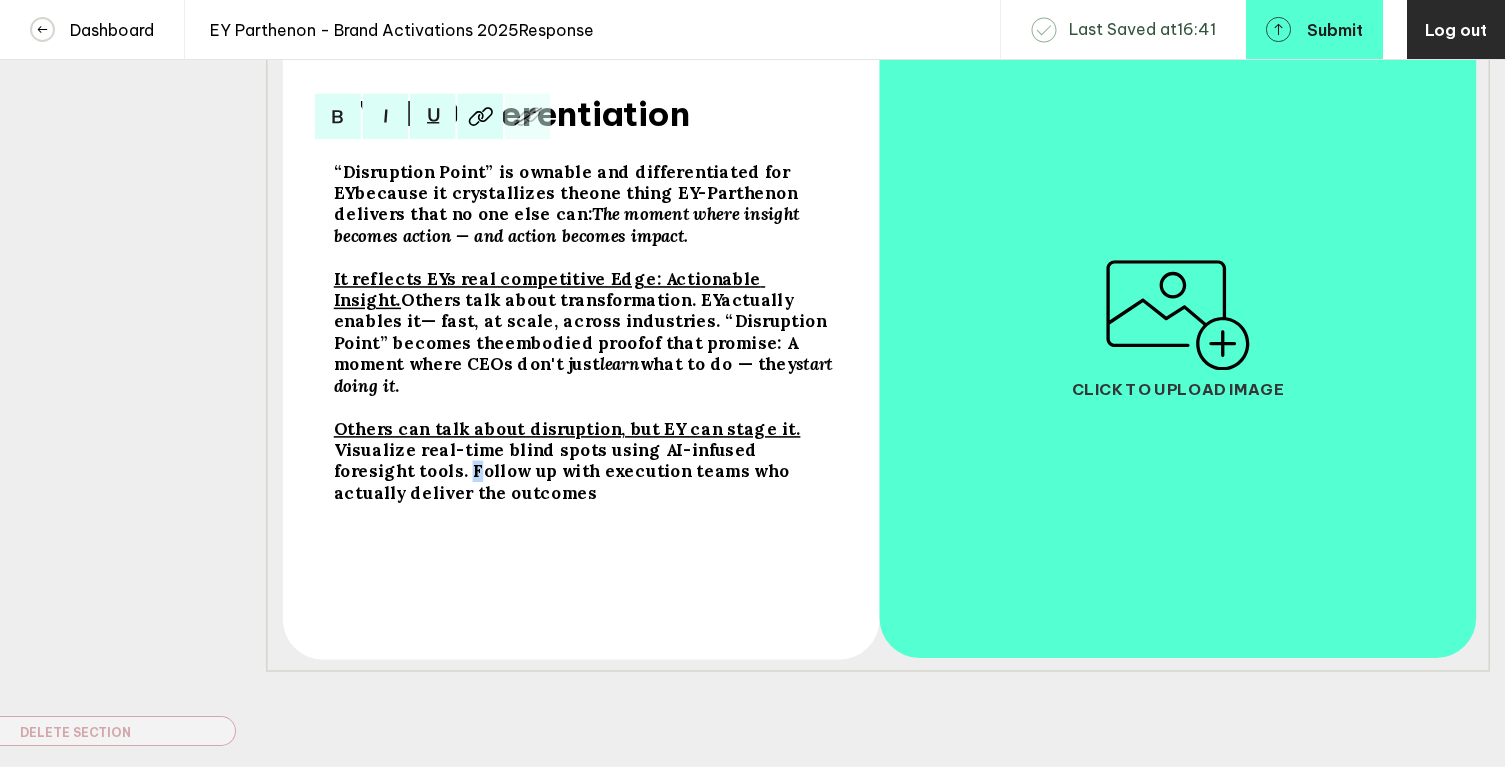 click on "Visualize real-time blind spots using AI-infused foresight tools. Follow up with execution teams who actually deliver the outcomes" at bounding box center (564, 182) 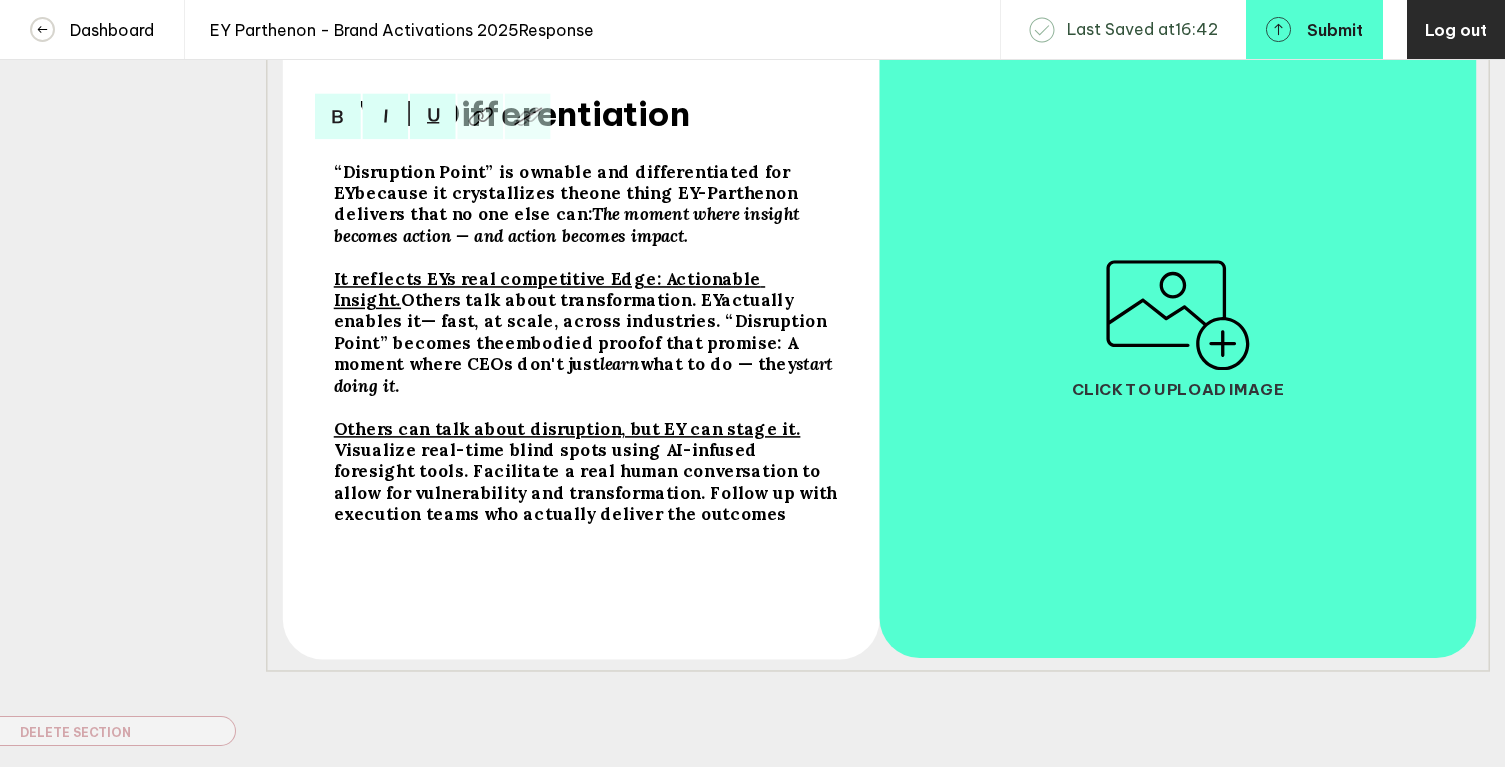 click on "Visualize real-time blind spots using AI-infused foresight tools. Facilitate a real human conversation to allow for vulnerability and transformation. Follow up with execution teams who actually deliver the outcomes" at bounding box center [587, 204] 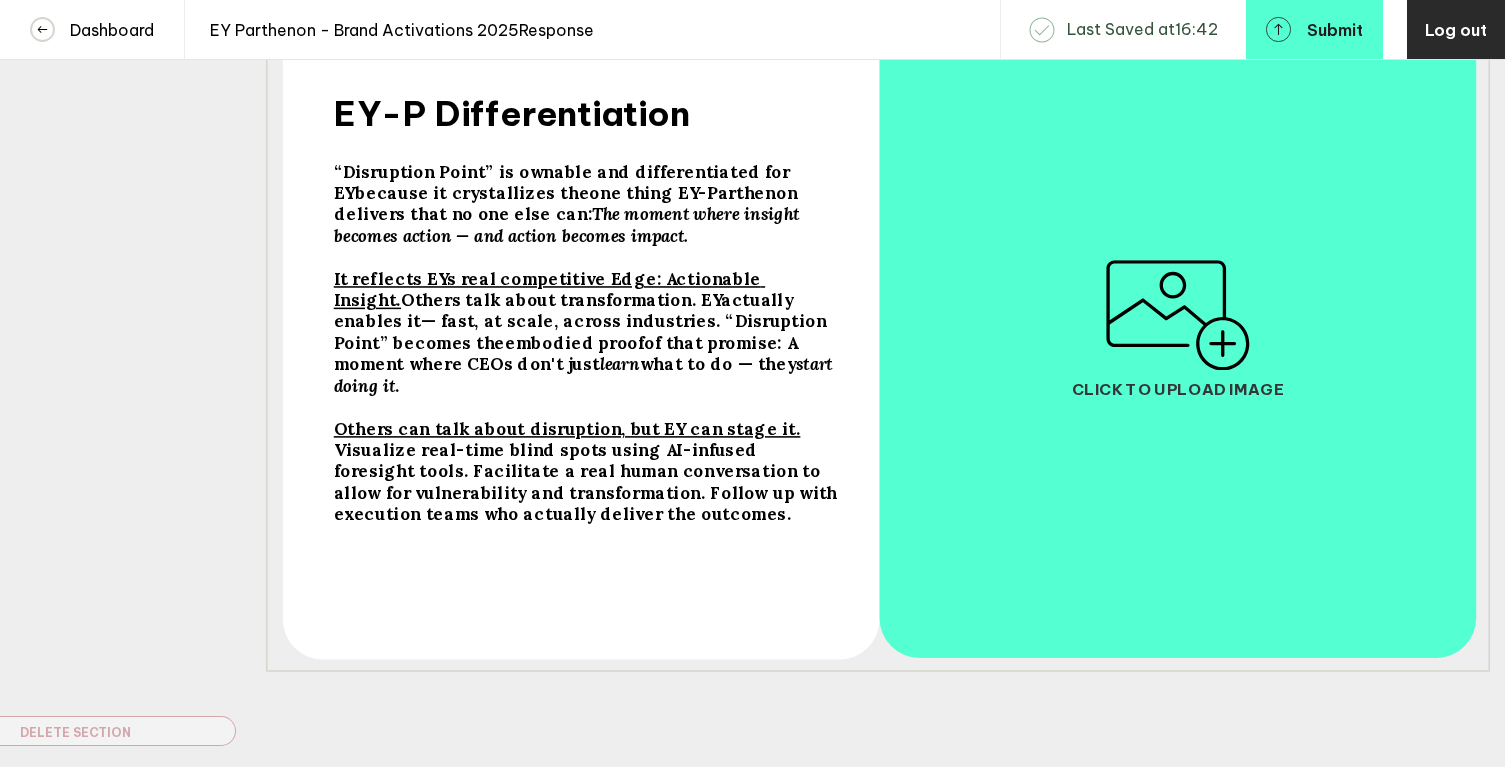 click on "Visualize real-time blind spots using AI-infused foresight tools. Facilitate a real human conversation to allow for vulnerability and transformation. Follow up with execution teams who actually deliver the outcomes." at bounding box center [587, 204] 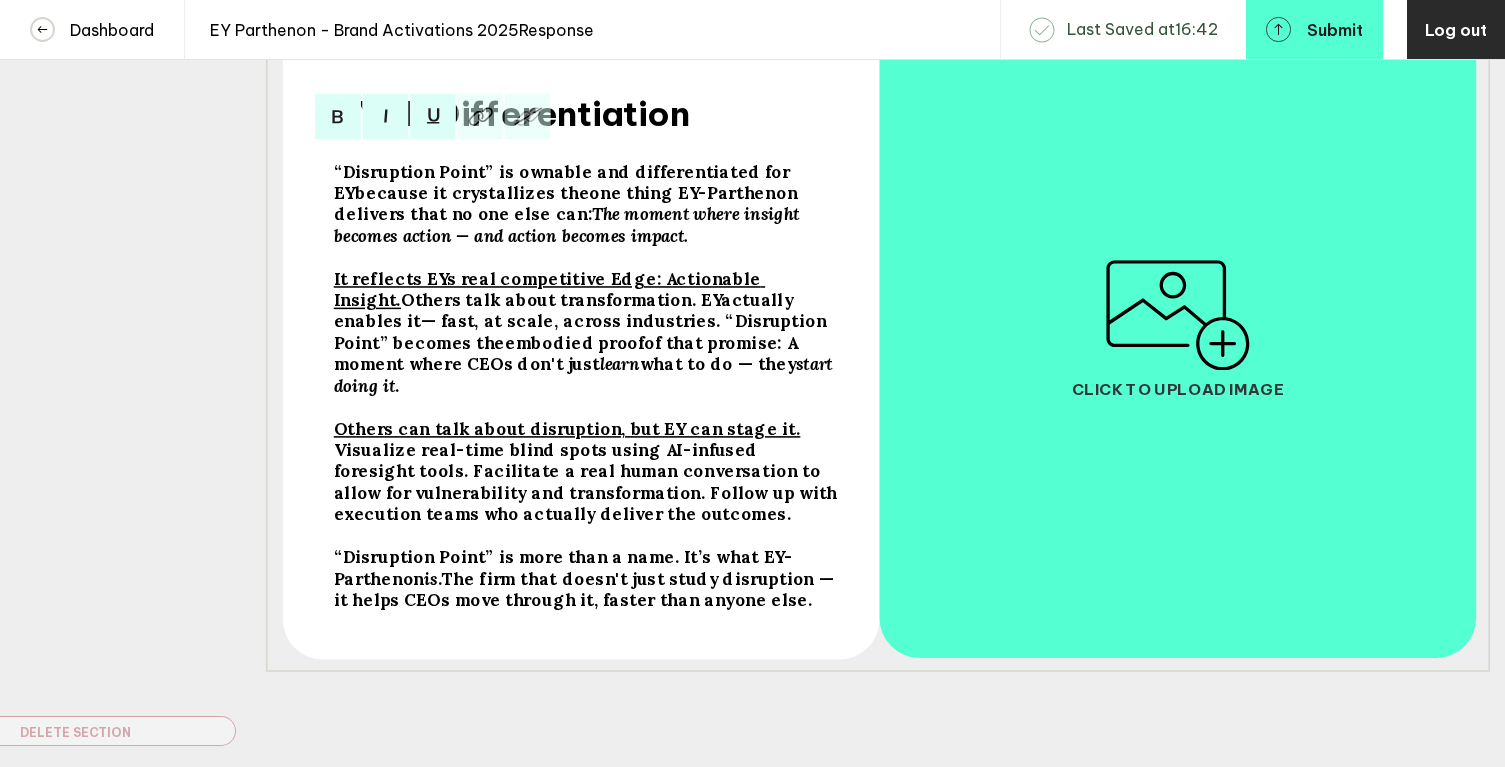 click on "The firm that doesn't just study disruption — it helps CEOs move through it, faster than anyone else." at bounding box center (564, 182) 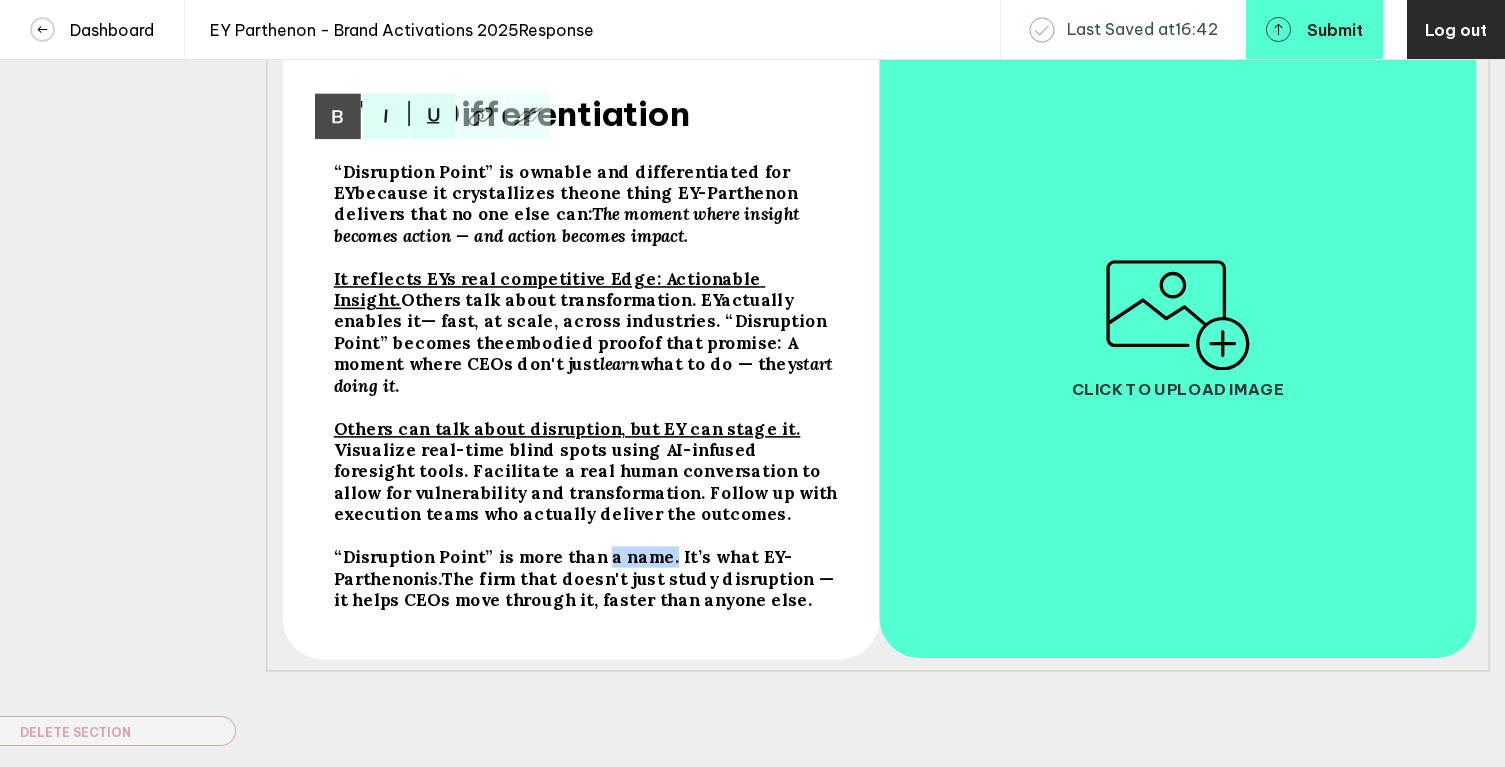 drag, startPoint x: 659, startPoint y: 553, endPoint x: 597, endPoint y: 553, distance: 62 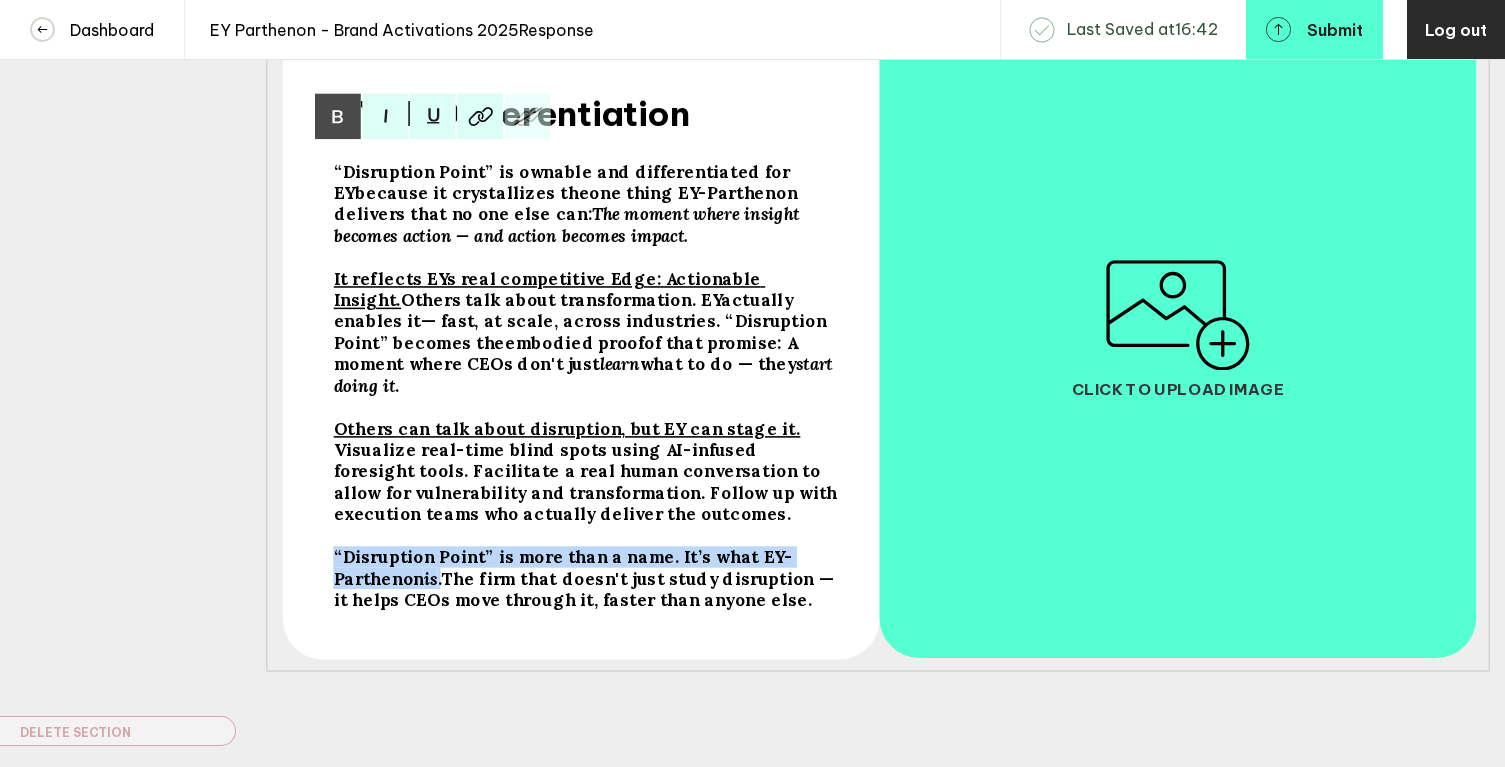 drag, startPoint x: 443, startPoint y: 570, endPoint x: 317, endPoint y: 539, distance: 129.75746 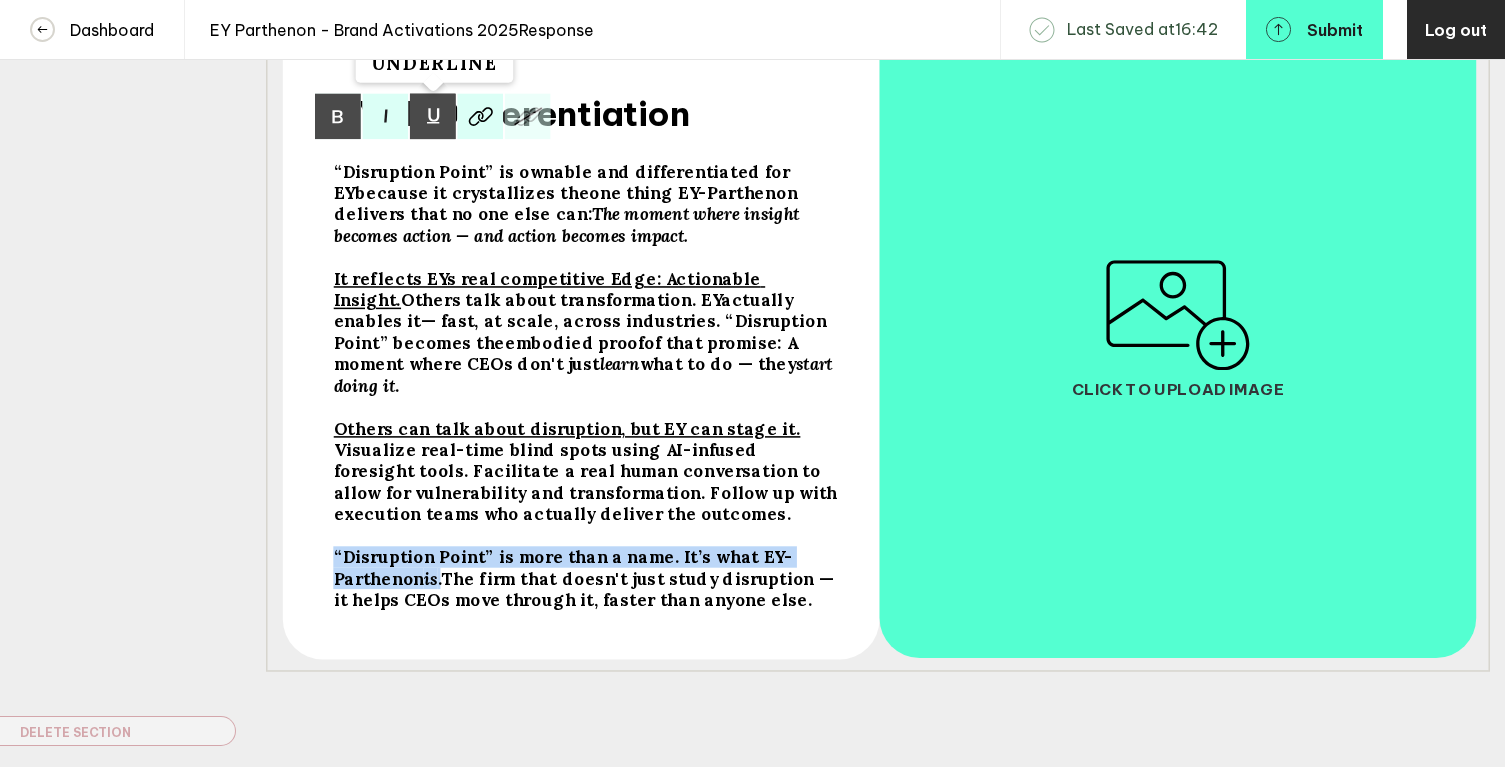click at bounding box center [338, 117] 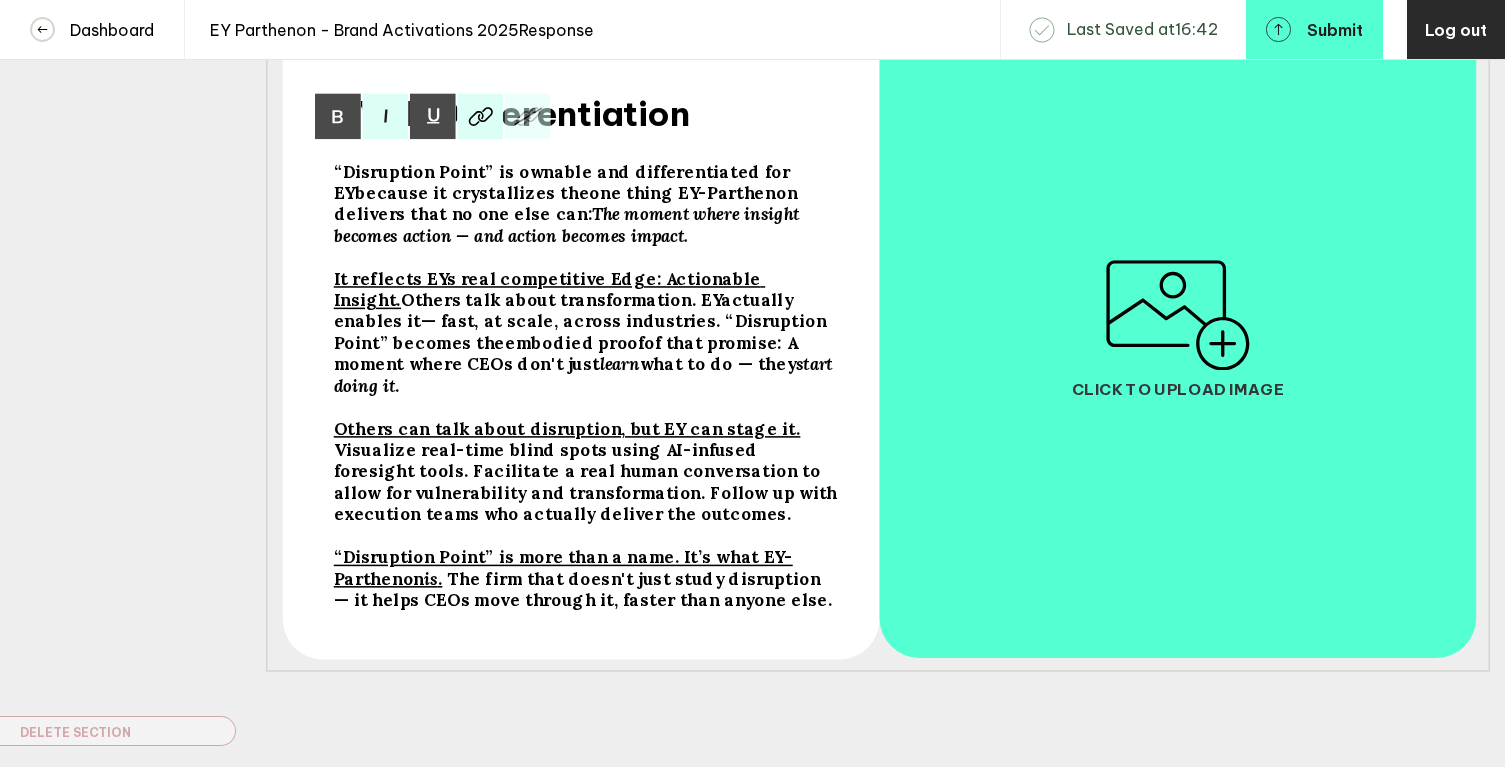 click on "“Disruption Point” is ownable and differentiated for EY because it crystallizes the one thing EY-Parthenon delivers that no one else can : The moment where insight becomes action — and action becomes impact. It reflects EYs real competitive Edge: Actionable Insight. Others talk about transformation. EY actually enables it — fast, at scale, across industries. “Disruption Point” becomes the embodied proof of that promise: A moment where CEOs don't just learn what to do — they start doing it . Others can talk about disruption, but EY can stage it. Visualize real-time blind spots using AI-infused foresight tools. Facilitate a real human conversation to allow for vulnerability and transformation. Follow up with execution teams who actually deliver the outcomes. “Disruption Point” is more than a name. It’s what EY-Parthenon is . The firm that doesn't just study disruption — it helps CEOs move through it, faster than anyone else." at bounding box center (586, 397) 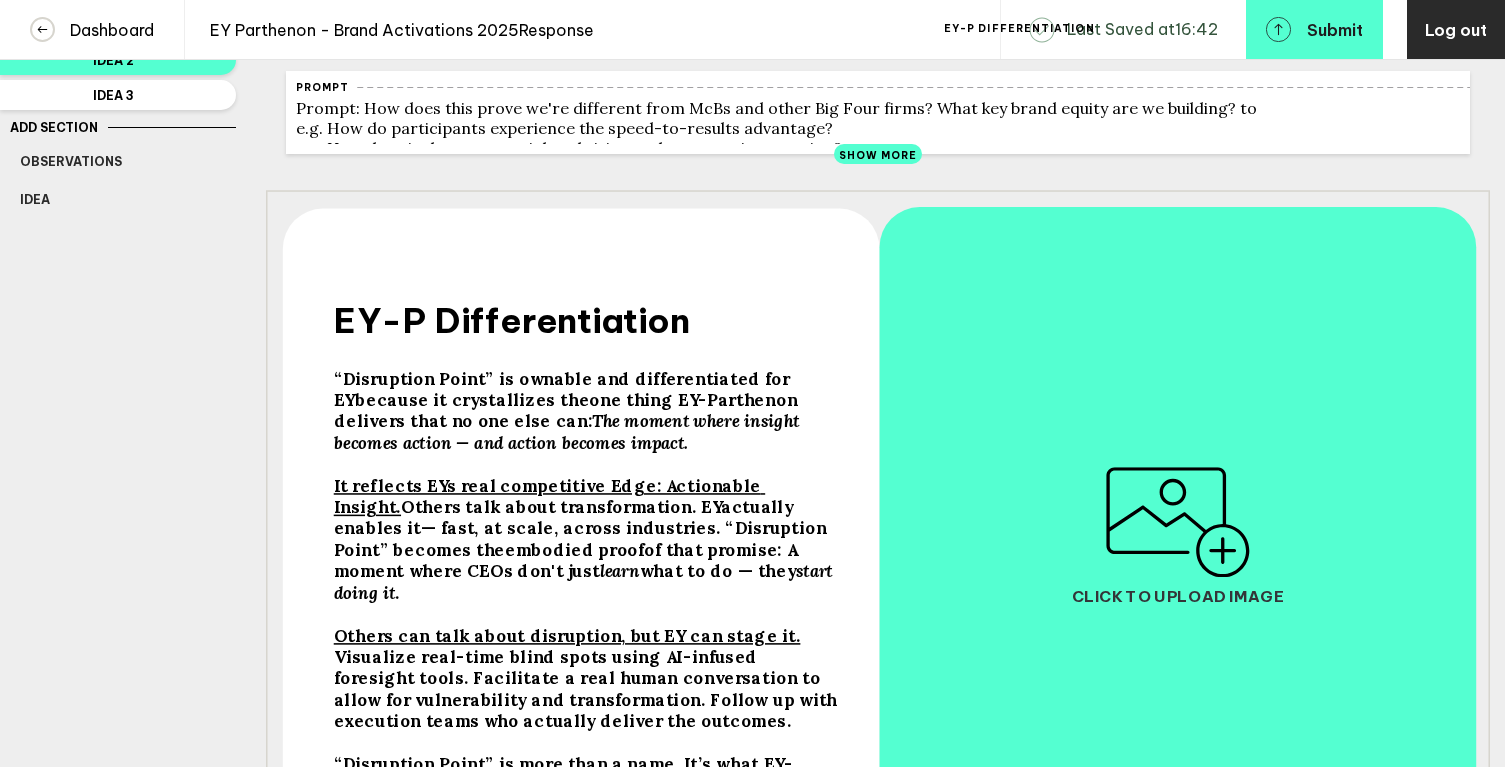 scroll, scrollTop: 0, scrollLeft: 0, axis: both 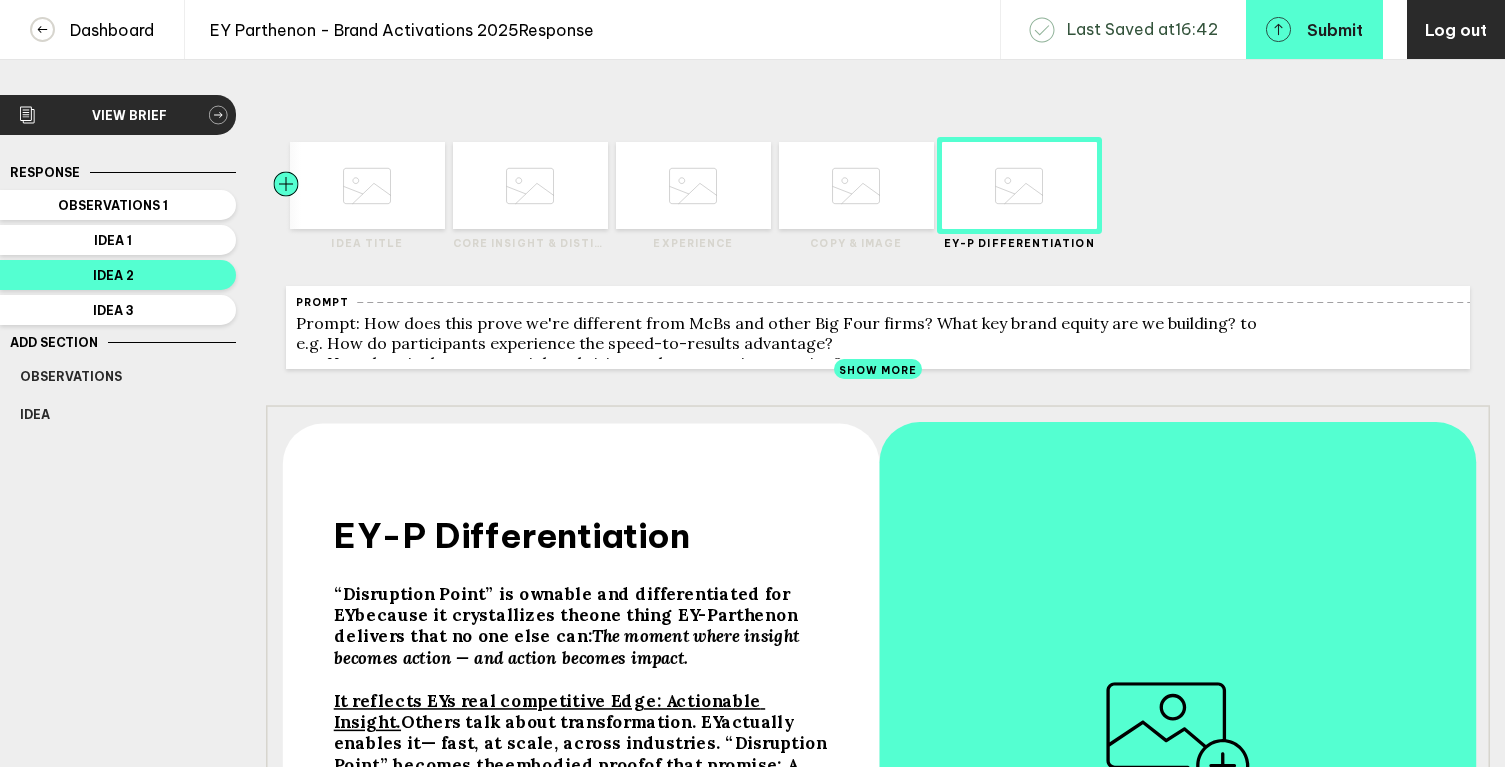 click at bounding box center (325, 185) 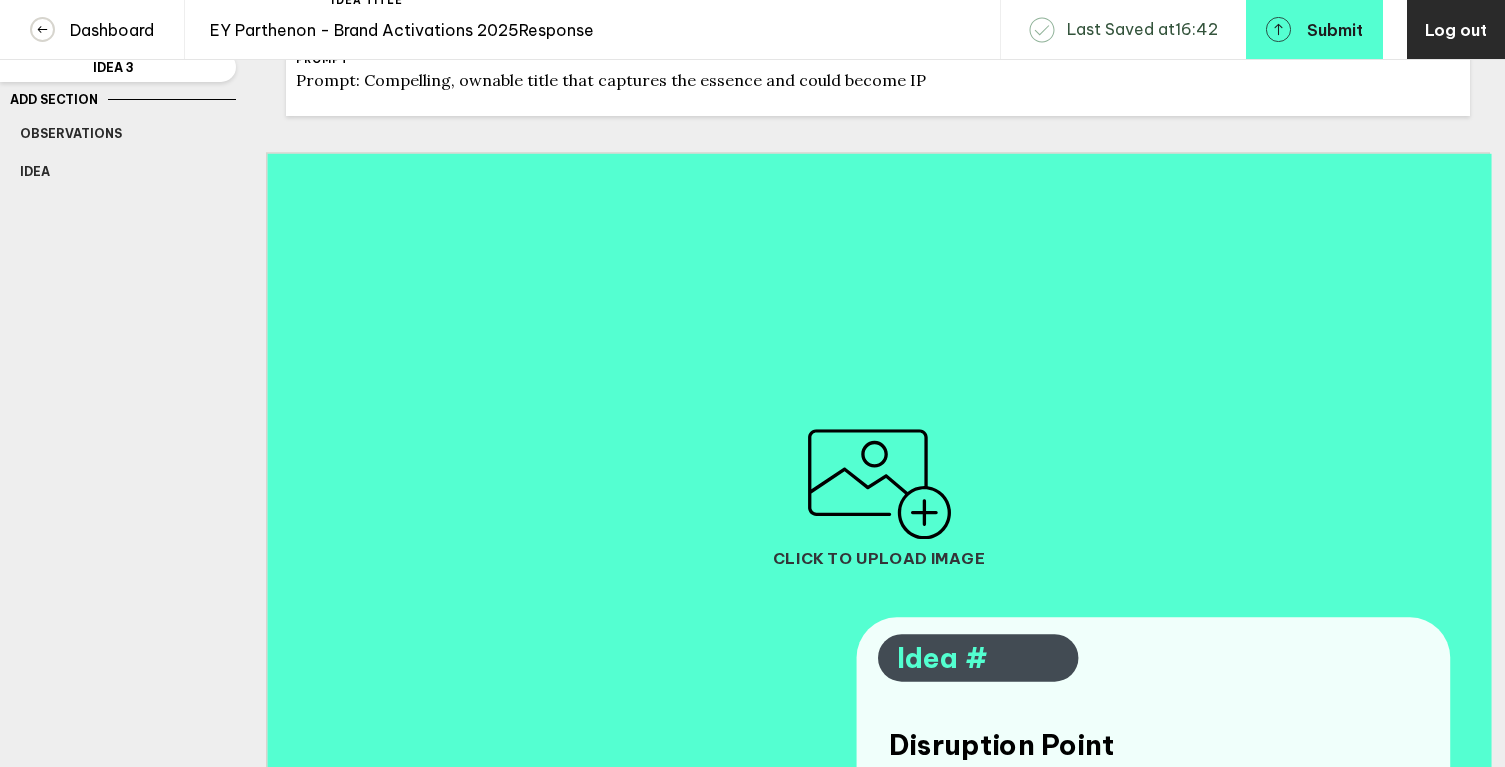 scroll, scrollTop: 468, scrollLeft: 0, axis: vertical 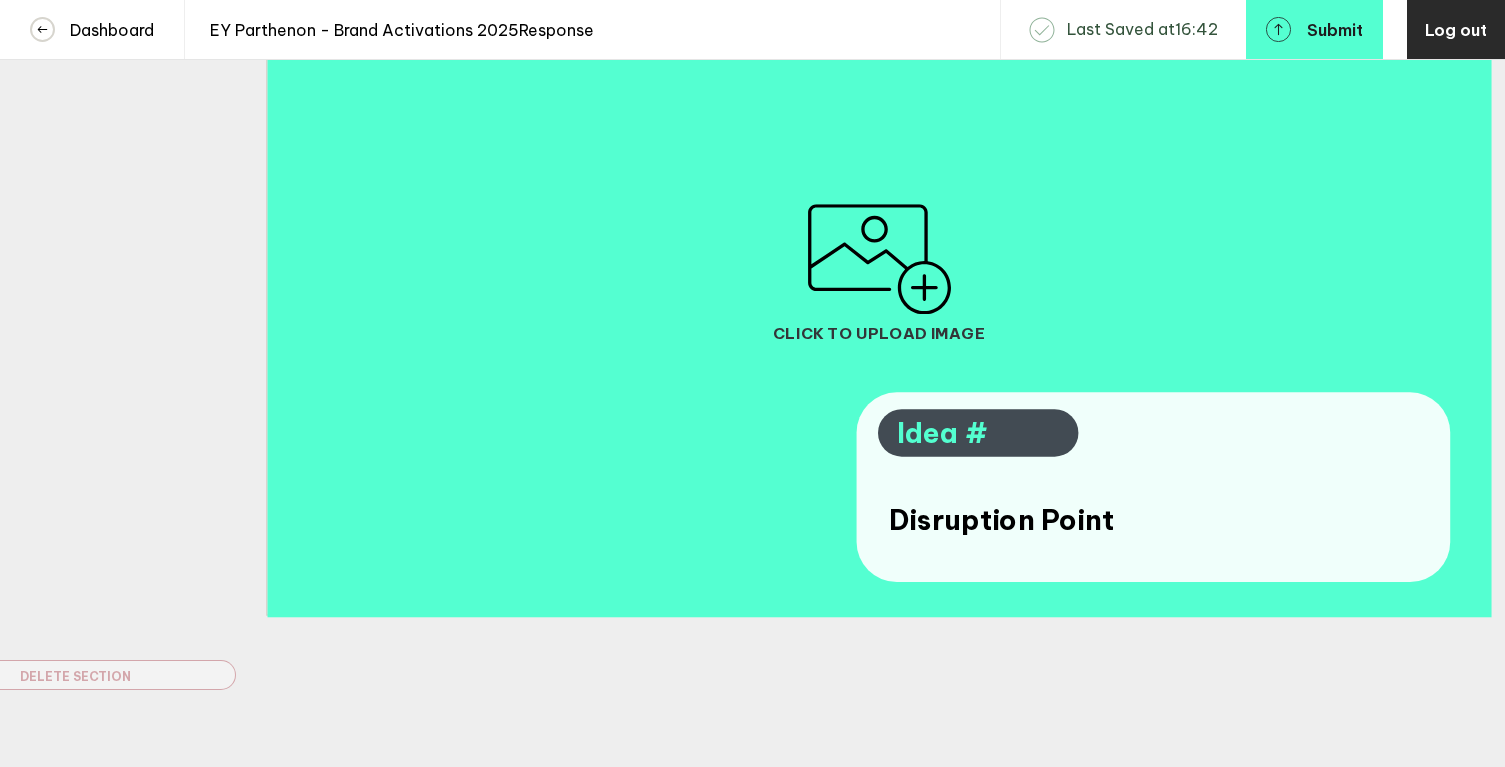 click on "Disruption Point" at bounding box center [1001, 519] 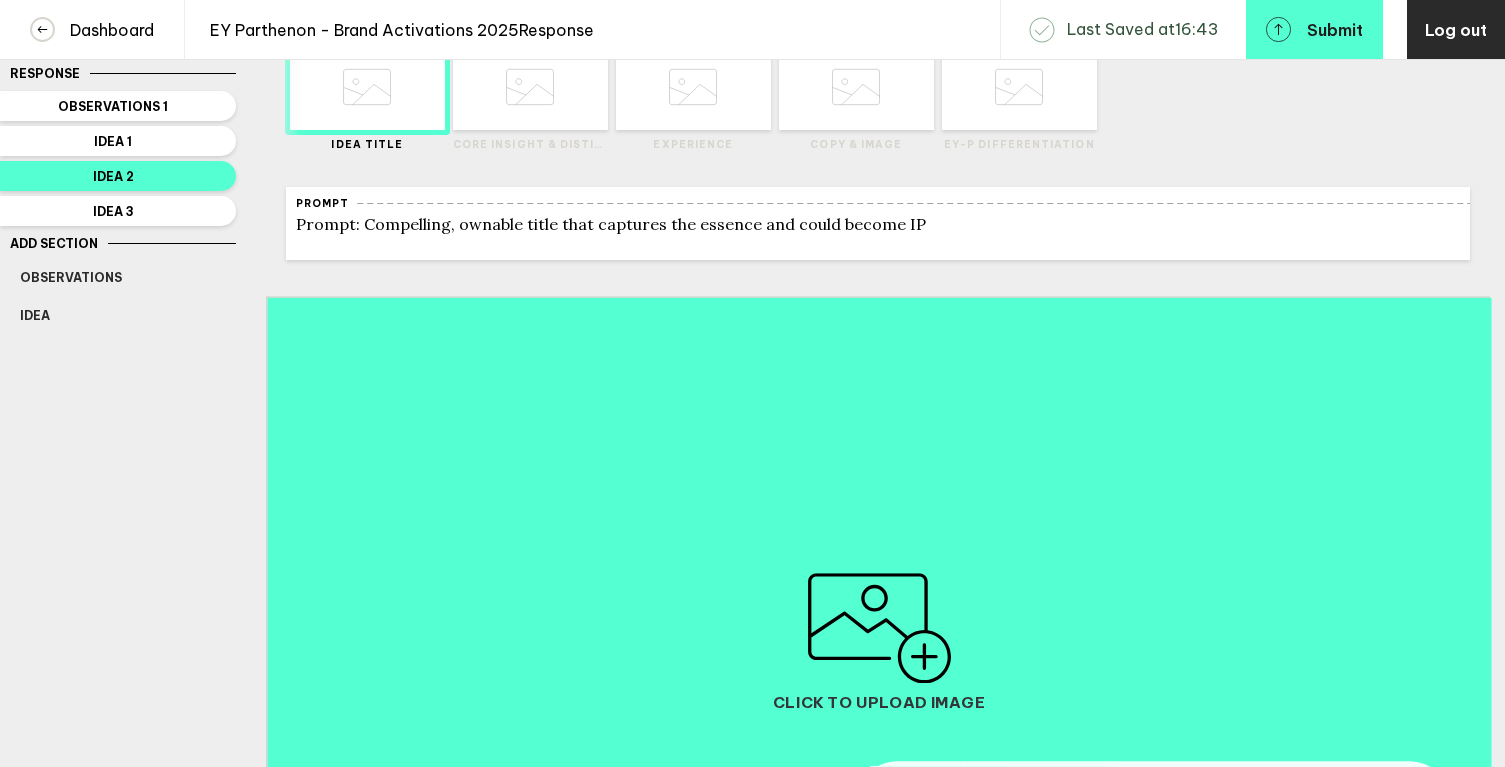 scroll, scrollTop: 0, scrollLeft: 0, axis: both 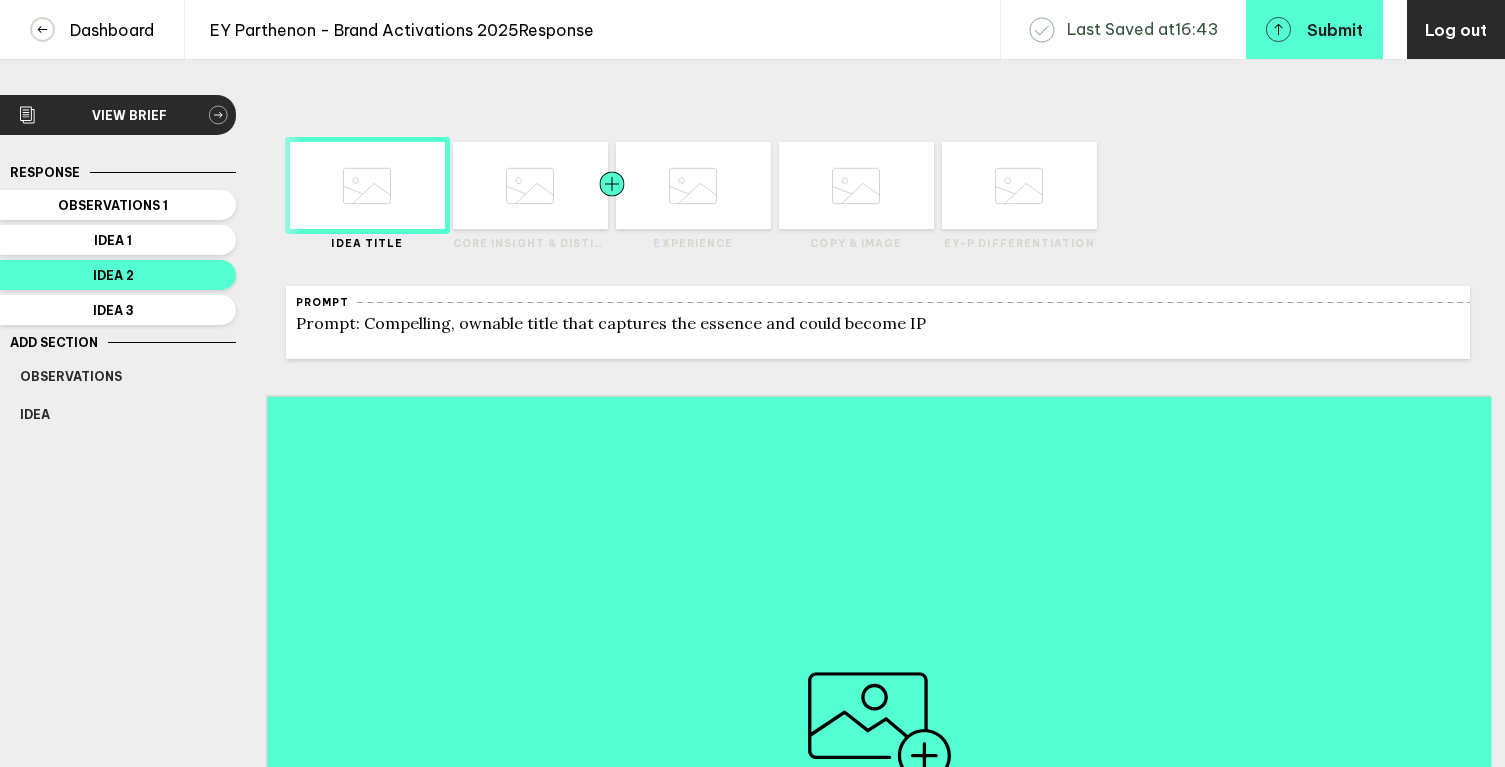 click at bounding box center [410, 185] 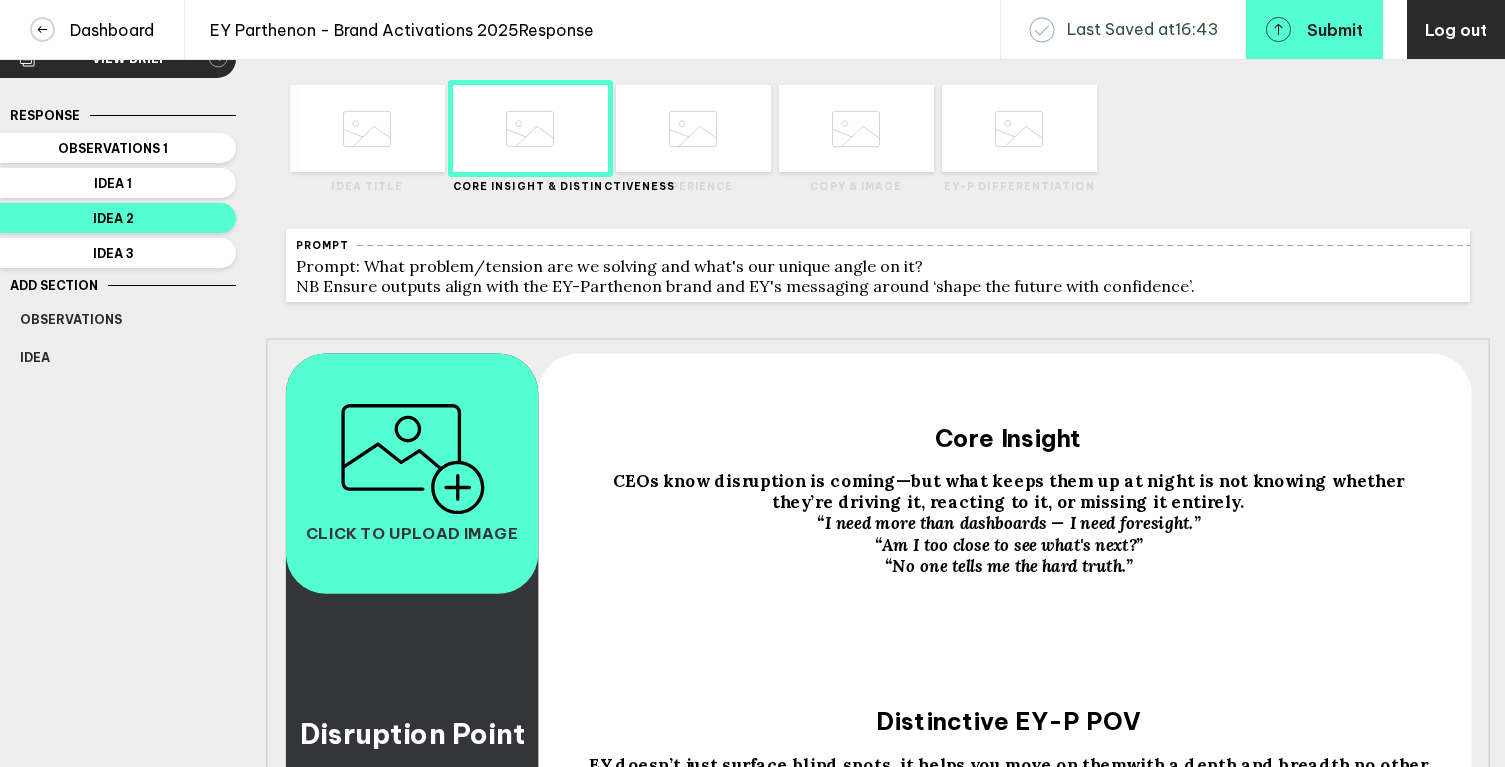 scroll, scrollTop: 0, scrollLeft: 0, axis: both 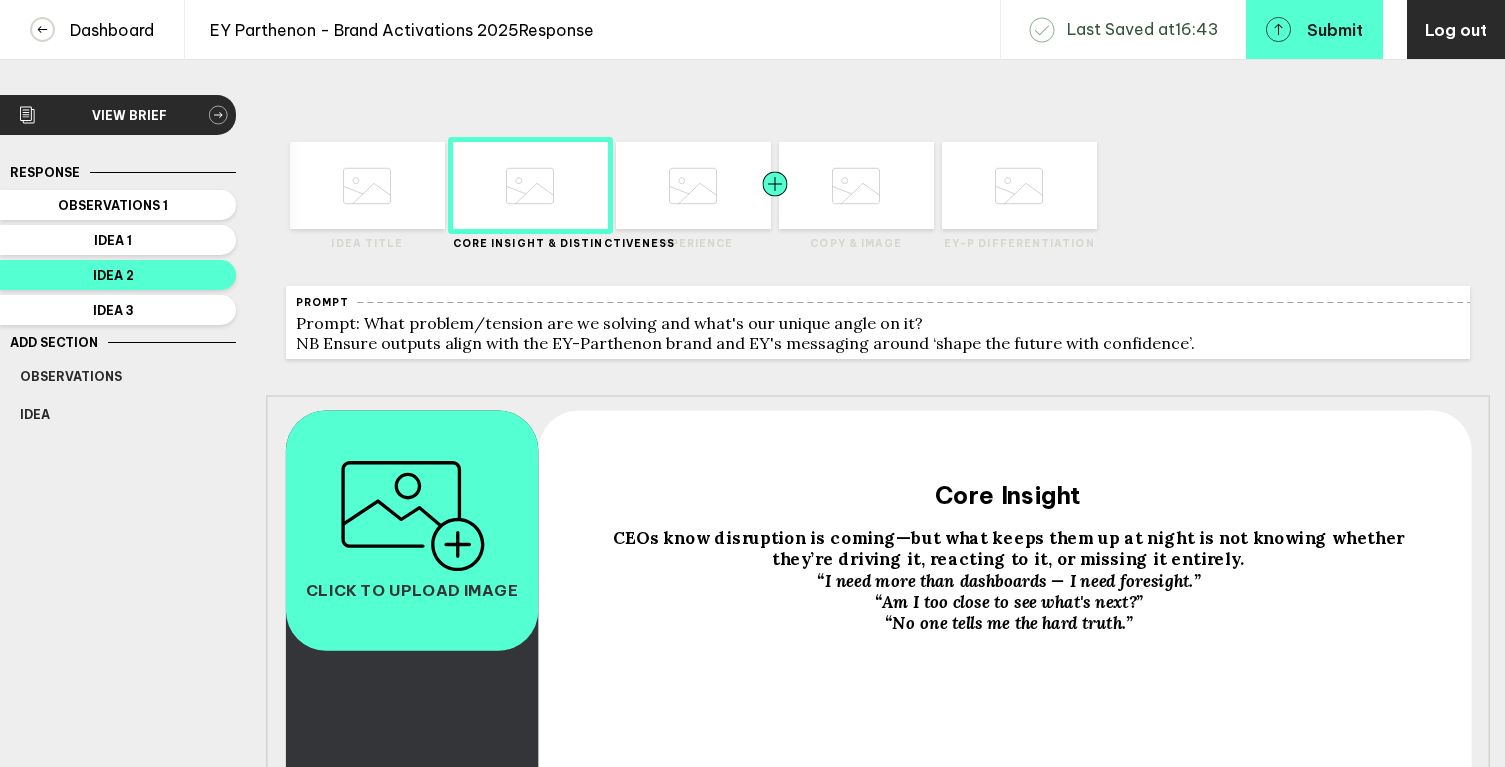 click at bounding box center (410, 185) 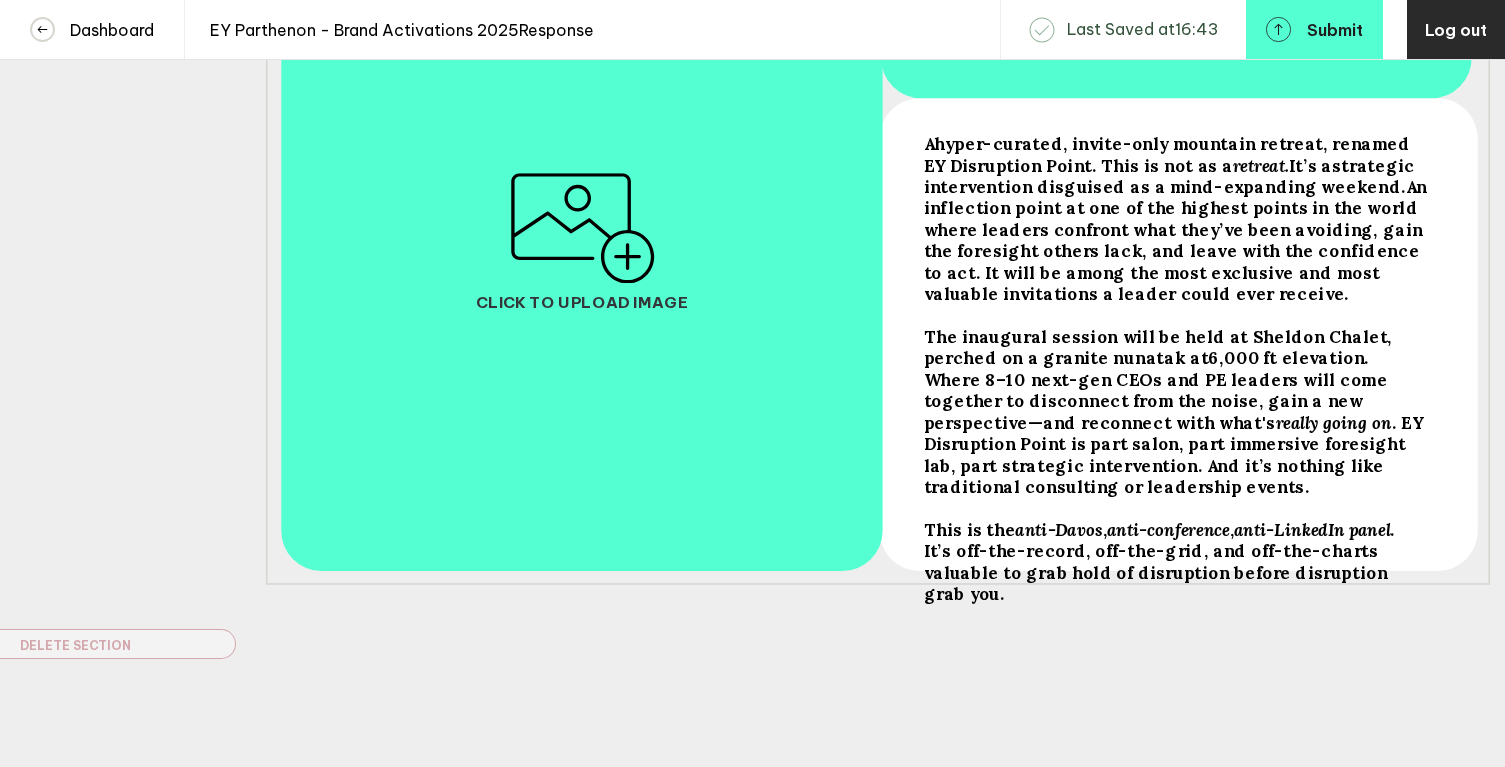 scroll, scrollTop: 493, scrollLeft: 0, axis: vertical 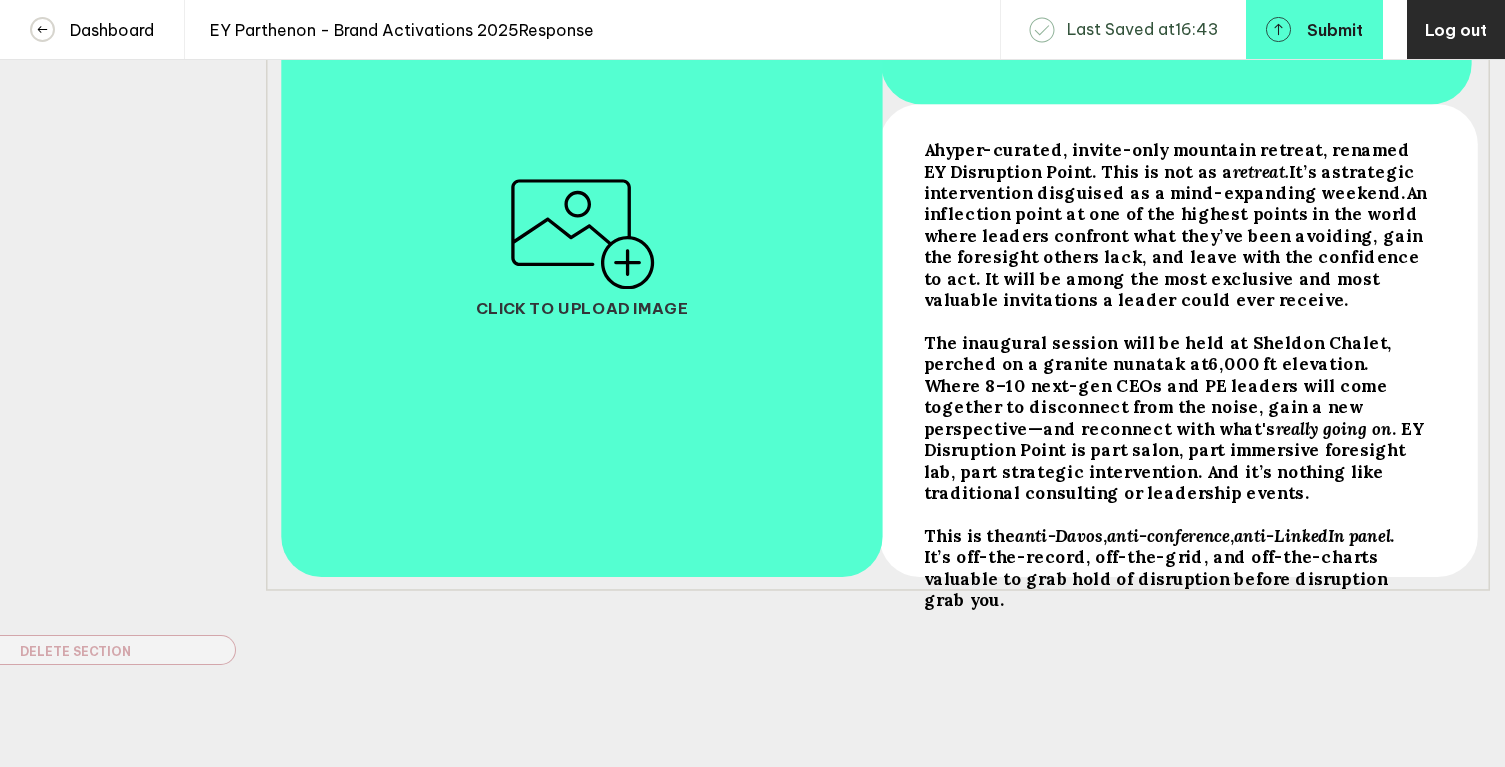 click on "hyper-curated, invite-only mountain retreat, renamed EY Disruption Point. This is n" at bounding box center [928, 149] 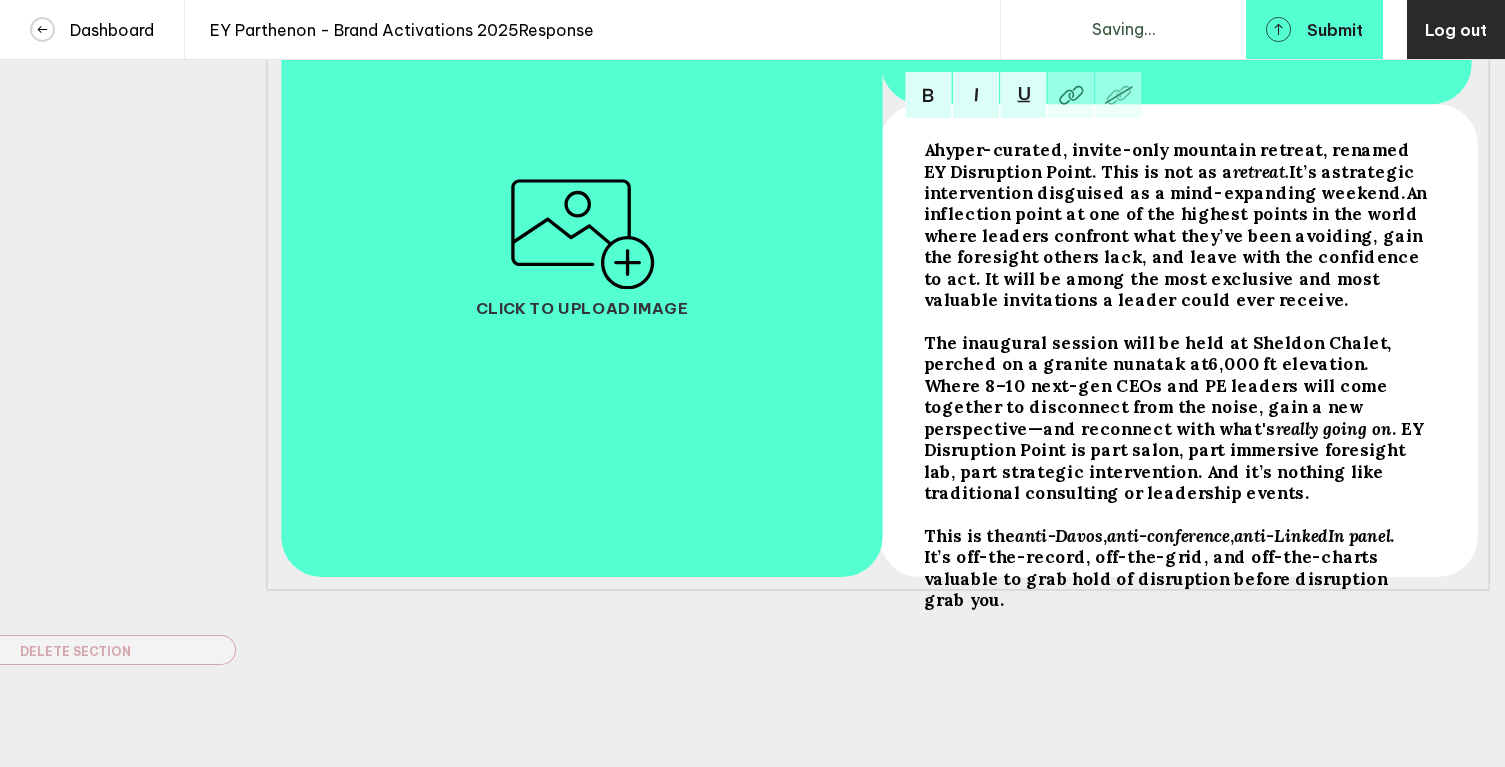 click on "hyper-curated, invite-only mountain retreat, renamed EY Disruption Point. This is n" at bounding box center (928, 149) 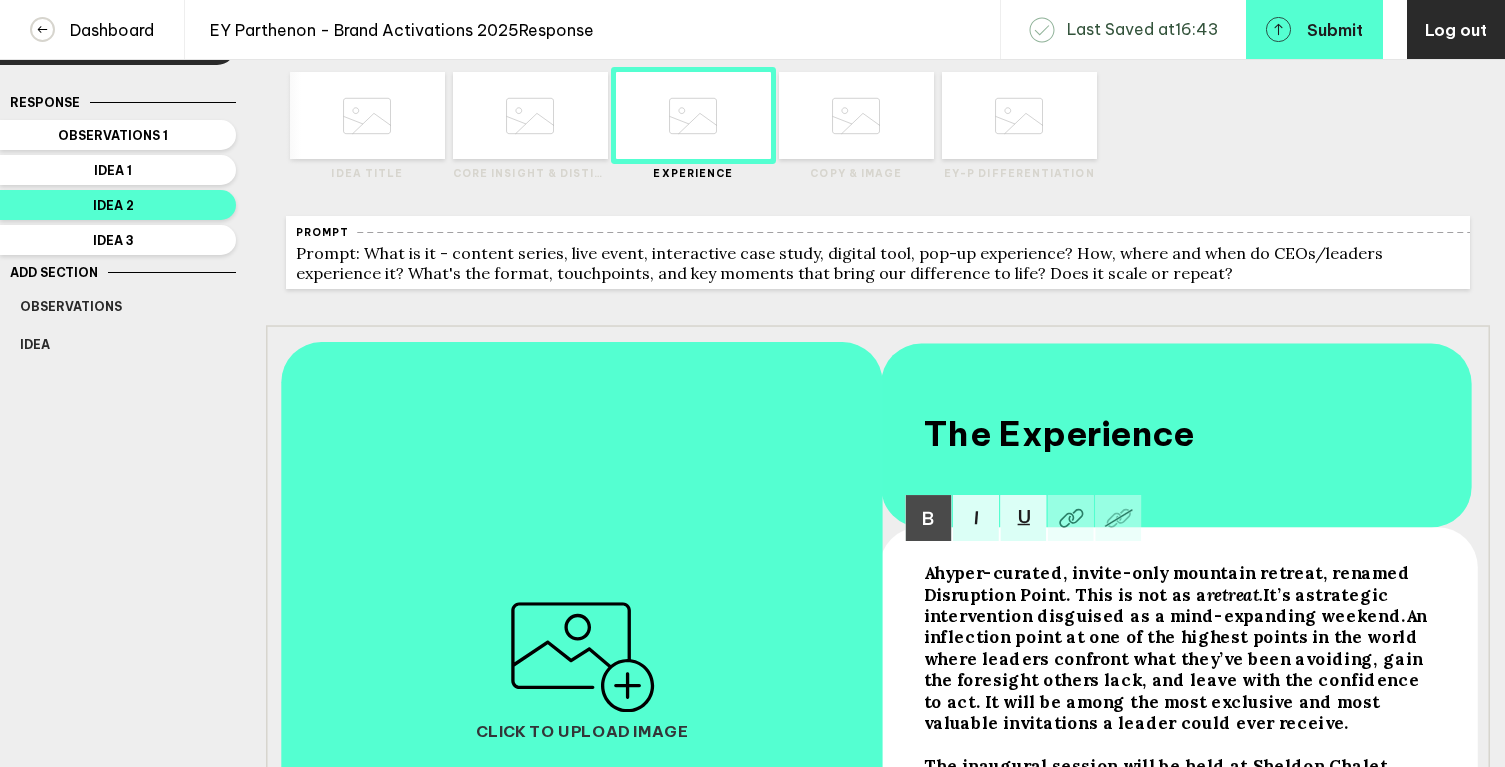 scroll, scrollTop: 0, scrollLeft: 0, axis: both 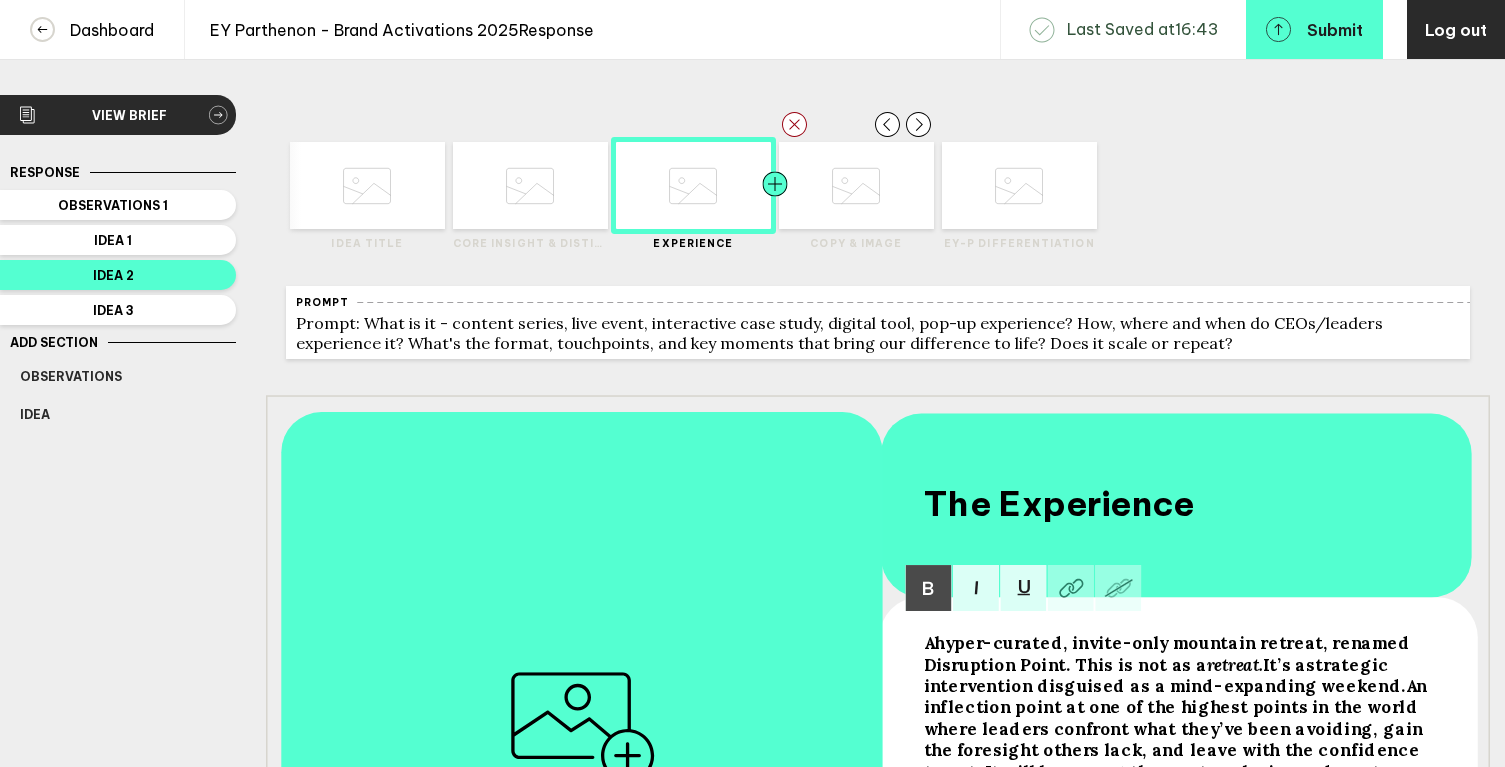 click at bounding box center (325, 185) 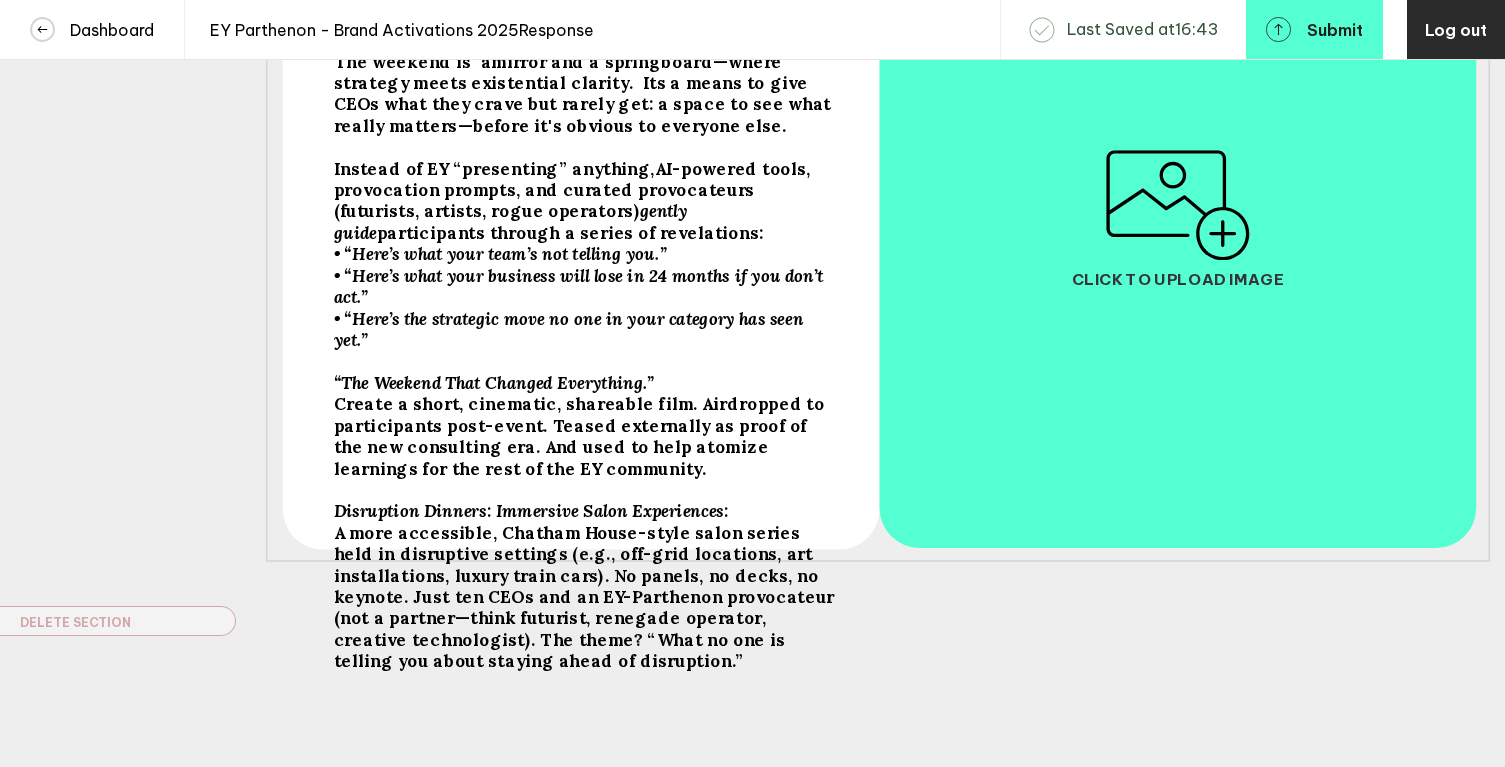 scroll, scrollTop: 0, scrollLeft: 0, axis: both 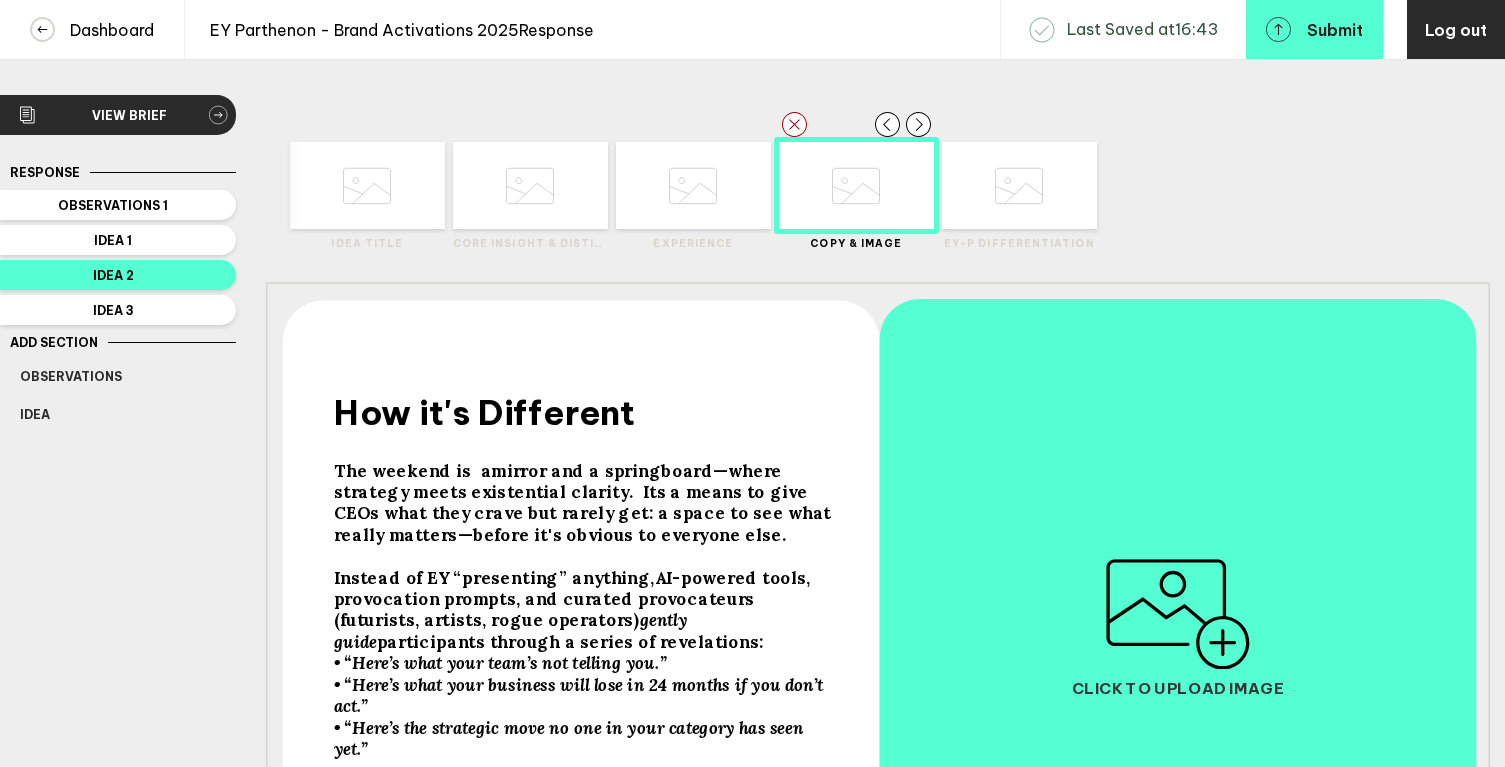 click at bounding box center (367, 185) 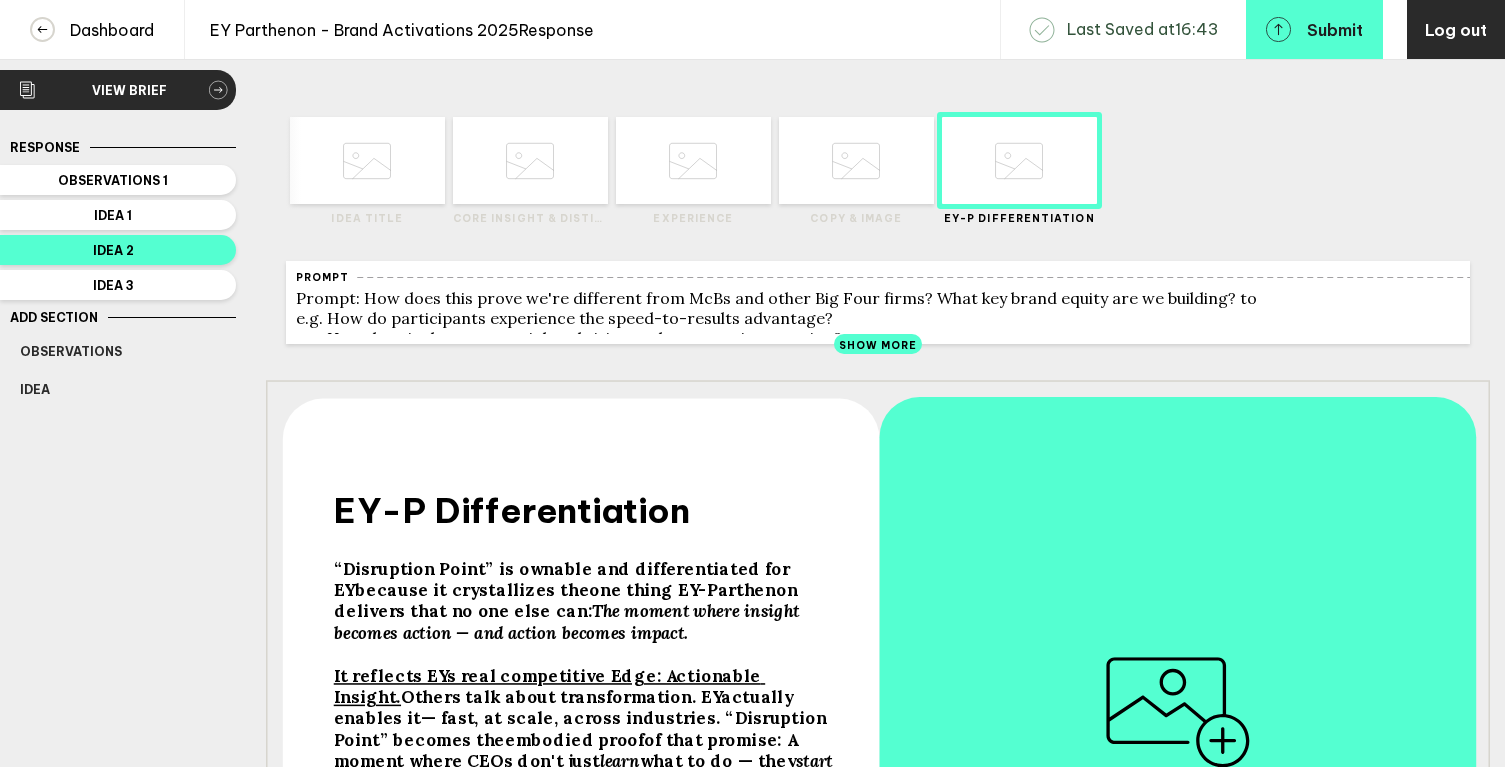scroll, scrollTop: 15, scrollLeft: 0, axis: vertical 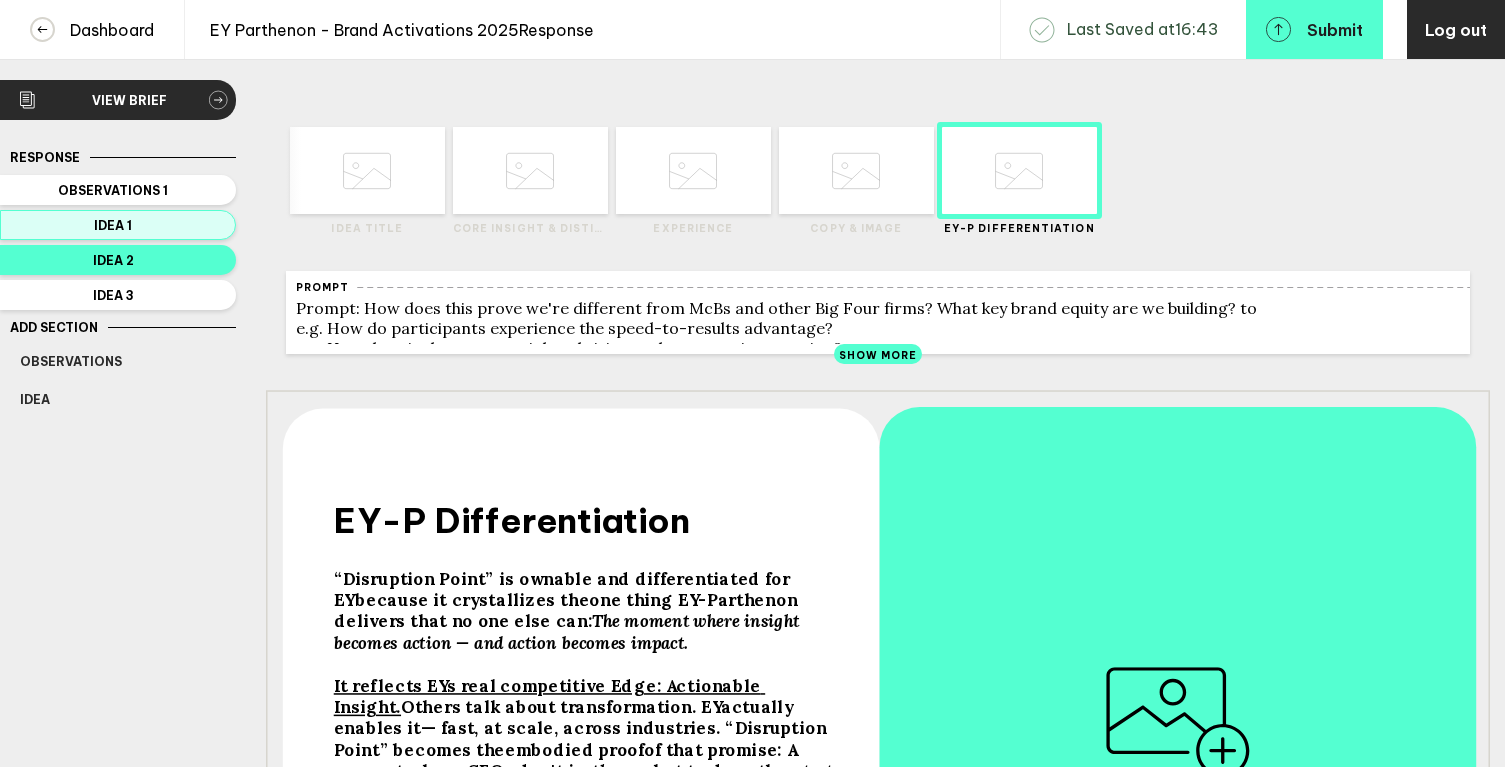click on "Idea 1" at bounding box center [113, 190] 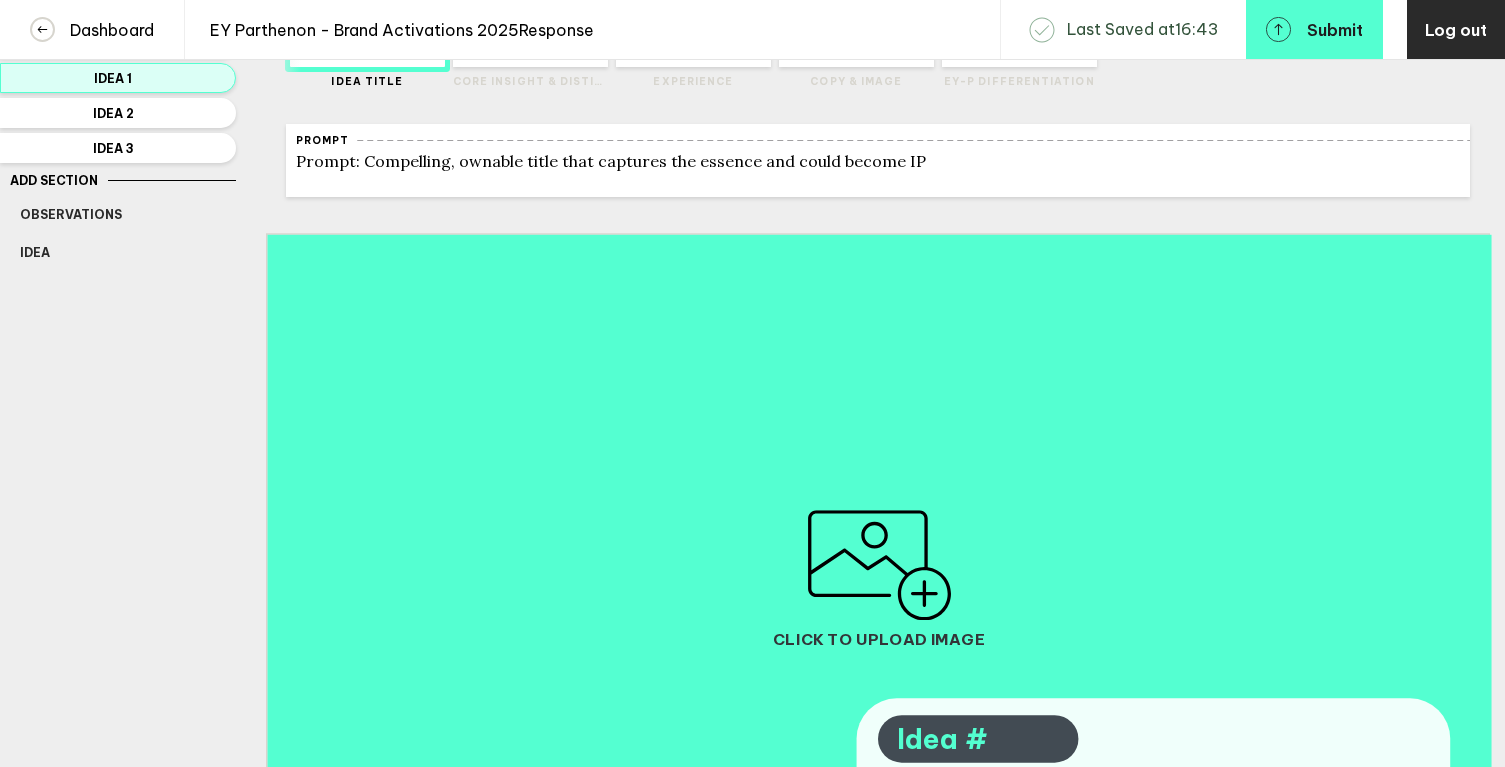 scroll, scrollTop: 0, scrollLeft: 0, axis: both 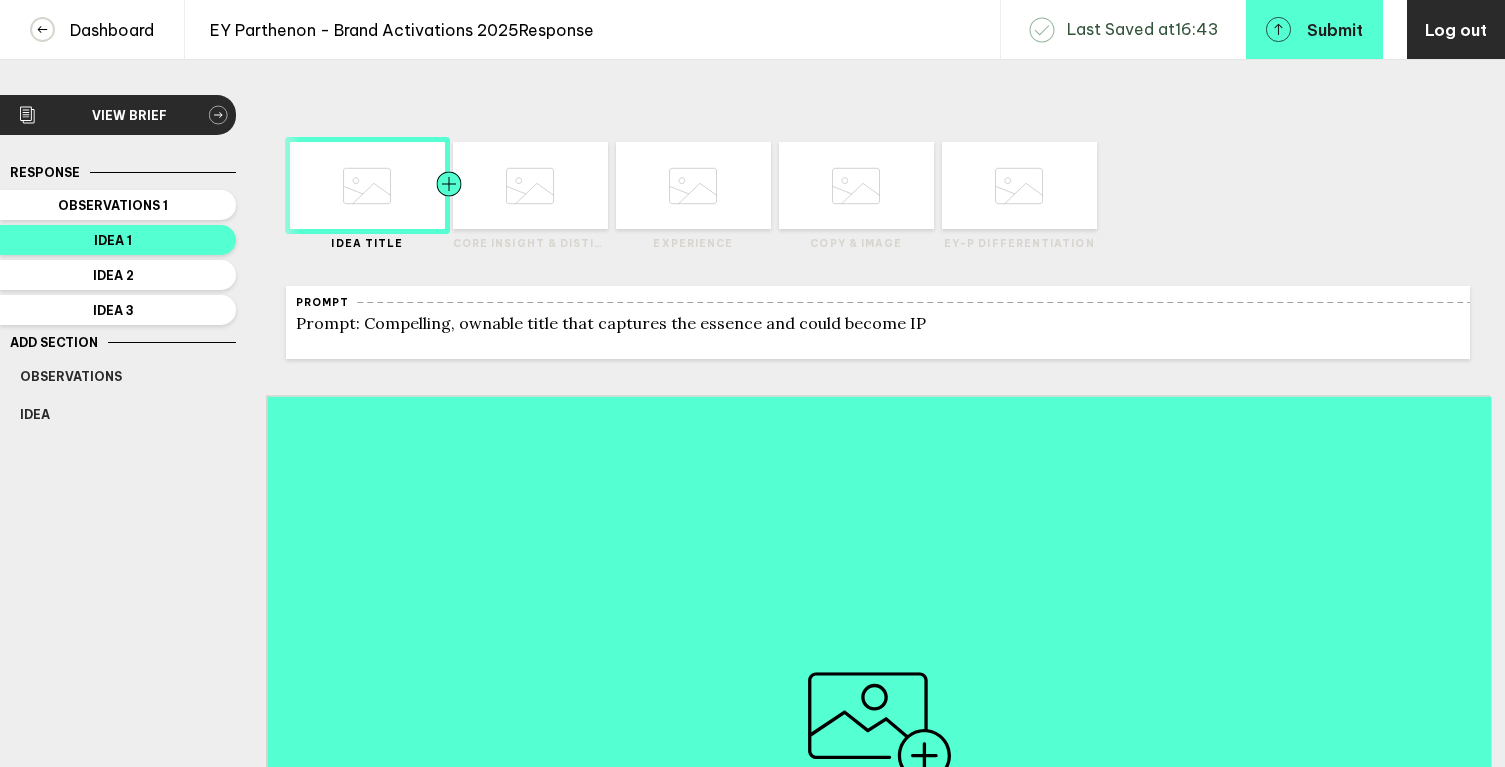 click at bounding box center (325, 185) 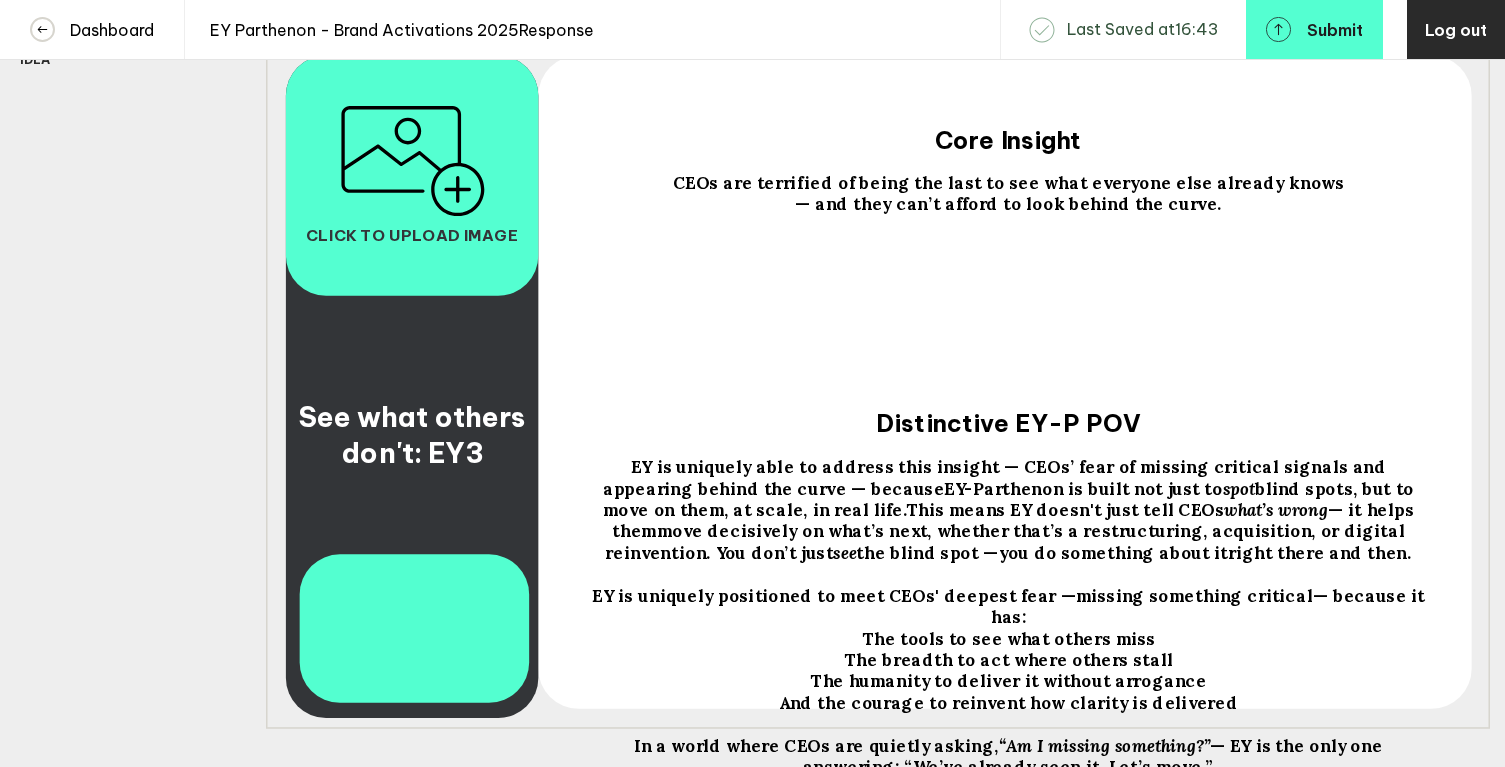 scroll, scrollTop: 375, scrollLeft: 0, axis: vertical 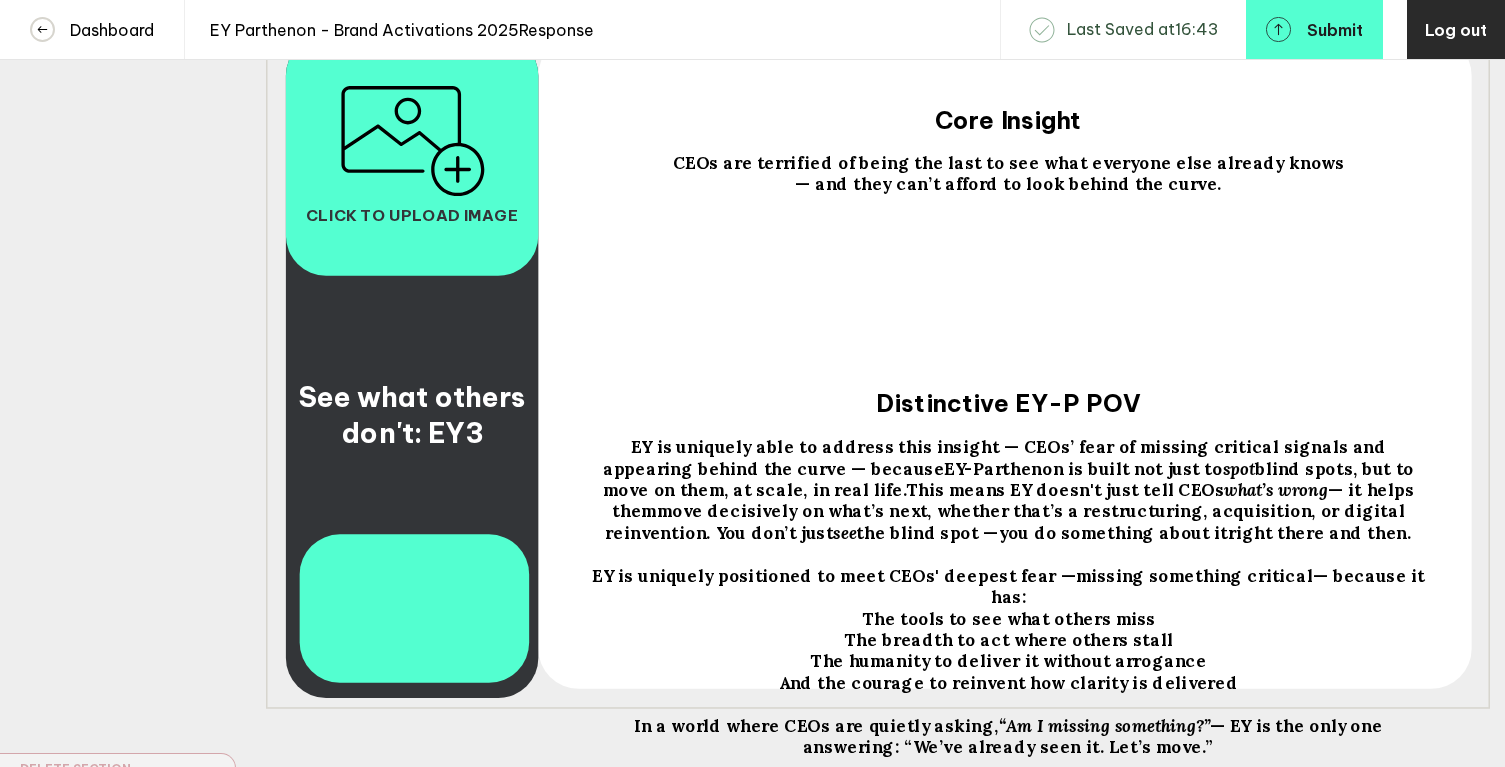 click on "CEOs are terrified of being the last to see what everyone else already knows" at bounding box center (415, 415) 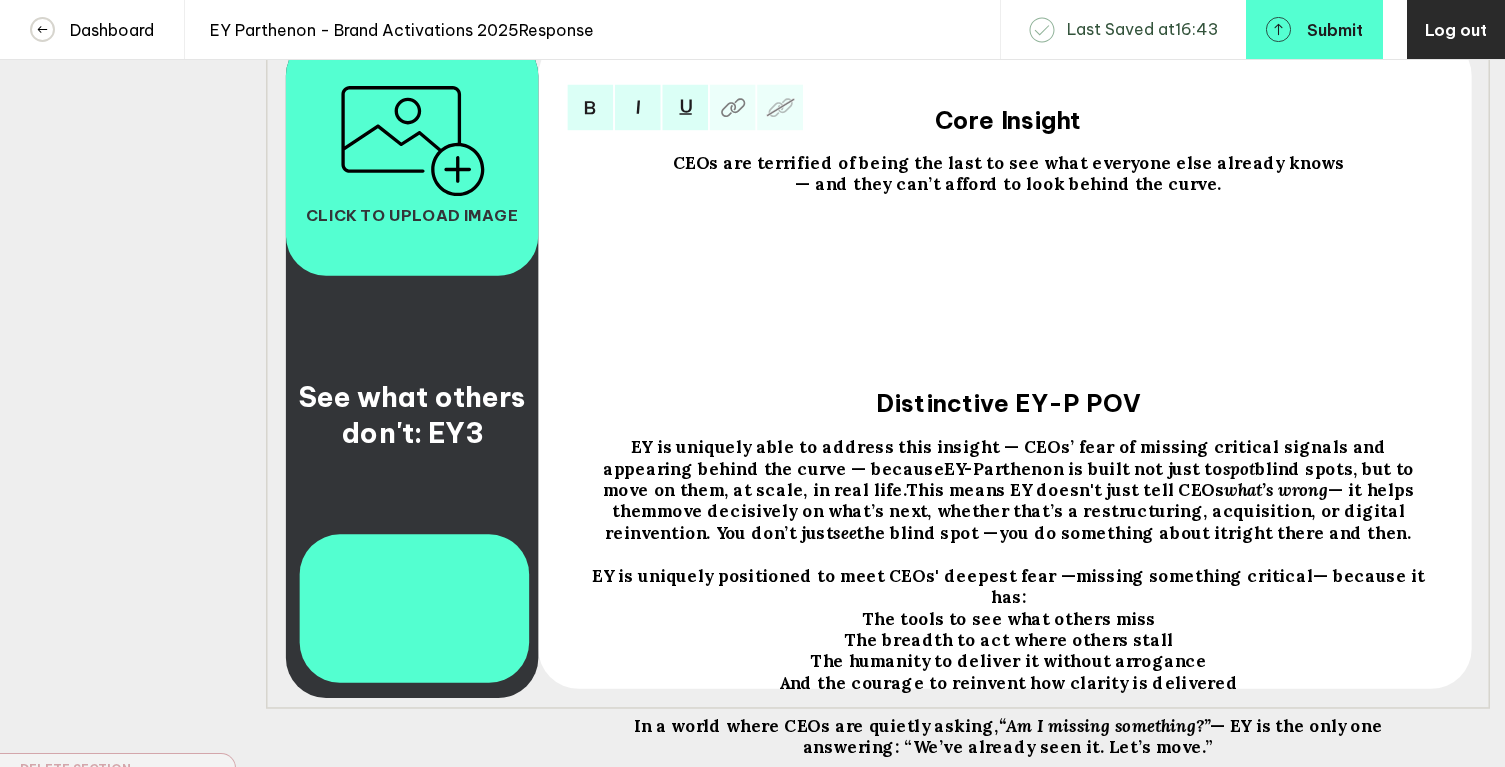 click on "CEOs are terrified of being the last to see what everyone else already knows" at bounding box center [1008, 162] 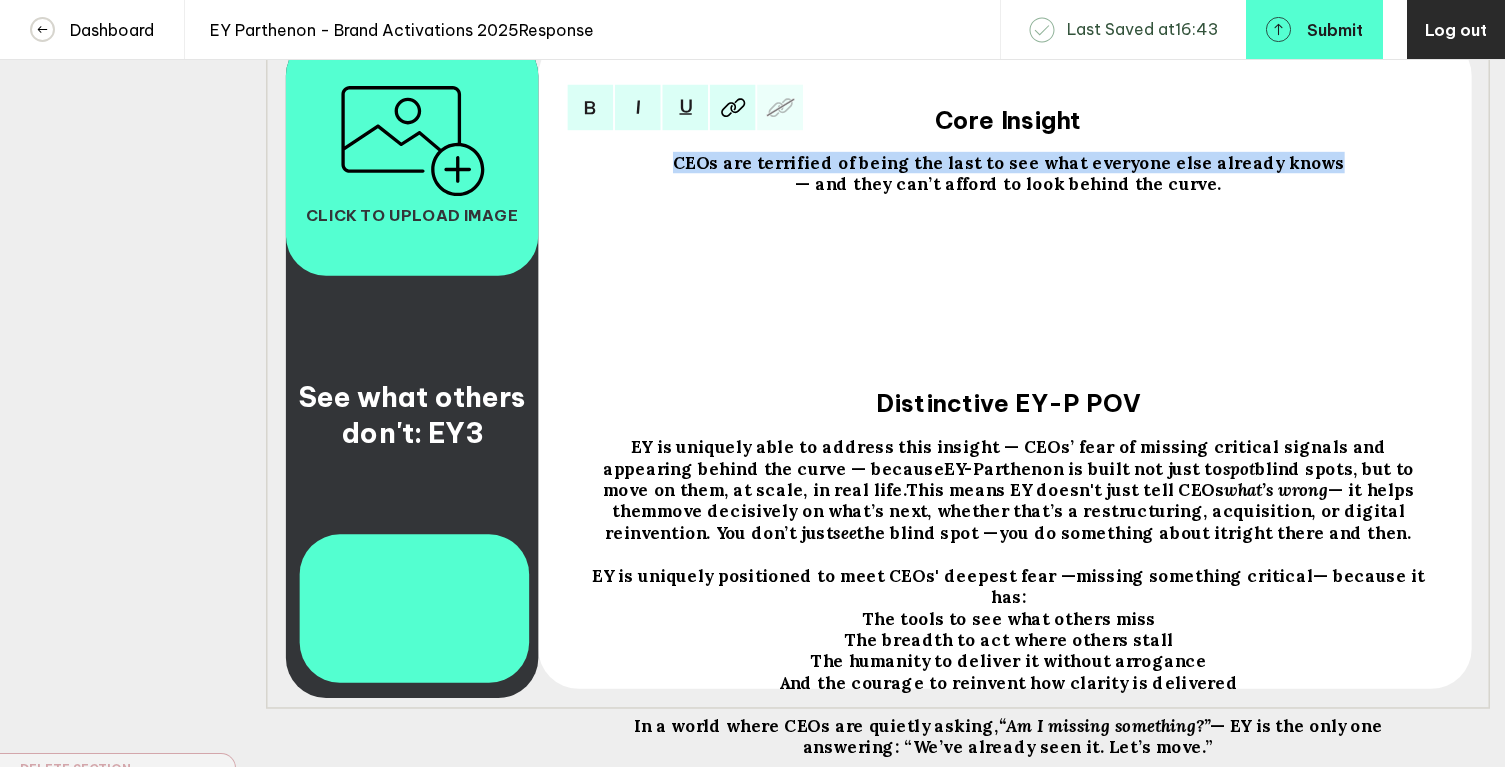 click on "CEOs are terrified of being the last to see what everyone else already knows" at bounding box center (1008, 162) 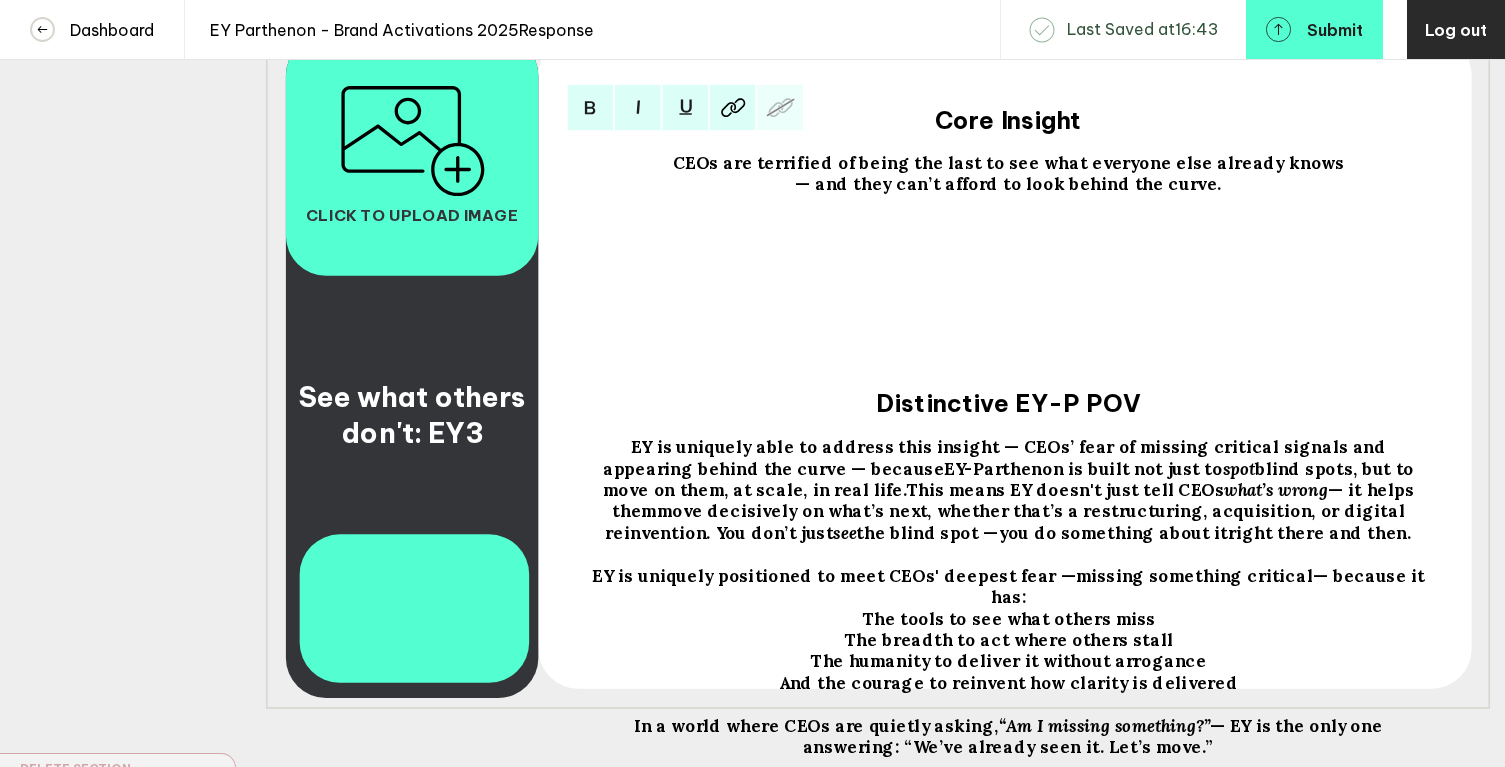 click on "— and they can’t afford to look behind the curve." at bounding box center [1008, 162] 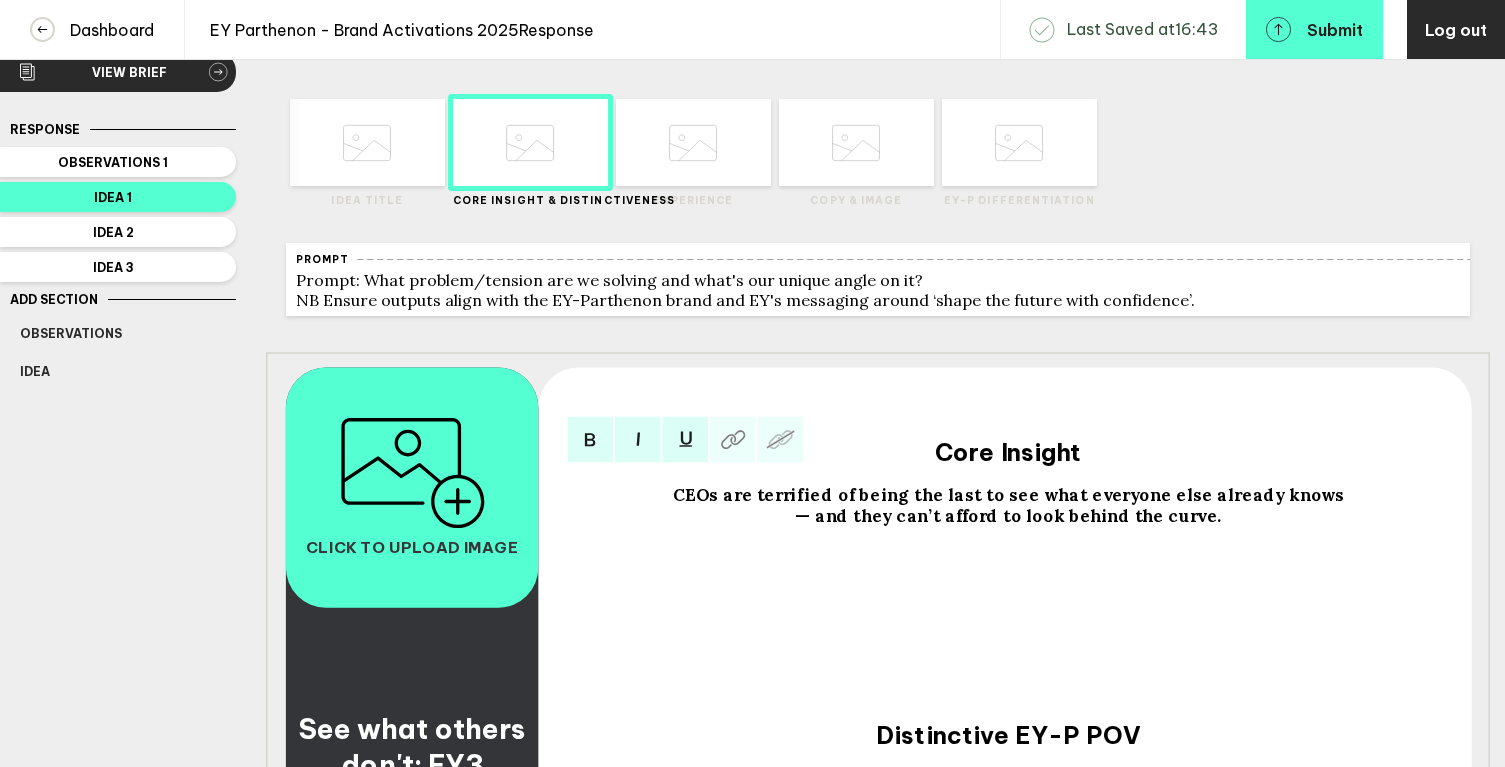 scroll, scrollTop: 0, scrollLeft: 0, axis: both 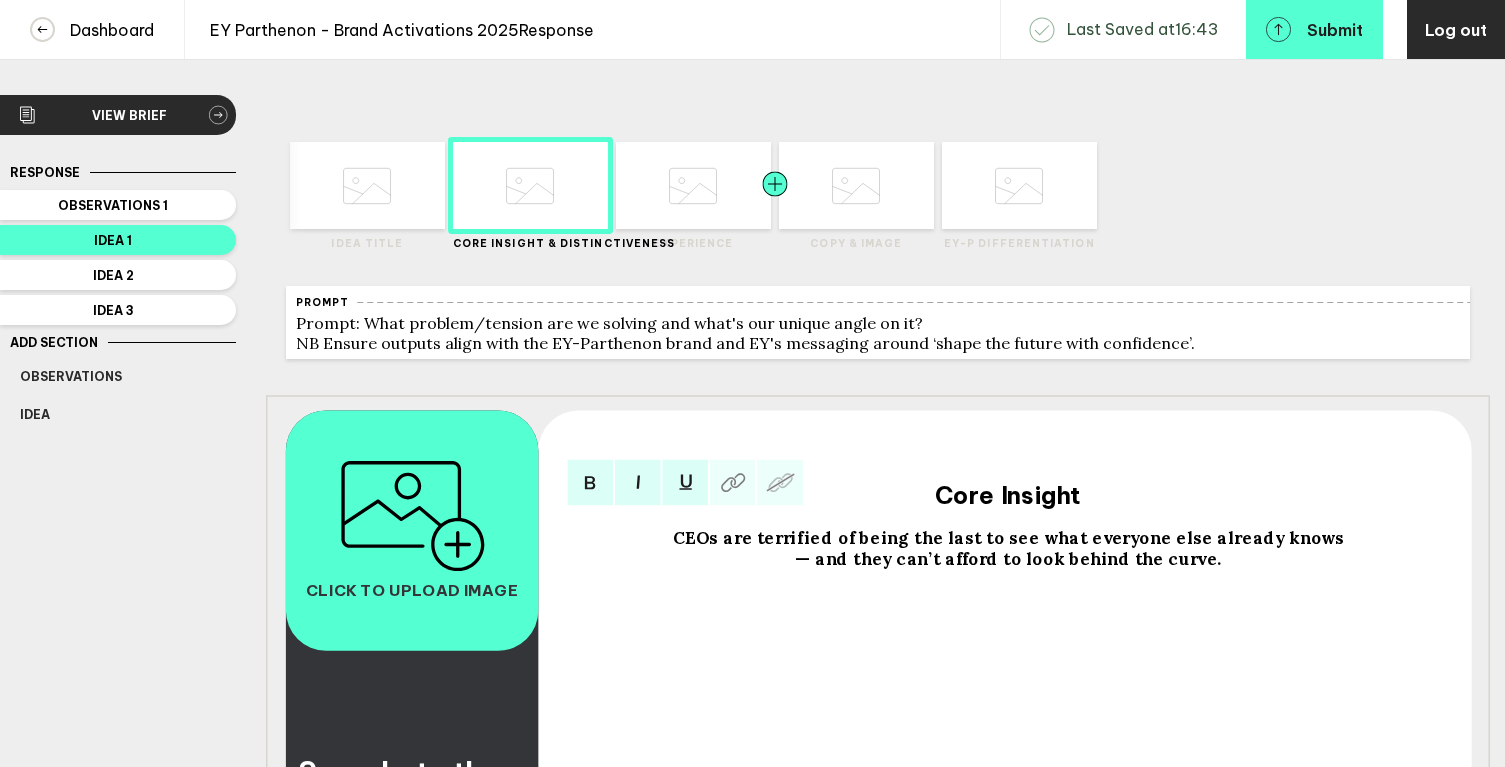 click at bounding box center [410, 185] 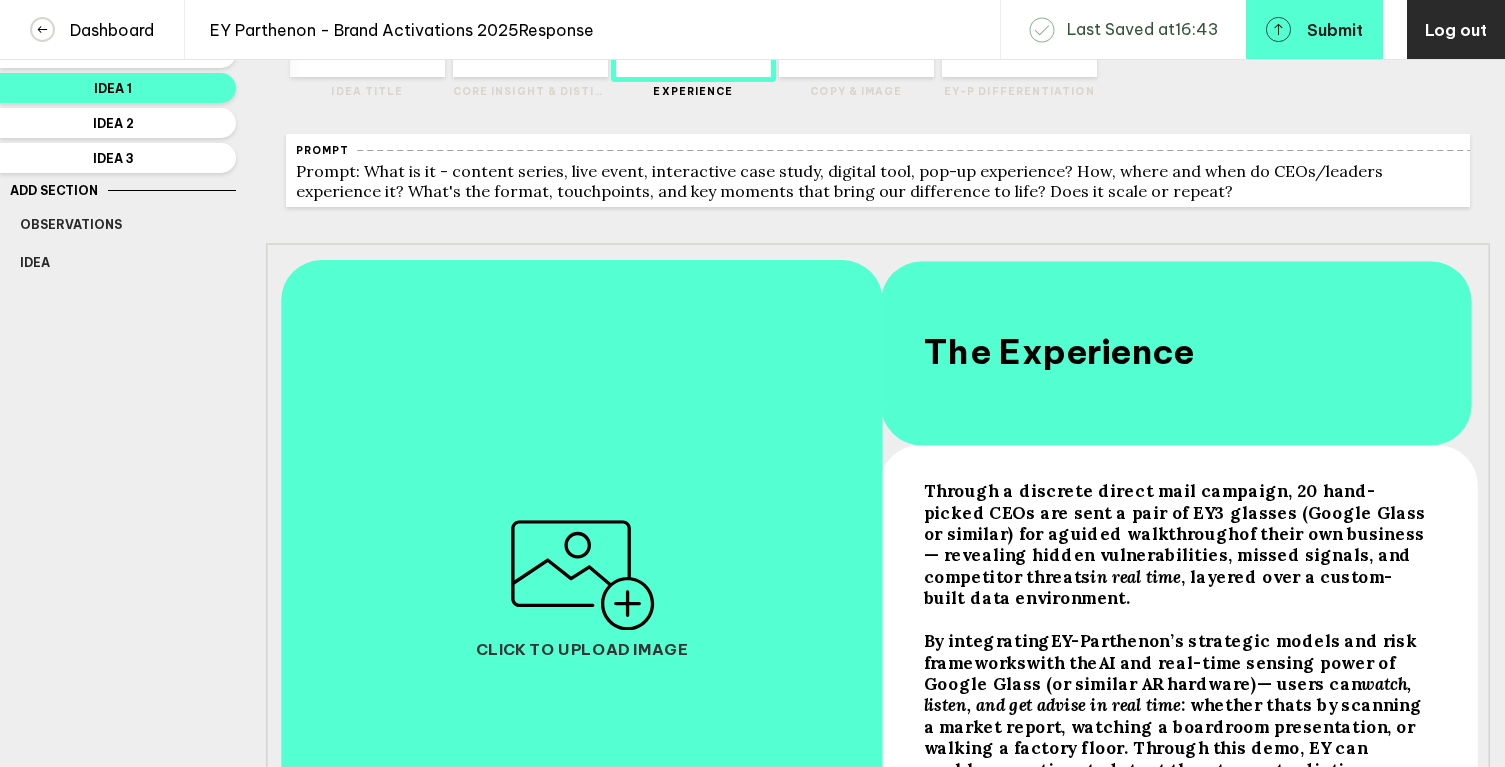 scroll, scrollTop: 0, scrollLeft: 0, axis: both 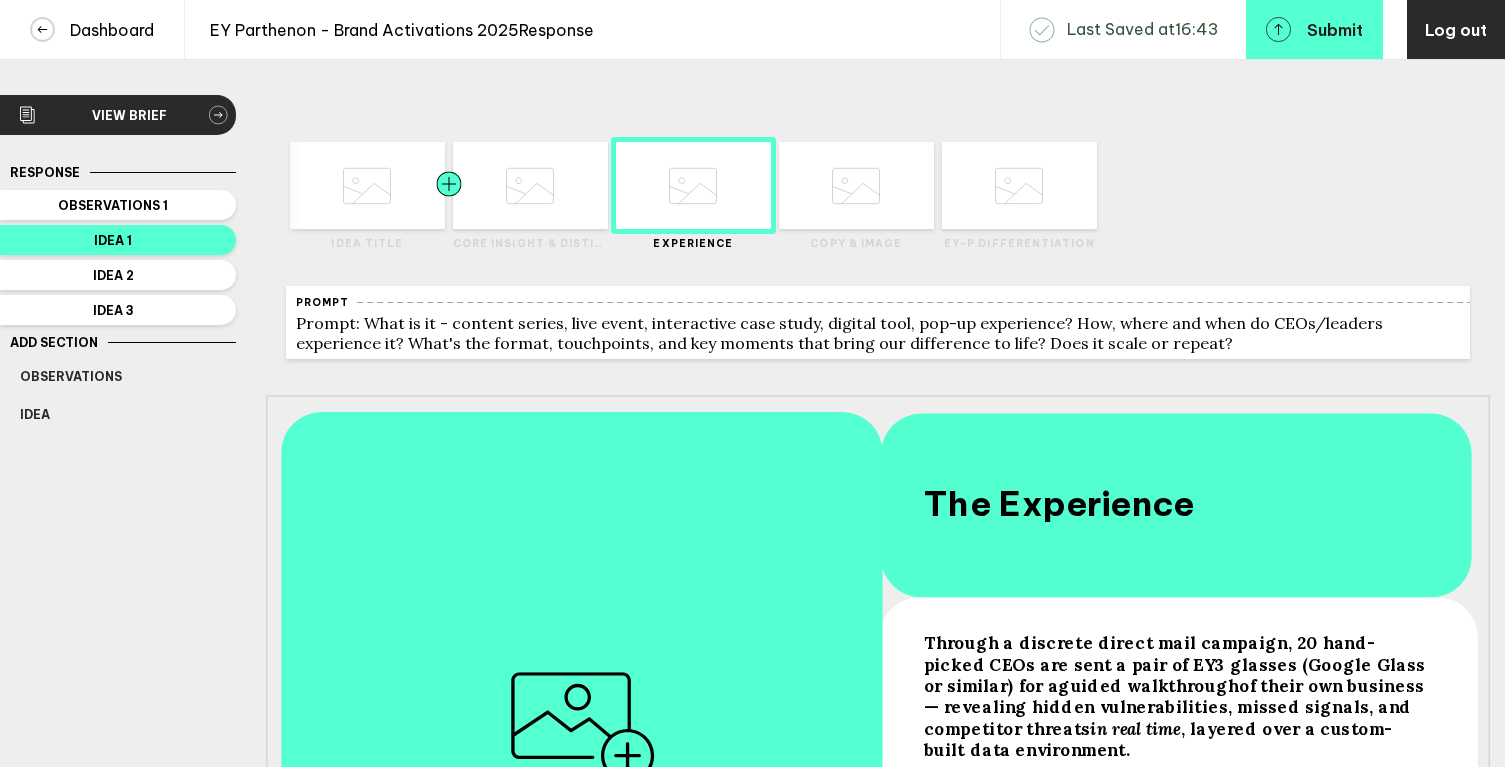 click at bounding box center [410, 185] 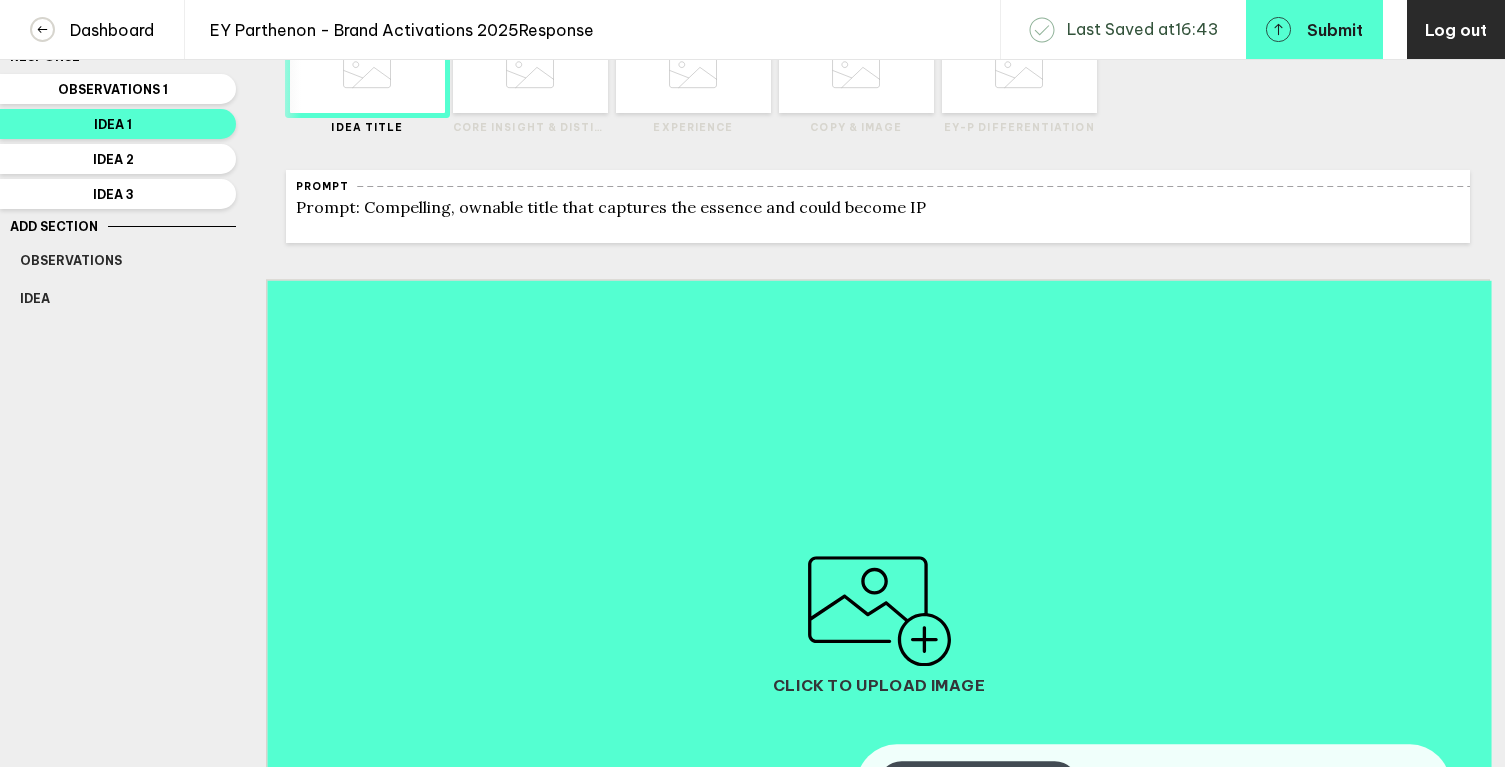 scroll, scrollTop: 94, scrollLeft: 0, axis: vertical 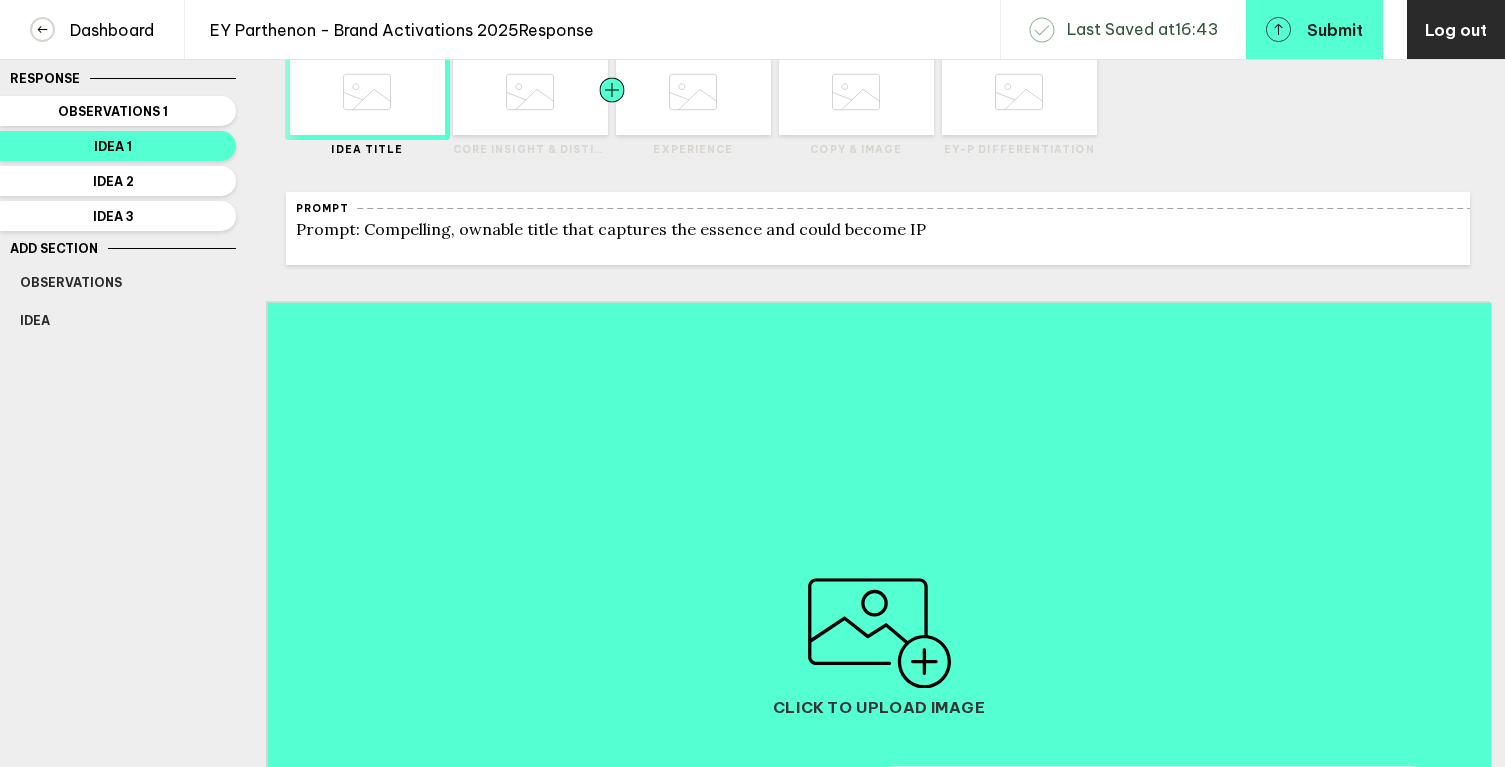 click at bounding box center (410, 91) 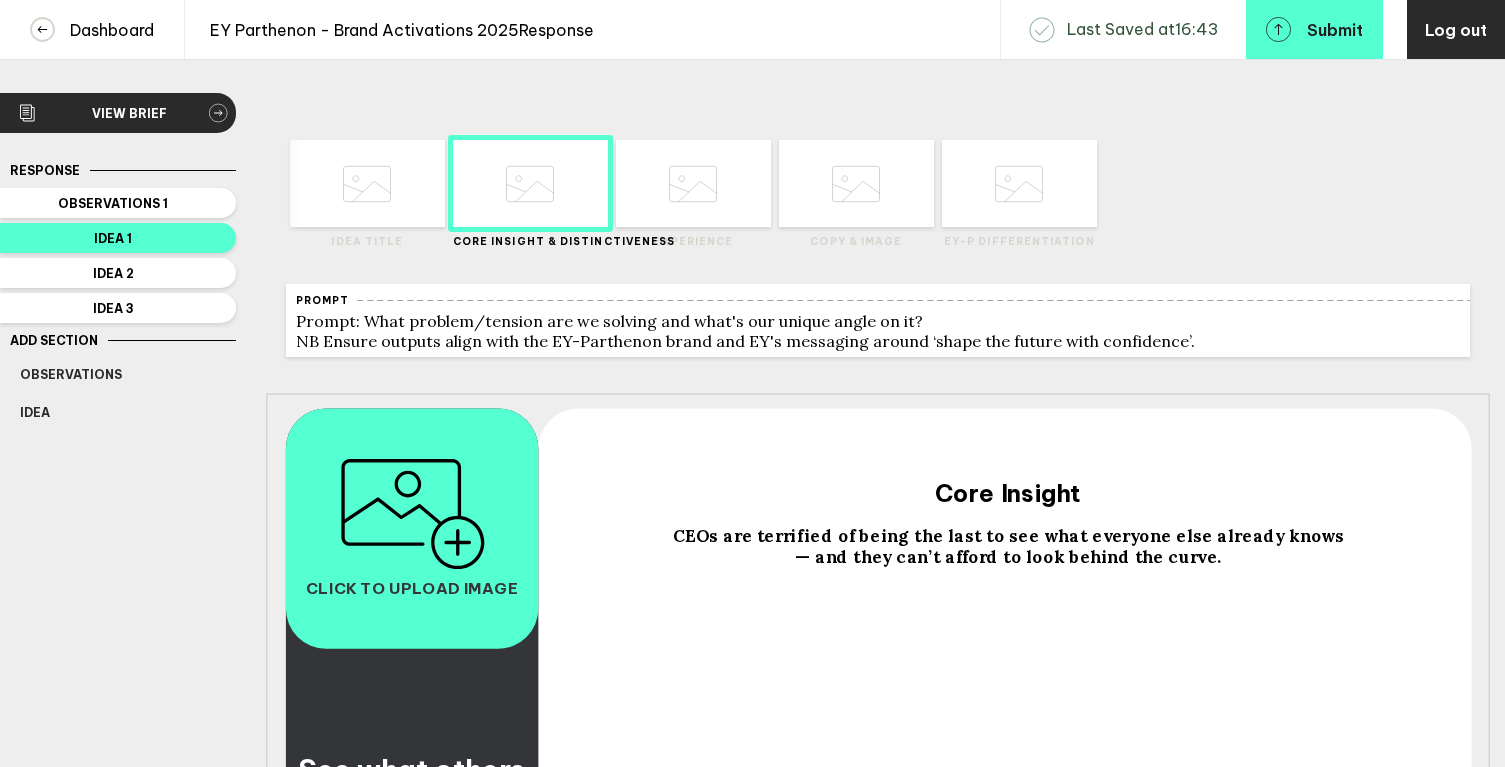 scroll, scrollTop: 0, scrollLeft: 0, axis: both 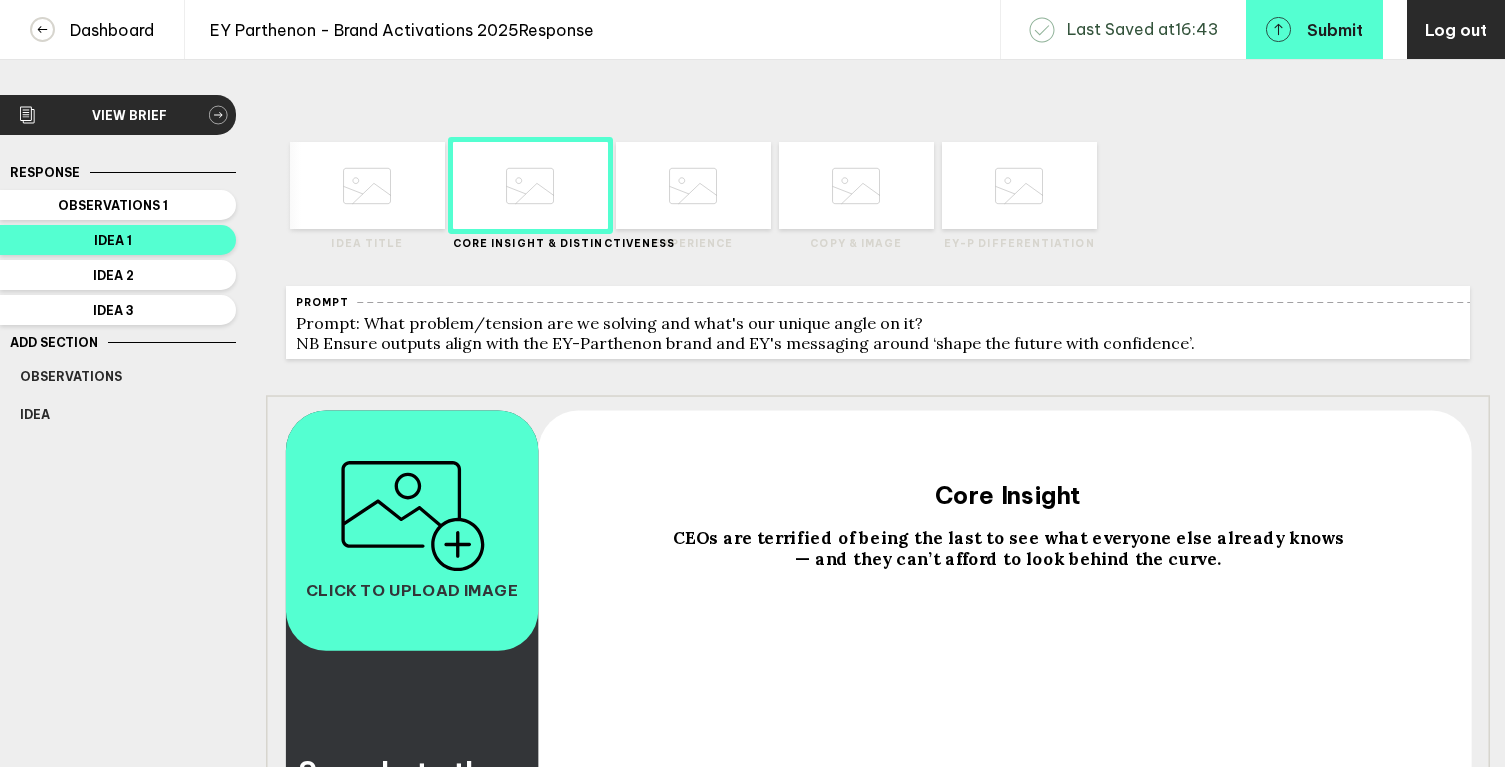 click at bounding box center [367, 186] 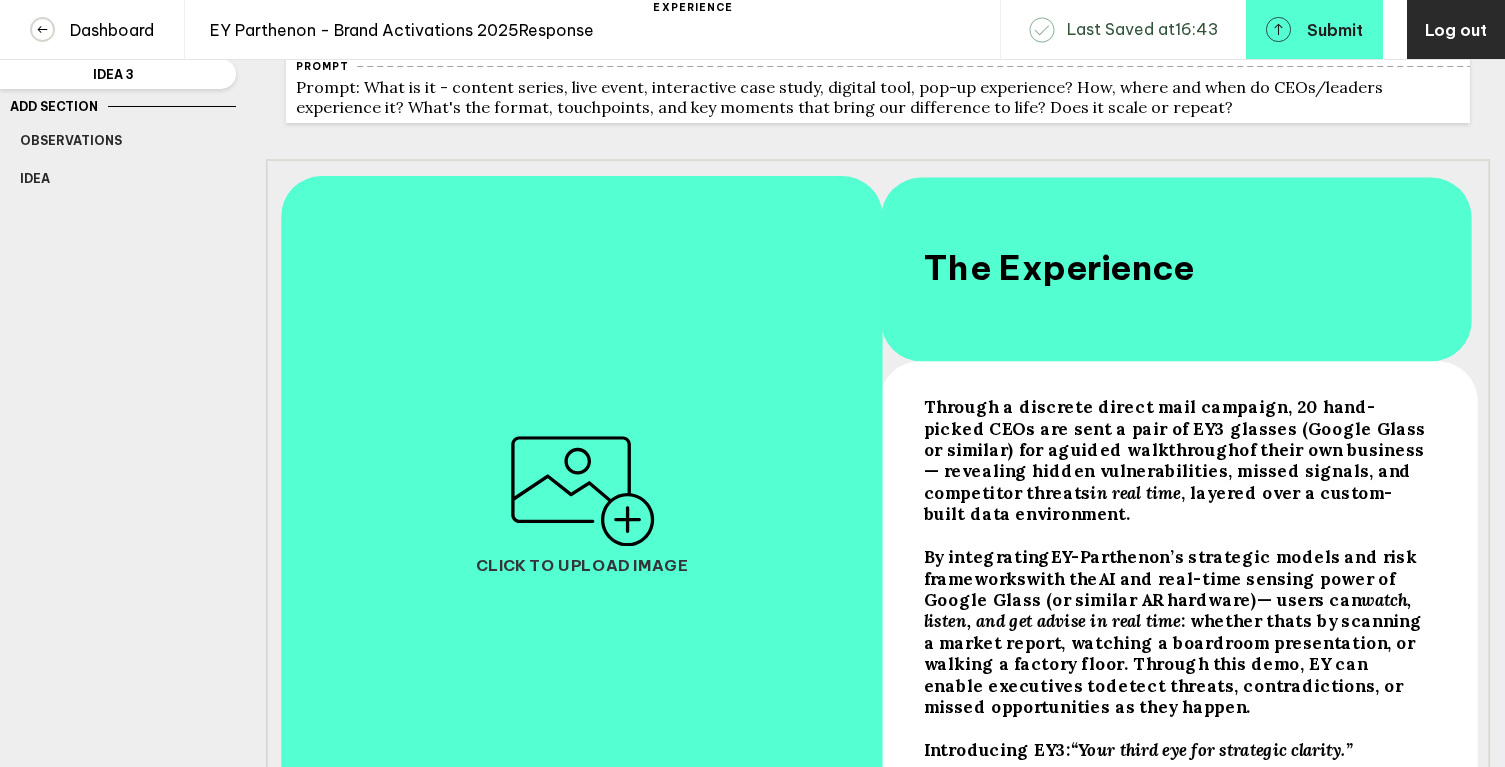 scroll, scrollTop: 392, scrollLeft: 0, axis: vertical 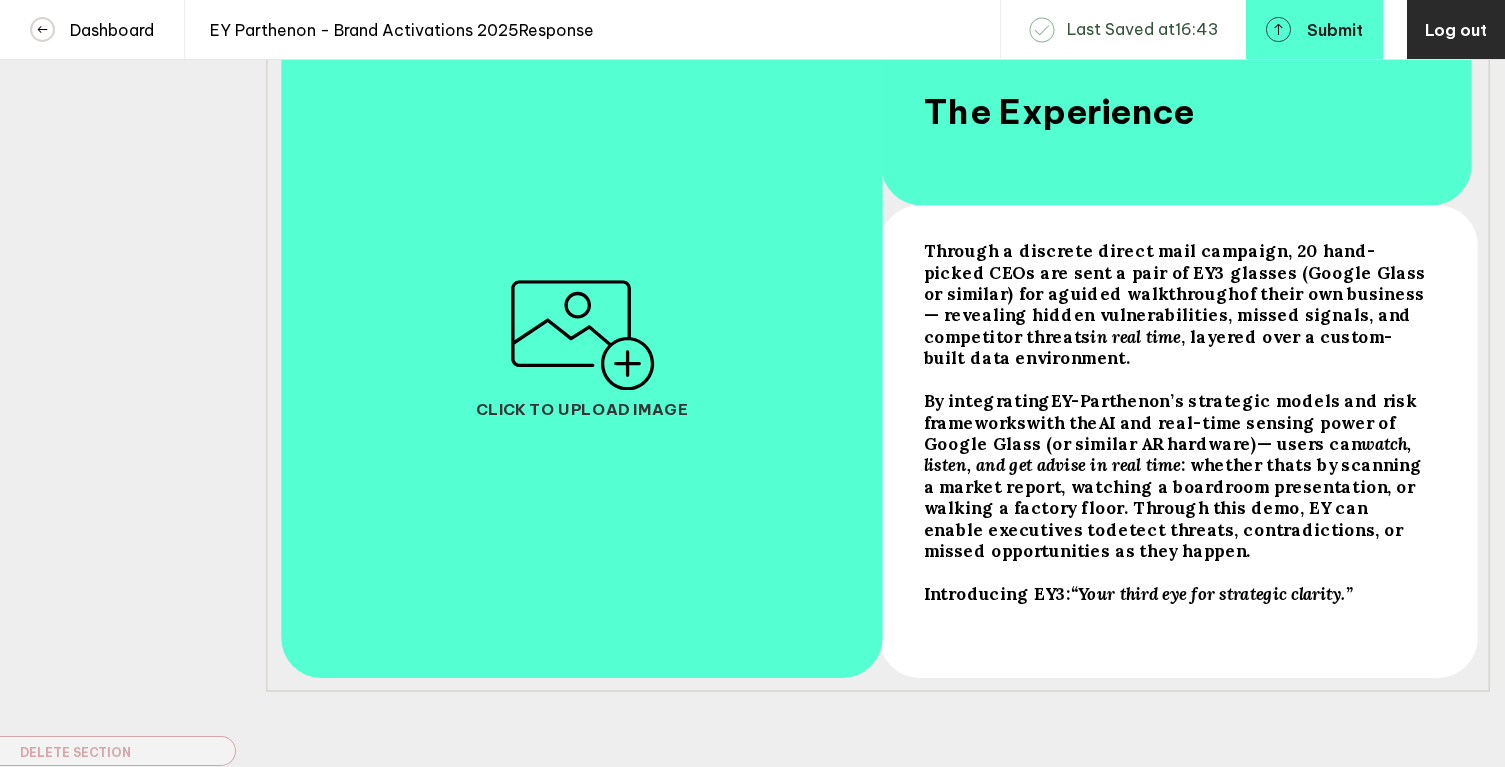 click on "Introducing EY3:" at bounding box center [1176, 272] 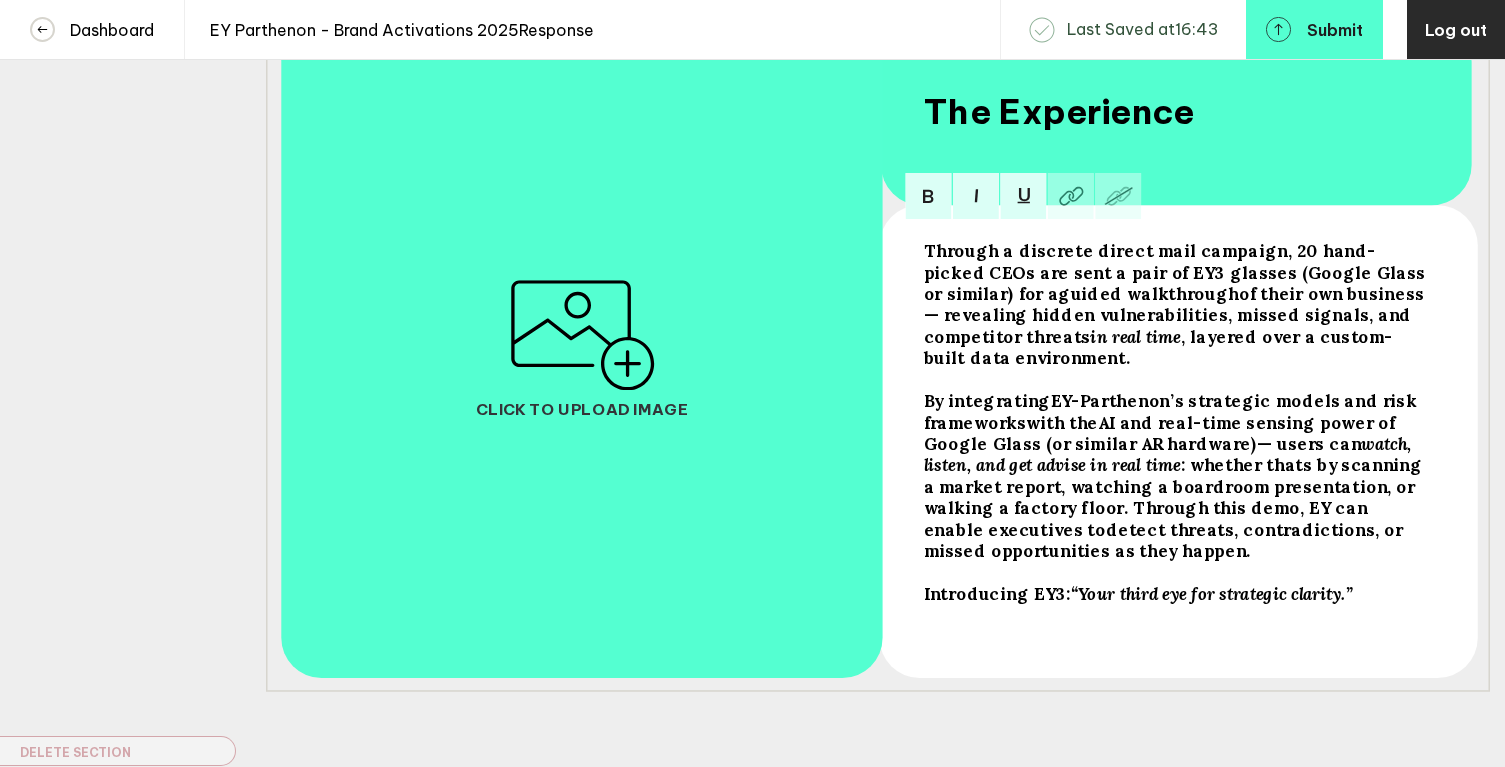 click on "Introducing EY3:" at bounding box center (1176, 272) 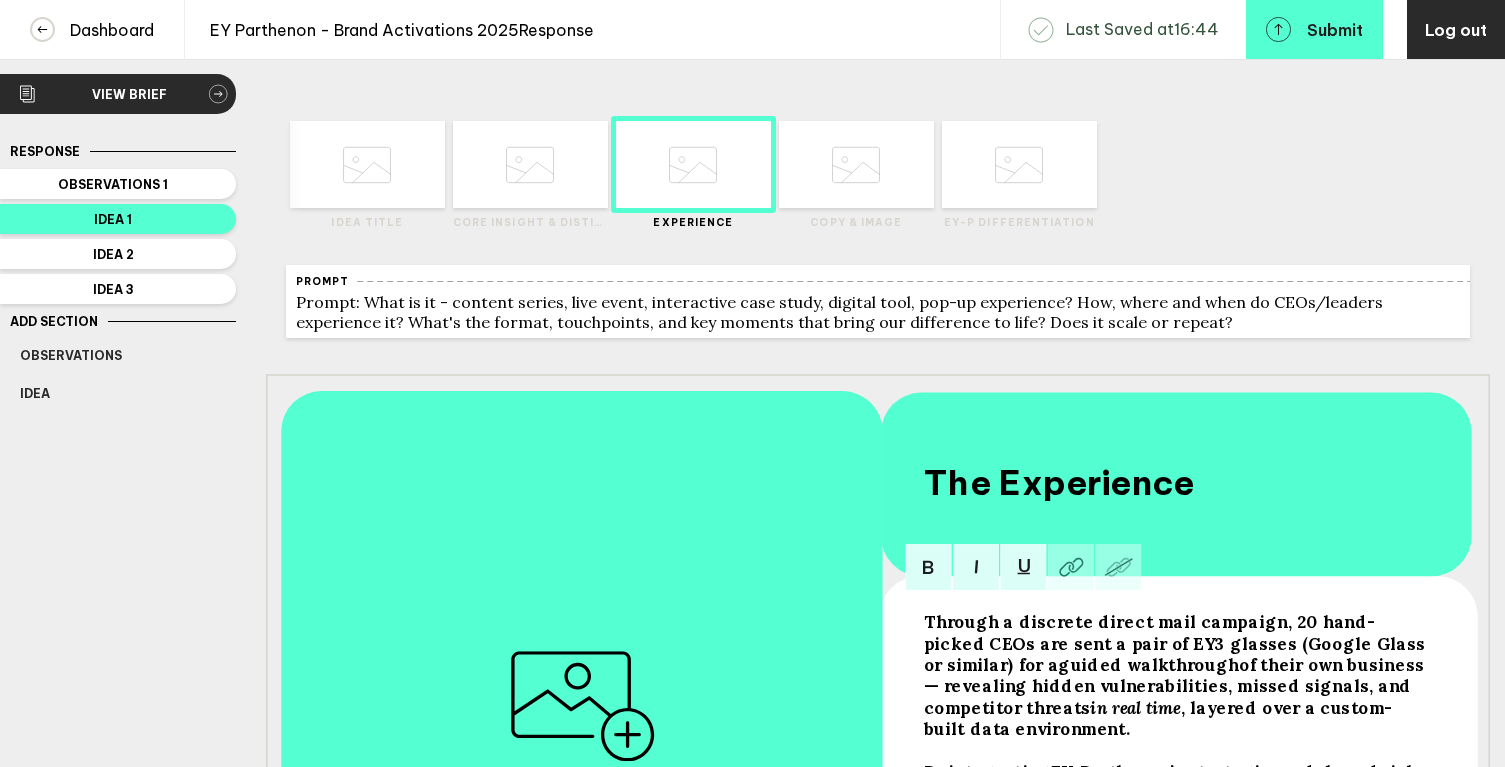 scroll, scrollTop: 0, scrollLeft: 0, axis: both 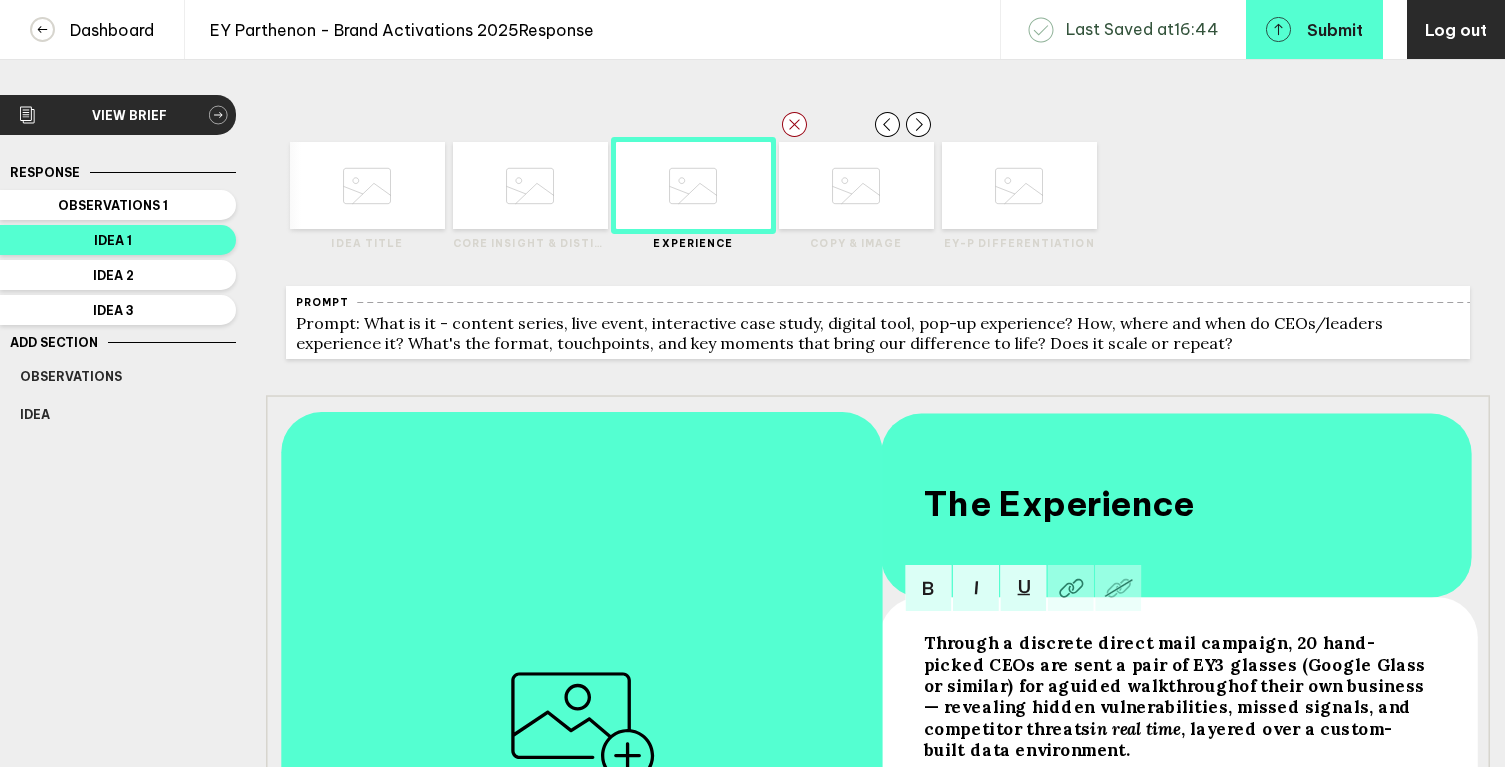 click at bounding box center [367, 186] 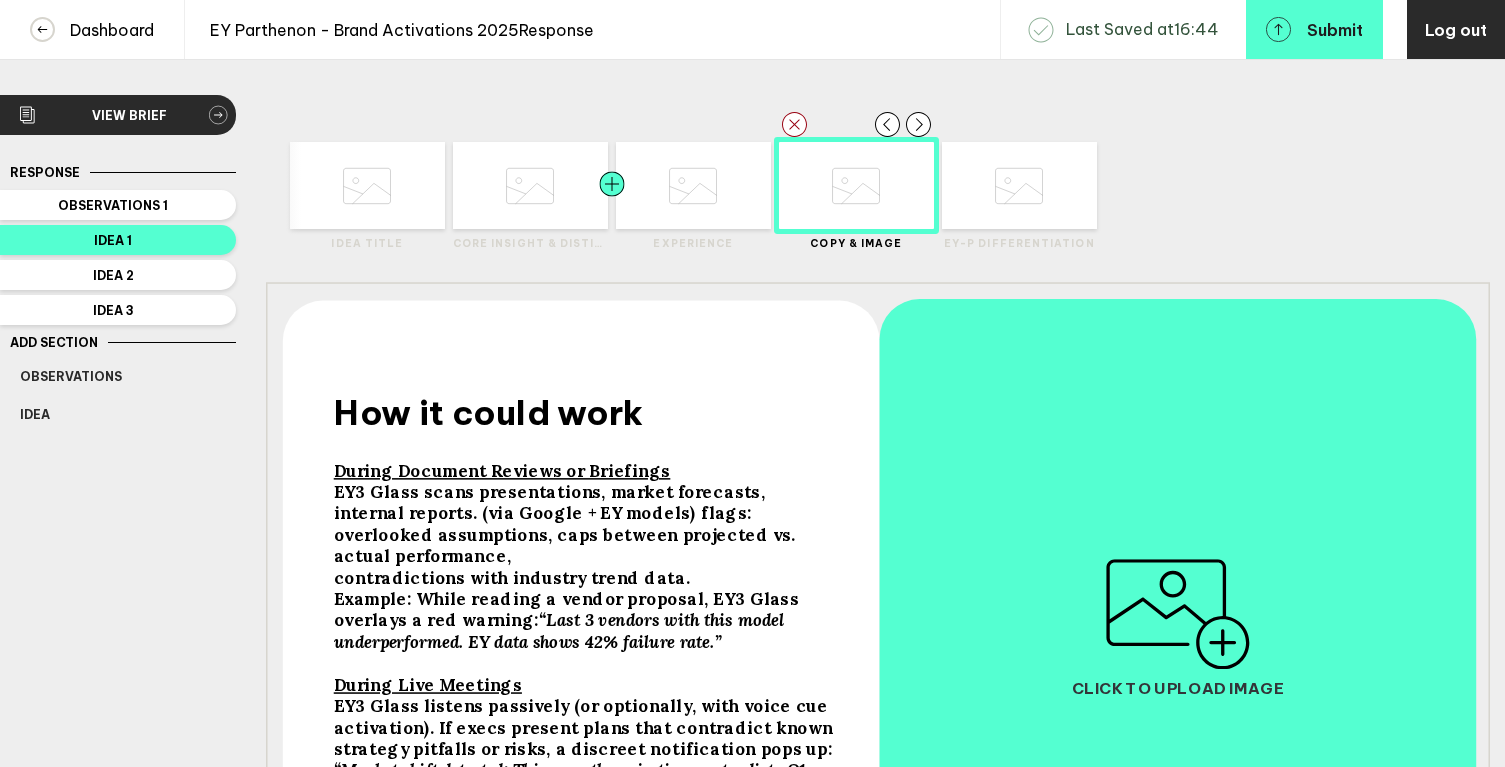 click at bounding box center [325, 185] 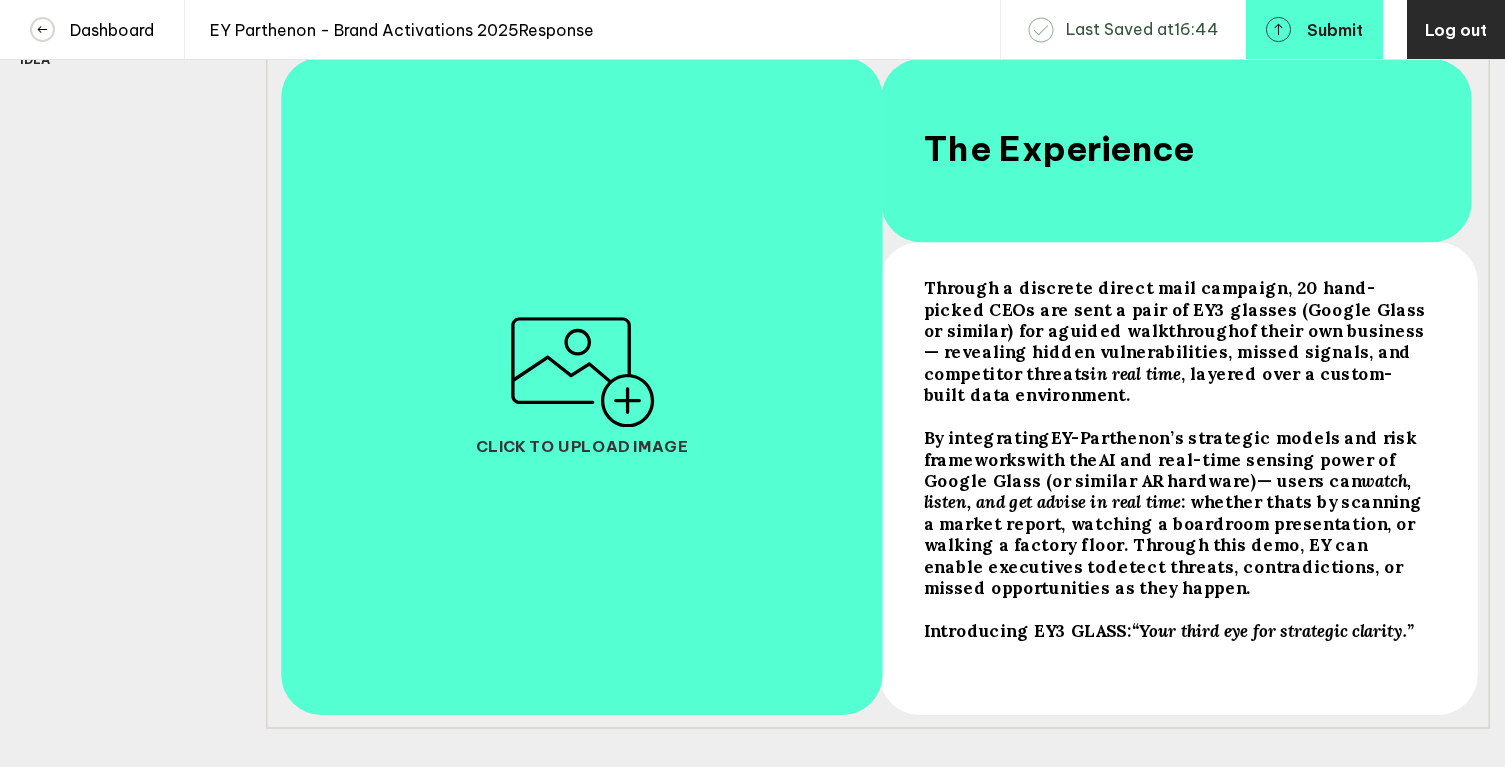 scroll, scrollTop: 326, scrollLeft: 0, axis: vertical 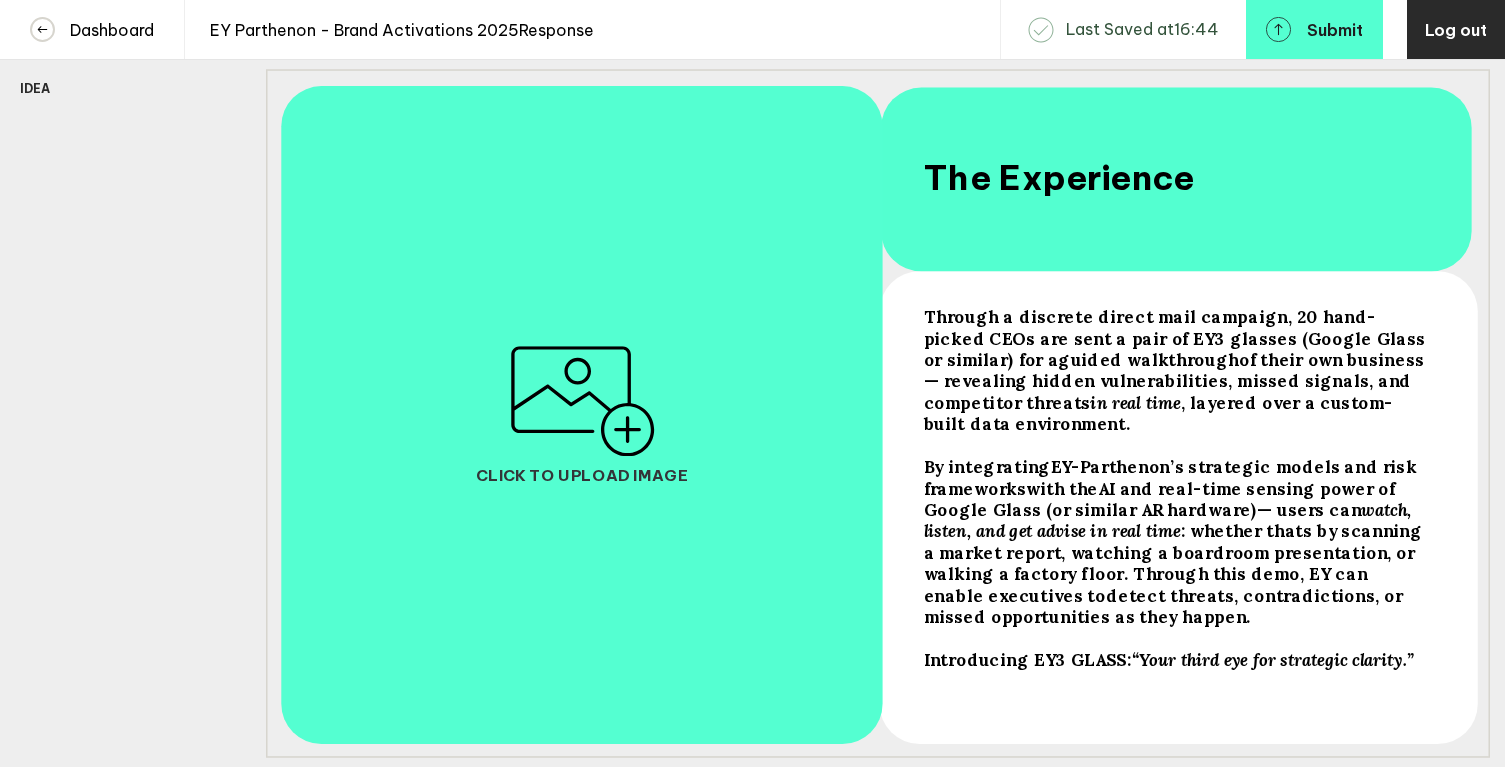 click on "By integrating  EY-Parthenon’s strategic models and risk frameworks  with the  AI and real-time sensing power of Google Glass (or similar AR hardware)  — users can  watch, listen, and get advise in real time : whether thats by scanning a market report, watching a boardroom presentation, or walking a factory floor. Through this demo, EY can enable executives to  detect threats, contradictions, or missed opportunities as they happen ." at bounding box center (1176, 370) 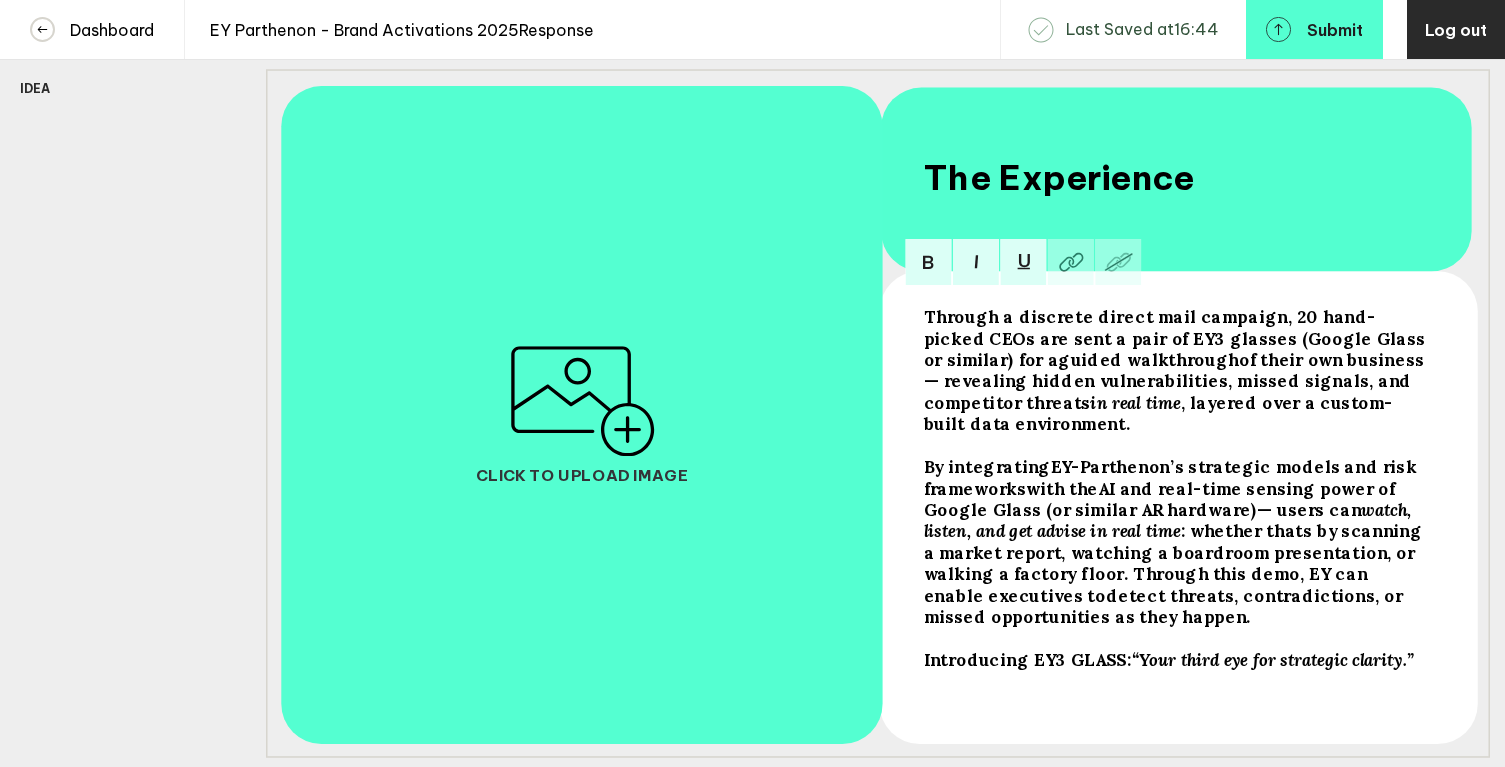 click on "By integrating  EY-Parthenon’s strategic models and risk frameworks  with the  AI and real-time sensing power of Google Glass (or similar AR hardware)  — users can  watch, listen, and get advise in real time : whether thats by scanning a market report, watching a boardroom presentation, or walking a factory floor. Through this demo, EY can enable executives to  detect threats, contradictions, or missed opportunities as they happen ." at bounding box center (1176, 370) 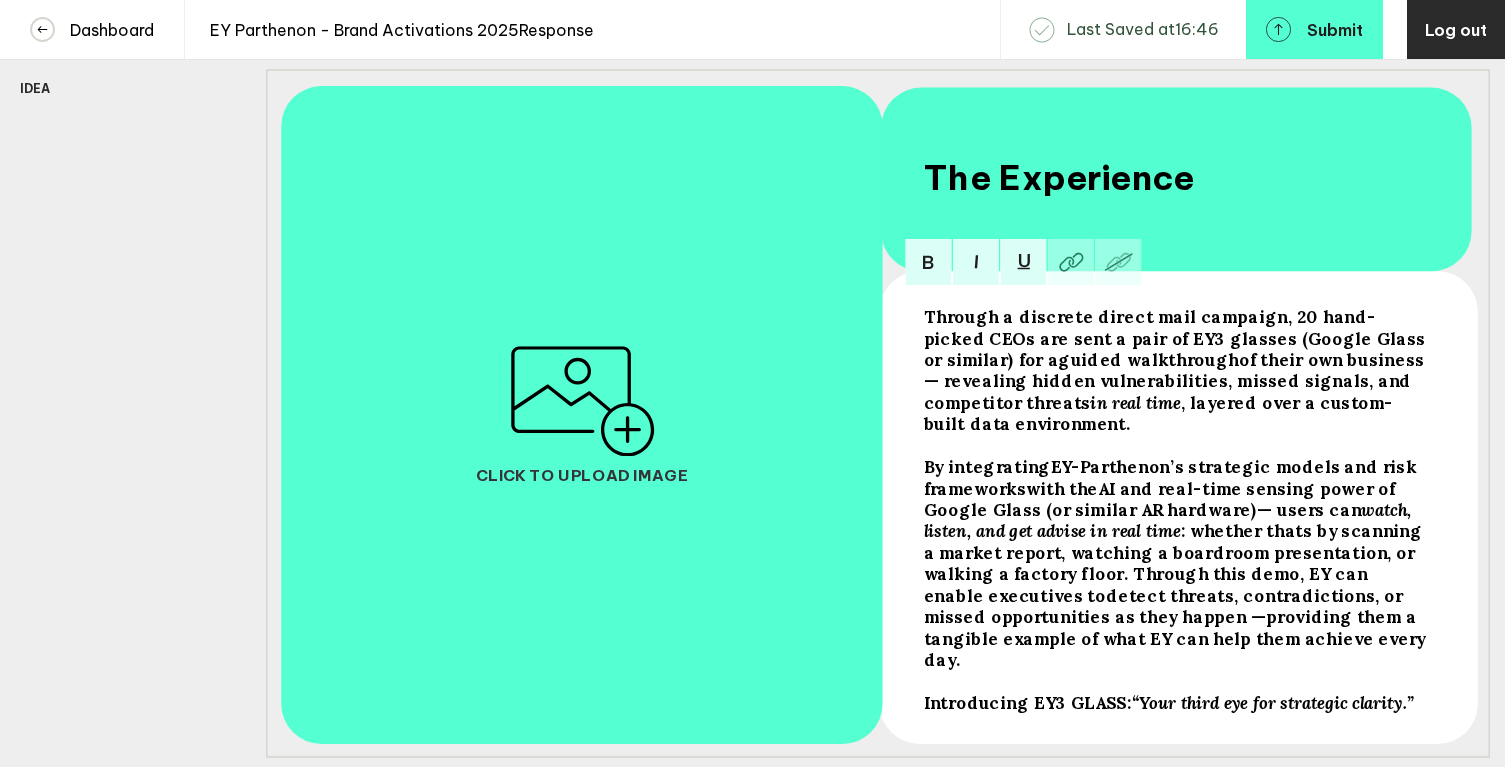 click on "providing them a tangible example of what EY can help them achieve every day." at bounding box center [1176, 338] 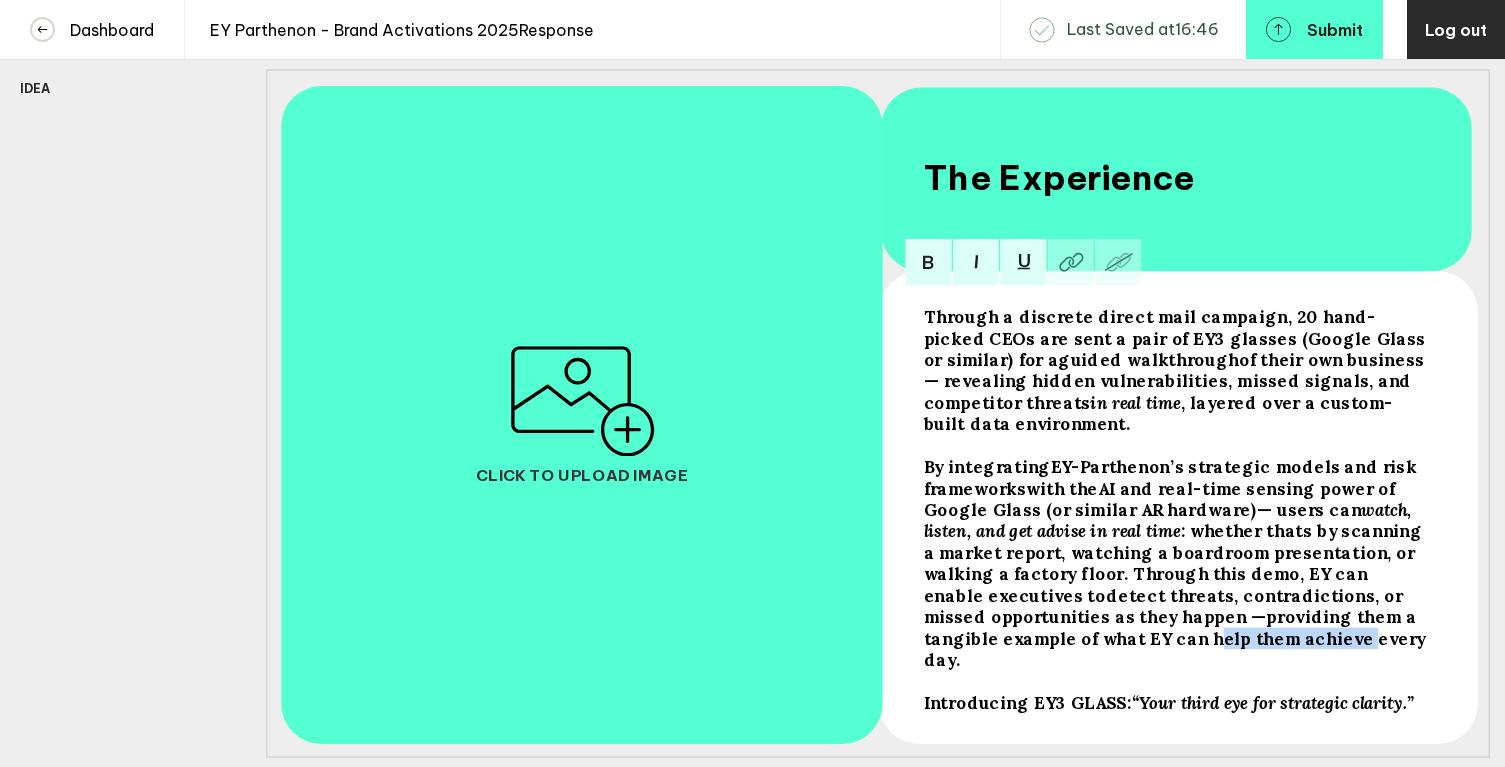 drag, startPoint x: 1122, startPoint y: 625, endPoint x: 1264, endPoint y: 632, distance: 142.17242 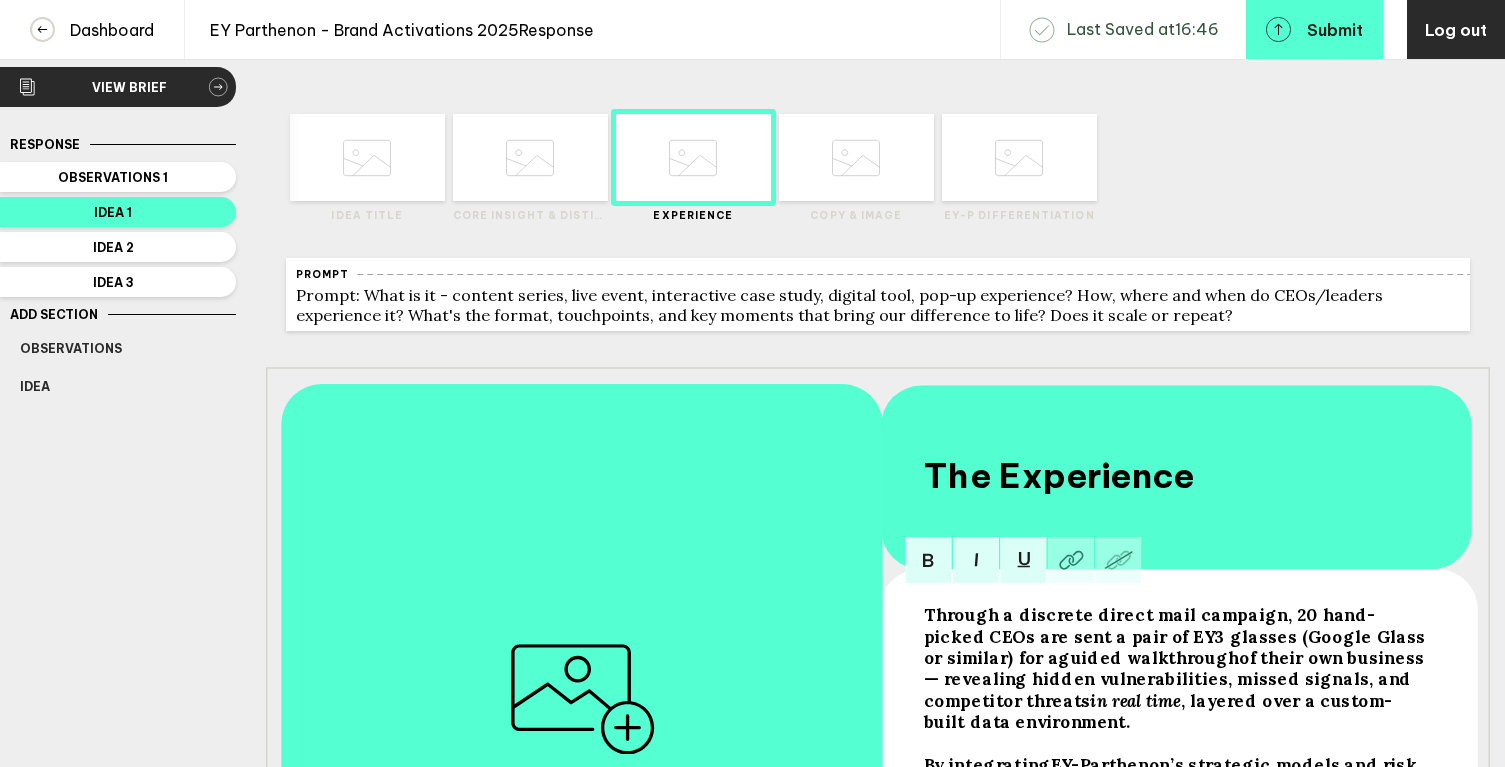 scroll, scrollTop: 0, scrollLeft: 0, axis: both 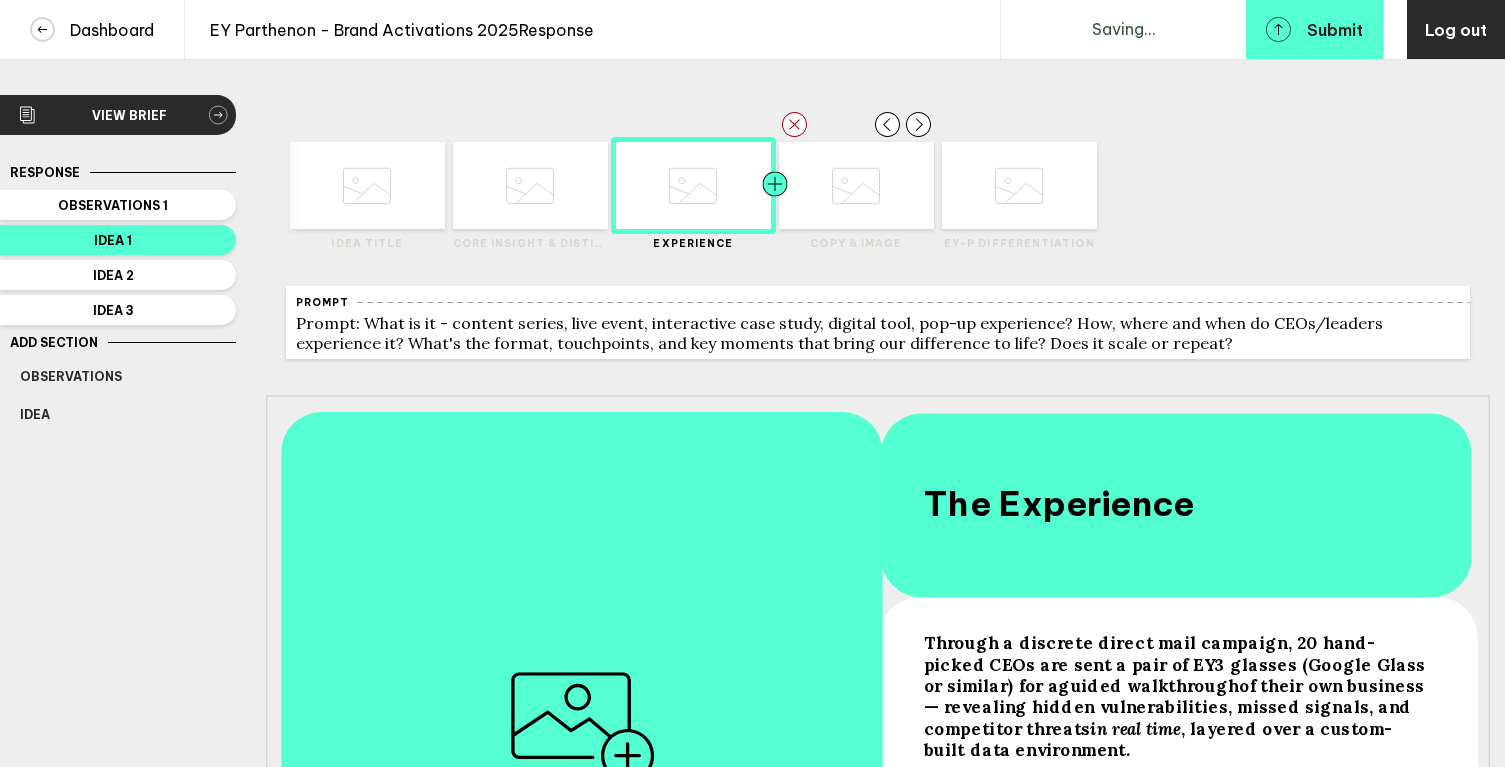 click at bounding box center [325, 185] 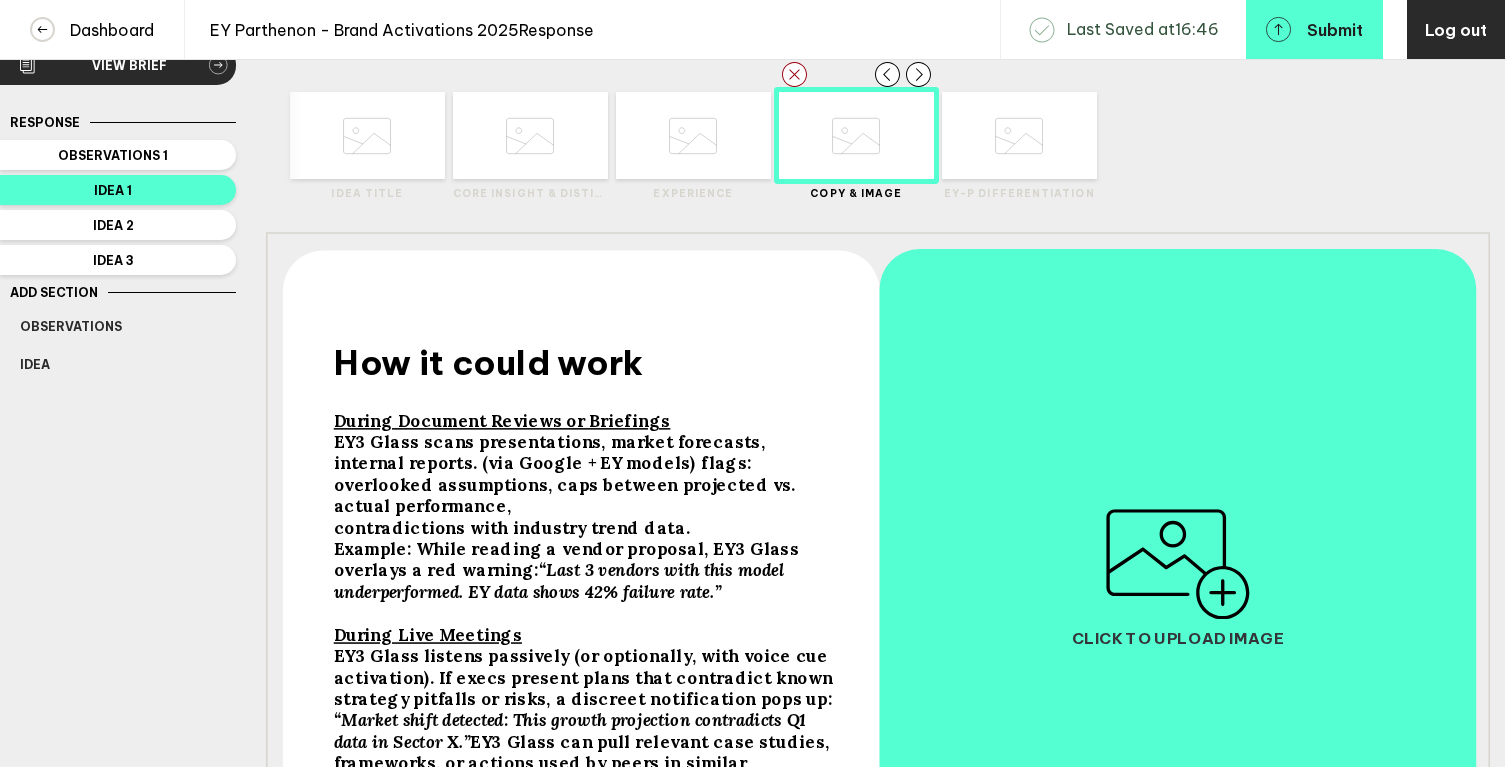 scroll, scrollTop: 7, scrollLeft: 0, axis: vertical 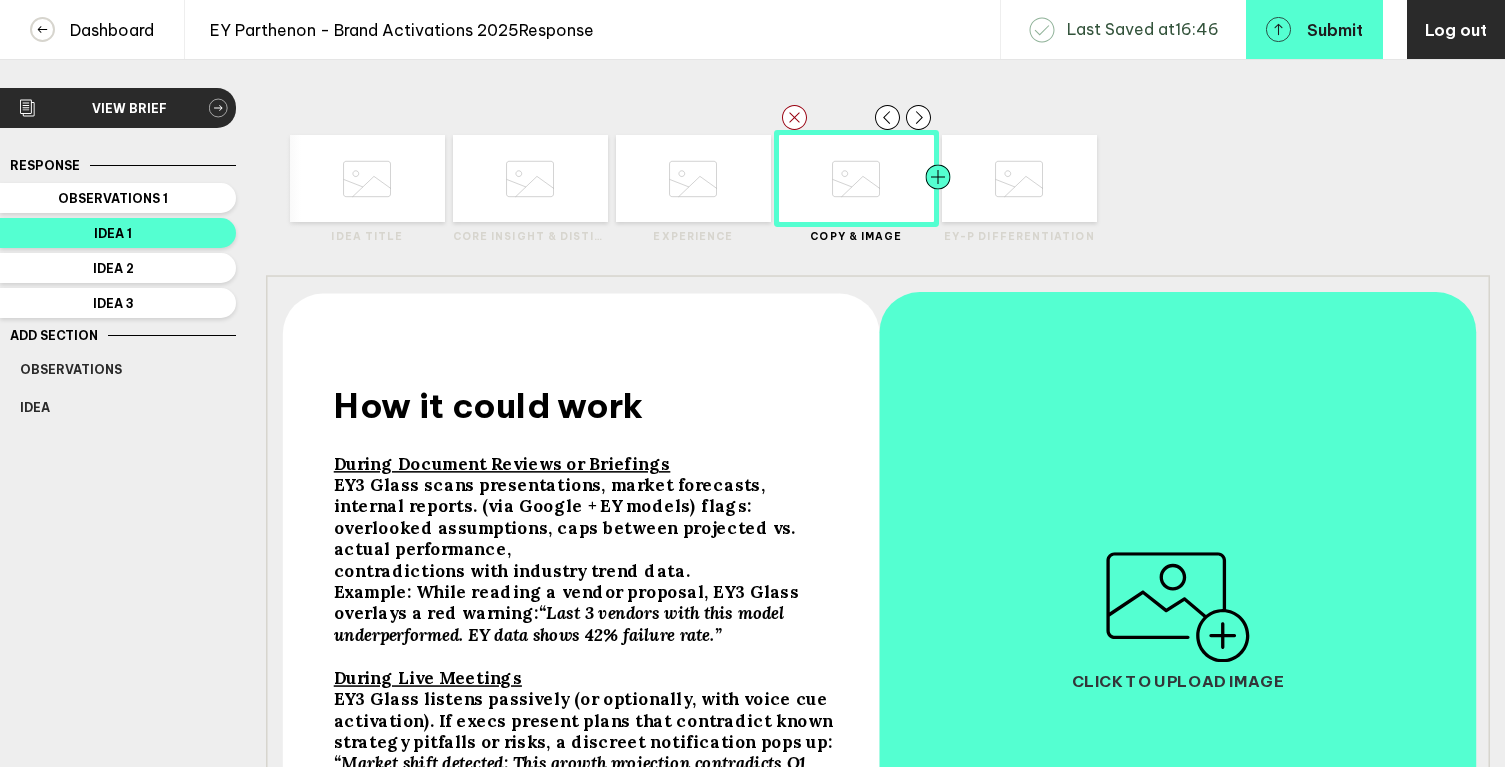 click at bounding box center [325, 178] 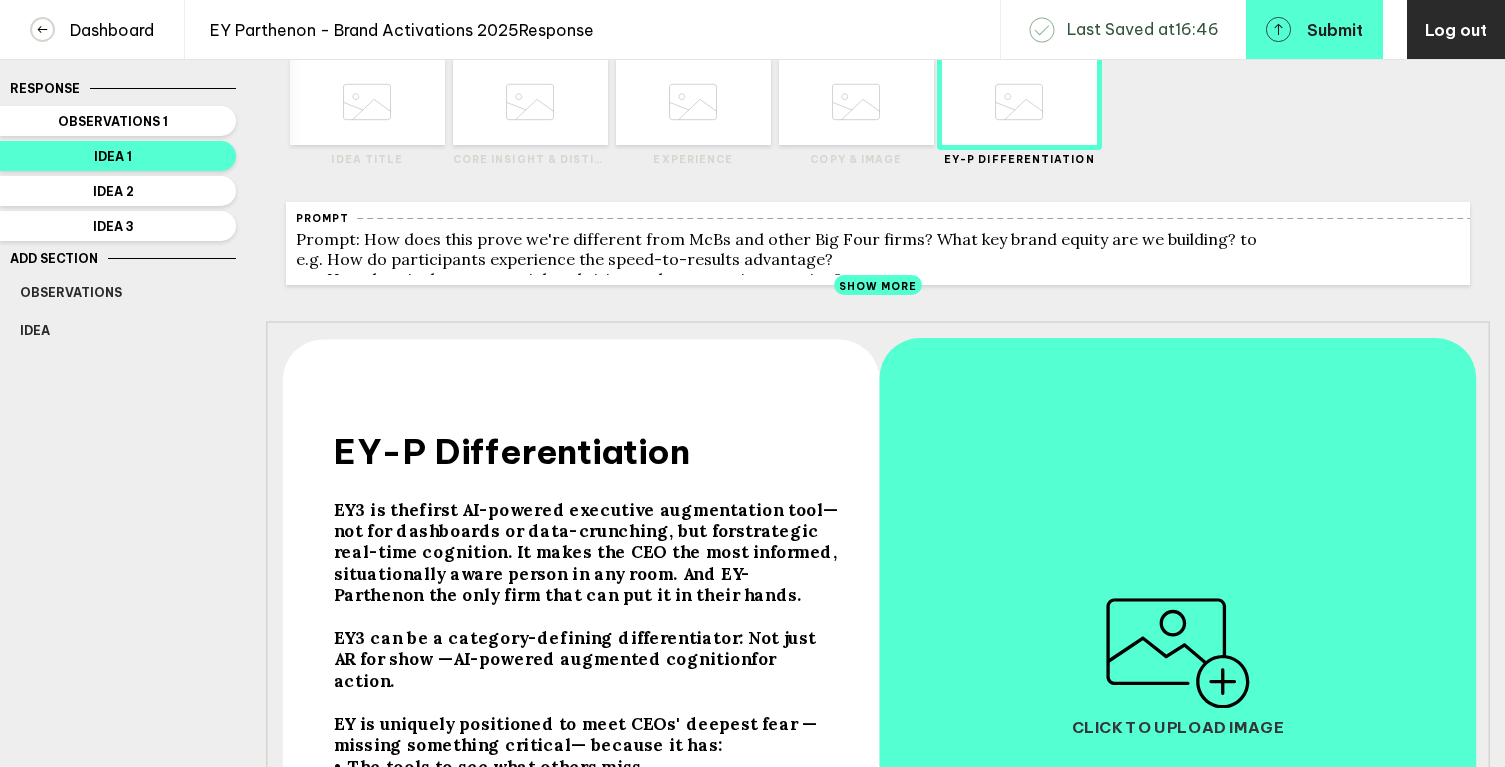 scroll, scrollTop: 0, scrollLeft: 0, axis: both 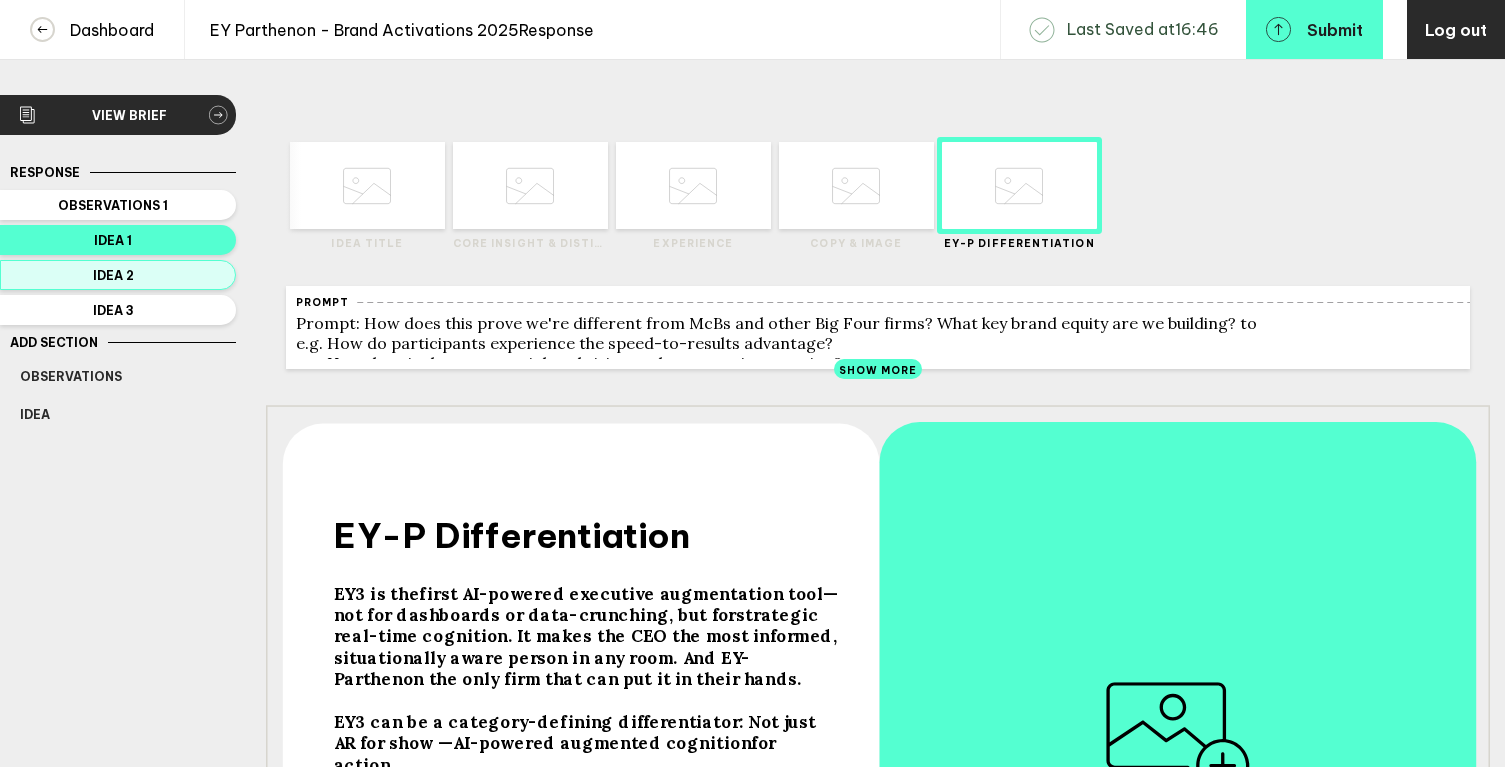click on "Idea 2" at bounding box center (113, 205) 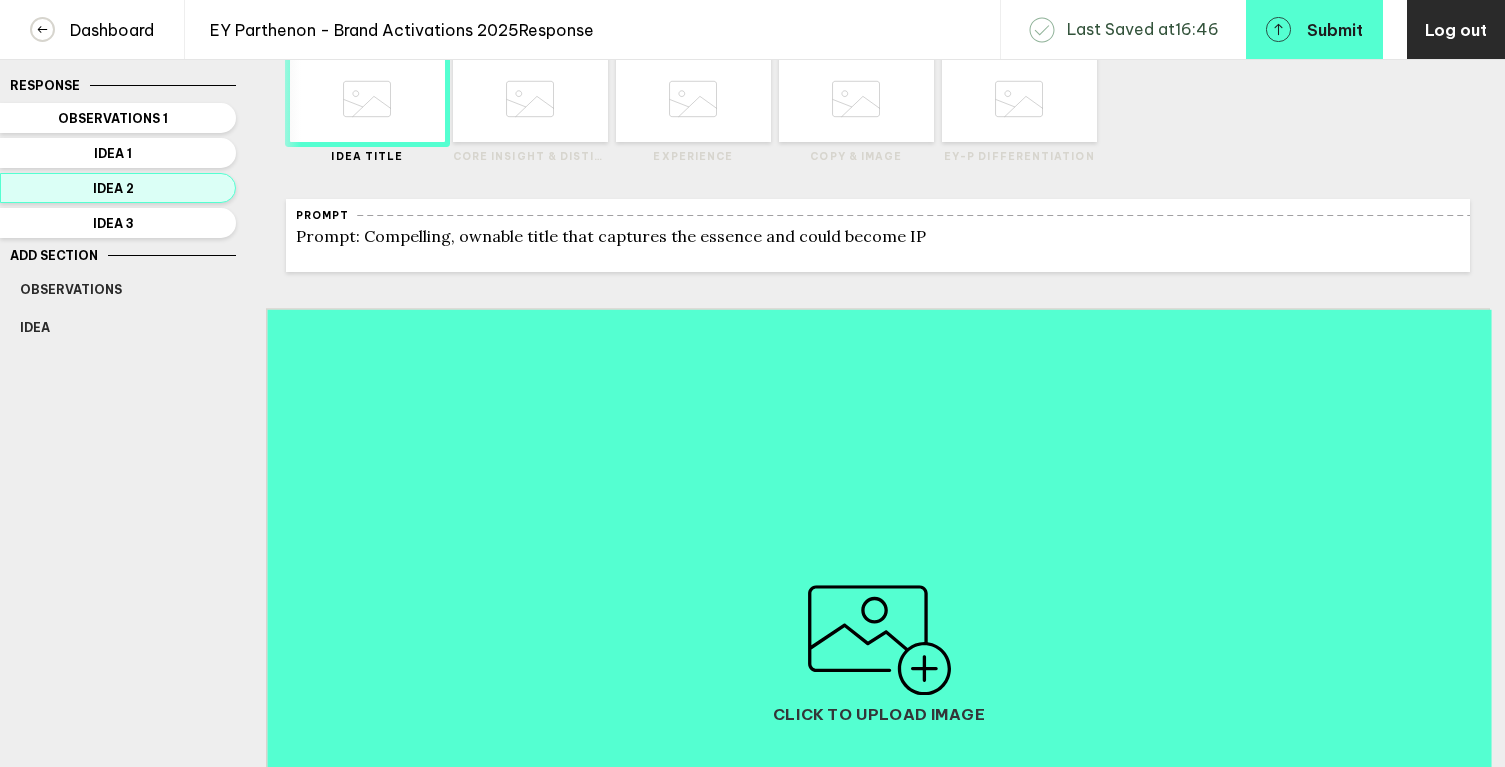 scroll, scrollTop: 0, scrollLeft: 0, axis: both 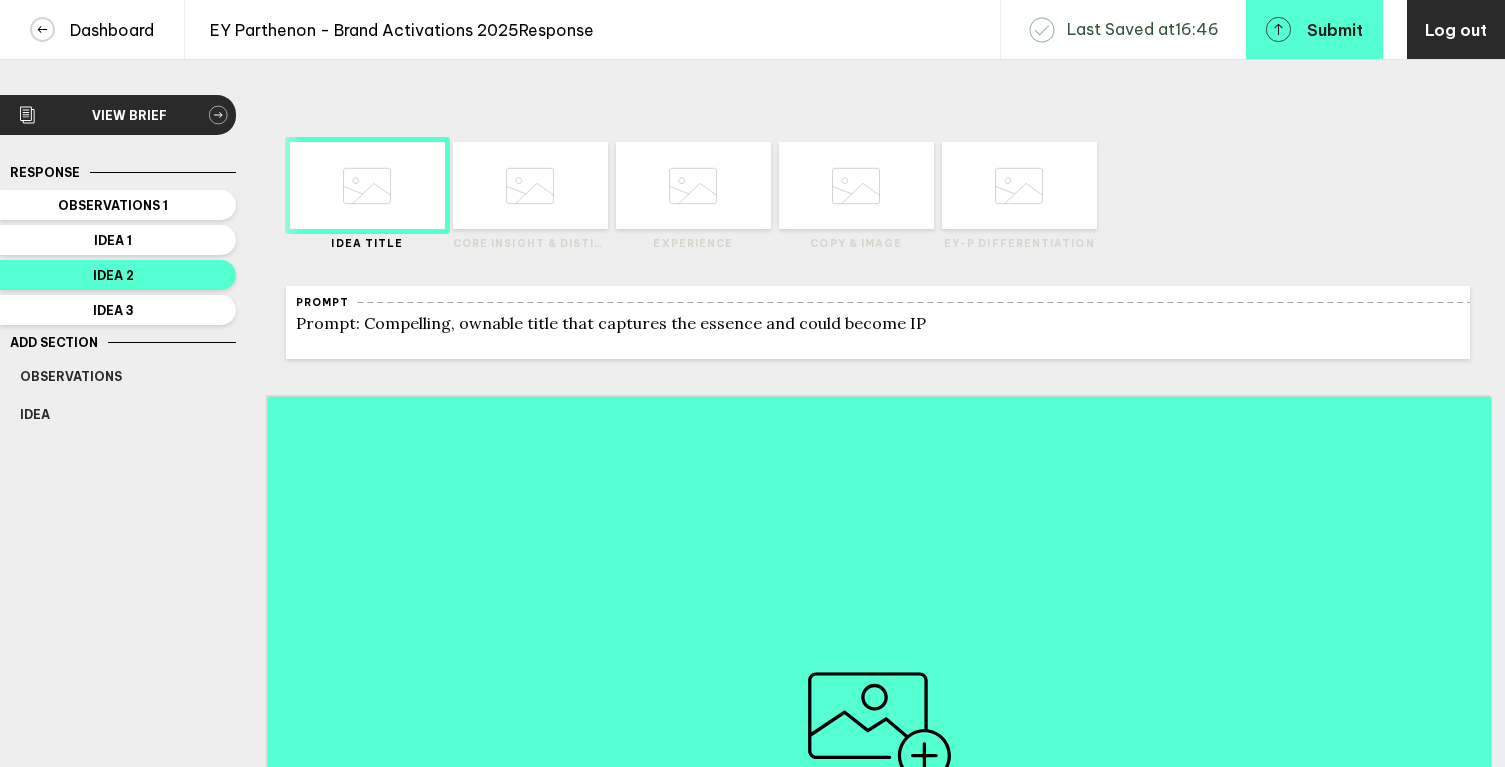 click at bounding box center [367, 186] 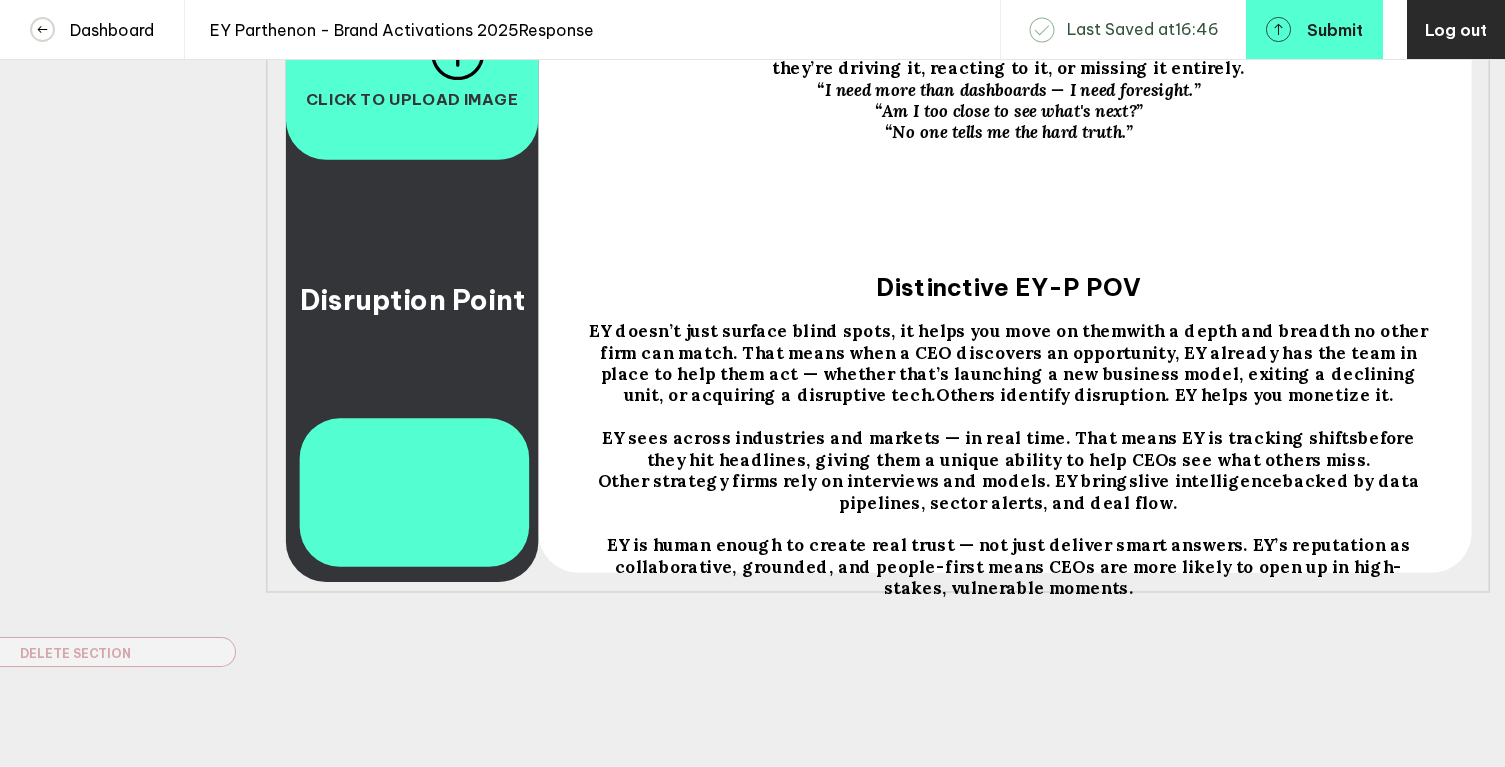 scroll, scrollTop: 0, scrollLeft: 0, axis: both 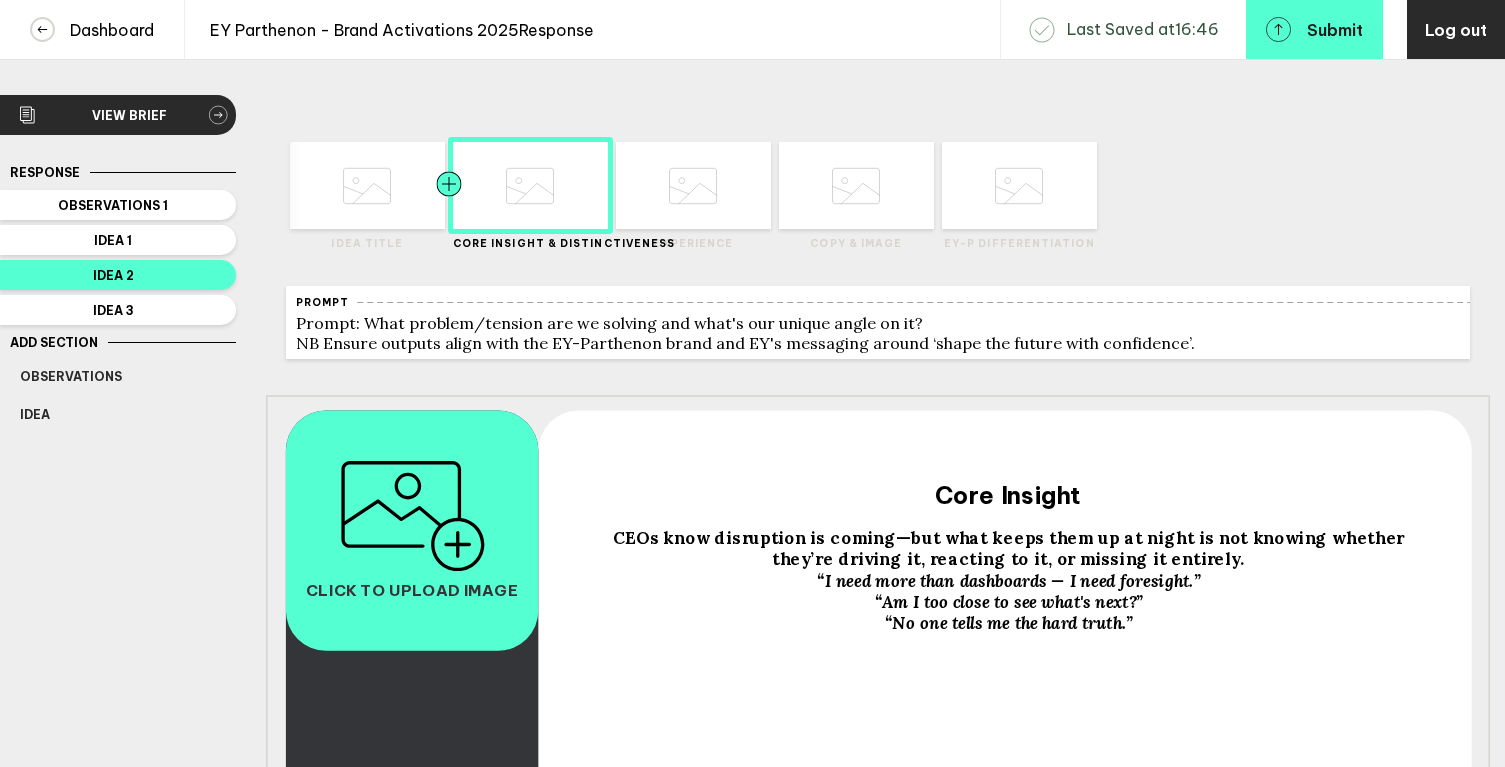 click at bounding box center [410, 185] 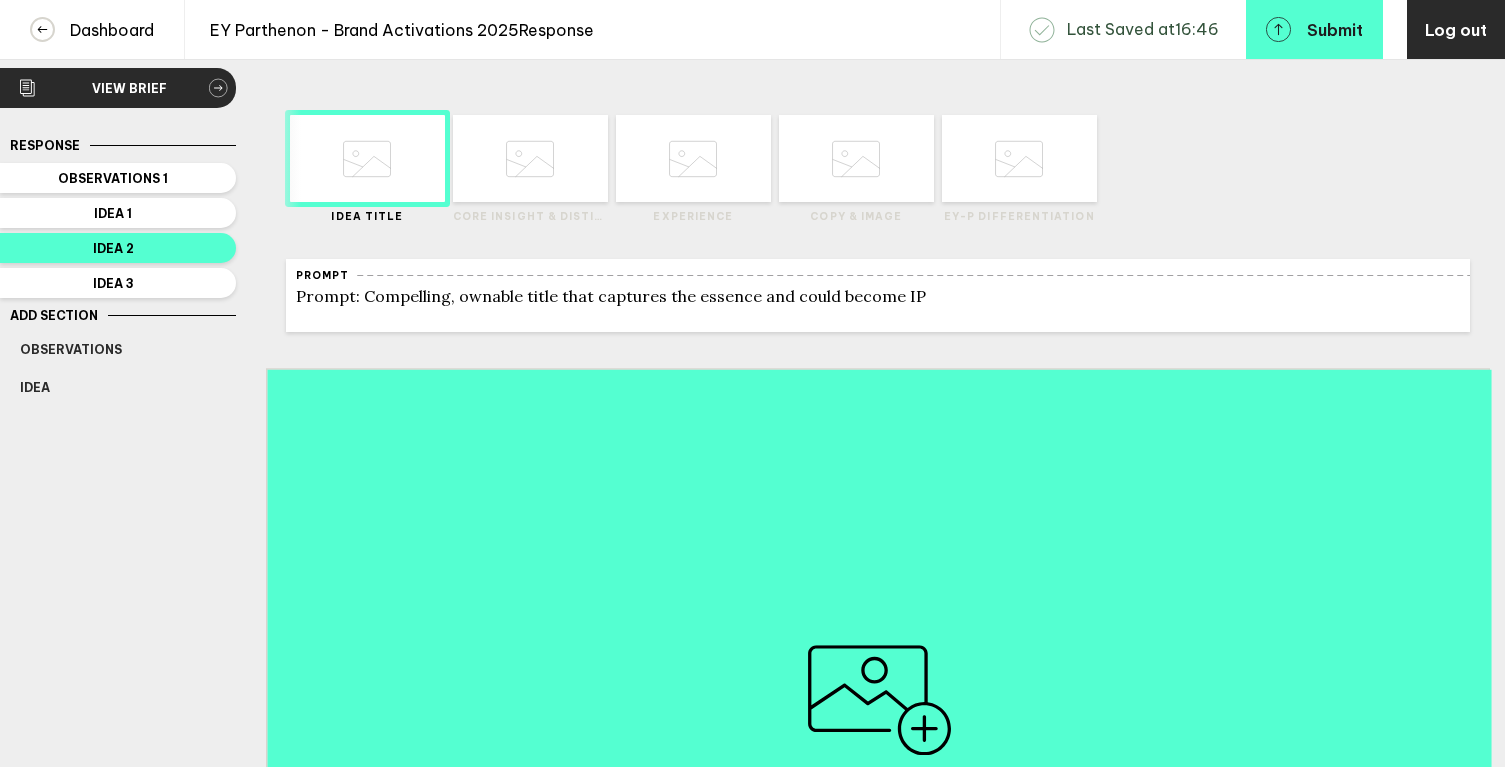 scroll, scrollTop: 0, scrollLeft: 0, axis: both 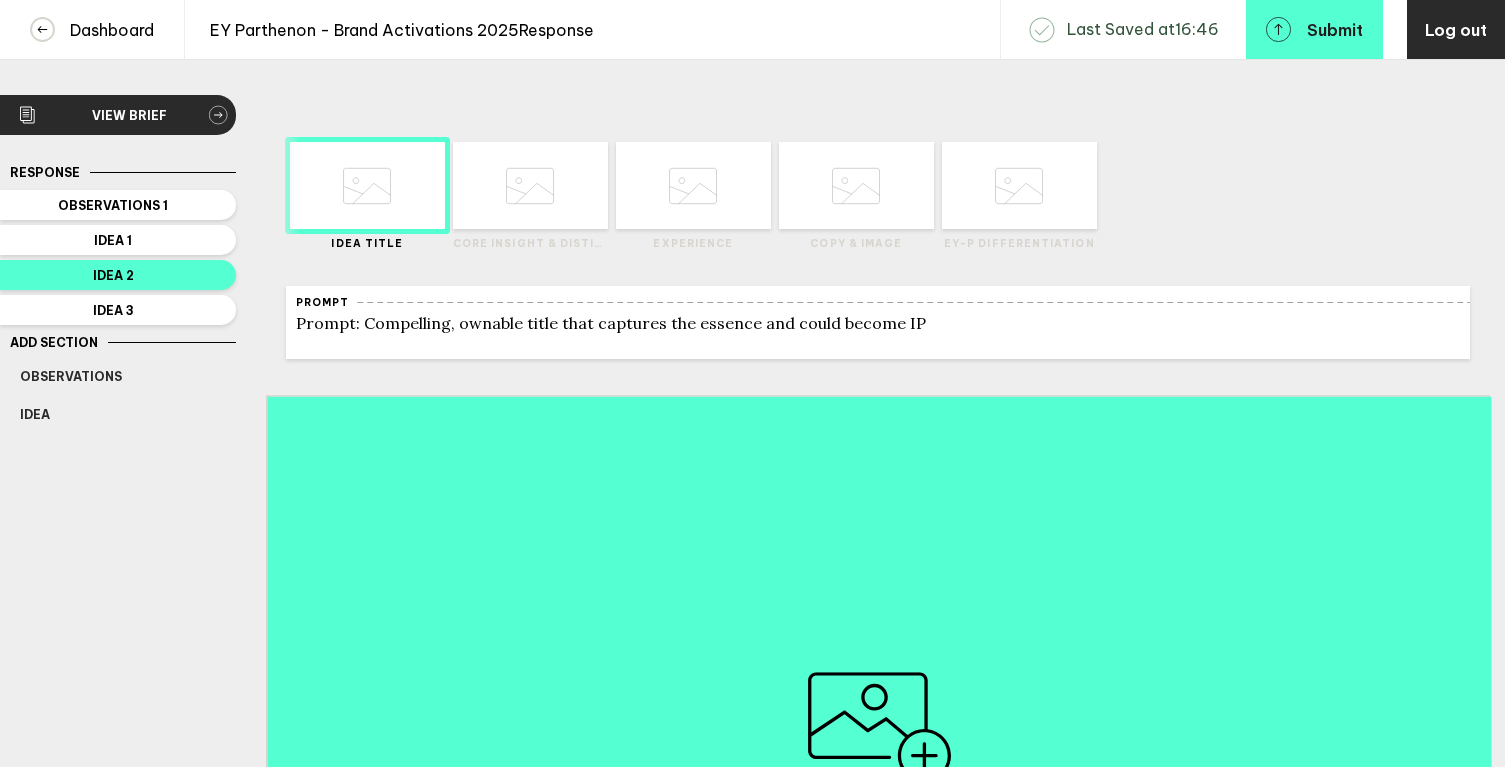 click at bounding box center (367, 186) 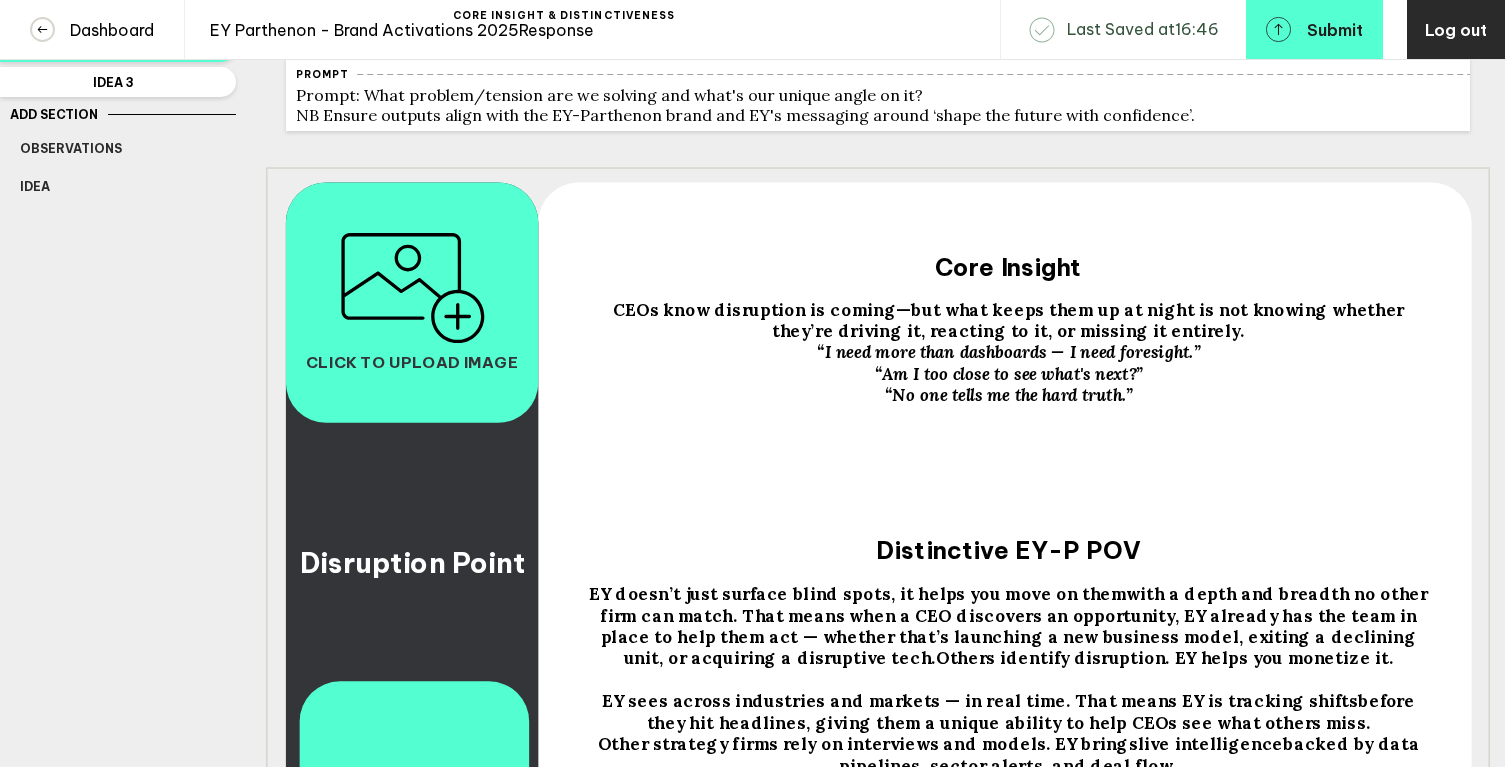 scroll, scrollTop: 0, scrollLeft: 0, axis: both 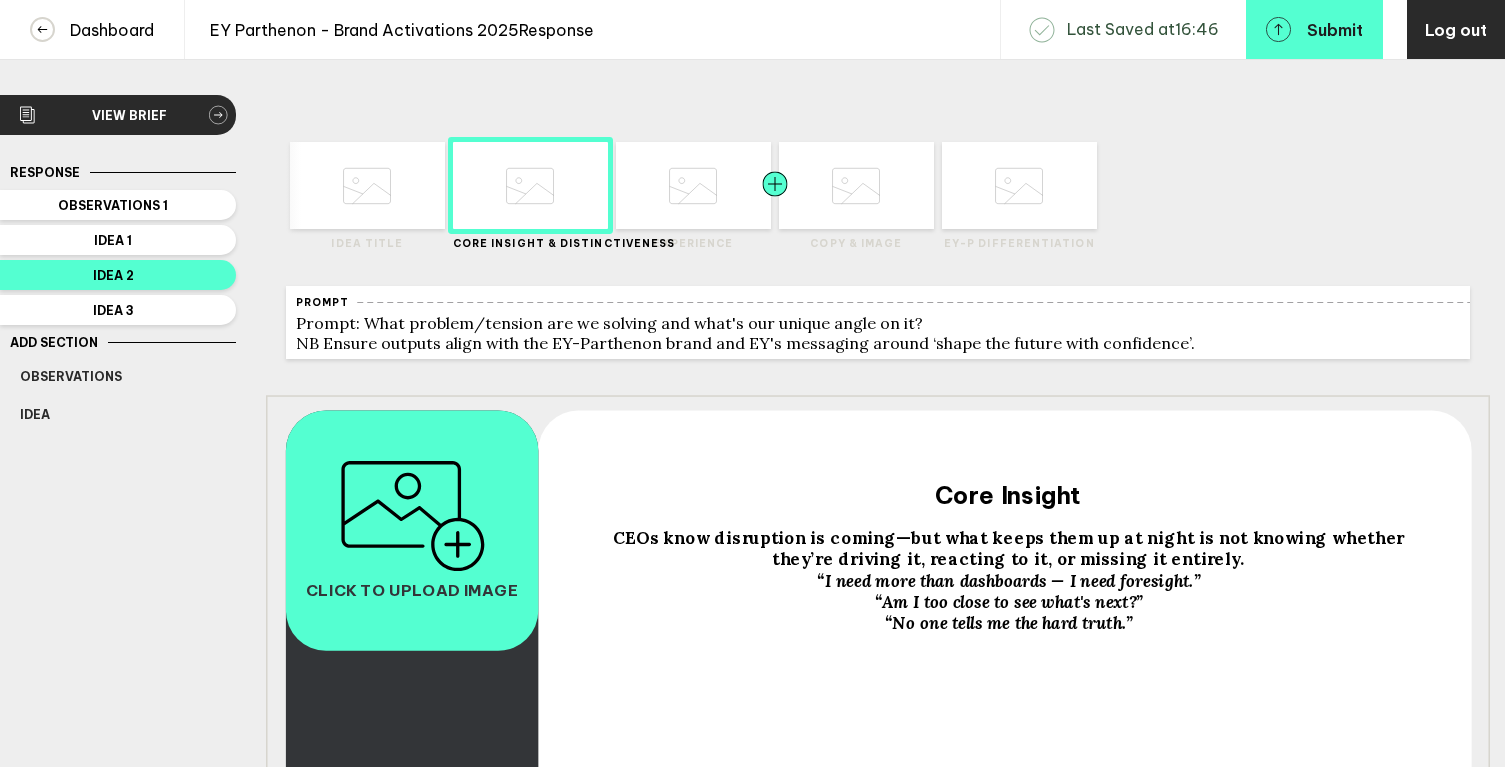 click at bounding box center [410, 185] 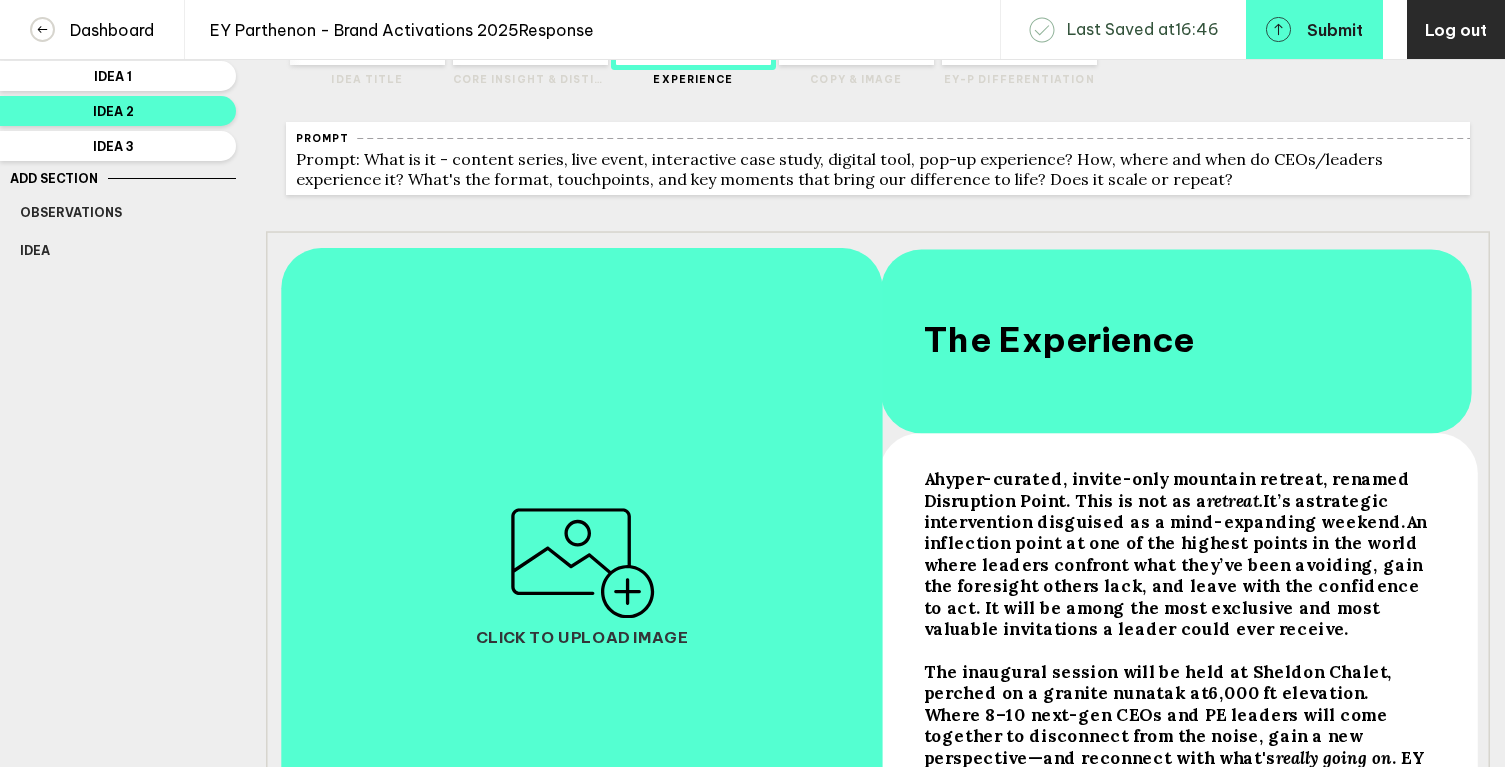 scroll, scrollTop: 0, scrollLeft: 0, axis: both 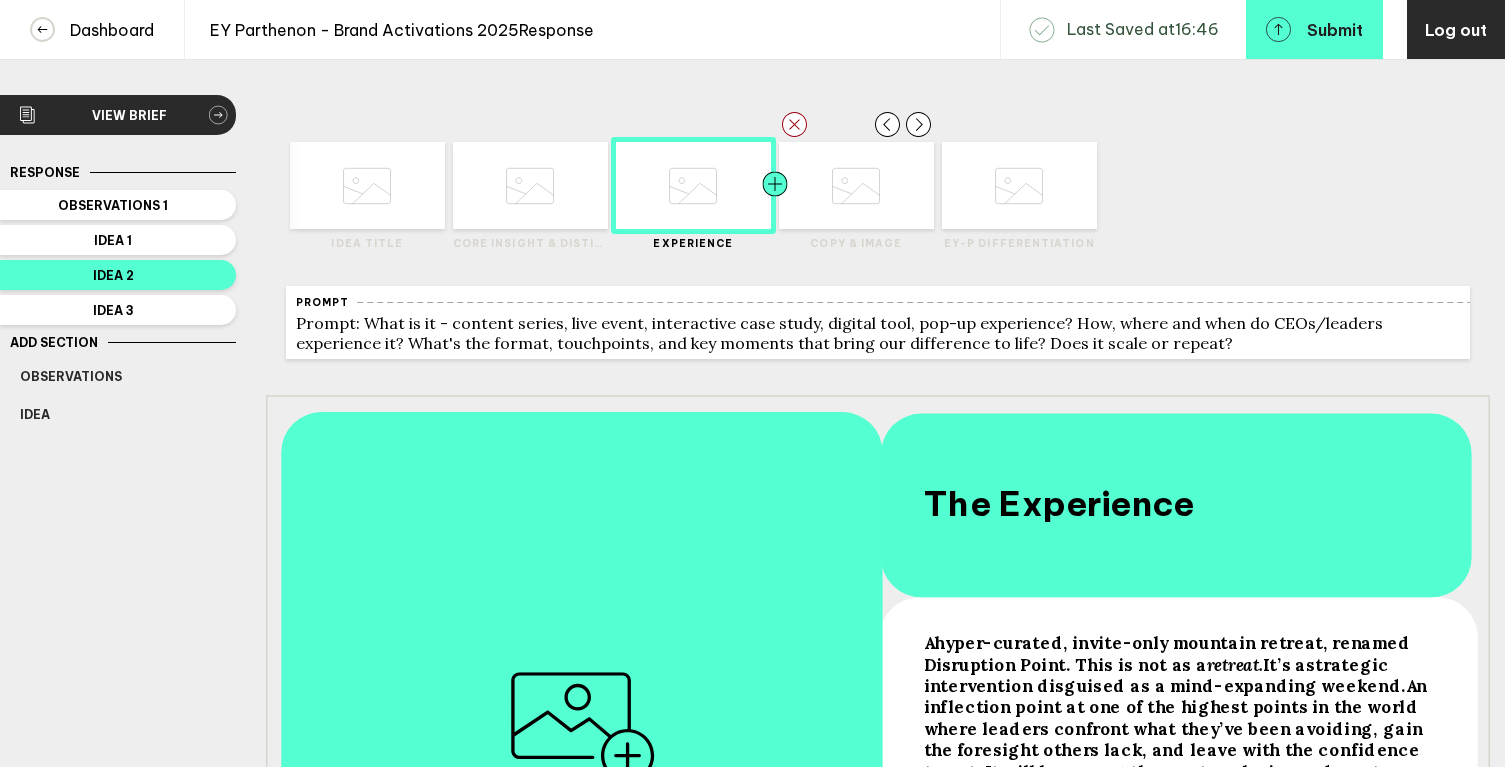 click at bounding box center (325, 185) 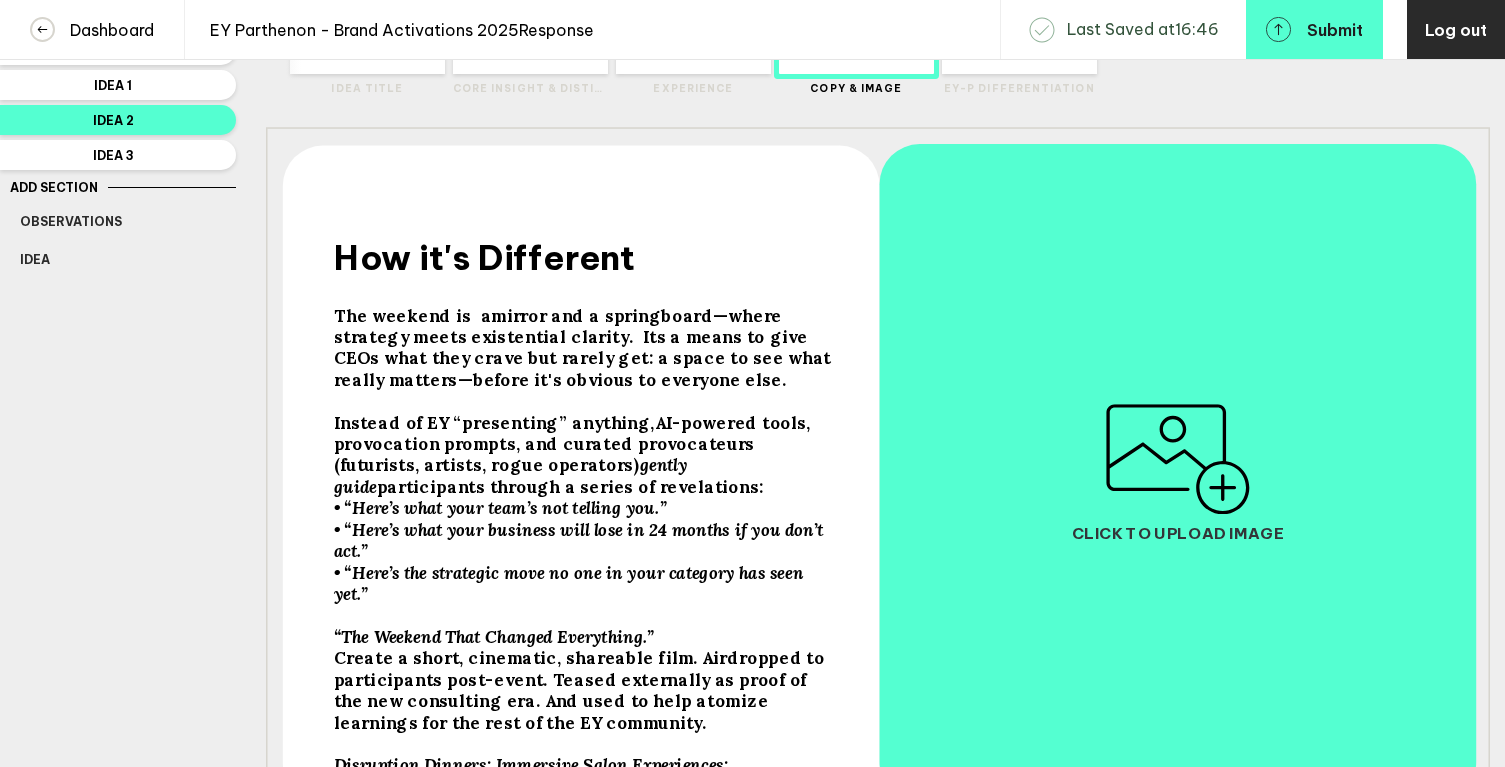 scroll, scrollTop: 169, scrollLeft: 0, axis: vertical 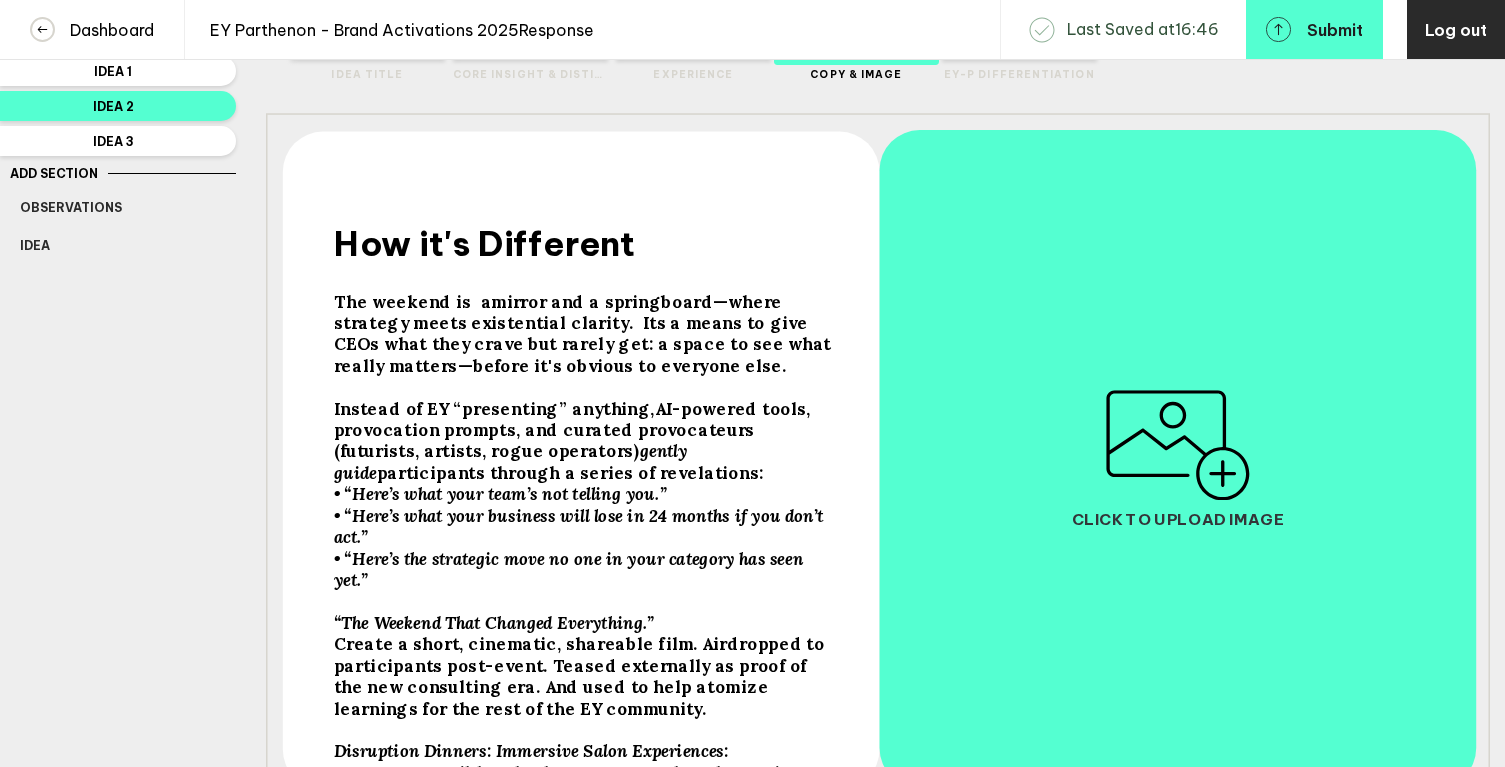 click on "The weekend is  a" at bounding box center (484, 243) 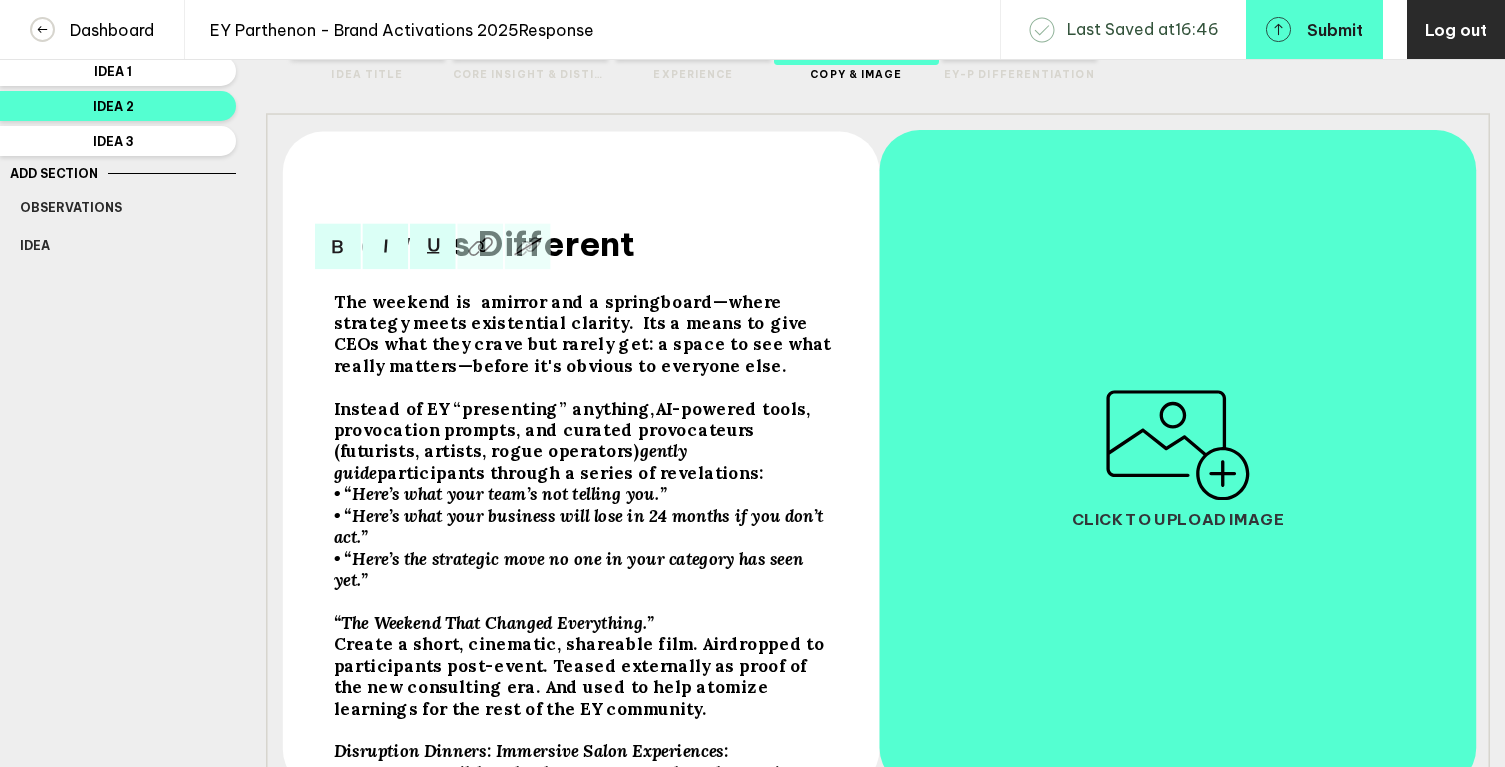 click on "The weekend is  a" at bounding box center [413, 301] 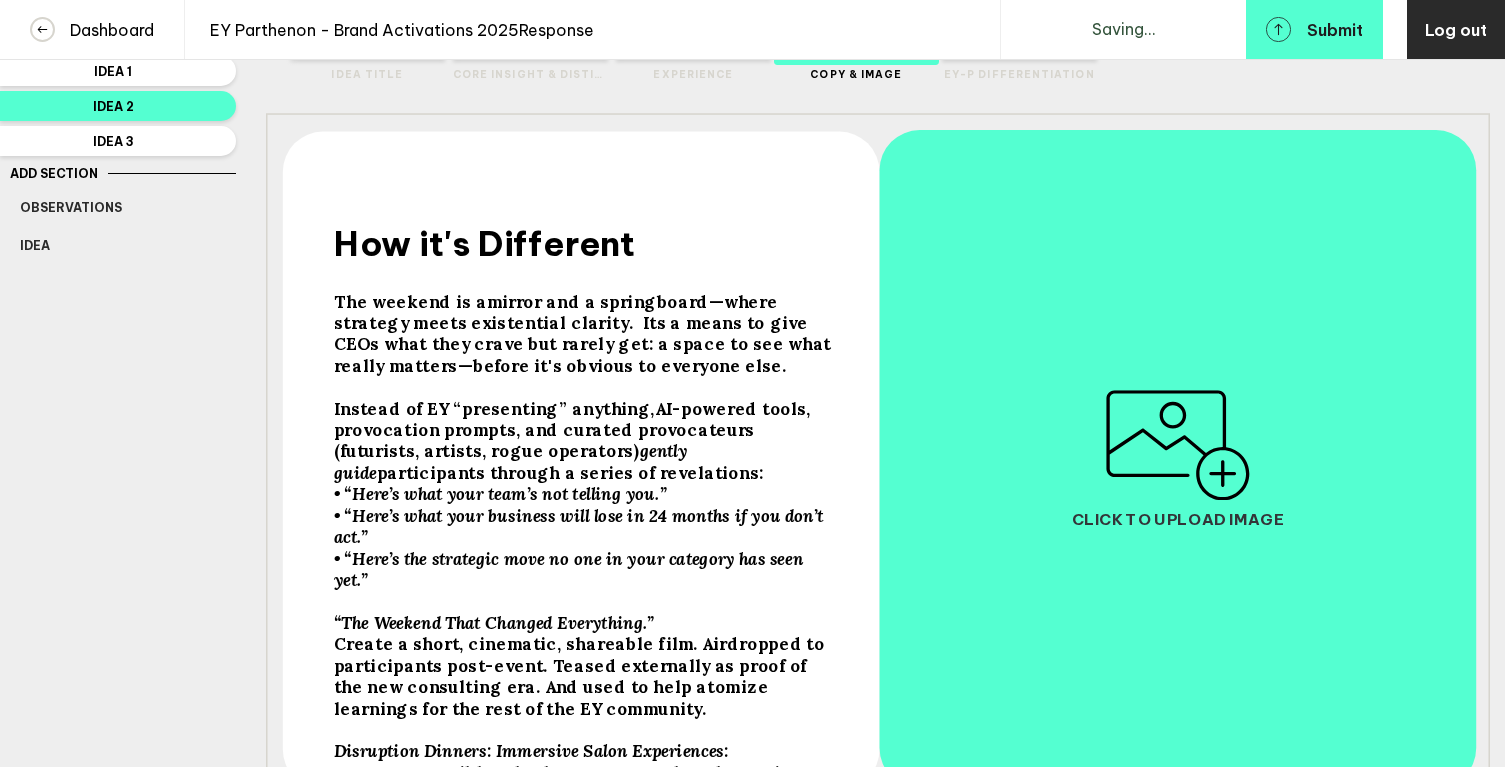 click on "How it's Different" at bounding box center [484, 243] 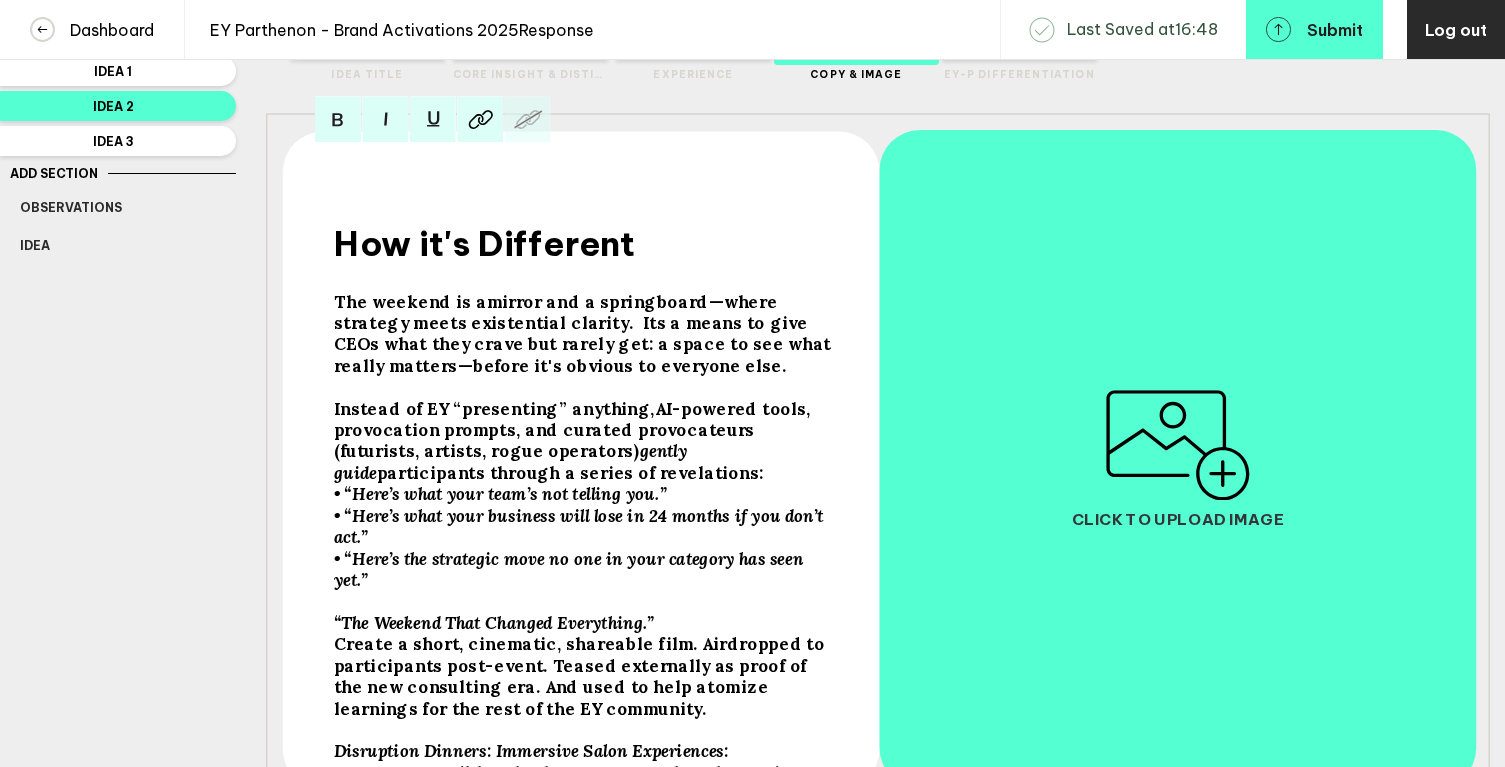 click on "How it's Different" at bounding box center [484, 243] 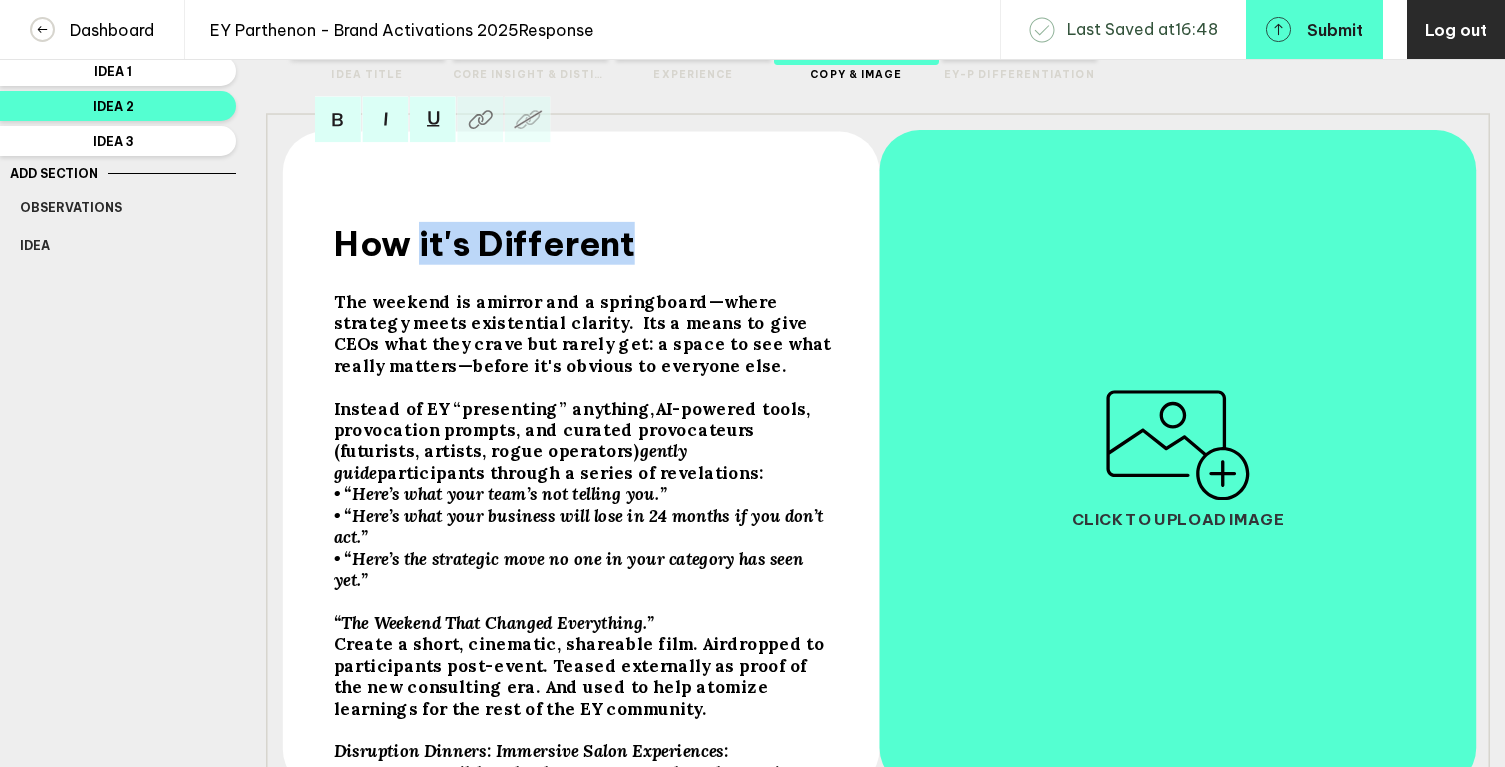 drag, startPoint x: 421, startPoint y: 256, endPoint x: 653, endPoint y: 260, distance: 232.03448 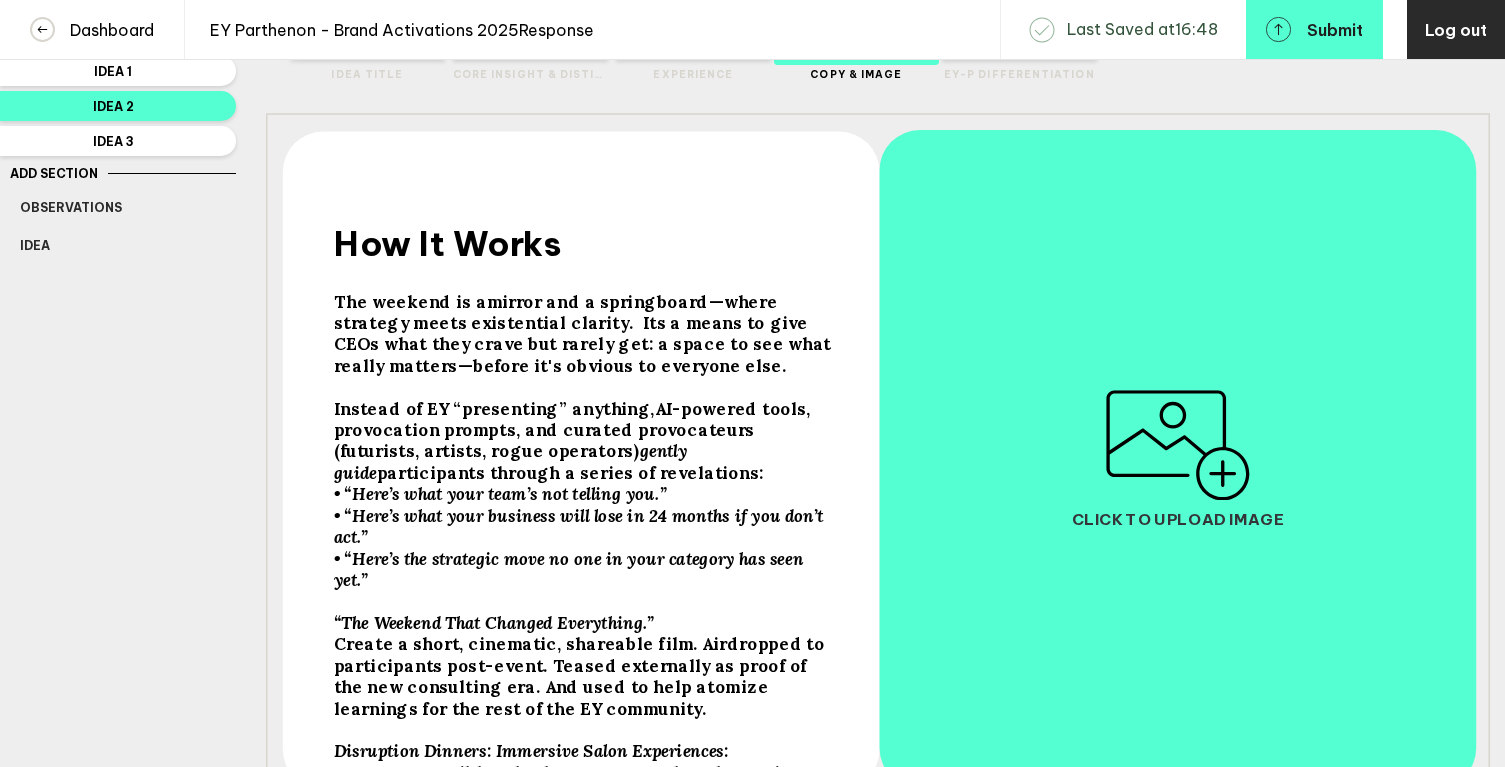 click on "—where strategy meets existential clarity.  Its a means to give CEOs what they crave but rarely get: a space to see what really matters—before it's obvious to everyone else." at bounding box center [448, 243] 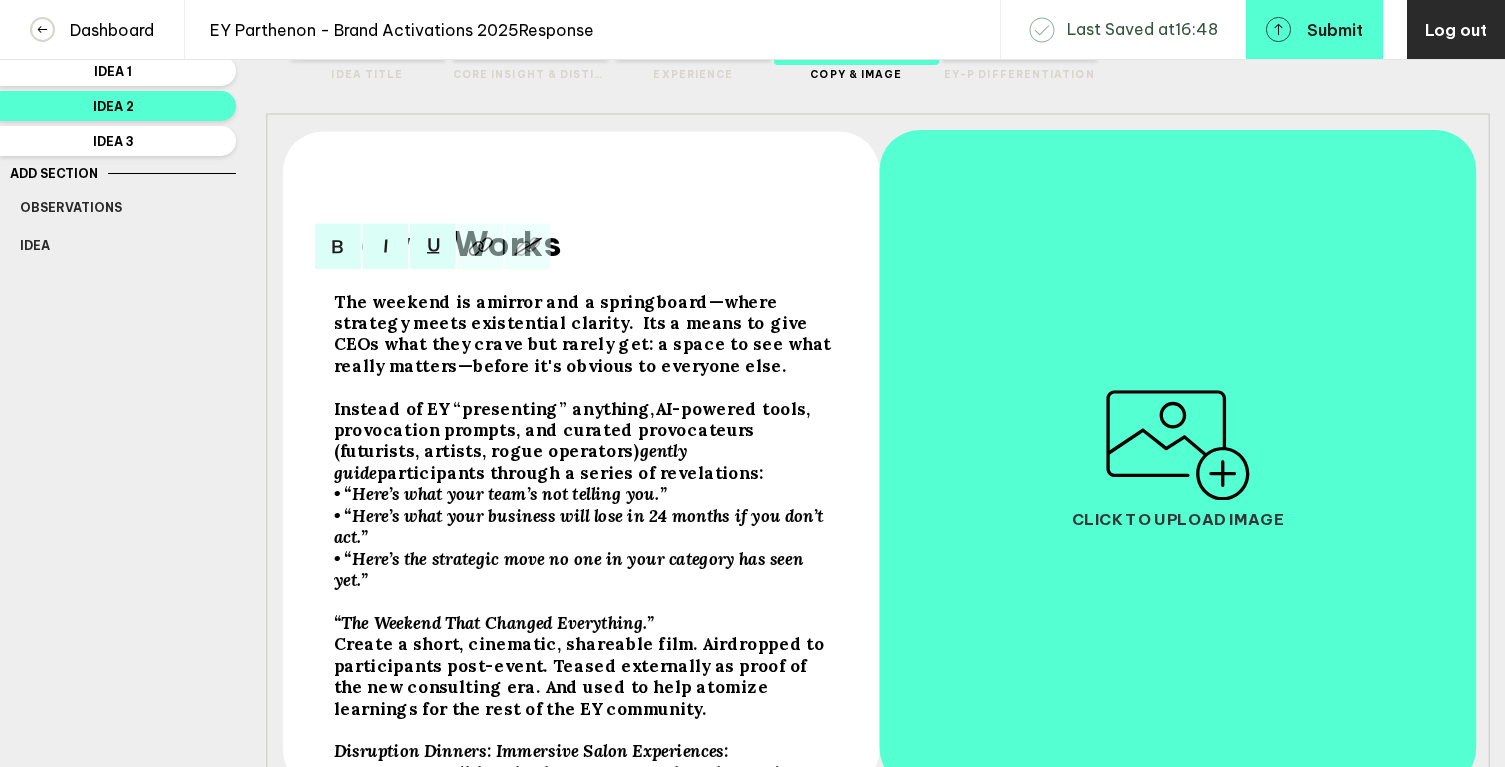 click on "The weekend is a" at bounding box center [410, 301] 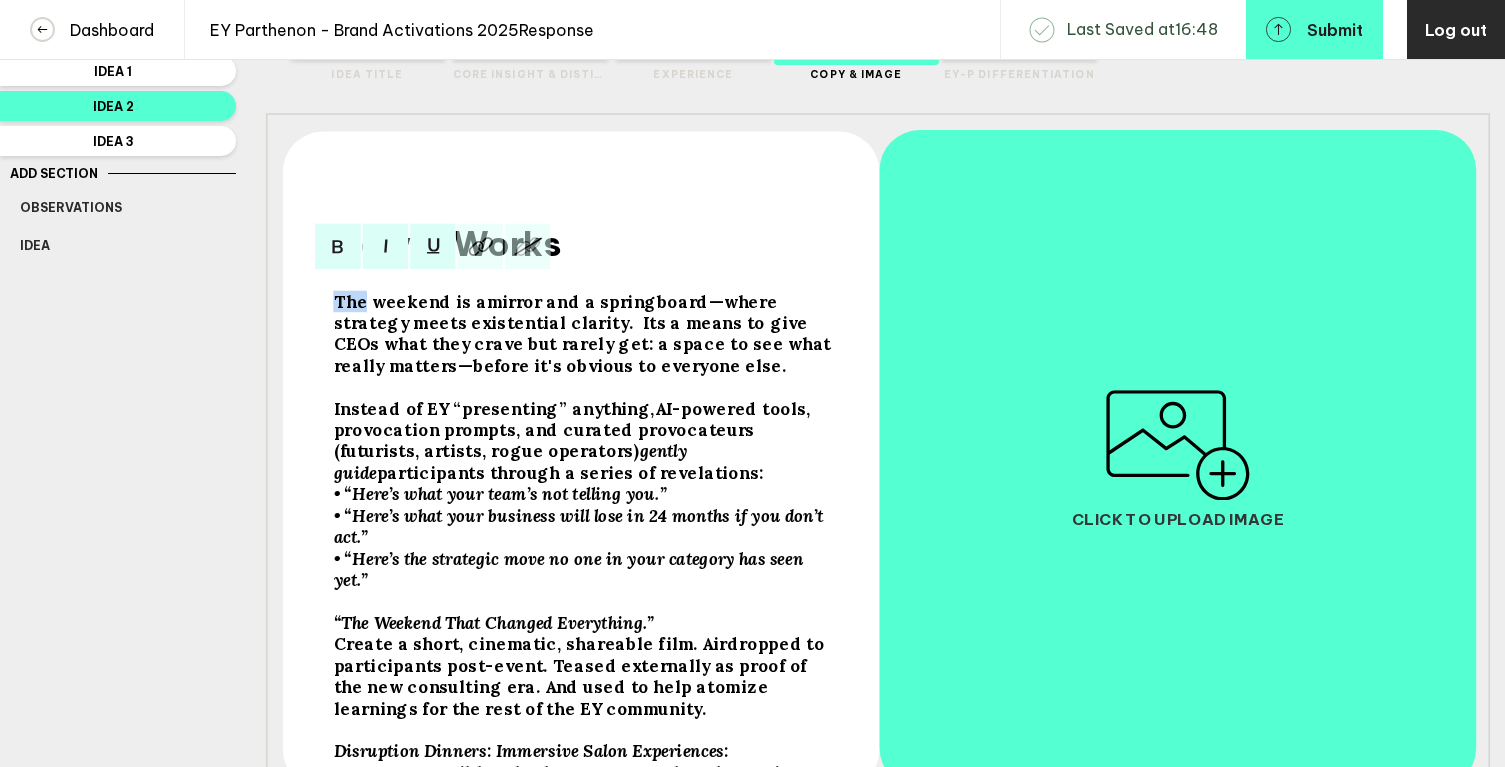 click on "The weekend is a" at bounding box center (410, 301) 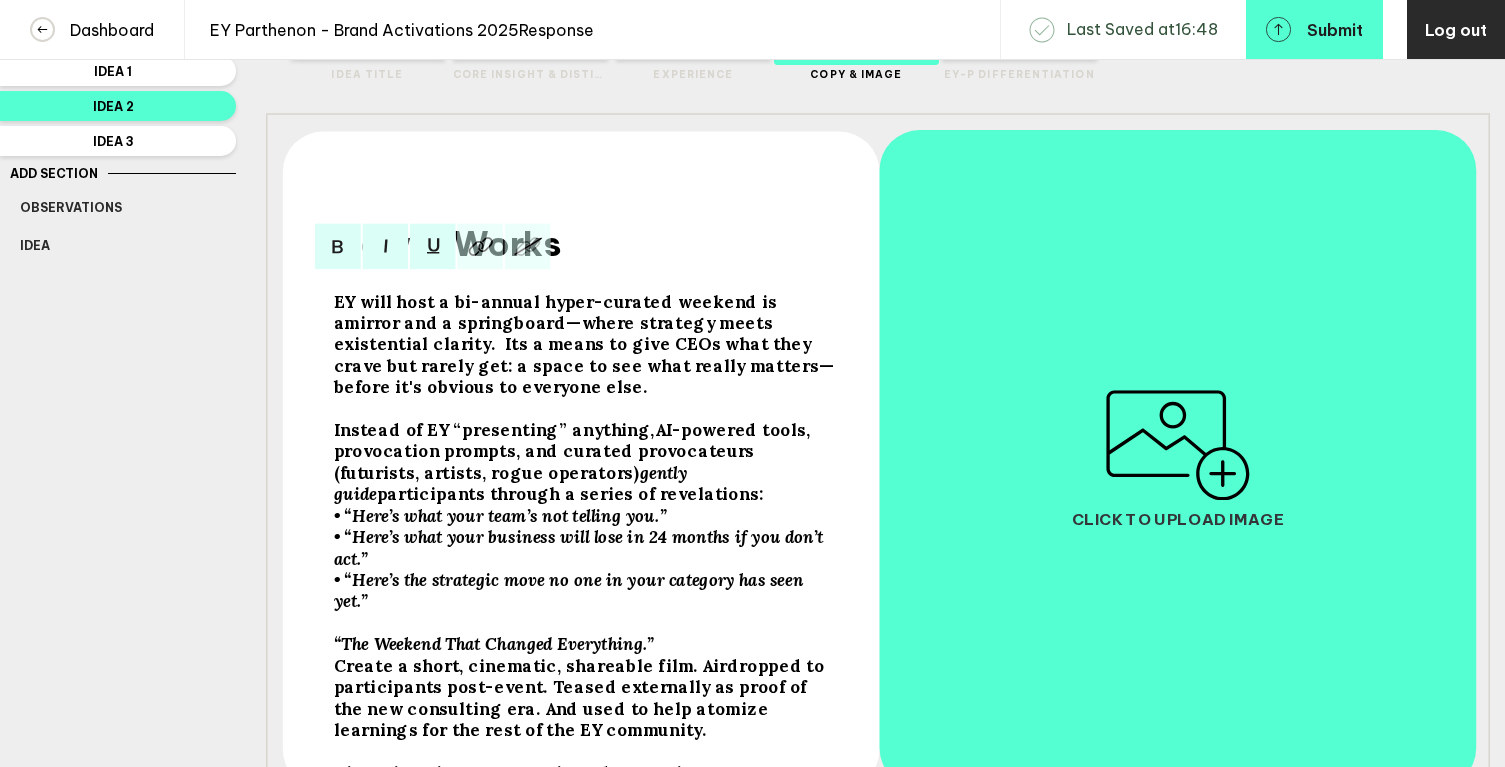 click on "EY will host a bi-annual hyper-curated weekend is a" at bounding box center [558, 312] 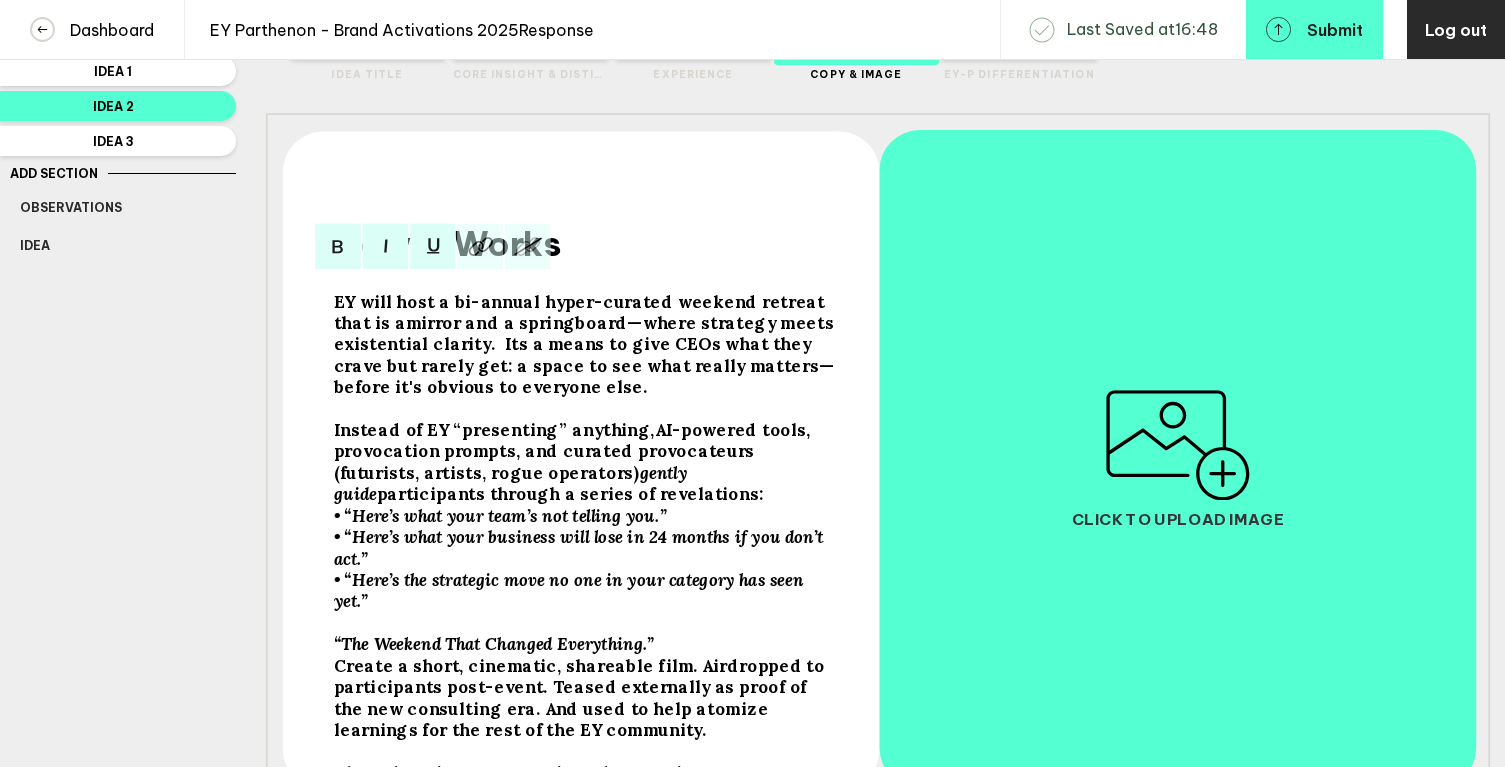 click on "Instead of EY “presenting” anything," at bounding box center [582, 312] 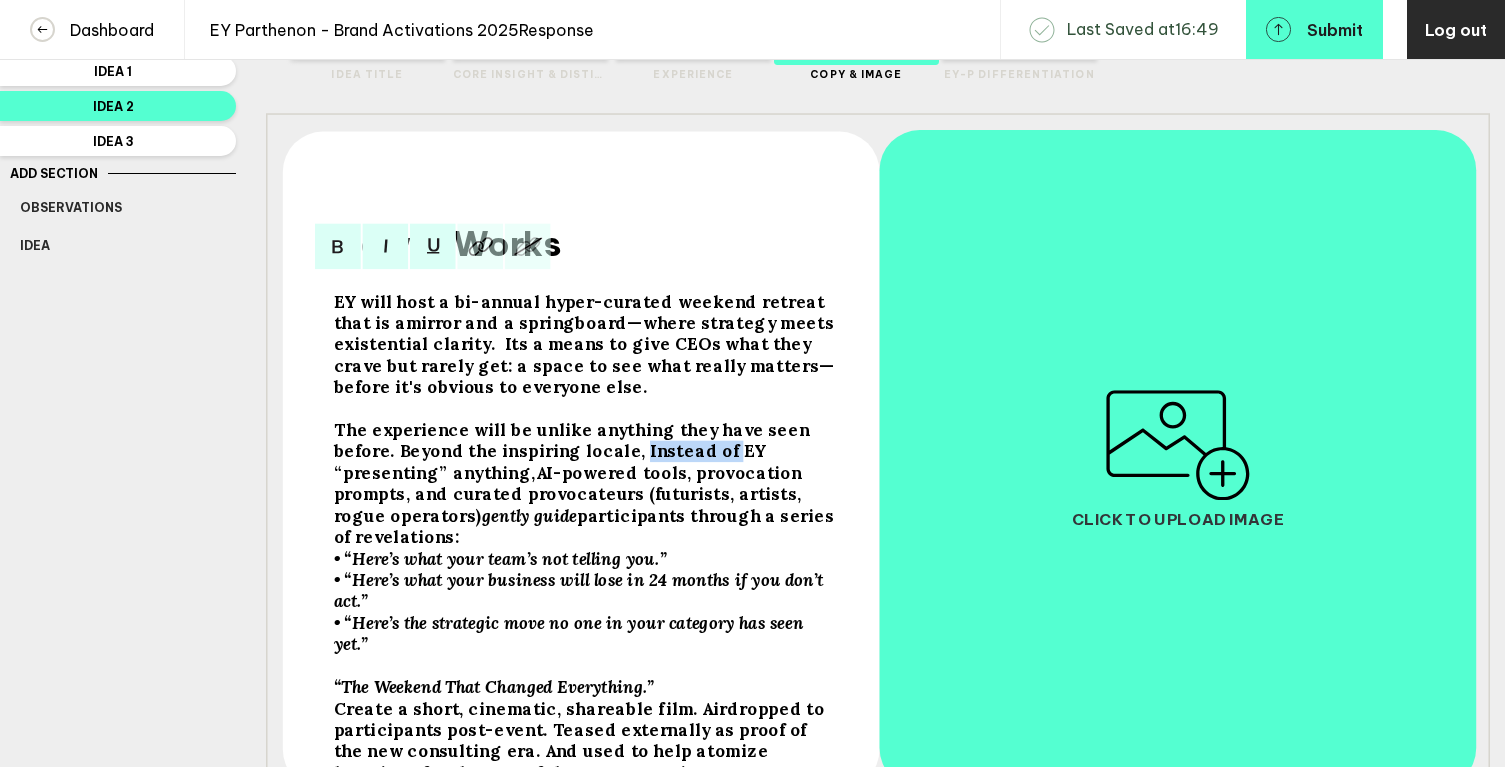 drag, startPoint x: 651, startPoint y: 464, endPoint x: 564, endPoint y: 463, distance: 87.005745 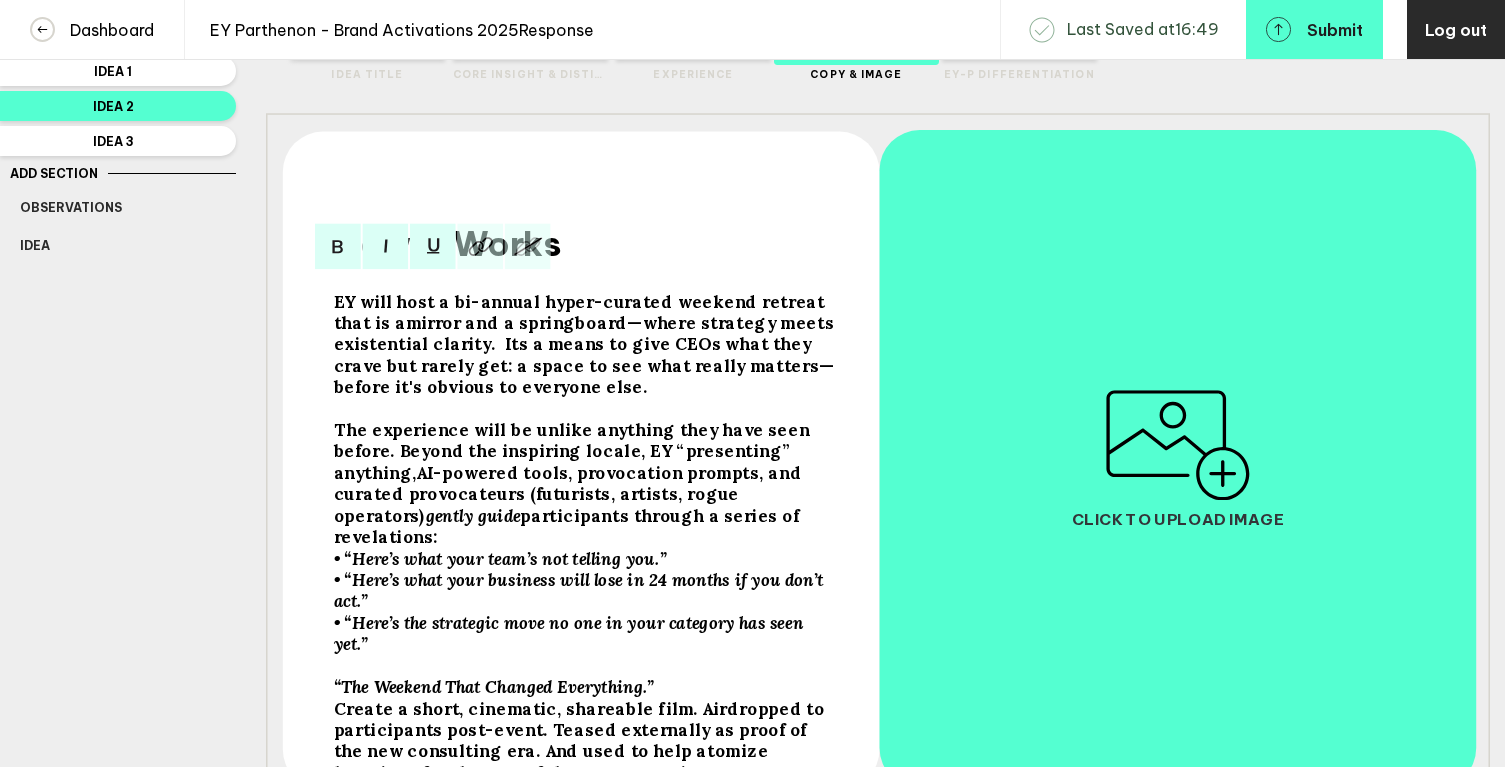 click on "The experience will be unlike anything they have seen before. Beyond the inspiring locale, EY “presenting” anything," at bounding box center [582, 312] 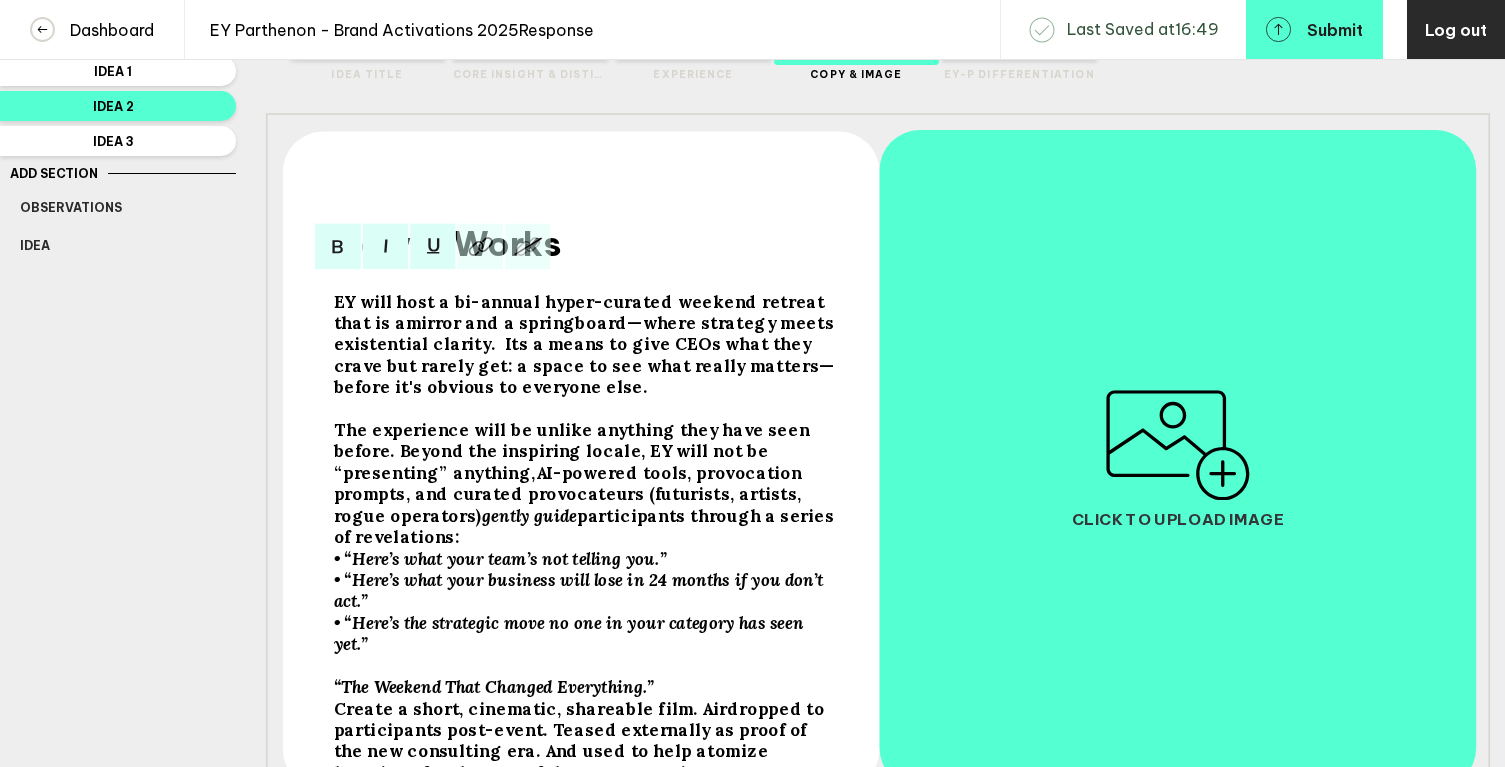 click on "The experience will be unlike anything they have seen before. Beyond the inspiring locale, EY will not be “presenting” anything," at bounding box center [582, 312] 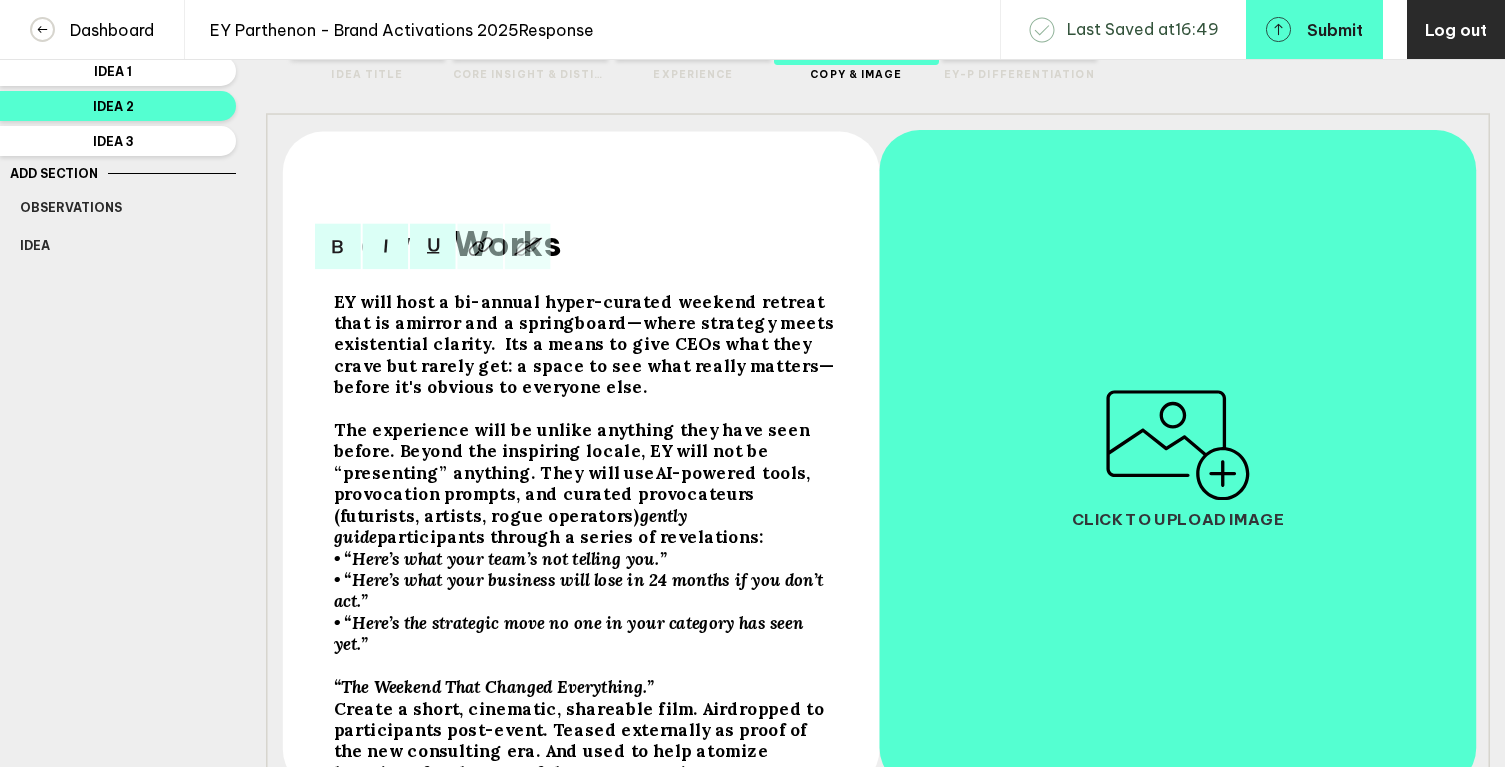 click on "gently guide" at bounding box center [582, 312] 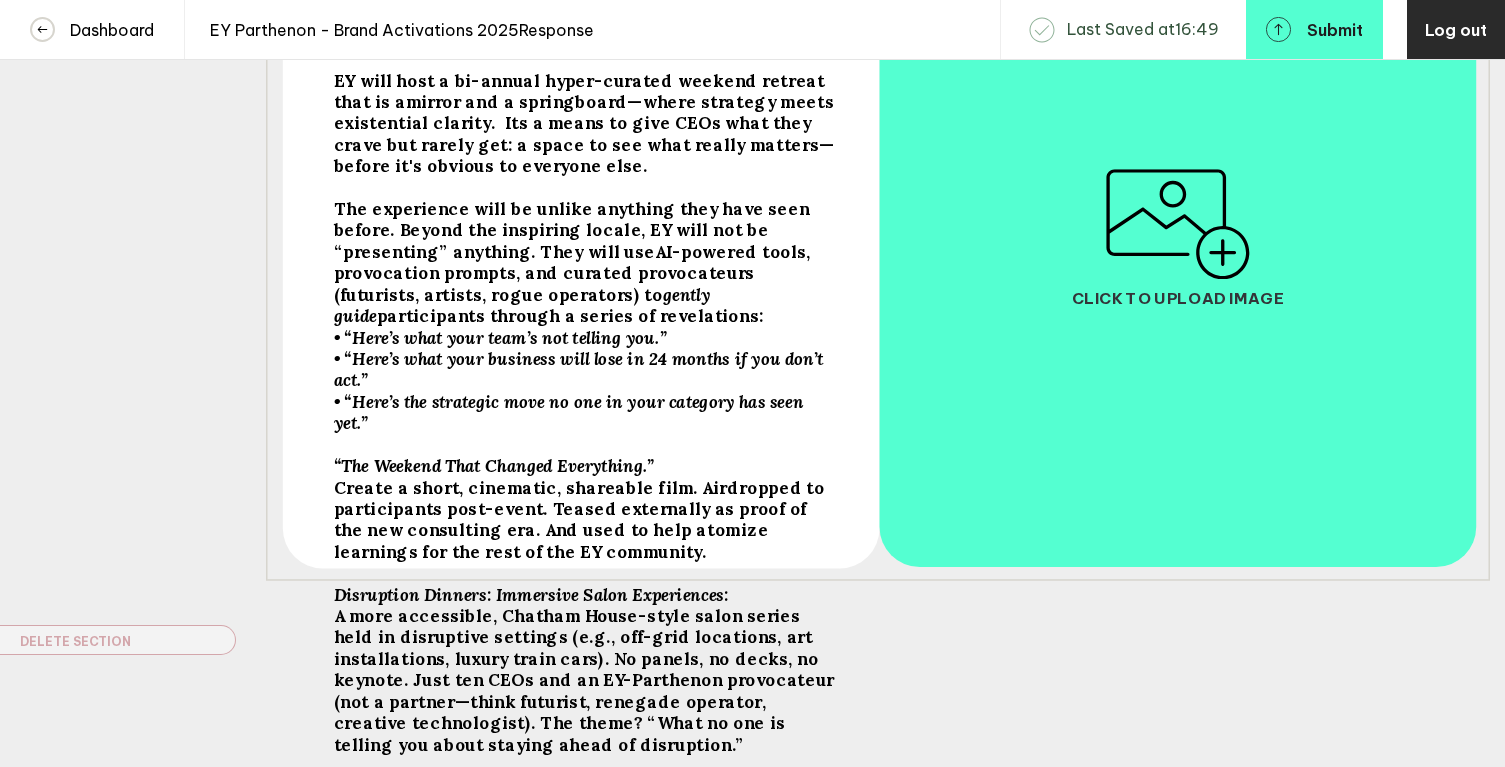 scroll, scrollTop: 399, scrollLeft: 0, axis: vertical 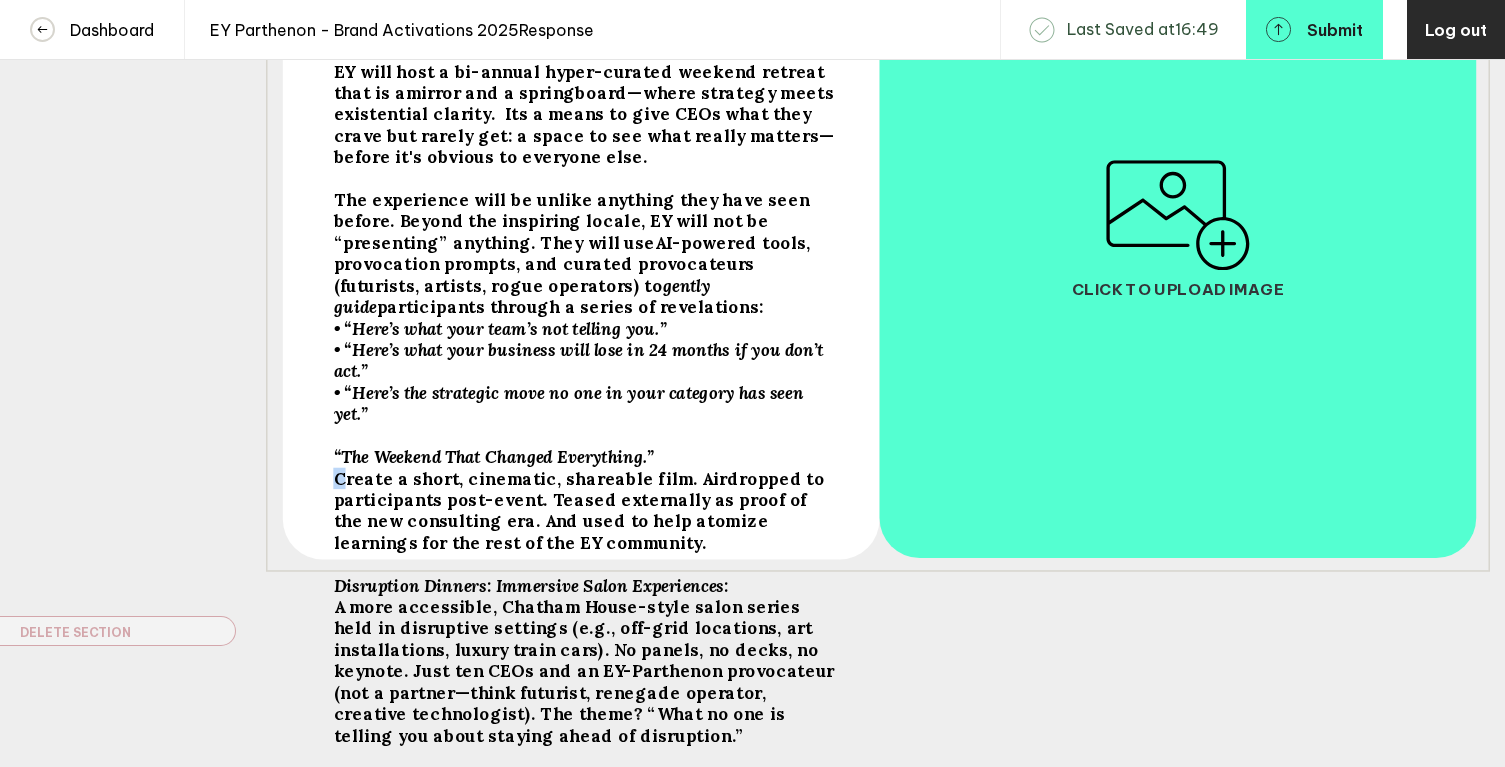 drag, startPoint x: 337, startPoint y: 490, endPoint x: 348, endPoint y: 492, distance: 11.18034 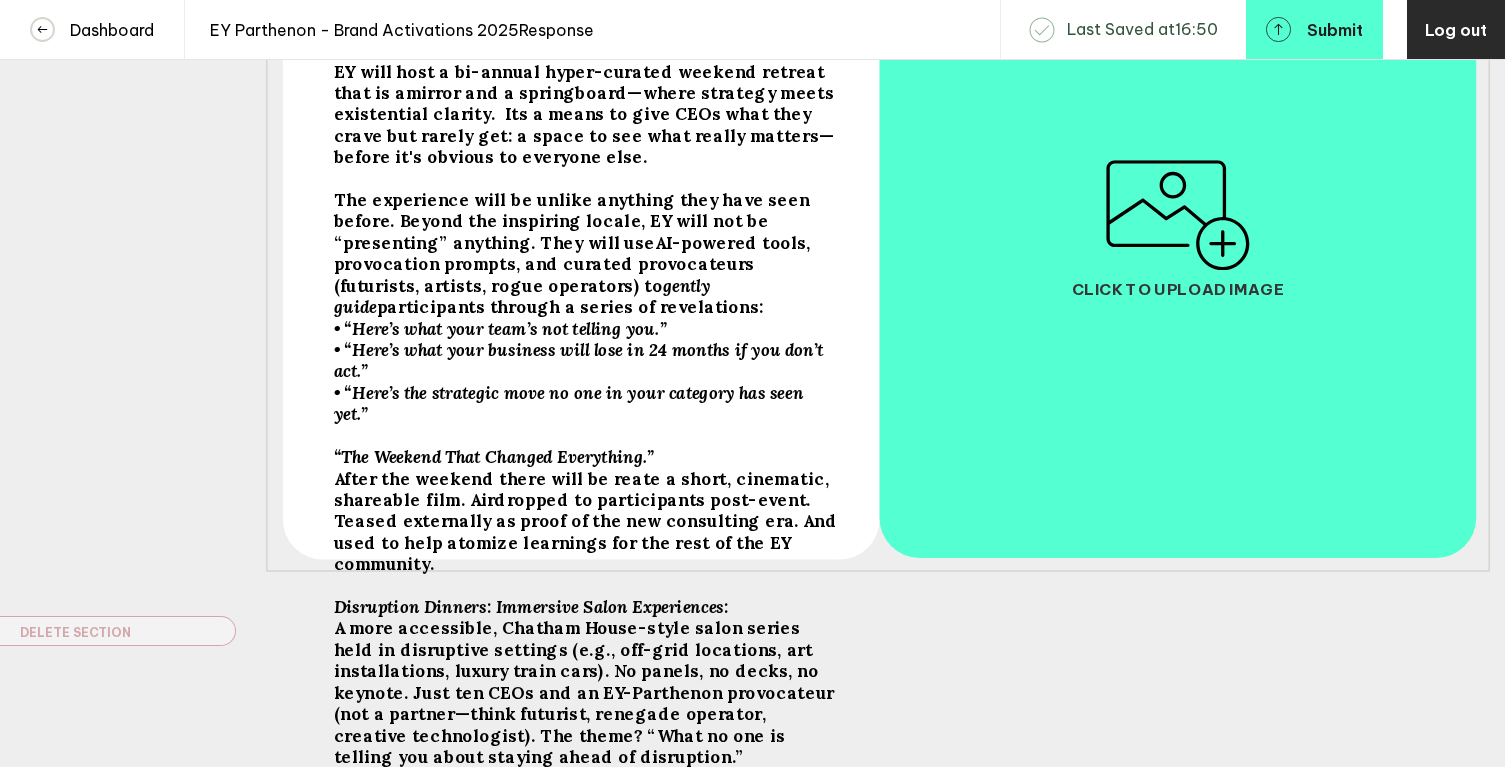 click on "After the weekend there will be reate a short, cinematic, shareable film. Airdropped to participants post-event. Teased externally as proof of the new consulting era. And used to help atomize learnings for the rest of the EY community." at bounding box center [582, 82] 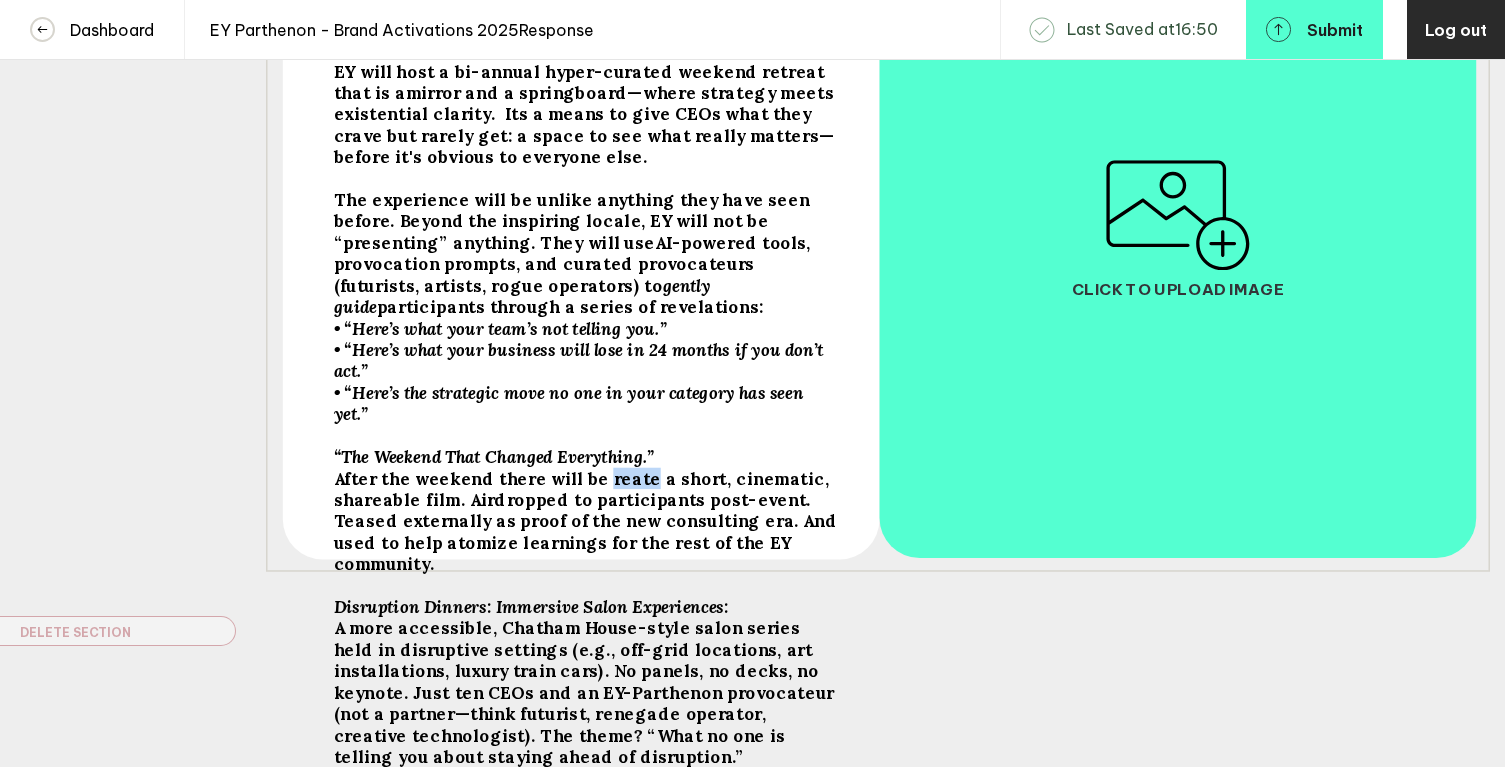 click on "After the weekend there will be reate a short, cinematic, shareable film. Airdropped to participants post-event. Teased externally as proof of the new consulting era. And used to help atomize learnings for the rest of the EY community." at bounding box center [582, 82] 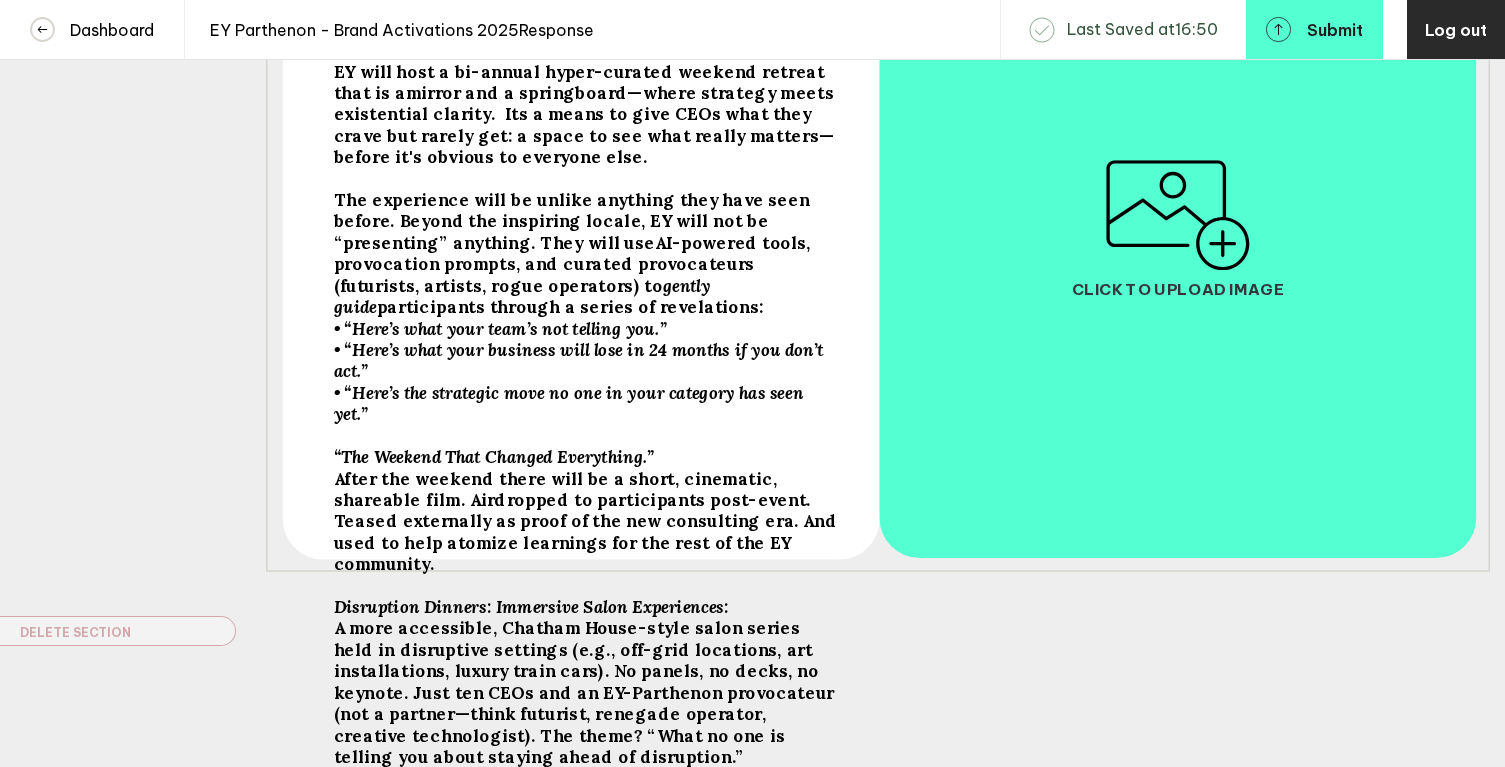 scroll, scrollTop: 420, scrollLeft: 0, axis: vertical 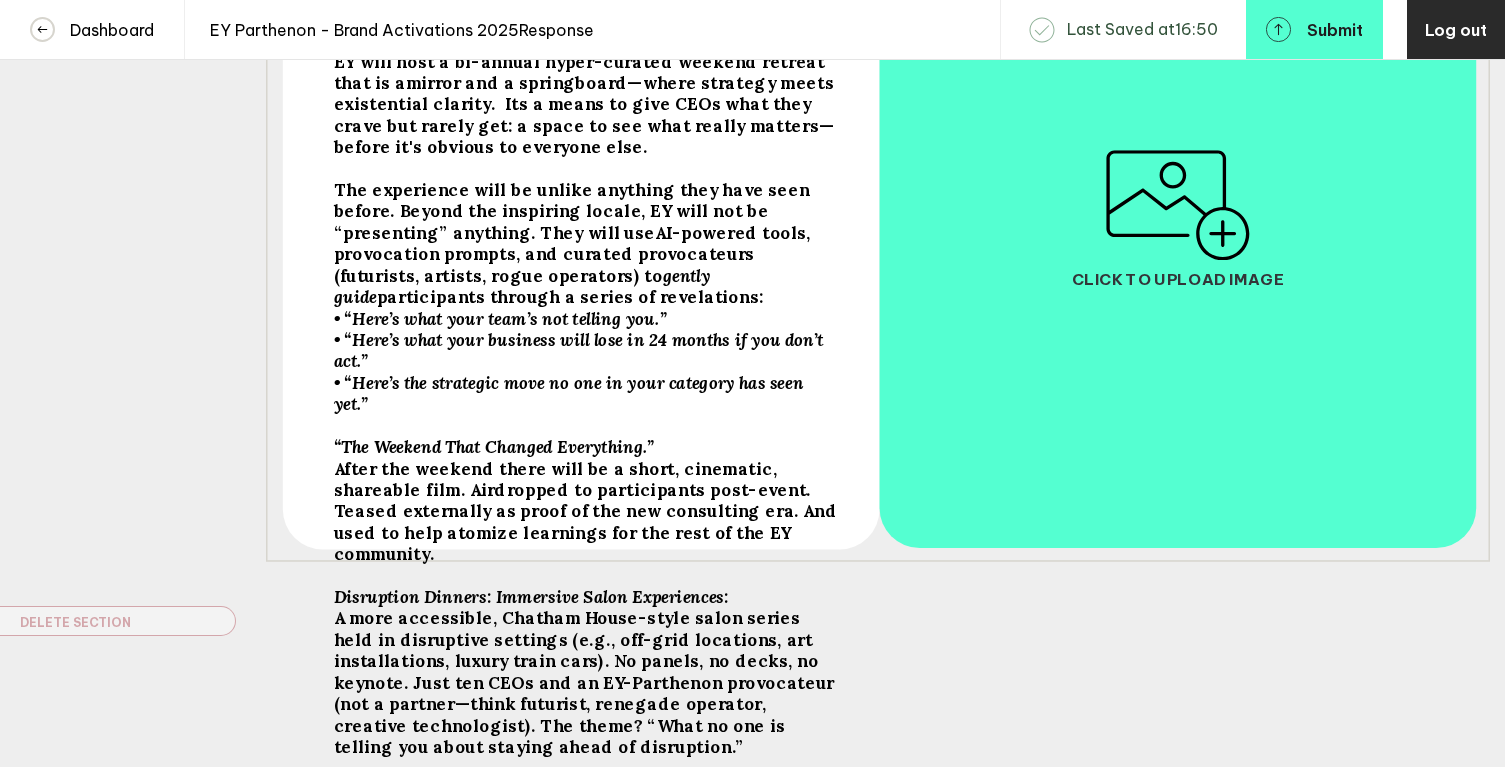 click on "Disruption Dinners: Immersive Salon Experiences:" at bounding box center [582, 72] 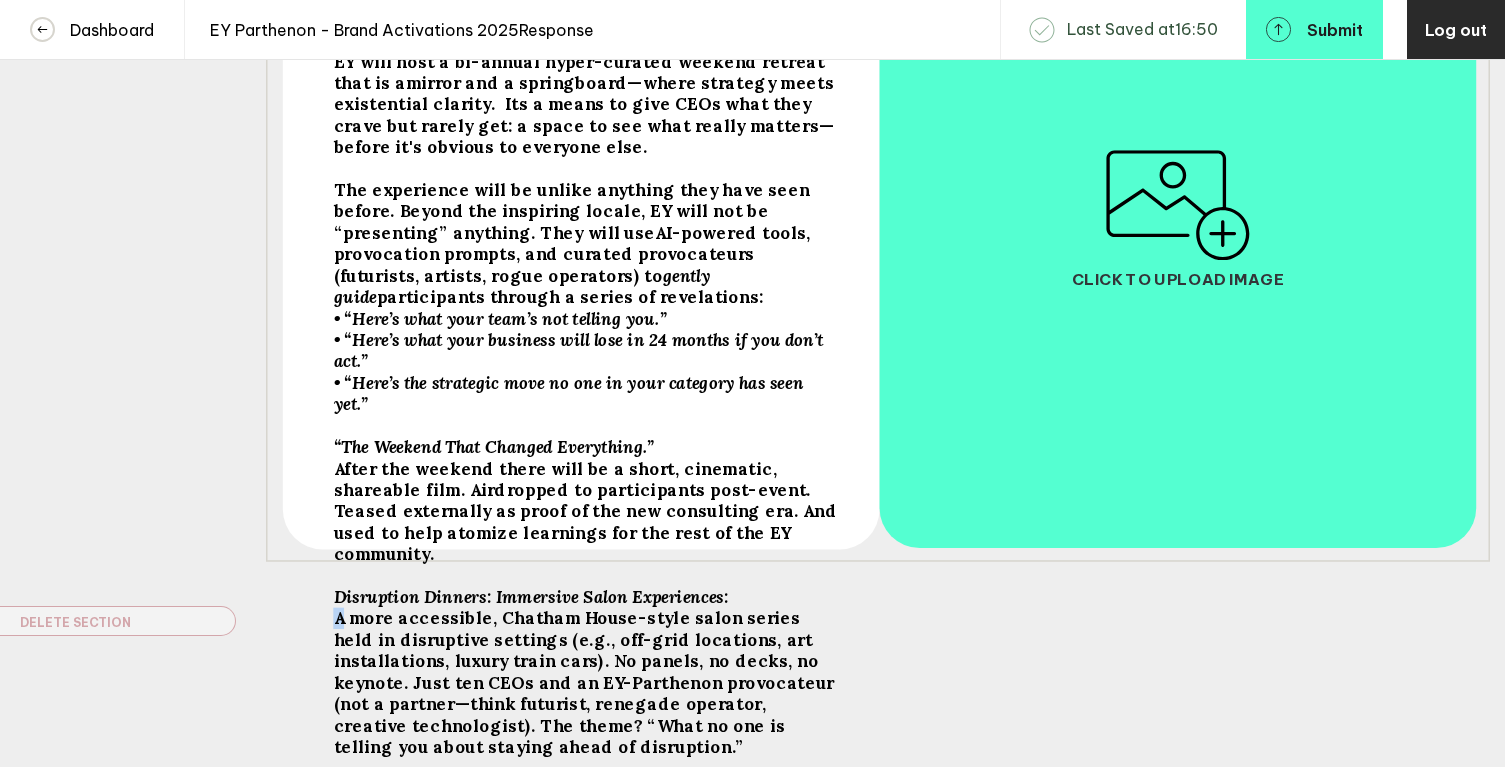 click on "A more accessible, Chatham House-style salon series held in disruptive settings (e.g., off-grid locations, art installations, luxury train cars). No panels, no decks, no keynote. Just ten CEOs and an EY-Parthenon provocateur (not a partner—think futurist, renegade operator, creative technologist). The theme? “What no one is telling you about staying ahead of disruption.”" at bounding box center [582, 72] 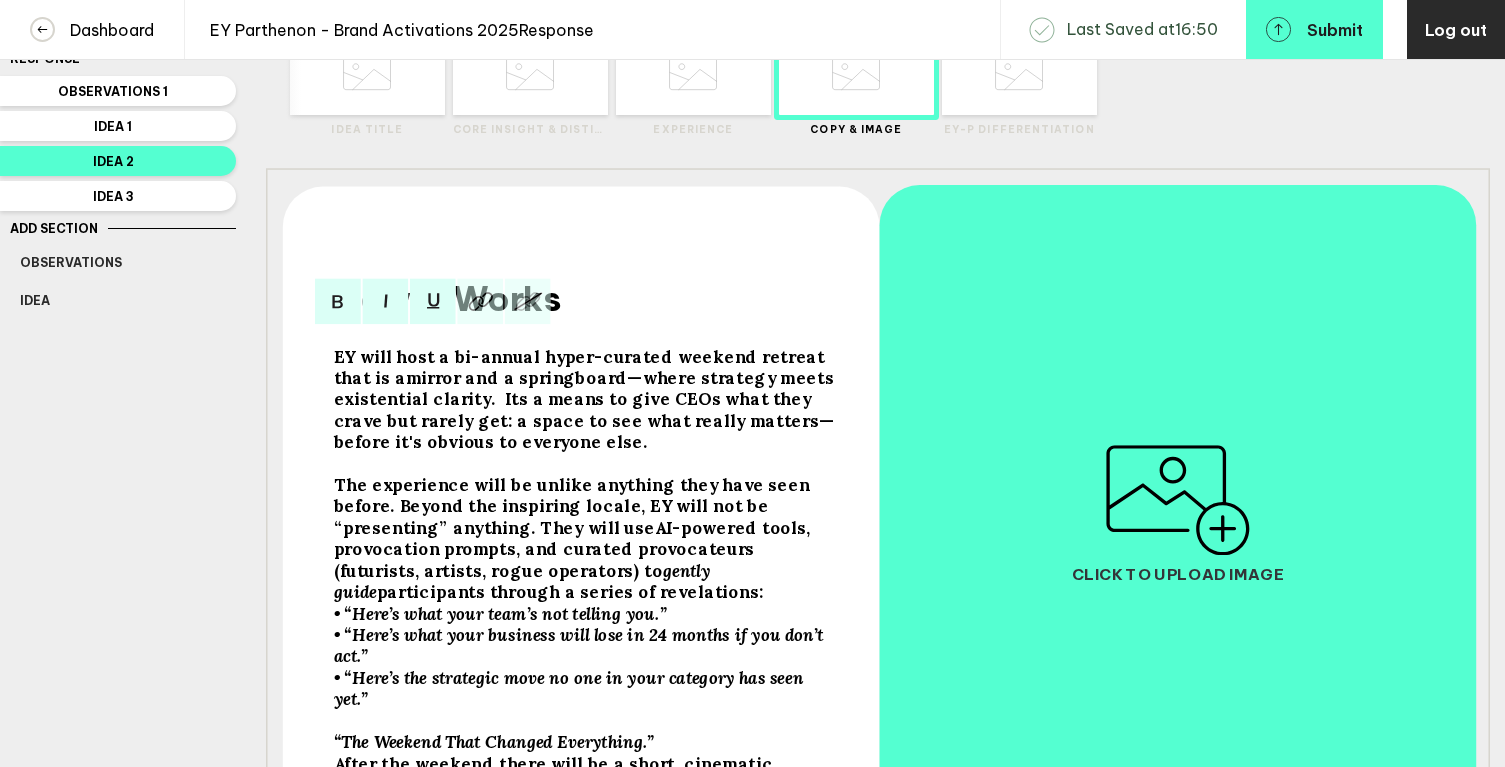 scroll, scrollTop: 0, scrollLeft: 0, axis: both 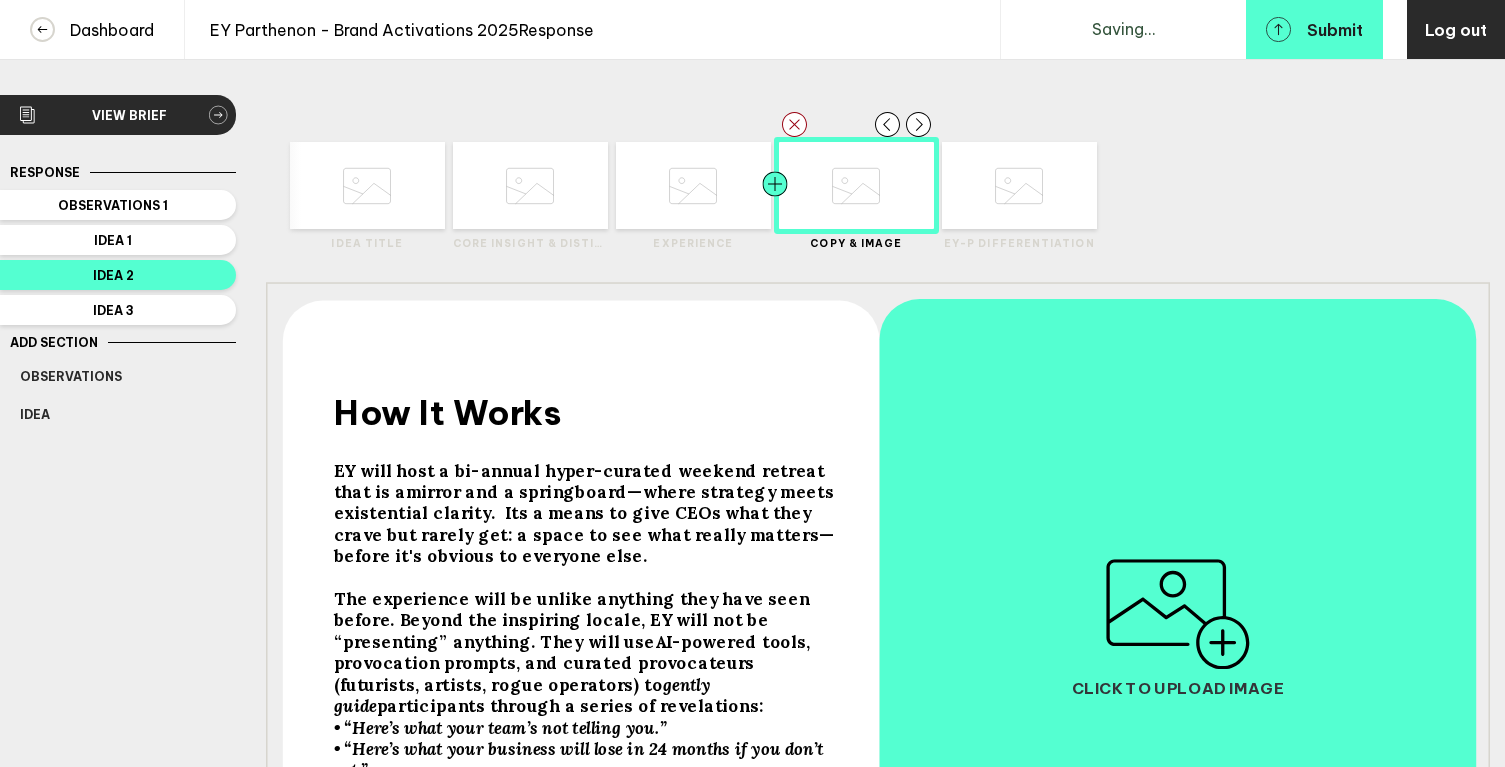 click at bounding box center [410, 185] 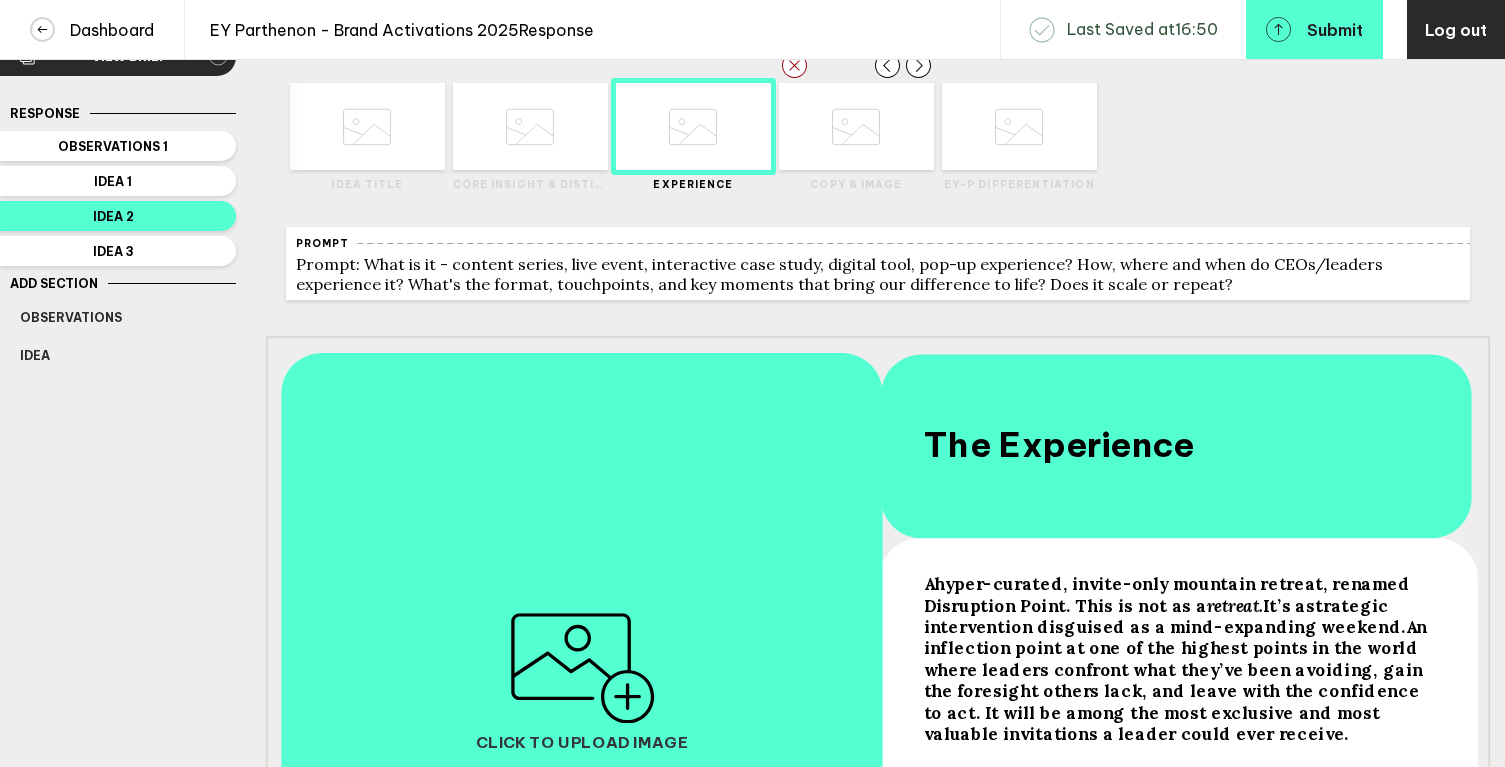 click at bounding box center [367, 126] 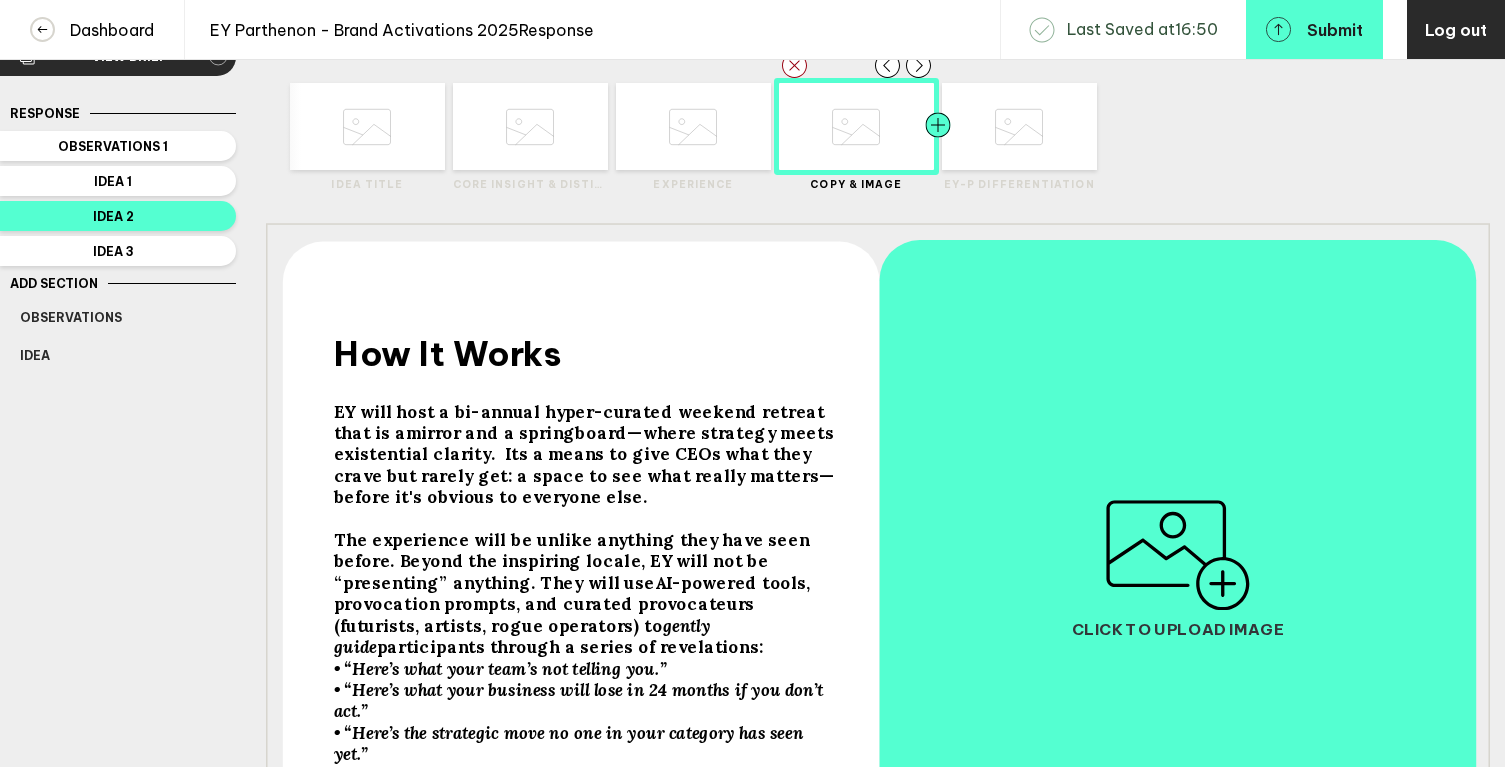 click at bounding box center [325, 126] 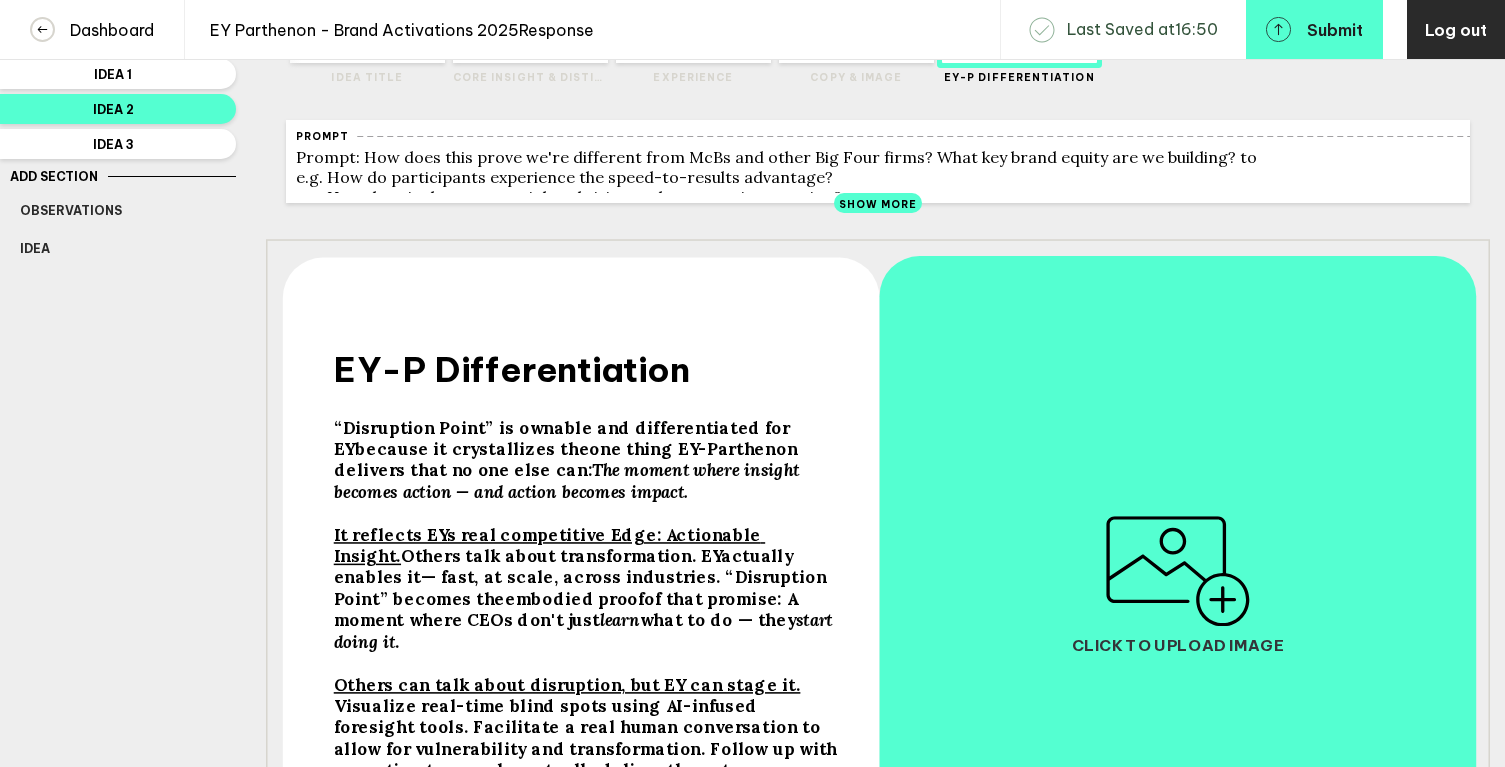 scroll, scrollTop: 0, scrollLeft: 0, axis: both 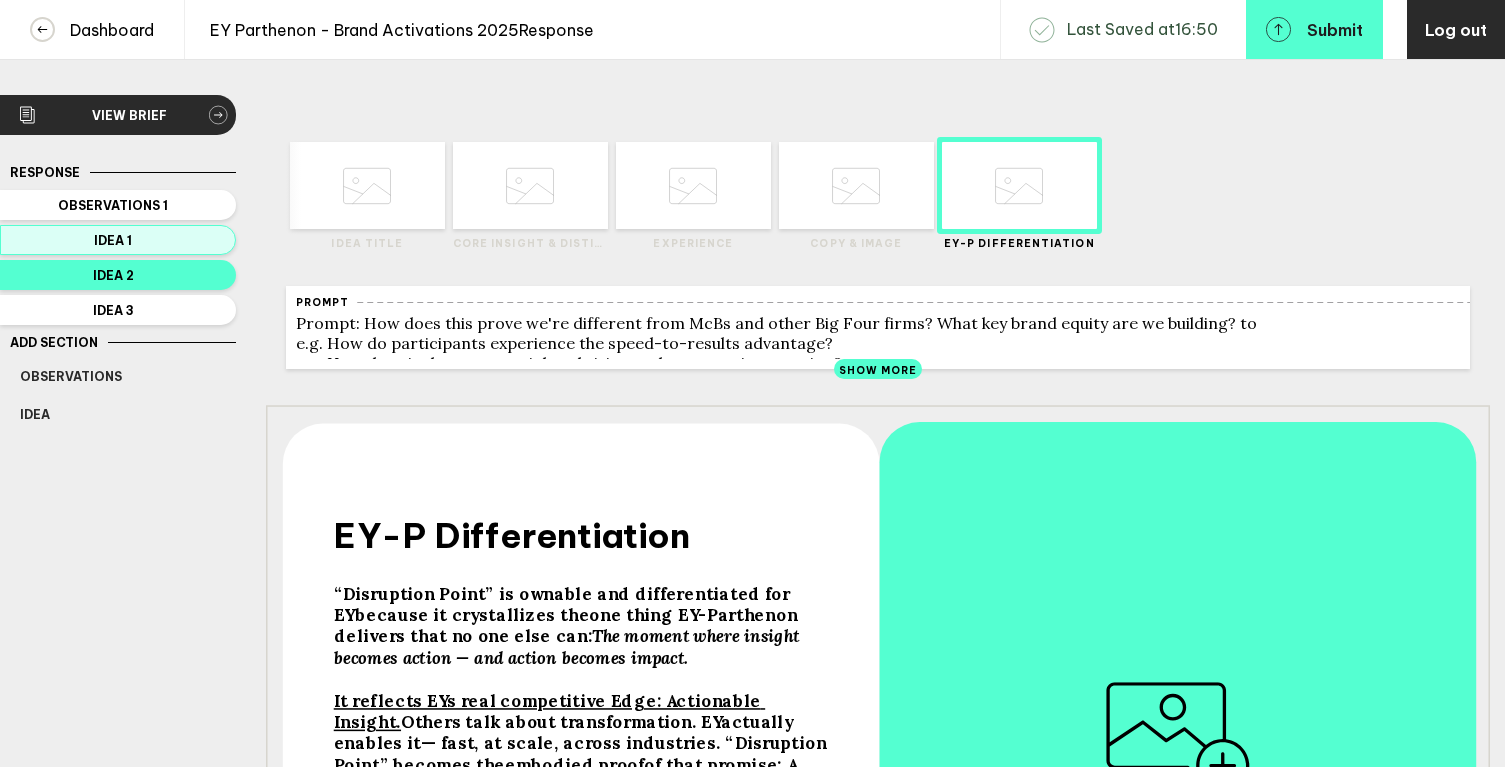 click on "Idea 1" at bounding box center [113, 205] 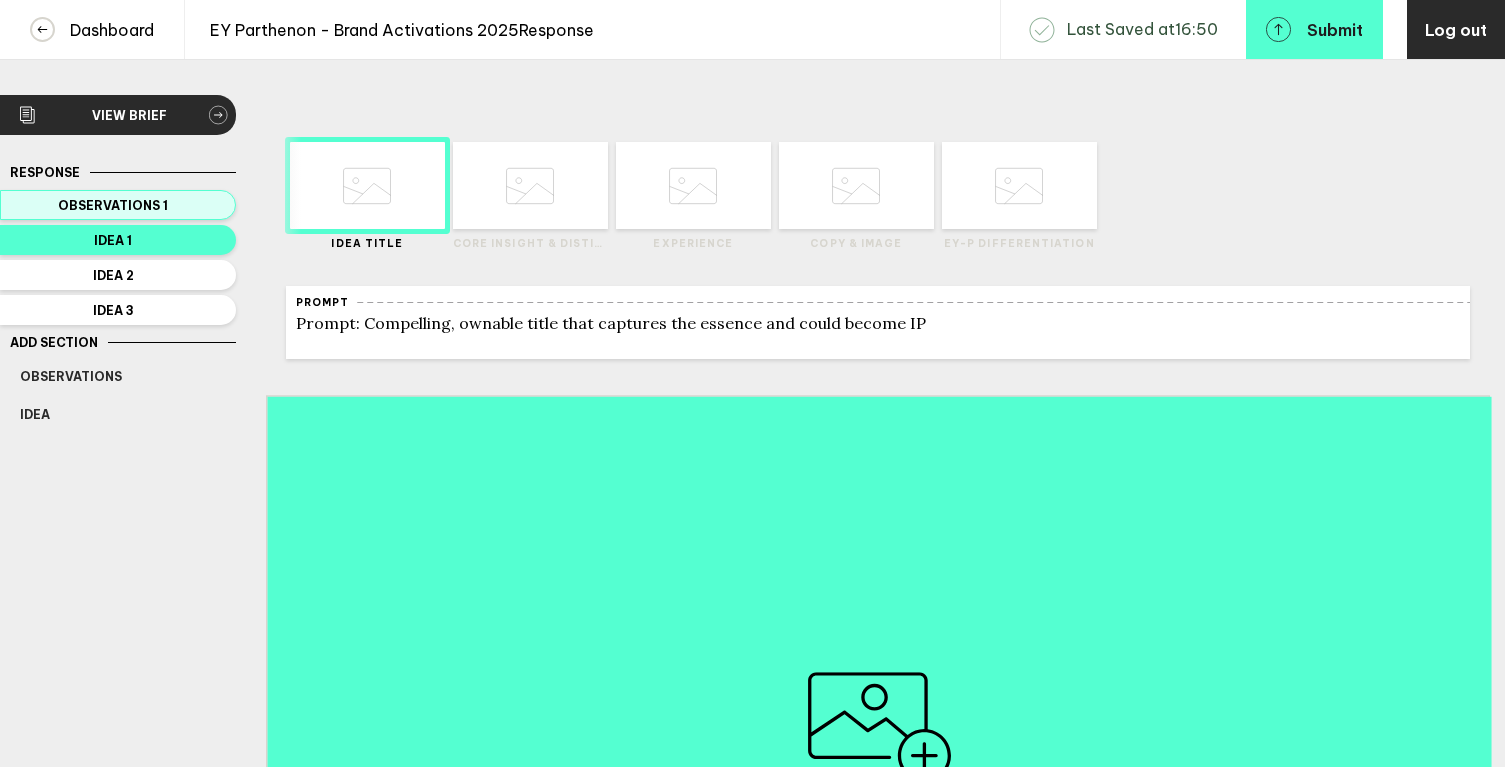 click on "Observations 1" at bounding box center (113, 205) 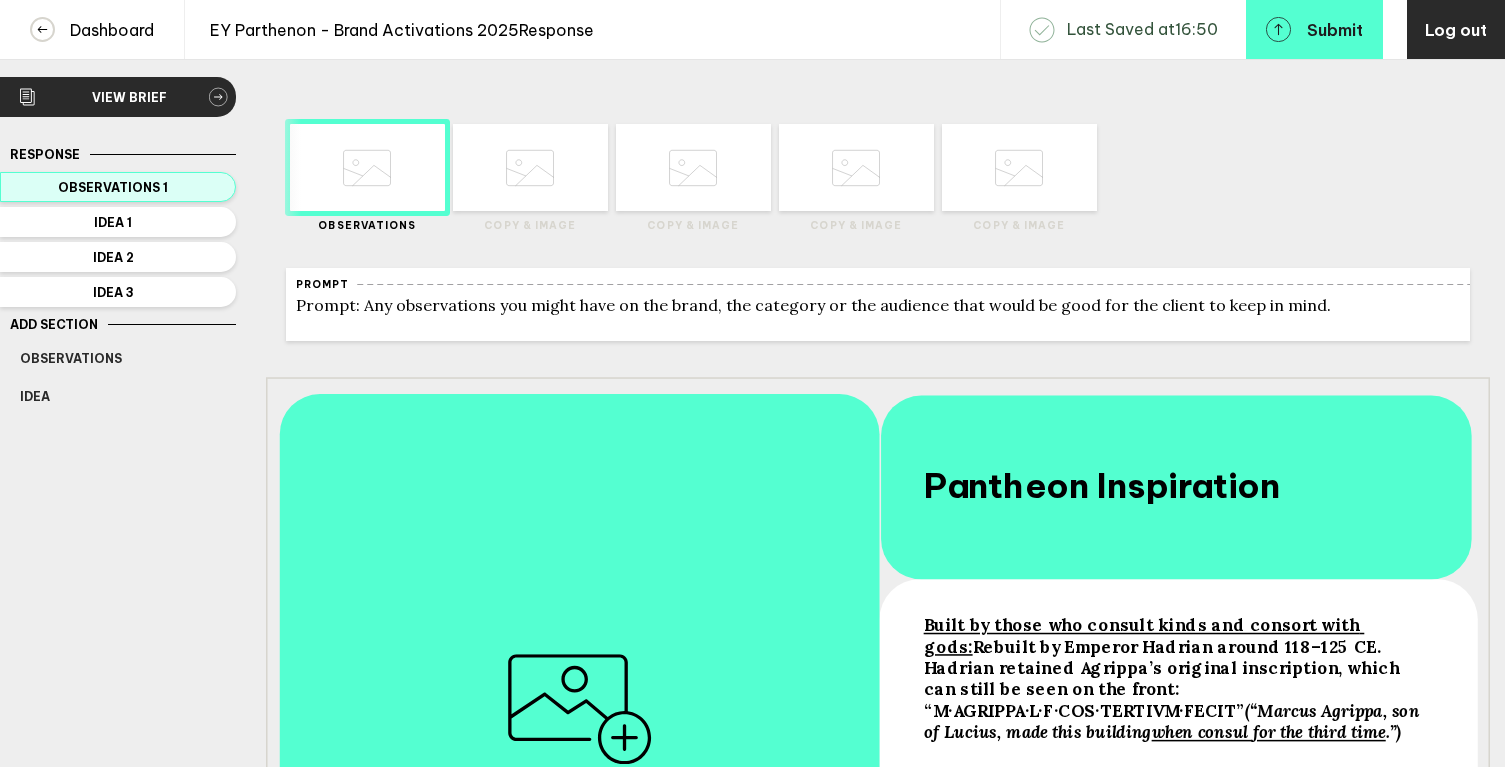 scroll, scrollTop: 0, scrollLeft: 0, axis: both 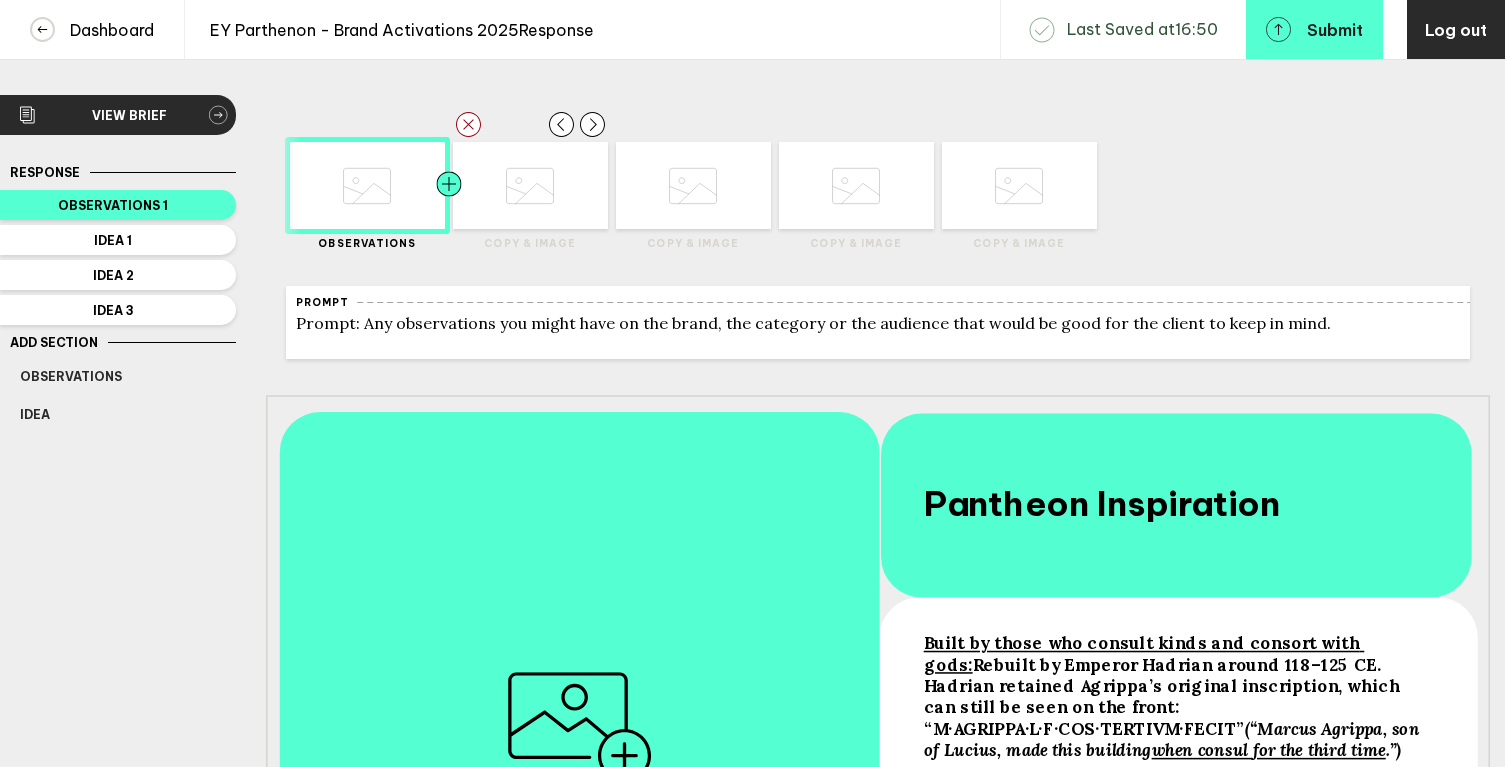 click at bounding box center (325, 185) 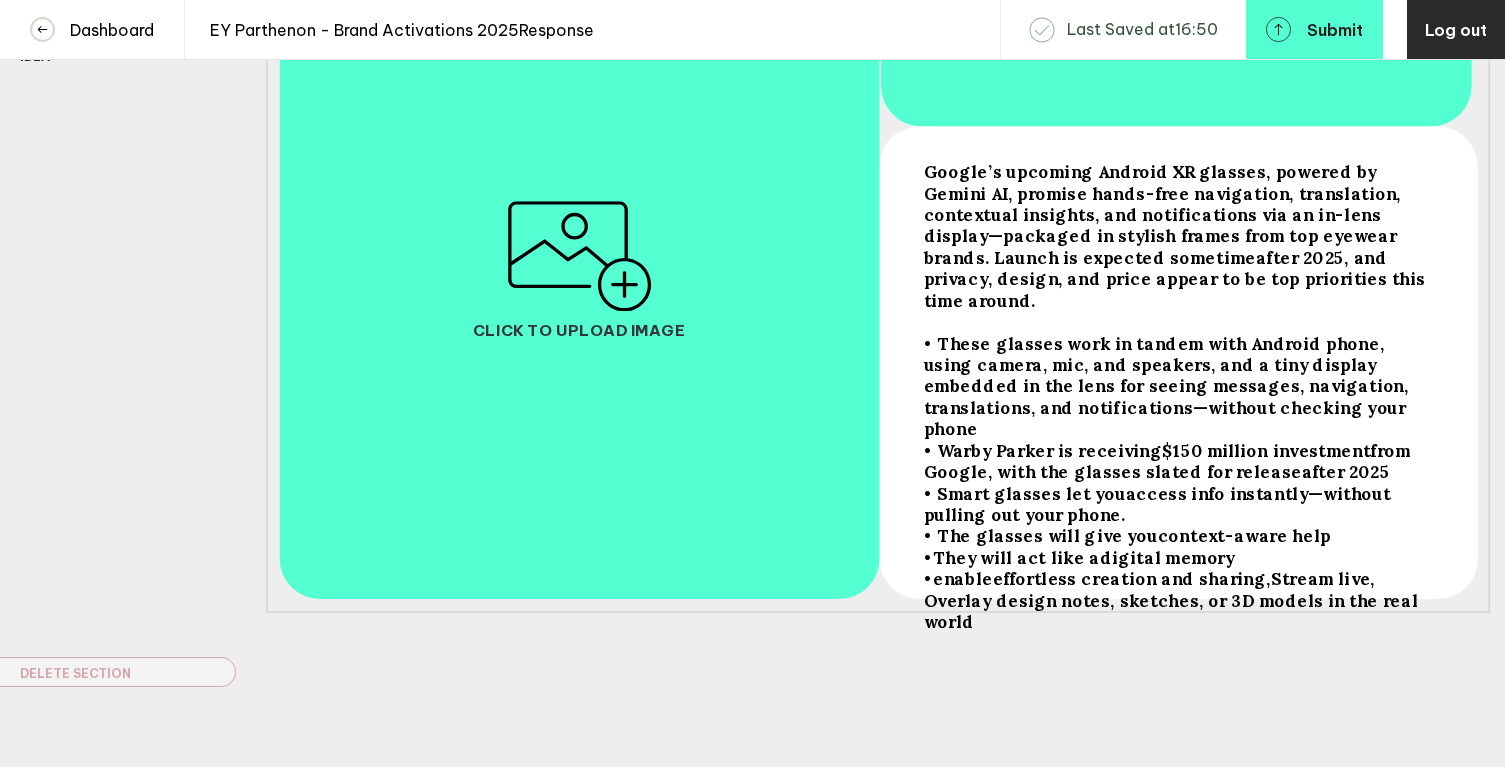 scroll, scrollTop: 0, scrollLeft: 0, axis: both 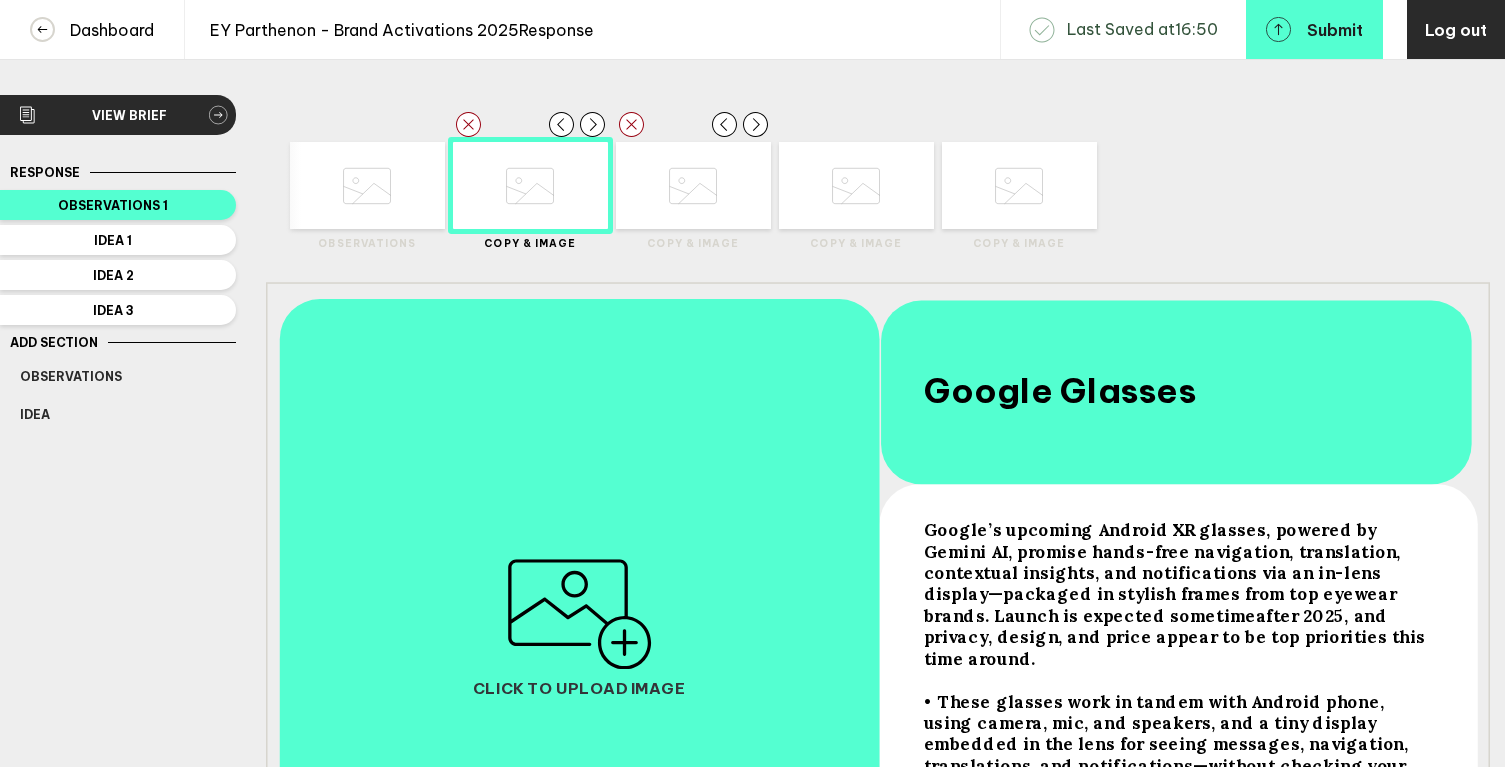 click at bounding box center [372, 193] 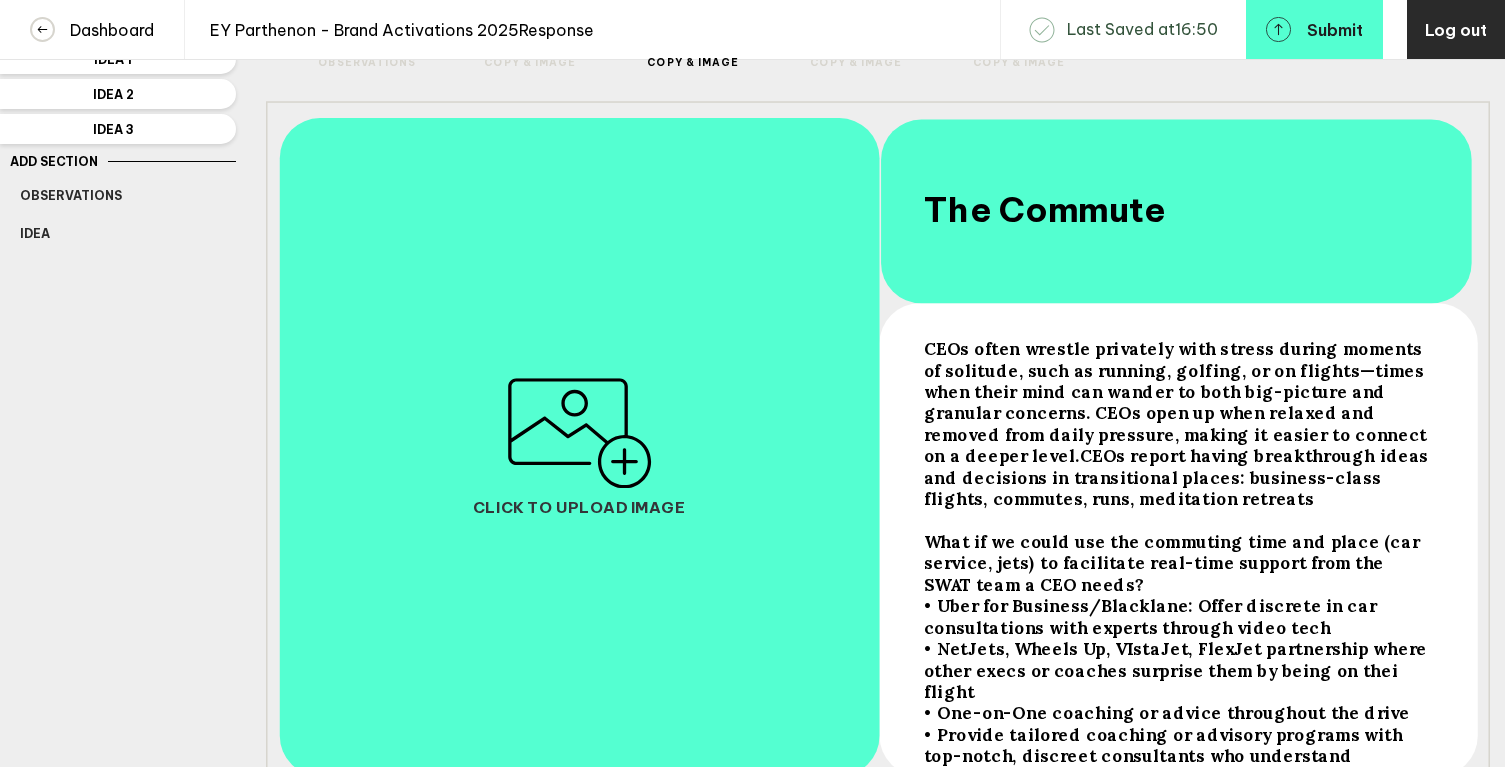 scroll, scrollTop: 0, scrollLeft: 0, axis: both 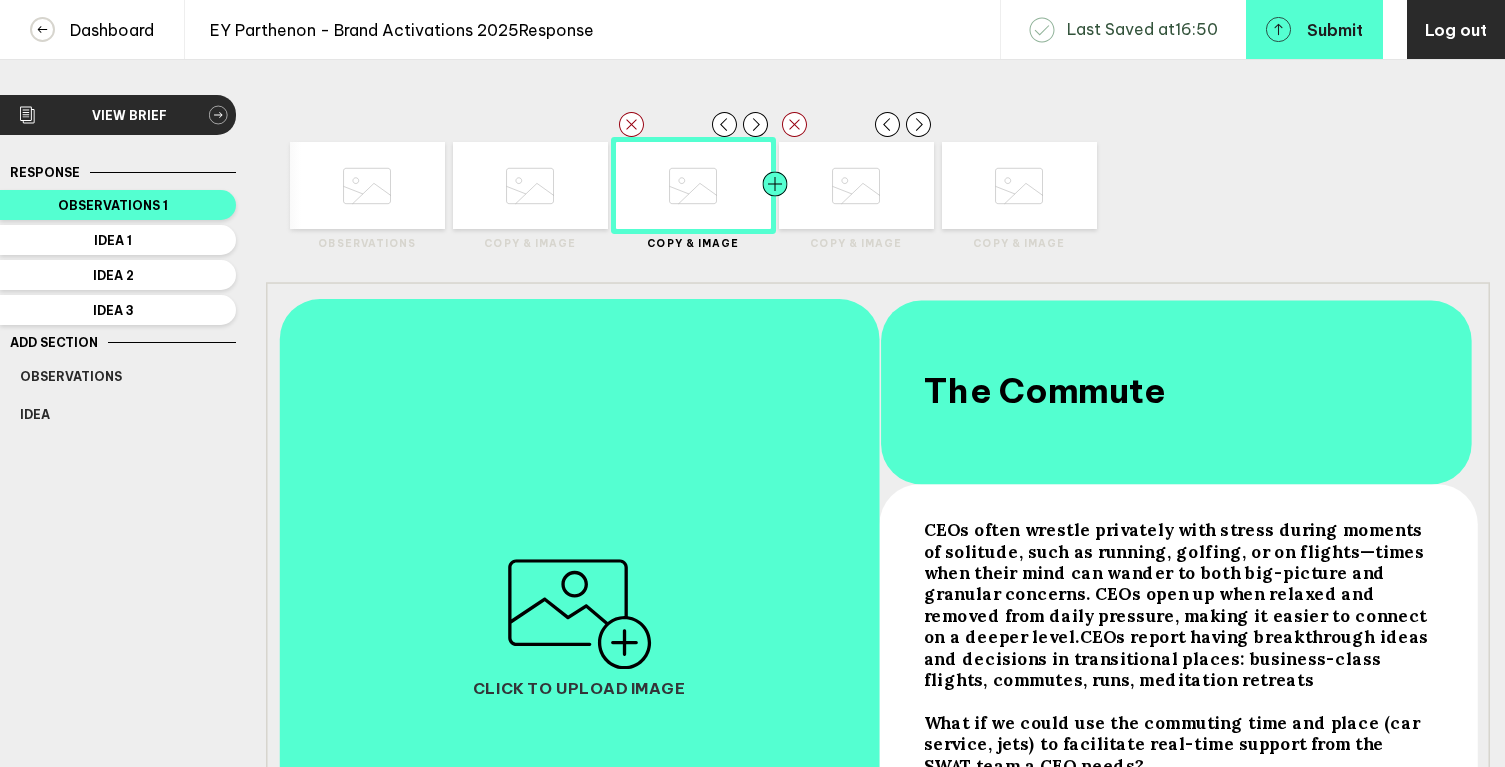 click at bounding box center [325, 185] 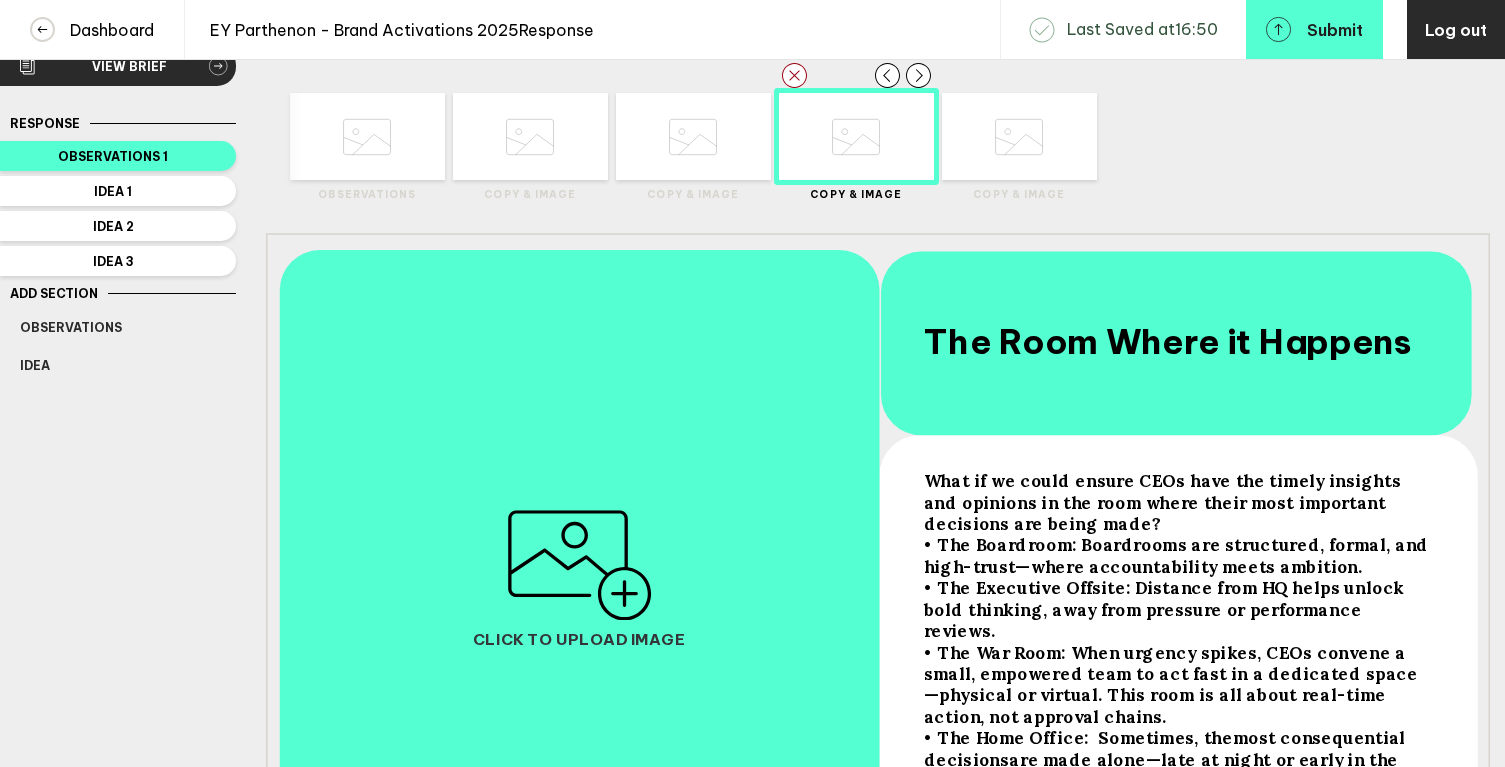 scroll, scrollTop: 0, scrollLeft: 0, axis: both 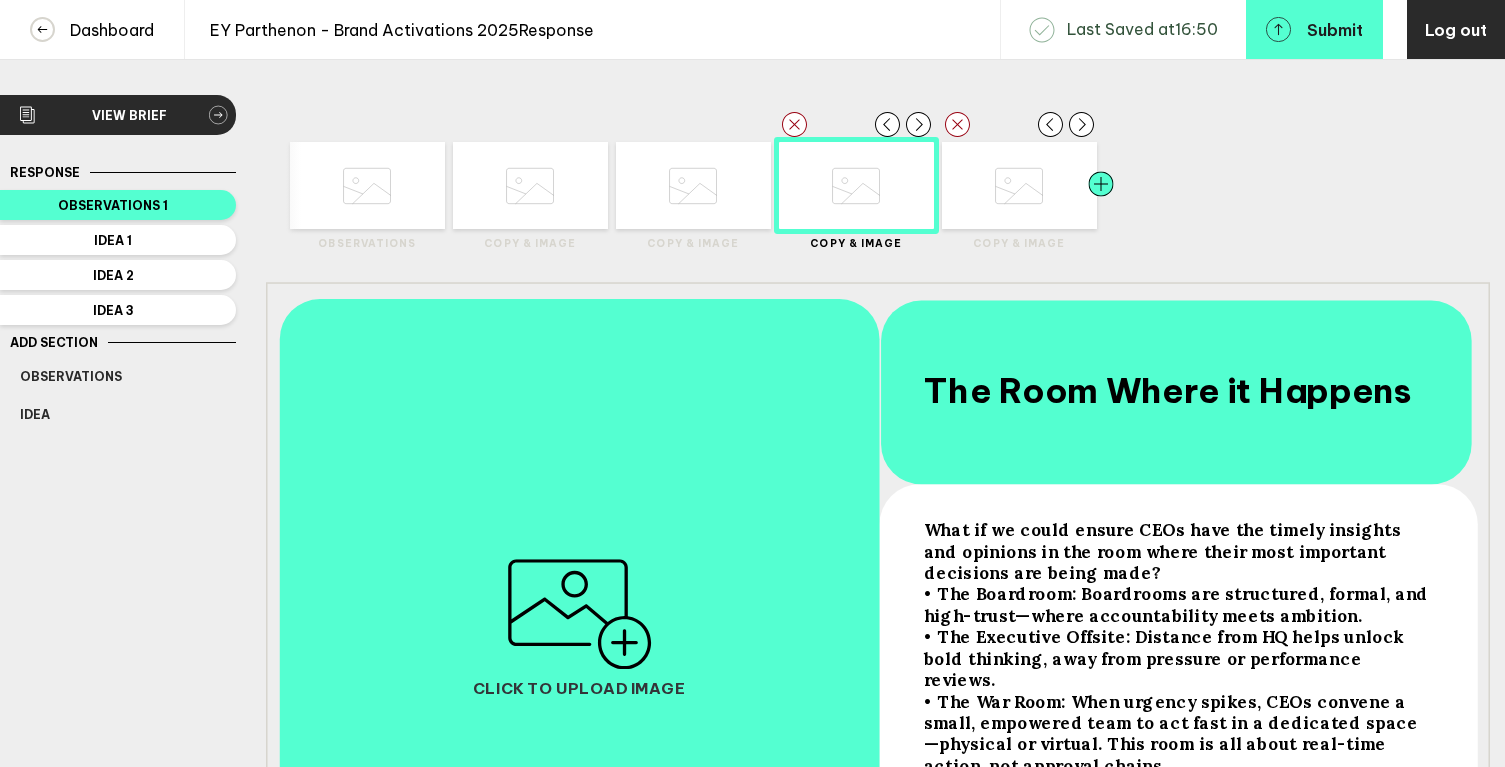 click at bounding box center (410, 185) 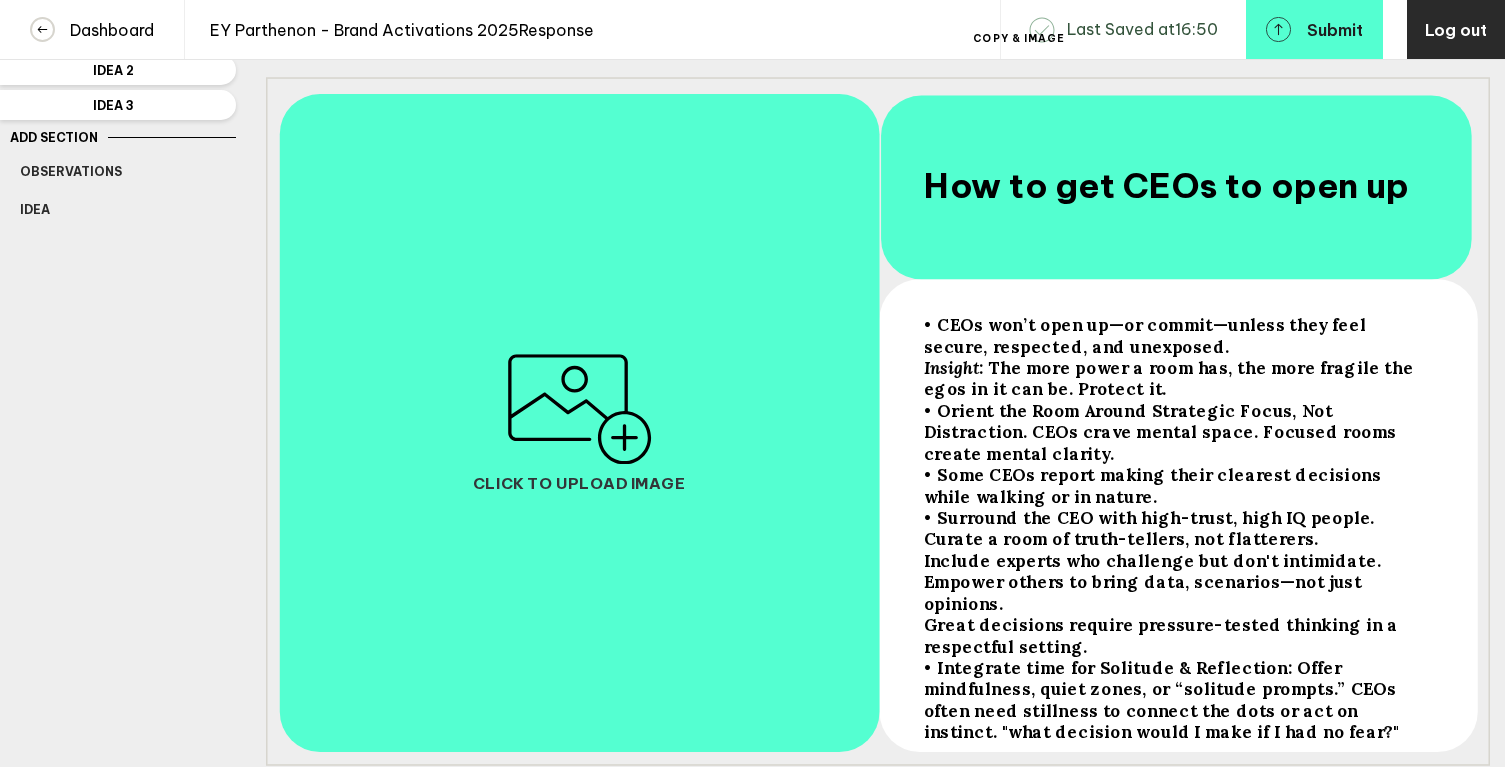 scroll, scrollTop: 0, scrollLeft: 0, axis: both 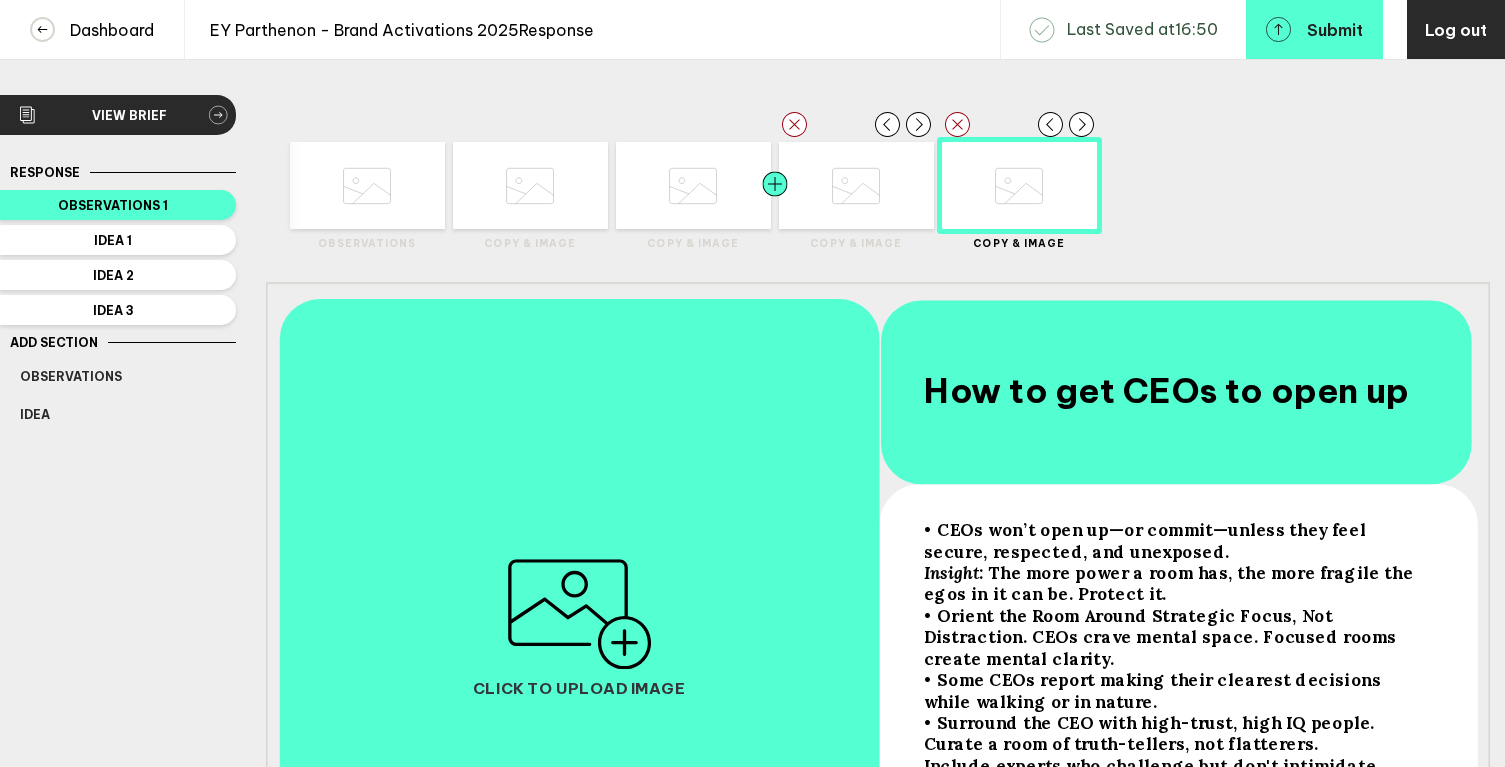 click at bounding box center [325, 185] 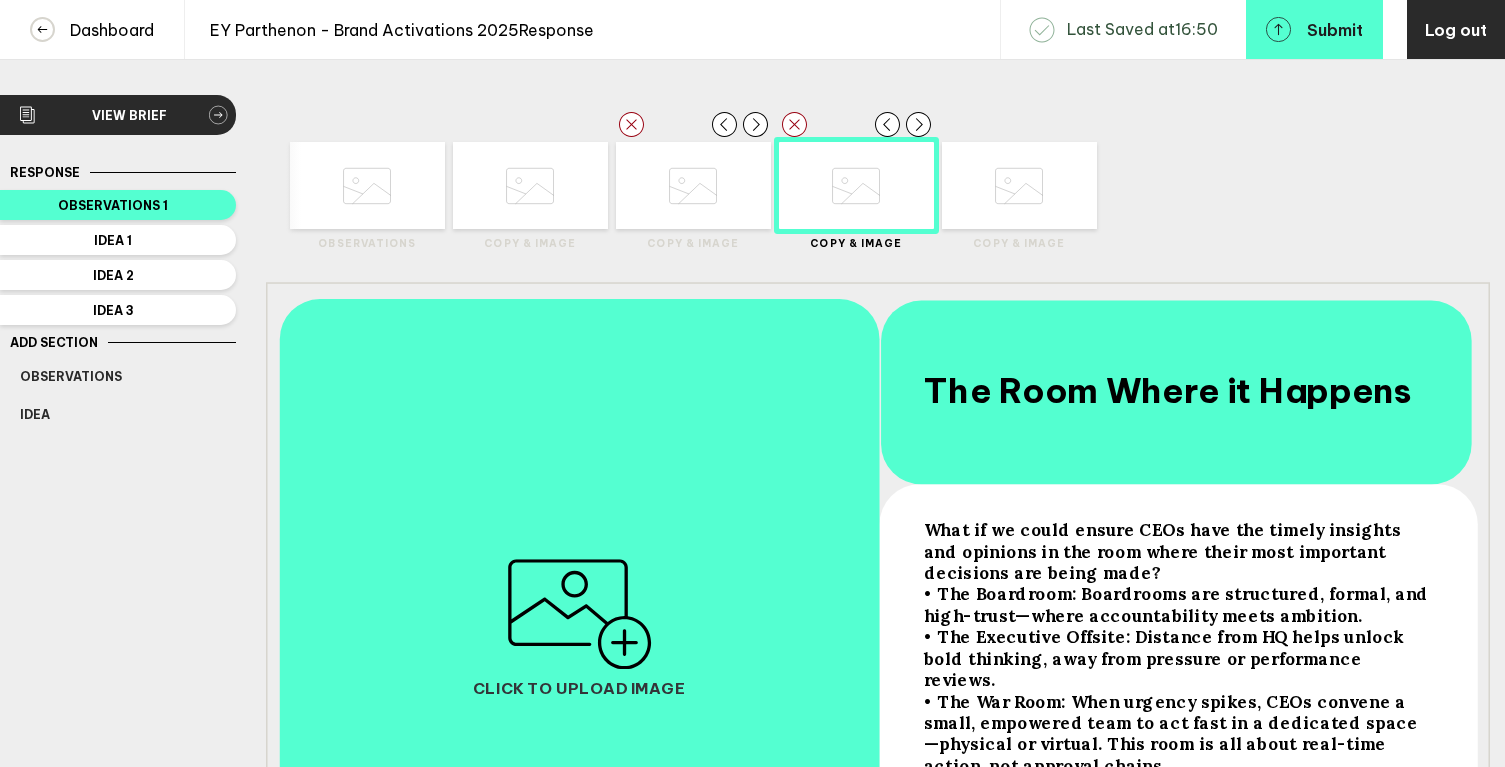 click at bounding box center (367, 186) 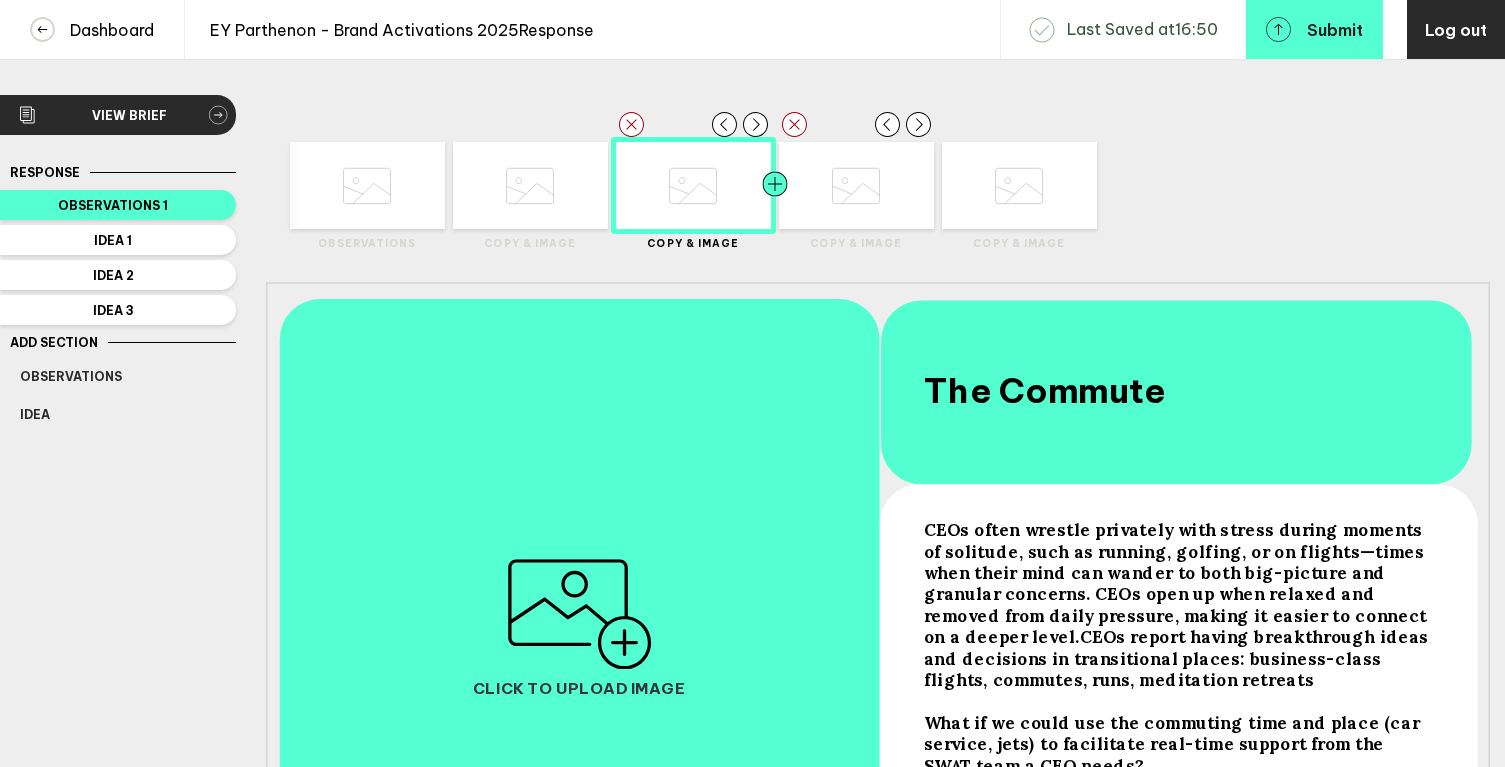 click at bounding box center (325, 185) 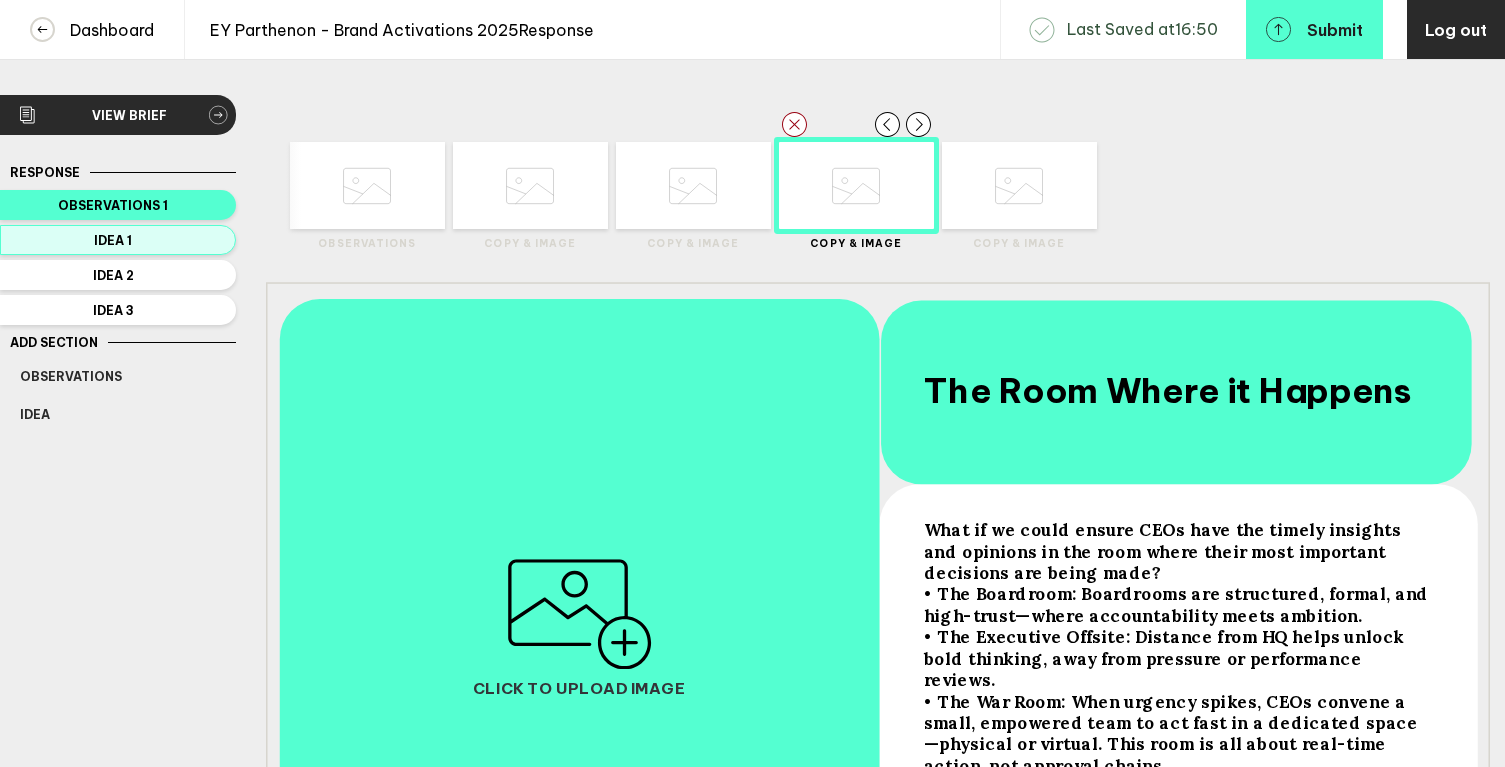 click on "Idea 1" at bounding box center (113, 205) 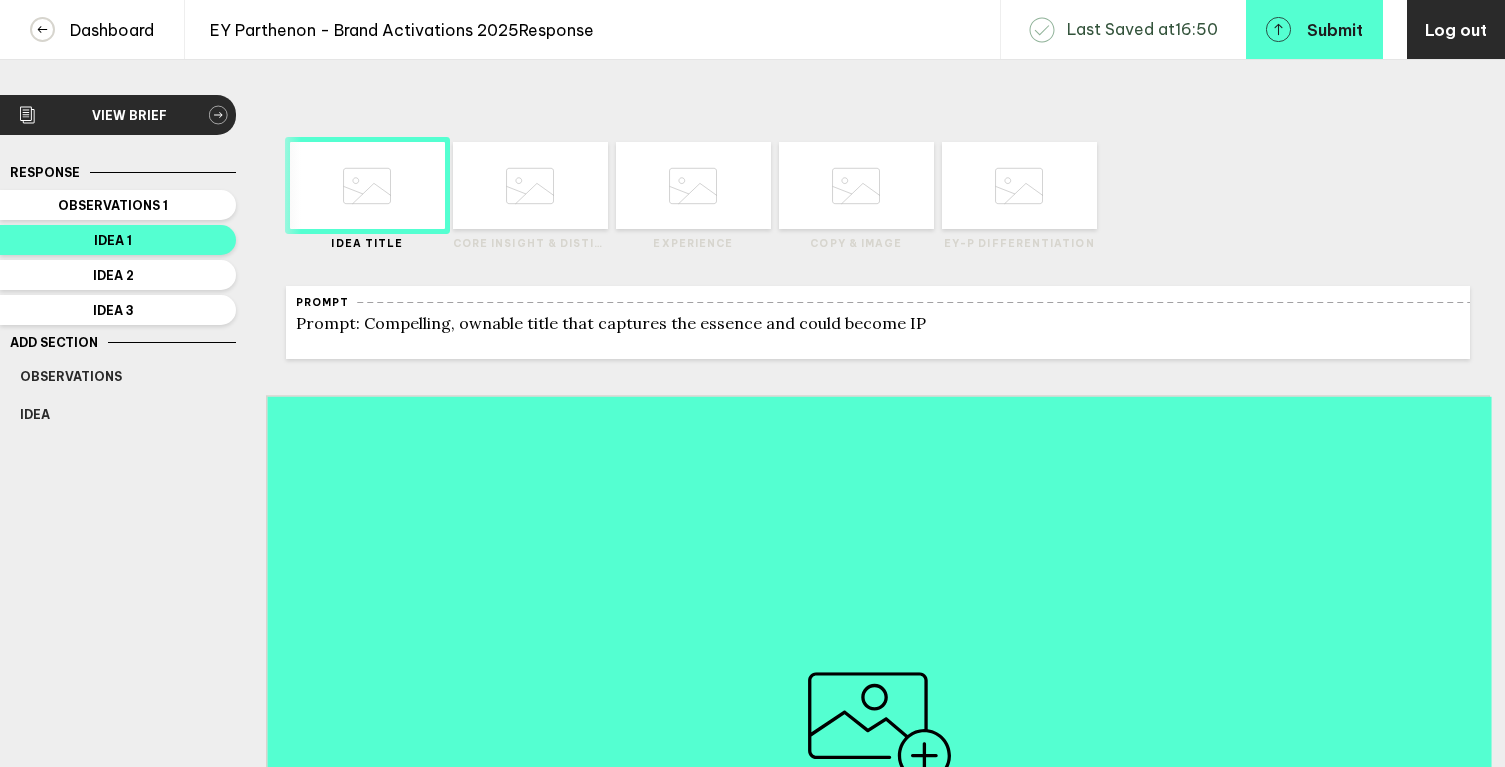click at bounding box center (367, 186) 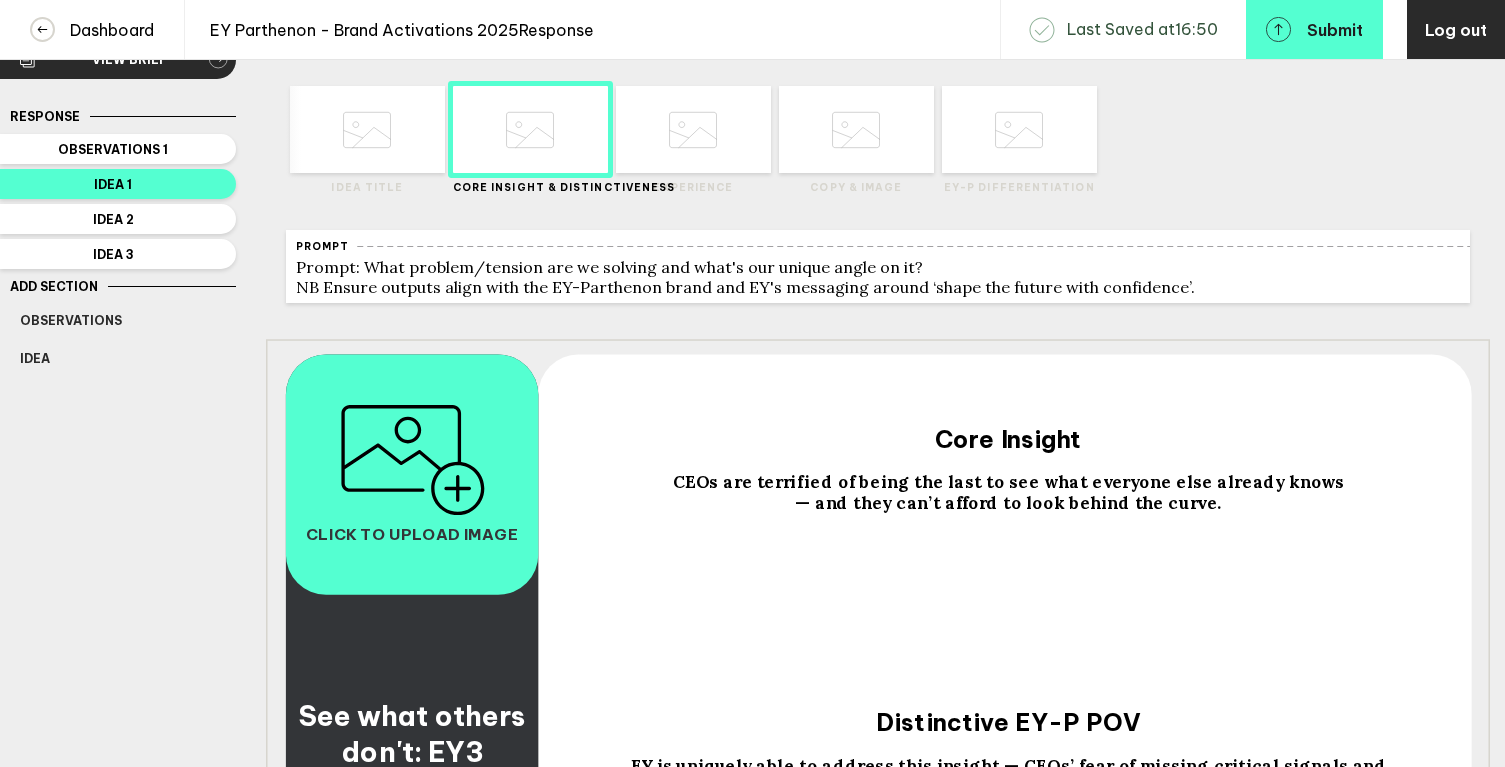 scroll, scrollTop: 43, scrollLeft: 0, axis: vertical 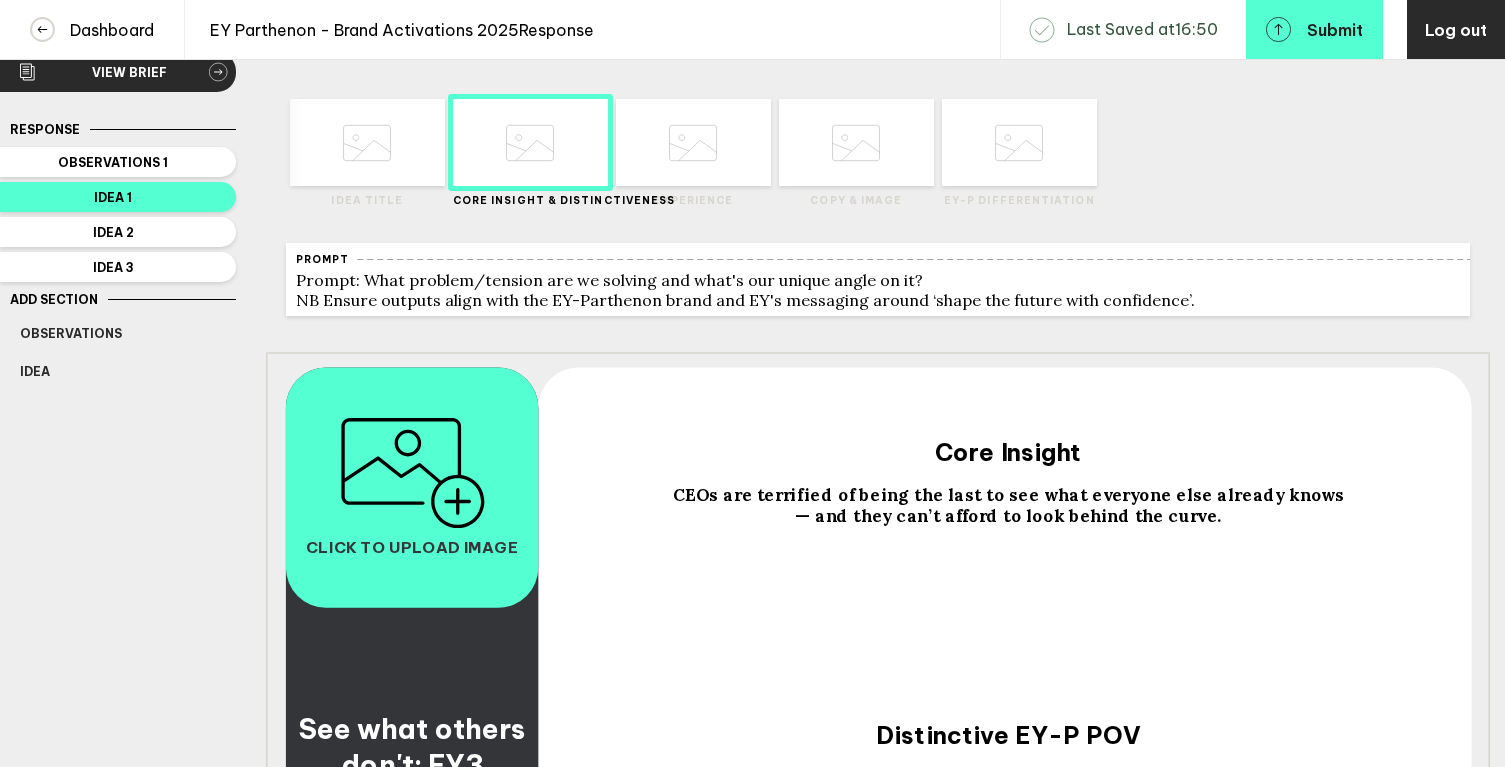 click on "Prompt: What problem/tension are we solving and what's our unique angle on it?
NB Ensure outputs align with the EY-Parthenon brand and EY's messaging around ‘shape the future with confidence’." at bounding box center [878, 290] 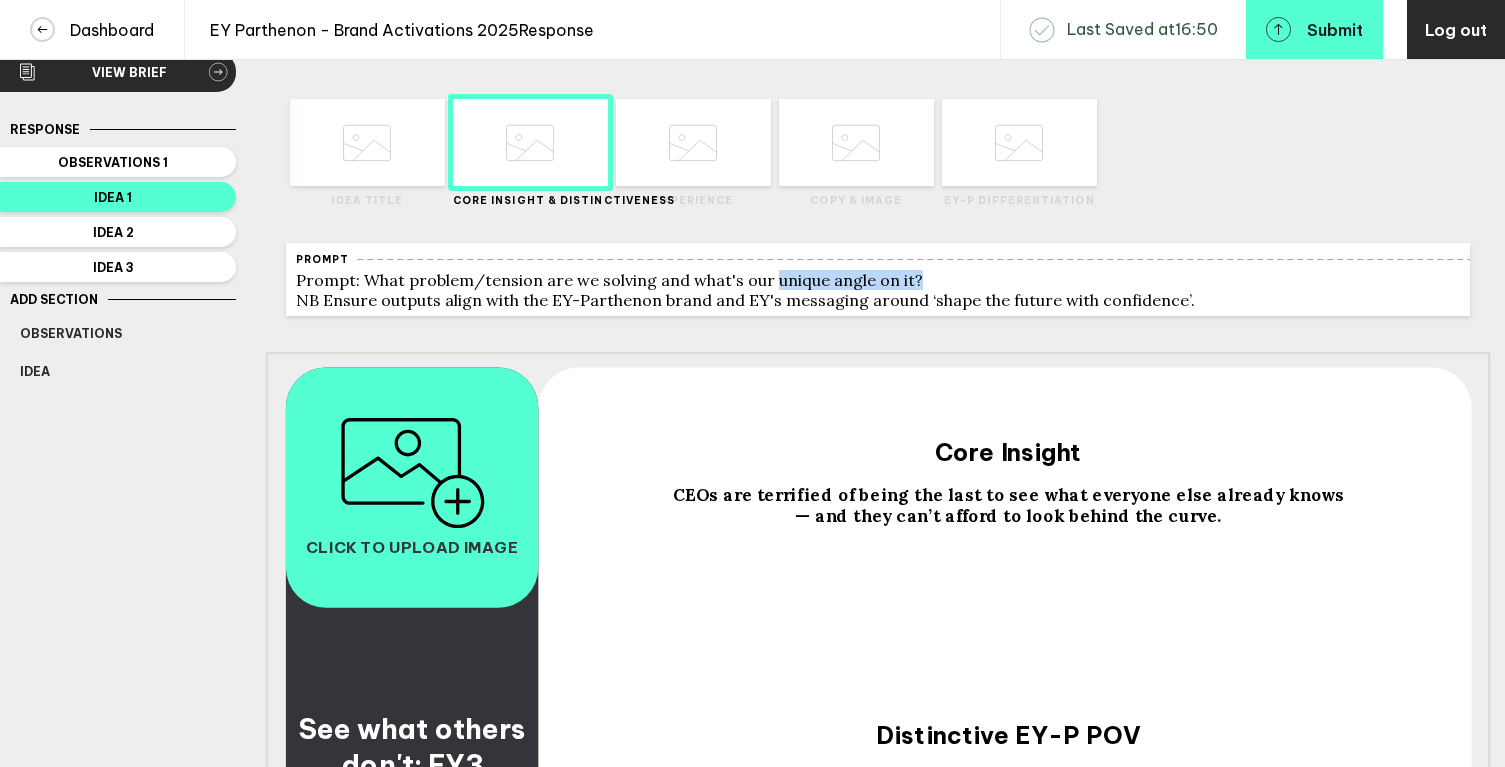 drag, startPoint x: 905, startPoint y: 292, endPoint x: 761, endPoint y: 298, distance: 144.12494 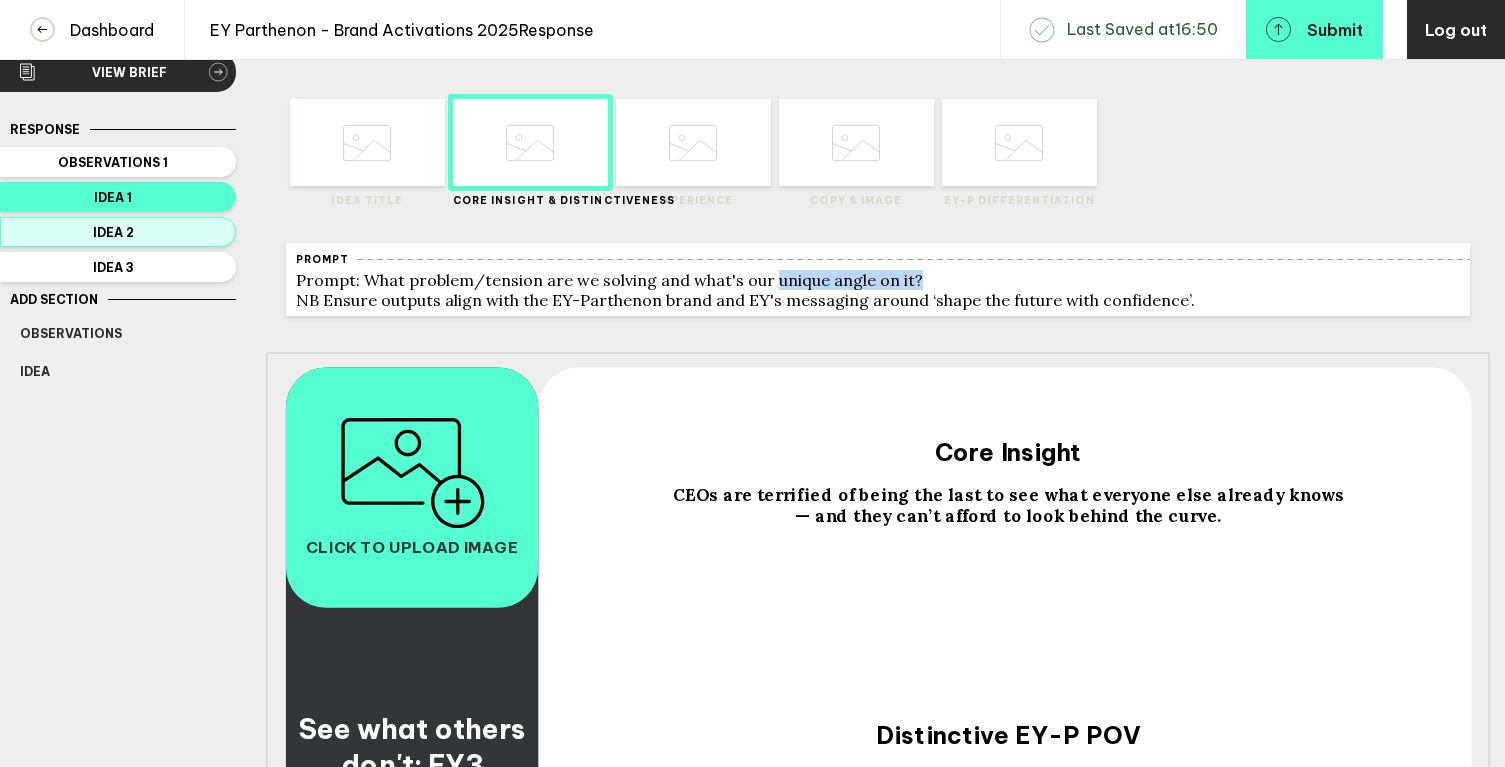 click on "Idea 2" at bounding box center [113, 162] 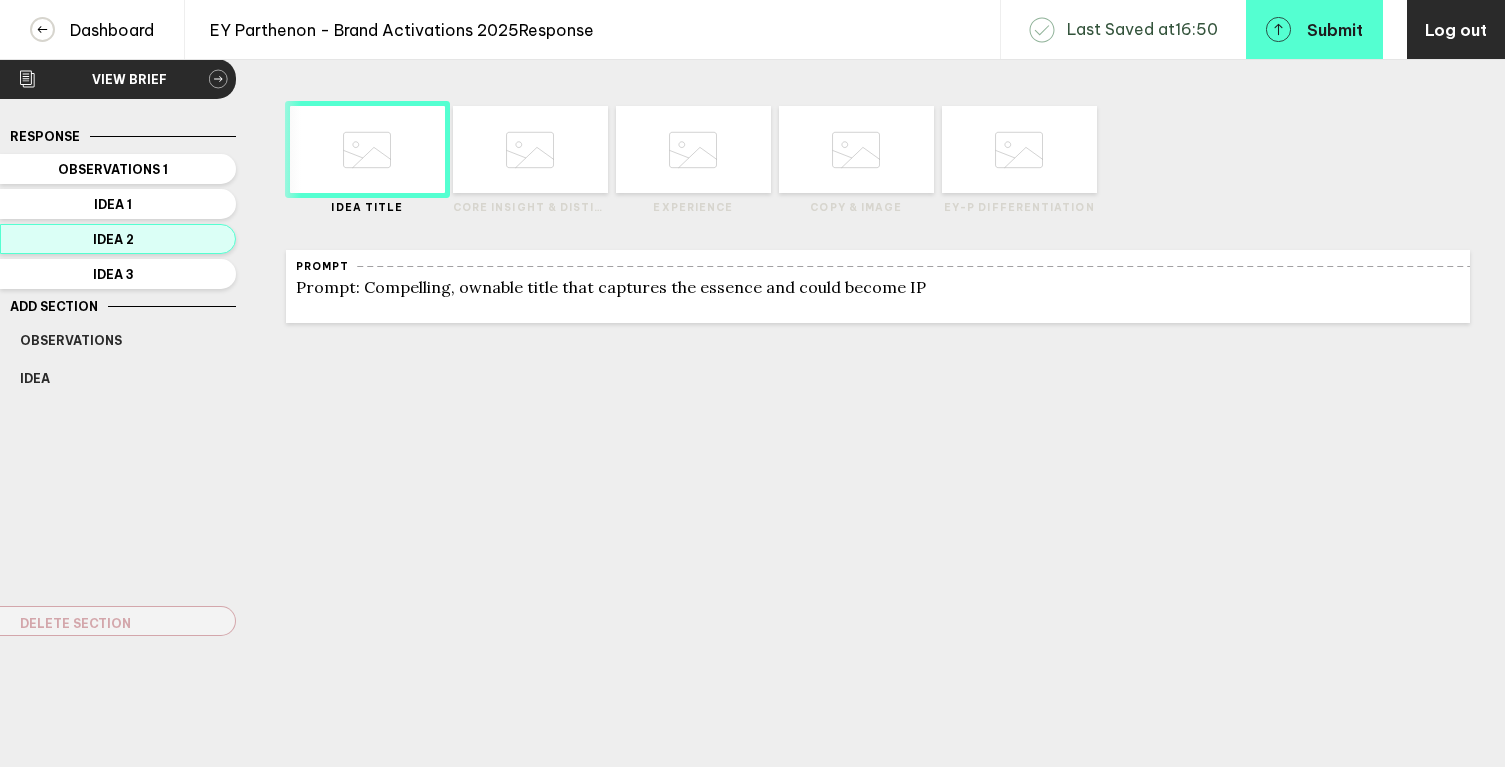 scroll, scrollTop: 43, scrollLeft: 0, axis: vertical 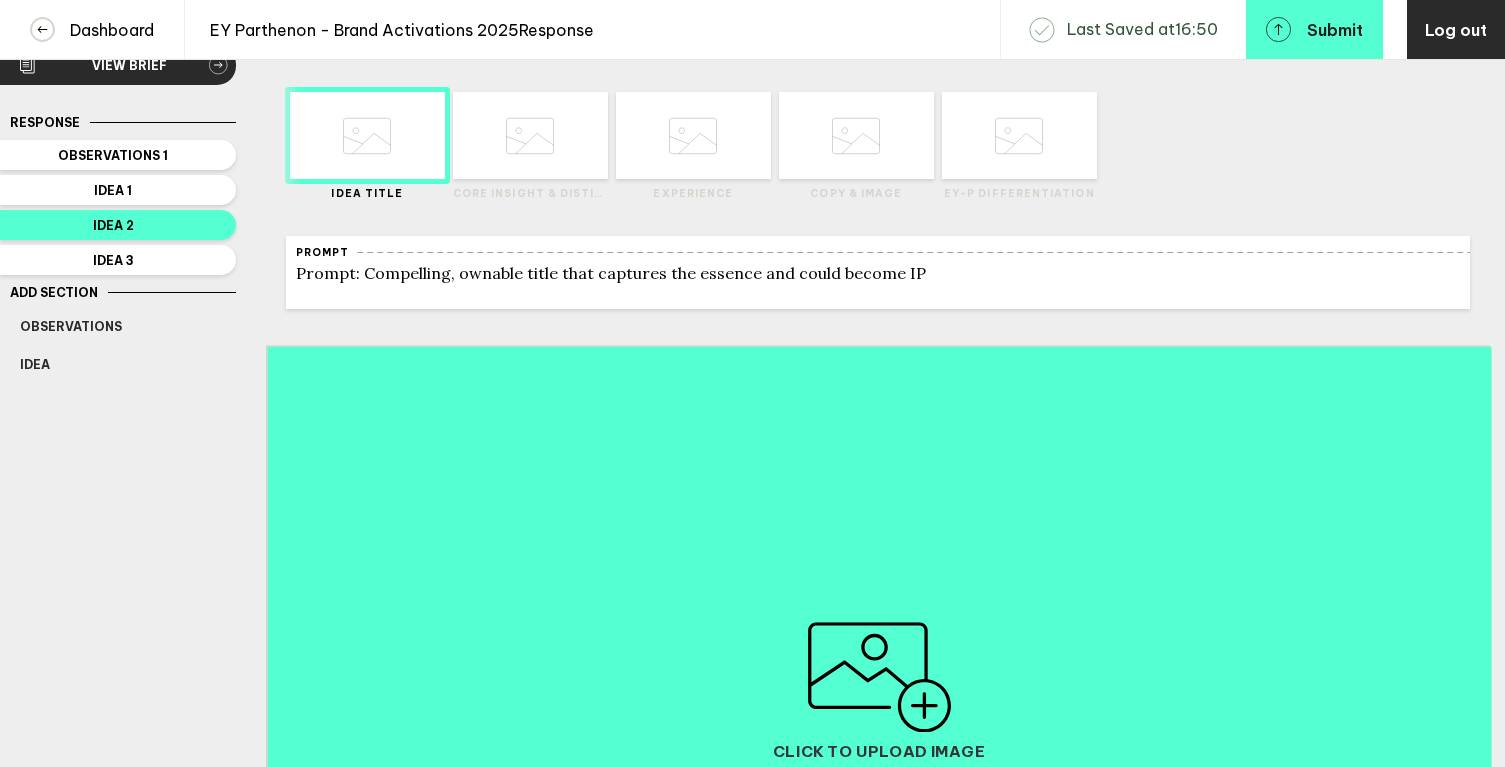 click at bounding box center (367, 136) 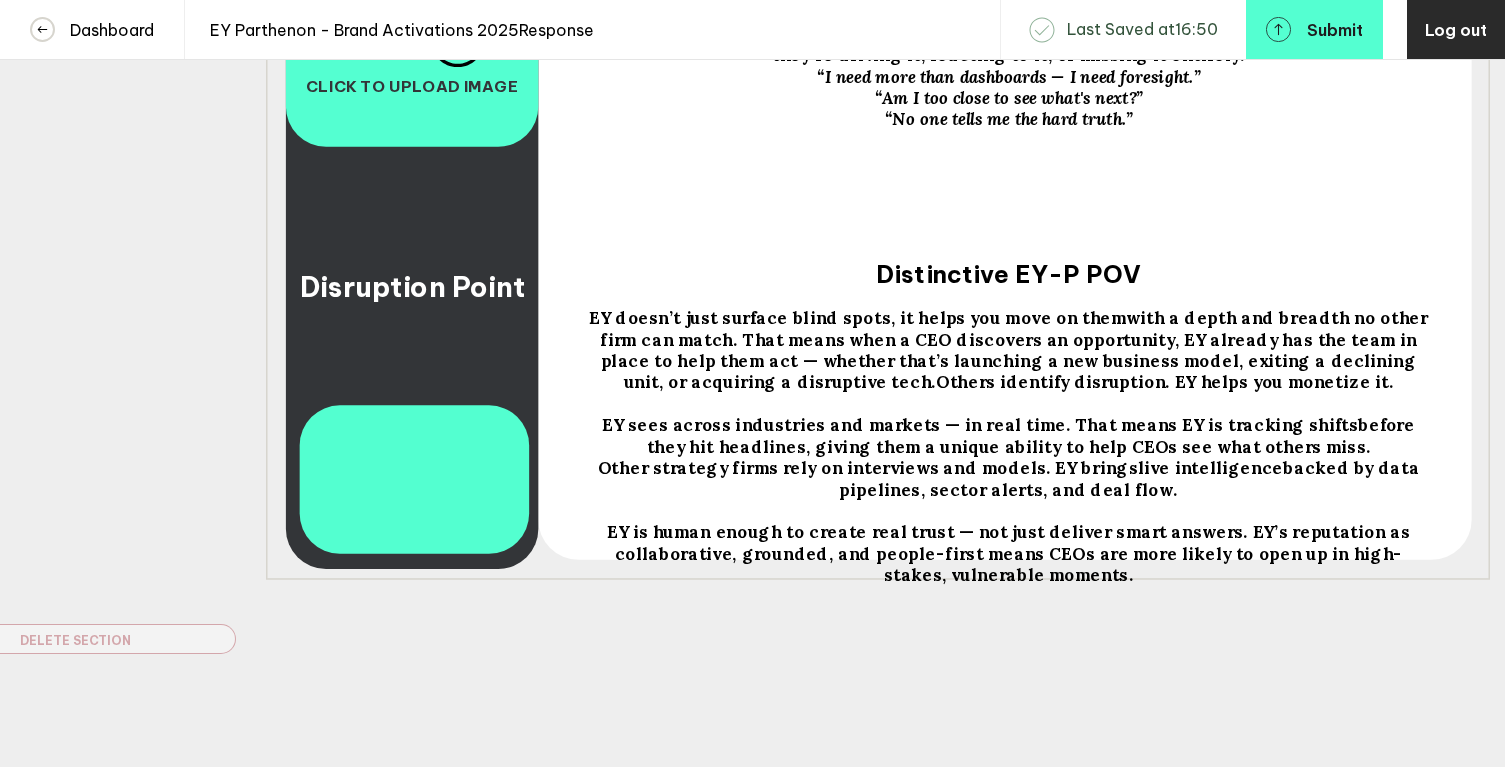 scroll, scrollTop: 528, scrollLeft: 0, axis: vertical 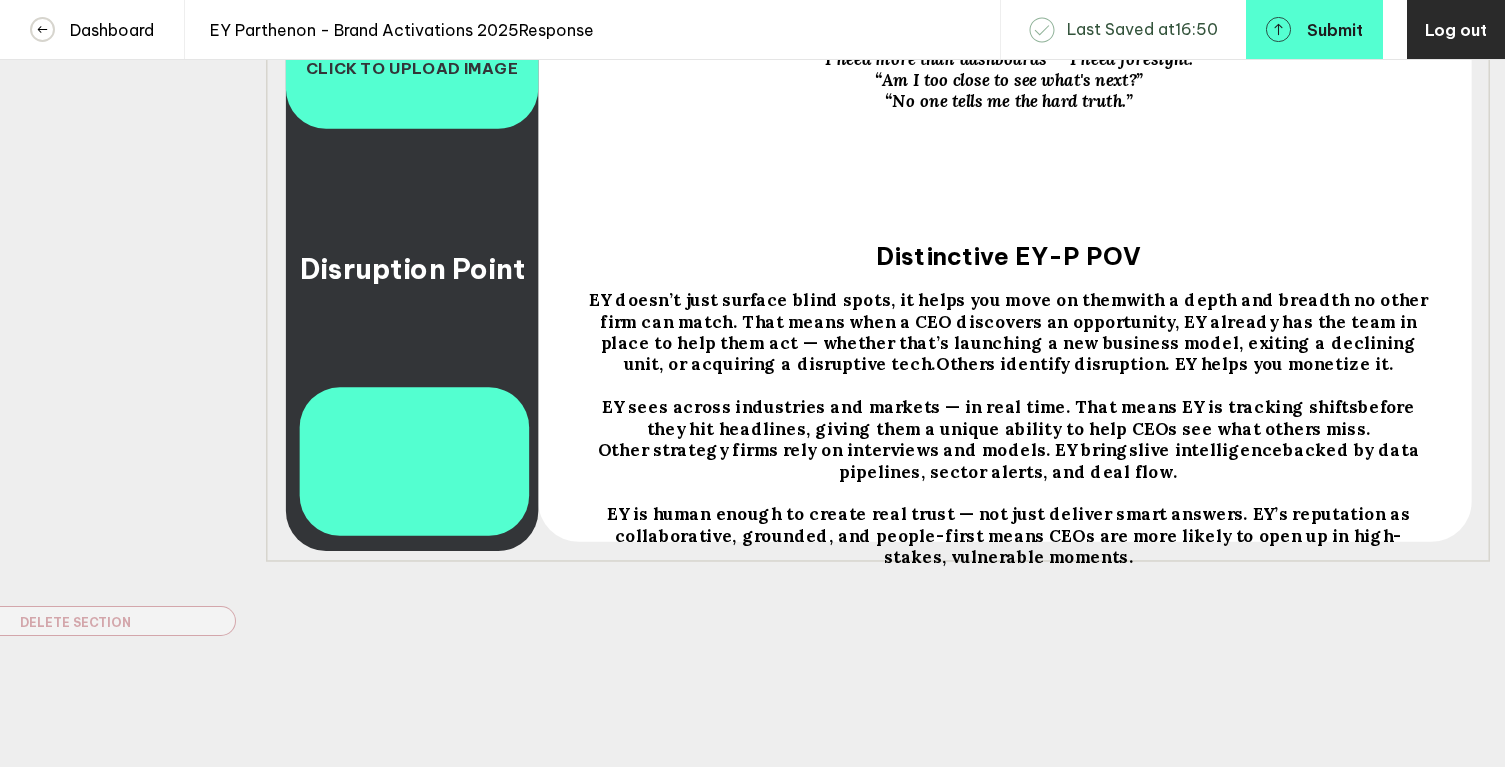 click on "with a depth and breadth no other firm can match. That means when a CEO discovers an opportunity, EY already has the team in place to help them act — whether that’s launching a new business model, exiting a declining unit, or acquiring a disruptive tech." at bounding box center [412, 268] 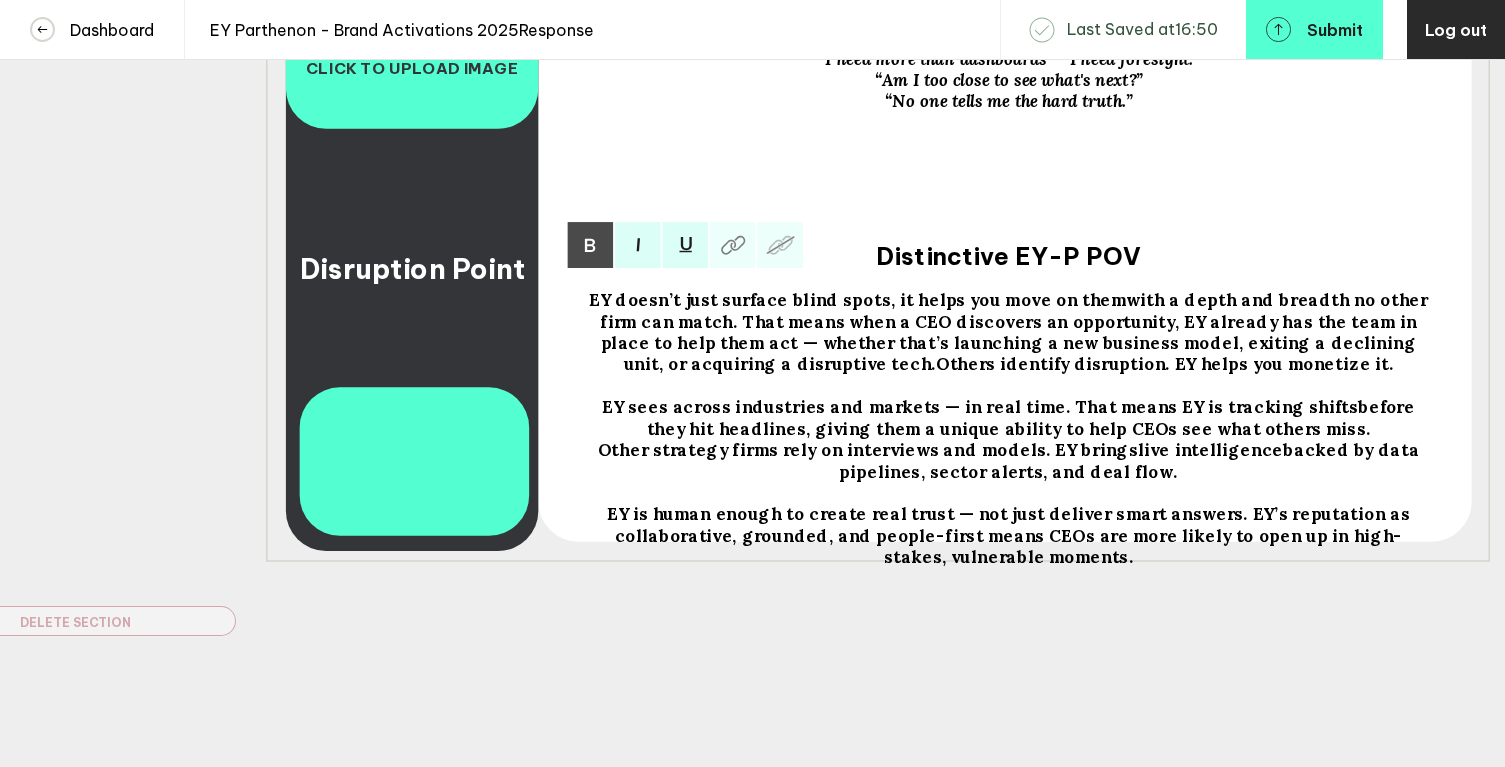 click on "EY doesn’t just surface blind spots, it helps you move on them" at bounding box center [857, 299] 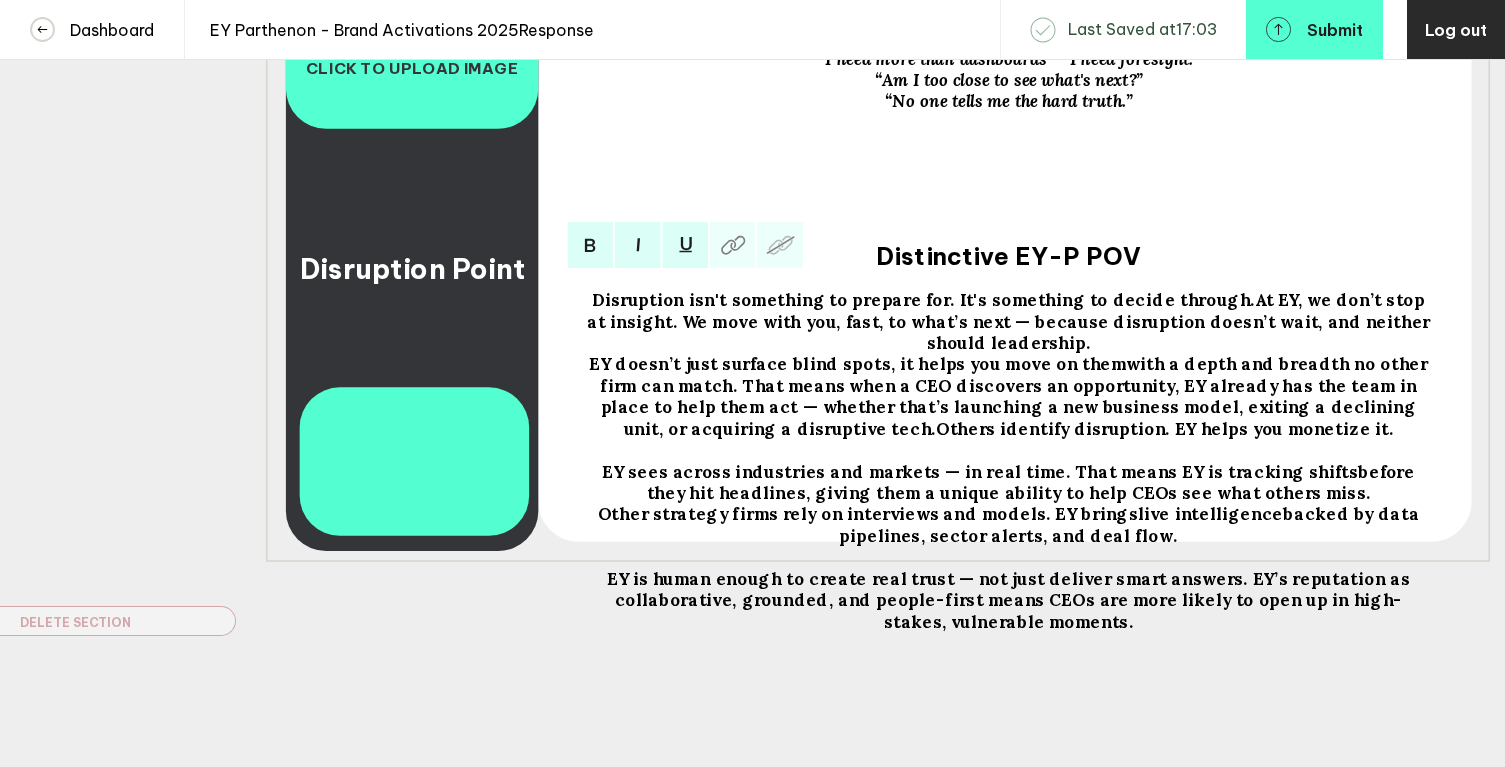 click on "EY doesn’t just surface blind spots, it helps you move on them  with a depth and breadth no other firm can match. That means when a CEO discovers an opportunity, EY already has the team in place to help them act — whether that’s launching a new business model, exiting a declining unit, or acquiring a disruptive tech.  Others identify disruption. EY helps you monetize it." at bounding box center (1008, 321) 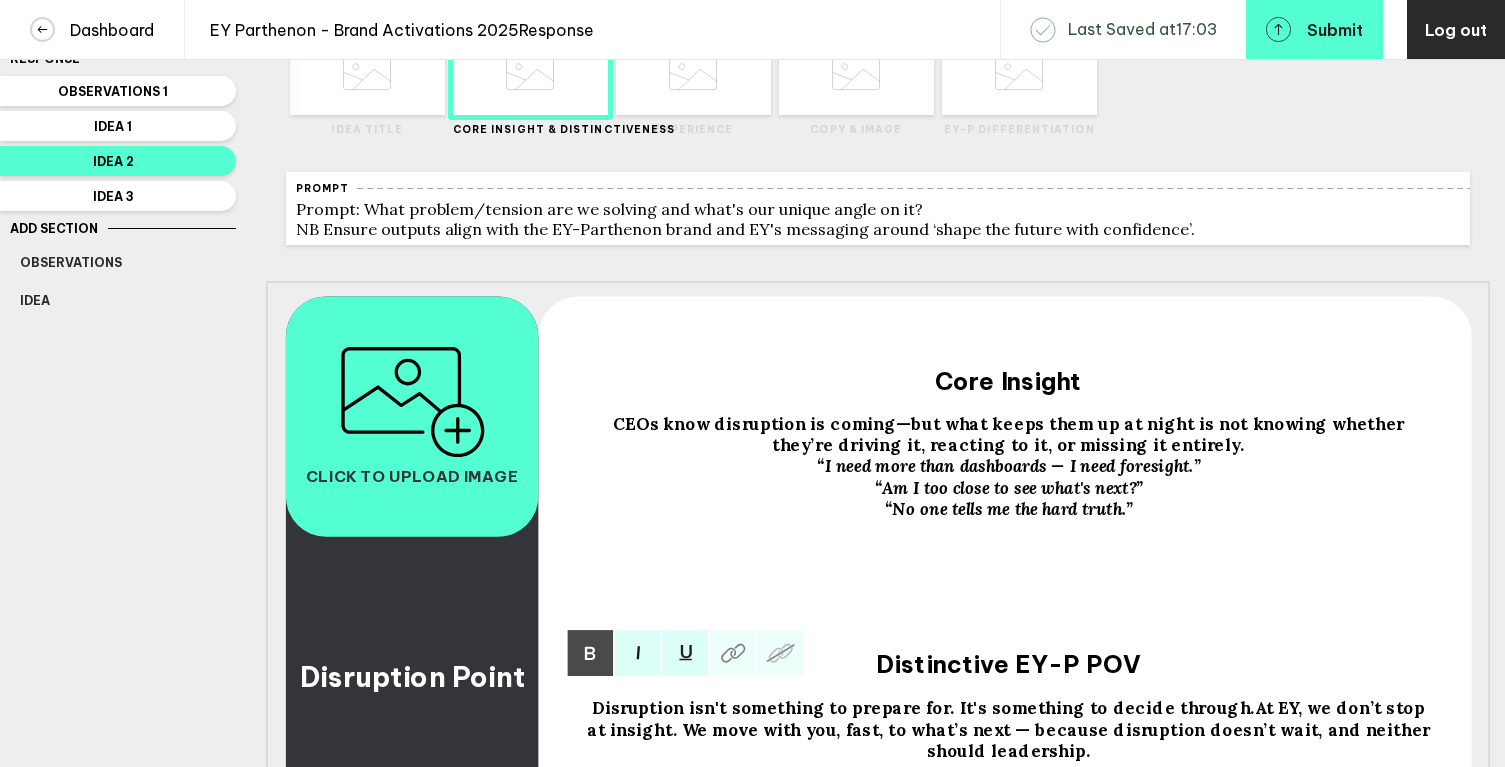 scroll, scrollTop: 0, scrollLeft: 0, axis: both 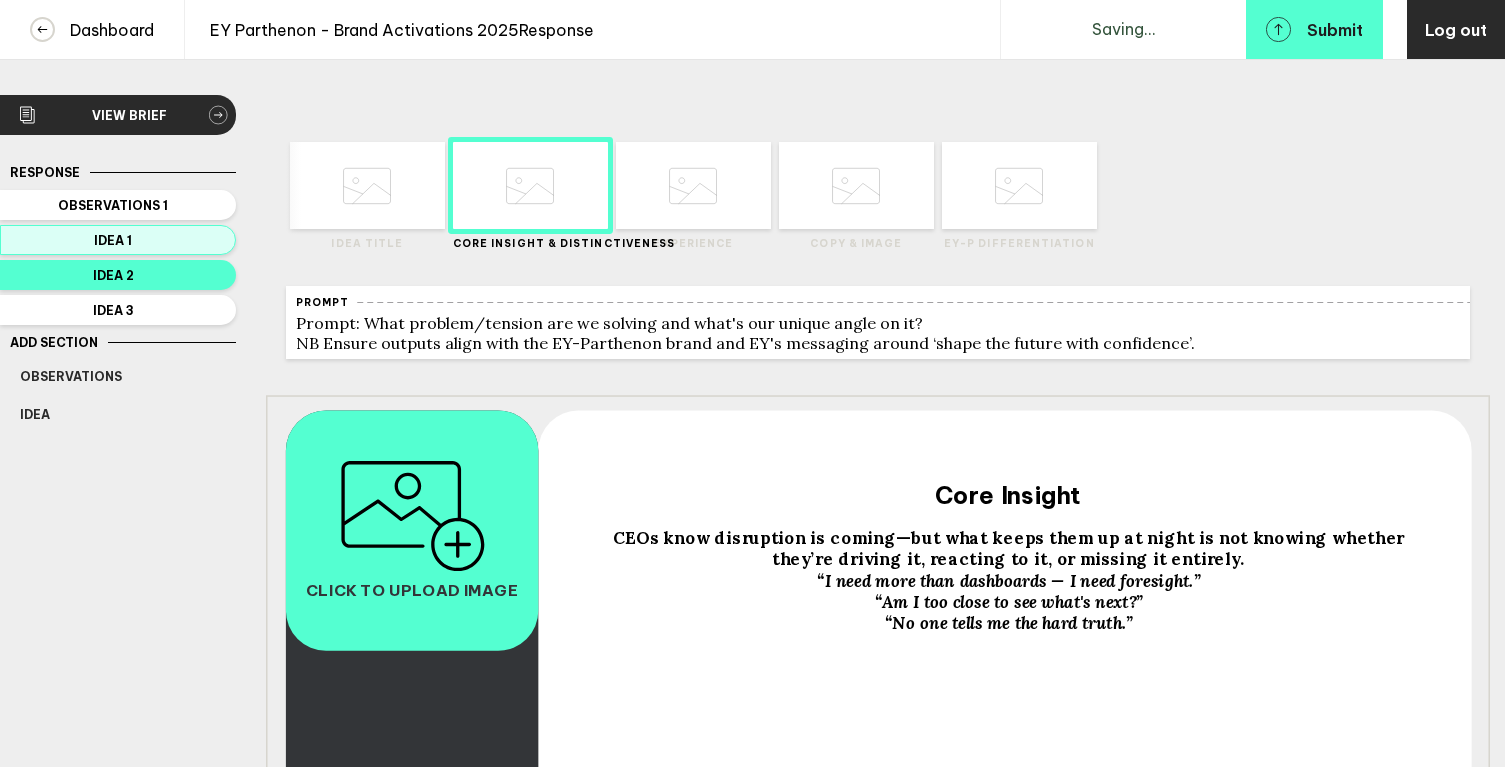 click on "Idea 1" at bounding box center [113, 205] 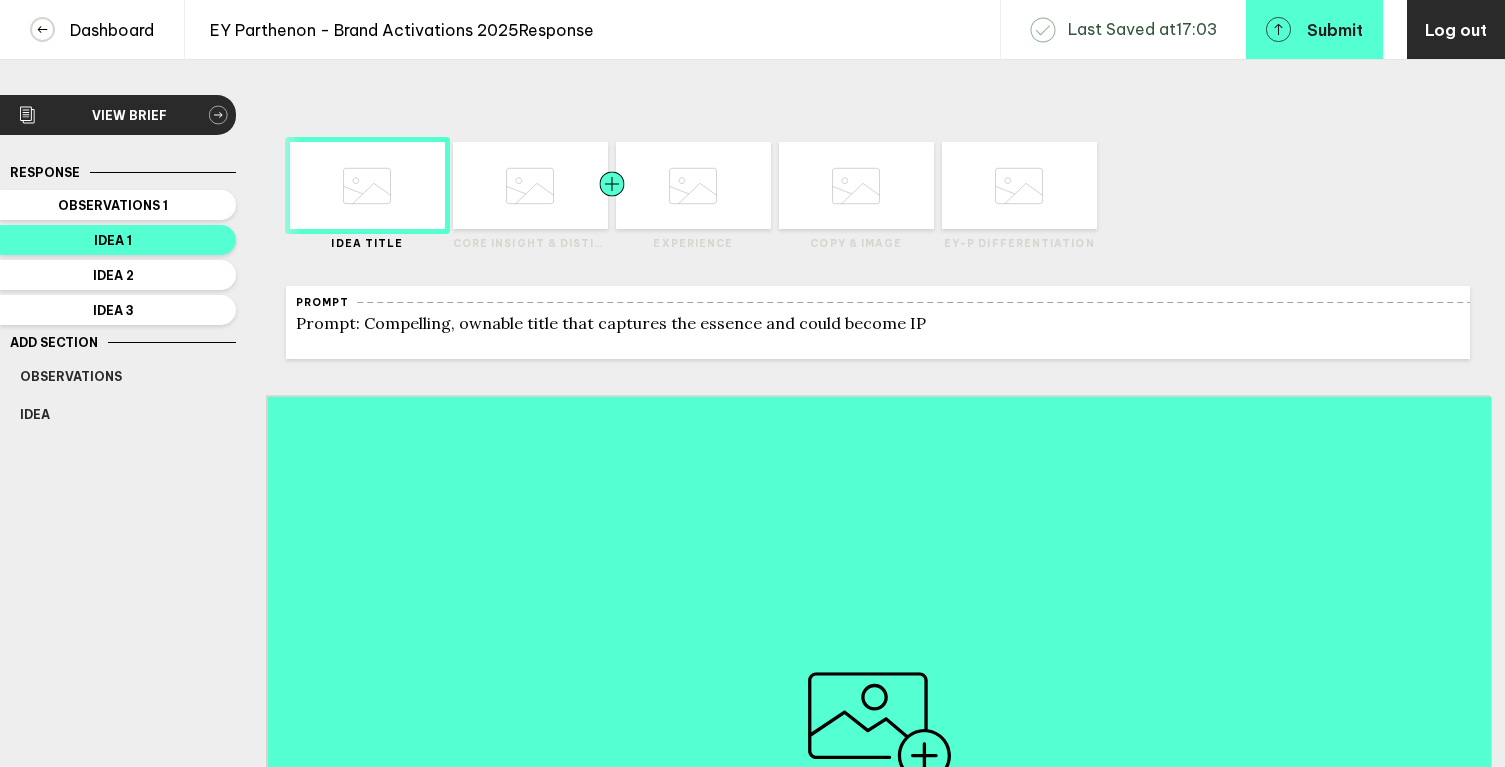click at bounding box center (410, 185) 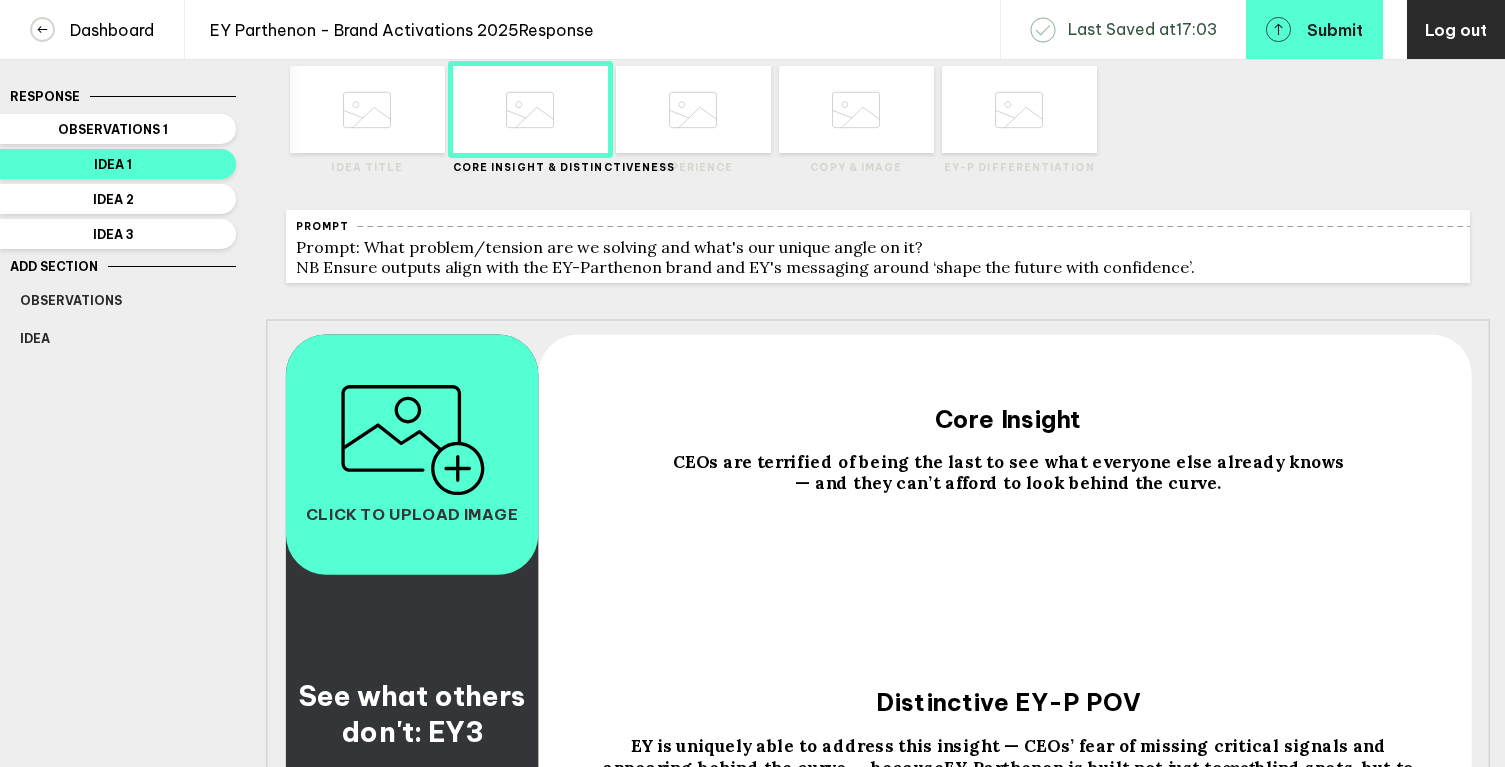 scroll, scrollTop: 105, scrollLeft: 0, axis: vertical 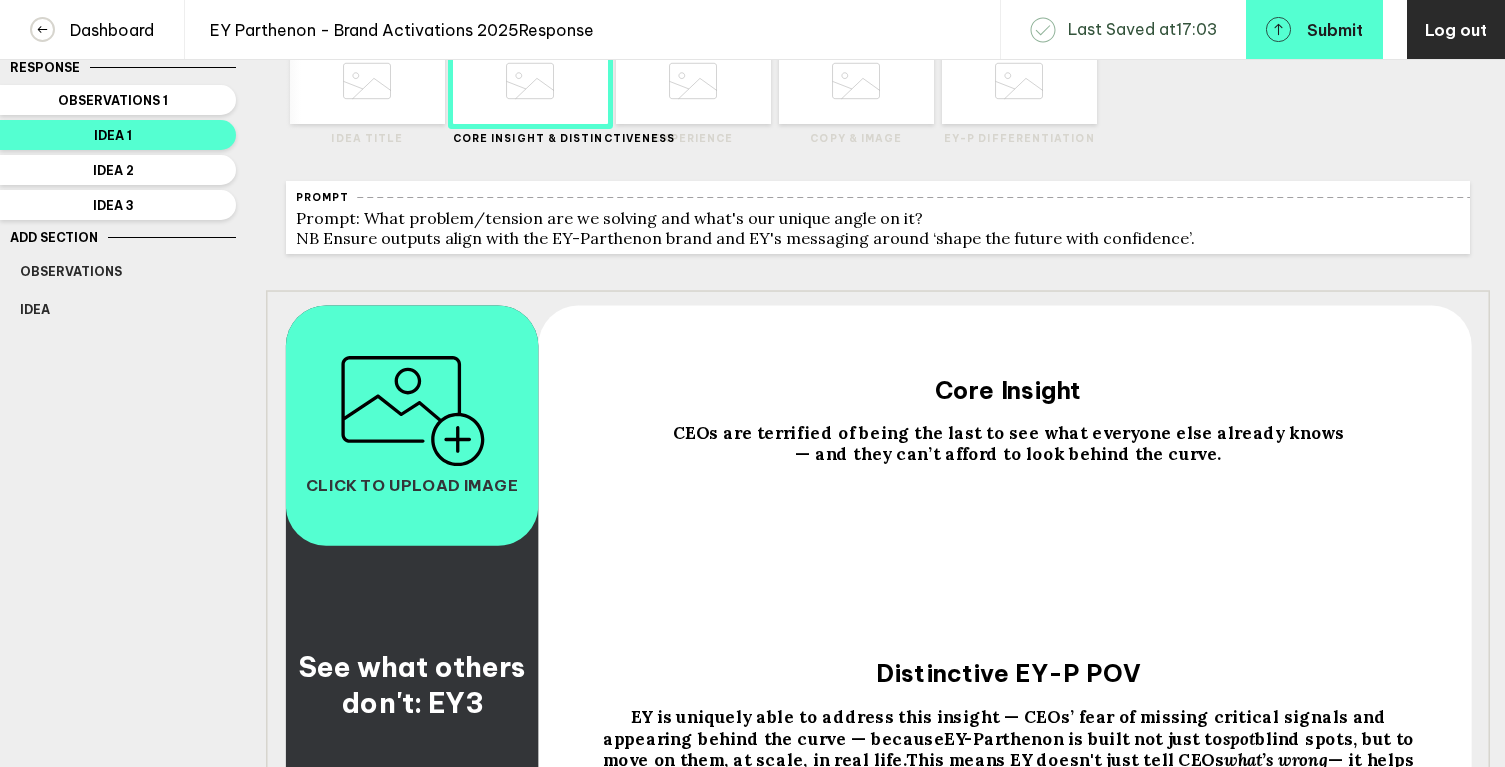 click on "— and they can’t afford to look behind the curve." at bounding box center (415, 685) 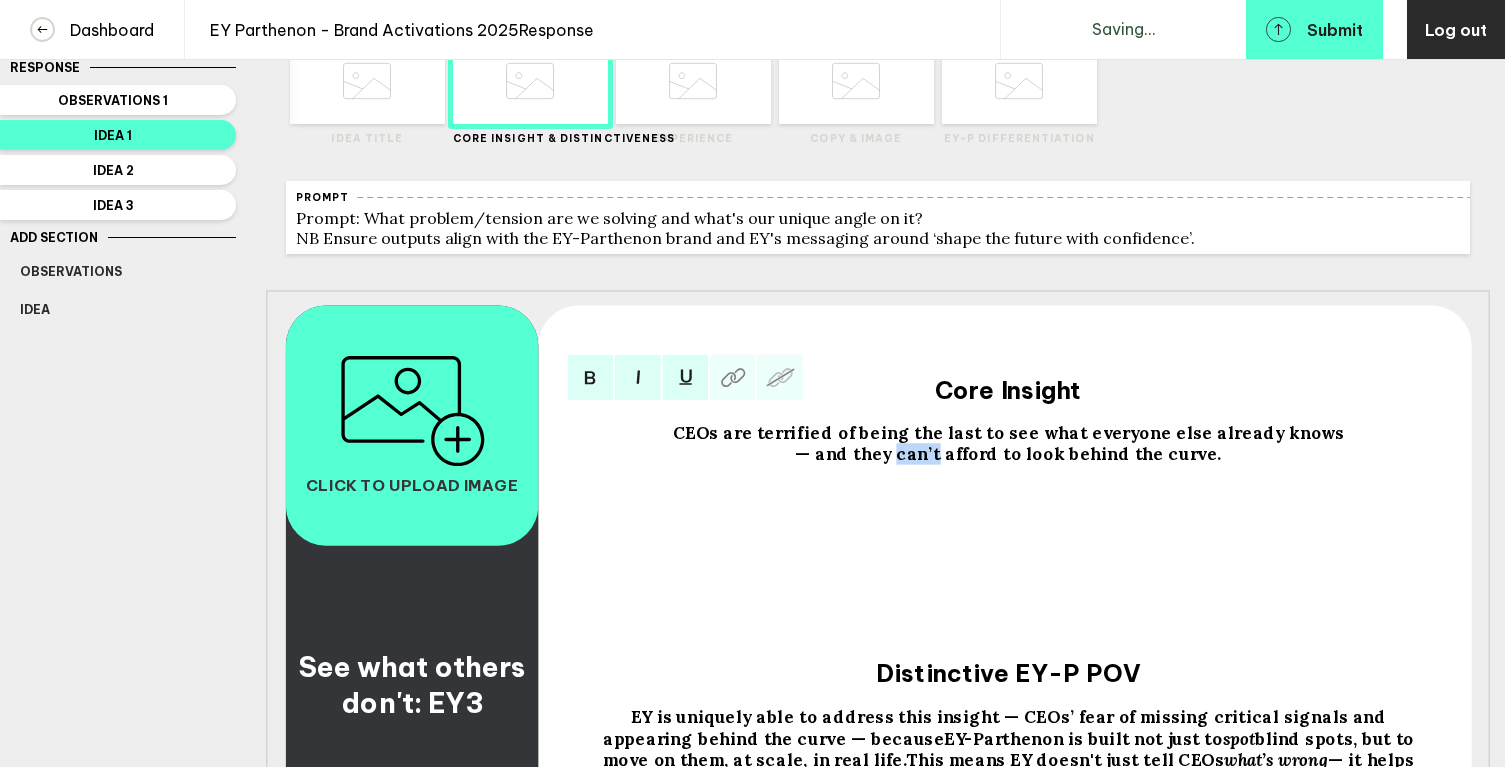 click on "— and they can’t afford to look behind the curve." at bounding box center [1008, 432] 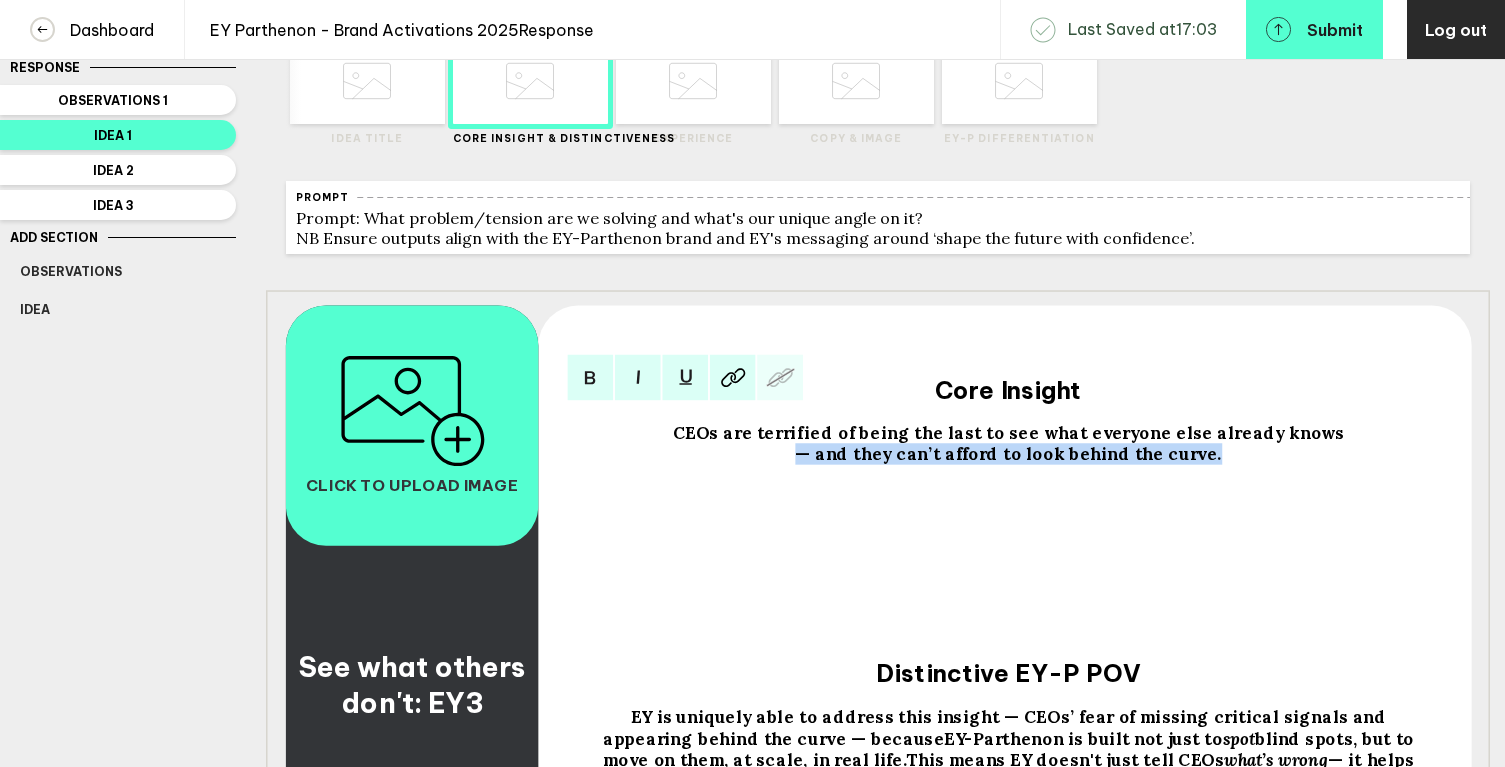 click on "— and they can’t afford to look behind the curve." at bounding box center [1008, 432] 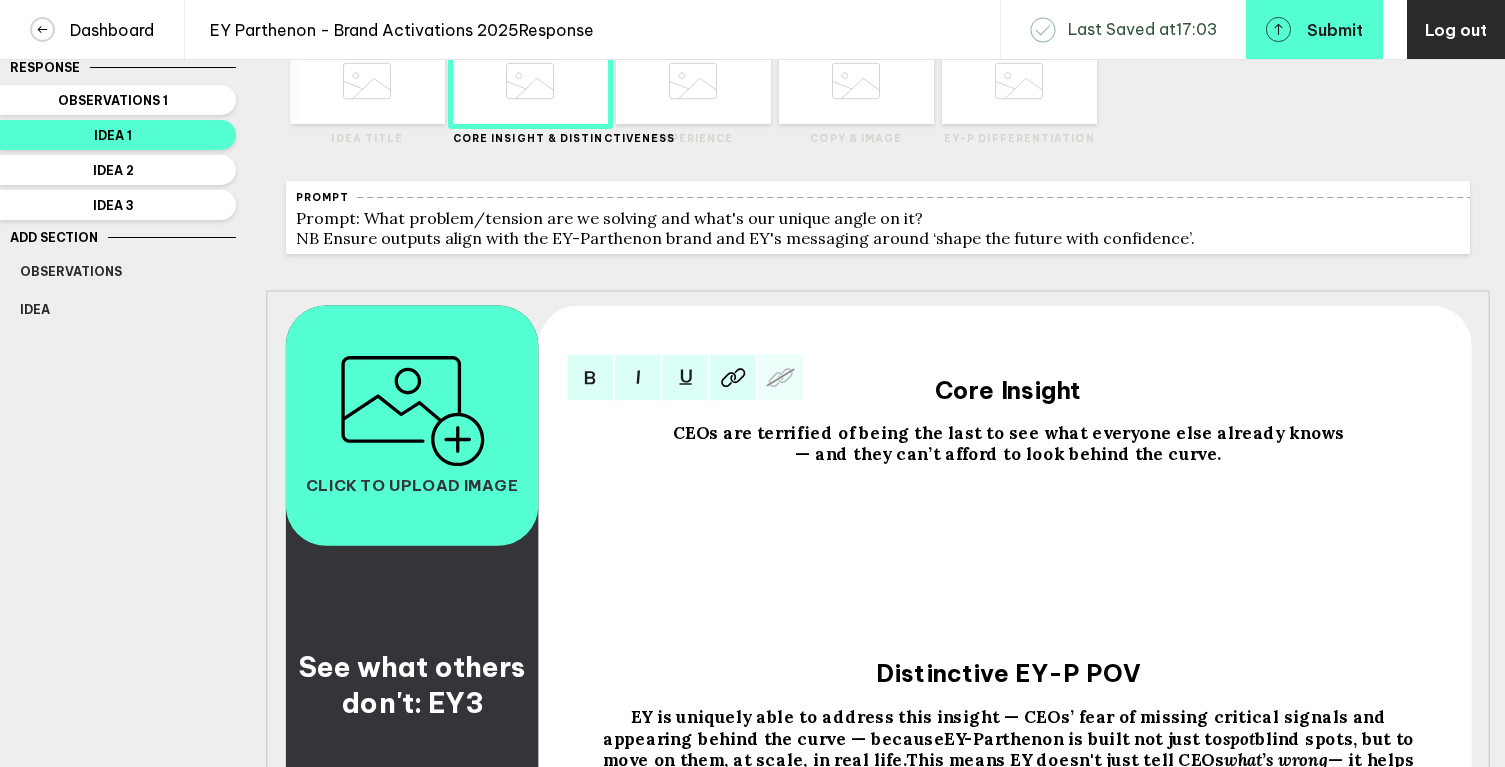 click on "CEOs are terrified of being the last to see what everyone else already knows" at bounding box center [1008, 432] 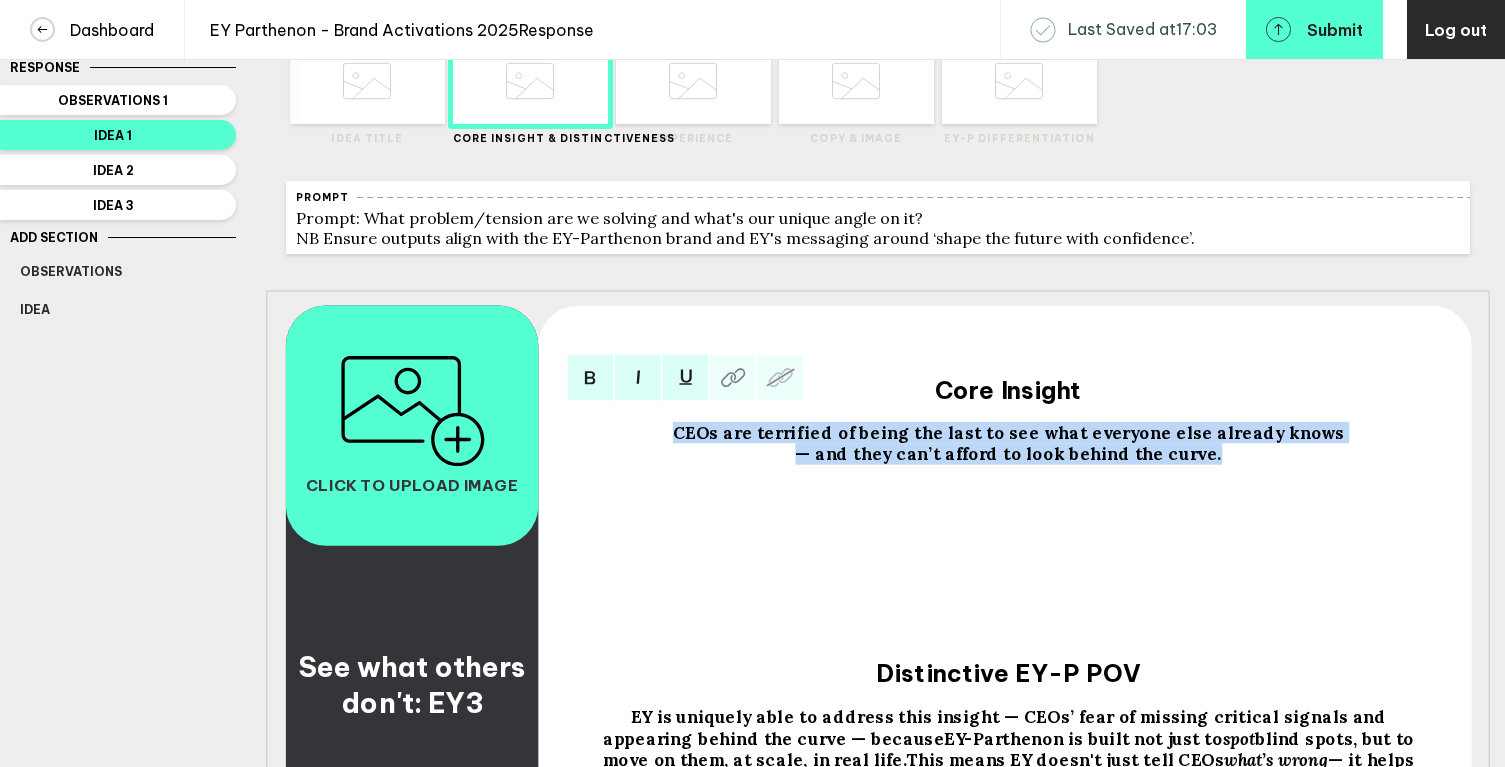 drag, startPoint x: 695, startPoint y: 448, endPoint x: 1222, endPoint y: 481, distance: 528.03217 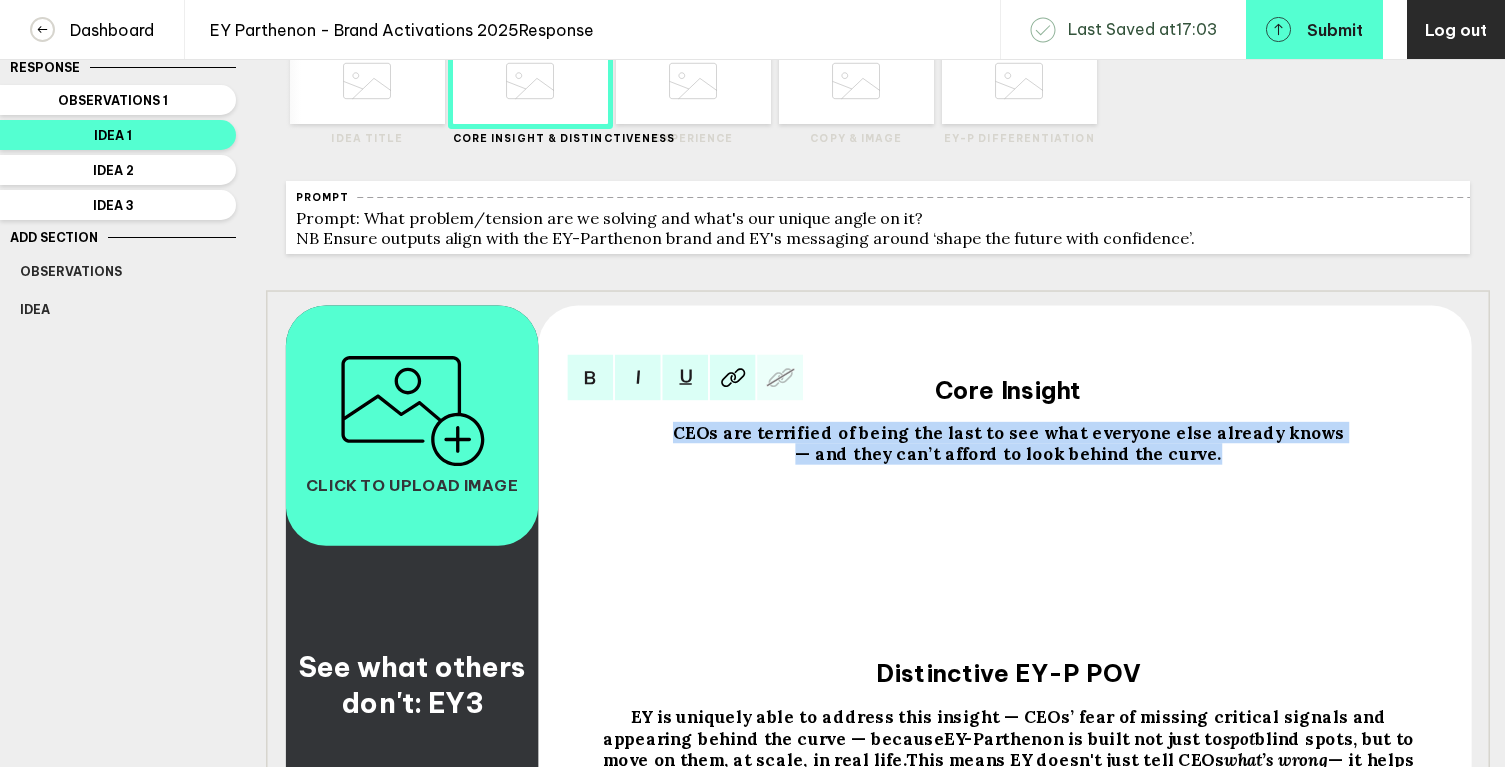 copy on "CEOs are terrified of being the last to see what everyone else already knows  — and they can’t afford to look behind the curve." 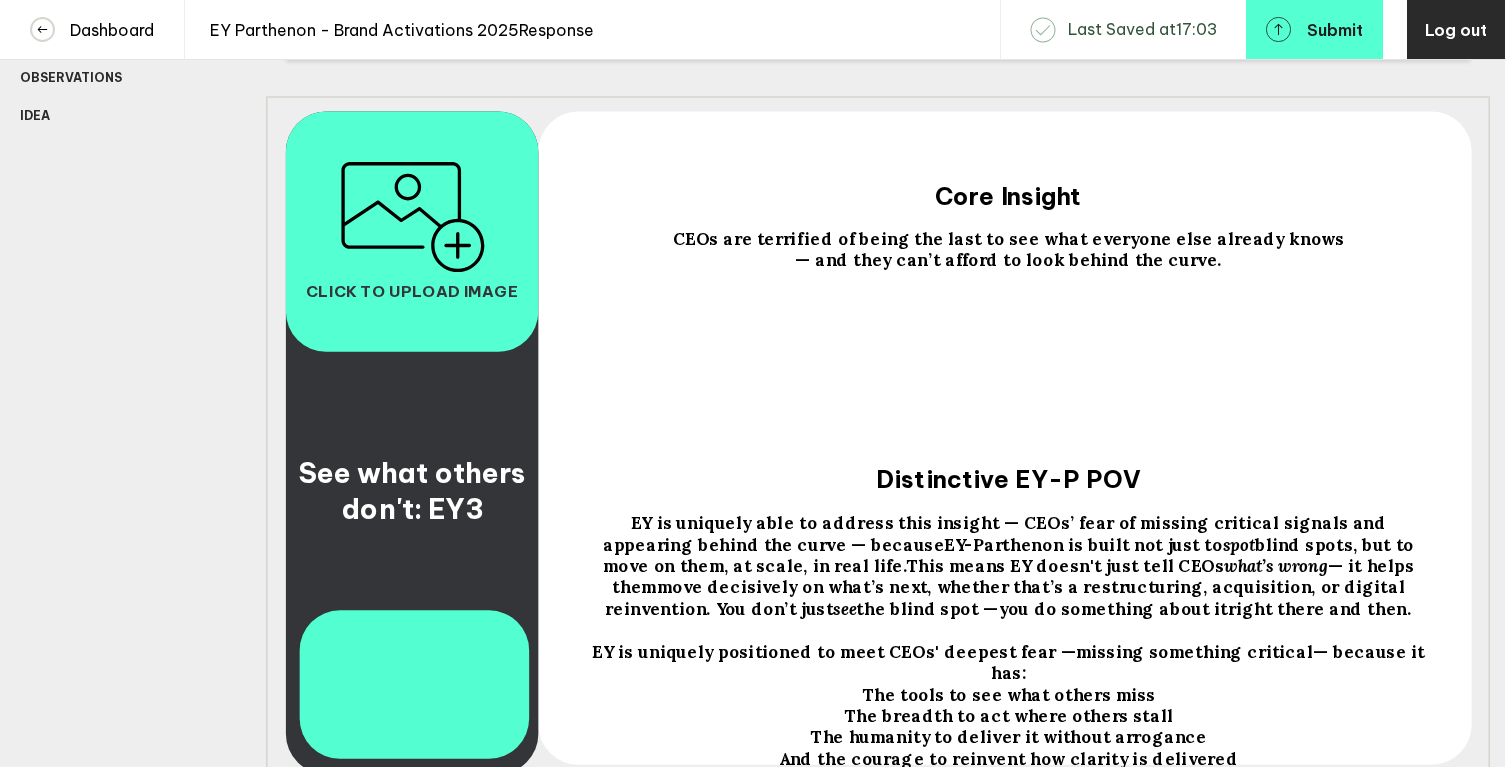 scroll, scrollTop: 305, scrollLeft: 0, axis: vertical 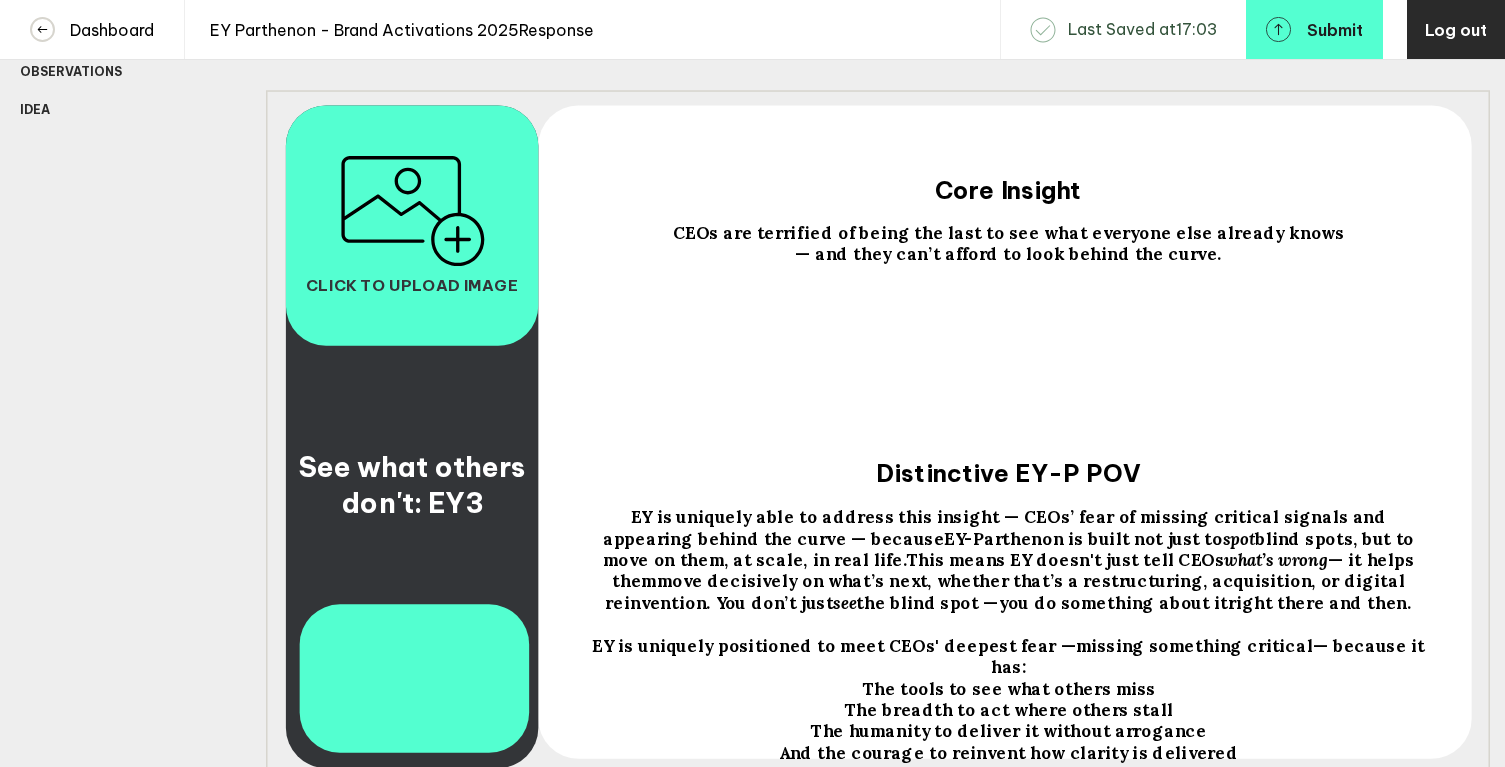 click on "EY is uniquely able to address this insight — CEOs’ fear of missing critical signals and appearing behind the curve — because" at bounding box center (415, 485) 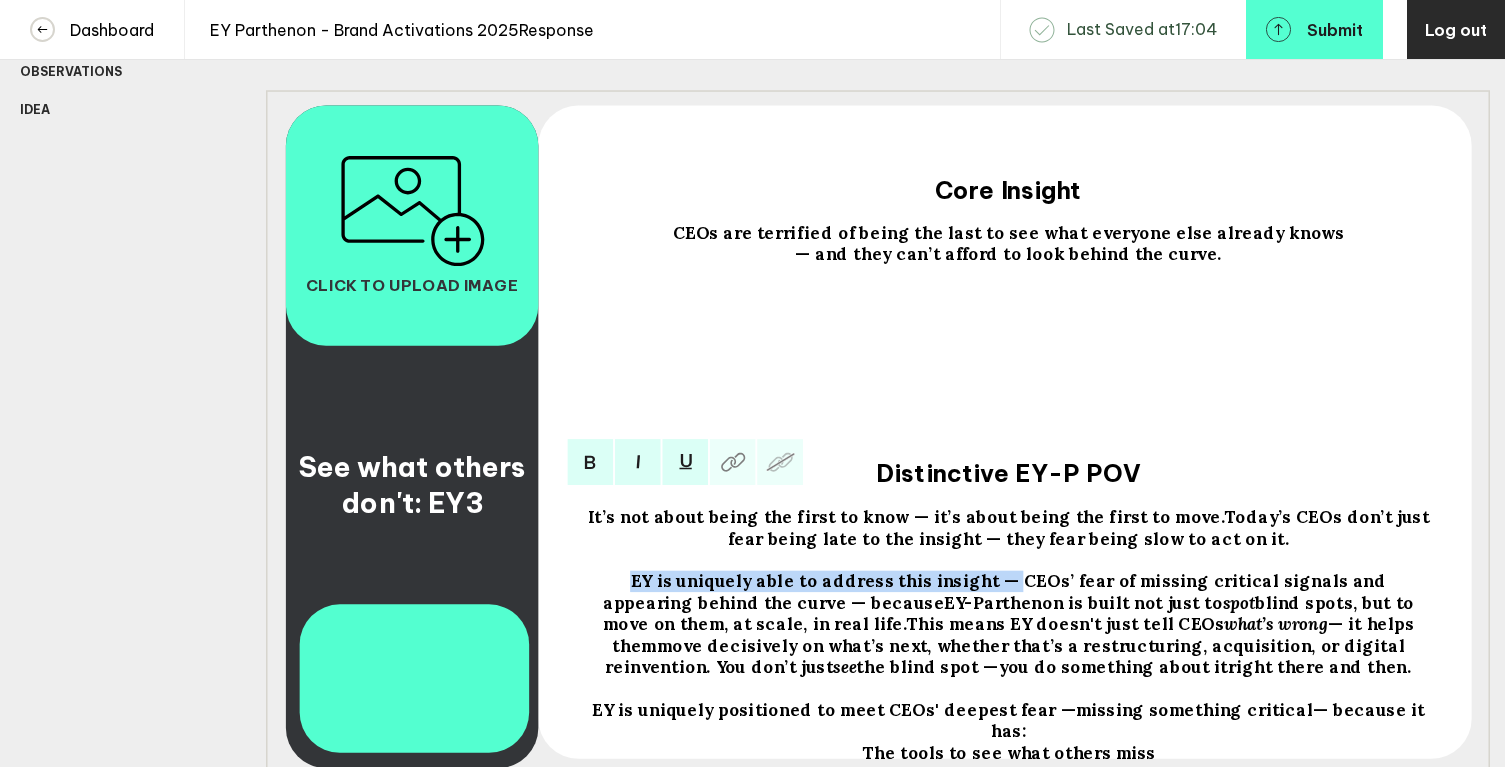 drag, startPoint x: 950, startPoint y: 592, endPoint x: 579, endPoint y: 590, distance: 371.0054 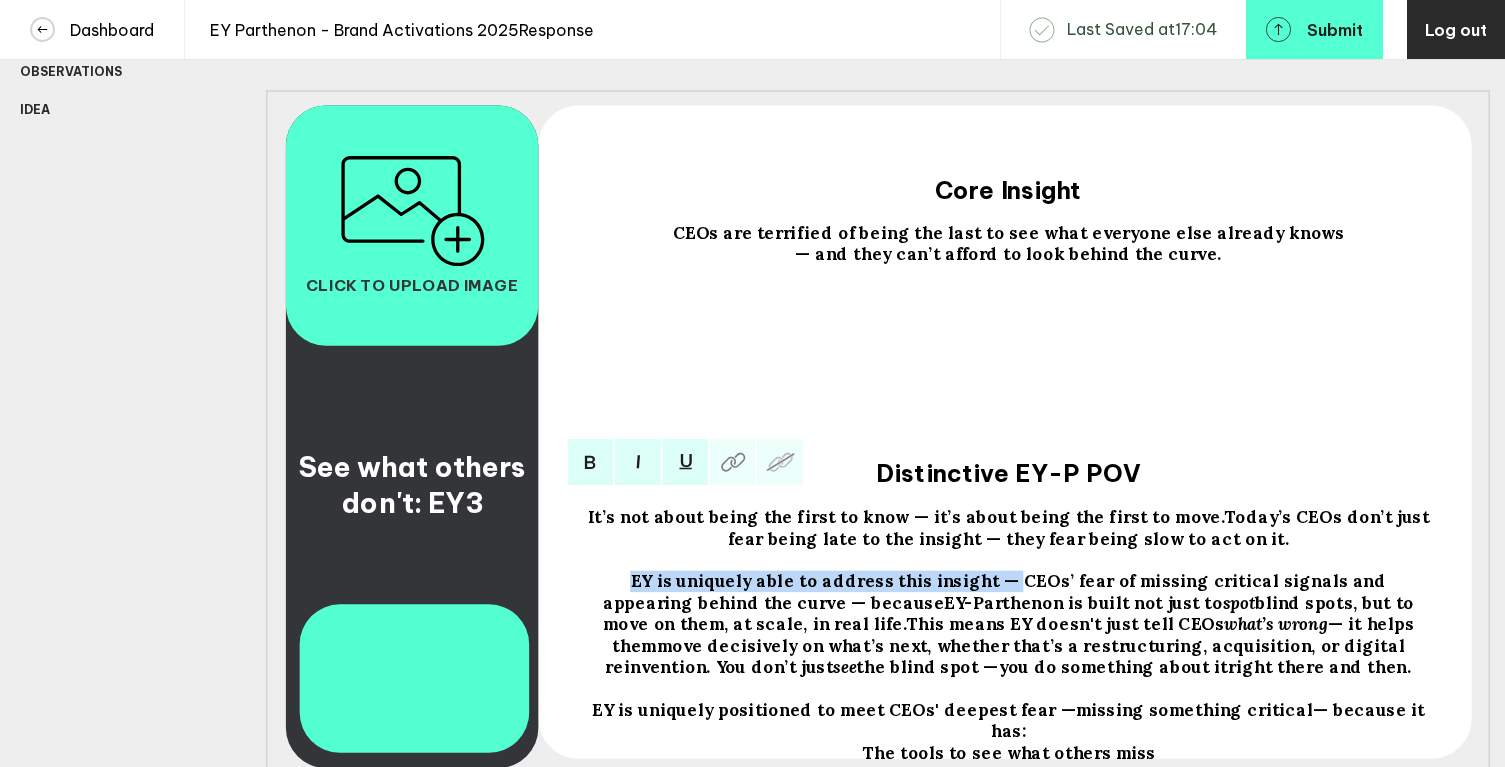 click on "It’s not about being the first to know — it’s about being the first to move.
Today’s CEOs don’t just fear being late to the insight — they fear being slow to act on it. EY is uniquely able to address this insight — CEOs’ fear of missing critical signals and appearing behind the curve — because  EY-Parthenon is built not just to  spot  blind spots, but to move on them, at scale, in real life.  This means EY doesn't just tell CEOs  what’s wrong  — it helps them  move decisively on what’s next , whether that’s a restructuring, acquisition, or digital reinvention. You don’t just  see  the blind spot —  you do something about it  right there and then. EY is uniquely positioned to meet CEOs' deepest fear —  missing something critical  — because it has: The tools to see what others miss
The breadth to act where others stall  The humanity to deliver it without arrogance
And the courage to reinvent how clarity is delivered In a world where CEOs are quietly asking," at bounding box center [1008, 605] 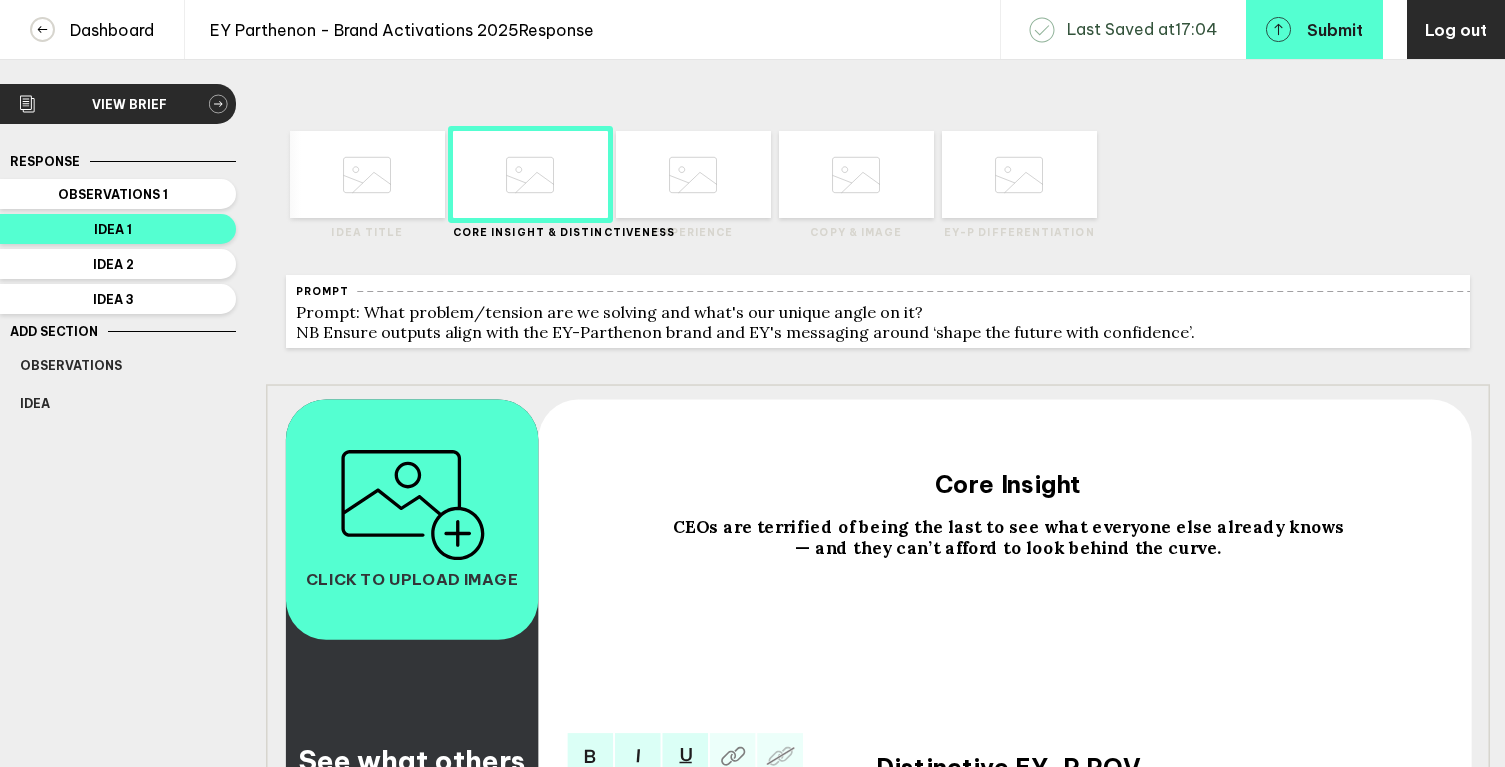 scroll, scrollTop: 0, scrollLeft: 0, axis: both 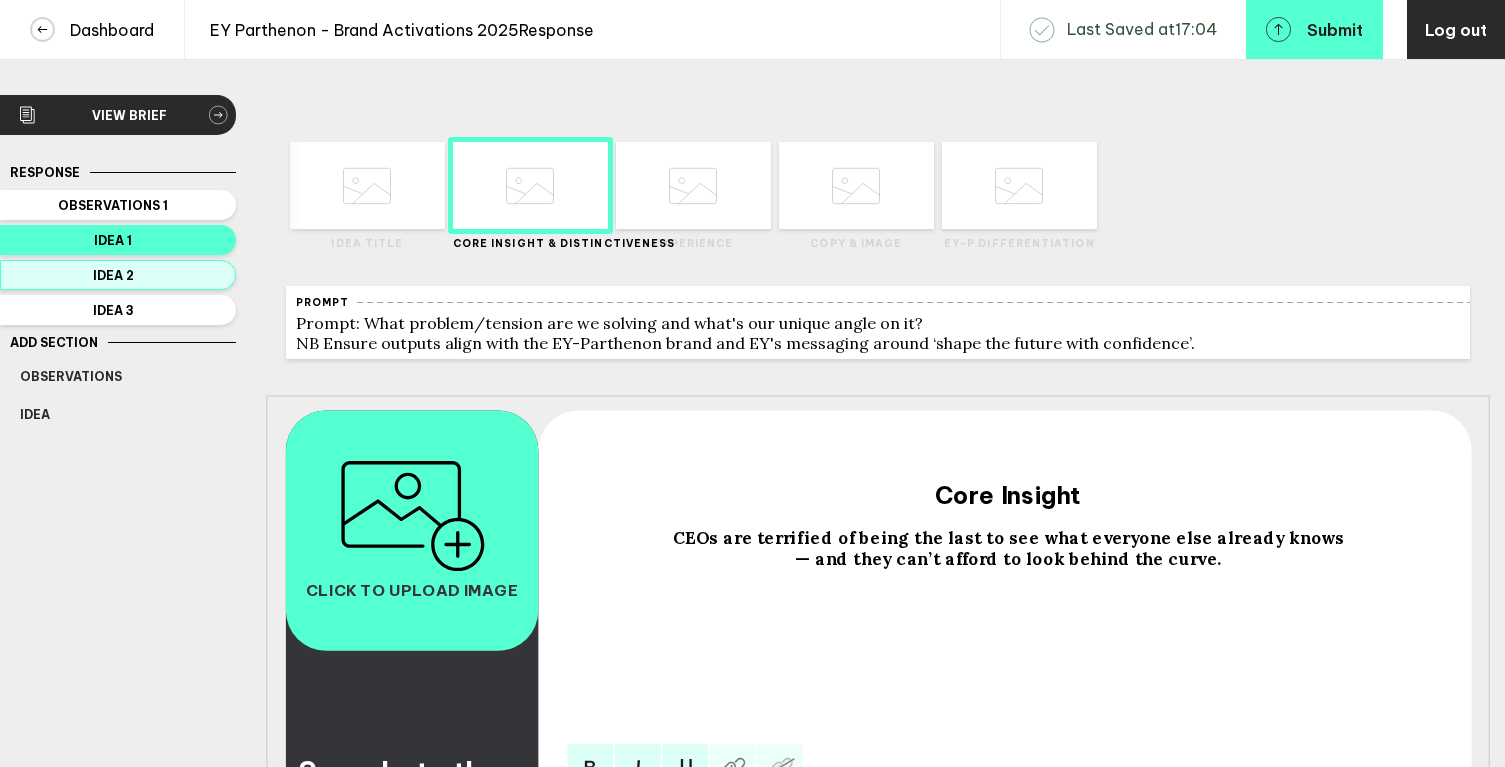 click on "Idea 2" at bounding box center (113, 205) 